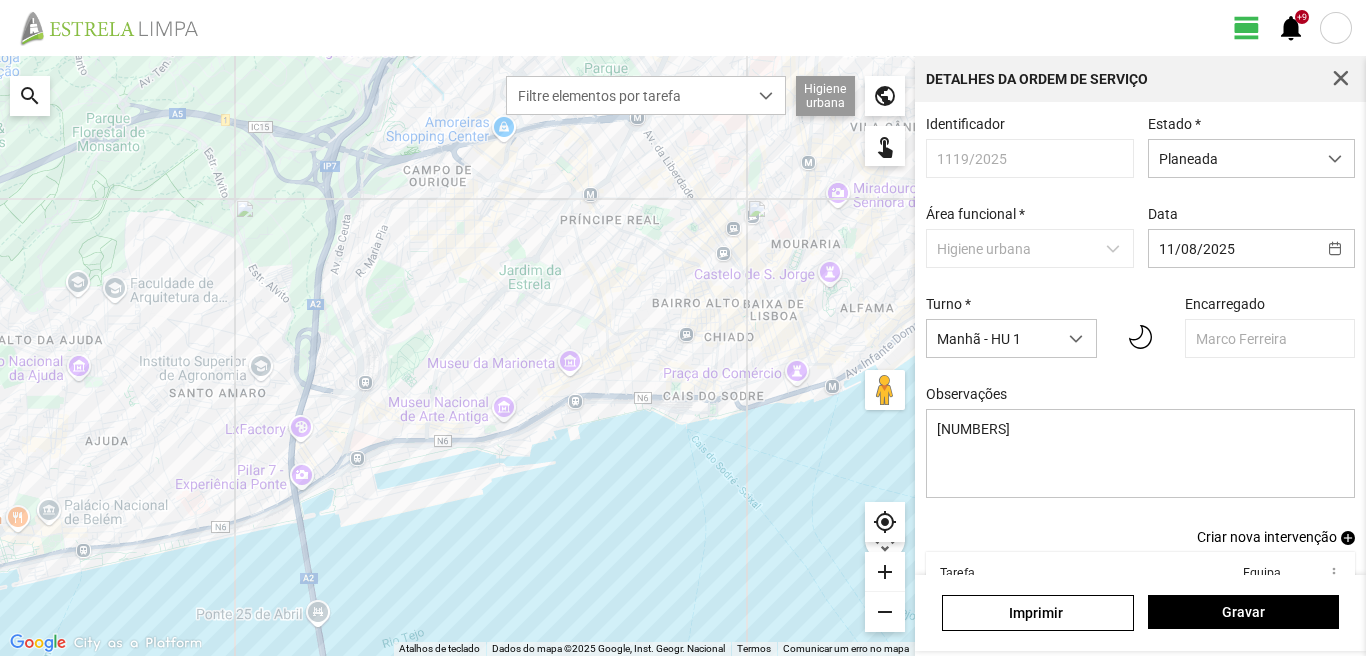 scroll, scrollTop: 0, scrollLeft: 0, axis: both 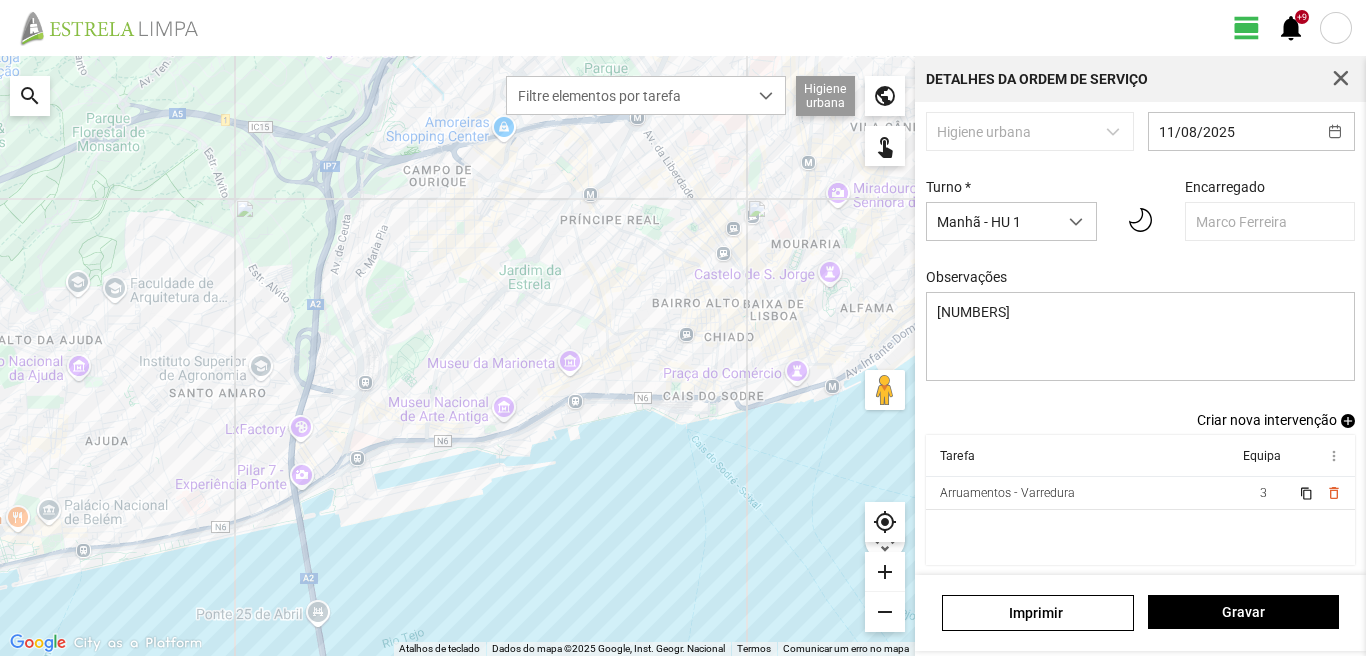 click on "add" at bounding box center [1348, 421] 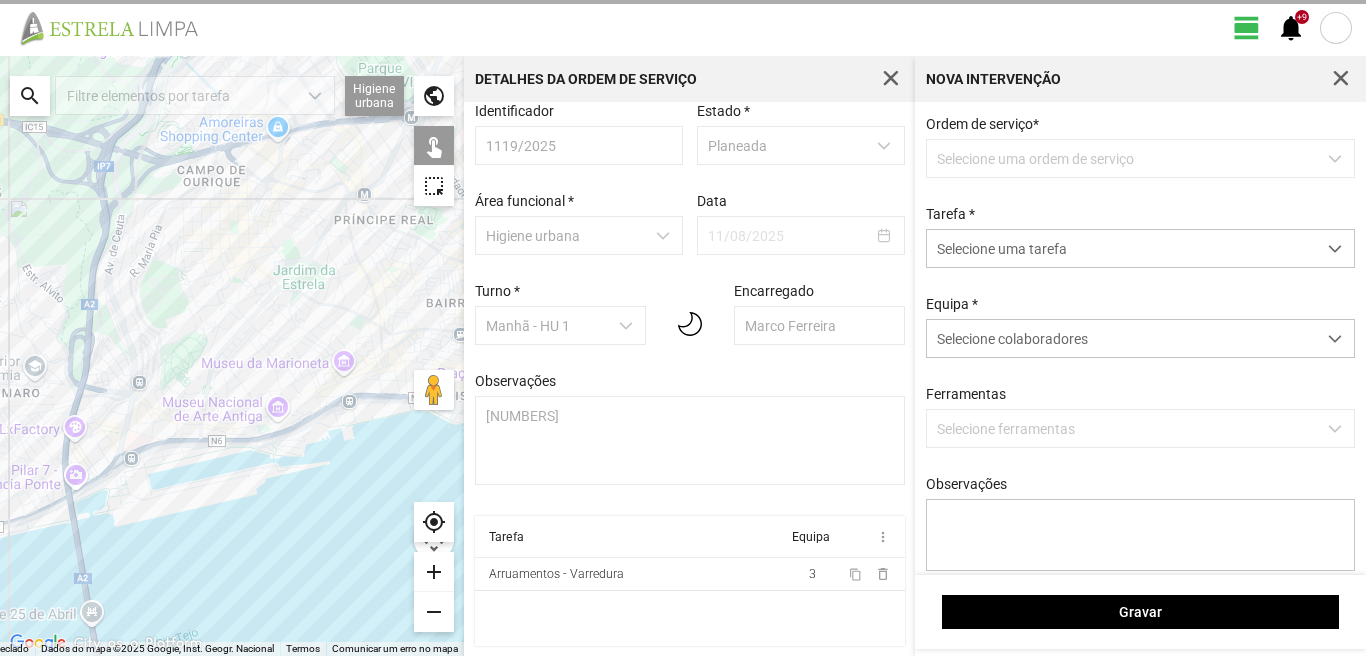 scroll, scrollTop: 21, scrollLeft: 0, axis: vertical 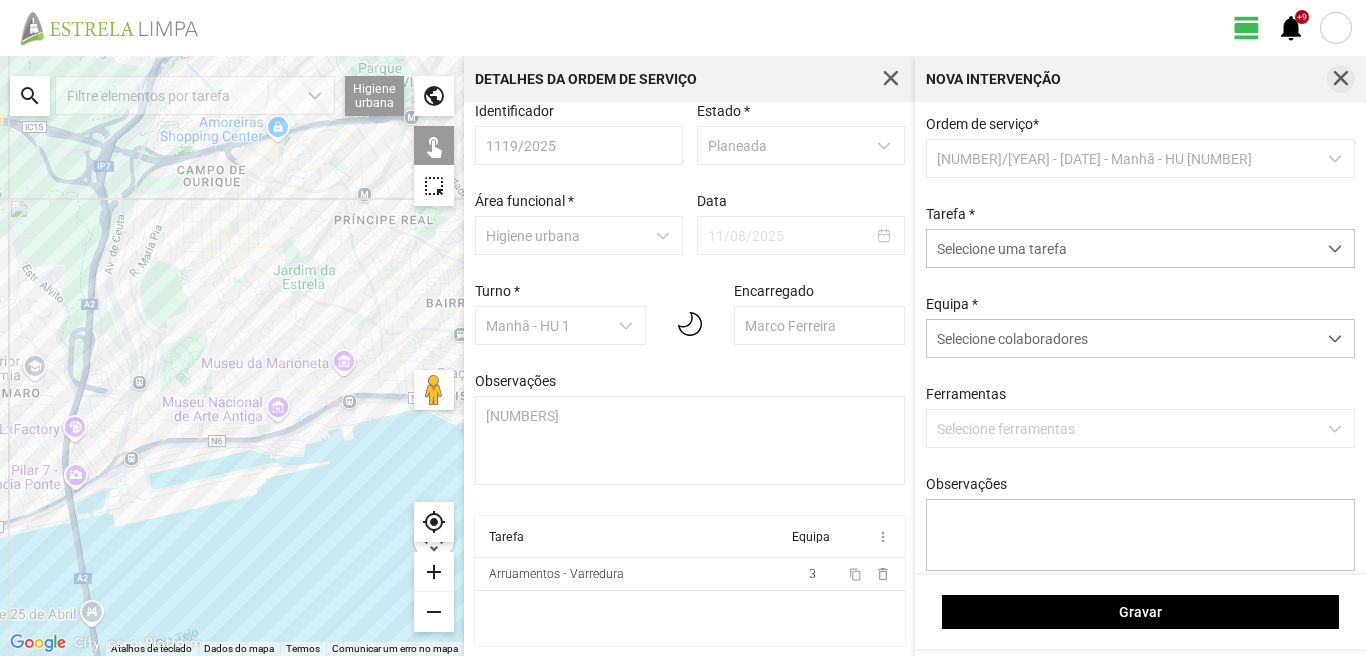click at bounding box center (1341, 79) 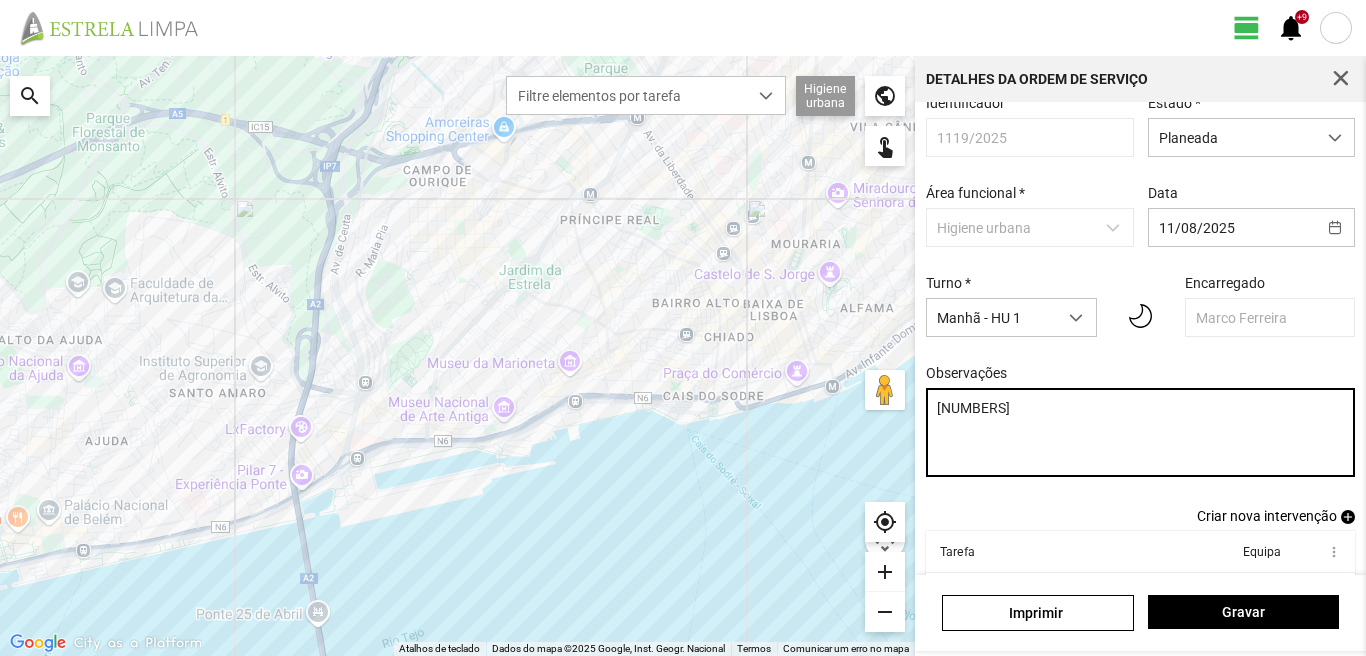 click on "[NUMBERS]" at bounding box center (1141, 432) 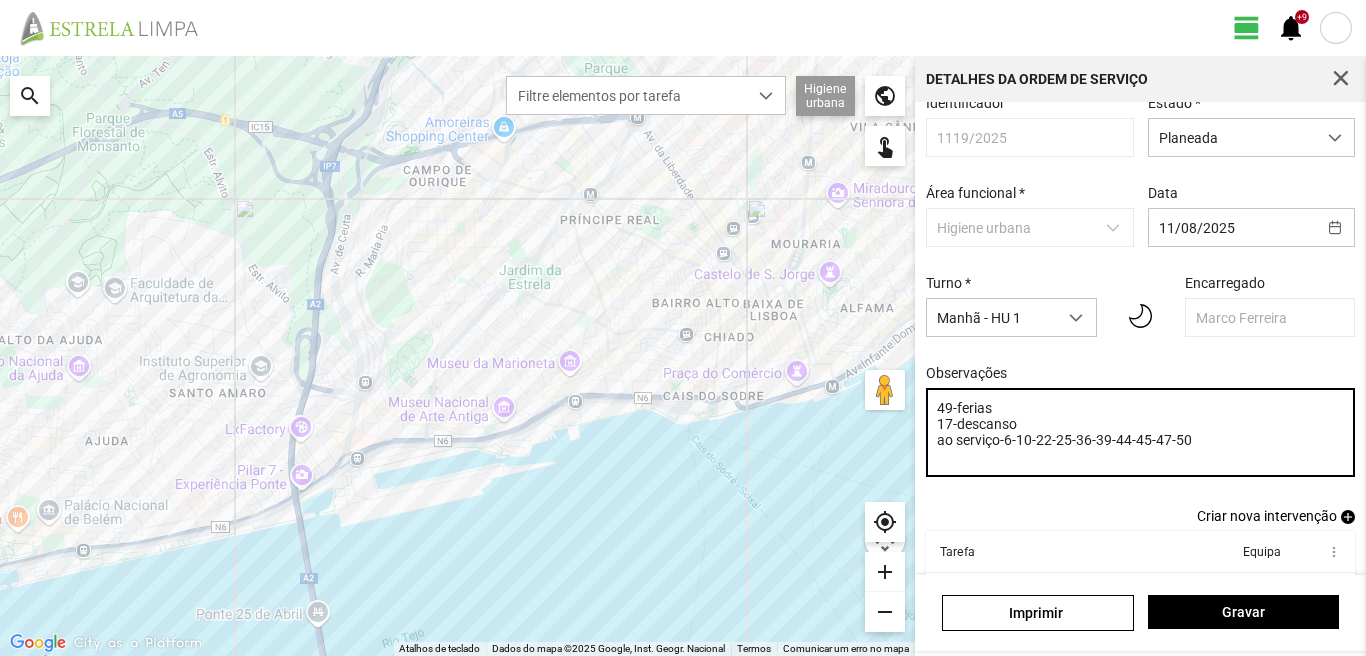 click on "49-ferias
17-descanso
ao serviço-6-10-22-25-36-39-44-45-47-50" at bounding box center [1141, 432] 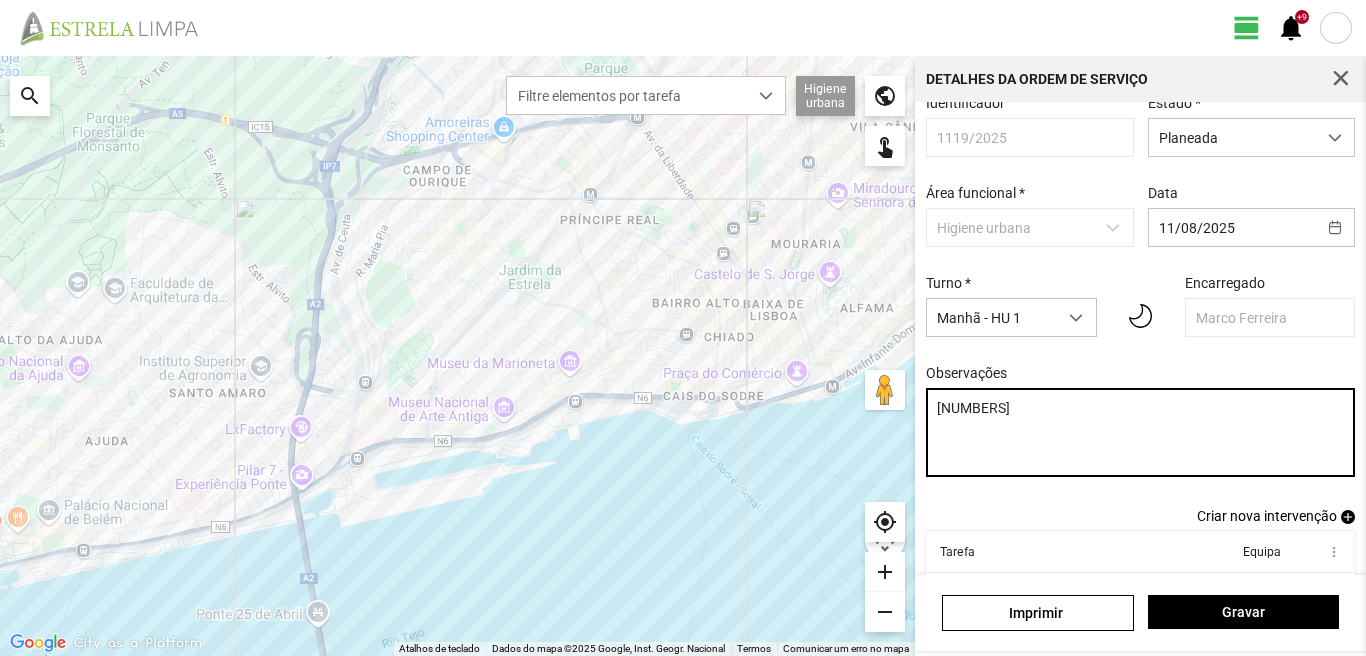 click on "[NUMBERS]" at bounding box center (1141, 432) 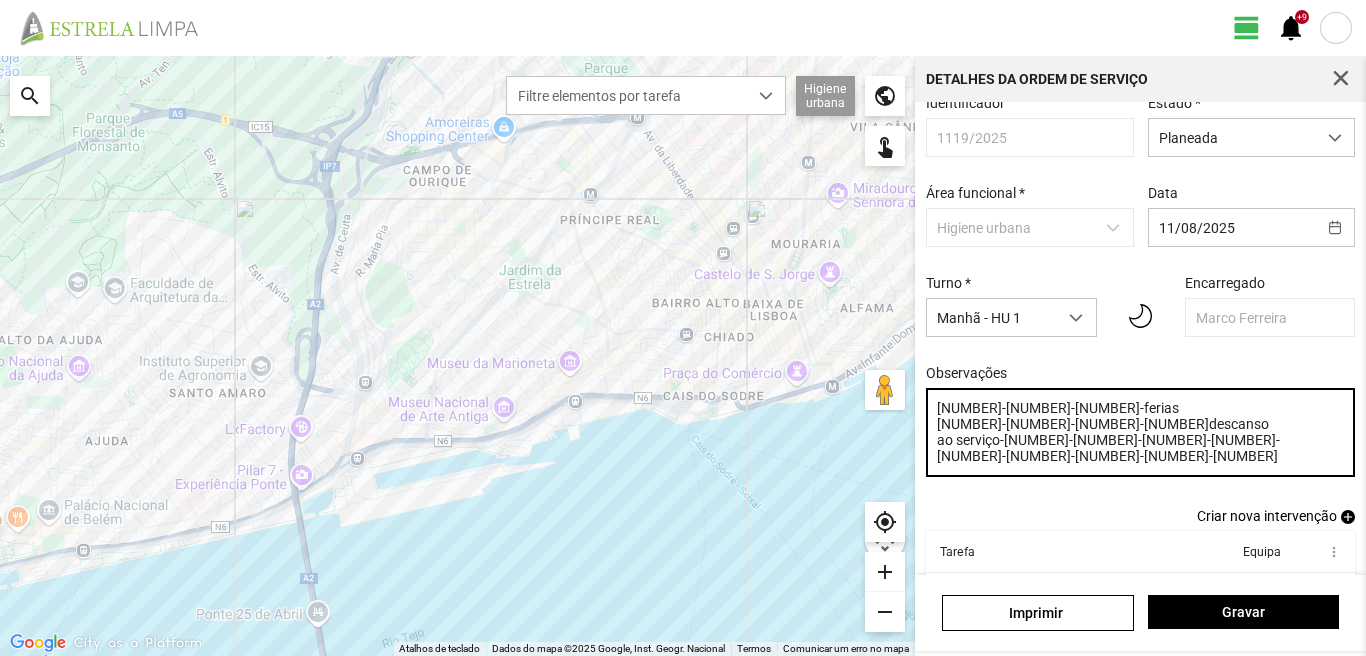 click on "[NUMBER]-[NUMBER]-[NUMBER]-ferias
[NUMBER]-[NUMBER]-[NUMBER]-[NUMBER]descanso
ao serviço-[NUMBER]-[NUMBER]-[NUMBER]-[NUMBER]-[NUMBER]-[NUMBER]-[NUMBER]-[NUMBER]-[NUMBER]" at bounding box center (1141, 432) 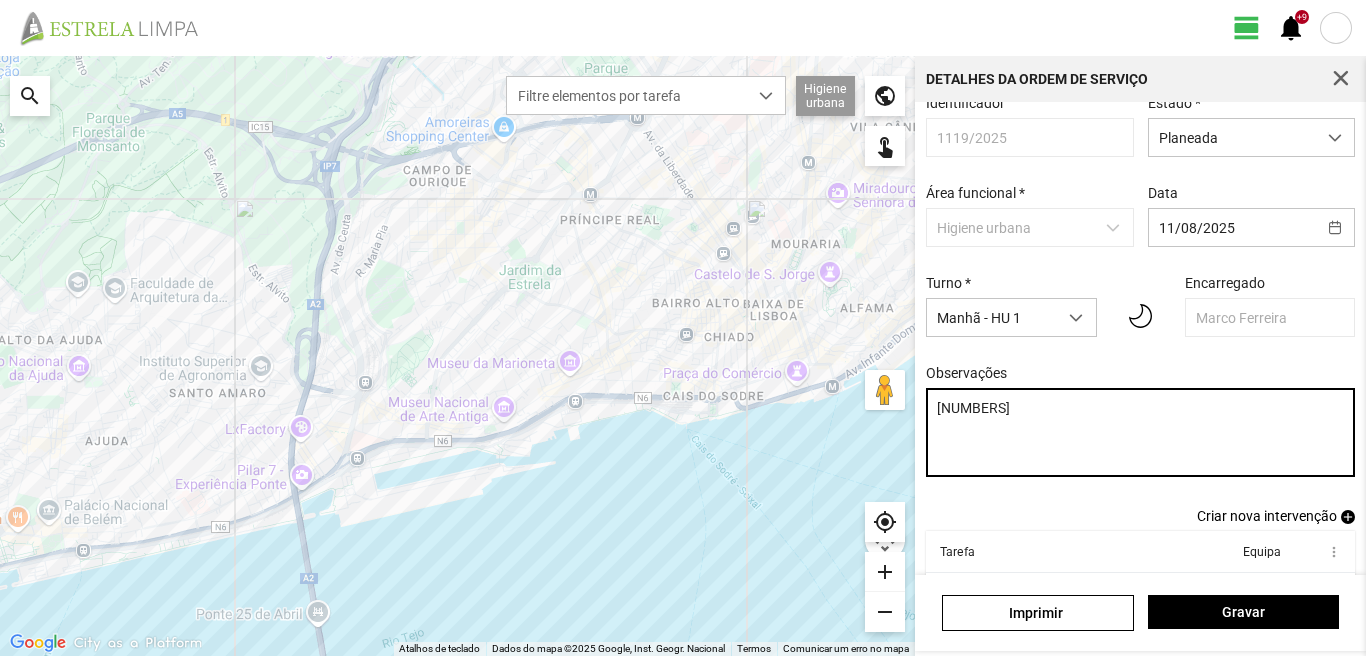 click on "[NUMBERS]" at bounding box center (1141, 432) 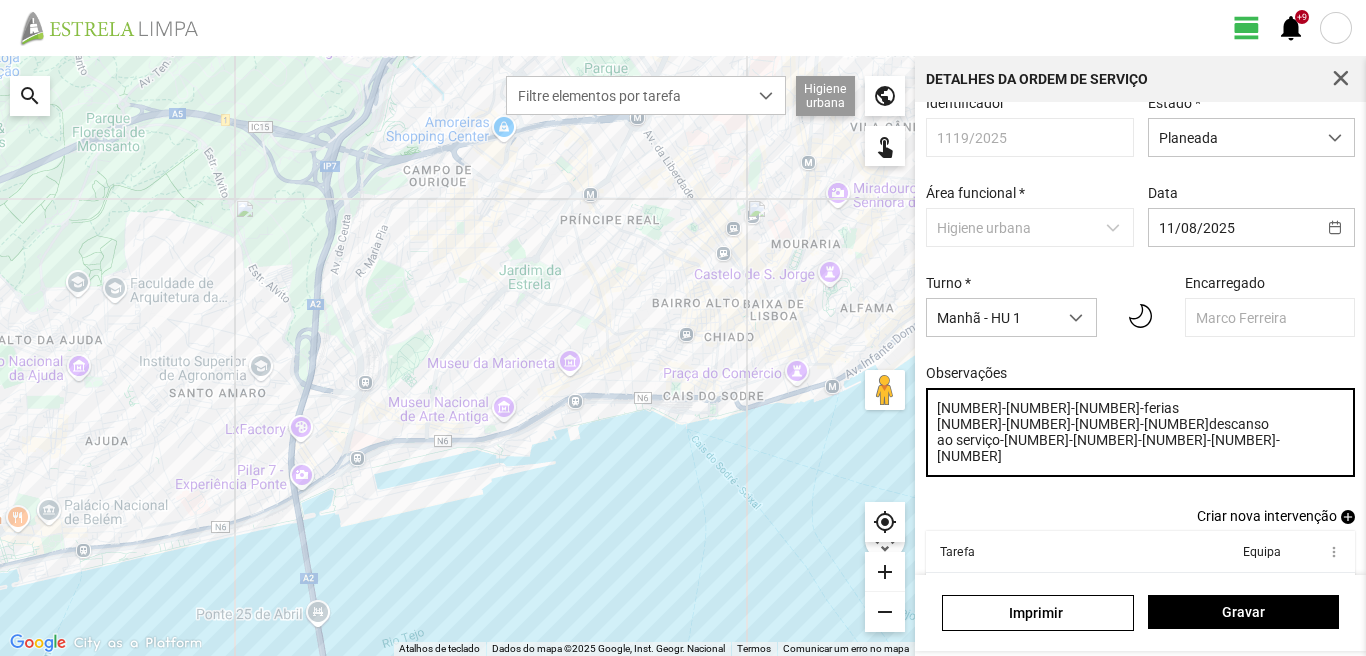 click on "[NUMBER]-[NUMBER]-[NUMBER]-ferias
[NUMBER]-[NUMBER]-[NUMBER]-[NUMBER]descanso
ao serviço-[NUMBER]-[NUMBER]-[NUMBER]-[NUMBER]-[NUMBER]" at bounding box center [1141, 432] 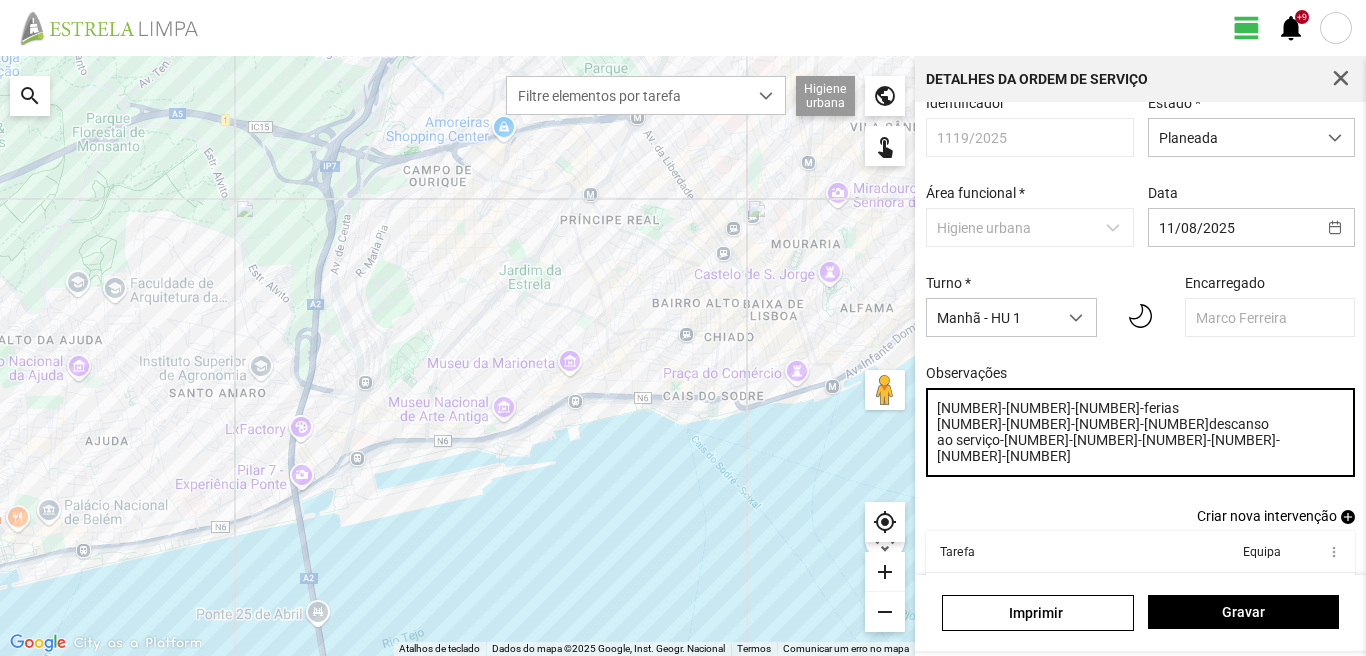 click on "[NUMBER]-[NUMBER]-[NUMBER]-ferias
[NUMBER]-[NUMBER]-[NUMBER]-[NUMBER]descanso
ao serviço-[NUMBER]-[NUMBER]-[NUMBER]-[NUMBER]-[NUMBER]-[NUMBER]" at bounding box center [1141, 432] 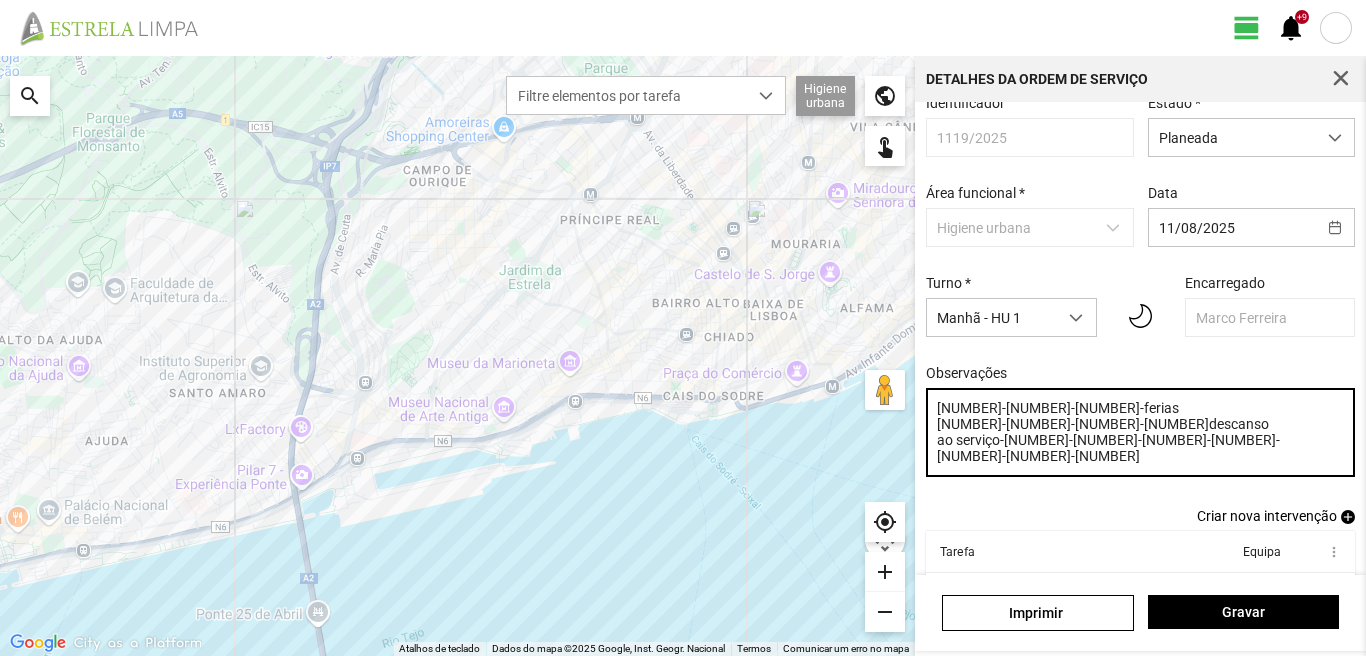 click on "[NUMBER]-[NUMBER]-[NUMBER]-ferias
[NUMBER]-[NUMBER]-[NUMBER]-[NUMBER]descanso
ao serviço-[NUMBER]-[NUMBER]-[NUMBER]-[NUMBER]-[NUMBER]-[NUMBER]-[NUMBER]" at bounding box center [1141, 432] 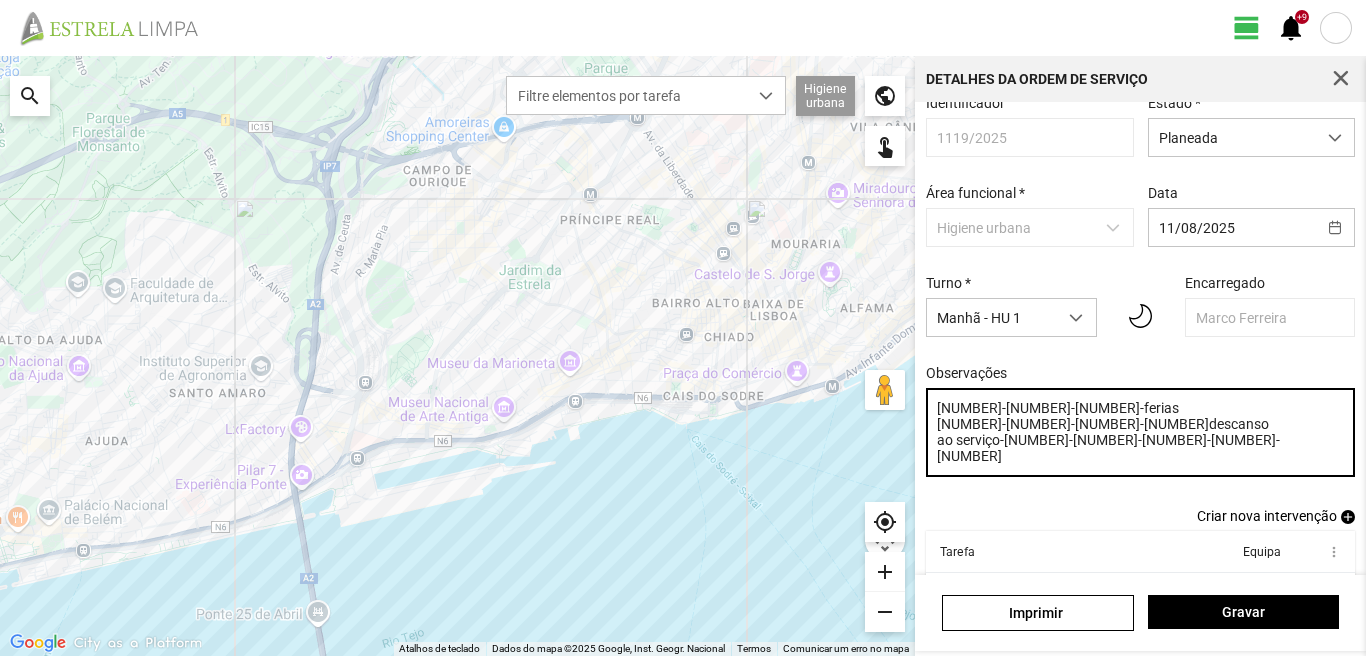 click on "[NUMBER]-[NUMBER]-[NUMBER]-ferias
[NUMBER]-[NUMBER]-[NUMBER]-[NUMBER]descanso
ao serviço-[NUMBER]-[NUMBER]-[NUMBER]-[NUMBER]-[NUMBER]" at bounding box center [1141, 432] 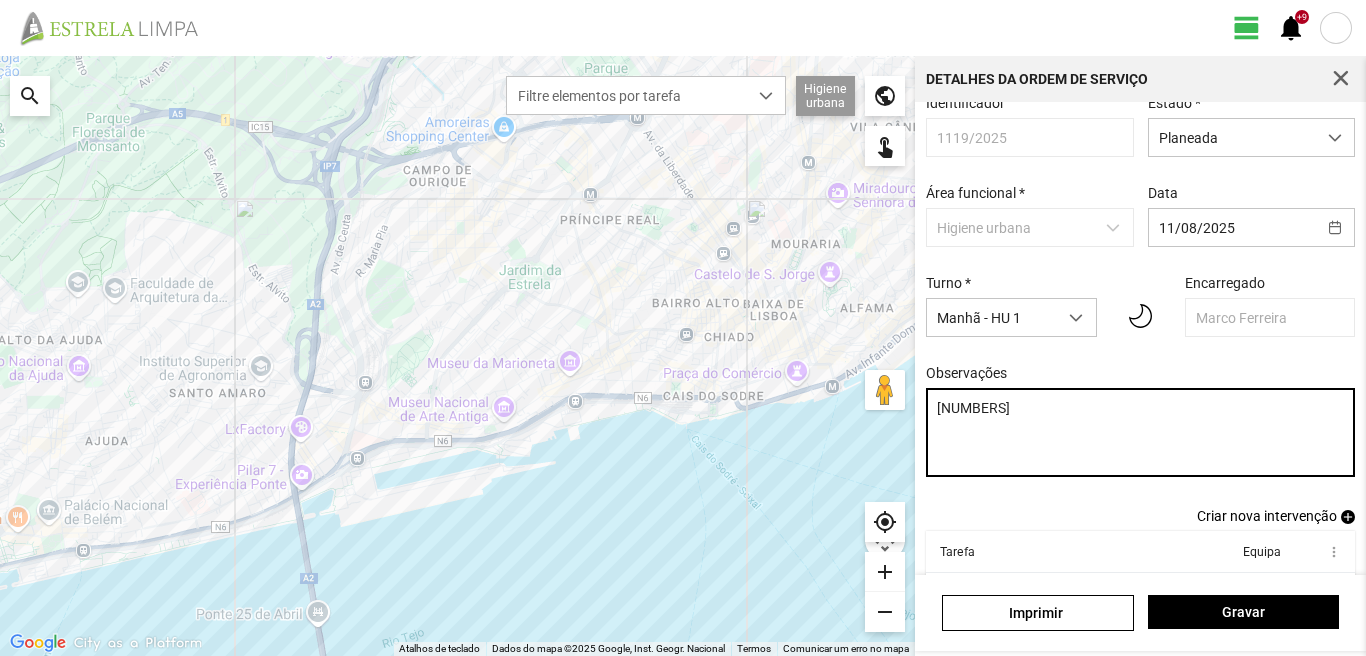 type on "[NUMBERS]" 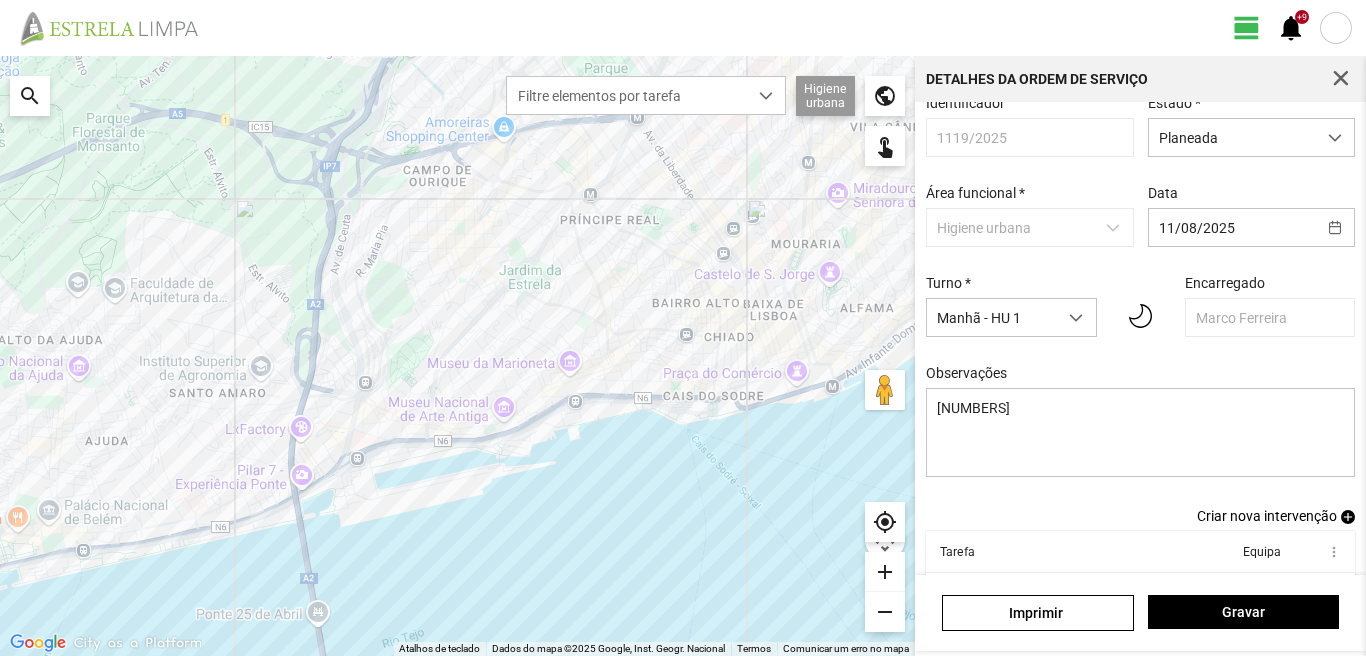 click on "add" at bounding box center [1348, 517] 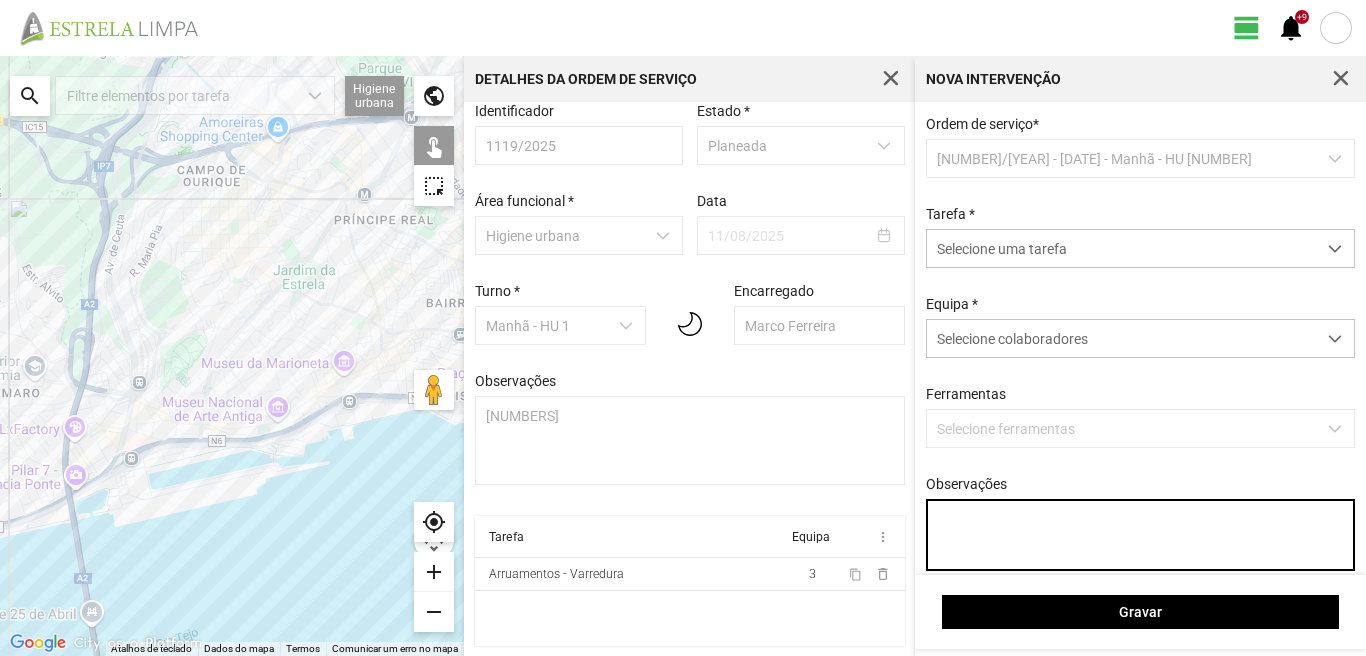 click on "Observações" at bounding box center (1141, 535) 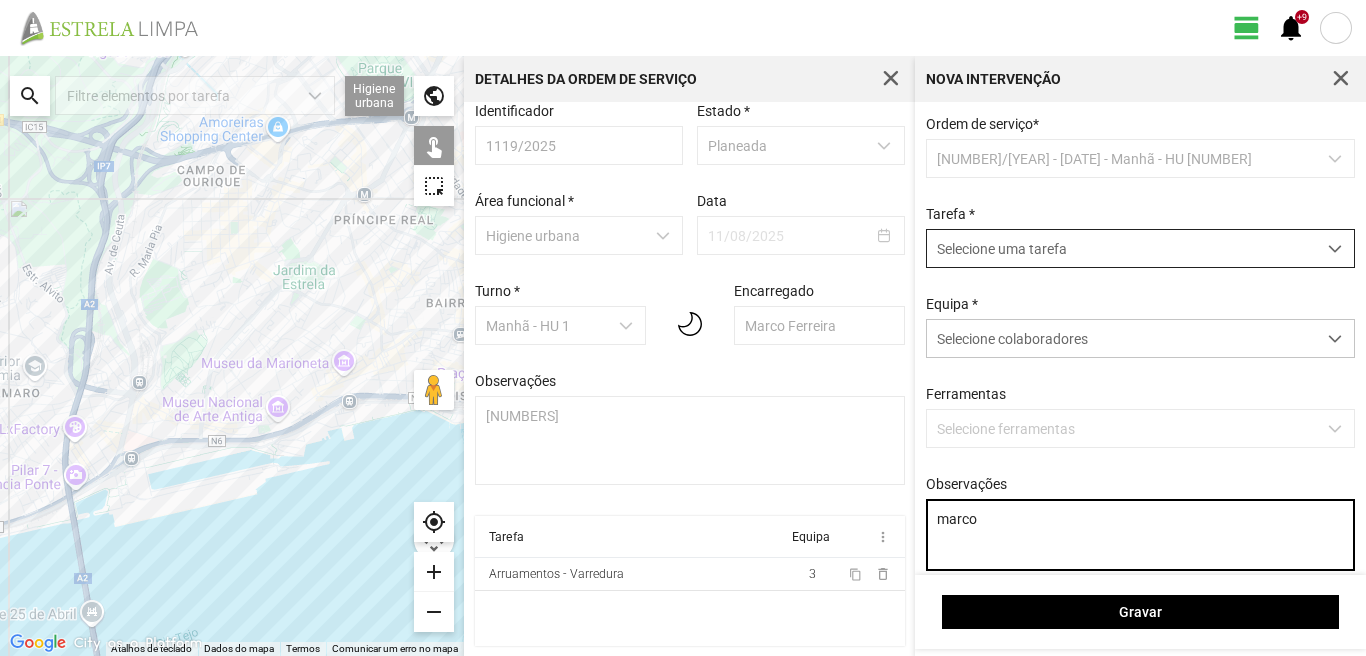 type on "marco" 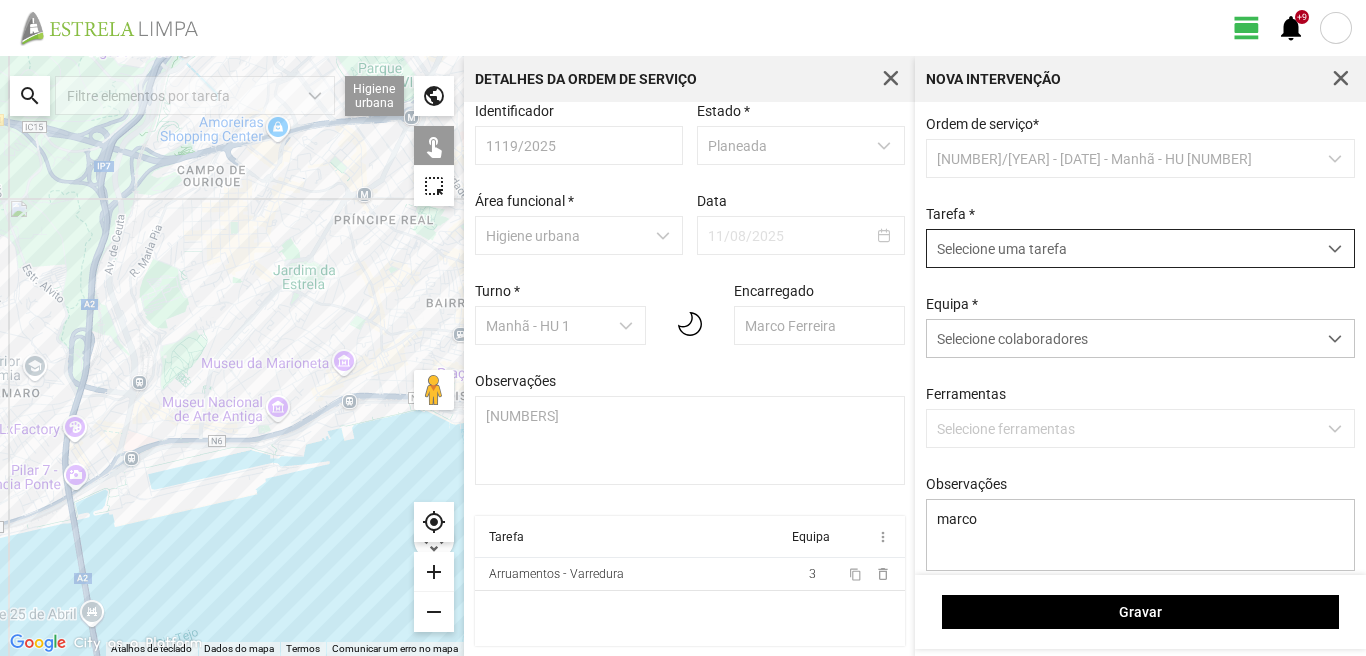 click on "Selecione uma tarefa" at bounding box center (1121, 248) 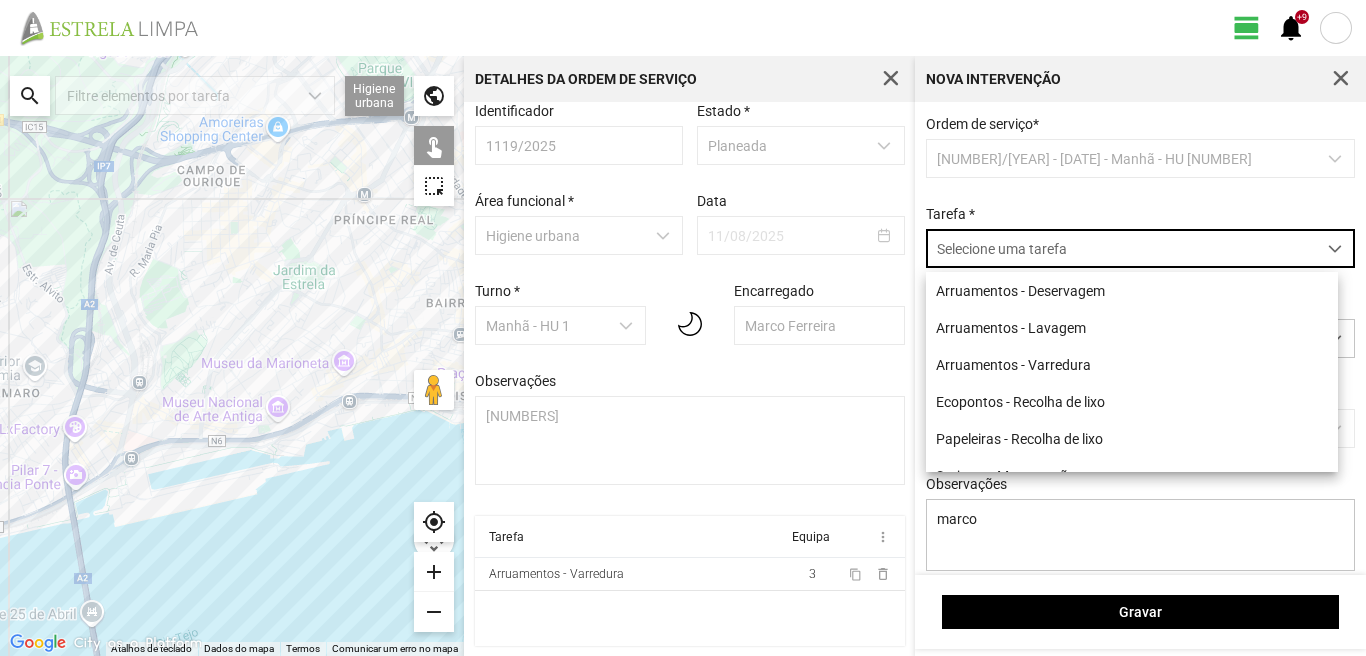 scroll, scrollTop: 11, scrollLeft: 89, axis: both 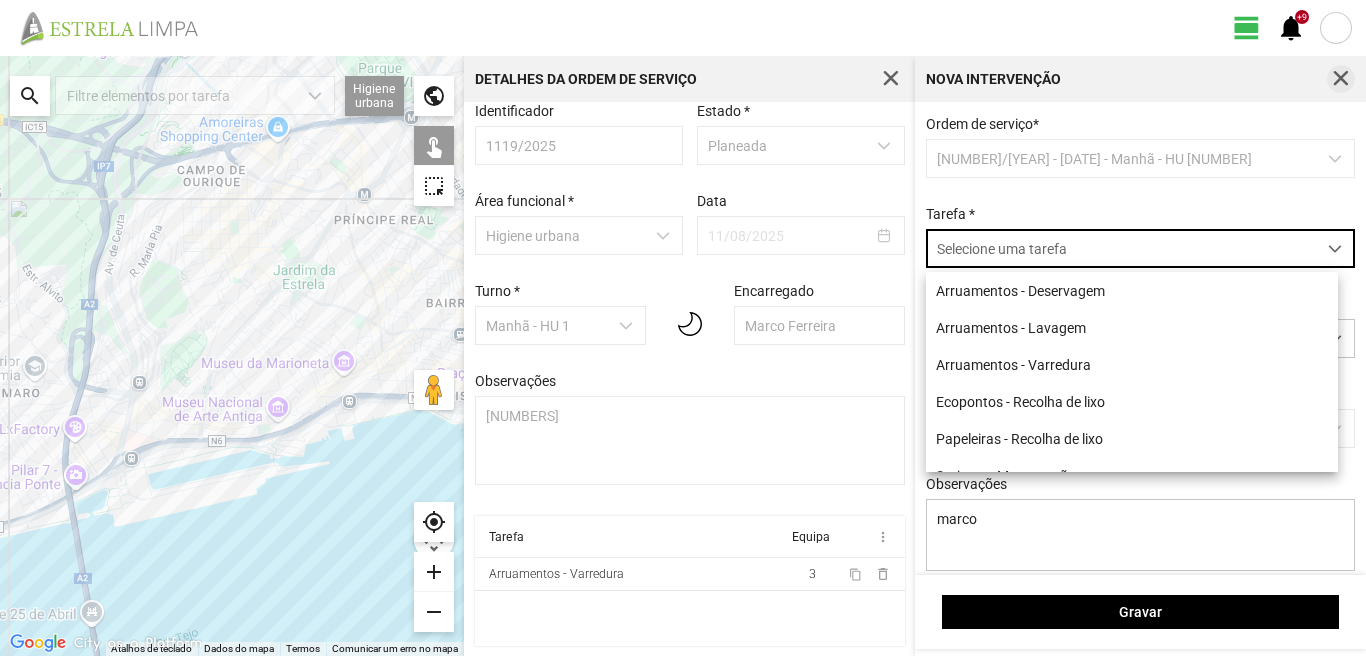 click at bounding box center [1341, 79] 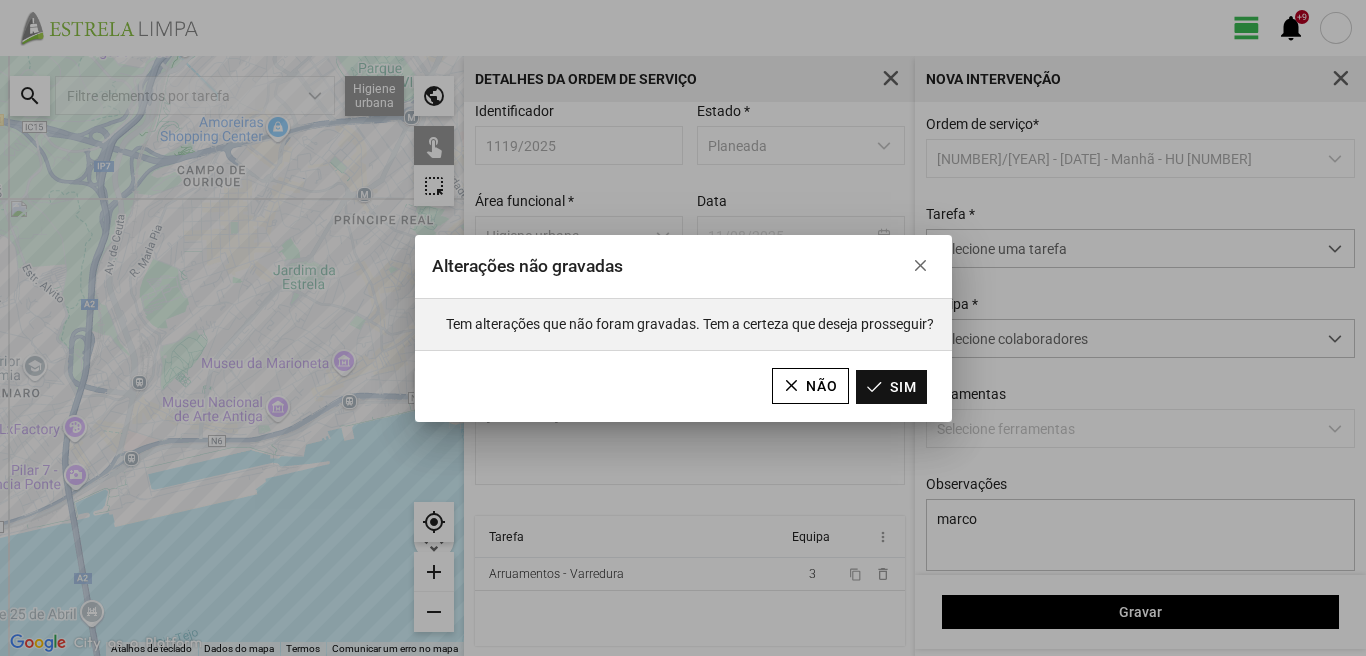 click on "Sim" 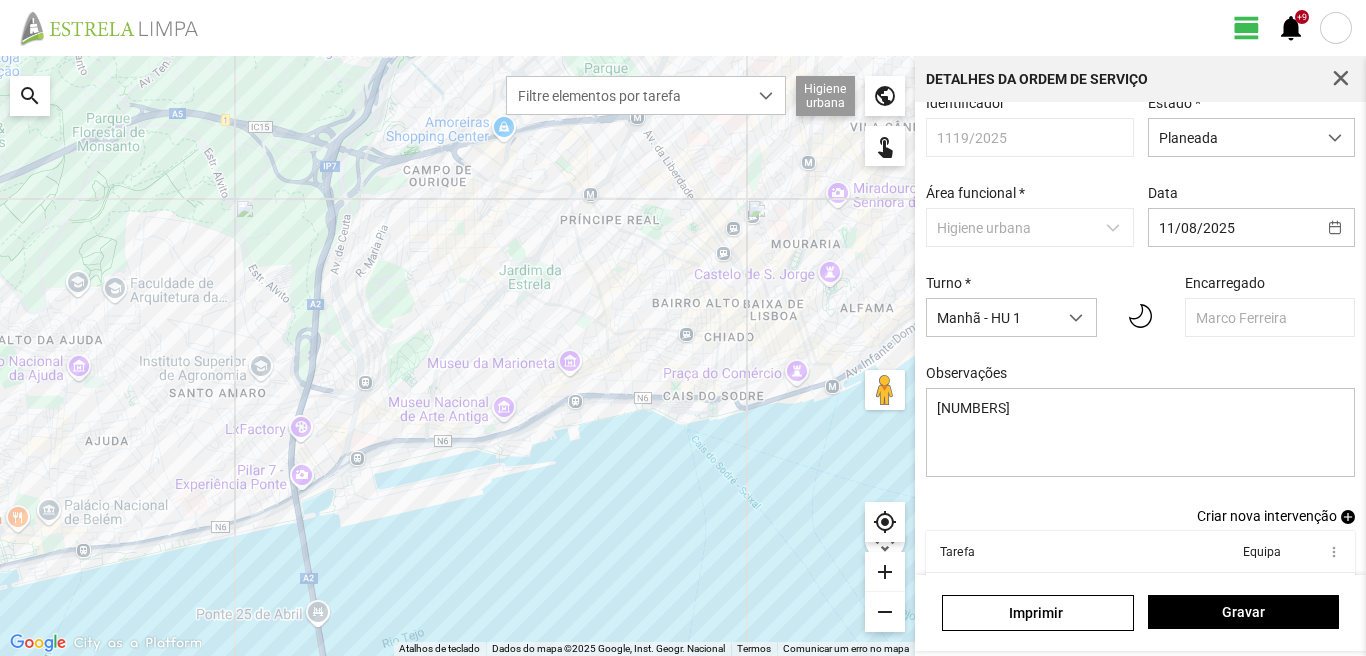 scroll, scrollTop: 126, scrollLeft: 0, axis: vertical 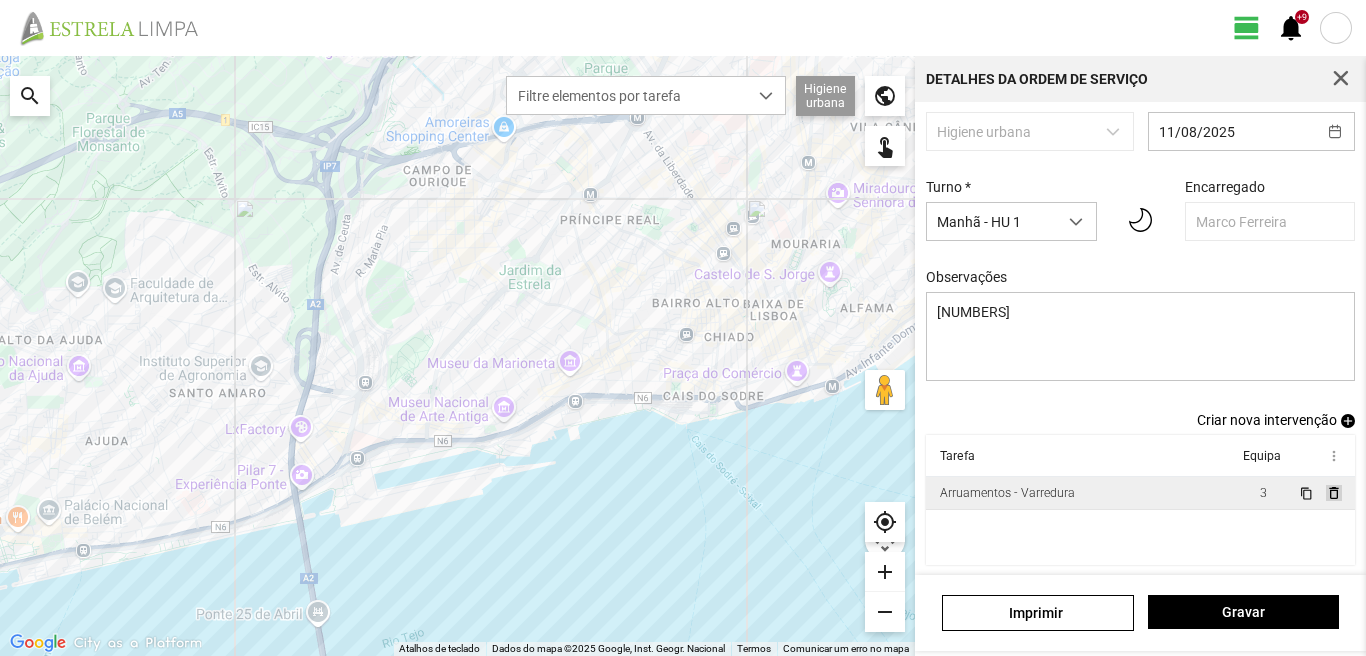 click on "delete_outline" at bounding box center [1333, 493] 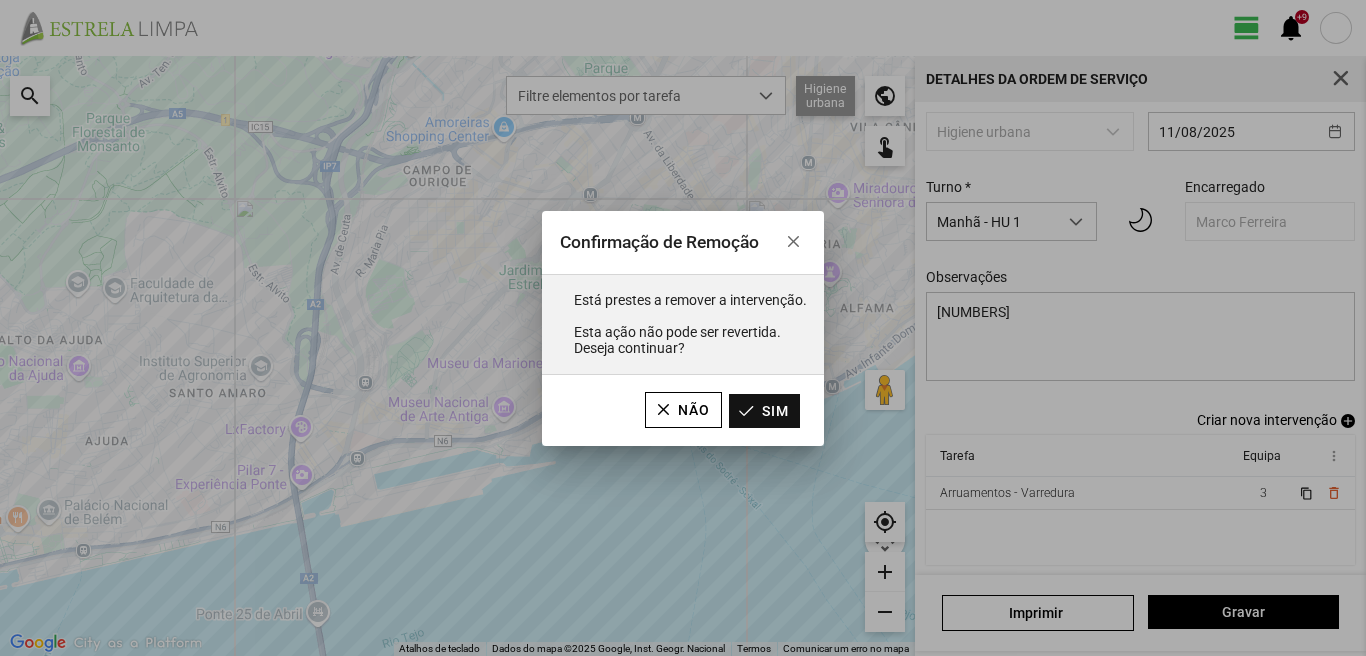 click on "Sim" 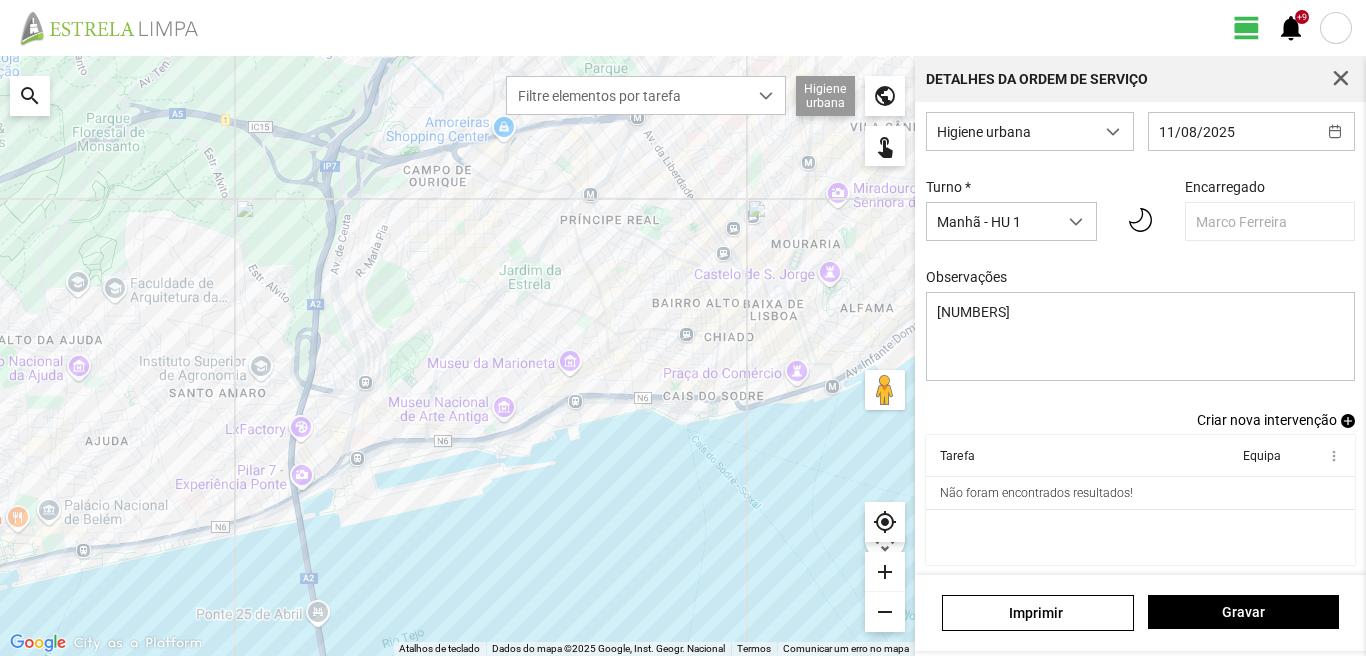 click on "add" at bounding box center (1348, 421) 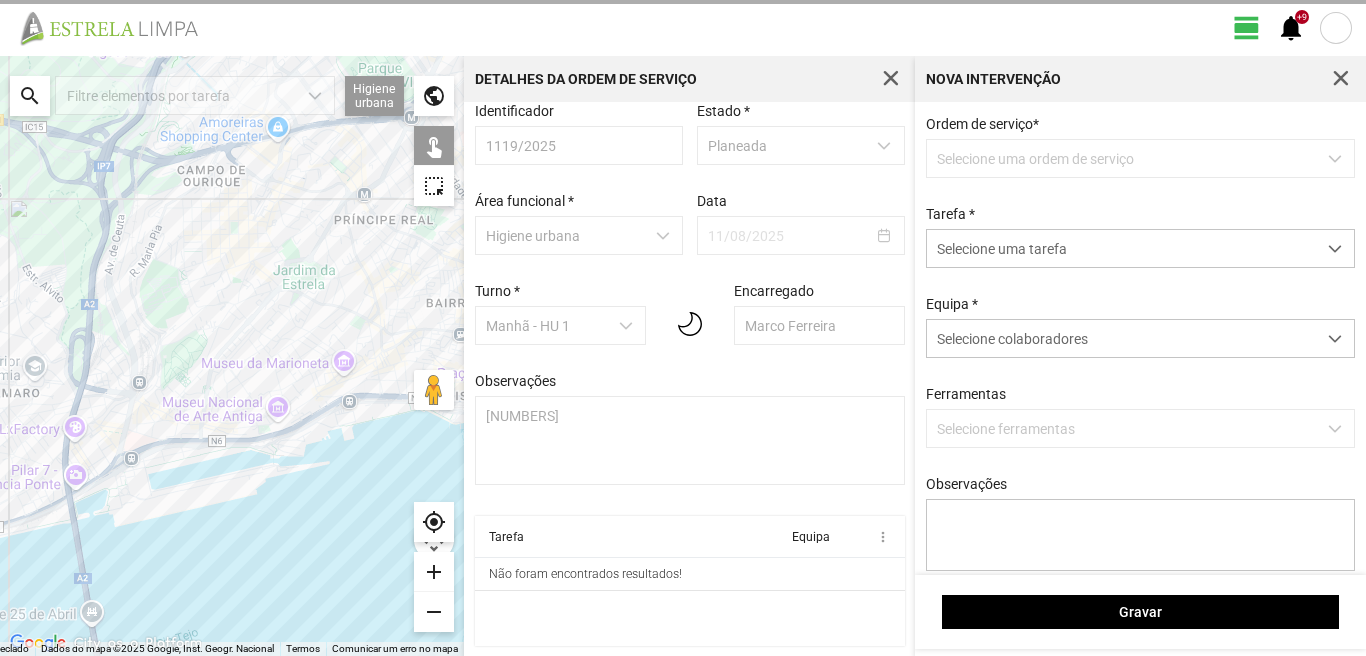 scroll, scrollTop: 21, scrollLeft: 0, axis: vertical 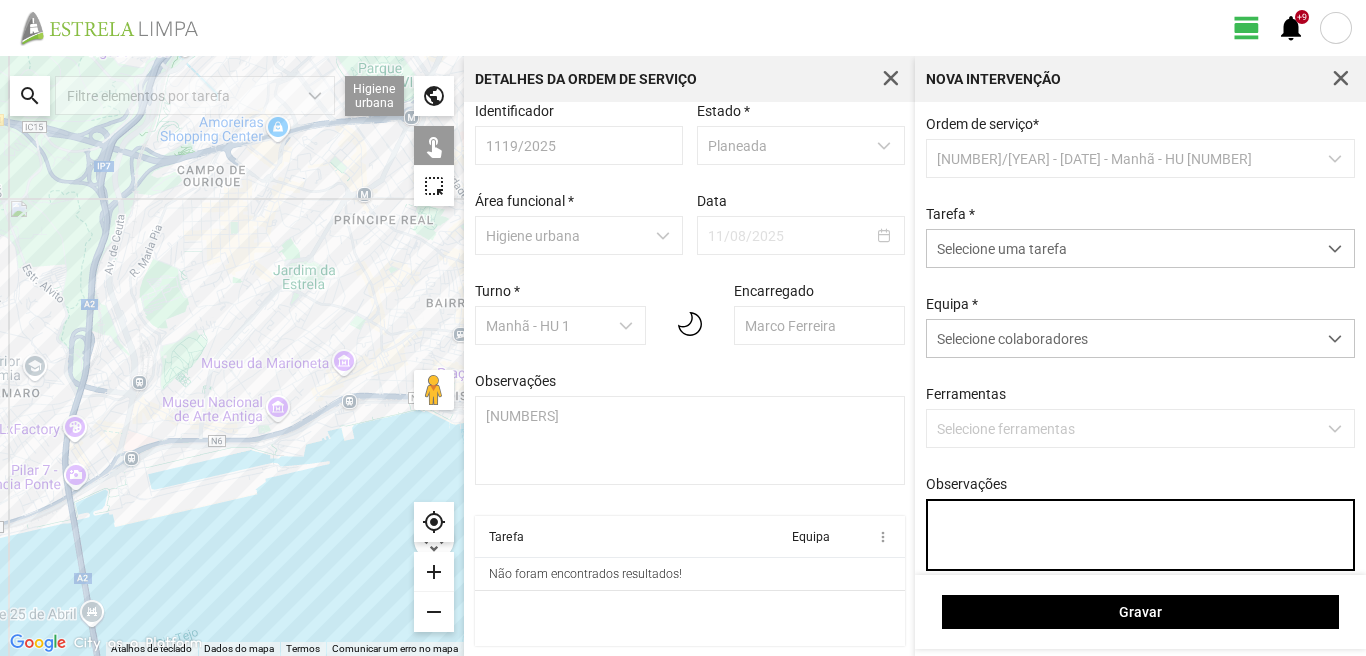 click on "Observações" at bounding box center [1141, 535] 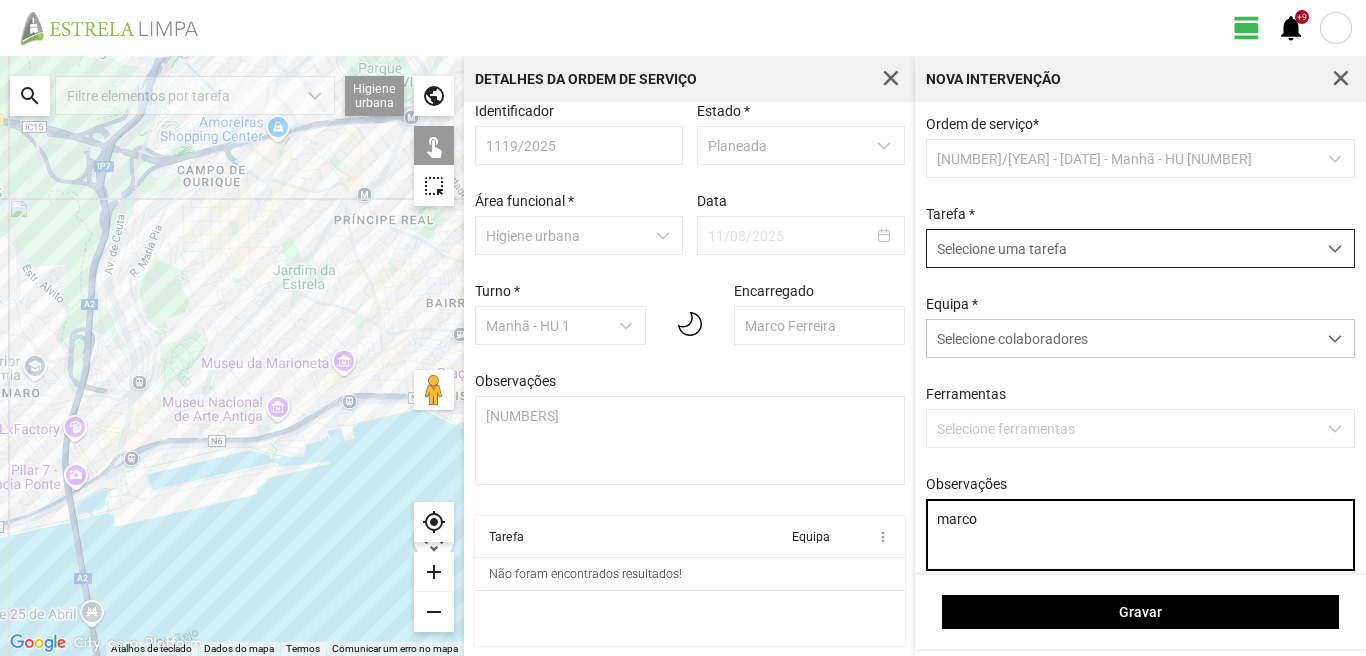 type on "marco" 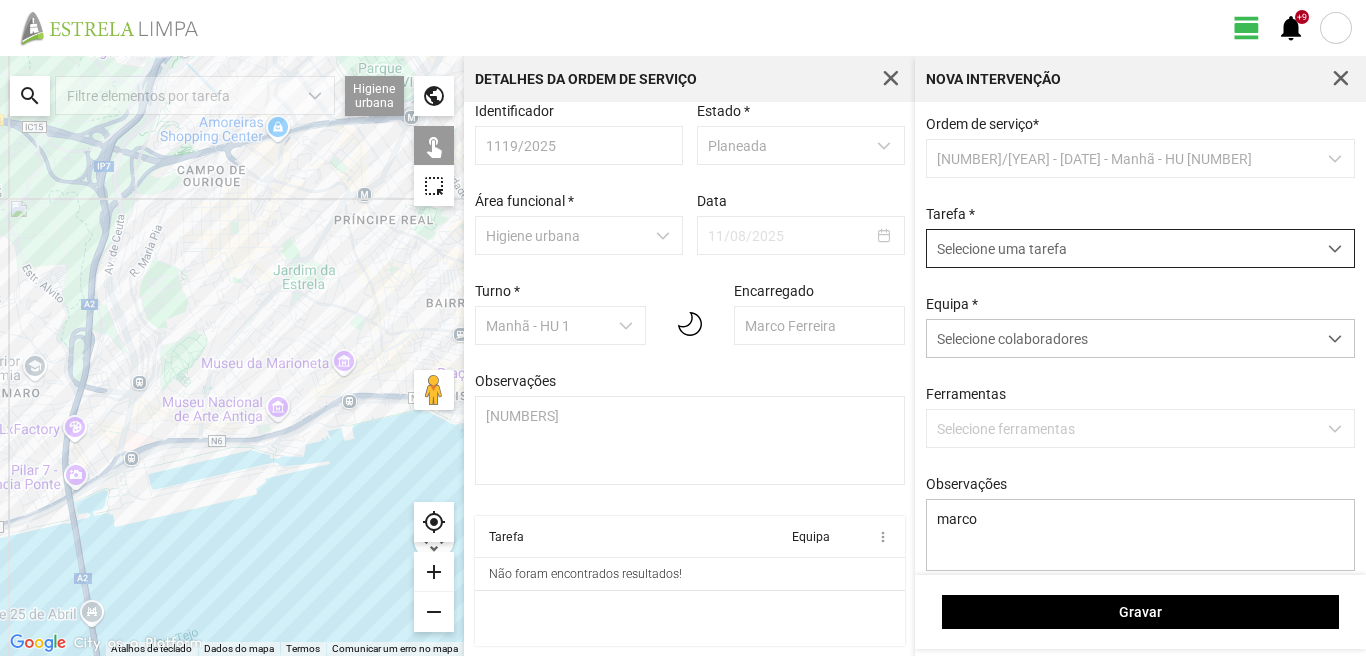 click on "Selecione uma tarefa" at bounding box center (1121, 248) 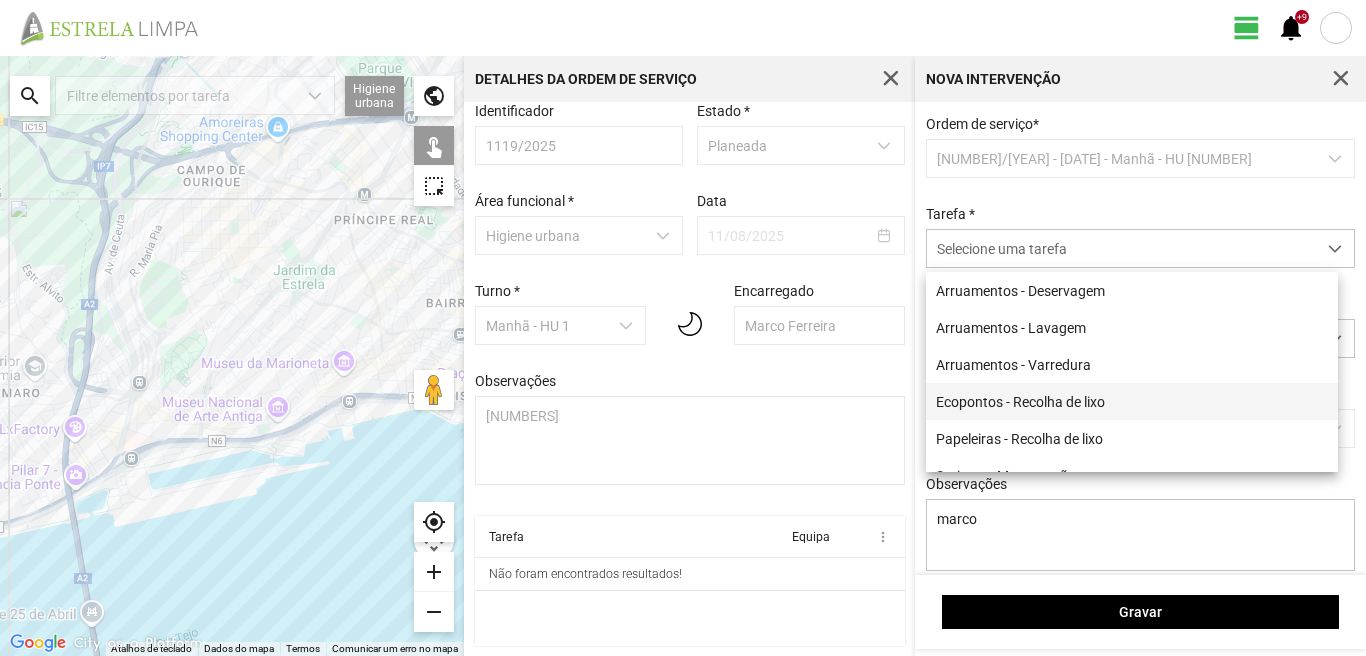 click on "Ecopontos - Recolha de lixo" at bounding box center [1132, 401] 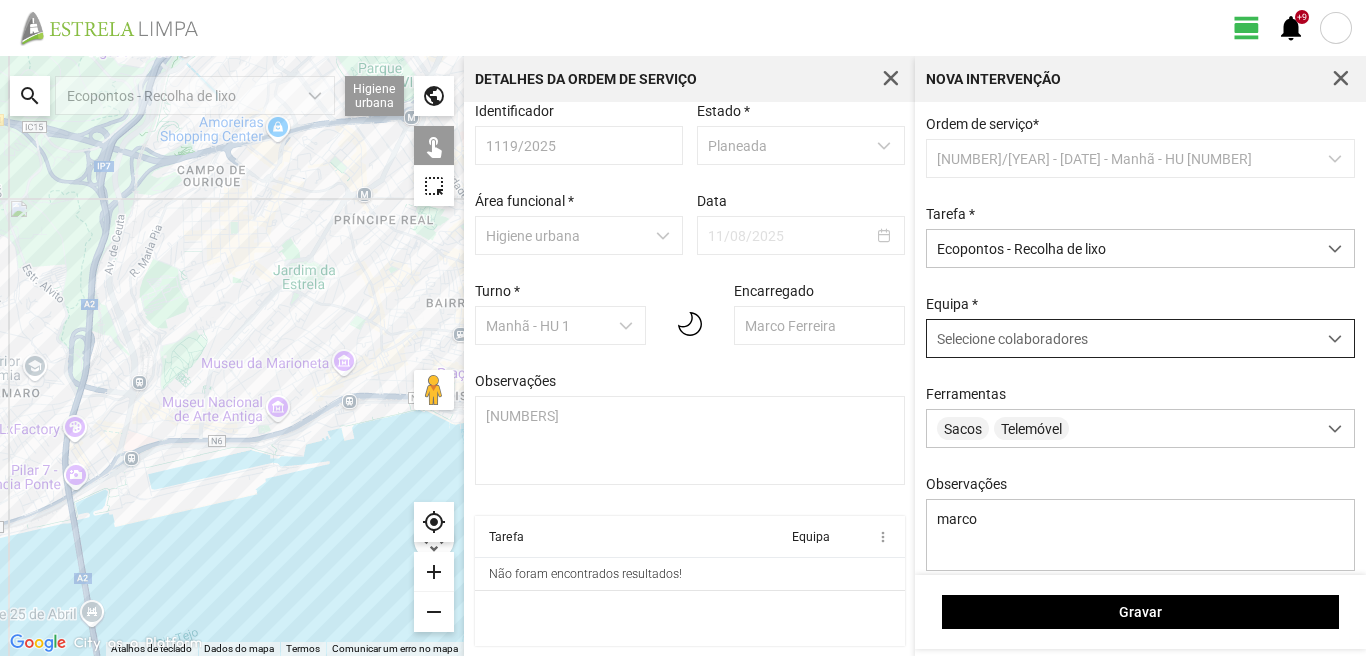 click on "Selecione colaboradores" at bounding box center (1012, 339) 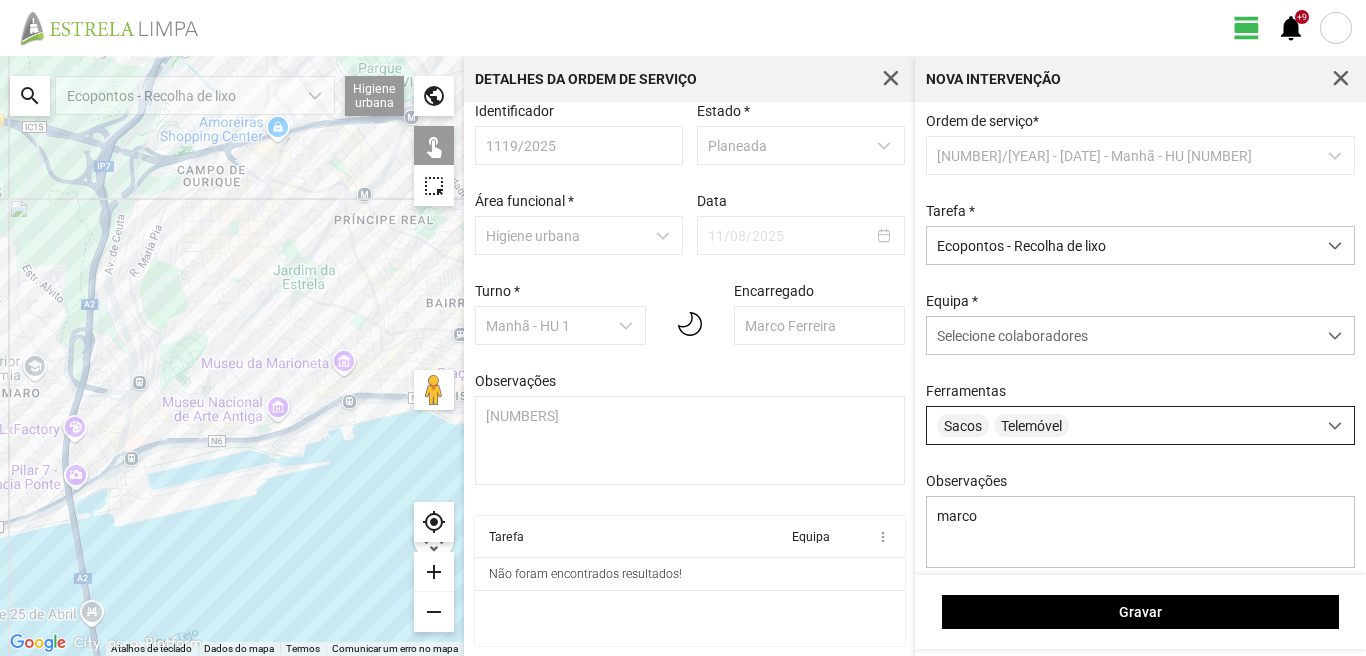 scroll, scrollTop: 0, scrollLeft: 0, axis: both 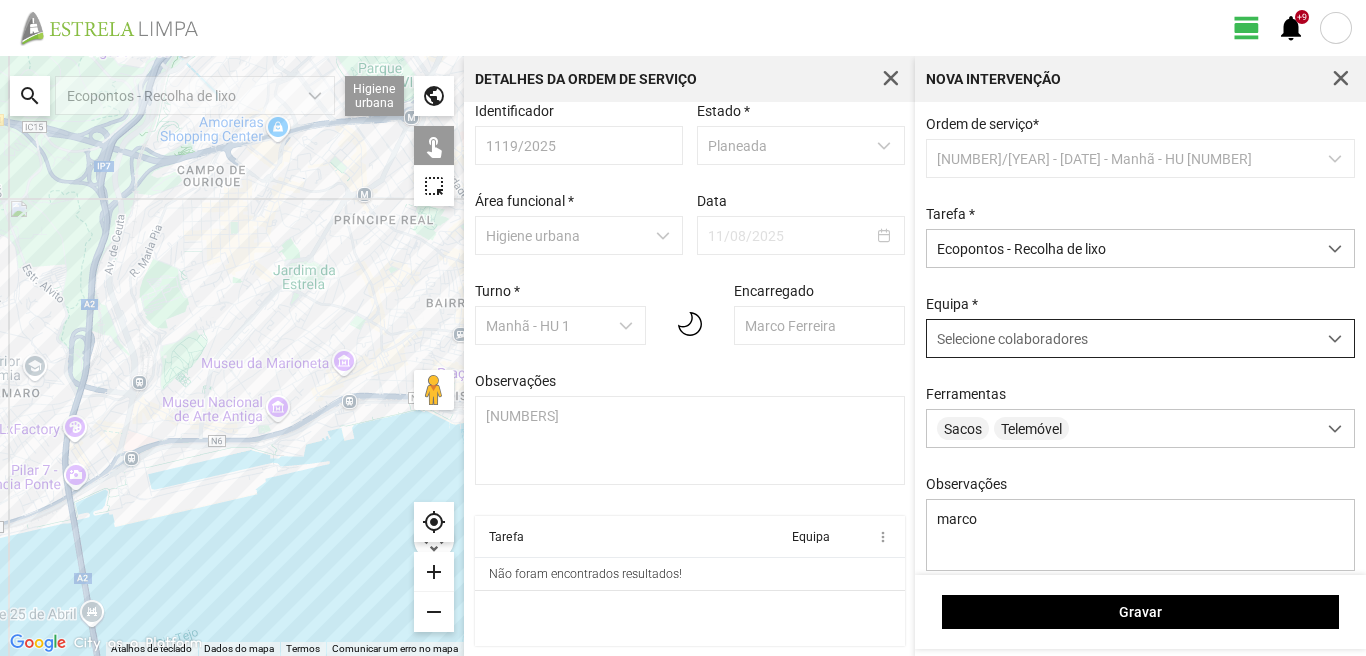 click on "Selecione colaboradores" at bounding box center [1012, 339] 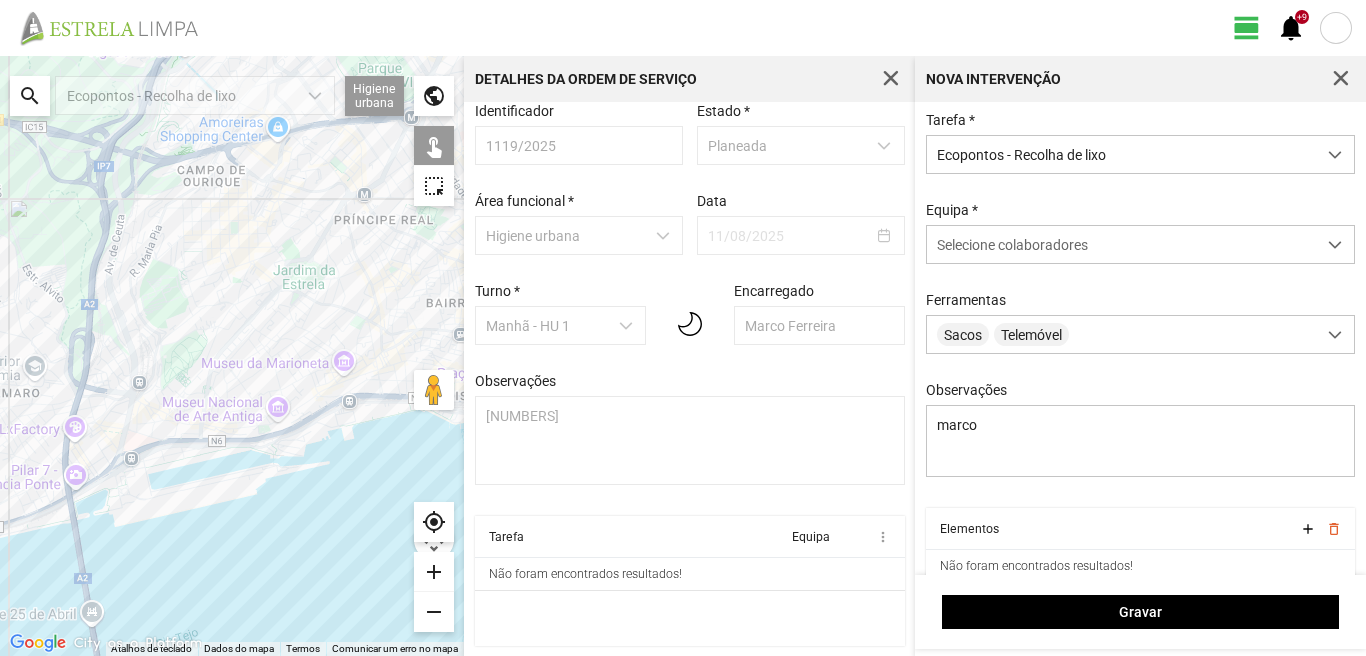 scroll, scrollTop: 0, scrollLeft: 0, axis: both 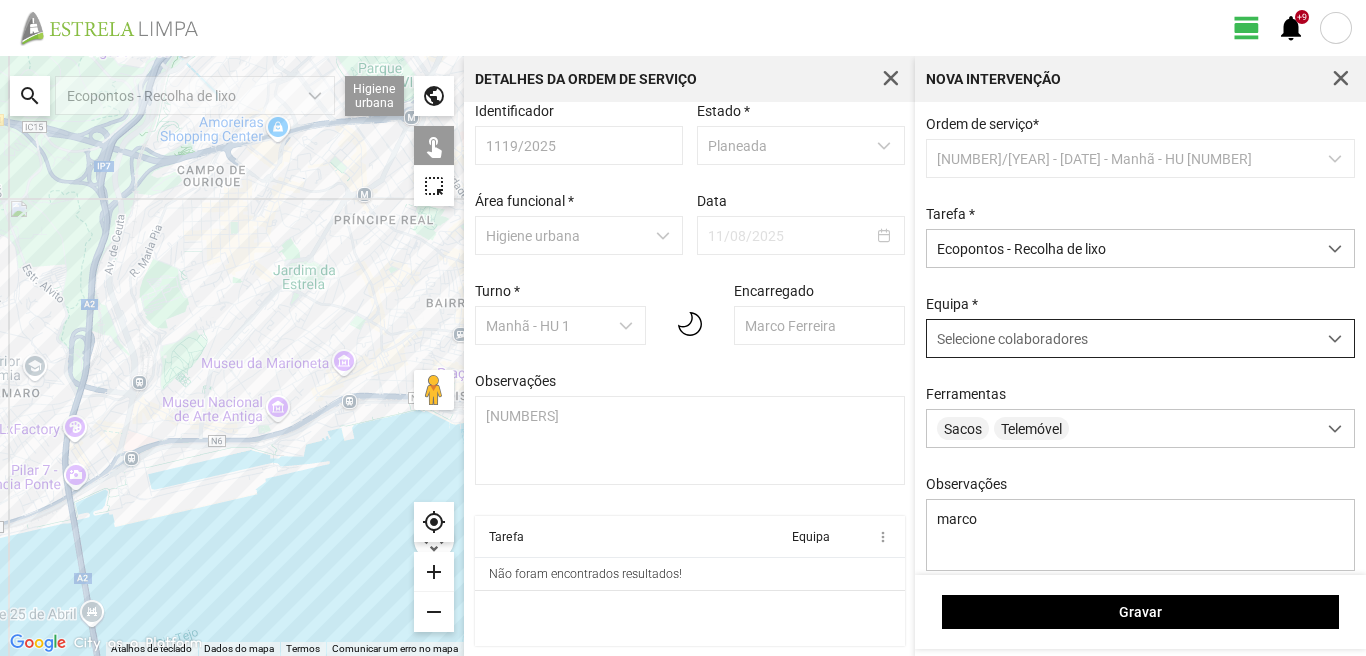 click on "Selecione colaboradores" at bounding box center [1012, 339] 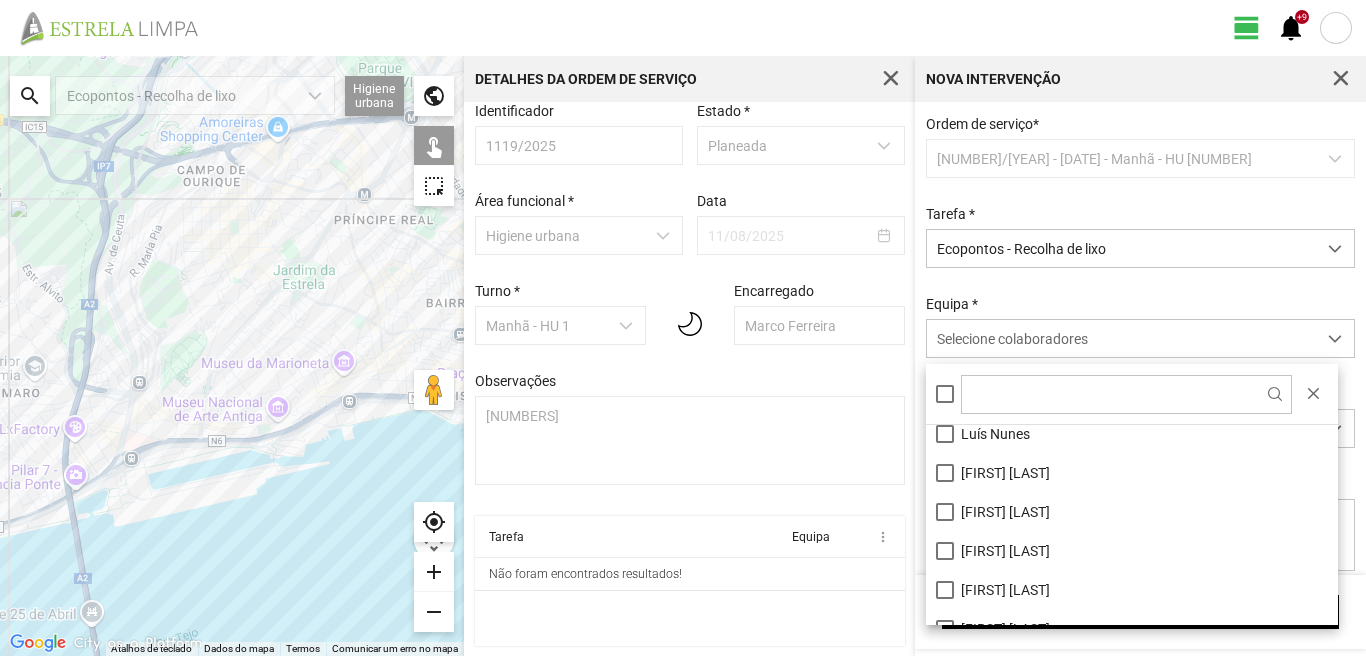 scroll, scrollTop: 268, scrollLeft: 0, axis: vertical 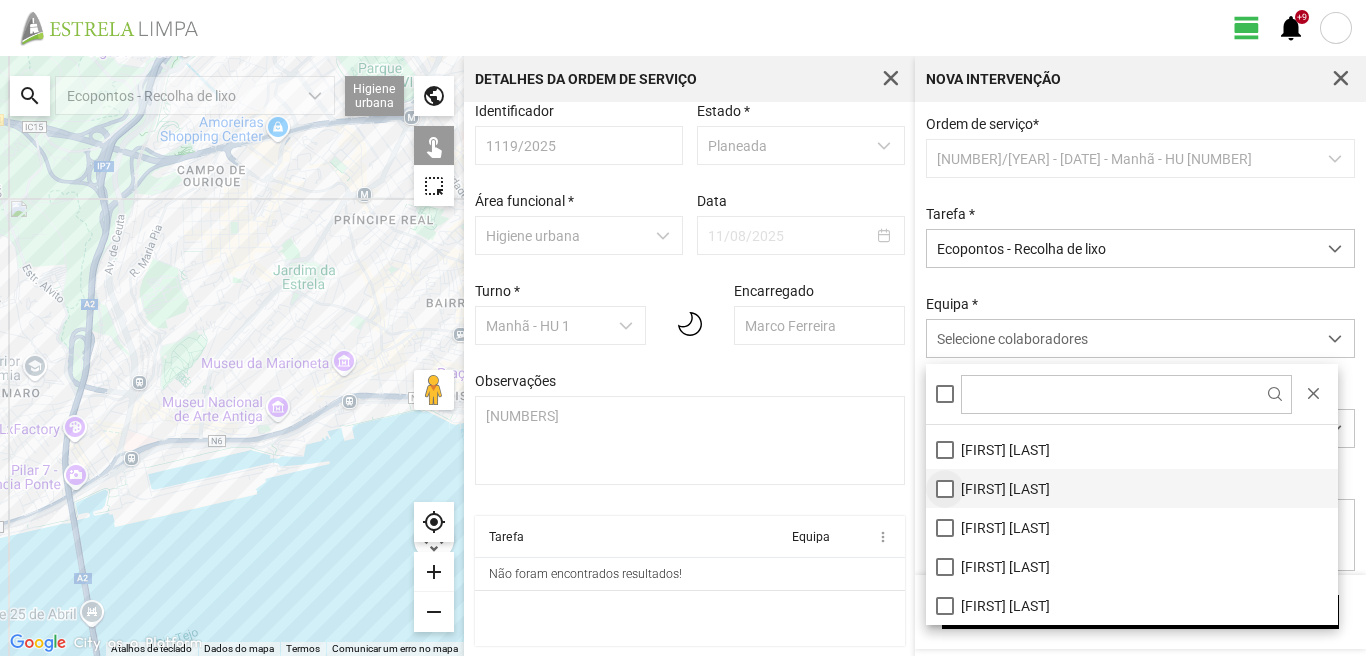 click on "[FIRST] [LAST]" at bounding box center [1132, 488] 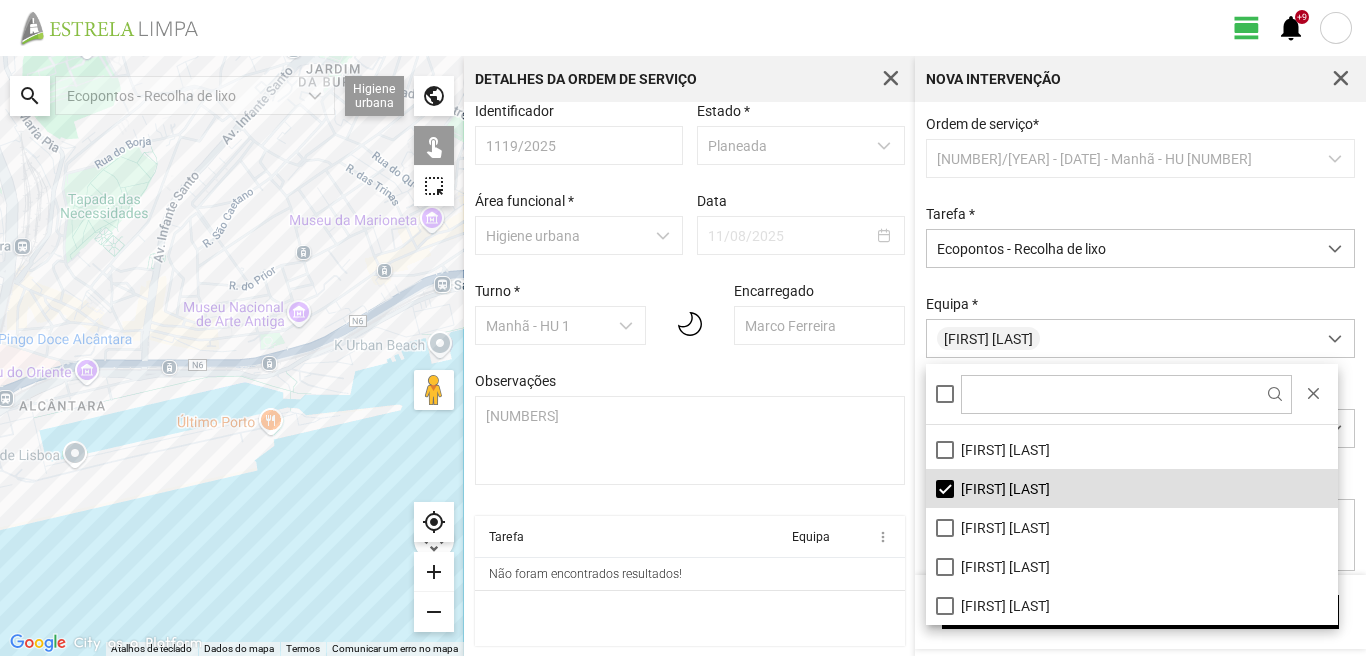 click 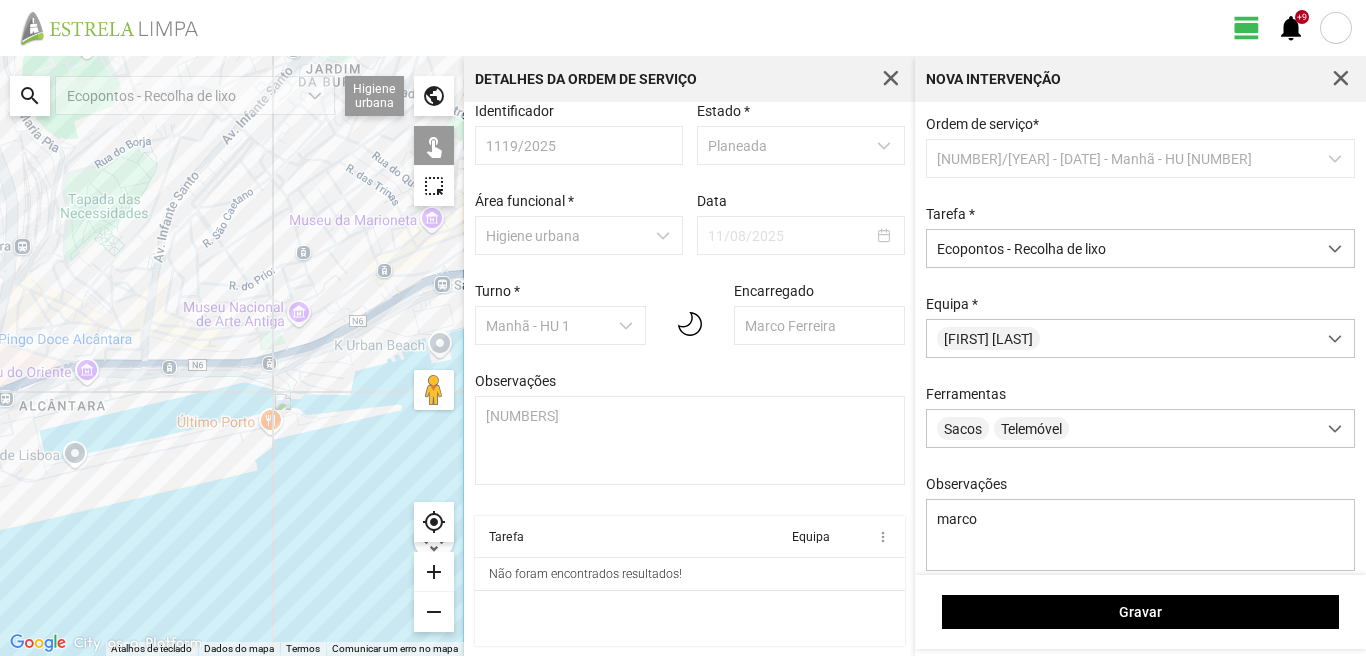 click 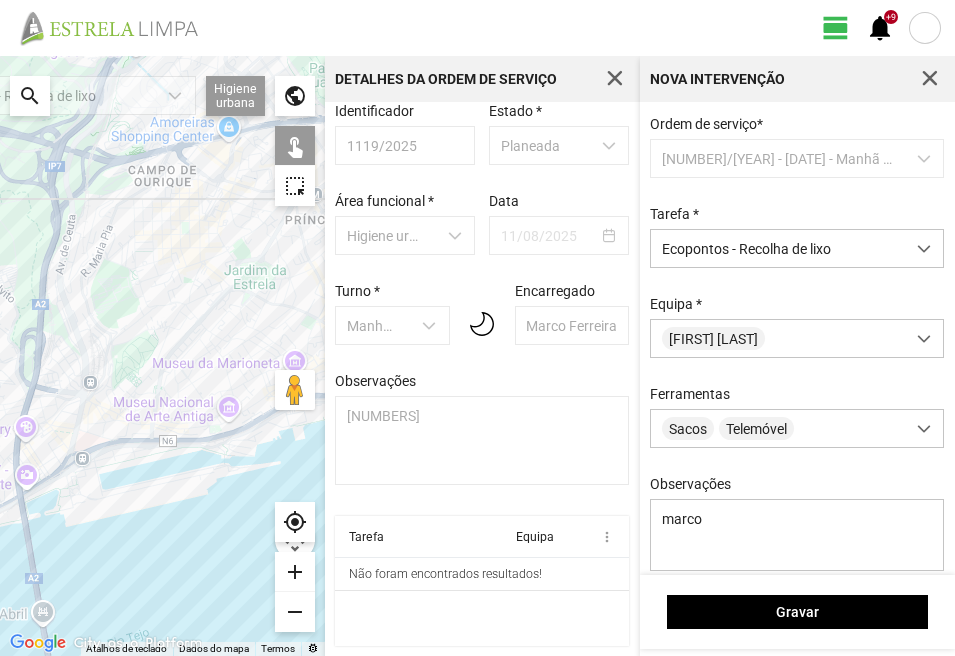 click 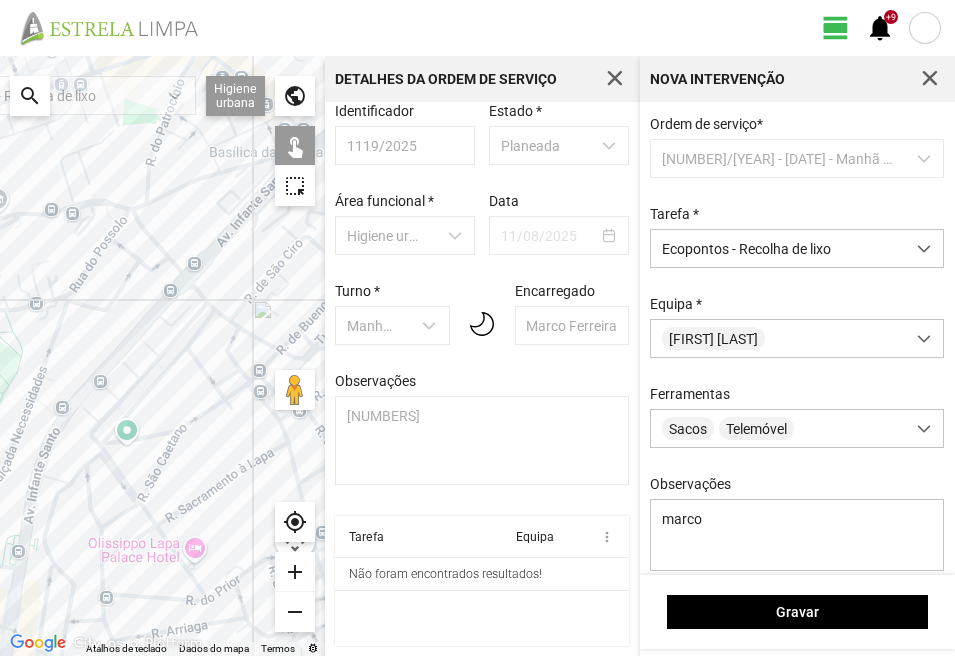 click 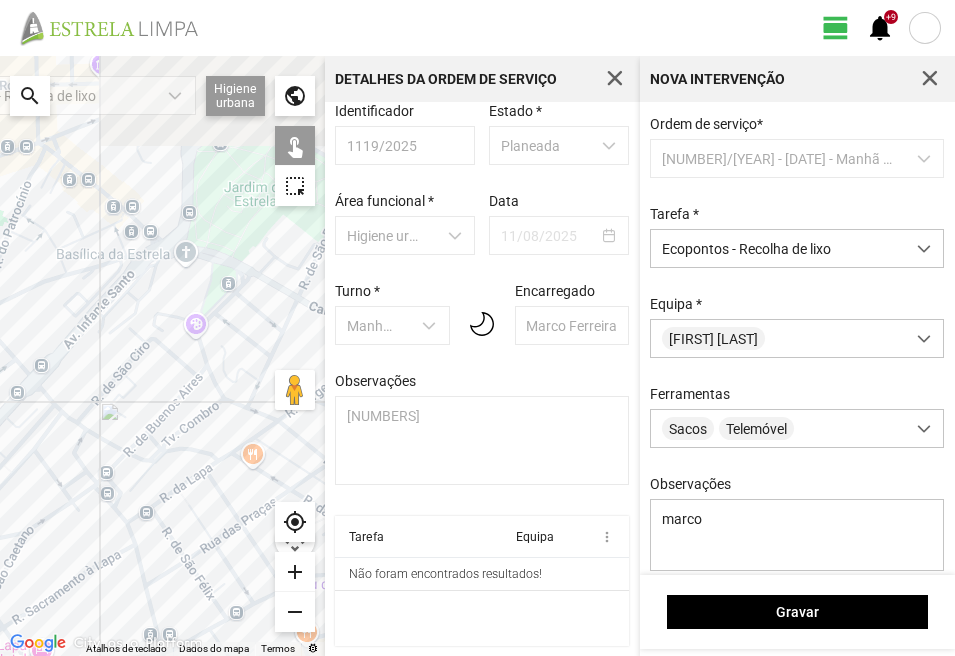 drag, startPoint x: 242, startPoint y: 276, endPoint x: 80, endPoint y: 381, distance: 193.0518 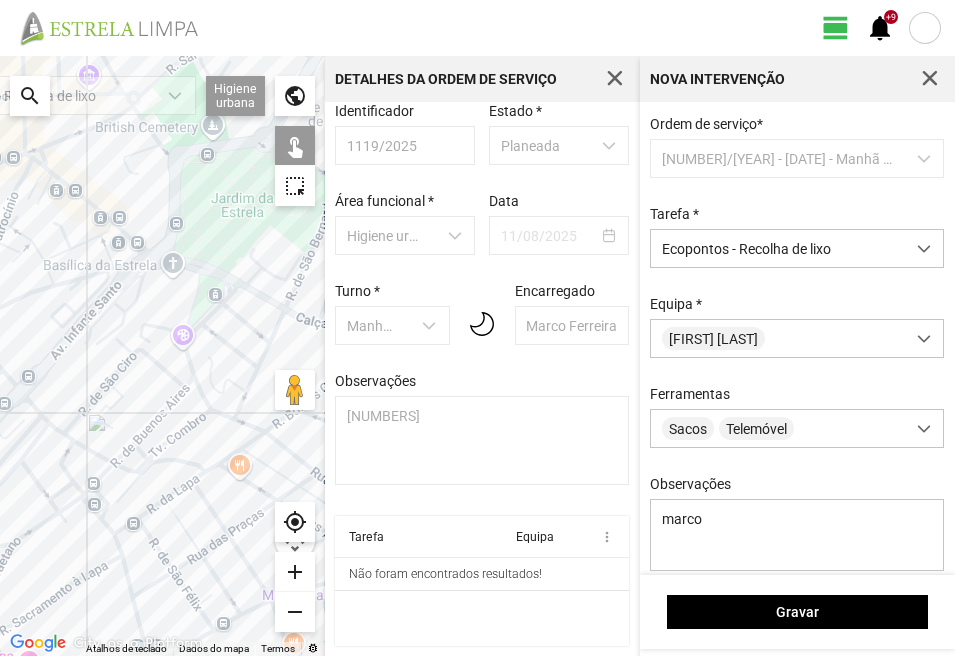 click 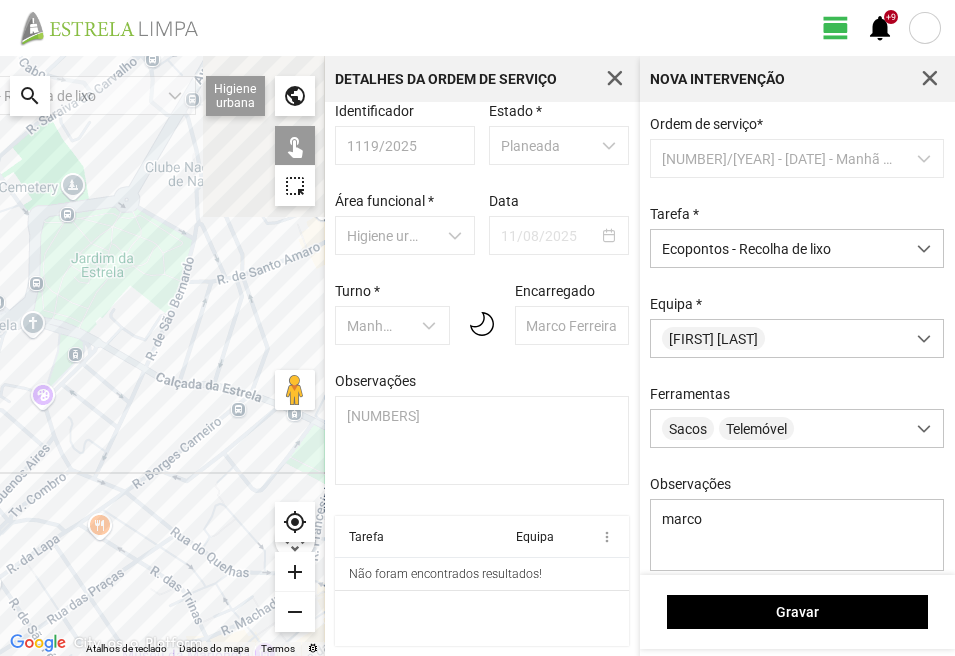 drag, startPoint x: 258, startPoint y: 238, endPoint x: 100, endPoint y: 306, distance: 172.01163 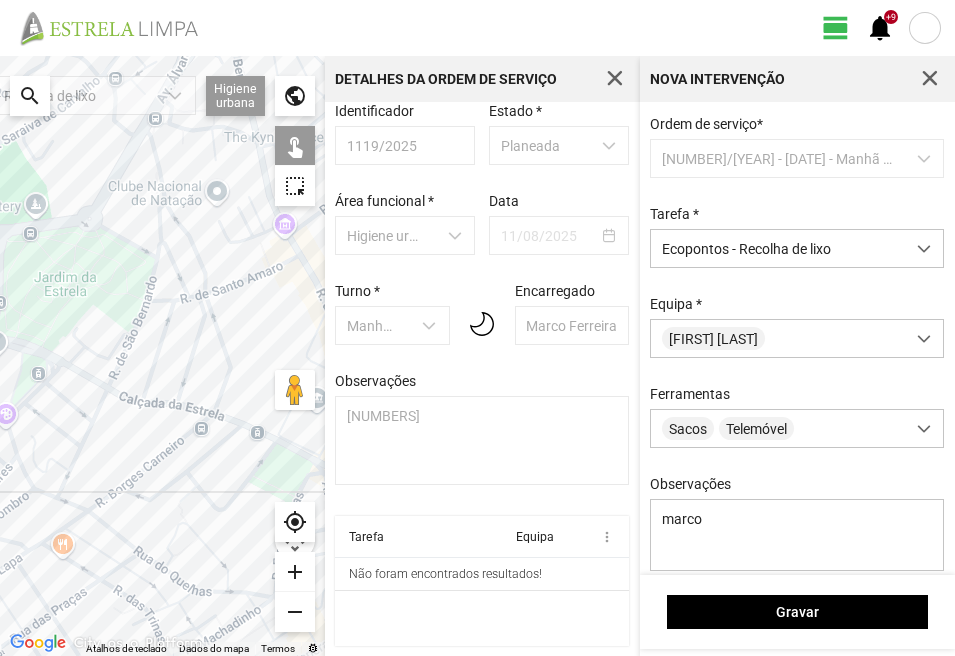 click 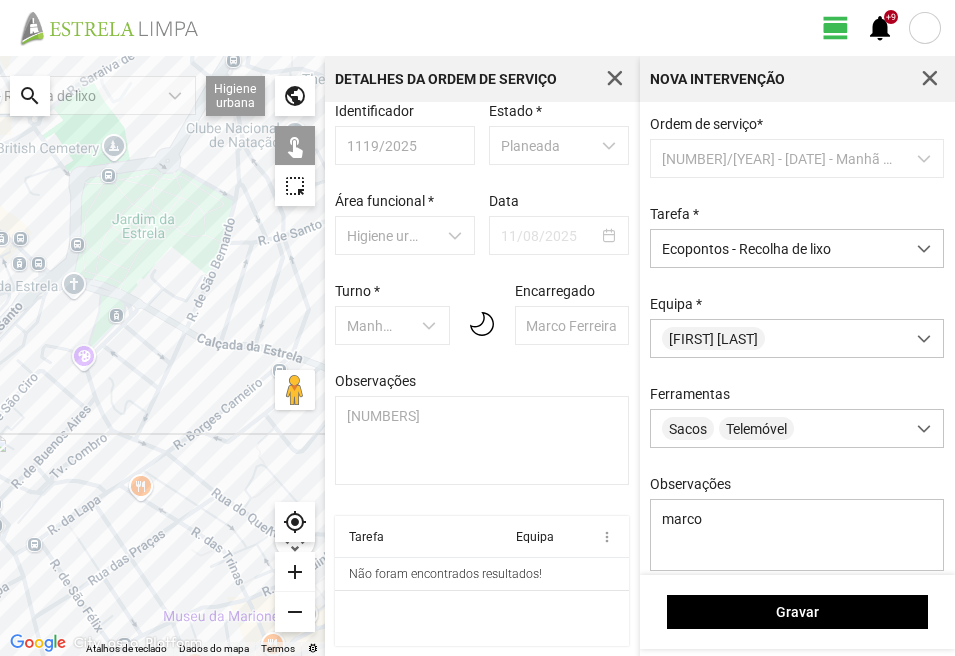 drag, startPoint x: 68, startPoint y: 544, endPoint x: 151, endPoint y: 482, distance: 103.6002 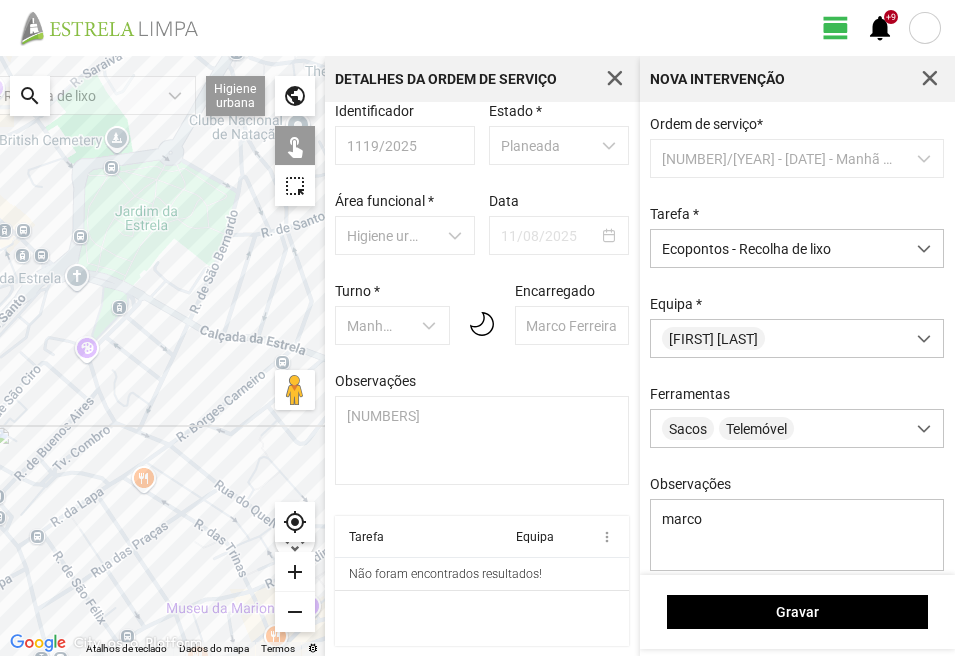 click 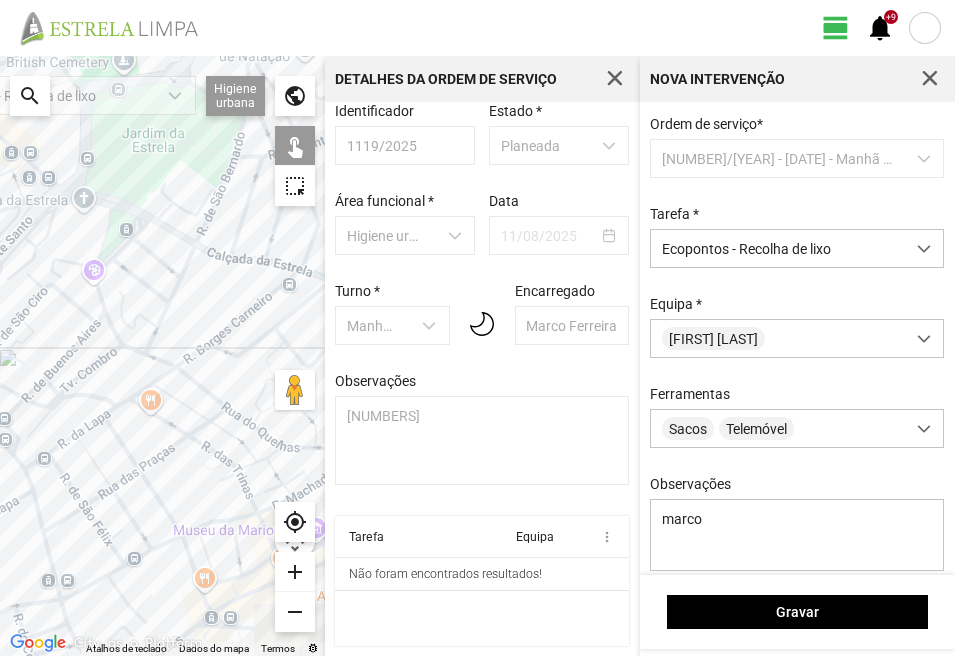 drag, startPoint x: 74, startPoint y: 580, endPoint x: 57, endPoint y: 403, distance: 177.81451 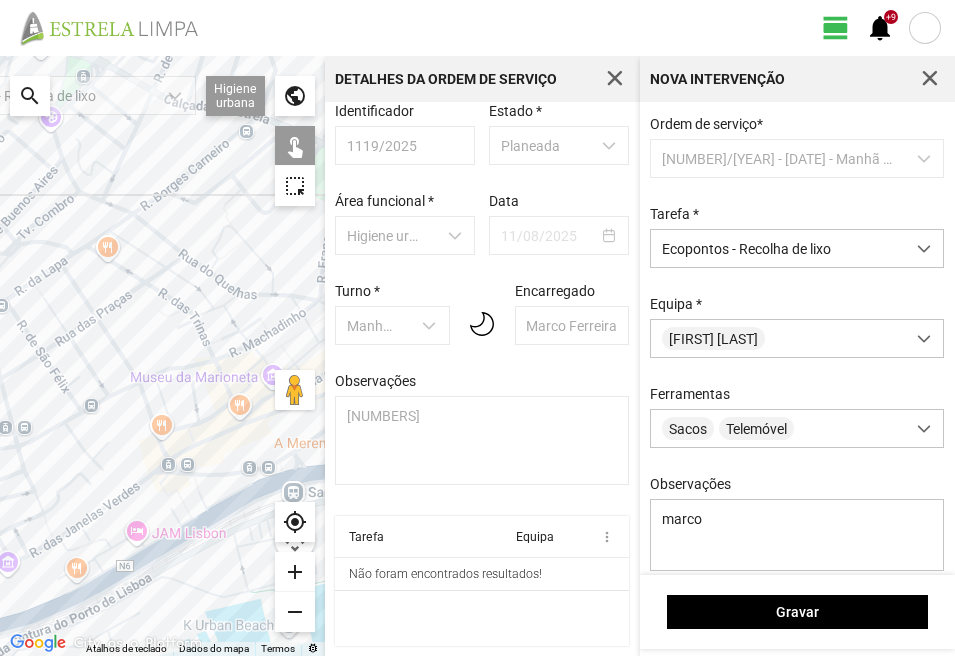 click 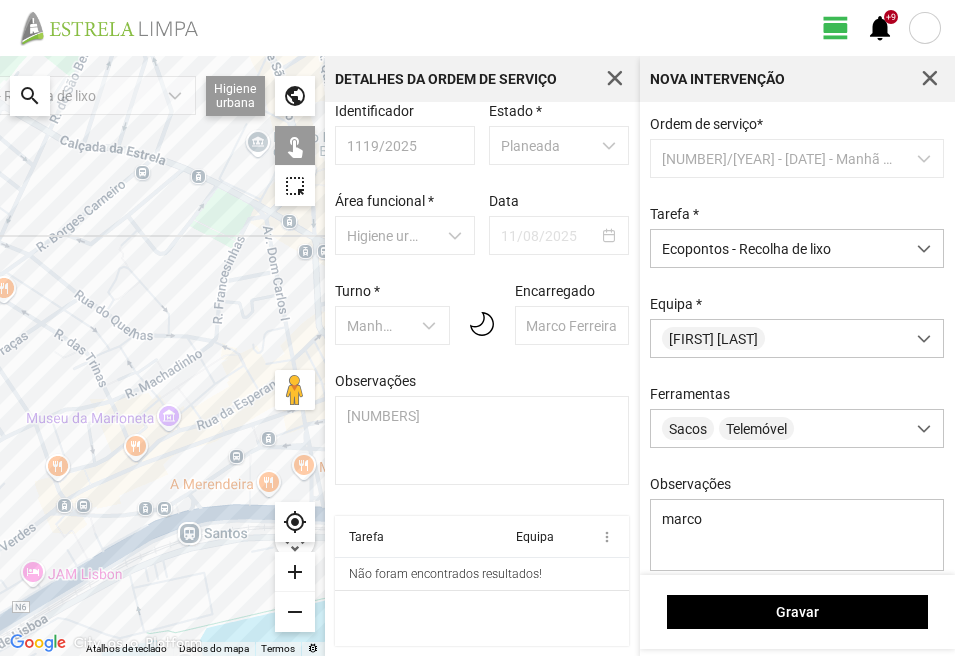 drag, startPoint x: 202, startPoint y: 370, endPoint x: 90, endPoint y: 418, distance: 121.85237 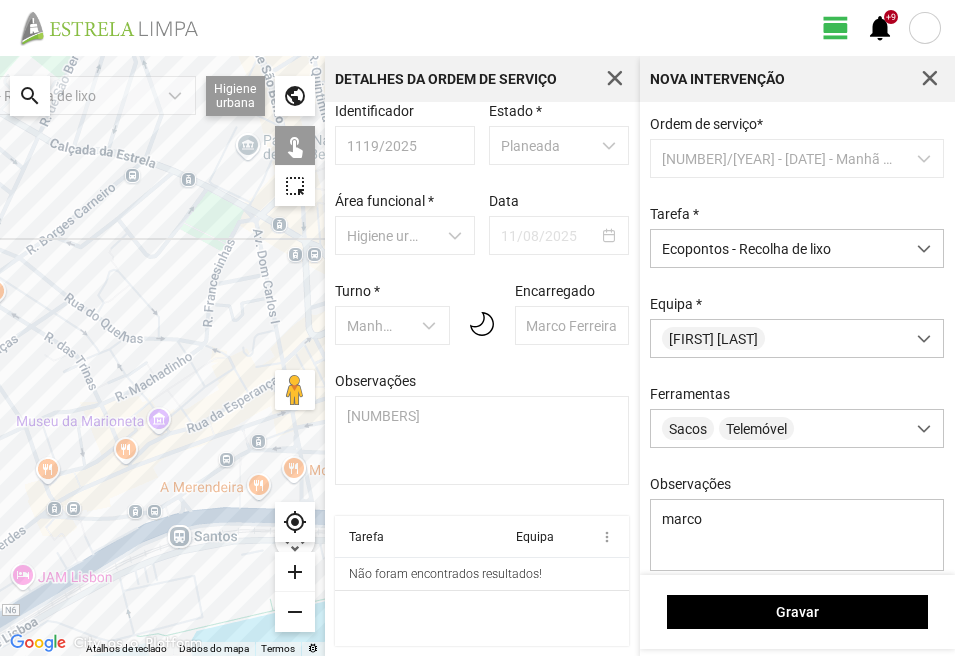click 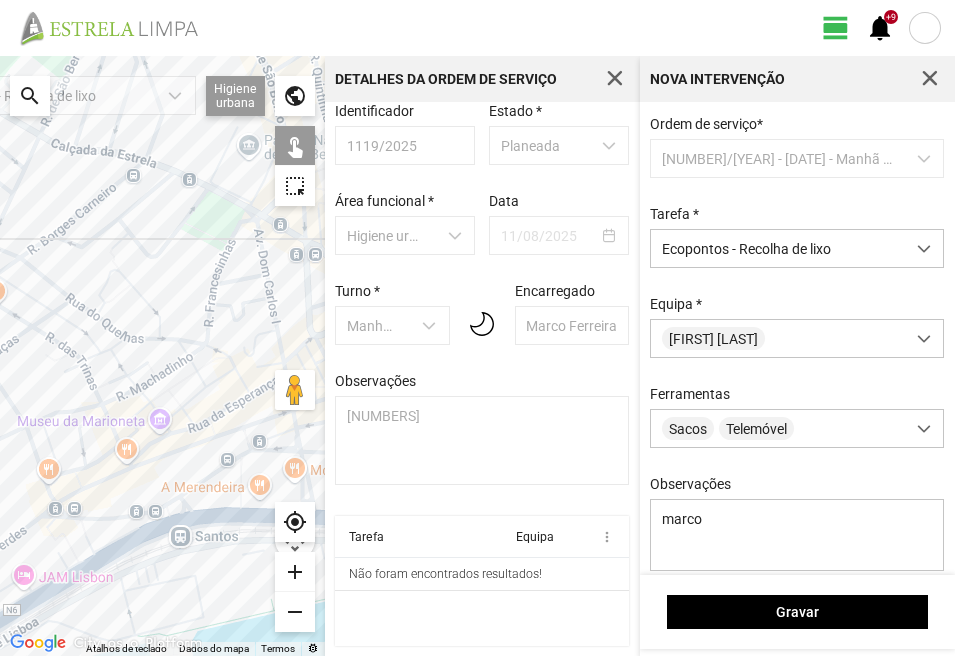 click 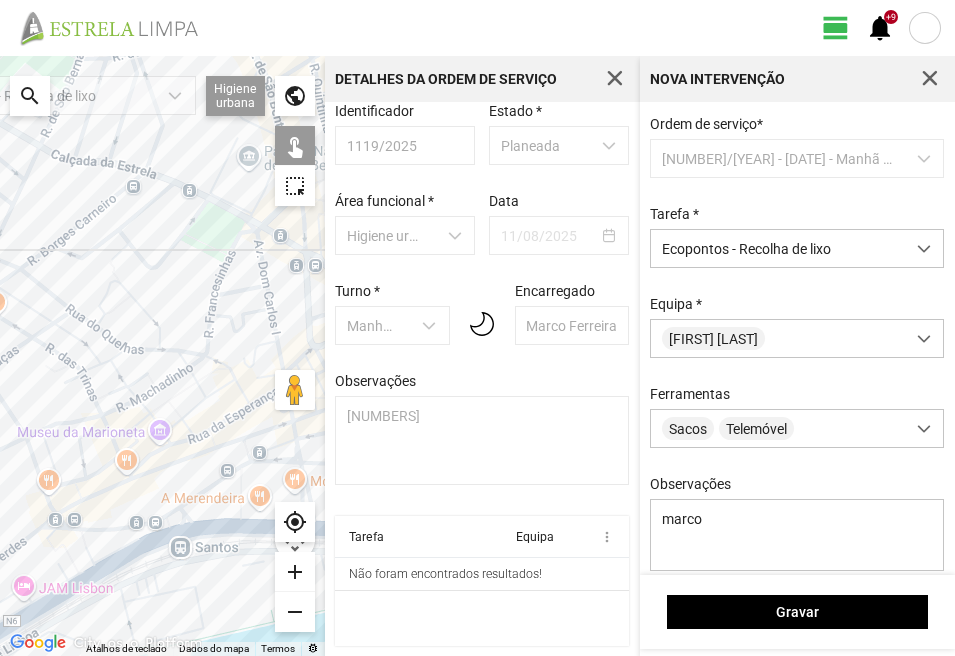 drag, startPoint x: 207, startPoint y: 241, endPoint x: 207, endPoint y: 323, distance: 82 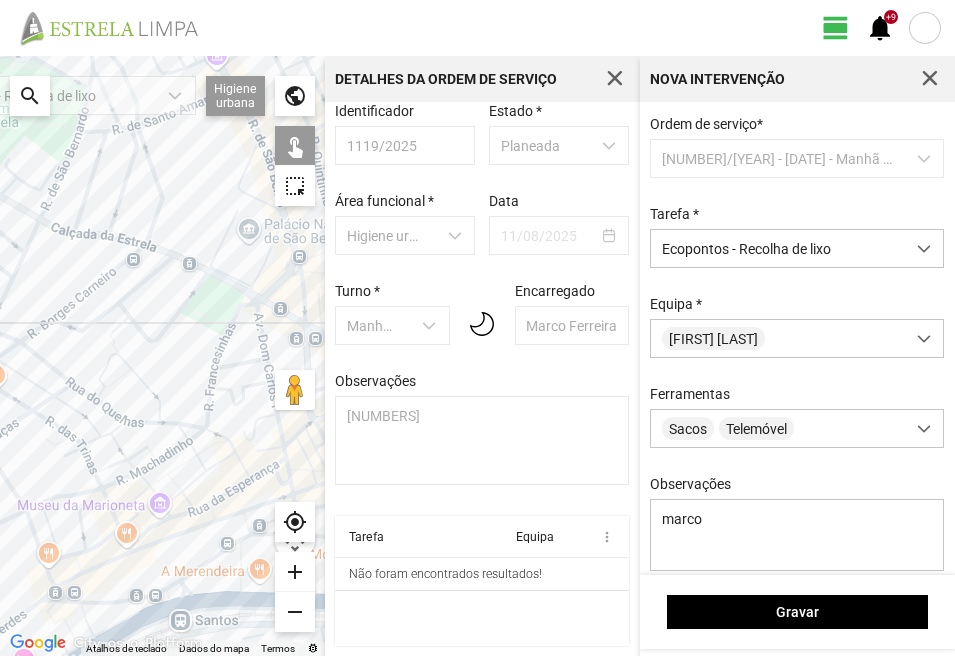 click 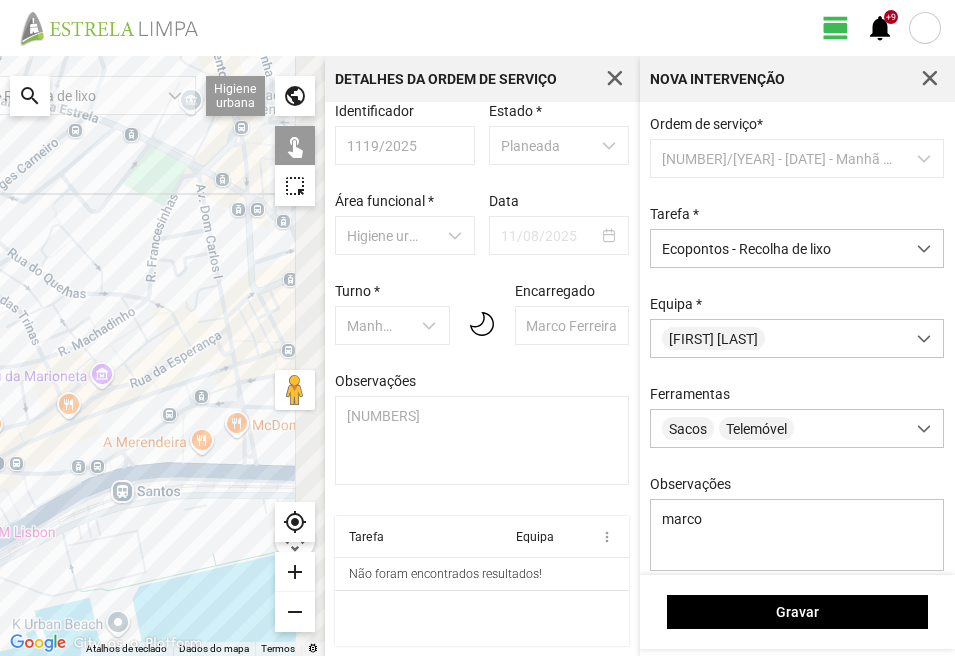 drag, startPoint x: 231, startPoint y: 469, endPoint x: 149, endPoint y: 287, distance: 199.61964 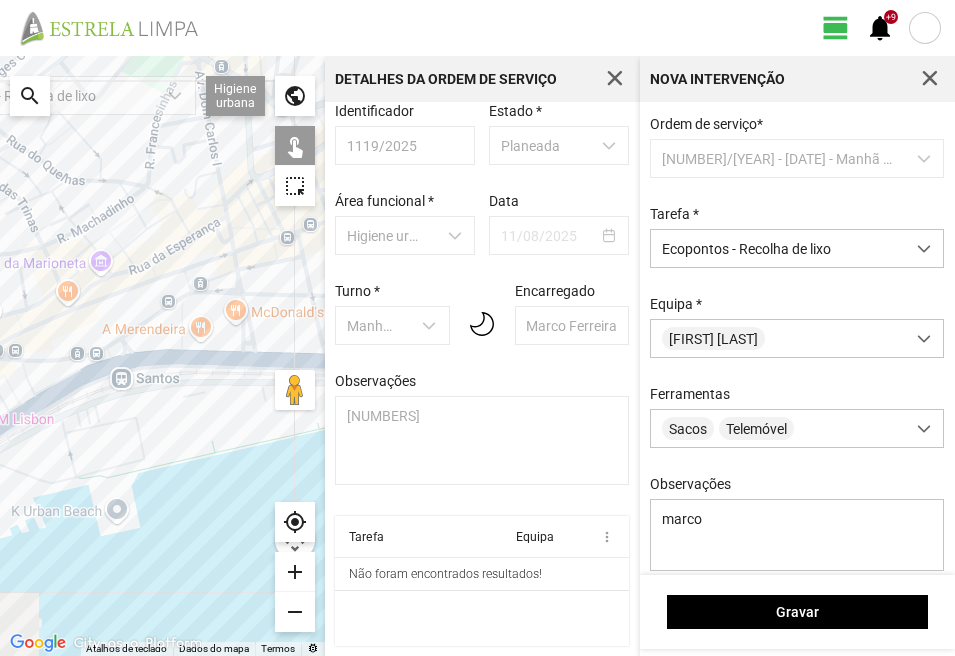 drag, startPoint x: 161, startPoint y: 298, endPoint x: 255, endPoint y: 370, distance: 118.40608 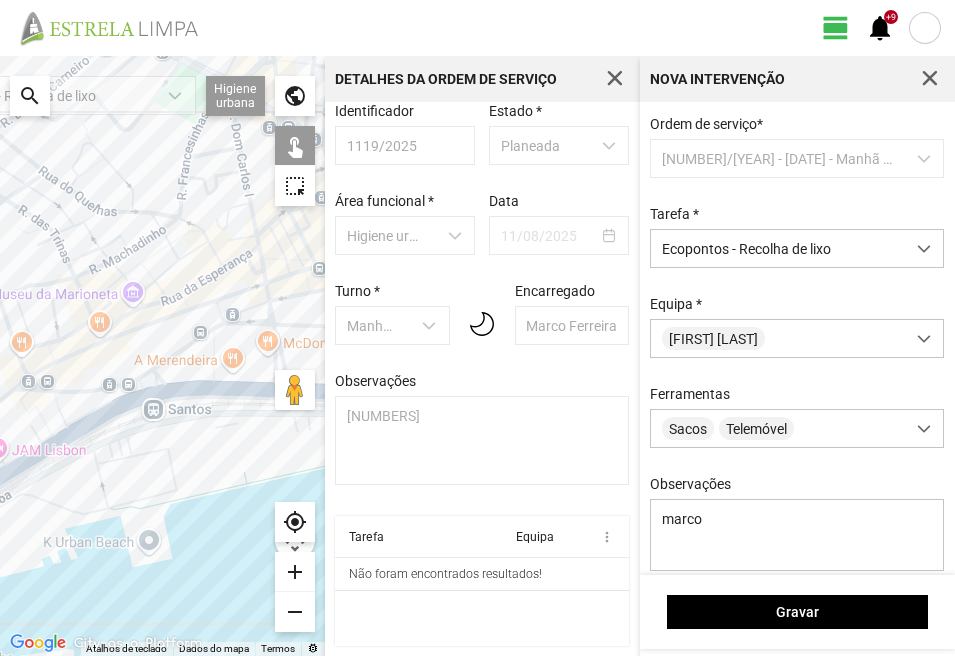 click 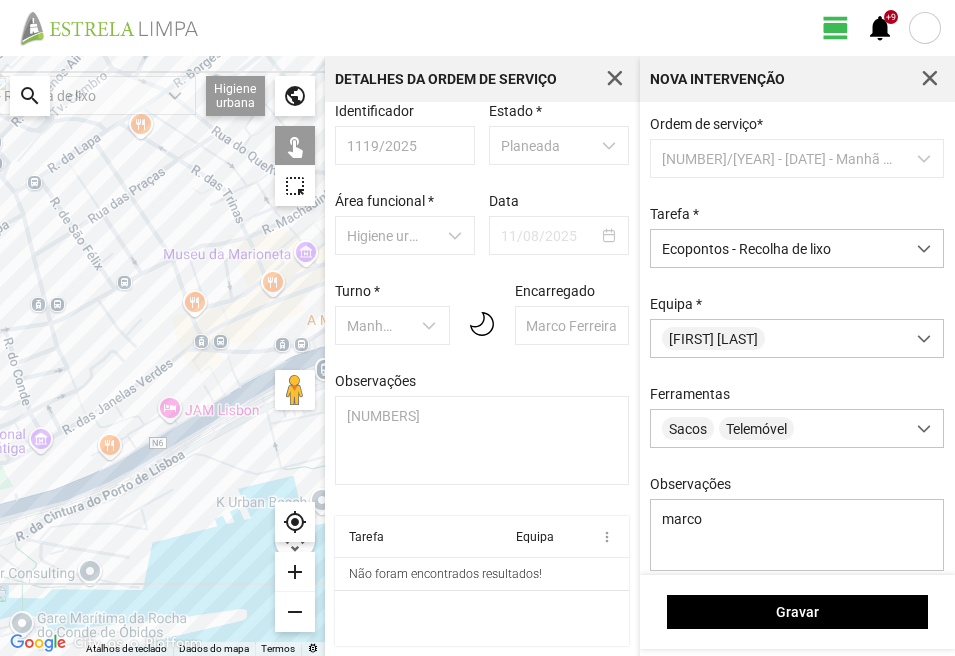 drag, startPoint x: 56, startPoint y: 420, endPoint x: 229, endPoint y: 378, distance: 178.02528 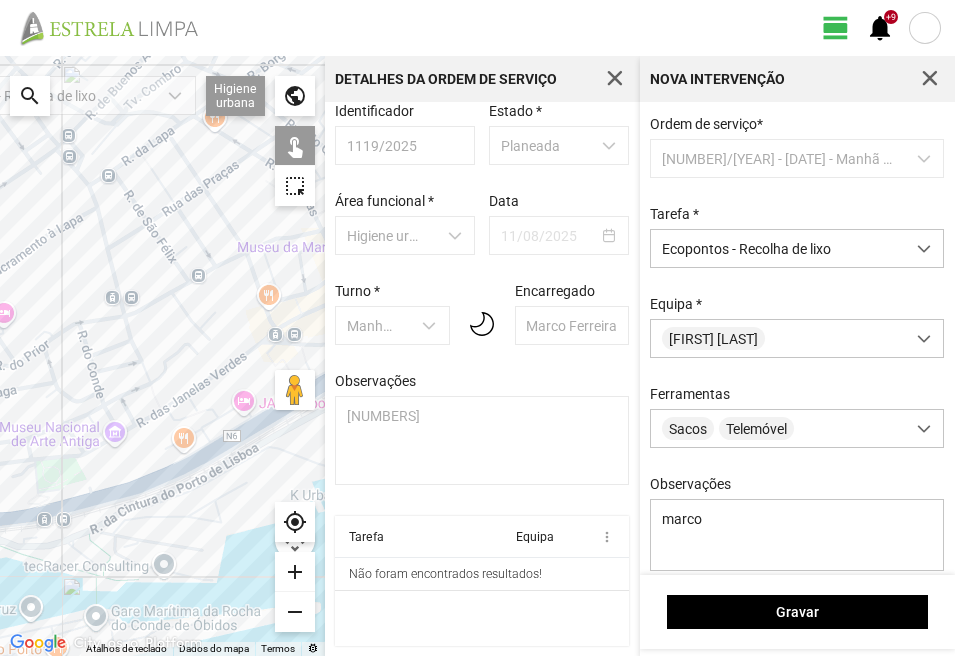 click 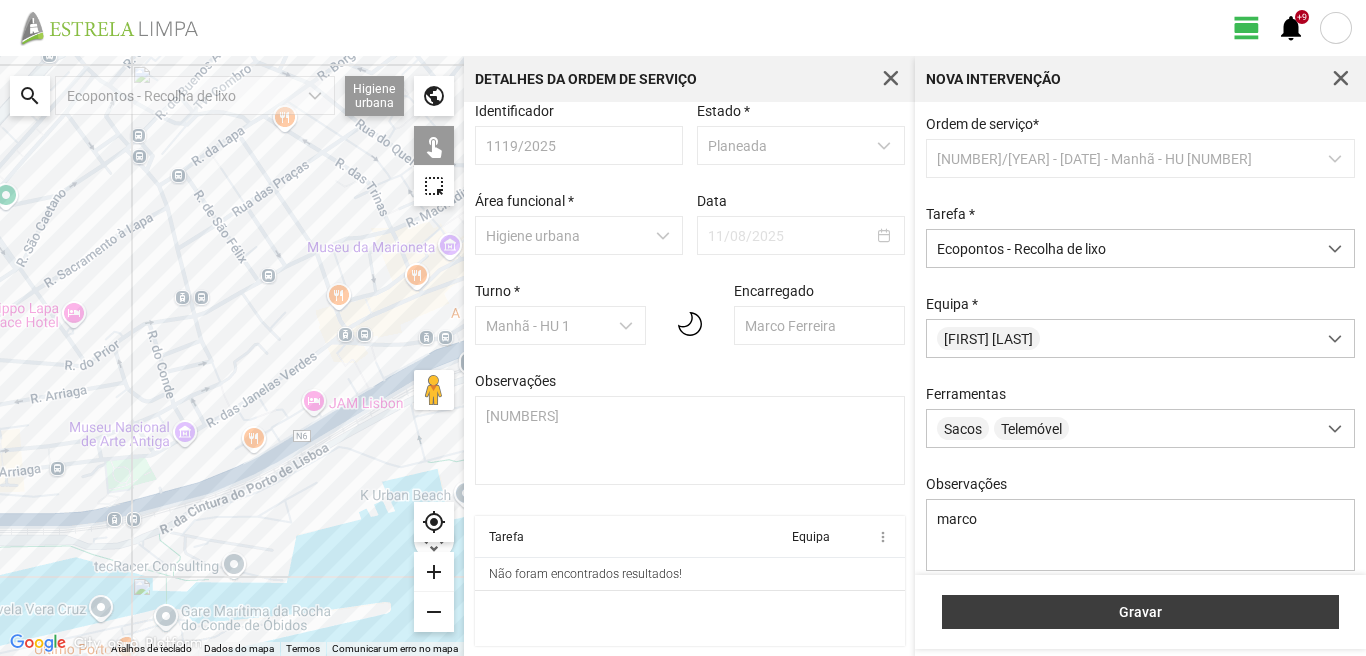 click on "Gravar" at bounding box center (1140, 612) 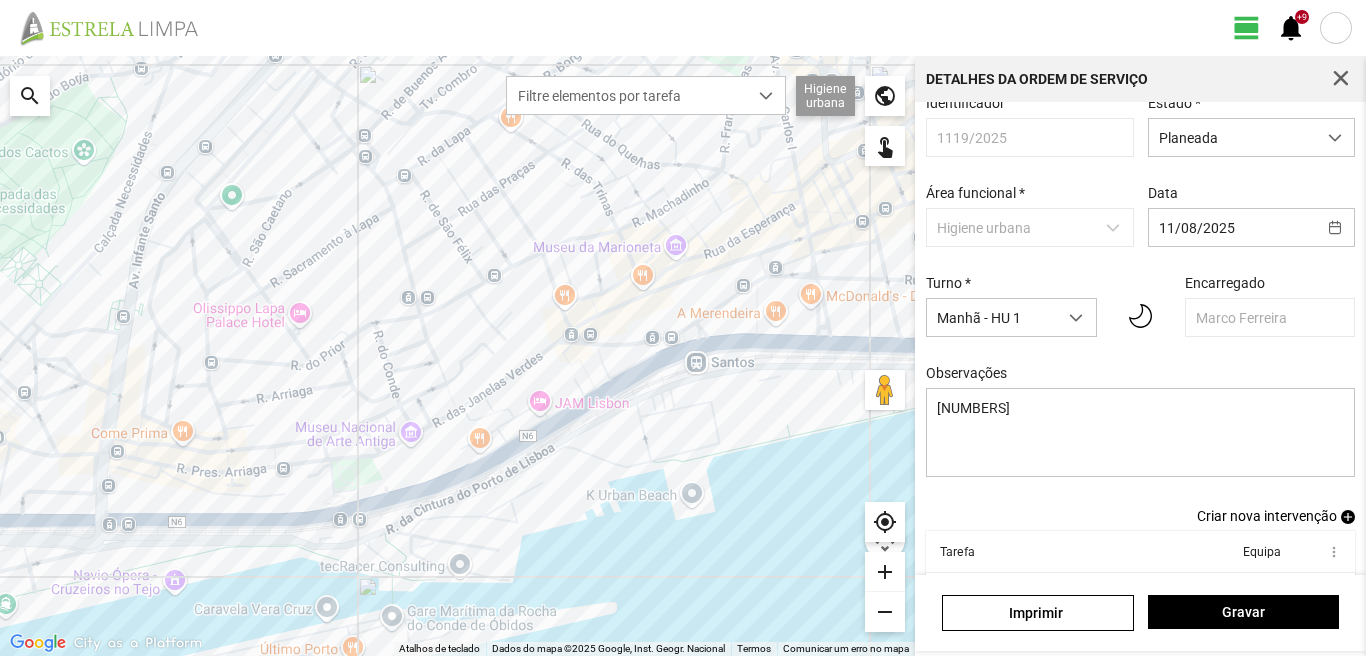 click on "add" at bounding box center (1348, 517) 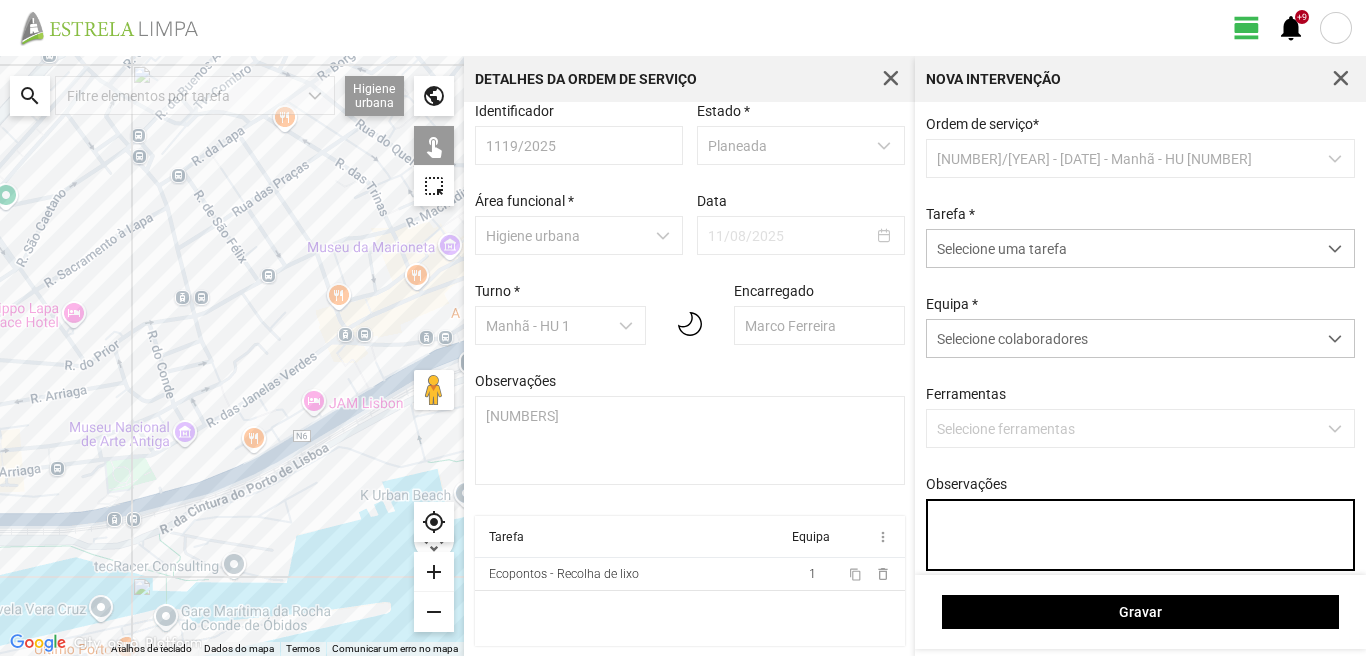 click on "Observações" at bounding box center [1141, 535] 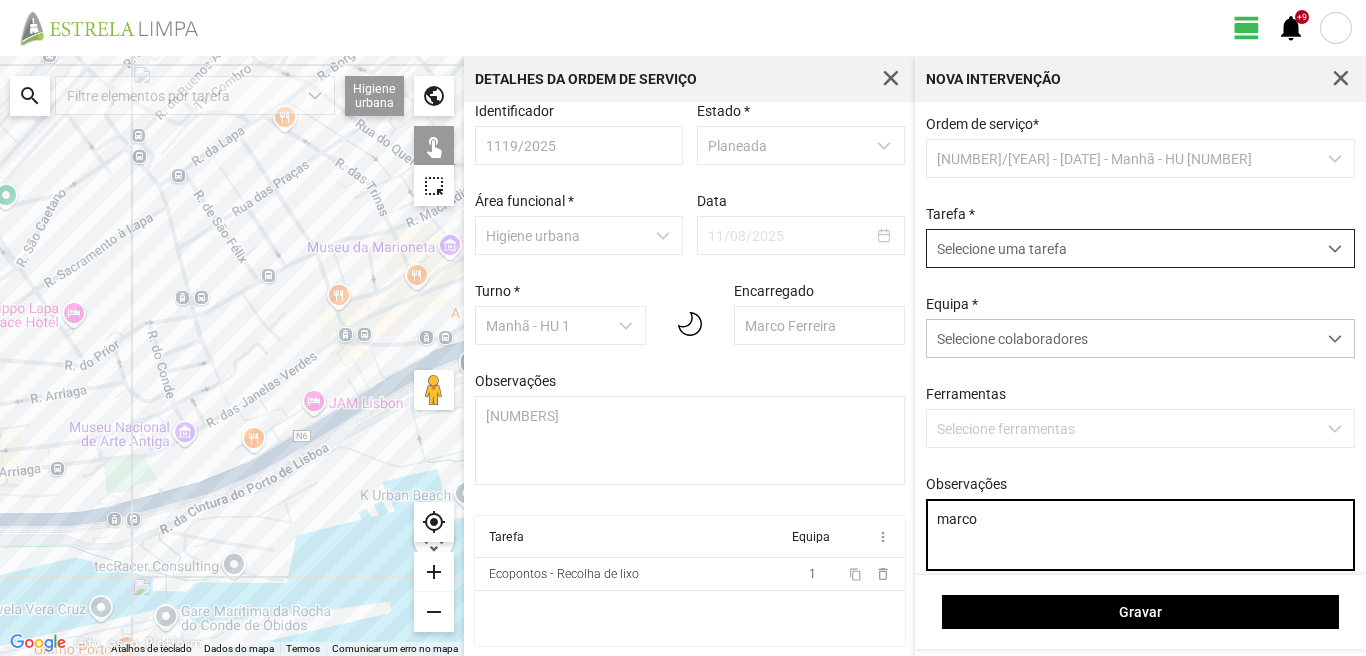 type on "marco" 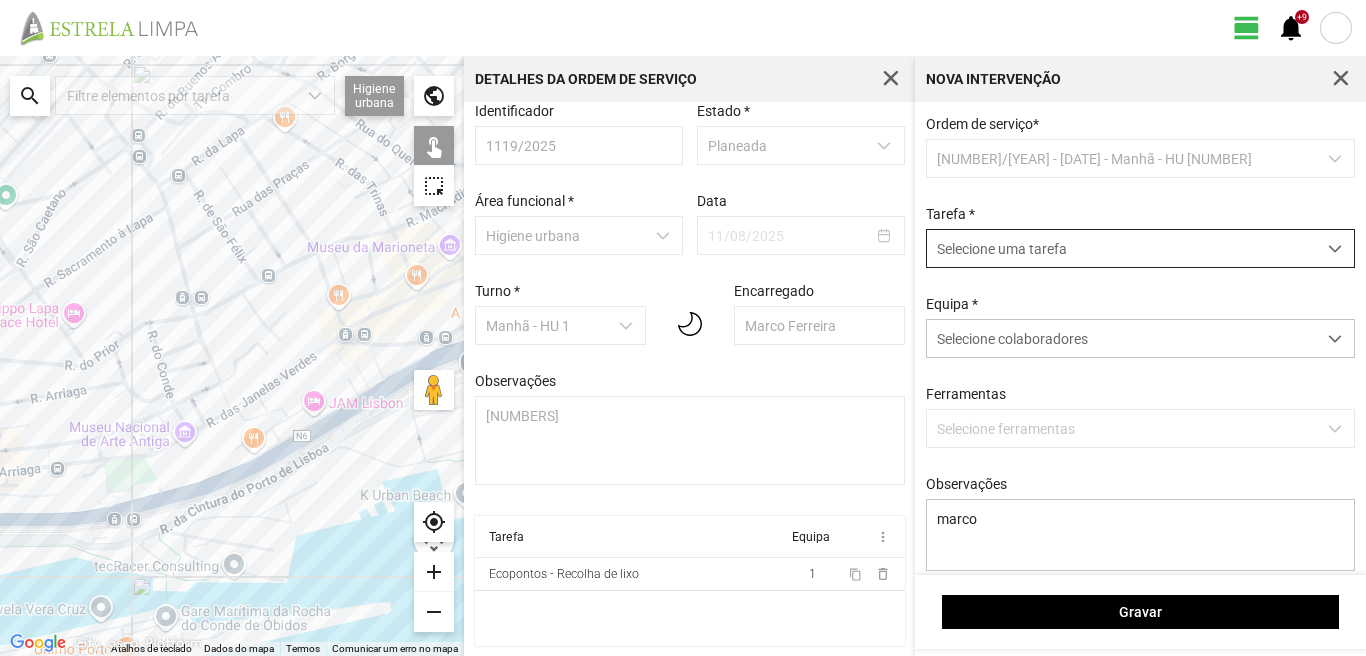 click on "Selecione uma tarefa" at bounding box center (1121, 248) 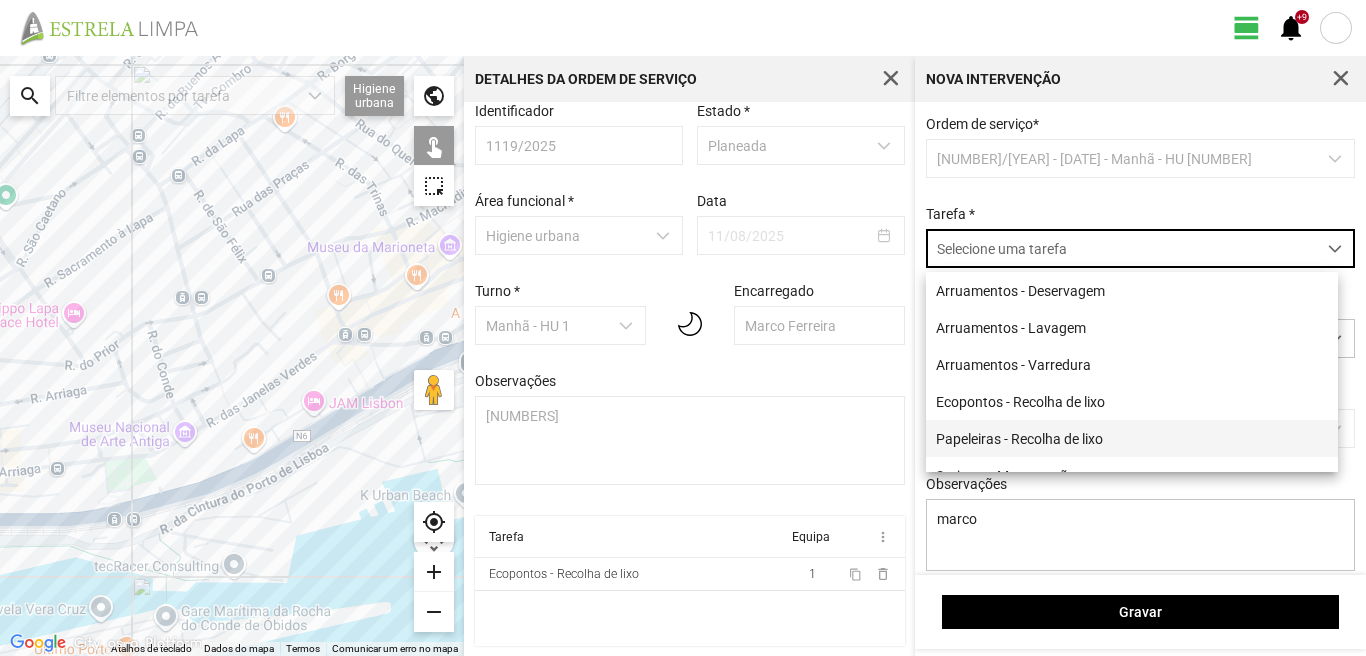 click on "Papeleiras - Recolha de lixo" at bounding box center [1132, 438] 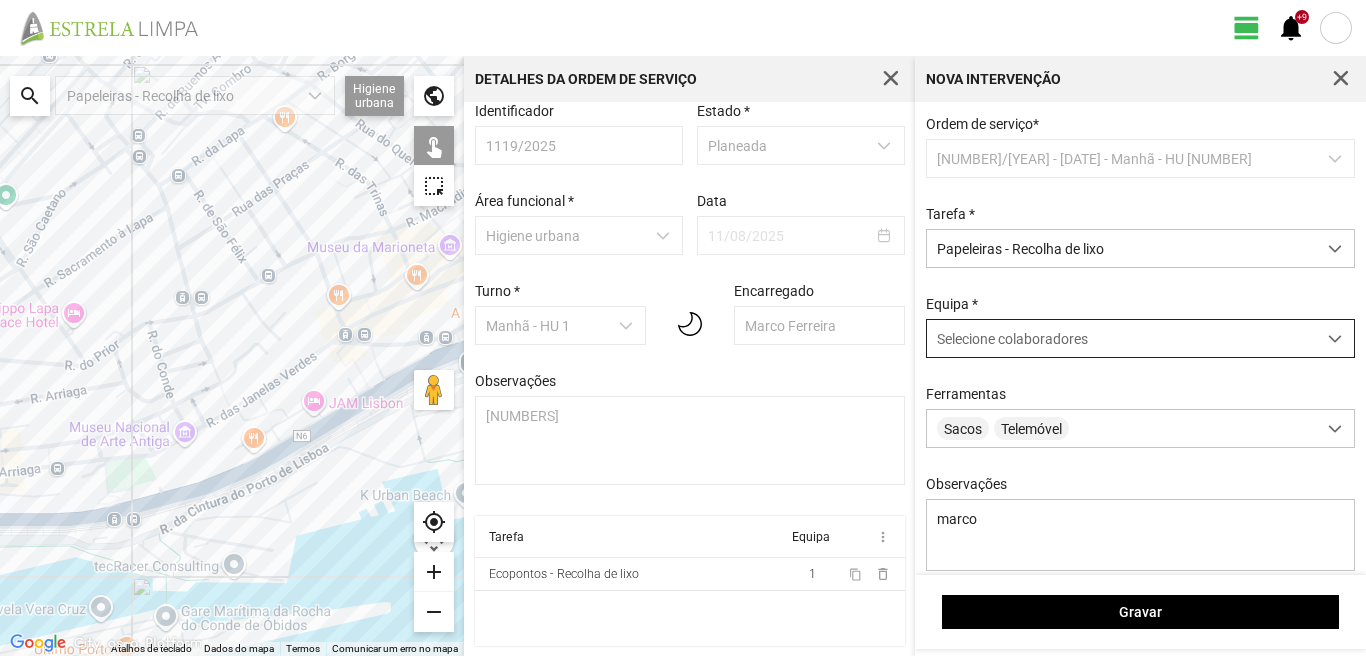 click on "Selecione colaboradores" at bounding box center (1012, 339) 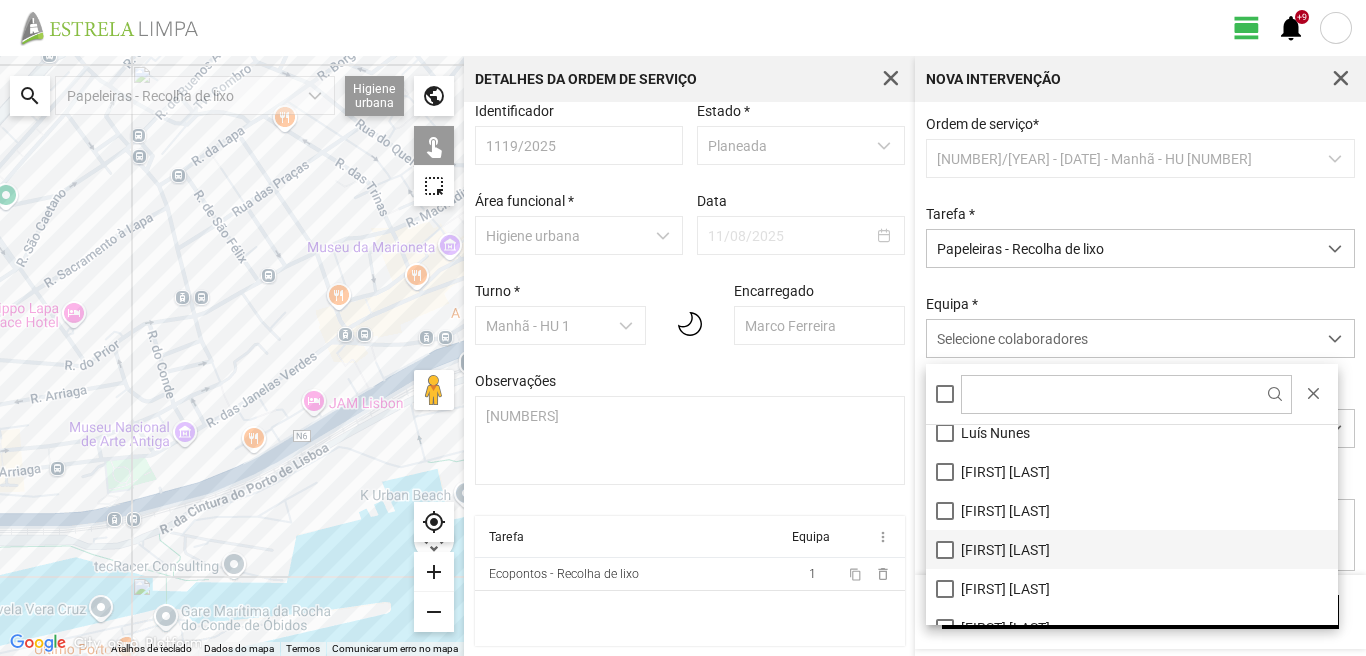 scroll, scrollTop: 268, scrollLeft: 0, axis: vertical 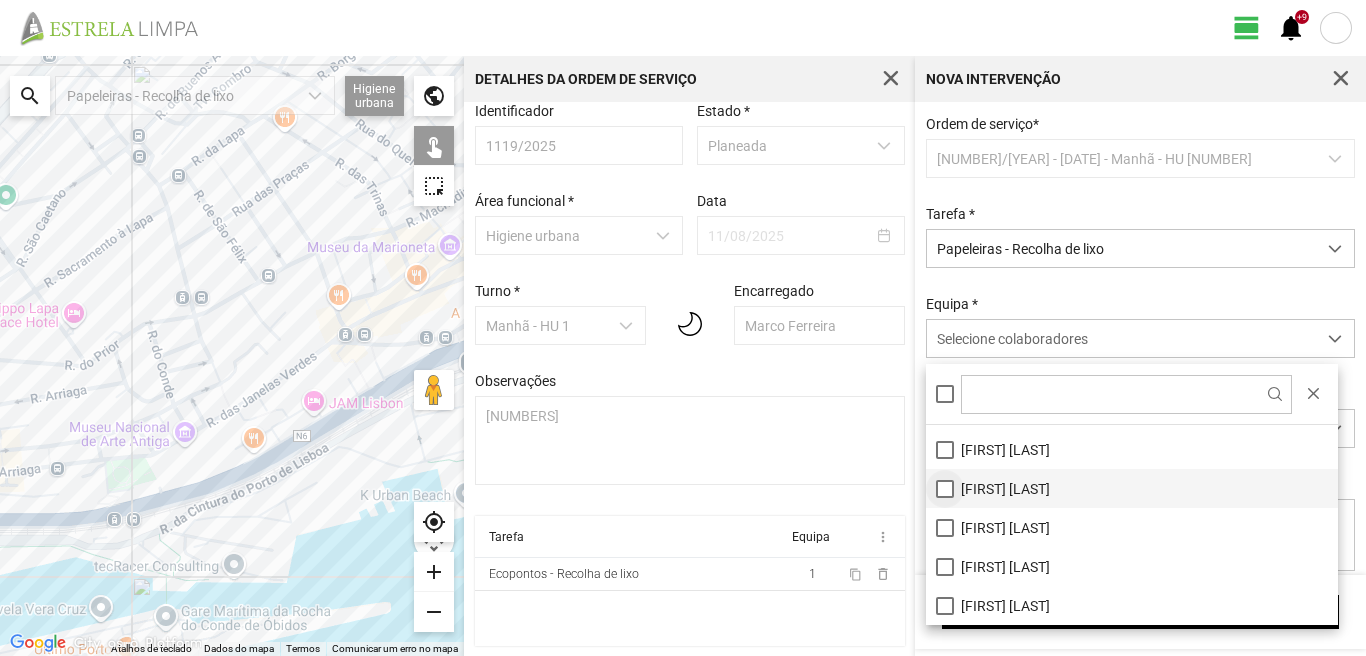 click on "[FIRST] [LAST]" at bounding box center [1132, 488] 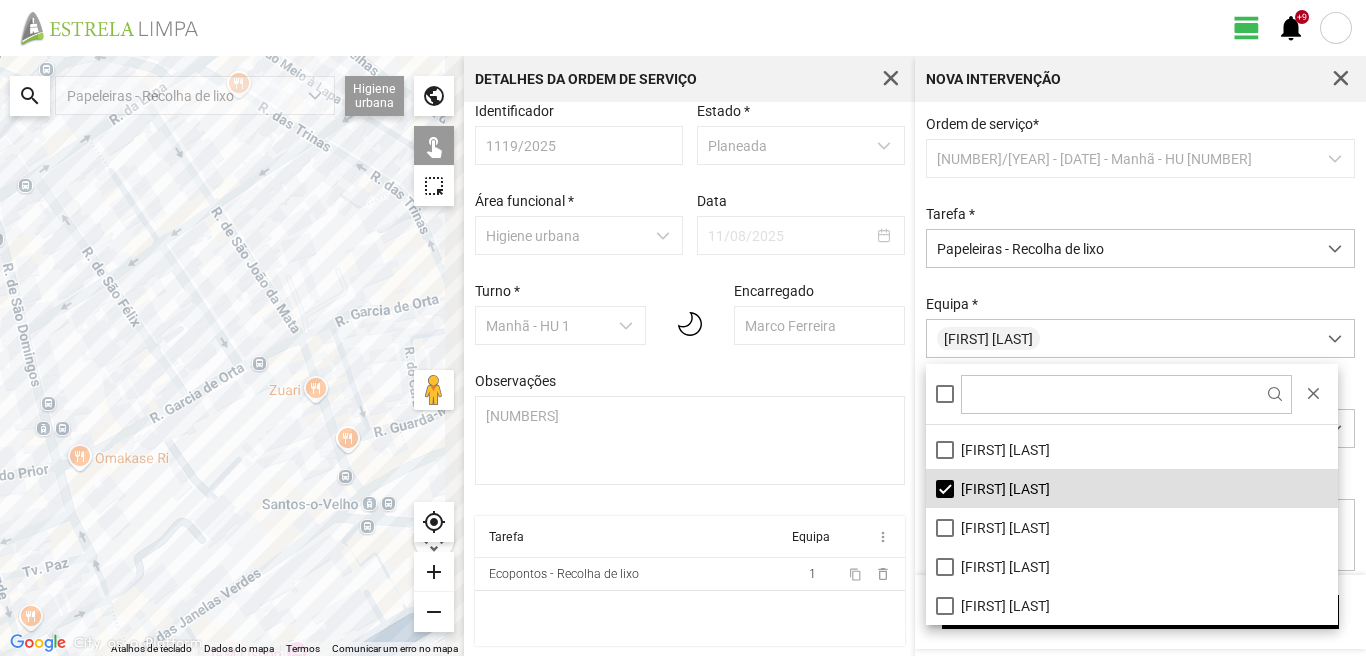 drag, startPoint x: 252, startPoint y: 288, endPoint x: 170, endPoint y: 439, distance: 171.8284 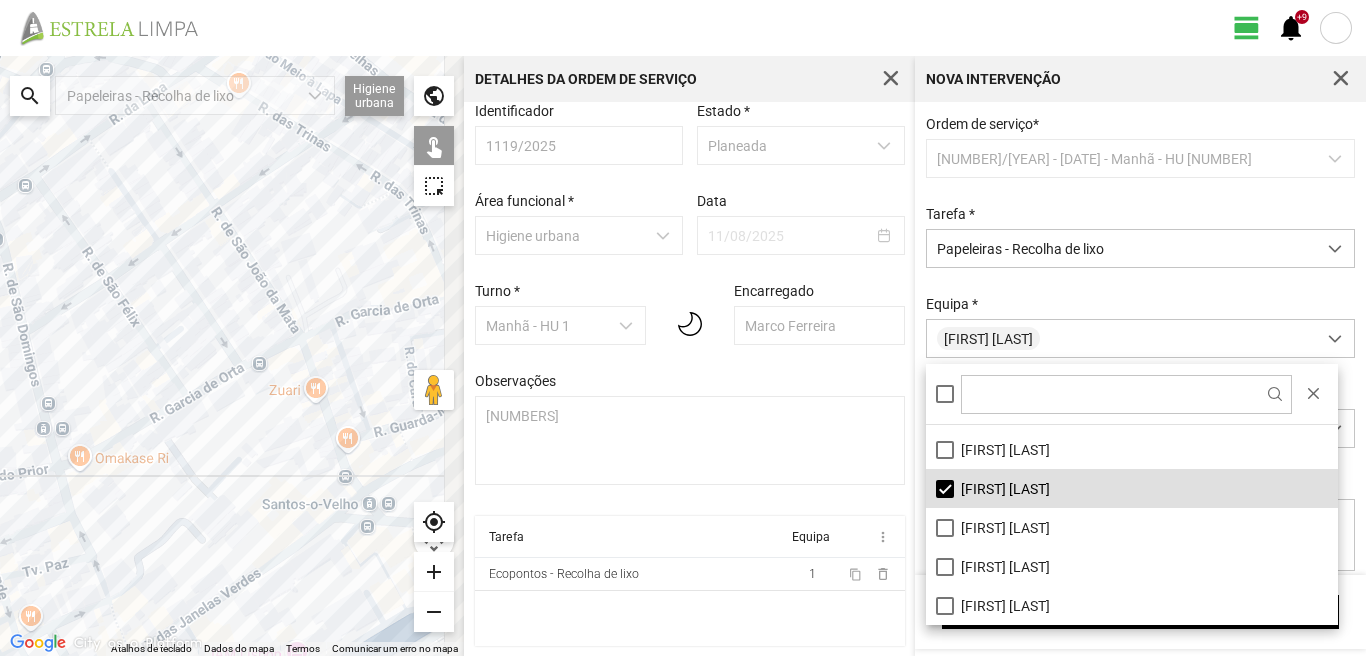 click 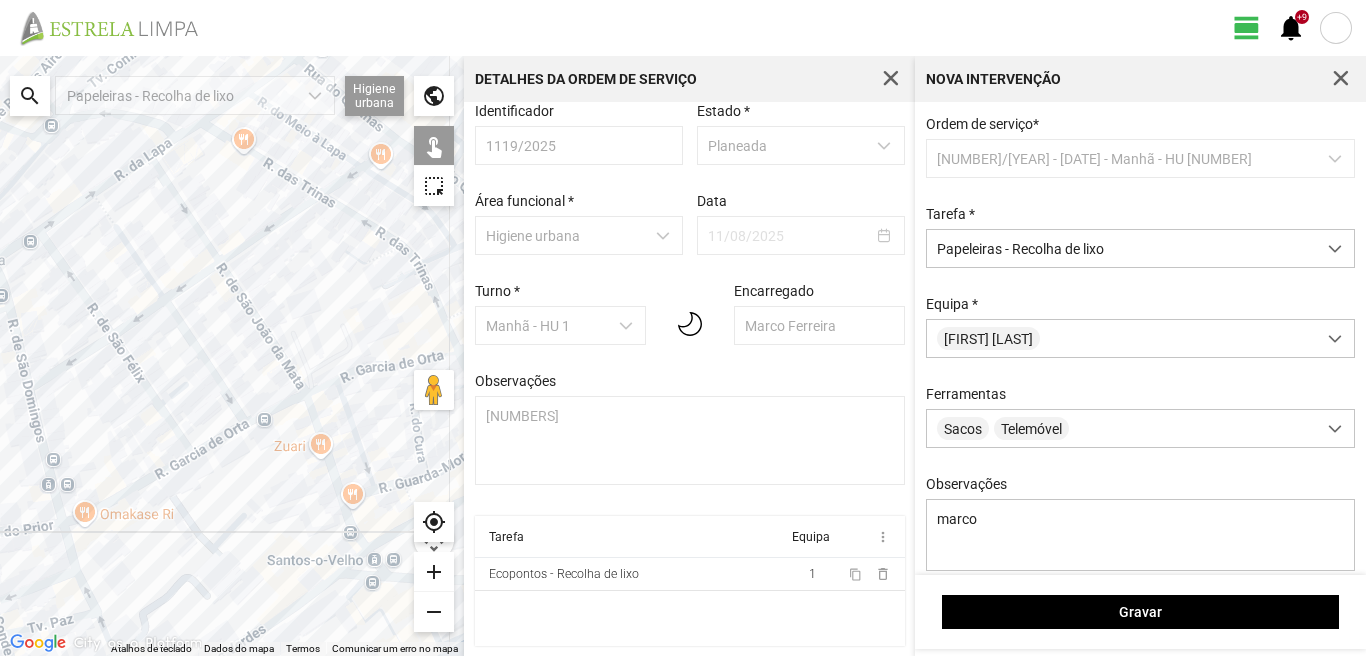 drag, startPoint x: 166, startPoint y: 316, endPoint x: 171, endPoint y: 305, distance: 12.083046 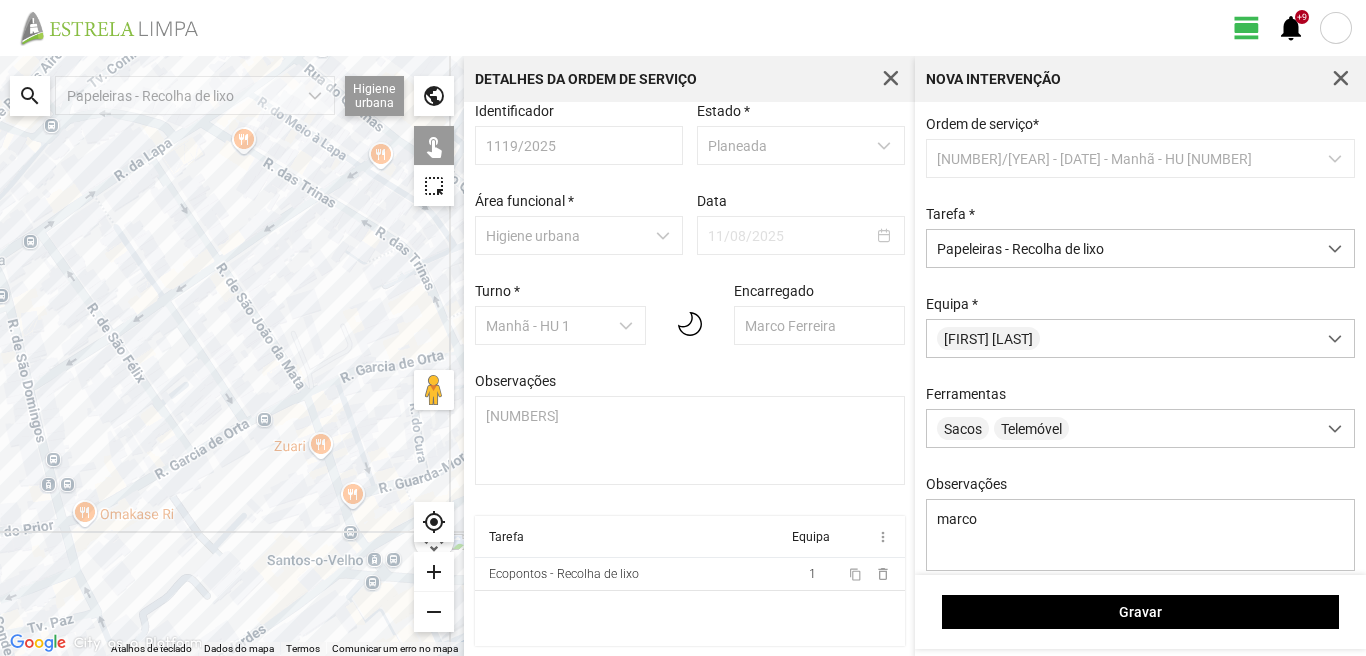click 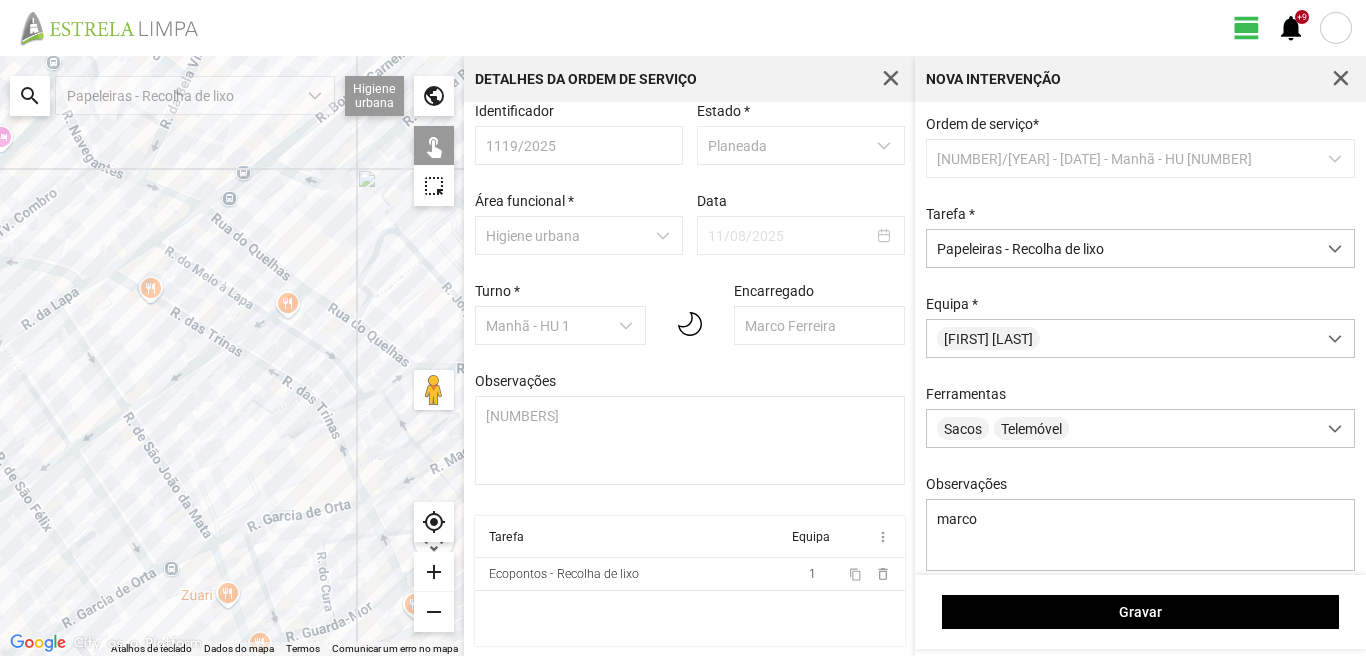 drag, startPoint x: 305, startPoint y: 340, endPoint x: 225, endPoint y: 562, distance: 235.97458 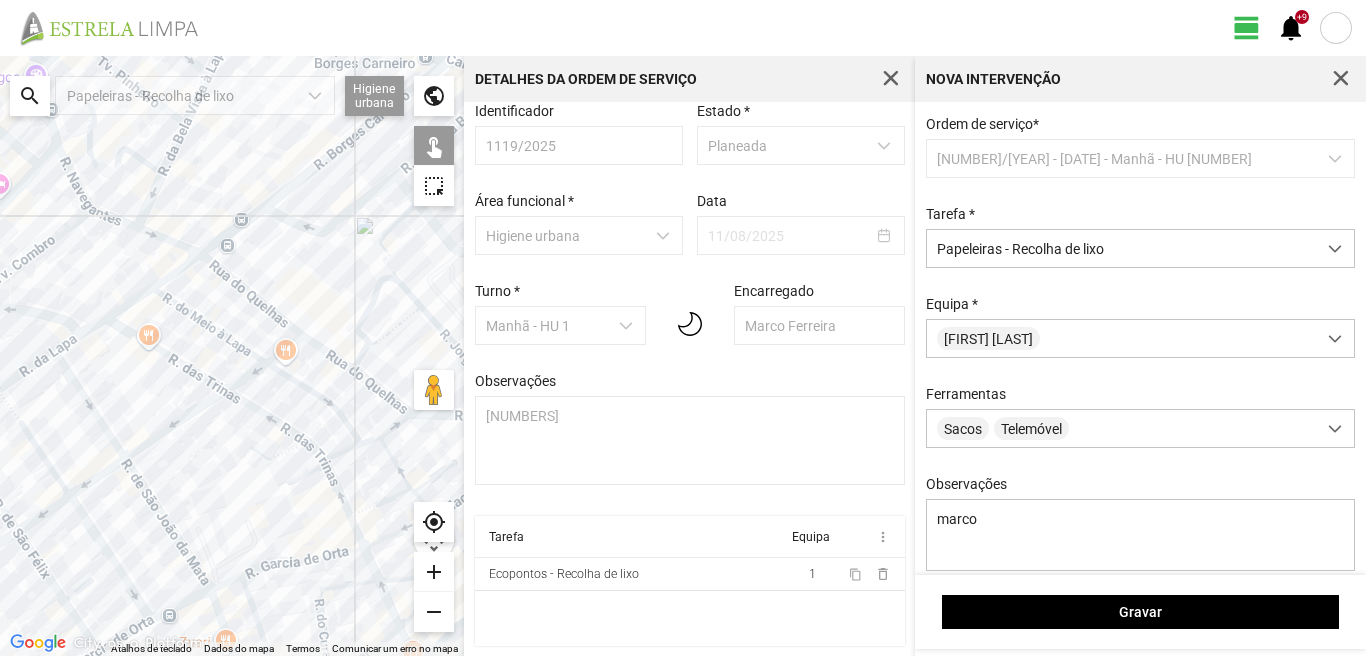 click 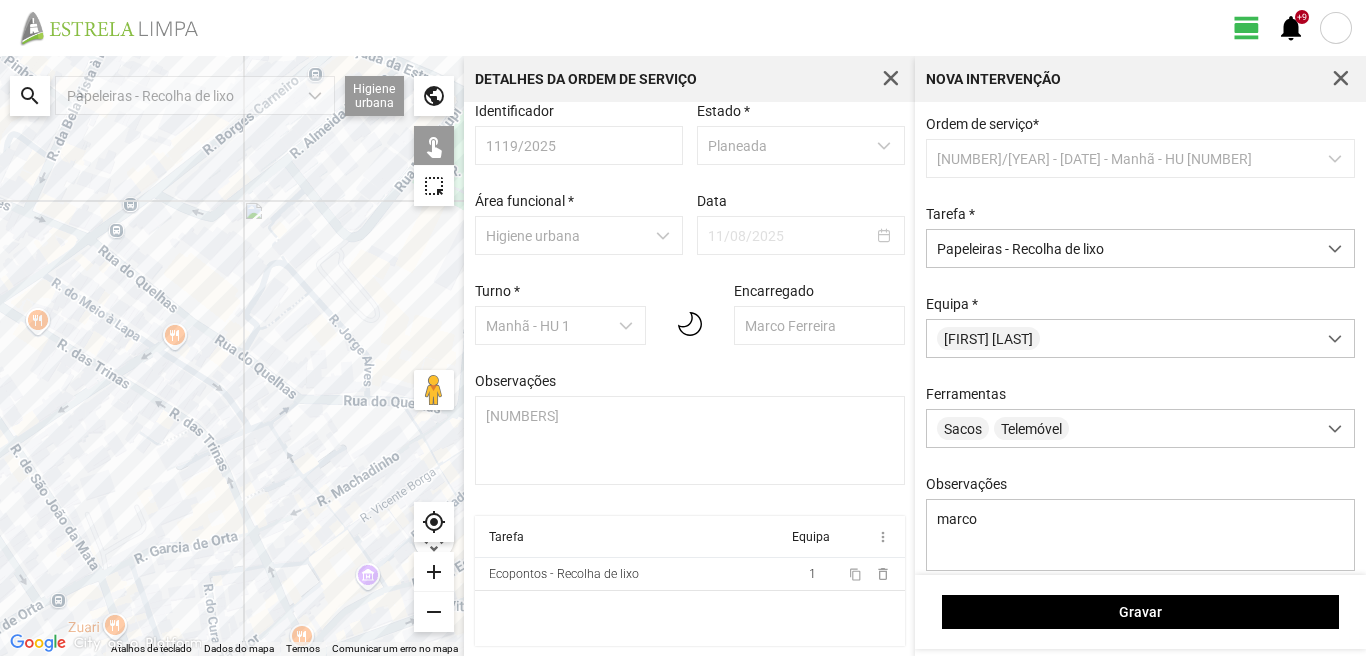 drag, startPoint x: 208, startPoint y: 366, endPoint x: 95, endPoint y: 350, distance: 114.12712 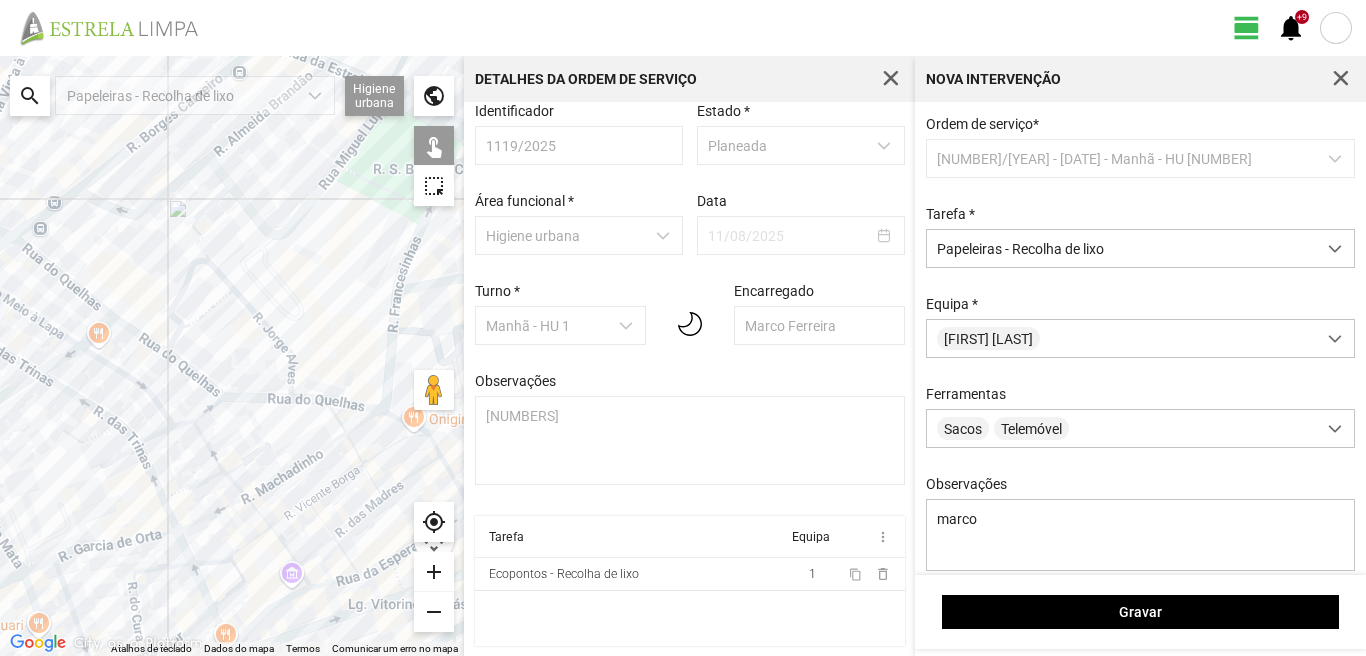 click 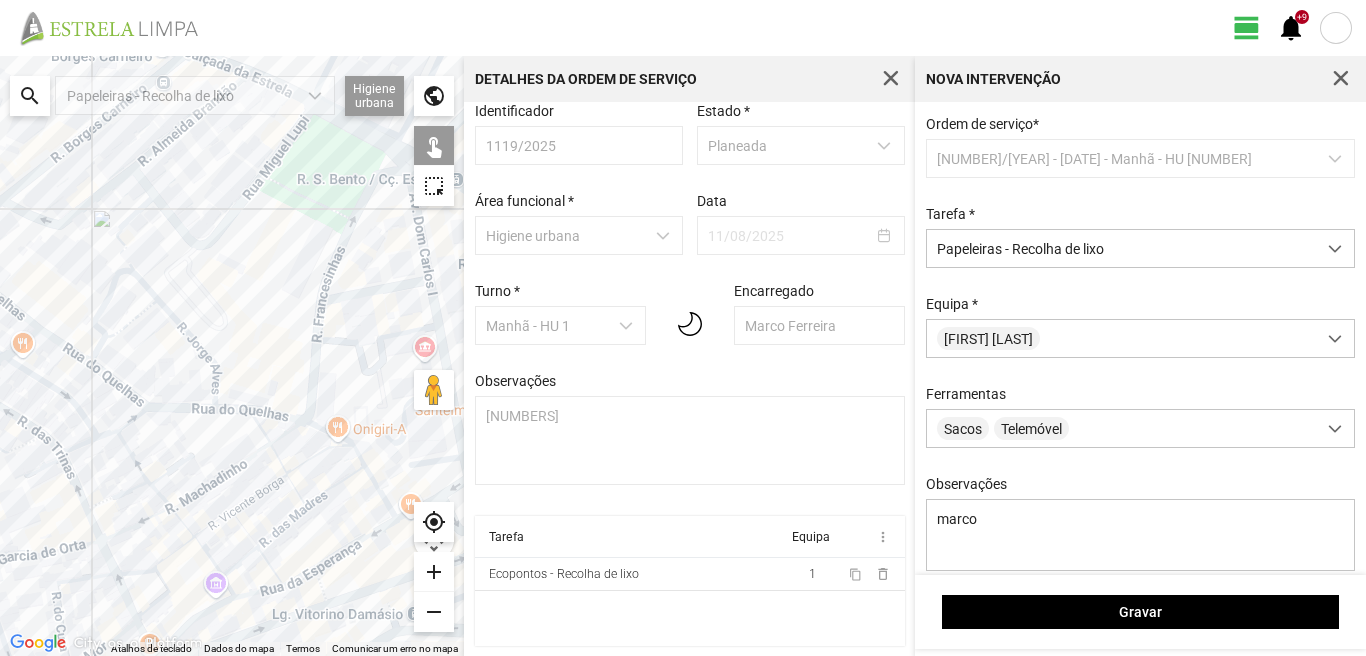 drag, startPoint x: 320, startPoint y: 367, endPoint x: 122, endPoint y: 394, distance: 199.83243 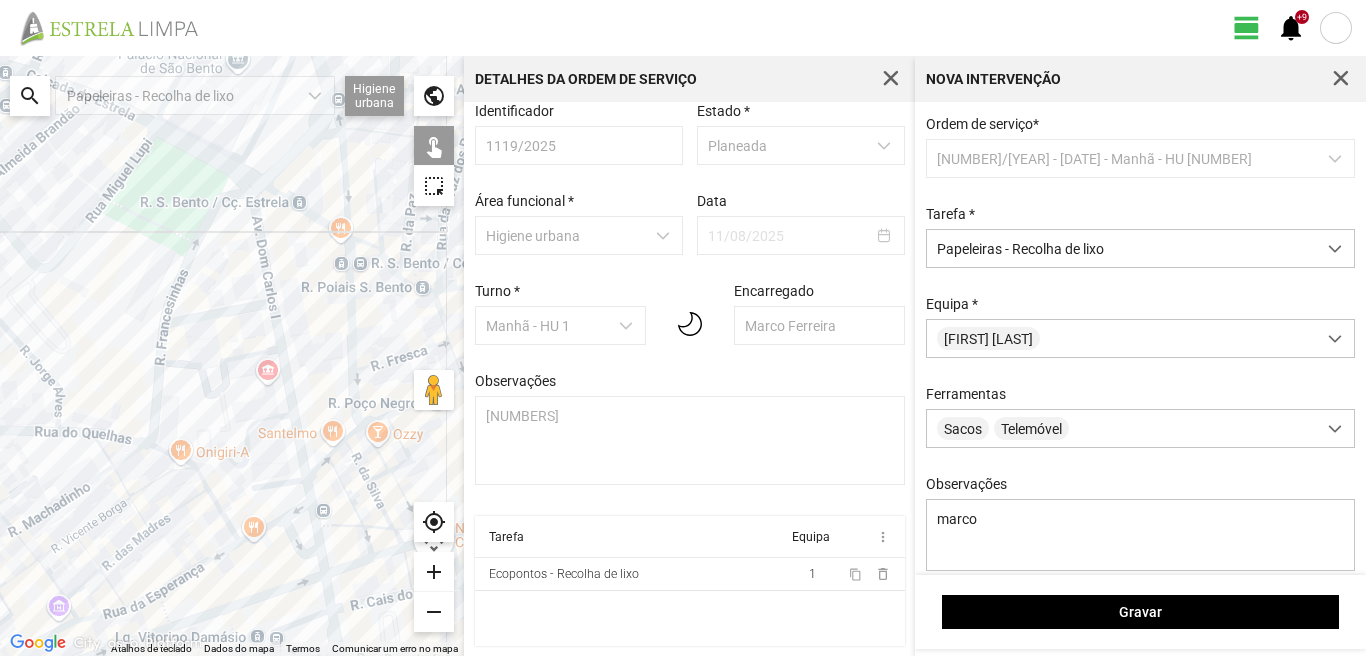 click 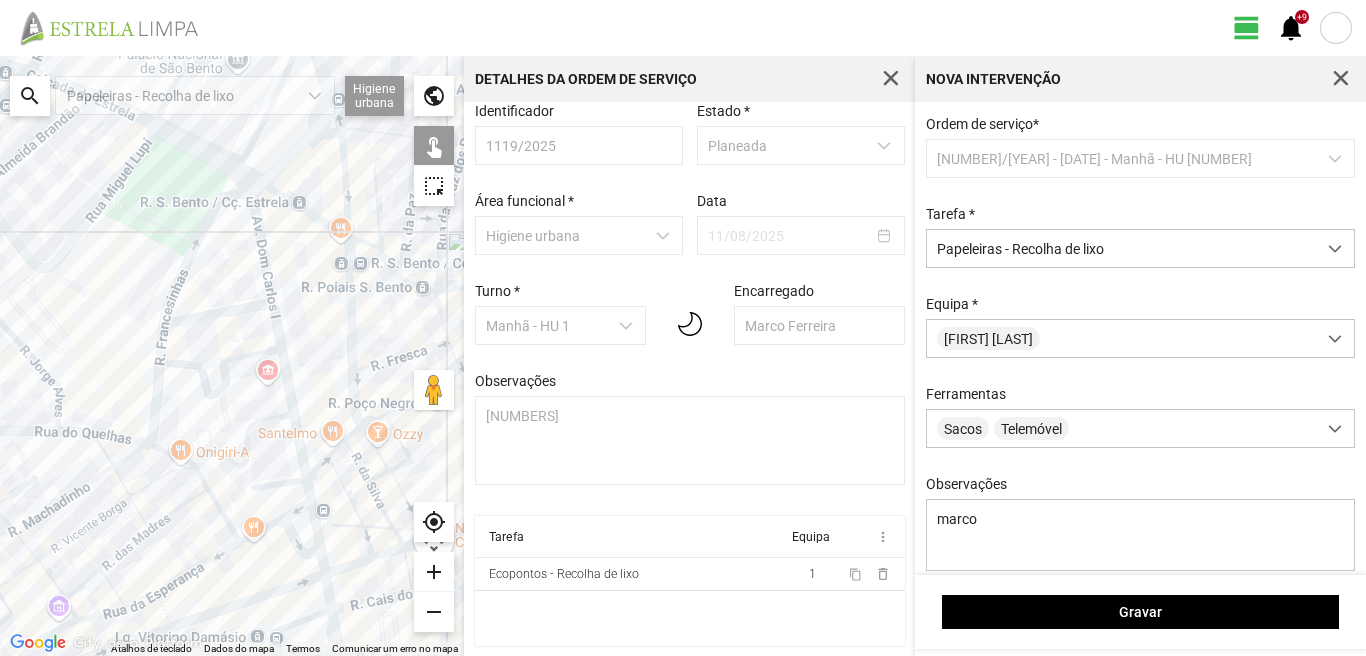 click 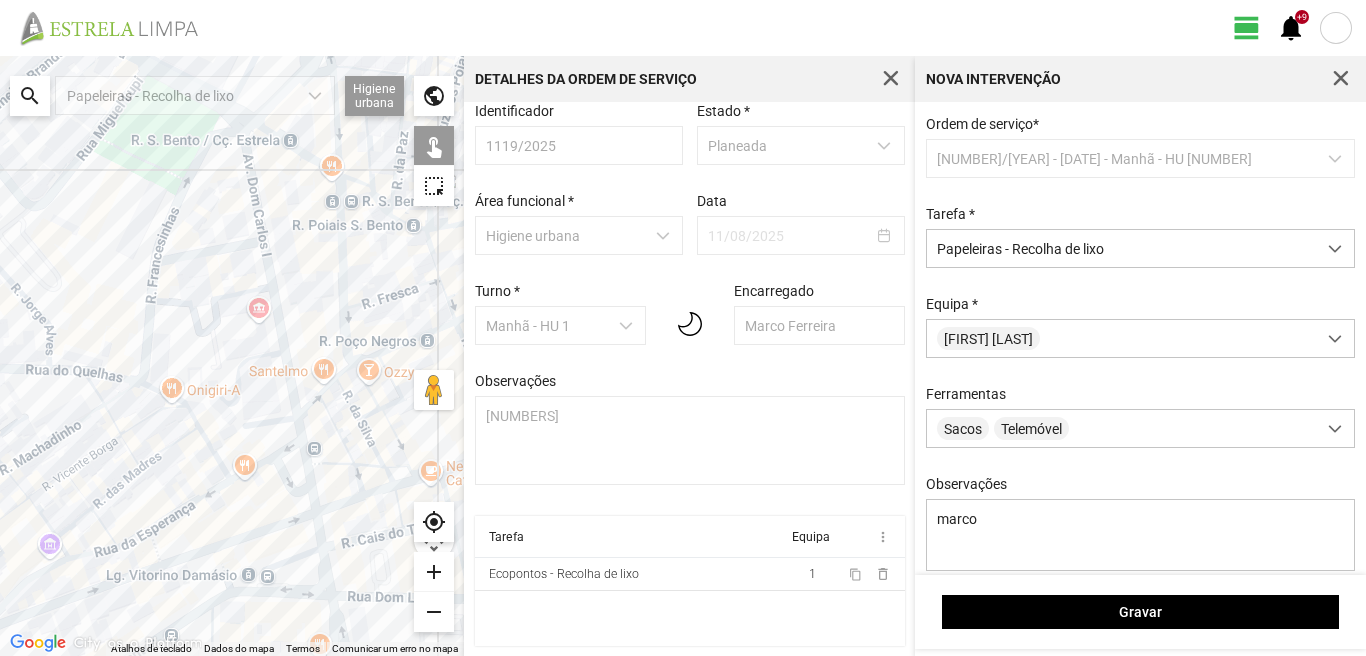 drag, startPoint x: 280, startPoint y: 559, endPoint x: 248, endPoint y: 406, distance: 156.3106 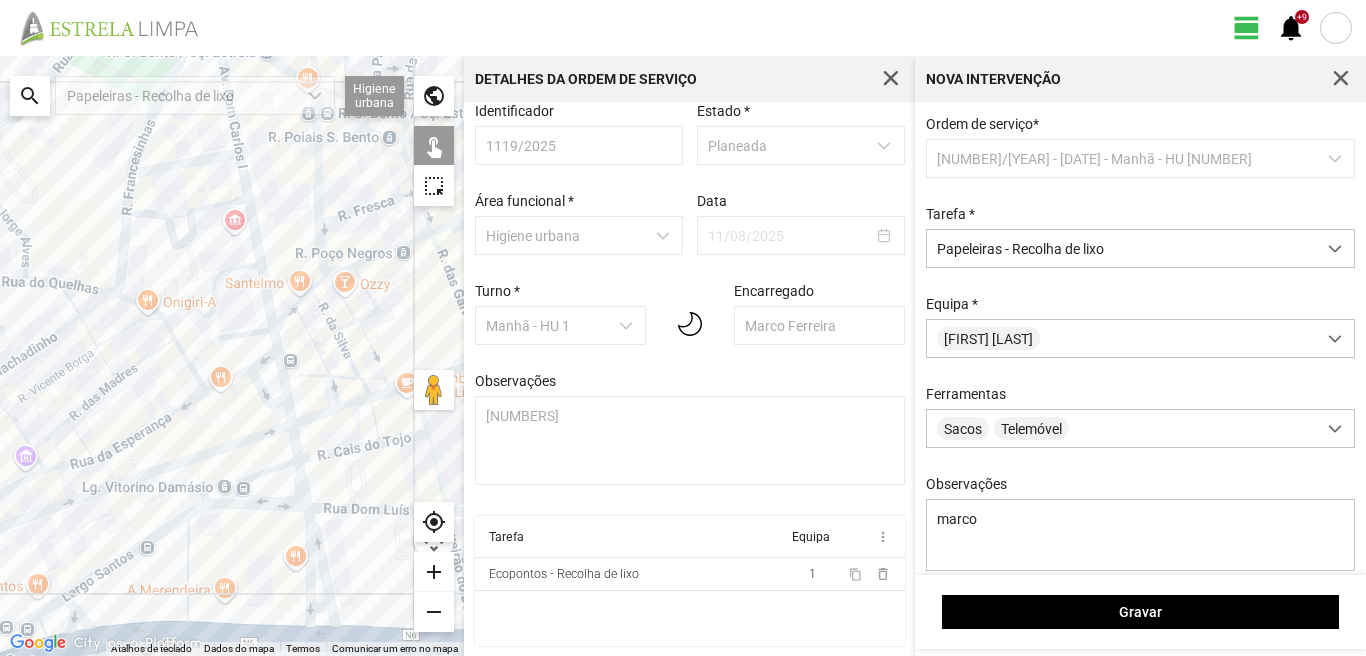 click 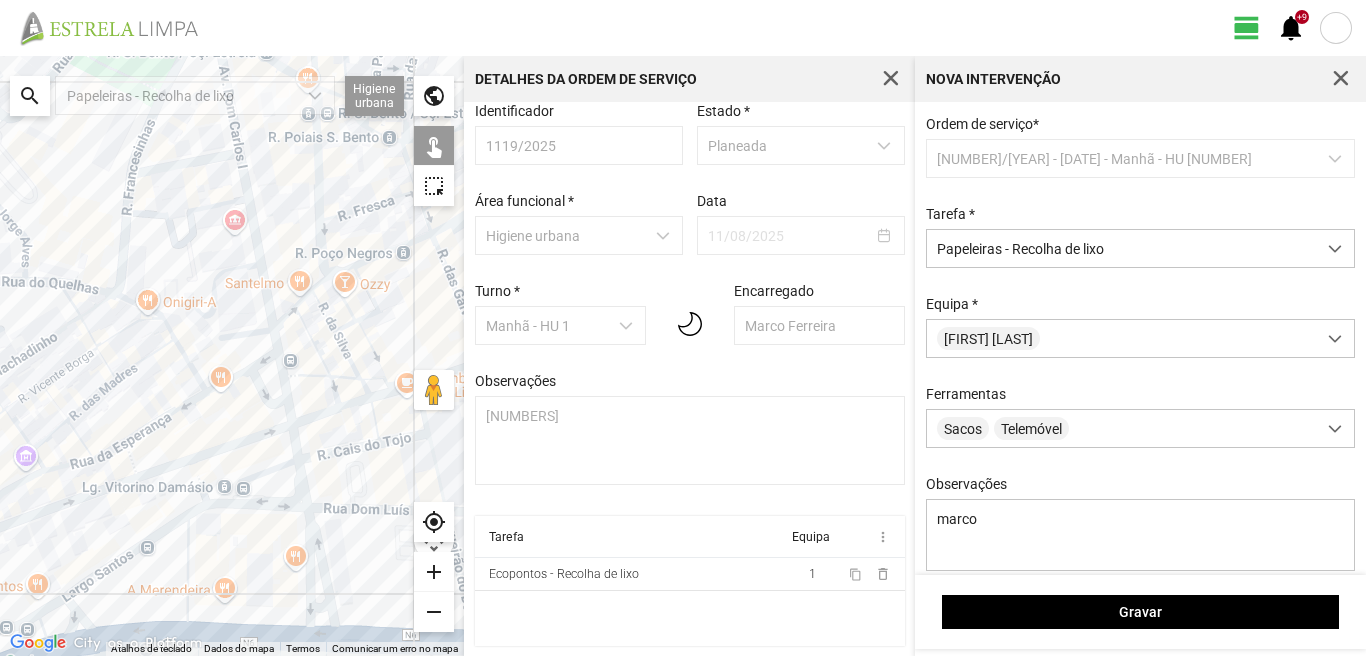 click 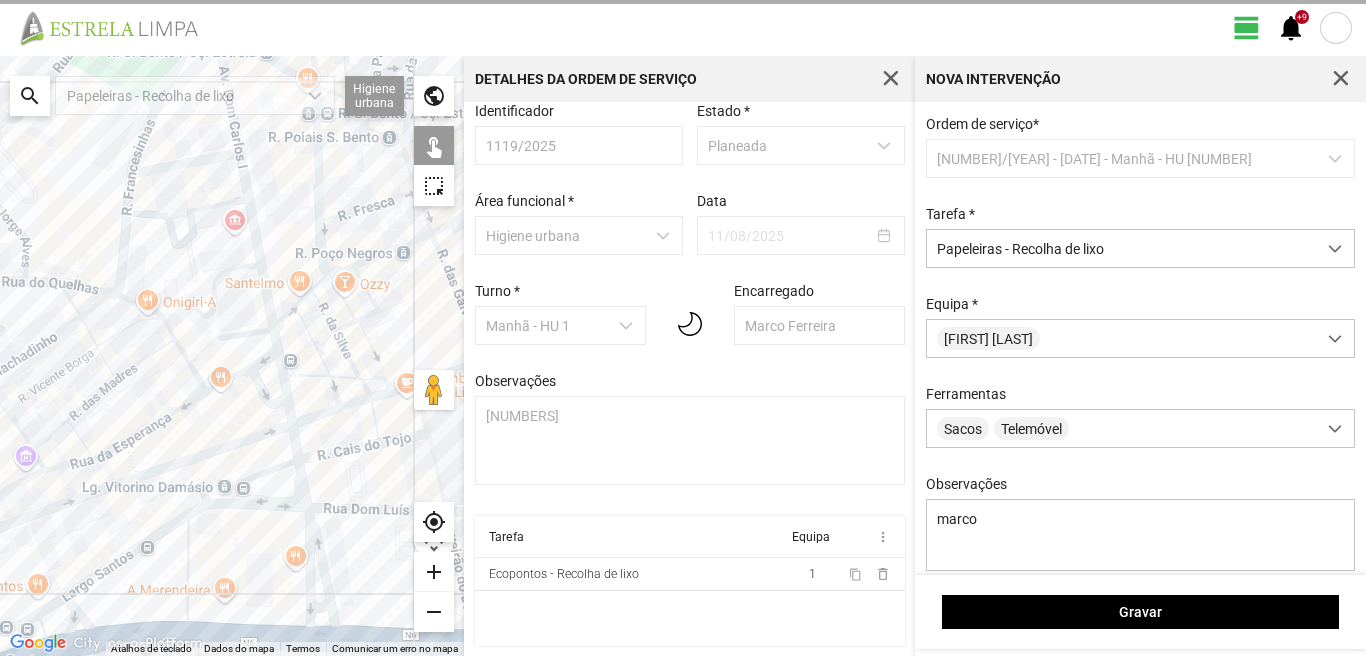 click 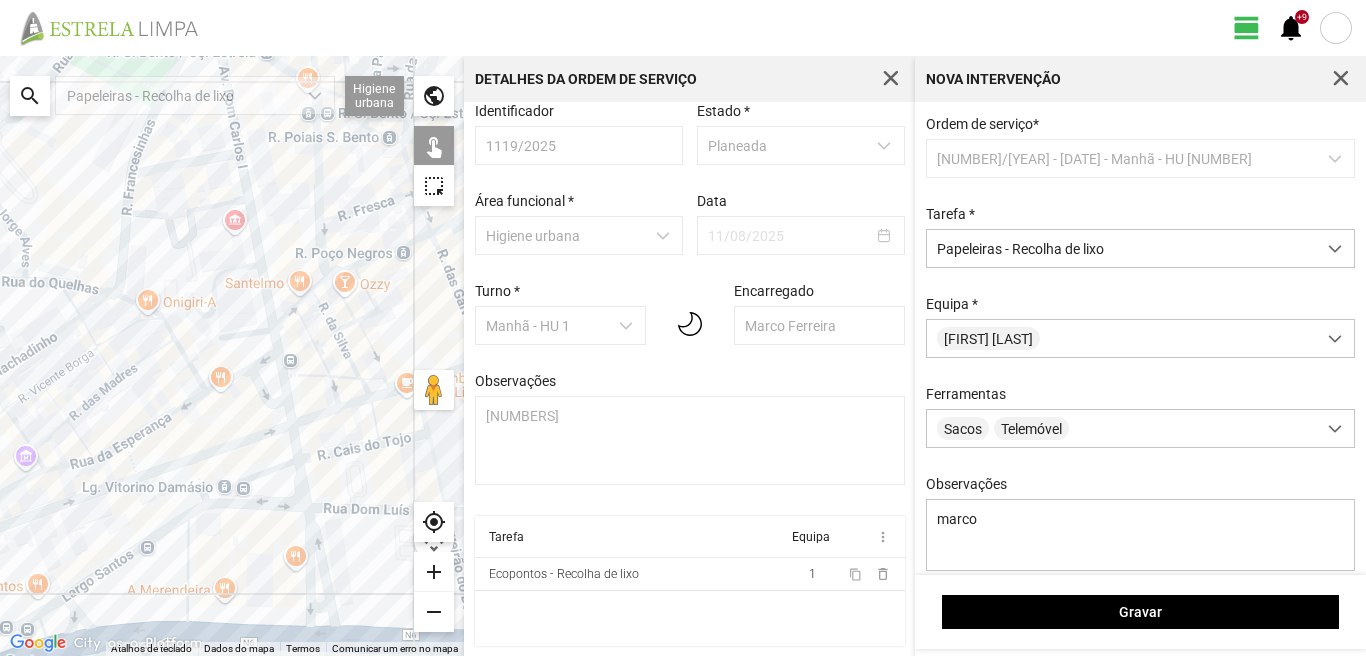 click 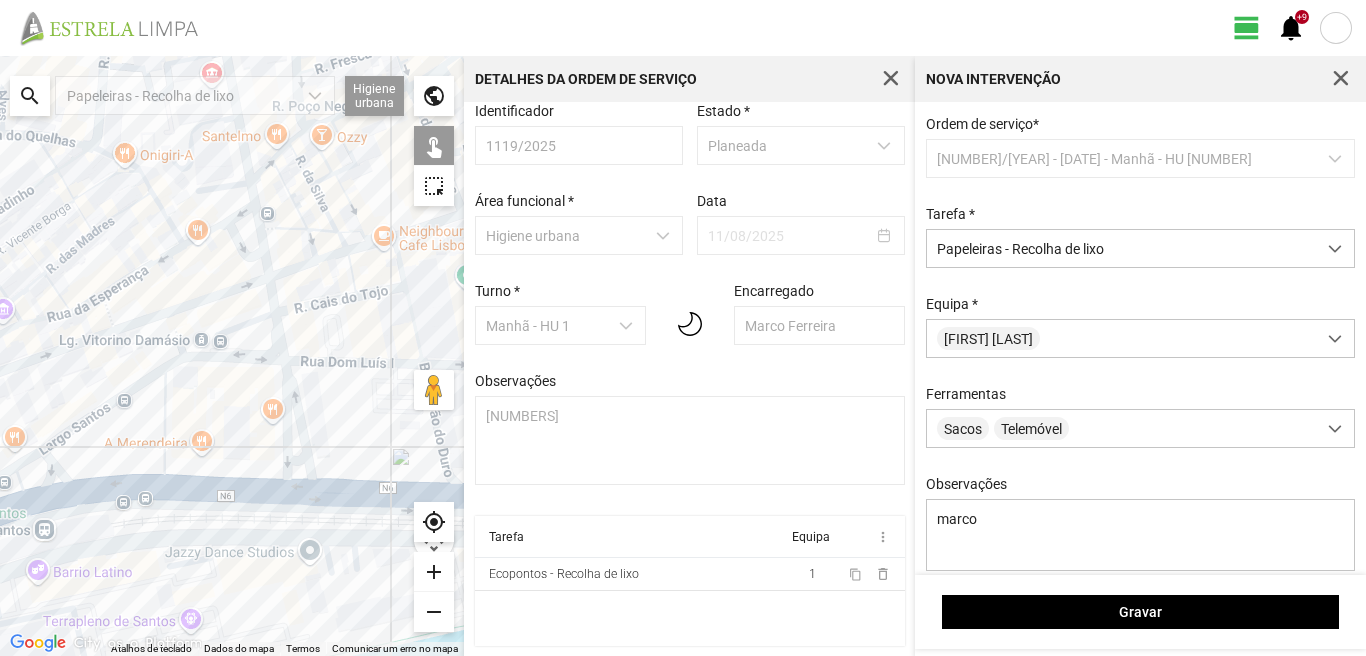 drag, startPoint x: 303, startPoint y: 531, endPoint x: 280, endPoint y: 381, distance: 151.75308 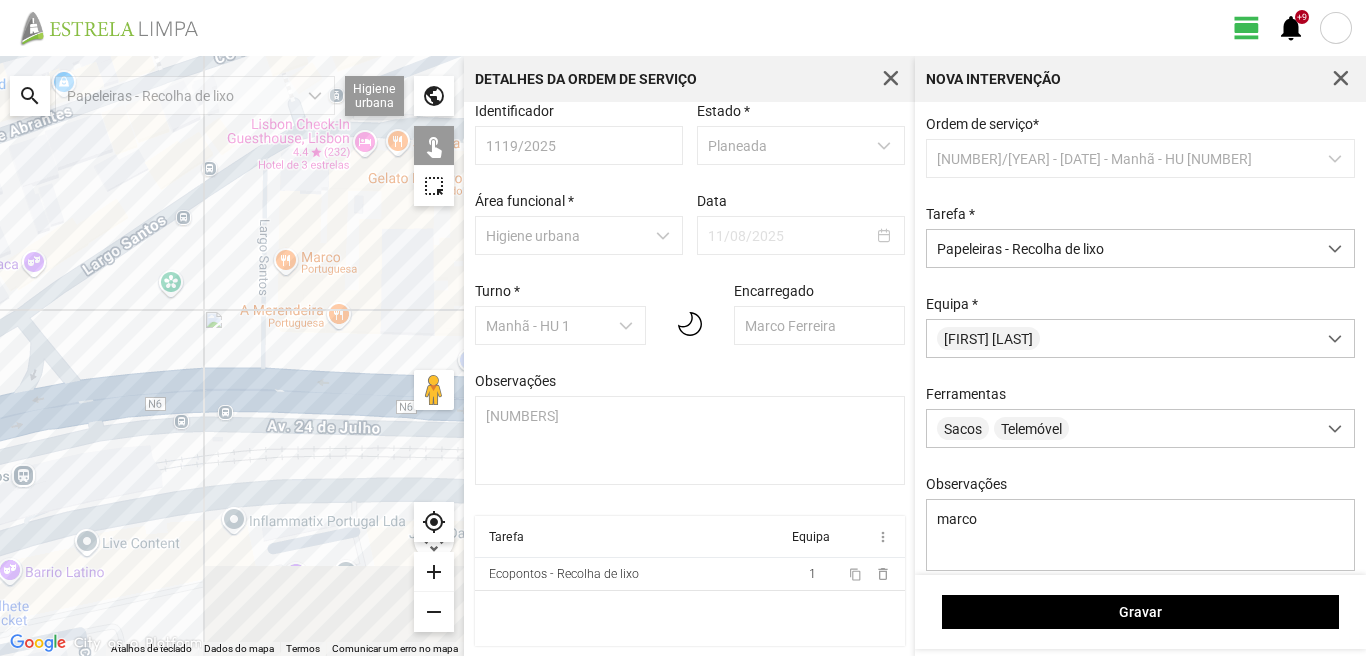 drag, startPoint x: 110, startPoint y: 500, endPoint x: 160, endPoint y: 385, distance: 125.39936 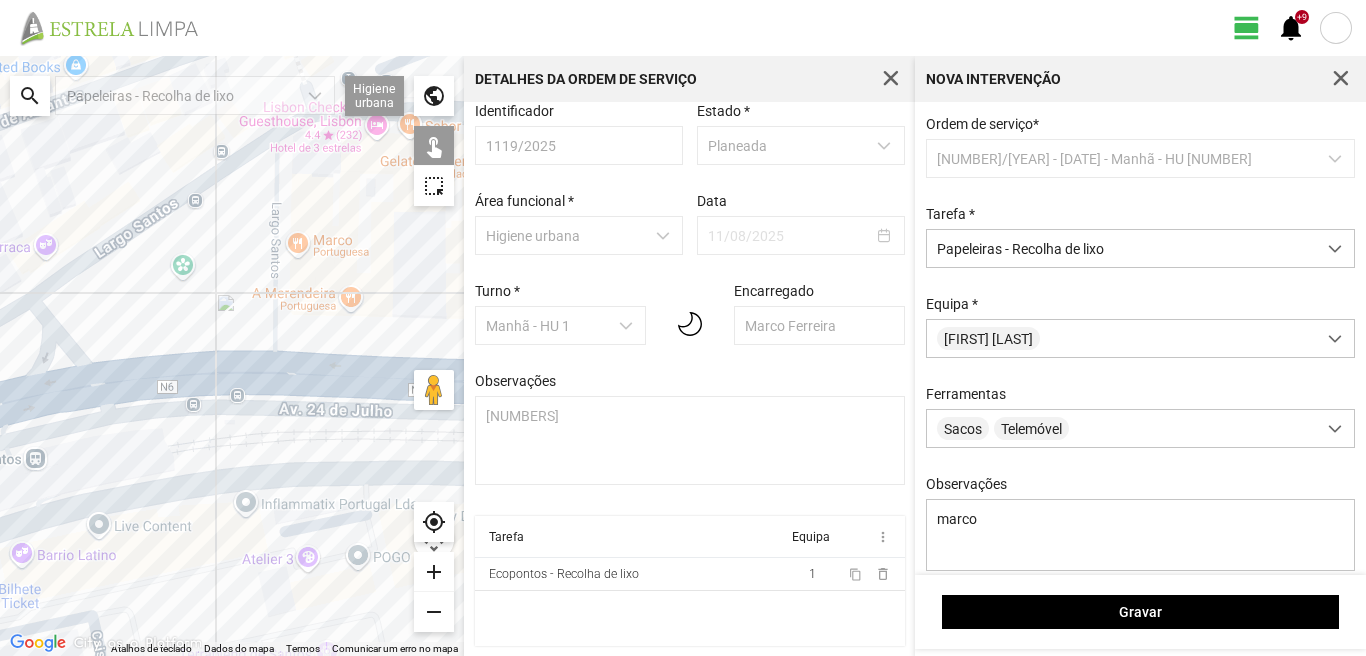 click 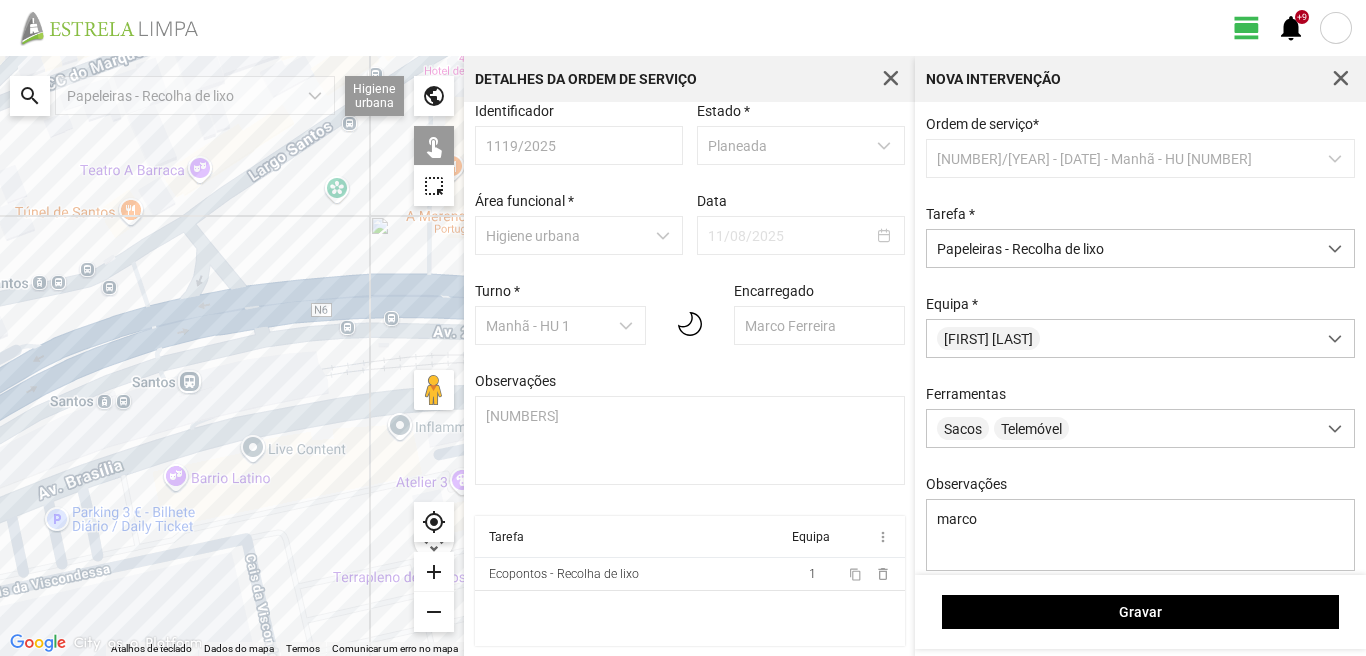 drag, startPoint x: 169, startPoint y: 430, endPoint x: 324, endPoint y: 352, distance: 173.51945 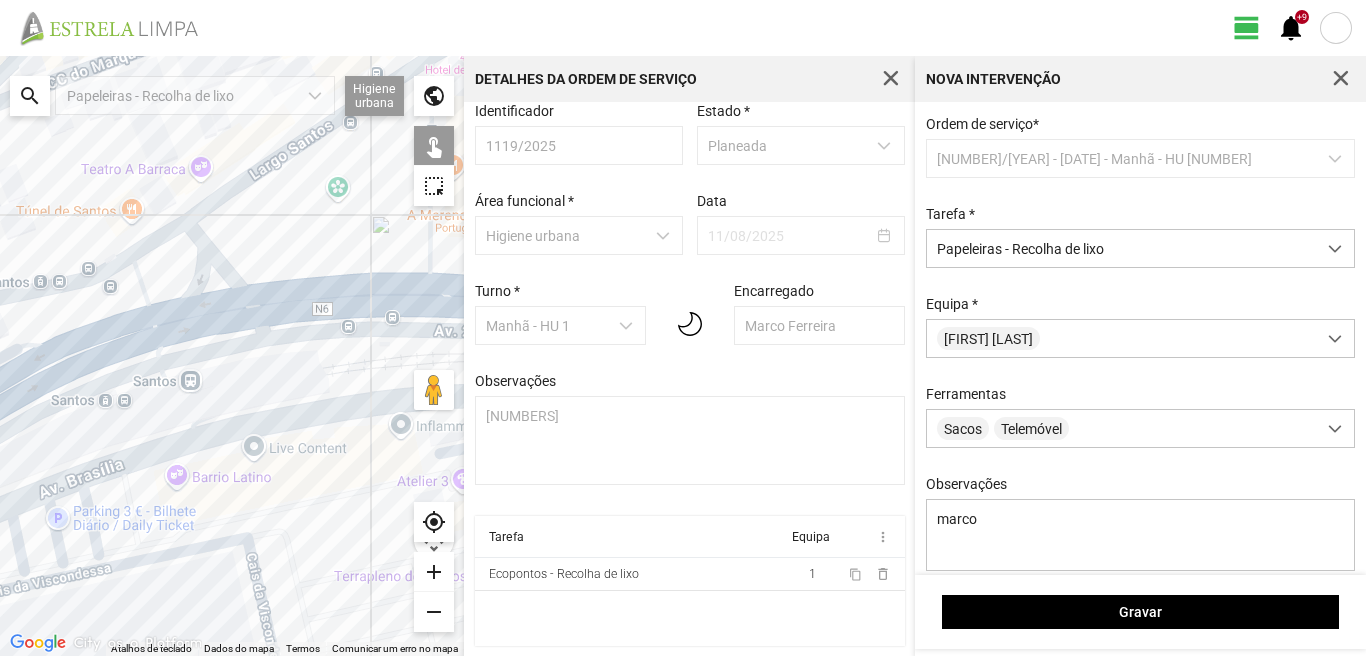 click 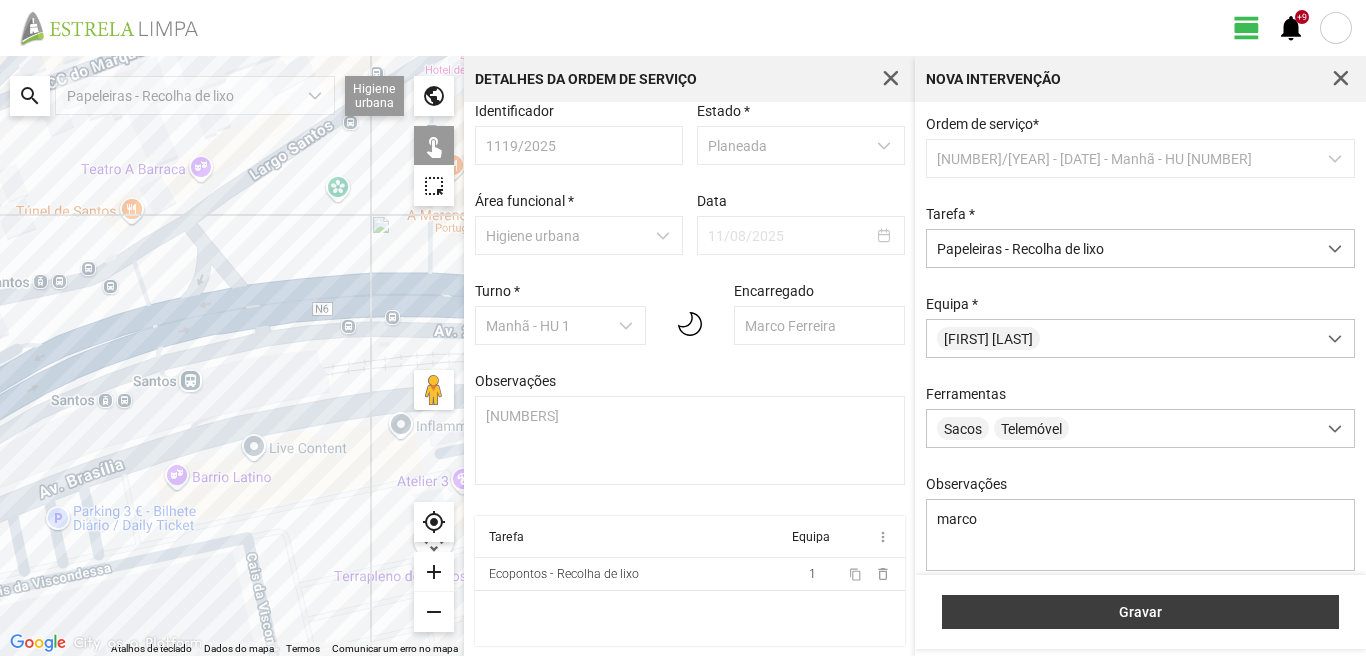 click on "Gravar" at bounding box center (1140, 612) 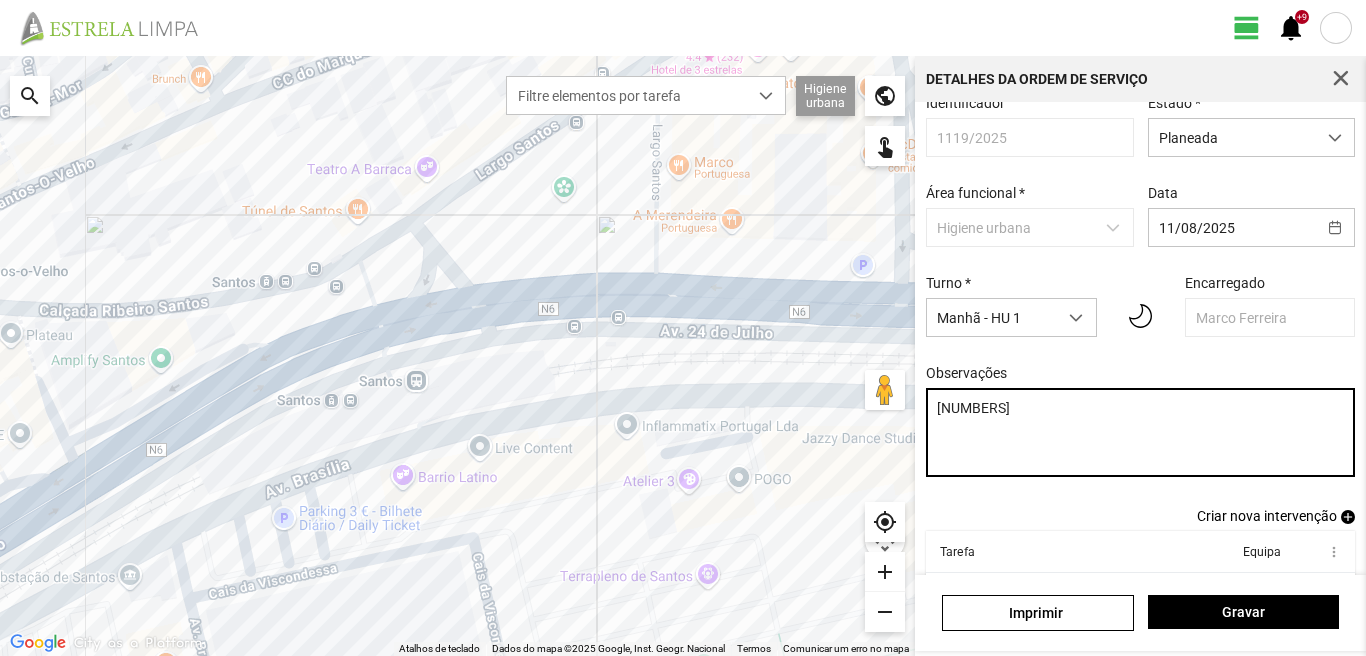 click on "[NUMBERS]" at bounding box center (1141, 432) 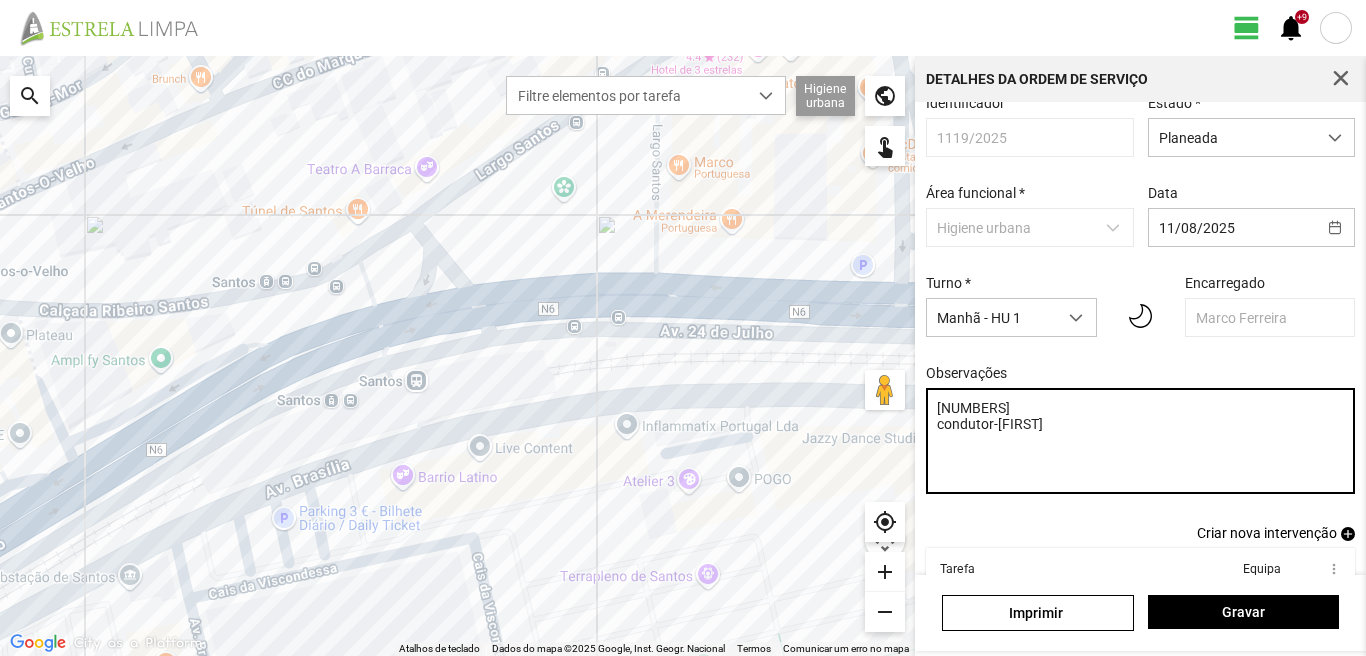 click on "[NUMBERS]
condutor-[FIRST]" at bounding box center [1141, 441] 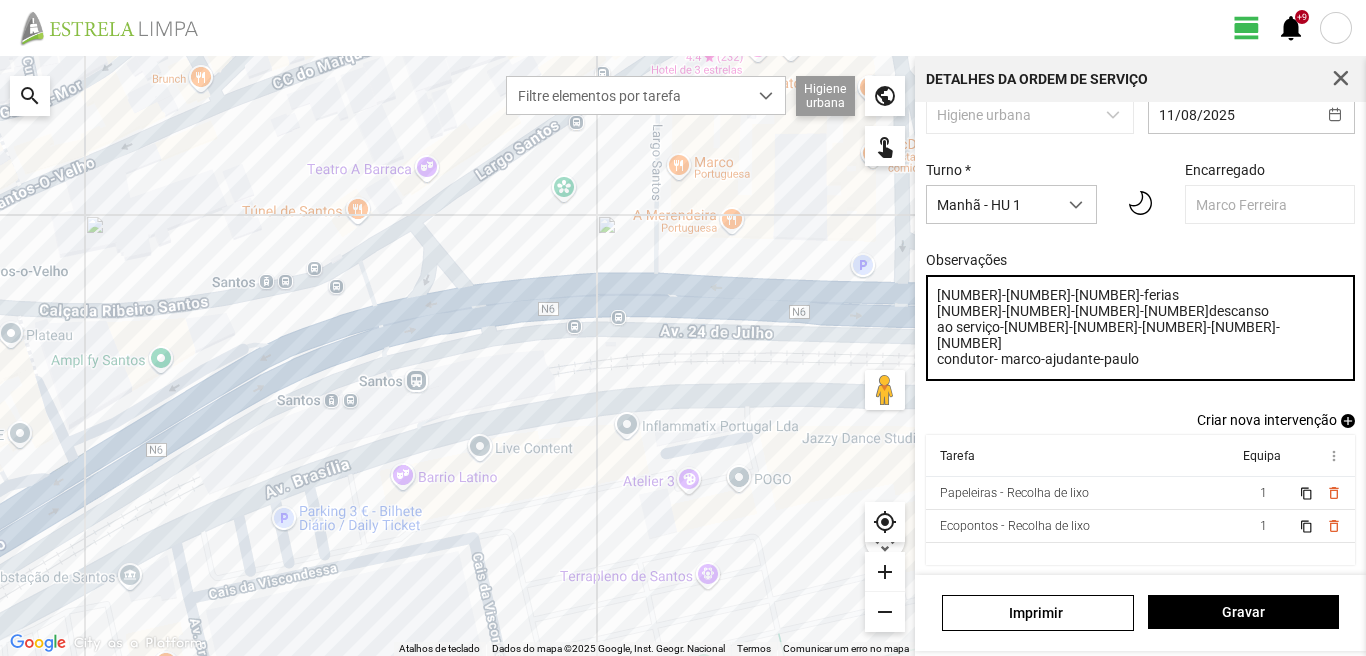 scroll, scrollTop: 143, scrollLeft: 0, axis: vertical 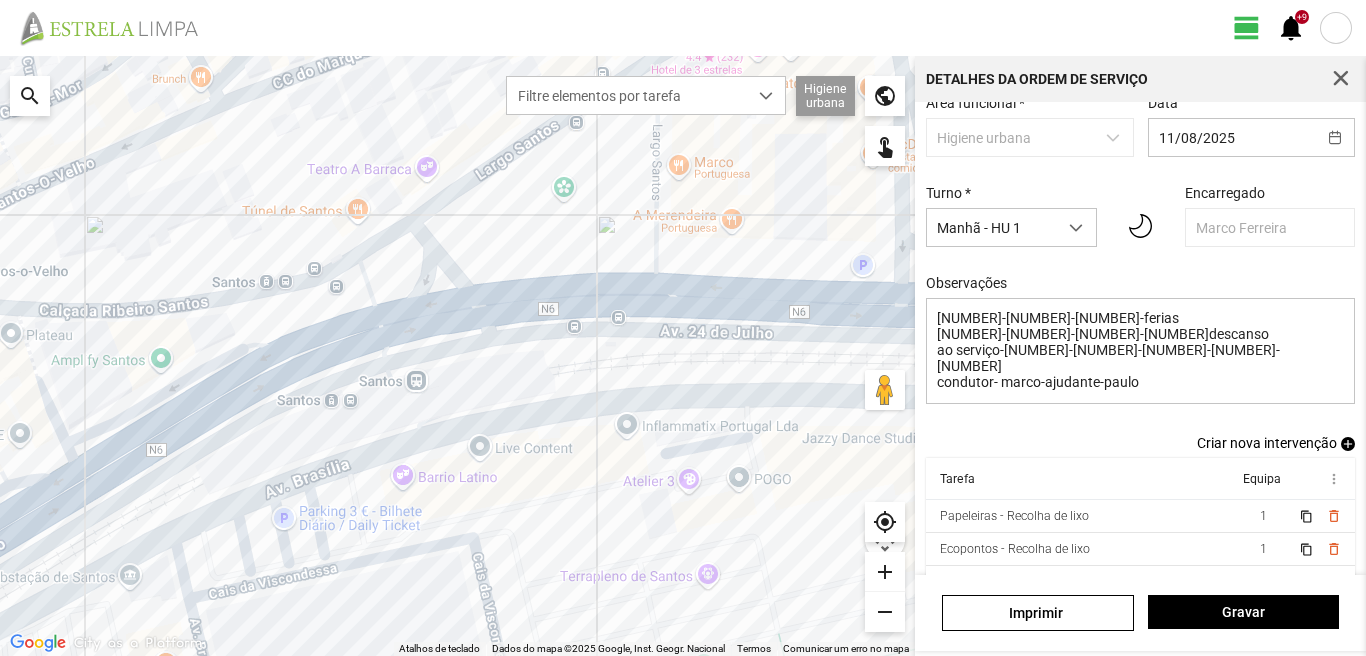 click on "Identificador [NUMBER]/[YEAR] Estado * Planeada Área funcional * Higiene urbana Data [DATE] Turno * Manhã - HU [NUMBER] Encarregado Marco Ferreira Observações [NUMBER]-[NUMBER]-[NUMBER]-ferias
[NUMBER]-[NUMBER]-[NUMBER]-[NUMBER]descanso
ao serviço-[NUMBER]-[NUMBER]-[NUMBER]-[NUMBER]-[NUMBER]
condutor- marco-ajudante-paulo Criar nova intervenção add Tarefa Equipa more_vert Papeleiras - Recolha de lixo [NUMBER] content_copy delete_outline Ecopontos - Recolha de lixo [NUMBER] content_copy delete_outline" at bounding box center (1140, 338) 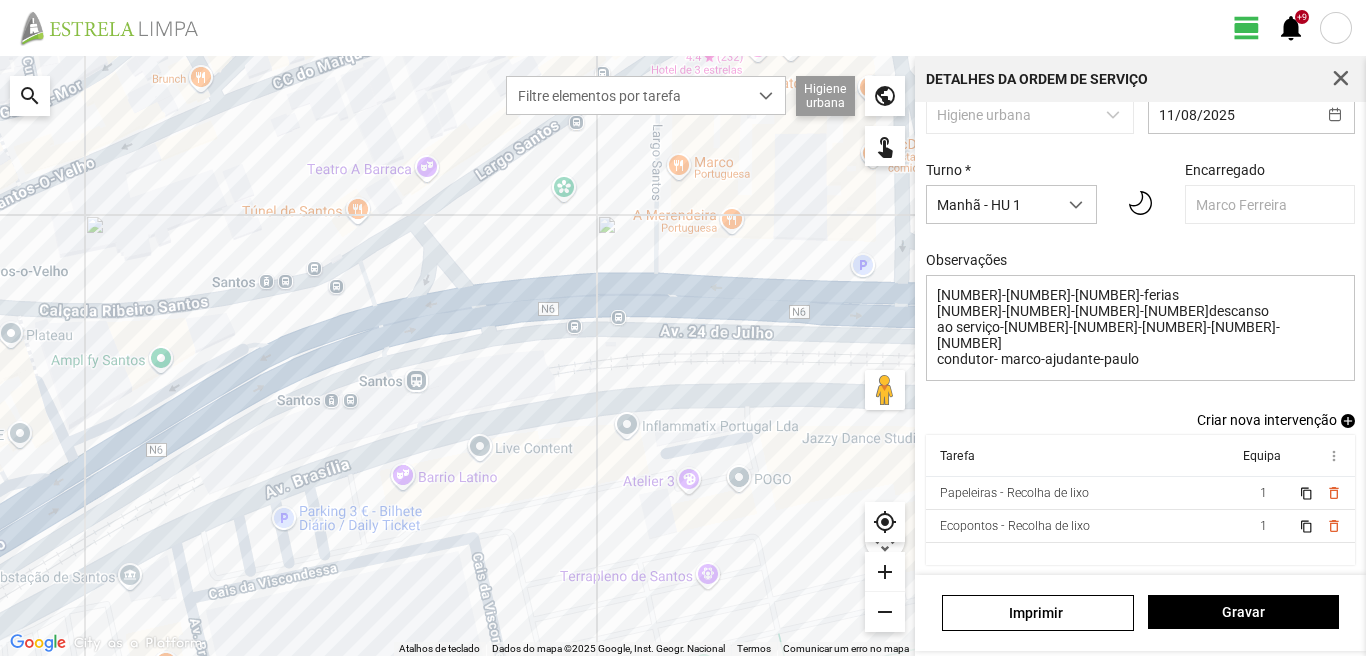 scroll, scrollTop: 143, scrollLeft: 0, axis: vertical 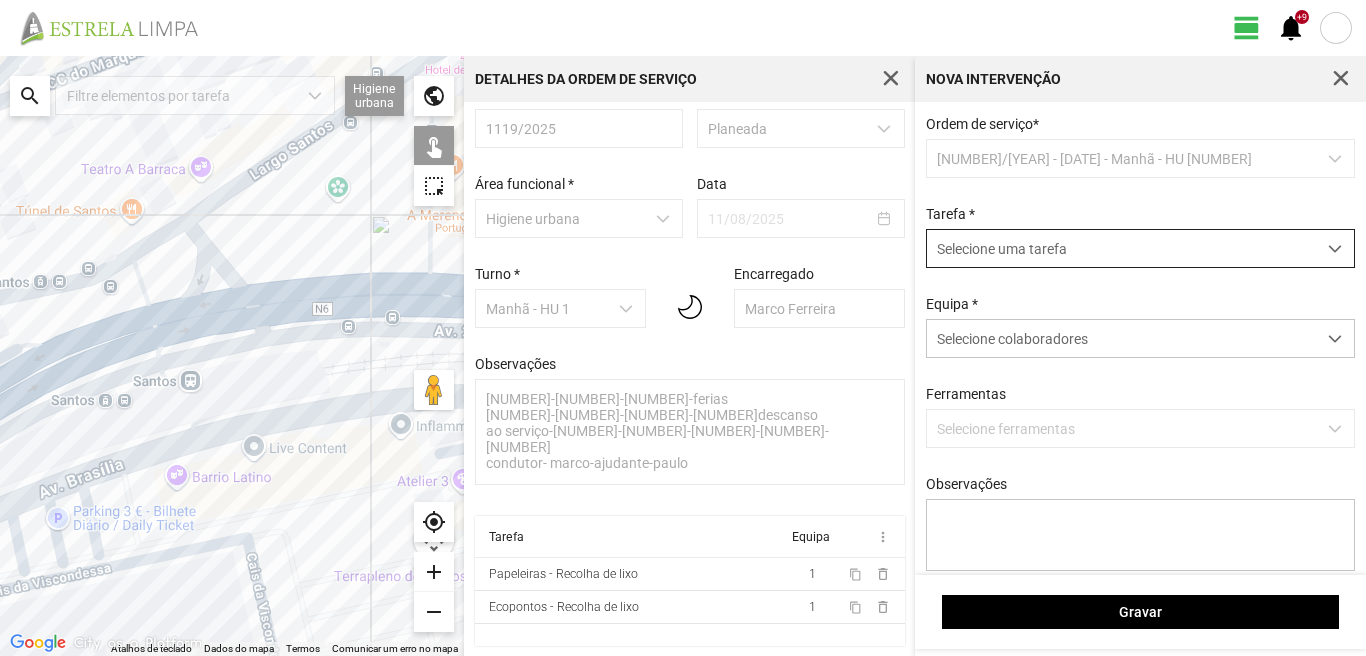 click on "Selecione uma tarefa" at bounding box center [1121, 248] 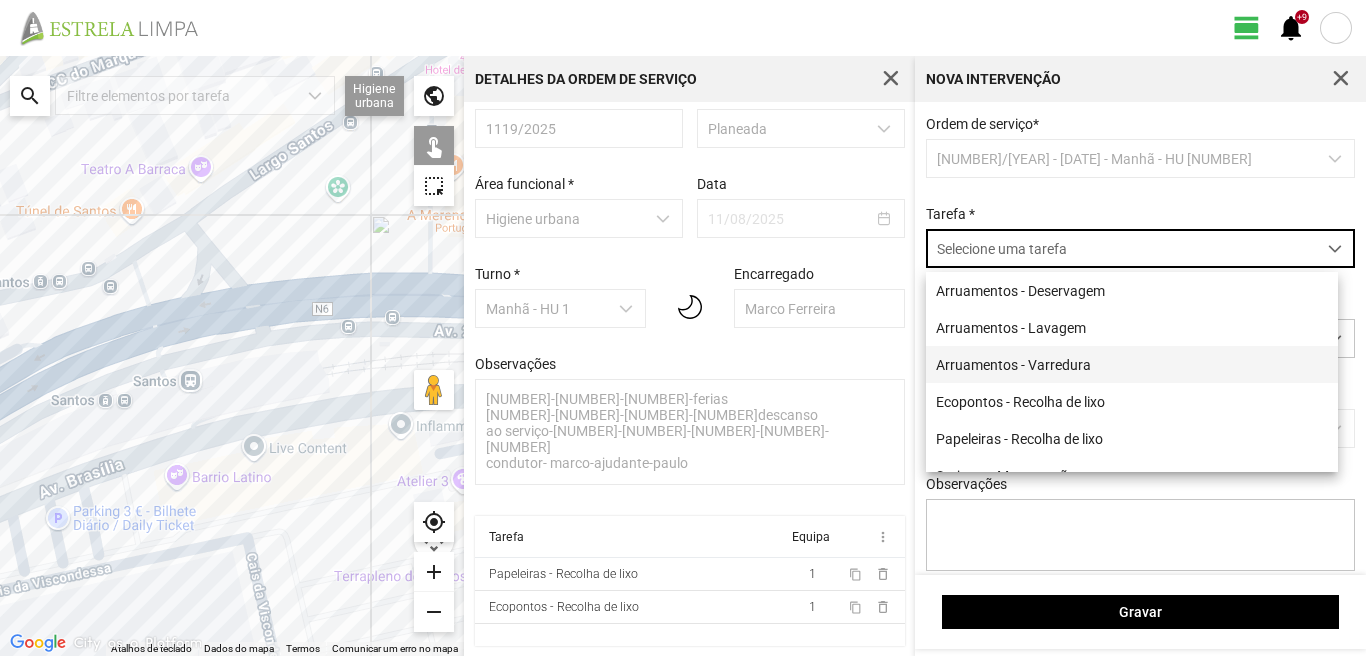 click on "Arruamentos - Varredura" at bounding box center [1132, 364] 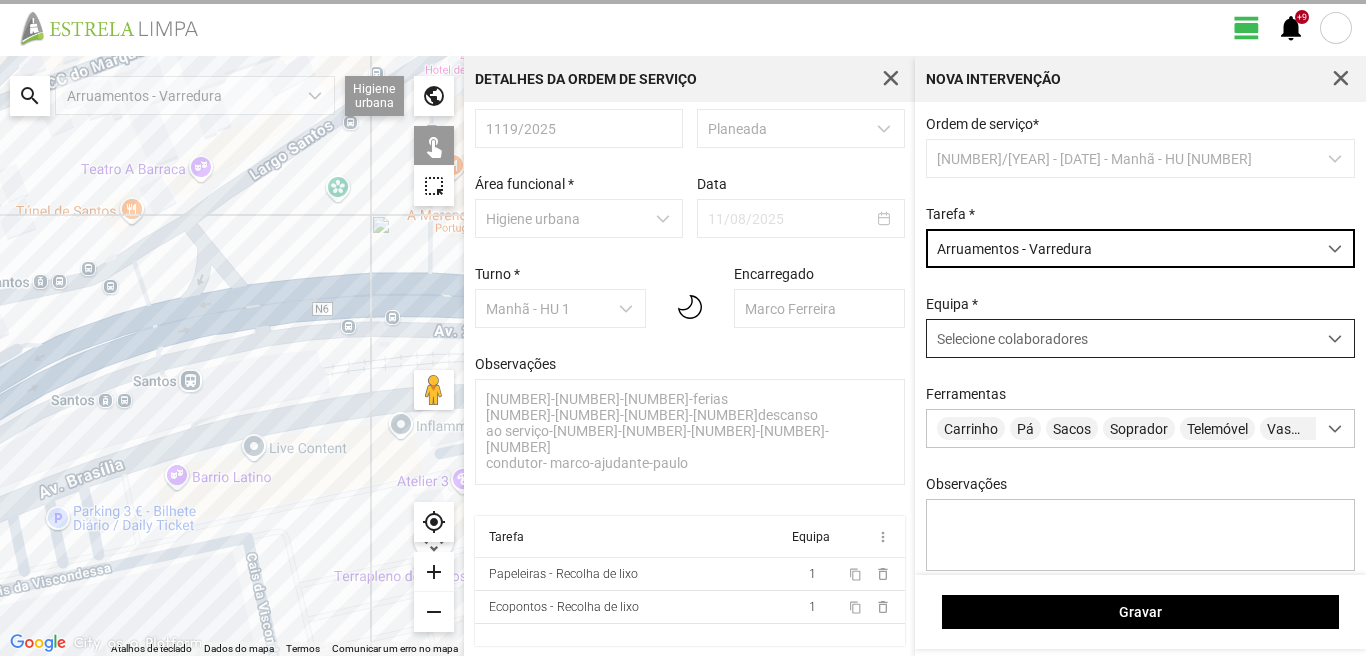 click on "Selecione colaboradores" at bounding box center [1012, 339] 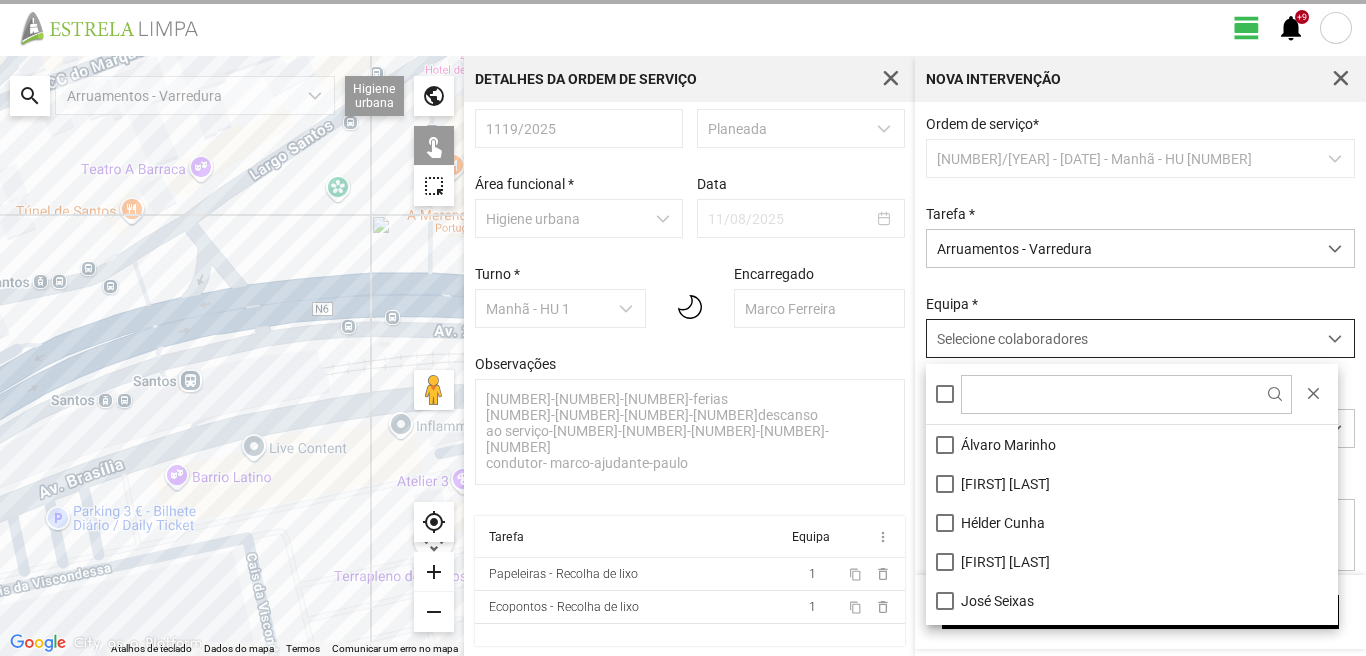 scroll, scrollTop: 11, scrollLeft: 89, axis: both 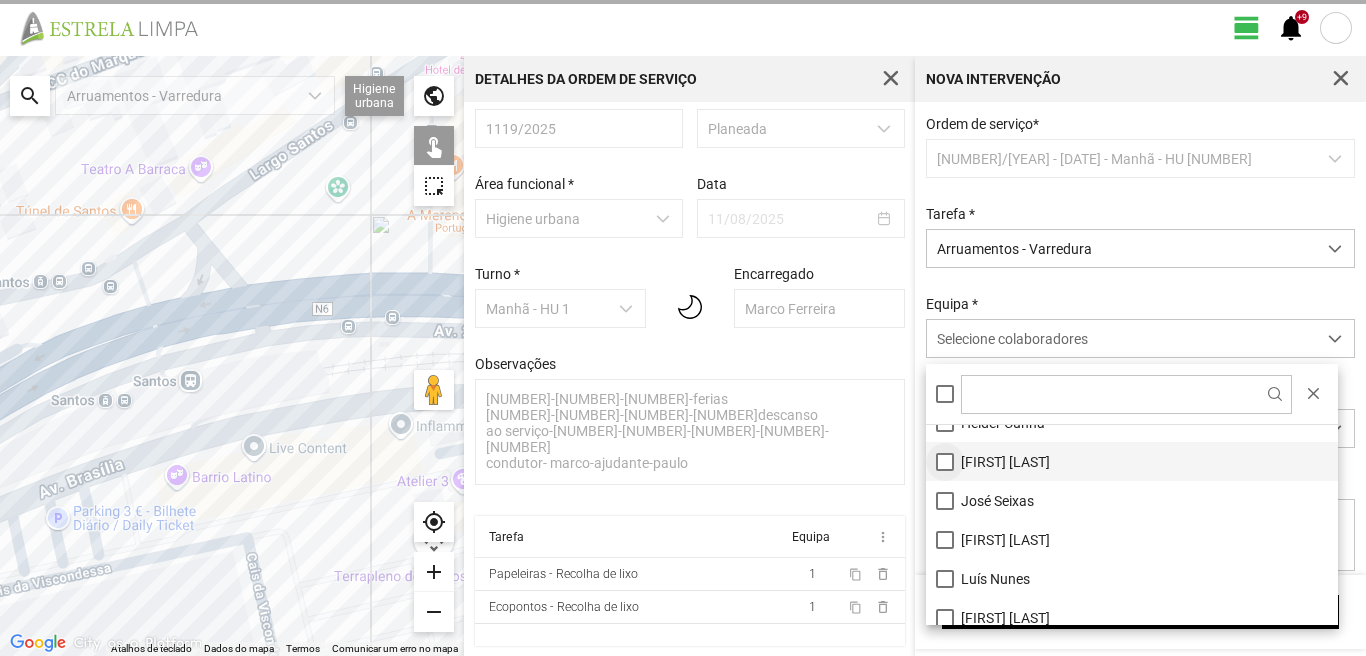 click on "[FIRST] [LAST]" at bounding box center [1132, 461] 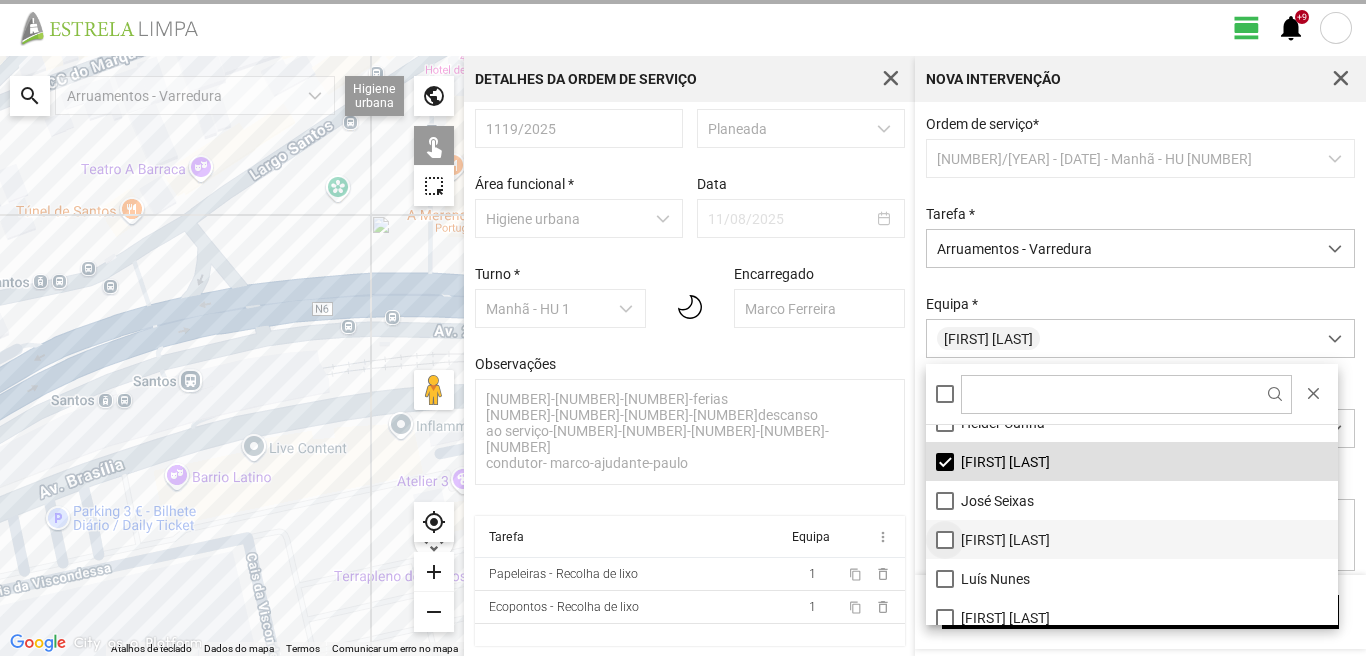 click on "[FIRST] [LAST]" at bounding box center [1132, 539] 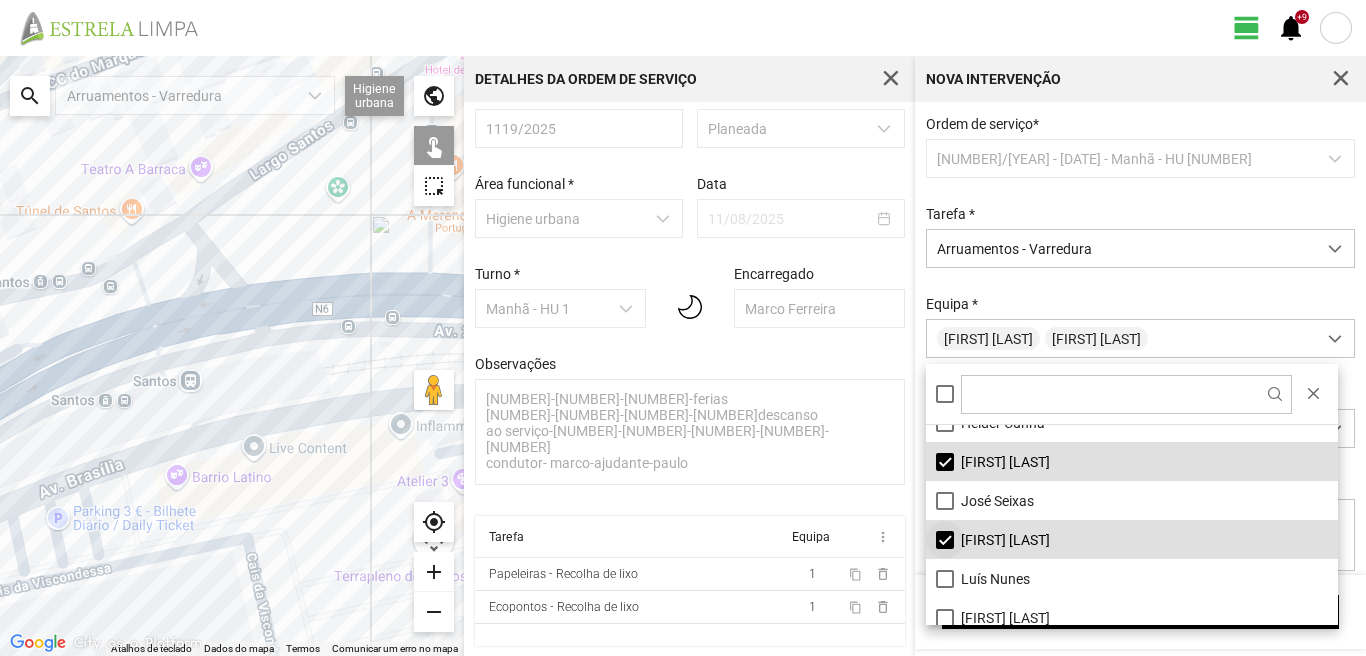 click on "[FIRST] [LAST]" at bounding box center [1132, 539] 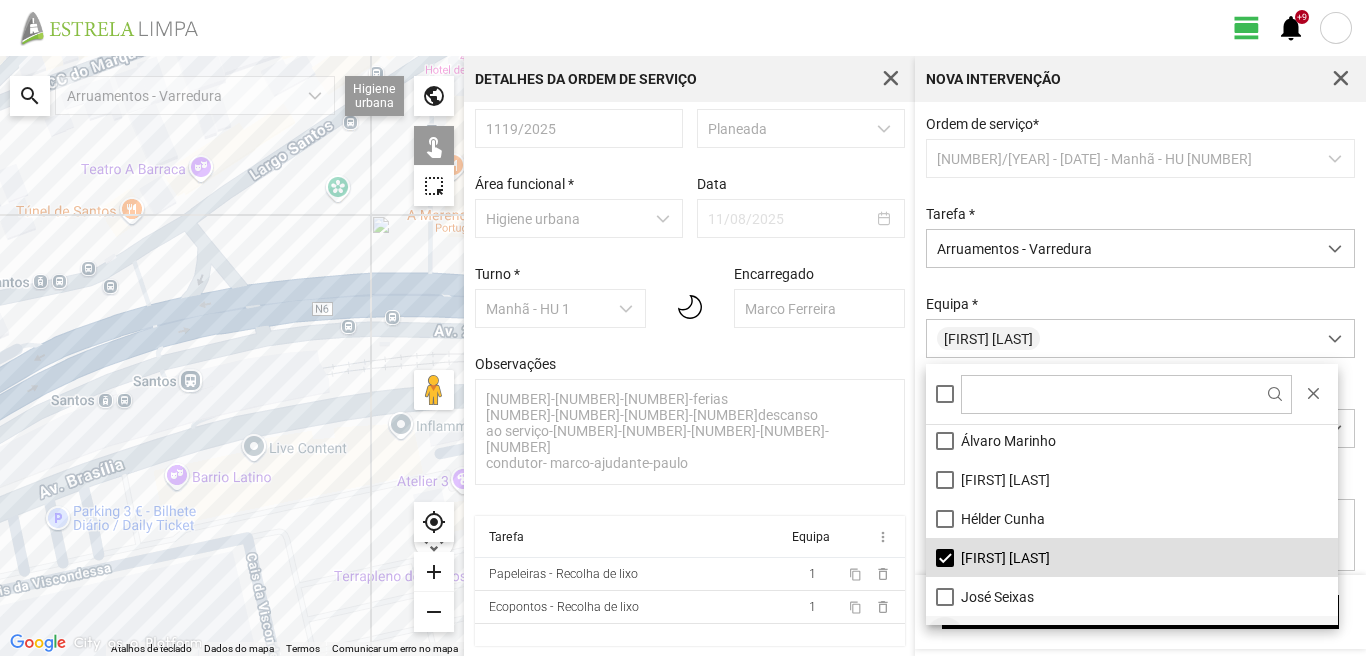 scroll, scrollTop: 0, scrollLeft: 0, axis: both 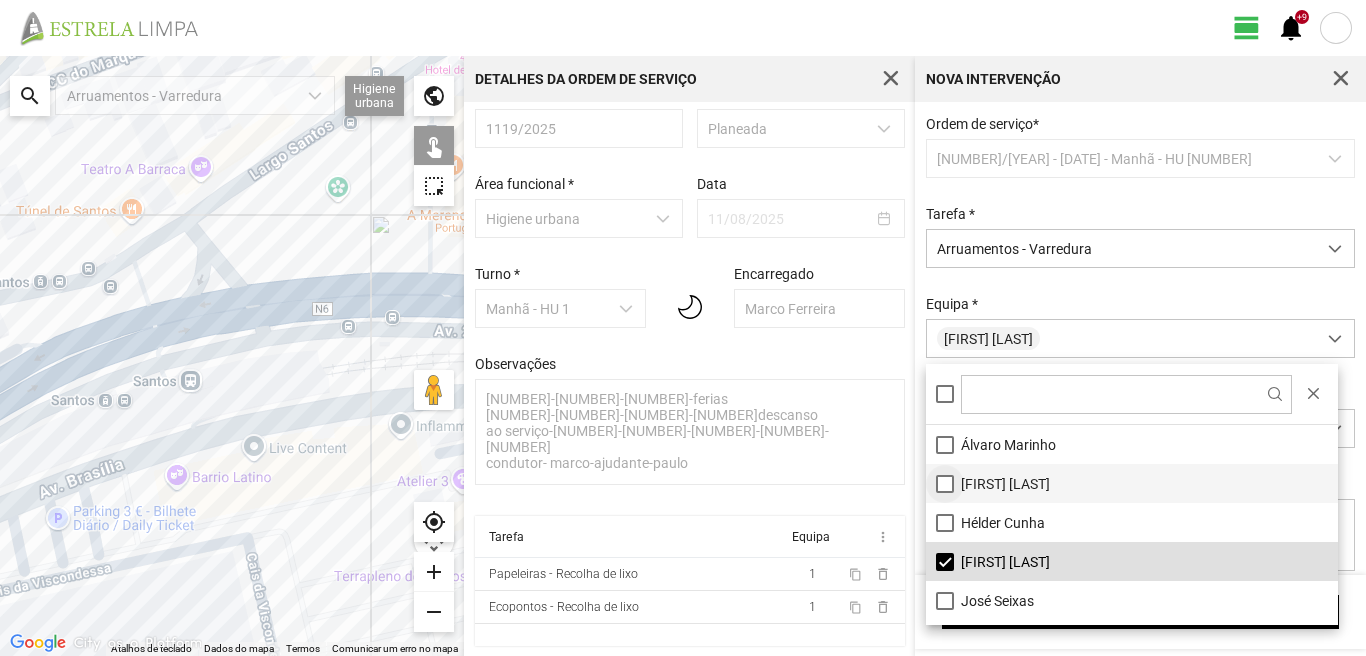 click on "[FIRST] [LAST]" at bounding box center [1132, 483] 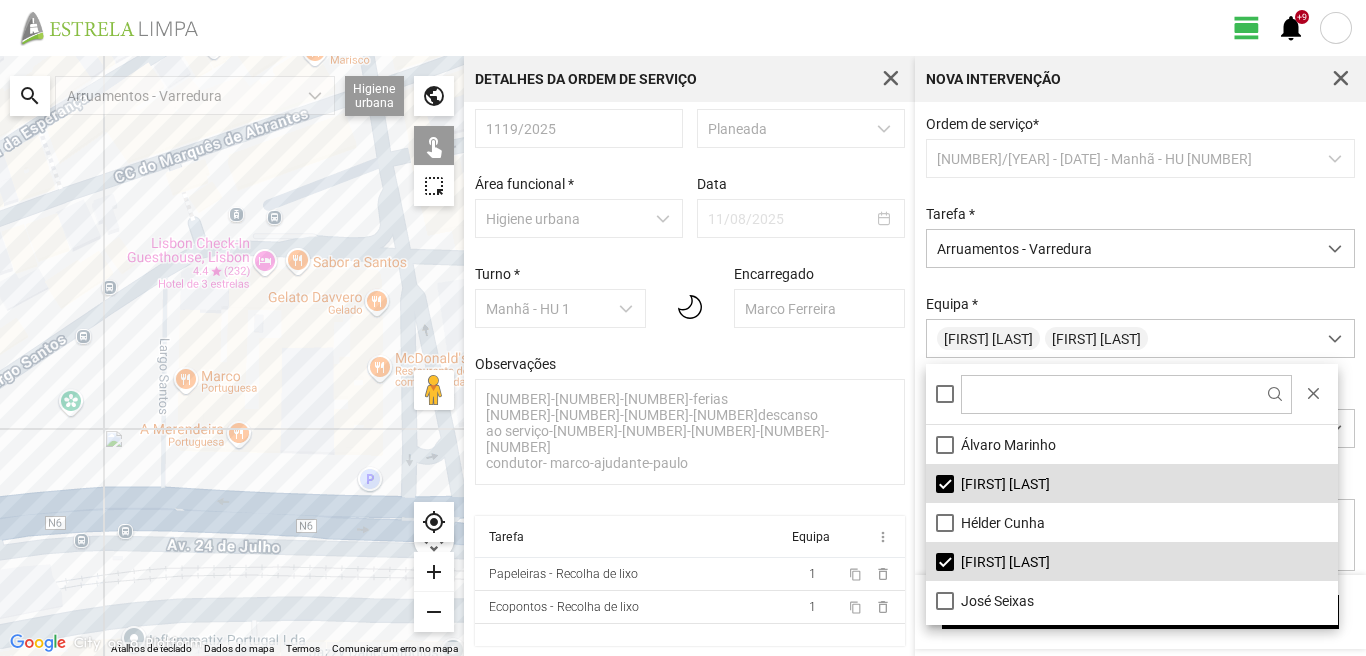 drag, startPoint x: 267, startPoint y: 437, endPoint x: 0, endPoint y: 656, distance: 345.32593 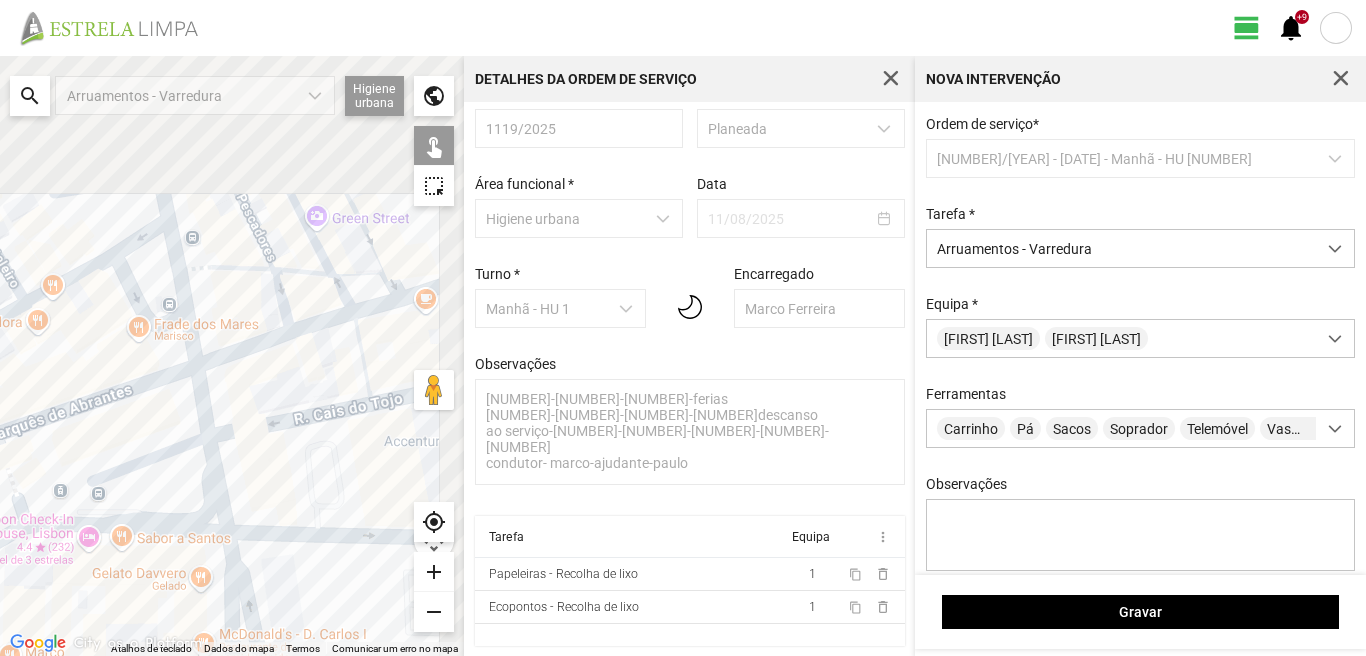 drag, startPoint x: 177, startPoint y: 493, endPoint x: 0, endPoint y: 676, distance: 254.5938 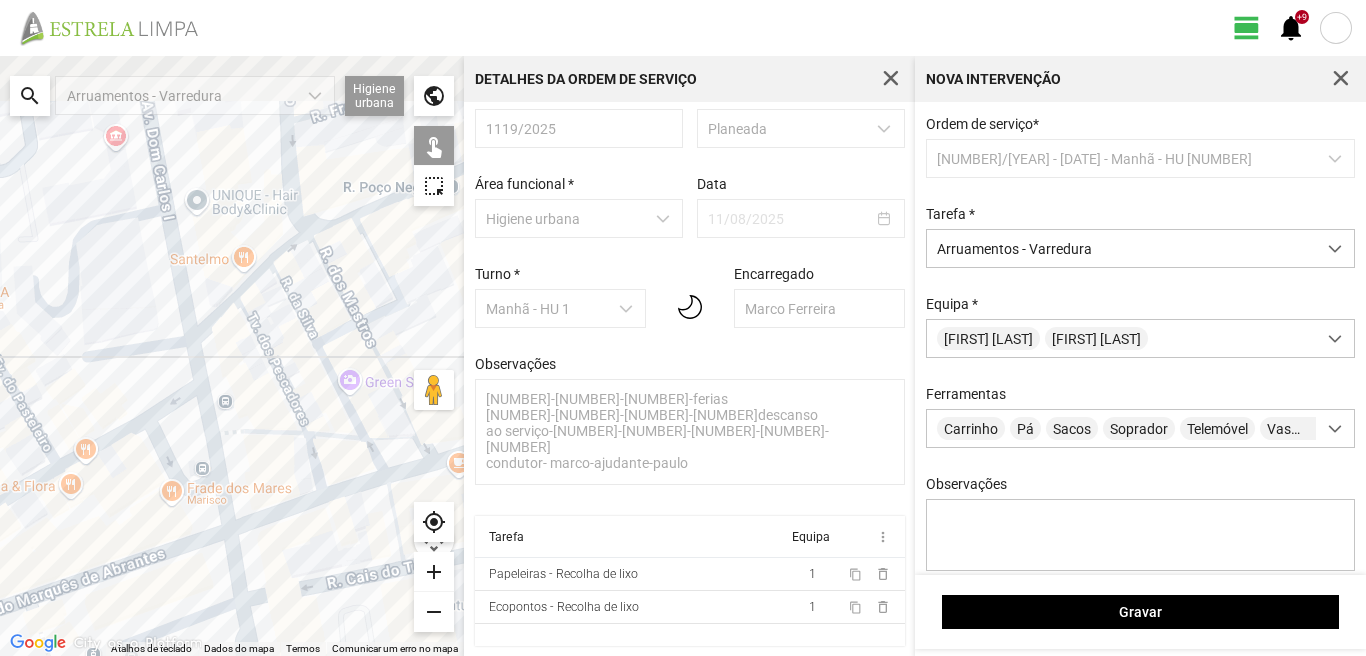 drag, startPoint x: 140, startPoint y: 424, endPoint x: 220, endPoint y: 646, distance: 235.97458 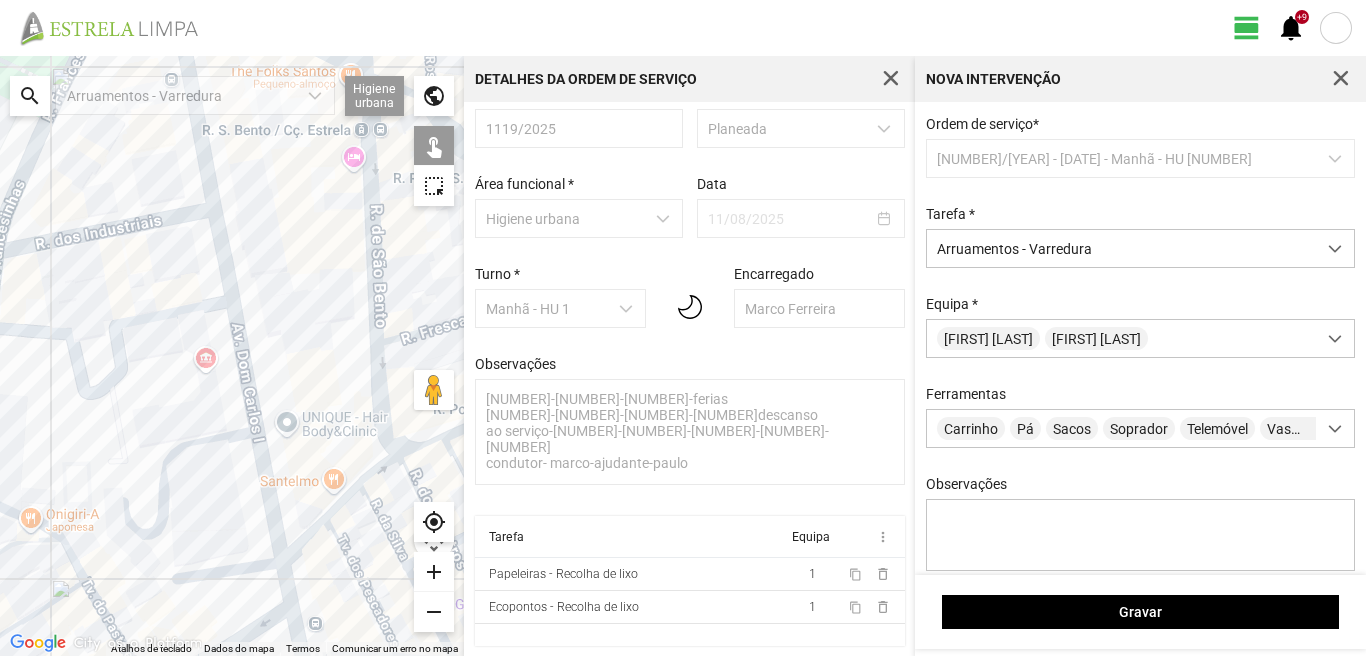 click 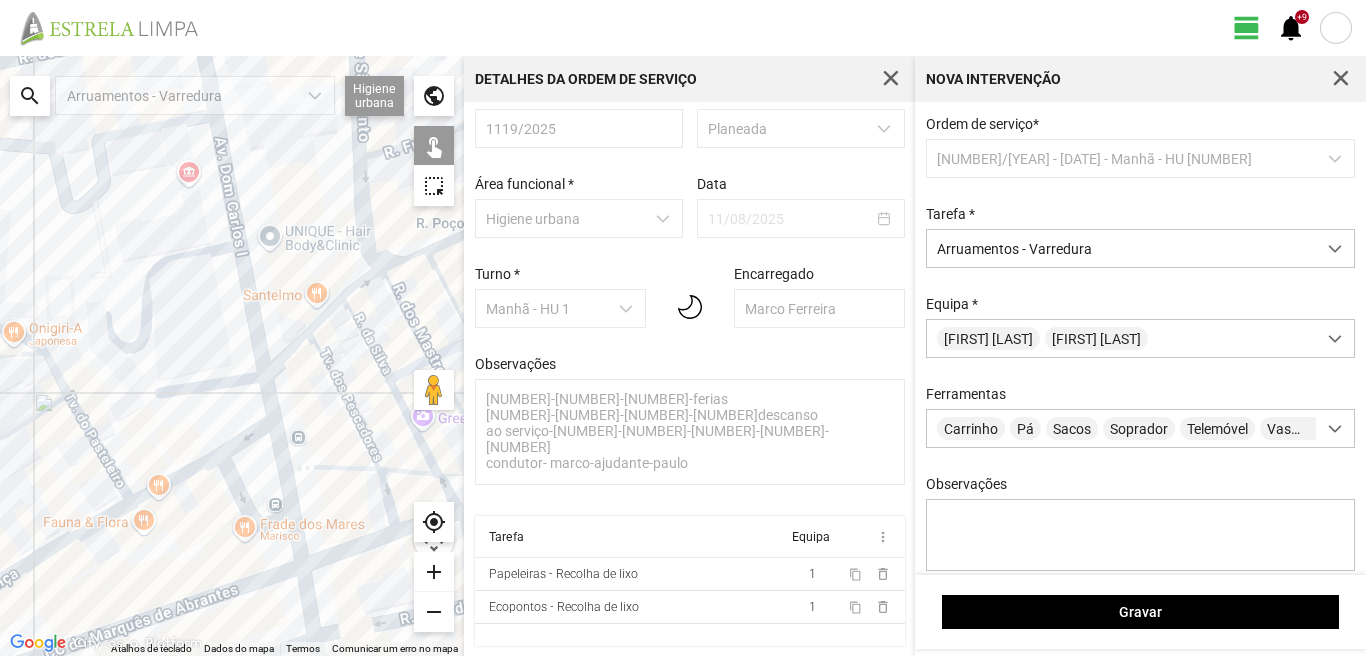 drag, startPoint x: 247, startPoint y: 459, endPoint x: 230, endPoint y: 276, distance: 183.78792 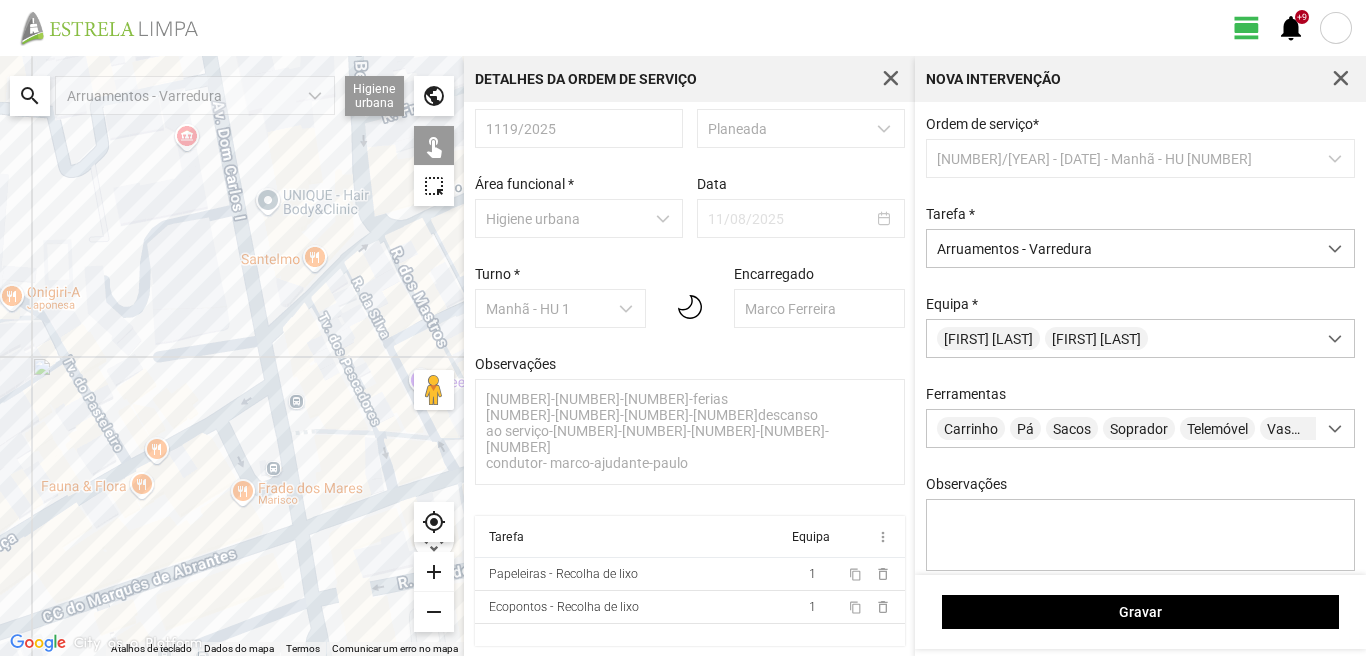 click 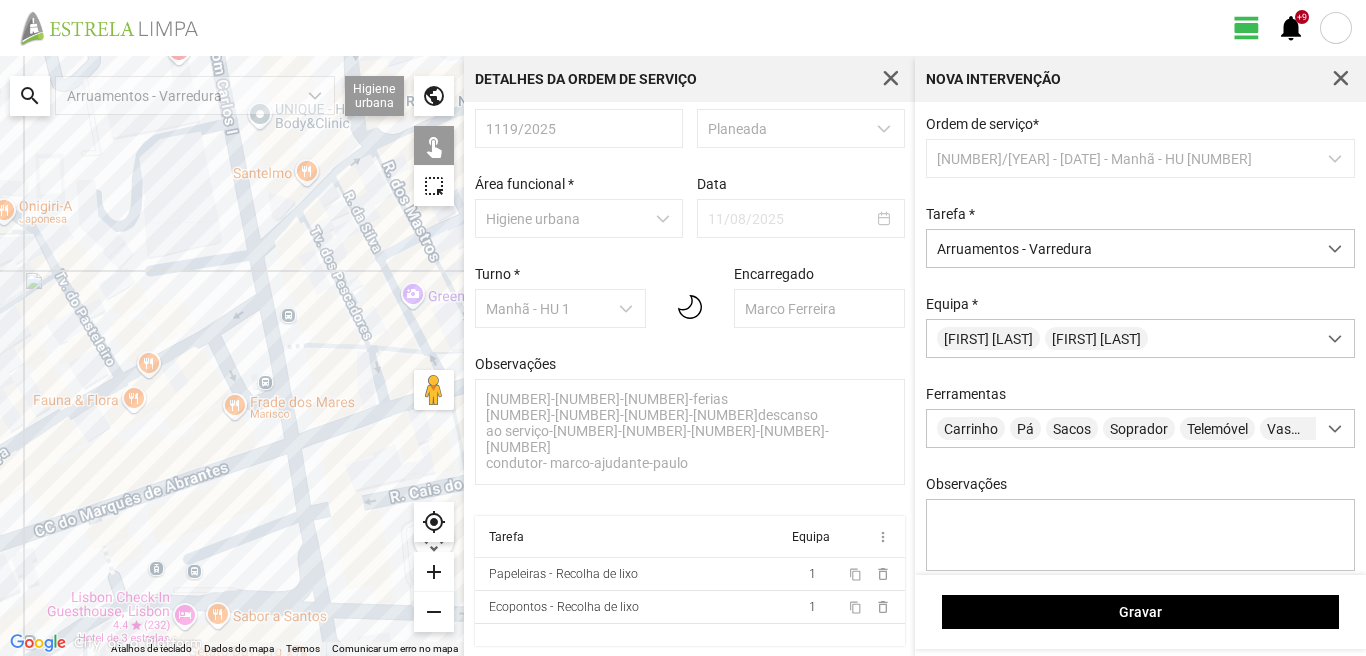 drag, startPoint x: 256, startPoint y: 603, endPoint x: 245, endPoint y: 467, distance: 136.44412 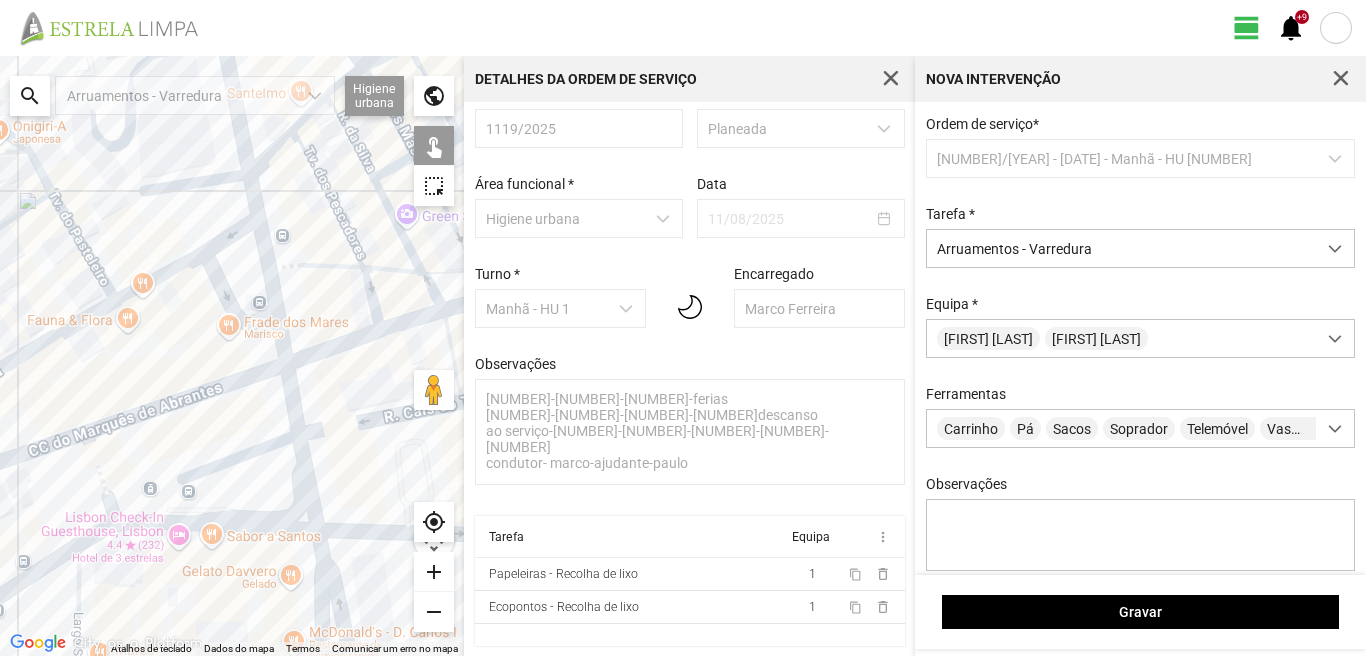 click 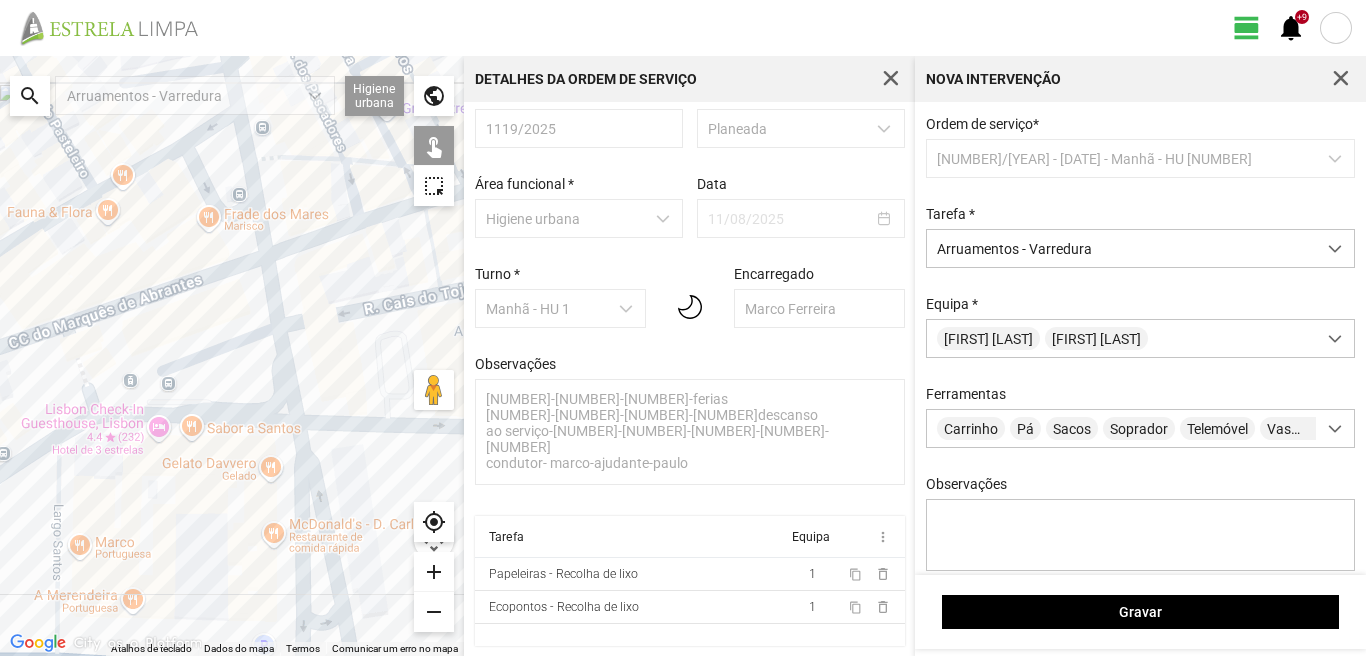 drag, startPoint x: 203, startPoint y: 481, endPoint x: 188, endPoint y: 429, distance: 54.120235 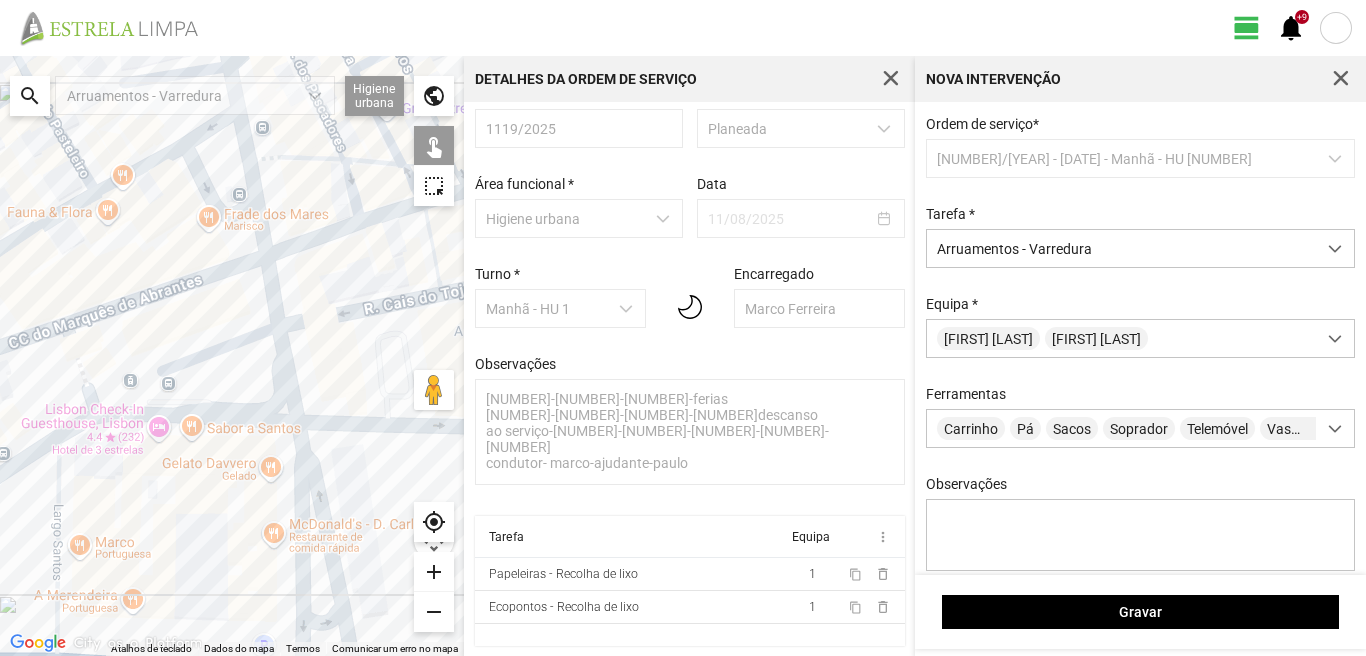 click 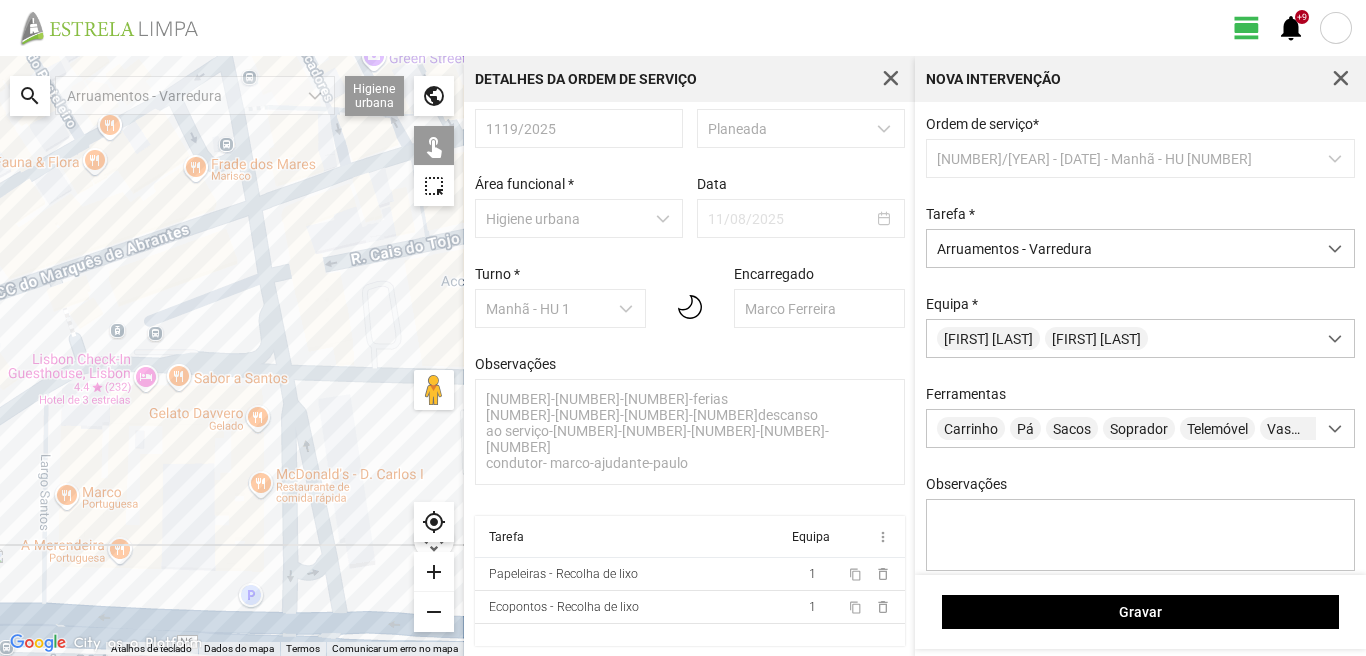 click 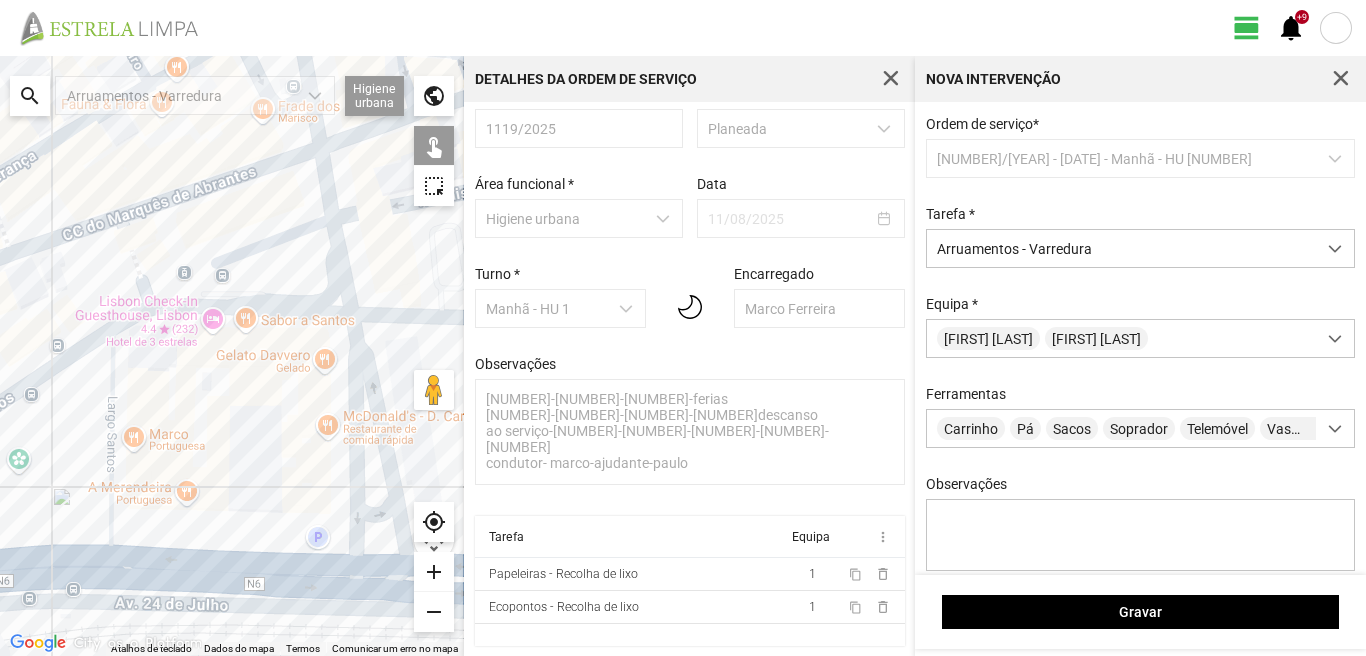 drag, startPoint x: 130, startPoint y: 547, endPoint x: 282, endPoint y: 444, distance: 183.61101 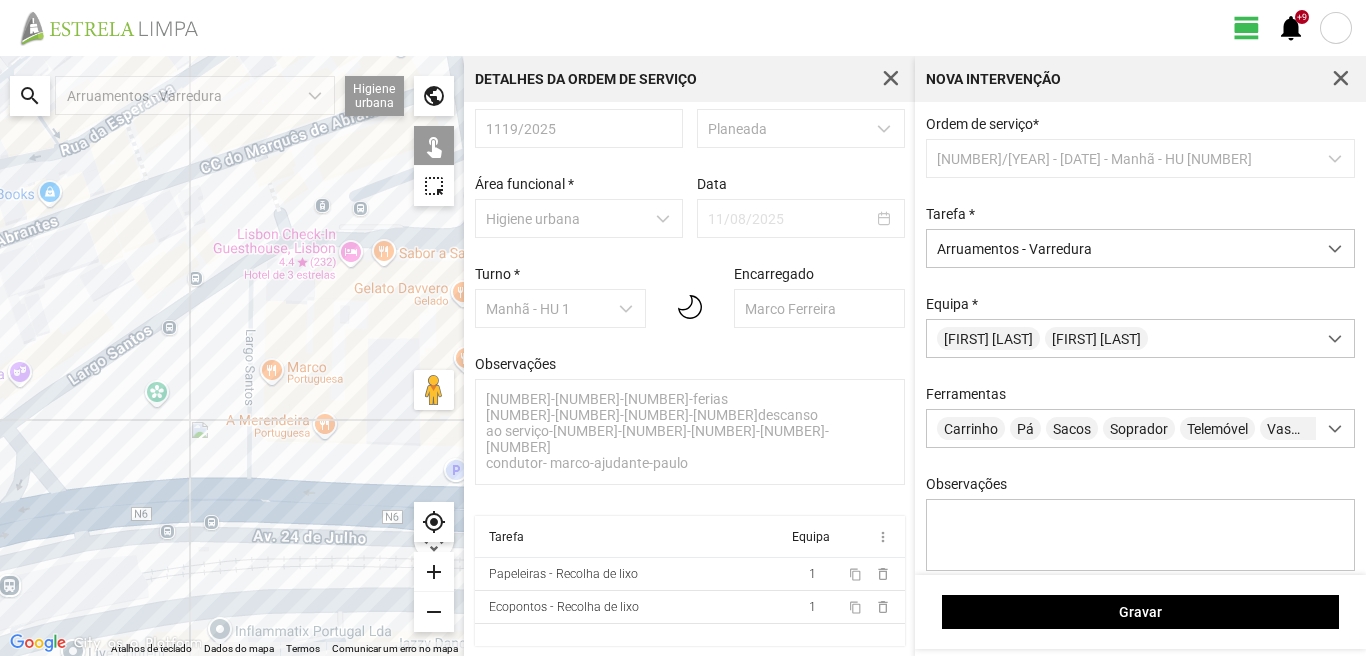 click 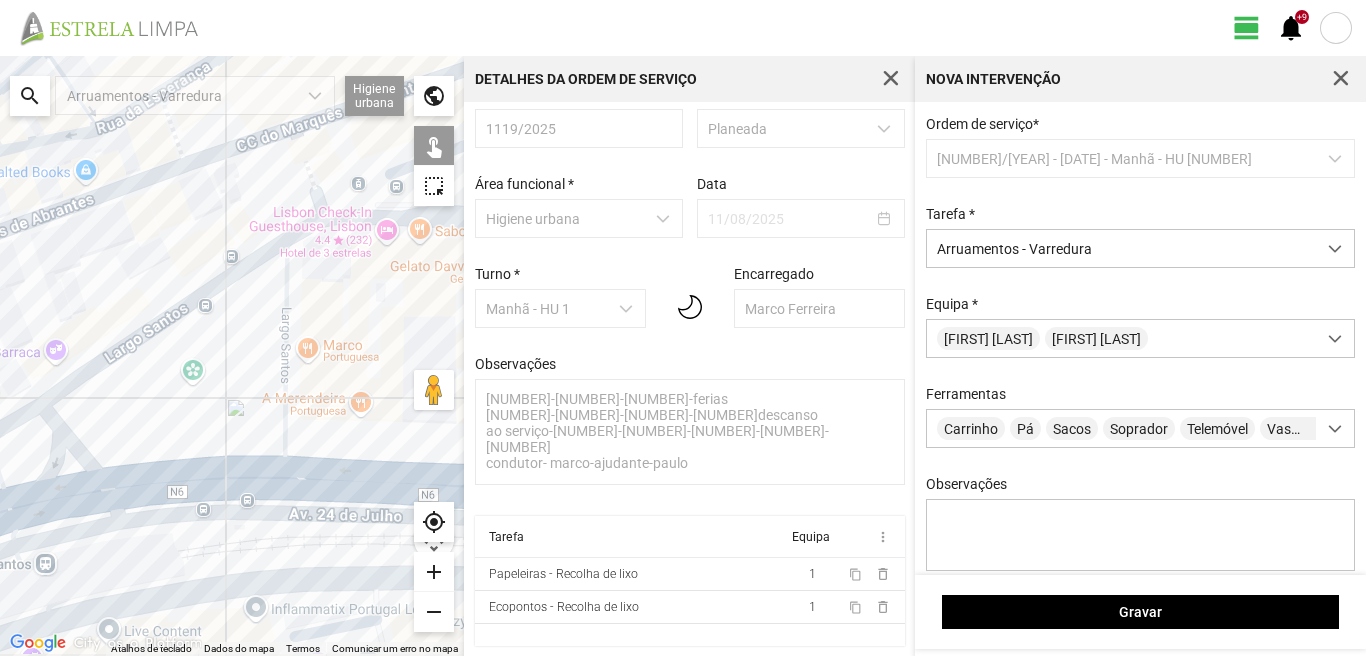 drag, startPoint x: 69, startPoint y: 465, endPoint x: 229, endPoint y: 413, distance: 168.23793 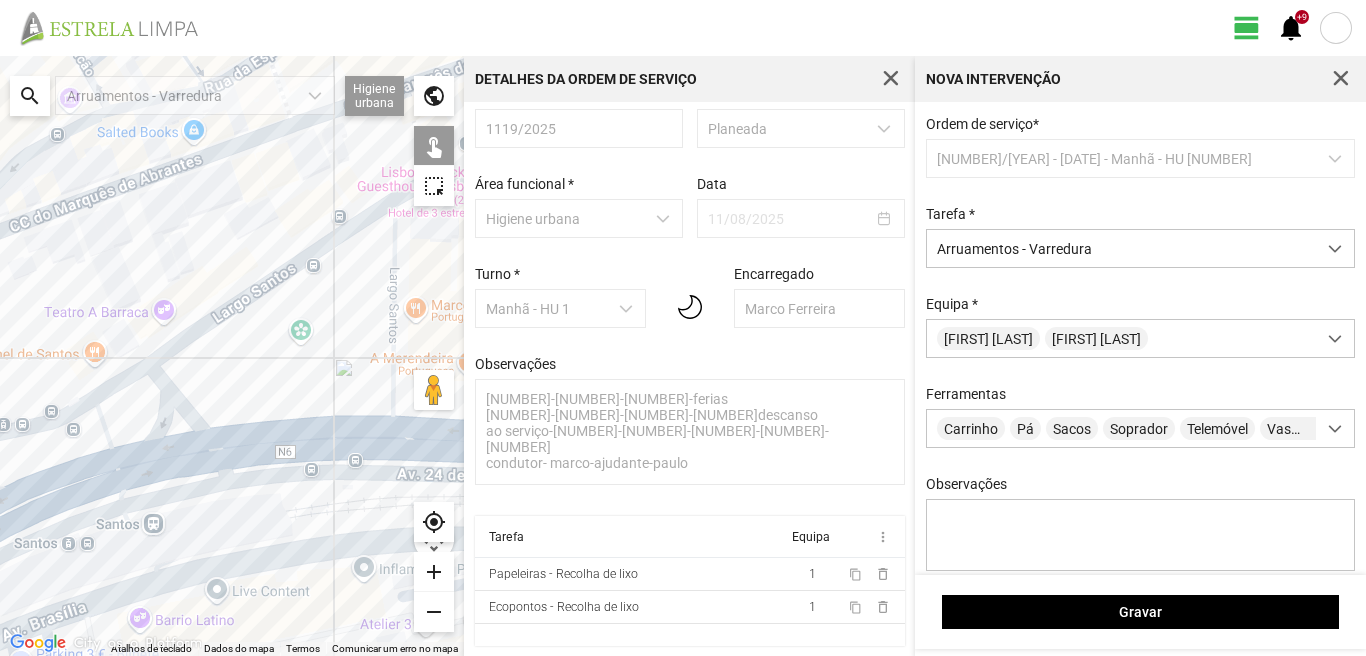 click 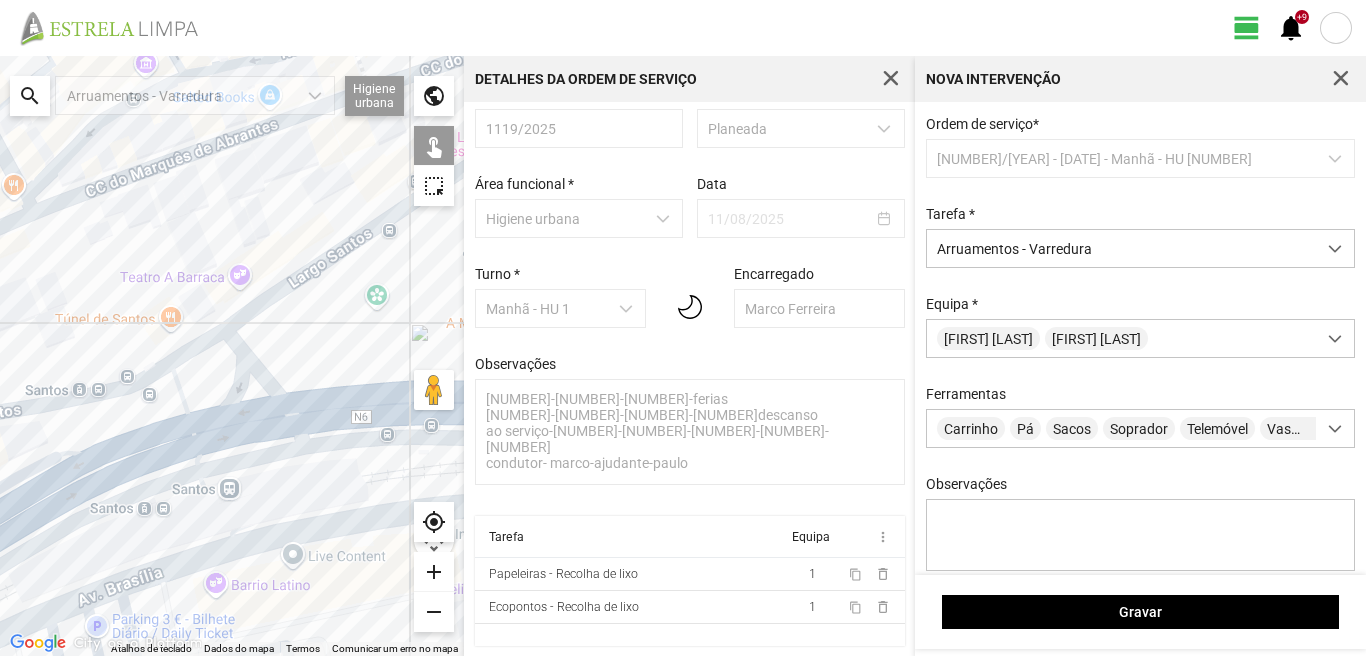 drag, startPoint x: 109, startPoint y: 449, endPoint x: 257, endPoint y: 401, distance: 155.5892 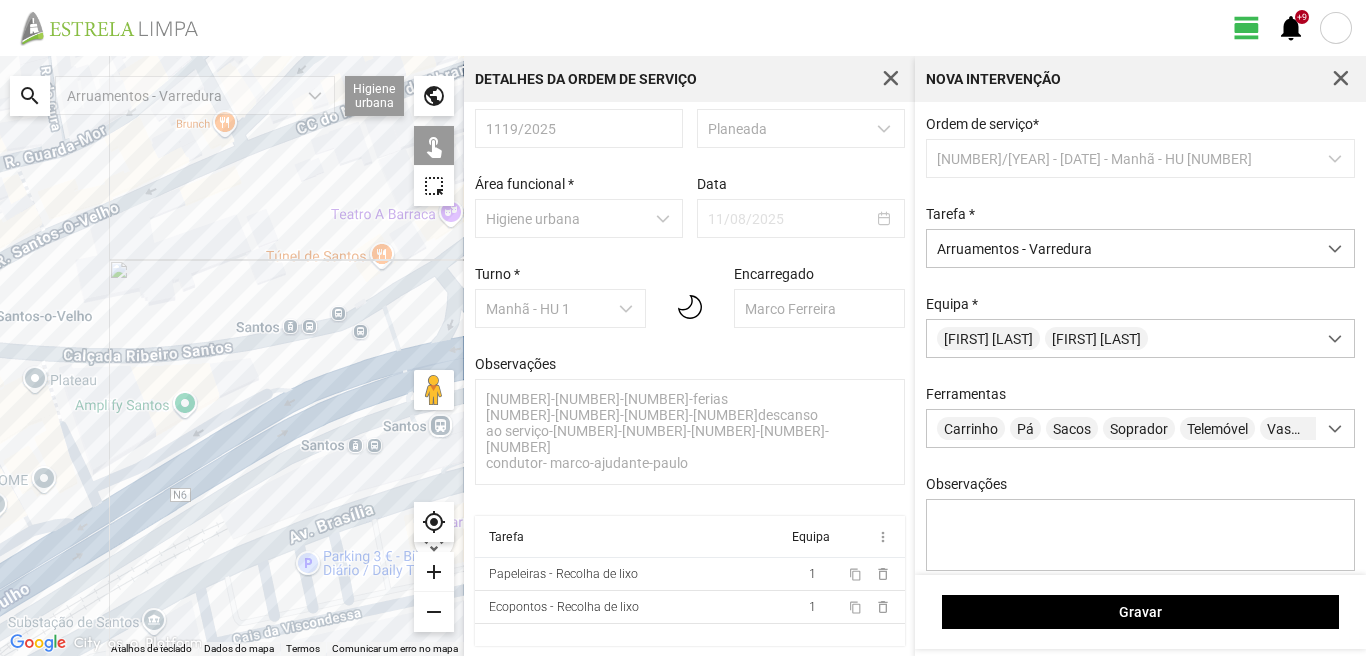 drag, startPoint x: 103, startPoint y: 475, endPoint x: 315, endPoint y: 413, distance: 220.88005 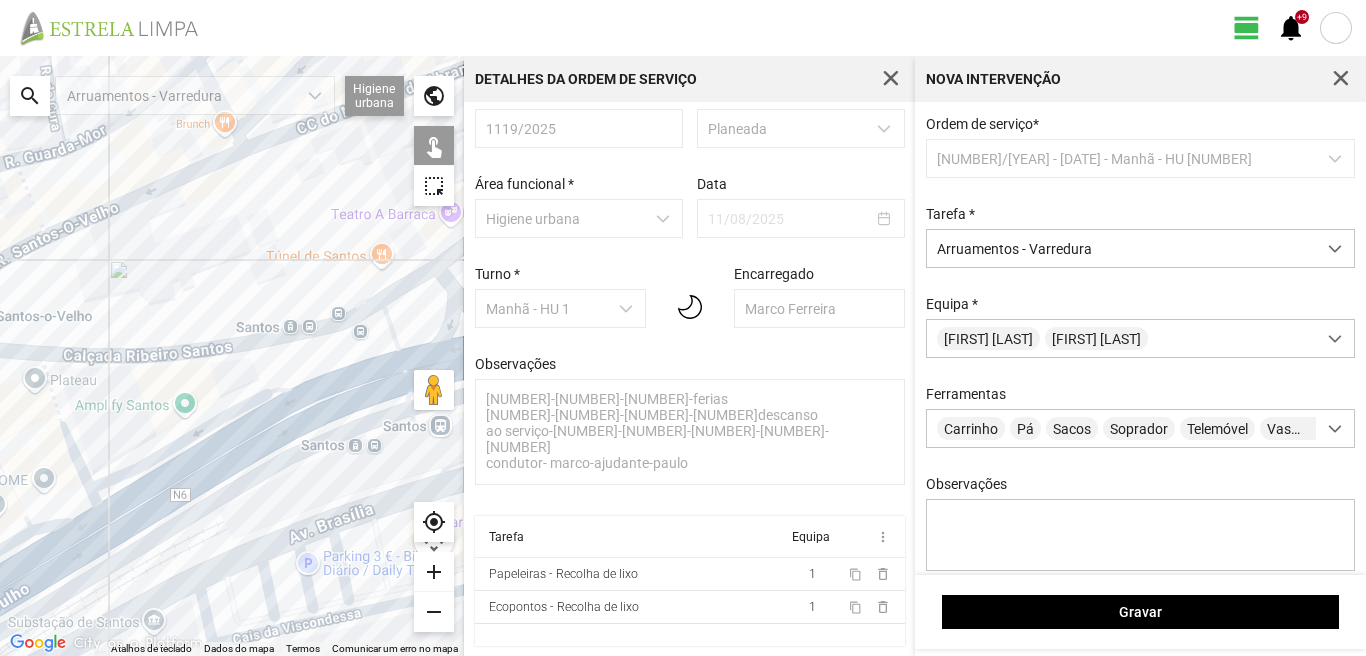 click 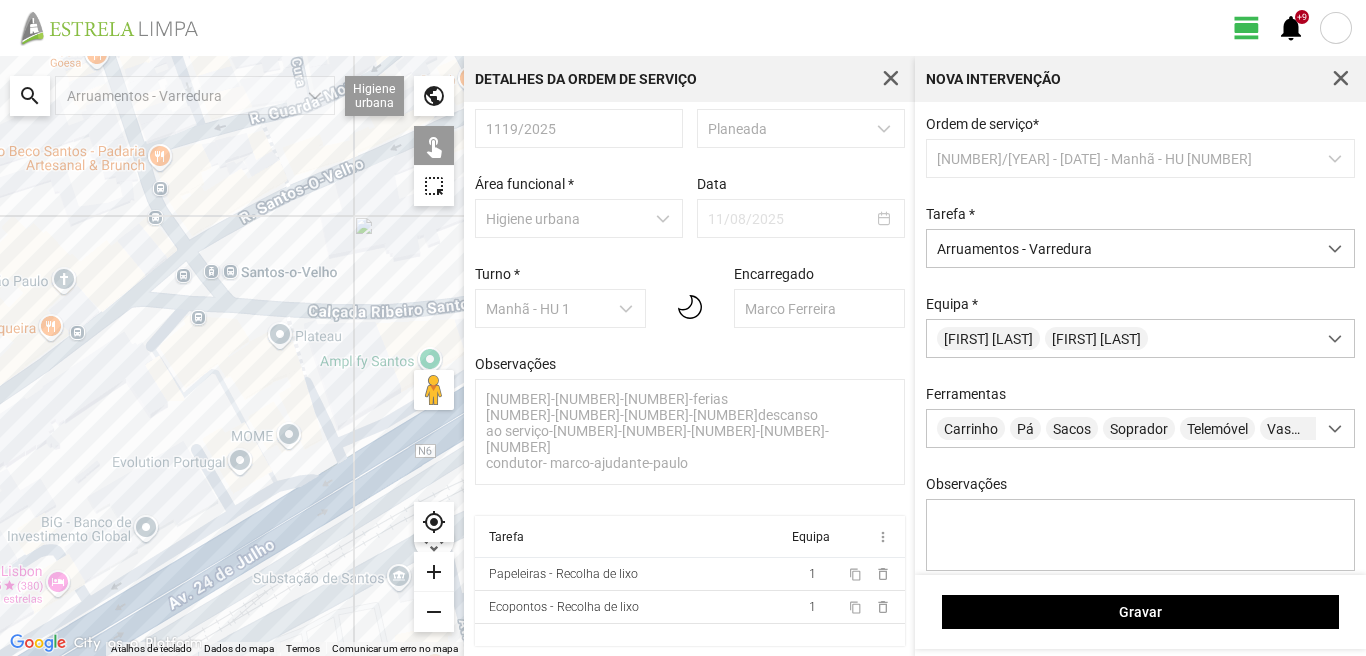 click 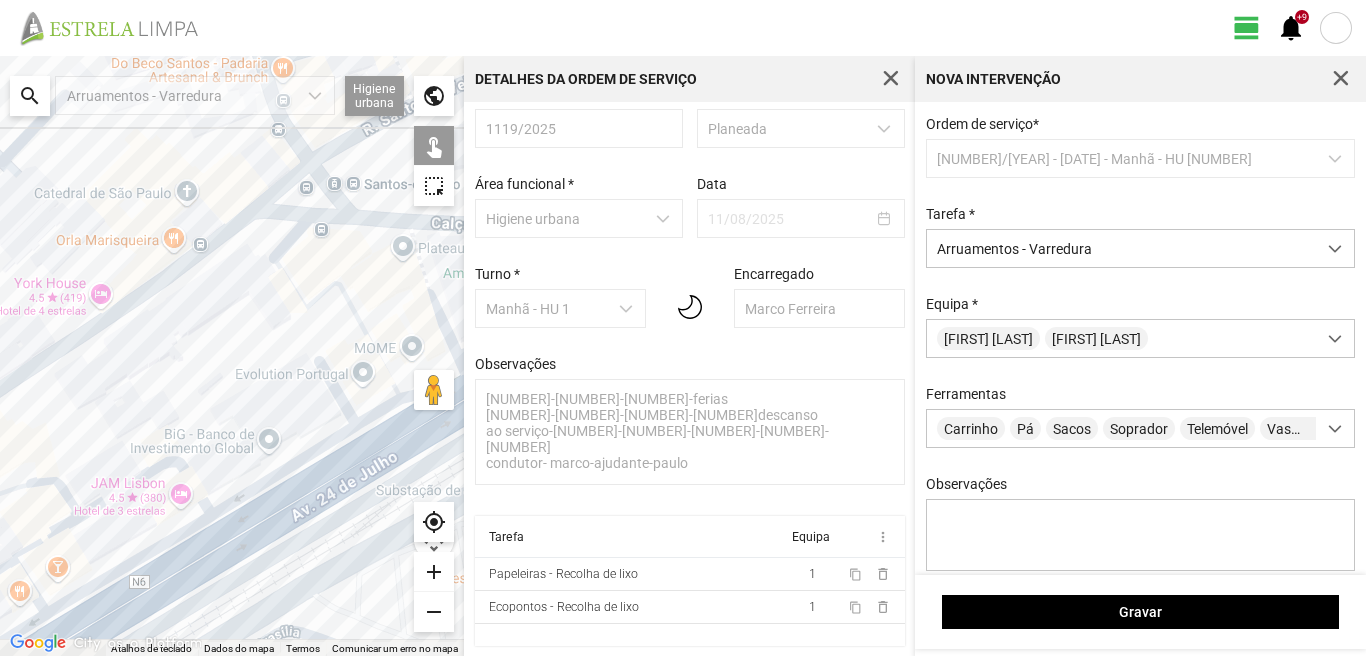 drag, startPoint x: 60, startPoint y: 578, endPoint x: 291, endPoint y: 434, distance: 272.20764 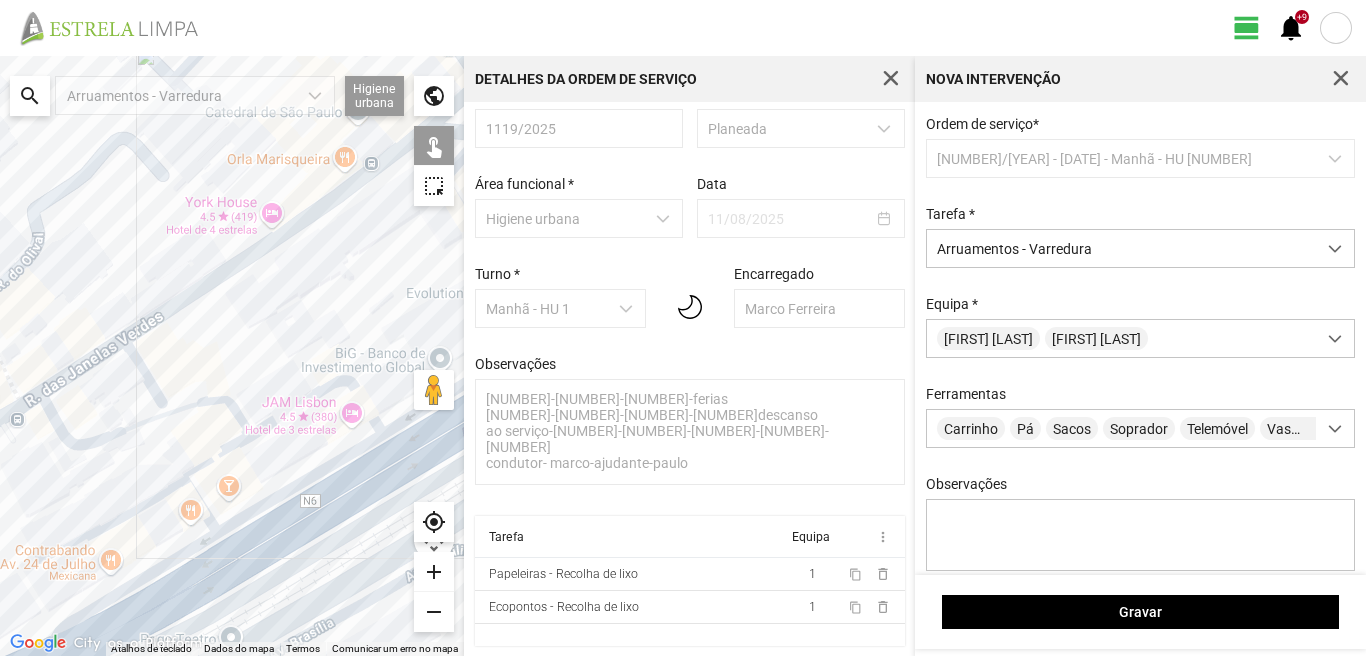 click 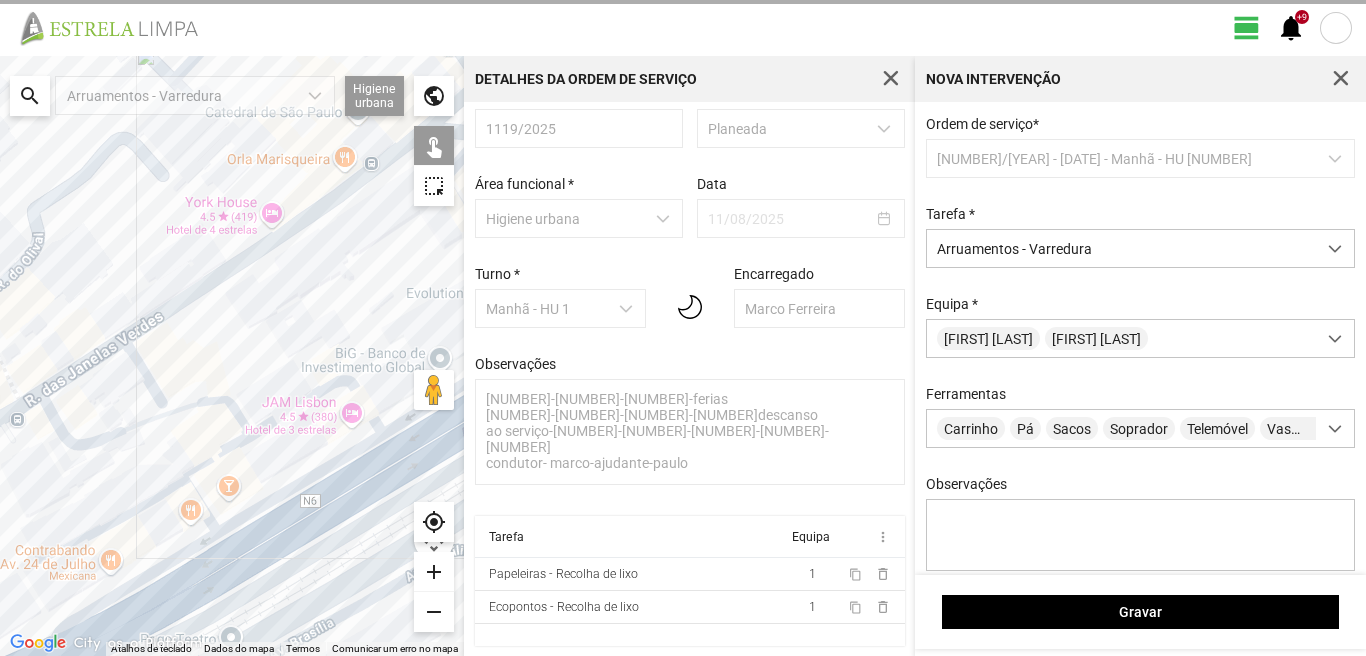 click 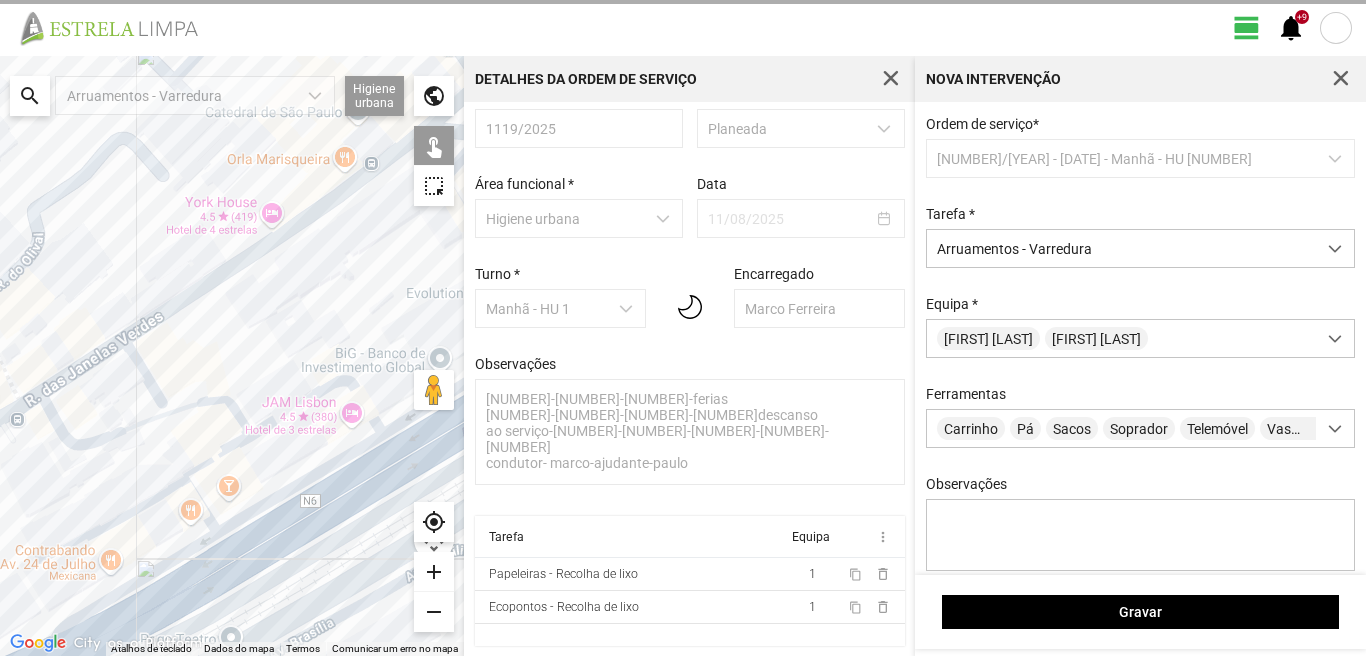 click 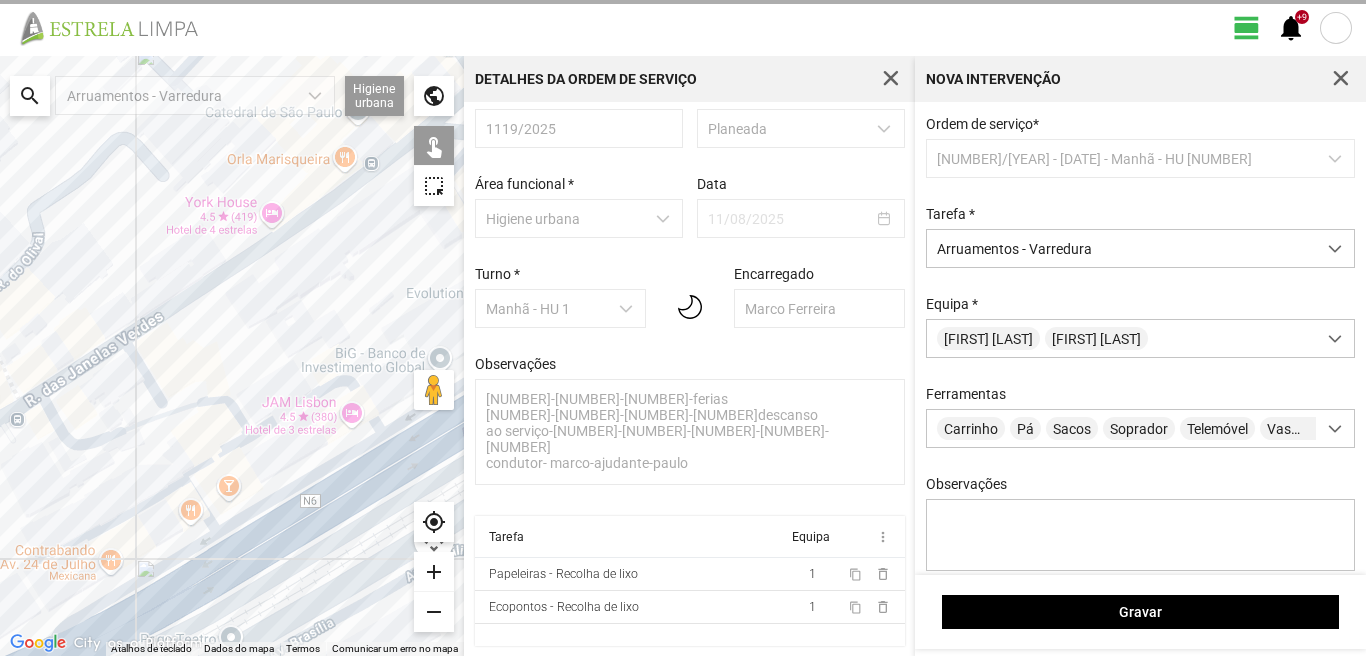 click 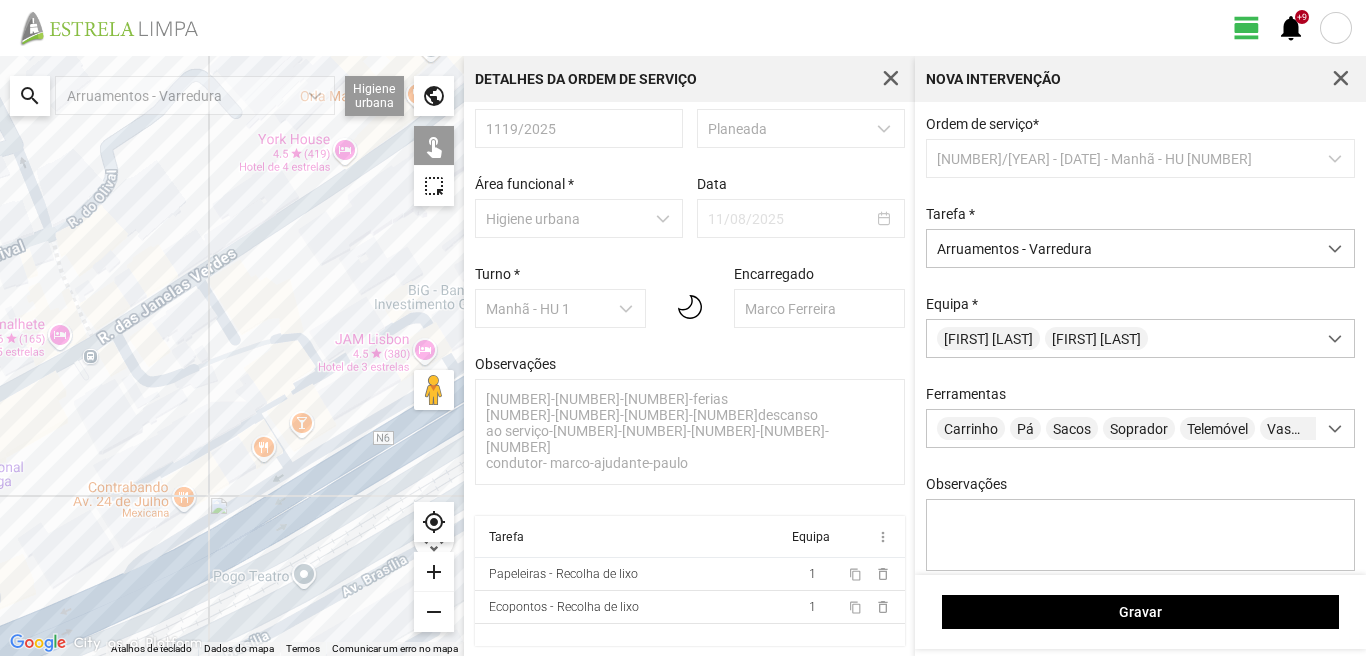 drag, startPoint x: 127, startPoint y: 587, endPoint x: 308, endPoint y: 426, distance: 242.24368 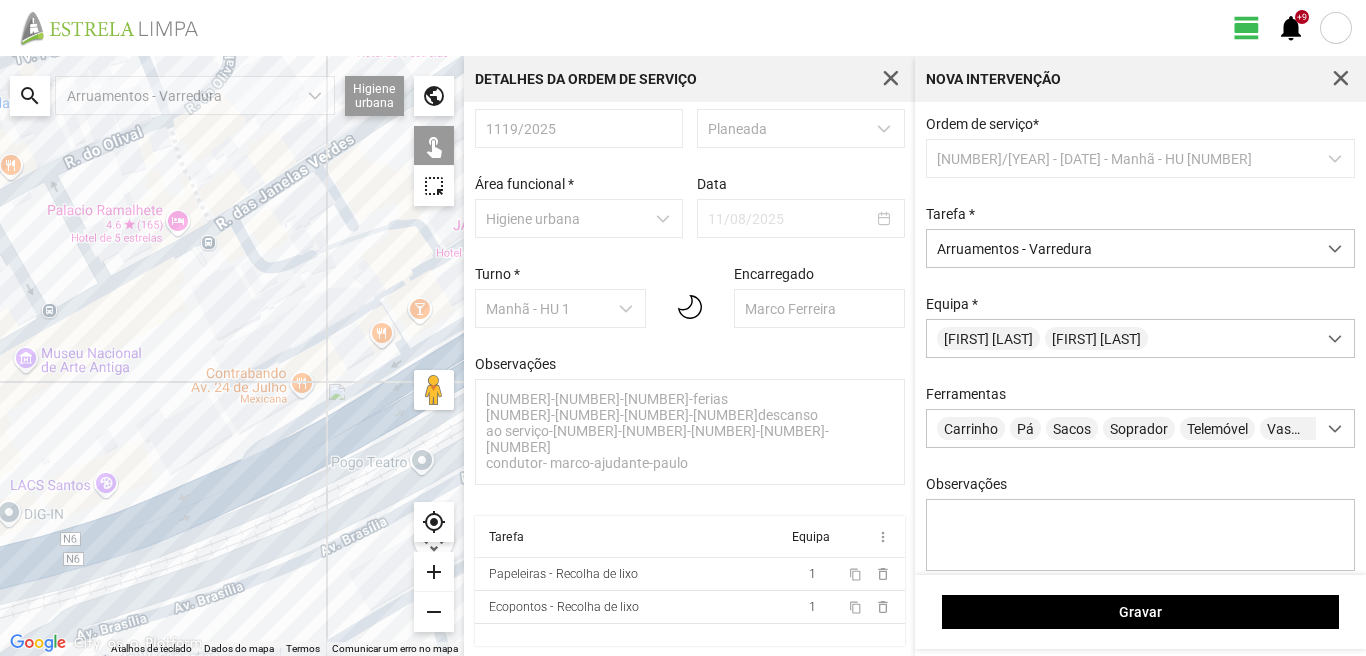 click 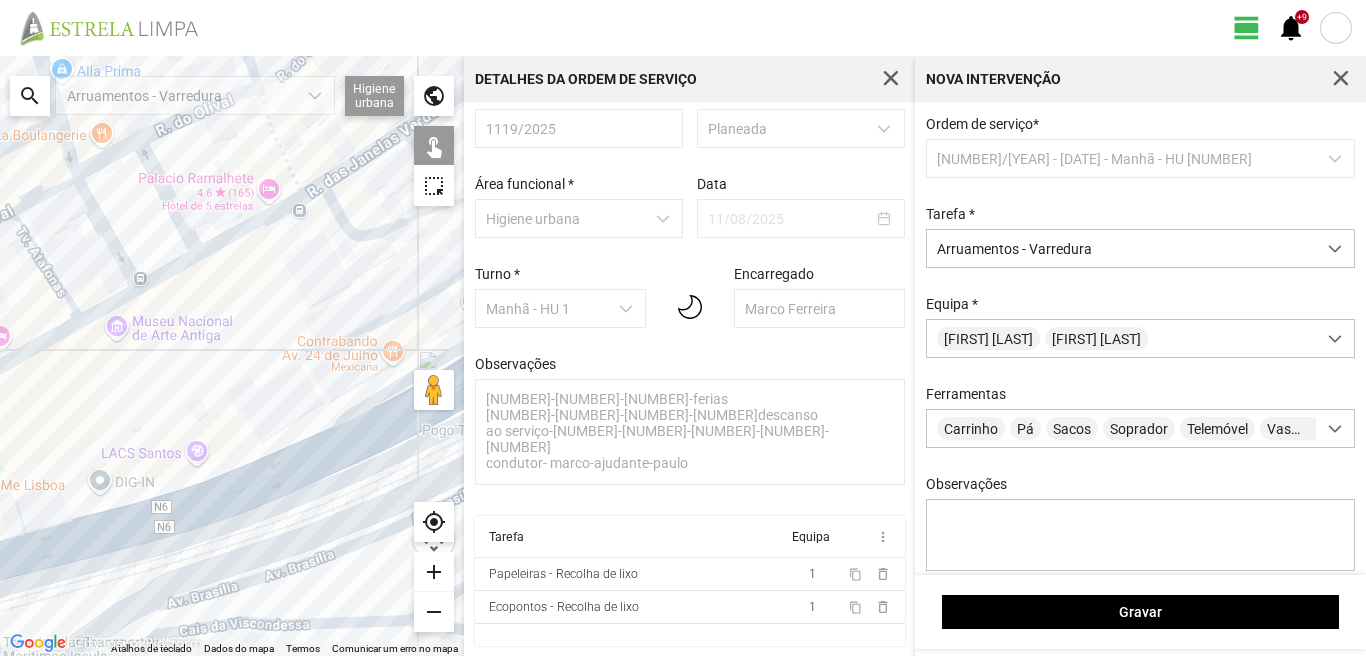 drag, startPoint x: 67, startPoint y: 544, endPoint x: 267, endPoint y: 476, distance: 211.24394 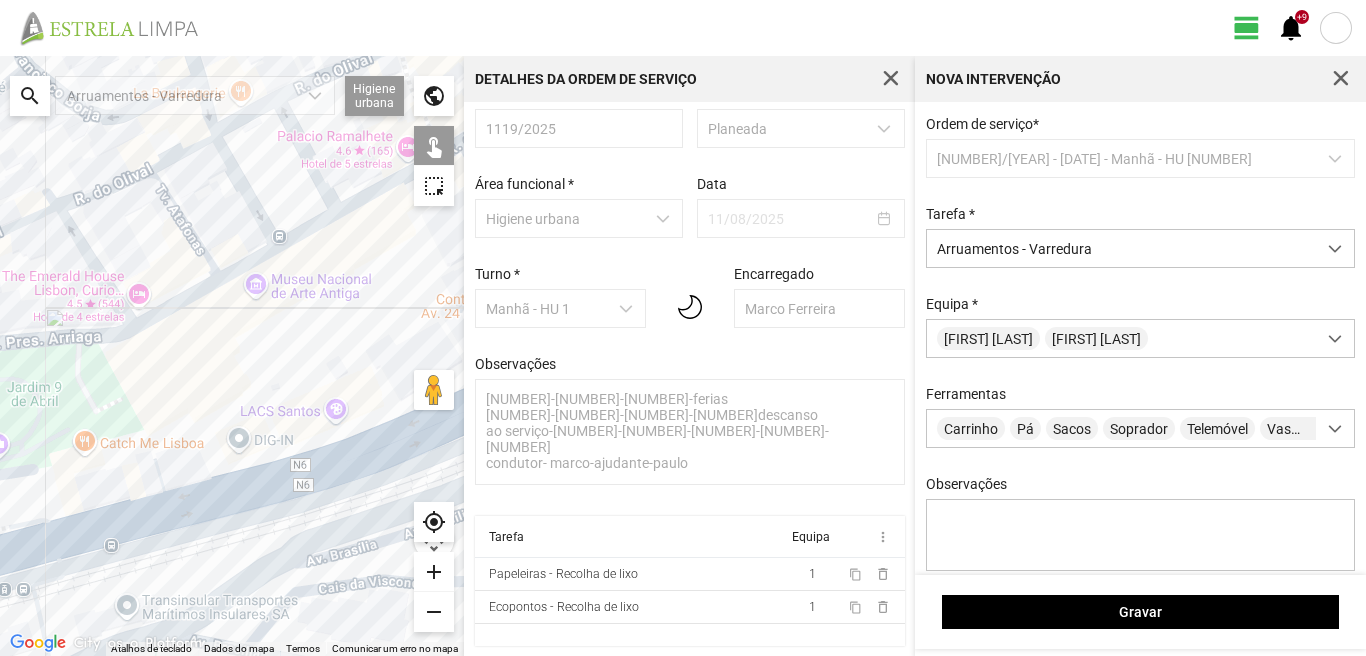 click 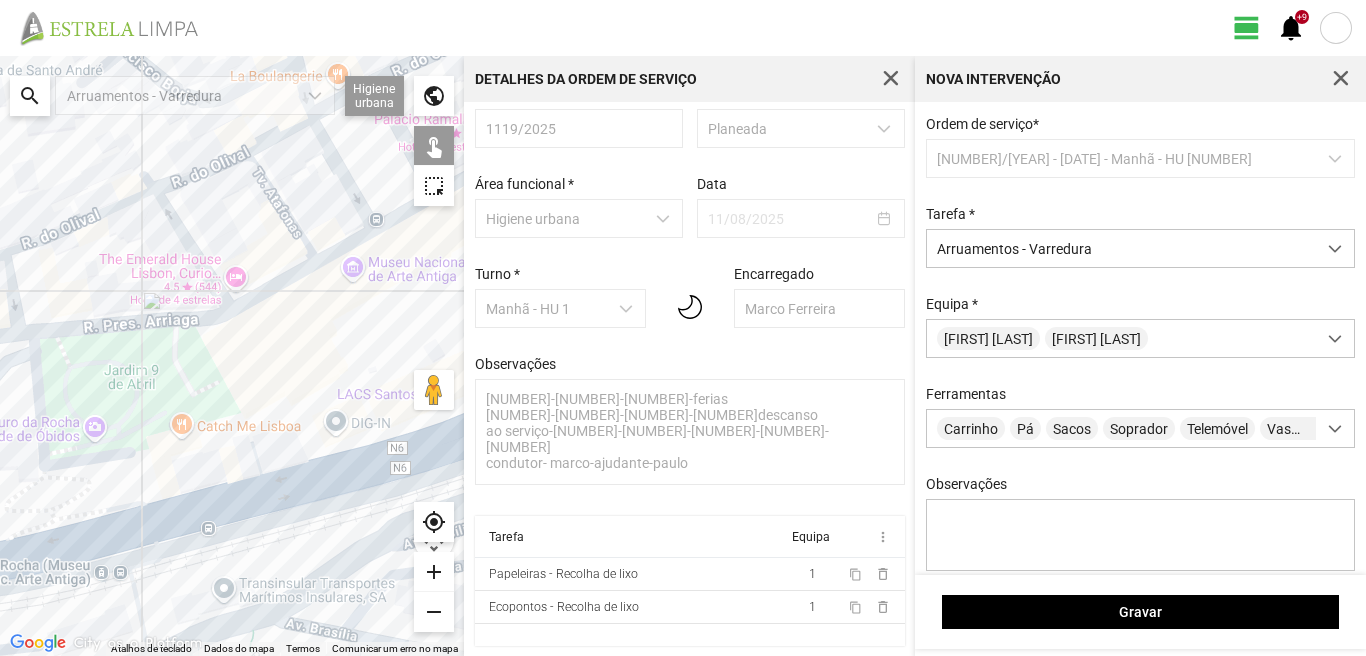 drag, startPoint x: 120, startPoint y: 533, endPoint x: 272, endPoint y: 511, distance: 153.58385 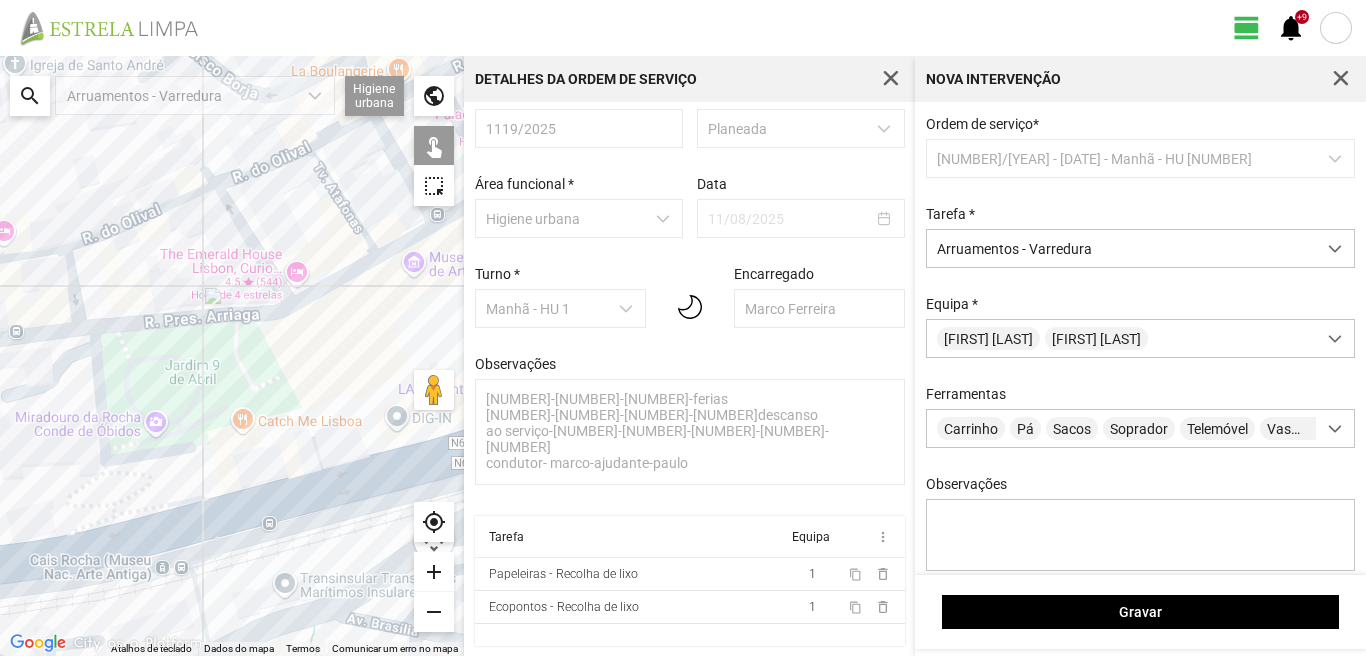 drag, startPoint x: 228, startPoint y: 511, endPoint x: 174, endPoint y: 516, distance: 54.230988 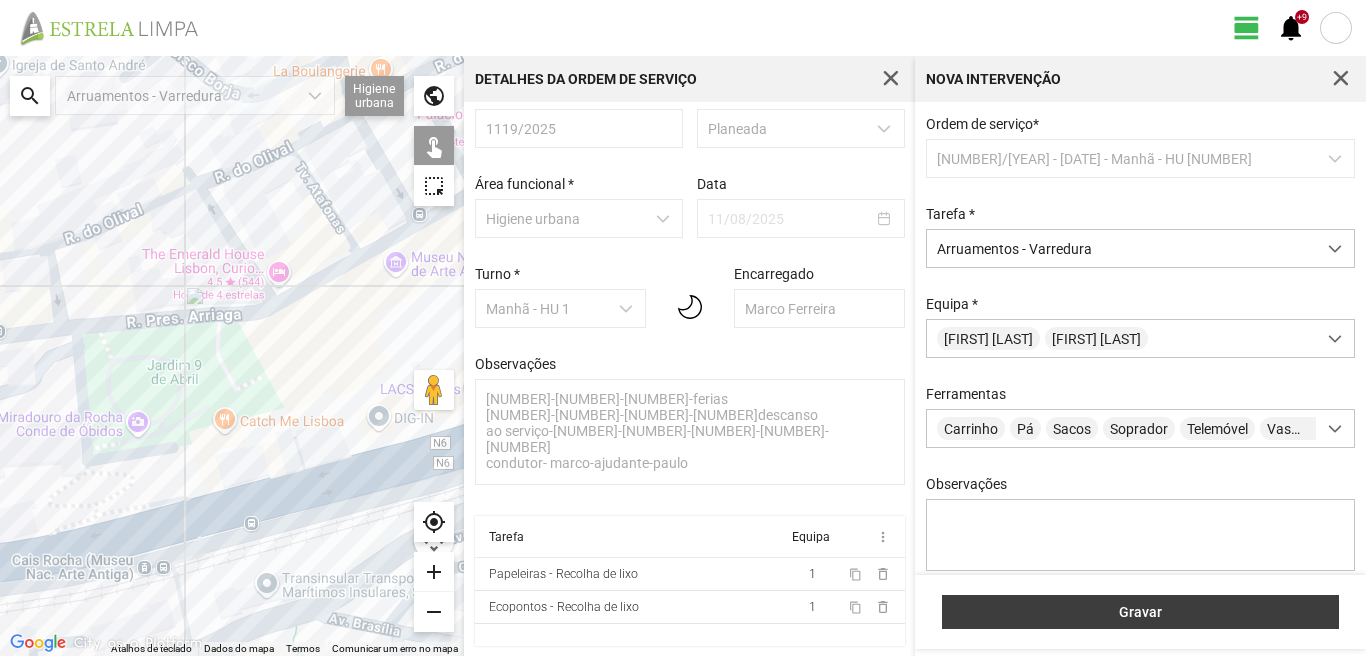 click on "Gravar" at bounding box center [1141, 612] 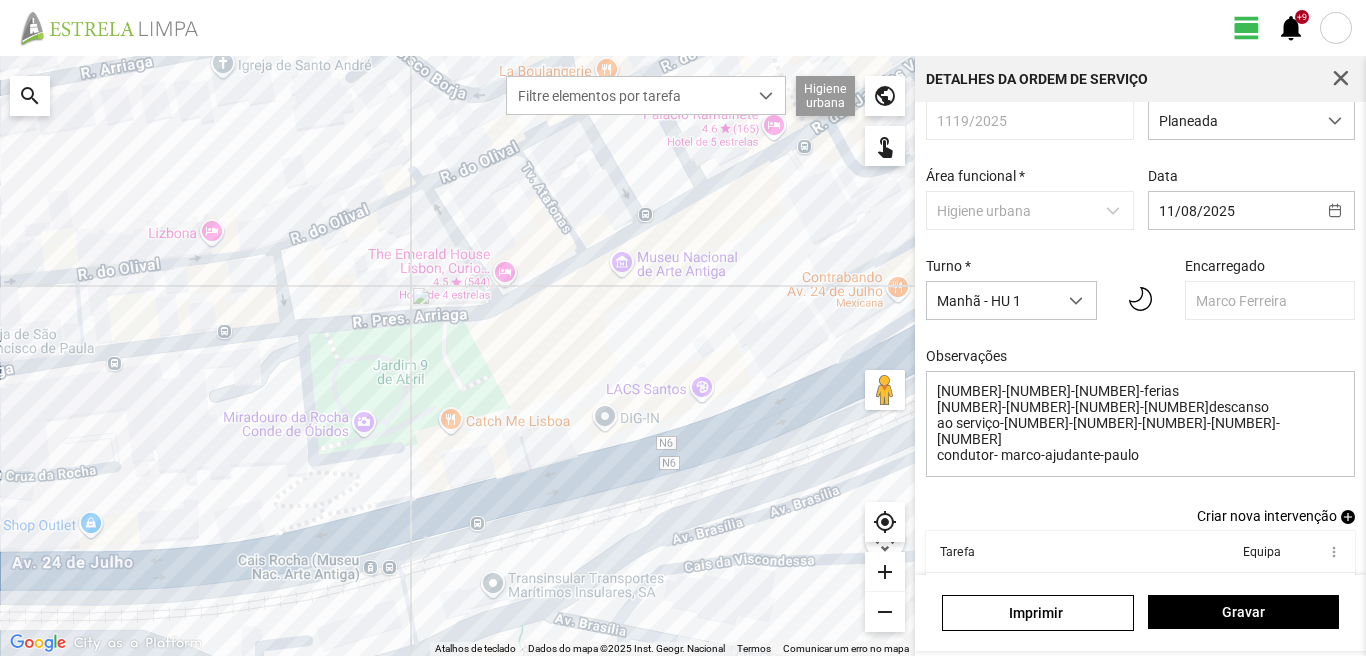 click on "add" at bounding box center (1348, 517) 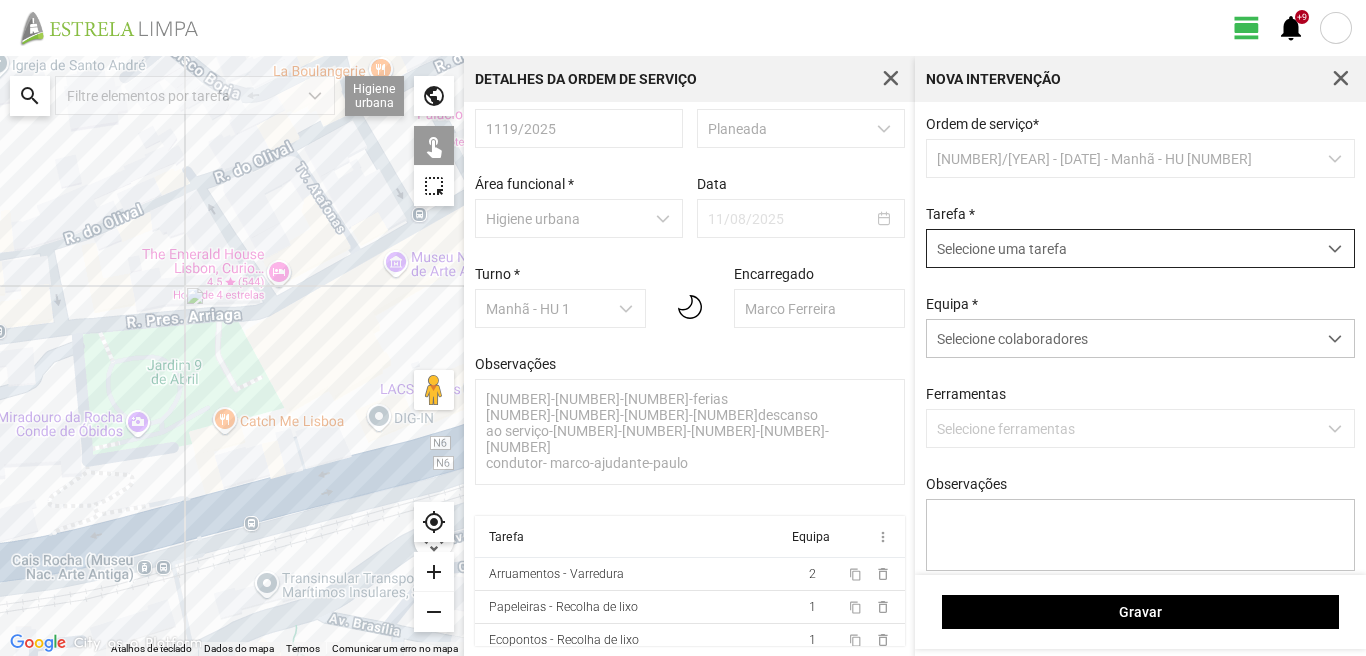 click on "Selecione uma tarefa" at bounding box center [1121, 248] 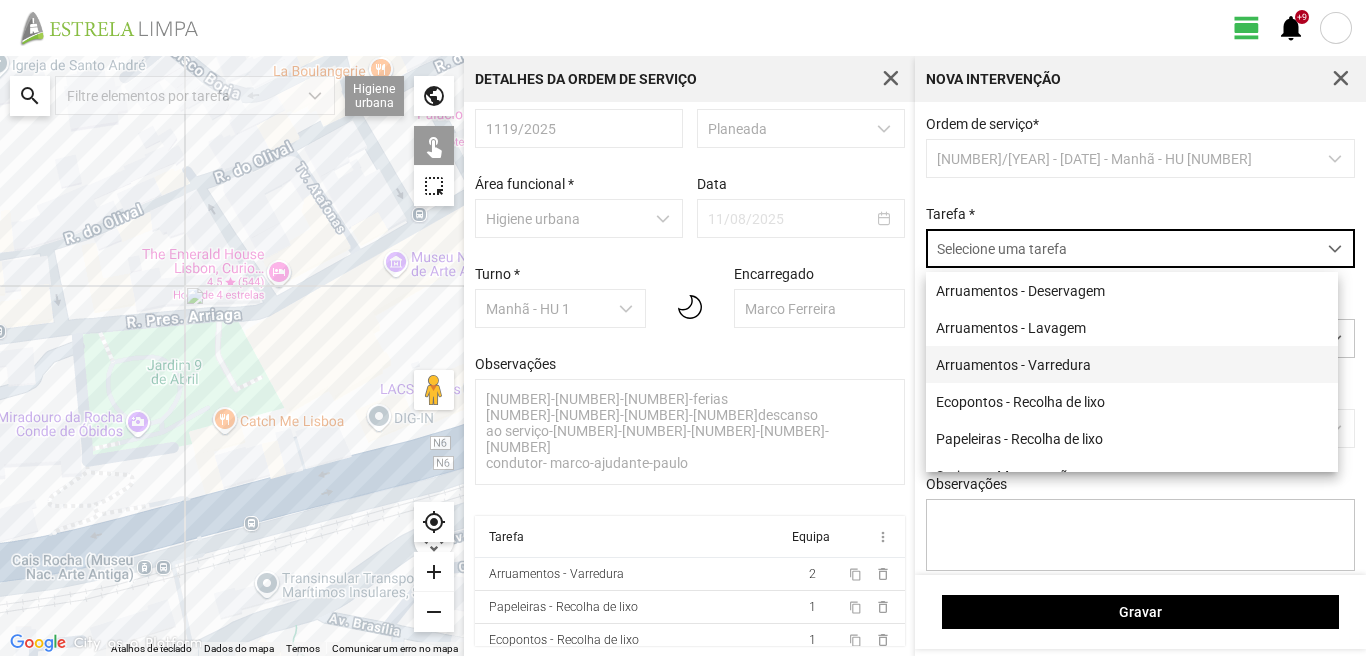 click on "Arruamentos - Varredura" at bounding box center (1132, 364) 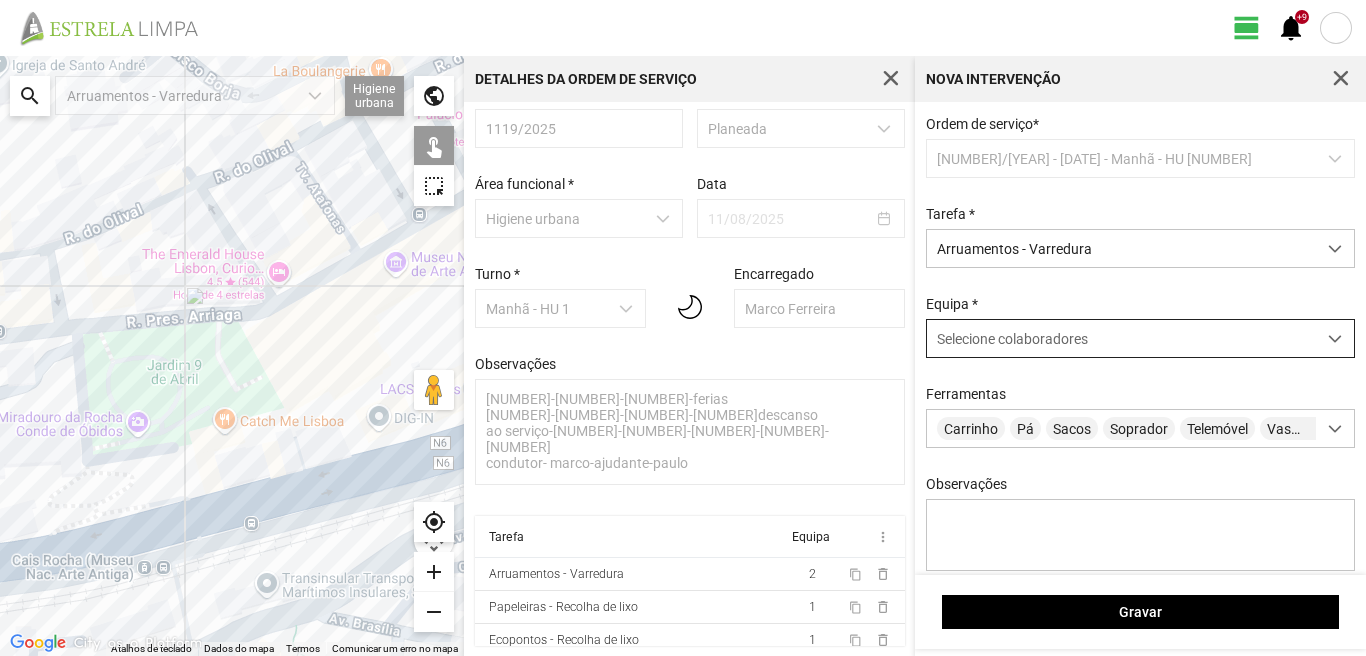 click on "Selecione colaboradores" at bounding box center (1012, 339) 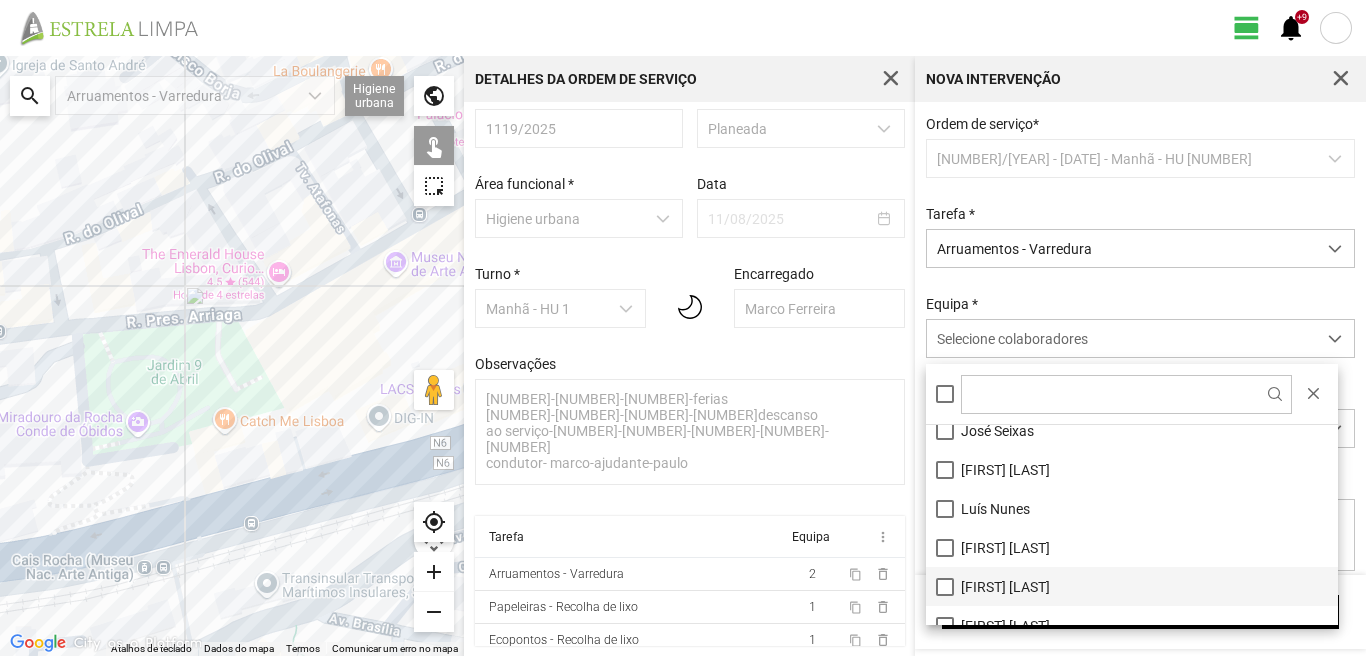 scroll, scrollTop: 200, scrollLeft: 0, axis: vertical 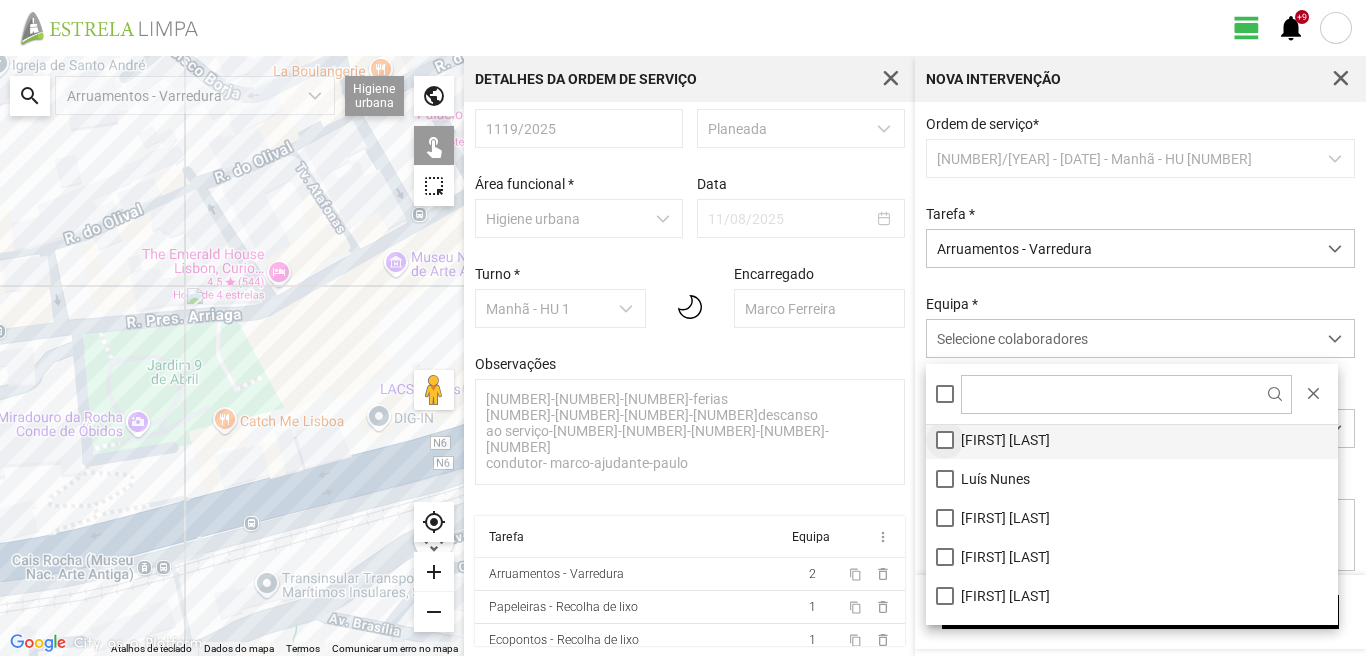 click on "[FIRST] [LAST]" at bounding box center [1132, 439] 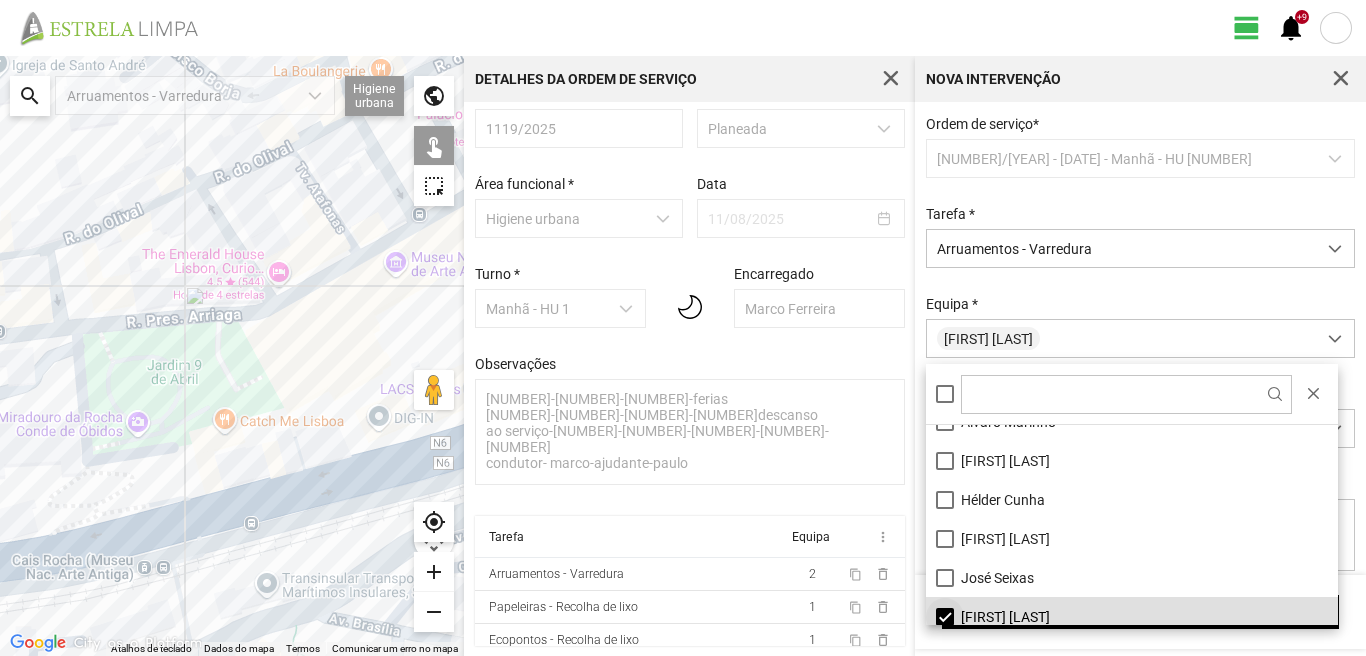 scroll, scrollTop: 0, scrollLeft: 0, axis: both 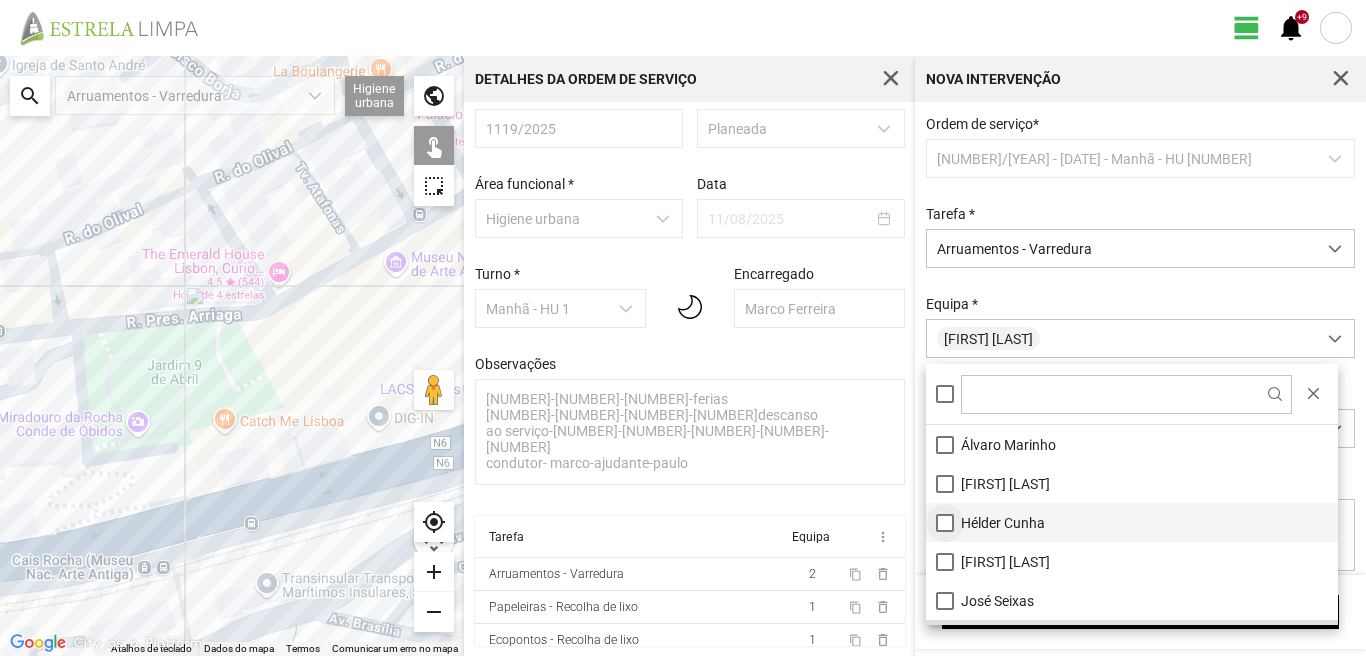 click on "Hélder Cunha" at bounding box center [1132, 522] 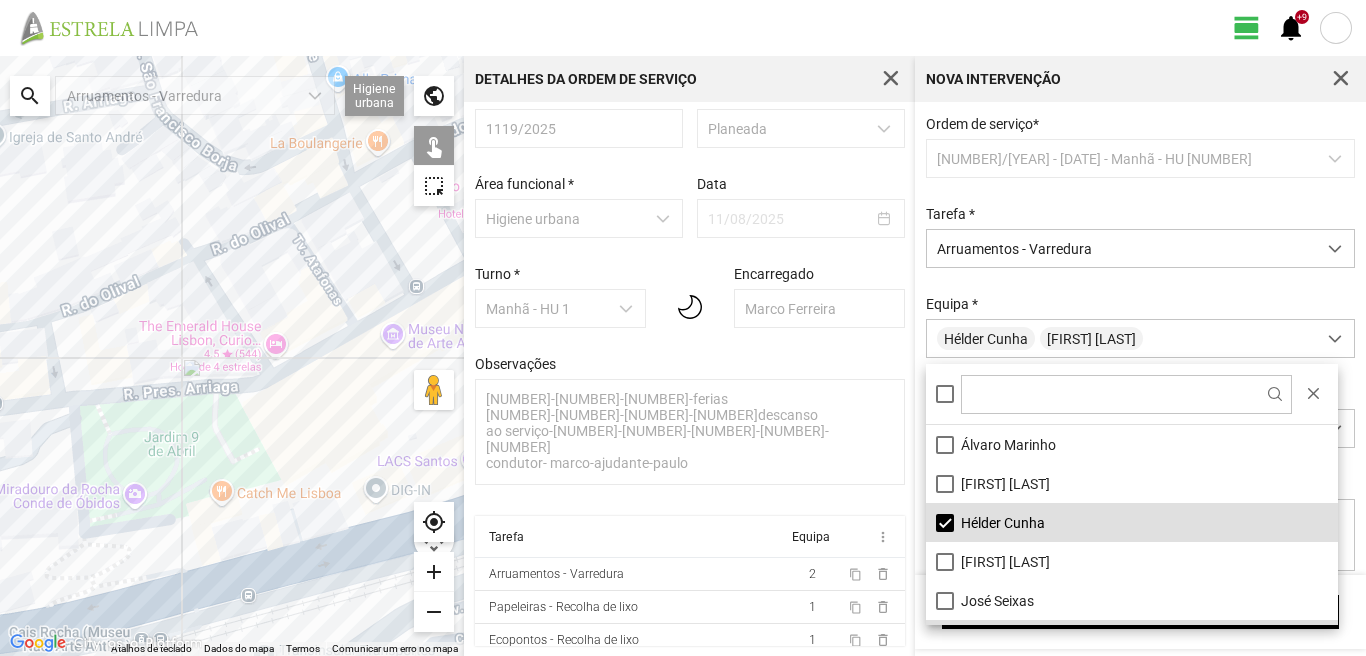 drag, startPoint x: 239, startPoint y: 319, endPoint x: 225, endPoint y: 474, distance: 155.63097 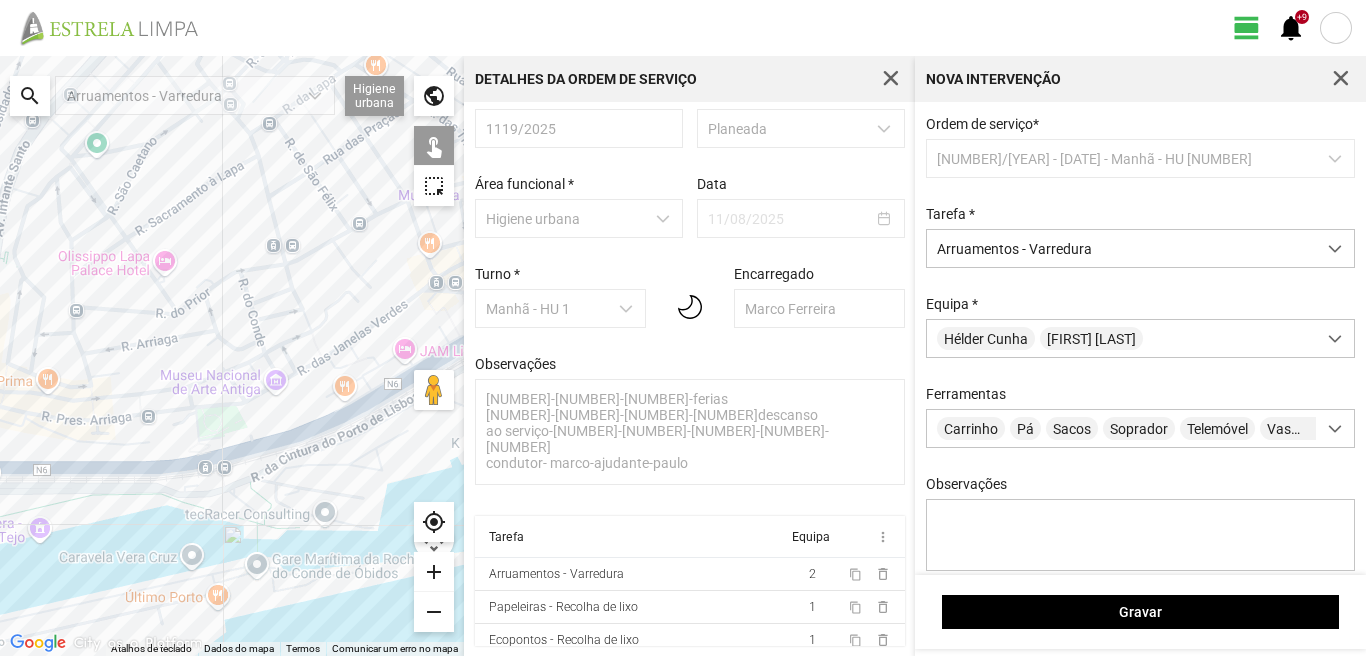 drag, startPoint x: 220, startPoint y: 207, endPoint x: 204, endPoint y: 576, distance: 369.3467 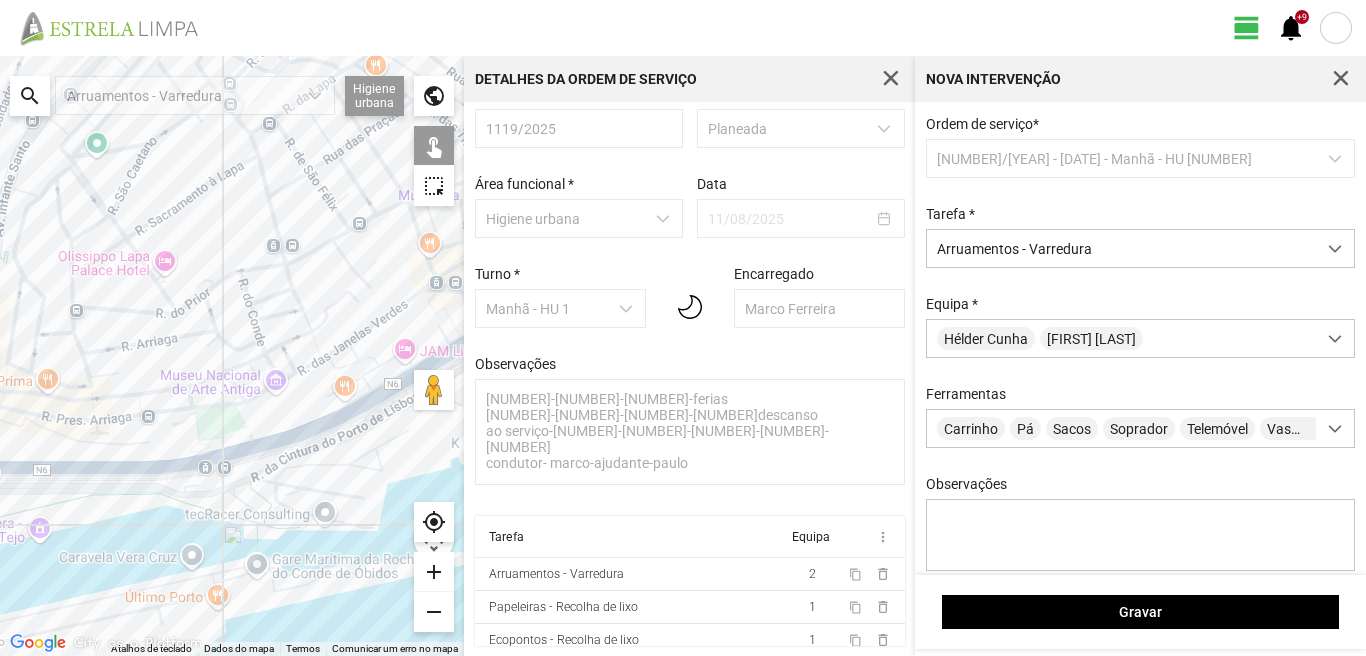 click 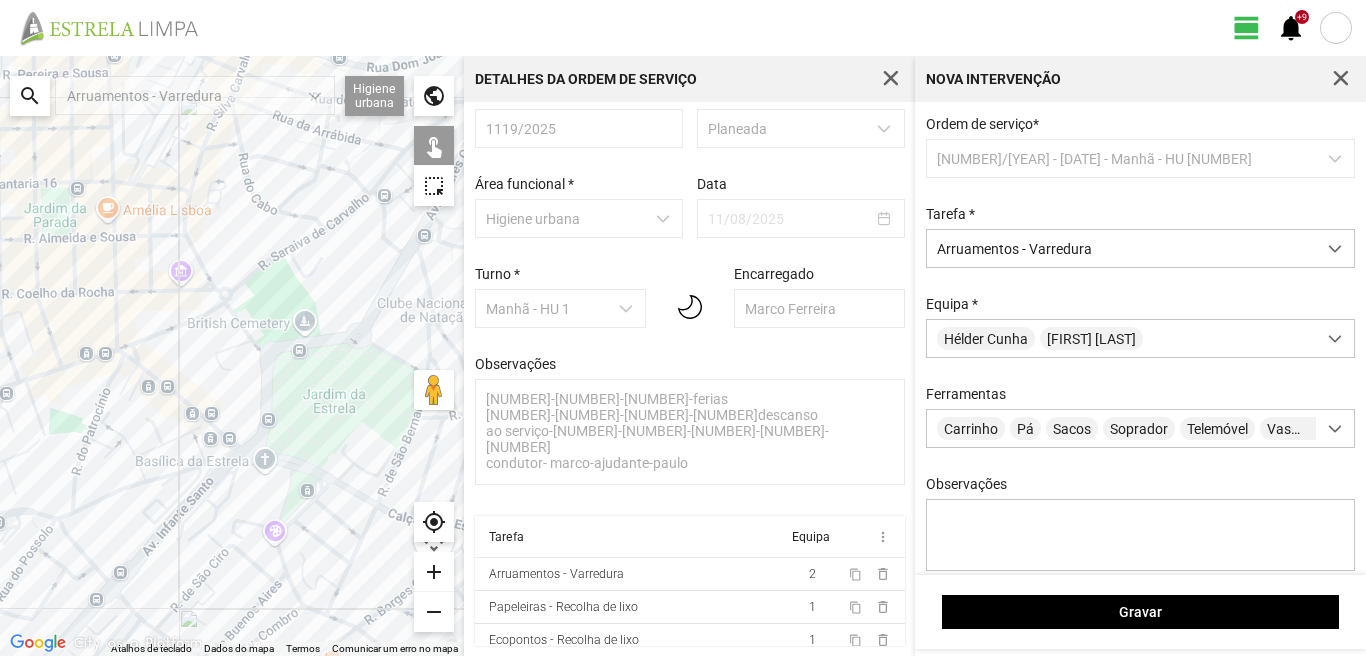drag, startPoint x: 287, startPoint y: 480, endPoint x: 260, endPoint y: 370, distance: 113.265175 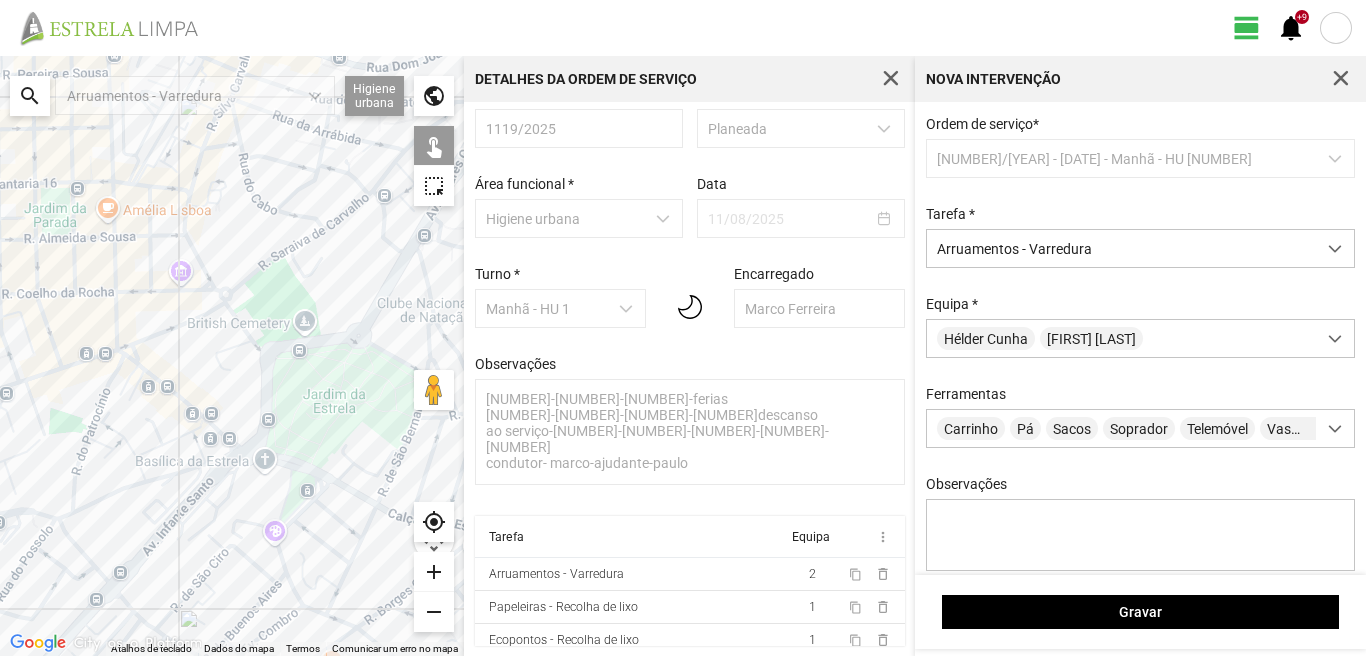 click 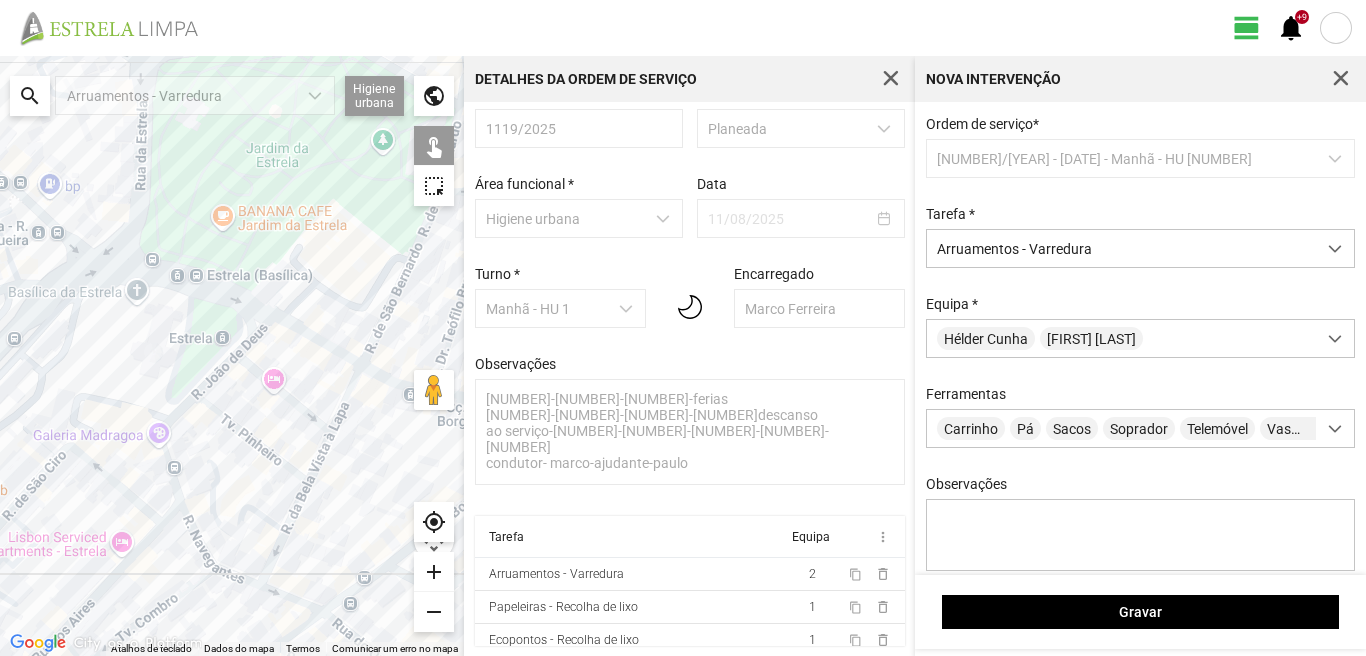 click 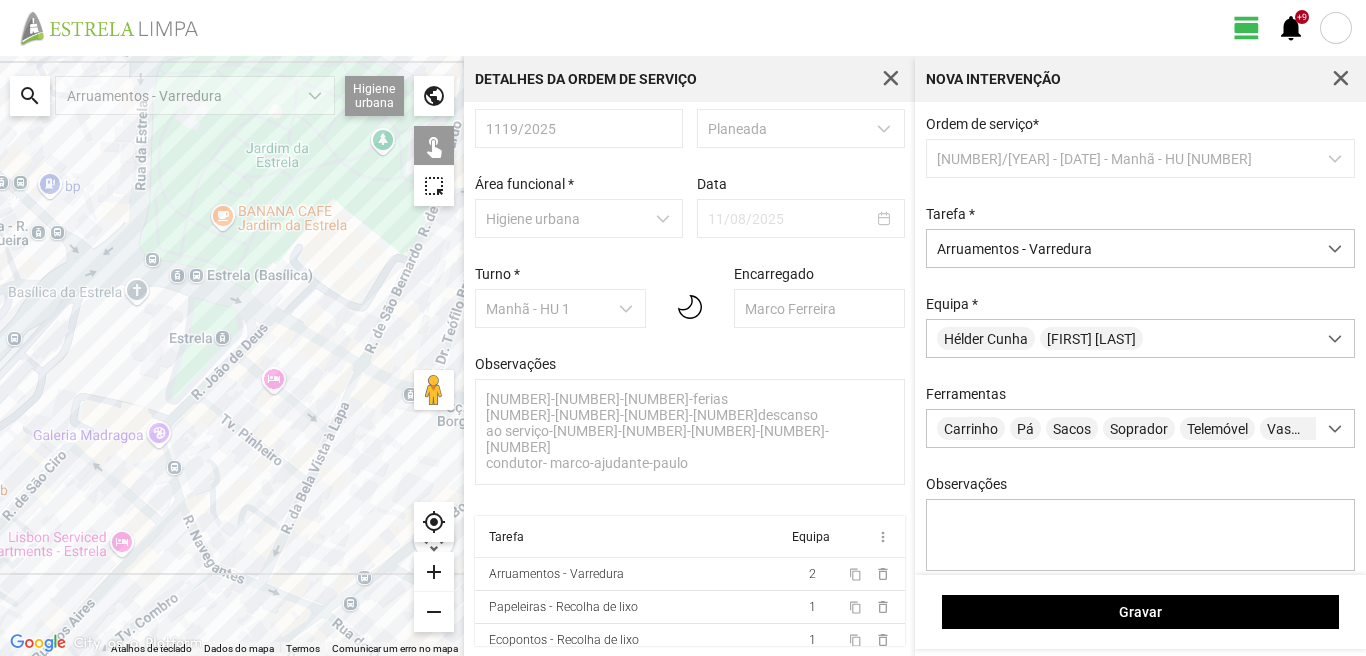 click 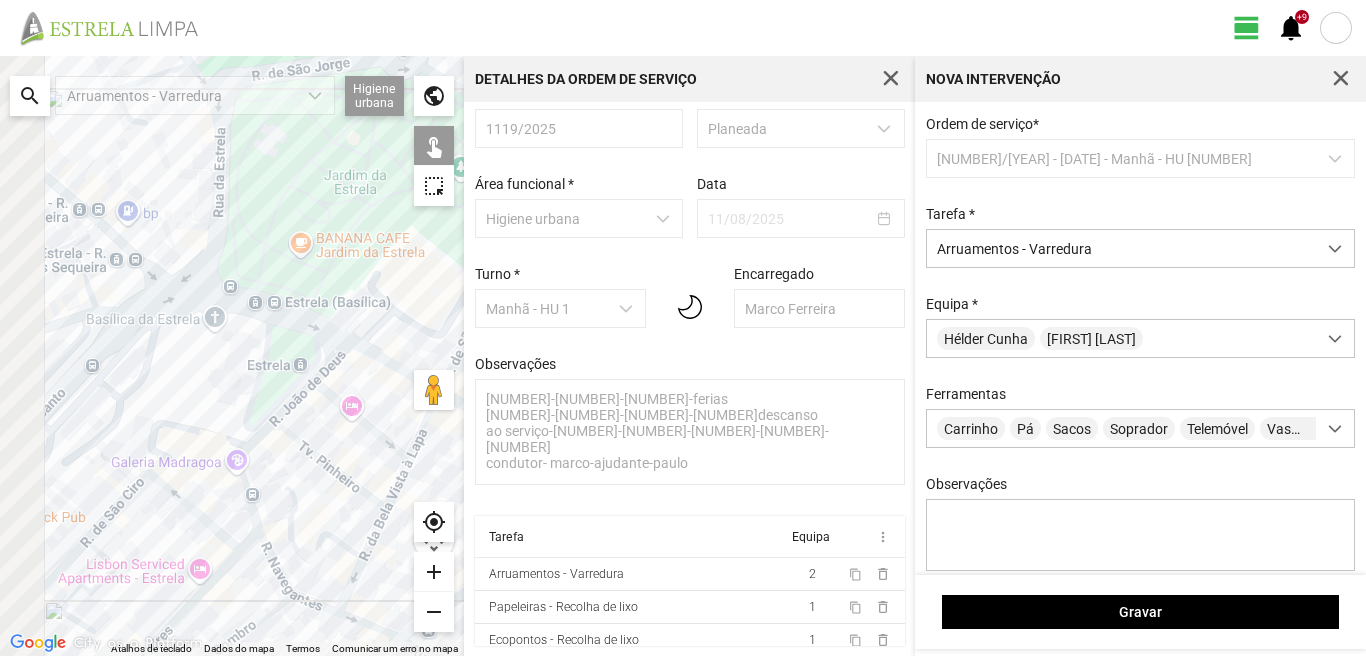 drag, startPoint x: 45, startPoint y: 232, endPoint x: 357, endPoint y: 327, distance: 326.1426 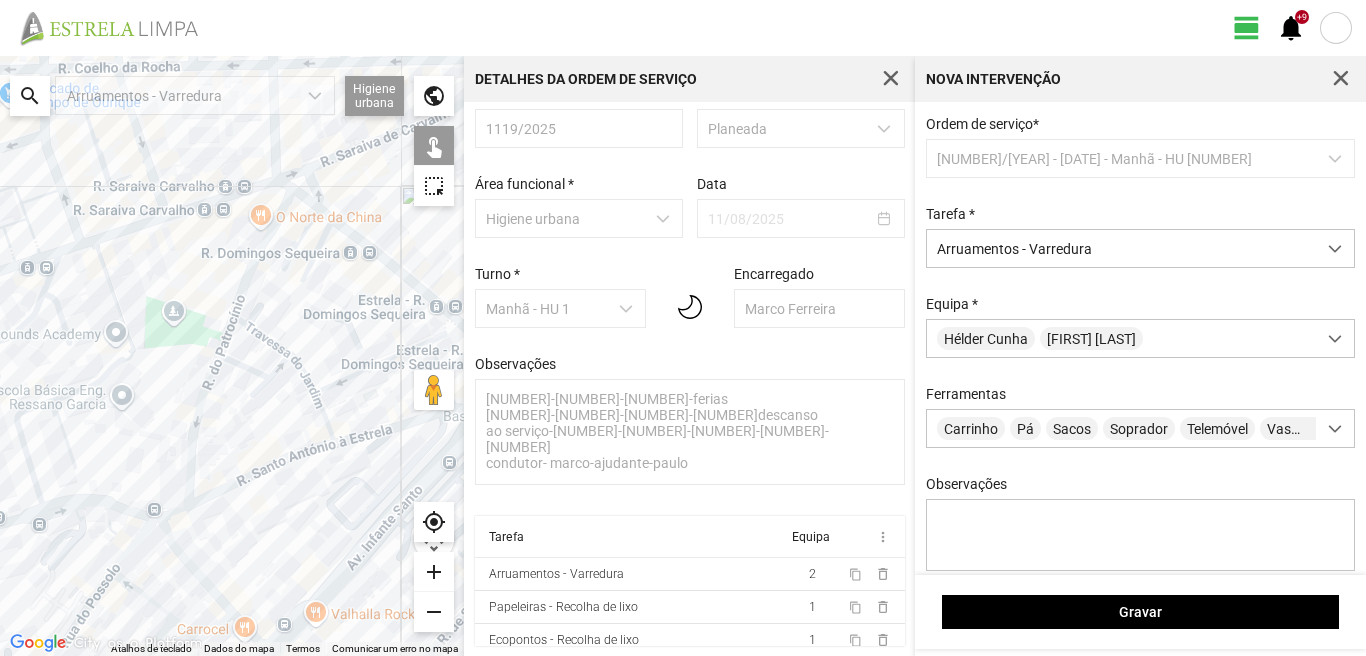 drag, startPoint x: 367, startPoint y: 299, endPoint x: 181, endPoint y: 252, distance: 191.8463 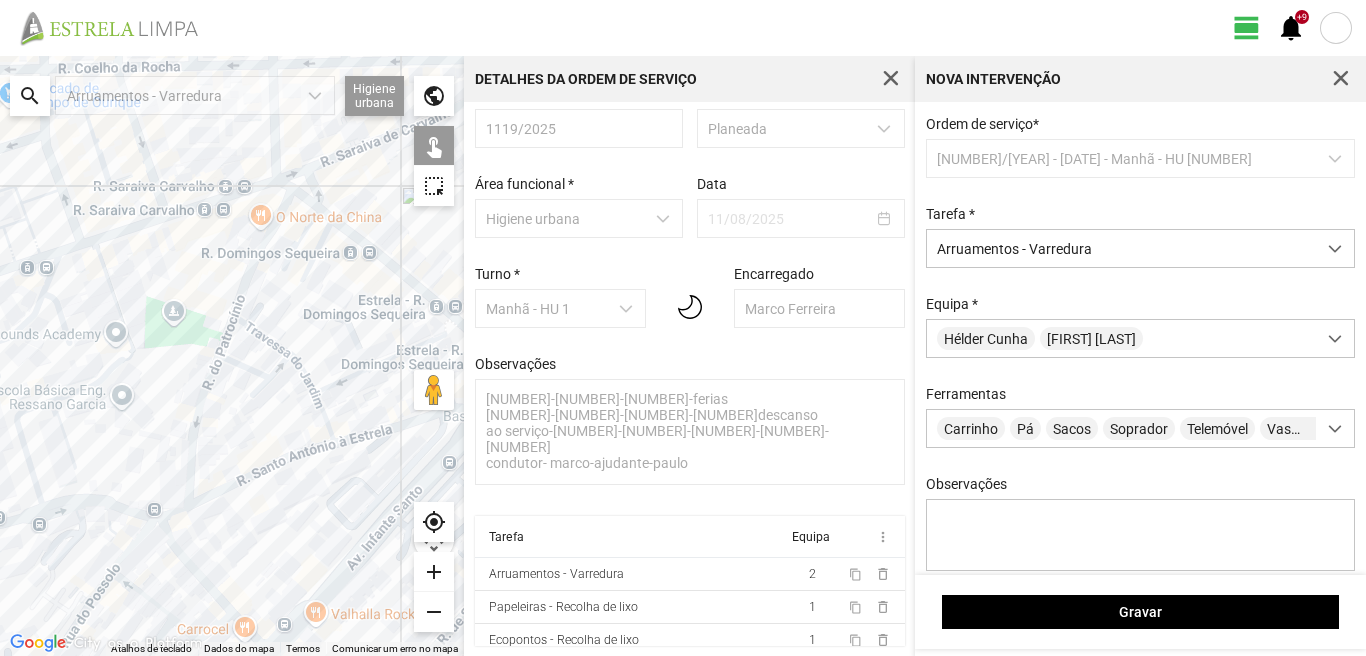 click 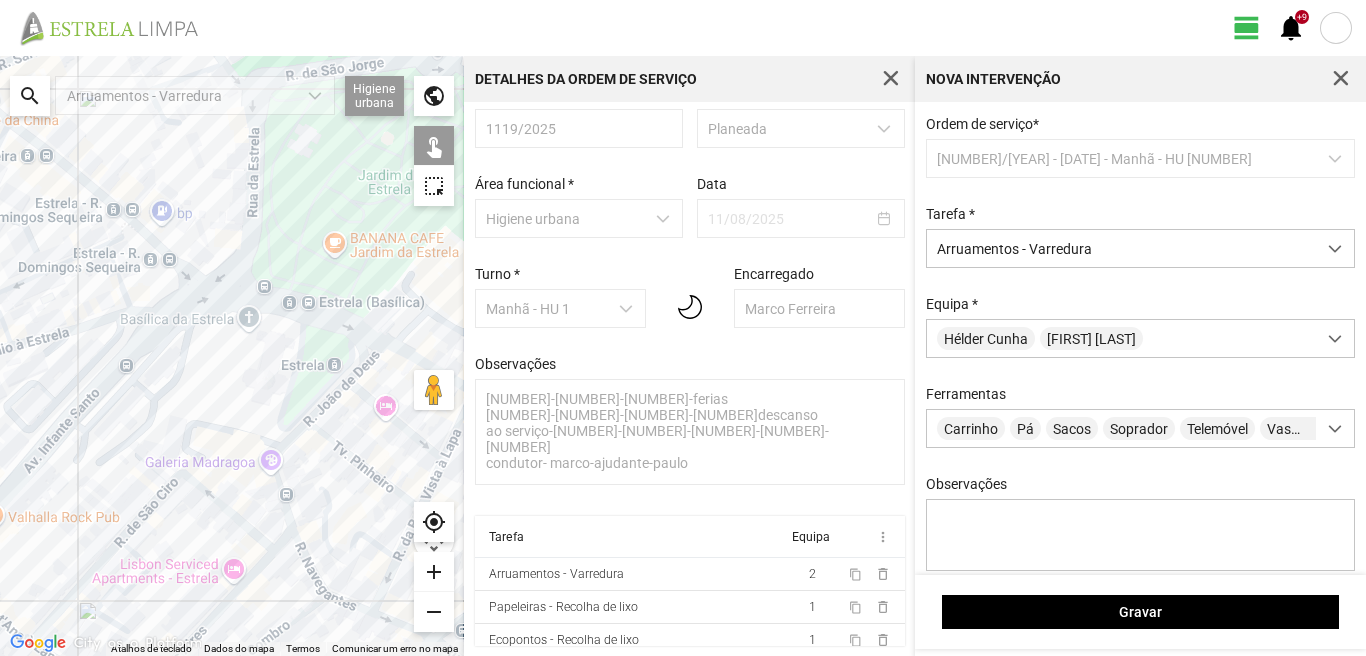 click 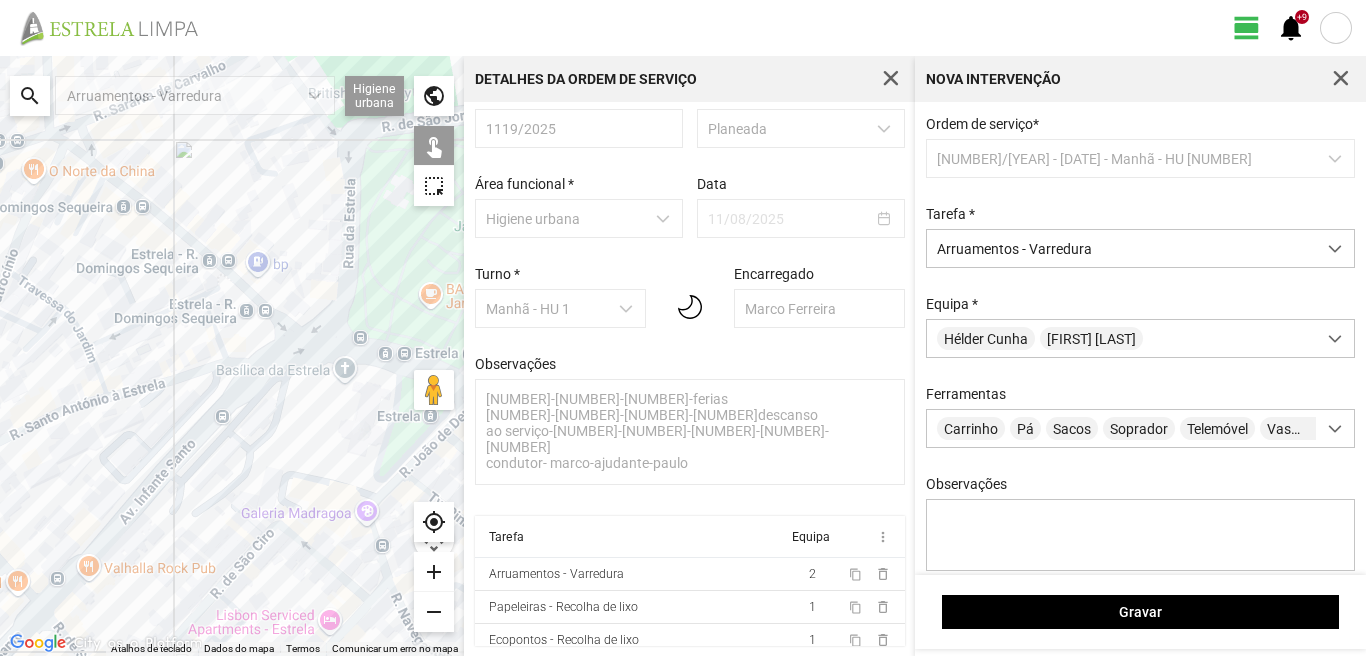 click 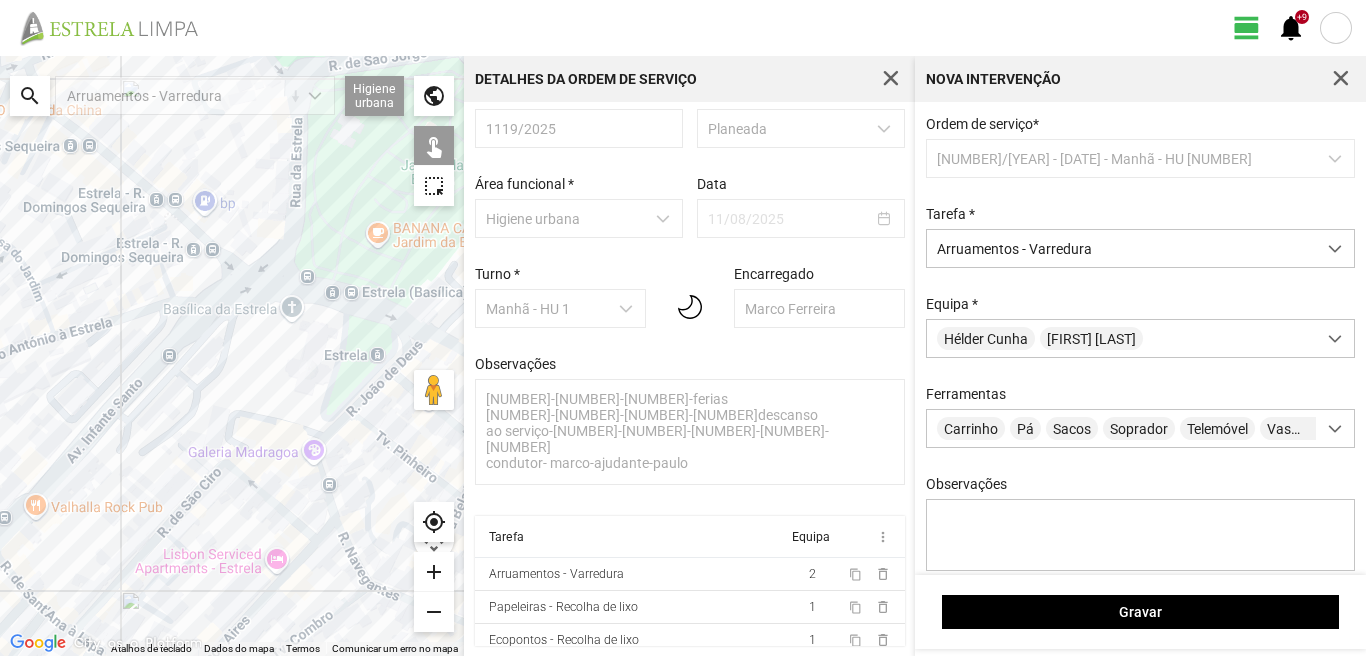 drag, startPoint x: 230, startPoint y: 293, endPoint x: 104, endPoint y: 213, distance: 149.25146 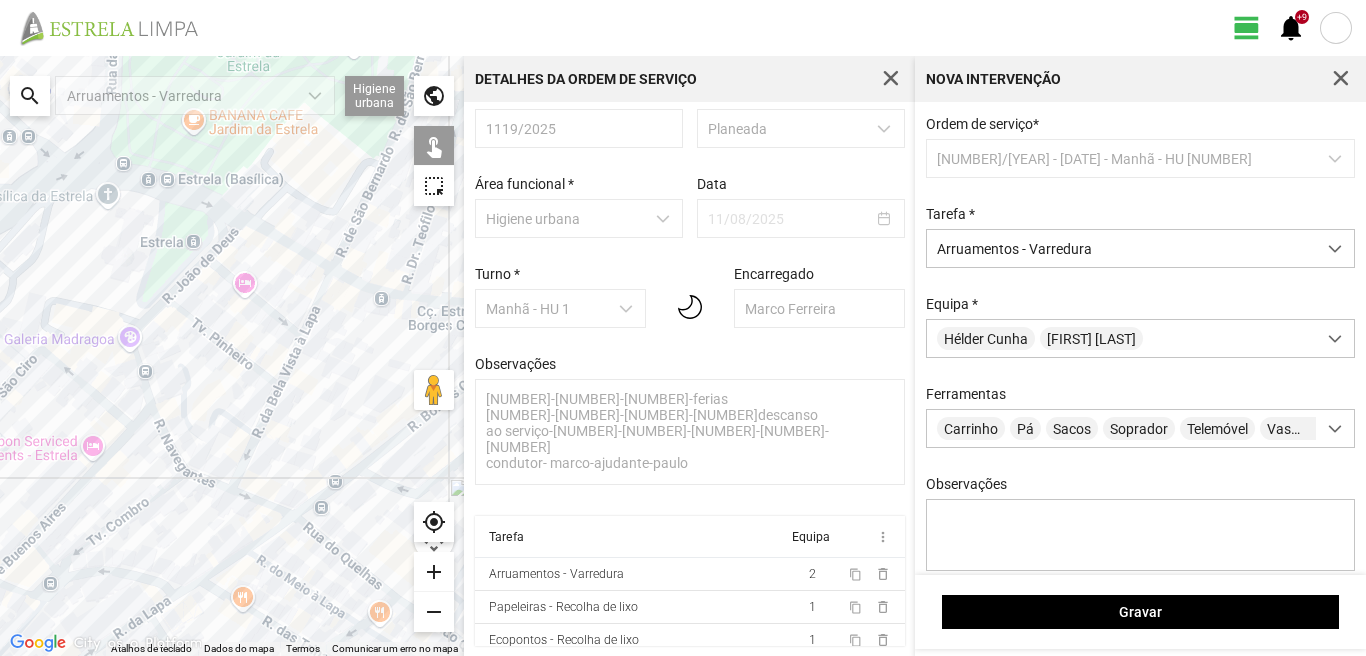 click 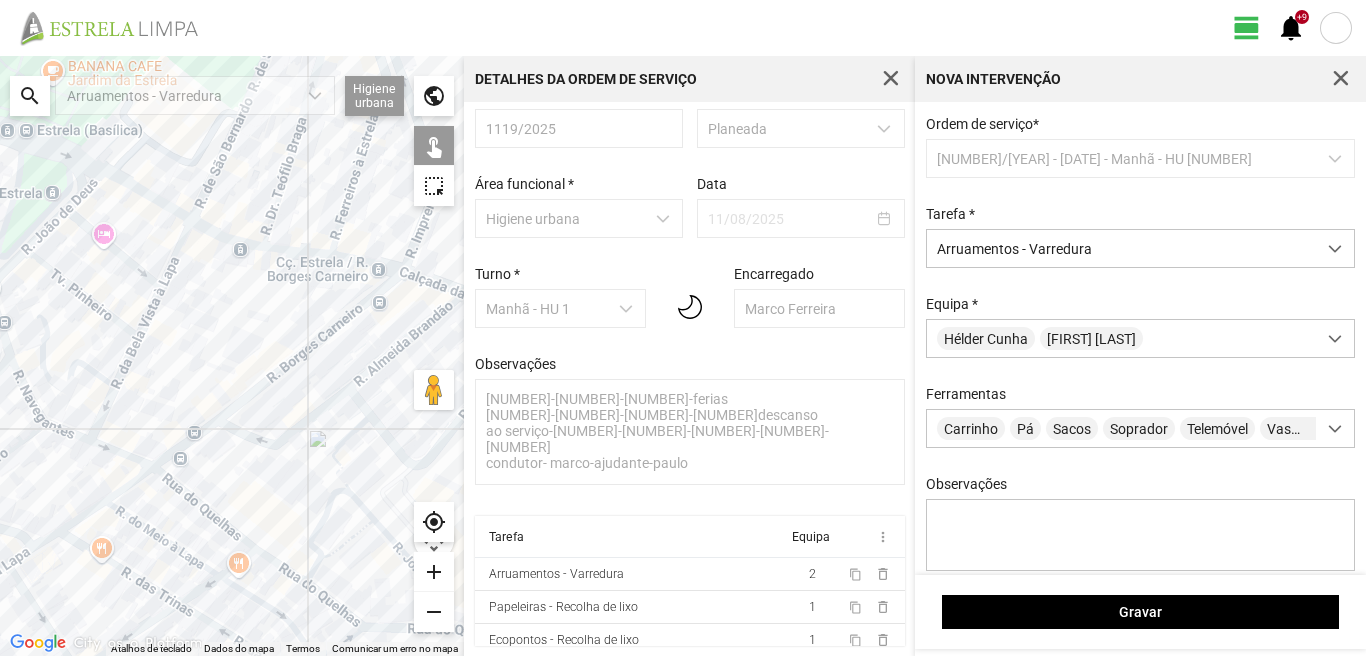 drag, startPoint x: 375, startPoint y: 302, endPoint x: 224, endPoint y: 249, distance: 160.03125 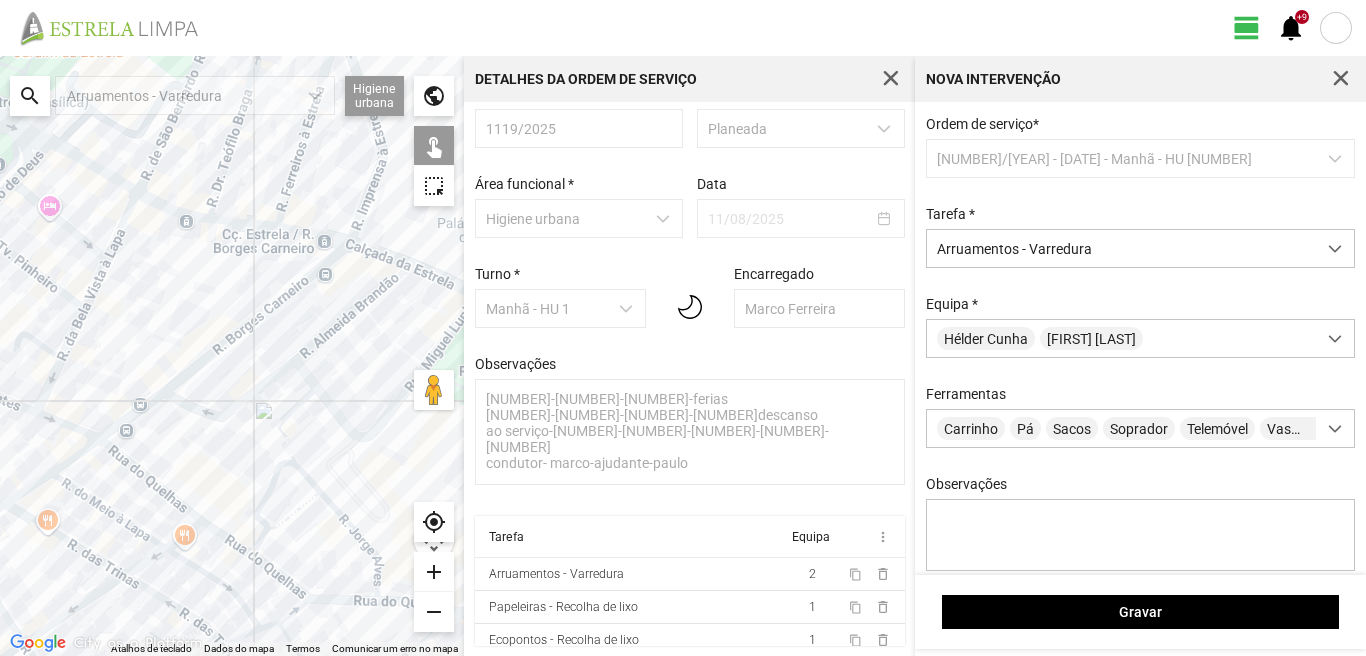 click 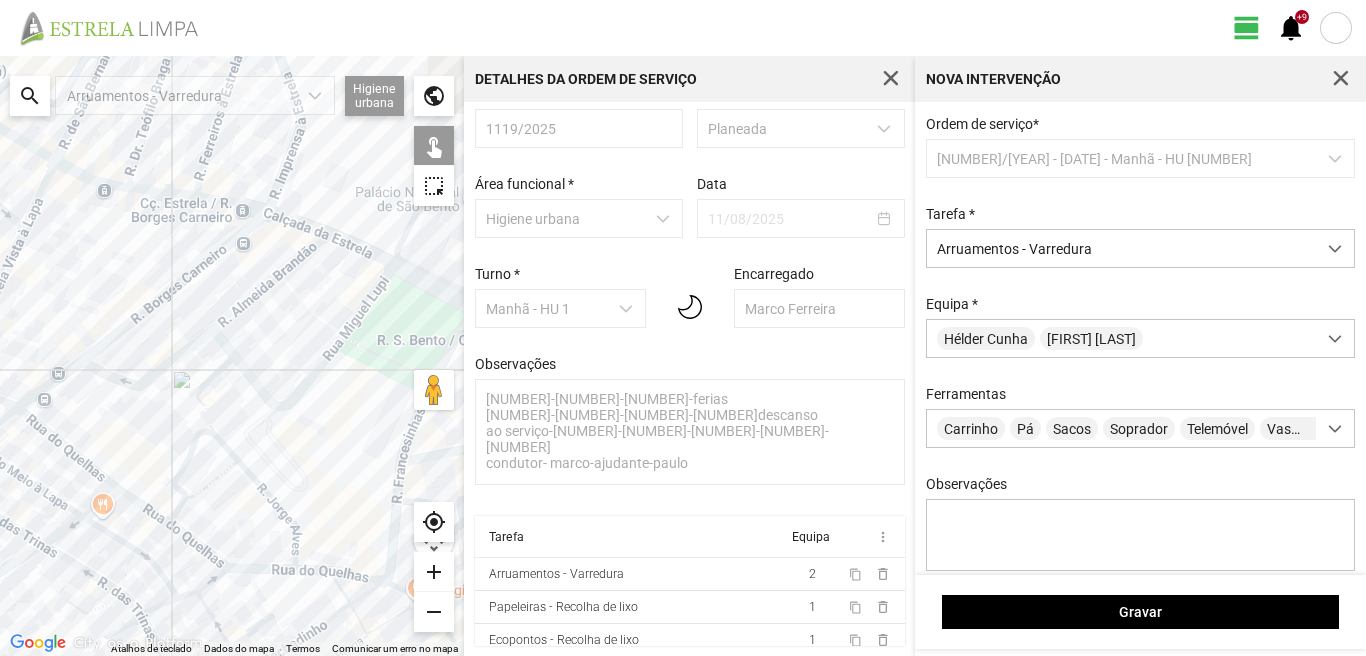 drag, startPoint x: 378, startPoint y: 259, endPoint x: 287, endPoint y: 224, distance: 97.49872 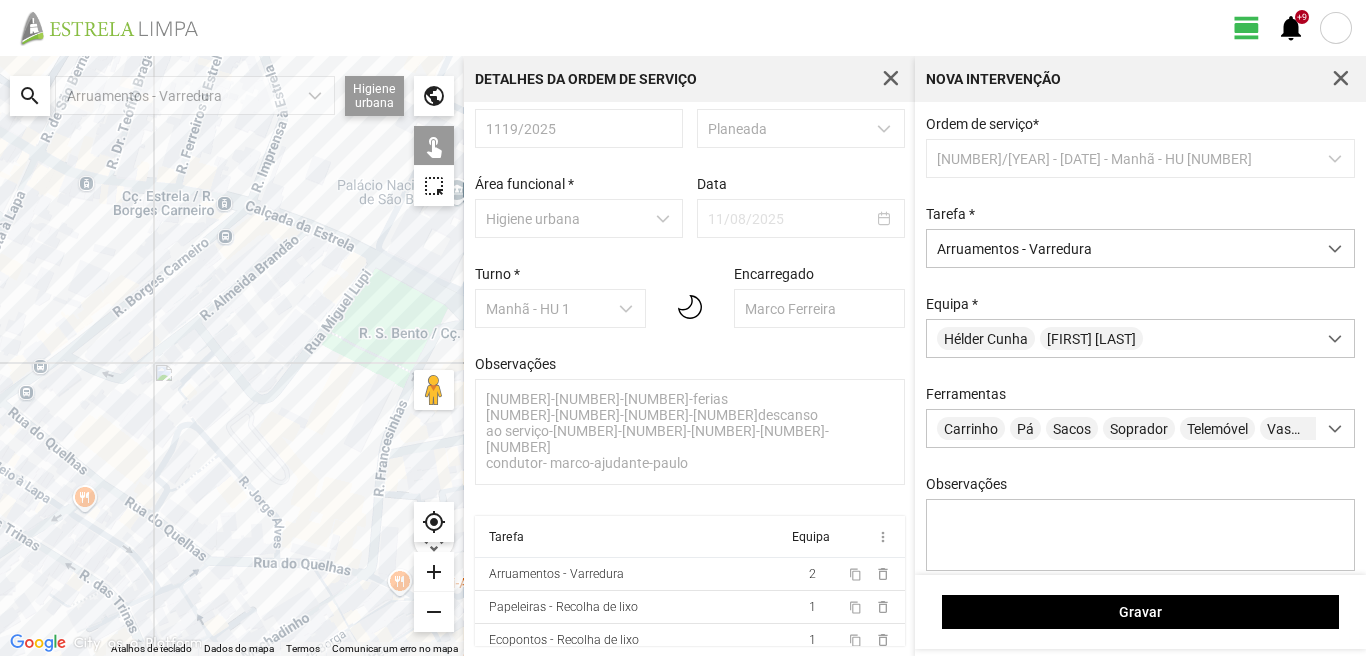 click 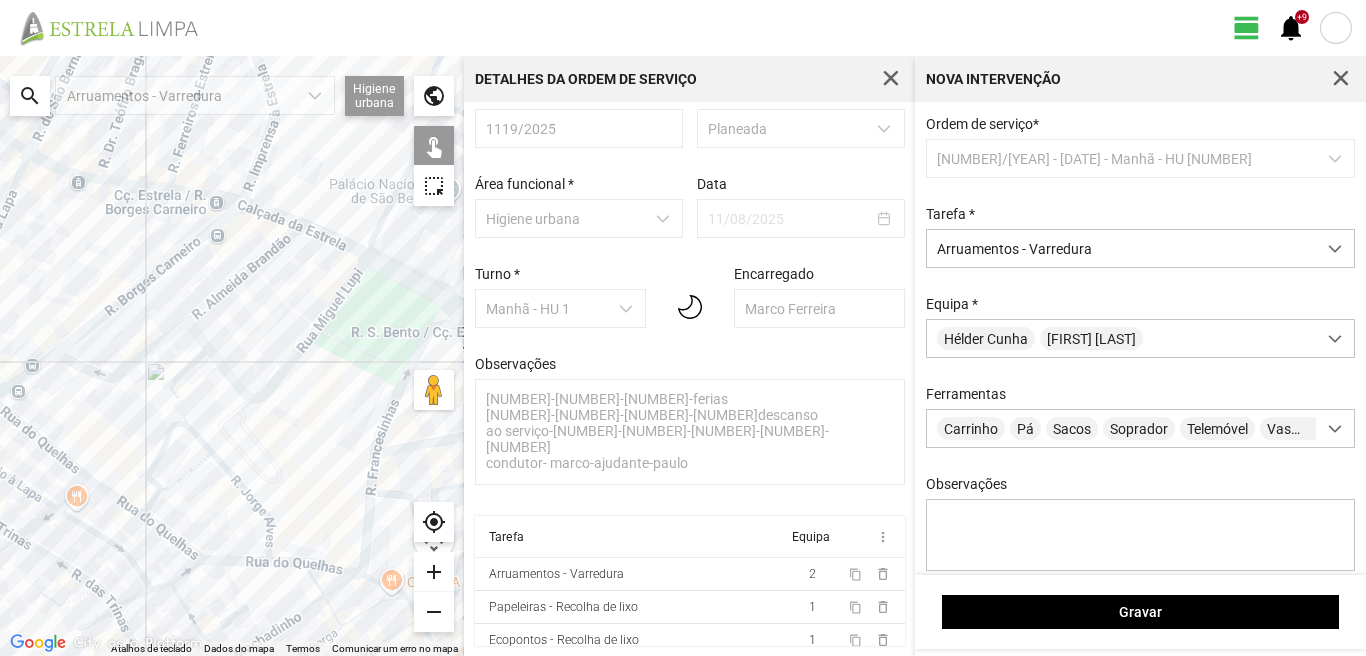 drag, startPoint x: 398, startPoint y: 272, endPoint x: 272, endPoint y: 247, distance: 128.45622 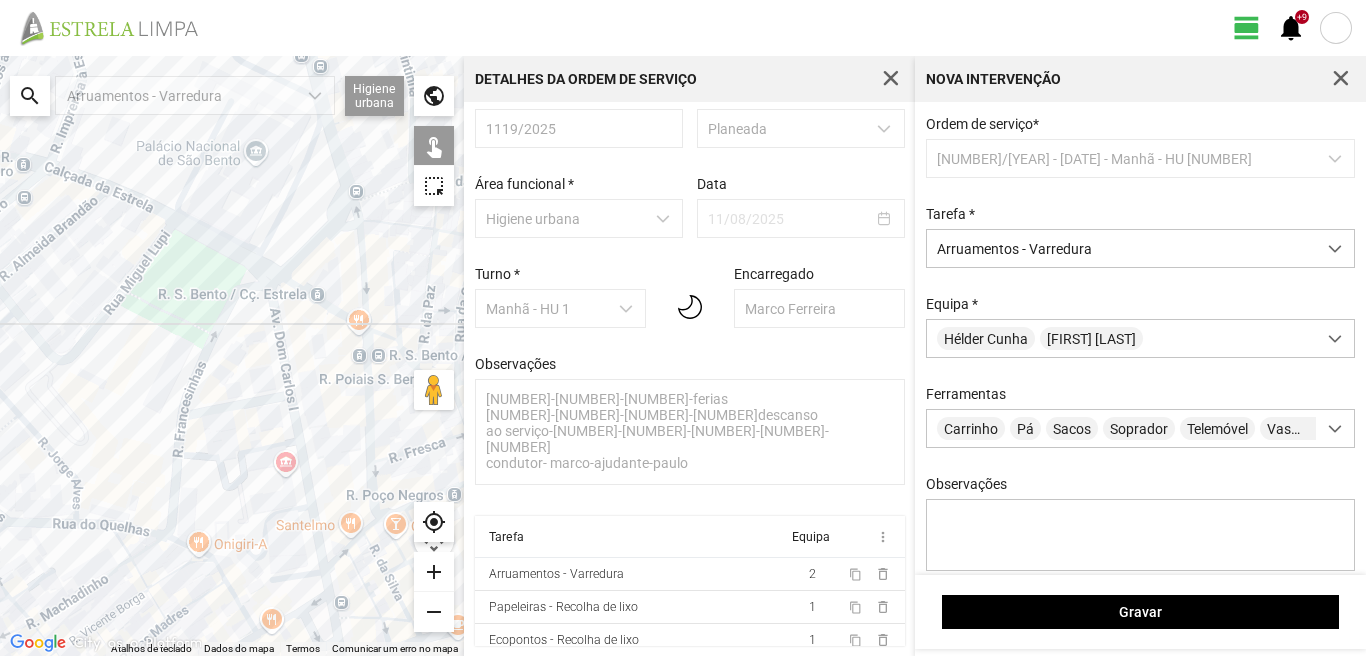 click 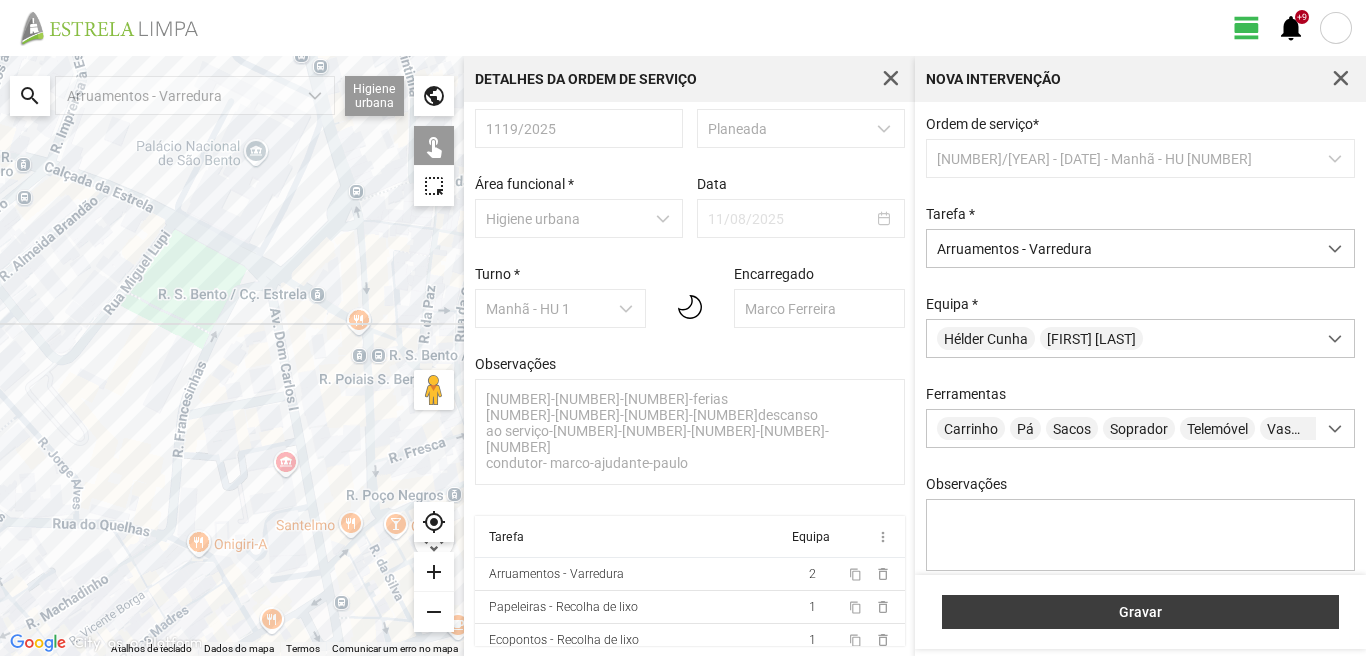 click on "Gravar" at bounding box center [1141, 612] 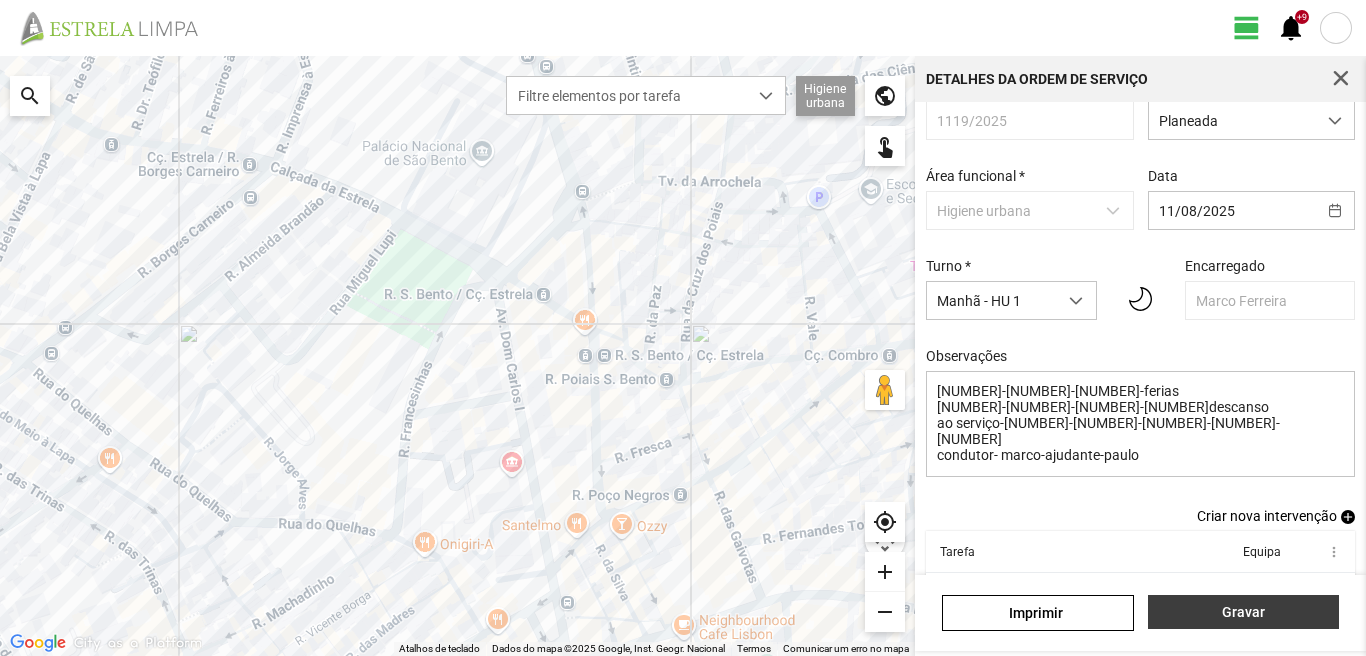 click on "Gravar" at bounding box center (1243, 612) 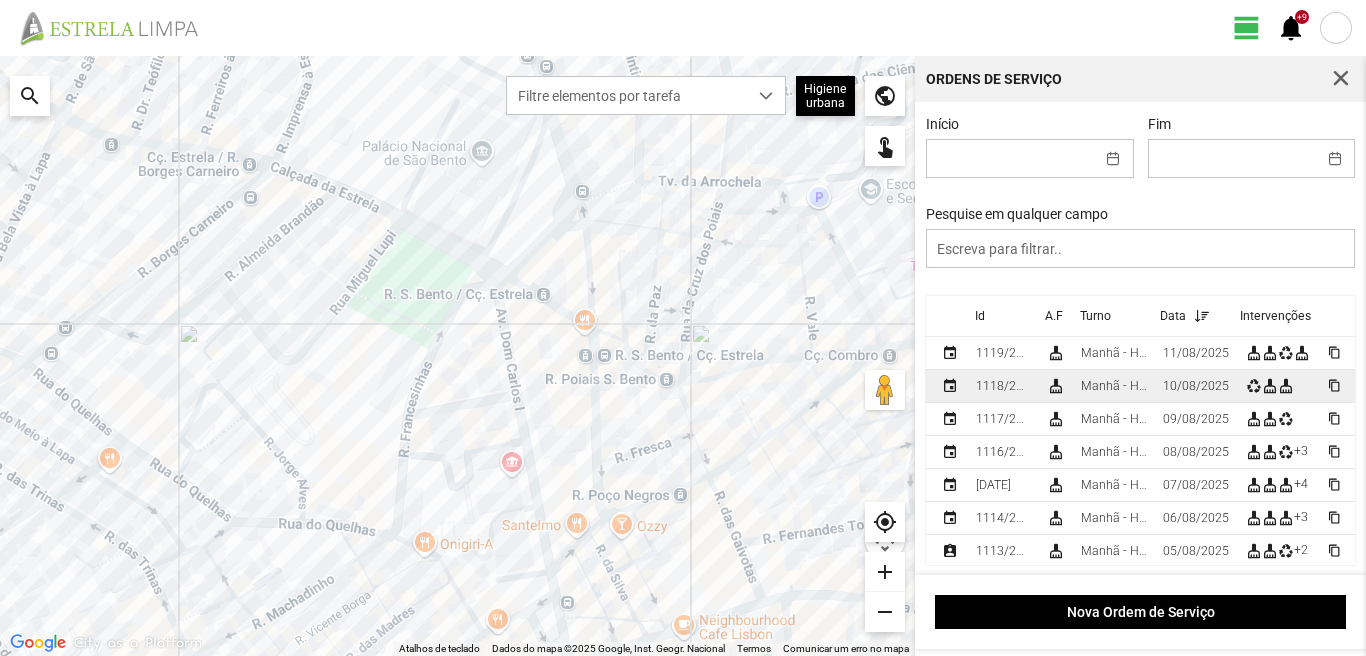 click on "Manhã - HU 1" at bounding box center (1114, 386) 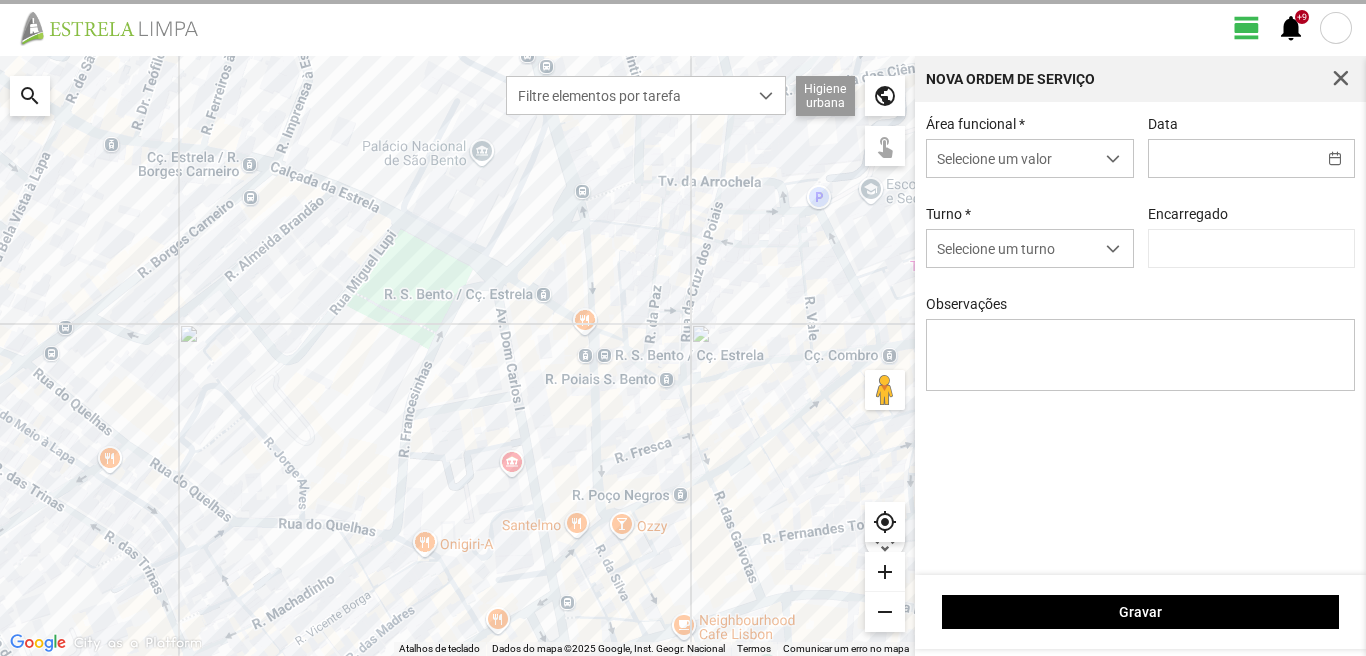 type on "10/08/2025" 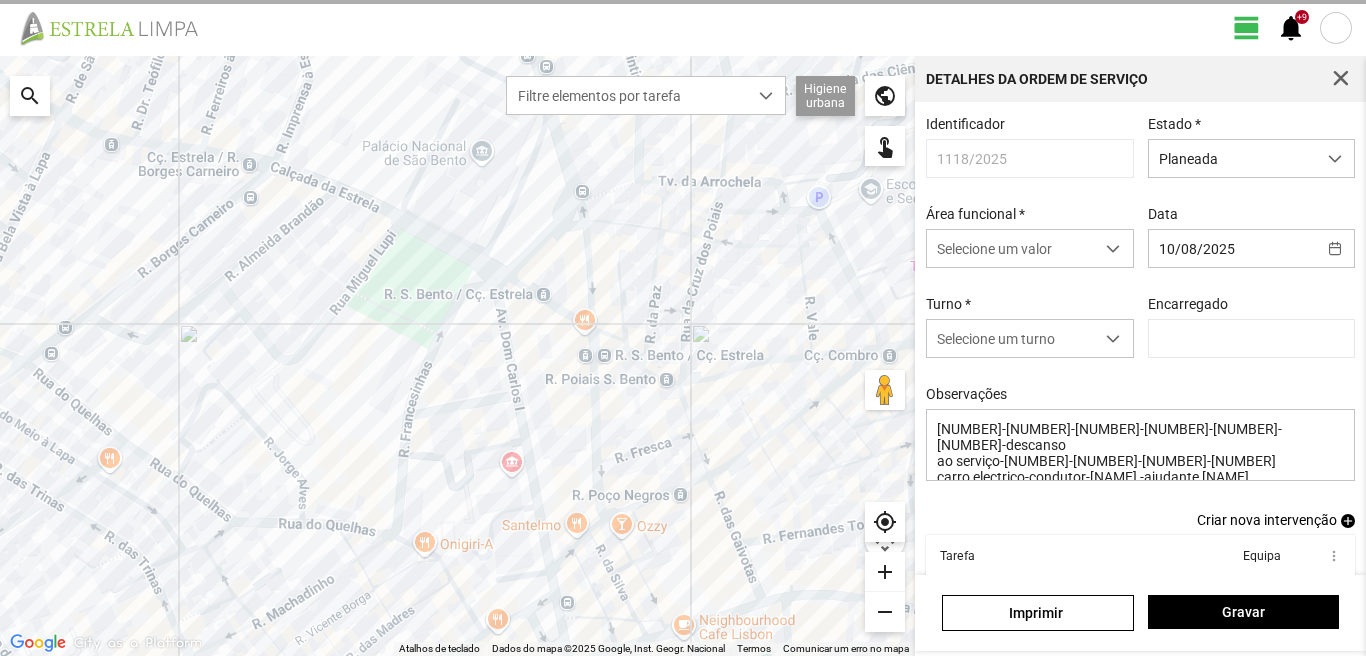 type on "Marco Ferreira" 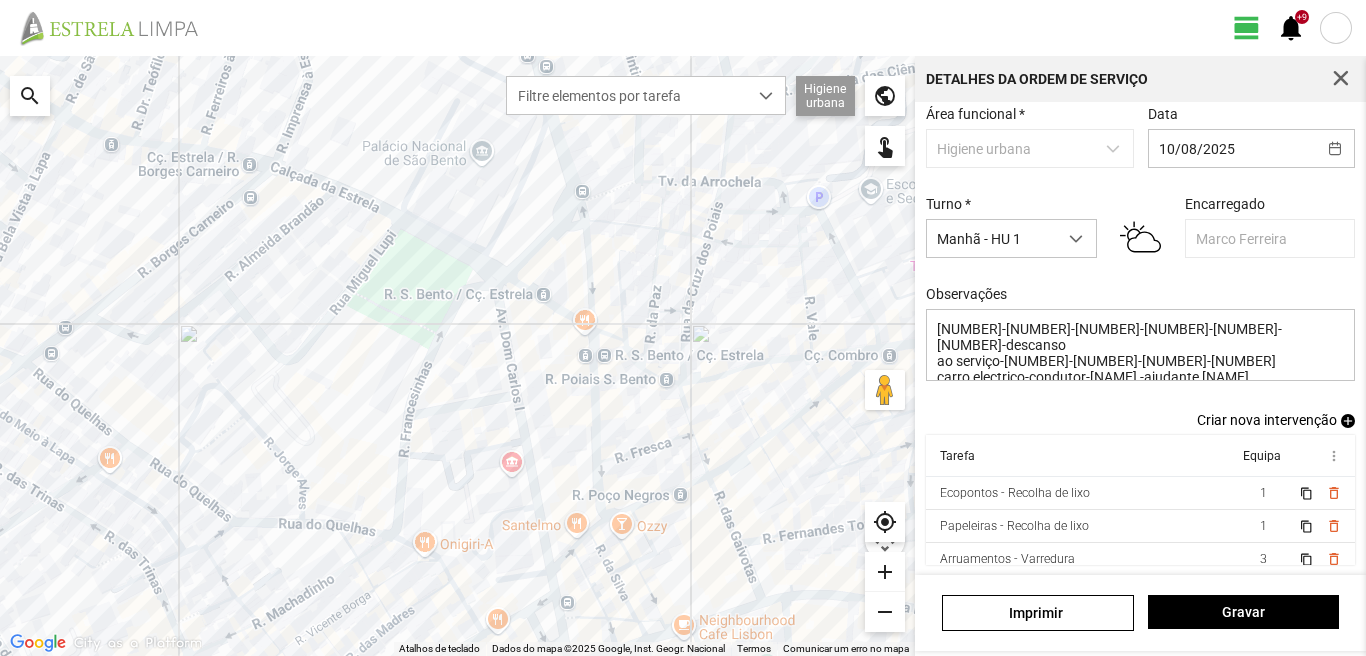 scroll, scrollTop: 109, scrollLeft: 0, axis: vertical 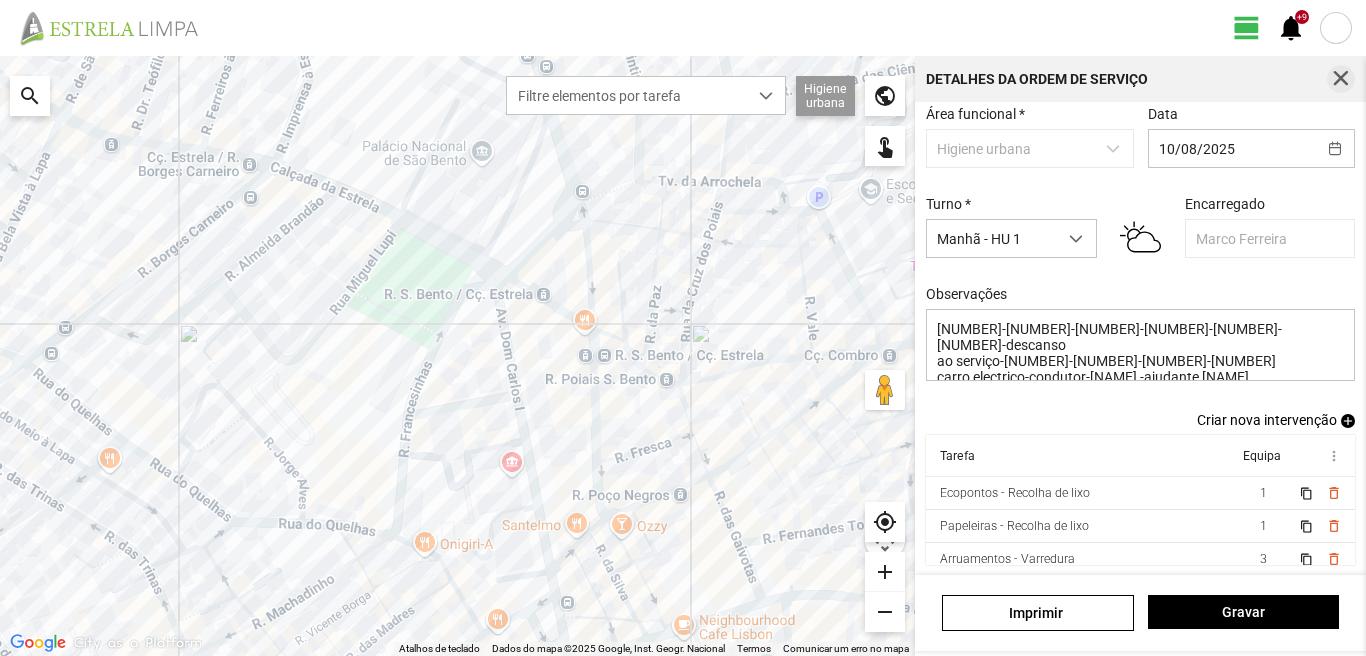 click at bounding box center (1341, 79) 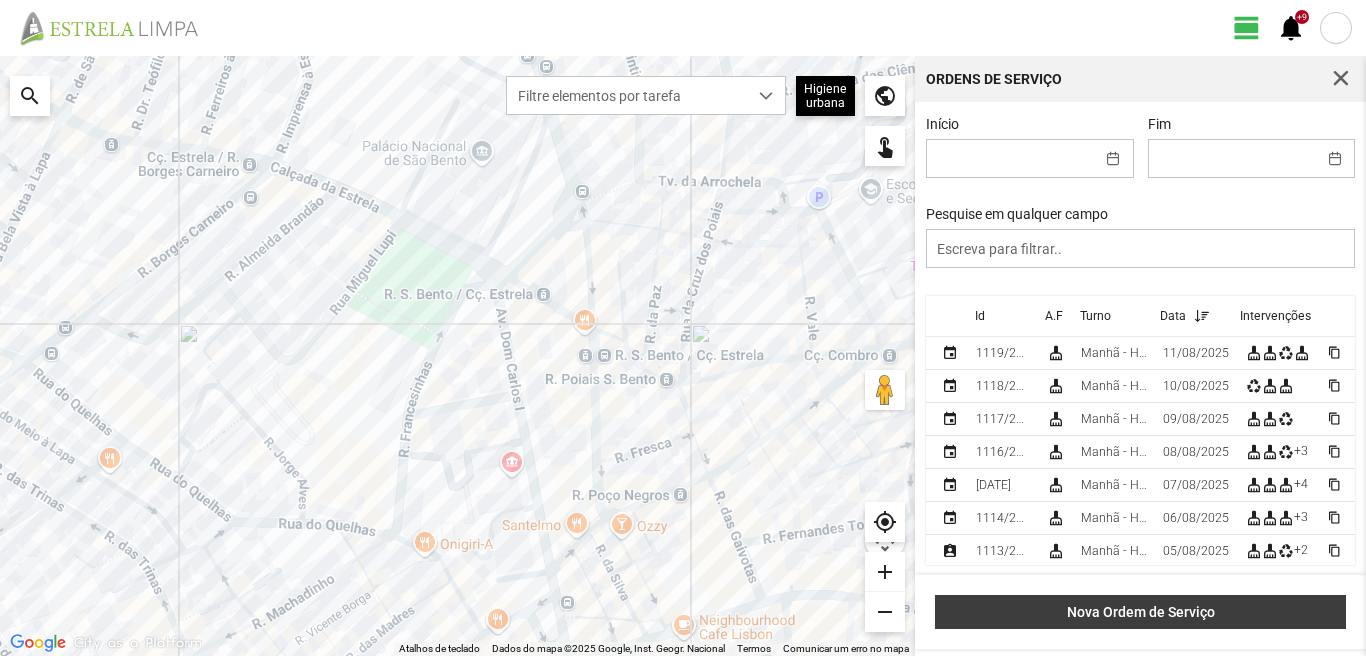 click on "Nova Ordem de Serviço" at bounding box center (1141, 612) 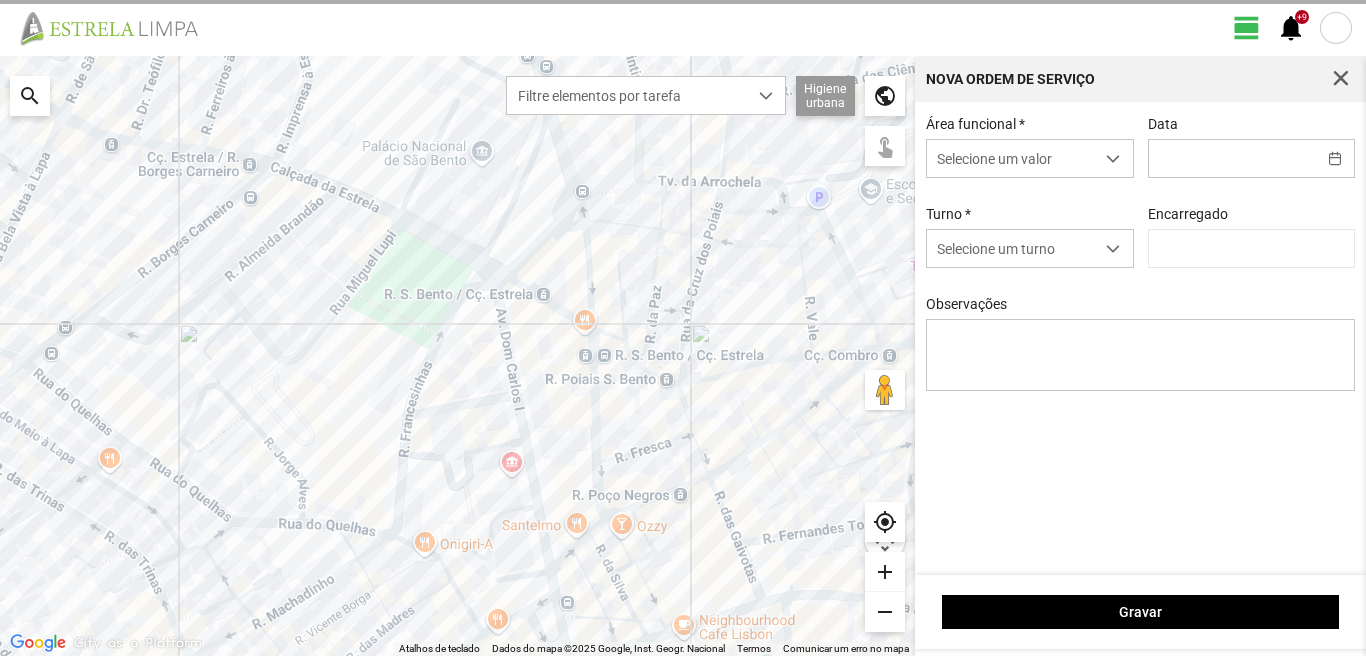 type on "Marco Ferreira" 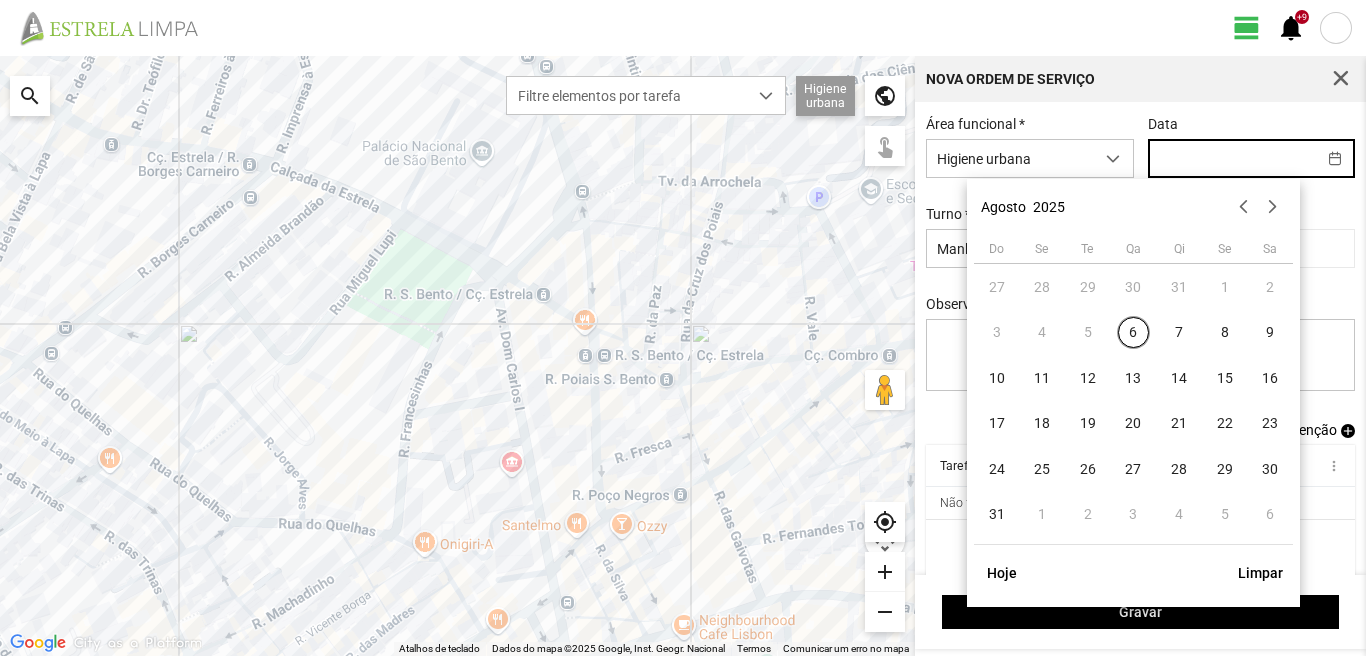 click at bounding box center [1232, 158] 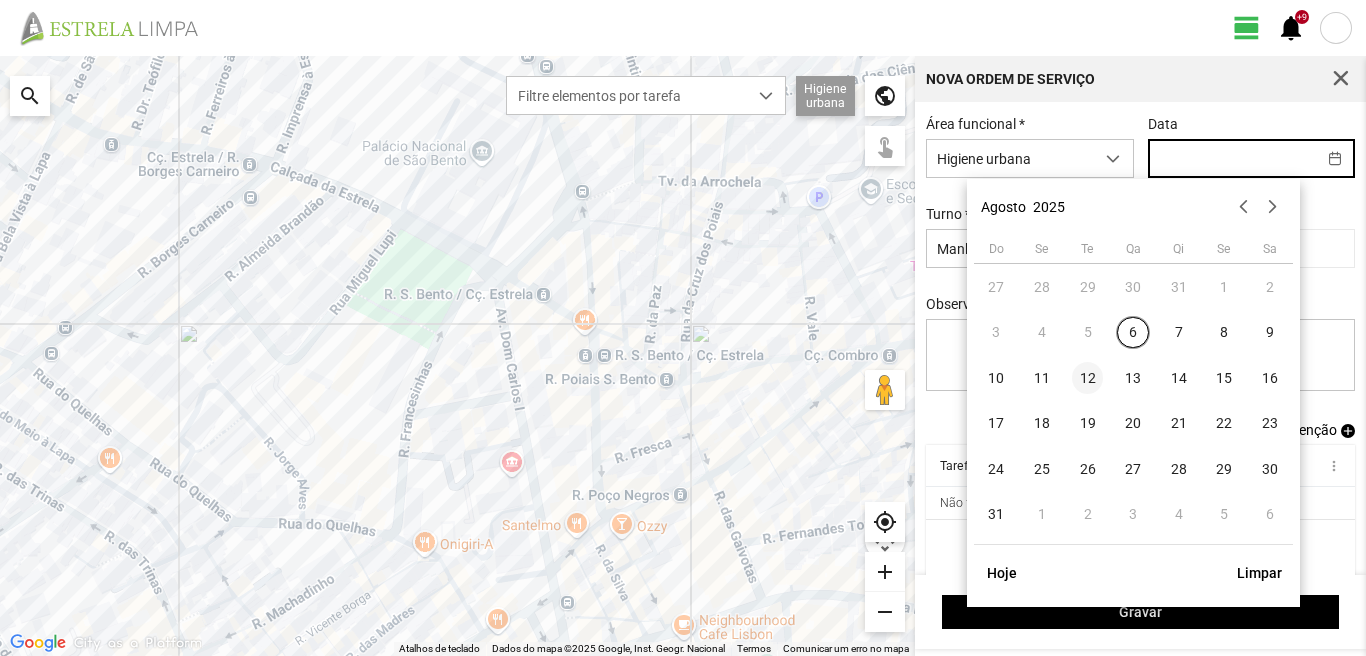 click on "12" at bounding box center (1088, 378) 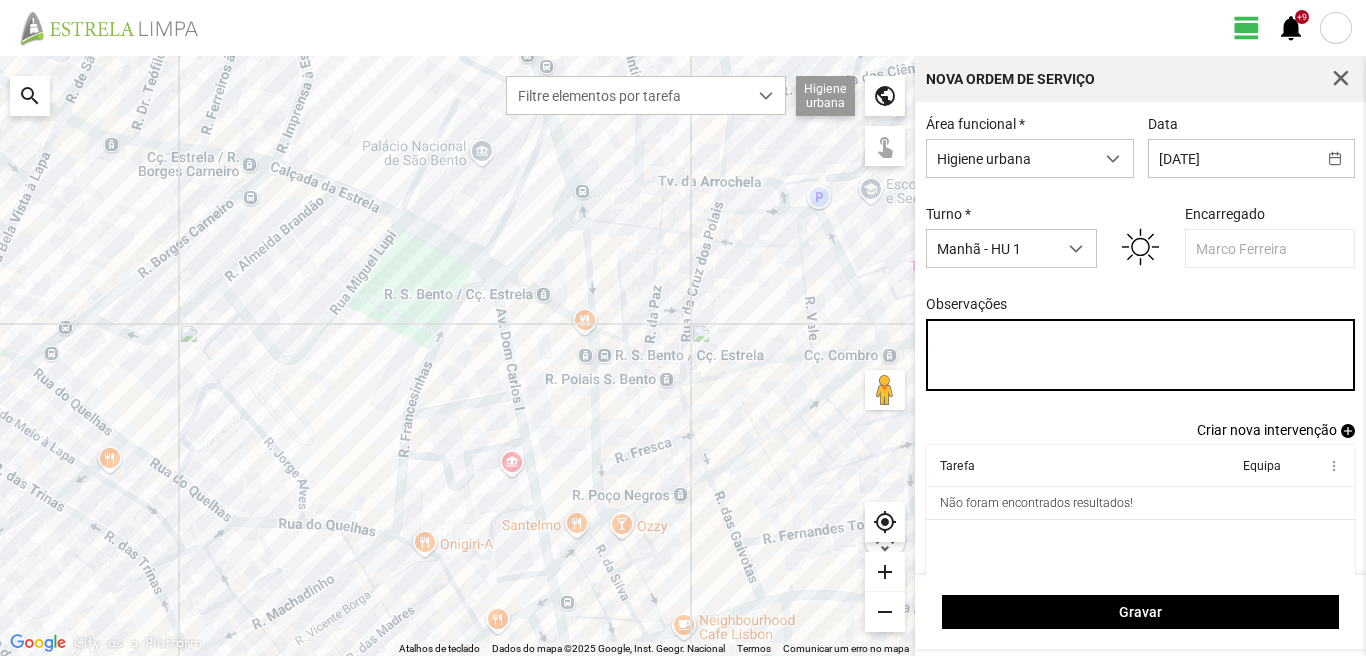 click on "Observações" at bounding box center [1141, 355] 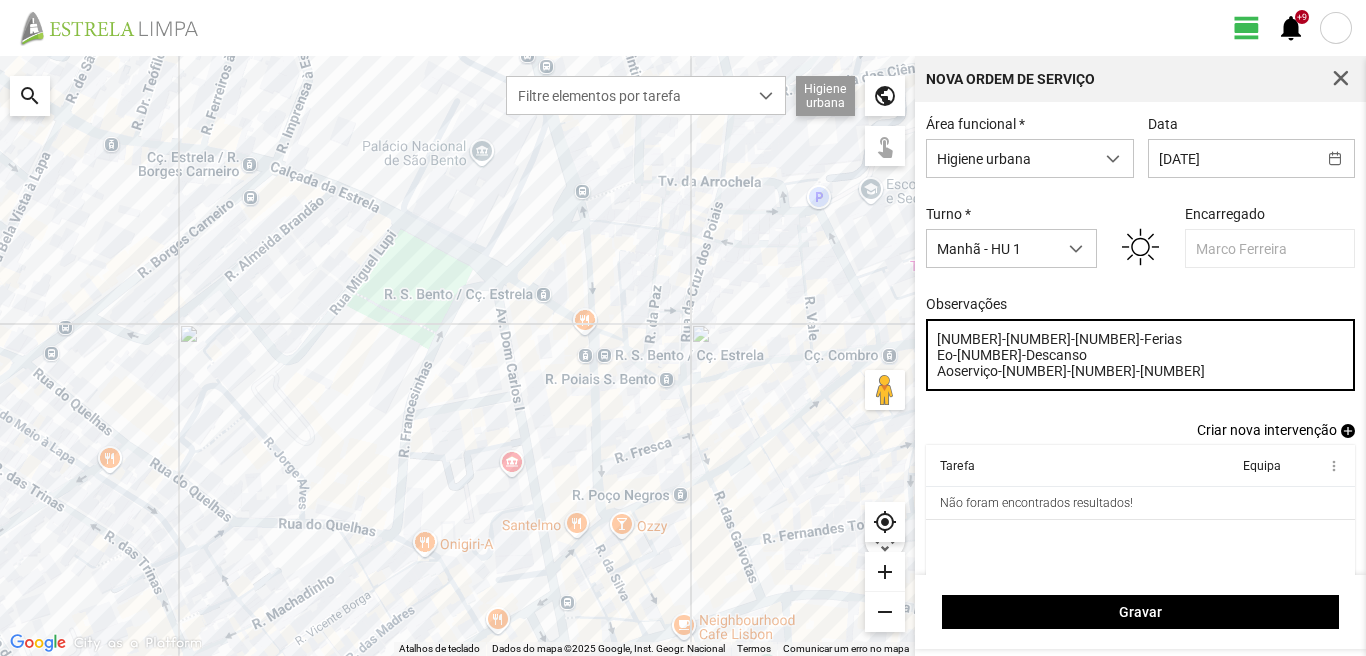 click on "[NUMBER]-[NUMBER]-[NUMBER]-Ferias
Eo-[NUMBER]-Descanso
Aoserviço-[NUMBER]-[NUMBER]-[NUMBER]" at bounding box center (1141, 355) 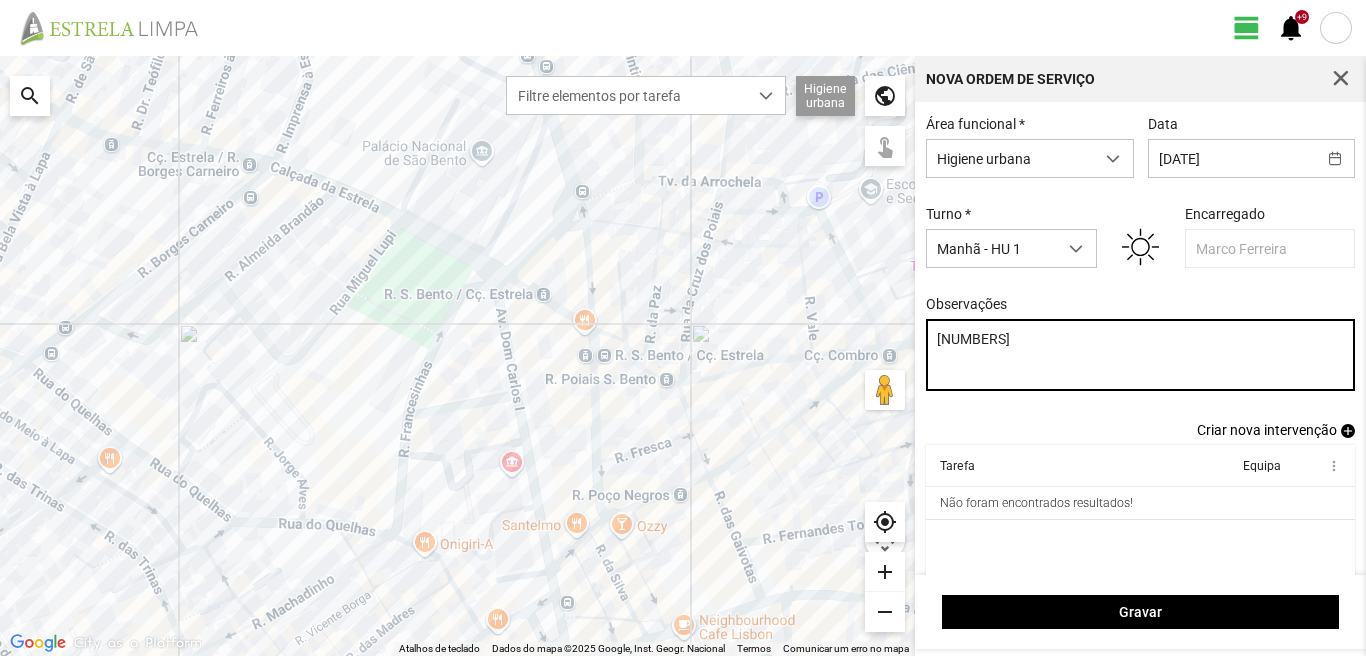 click on "[NUMBERS]" at bounding box center (1141, 355) 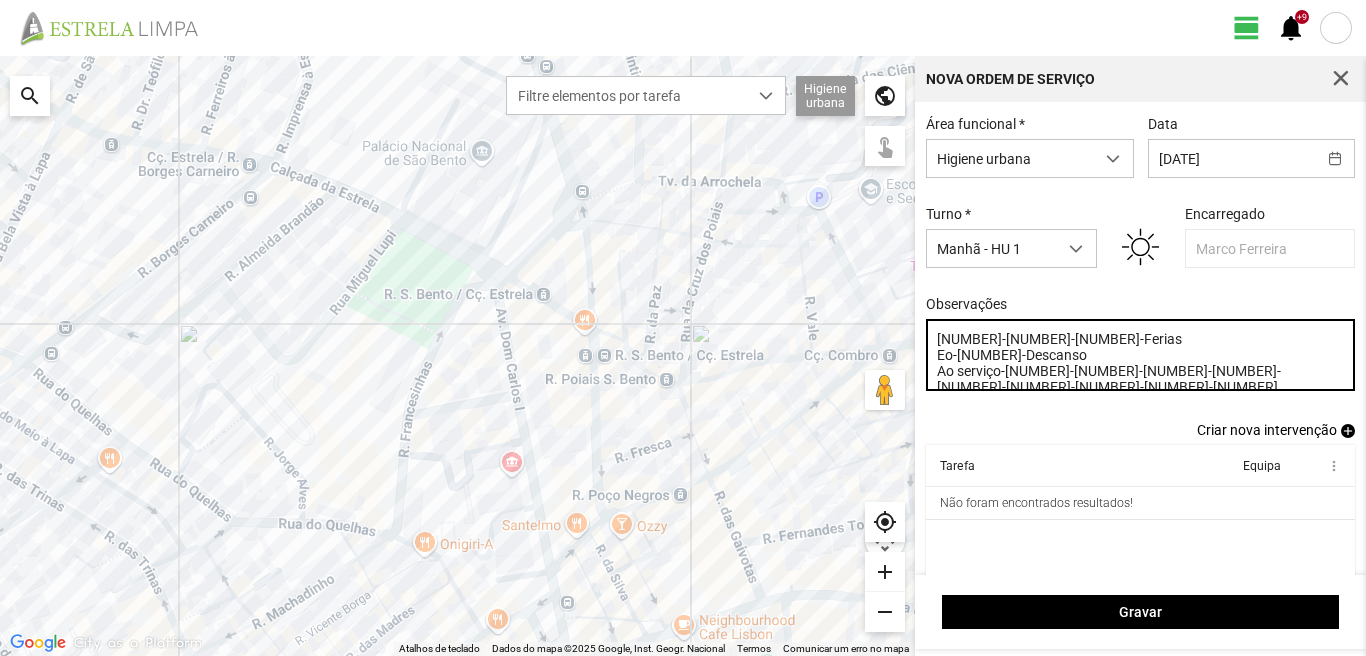 click on "[NUMBER]-[NUMBER]-[NUMBER]-Ferias
Eo-[NUMBER]-Descanso
Ao serviço-[NUMBER]-[NUMBER]-[NUMBER]-[NUMBER]-[NUMBER]-[NUMBER]-[NUMBER]-[NUMBER]-[NUMBER]" at bounding box center (1141, 355) 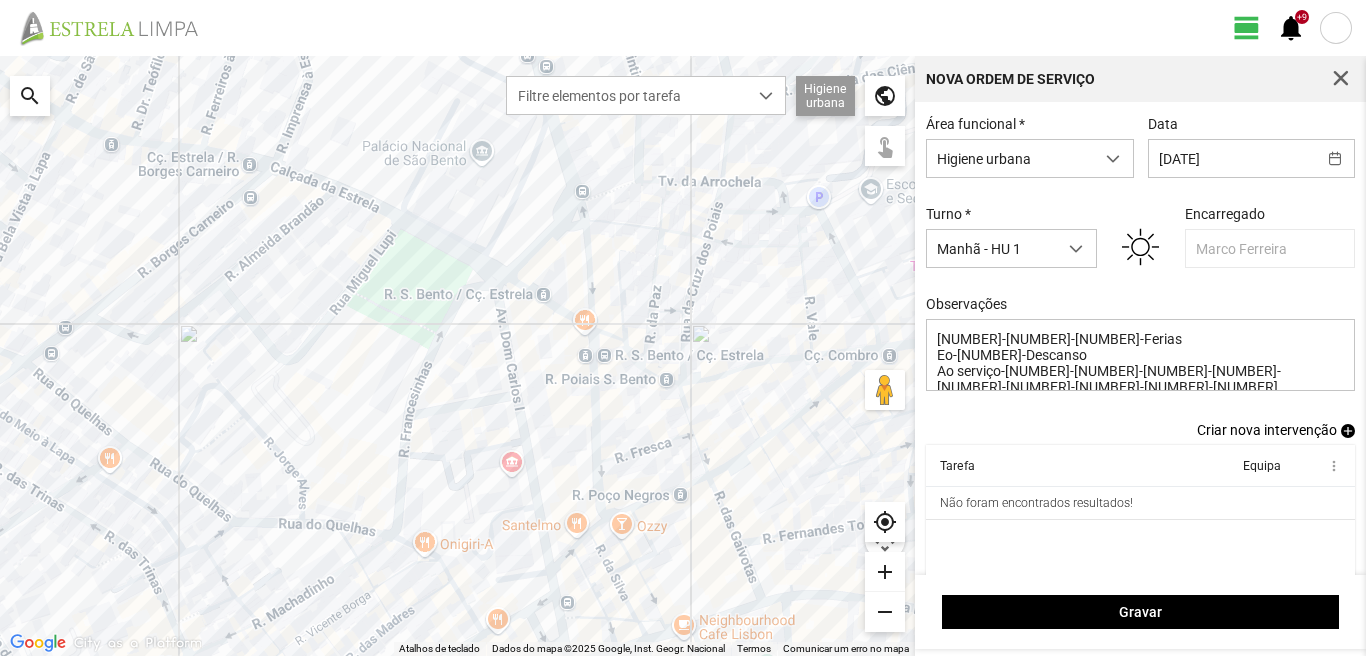 click on "add" at bounding box center [1348, 431] 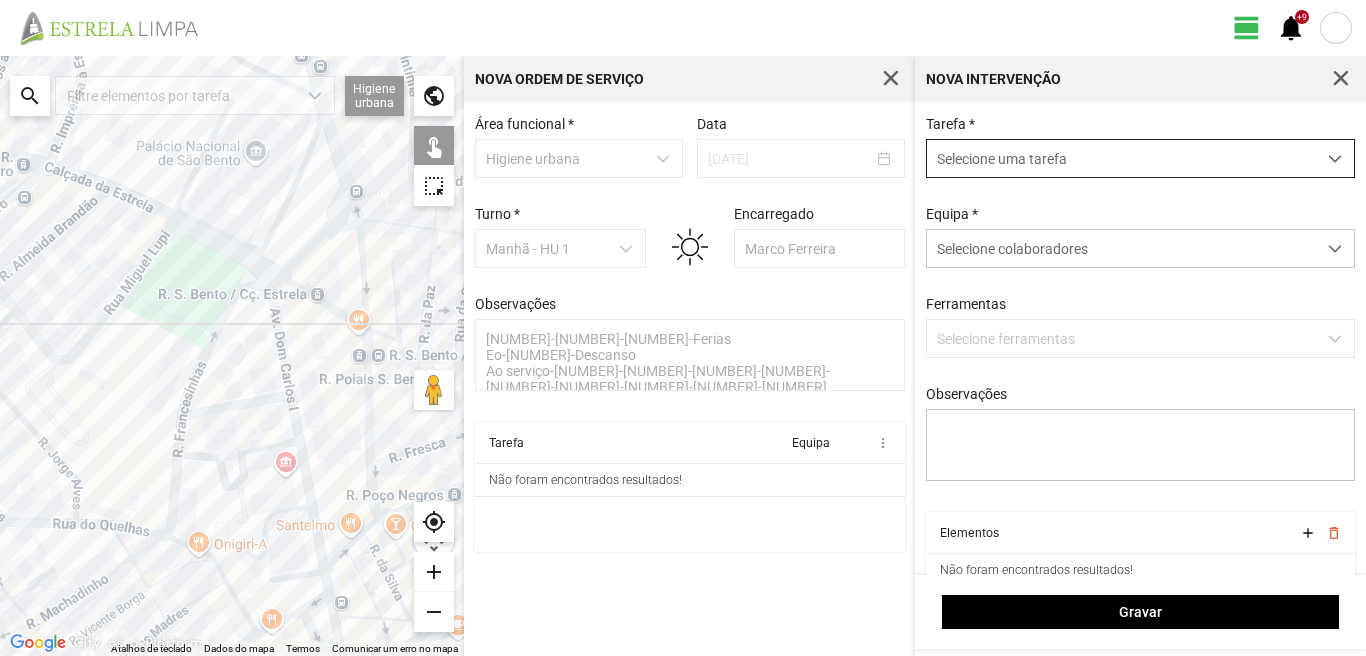 click on "Selecione uma tarefa" at bounding box center (1121, 158) 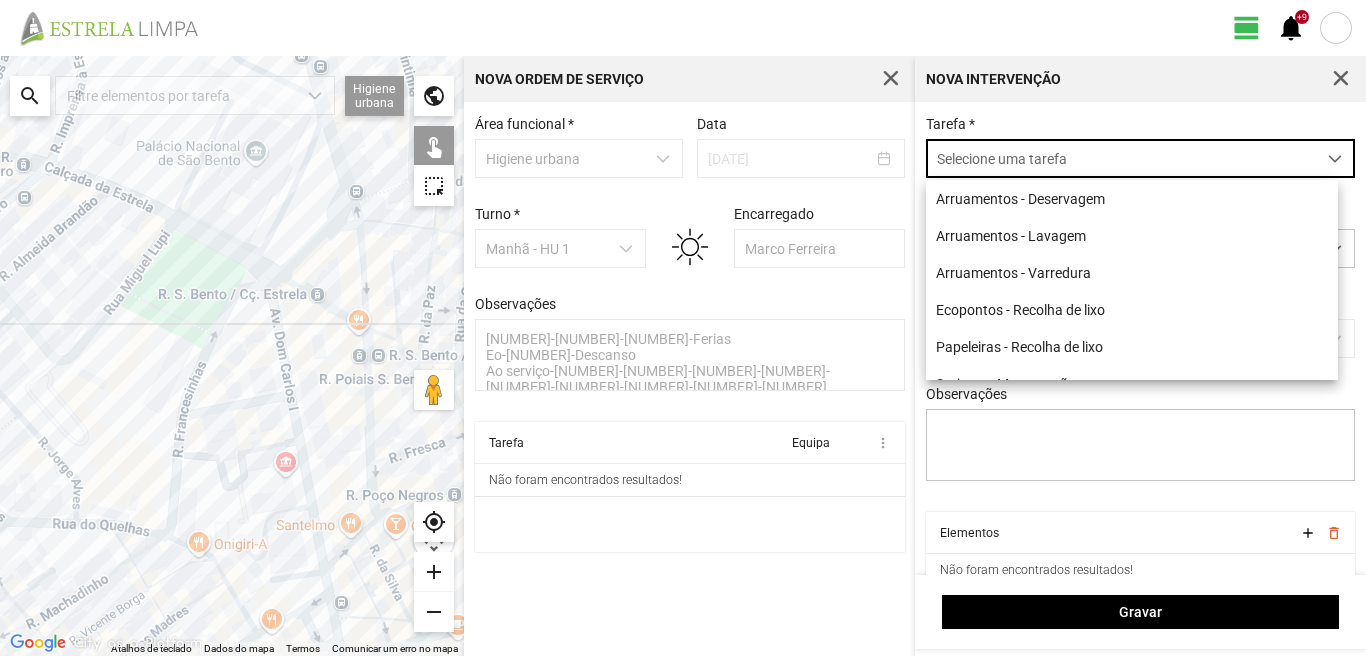 scroll, scrollTop: 11, scrollLeft: 89, axis: both 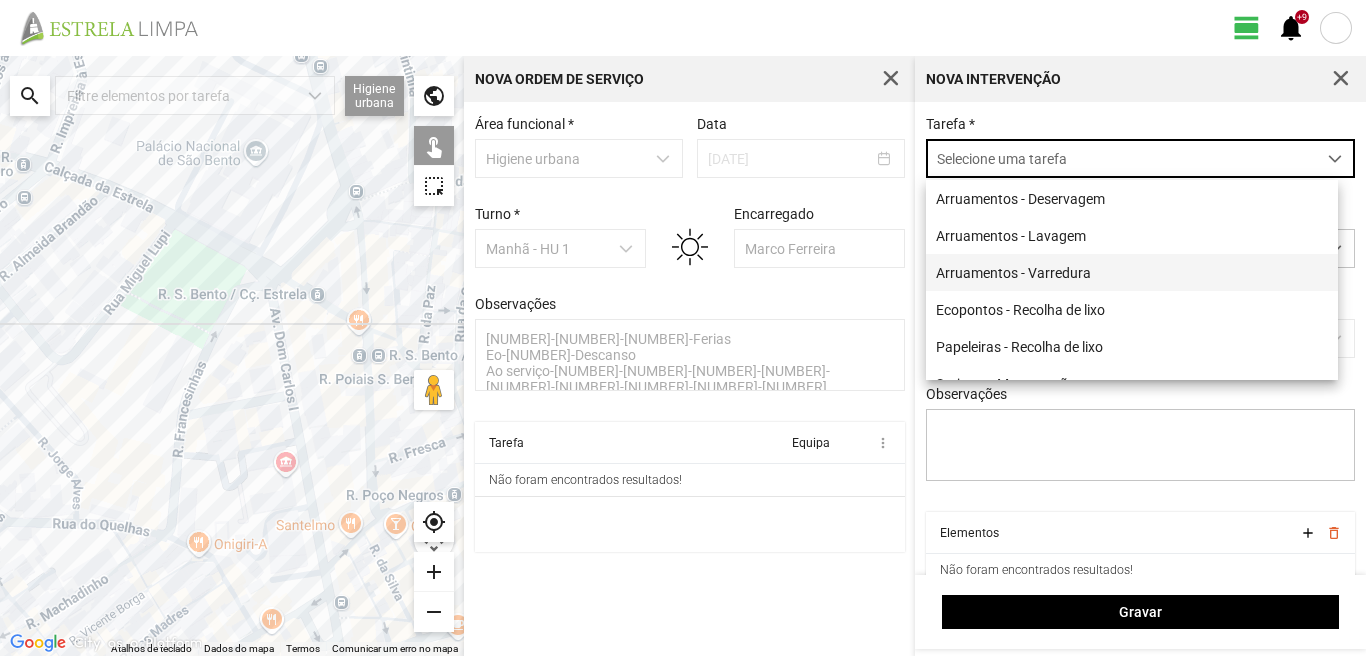 click on "Arruamentos - Varredura" at bounding box center (1132, 272) 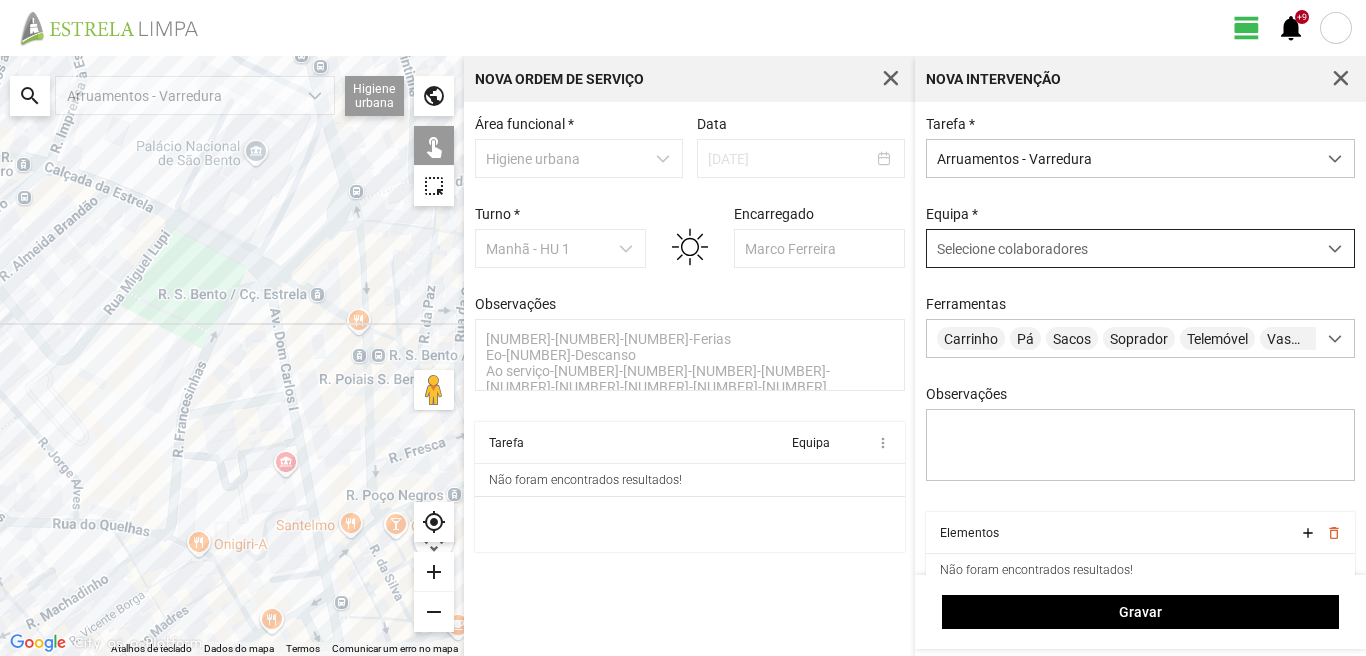 click on "Selecione colaboradores" at bounding box center [1012, 249] 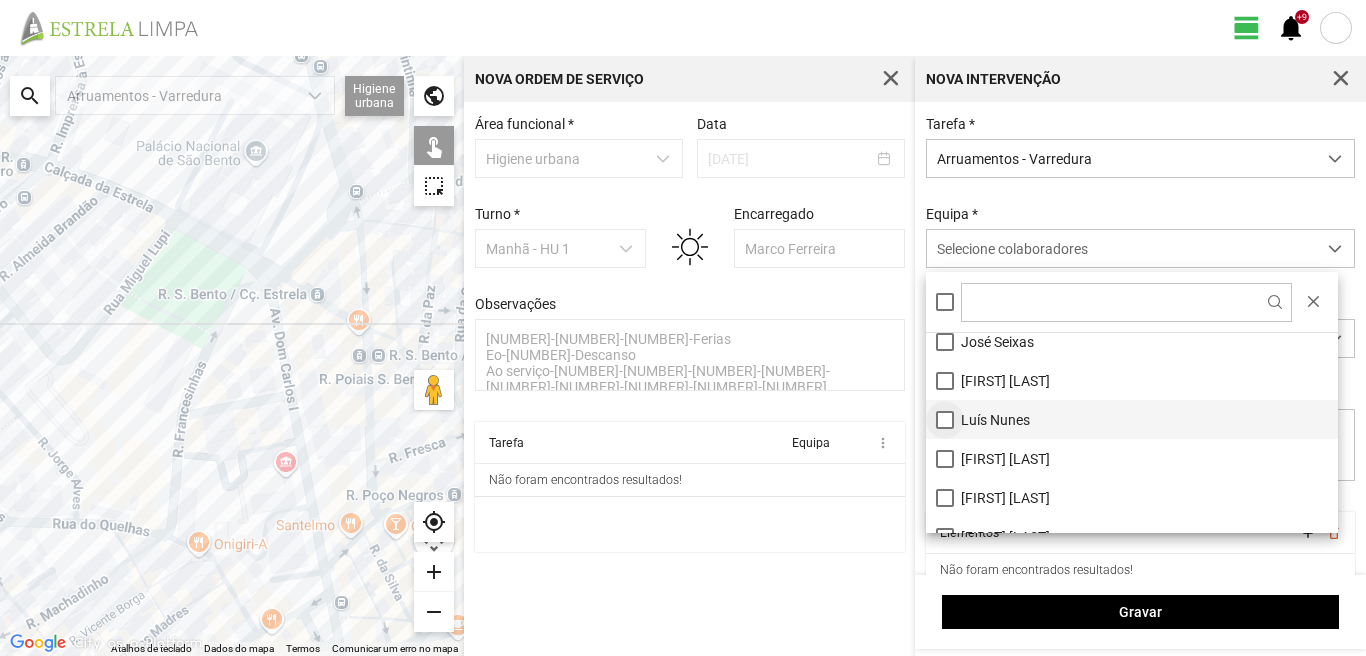 scroll, scrollTop: 200, scrollLeft: 0, axis: vertical 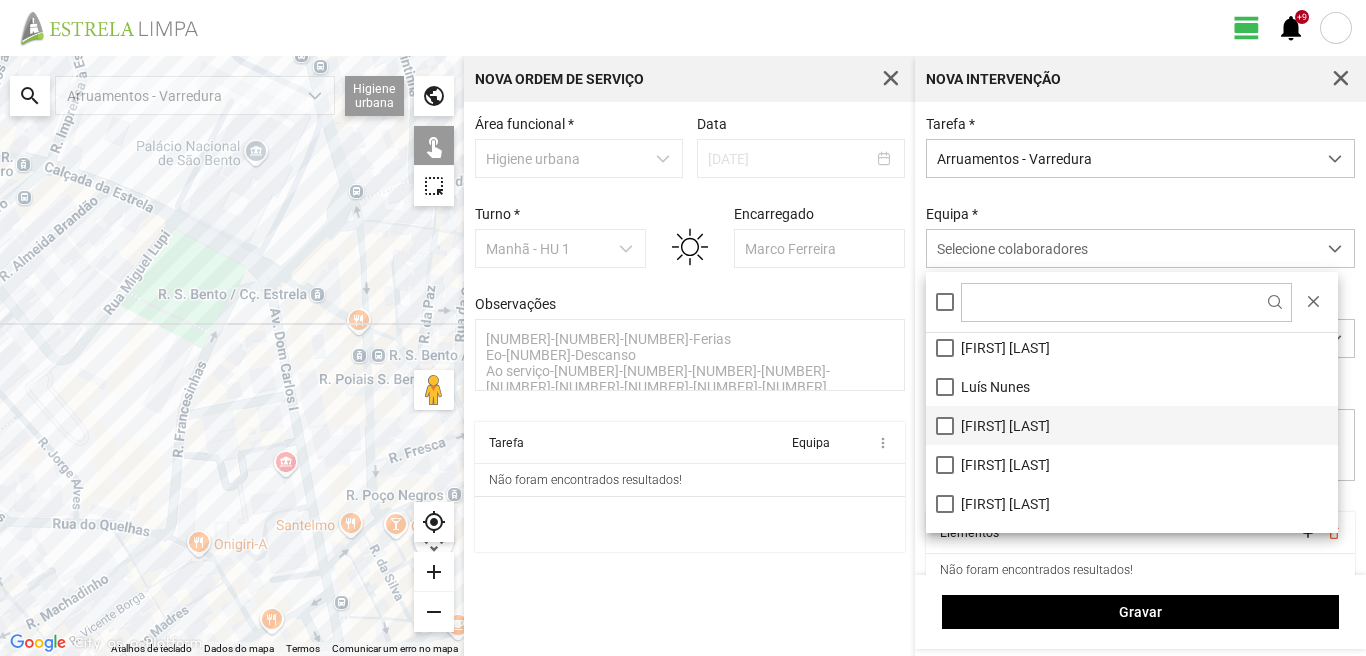 click on "[FIRST] [LAST]" at bounding box center [1132, 425] 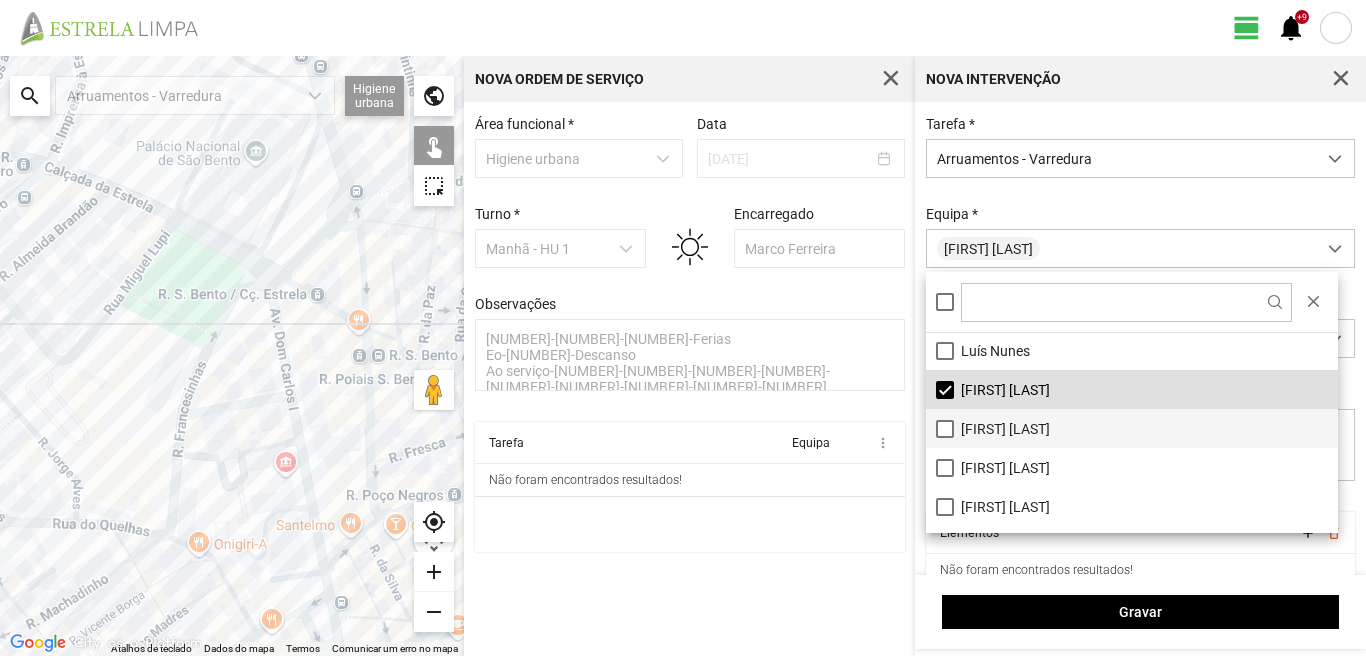 scroll, scrollTop: 268, scrollLeft: 0, axis: vertical 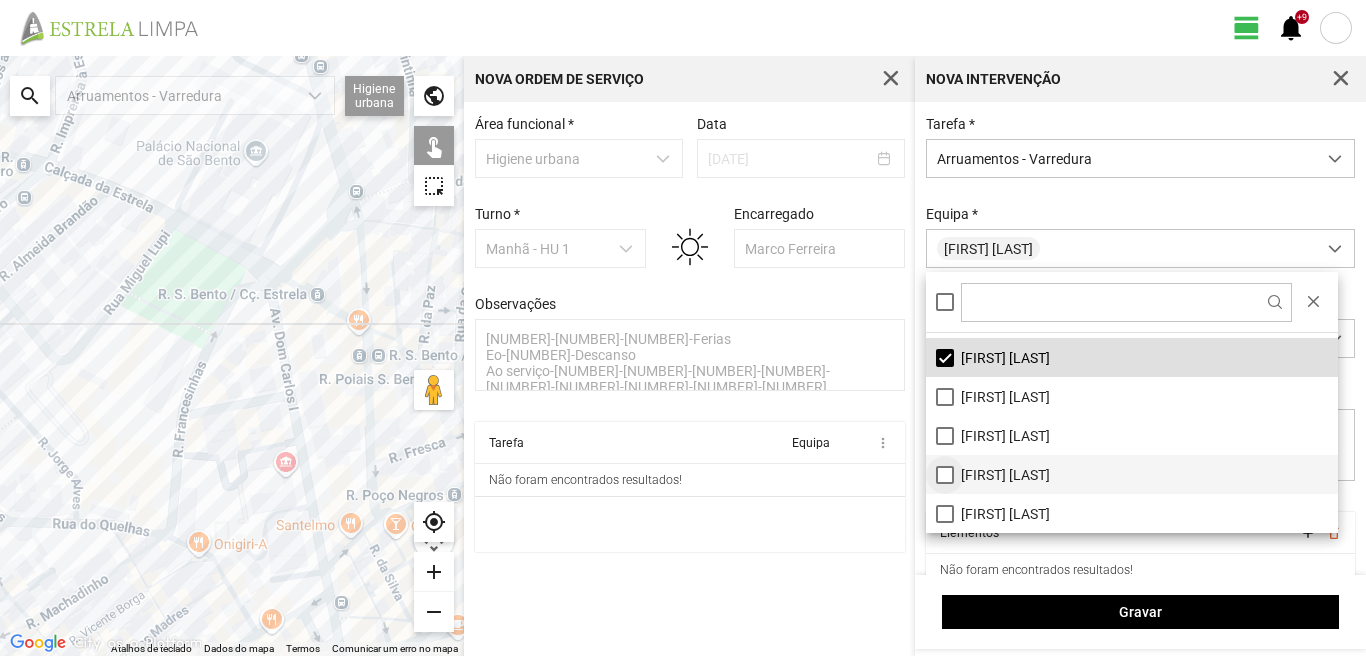 click on "[FIRST] [LAST]" at bounding box center [1132, 474] 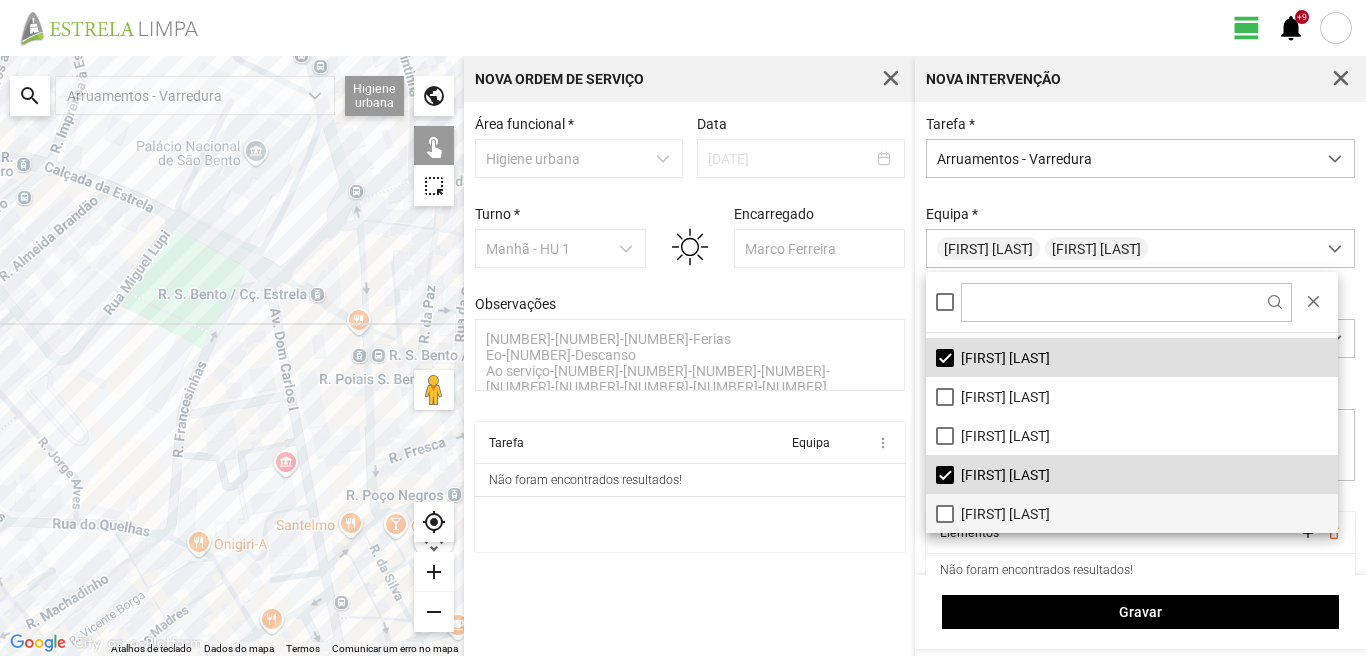 click on "[FIRST] [LAST]" at bounding box center (1132, 513) 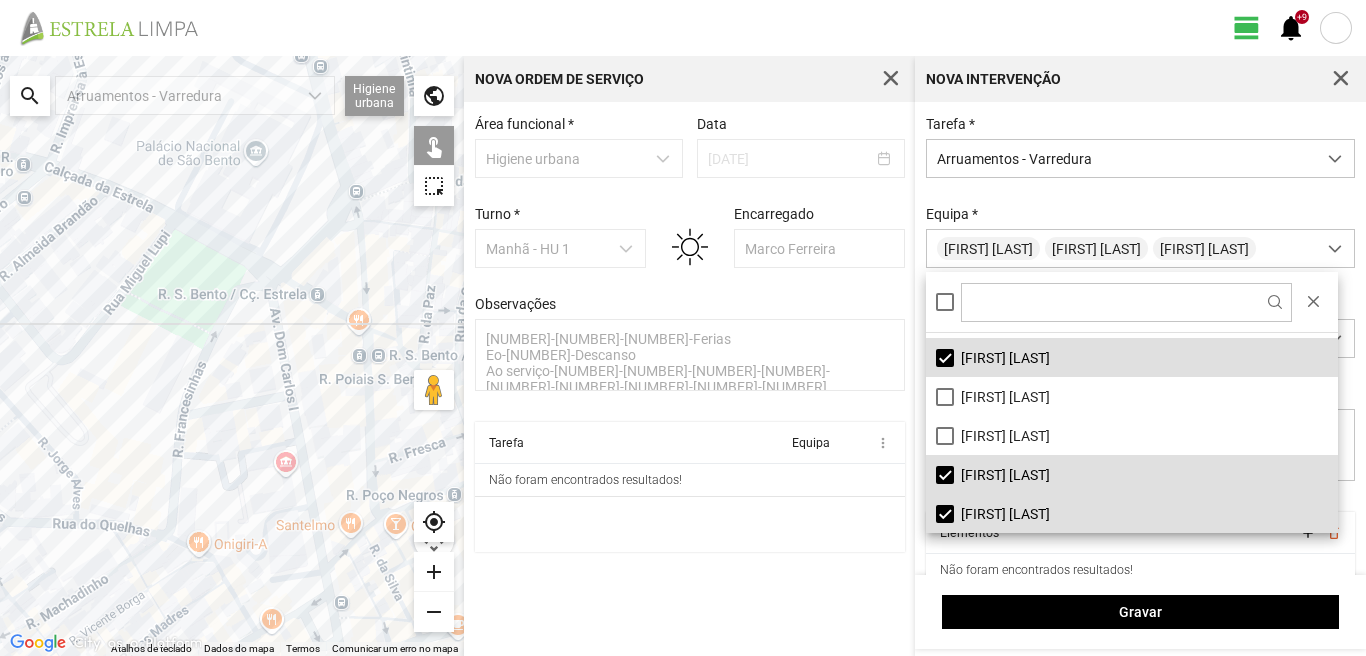drag, startPoint x: 298, startPoint y: 540, endPoint x: 193, endPoint y: 468, distance: 127.31457 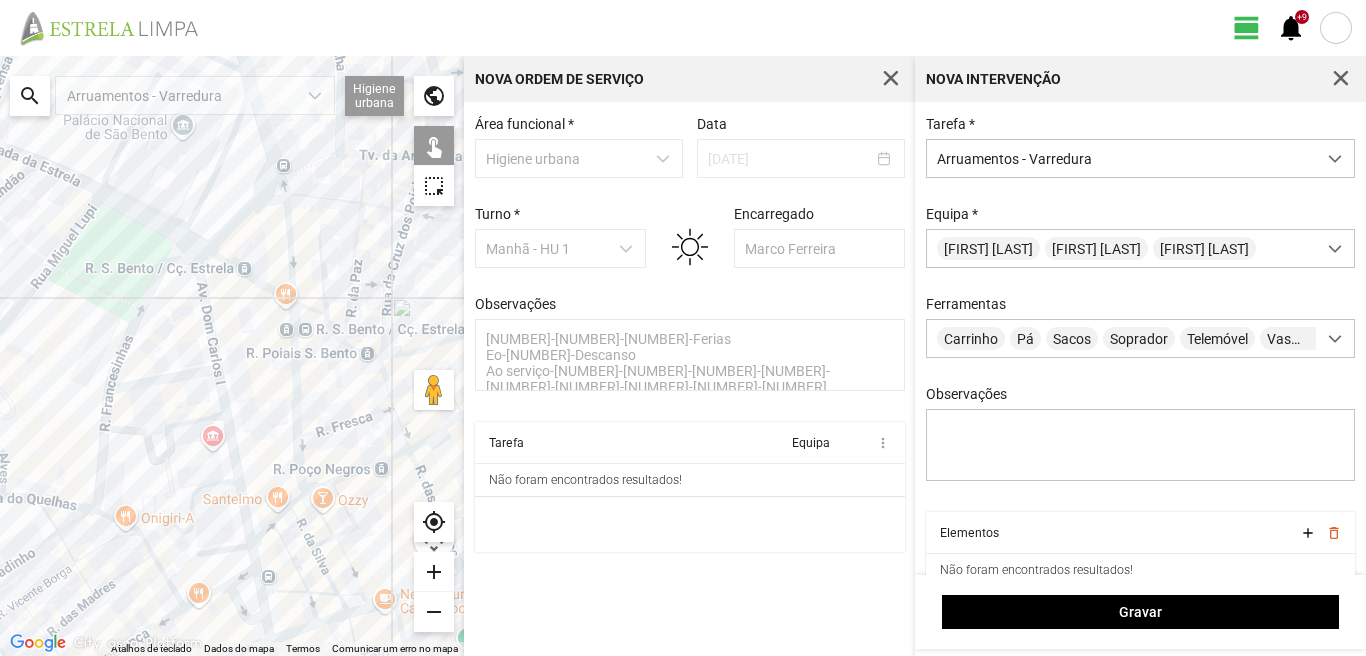 click 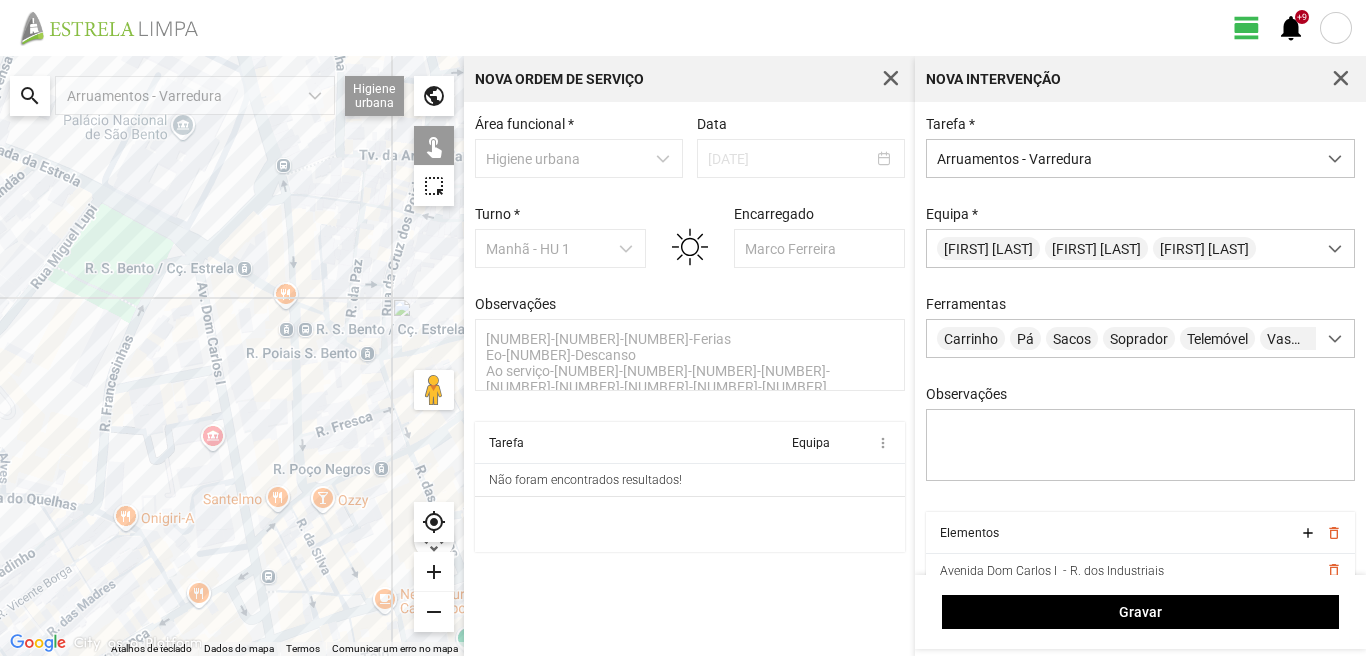click 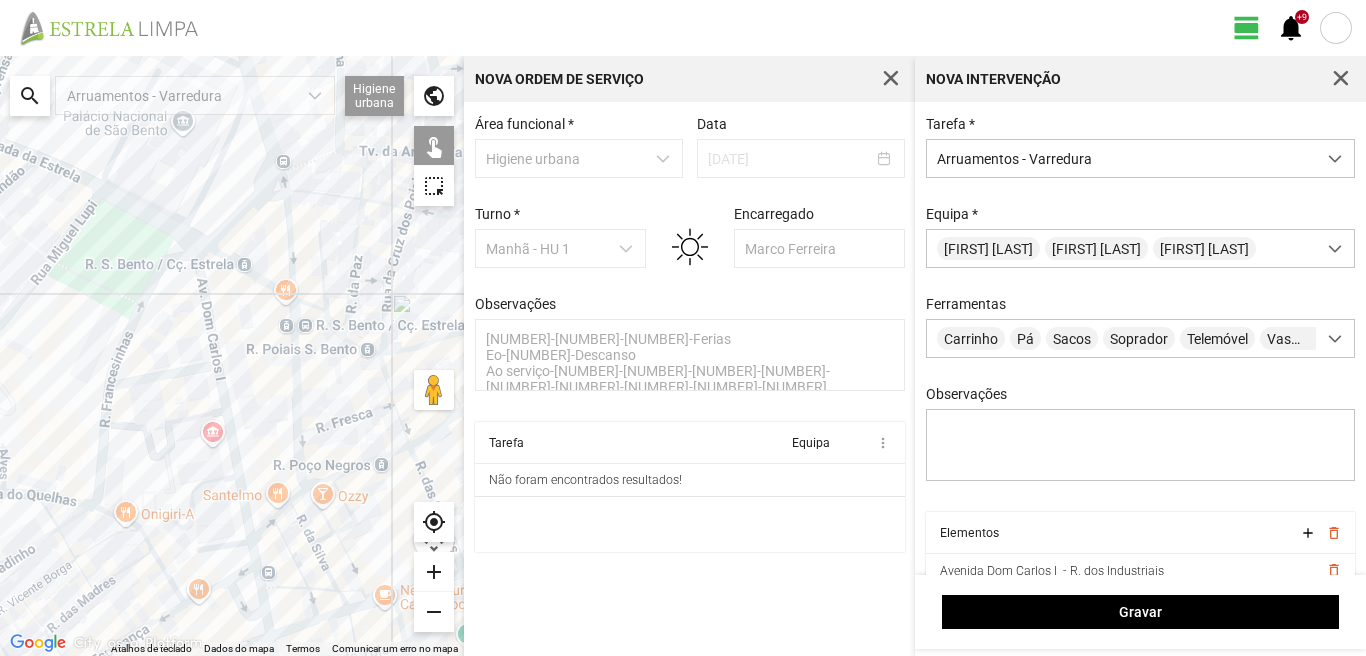 drag, startPoint x: 199, startPoint y: 464, endPoint x: 235, endPoint y: 347, distance: 122.41323 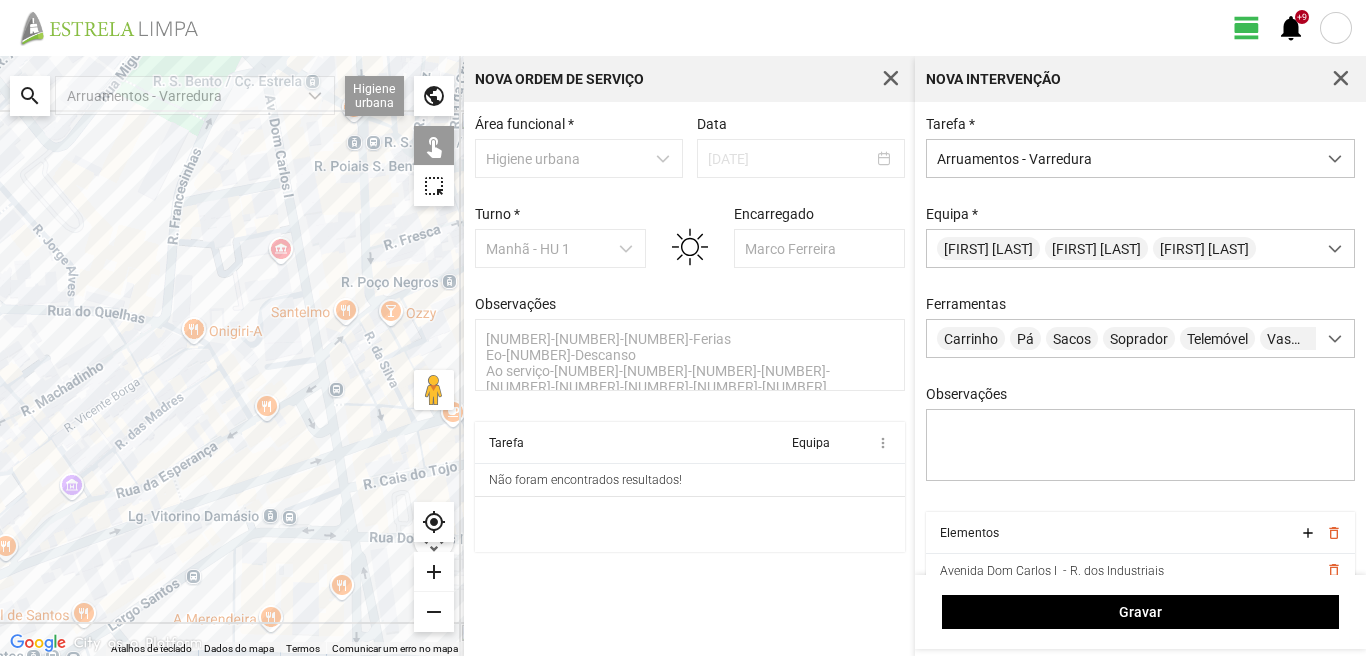 click 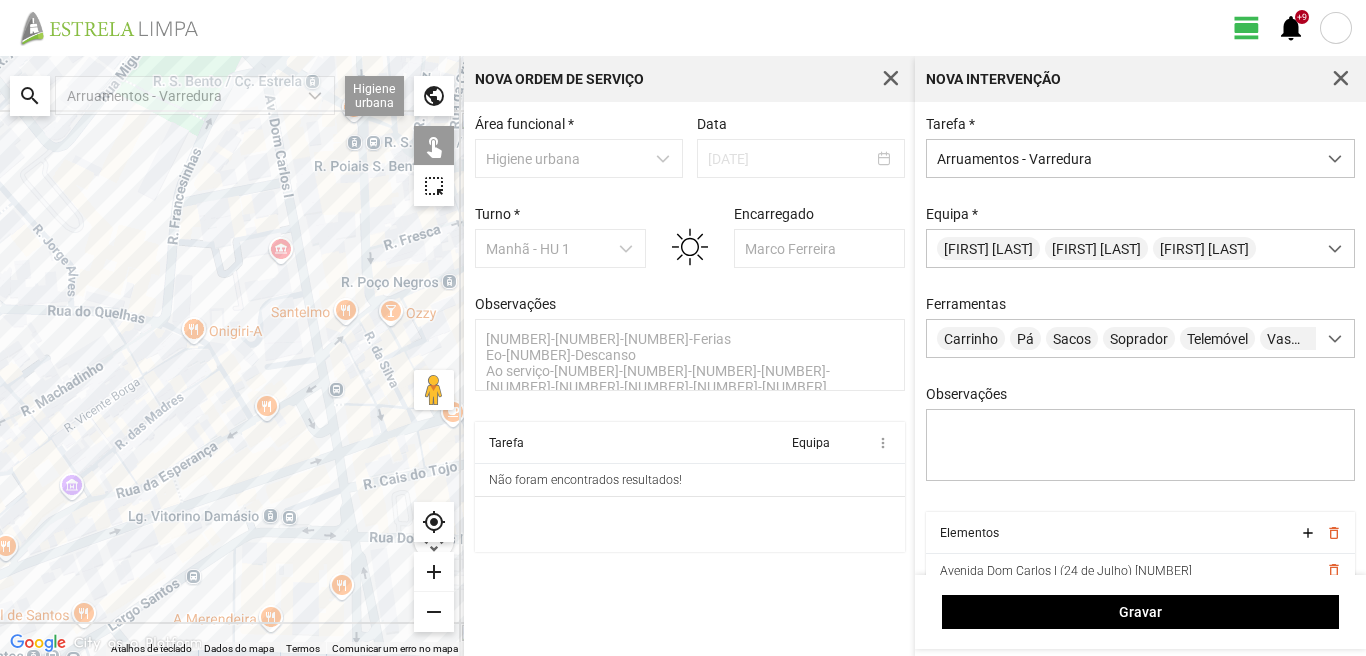 click 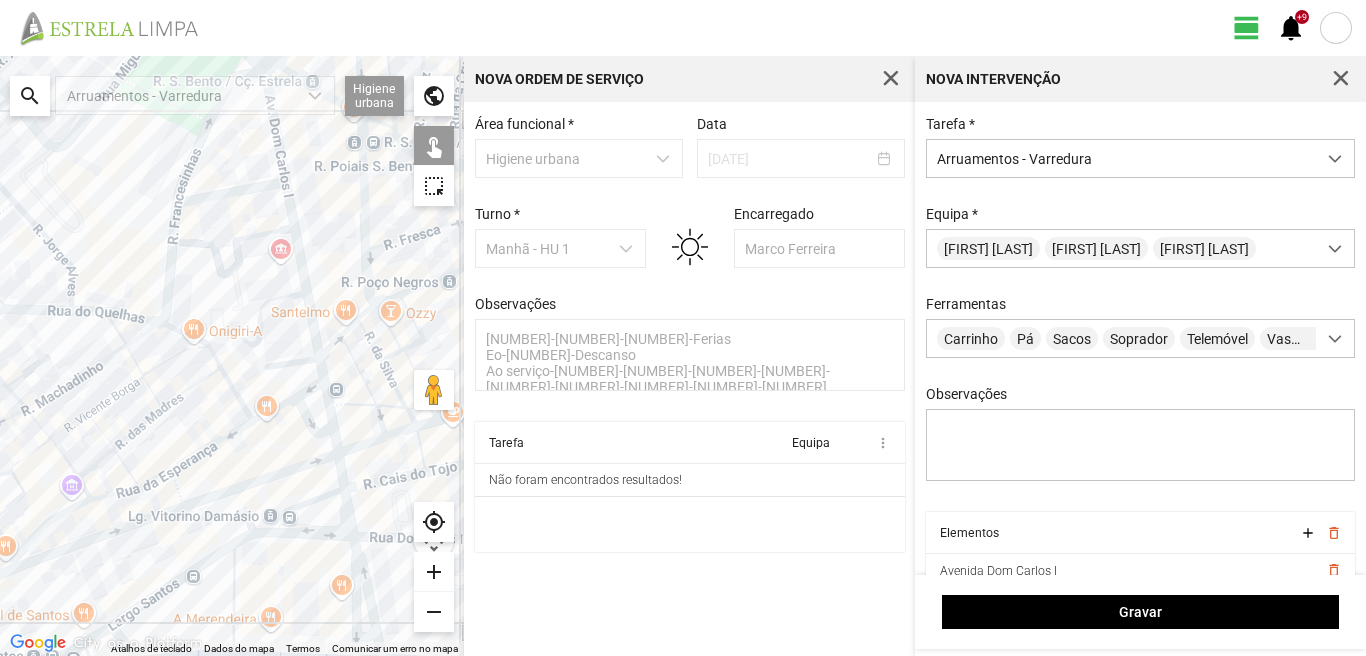 click 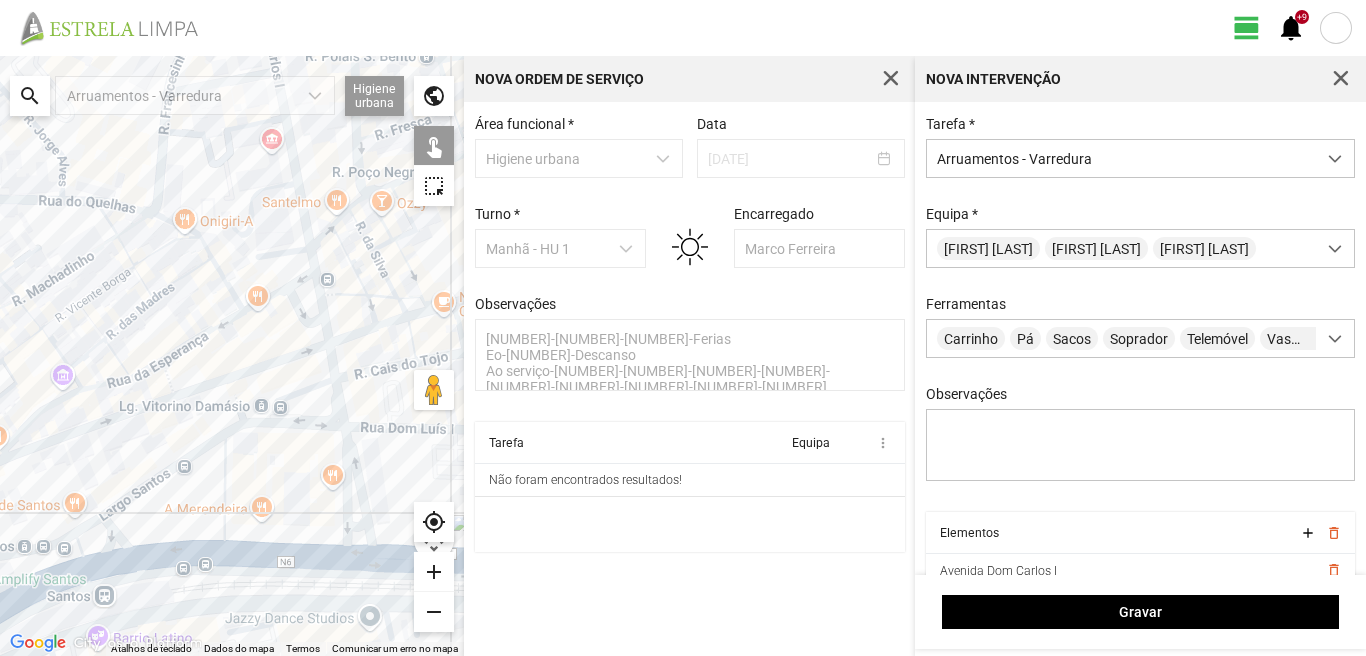drag, startPoint x: 329, startPoint y: 488, endPoint x: 320, endPoint y: 251, distance: 237.17082 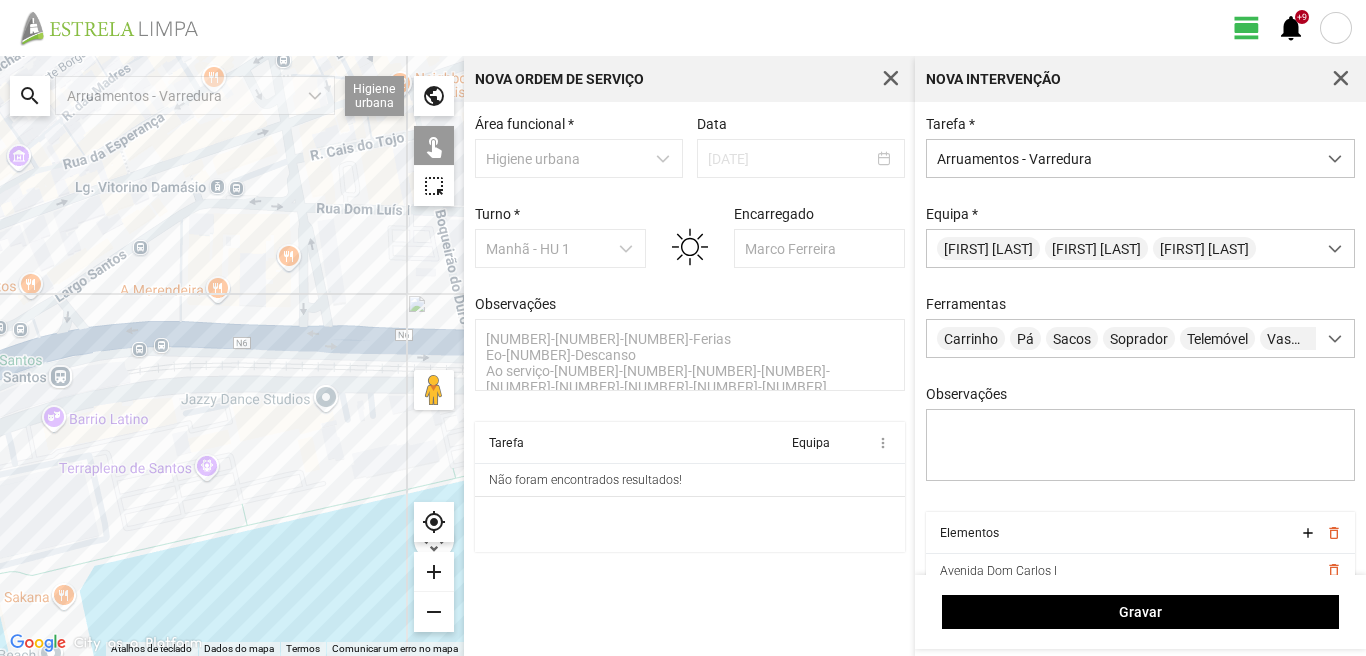 drag, startPoint x: 318, startPoint y: 252, endPoint x: 261, endPoint y: 329, distance: 95.80188 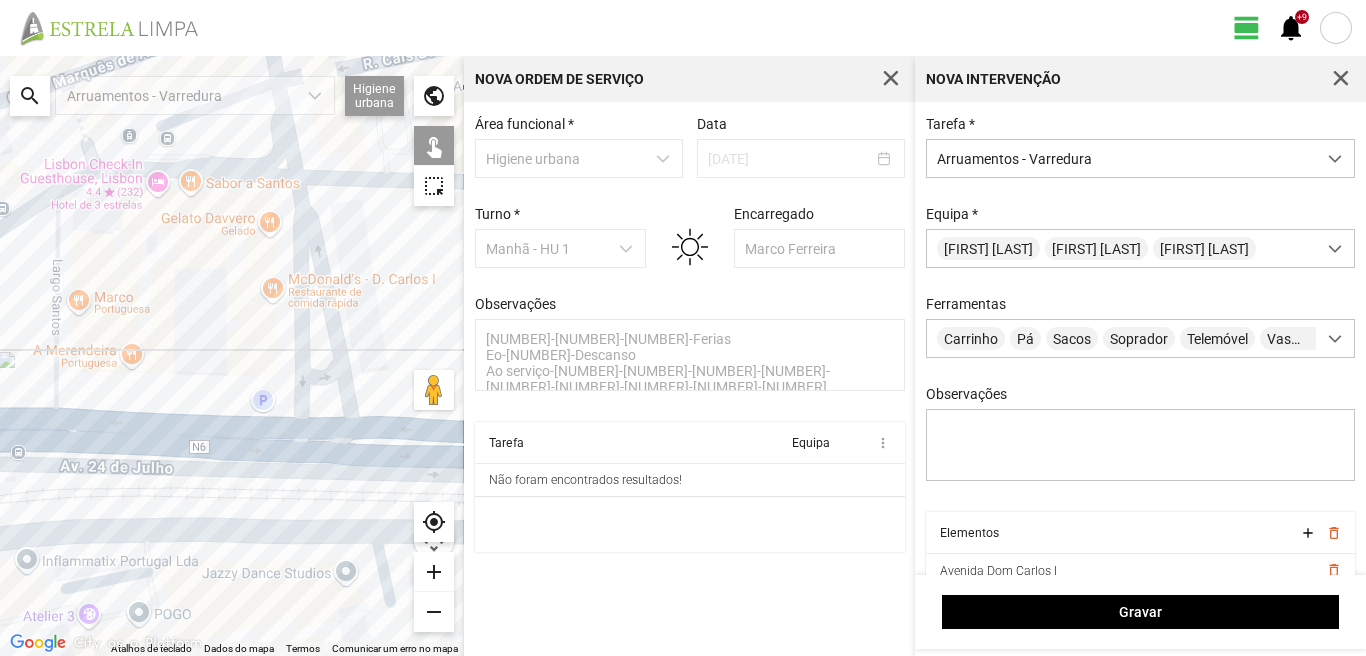 click 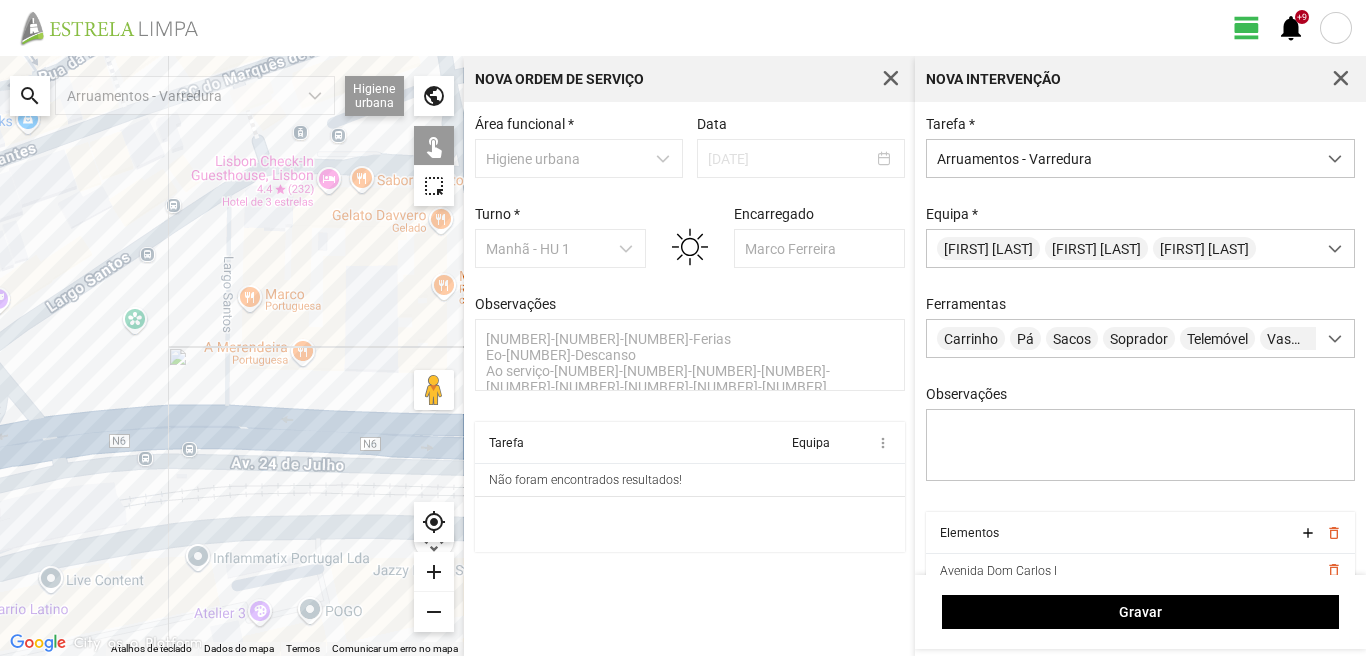 drag, startPoint x: 39, startPoint y: 277, endPoint x: 259, endPoint y: 272, distance: 220.05681 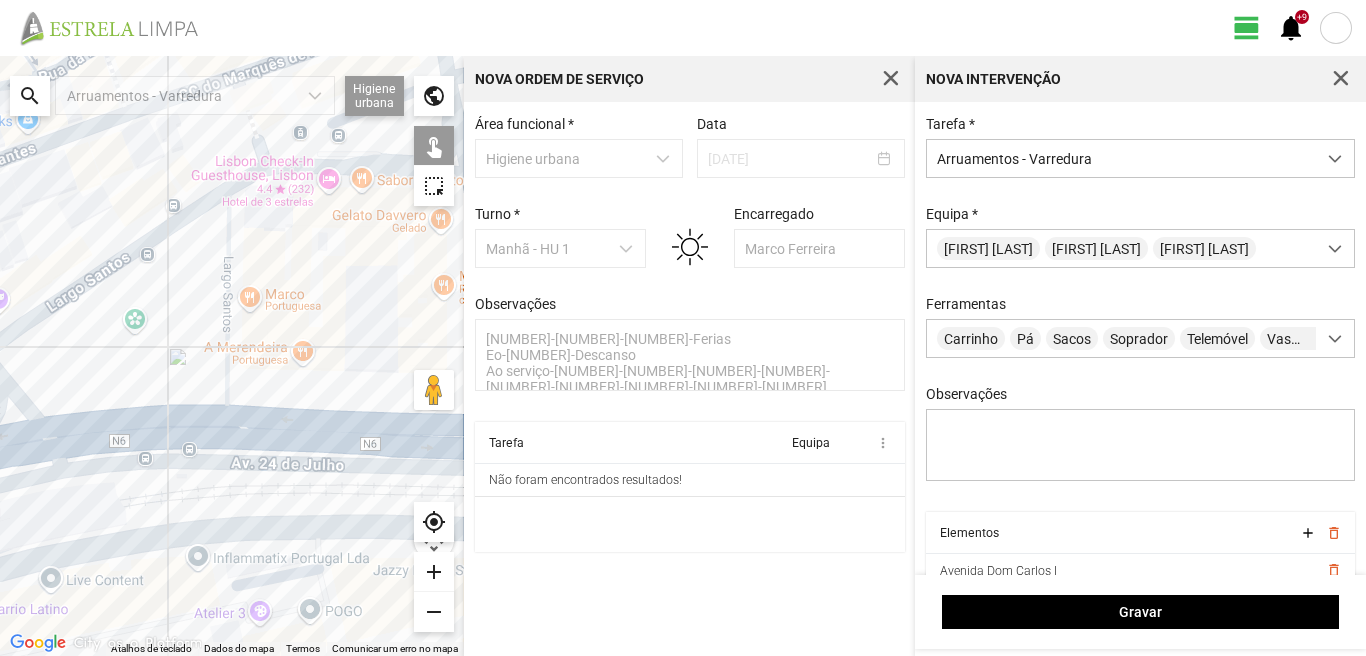 click 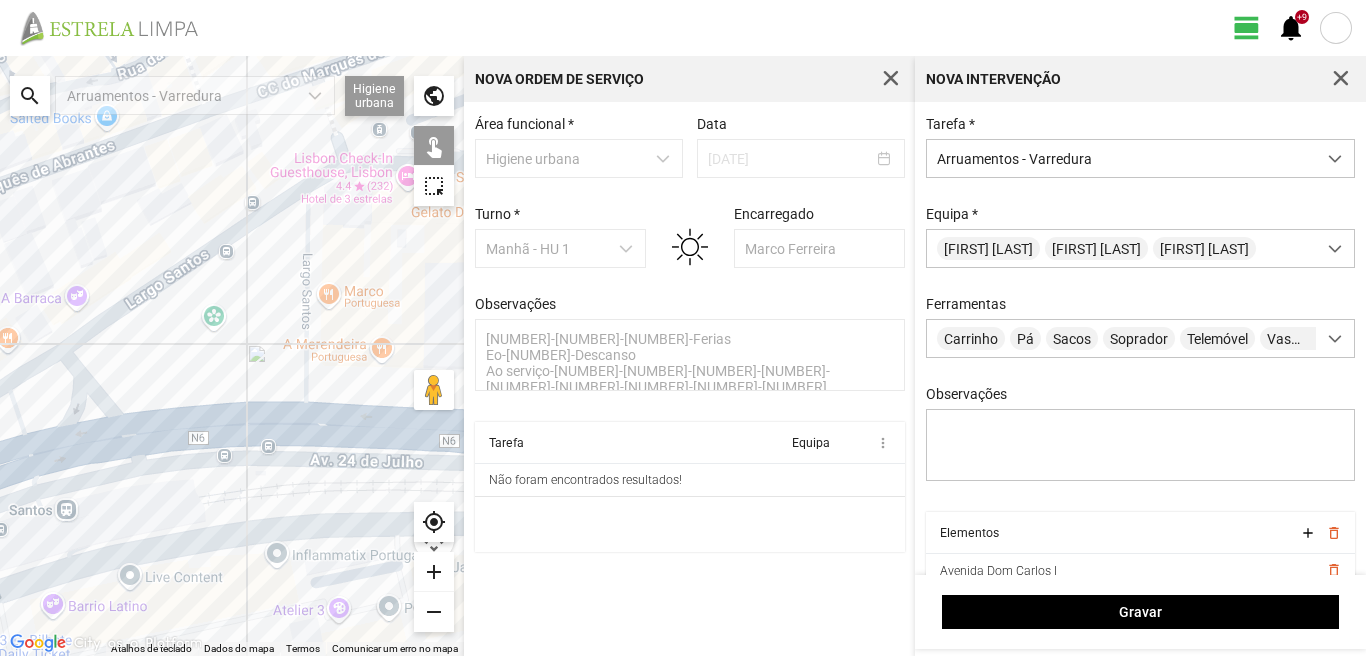 click 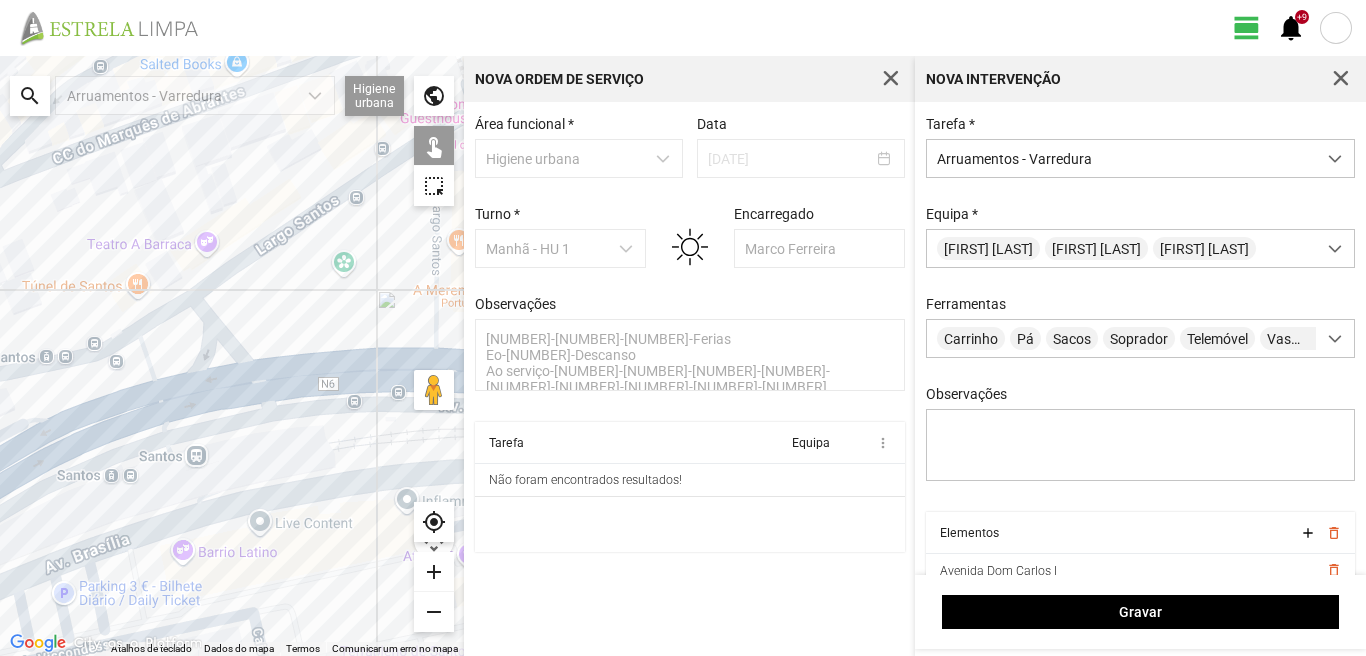drag, startPoint x: 78, startPoint y: 410, endPoint x: 181, endPoint y: 368, distance: 111.233986 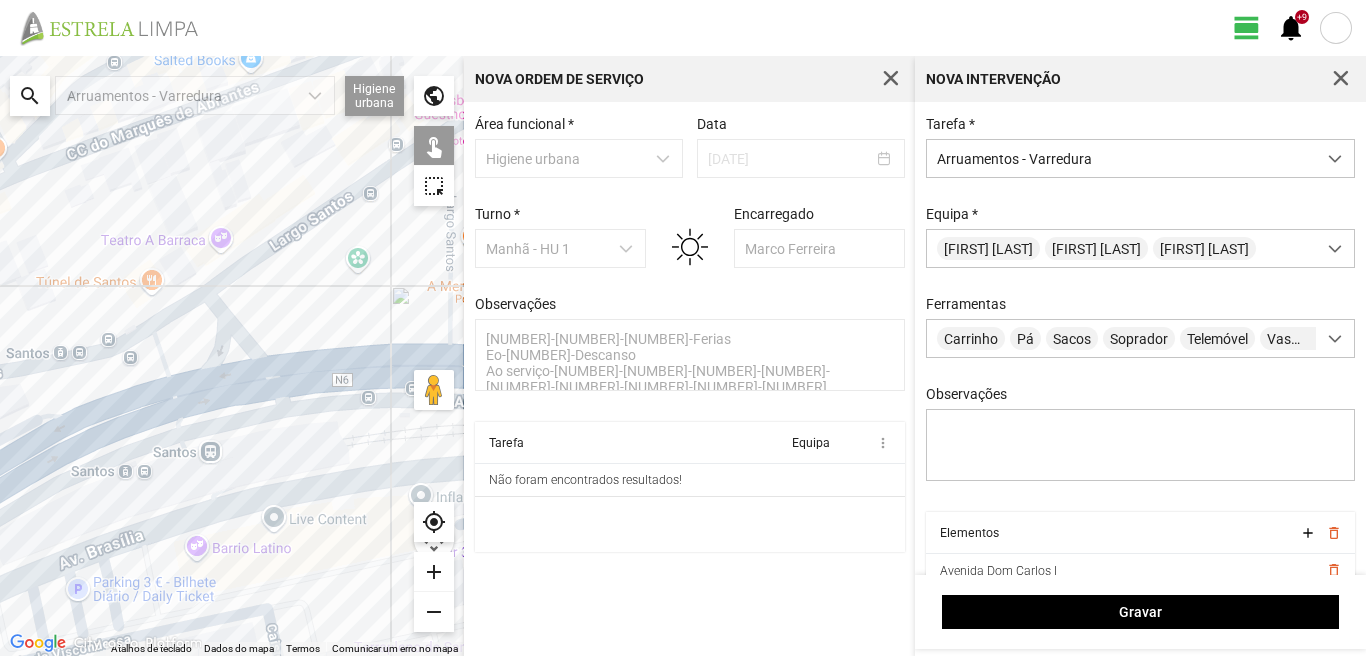 click 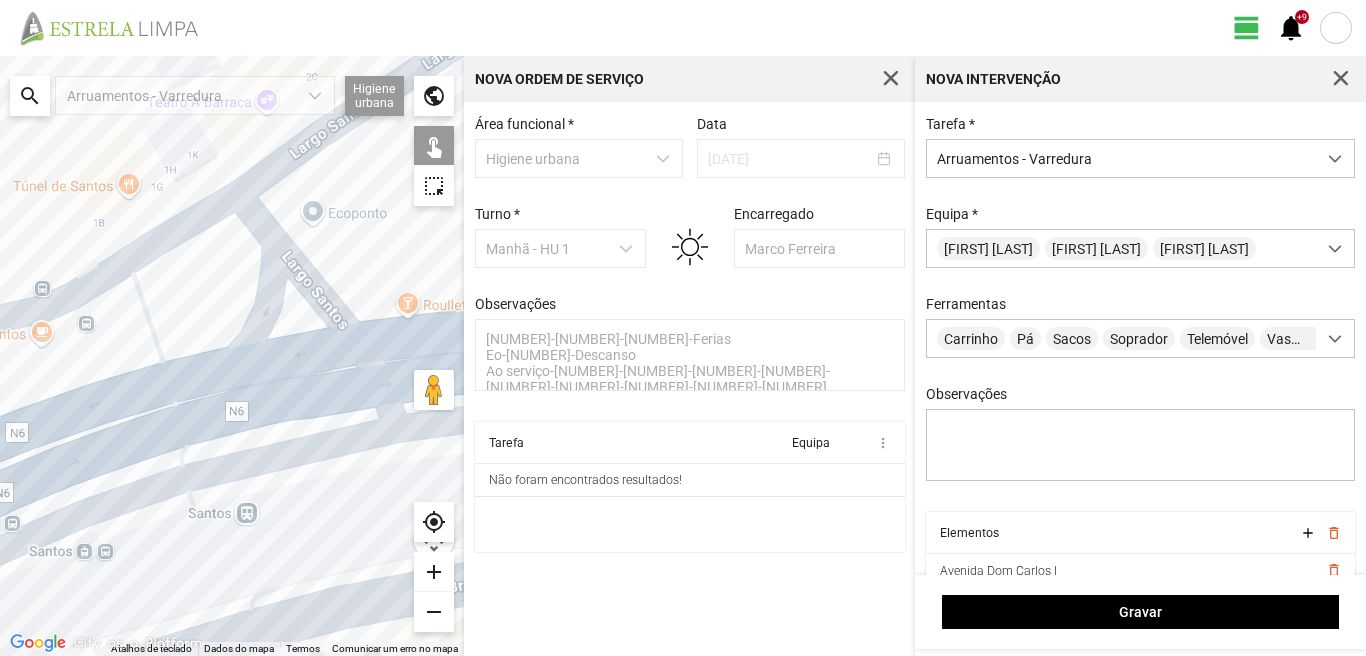click 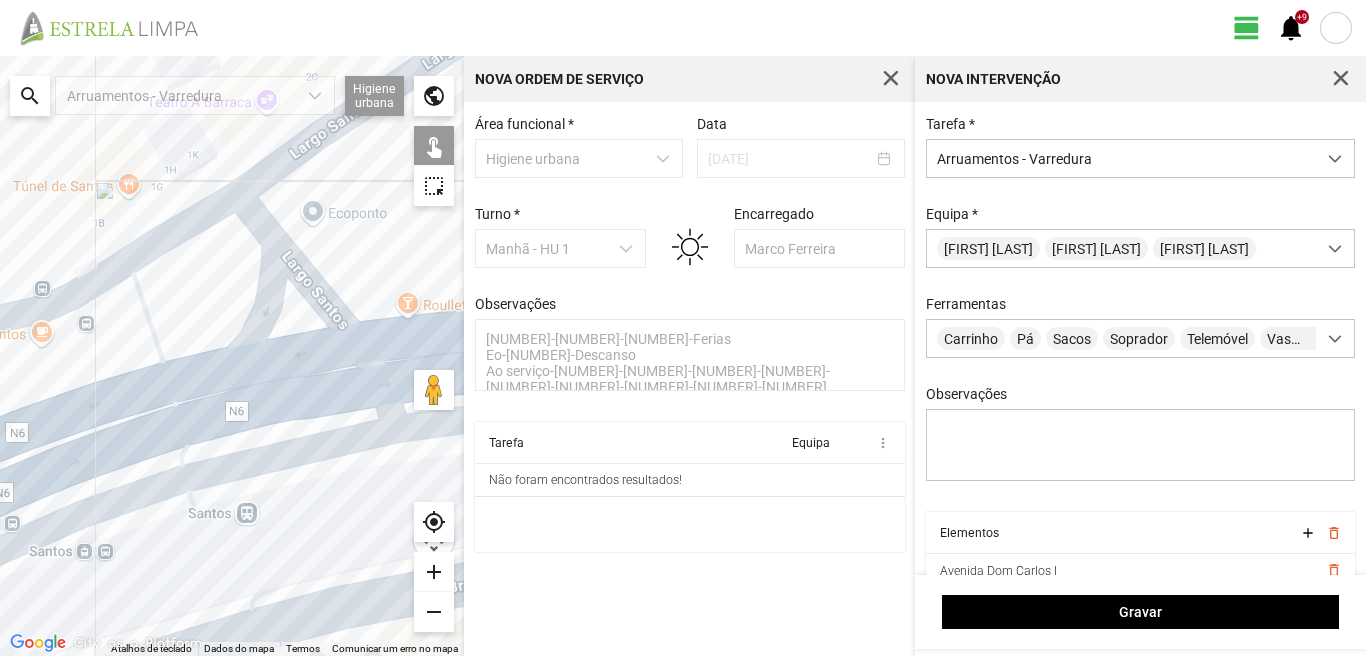 click 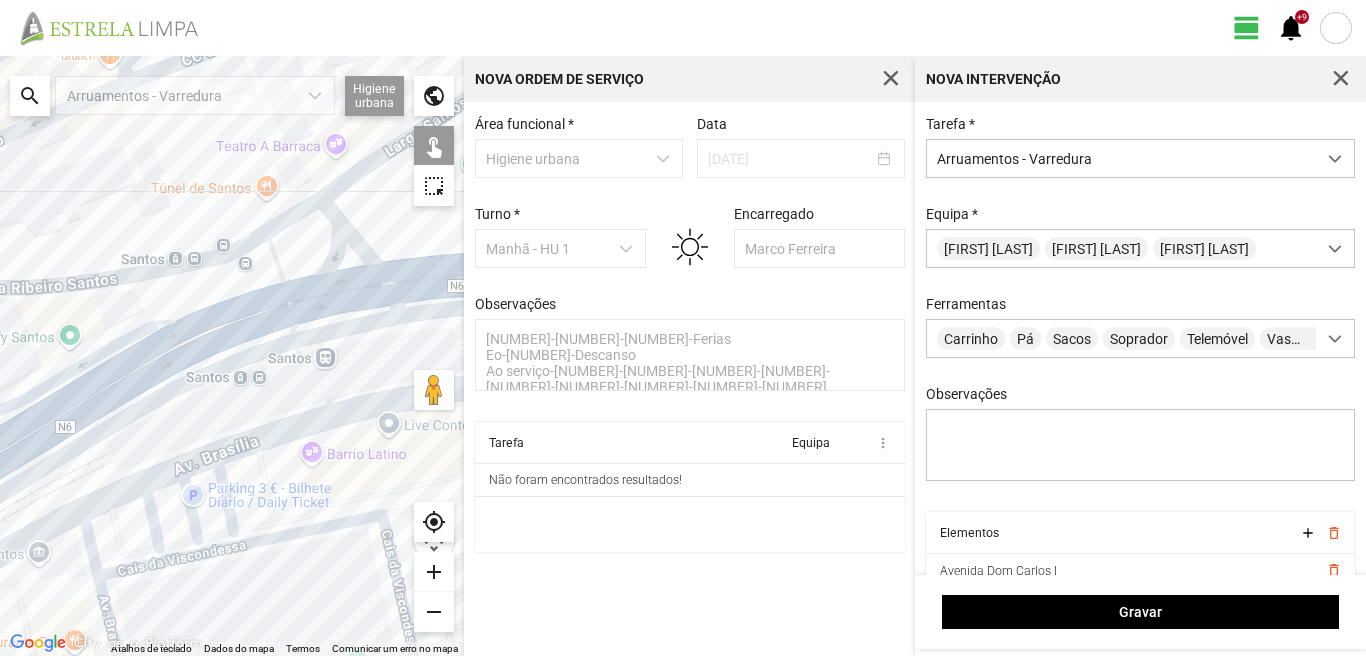 drag, startPoint x: 97, startPoint y: 362, endPoint x: 334, endPoint y: 304, distance: 243.99385 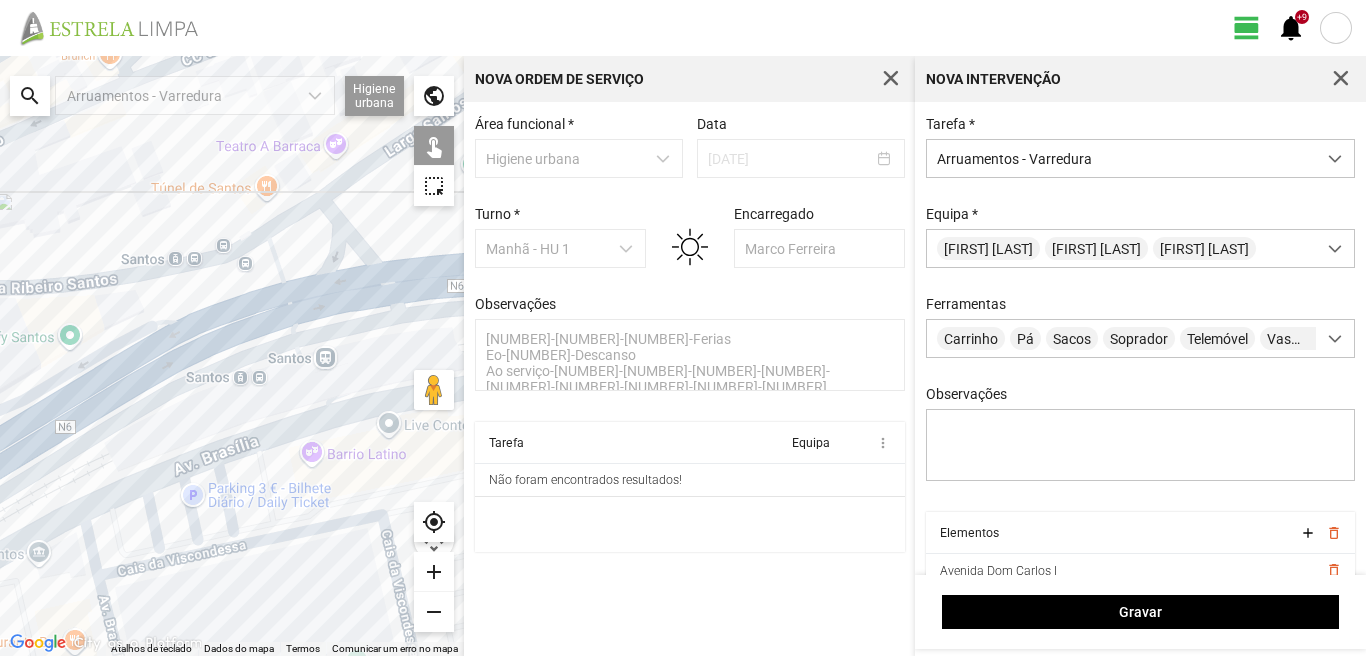 click 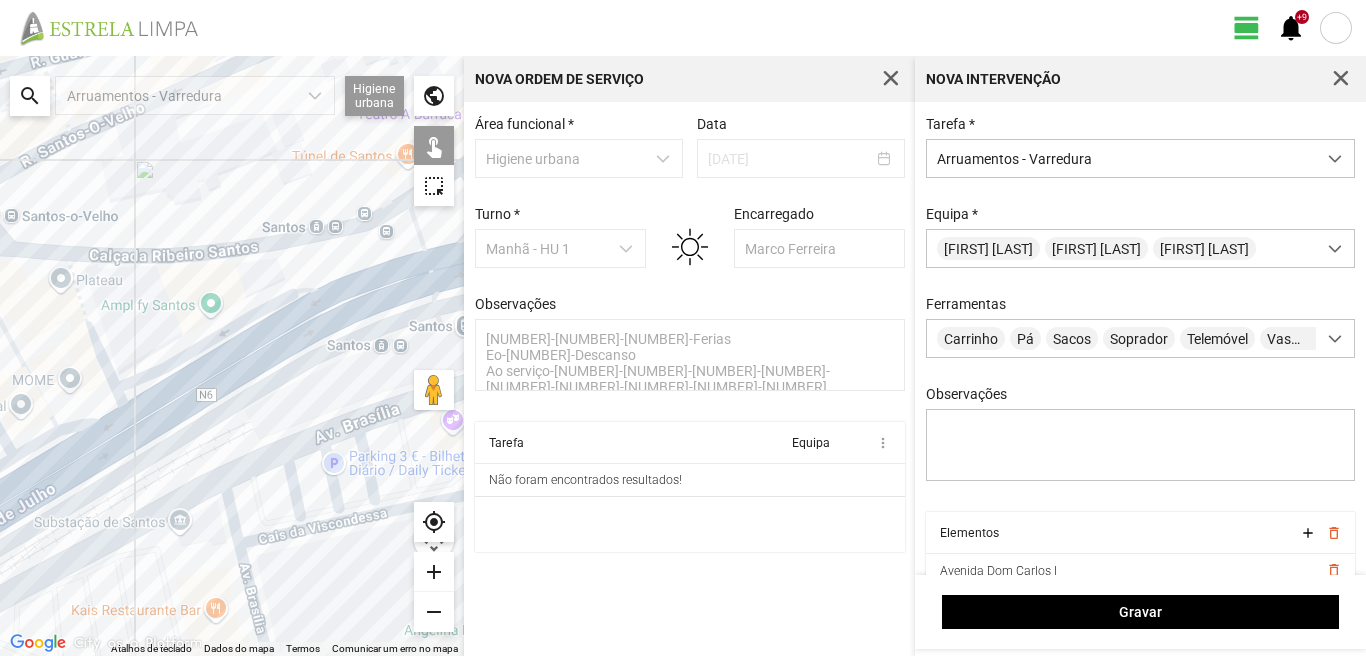 click 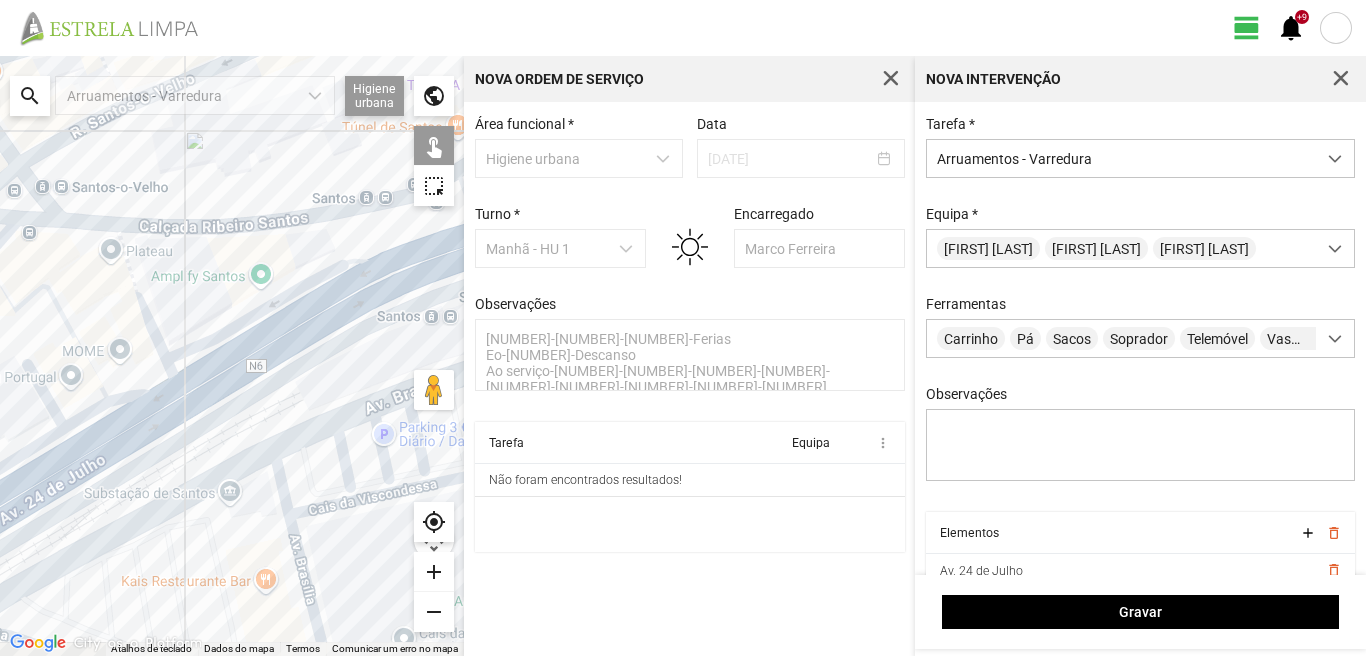 drag, startPoint x: 51, startPoint y: 463, endPoint x: 292, endPoint y: 376, distance: 256.22256 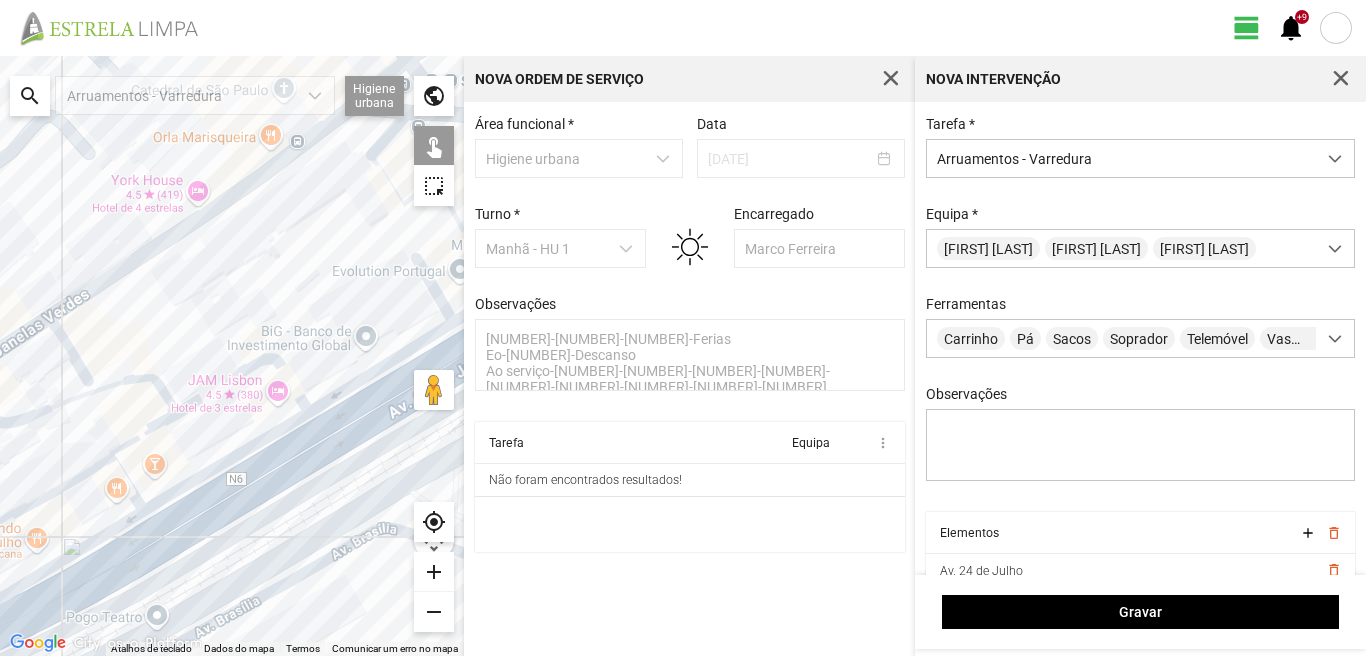 drag, startPoint x: 212, startPoint y: 396, endPoint x: 150, endPoint y: 412, distance: 64.03124 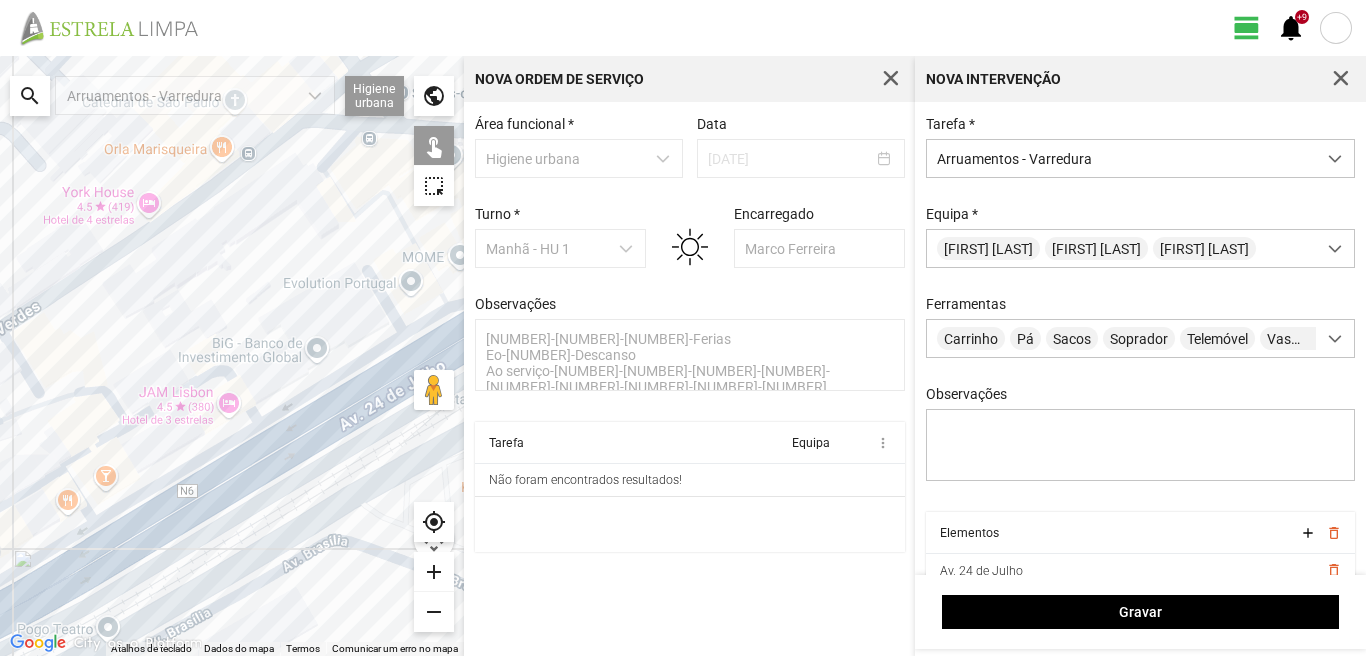 click 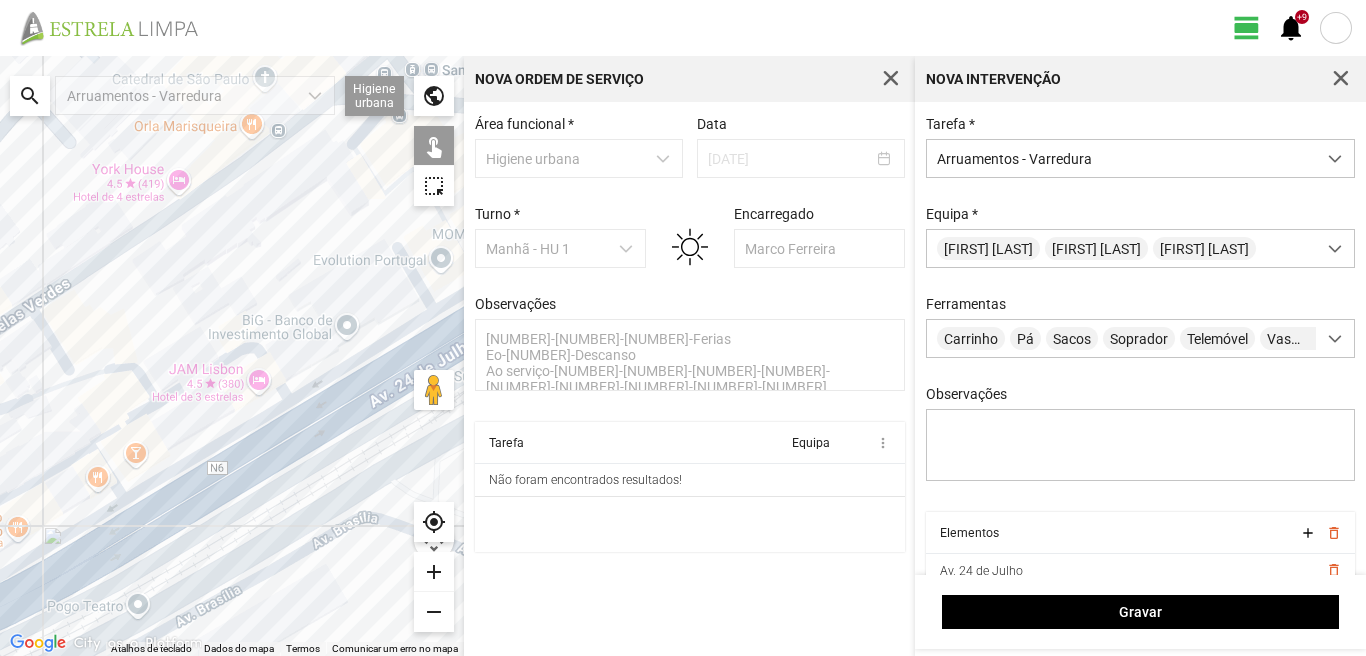 drag, startPoint x: 96, startPoint y: 521, endPoint x: 249, endPoint y: 409, distance: 189.61276 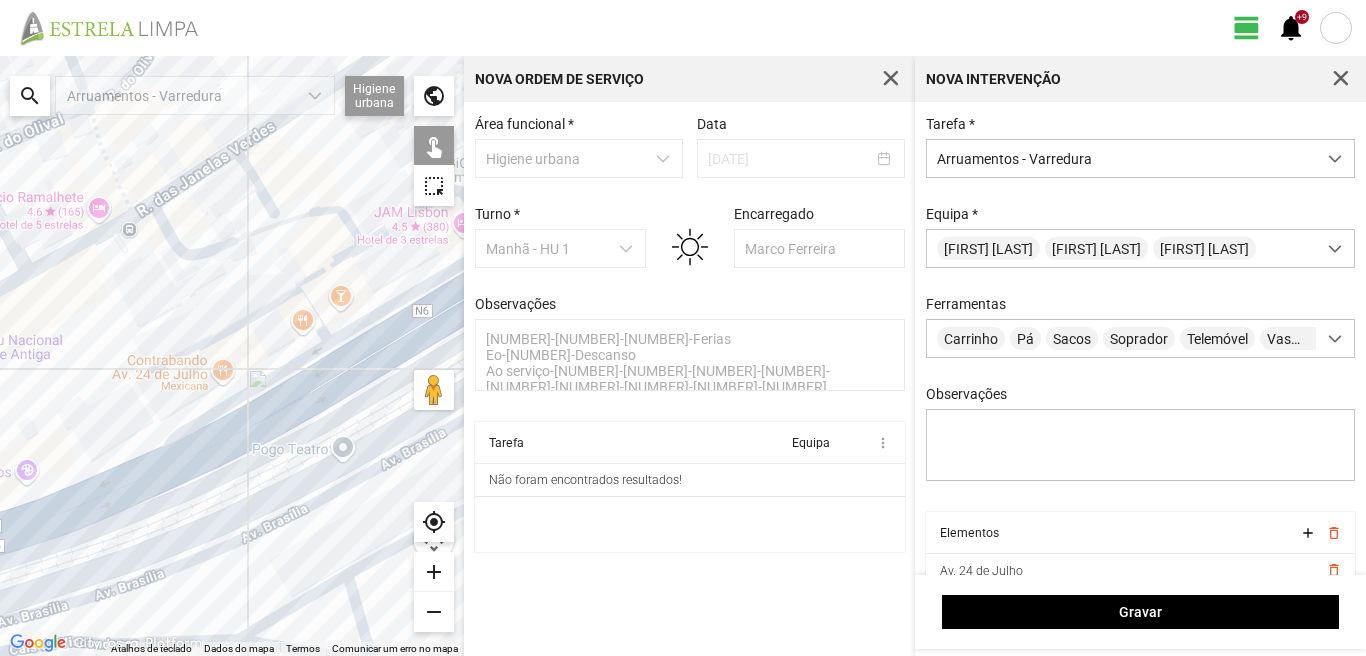 click 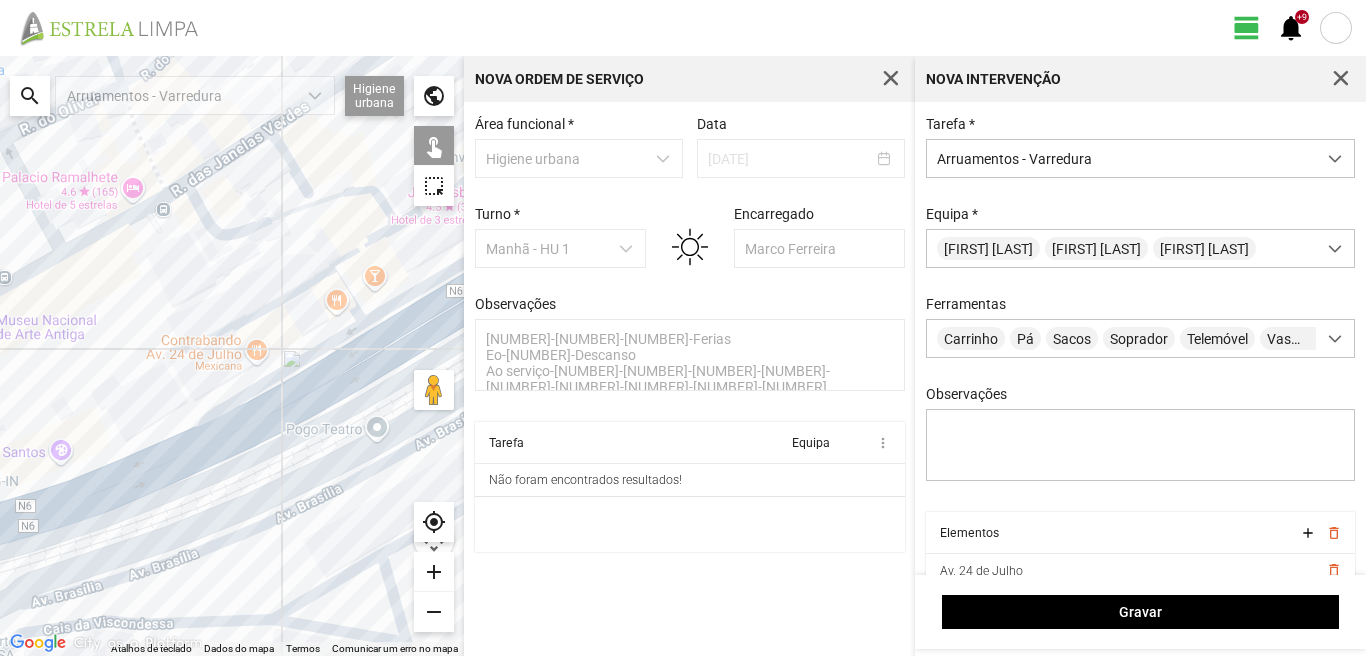 drag, startPoint x: 86, startPoint y: 497, endPoint x: 199, endPoint y: 437, distance: 127.94139 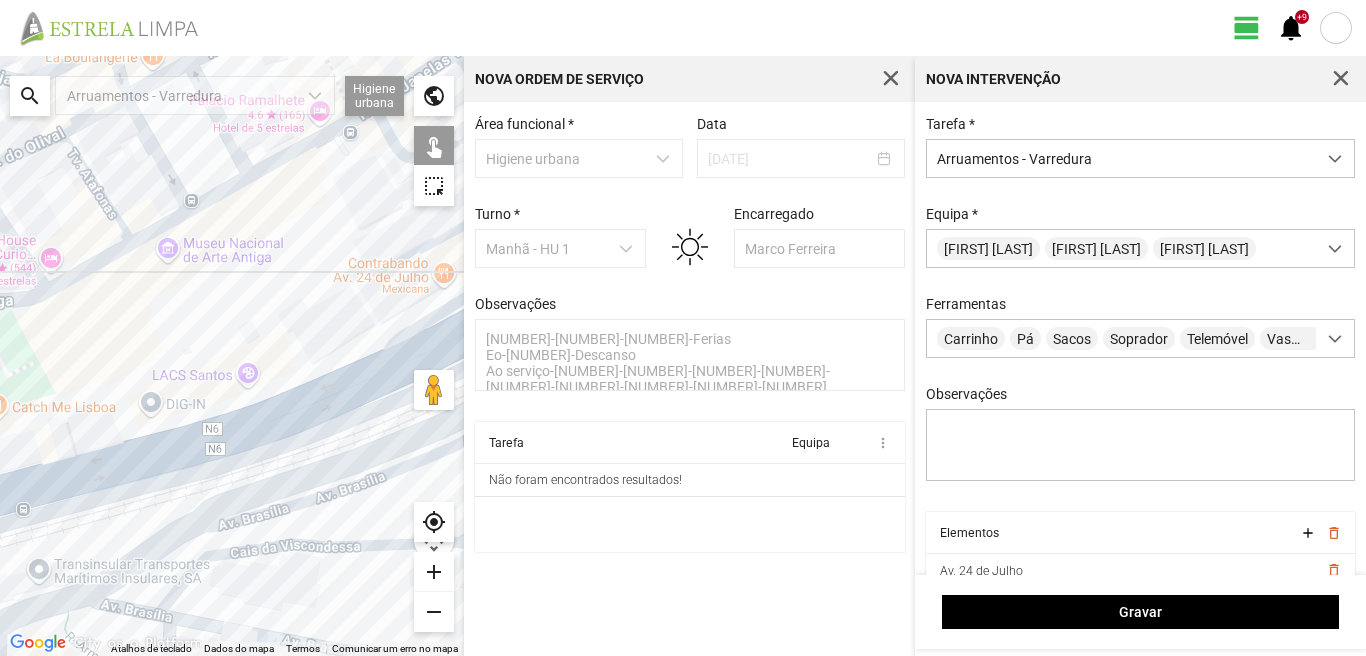 drag, startPoint x: 80, startPoint y: 502, endPoint x: 258, endPoint y: 450, distance: 185.44002 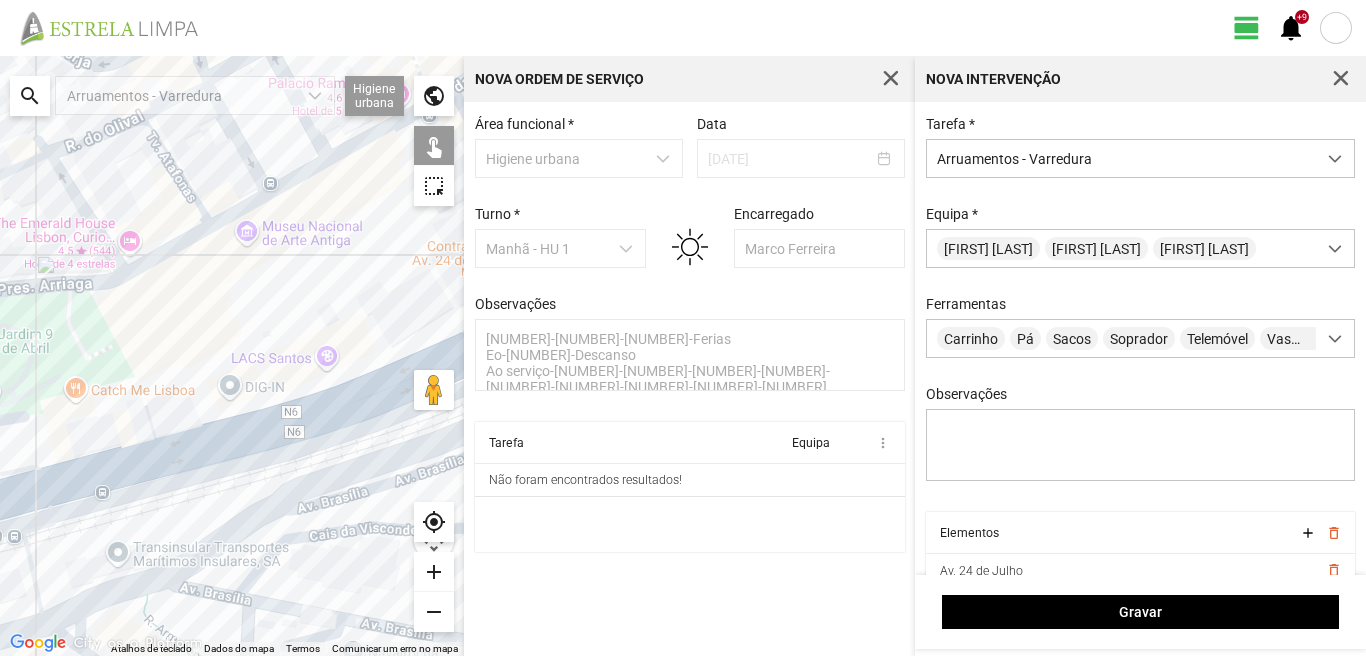 click 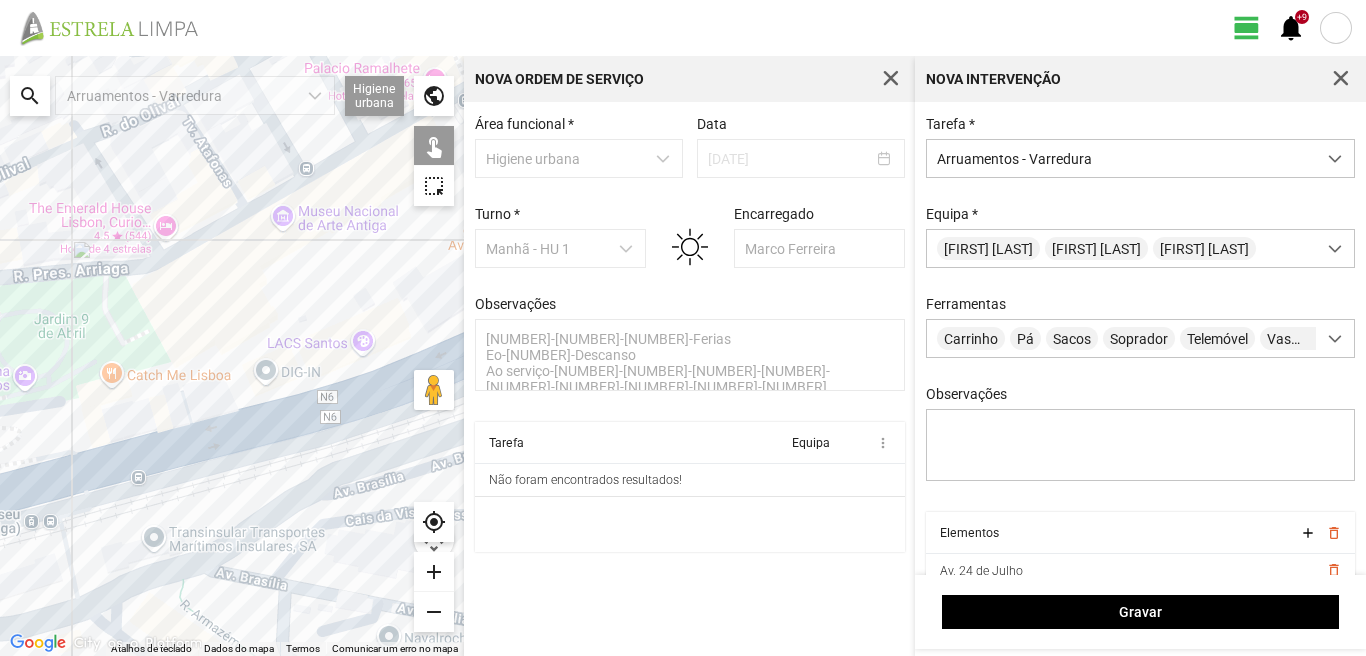 drag, startPoint x: 143, startPoint y: 431, endPoint x: 175, endPoint y: 419, distance: 34.176014 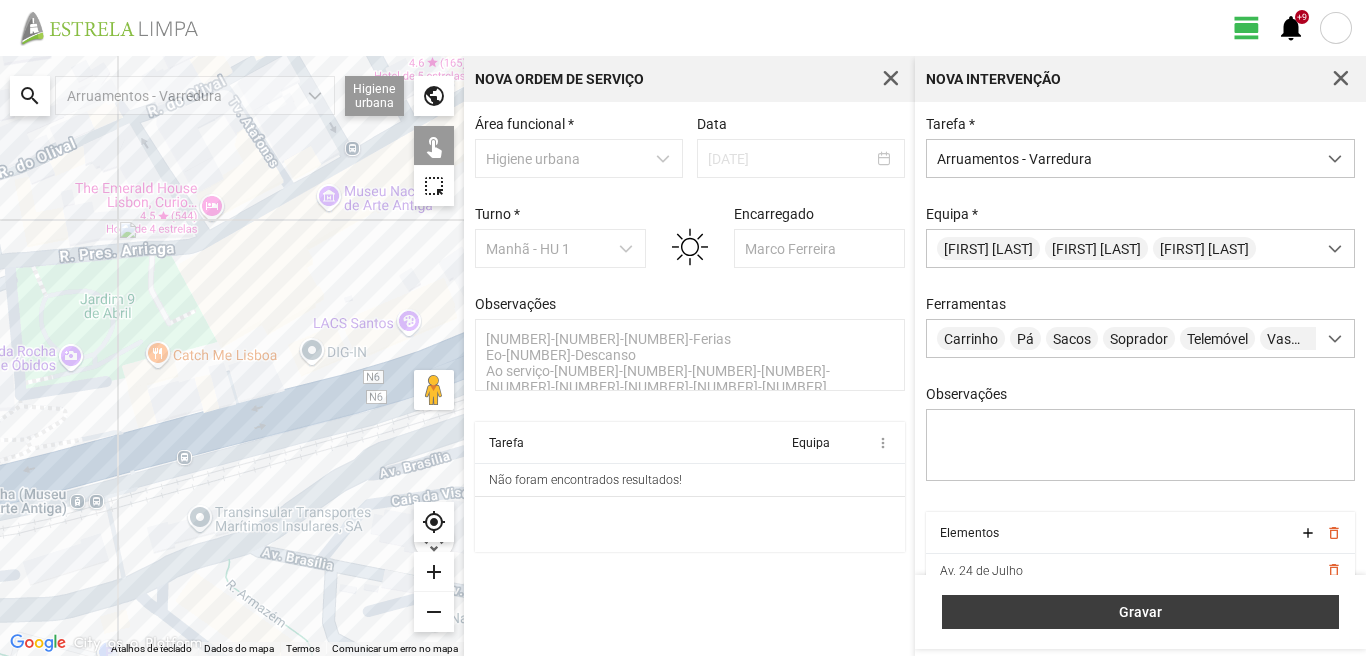 click on "Gravar" at bounding box center [1140, 612] 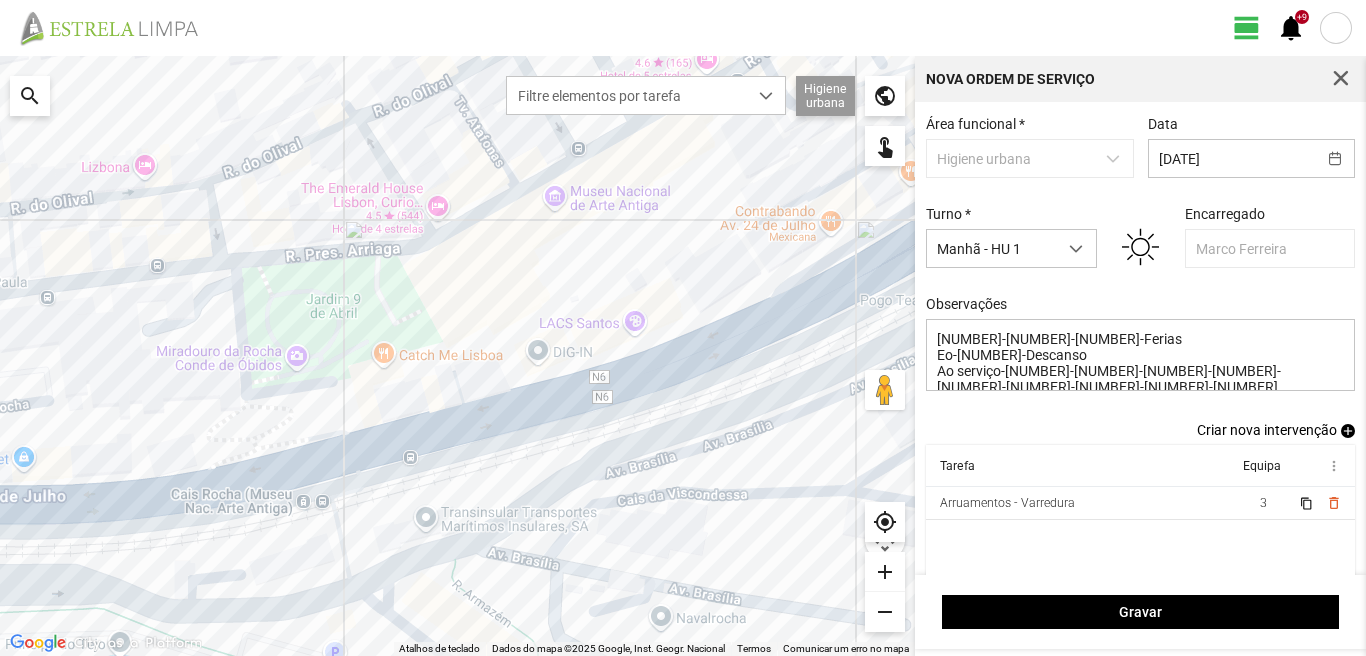 click on "add" at bounding box center (1348, 431) 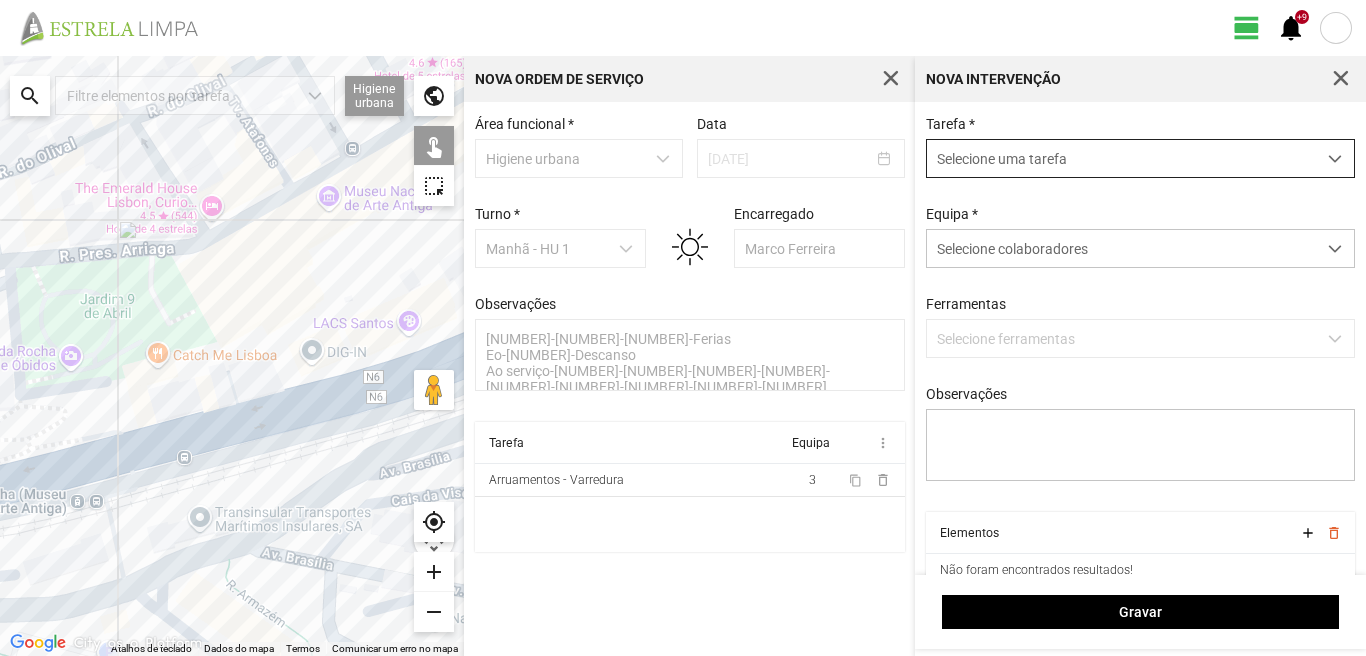 click on "Selecione uma tarefa" at bounding box center [1121, 158] 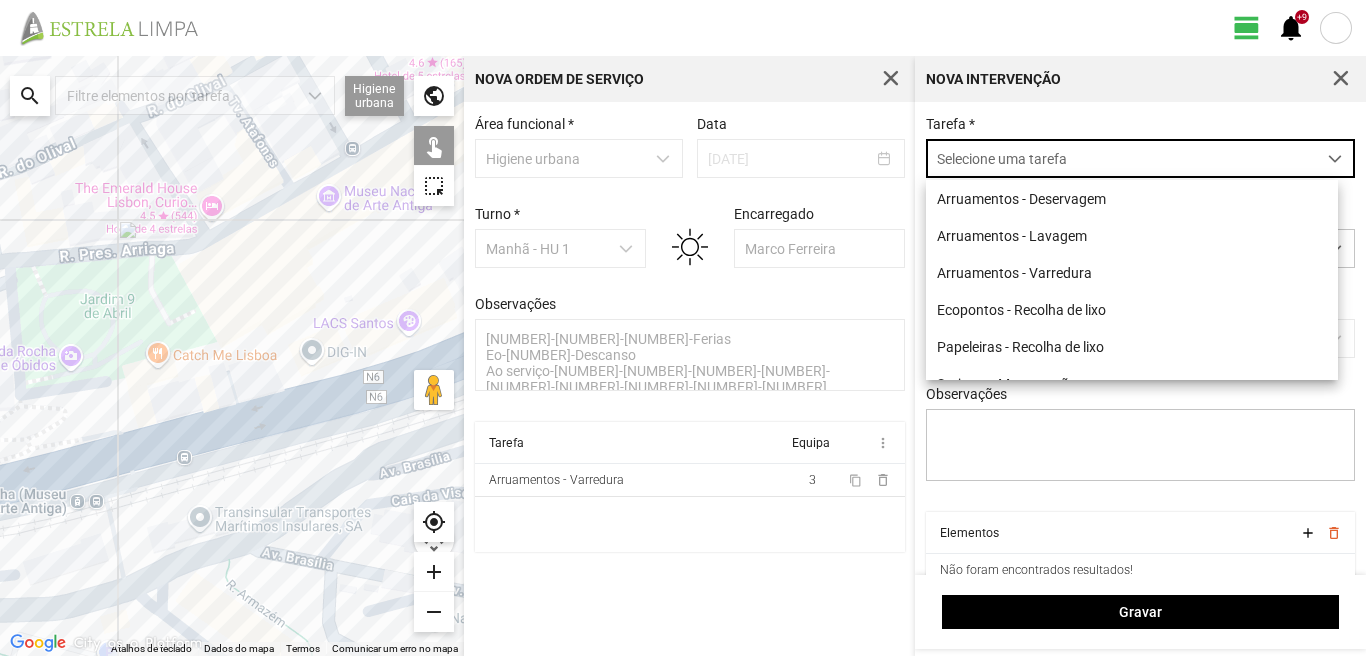 scroll, scrollTop: 11, scrollLeft: 89, axis: both 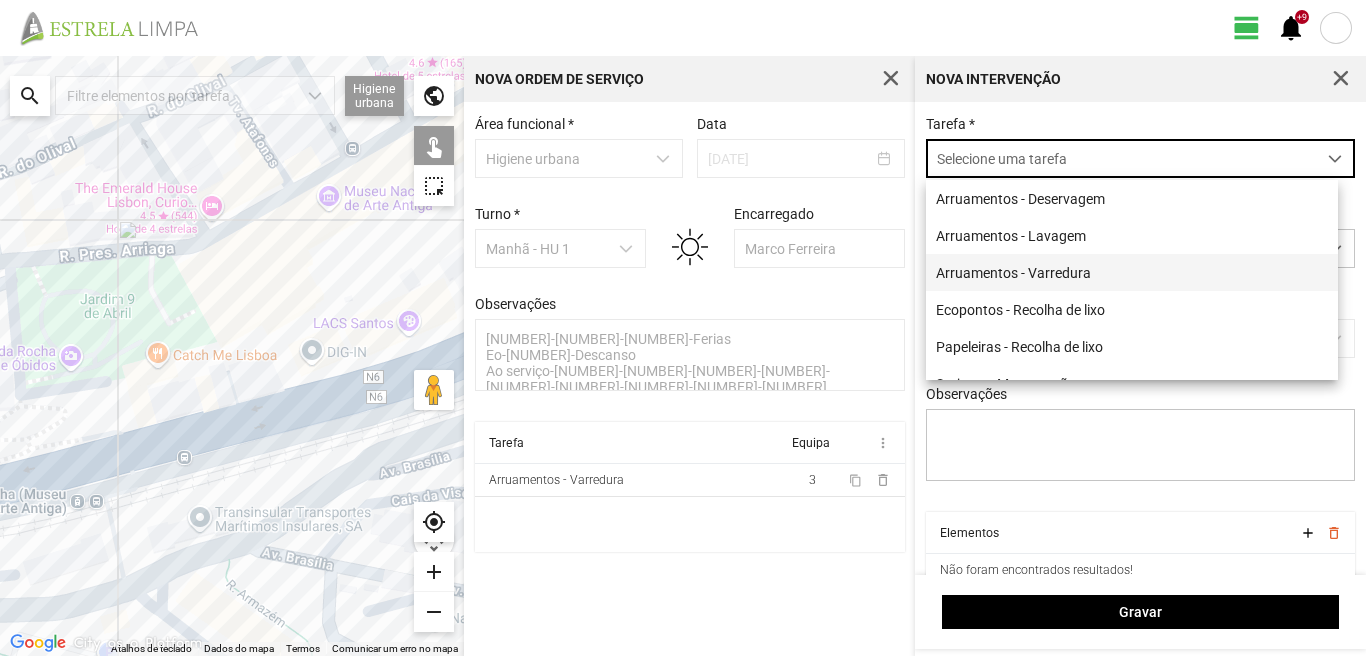 click on "Arruamentos - Varredura" at bounding box center (1132, 272) 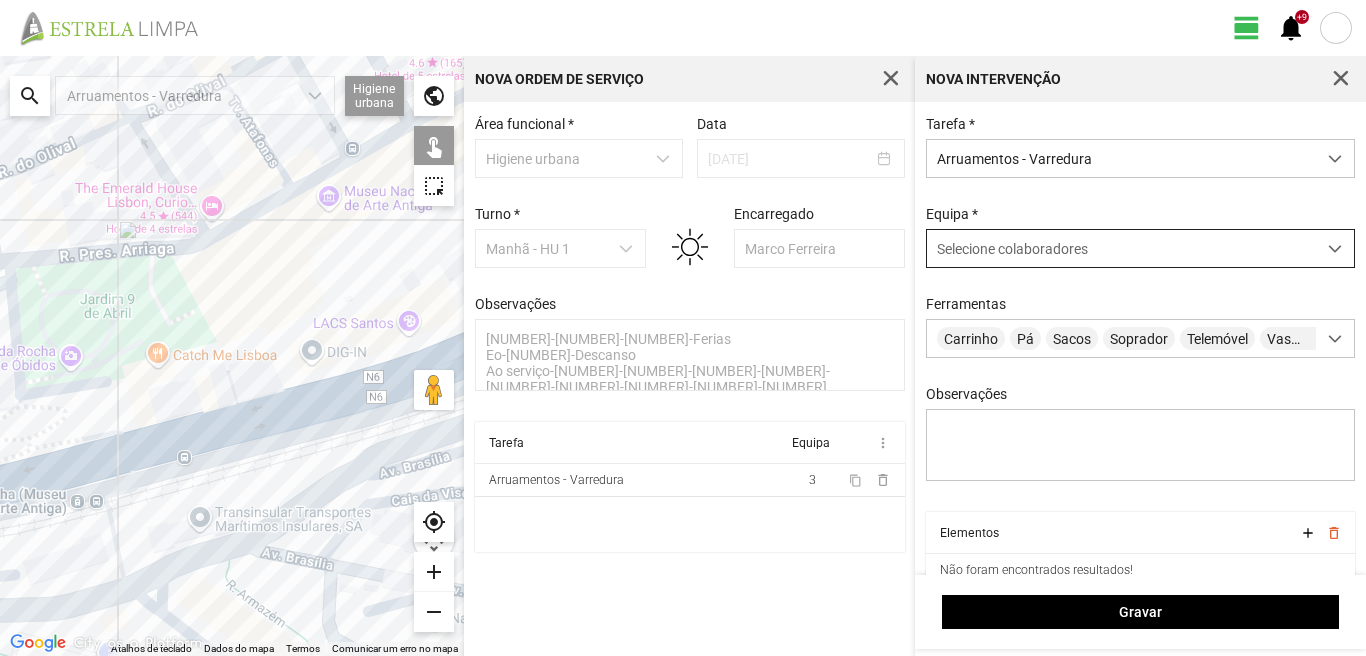 click on "Selecione colaboradores" at bounding box center [1012, 249] 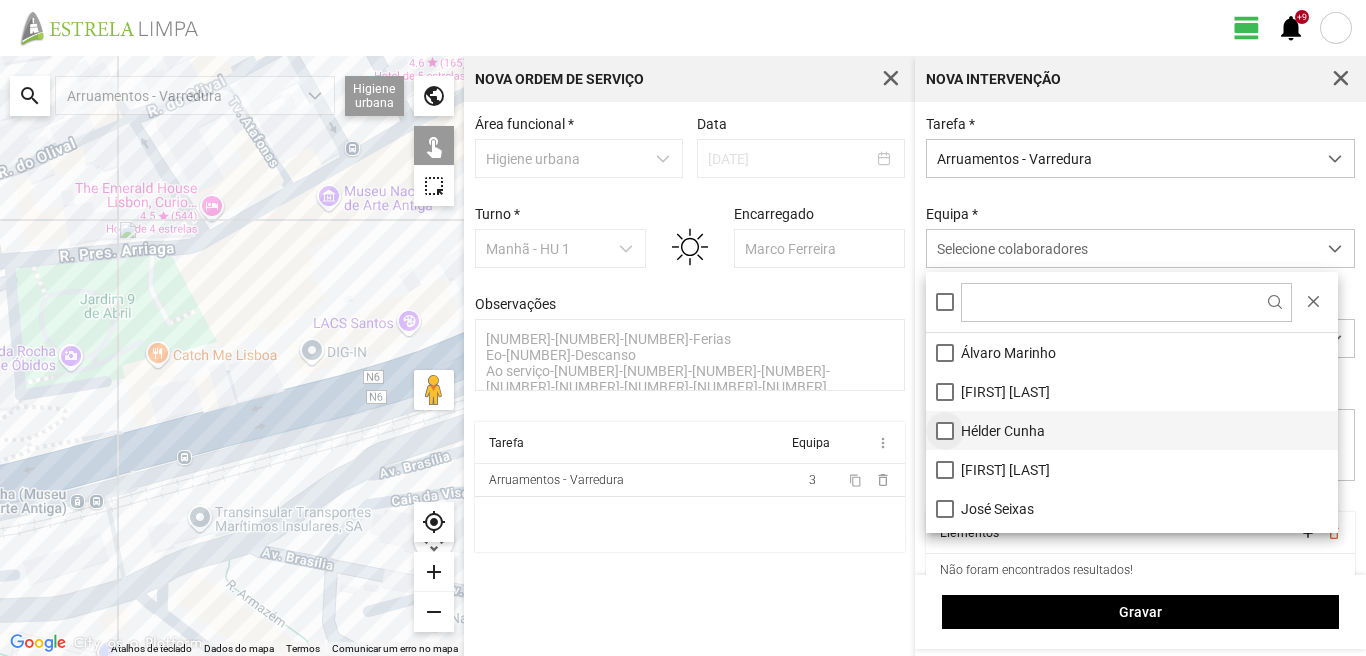 click on "Hélder Cunha" at bounding box center (1132, 430) 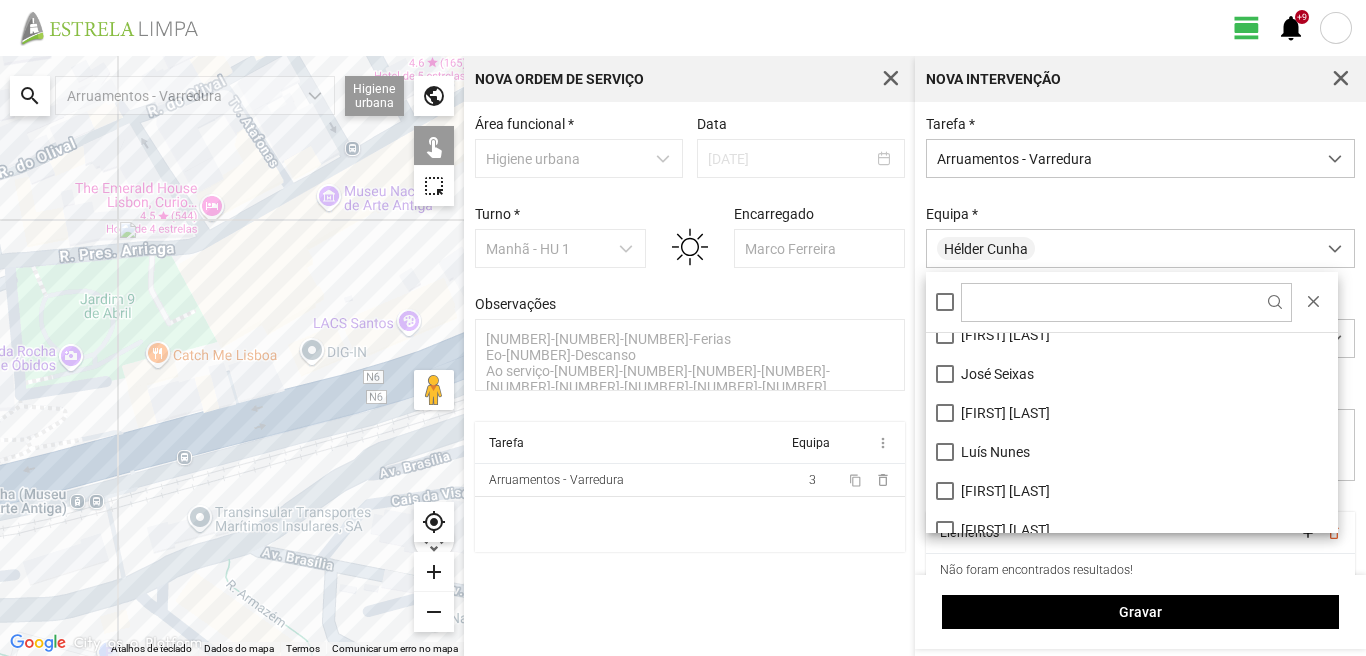 scroll, scrollTop: 100, scrollLeft: 0, axis: vertical 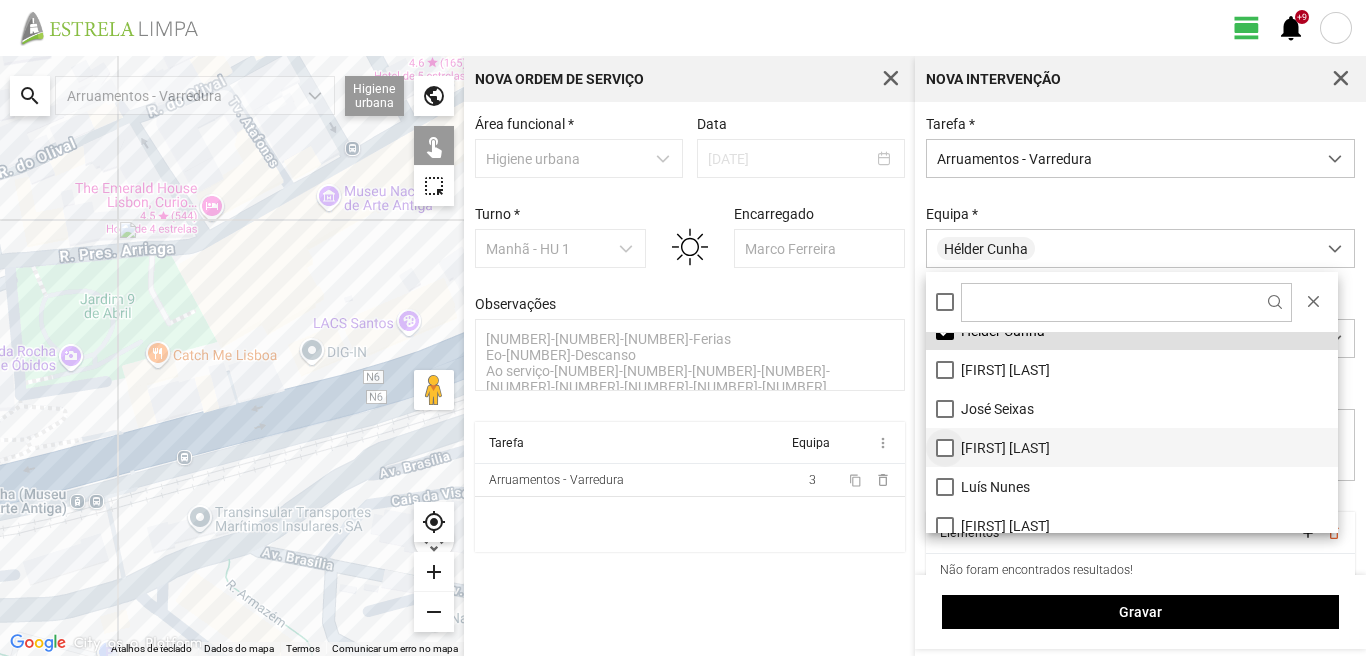 click on "[FIRST] [LAST]" at bounding box center [1132, 447] 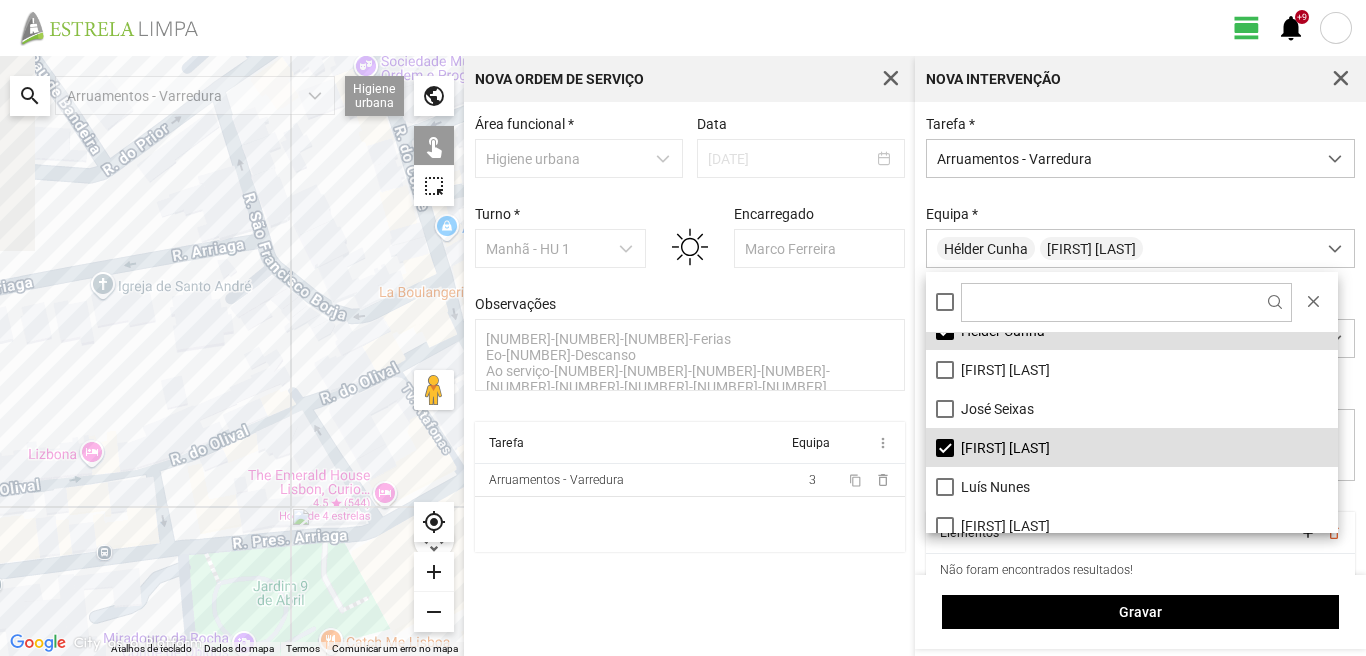 drag, startPoint x: 28, startPoint y: 255, endPoint x: 208, endPoint y: 559, distance: 353.2931 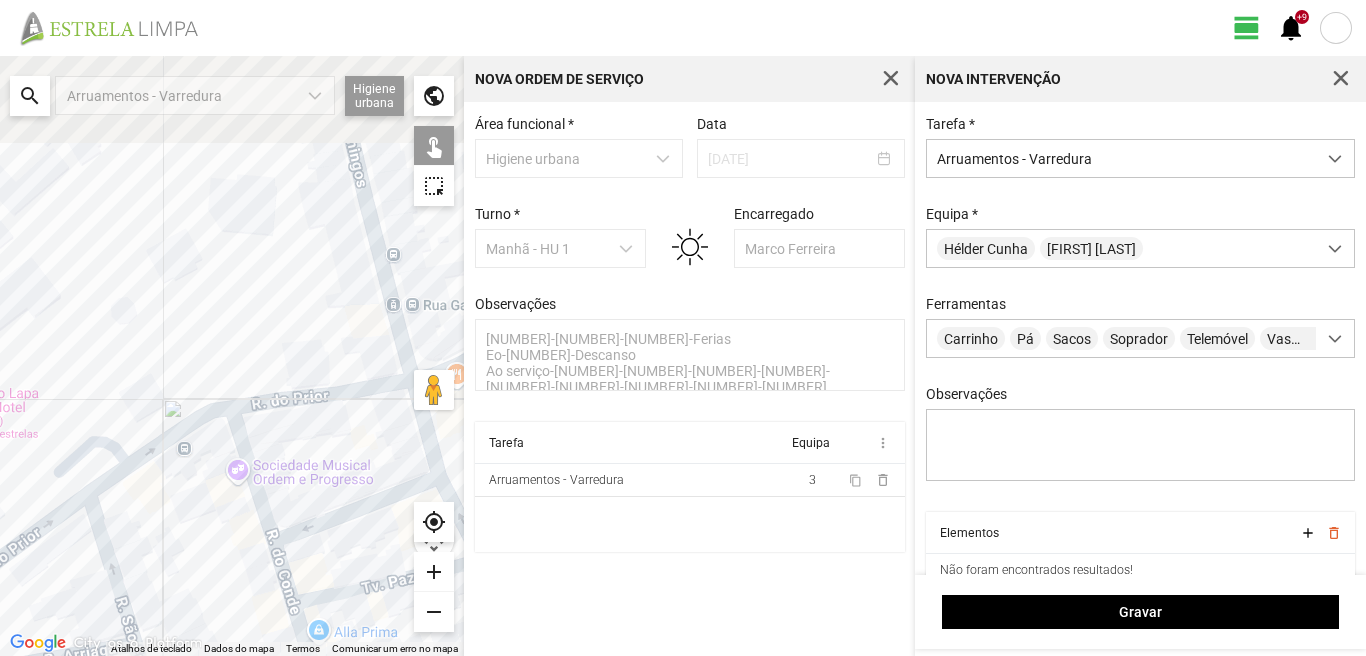 drag, startPoint x: 113, startPoint y: 579, endPoint x: 134, endPoint y: 640, distance: 64.513565 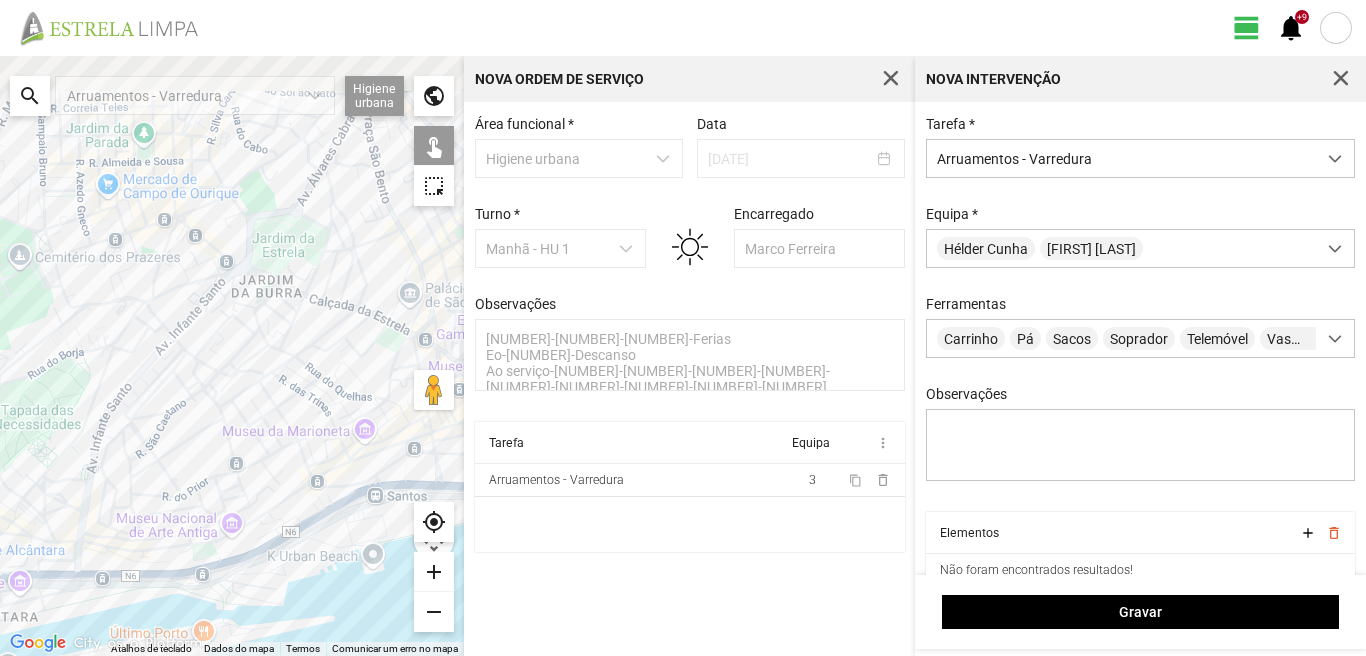 drag, startPoint x: 173, startPoint y: 343, endPoint x: 178, endPoint y: 521, distance: 178.0702 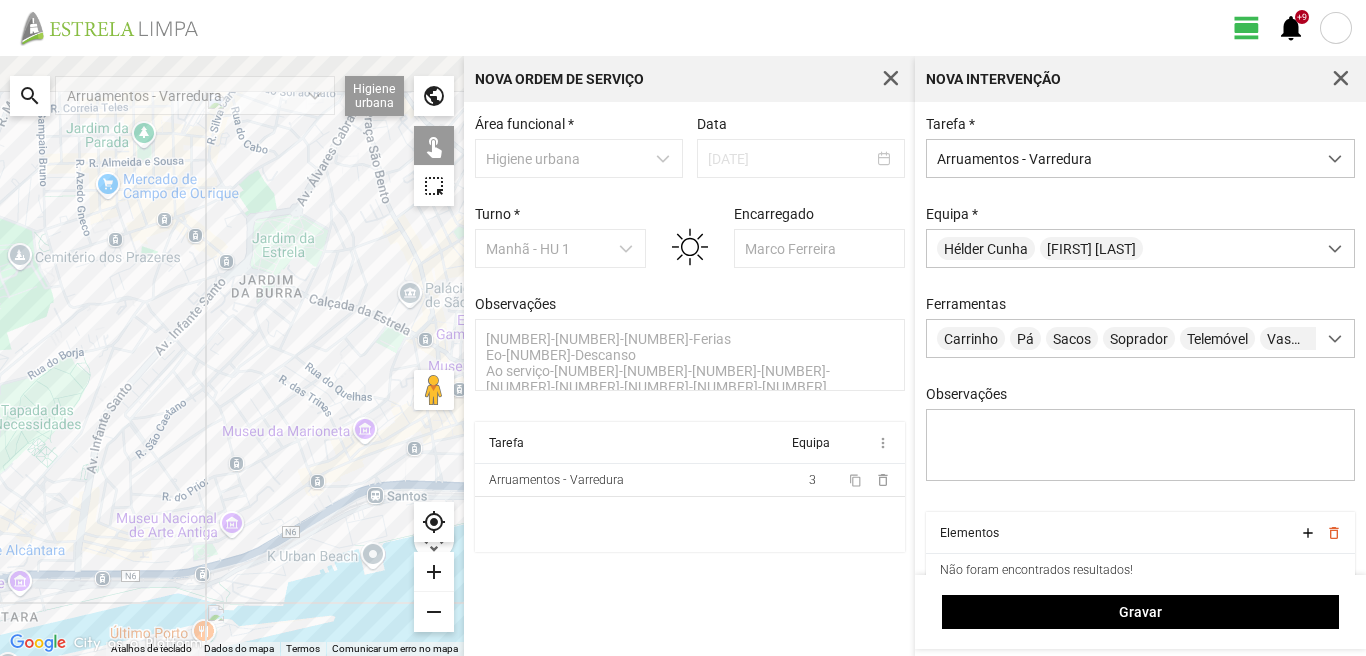 click 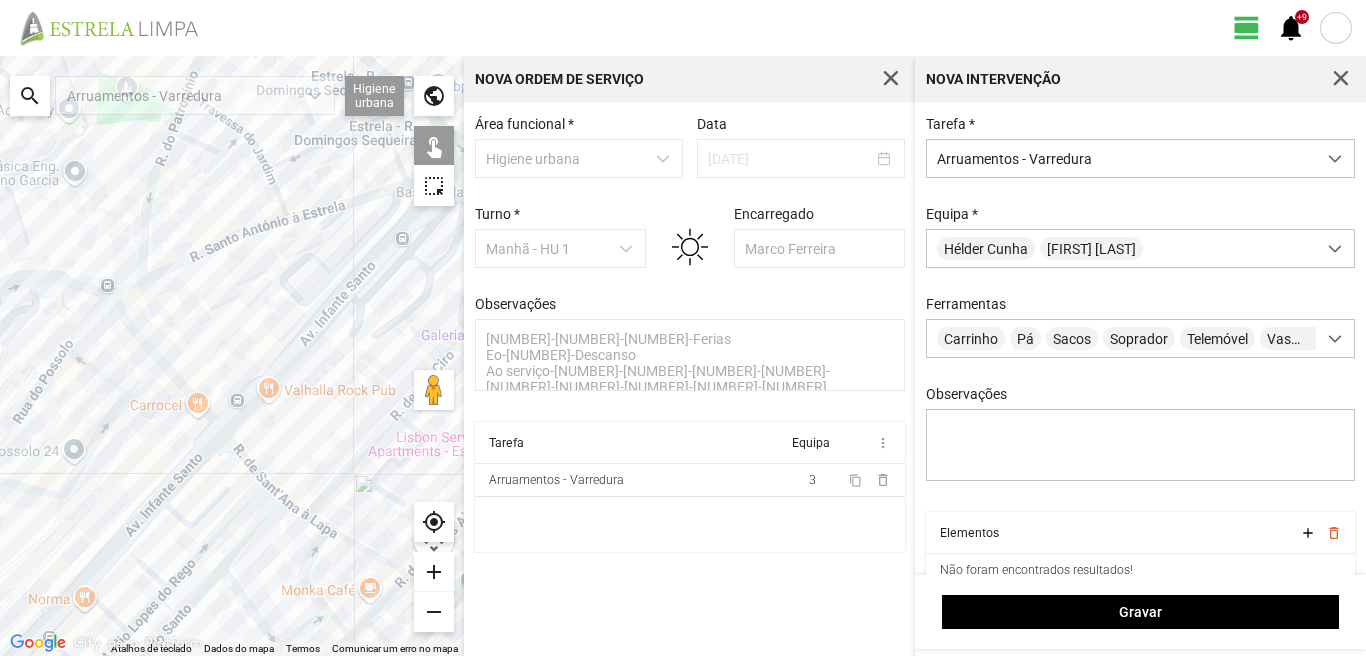drag, startPoint x: 88, startPoint y: 398, endPoint x: 376, endPoint y: 357, distance: 290.90378 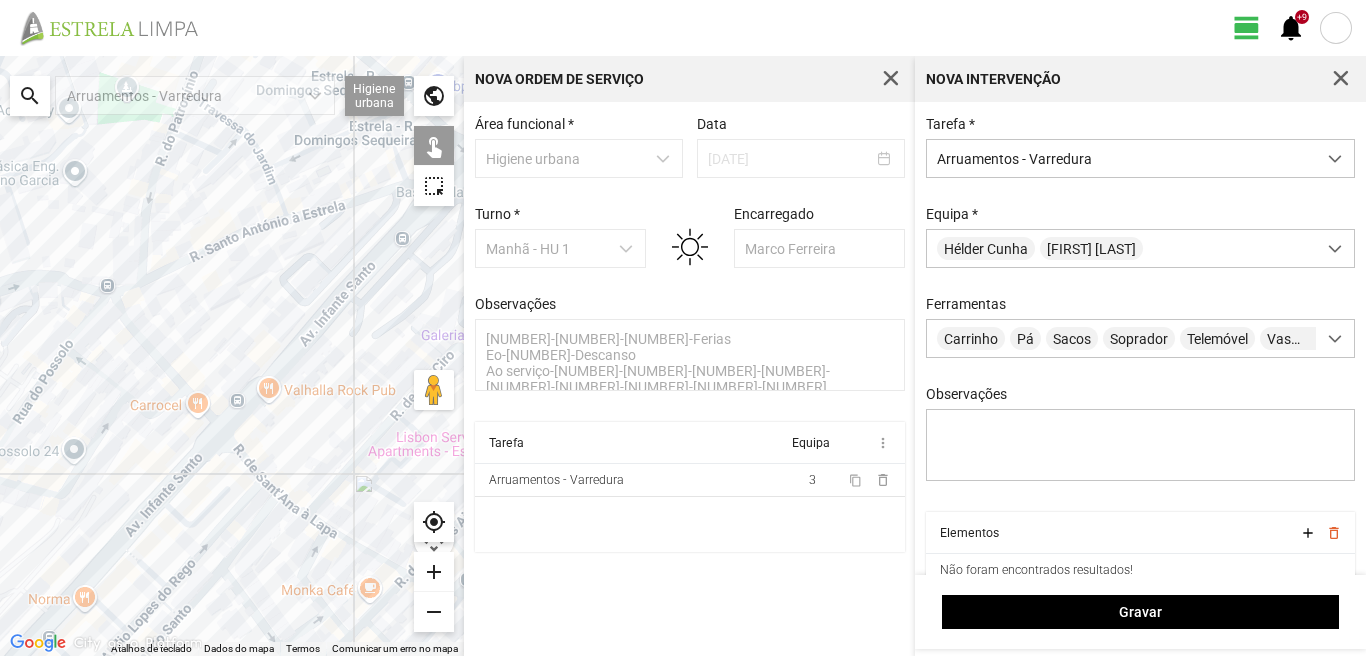 click 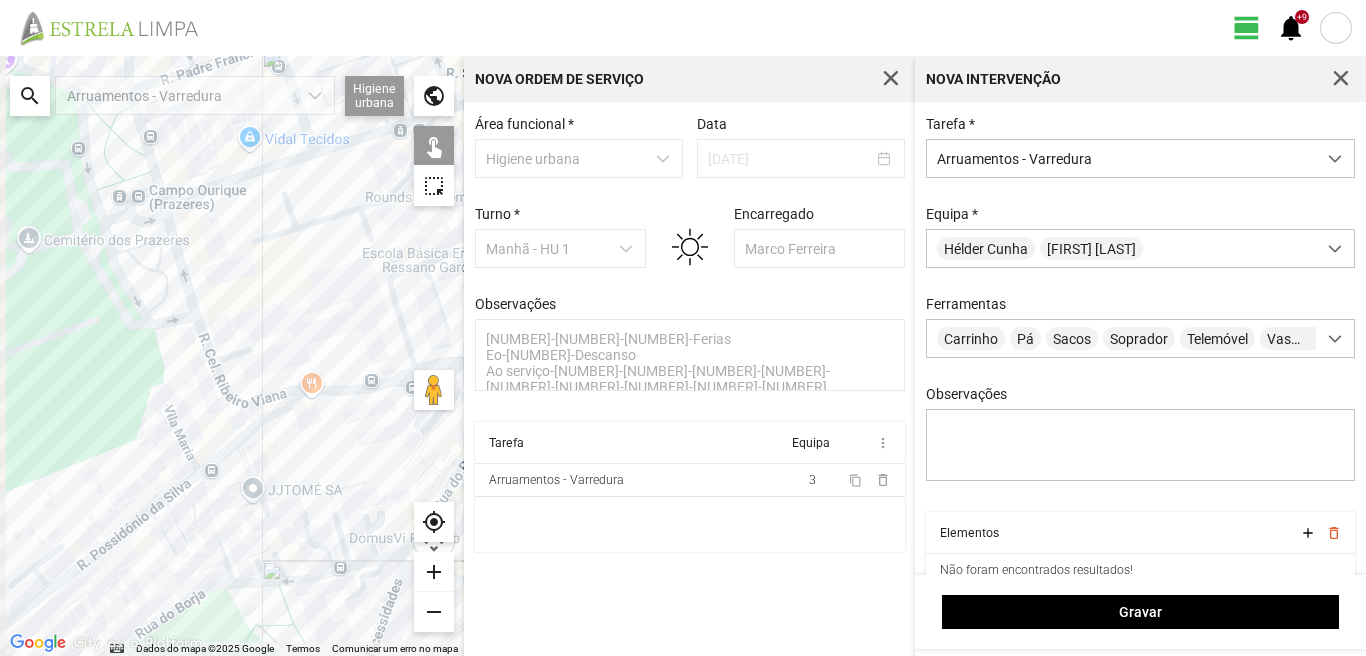 drag, startPoint x: 112, startPoint y: 398, endPoint x: 292, endPoint y: 519, distance: 216.88937 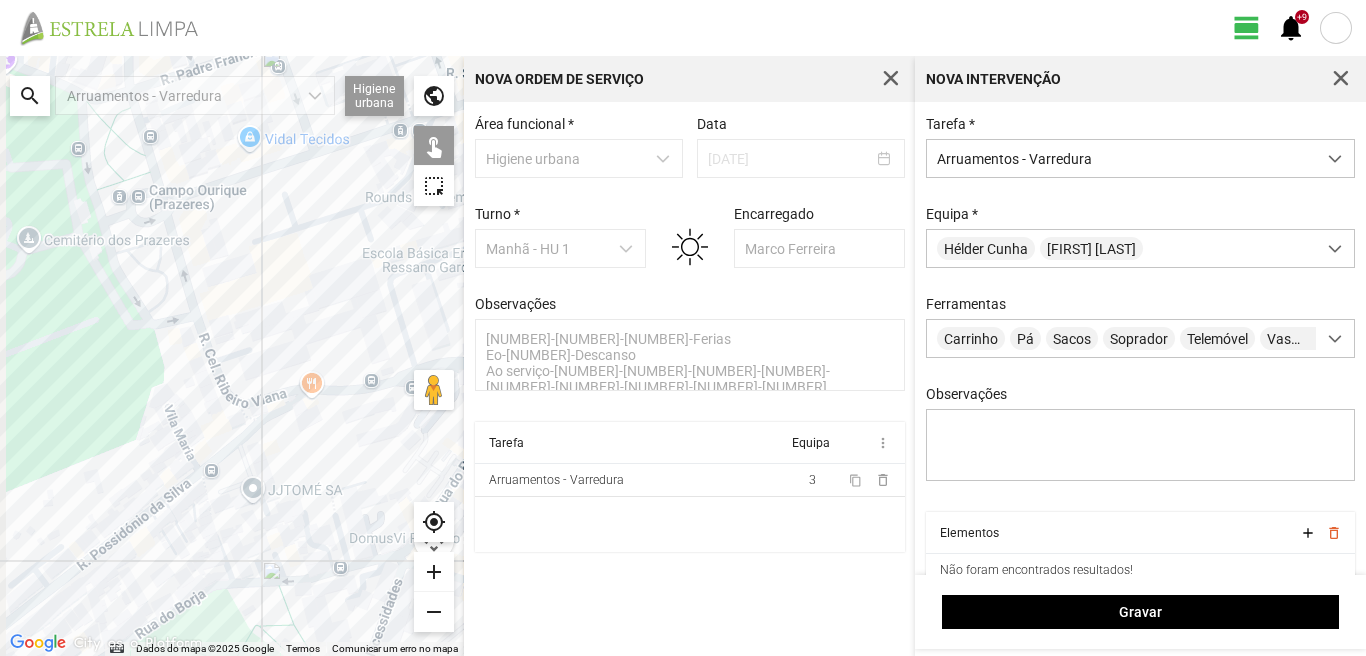 click 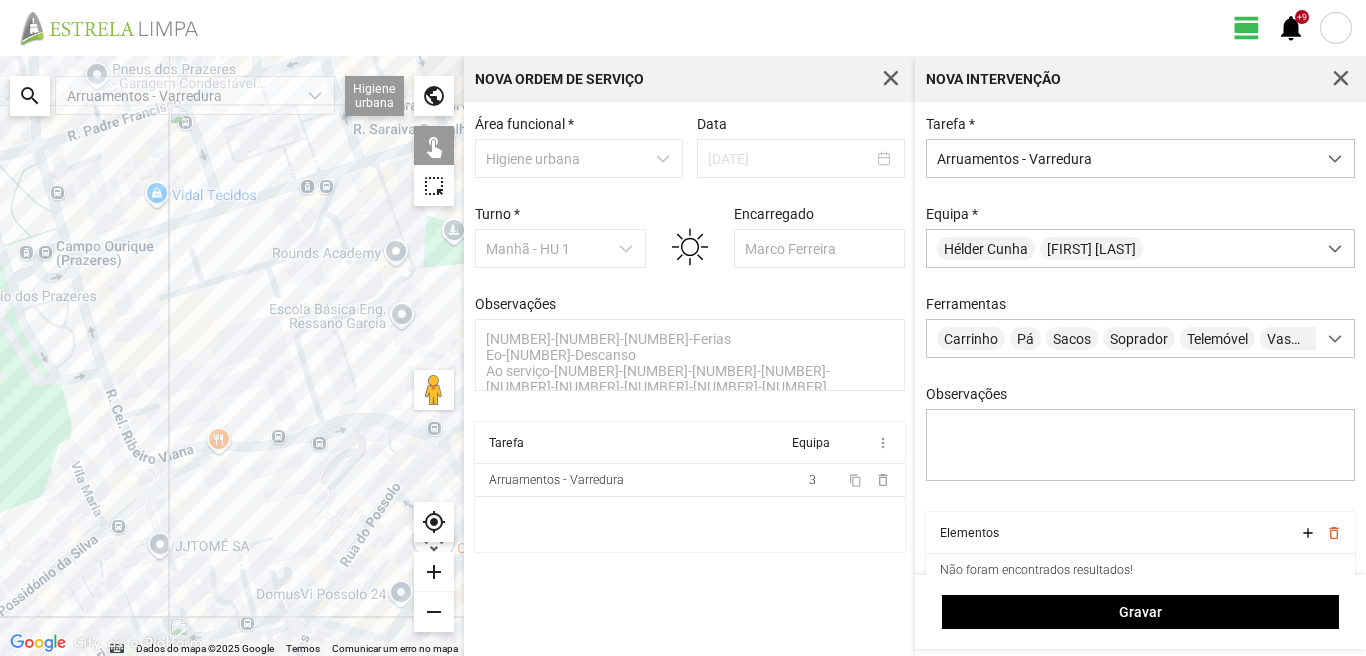 drag, startPoint x: 181, startPoint y: 528, endPoint x: 20, endPoint y: 502, distance: 163.08586 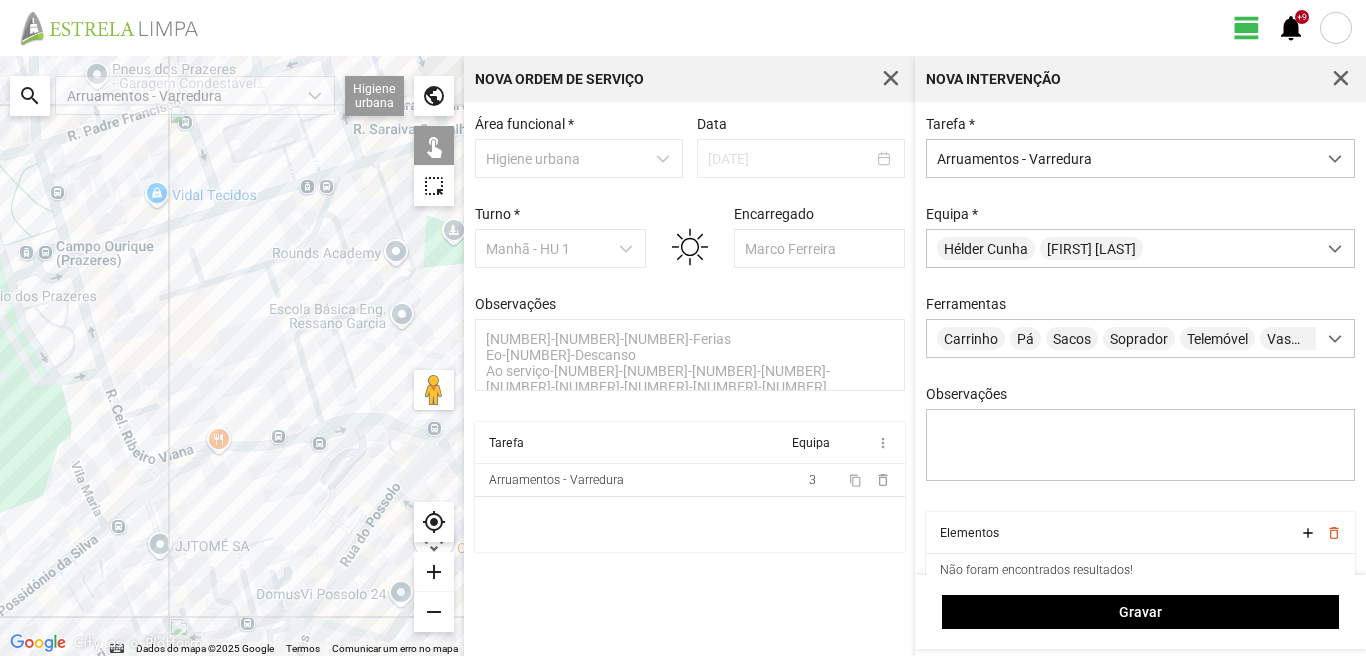 click 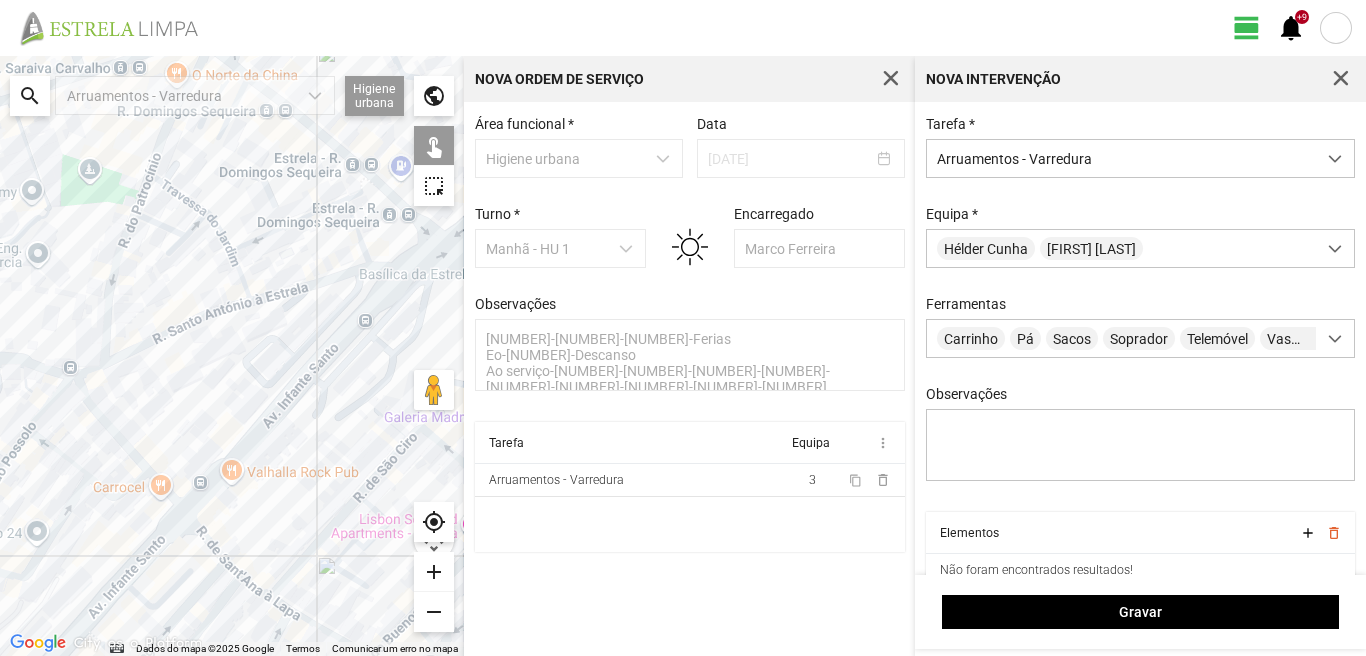 click 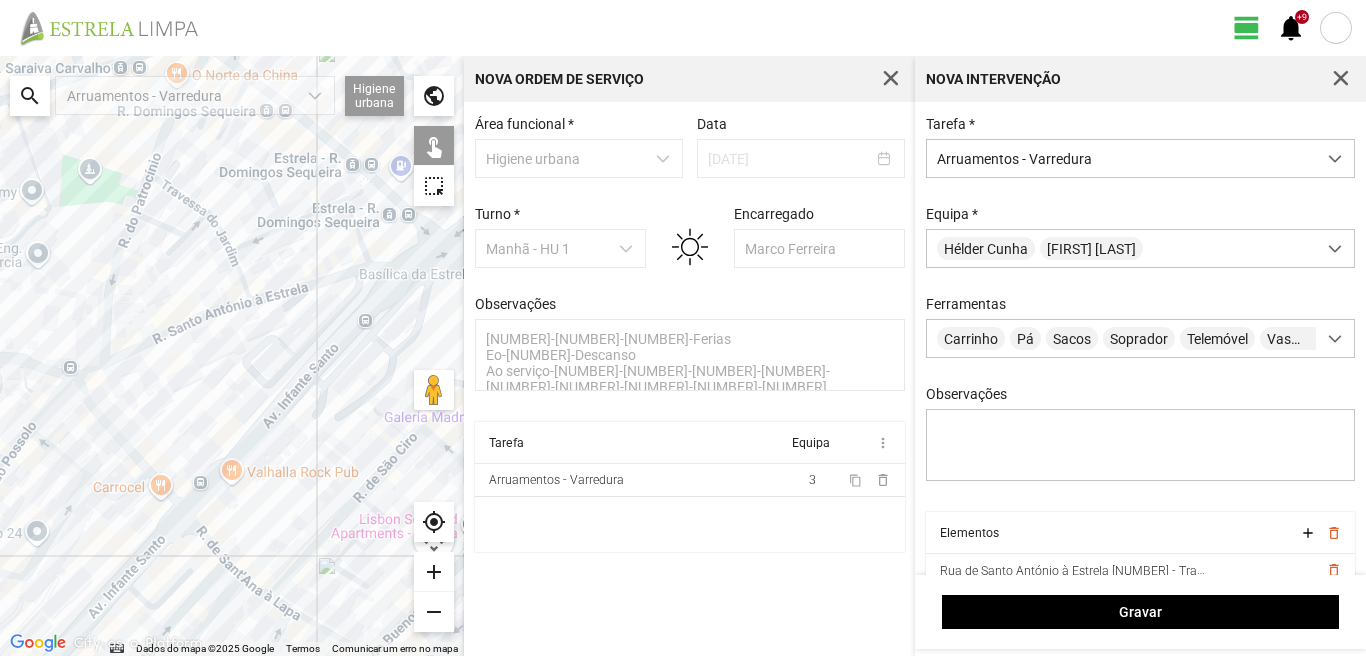click 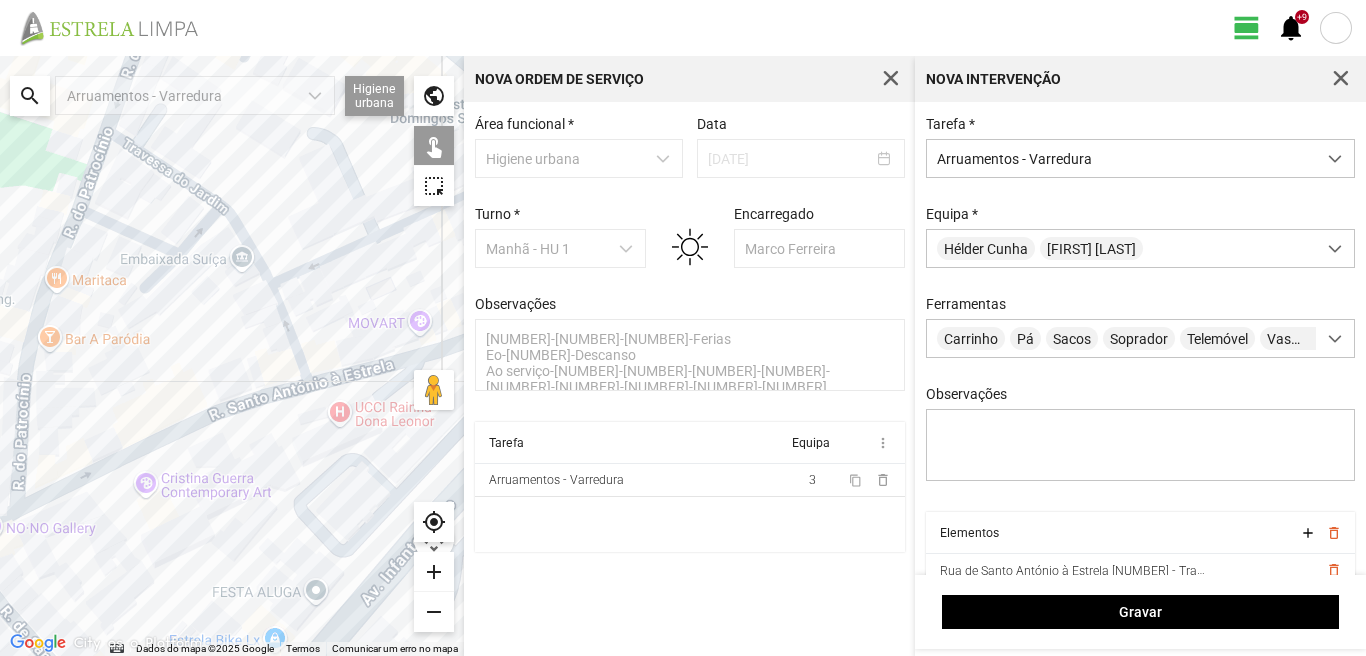 click 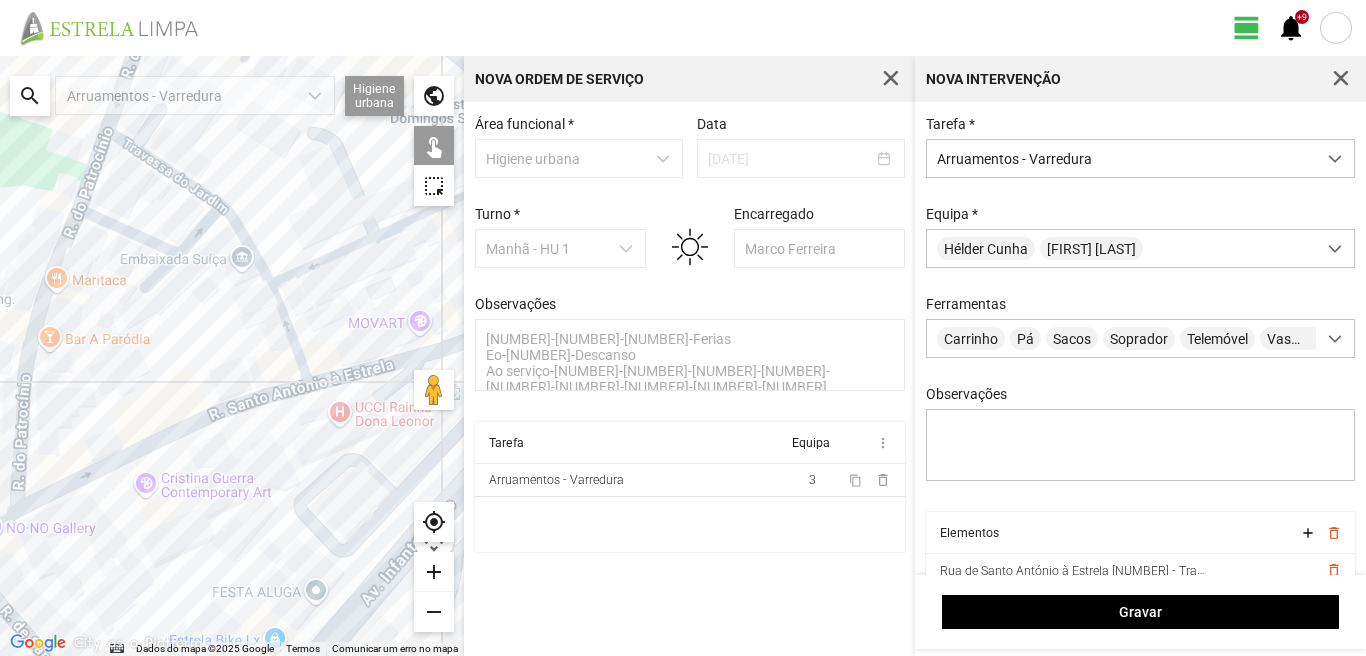click 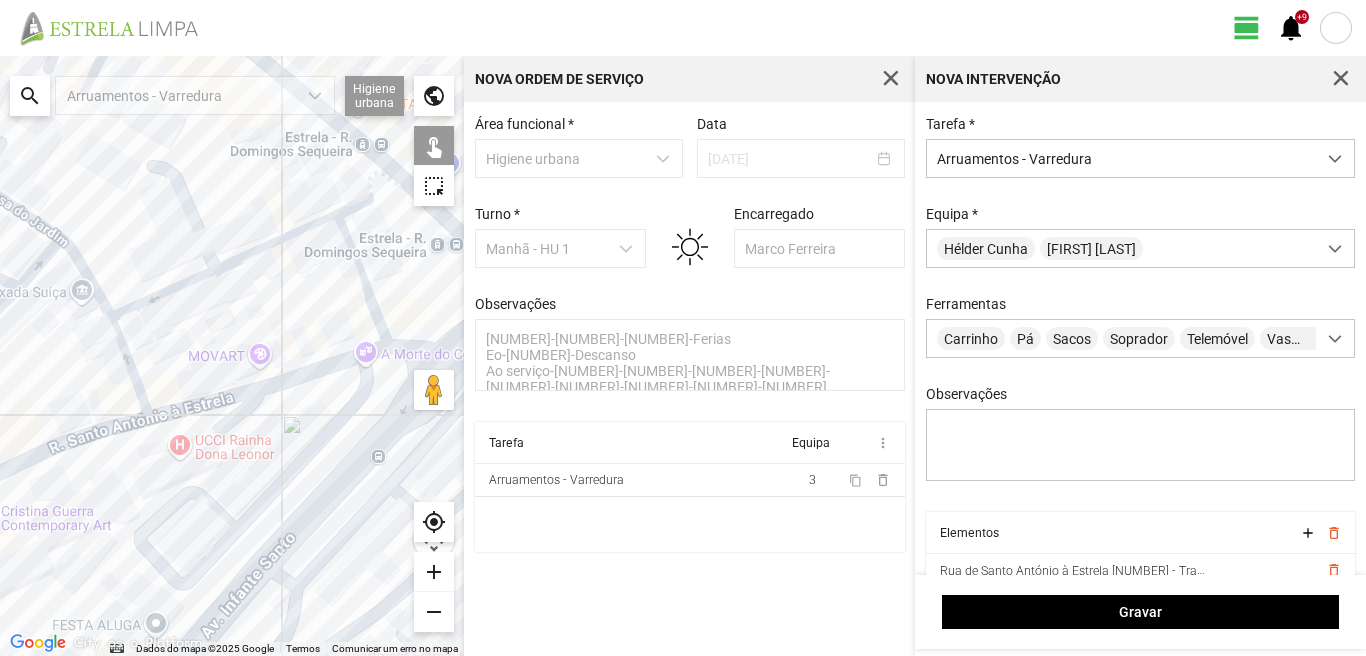 drag, startPoint x: 330, startPoint y: 295, endPoint x: 53, endPoint y: 348, distance: 282.0248 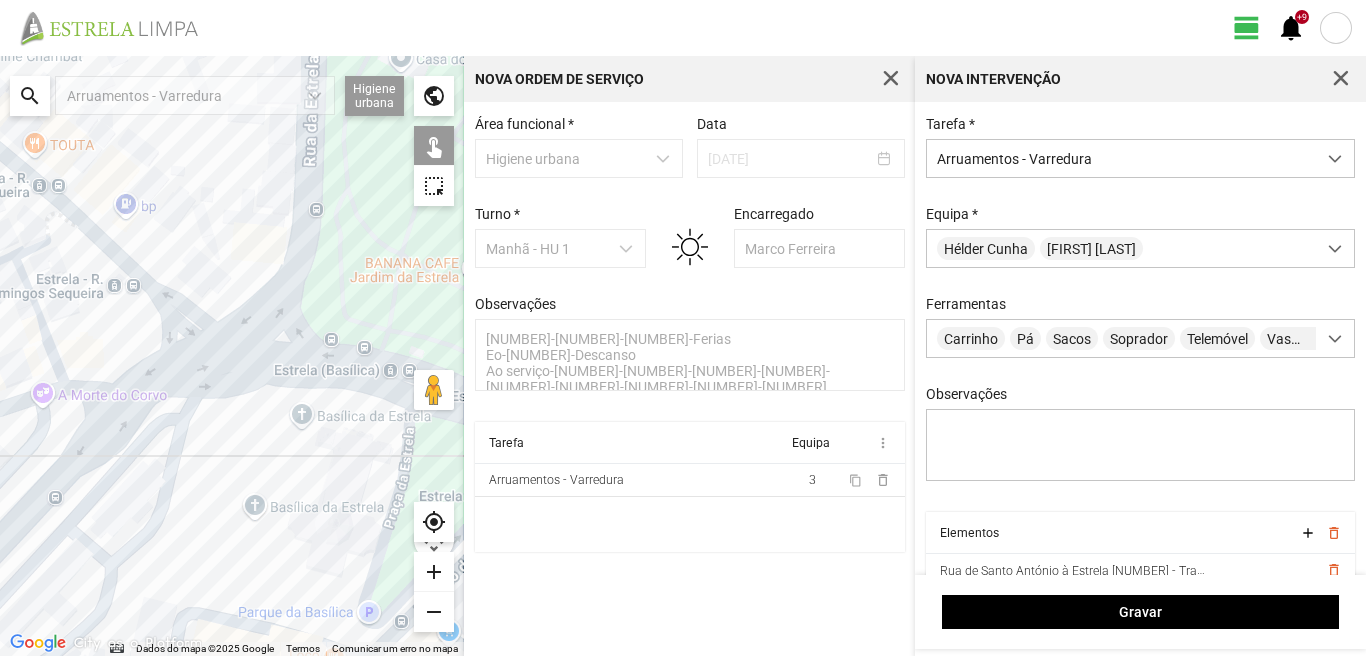 drag, startPoint x: 44, startPoint y: 343, endPoint x: 94, endPoint y: 328, distance: 52.201534 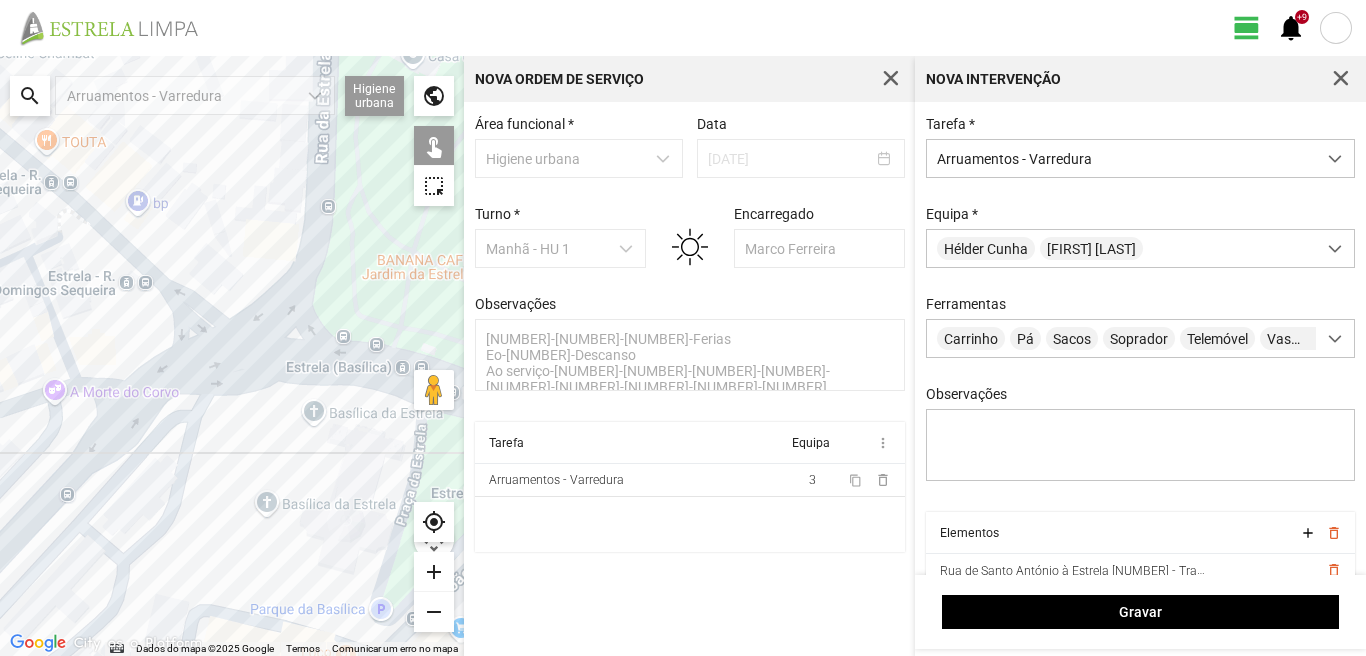click 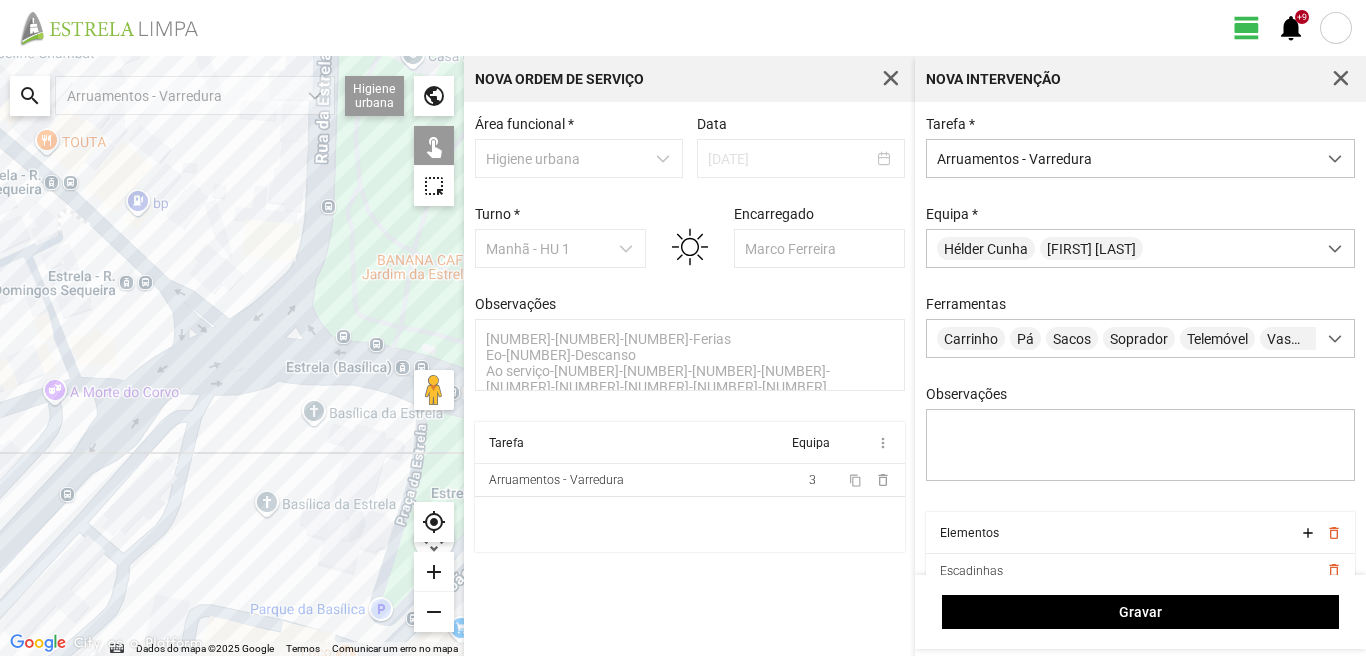 click 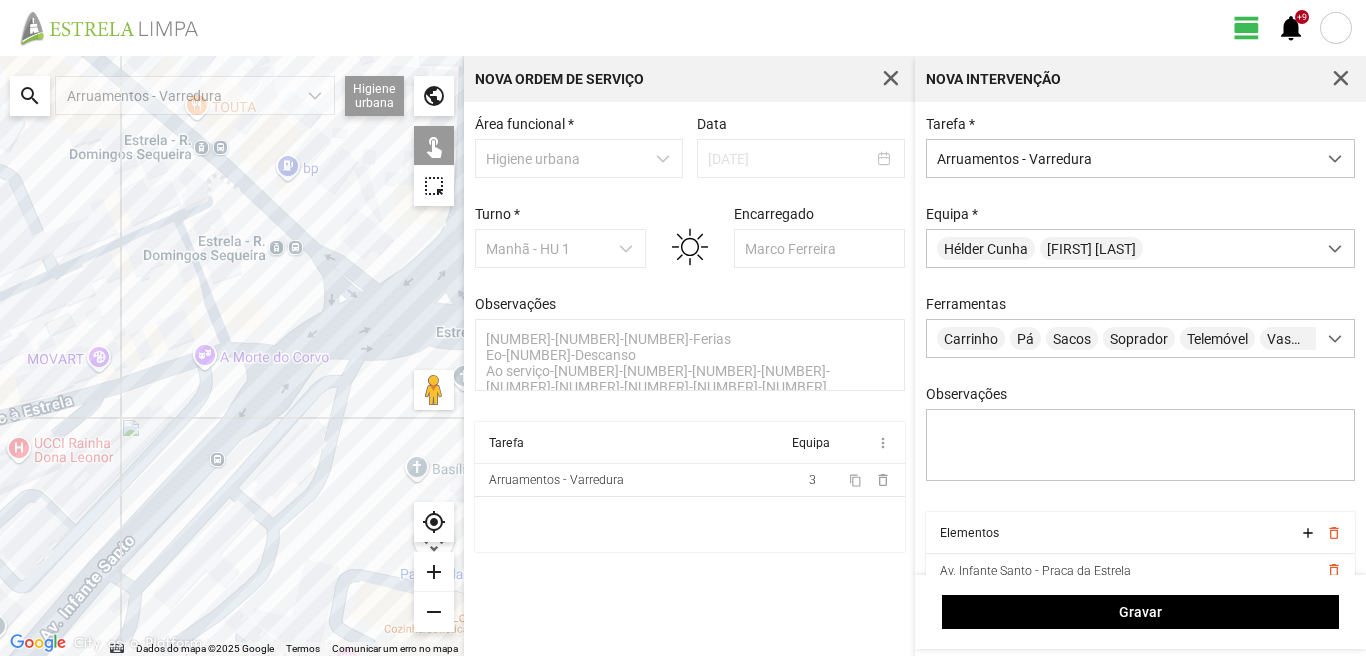 drag, startPoint x: 82, startPoint y: 400, endPoint x: 197, endPoint y: 373, distance: 118.12705 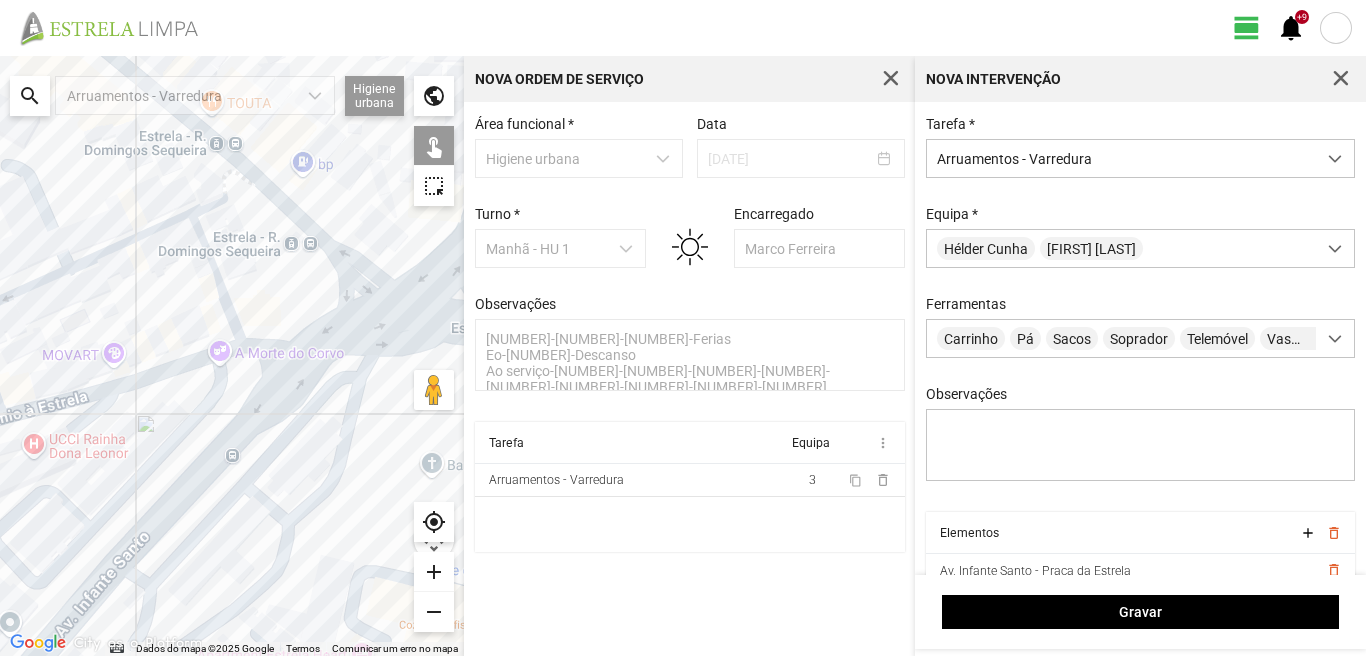 click 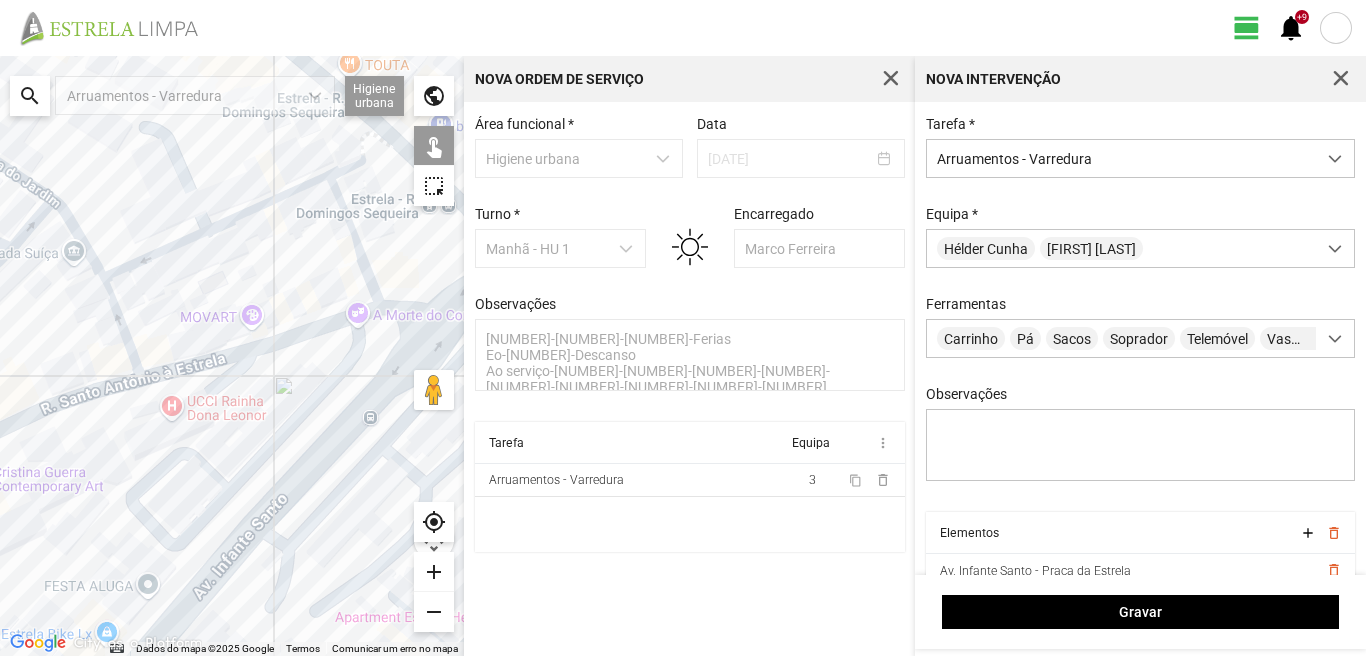 click 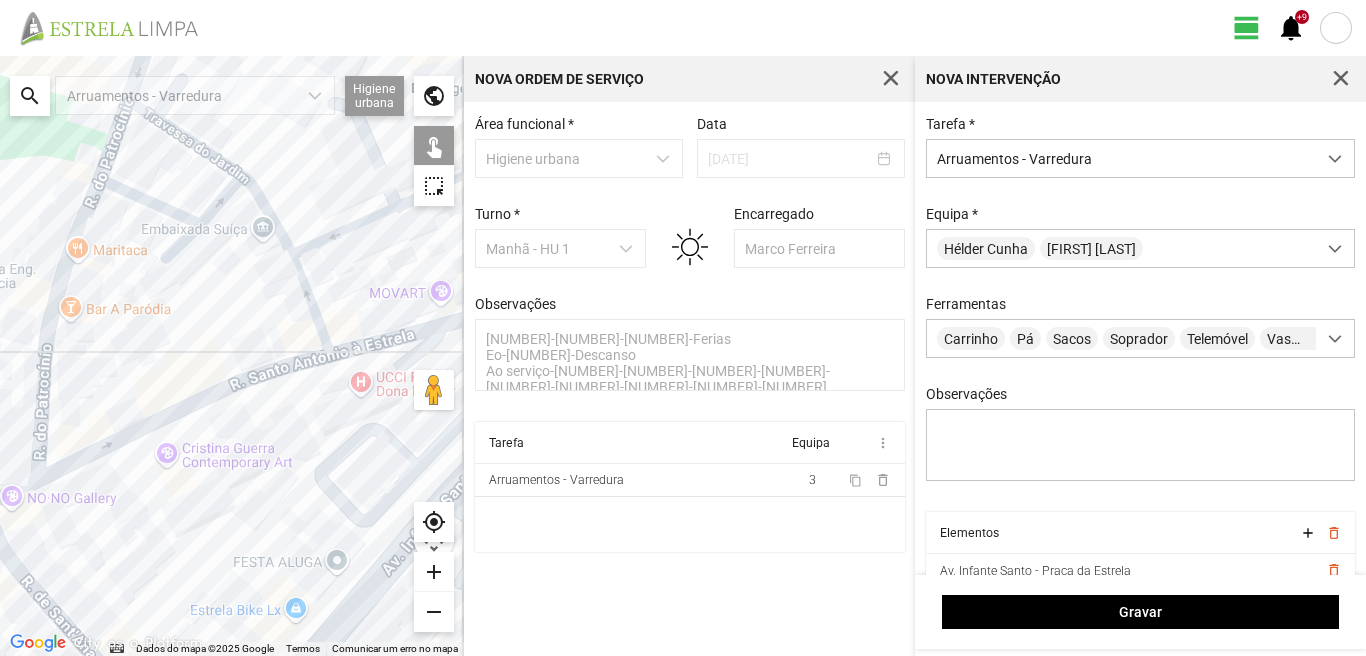 drag, startPoint x: 72, startPoint y: 347, endPoint x: 274, endPoint y: 322, distance: 203.54115 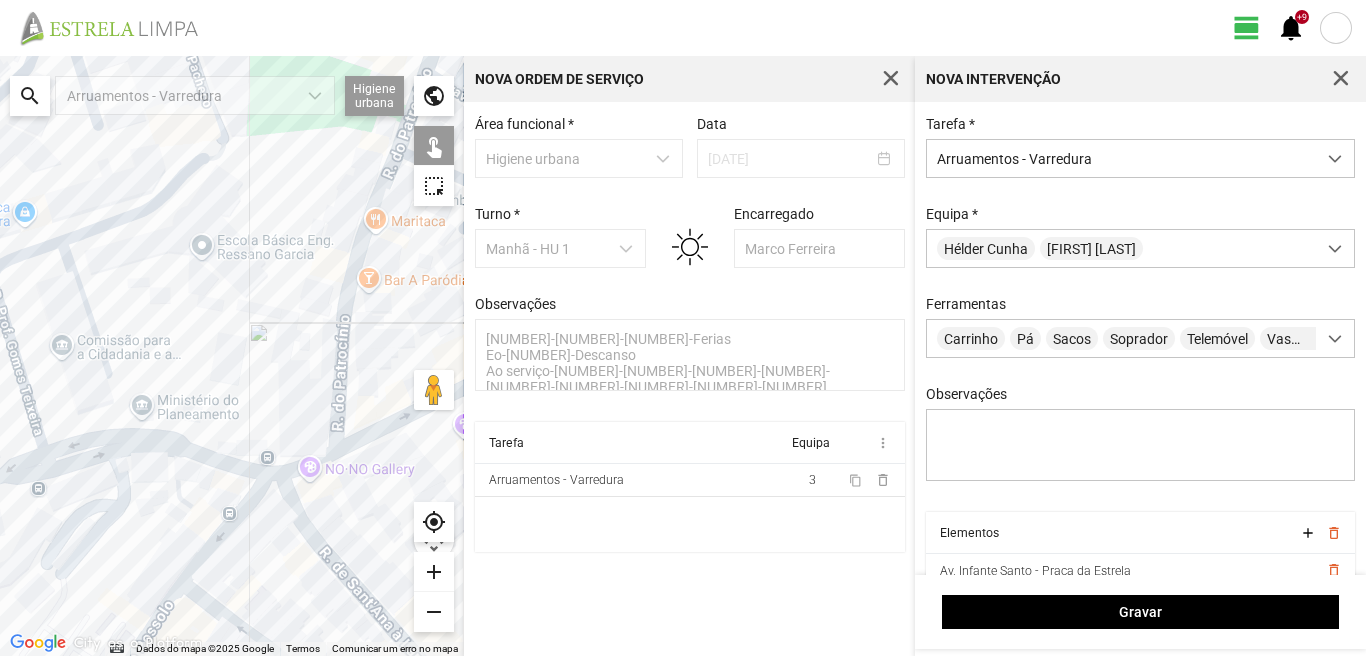 drag, startPoint x: 312, startPoint y: 460, endPoint x: 312, endPoint y: 494, distance: 34 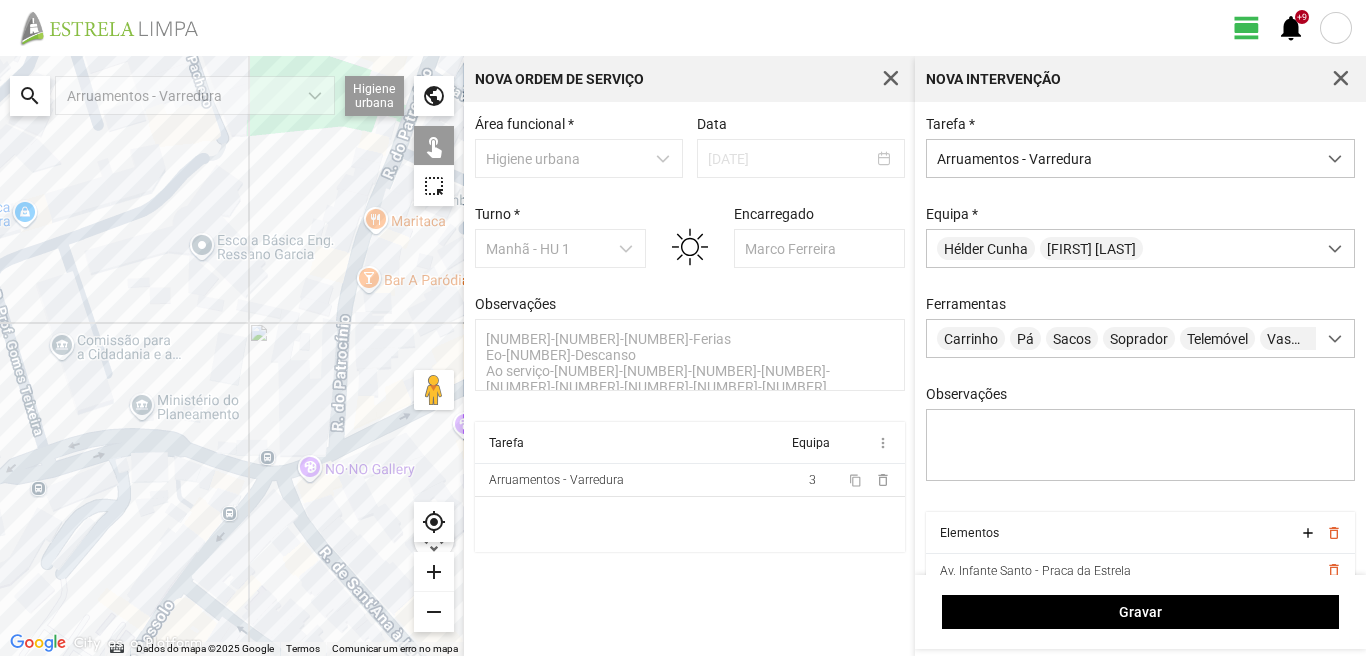 click 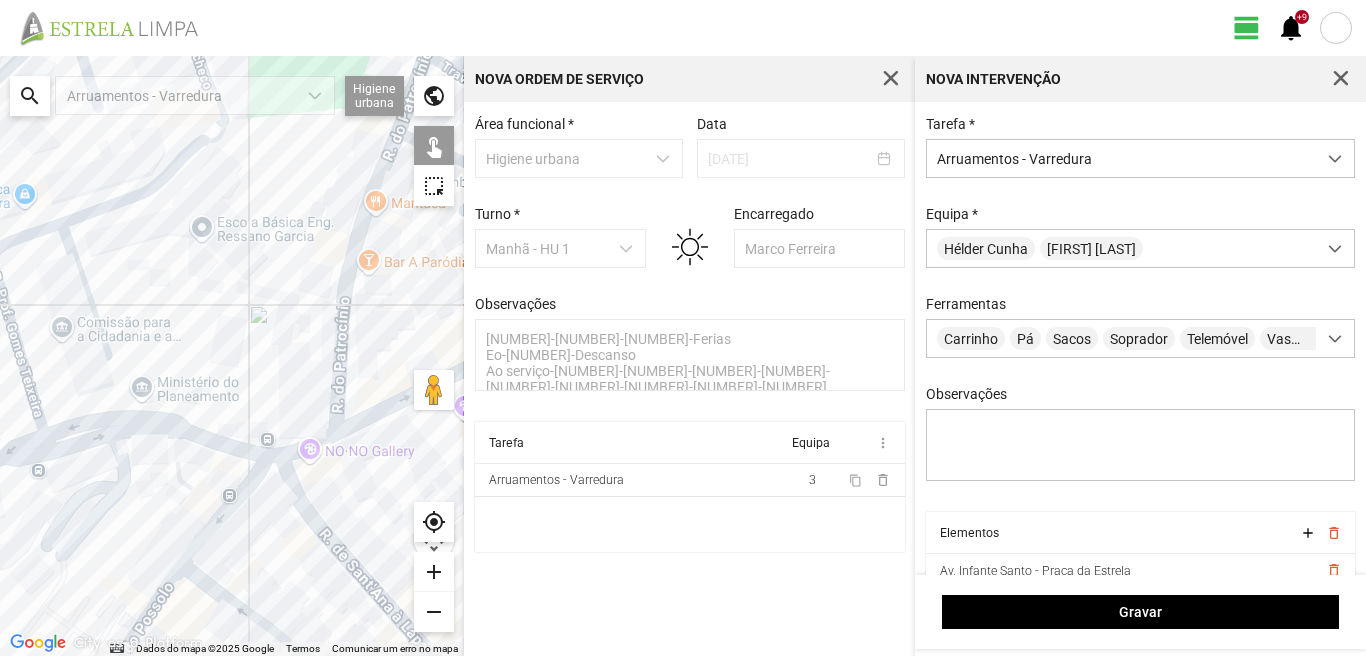 drag, startPoint x: 292, startPoint y: 557, endPoint x: 296, endPoint y: 463, distance: 94.08507 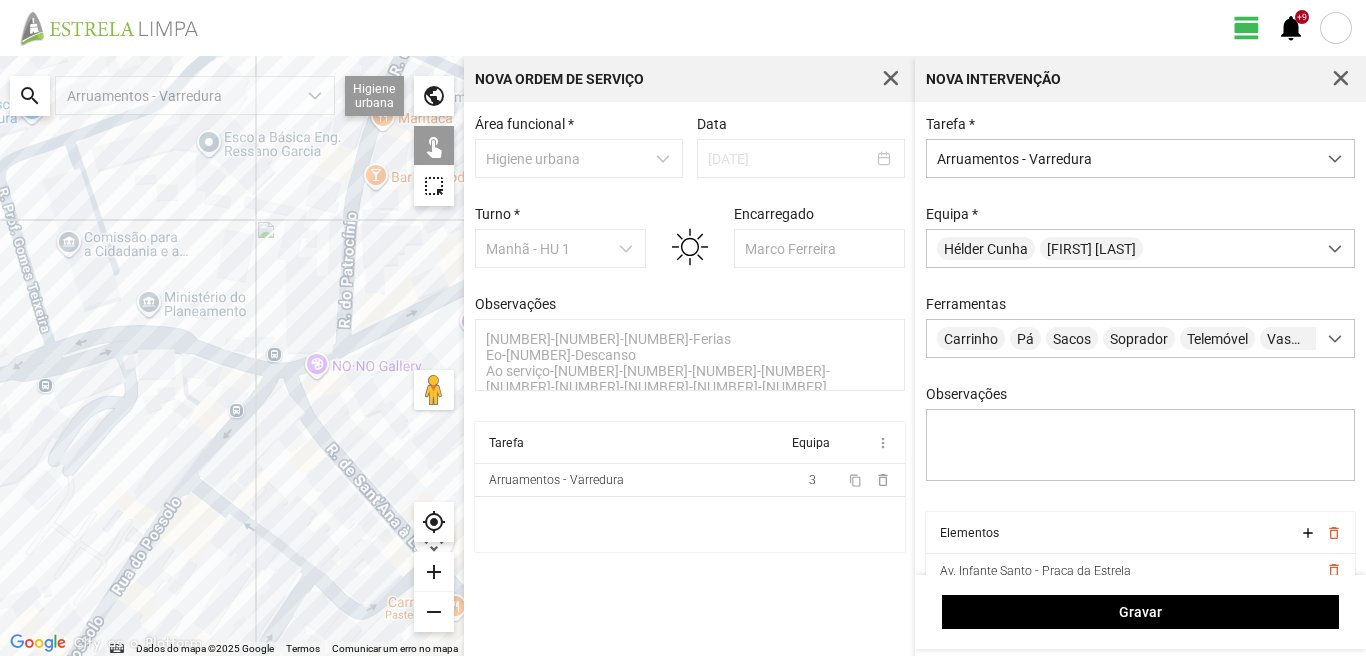 click 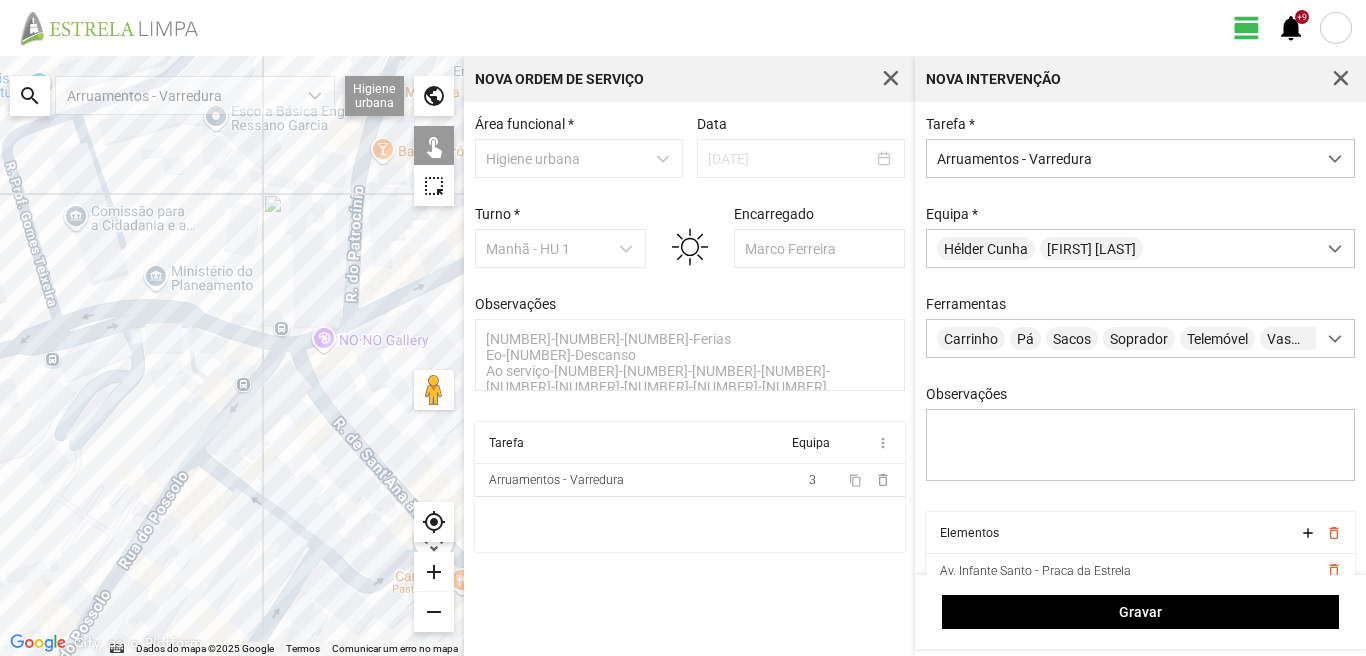 drag, startPoint x: 177, startPoint y: 566, endPoint x: 230, endPoint y: 446, distance: 131.18307 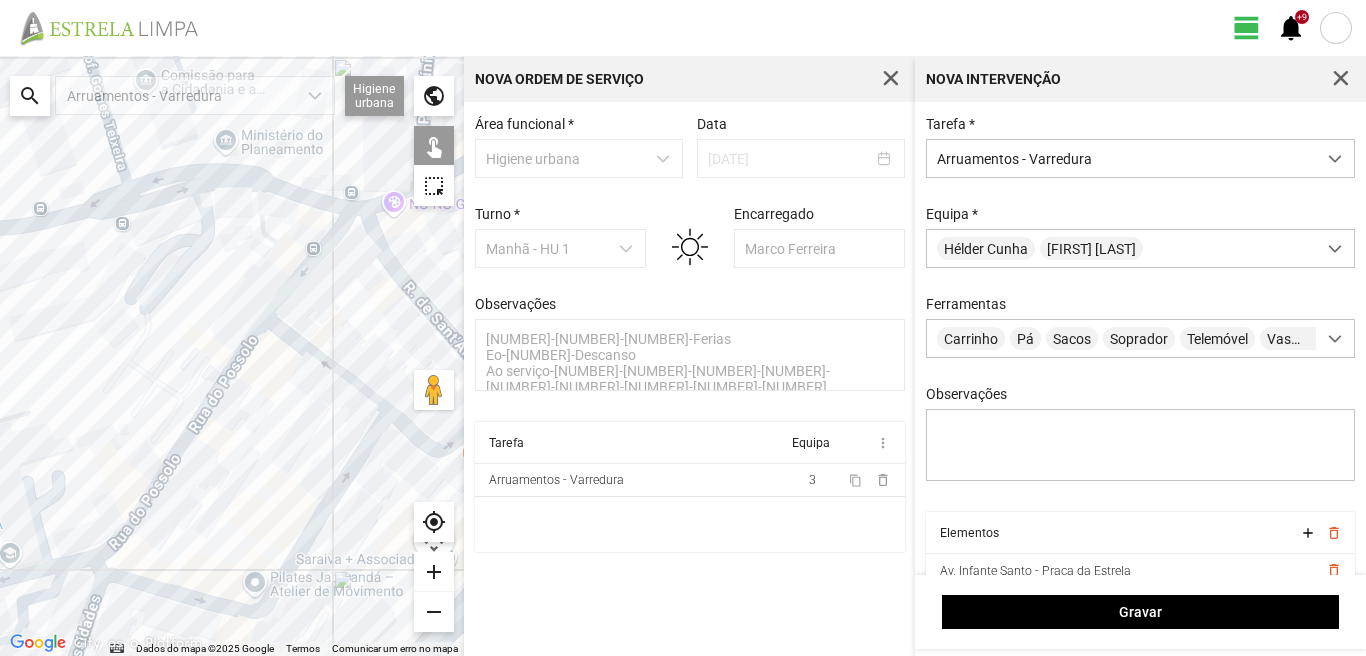 click 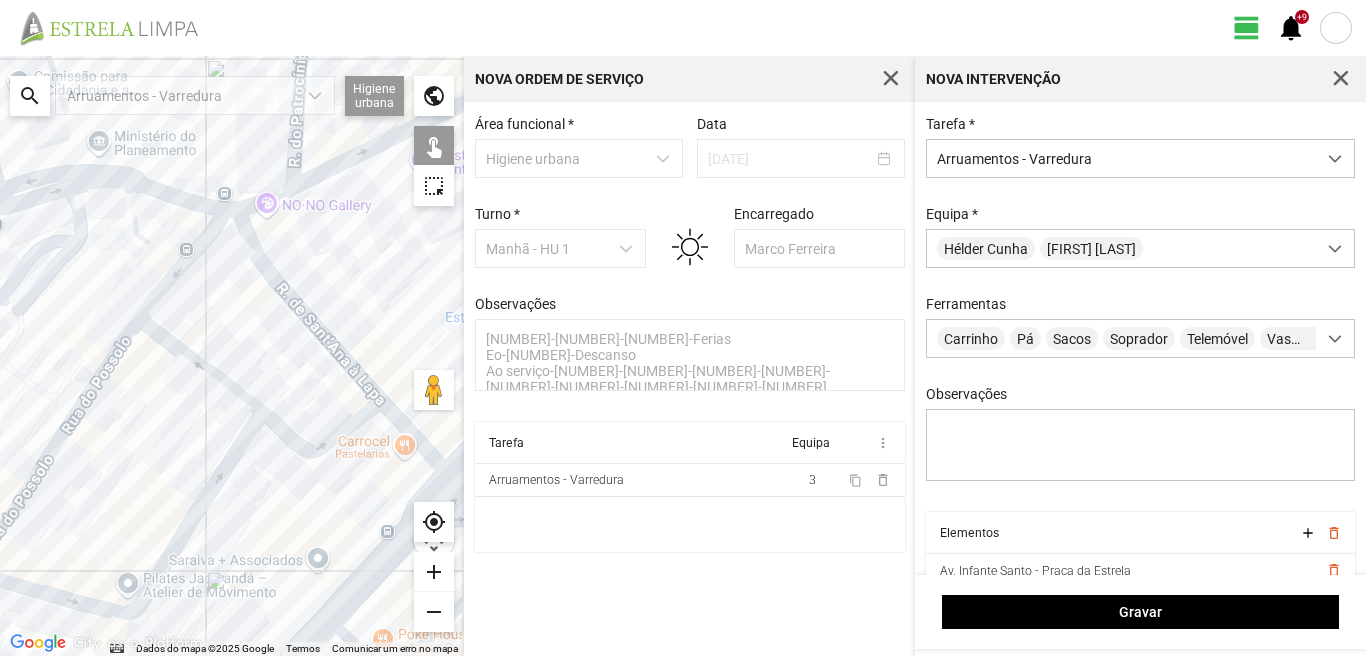 drag, startPoint x: 374, startPoint y: 422, endPoint x: 245, endPoint y: 422, distance: 129 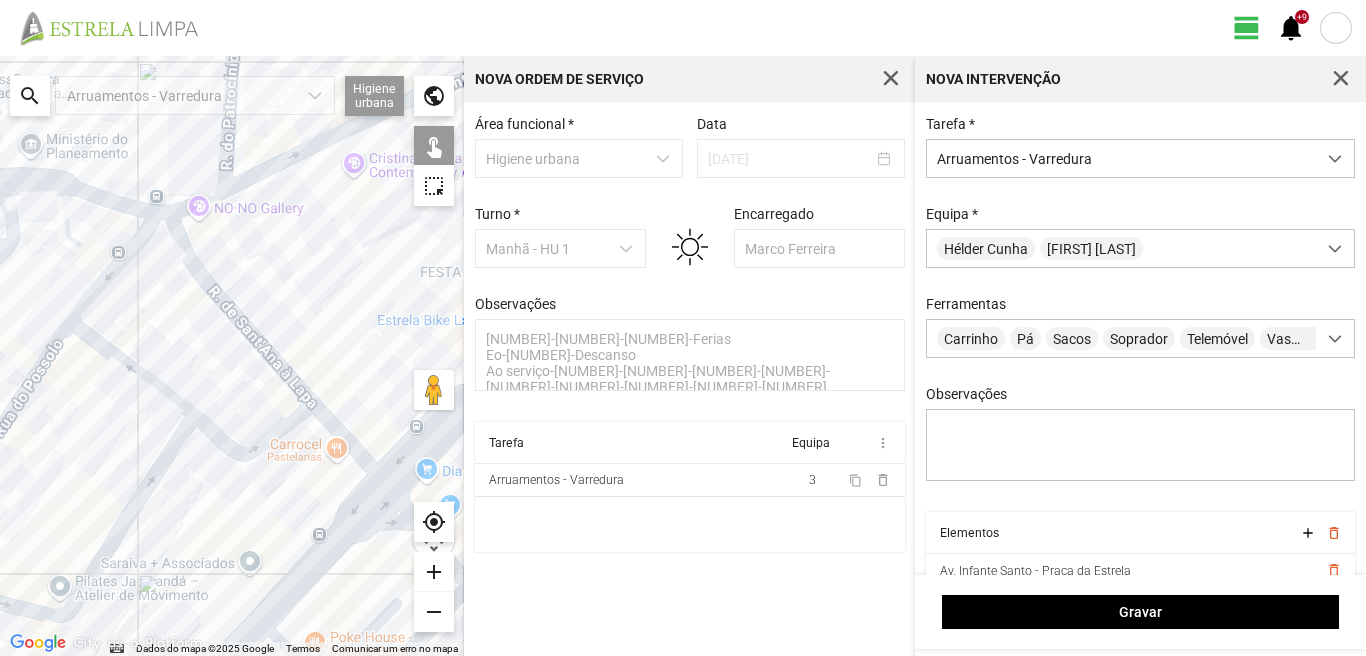 click 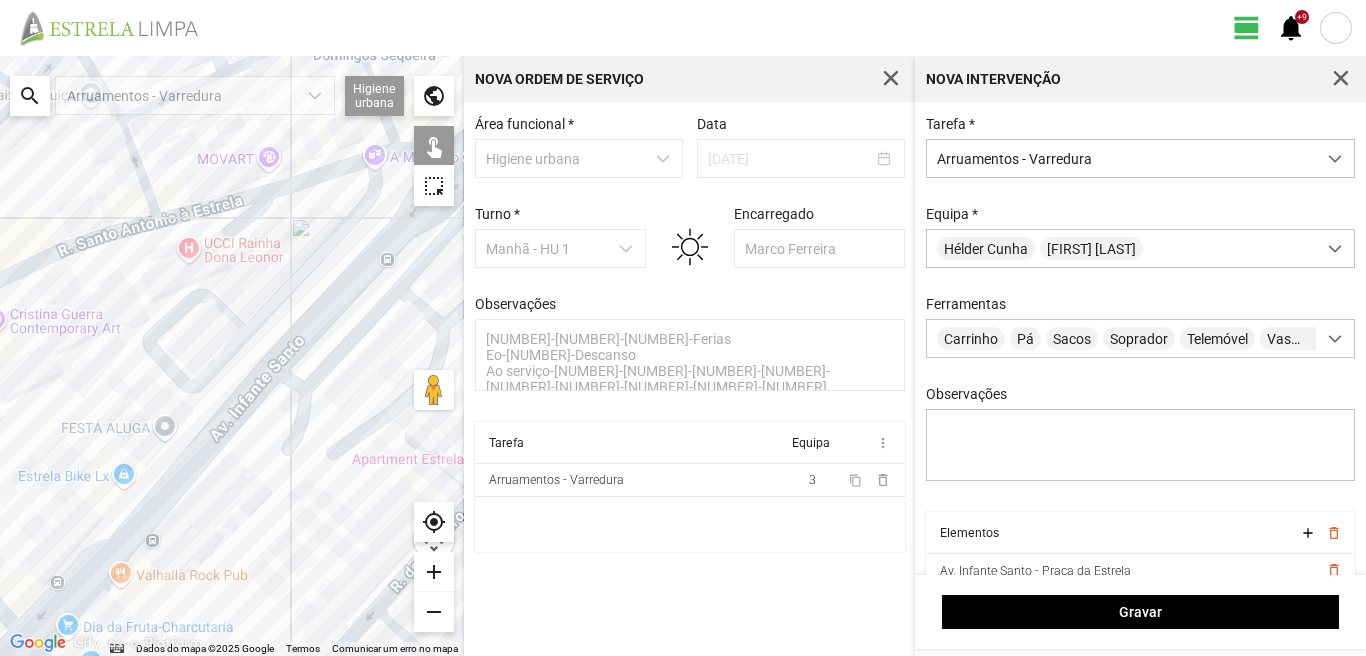 drag, startPoint x: 362, startPoint y: 396, endPoint x: 12, endPoint y: 551, distance: 382.78583 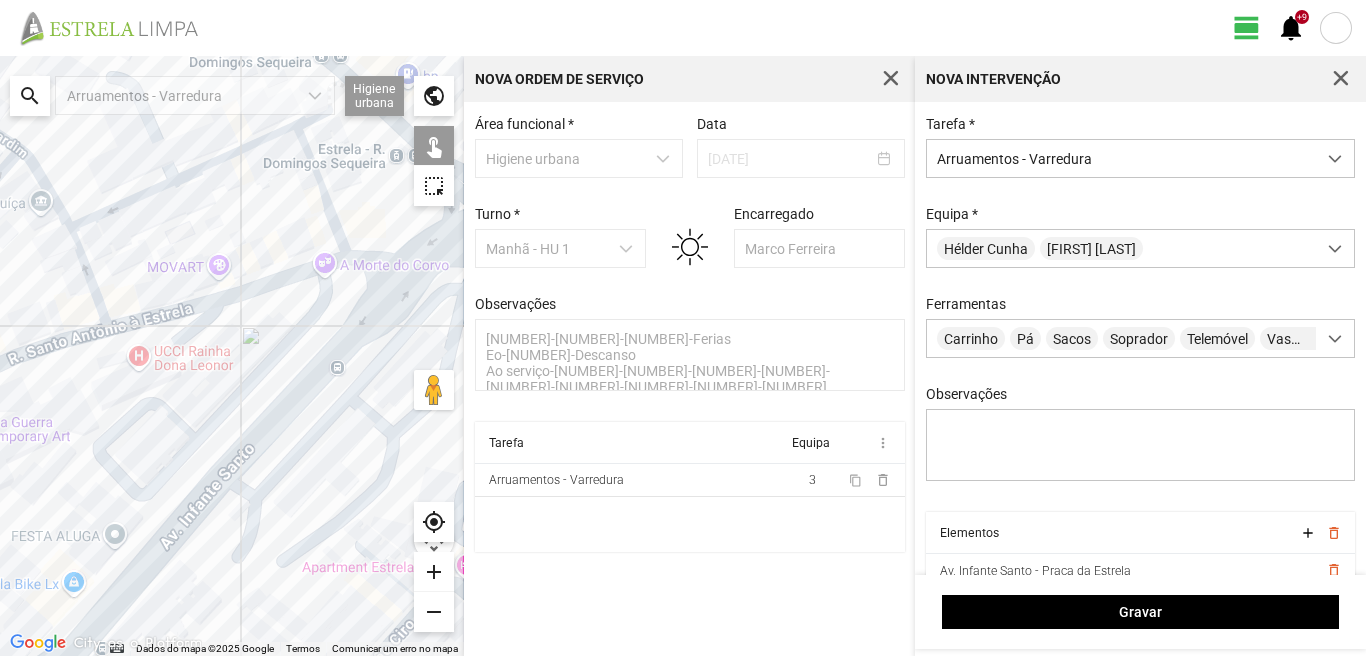 drag, startPoint x: 138, startPoint y: 452, endPoint x: 98, endPoint y: 531, distance: 88.54942 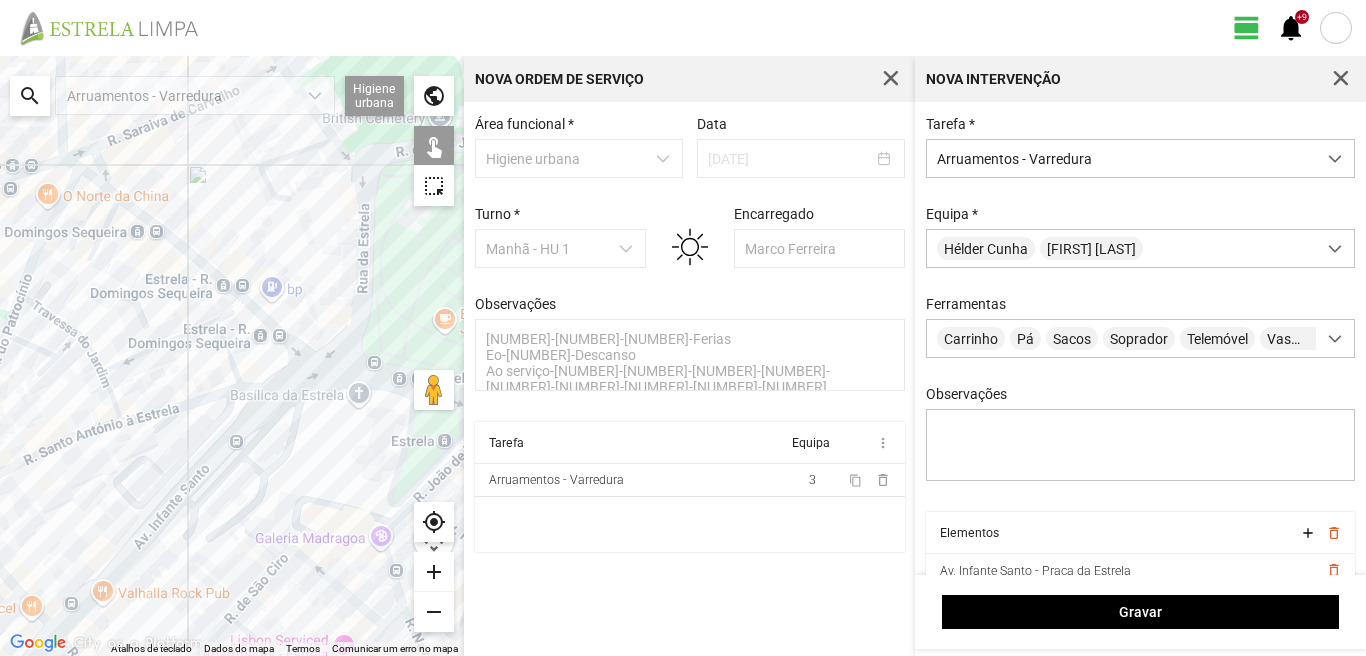 drag, startPoint x: 36, startPoint y: 491, endPoint x: 245, endPoint y: 379, distance: 237.11812 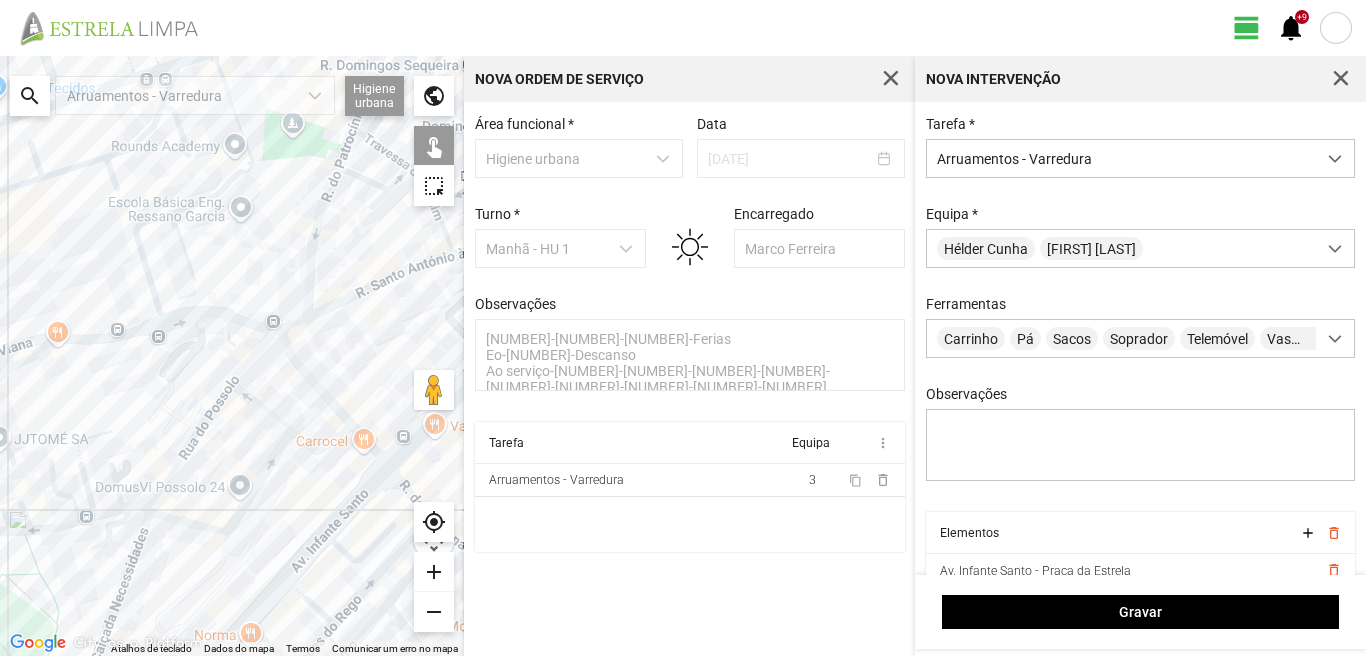 drag, startPoint x: 296, startPoint y: 386, endPoint x: 204, endPoint y: 434, distance: 103.768974 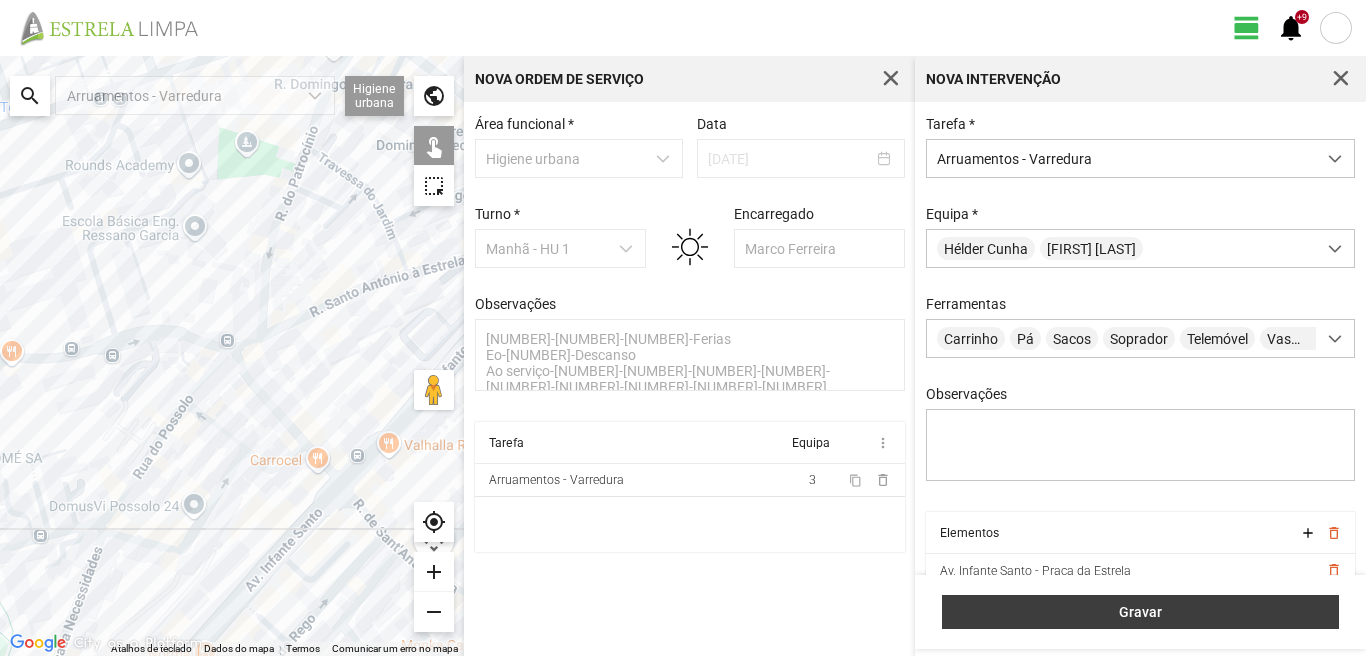 click on "Gravar" at bounding box center [1140, 612] 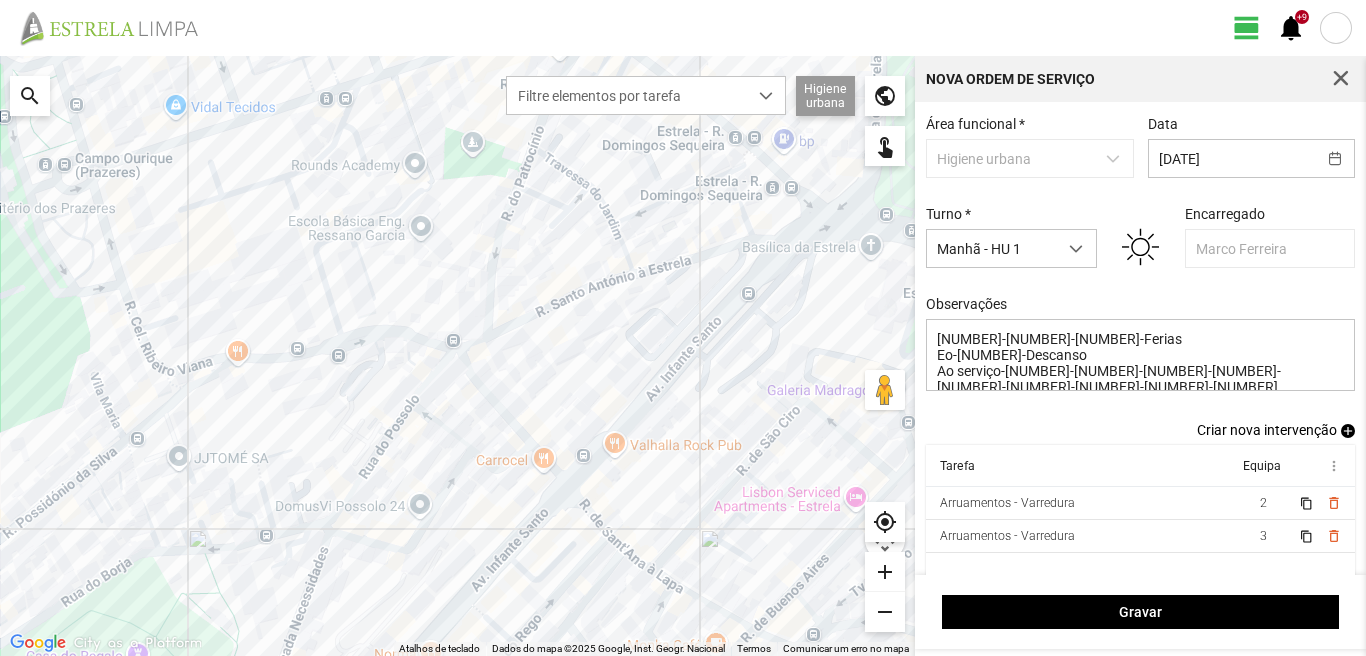 click on "add" at bounding box center (1348, 431) 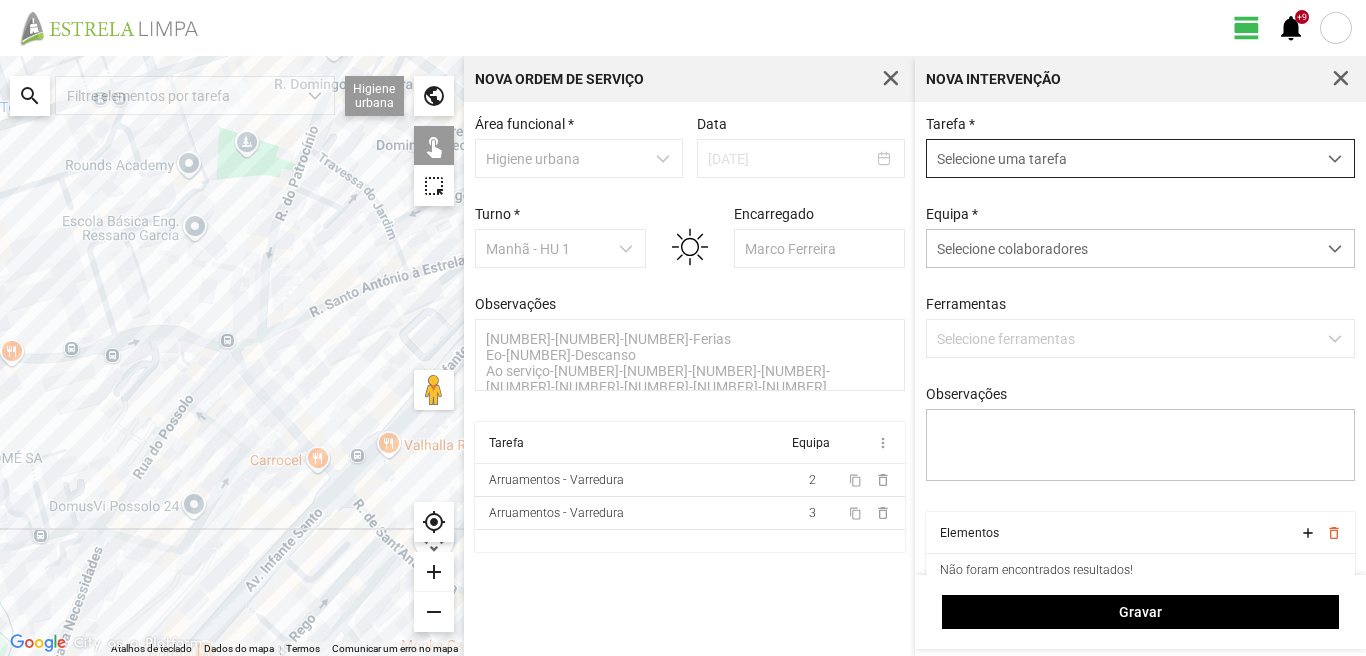 click on "Selecione uma tarefa" at bounding box center (1121, 158) 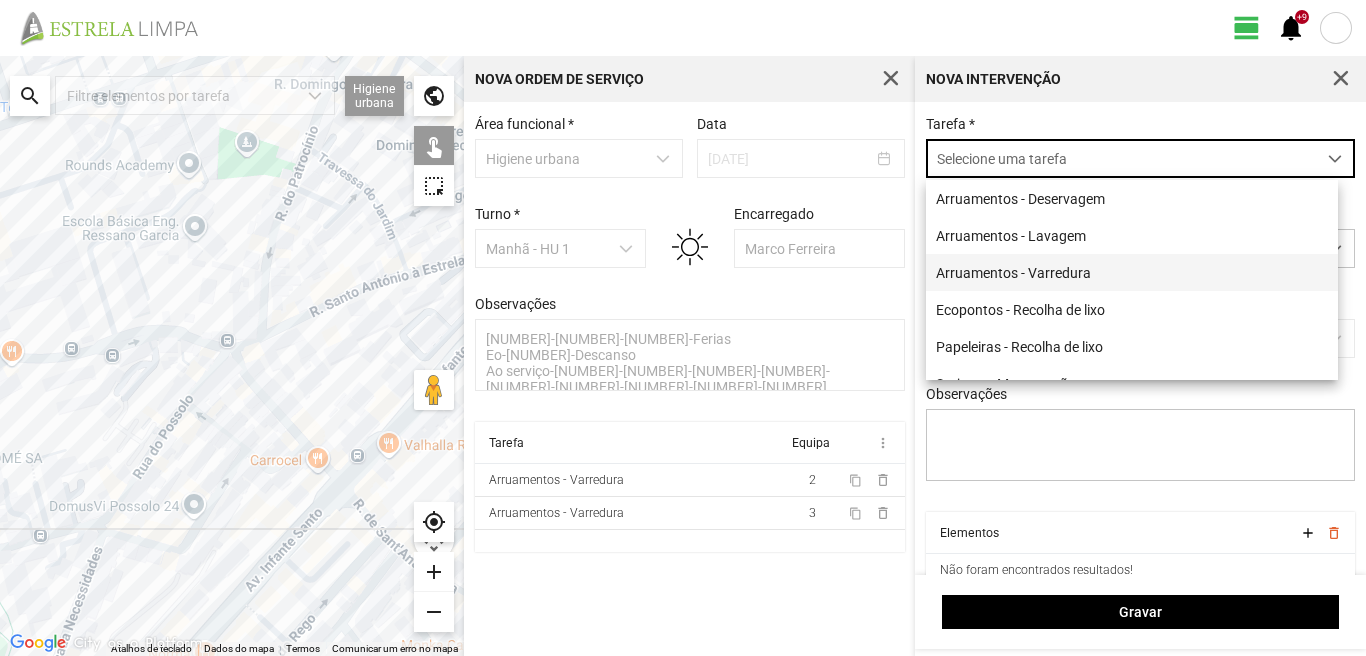click on "Arruamentos - Varredura" at bounding box center [1132, 272] 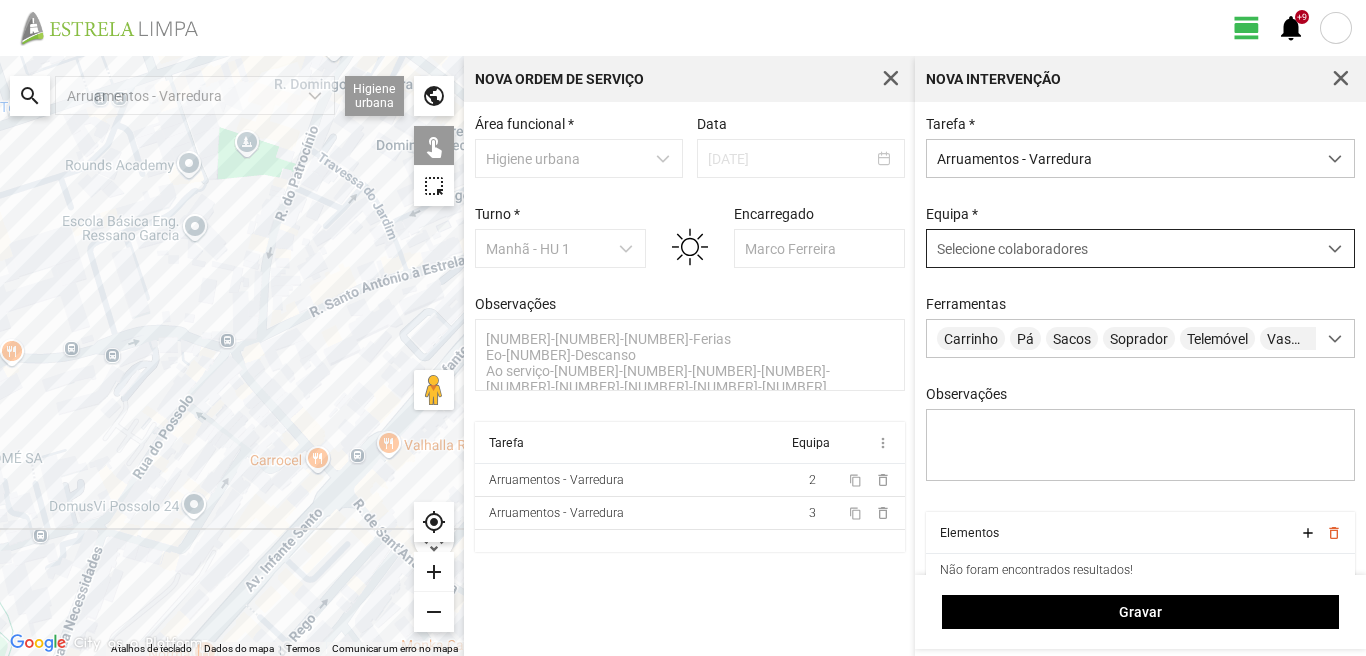 click on "Selecione colaboradores" at bounding box center (1012, 249) 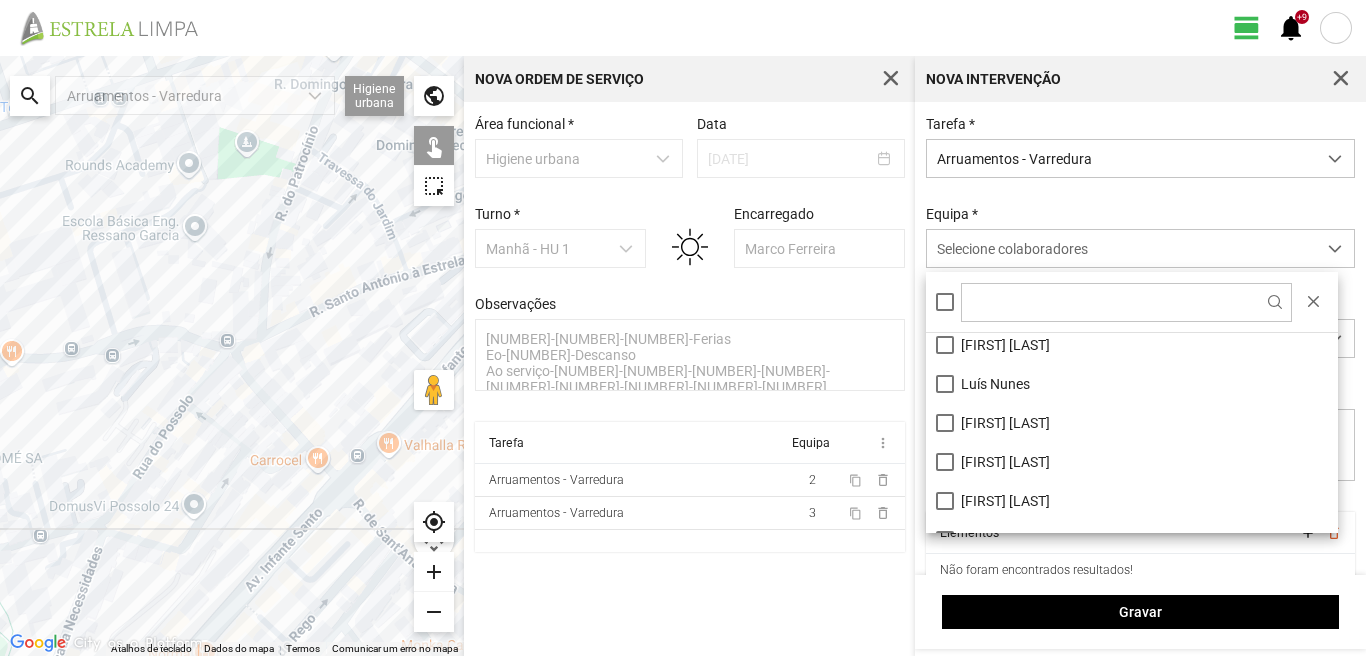 scroll, scrollTop: 168, scrollLeft: 0, axis: vertical 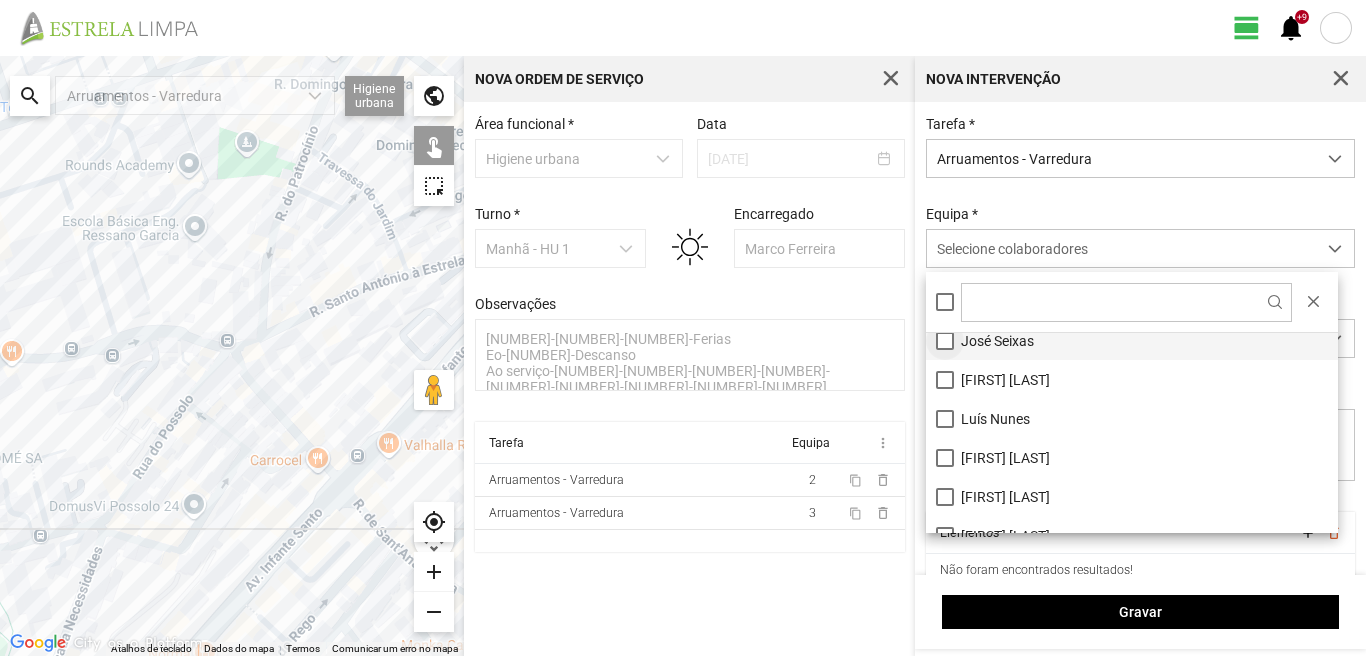 click on "José Seixas" at bounding box center (1132, 340) 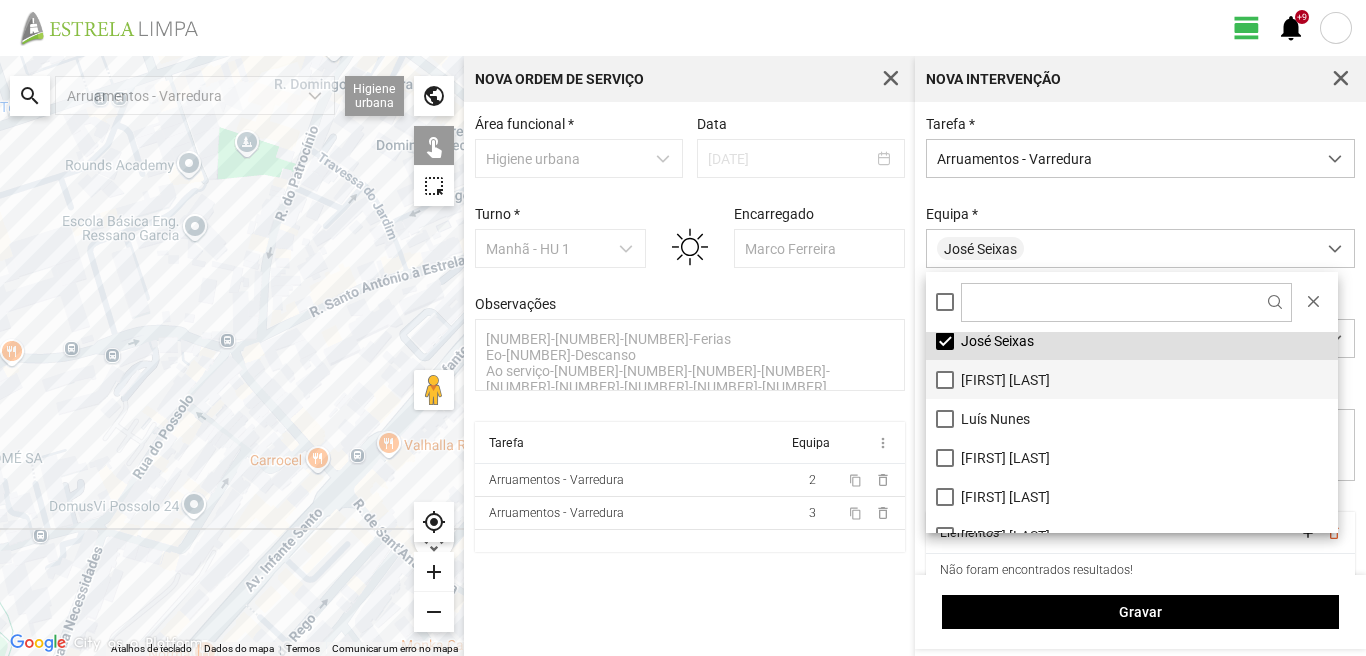 scroll, scrollTop: 0, scrollLeft: 0, axis: both 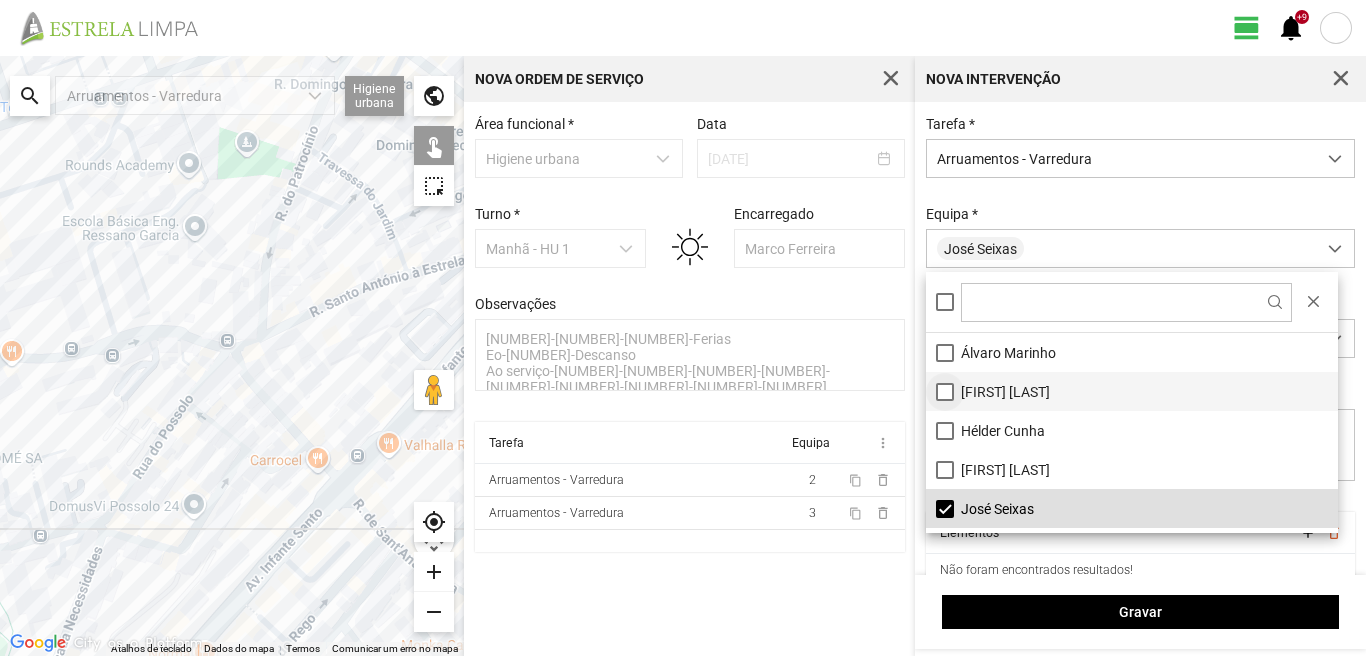 click on "[FIRST] [LAST]" at bounding box center [1132, 391] 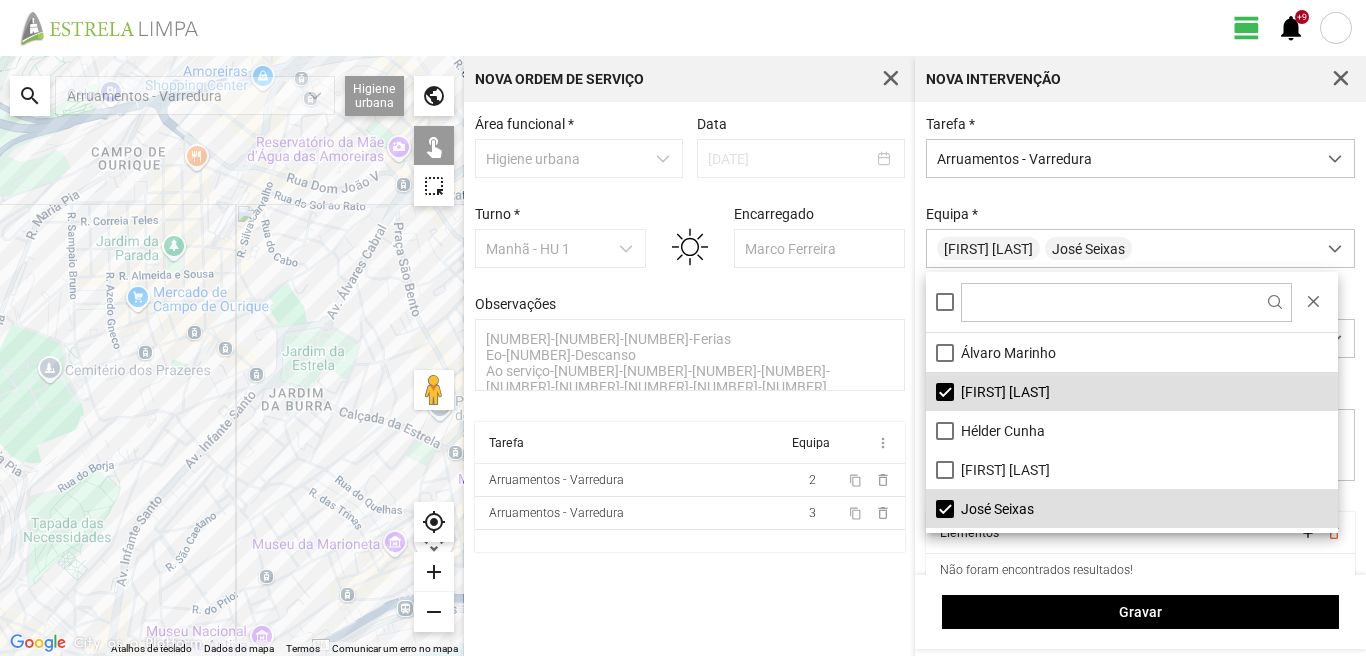 drag, startPoint x: 318, startPoint y: 496, endPoint x: 144, endPoint y: 530, distance: 177.29073 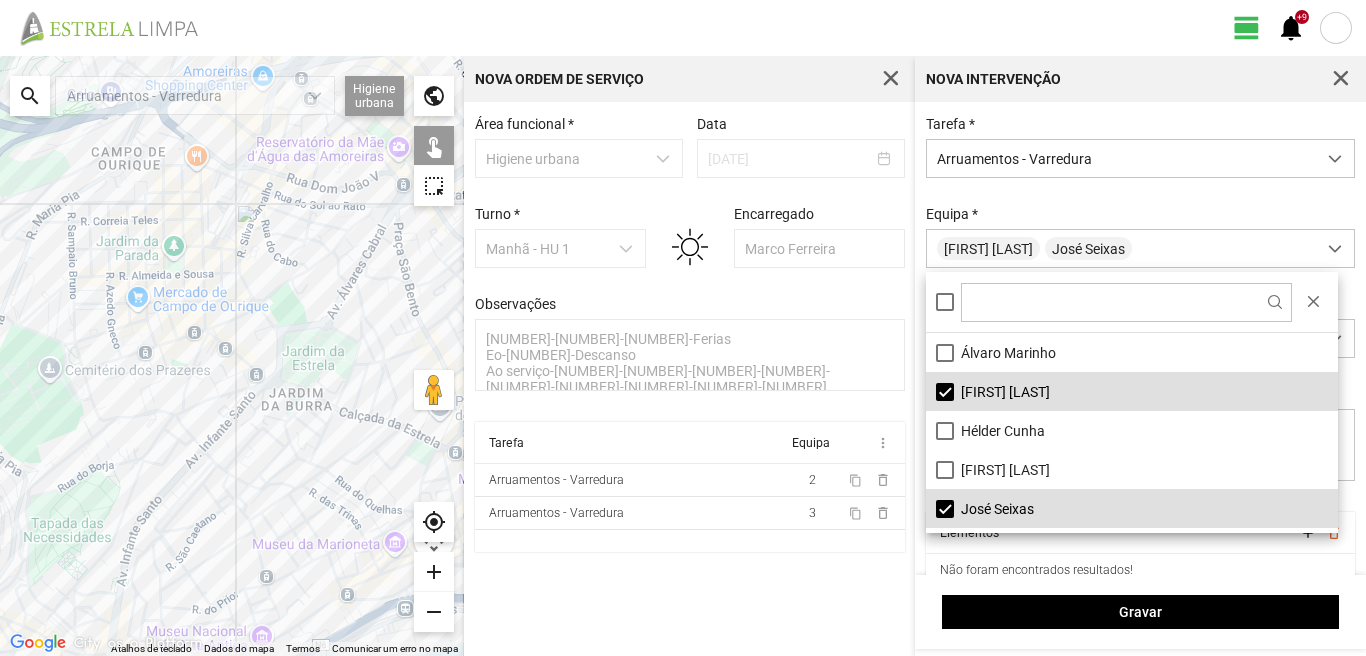 click 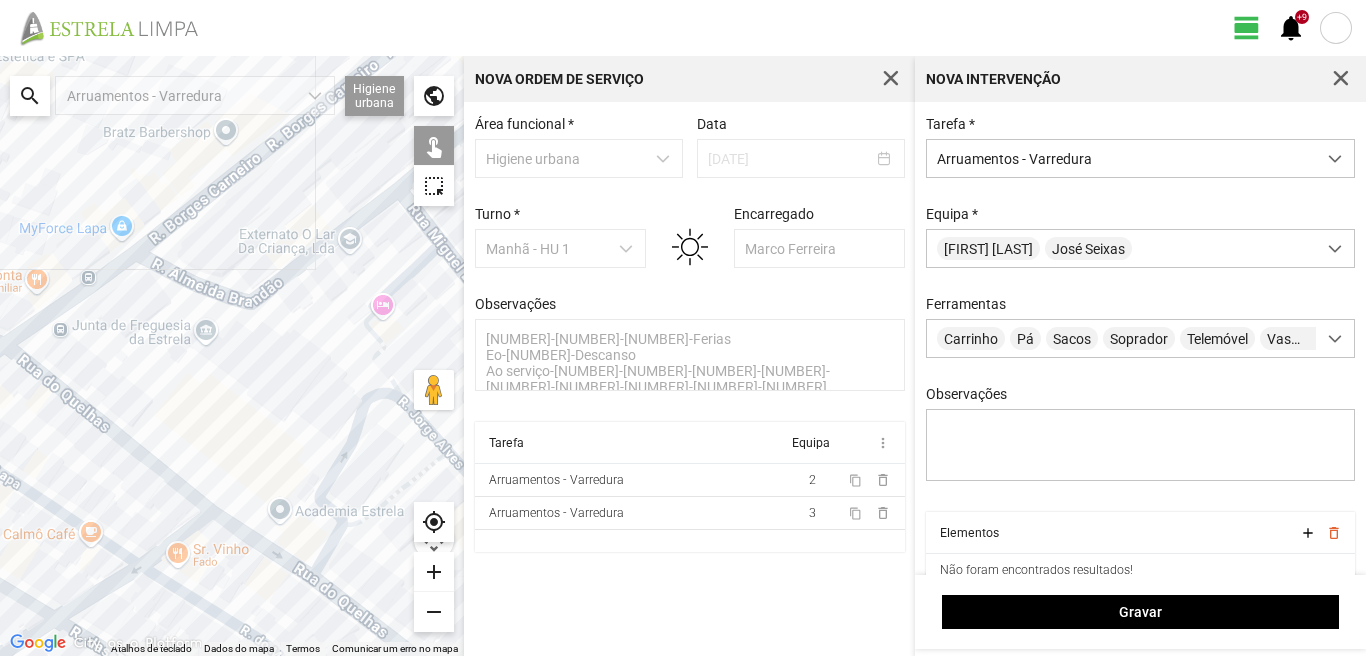 drag, startPoint x: 193, startPoint y: 378, endPoint x: 252, endPoint y: 579, distance: 209.48032 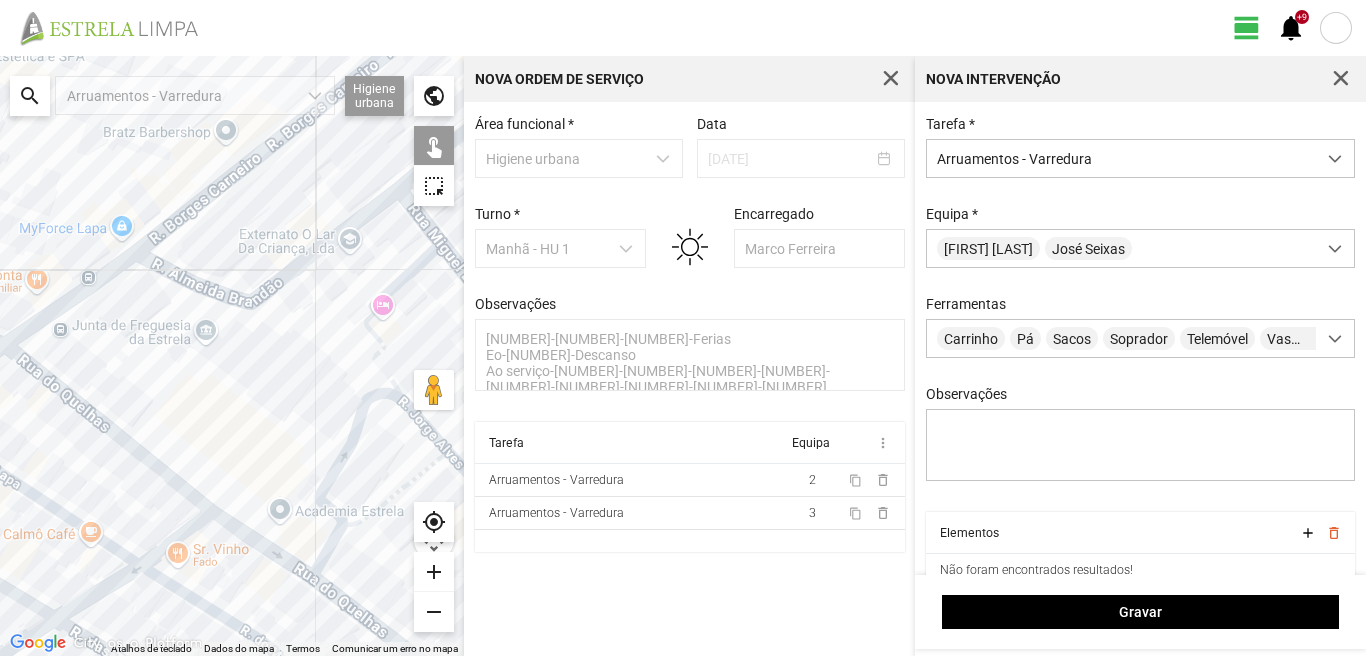 click 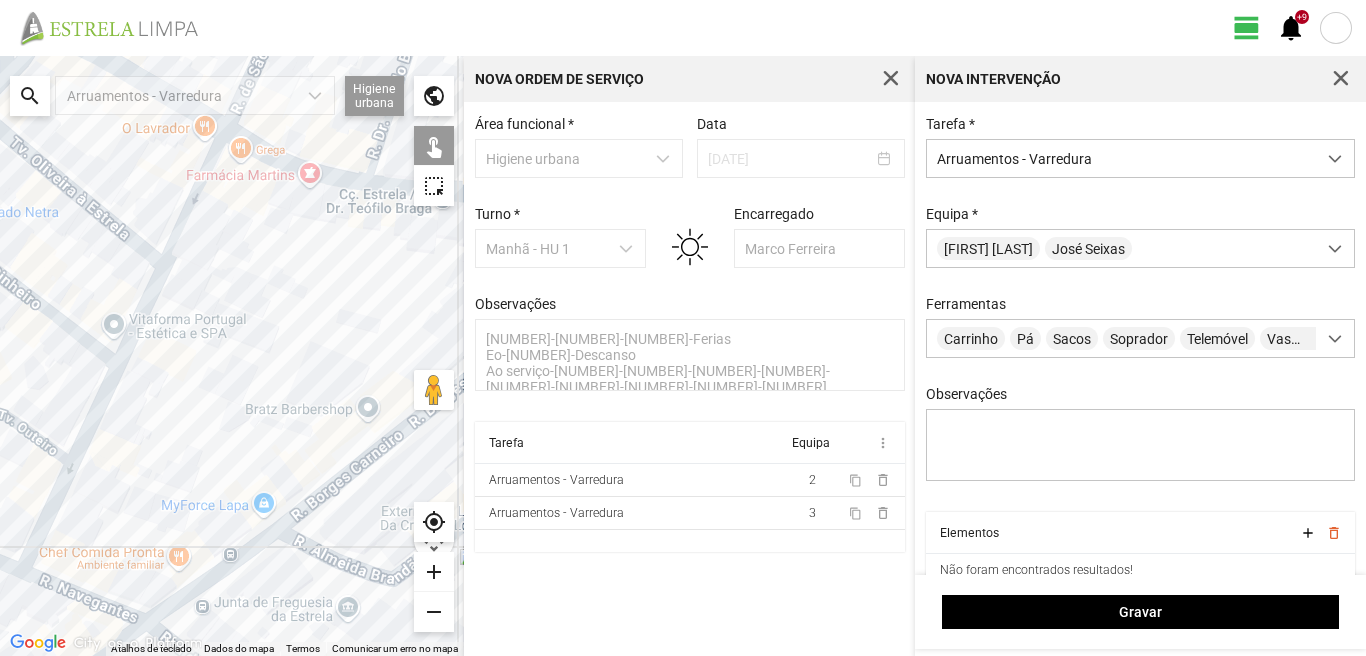 drag, startPoint x: 224, startPoint y: 472, endPoint x: 392, endPoint y: 583, distance: 201.3579 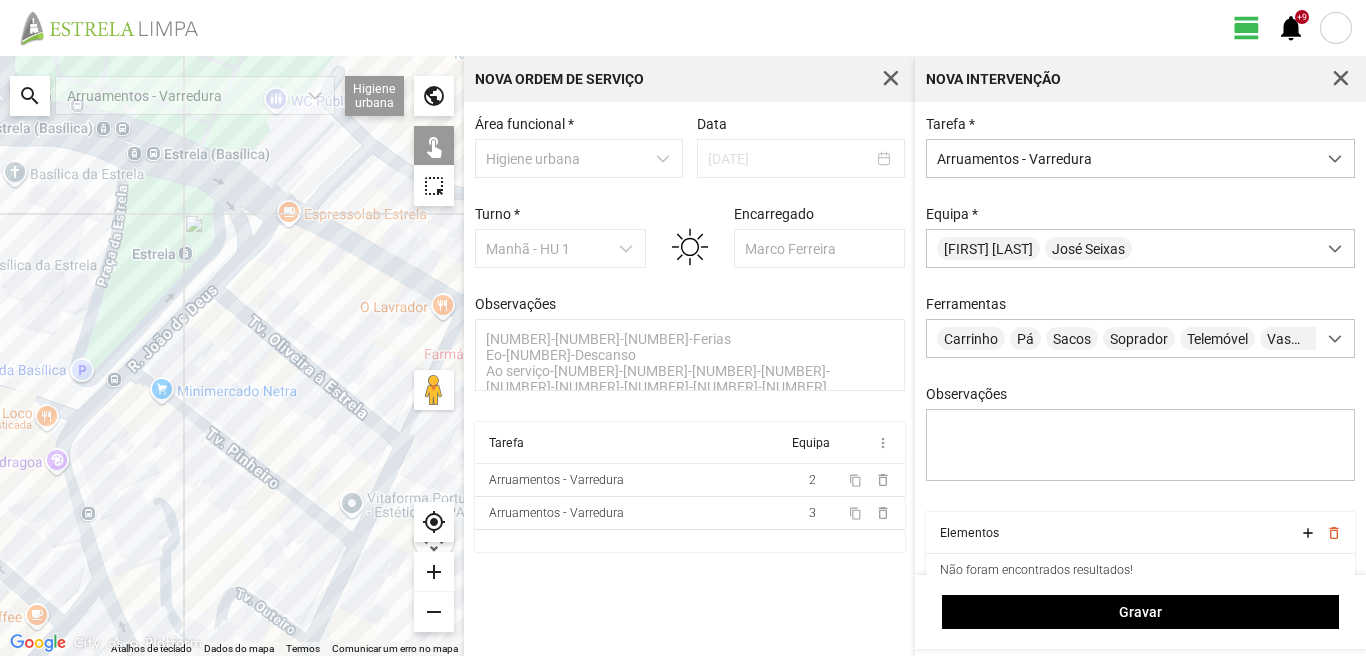 drag, startPoint x: 241, startPoint y: 487, endPoint x: 289, endPoint y: 542, distance: 73 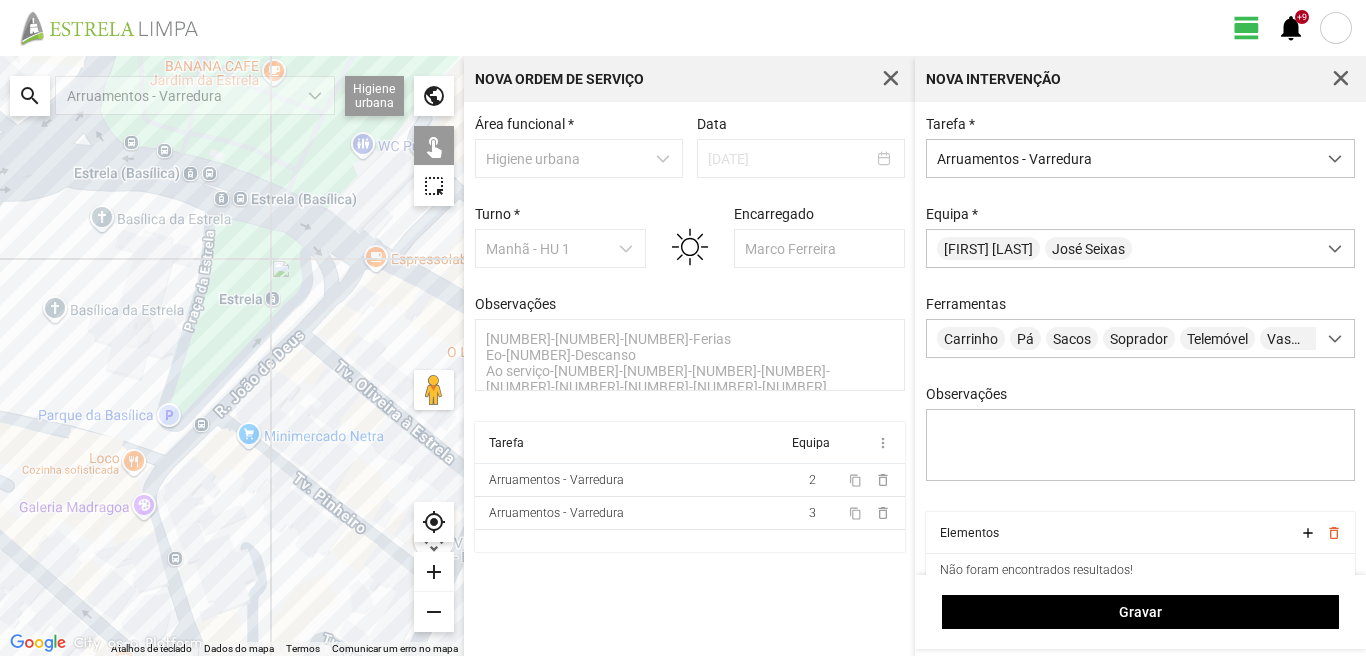 drag, startPoint x: 144, startPoint y: 565, endPoint x: 142, endPoint y: 432, distance: 133.01503 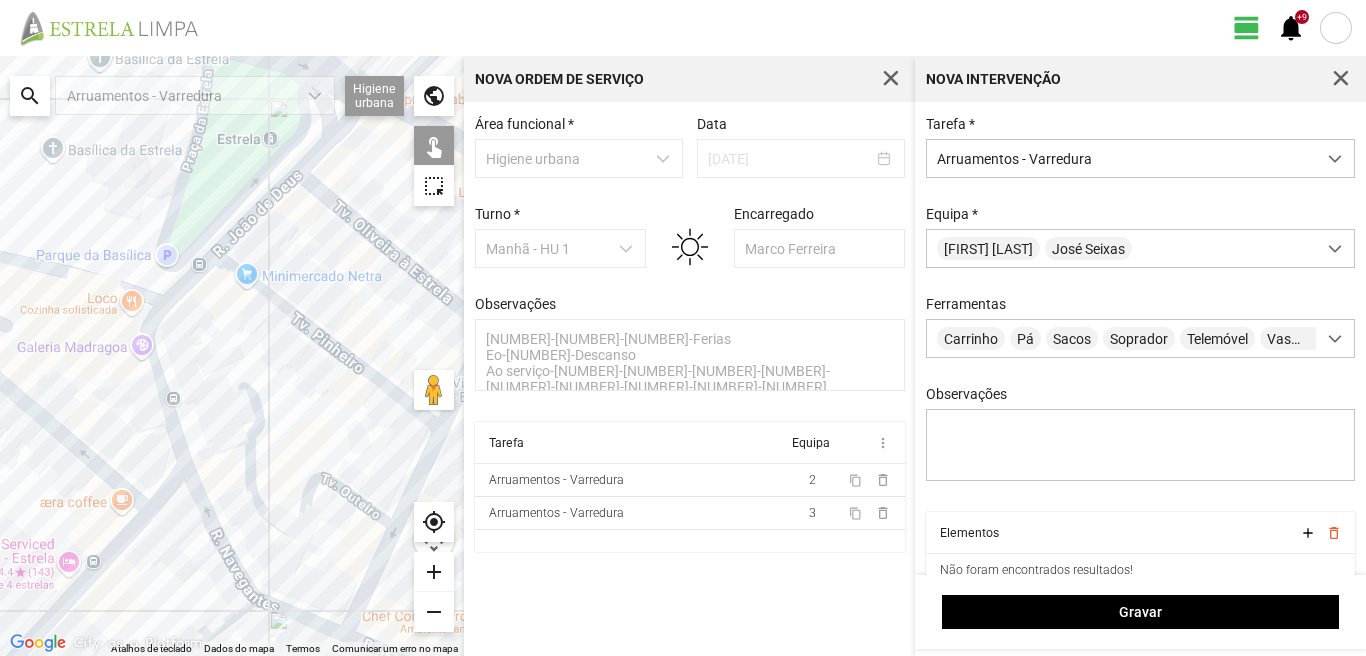 drag, startPoint x: 223, startPoint y: 557, endPoint x: 218, endPoint y: 531, distance: 26.476404 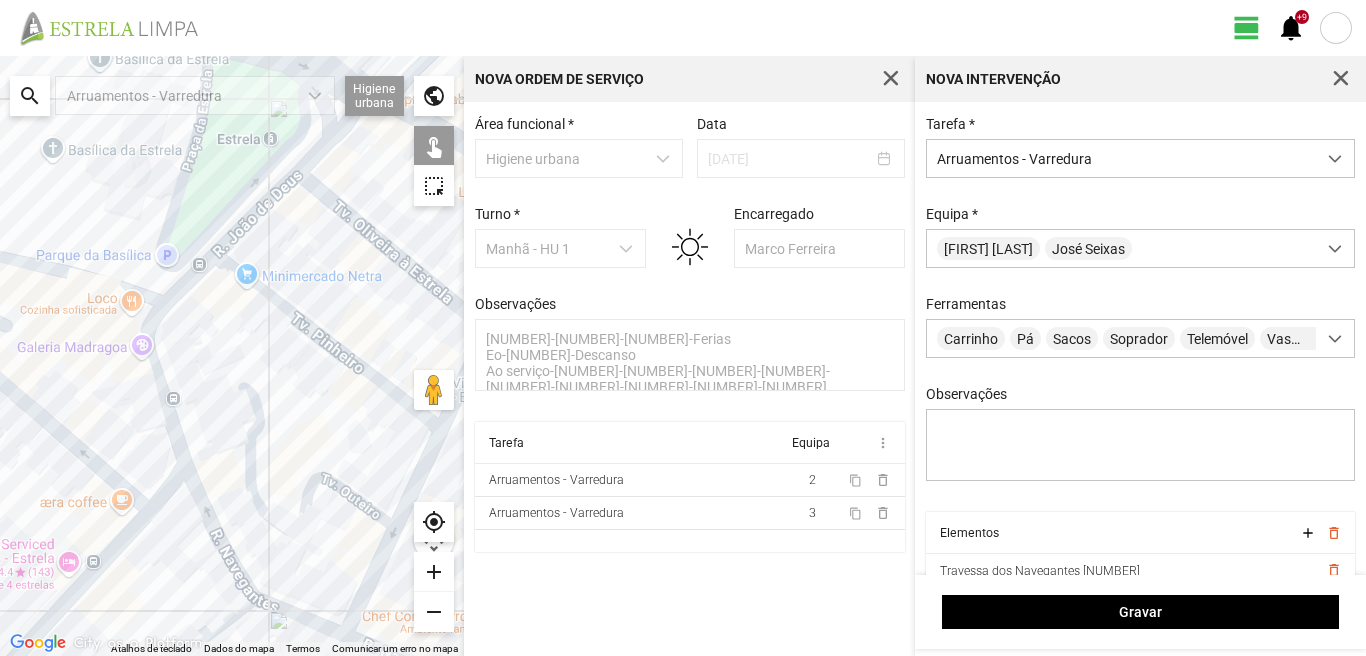 click 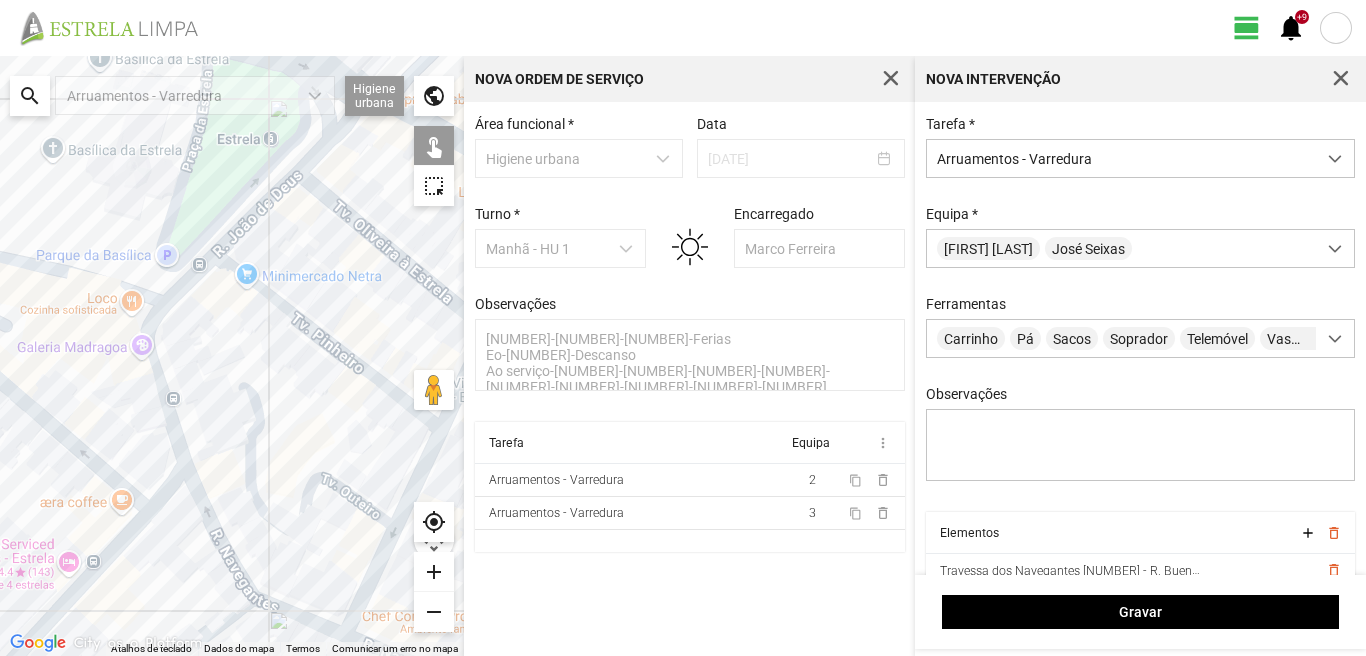 click 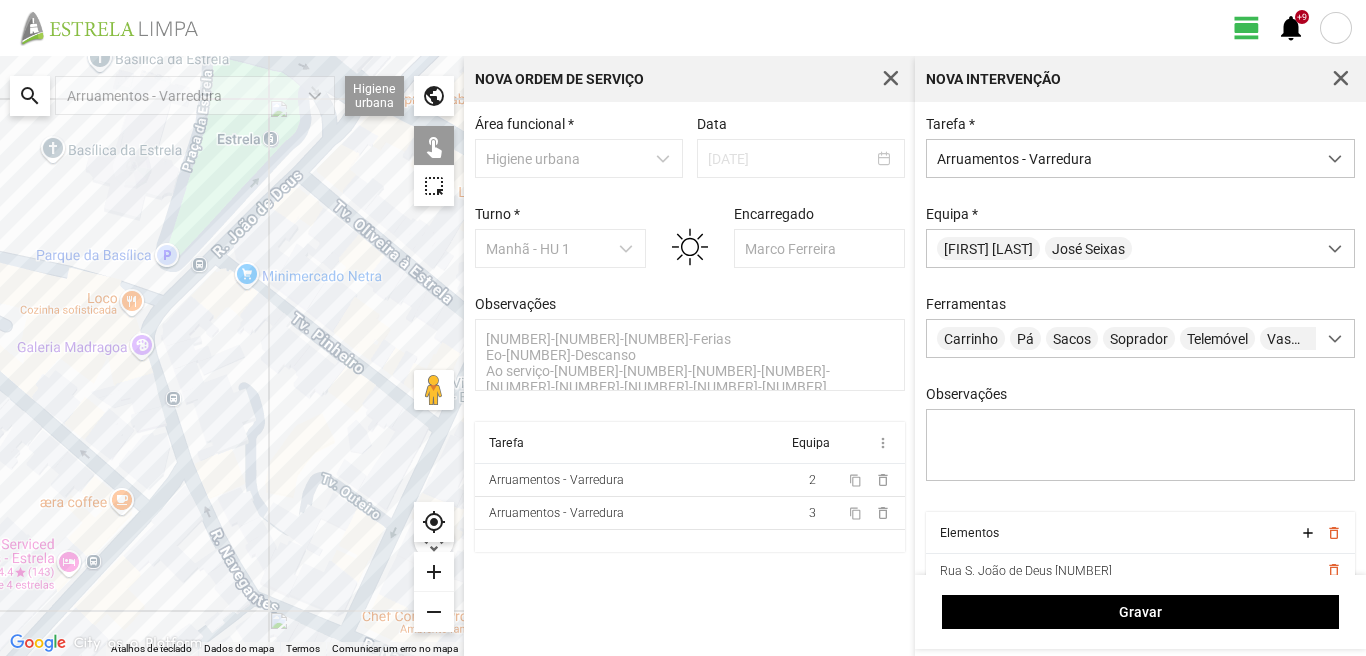 click 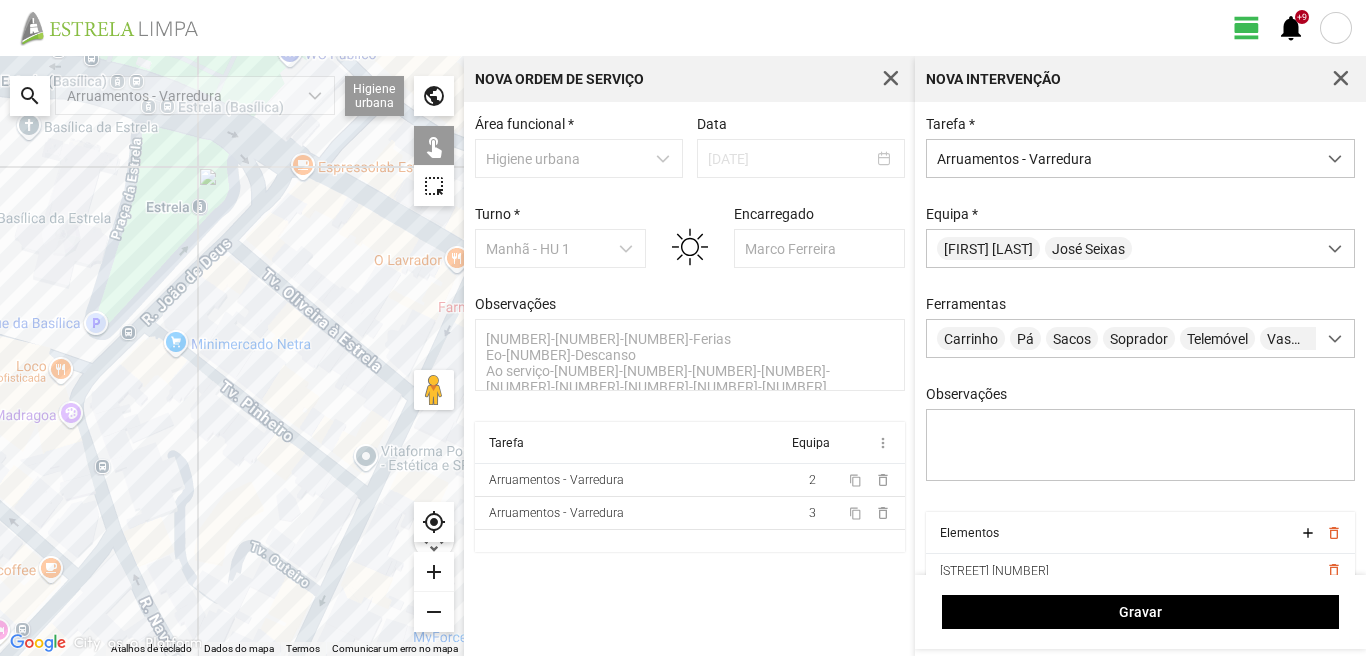 drag, startPoint x: 338, startPoint y: 165, endPoint x: 242, endPoint y: 257, distance: 132.96616 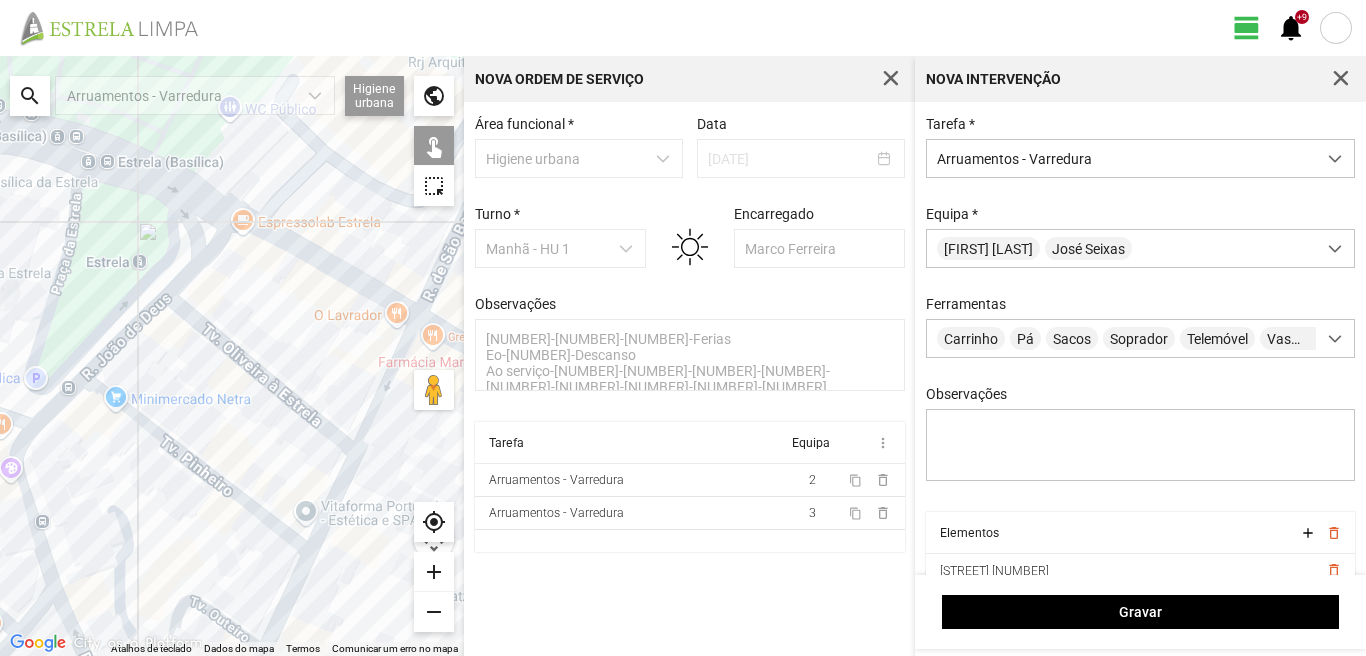 click 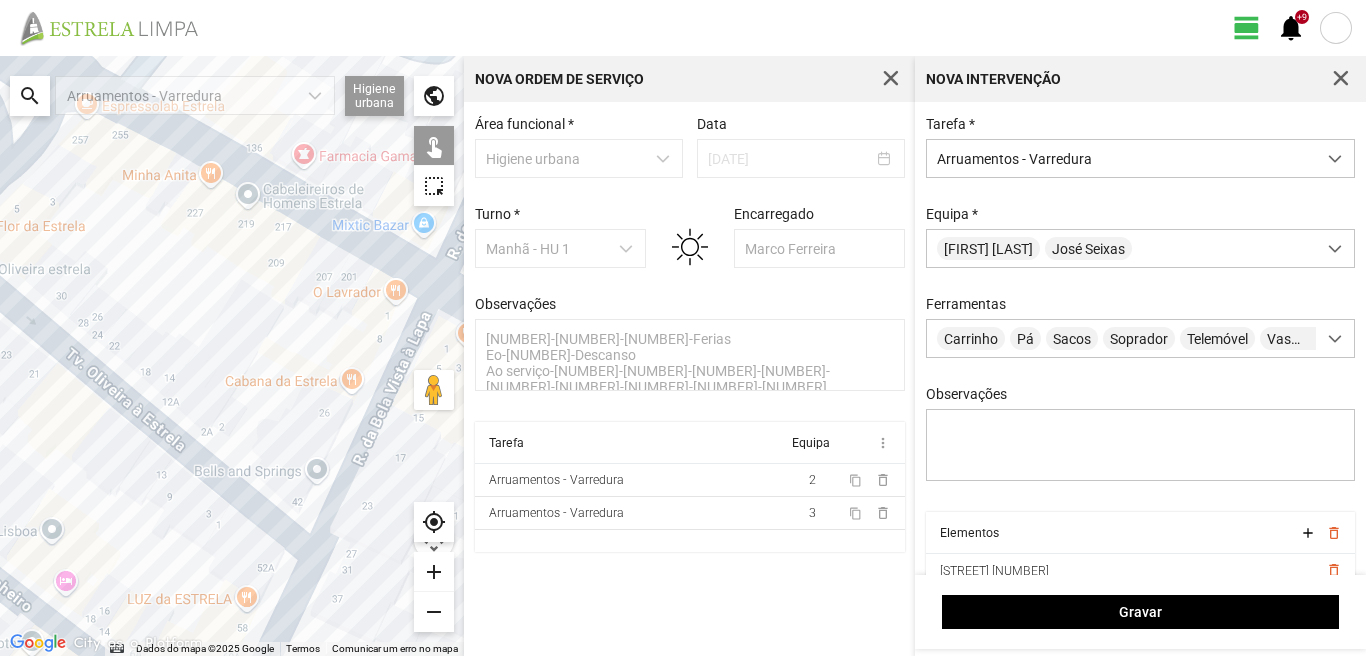 click 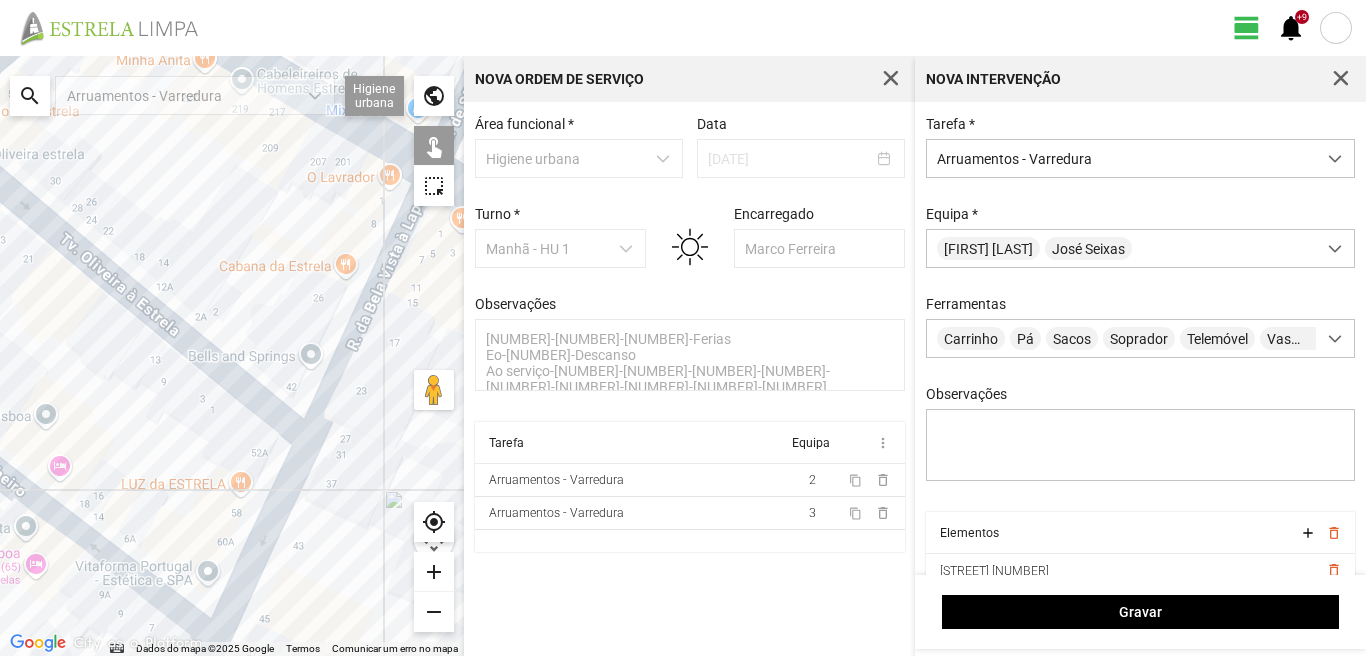 drag, startPoint x: 347, startPoint y: 542, endPoint x: 345, endPoint y: 400, distance: 142.01408 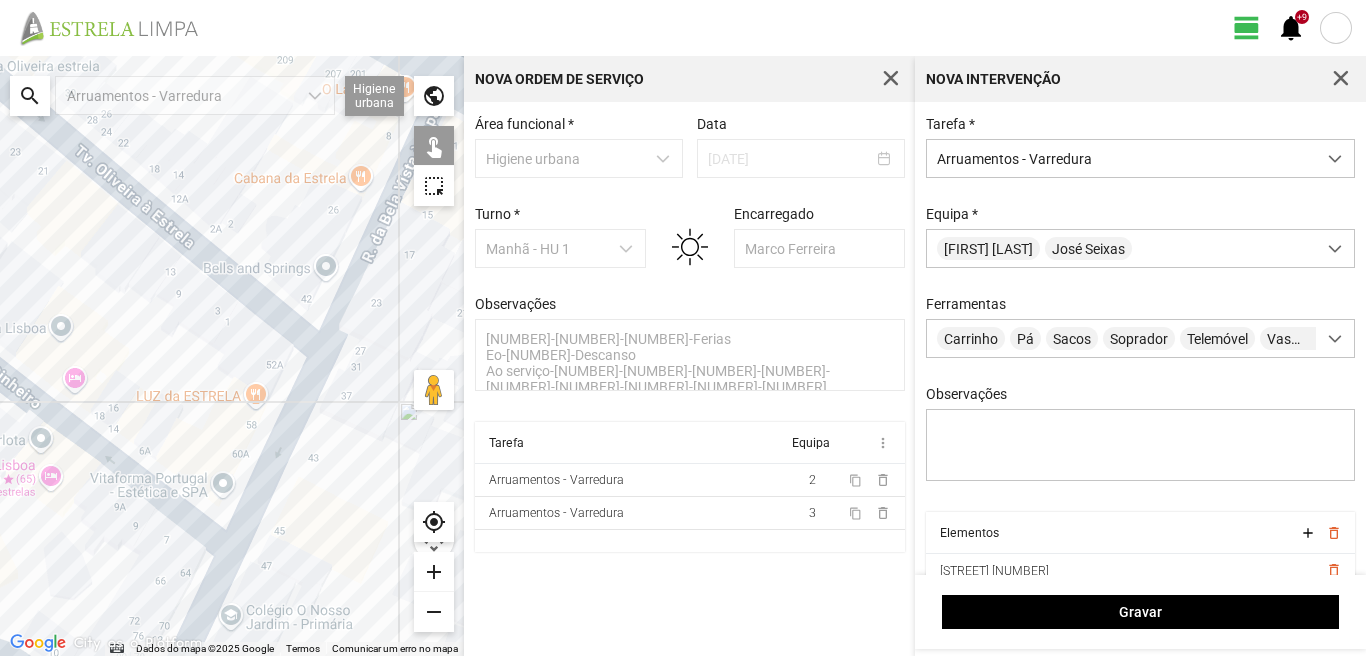 click 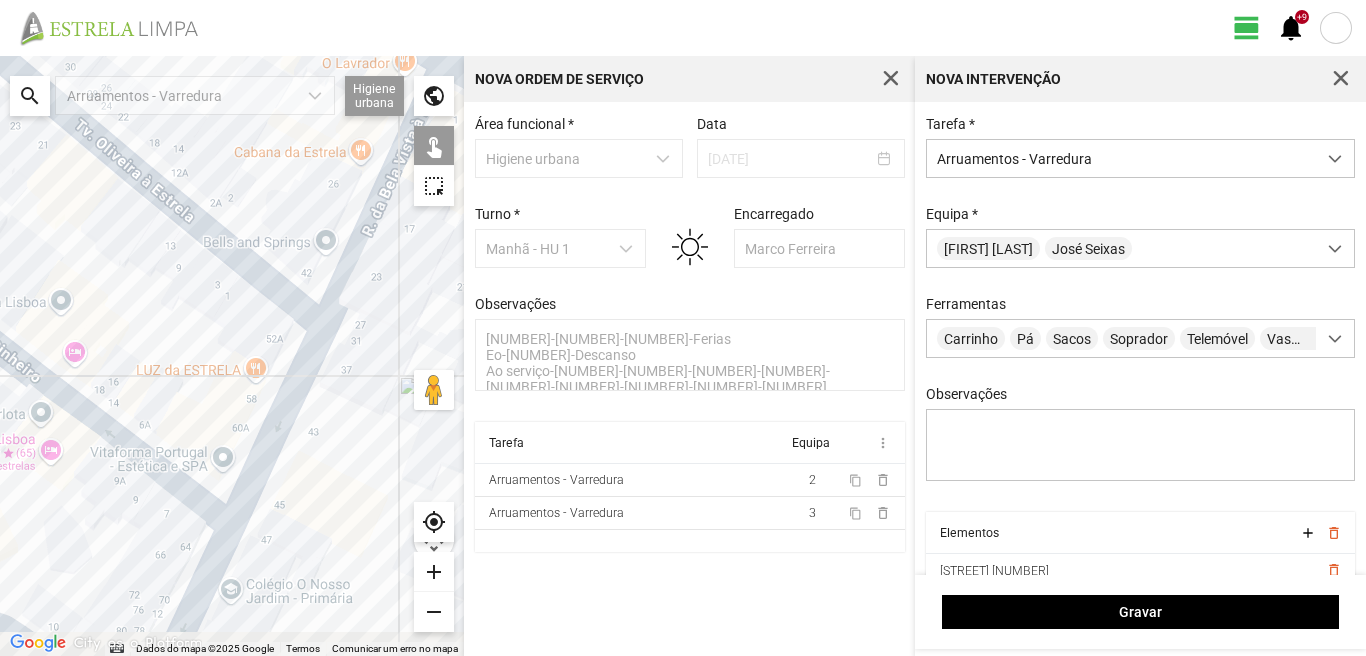drag, startPoint x: 239, startPoint y: 548, endPoint x: 267, endPoint y: 451, distance: 100.96039 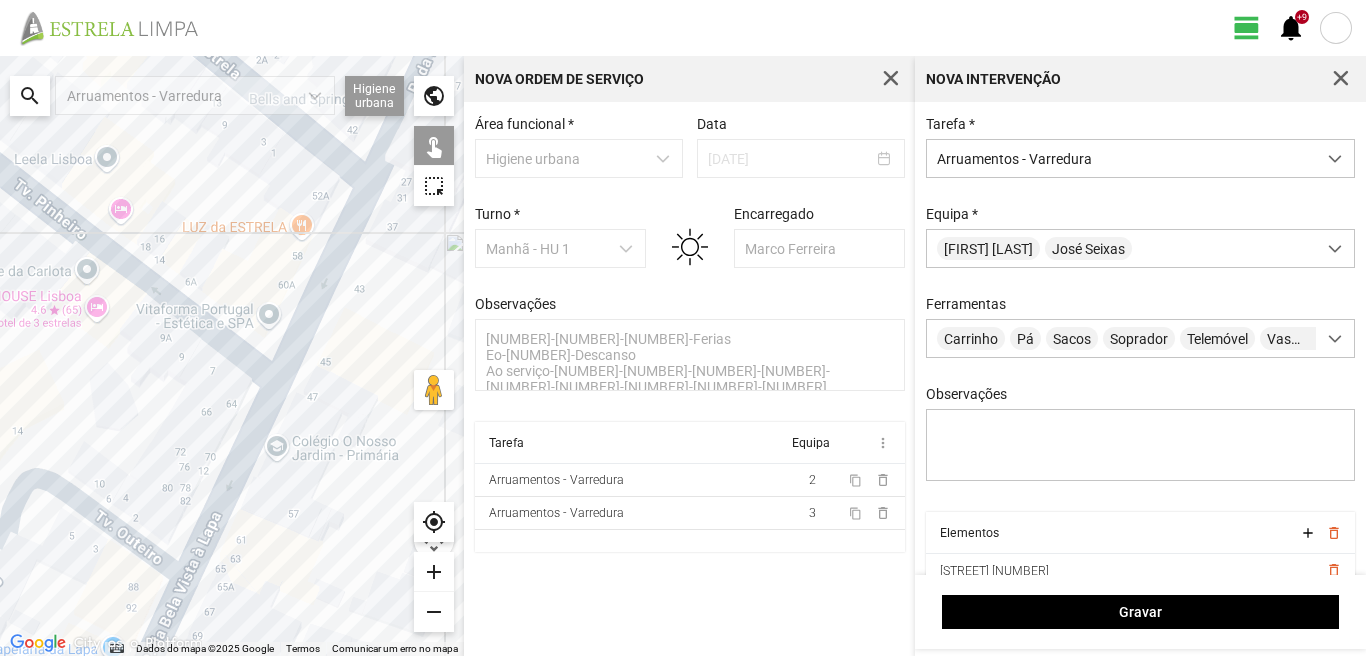 click 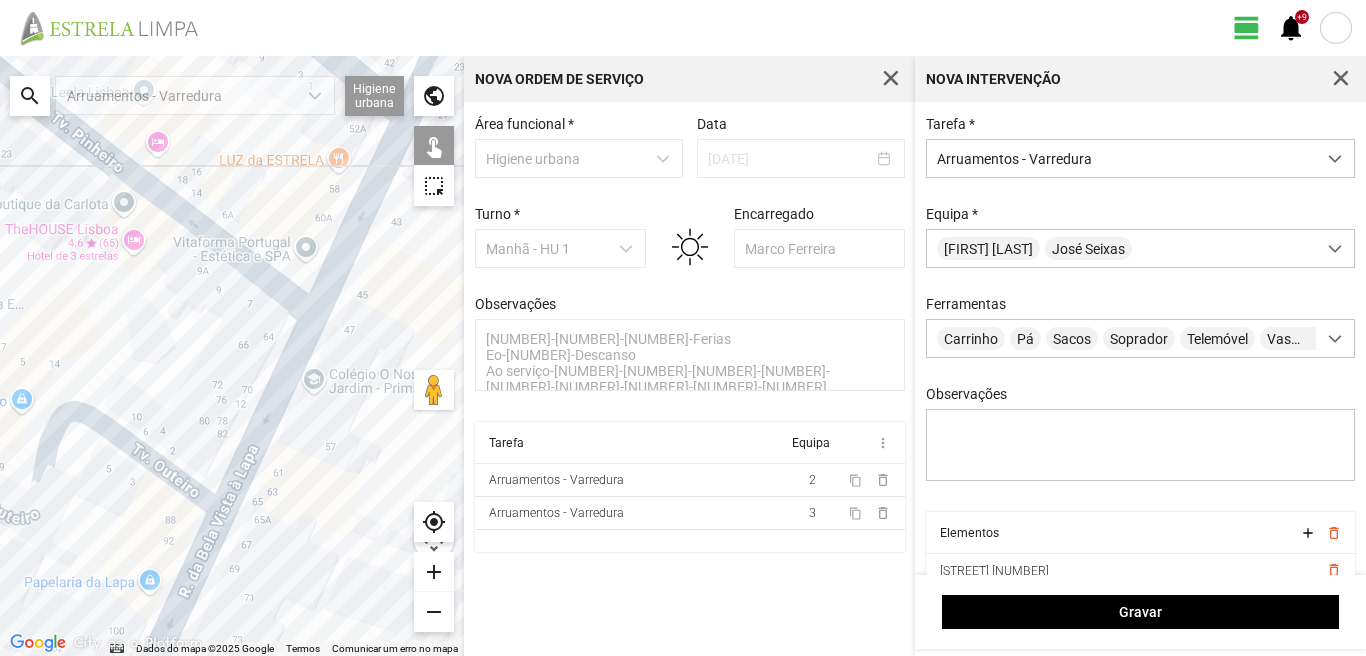 drag, startPoint x: 155, startPoint y: 598, endPoint x: 211, endPoint y: 481, distance: 129.71121 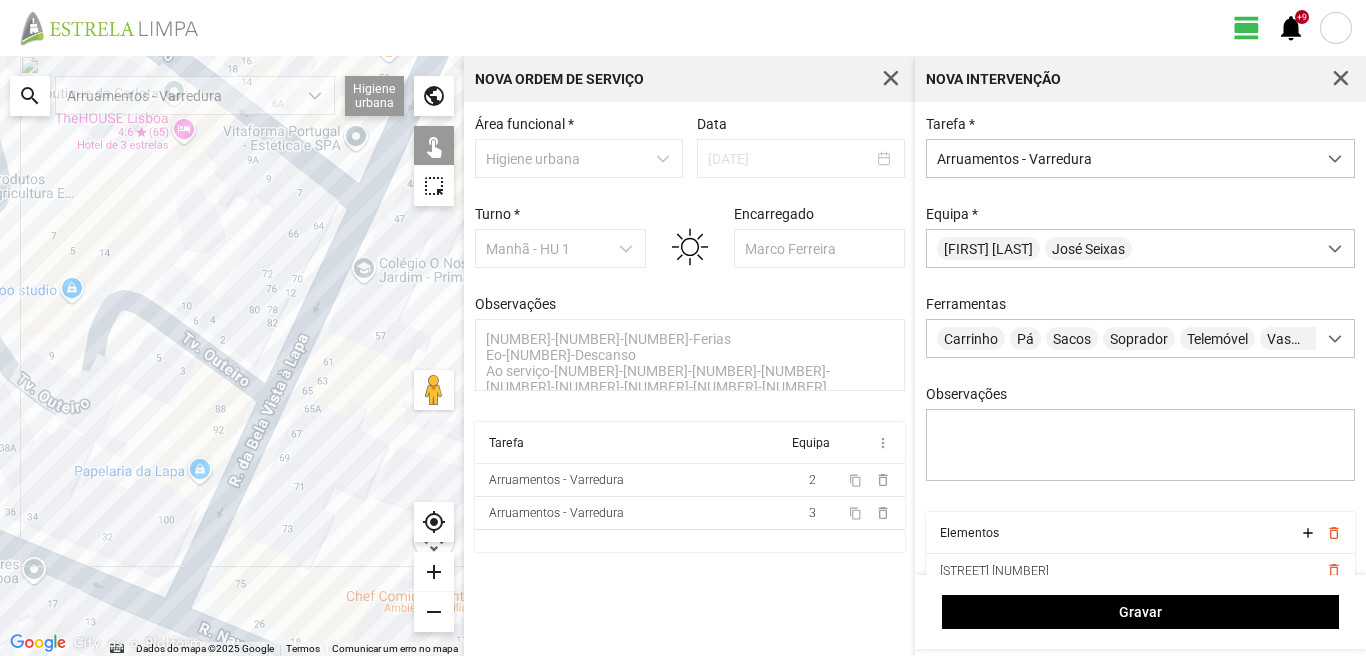 click 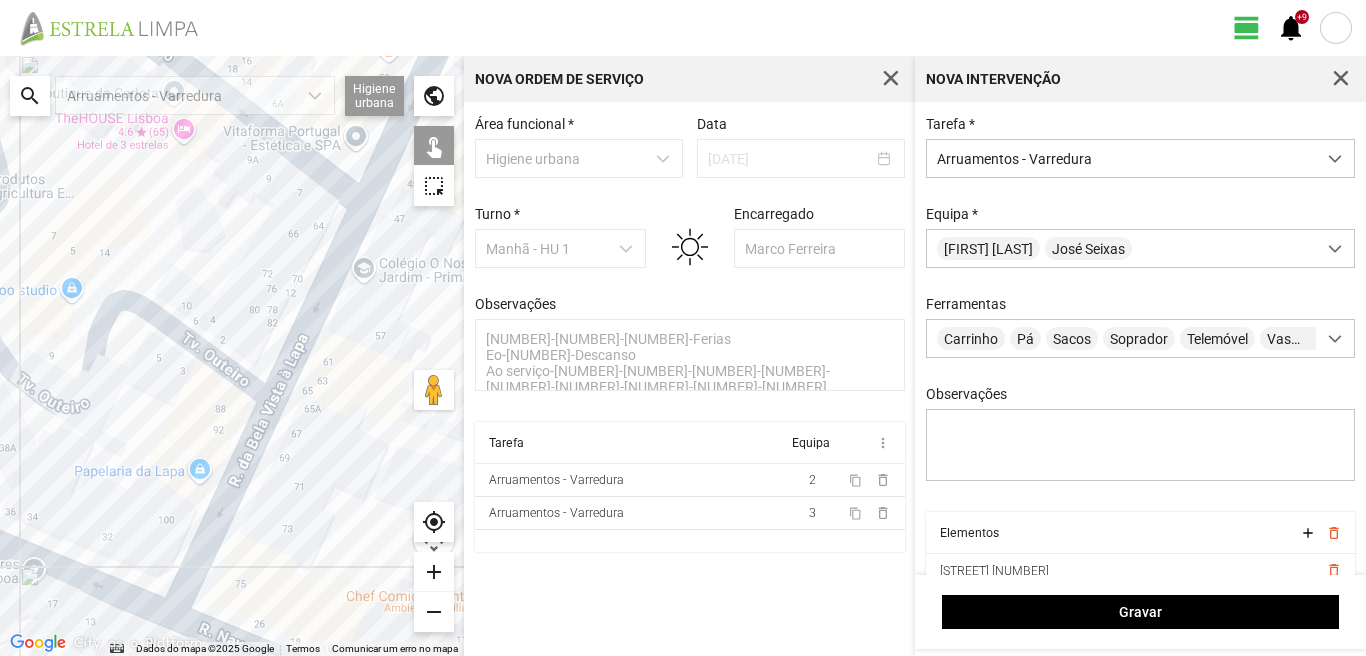 click 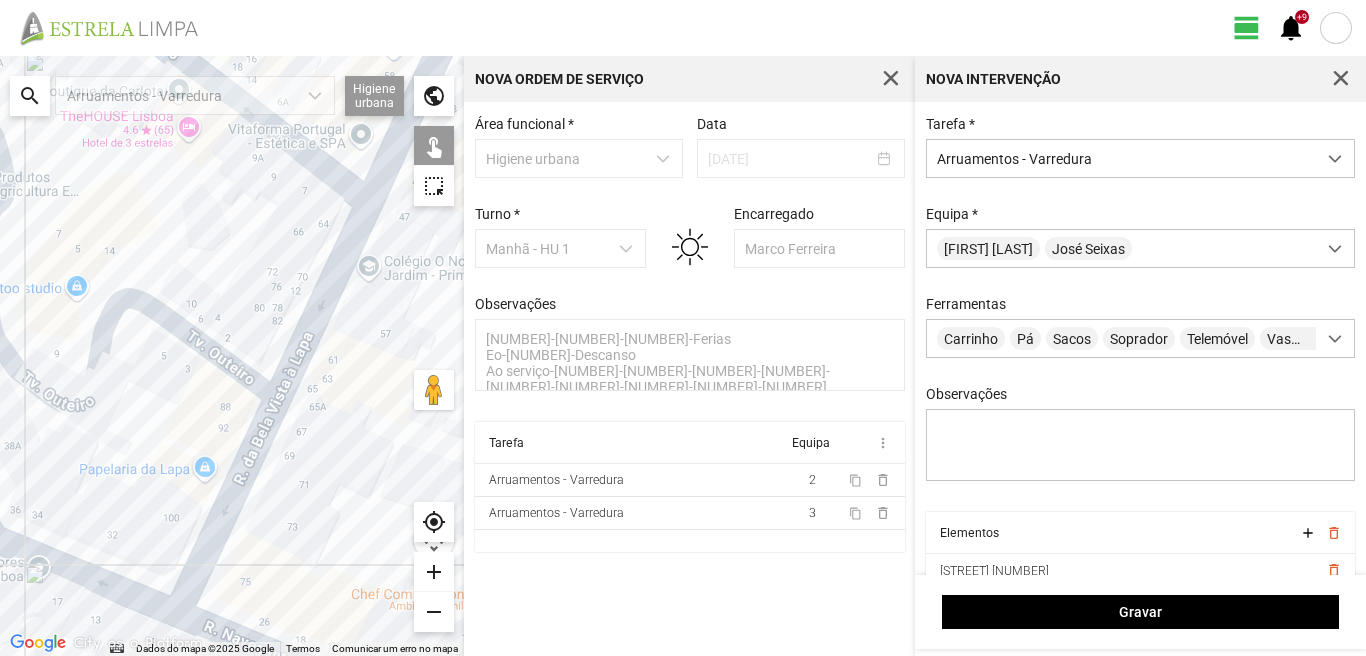 drag, startPoint x: 124, startPoint y: 531, endPoint x: 243, endPoint y: 470, distance: 133.7236 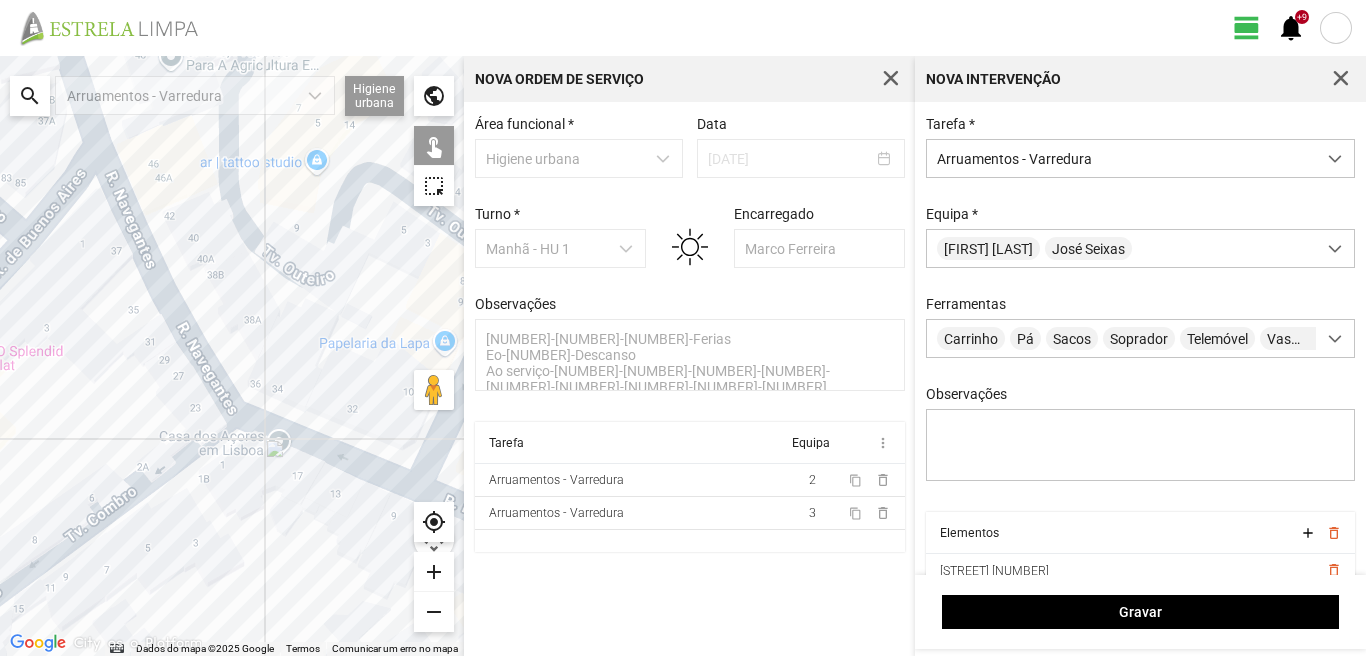 click 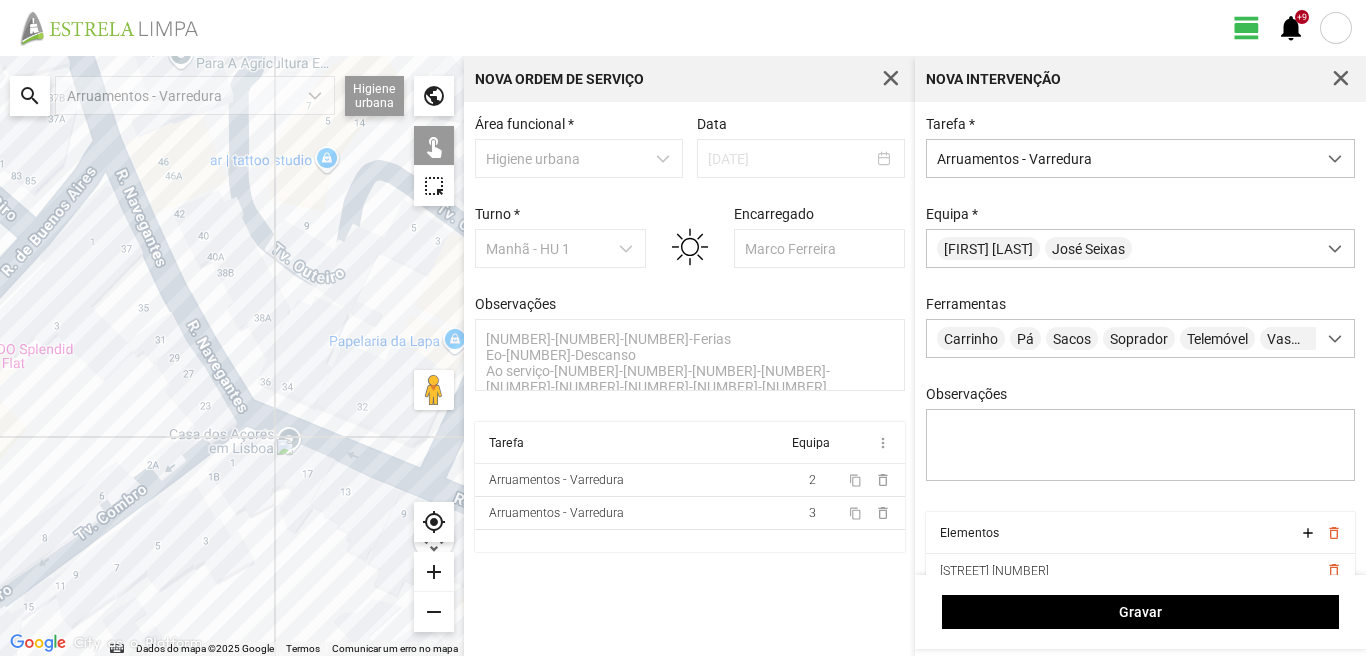 drag, startPoint x: 187, startPoint y: 443, endPoint x: 351, endPoint y: 356, distance: 185.64752 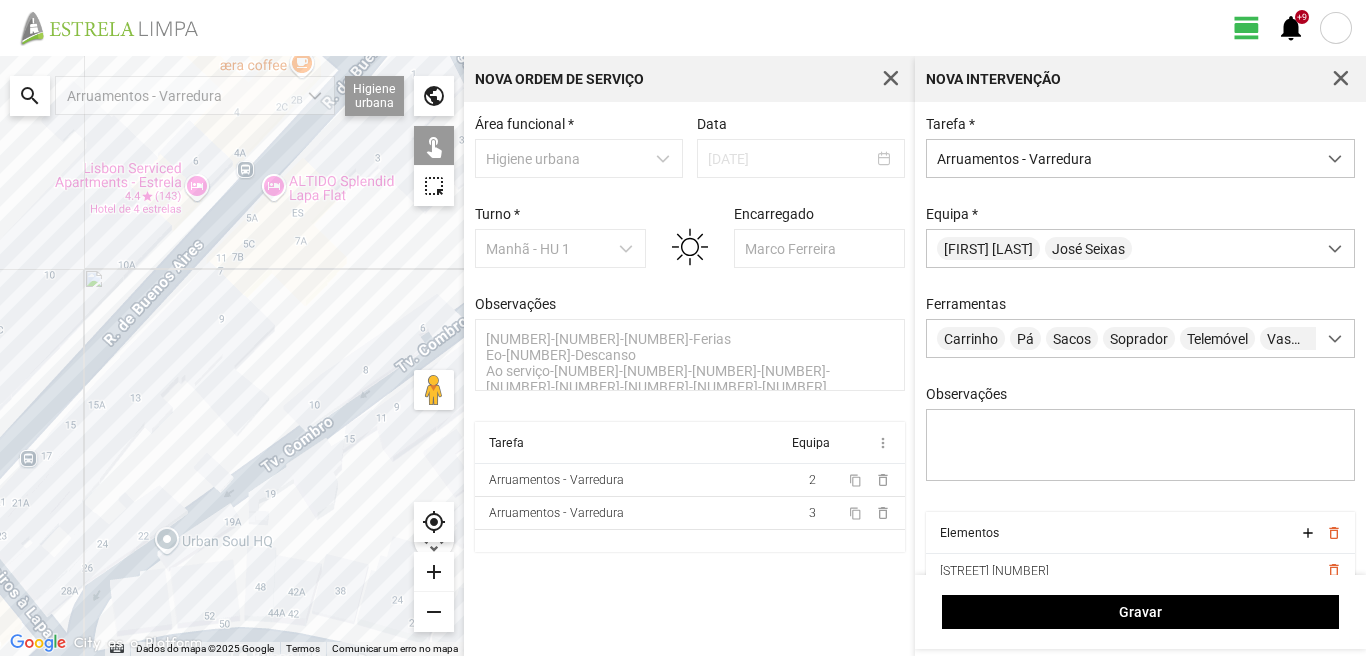 drag, startPoint x: 144, startPoint y: 450, endPoint x: 340, endPoint y: 355, distance: 217.80956 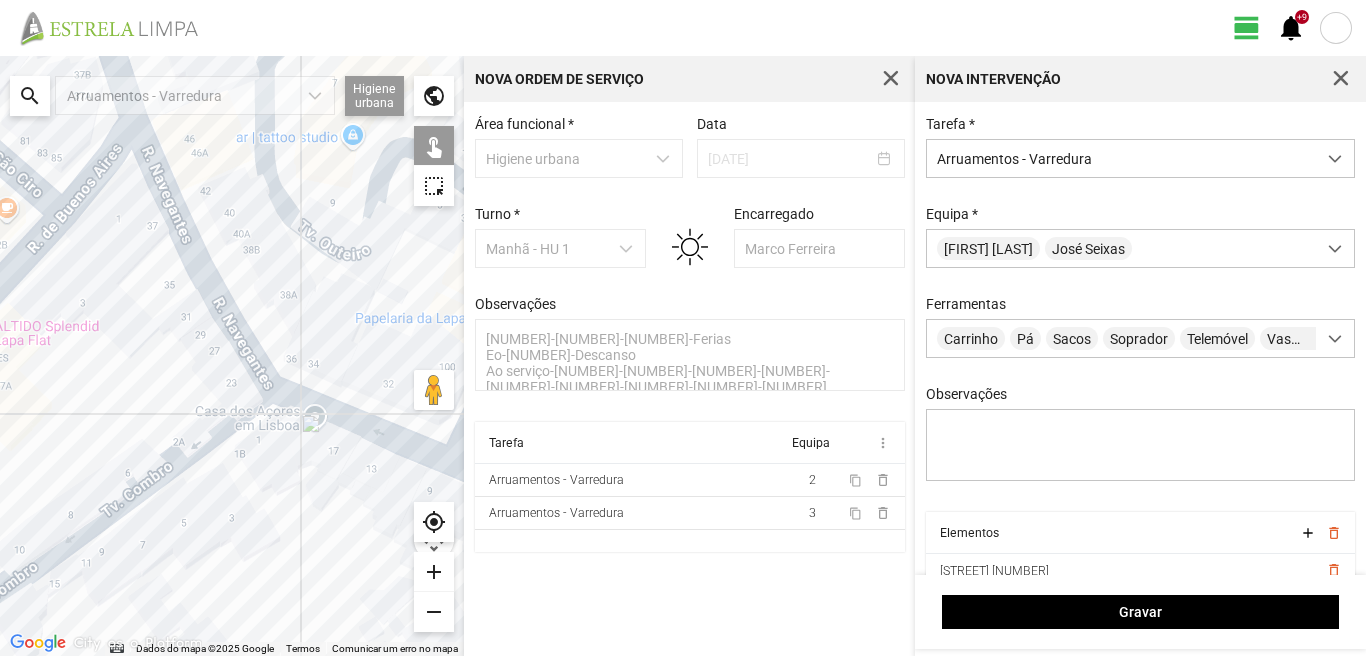 drag, startPoint x: 340, startPoint y: 355, endPoint x: 0, endPoint y: 518, distance: 377.05304 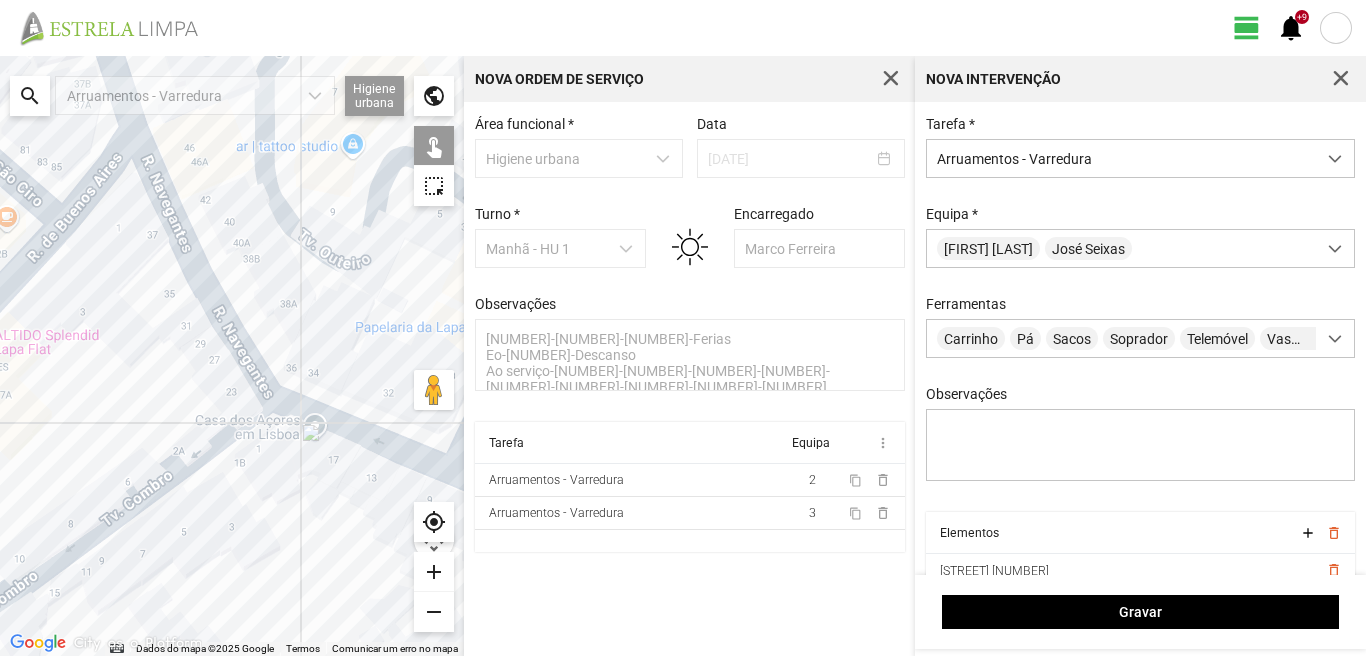 drag, startPoint x: 346, startPoint y: 403, endPoint x: 98, endPoint y: 475, distance: 258.2402 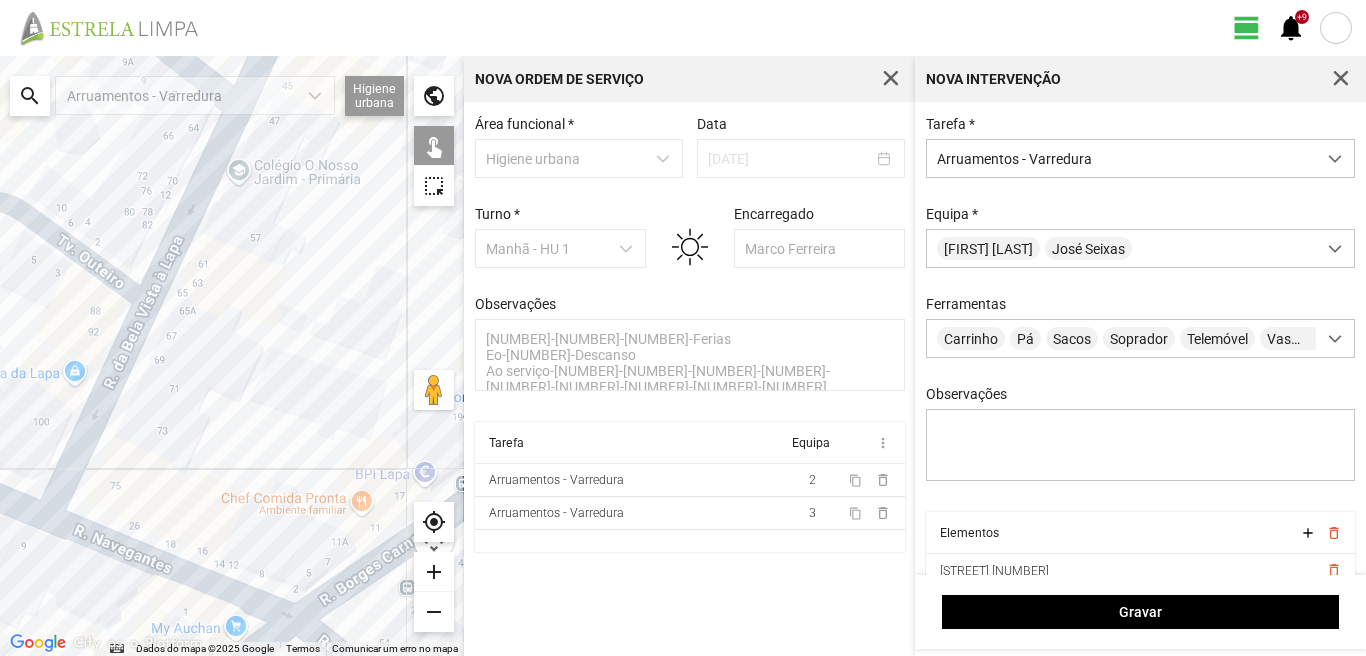drag, startPoint x: 159, startPoint y: 497, endPoint x: 159, endPoint y: 452, distance: 45 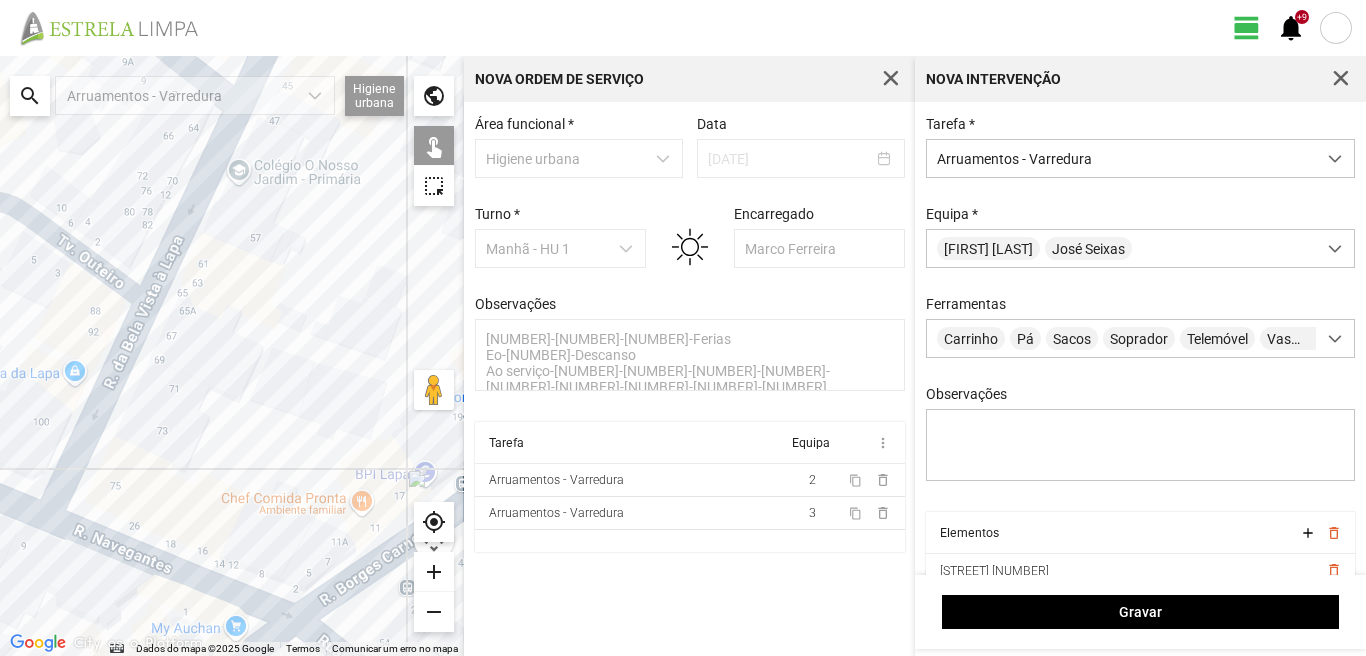 click 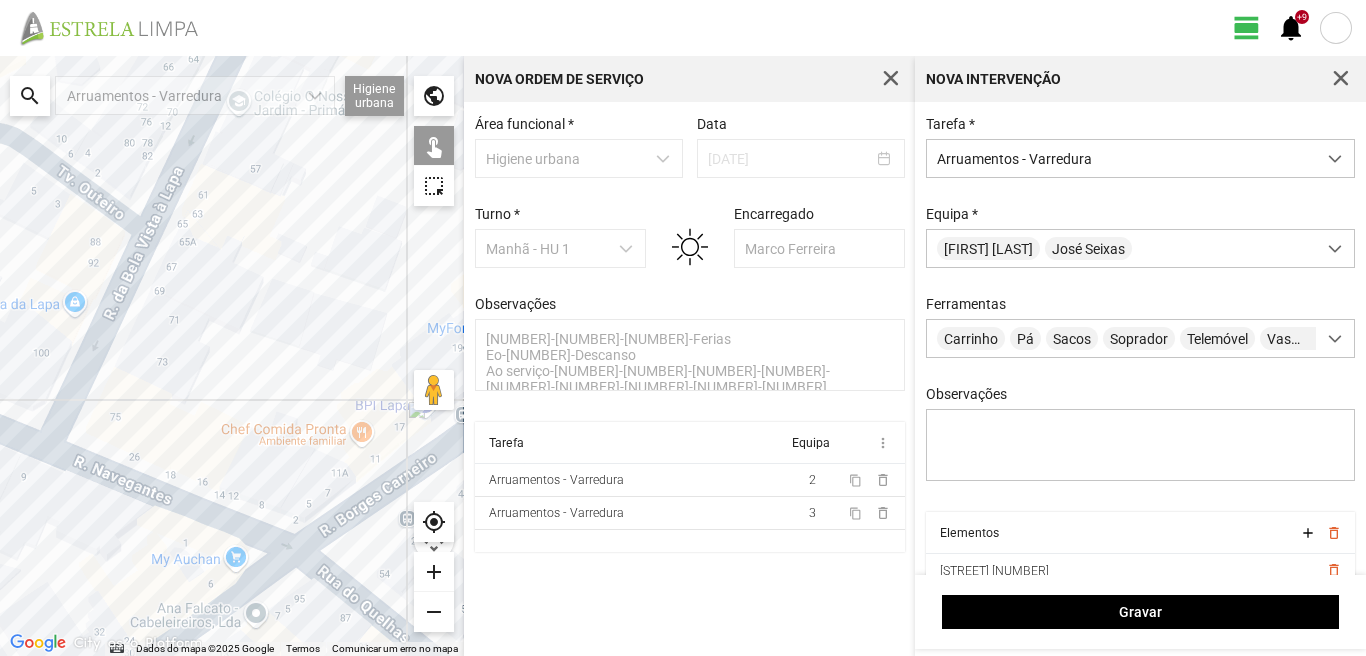 click 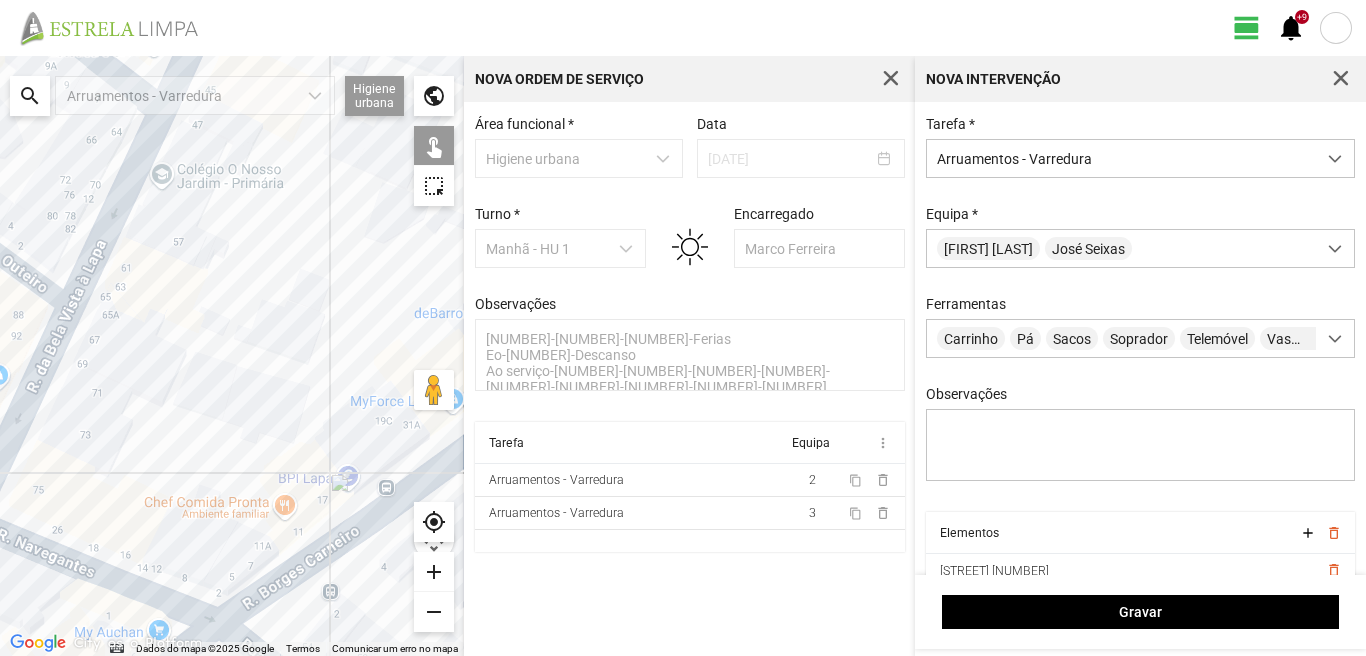 drag, startPoint x: 306, startPoint y: 446, endPoint x: 217, endPoint y: 528, distance: 121.016525 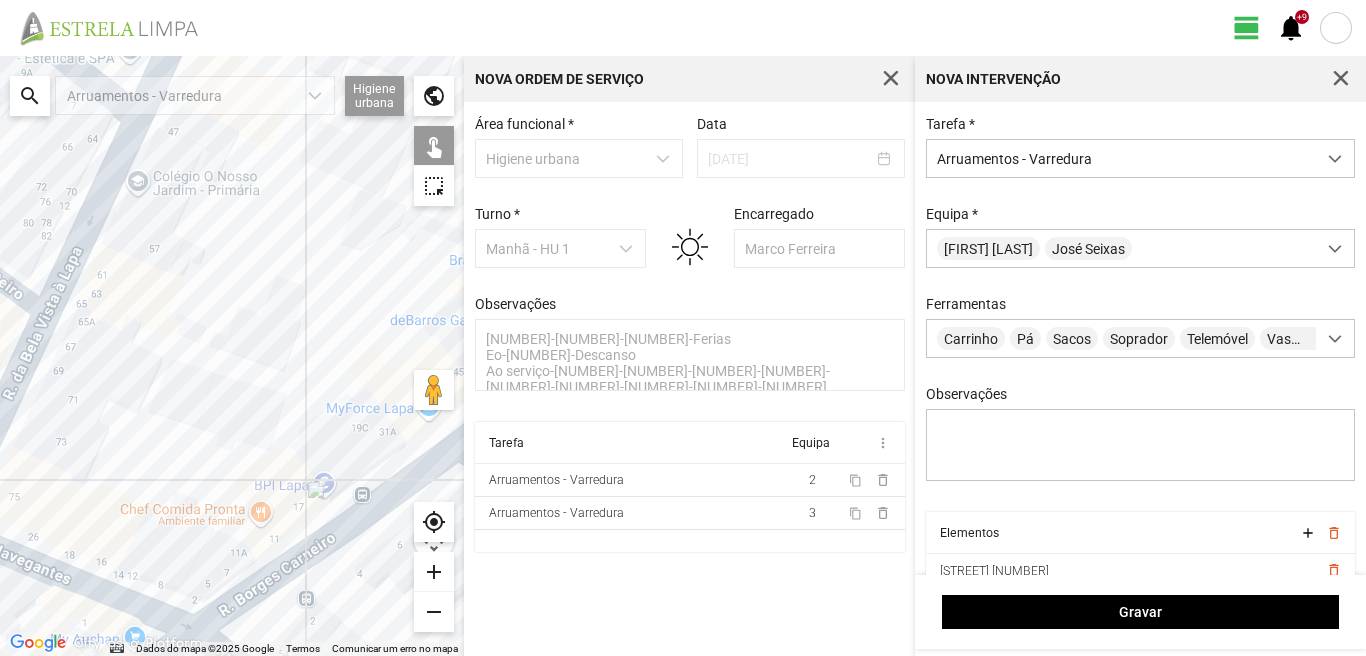 drag, startPoint x: 248, startPoint y: 552, endPoint x: 249, endPoint y: 404, distance: 148.00337 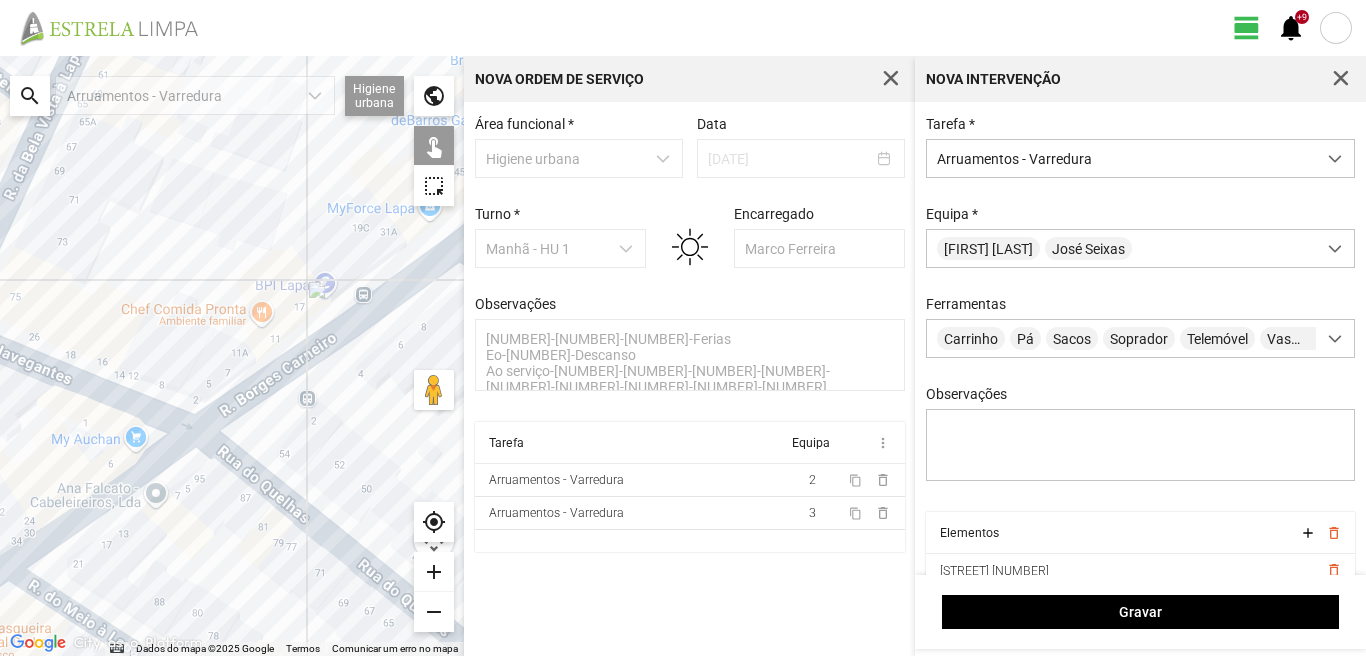 click 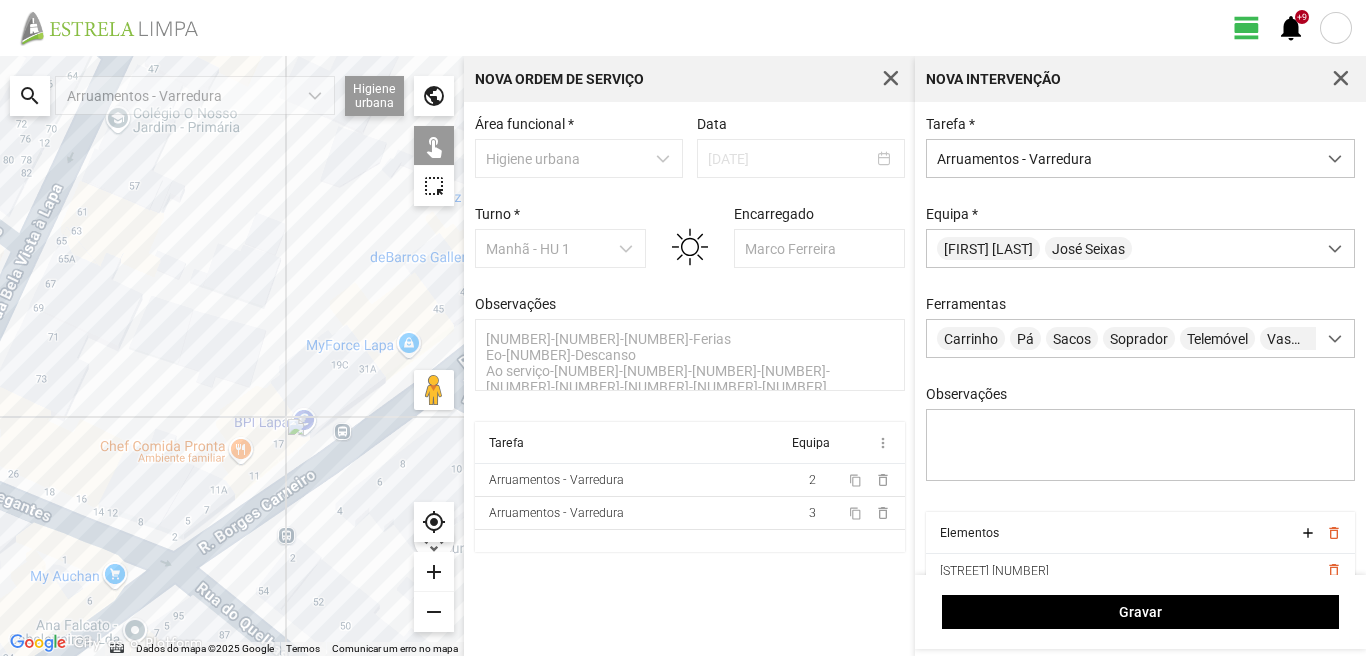 drag, startPoint x: 286, startPoint y: 455, endPoint x: 257, endPoint y: 600, distance: 147.87157 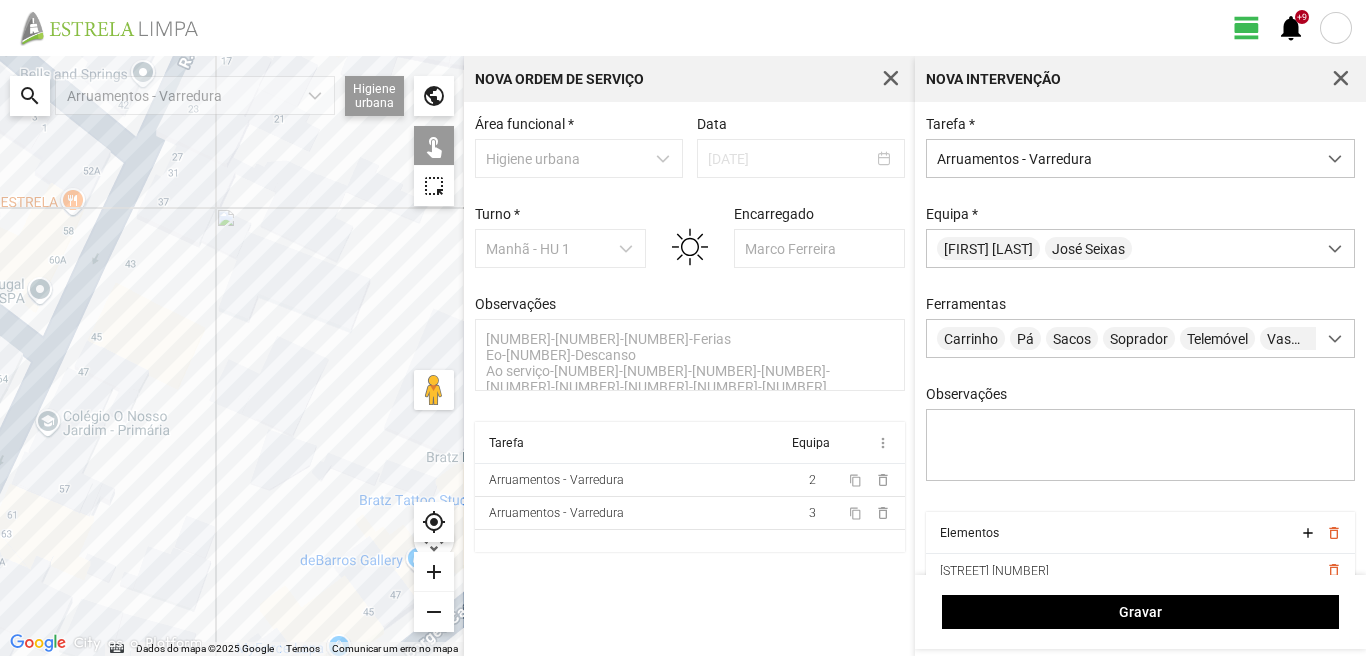 drag, startPoint x: 257, startPoint y: 549, endPoint x: 248, endPoint y: 598, distance: 49.819675 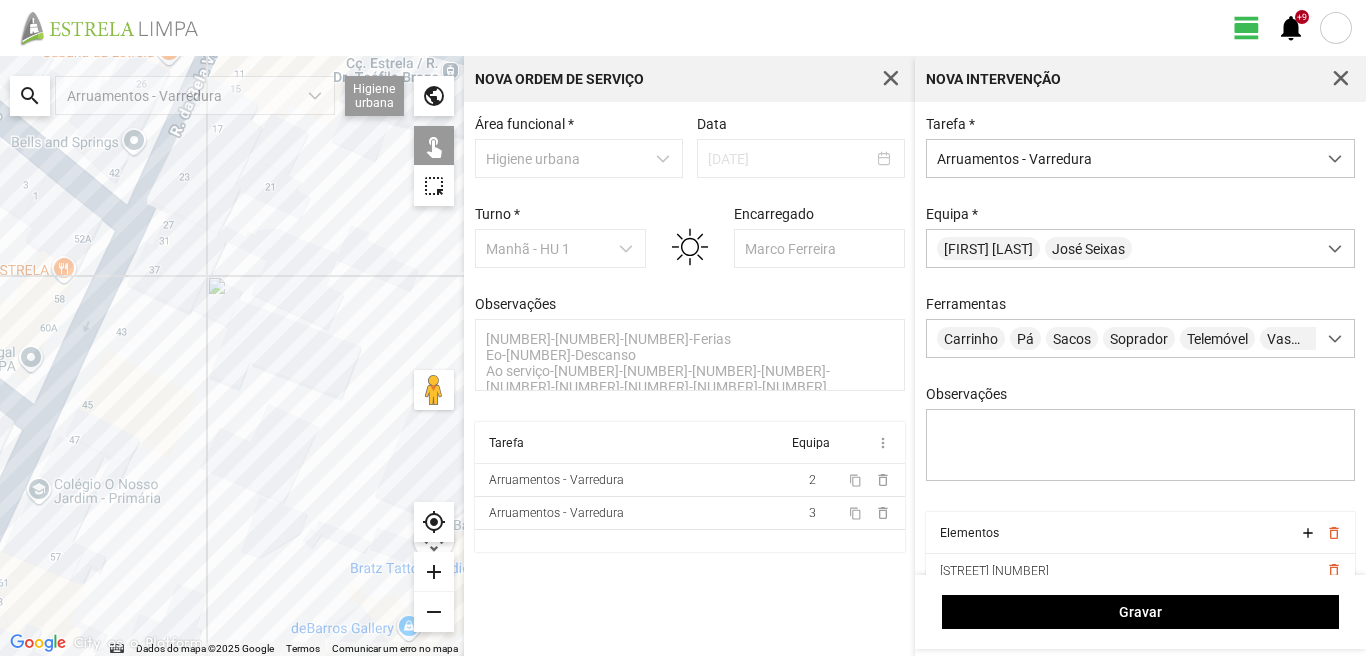 drag, startPoint x: 249, startPoint y: 390, endPoint x: 248, endPoint y: 579, distance: 189.00264 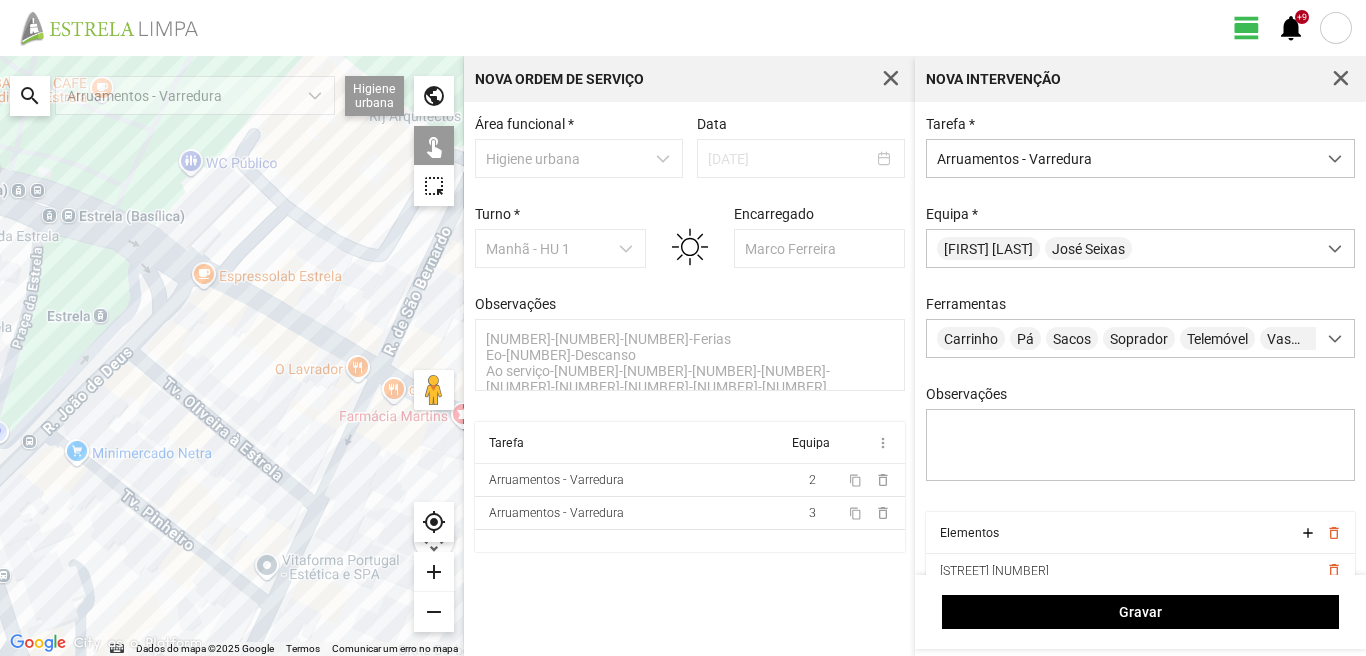 drag, startPoint x: 189, startPoint y: 377, endPoint x: 257, endPoint y: 391, distance: 69.426216 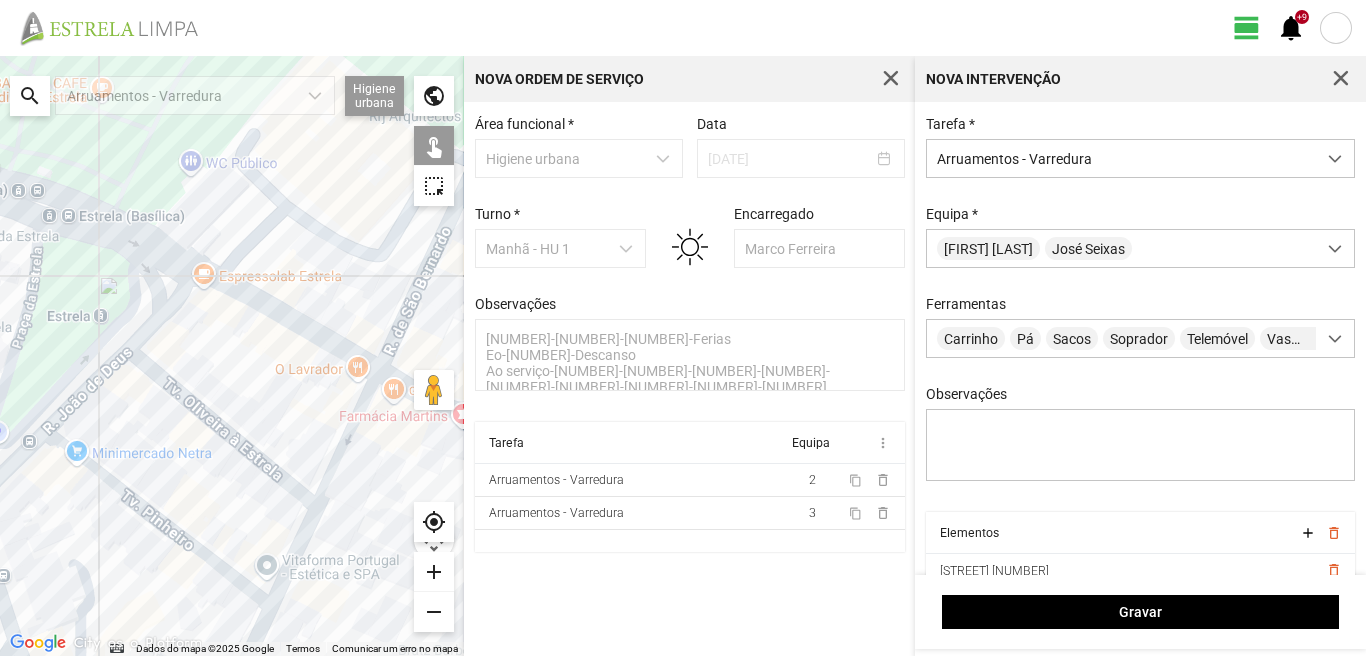 click 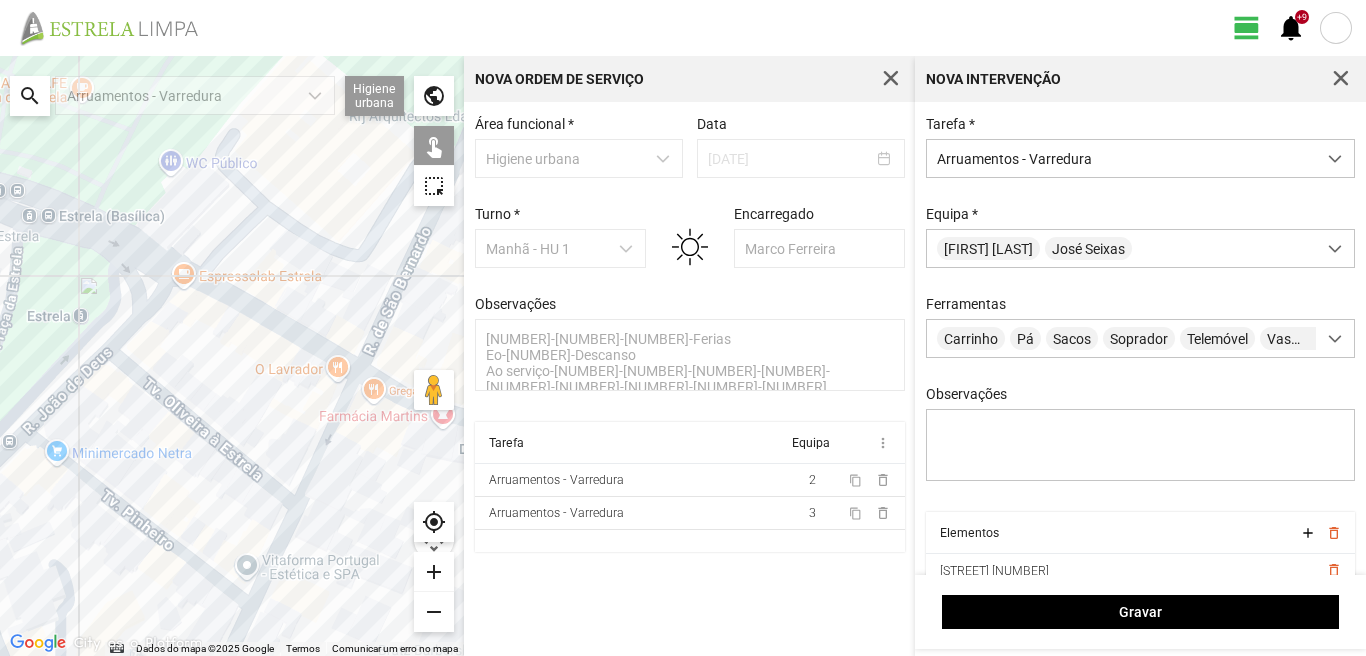 drag, startPoint x: 365, startPoint y: 454, endPoint x: 223, endPoint y: 435, distance: 143.26549 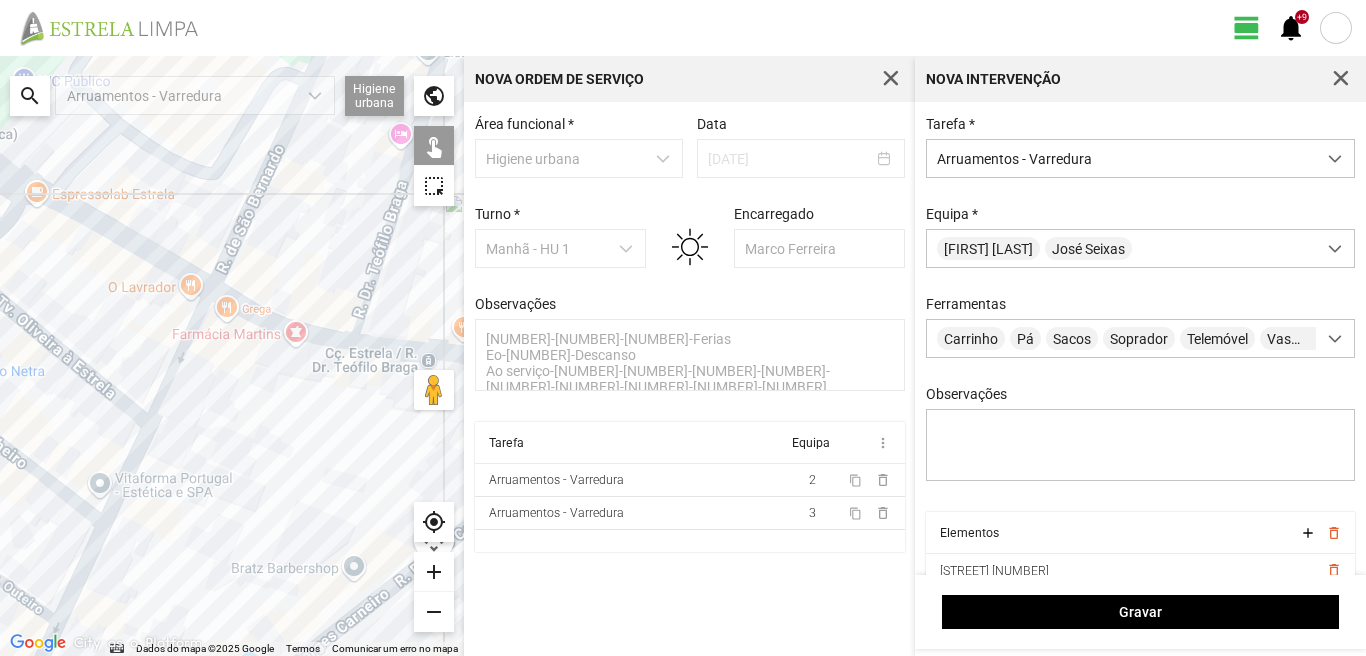 drag, startPoint x: 319, startPoint y: 508, endPoint x: 238, endPoint y: 351, distance: 176.66353 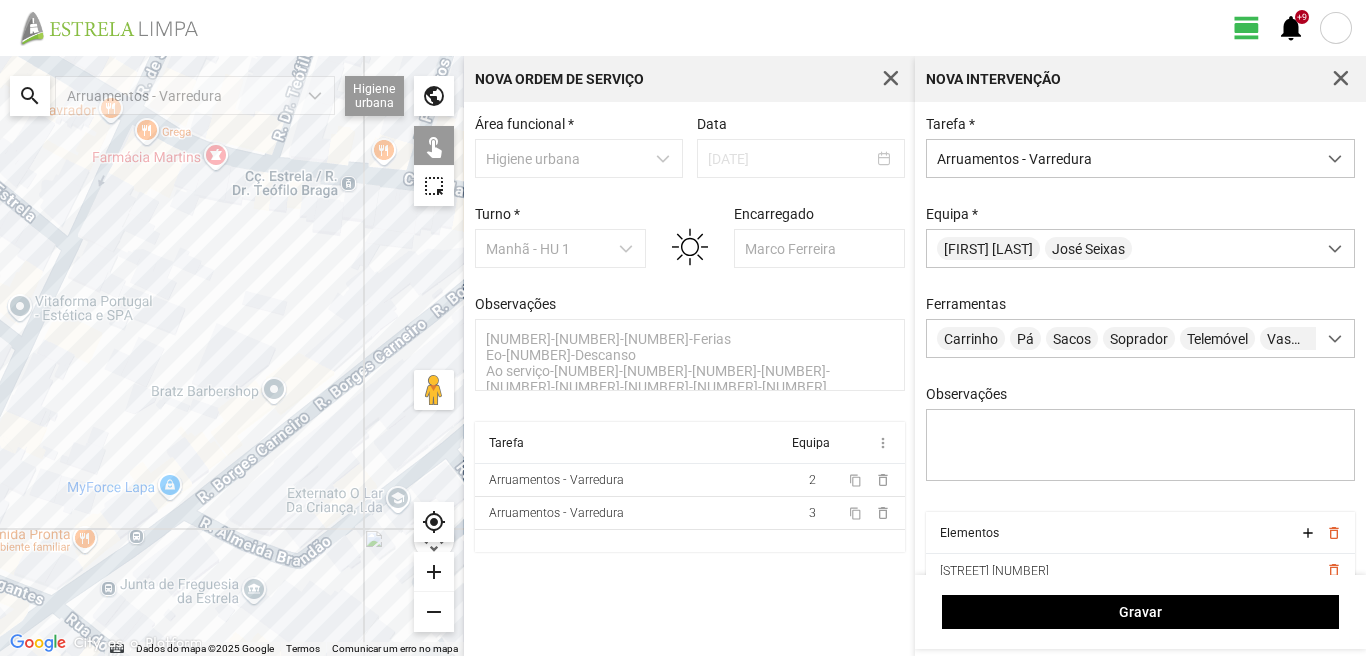 drag, startPoint x: 295, startPoint y: 433, endPoint x: 280, endPoint y: 355, distance: 79.429214 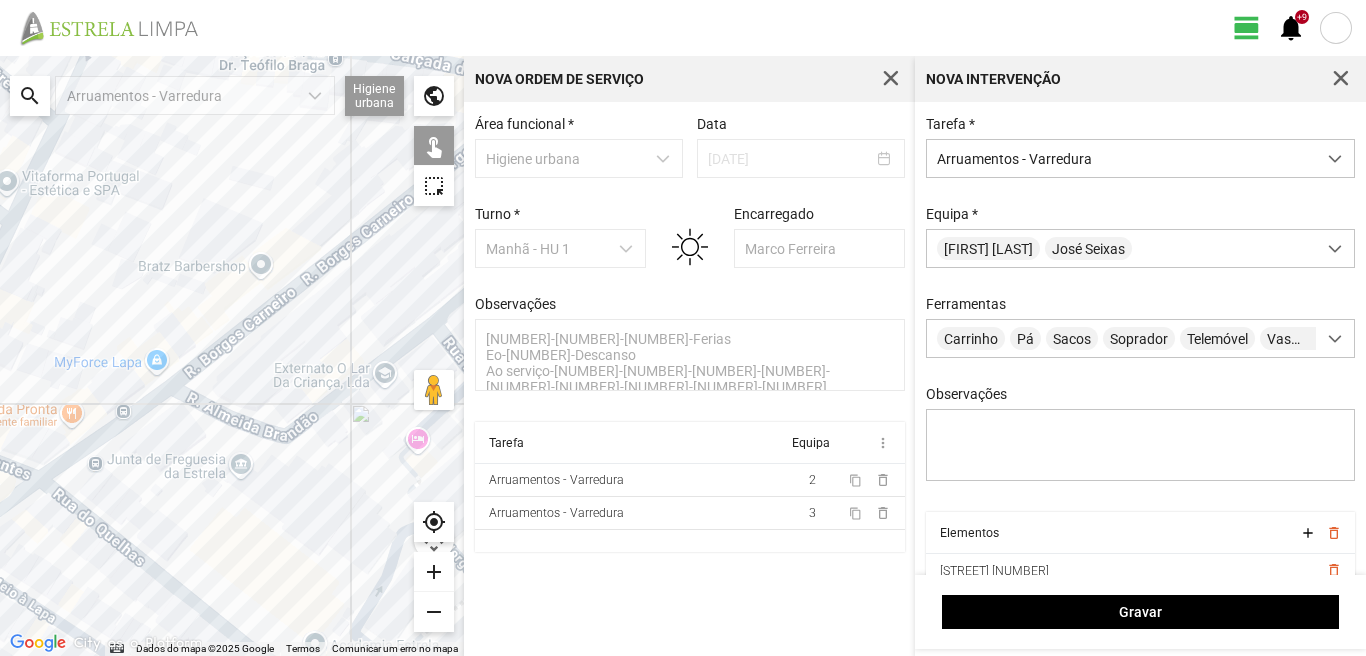 drag, startPoint x: 230, startPoint y: 474, endPoint x: 238, endPoint y: 363, distance: 111.28792 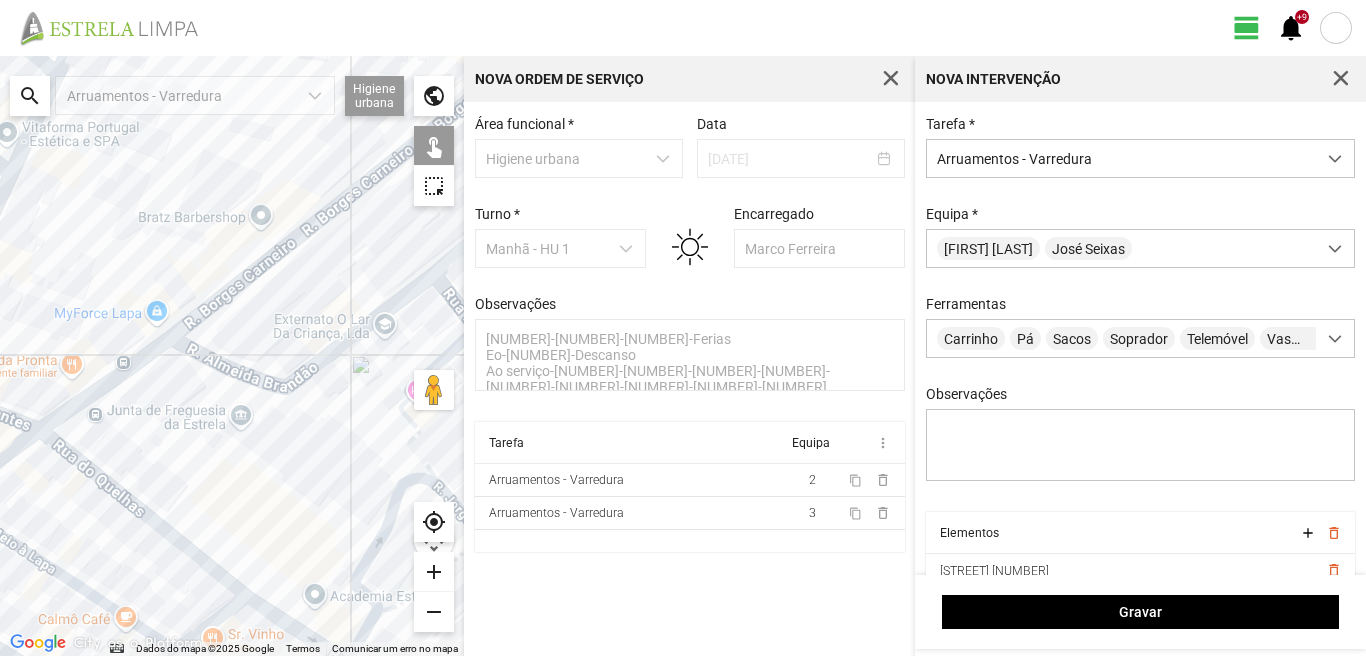 drag, startPoint x: 272, startPoint y: 541, endPoint x: 274, endPoint y: 411, distance: 130.01538 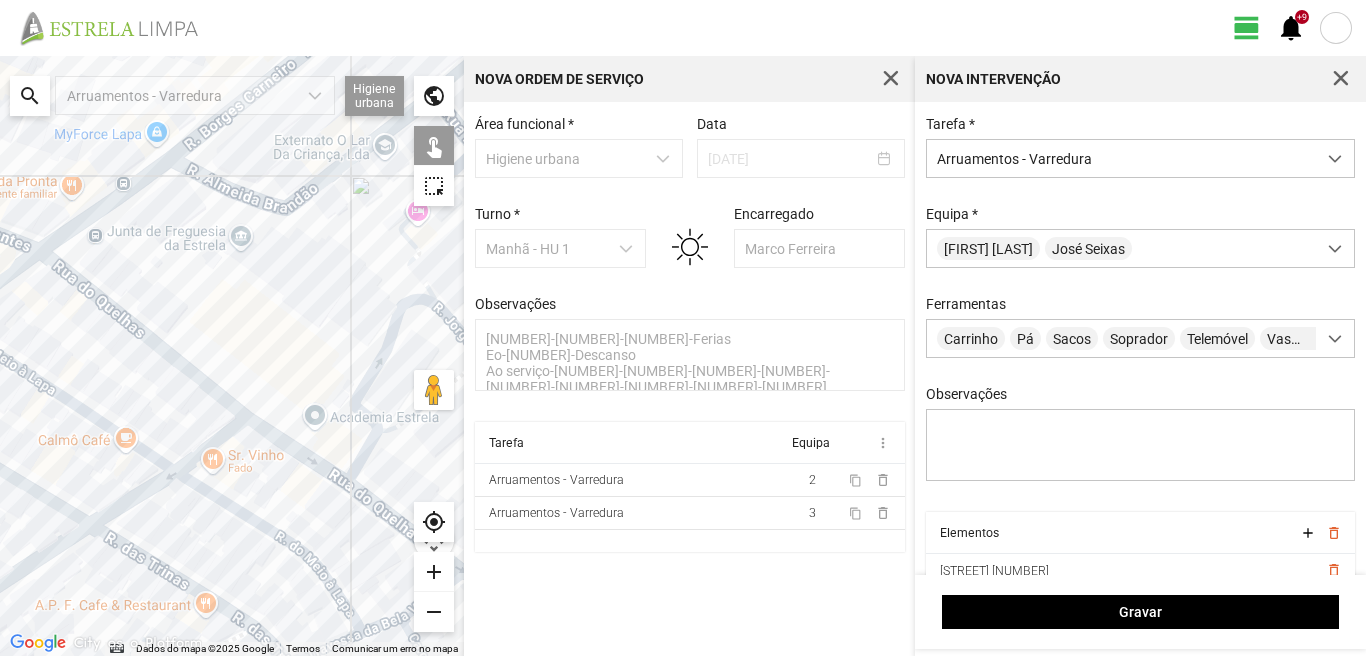 click 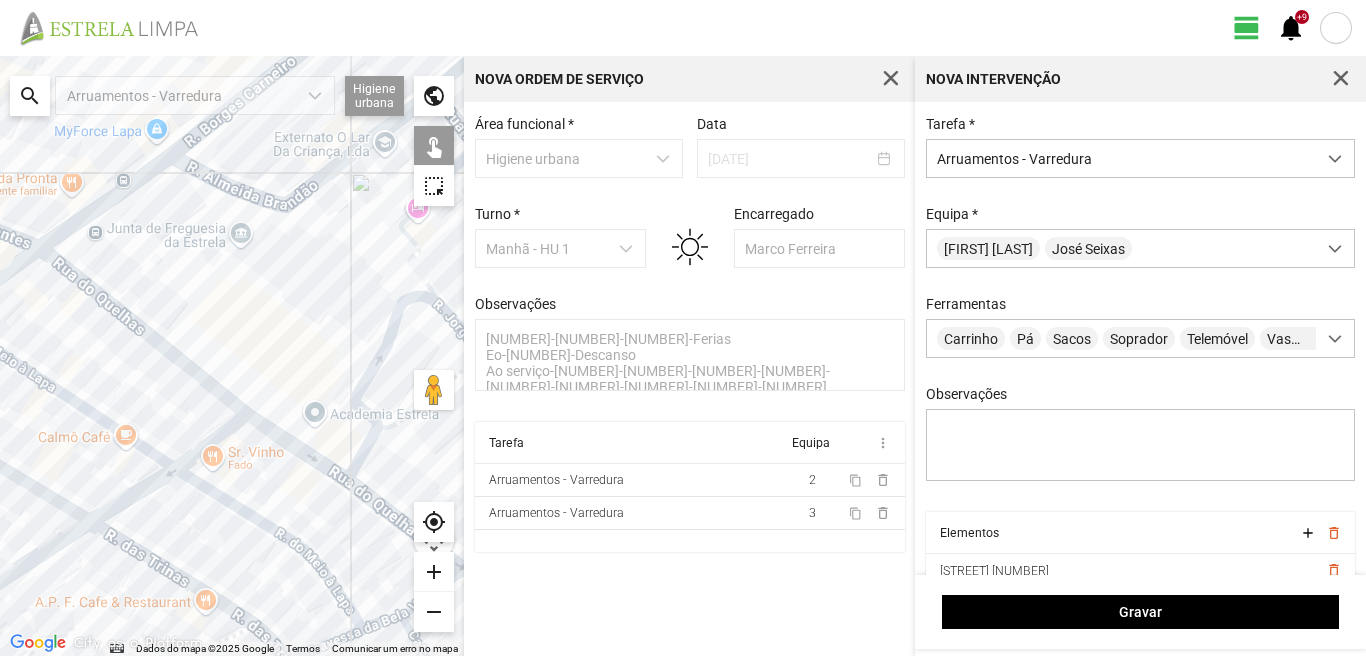 click 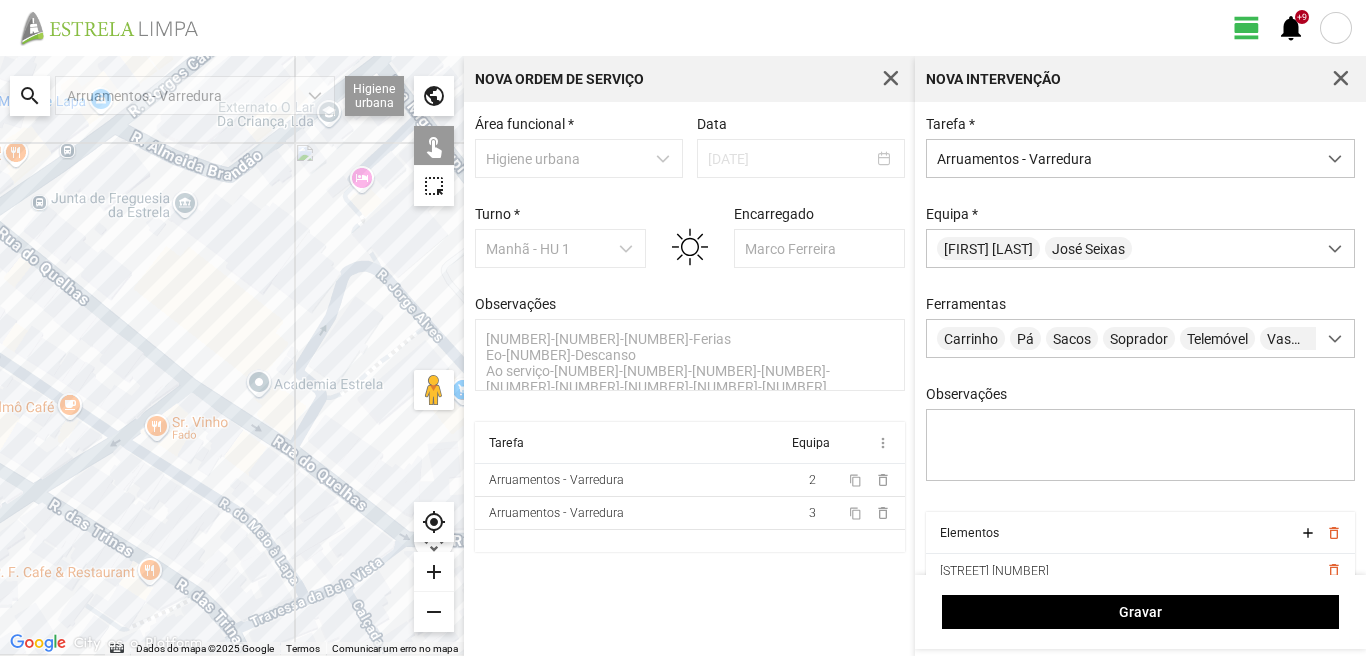 drag, startPoint x: 382, startPoint y: 473, endPoint x: 242, endPoint y: 411, distance: 153.11433 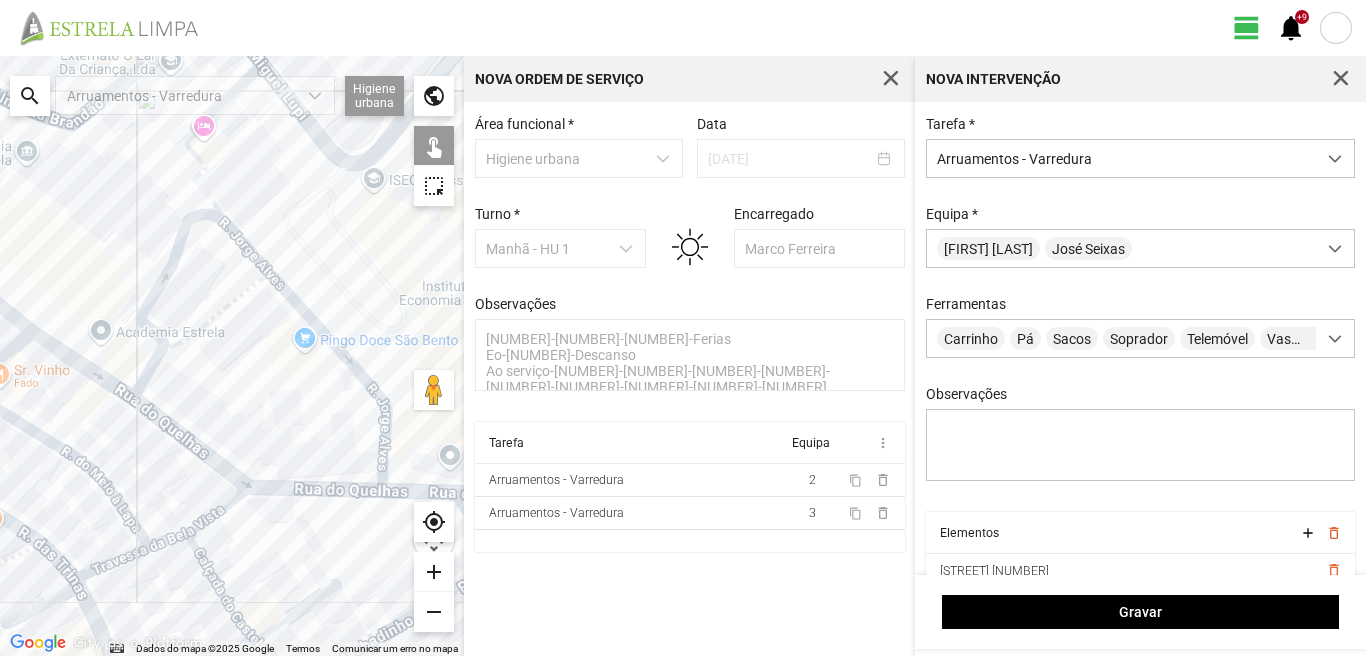click 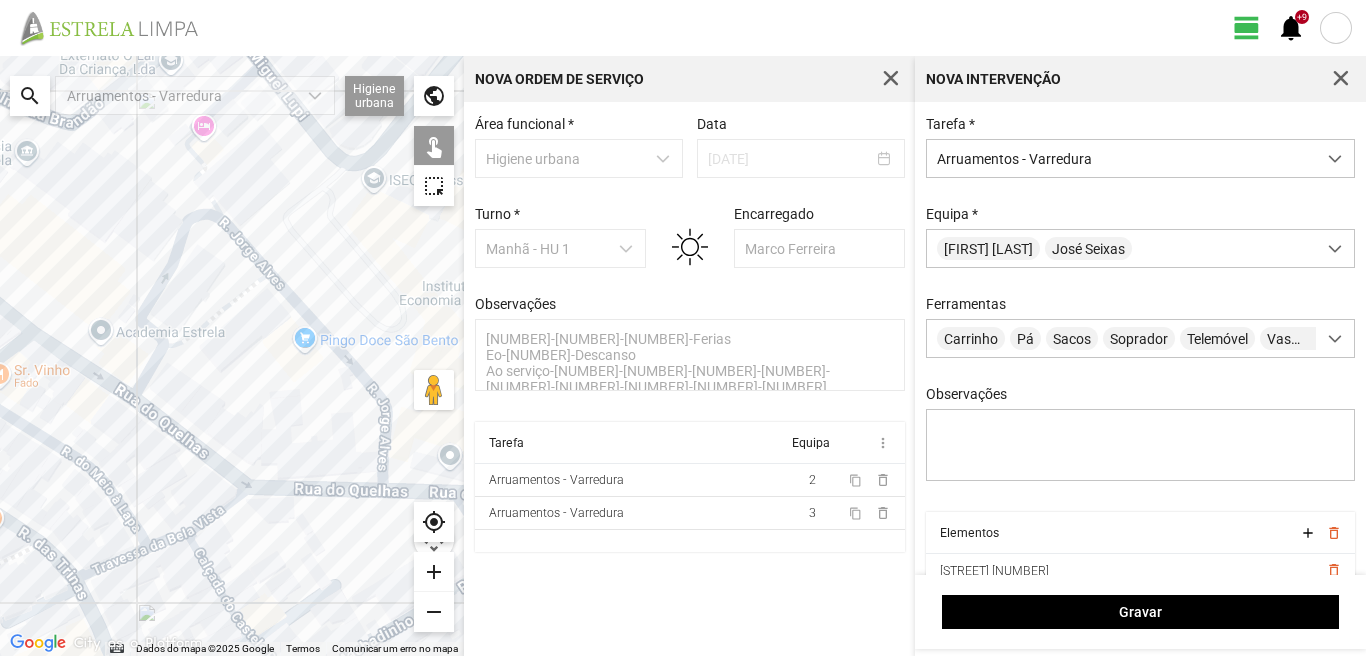 click 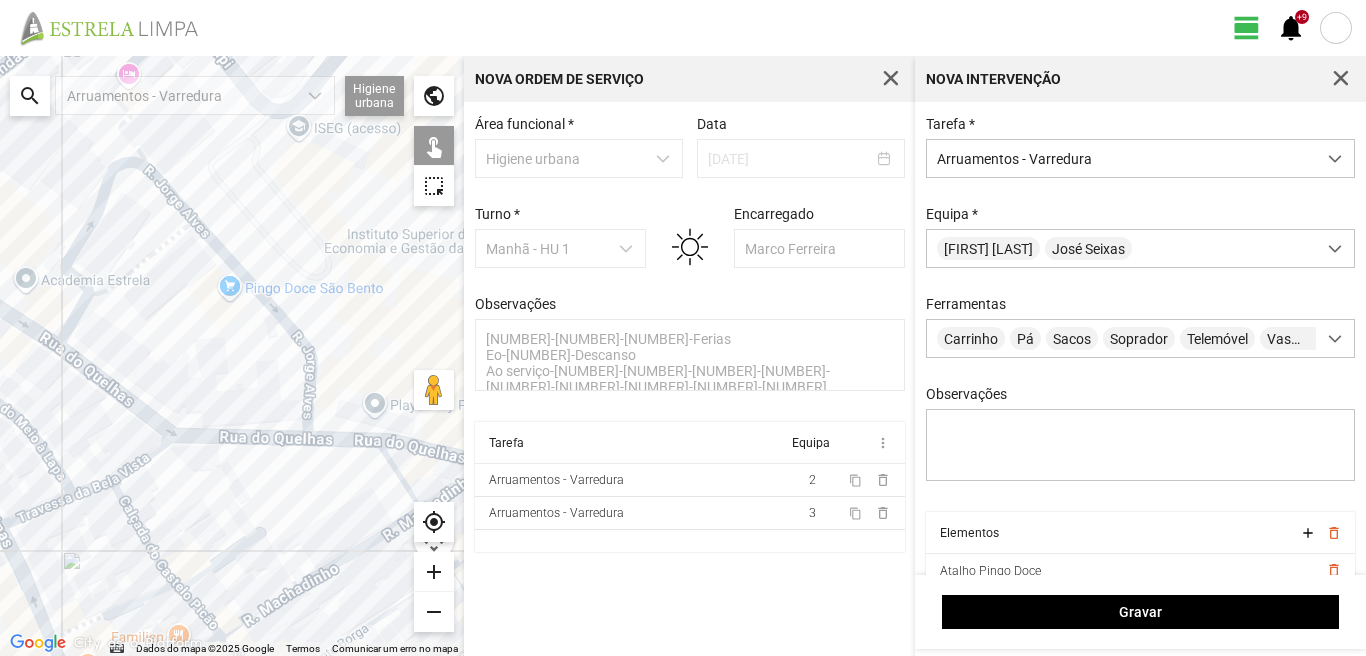 drag, startPoint x: 325, startPoint y: 439, endPoint x: 192, endPoint y: 352, distance: 158.92766 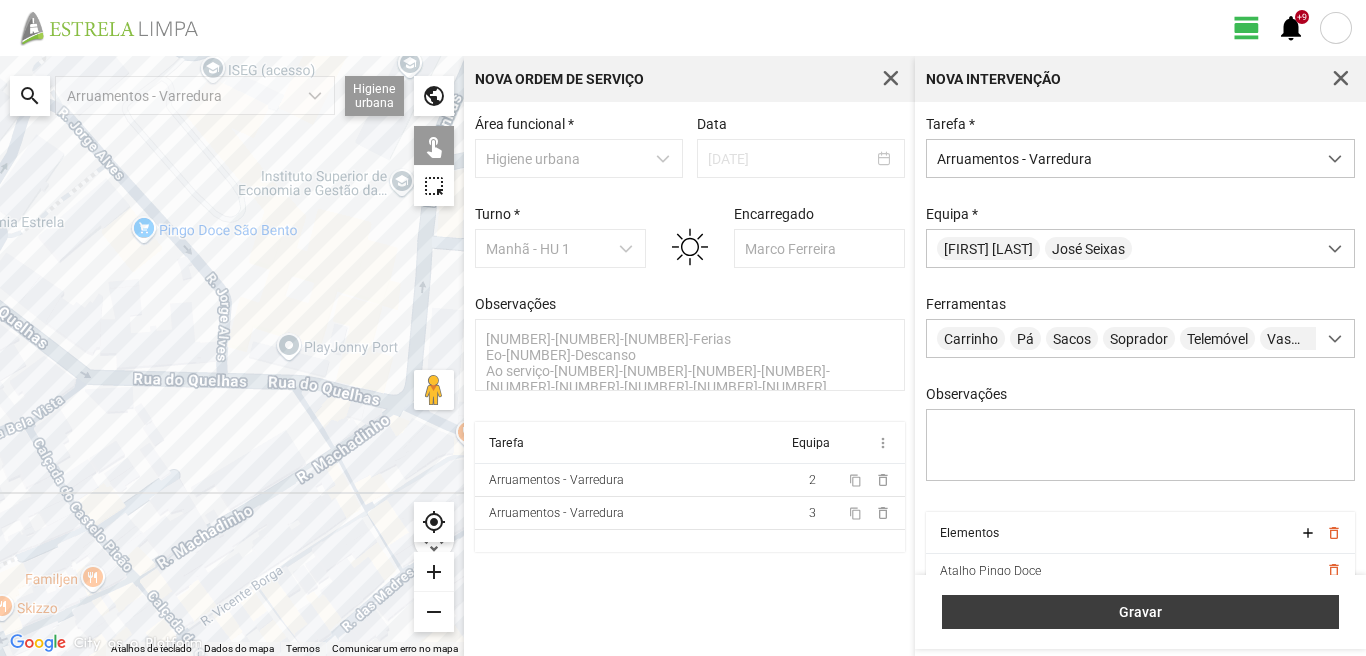 click on "Gravar" at bounding box center [1141, 612] 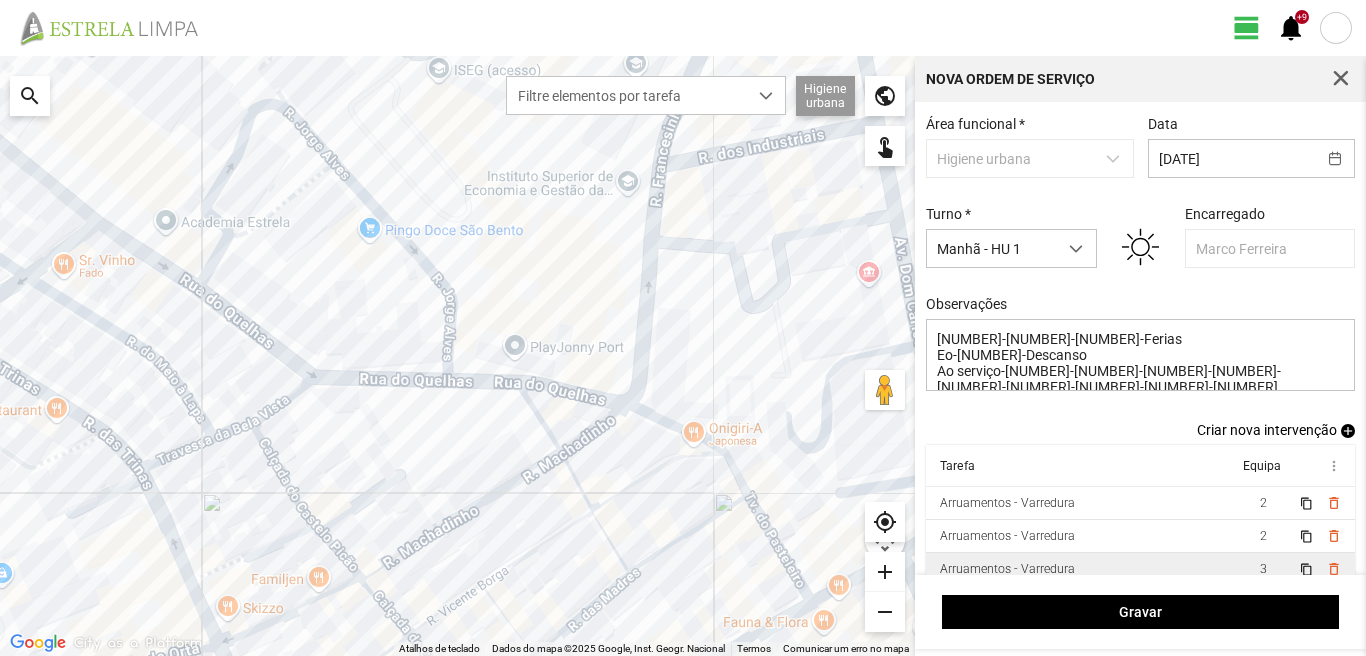 scroll, scrollTop: 11, scrollLeft: 0, axis: vertical 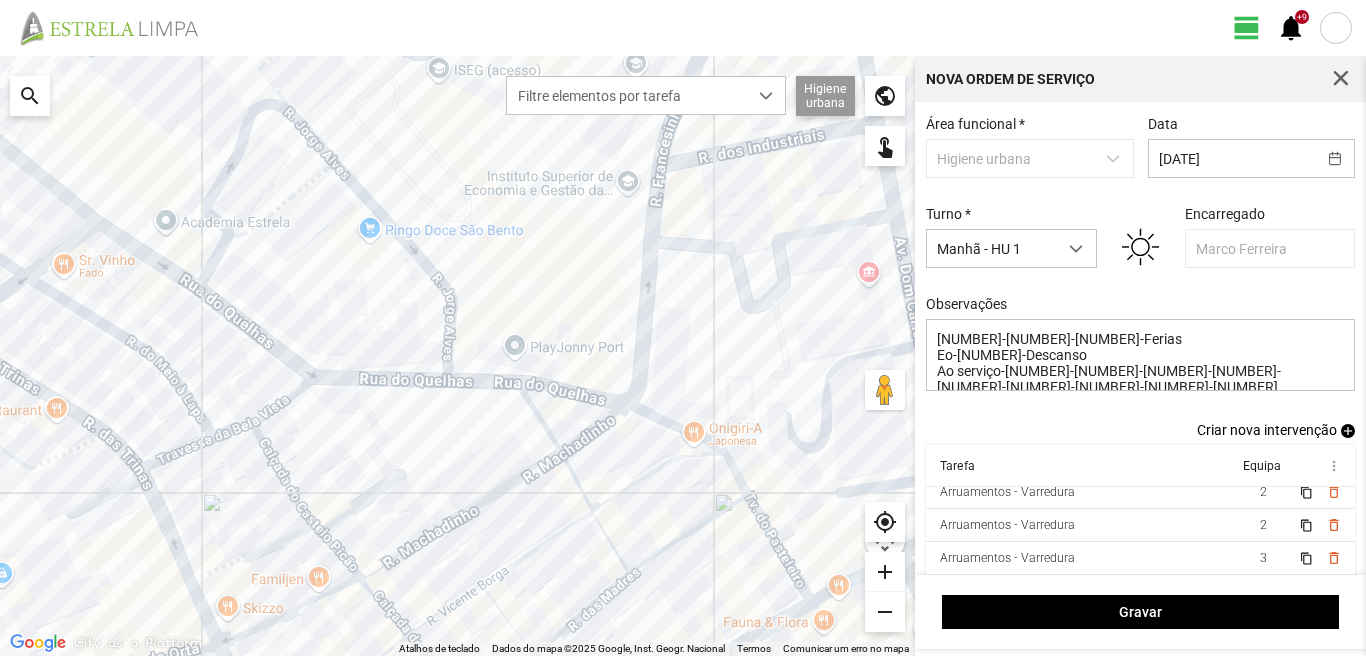 click on "add" at bounding box center (1348, 431) 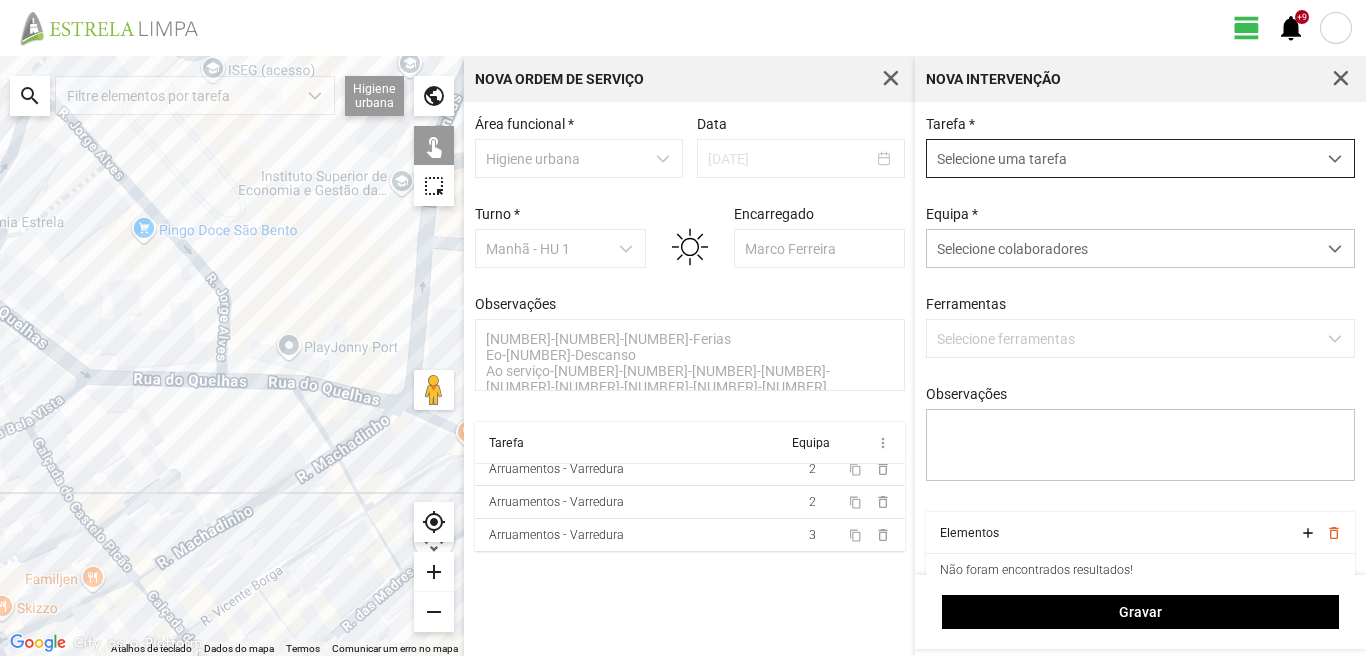 click on "Selecione uma tarefa" at bounding box center (1121, 158) 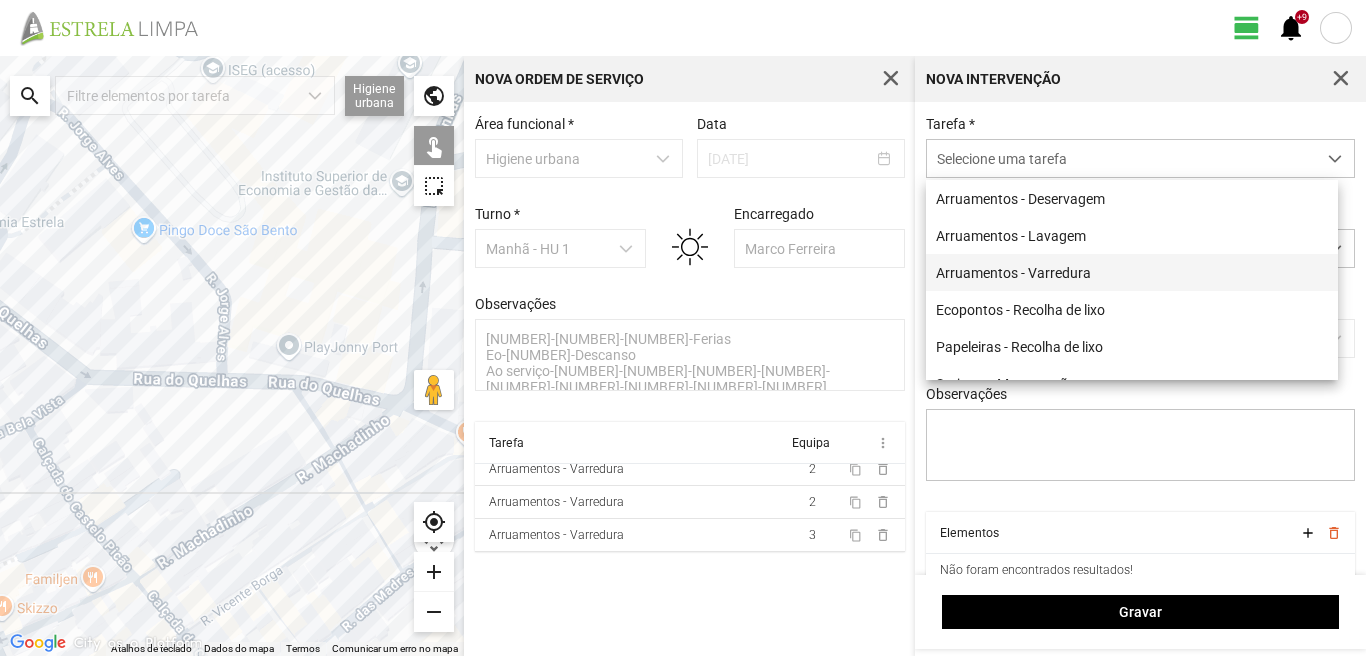click on "Arruamentos - Varredura" at bounding box center (1132, 272) 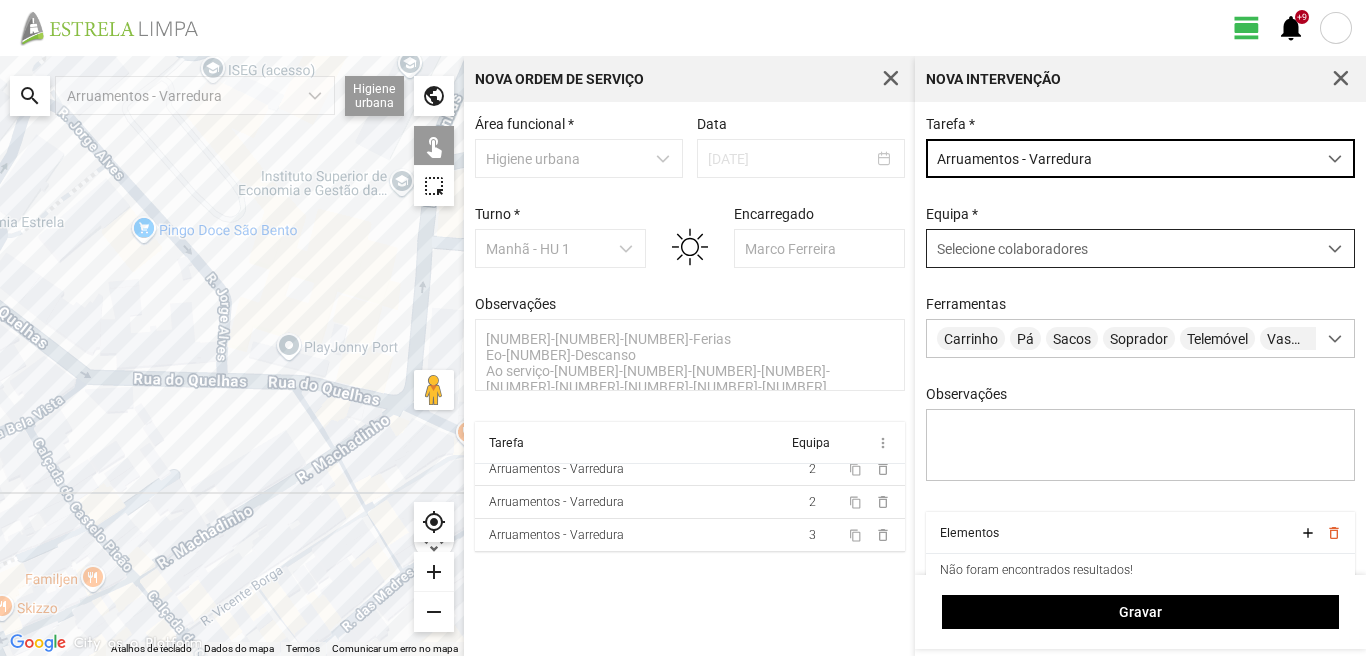 click on "Selecione colaboradores" at bounding box center (1012, 249) 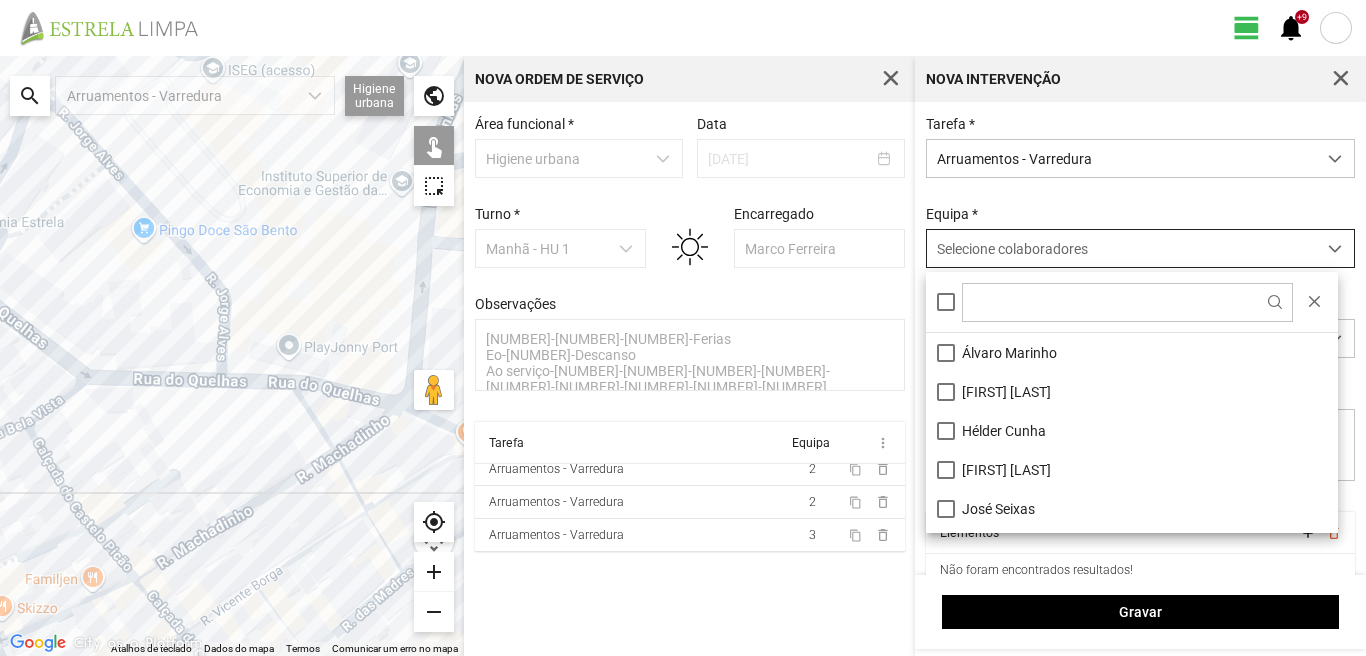 scroll, scrollTop: 11, scrollLeft: 89, axis: both 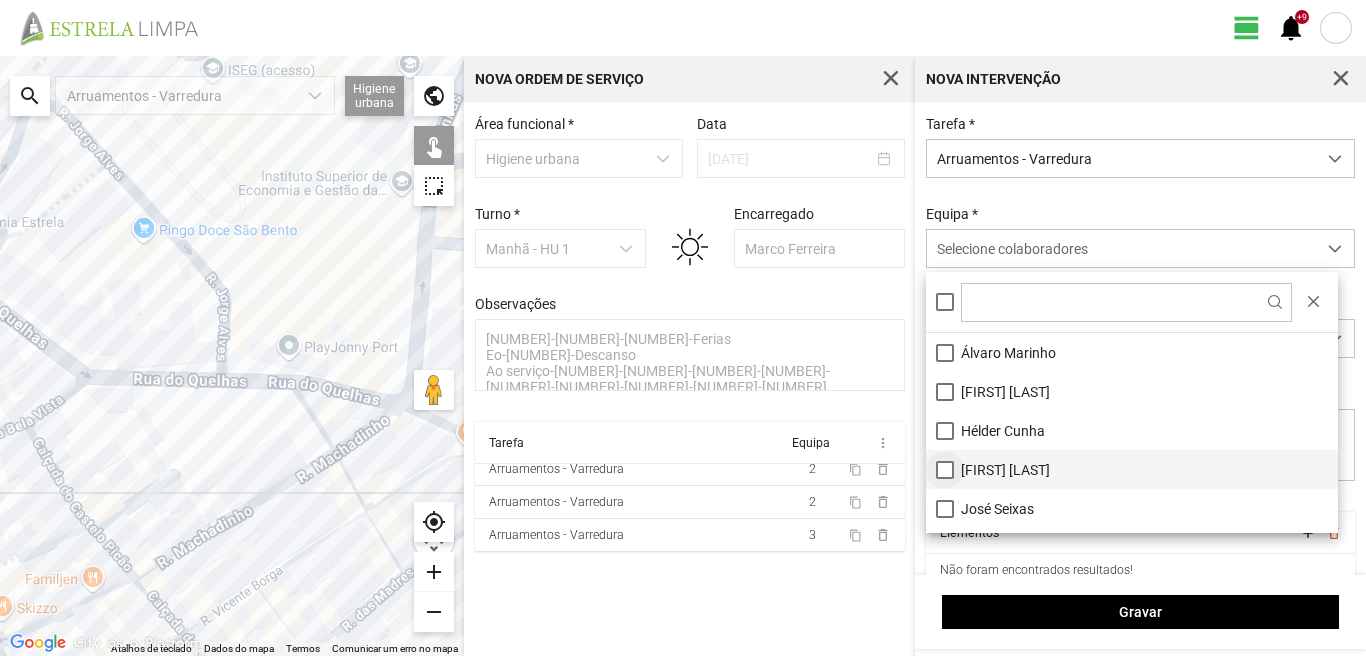 click on "[FIRST] [LAST]" at bounding box center [1132, 469] 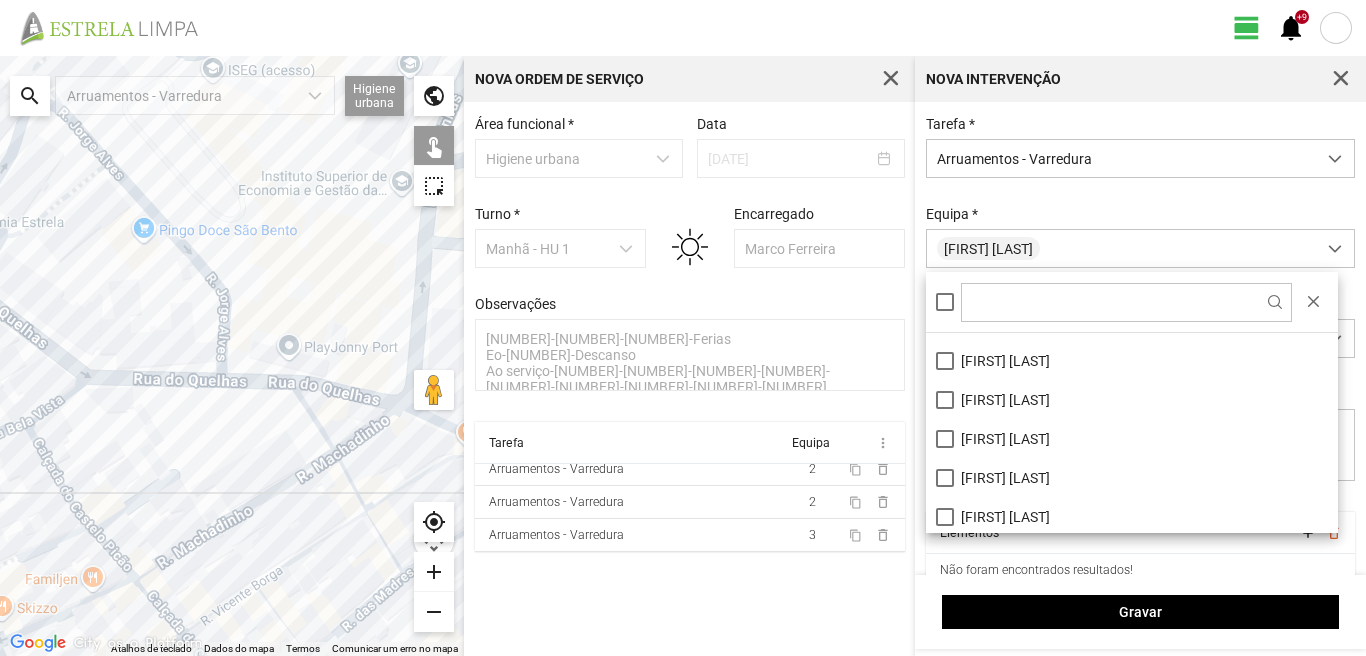 scroll, scrollTop: 268, scrollLeft: 0, axis: vertical 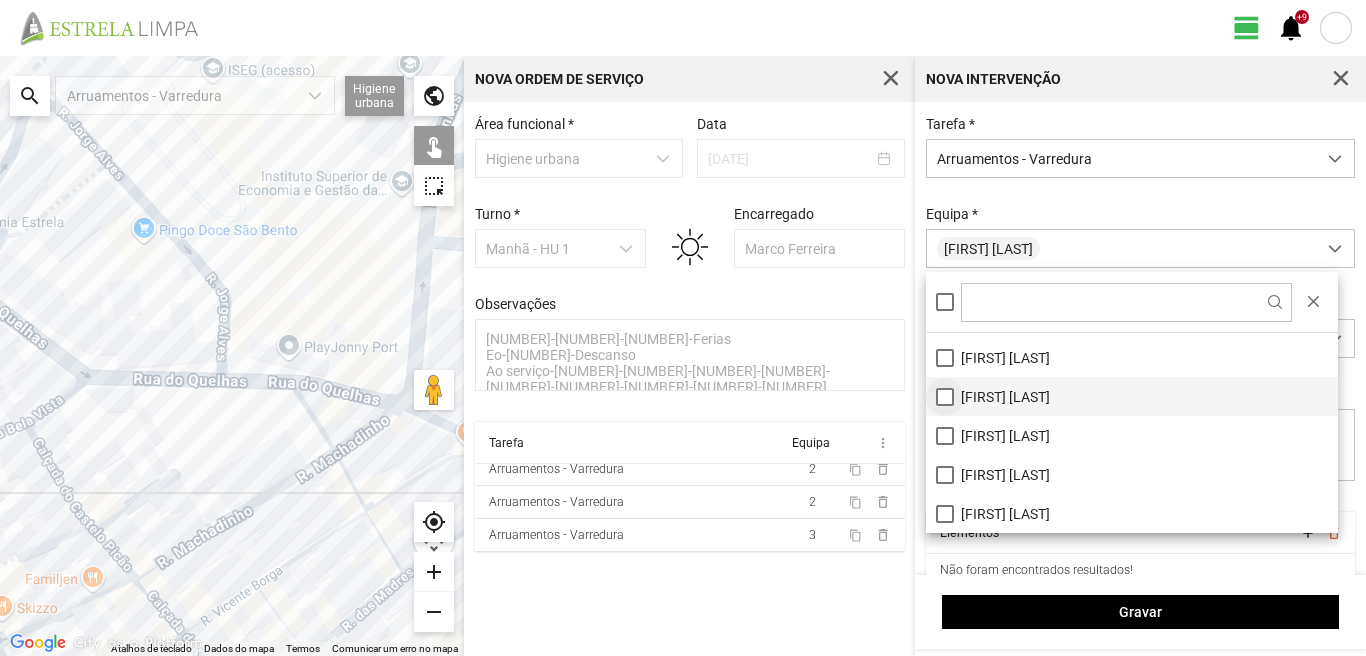 click on "[FIRST] [LAST]" at bounding box center [1132, 396] 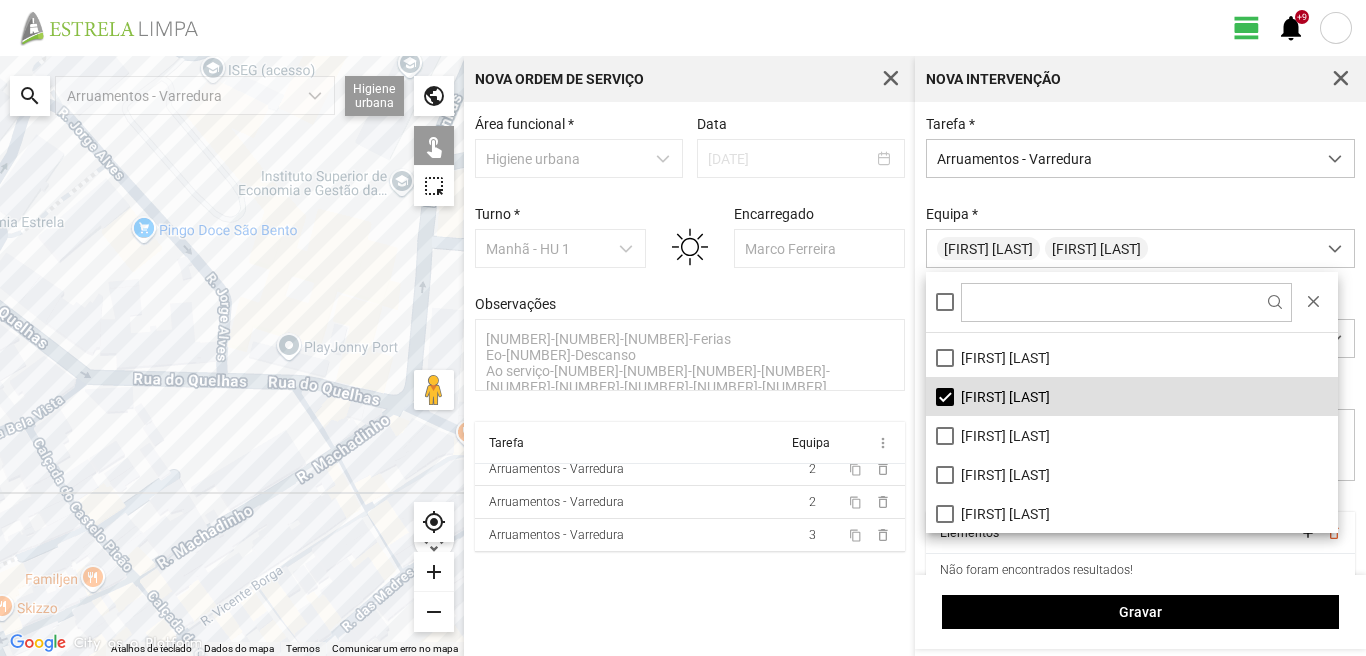 click 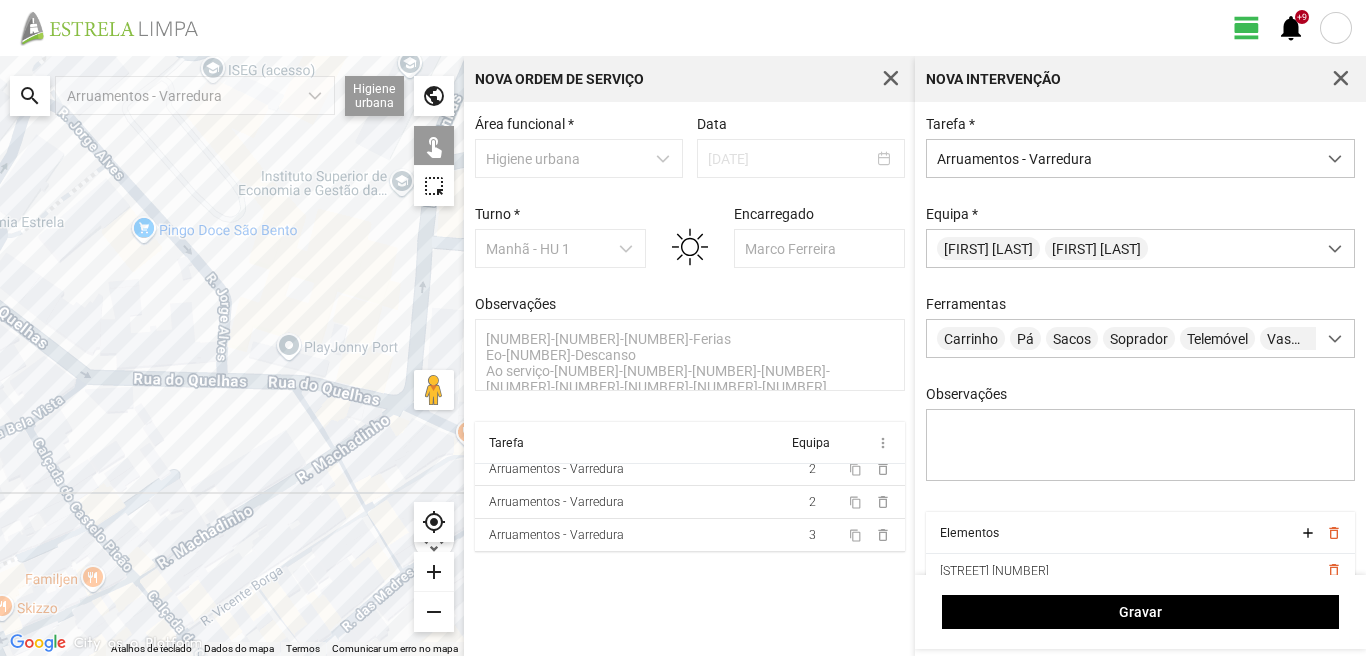 click 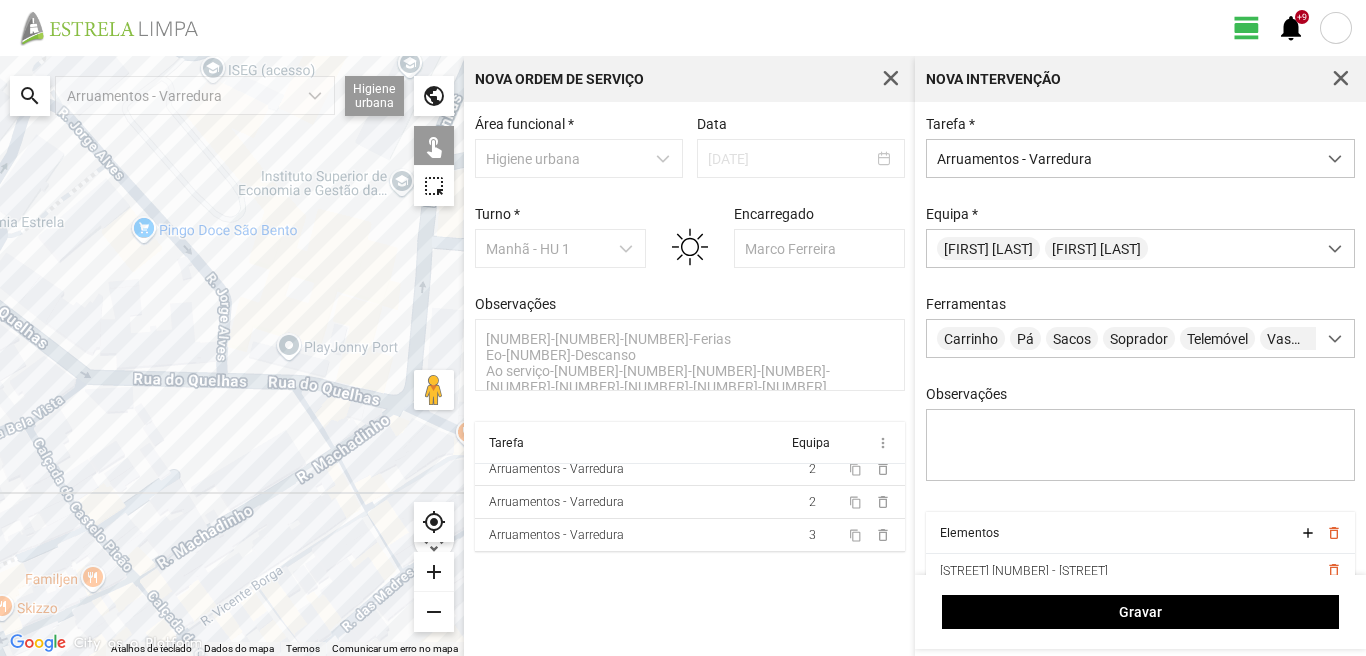 drag, startPoint x: 425, startPoint y: 421, endPoint x: 371, endPoint y: 466, distance: 70.292244 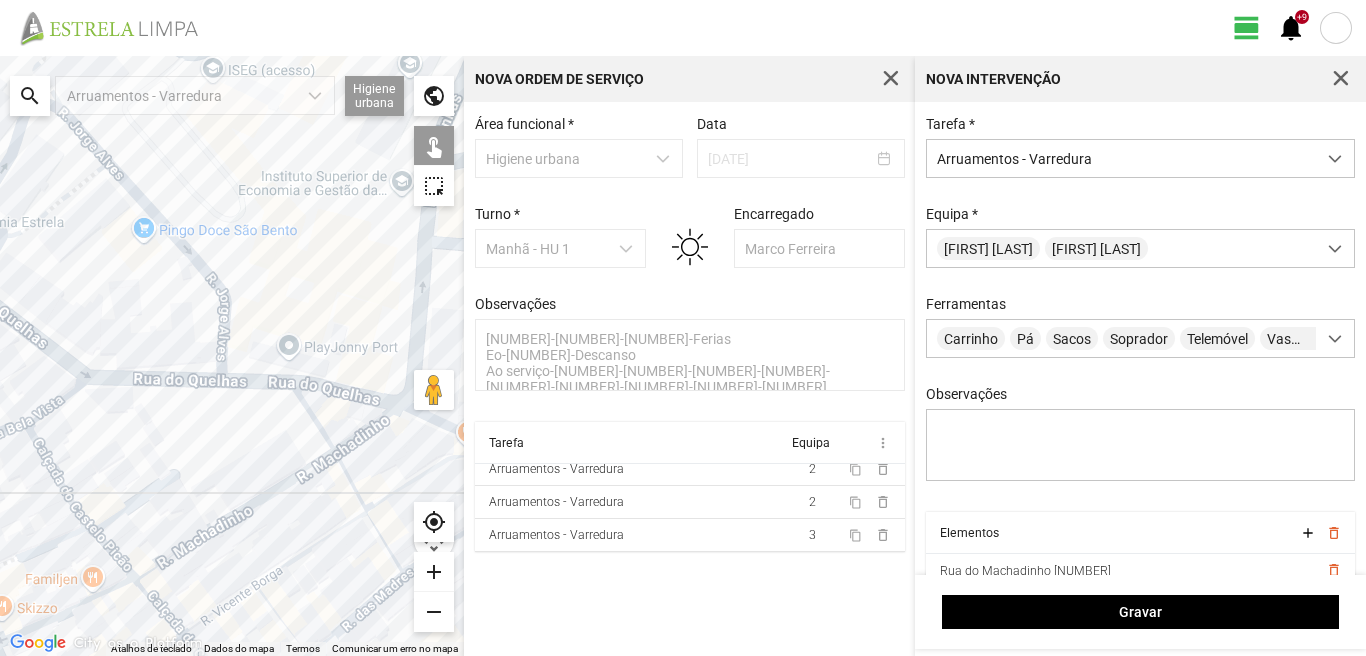 click 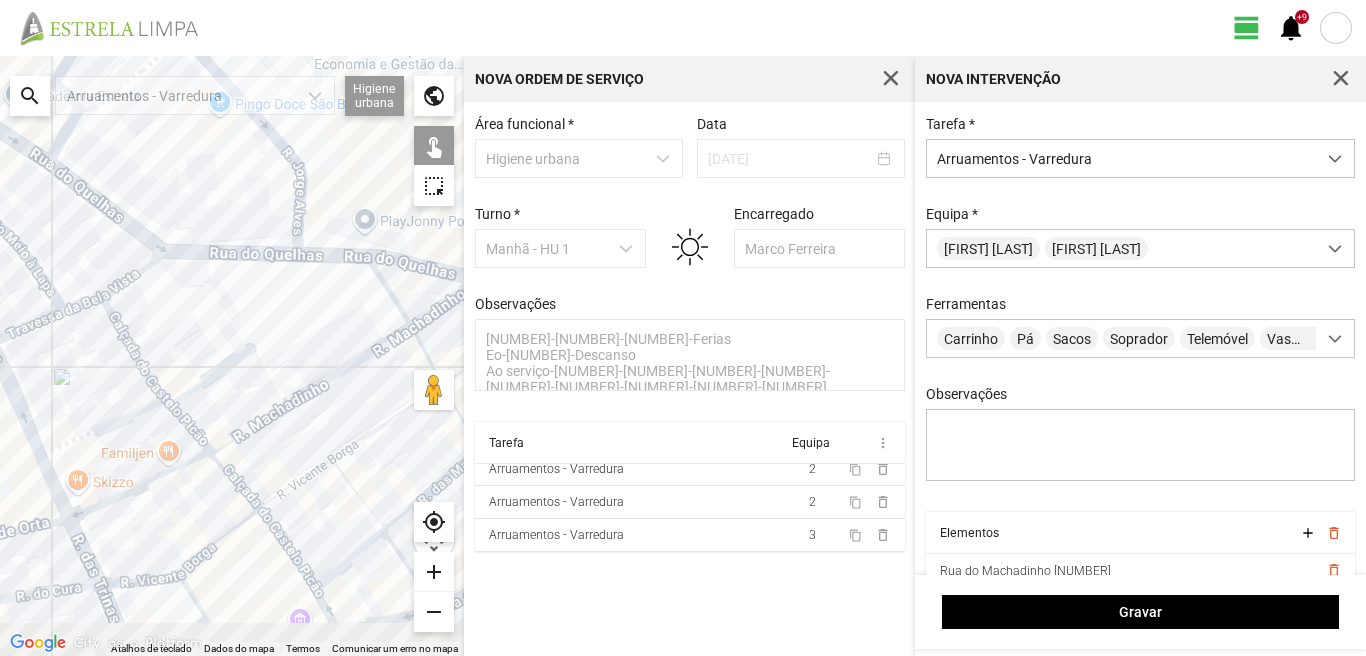 drag, startPoint x: 144, startPoint y: 511, endPoint x: 223, endPoint y: 380, distance: 152.97713 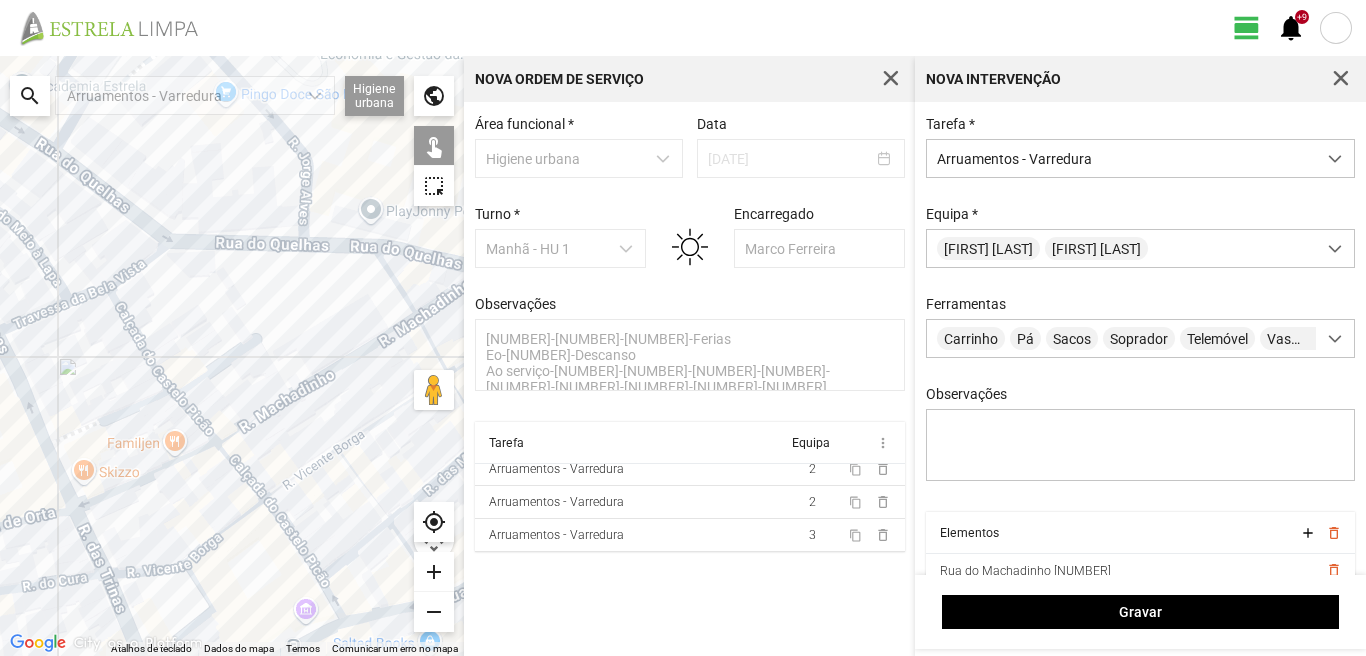 click 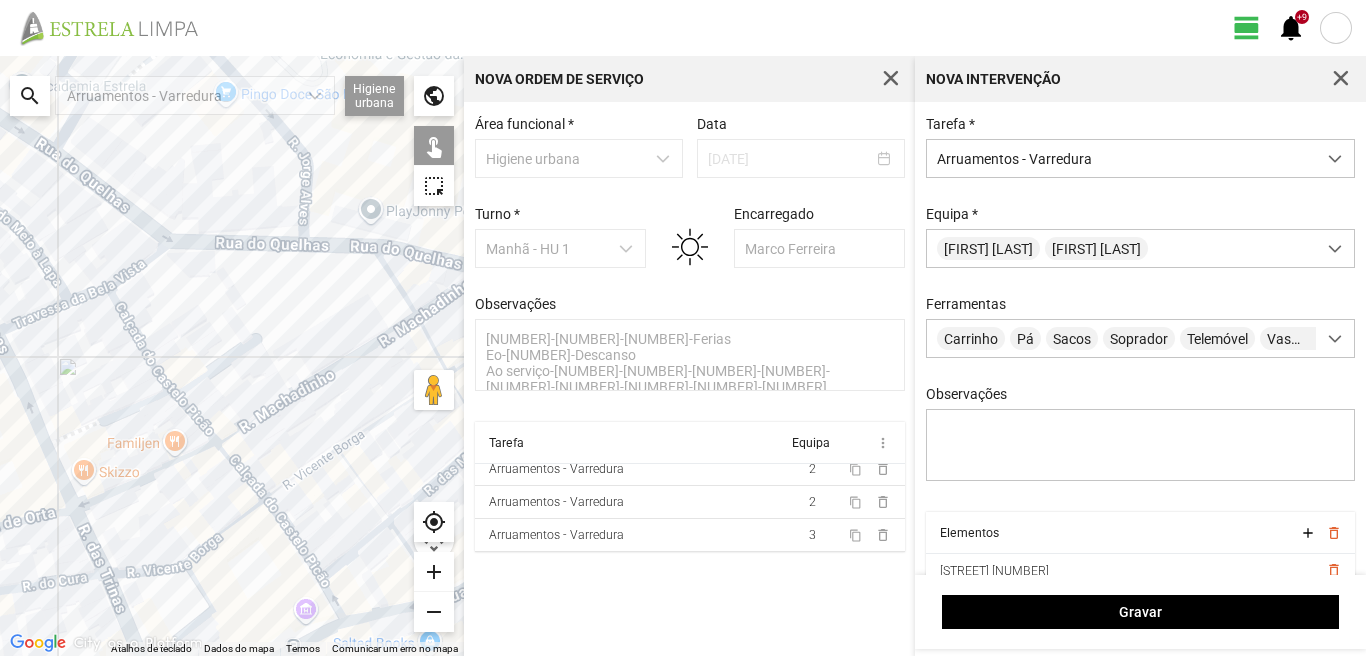 drag, startPoint x: 191, startPoint y: 414, endPoint x: 210, endPoint y: 460, distance: 49.76947 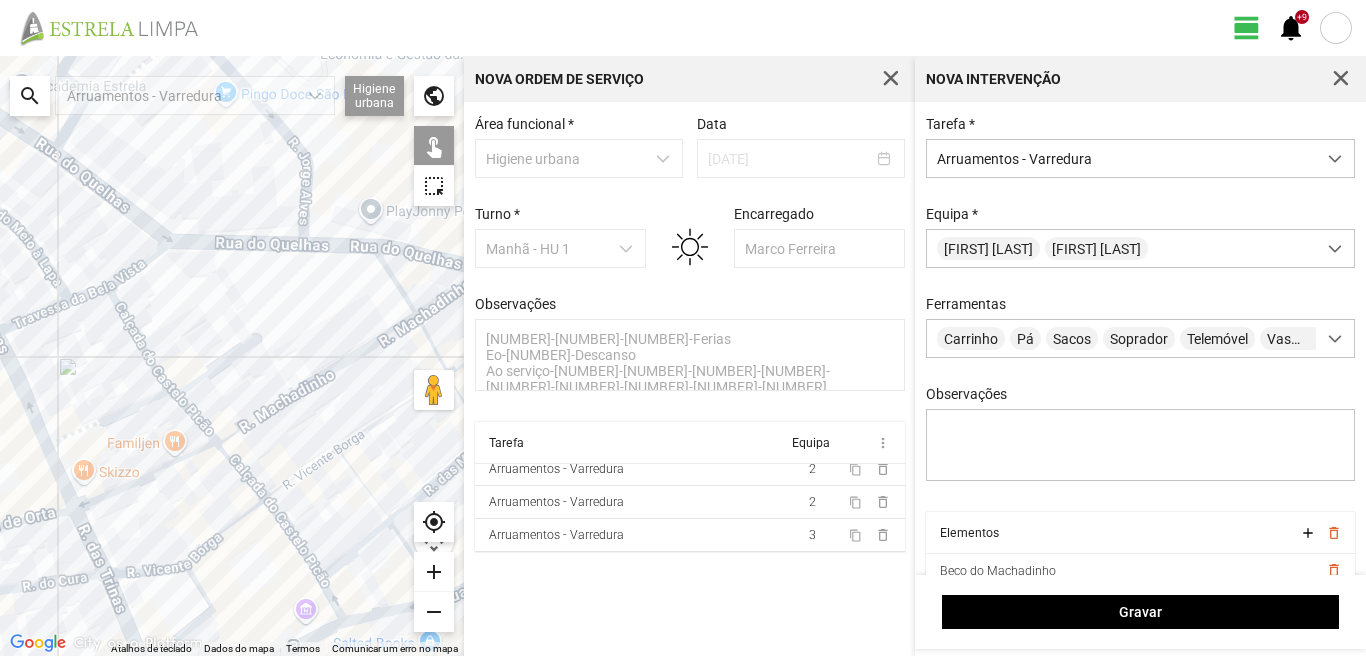 click 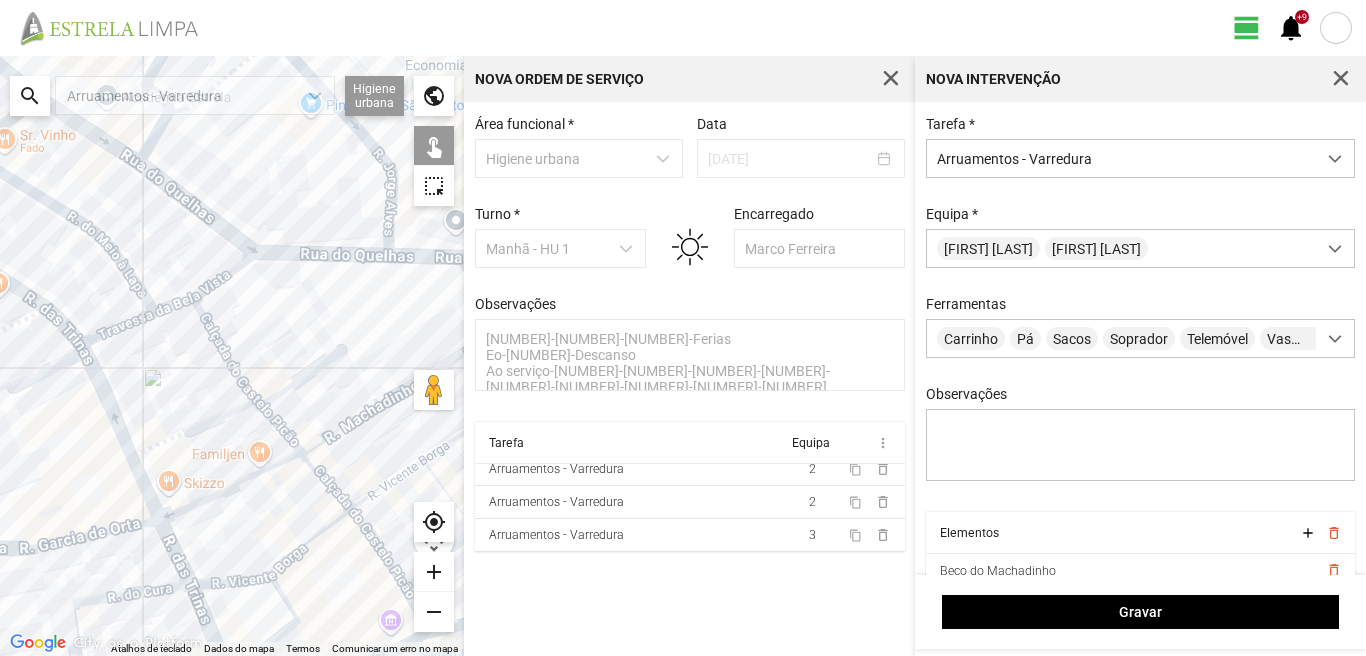 drag, startPoint x: 113, startPoint y: 352, endPoint x: 200, endPoint y: 364, distance: 87.823685 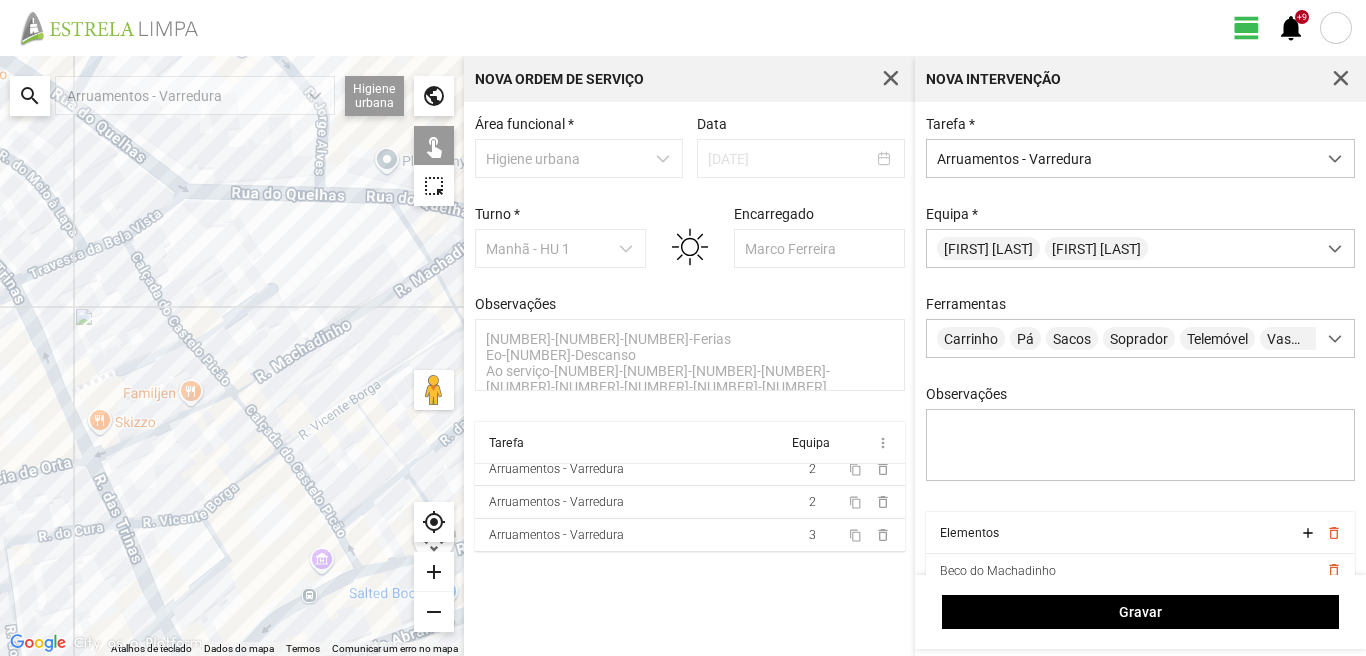 drag, startPoint x: 200, startPoint y: 364, endPoint x: 122, endPoint y: 290, distance: 107.51744 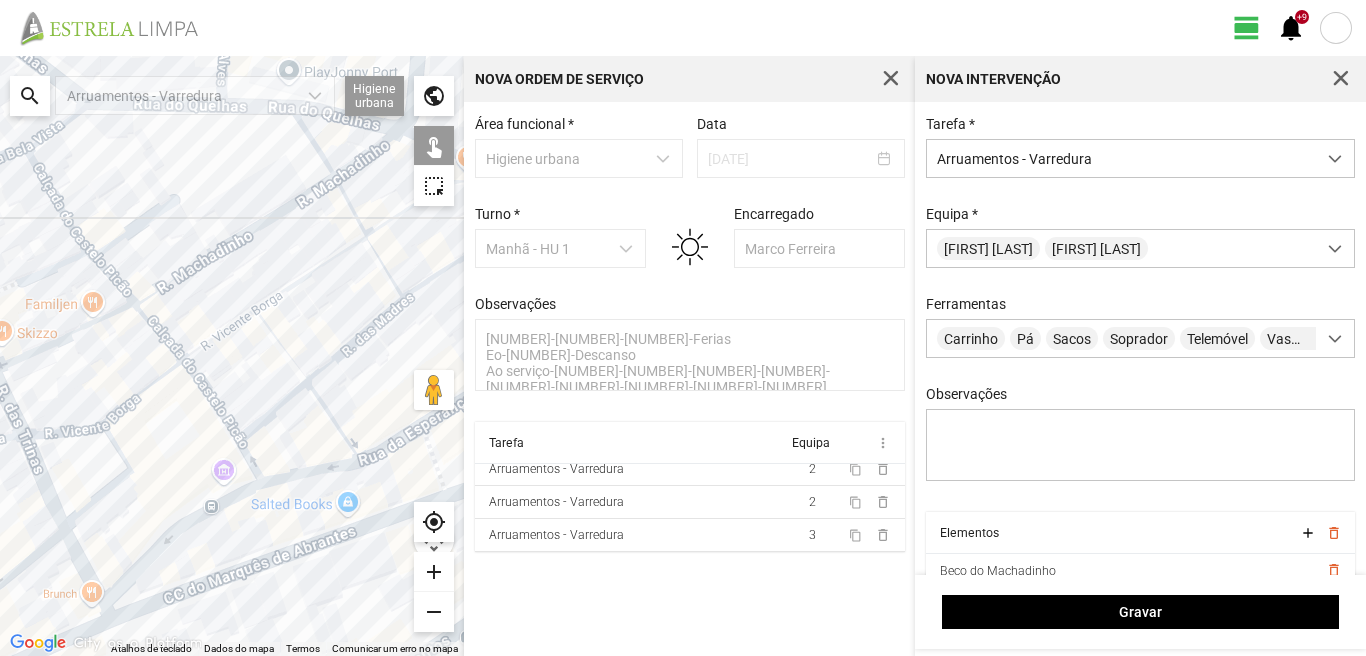 drag, startPoint x: 293, startPoint y: 418, endPoint x: 198, endPoint y: 328, distance: 130.86252 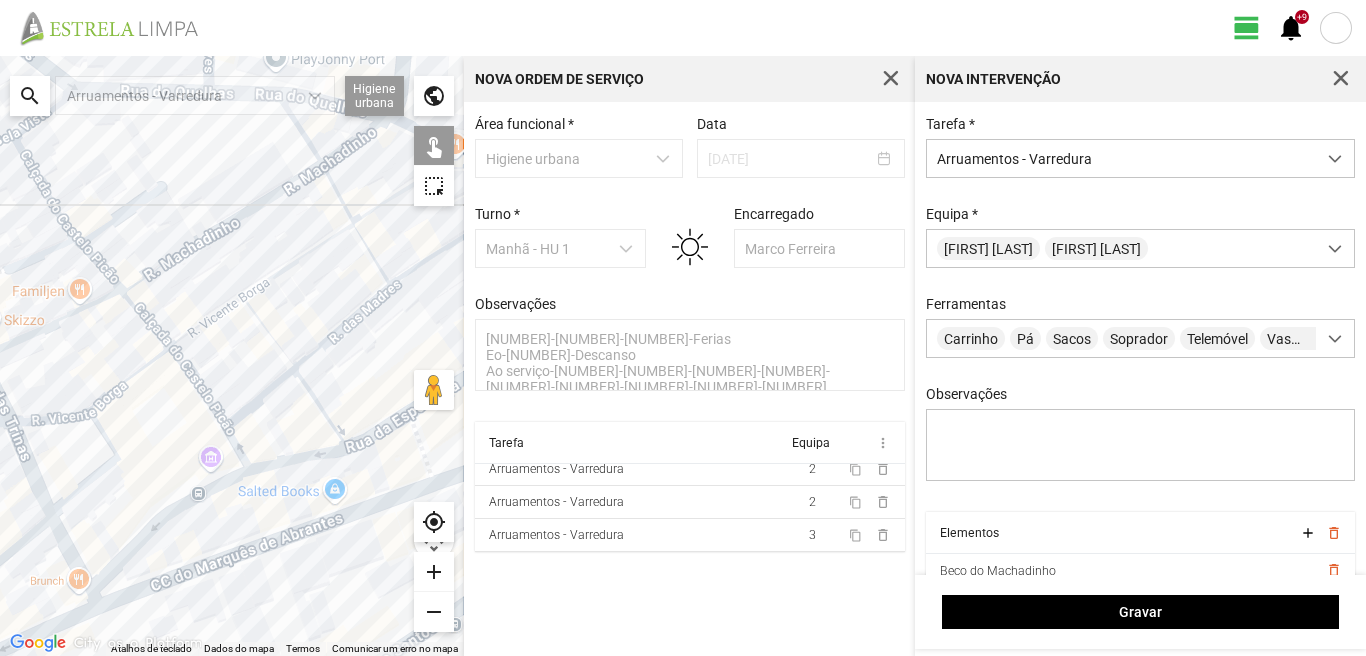 click 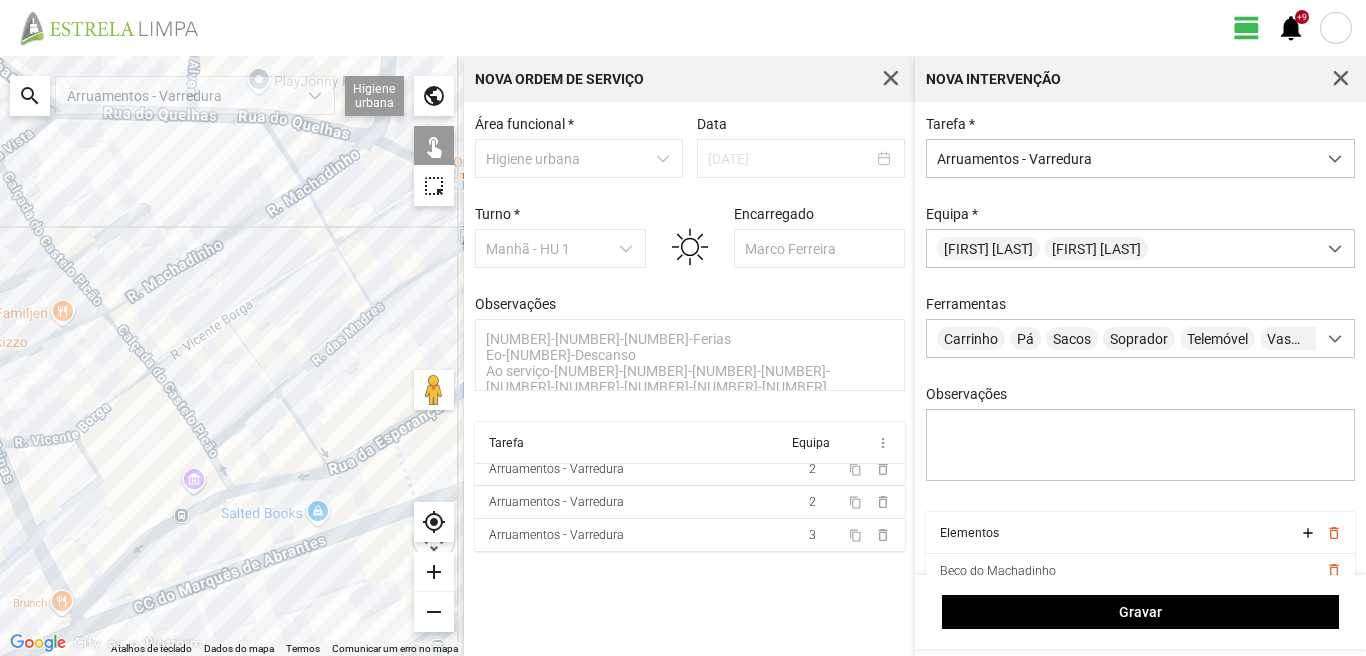 drag, startPoint x: 318, startPoint y: 264, endPoint x: 265, endPoint y: 339, distance: 91.836815 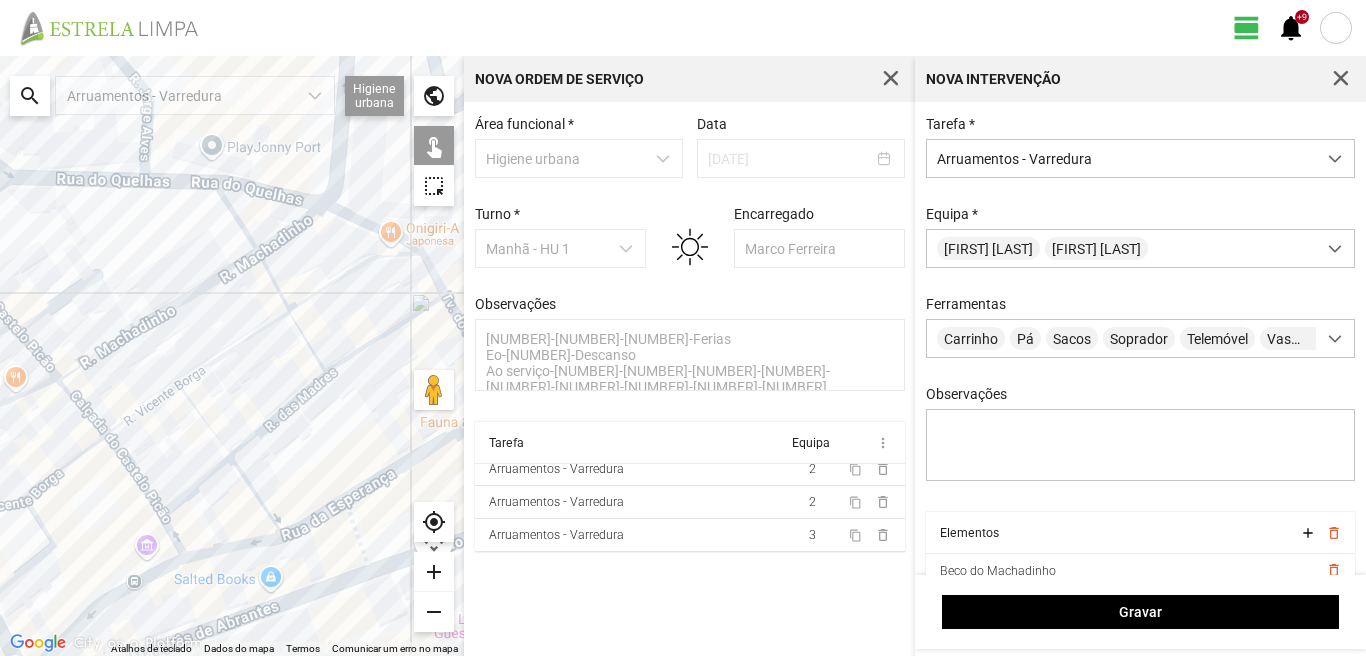 click 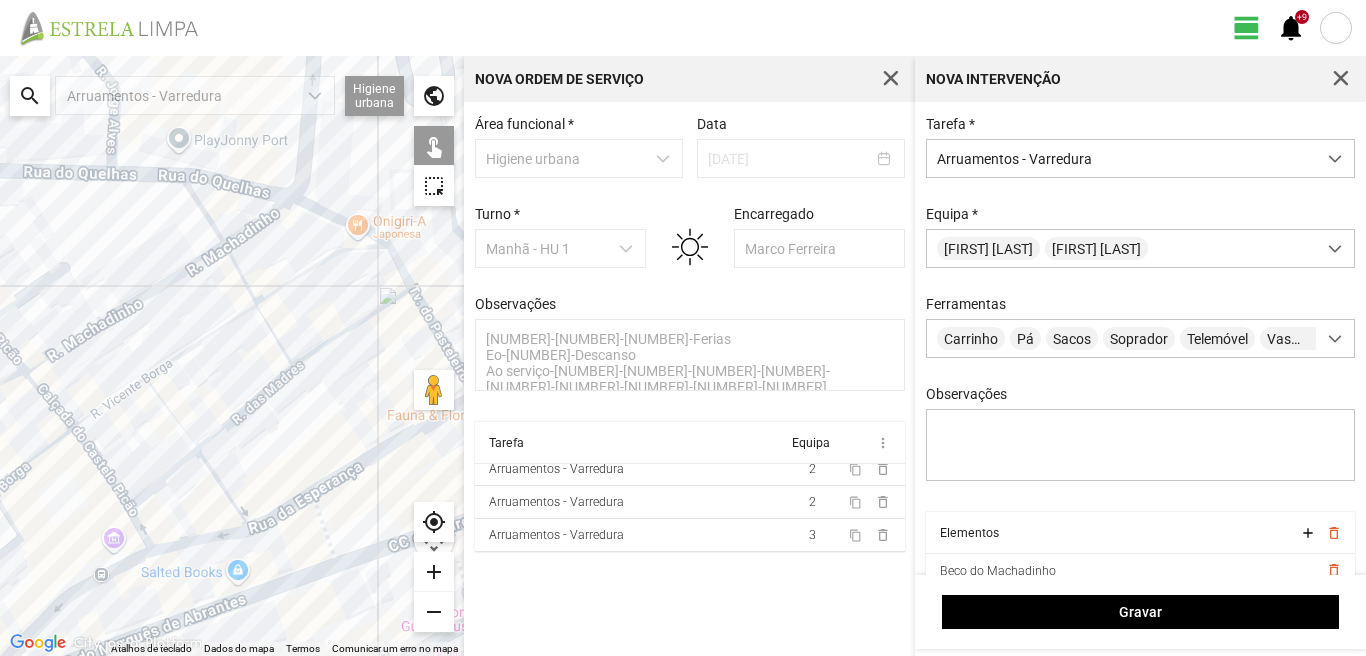 drag, startPoint x: 384, startPoint y: 321, endPoint x: 366, endPoint y: 313, distance: 19.697716 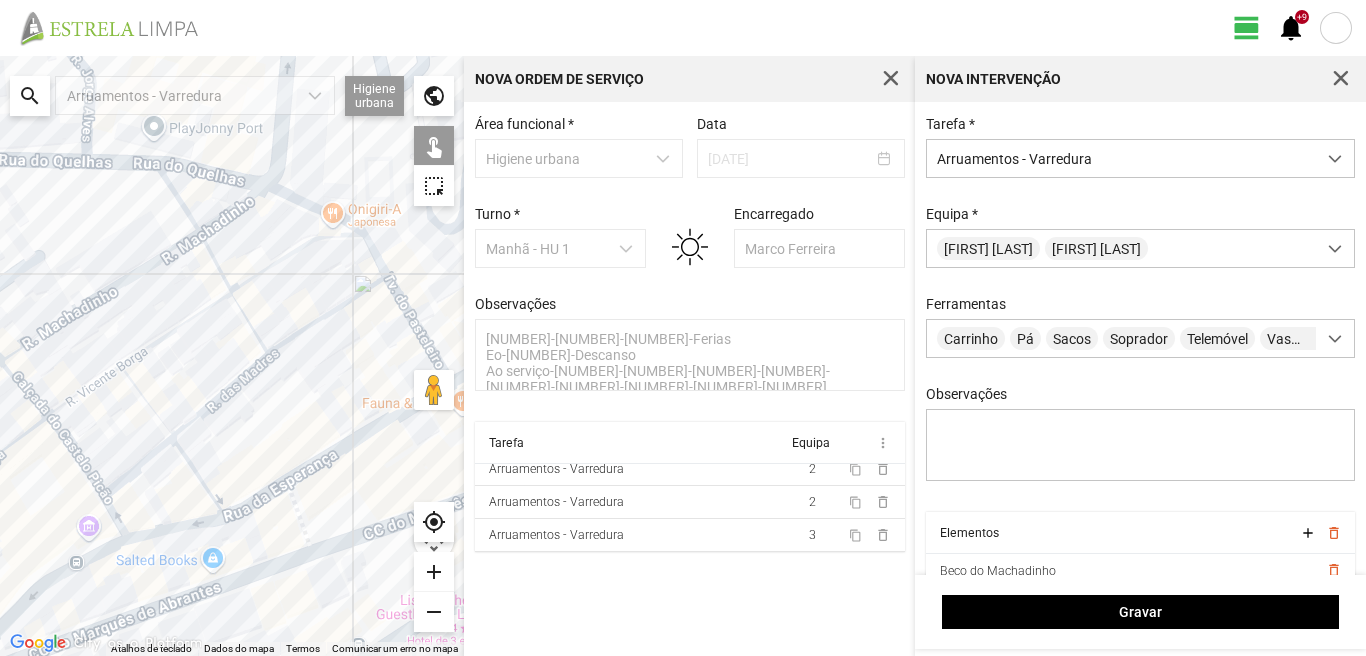 click 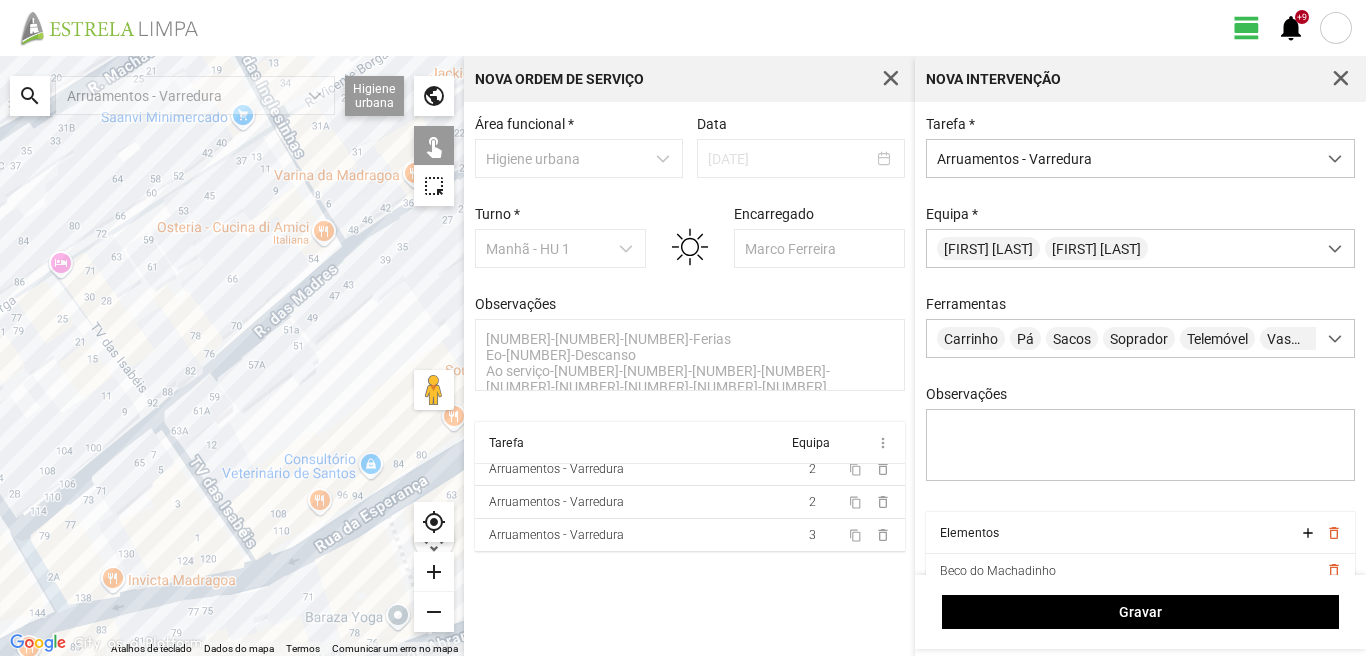 drag, startPoint x: 36, startPoint y: 576, endPoint x: 54, endPoint y: 558, distance: 25.455845 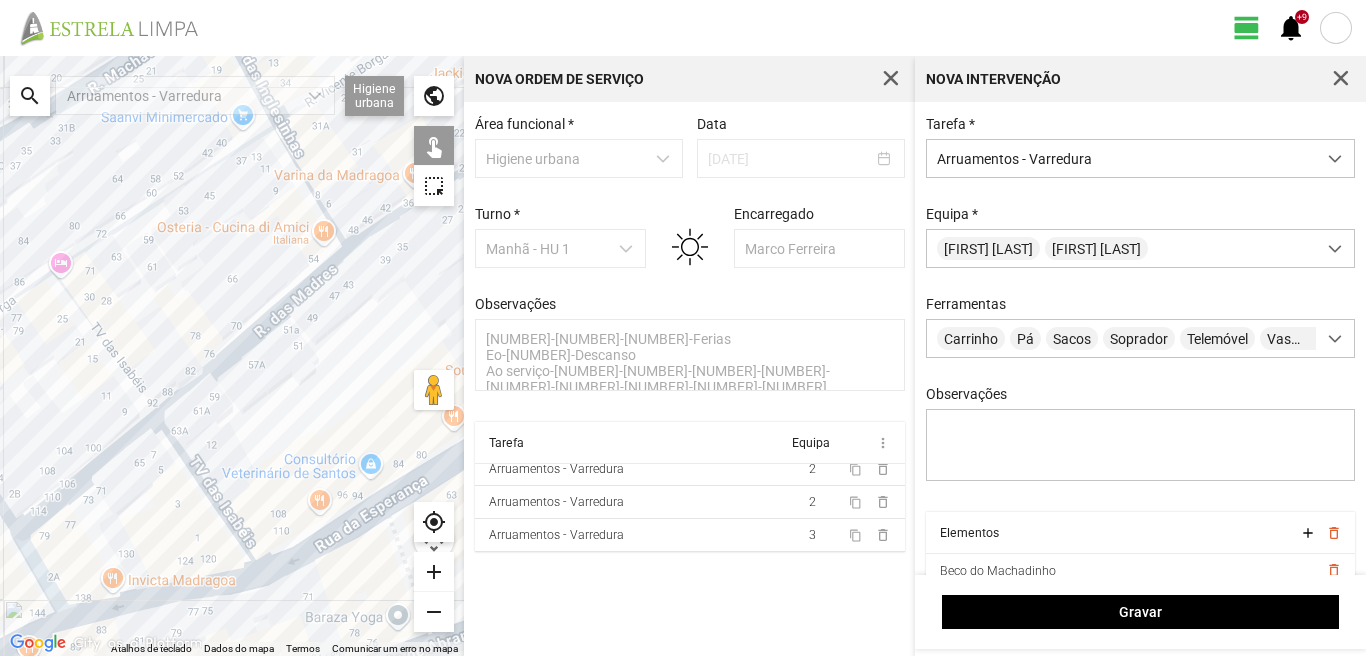 click 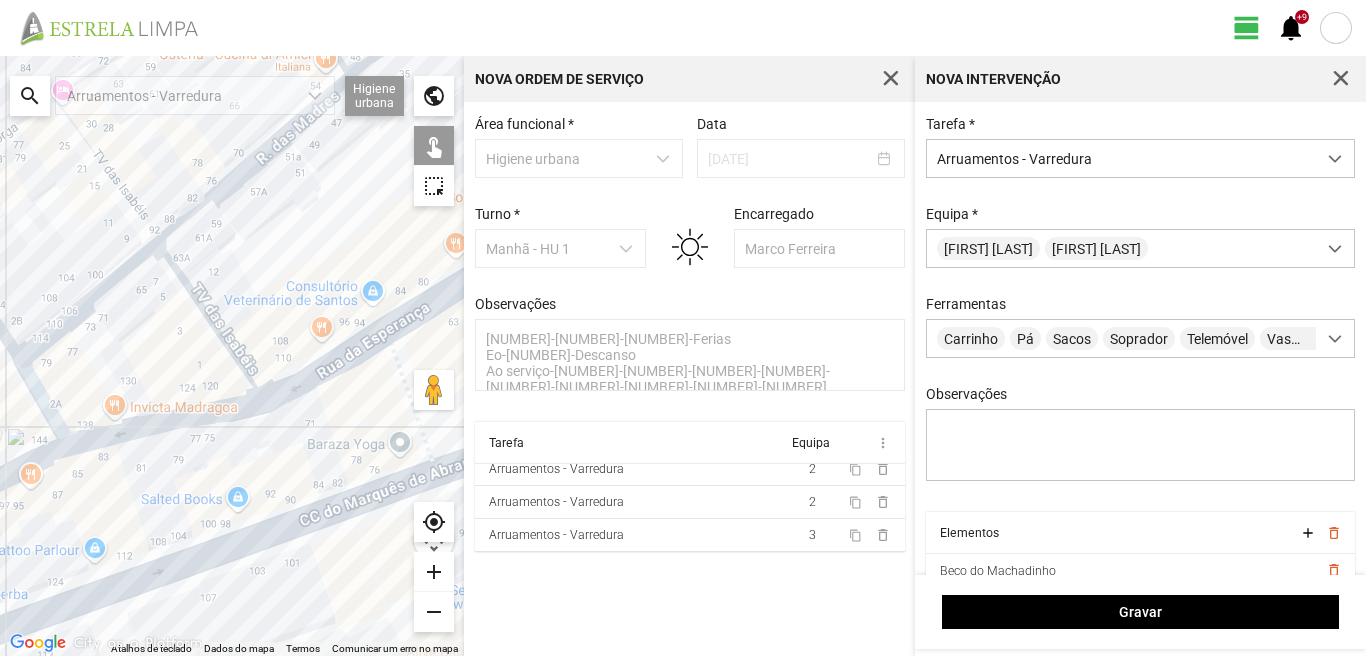 drag, startPoint x: 116, startPoint y: 544, endPoint x: 118, endPoint y: 350, distance: 194.01031 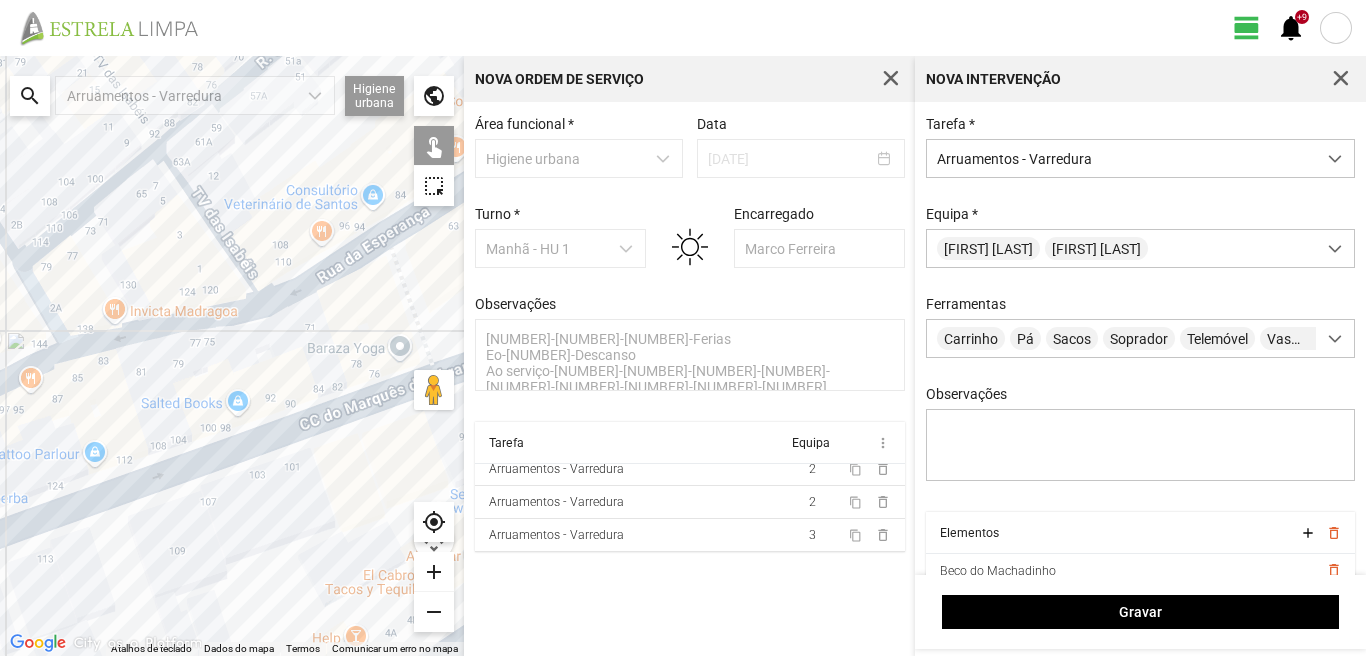 click 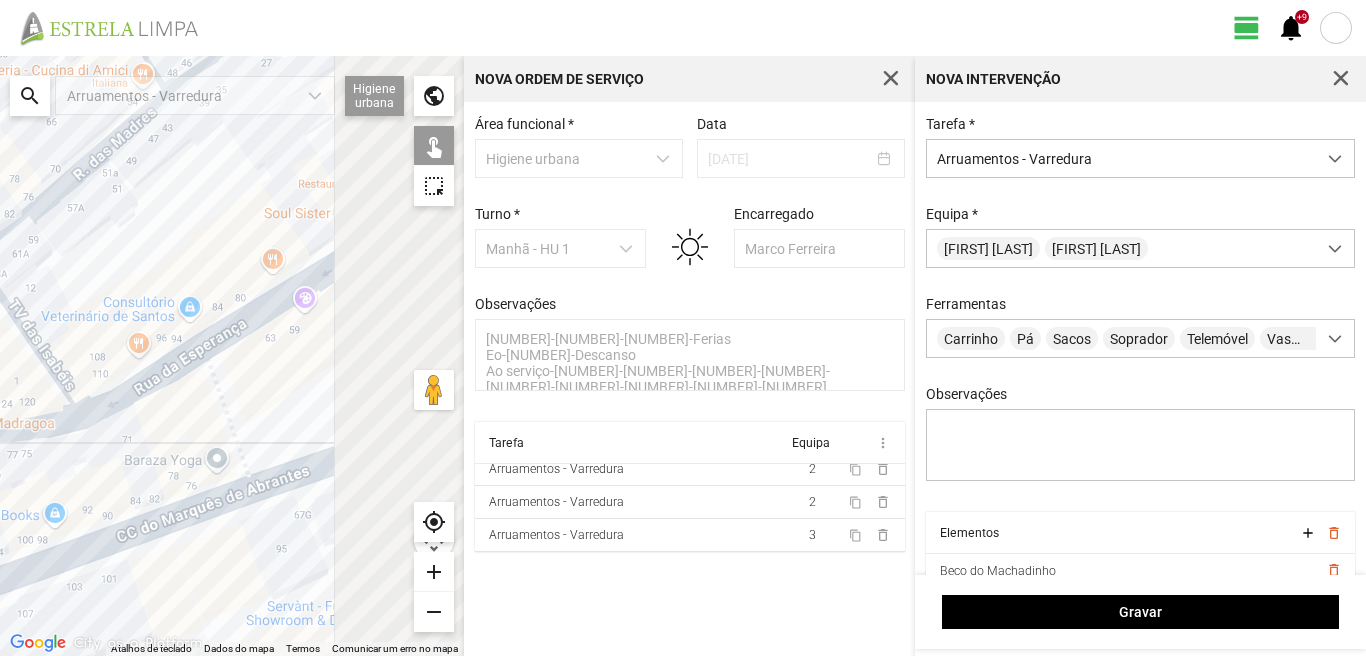 drag, startPoint x: 338, startPoint y: 274, endPoint x: 150, endPoint y: 390, distance: 220.90723 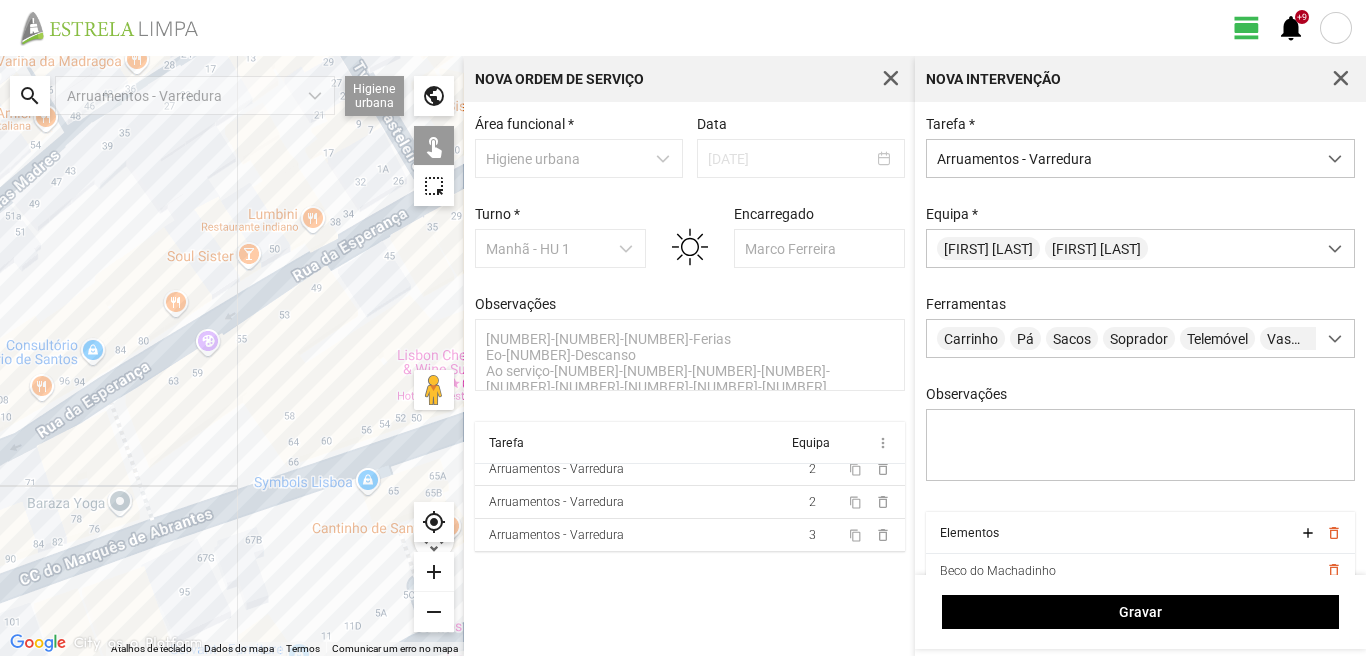 click 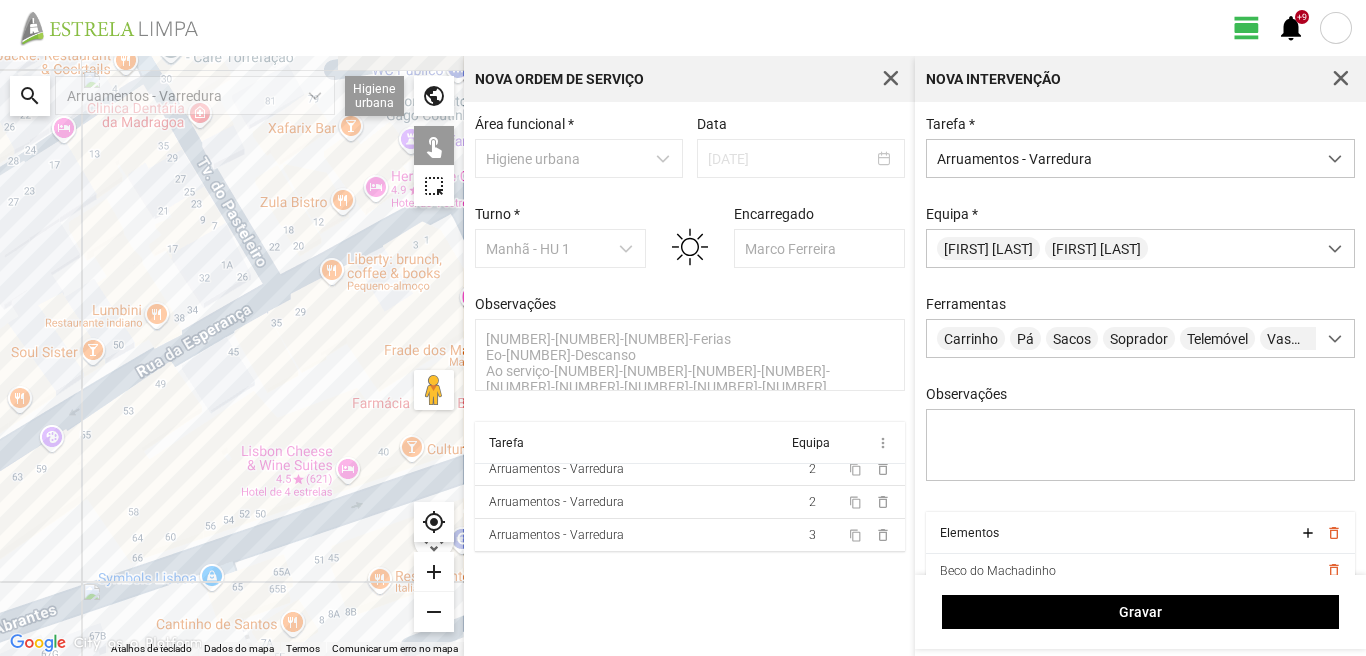 drag, startPoint x: 249, startPoint y: 331, endPoint x: 93, endPoint y: 431, distance: 185.29976 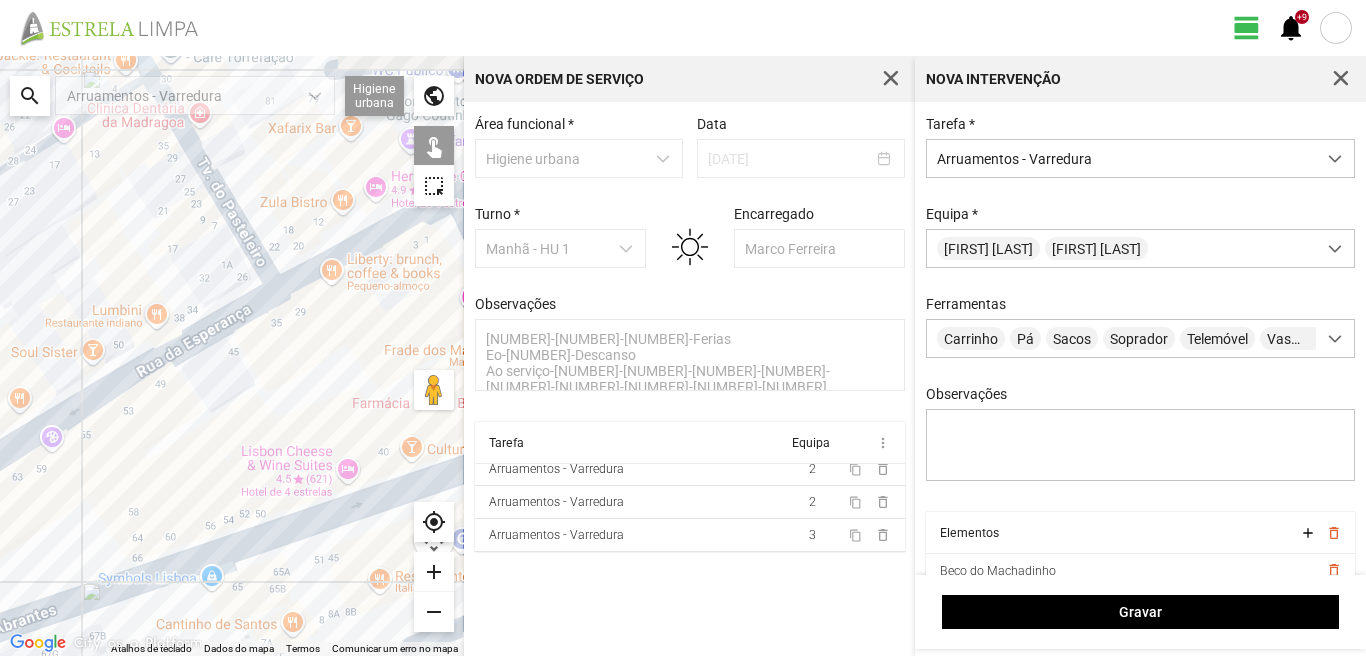 click 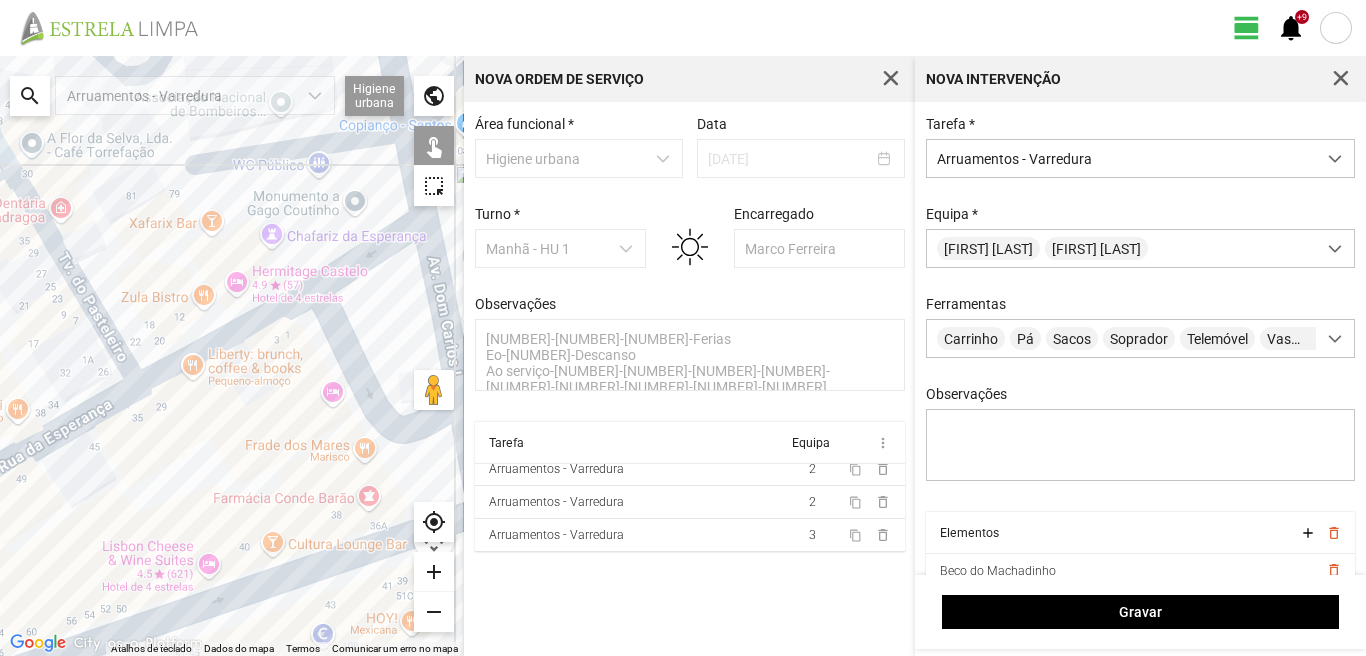 drag, startPoint x: 298, startPoint y: 282, endPoint x: 153, endPoint y: 379, distance: 174.45343 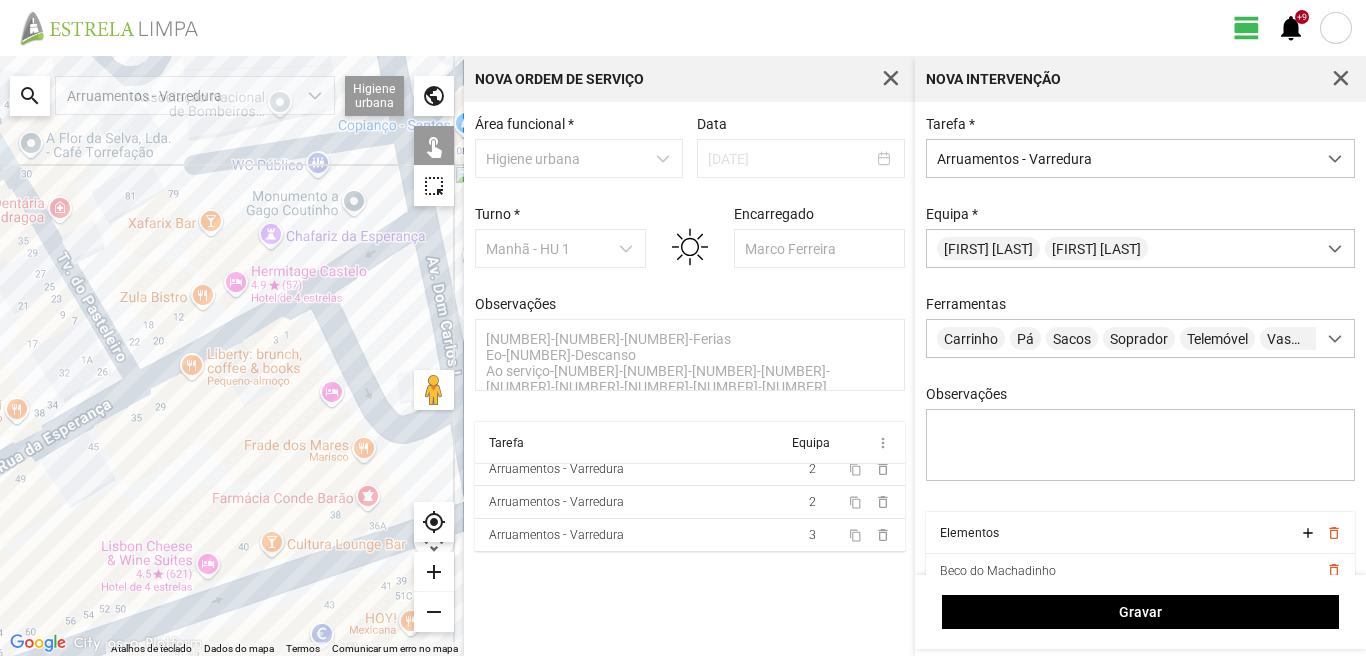 click 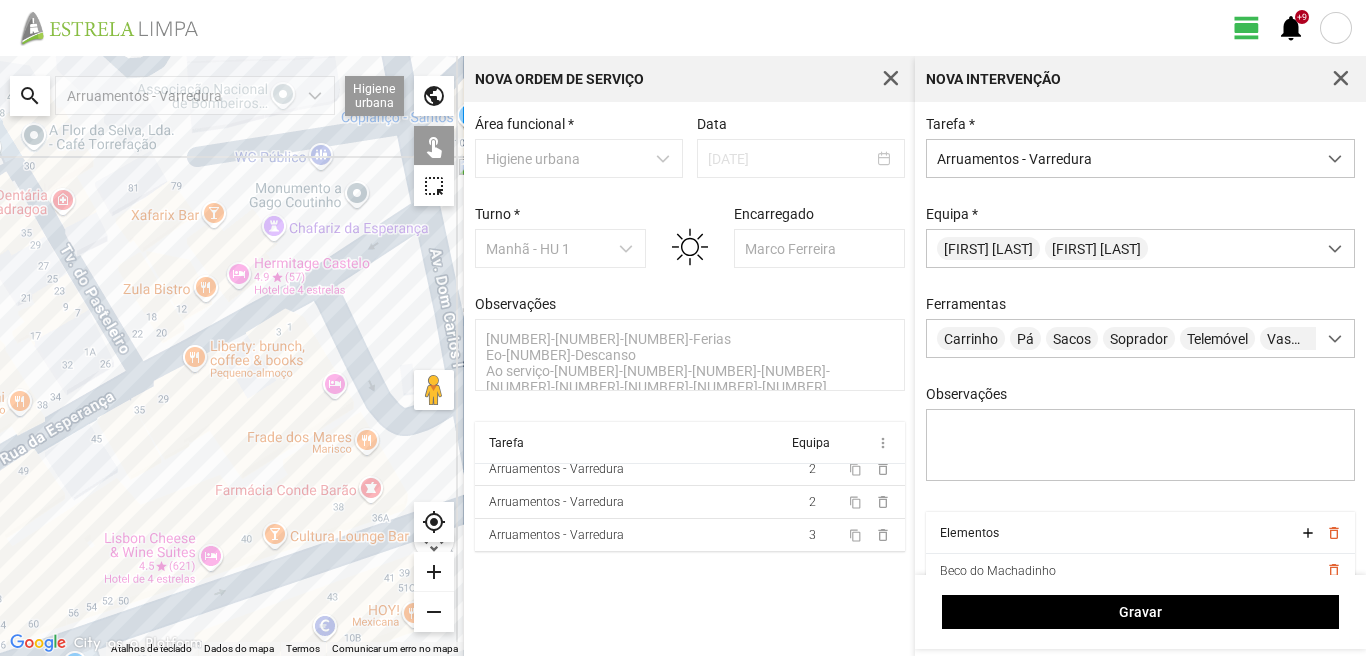 drag, startPoint x: 51, startPoint y: 480, endPoint x: 111, endPoint y: 394, distance: 104.86182 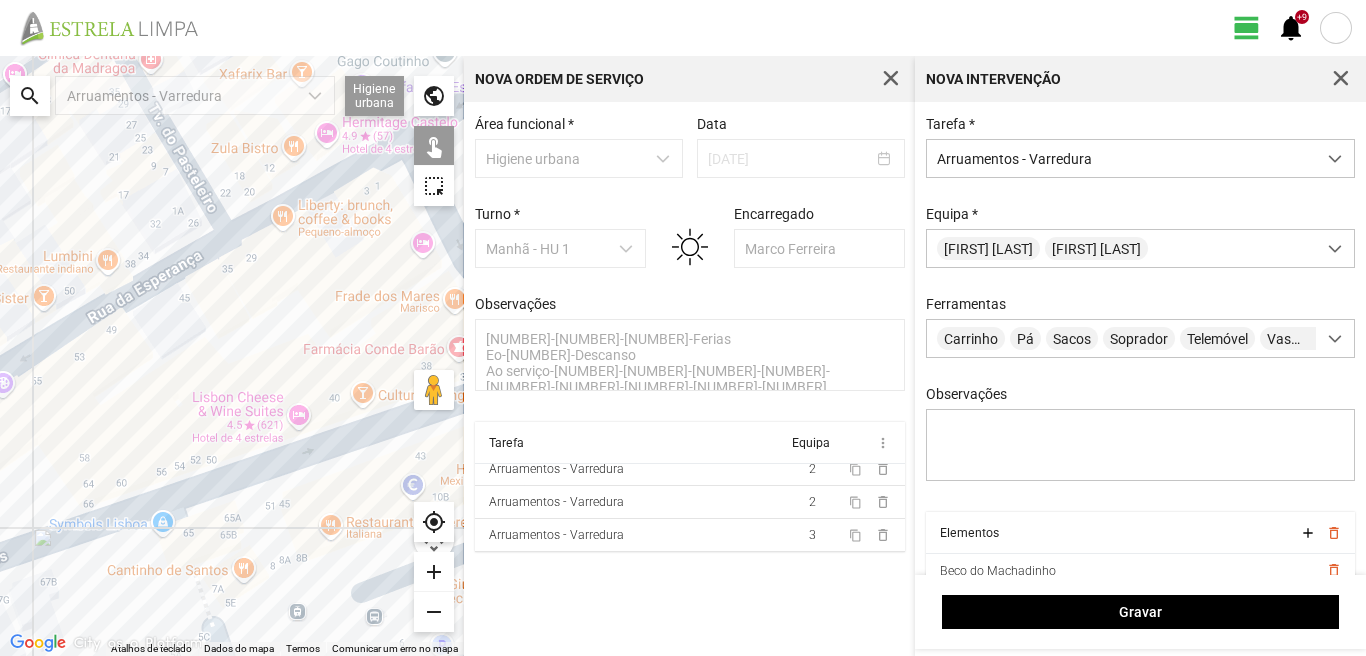 drag, startPoint x: 106, startPoint y: 454, endPoint x: 139, endPoint y: 381, distance: 80.11242 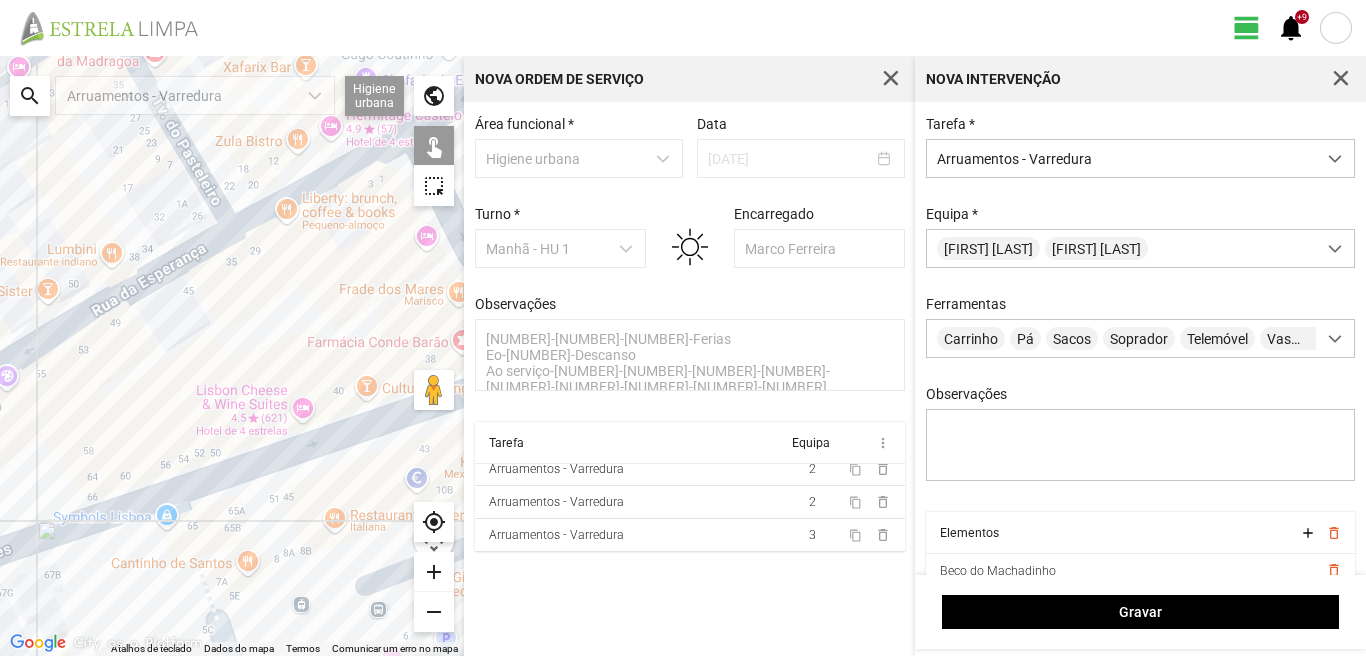 click 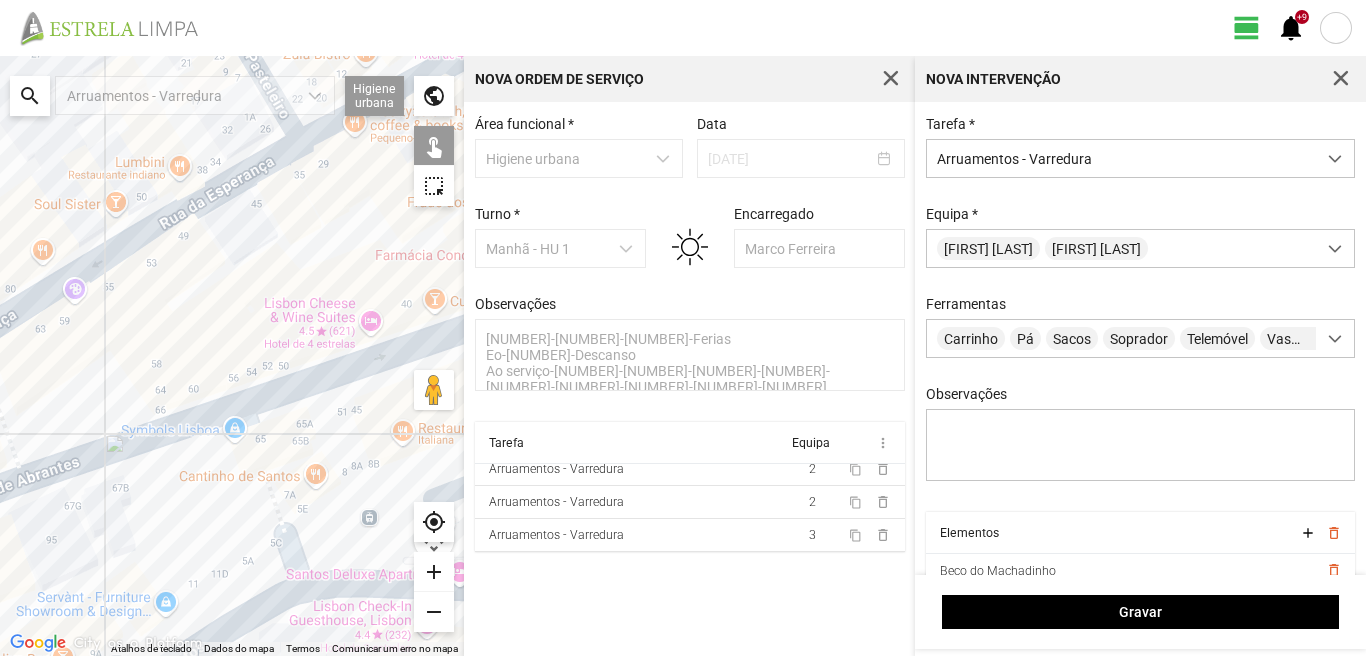 drag, startPoint x: 128, startPoint y: 472, endPoint x: 217, endPoint y: 371, distance: 134.61798 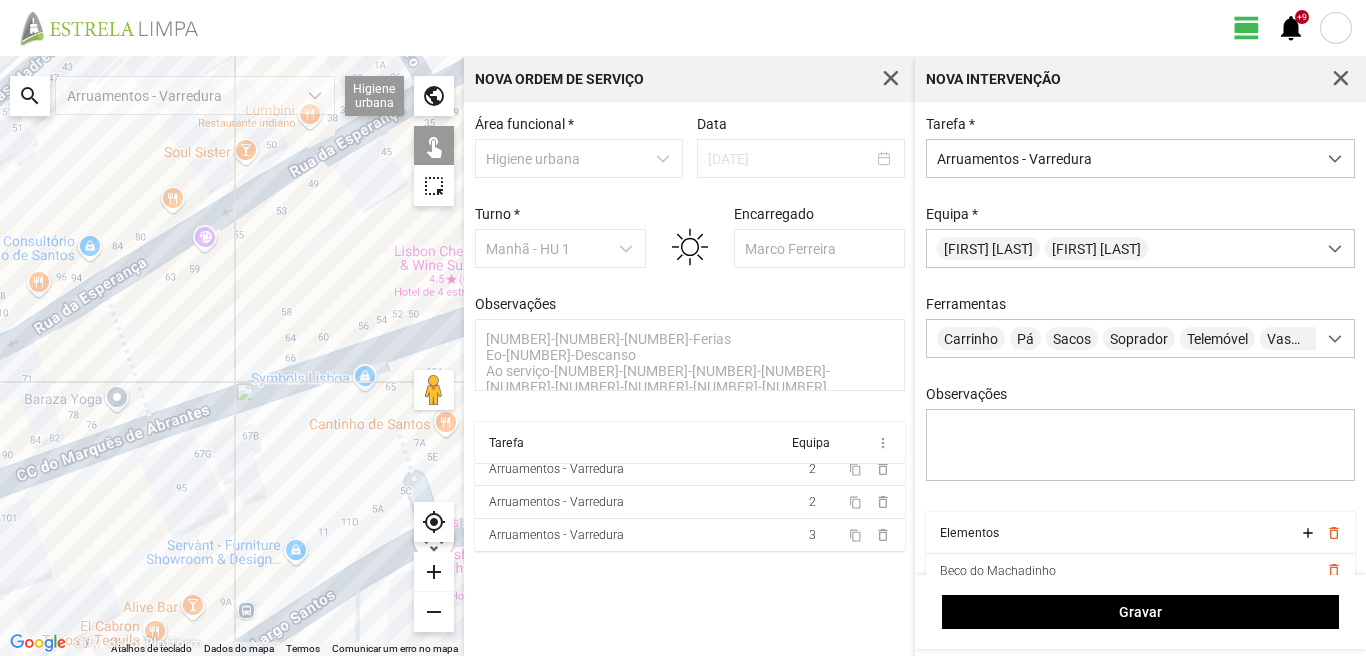 drag, startPoint x: 69, startPoint y: 448, endPoint x: 183, endPoint y: 431, distance: 115.260574 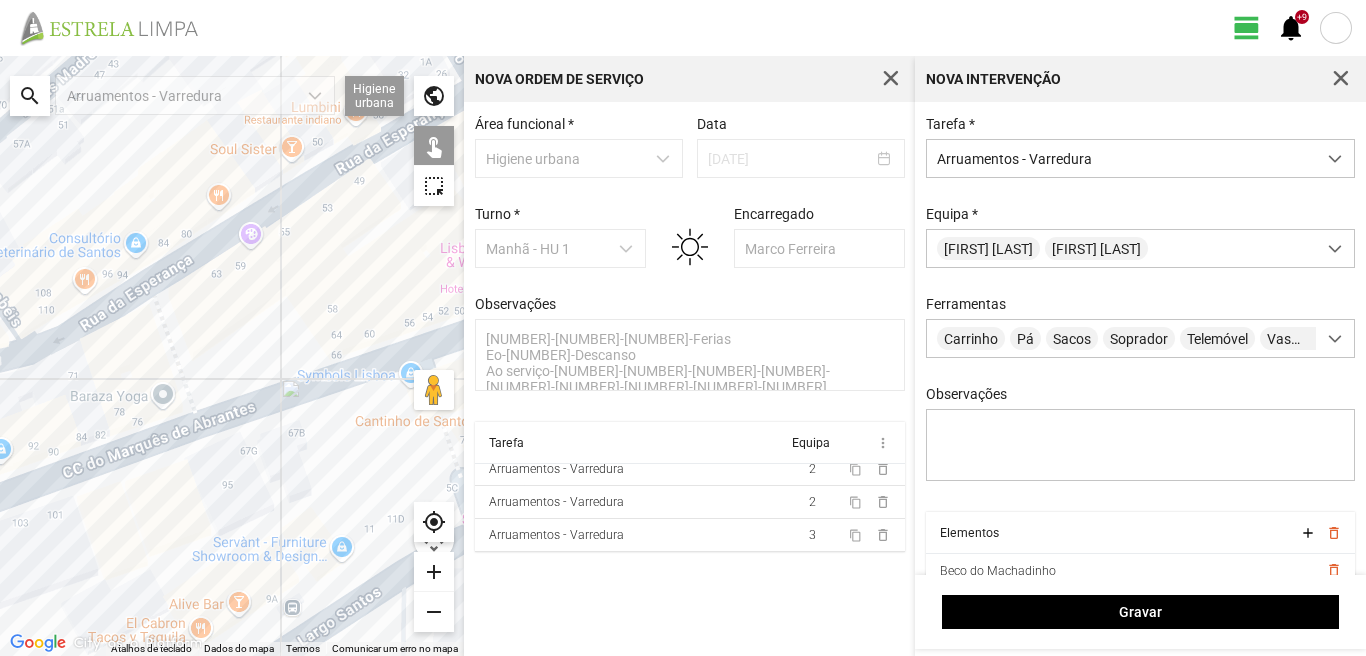 click 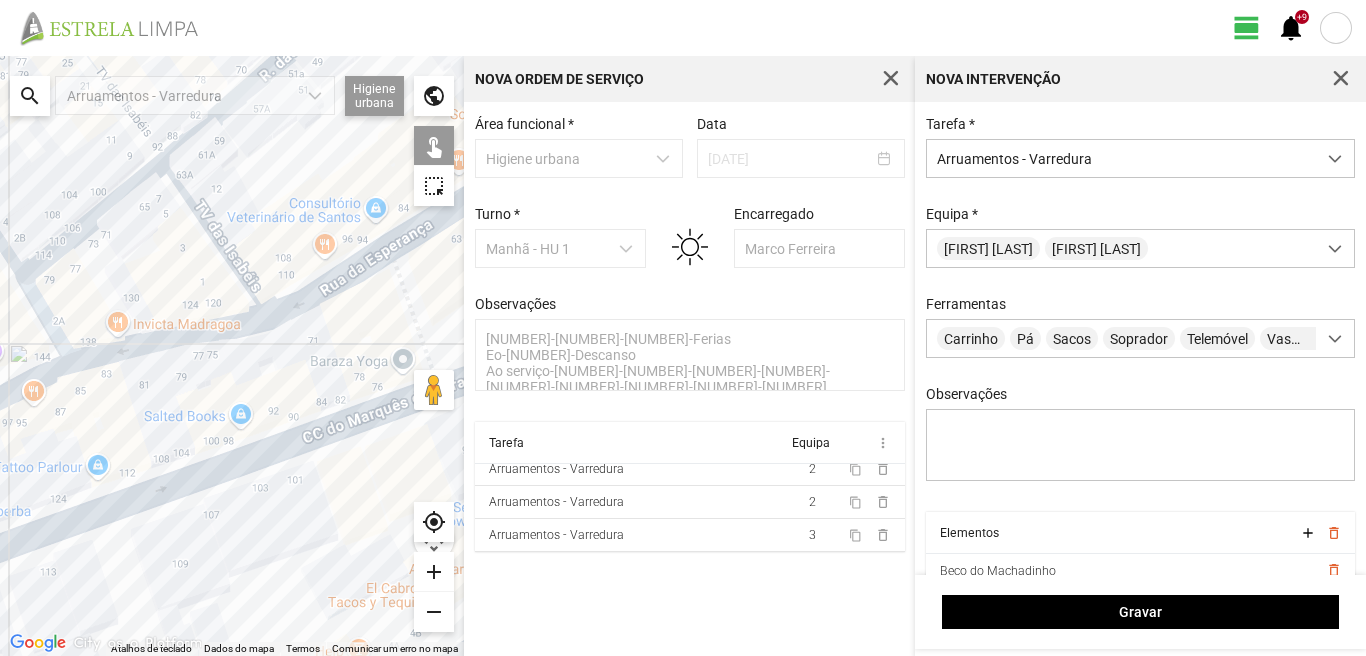 drag, startPoint x: 0, startPoint y: 393, endPoint x: 276, endPoint y: 359, distance: 278.0863 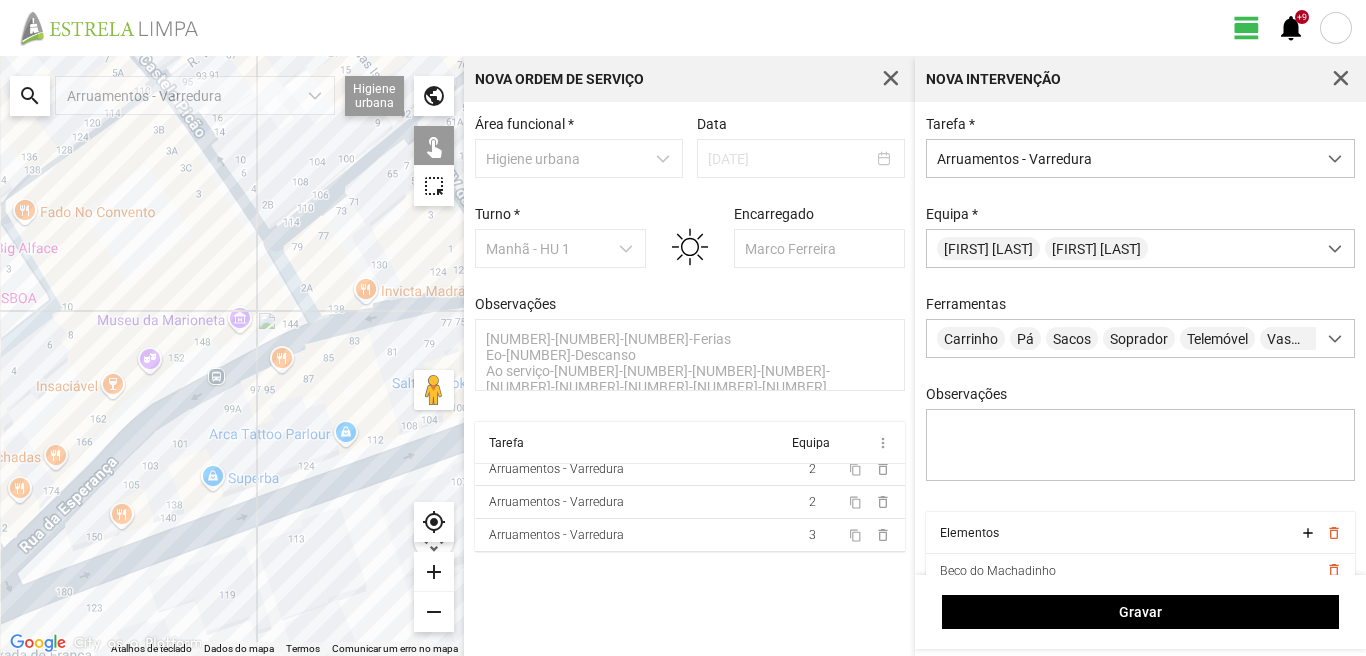 drag, startPoint x: 5, startPoint y: 450, endPoint x: 255, endPoint y: 413, distance: 252.72318 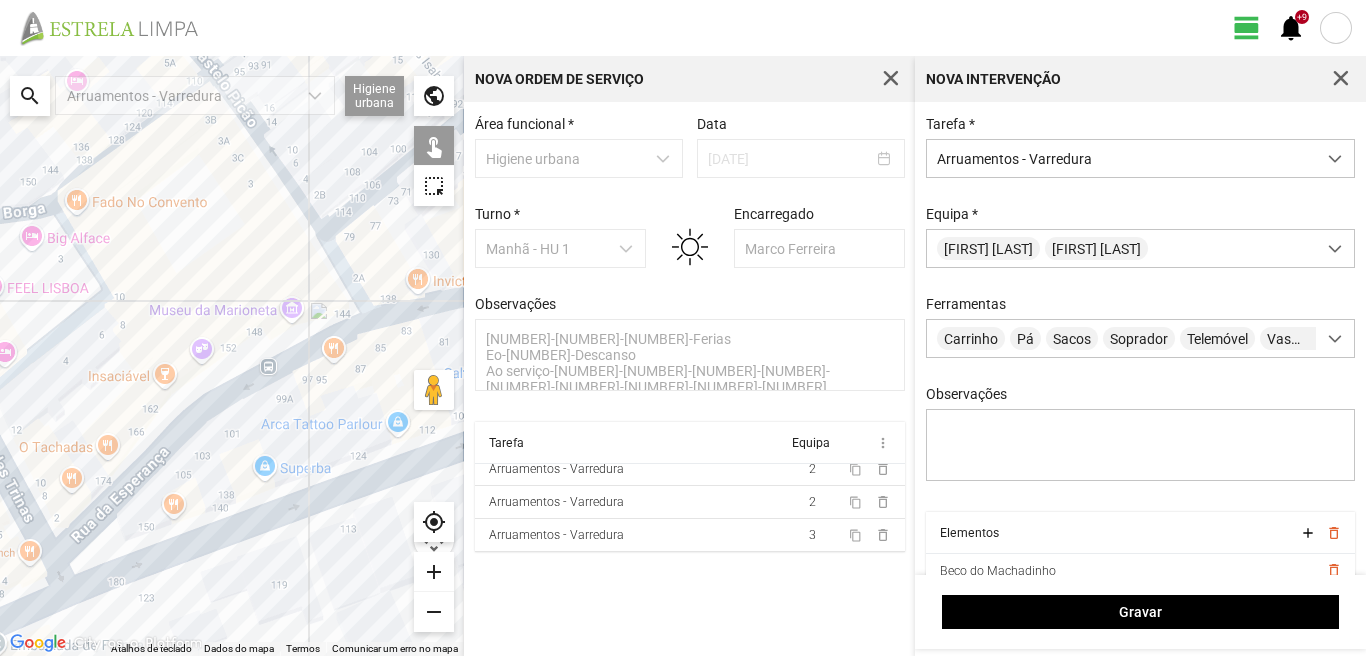 click 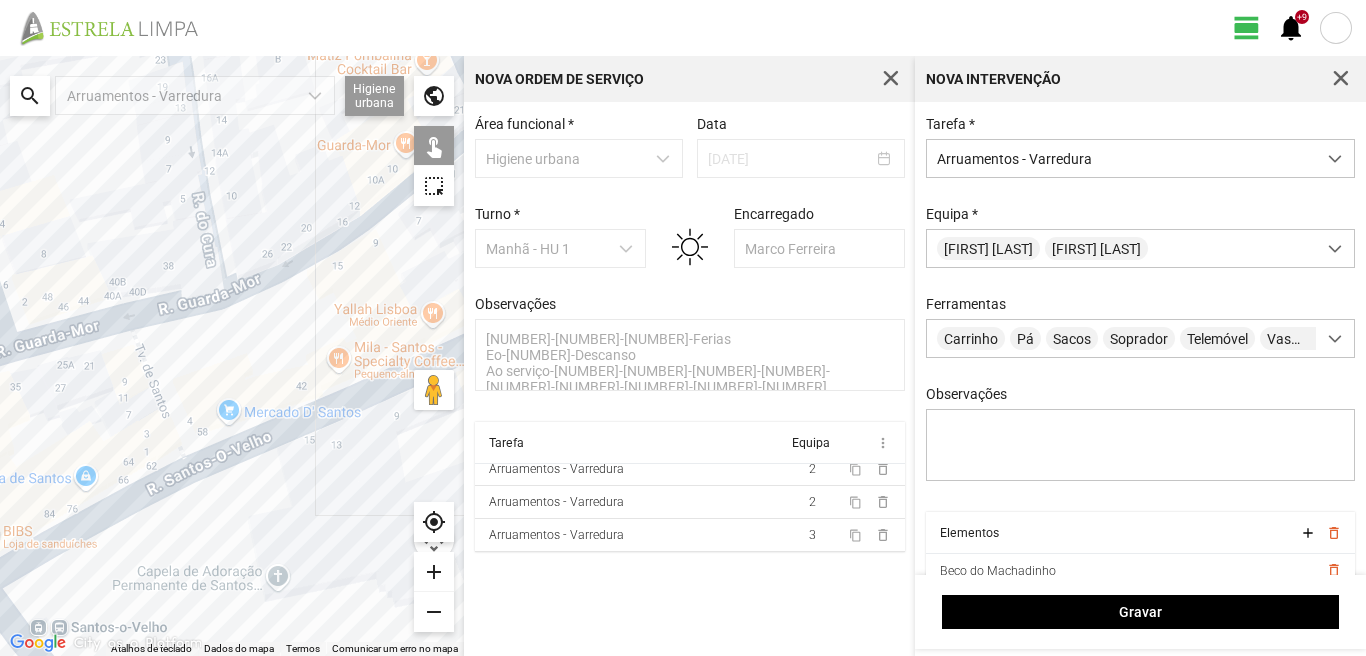 click 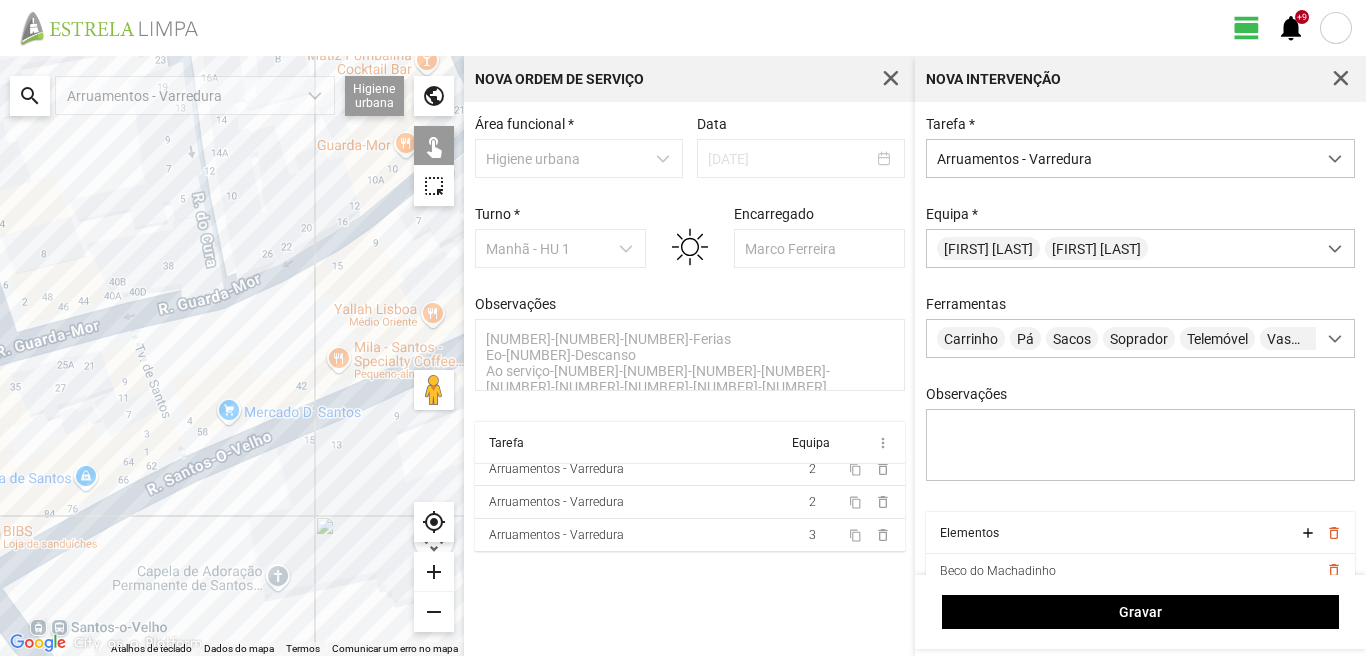 click 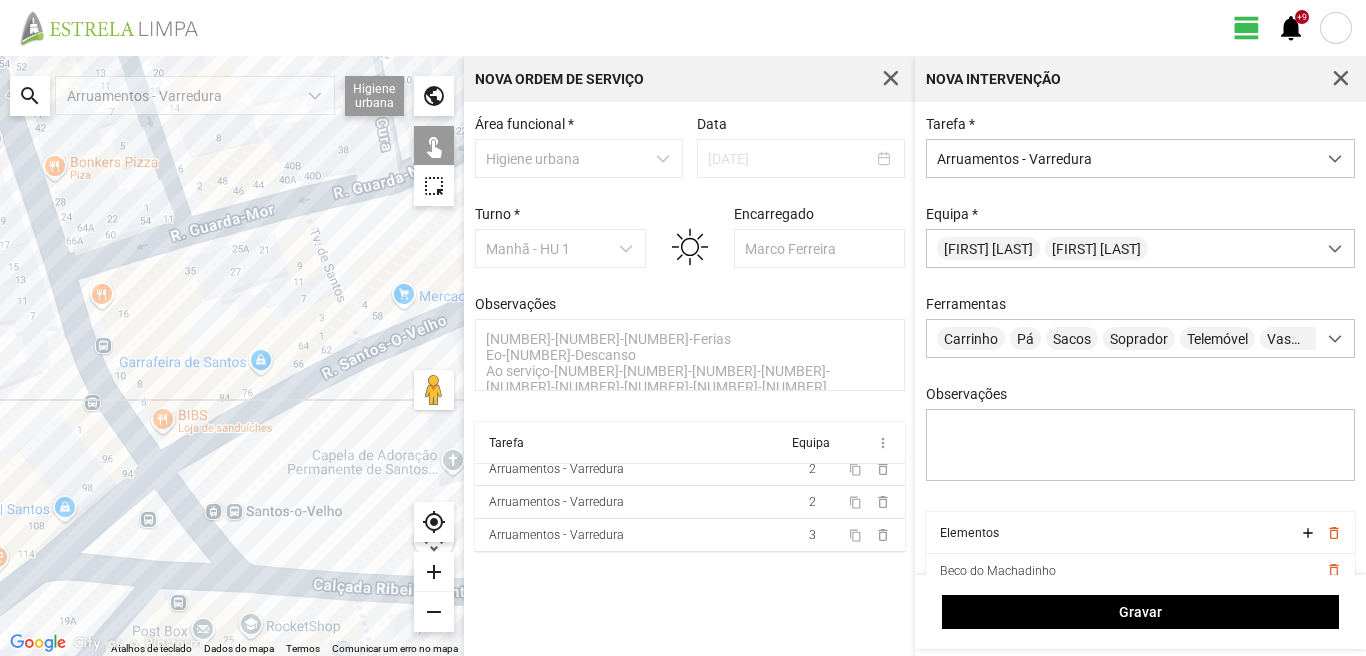click 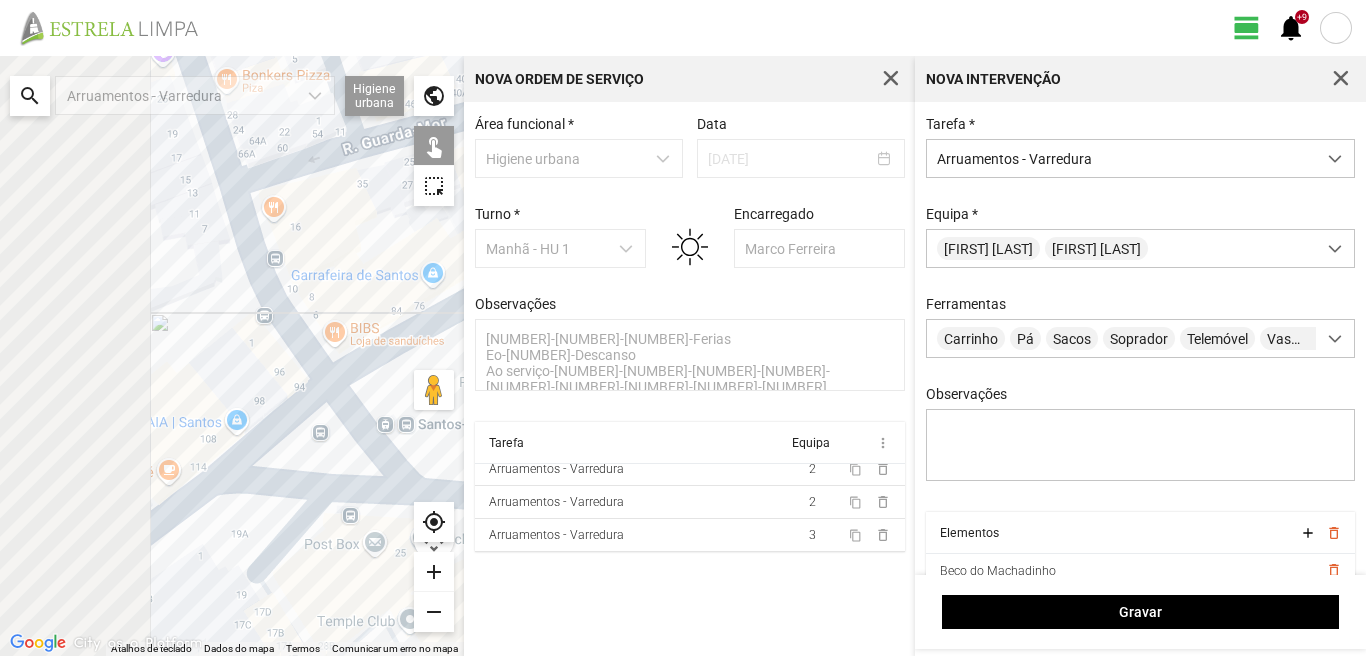 drag, startPoint x: 118, startPoint y: 541, endPoint x: 270, endPoint y: 464, distance: 170.39073 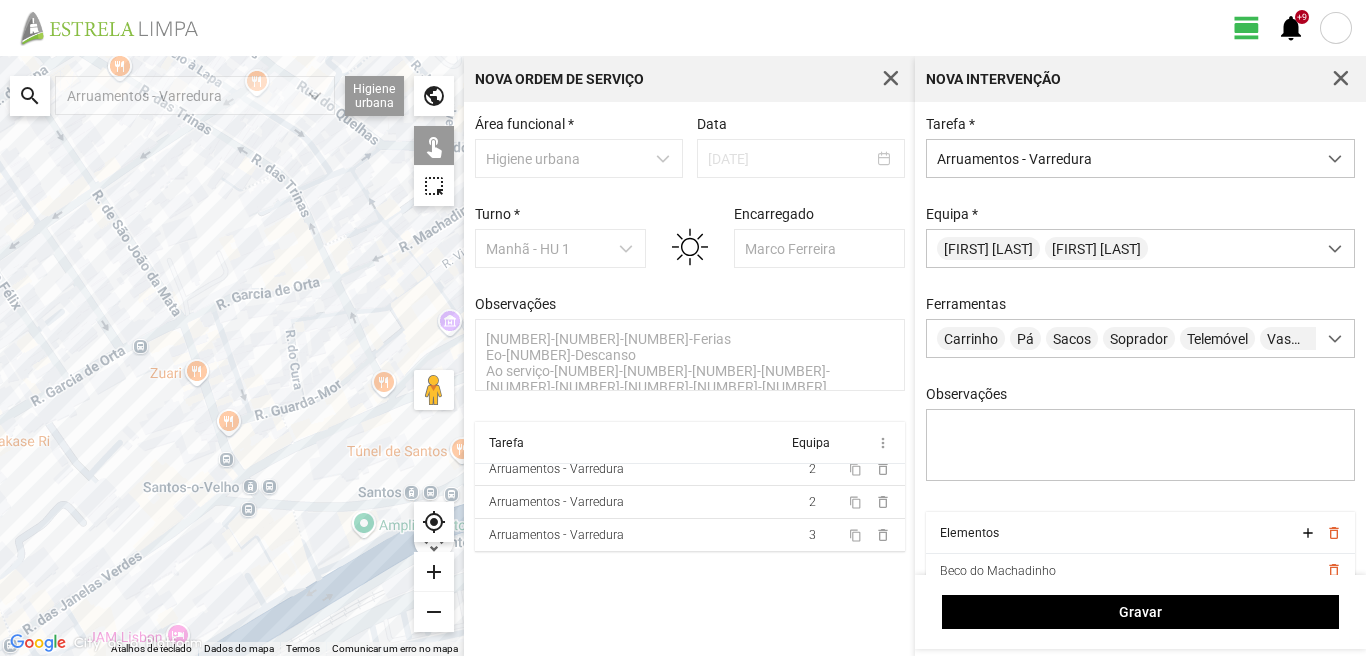 drag, startPoint x: 379, startPoint y: 453, endPoint x: 39, endPoint y: 449, distance: 340.02353 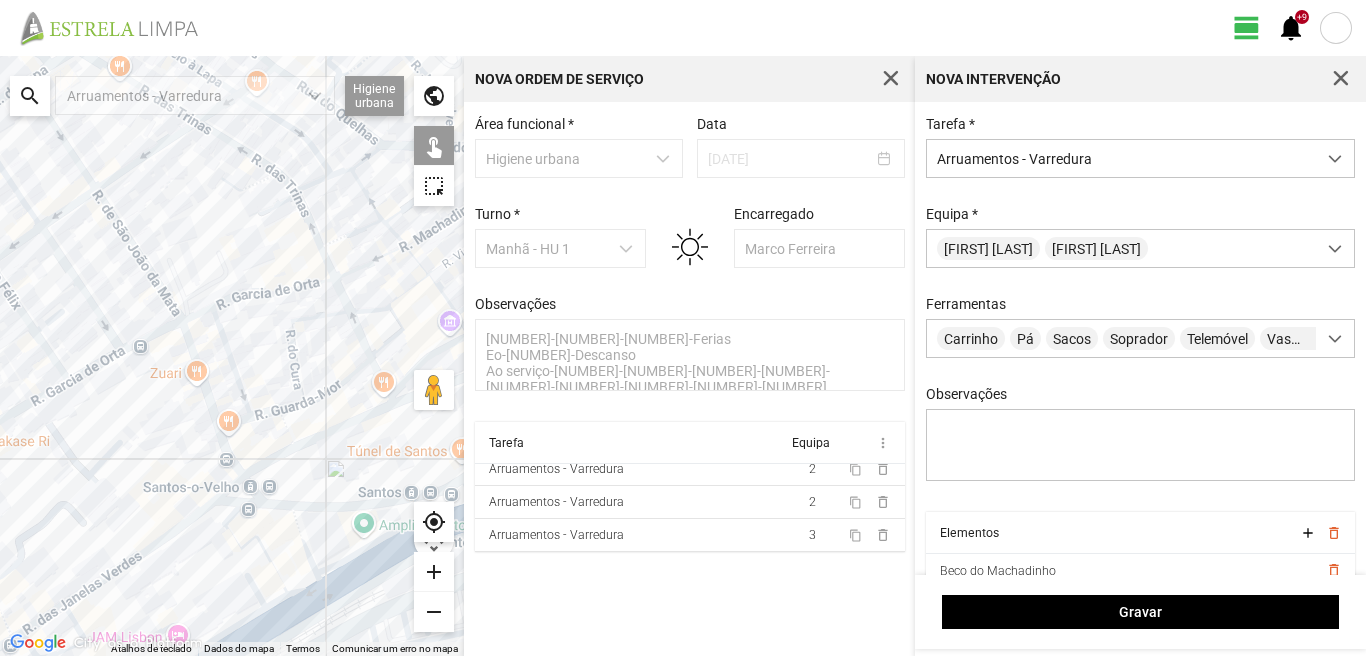 click 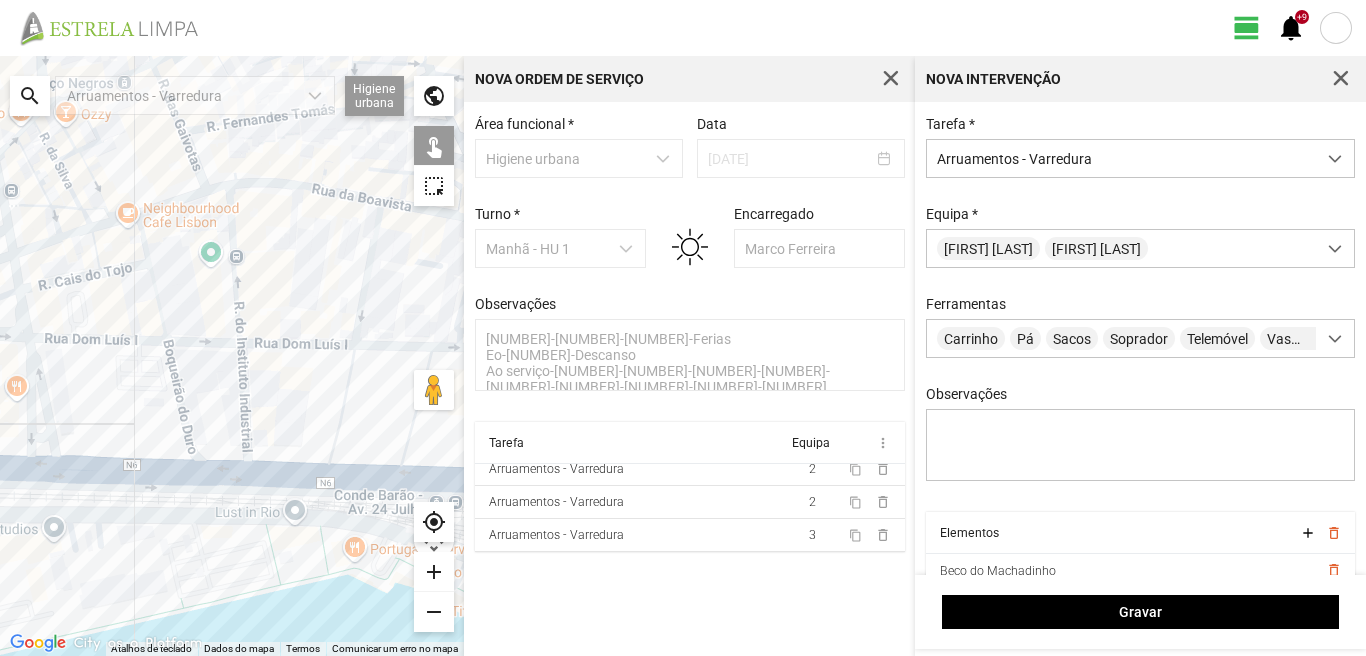 drag, startPoint x: 39, startPoint y: 447, endPoint x: 227, endPoint y: 448, distance: 188.00266 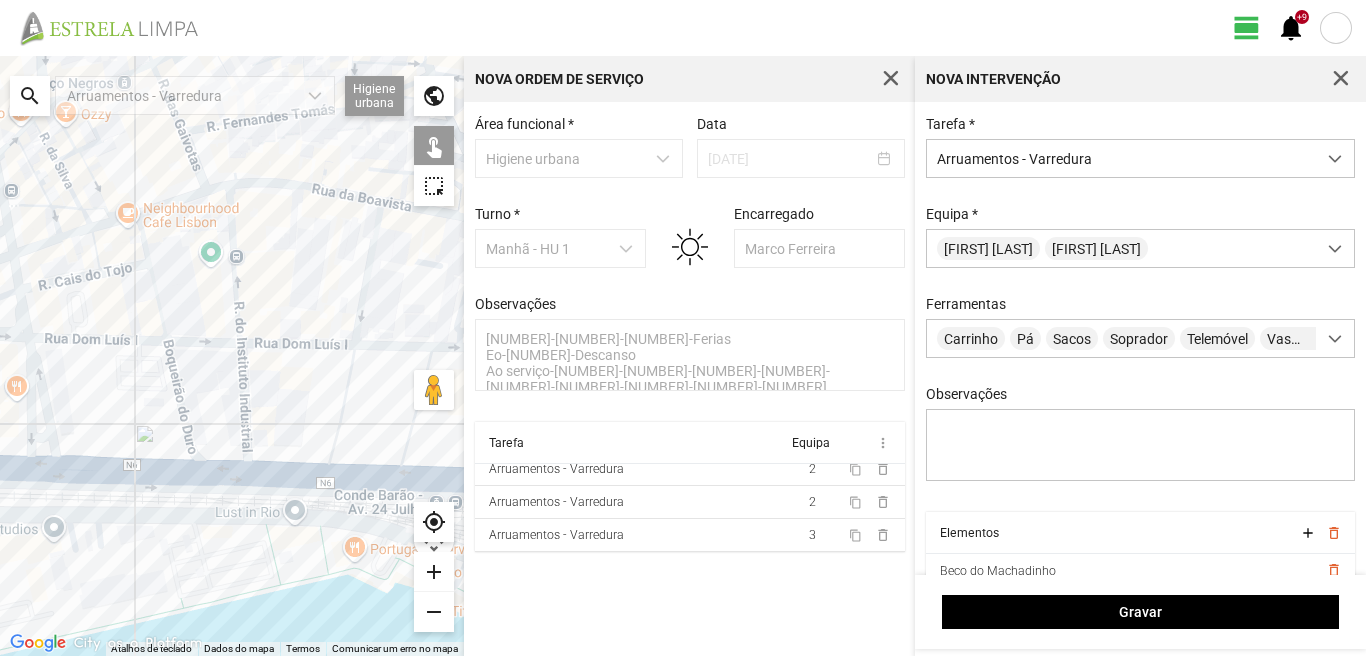 click 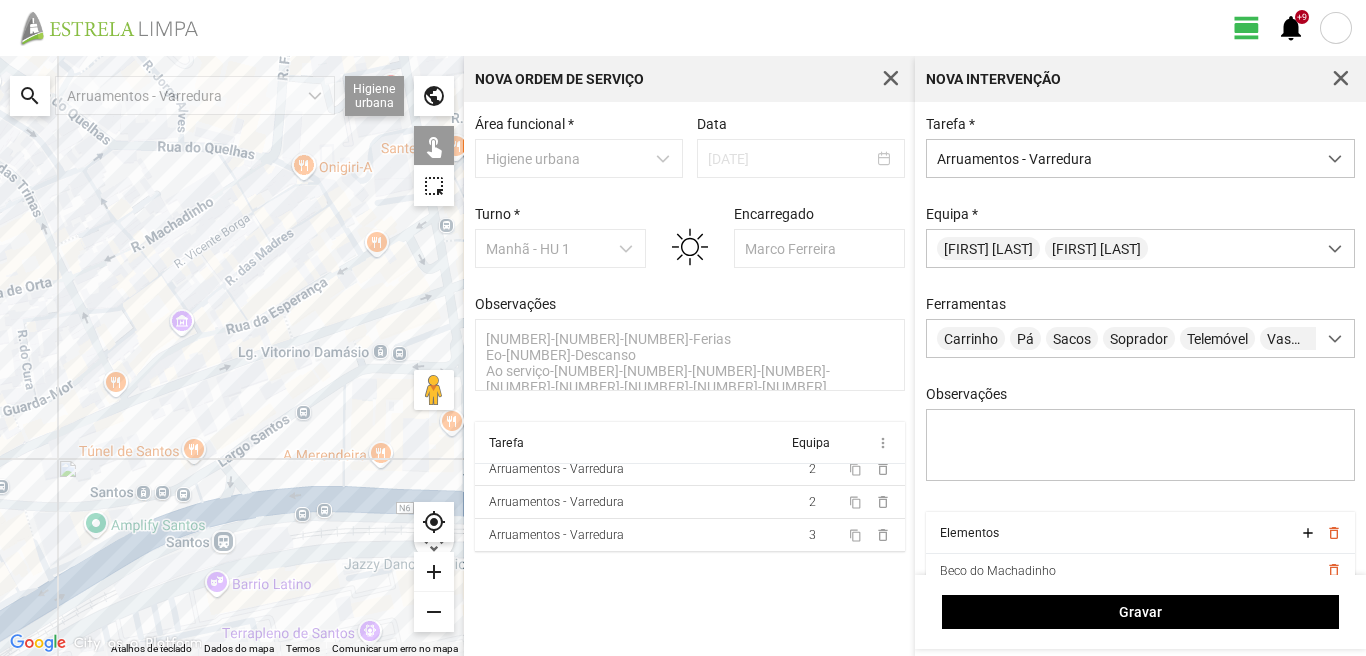 drag, startPoint x: 0, startPoint y: 440, endPoint x: 259, endPoint y: 475, distance: 261.35416 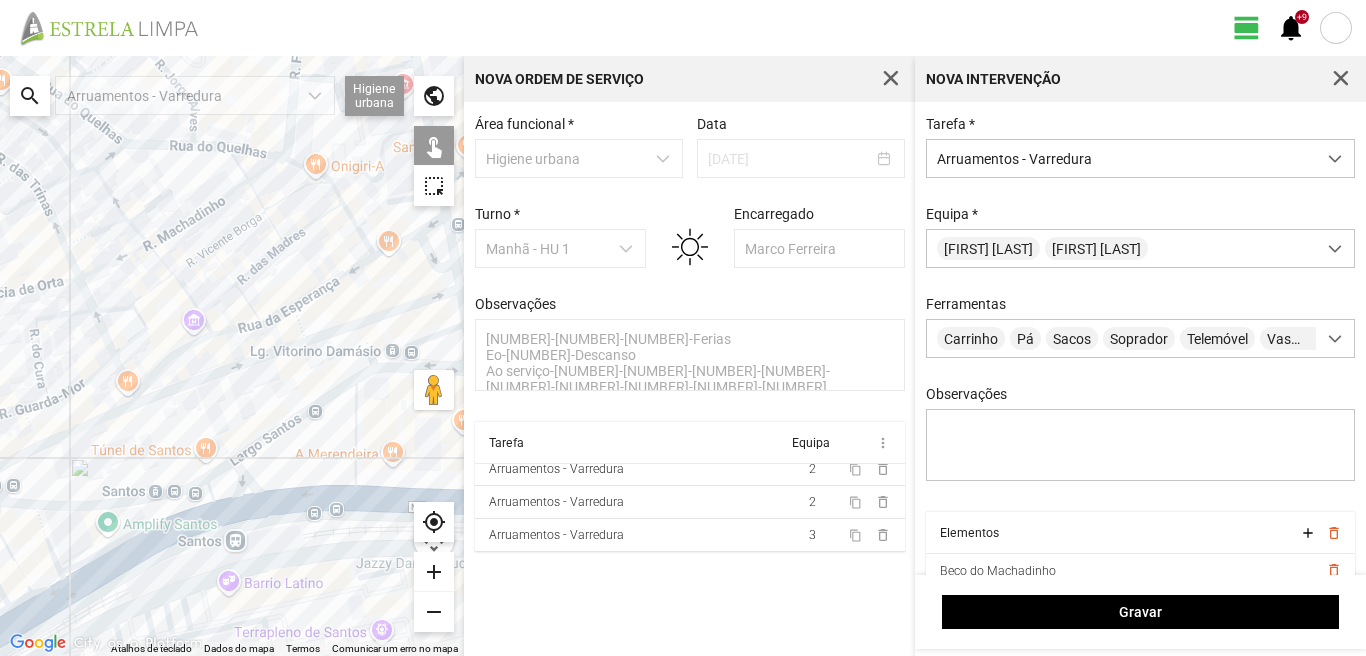 drag, startPoint x: 141, startPoint y: 480, endPoint x: 240, endPoint y: 447, distance: 104.35516 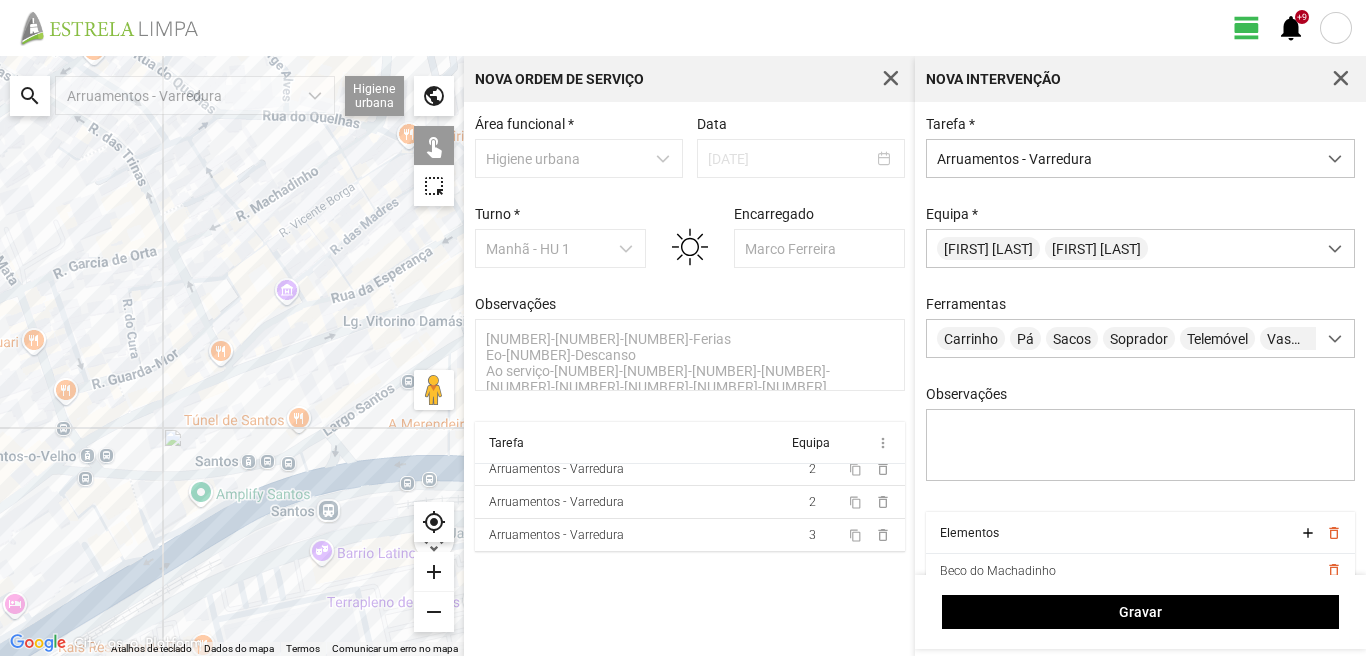 click 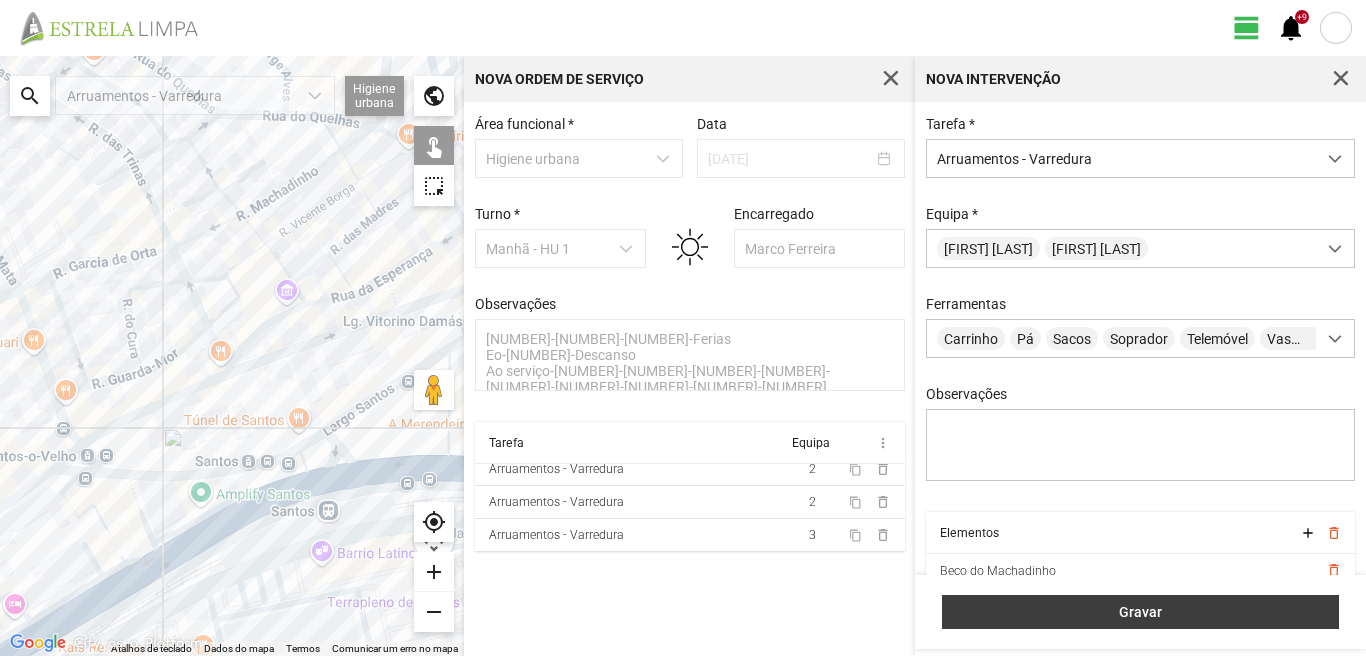 click on "Gravar" at bounding box center (1141, 612) 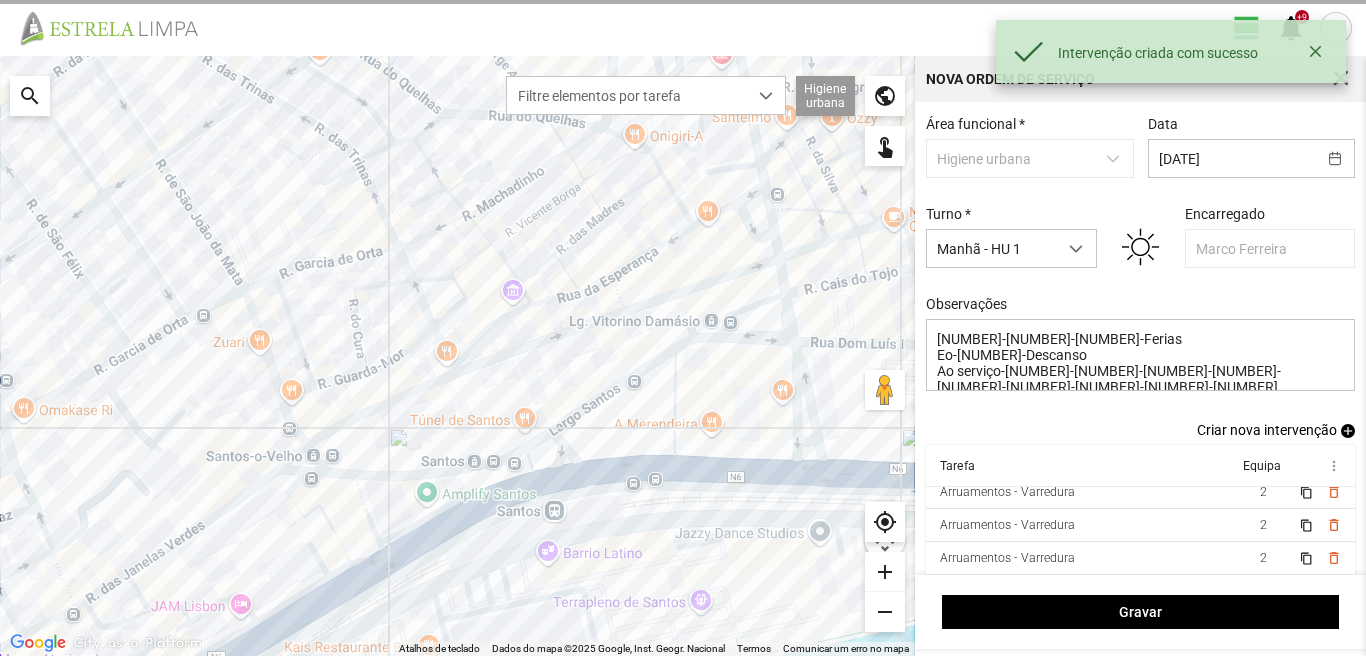 scroll, scrollTop: 44, scrollLeft: 0, axis: vertical 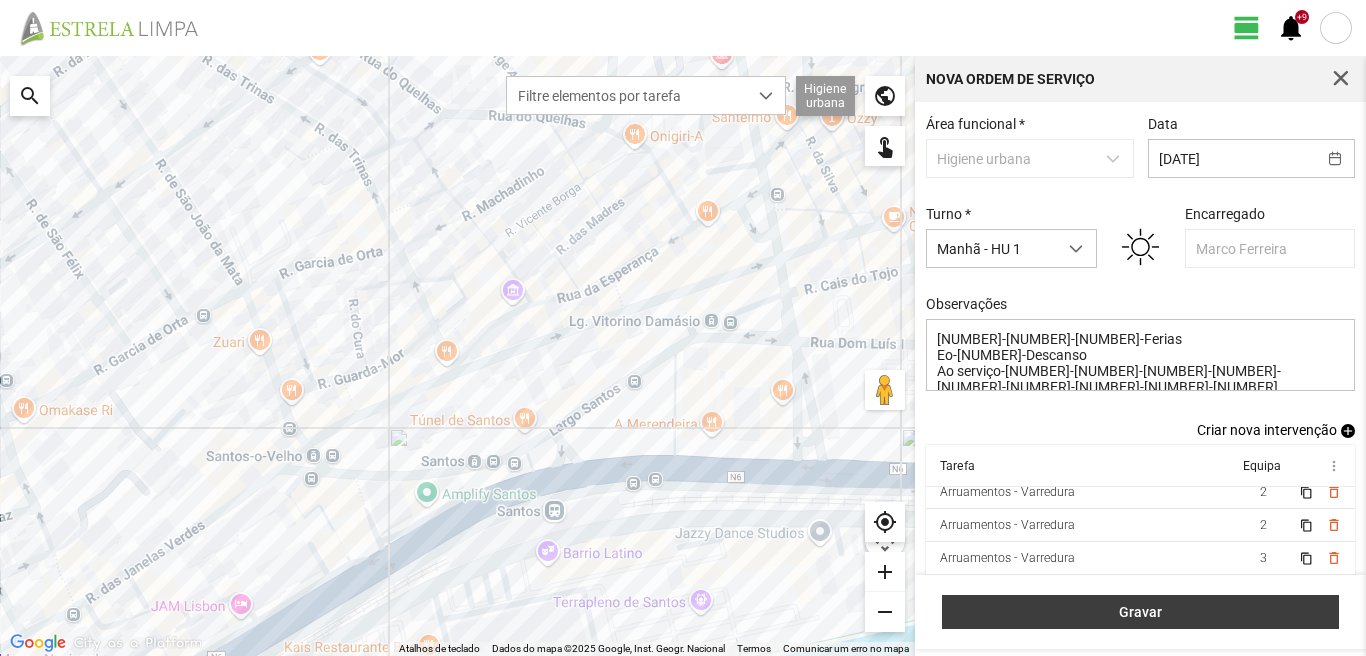 click on "Gravar" at bounding box center [1141, 612] 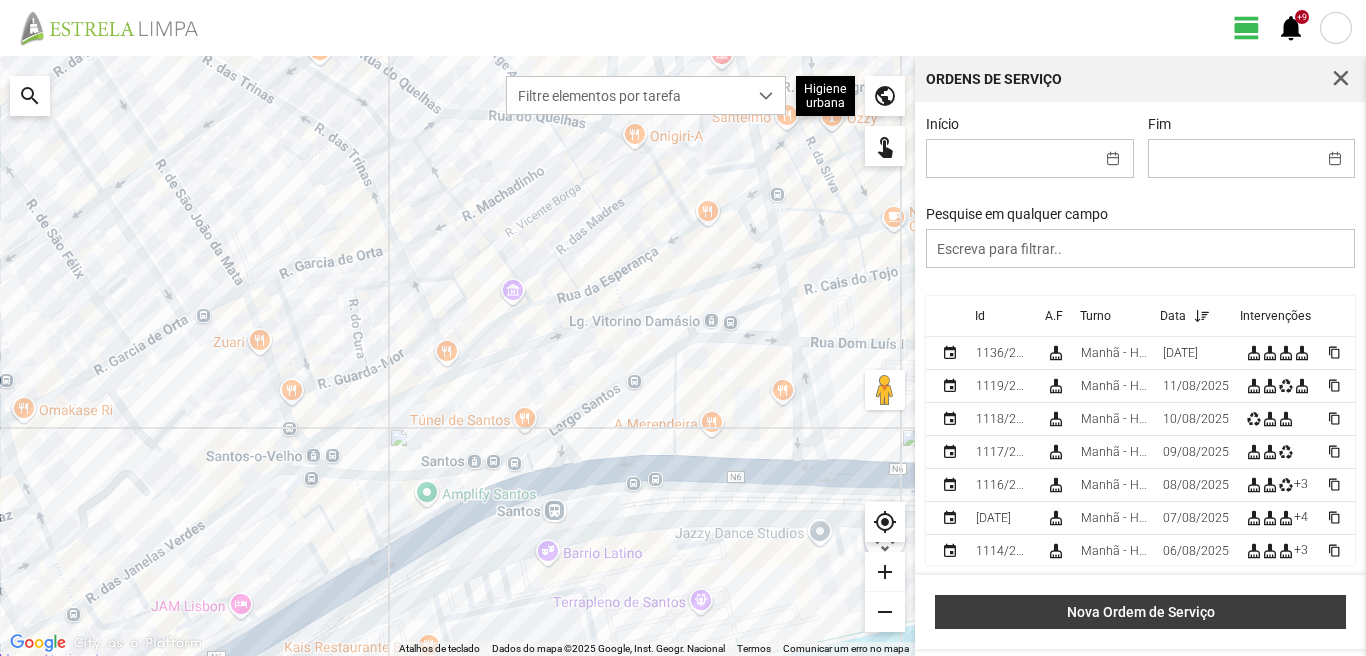 click on "Nova Ordem de Serviço" at bounding box center (1141, 612) 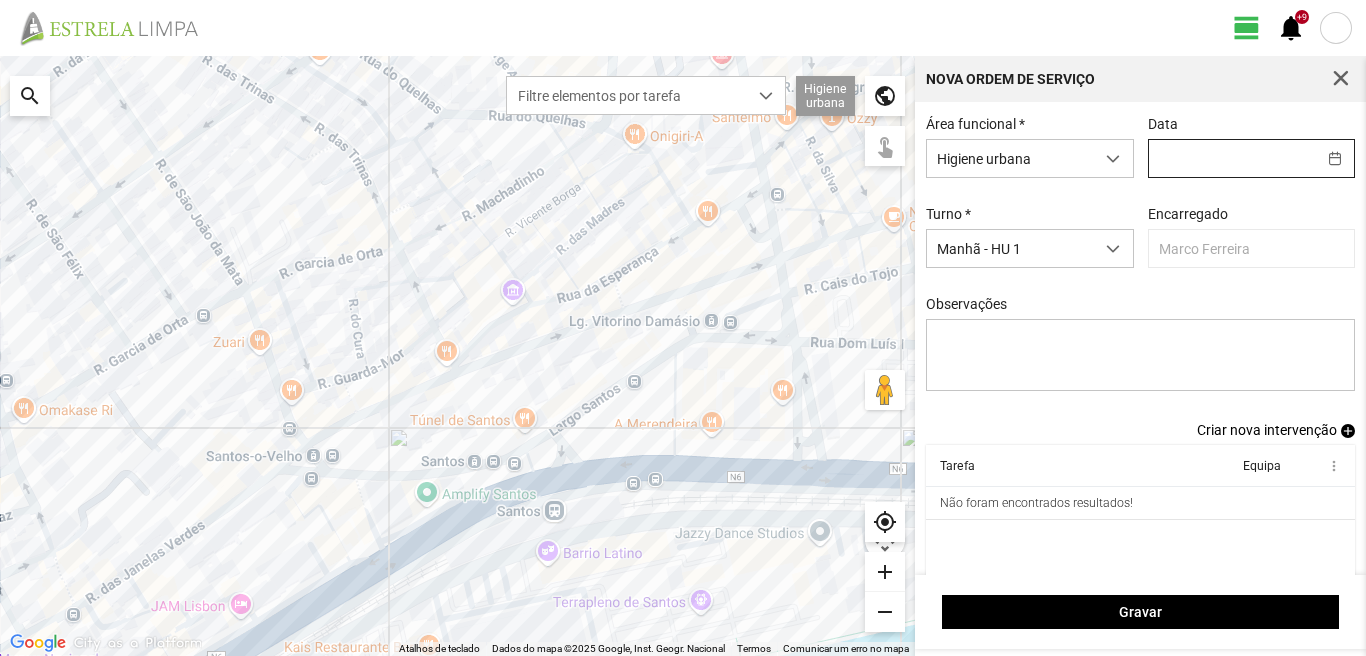 click at bounding box center [1232, 158] 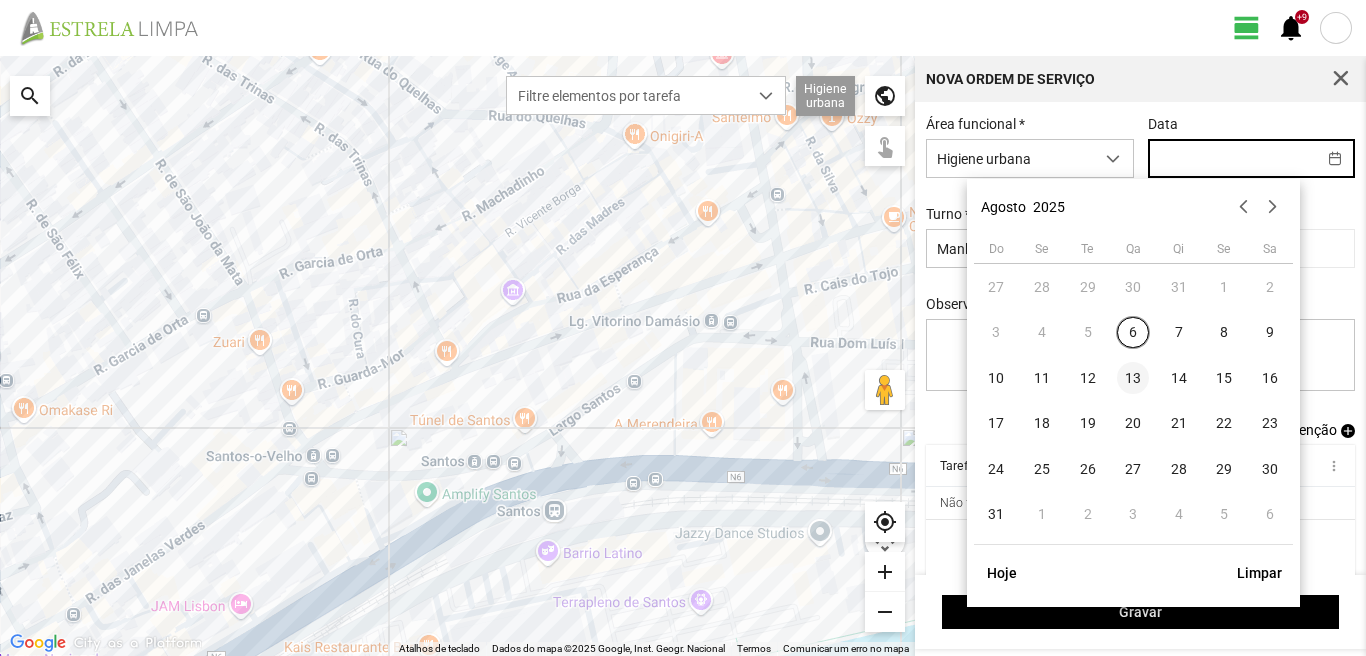 click on "13" at bounding box center (1133, 378) 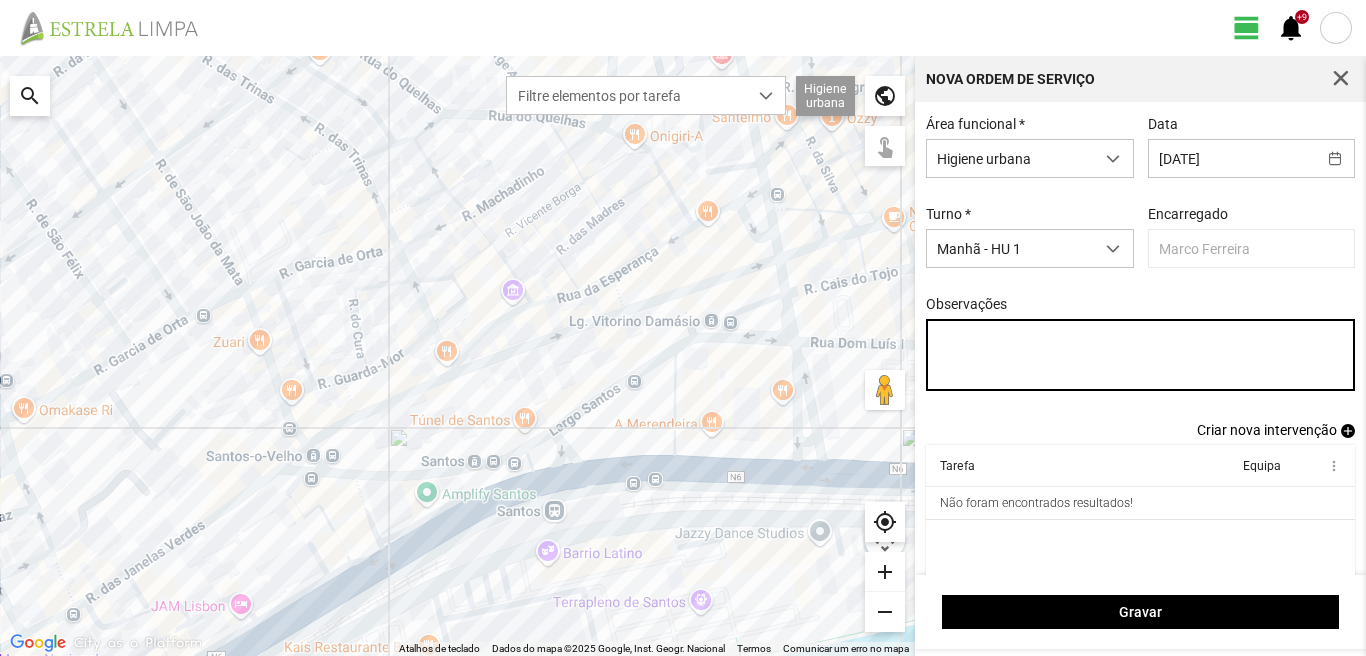 click on "Observações" at bounding box center [1141, 355] 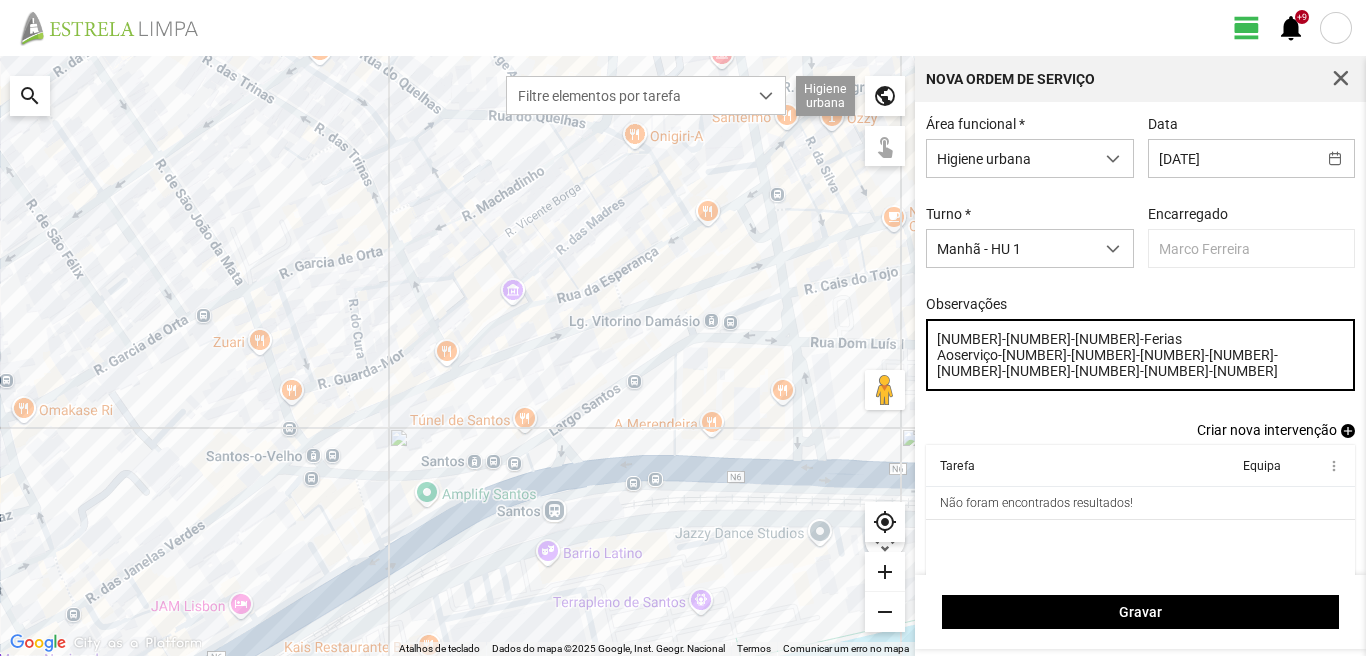 click on "[NUMBER]-[NUMBER]-[NUMBER]-Ferias
Aoserviço-[NUMBER]-[NUMBER]-[NUMBER]-[NUMBER]-[NUMBER]-[NUMBER]-[NUMBER]-[NUMBER]-[NUMBER]" at bounding box center [1141, 355] 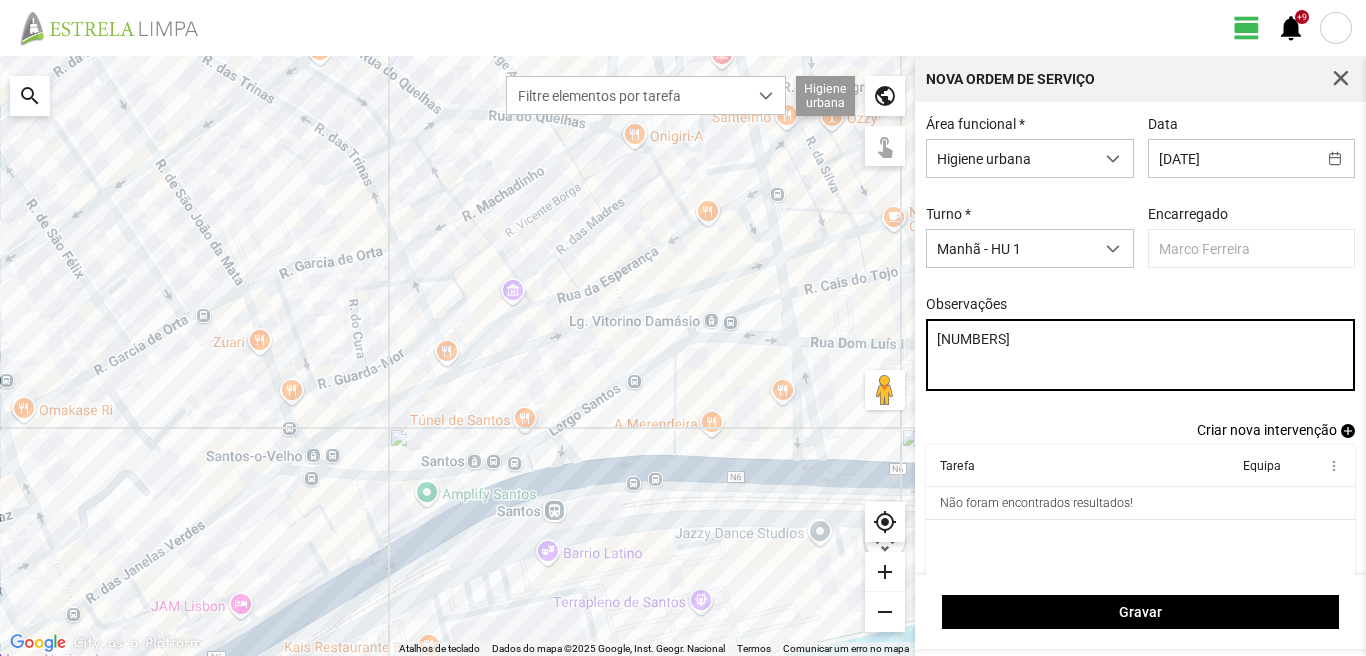 type on "[NUMBERS]" 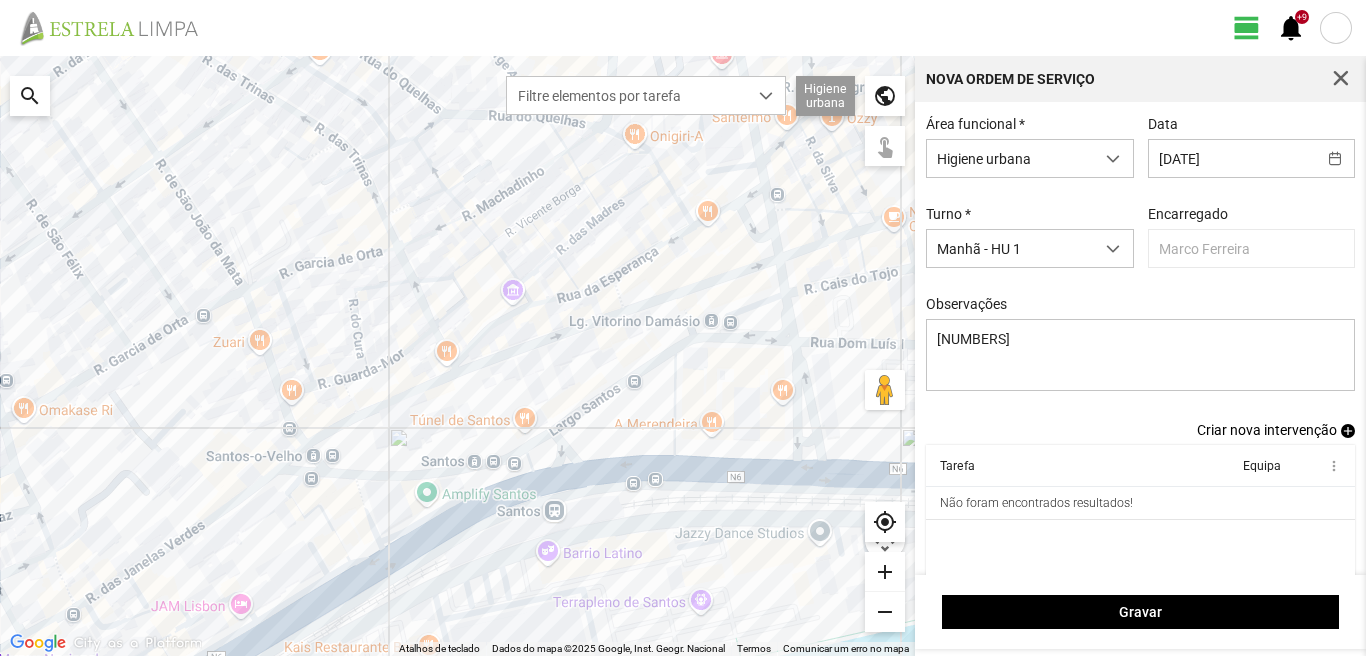 click on "add" at bounding box center (1348, 431) 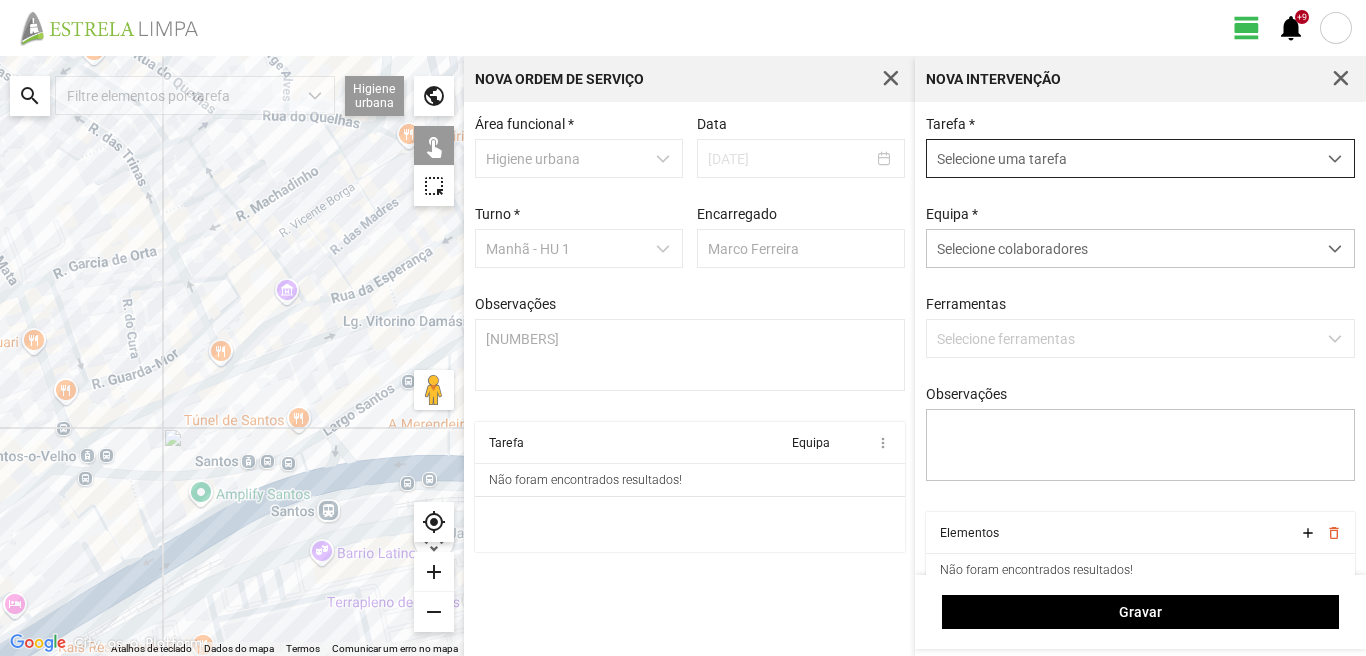click on "Selecione uma tarefa" at bounding box center [1121, 158] 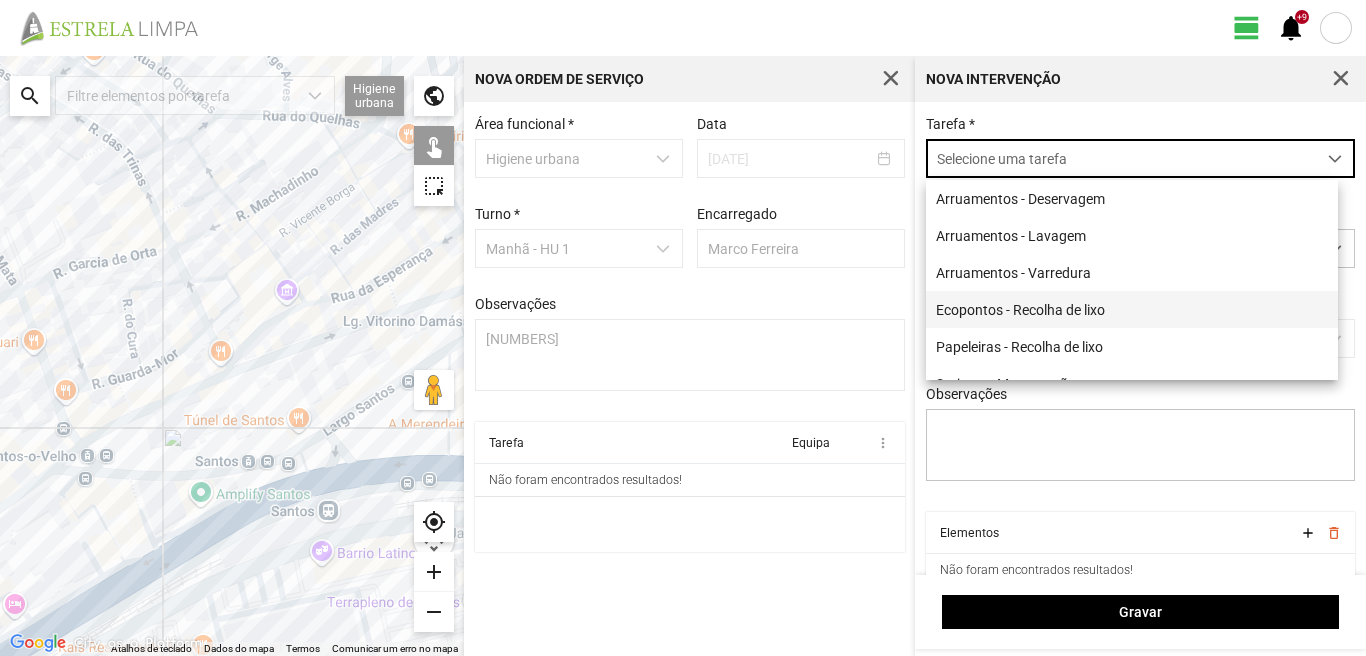 click on "Ecopontos - Recolha de lixo" at bounding box center [1132, 309] 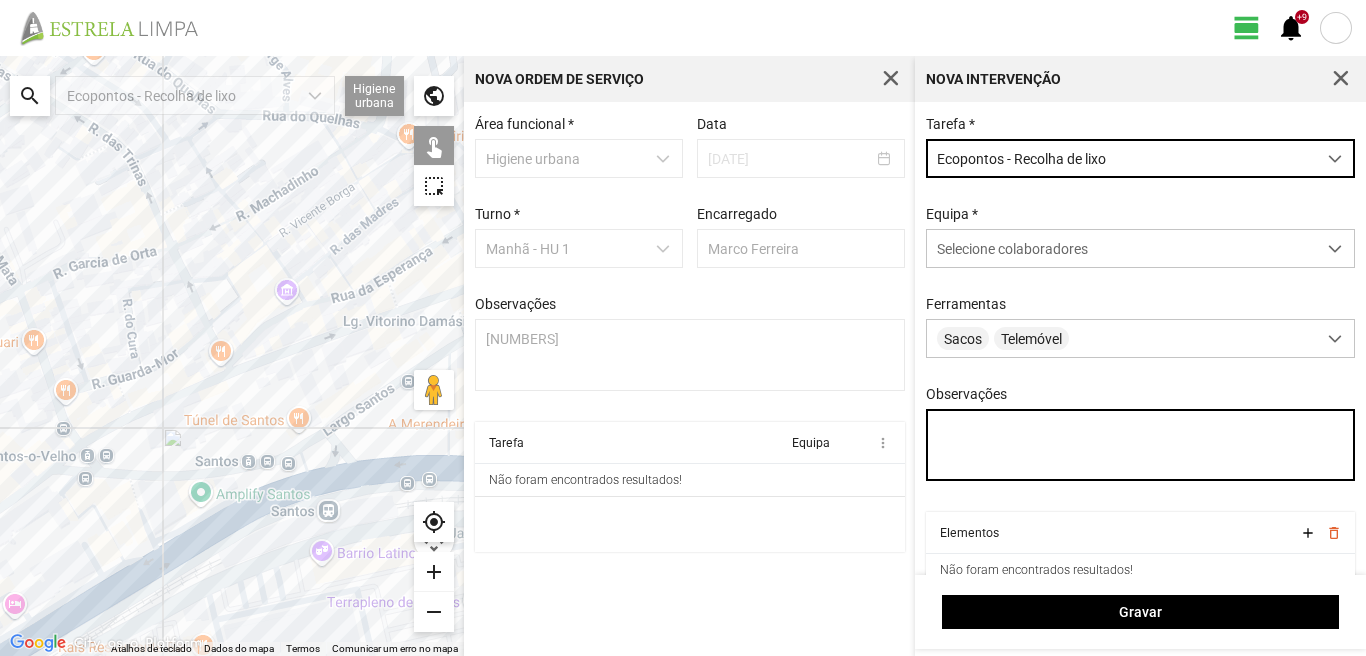 click on "Observações" at bounding box center [1141, 445] 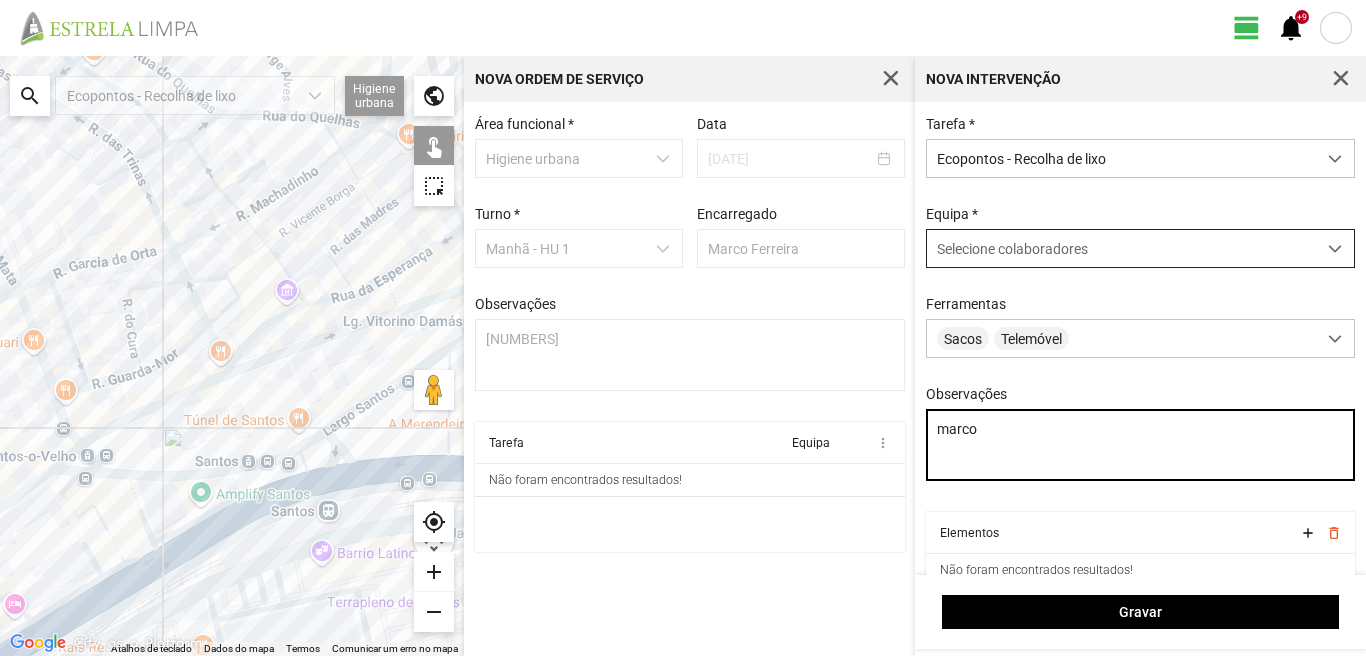 type on "marco" 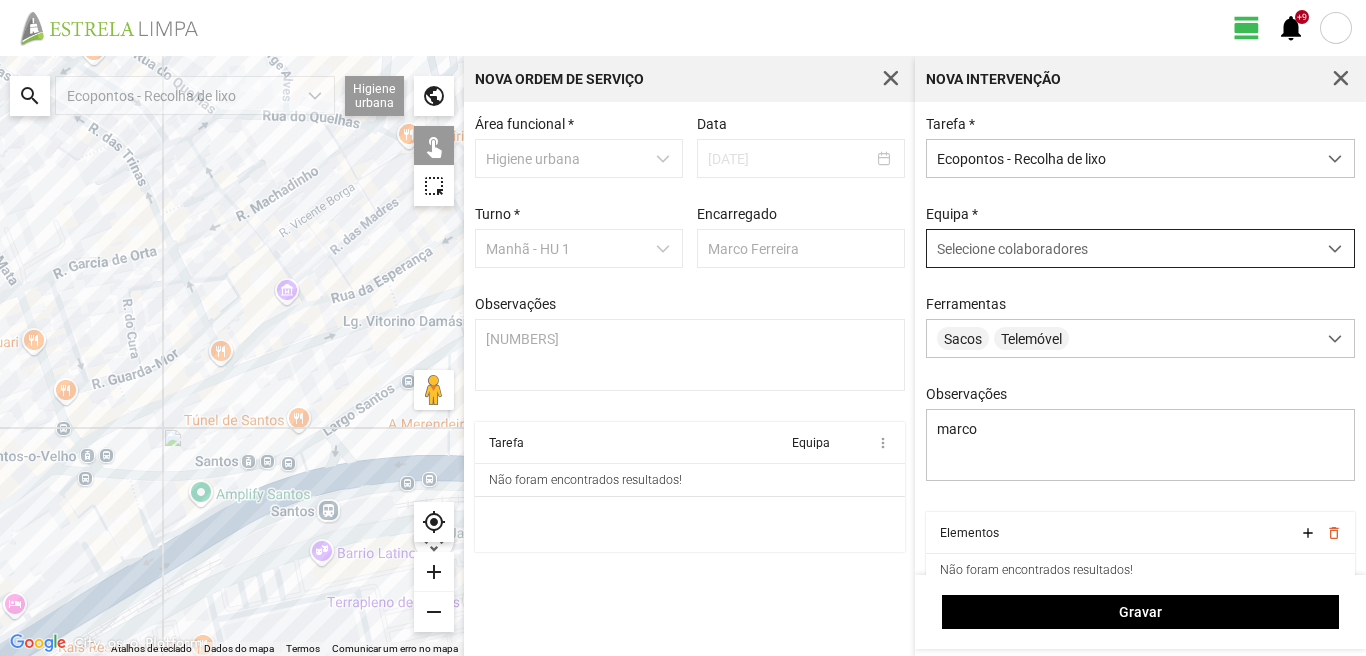click on "Selecione colaboradores" at bounding box center [1121, 248] 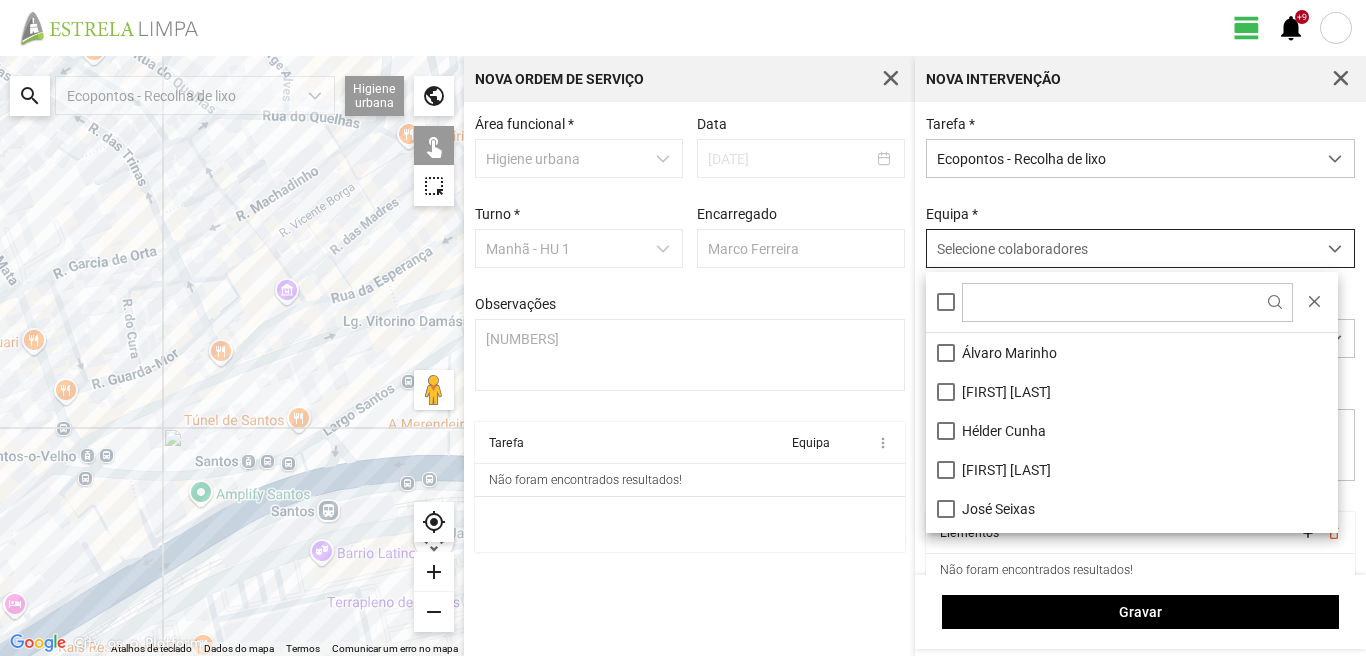 scroll, scrollTop: 11, scrollLeft: 89, axis: both 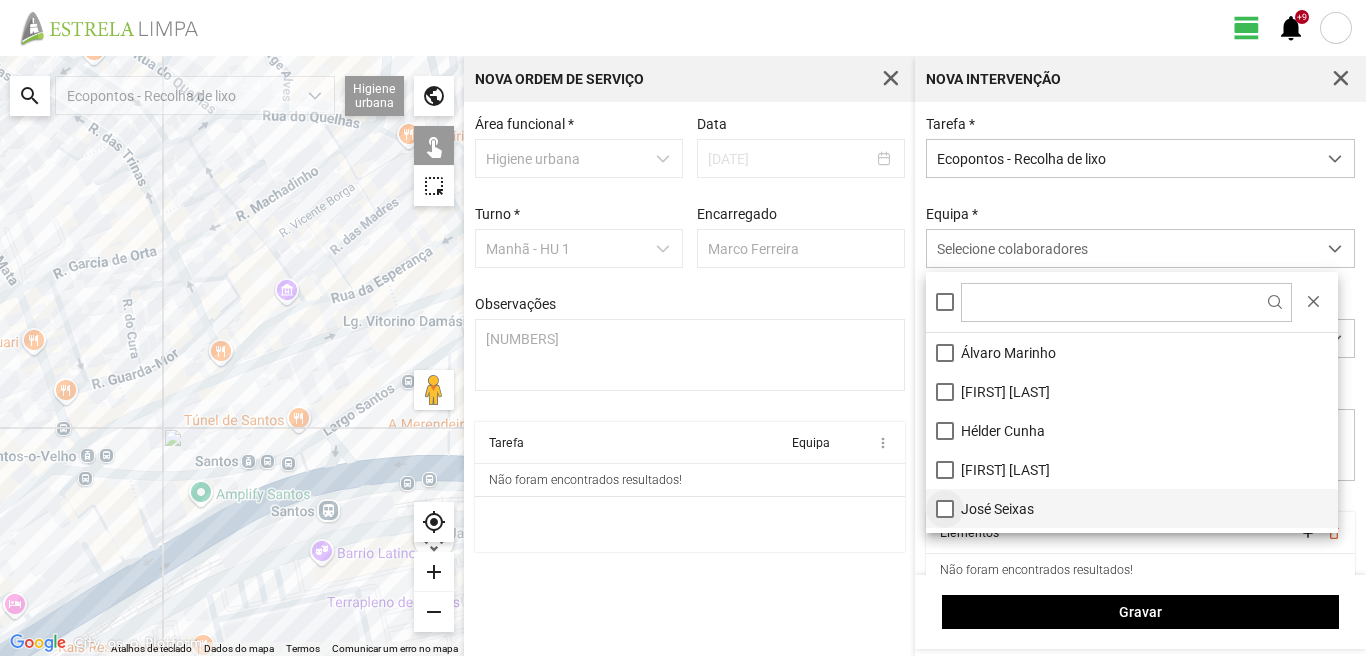 click on "José Seixas" at bounding box center (1132, 508) 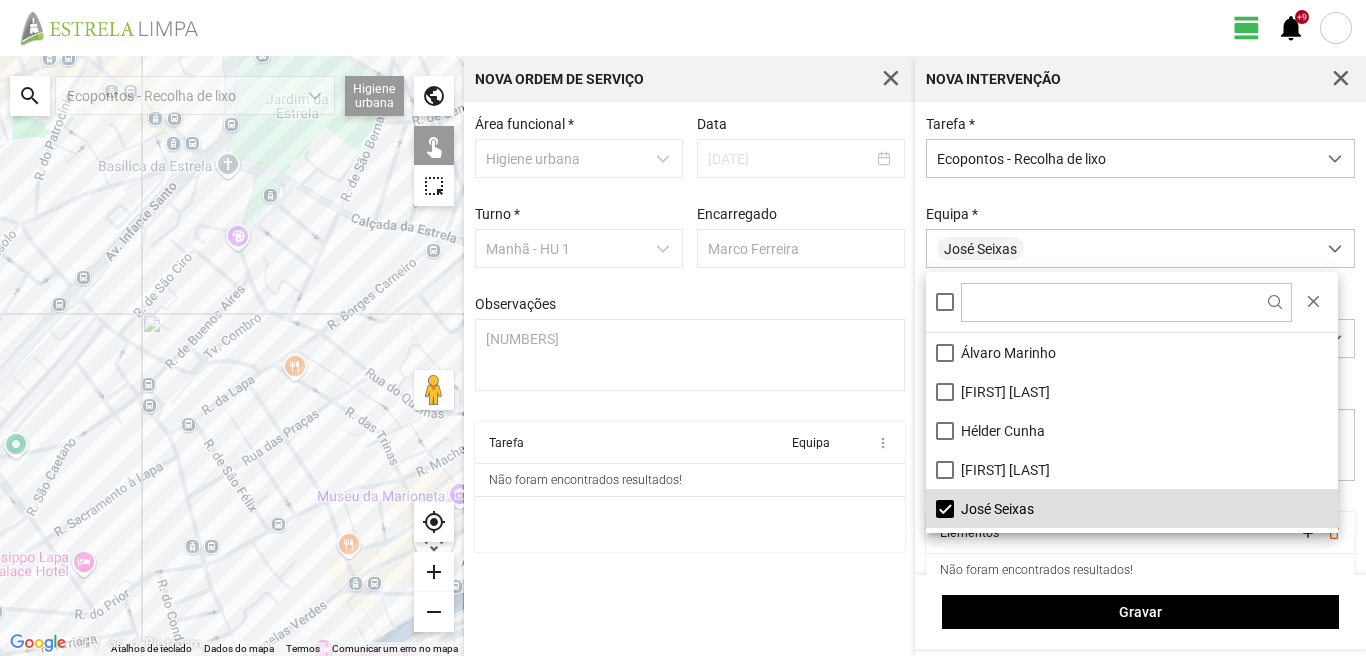 click 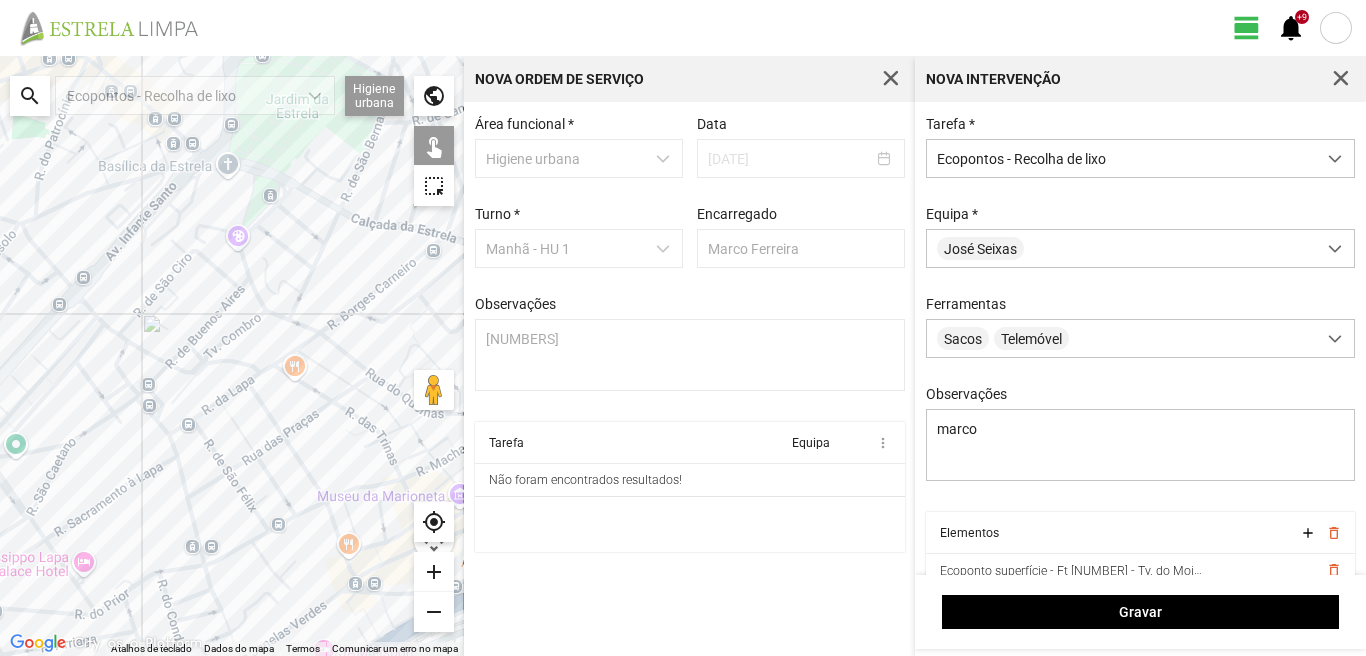 click 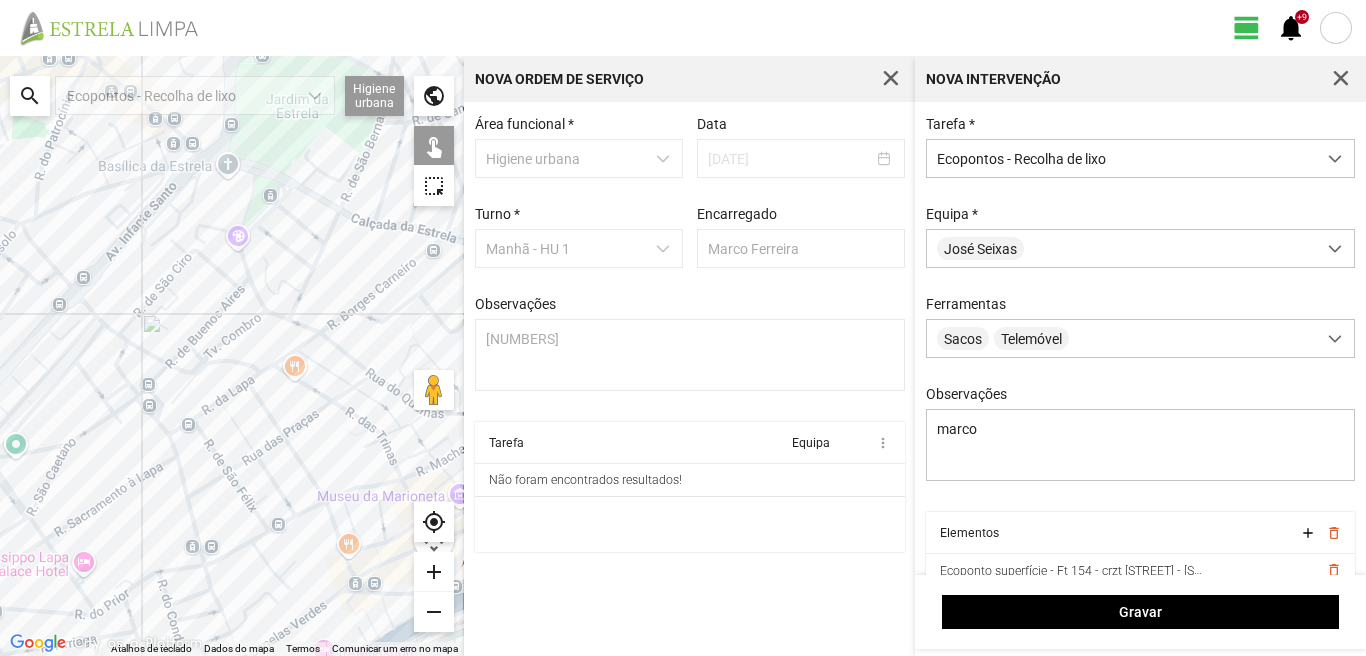 click 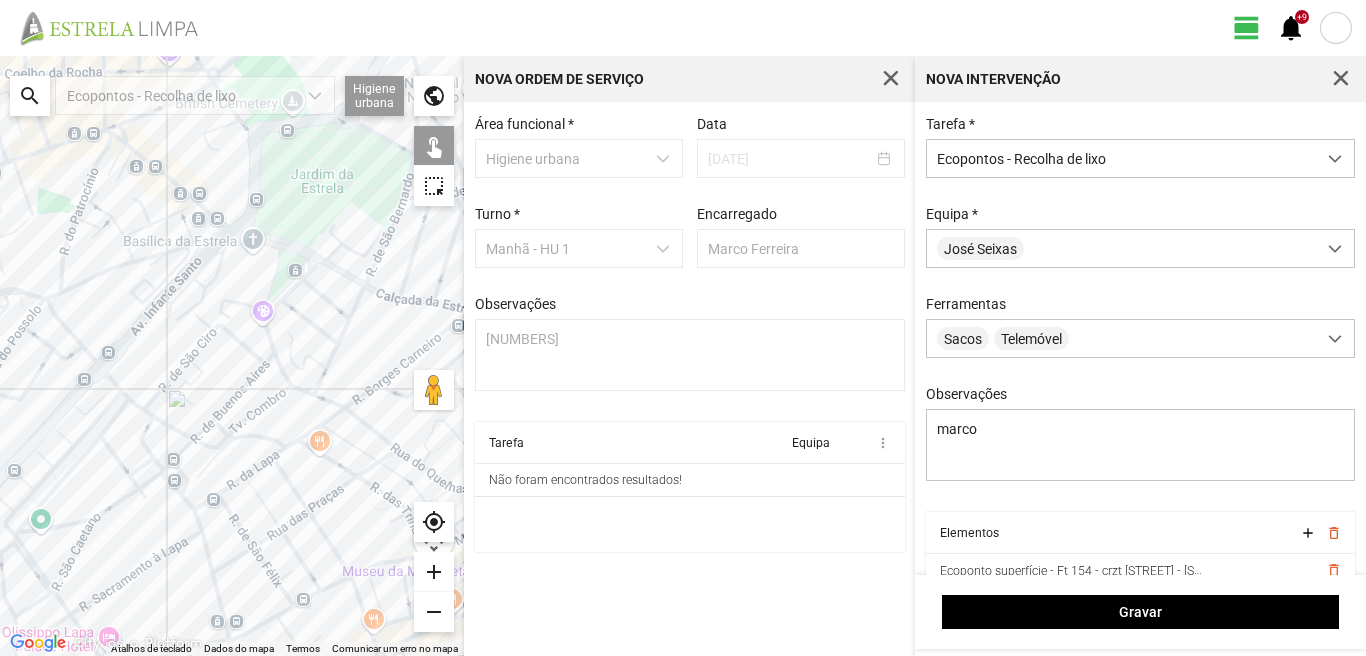 drag, startPoint x: 123, startPoint y: 139, endPoint x: 154, endPoint y: 242, distance: 107.563934 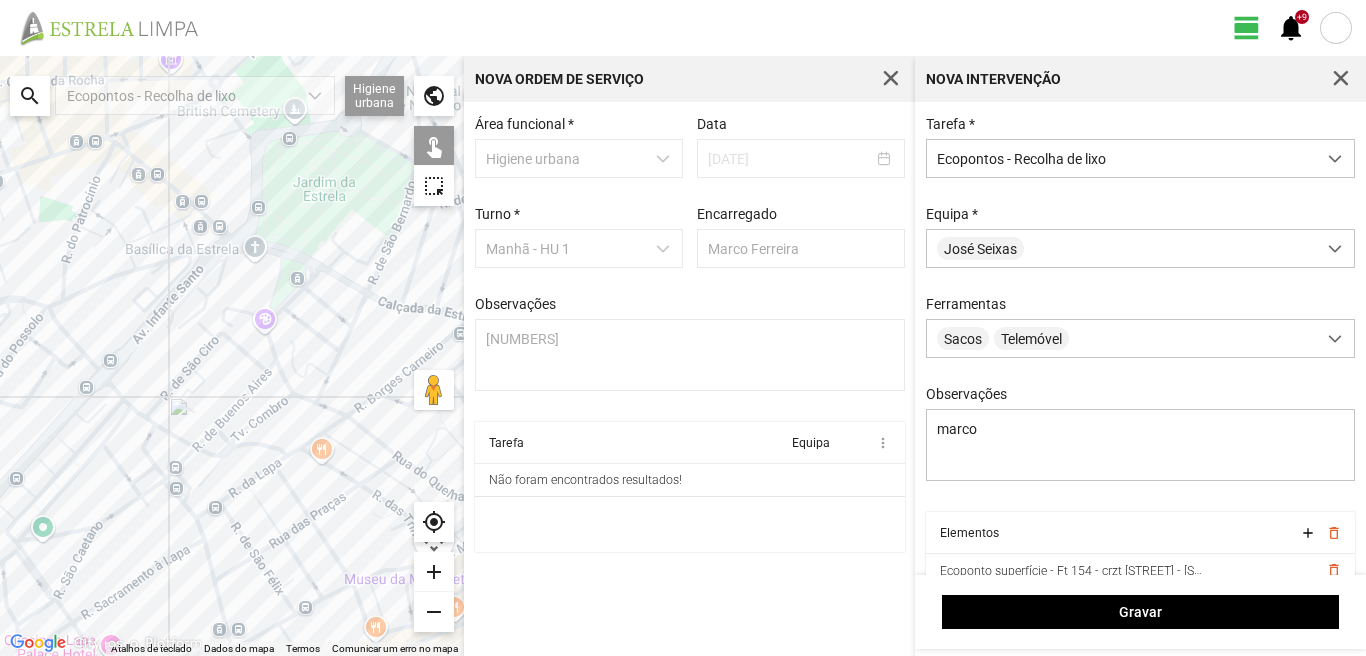 click 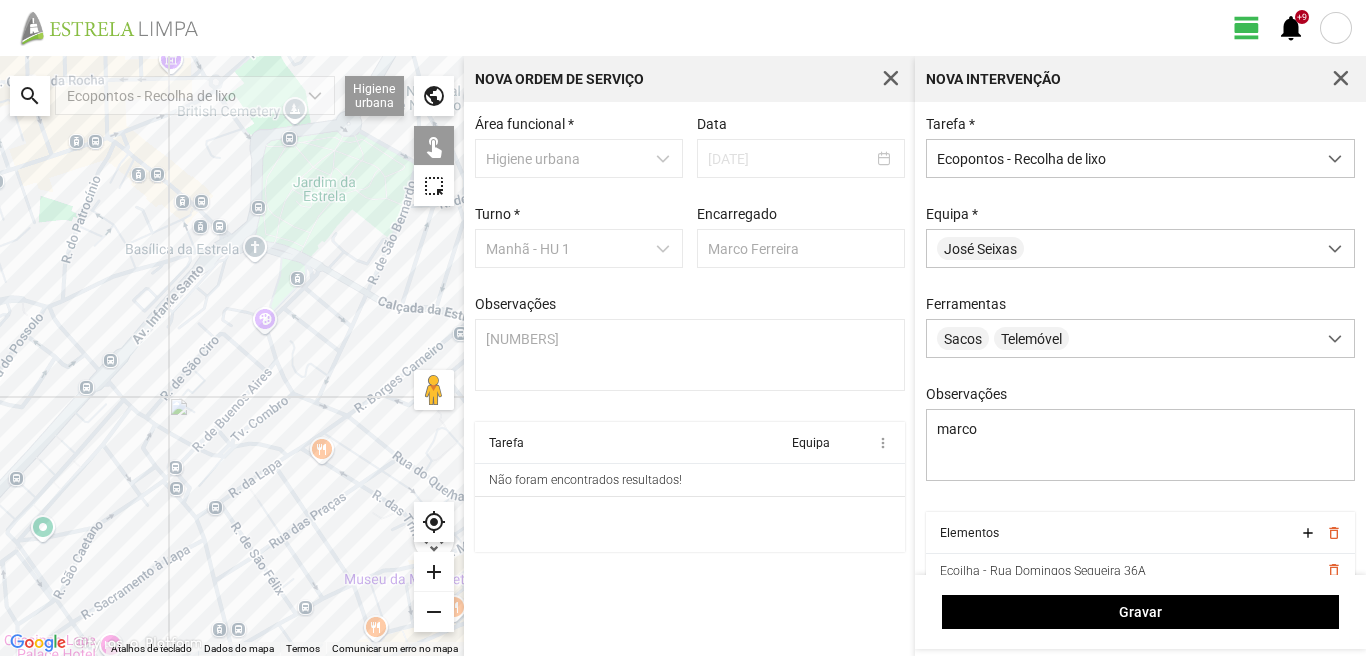 click 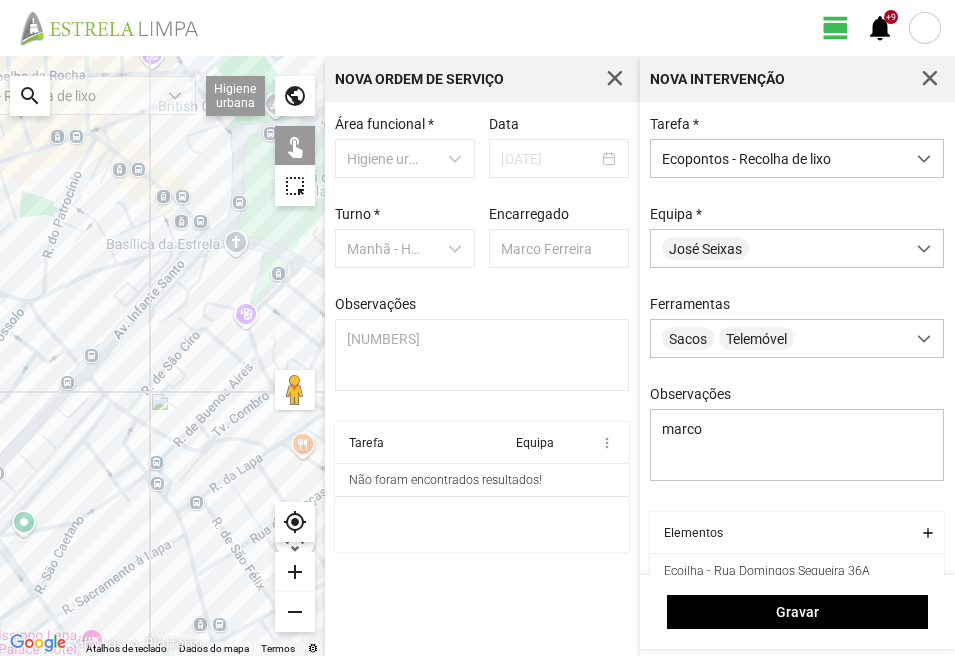 drag, startPoint x: 24, startPoint y: 427, endPoint x: 159, endPoint y: 409, distance: 136.19472 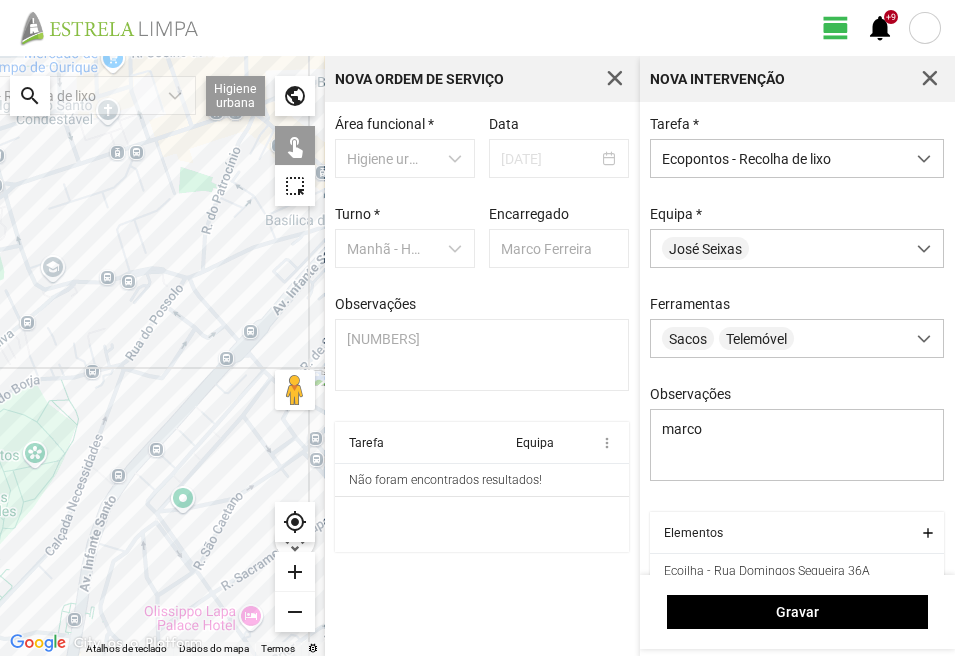 click 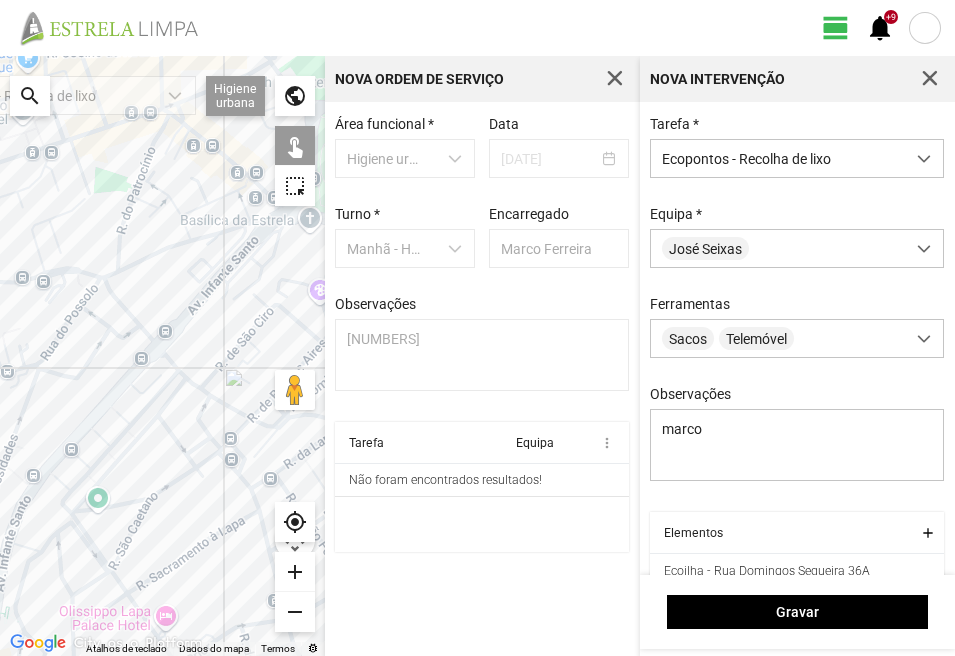 click 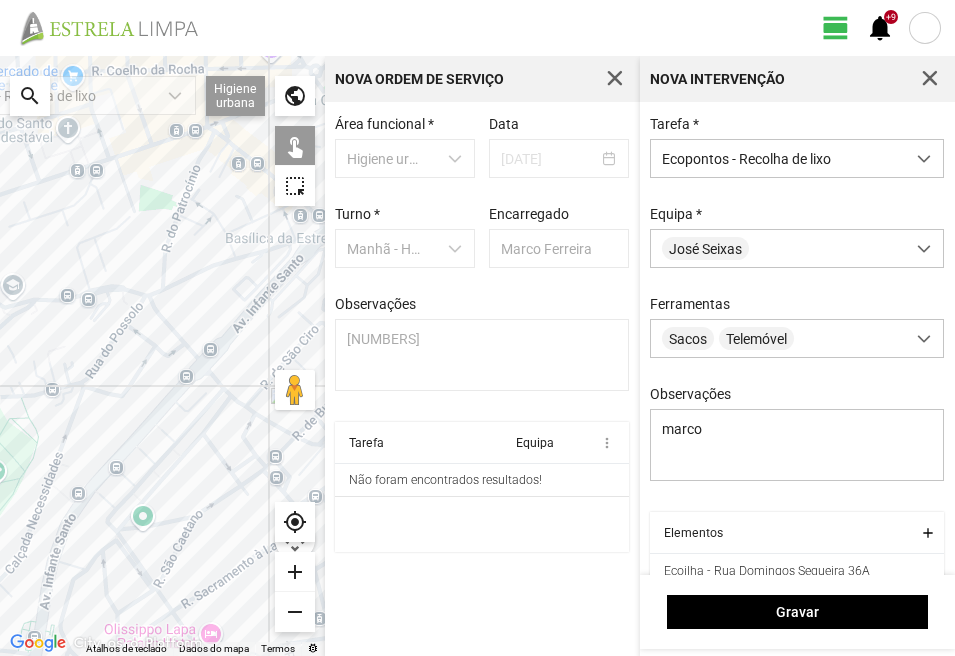 drag, startPoint x: 42, startPoint y: 298, endPoint x: 121, endPoint y: 332, distance: 86.00581 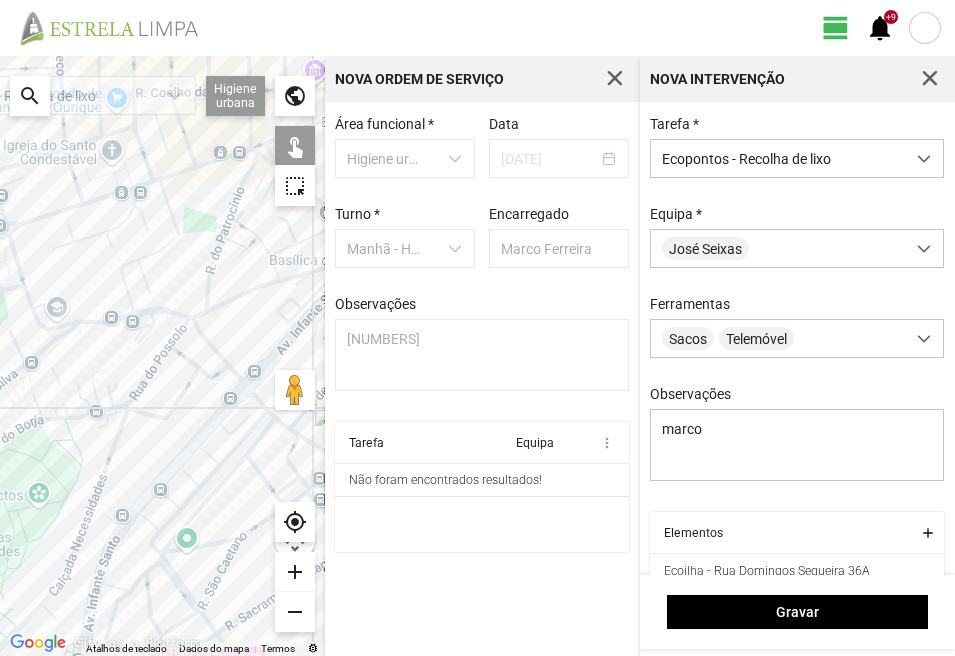 click 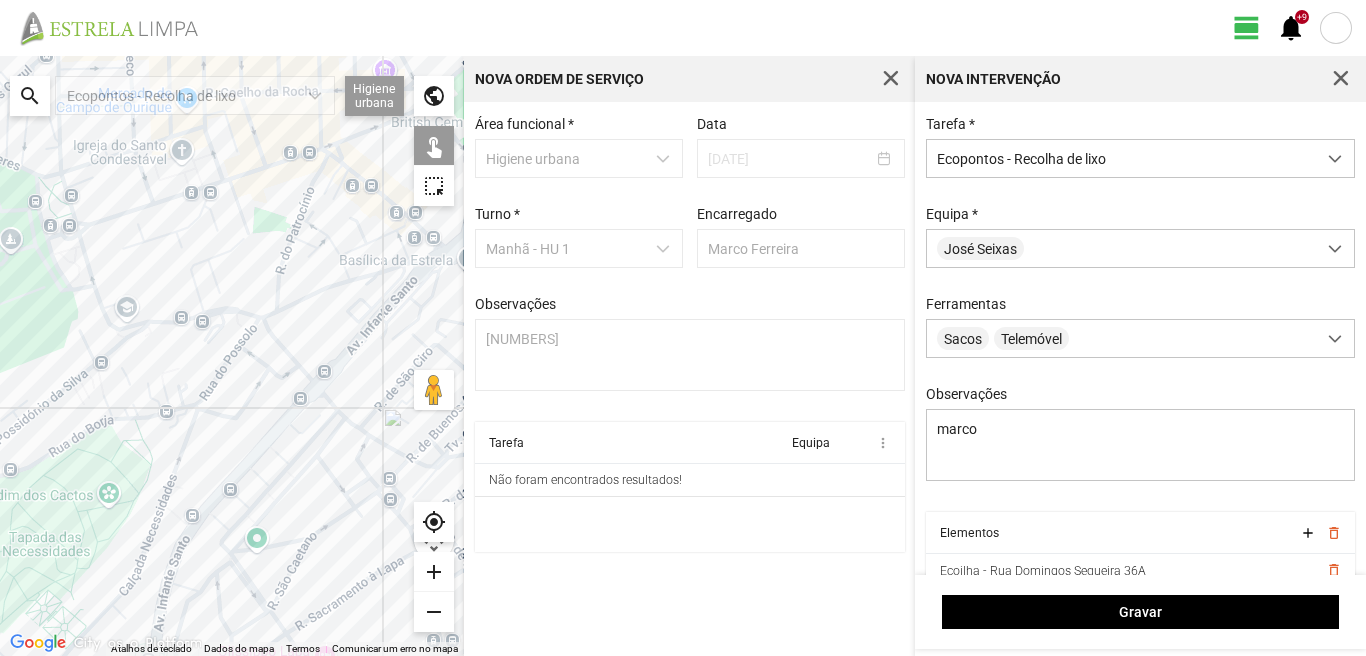 click 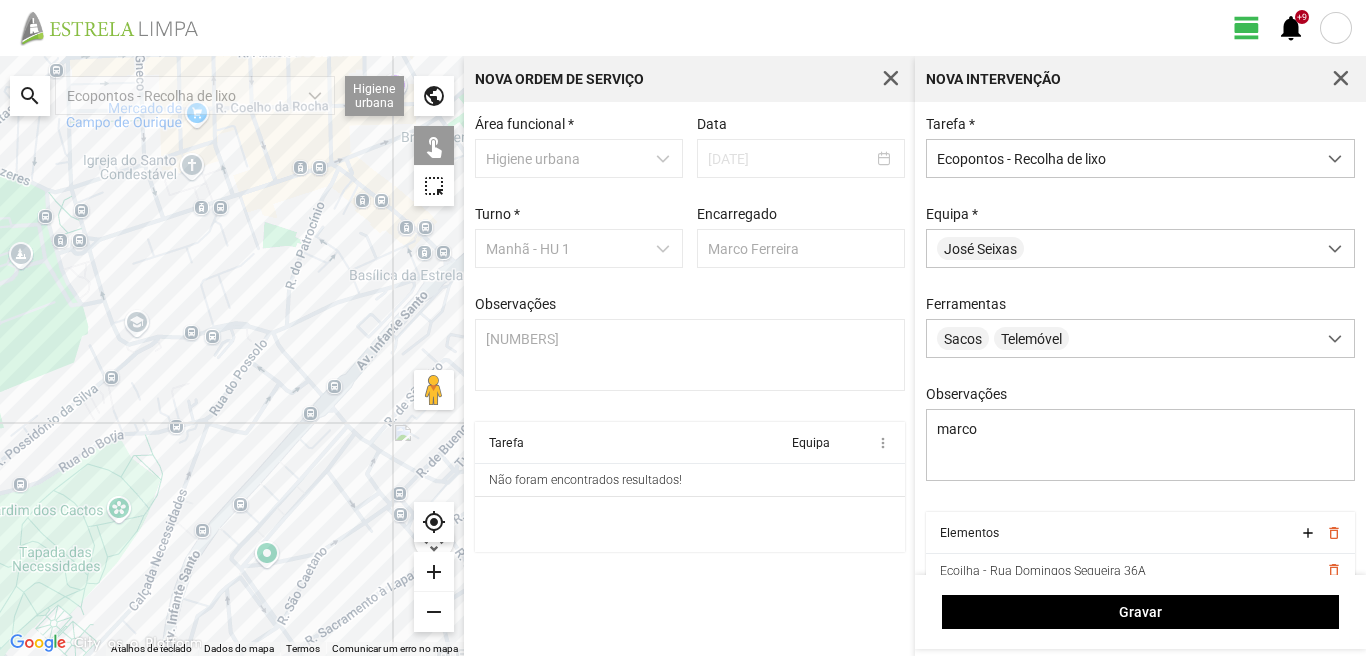 drag, startPoint x: 37, startPoint y: 279, endPoint x: 55, endPoint y: 275, distance: 18.439089 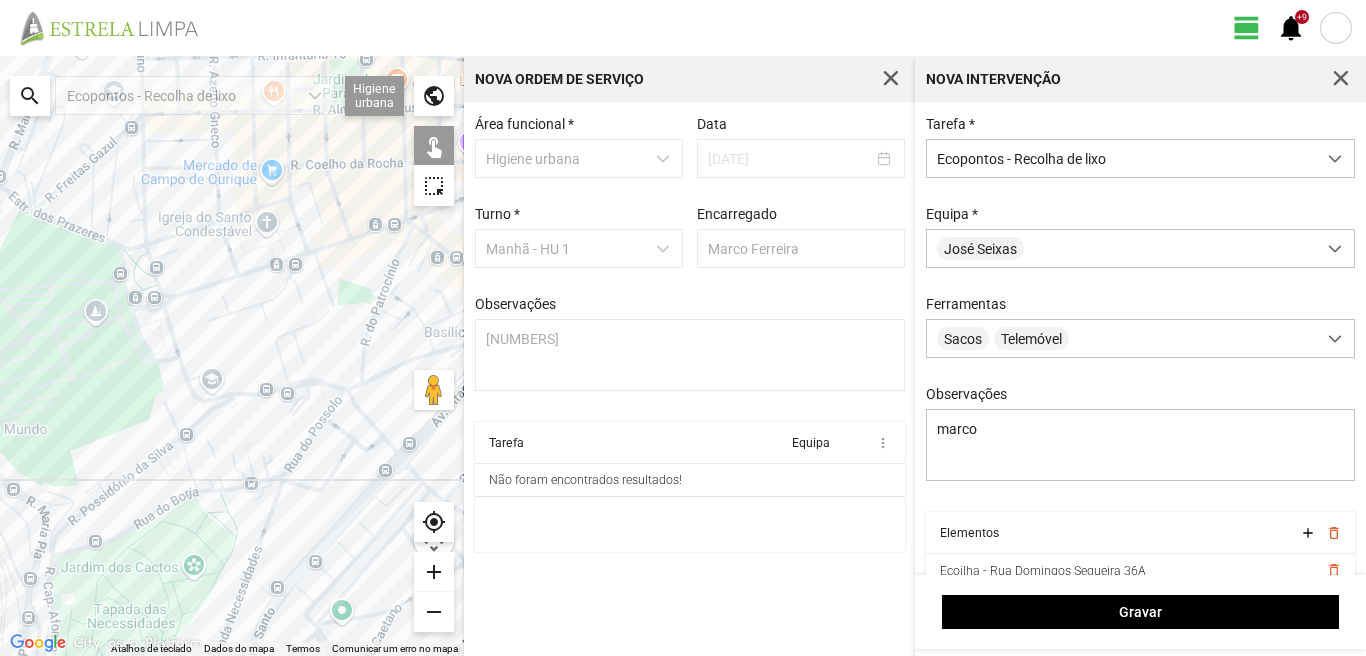 drag, startPoint x: 137, startPoint y: 333, endPoint x: 170, endPoint y: 360, distance: 42.638012 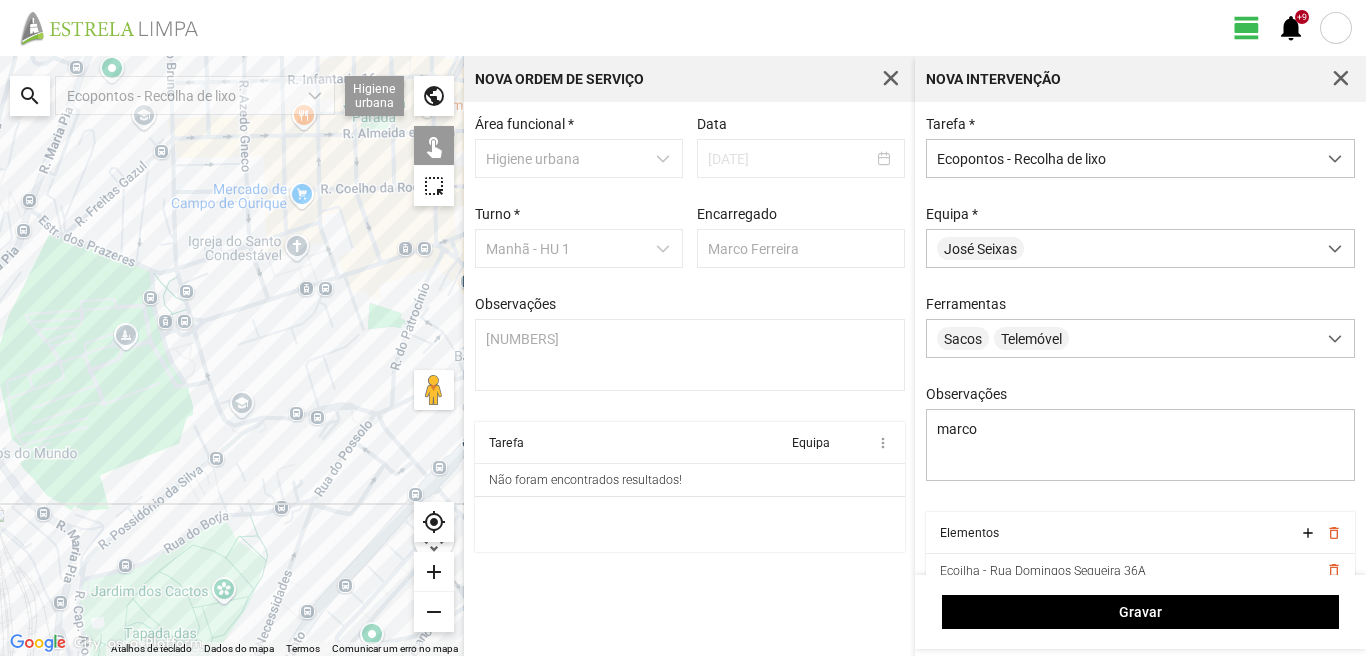click 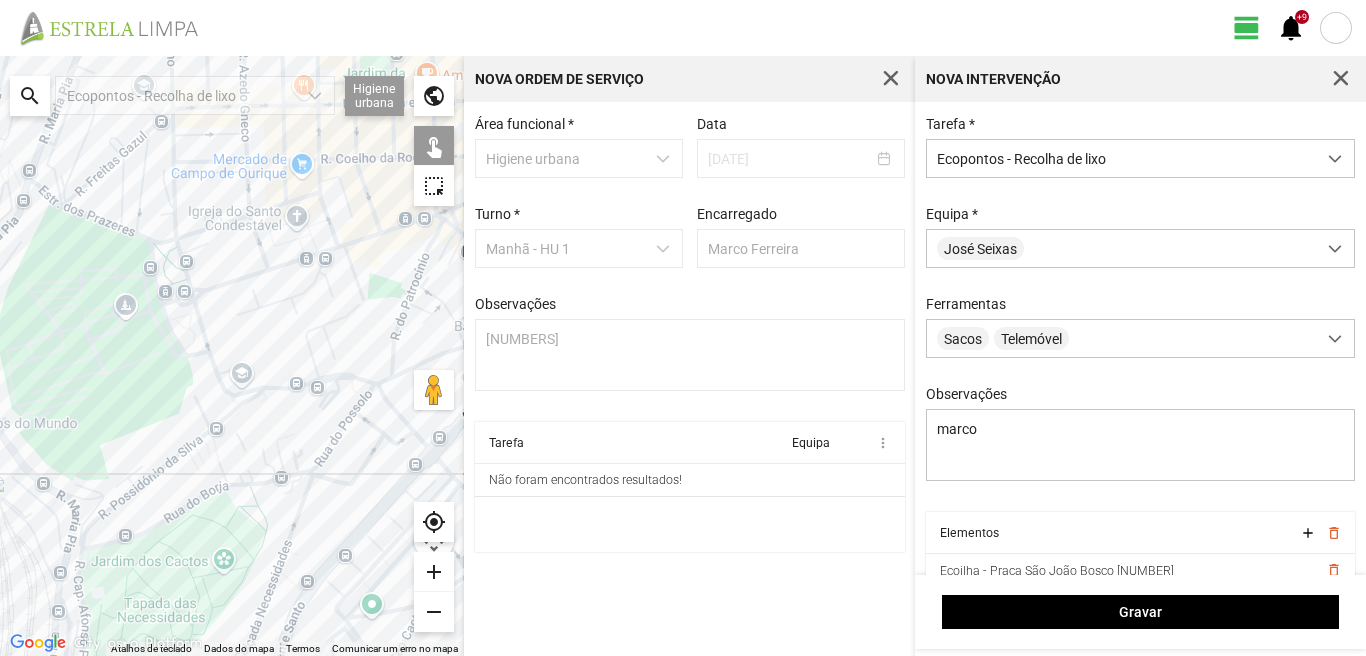drag, startPoint x: 219, startPoint y: 505, endPoint x: 208, endPoint y: 401, distance: 104.58012 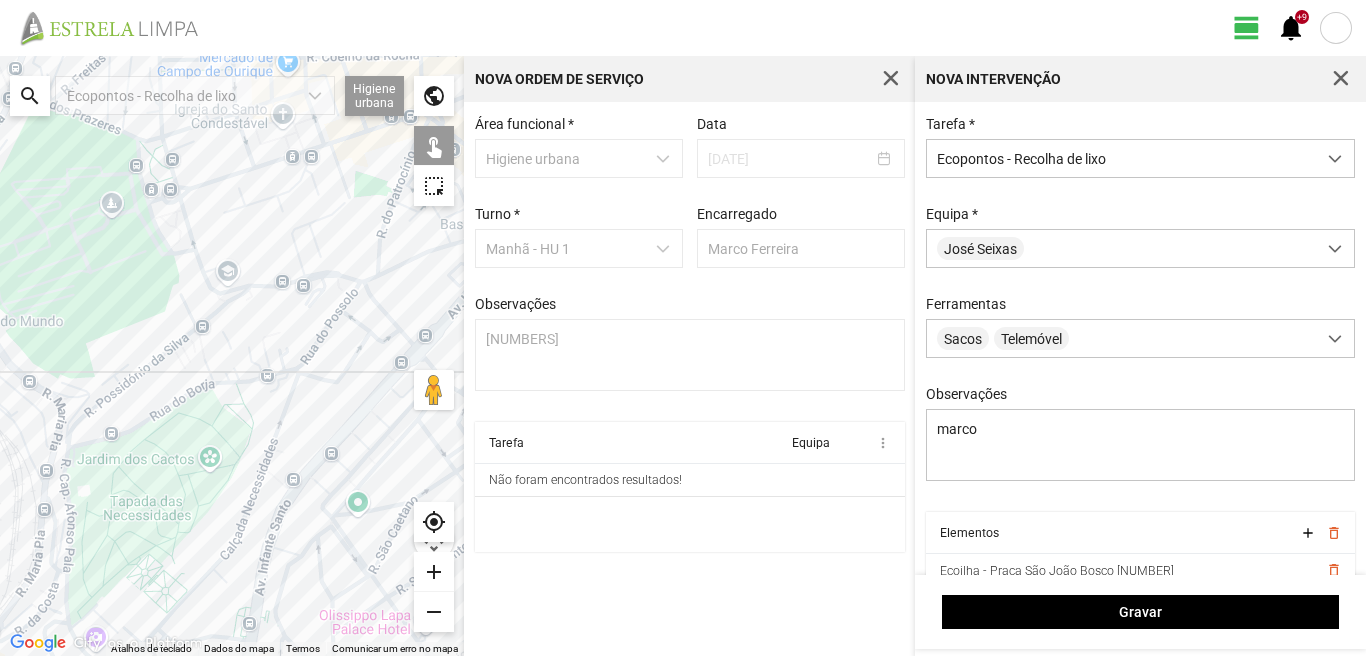 click 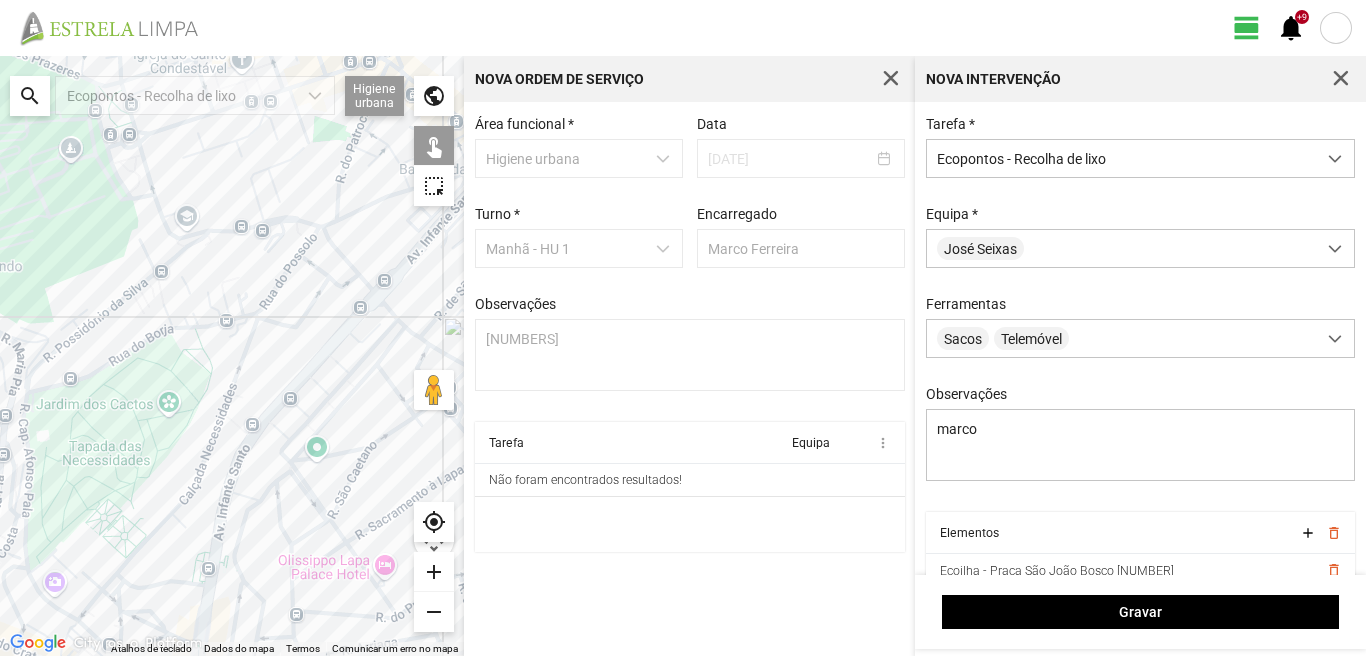 drag, startPoint x: 298, startPoint y: 428, endPoint x: 151, endPoint y: 318, distance: 183.60011 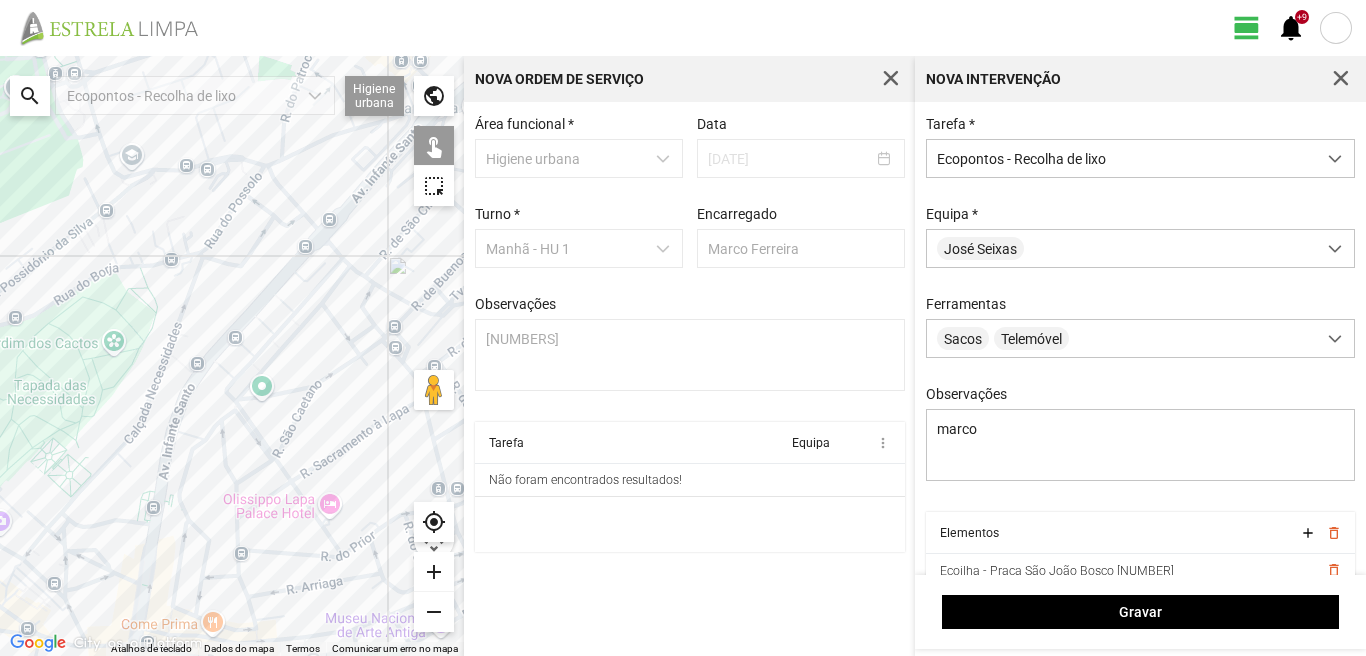 click 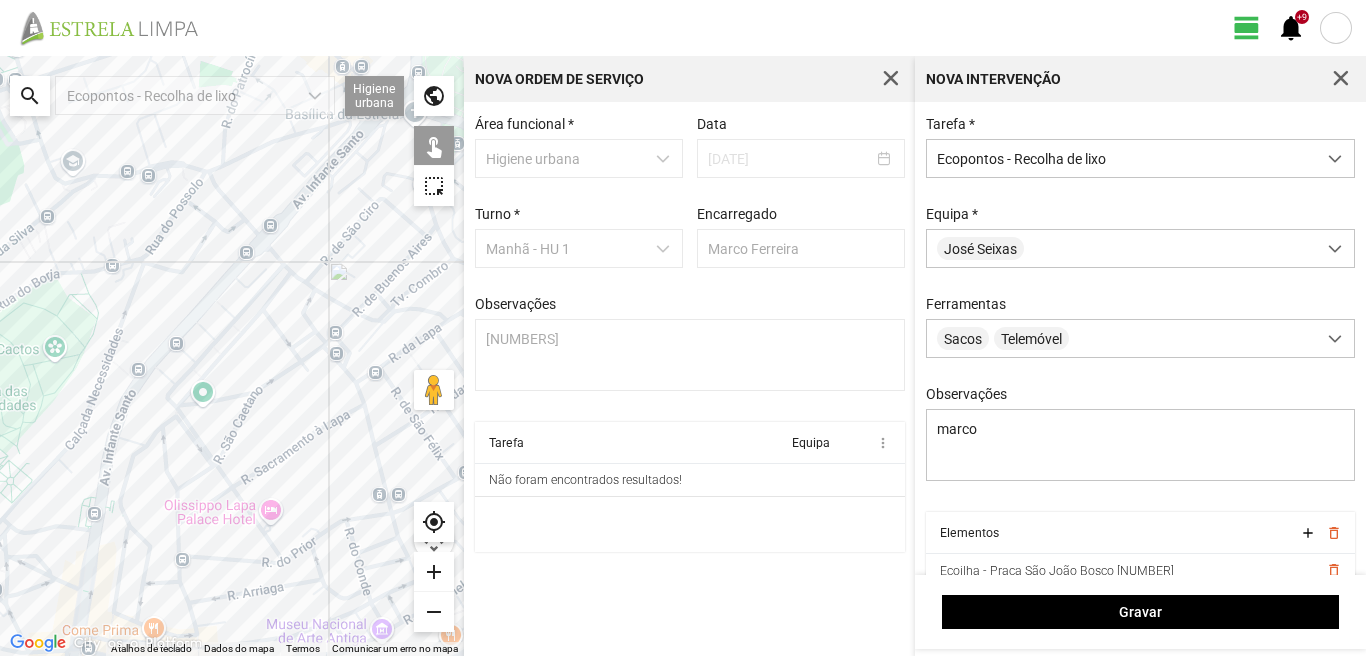 drag, startPoint x: 271, startPoint y: 442, endPoint x: 132, endPoint y: 466, distance: 141.05673 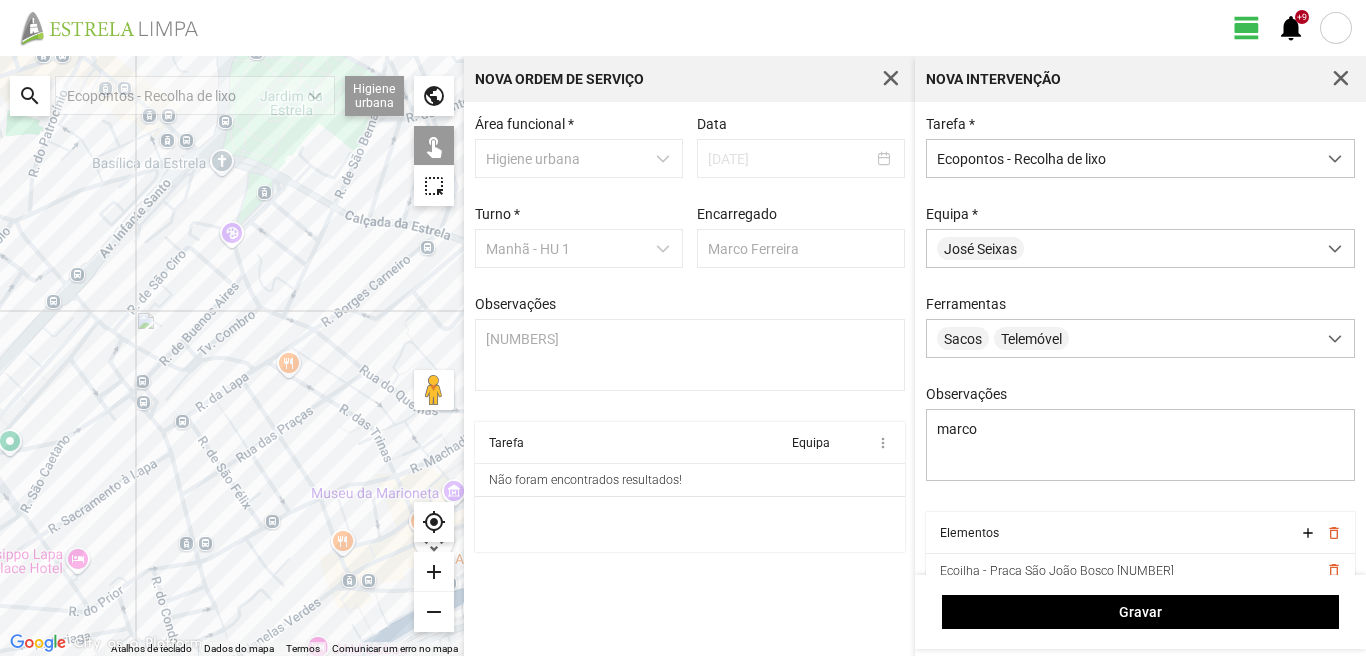 click 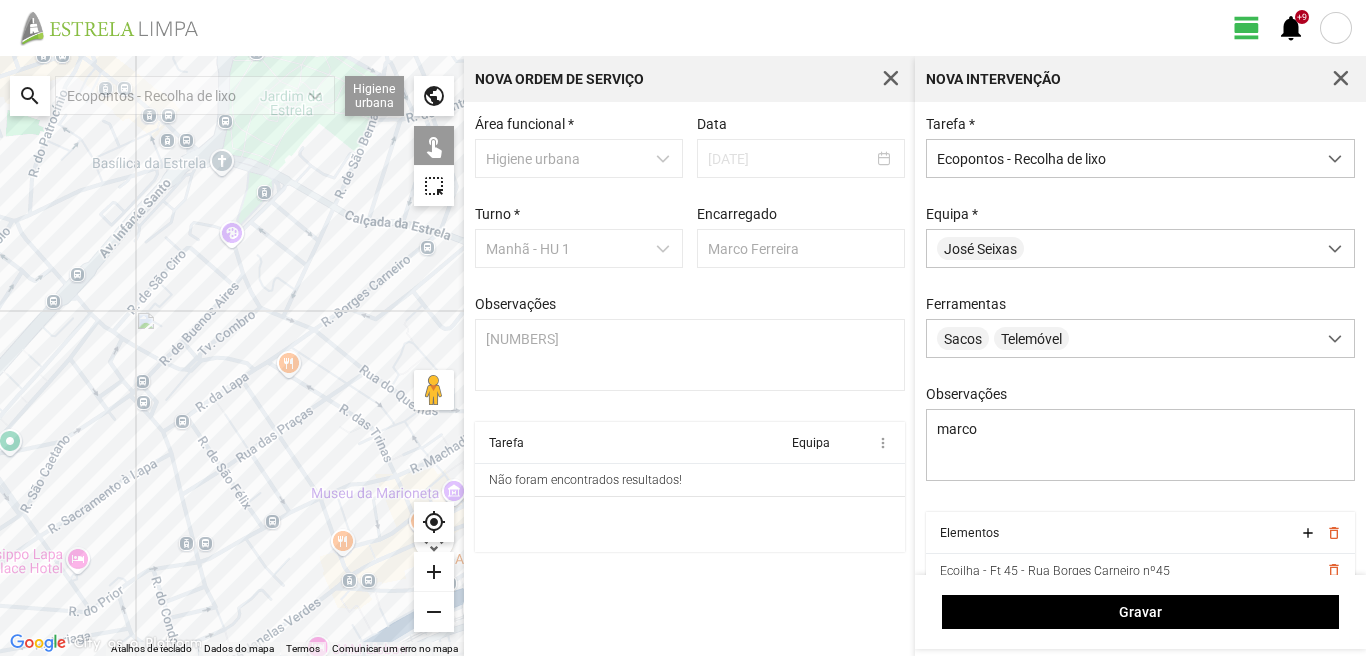 click 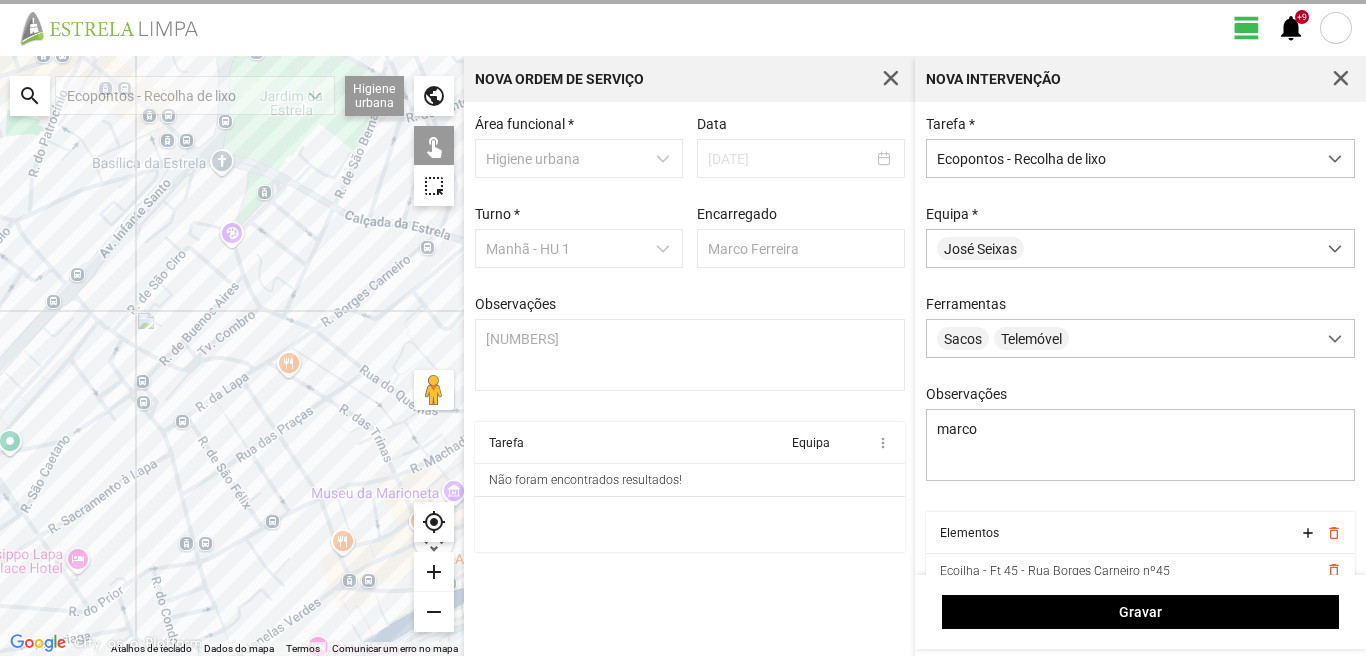 click 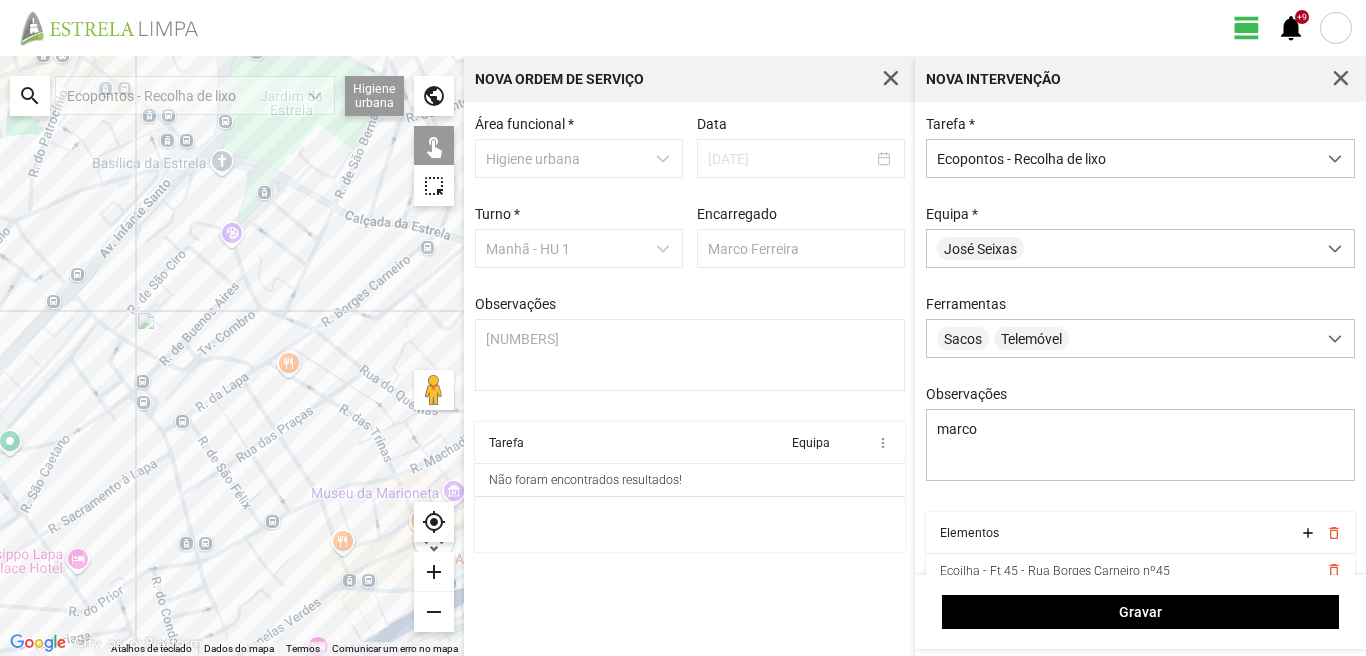 drag, startPoint x: 289, startPoint y: 552, endPoint x: 320, endPoint y: 509, distance: 53.009434 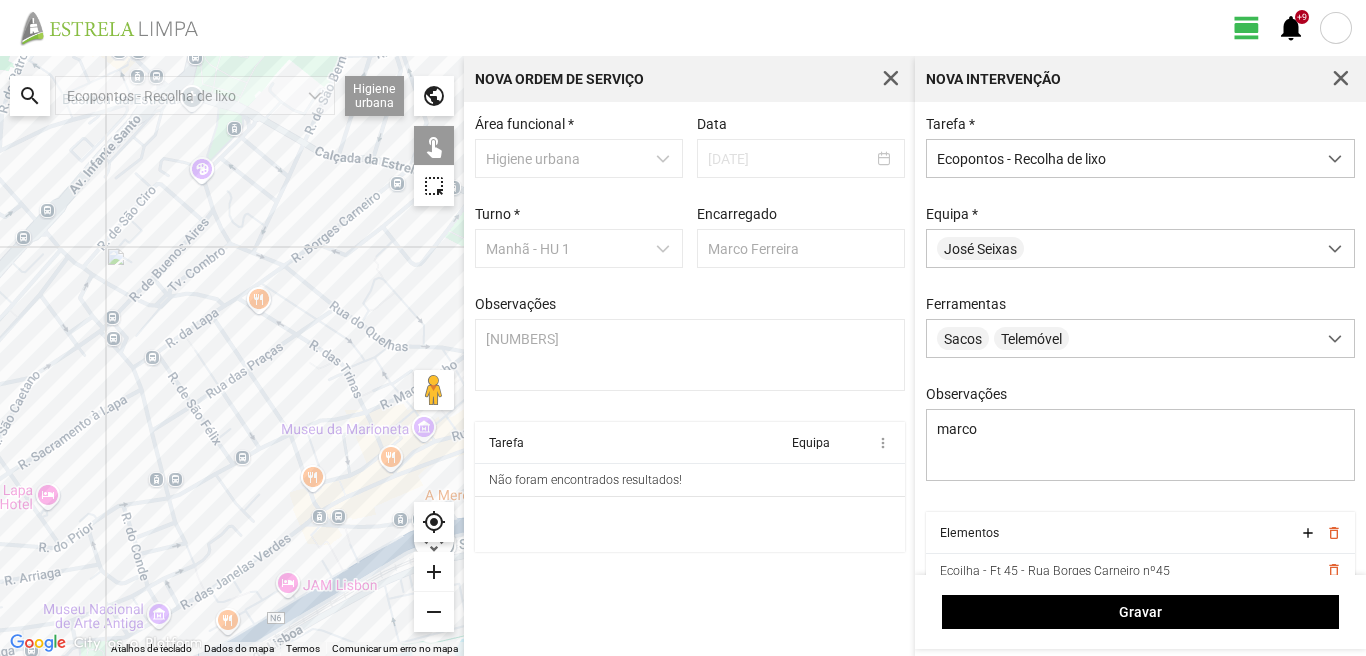 drag, startPoint x: 302, startPoint y: 464, endPoint x: 241, endPoint y: 352, distance: 127.53431 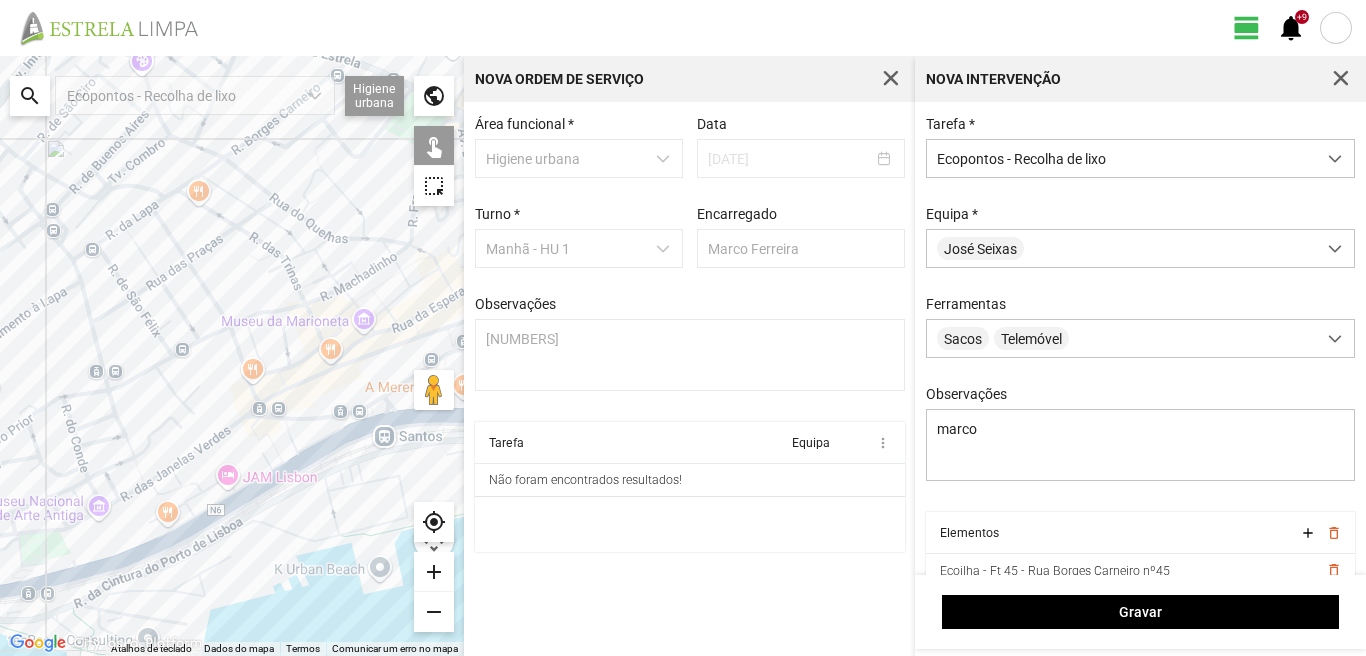 click 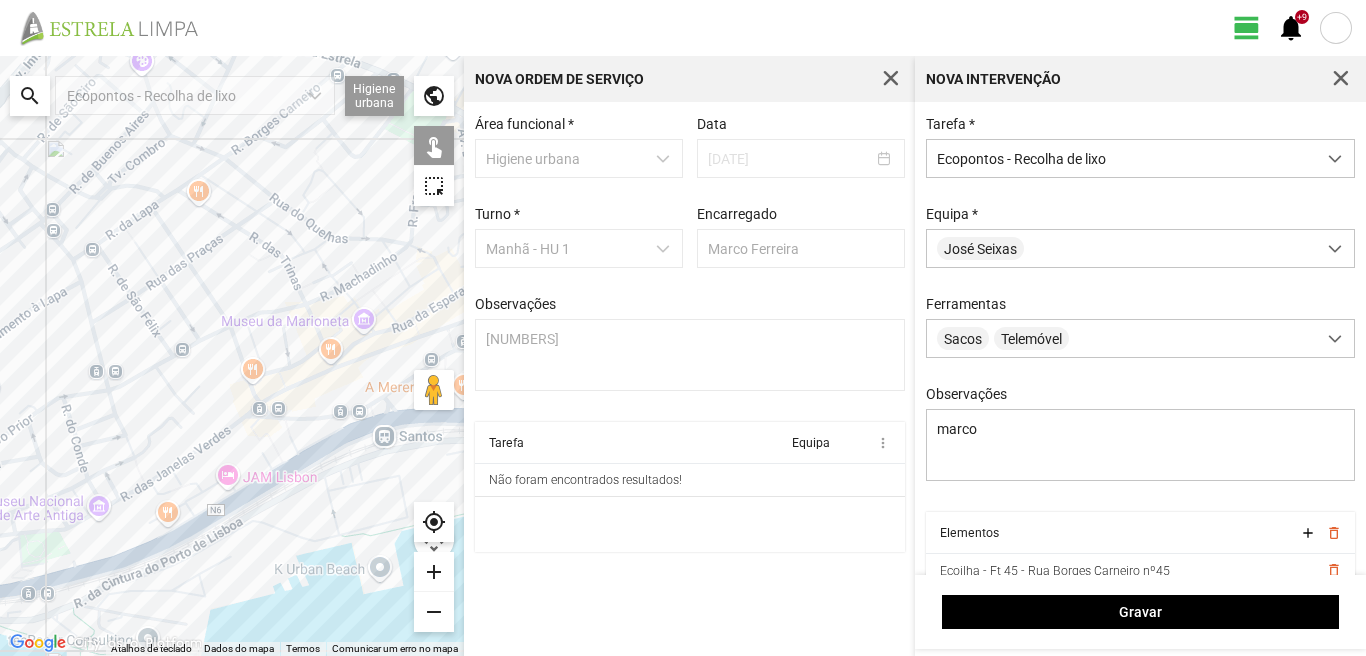 click 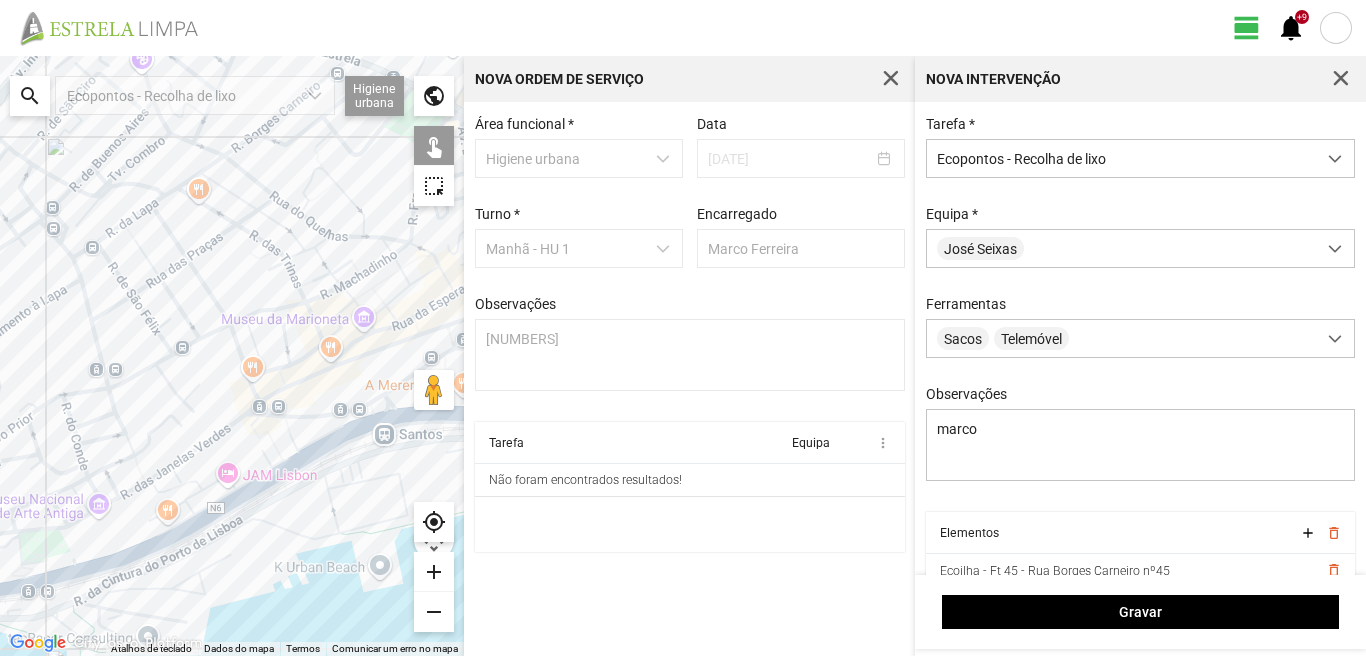 click 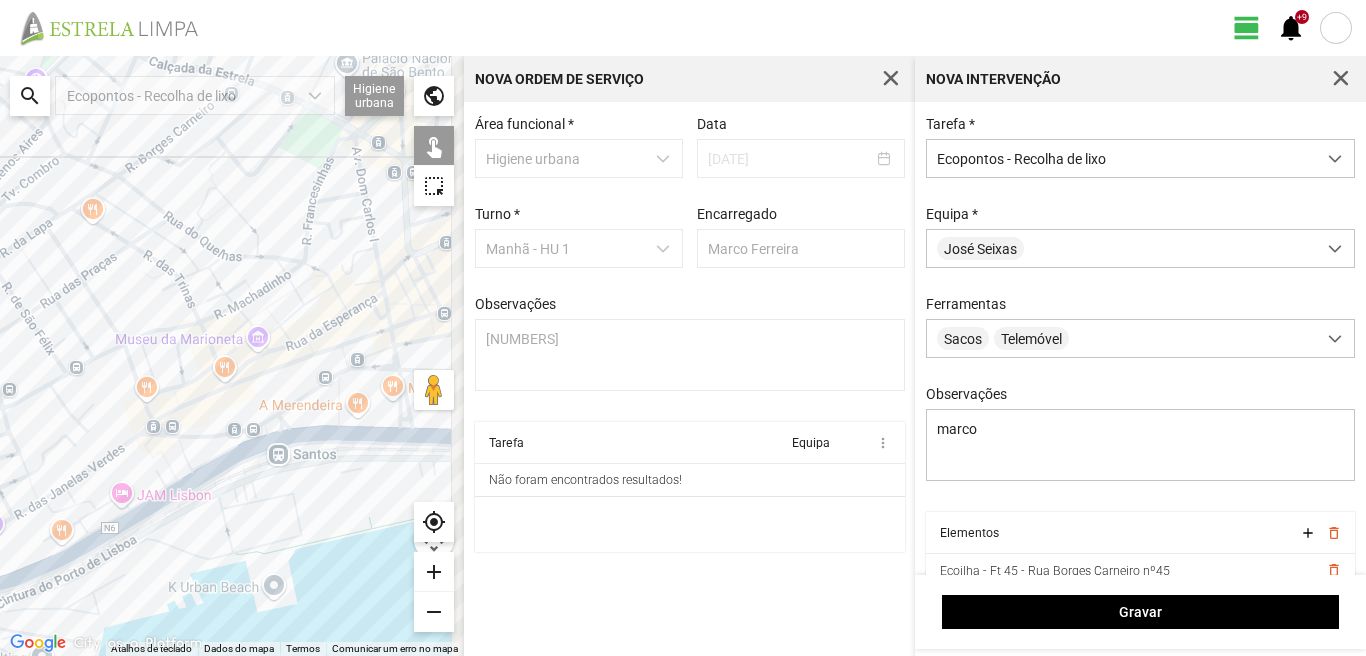drag, startPoint x: 373, startPoint y: 408, endPoint x: 259, endPoint y: 428, distance: 115.74109 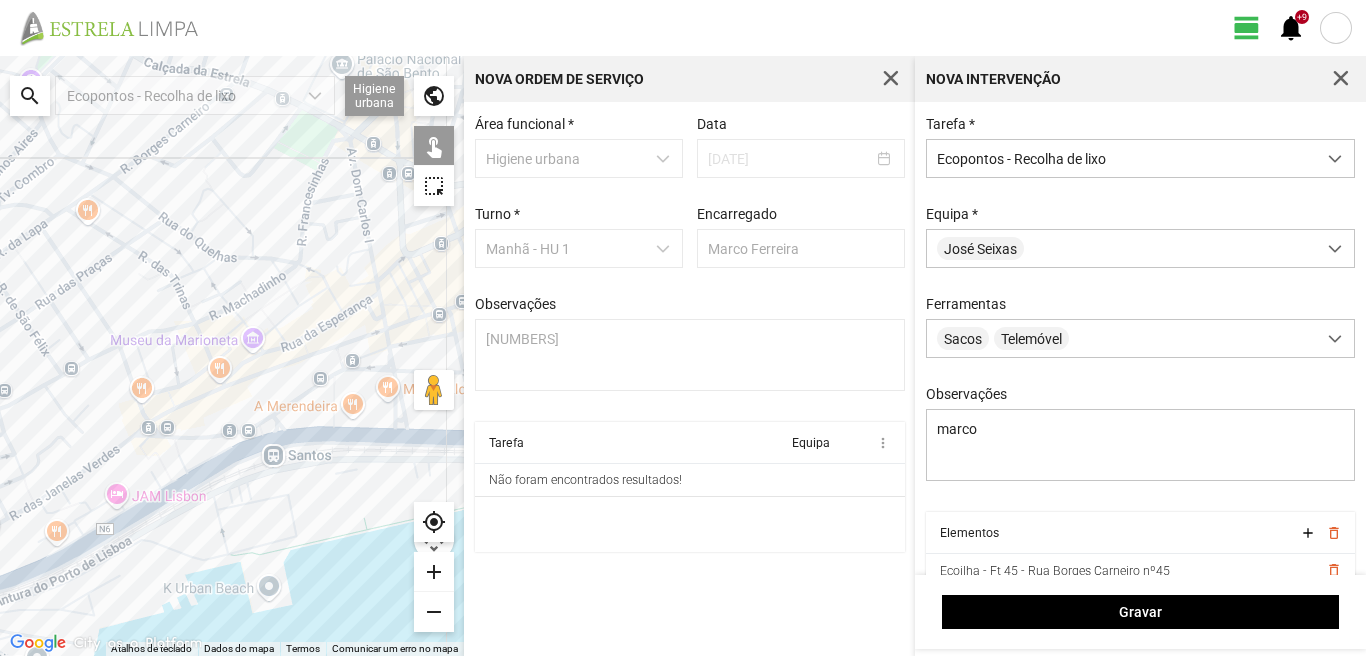 click 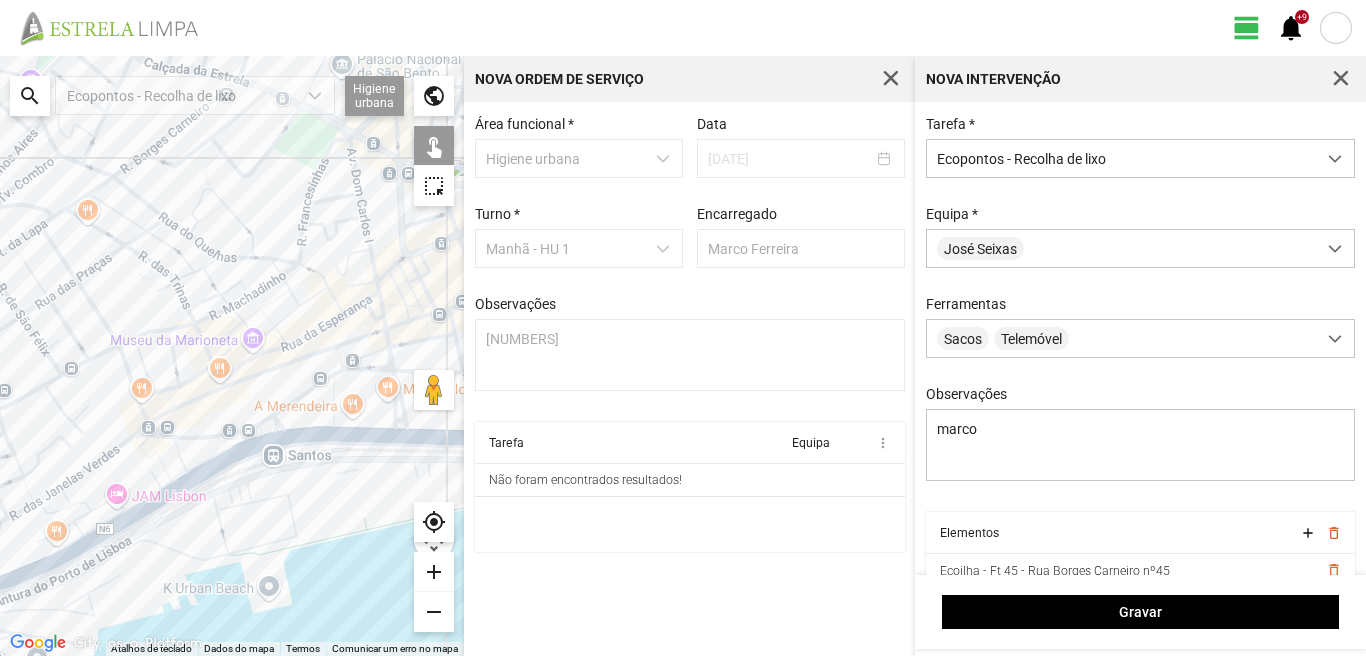 click 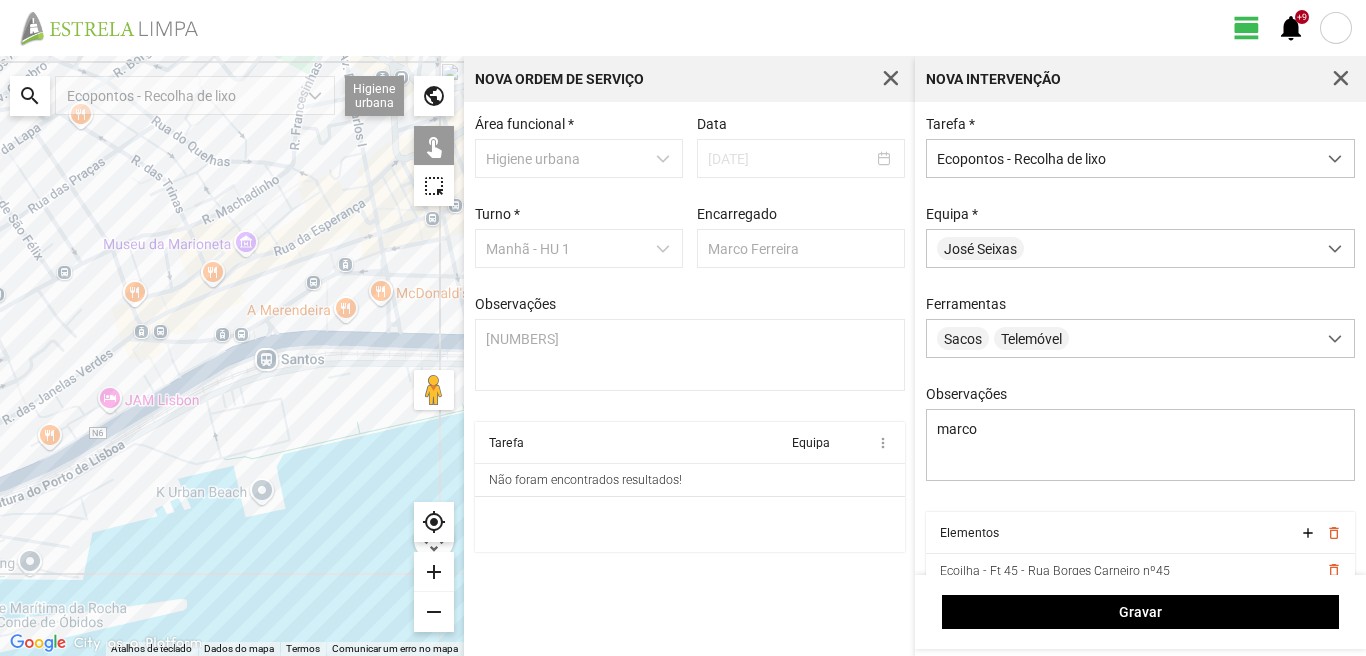 click 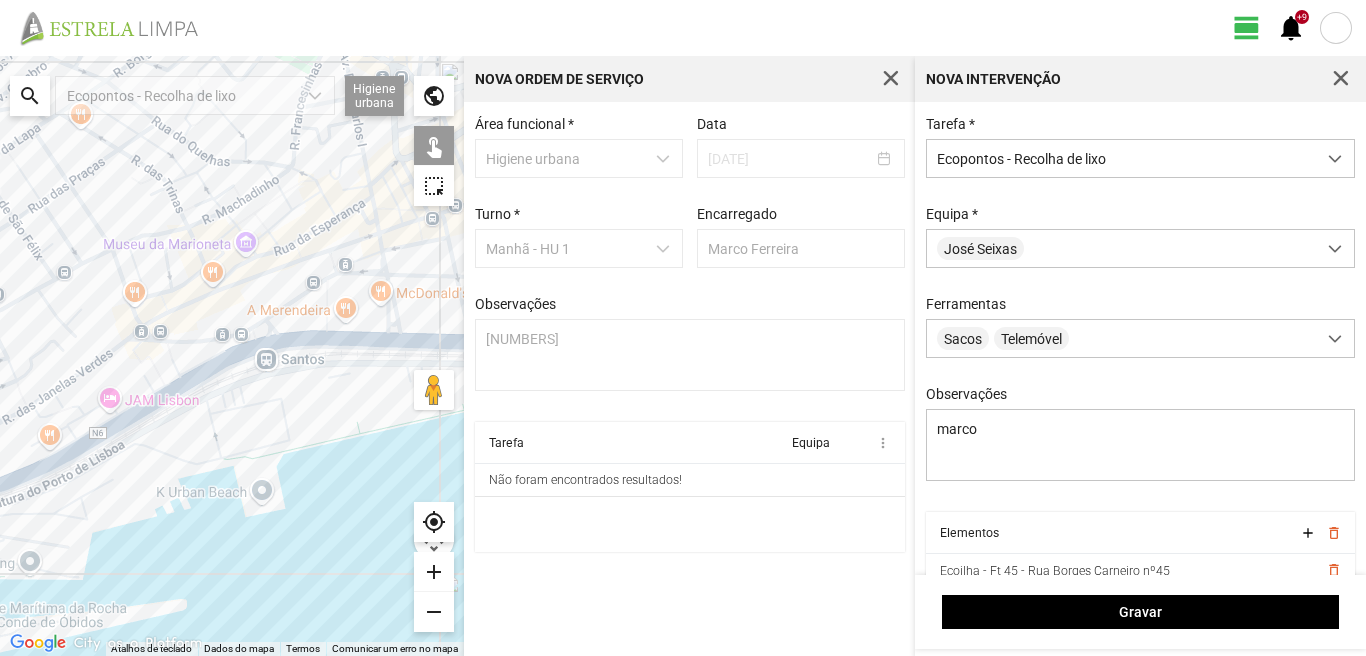 click 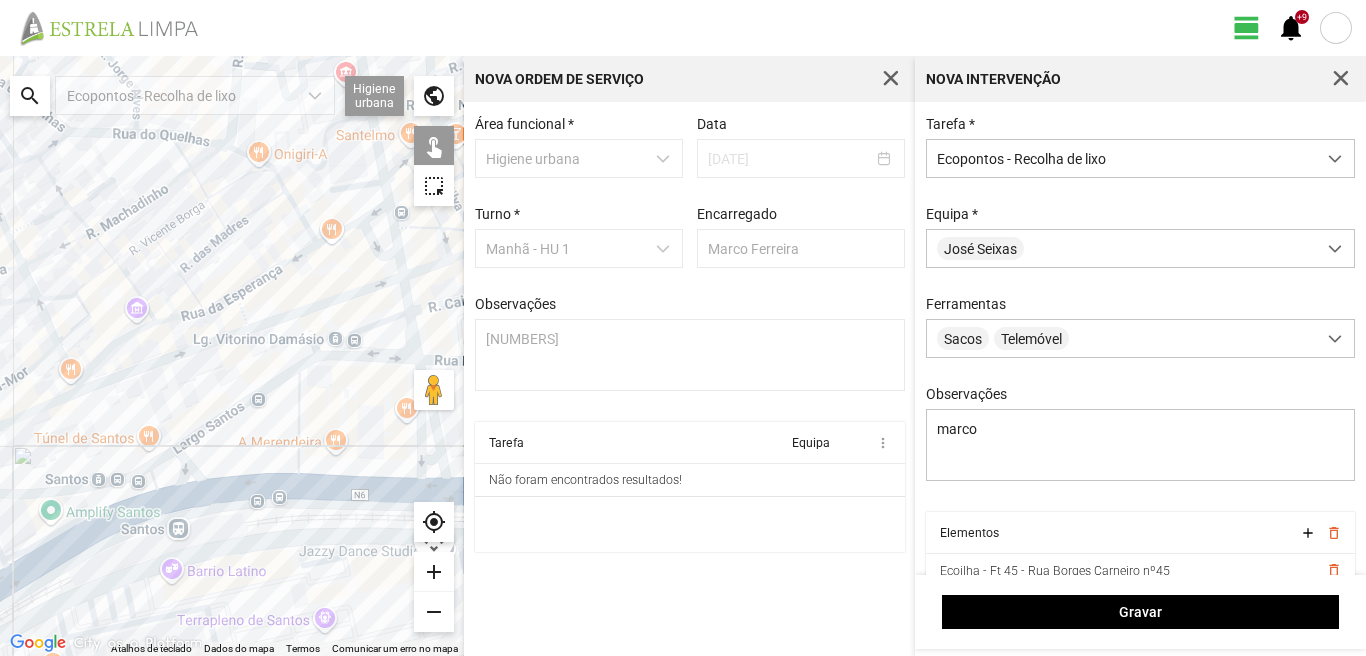 click 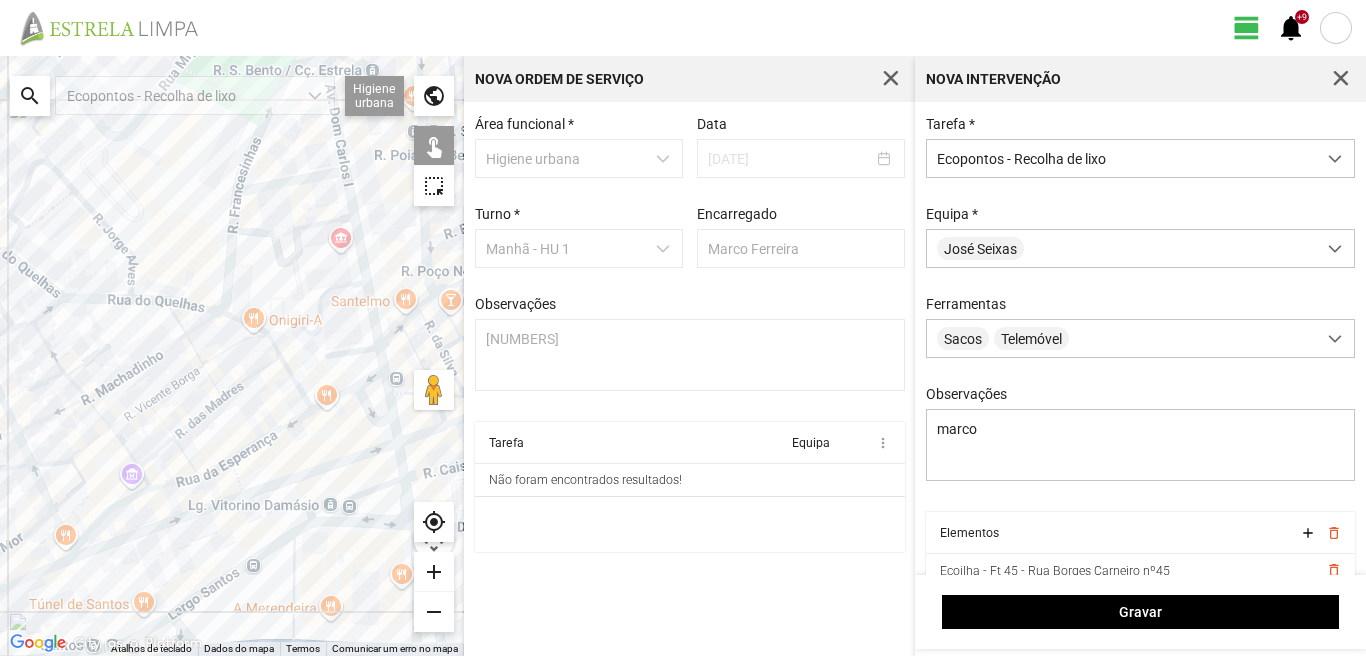 drag, startPoint x: 331, startPoint y: 235, endPoint x: 236, endPoint y: 496, distance: 277.75168 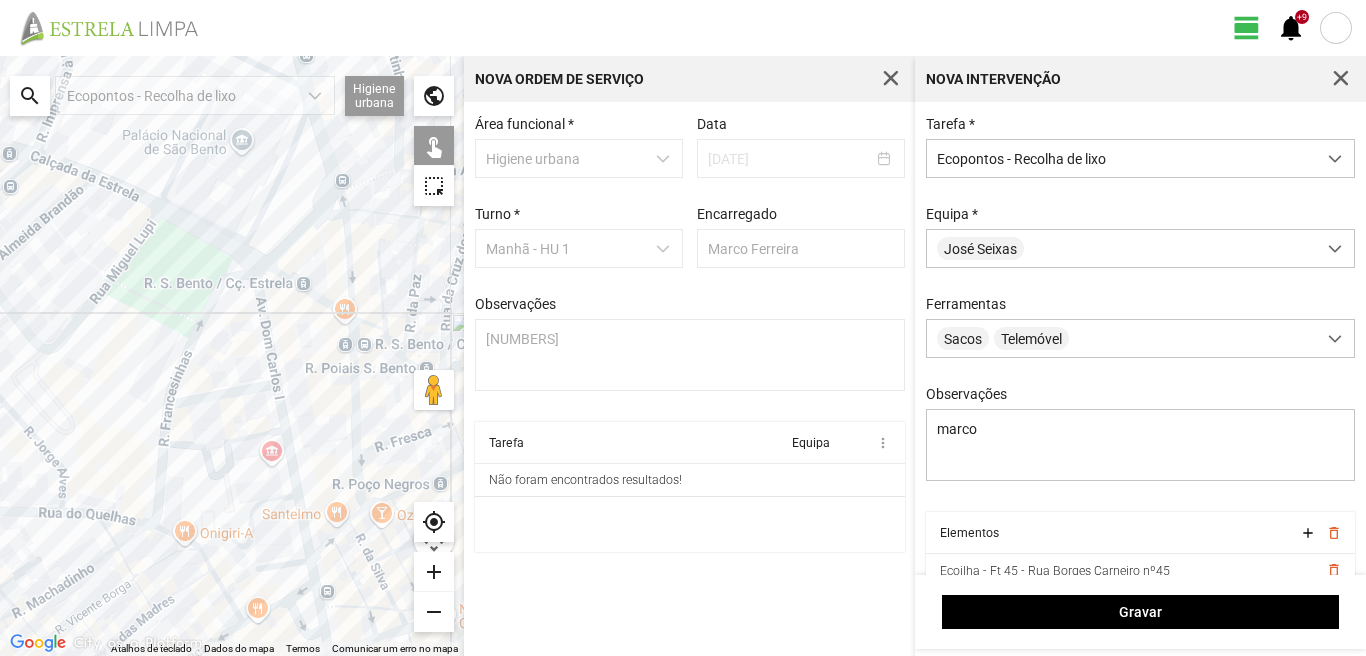 click 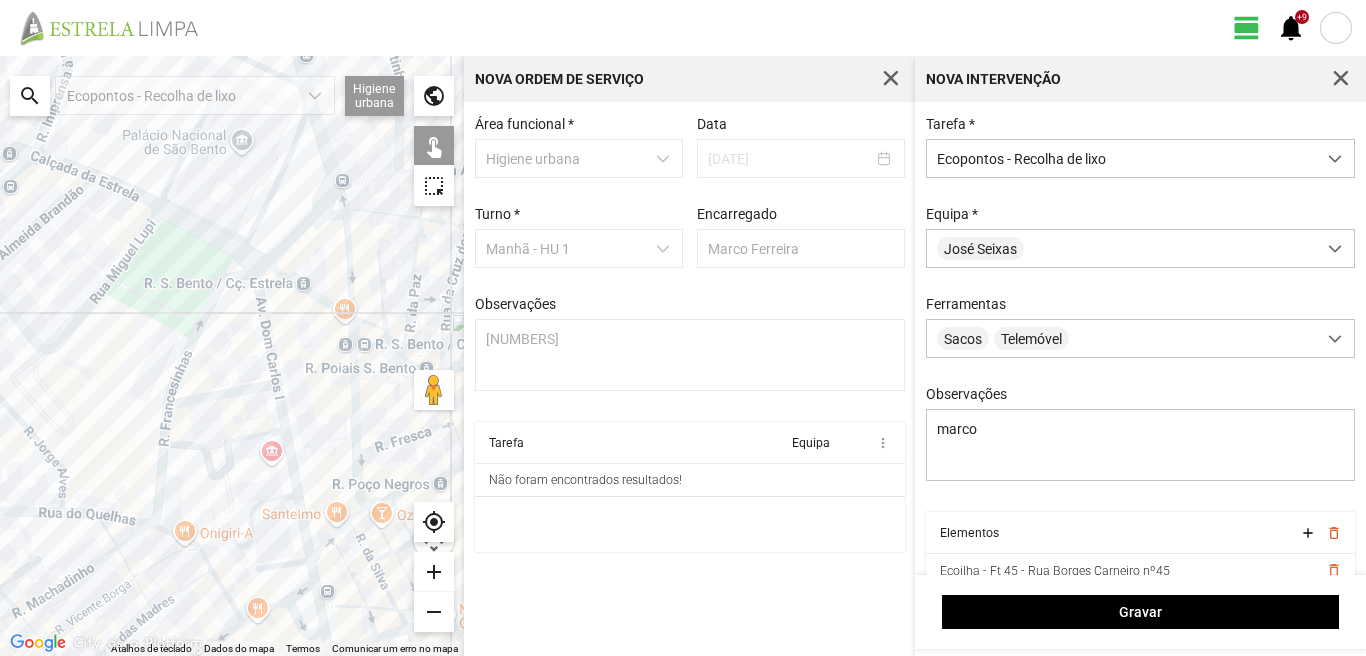 click 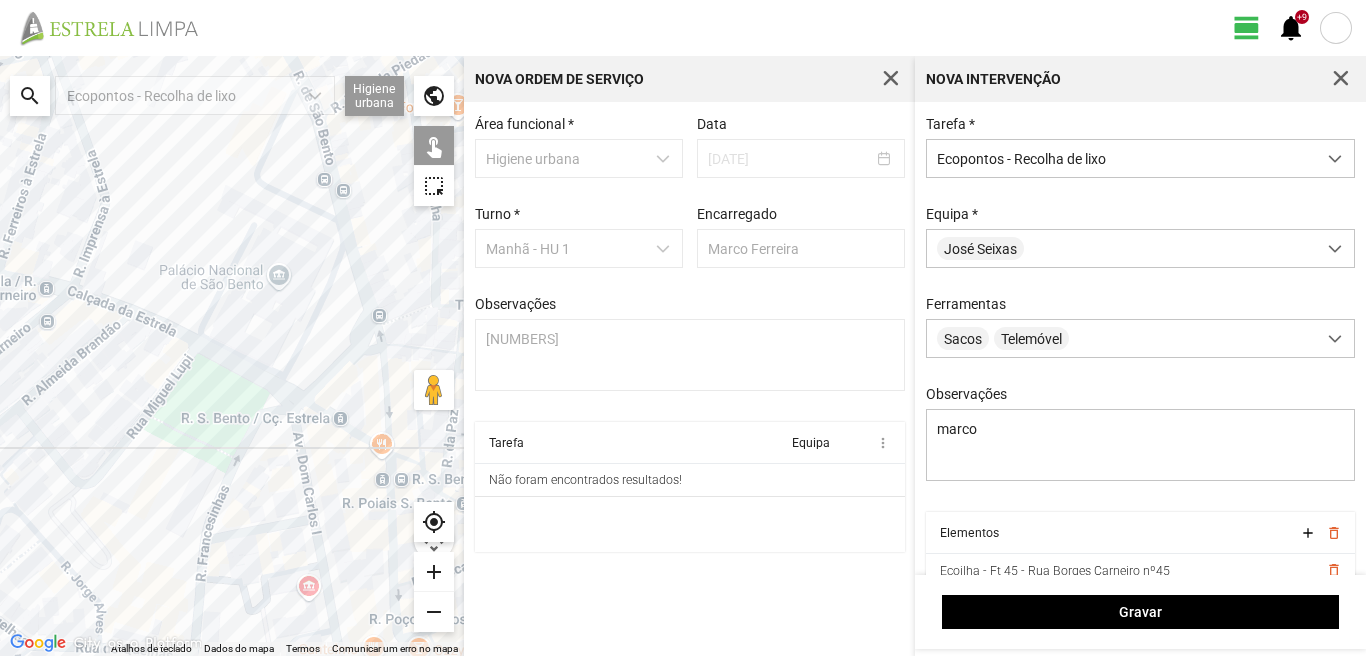 drag, startPoint x: 204, startPoint y: 331, endPoint x: 243, endPoint y: 468, distance: 142.44298 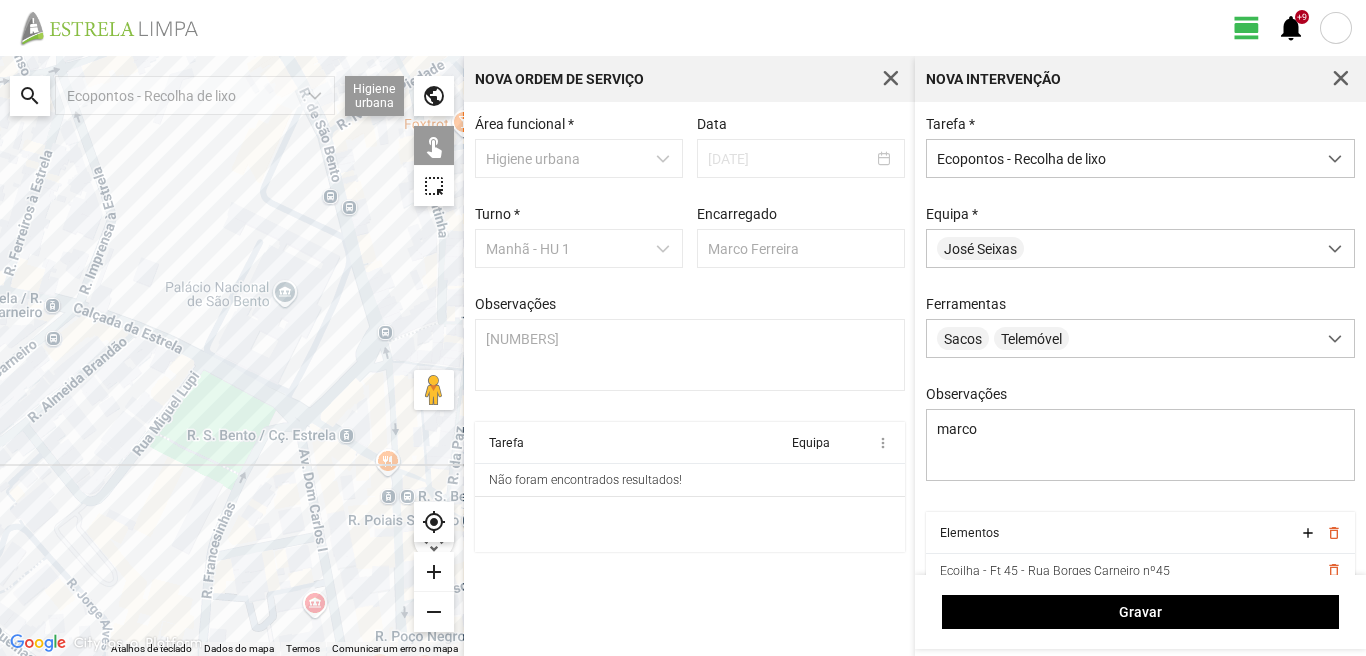 click 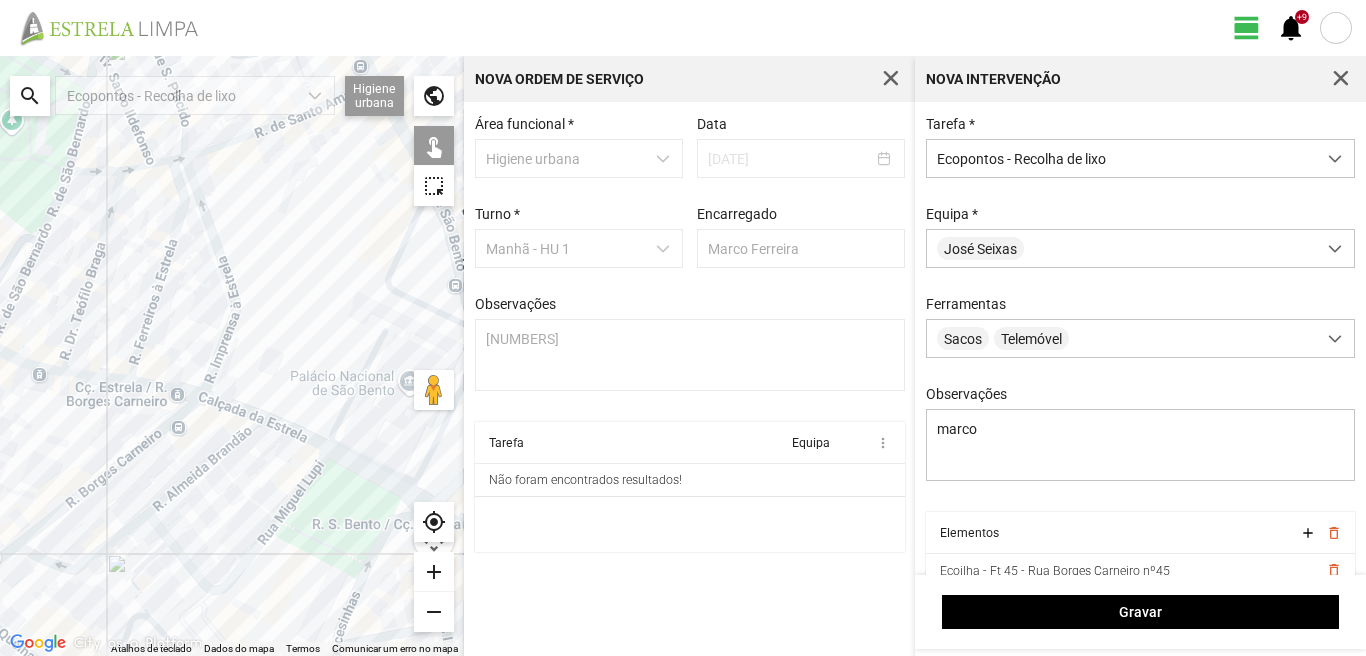 drag, startPoint x: 124, startPoint y: 393, endPoint x: 250, endPoint y: 479, distance: 152.55164 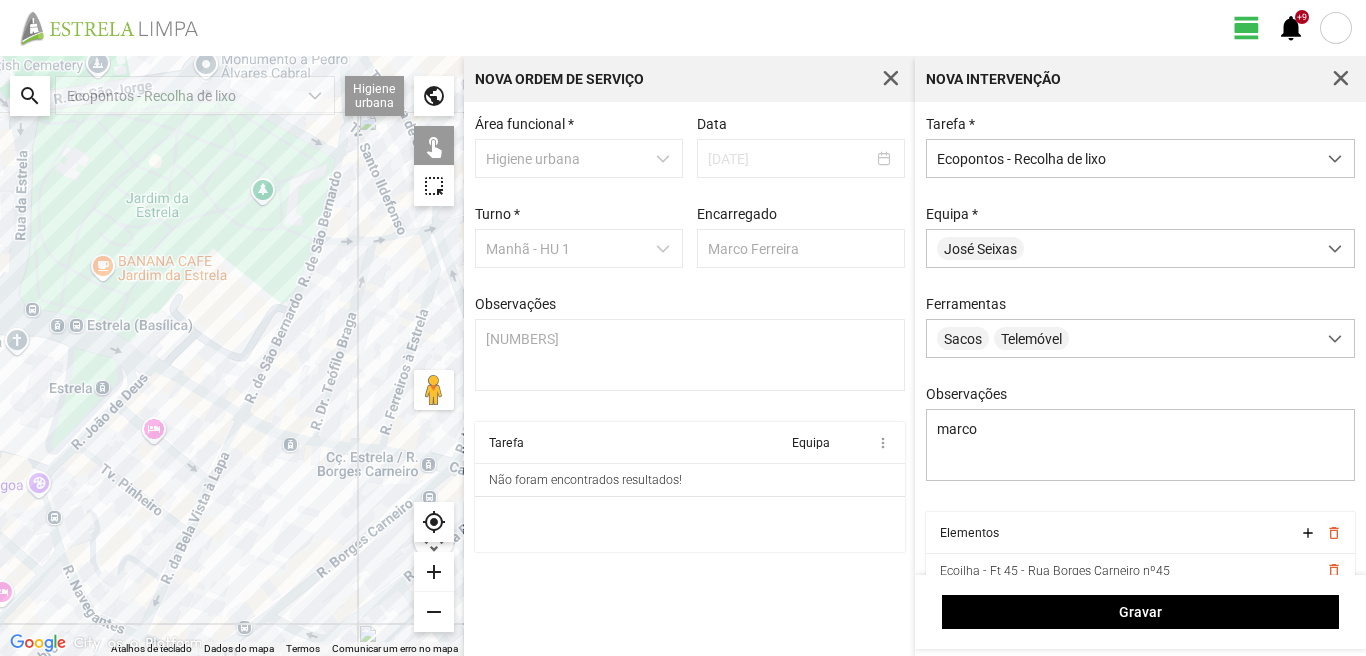 drag, startPoint x: 126, startPoint y: 434, endPoint x: 303, endPoint y: 694, distance: 314.52982 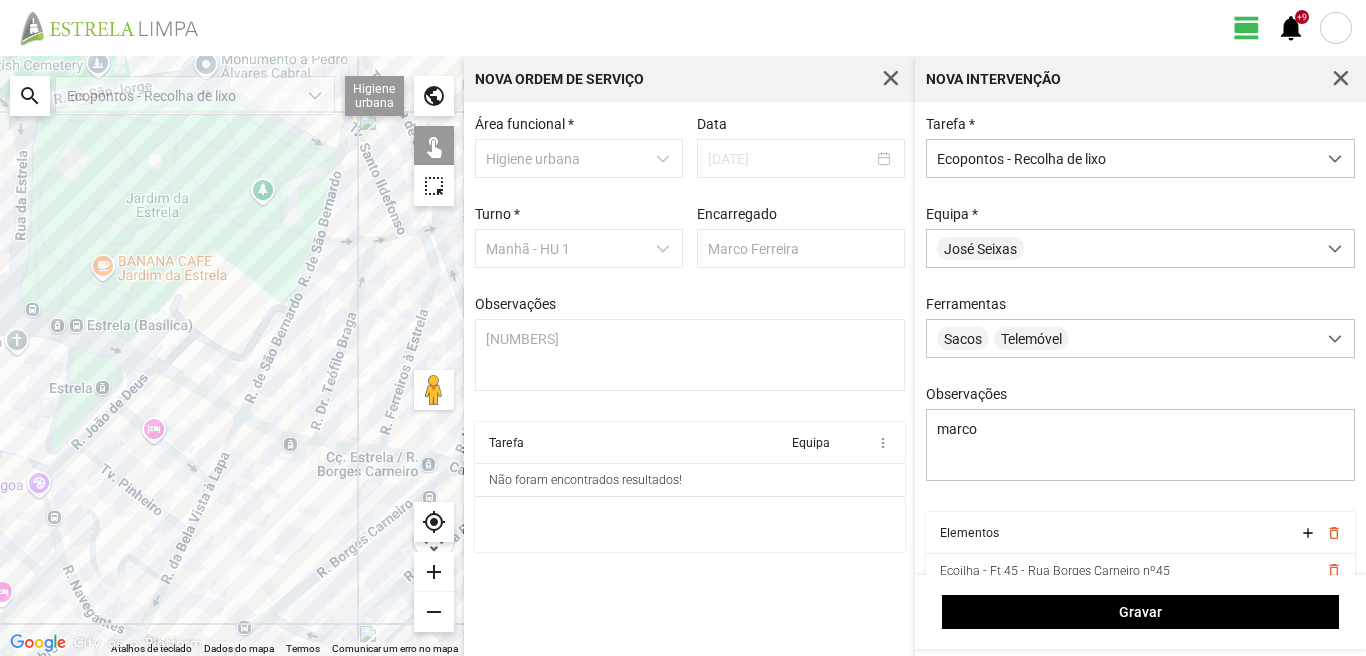 click on "view_day   +9   notifications
← Mover para a esquerda → Mover para a direita ↑ Mover para cima ↓ Mover para baixo + Aumentar (zoom) - Diminuir (zoom) Casa Avançar 75% para a esquerda Fim Avançar 75% para a direita Página para cima Avançar 75% para cima Página para baixo Avançar 75% para baixo Atalhos de teclado Dados do mapa Dados do mapa ©2025 Google, Inst. Geogr. Nacional Dados do mapa ©2025 Google, Inst. Geogr. Nacional 50 m  Clique no botão para alternar entre as unidades métricas e imperiais Termos Comunicar um erro no mapa  search
Ecopontos - Recolha de lixo  Higiene urbana  Sarjetas  Arruamentos  Ecopontos  Papeleiras  public  touch_app   highlight_alt  my_location add remove Nova Ordem de Serviço Área funcional * Higiene urbana Data 13/08/2025   Turno * Manhã - HU 1 Encarregado [FIRST] [LAST] Observações [NUMBERS] Tarefa Equipa more_vert   Não foram encontrados resultados! Nova intervenção Tarefa * Equipa *  Sacos" at bounding box center [683, 328] 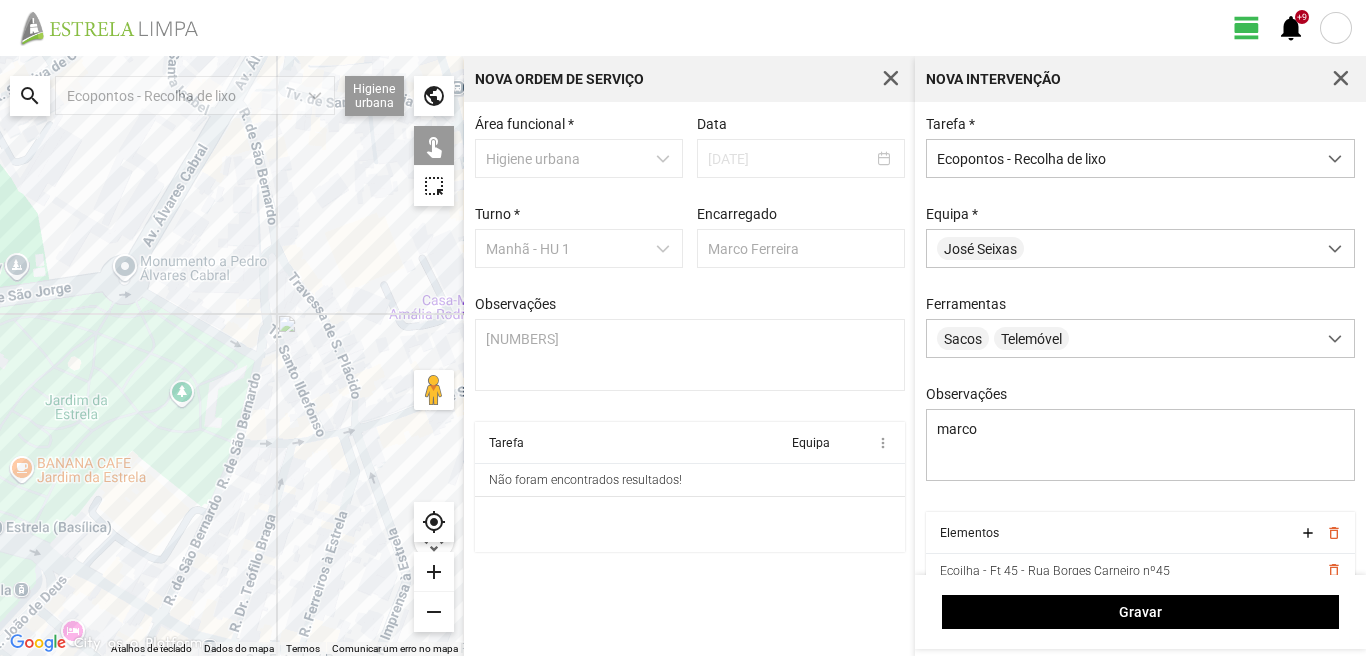 click 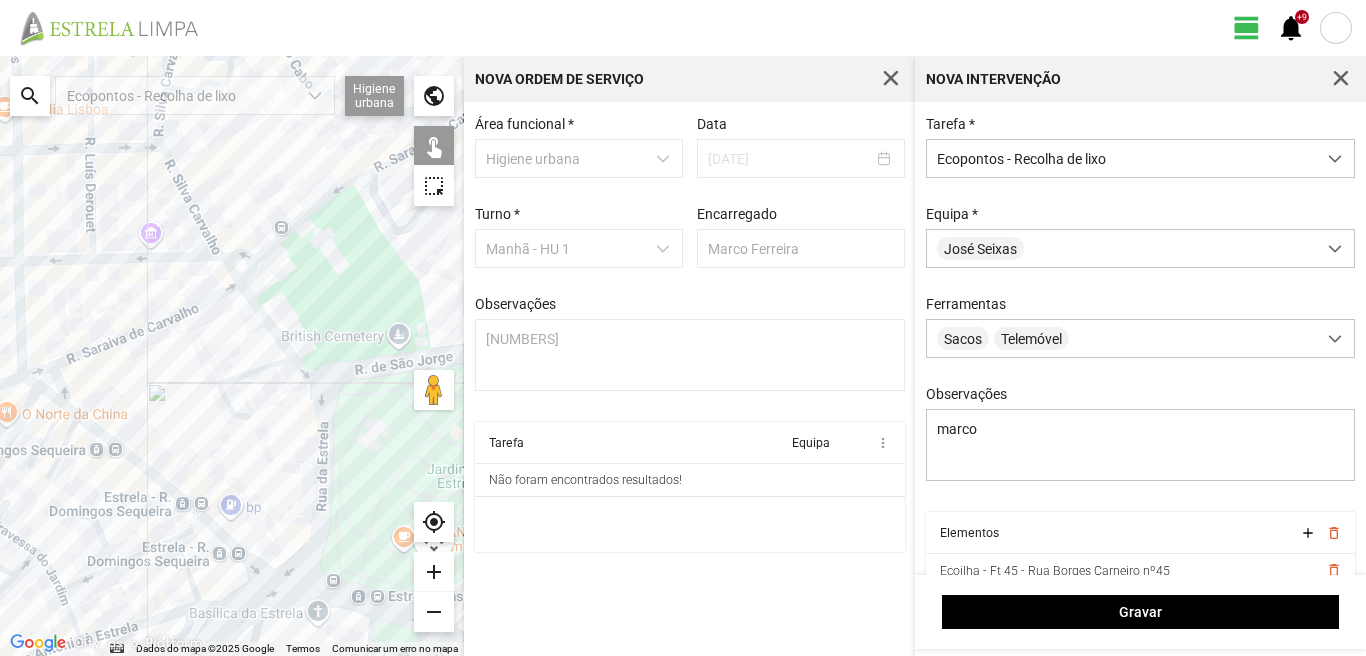 drag, startPoint x: 0, startPoint y: 450, endPoint x: 392, endPoint y: 519, distance: 398.02637 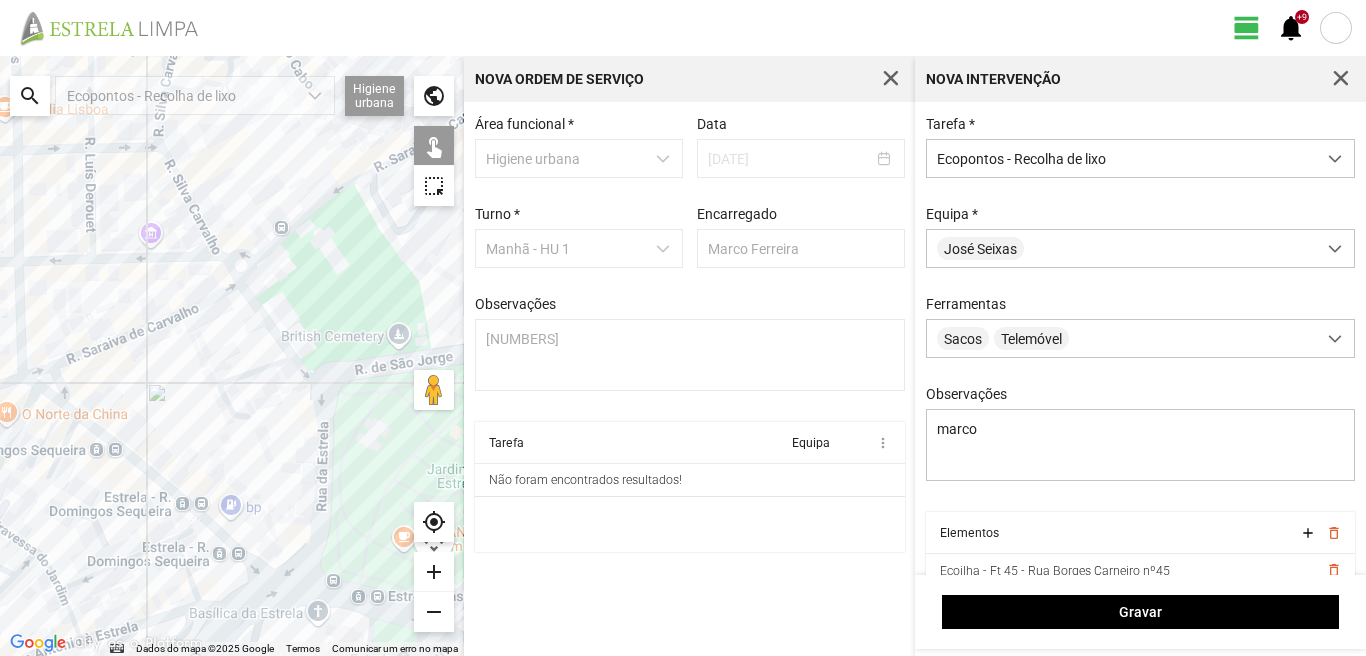 click 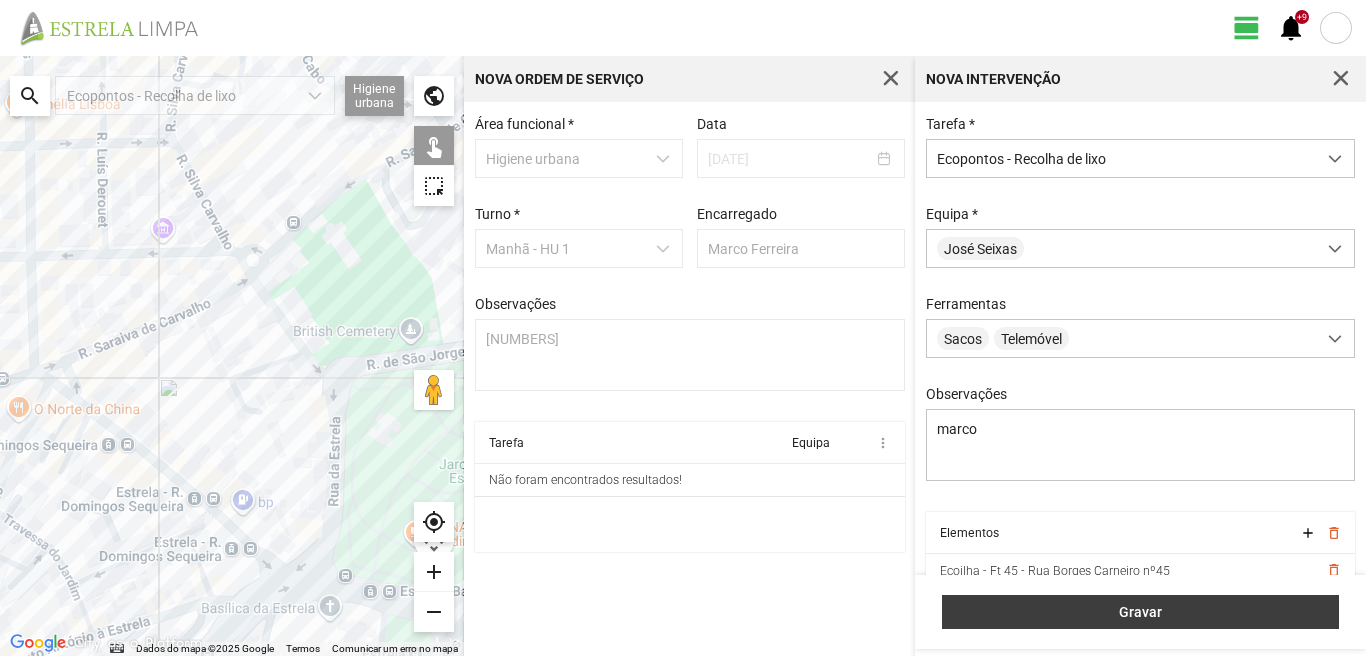 click on "Gravar" at bounding box center [1140, 612] 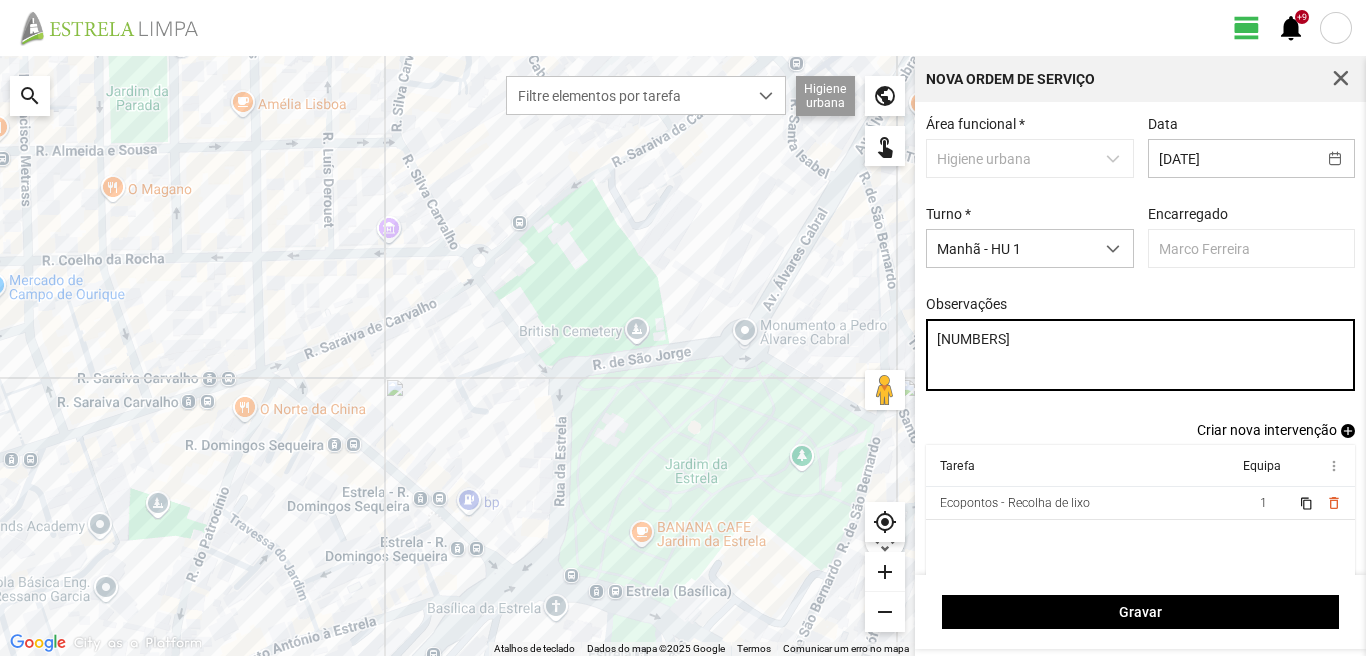 click on "[NUMBERS]" at bounding box center [1141, 355] 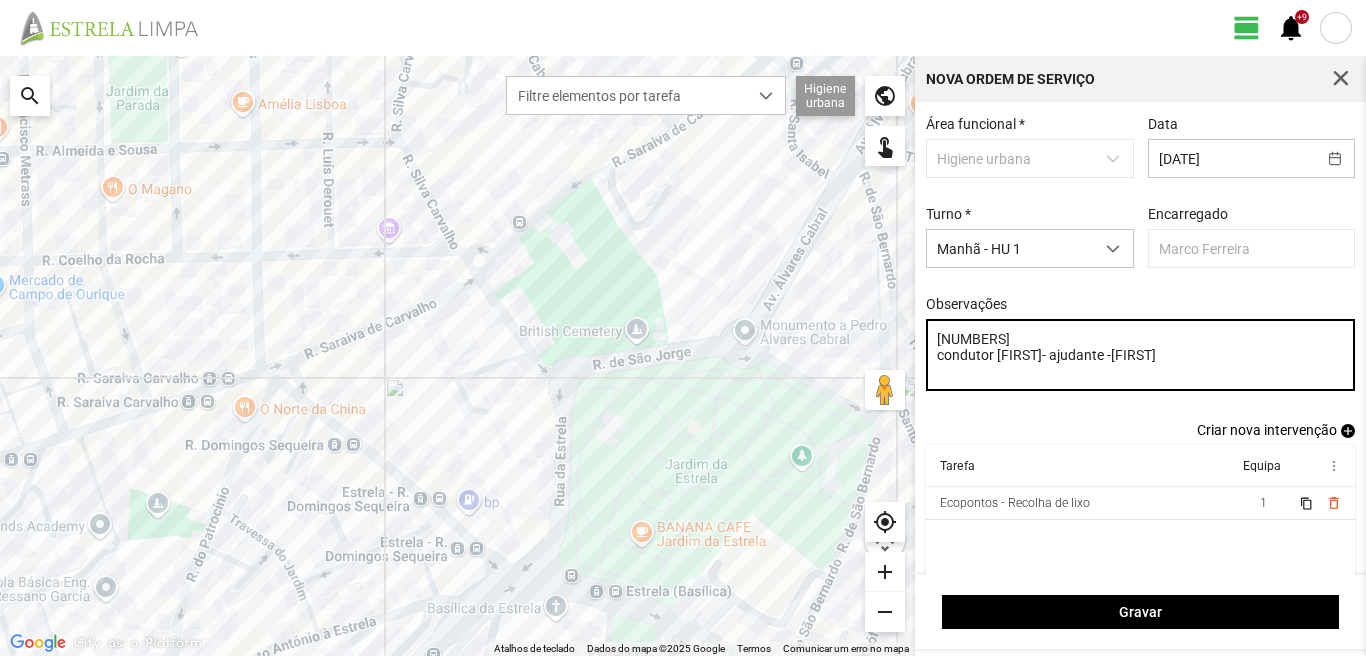 type on "[NUMBERS]
condutor [FIRST]- ajudante -[FIRST]" 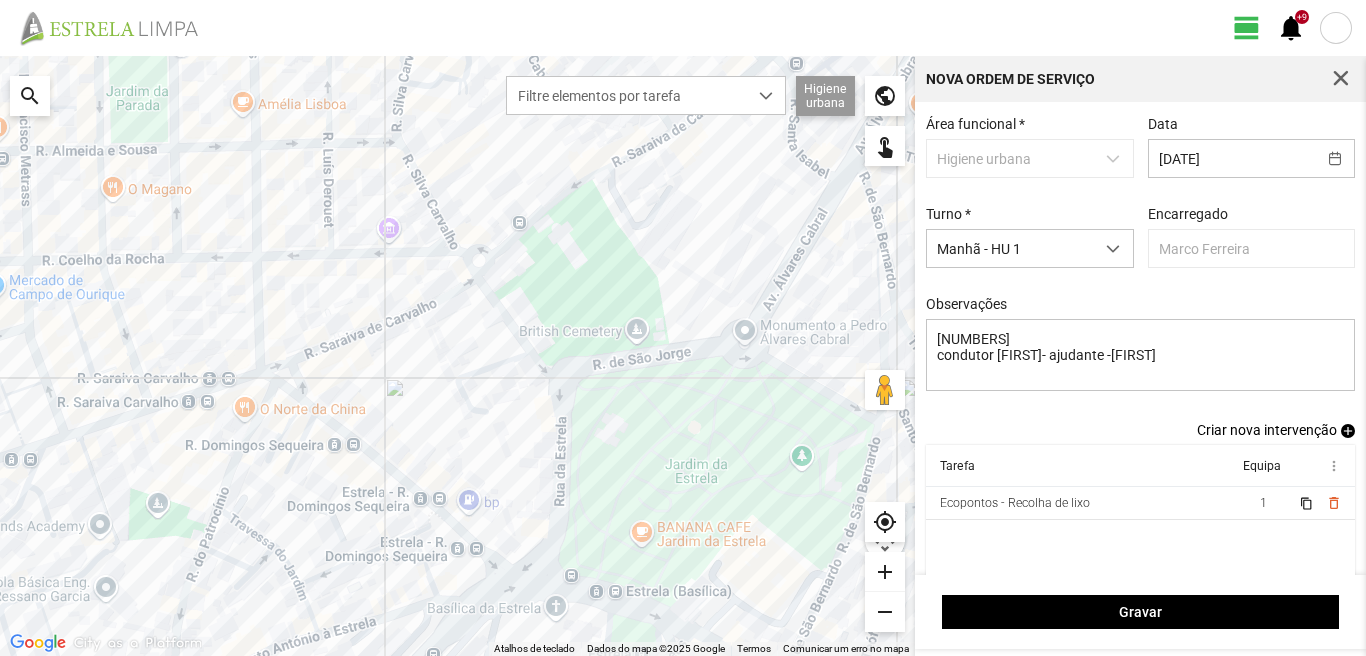 click on "add" at bounding box center [1348, 431] 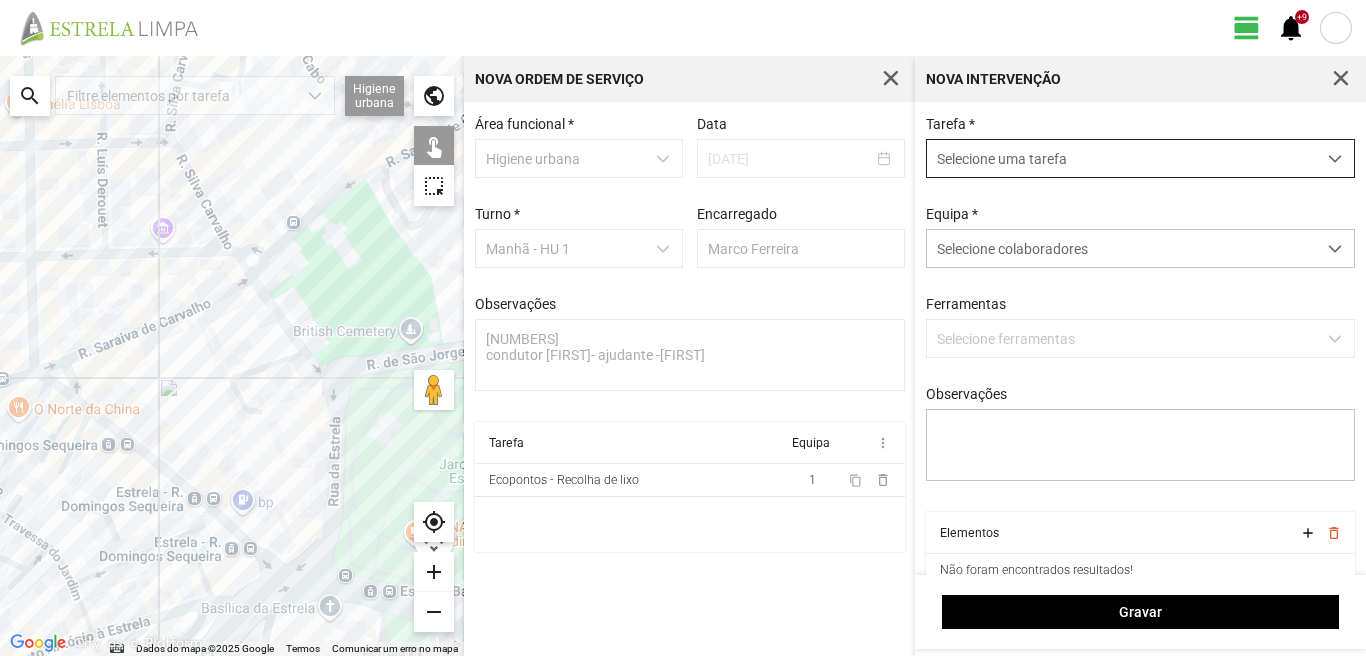 click on "Selecione uma tarefa" at bounding box center (1121, 158) 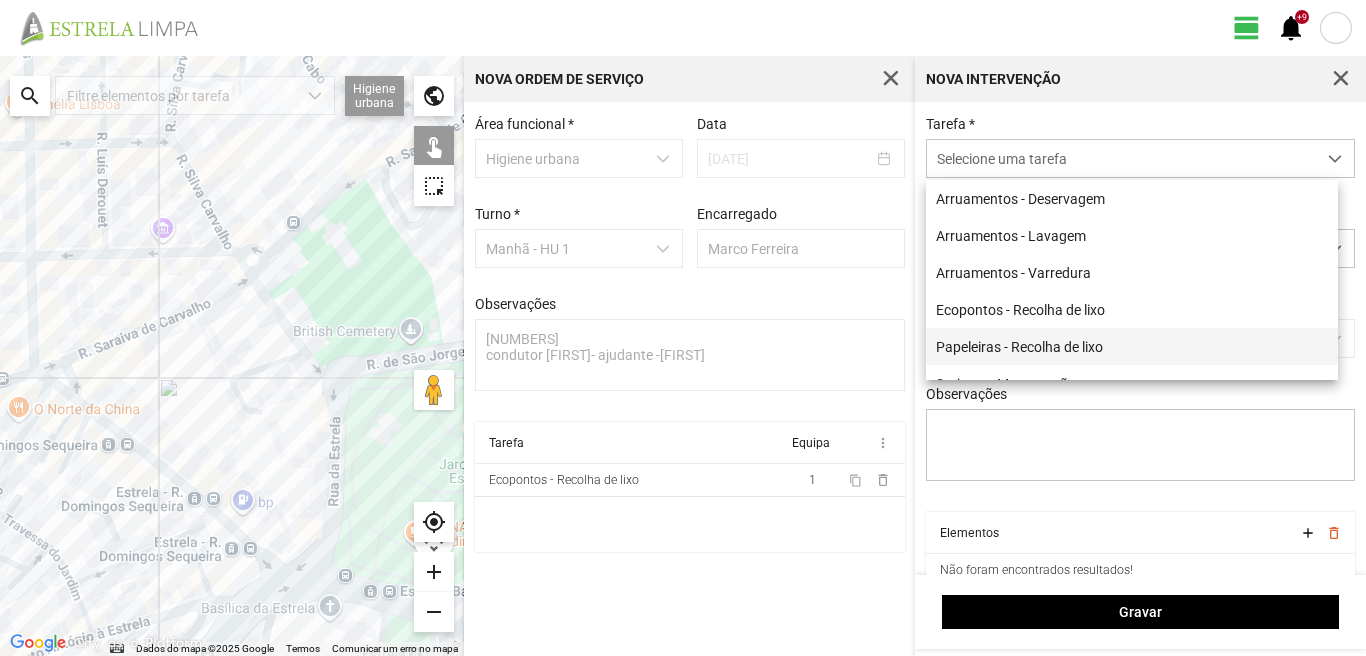click on "Papeleiras - Recolha de lixo" at bounding box center (1132, 346) 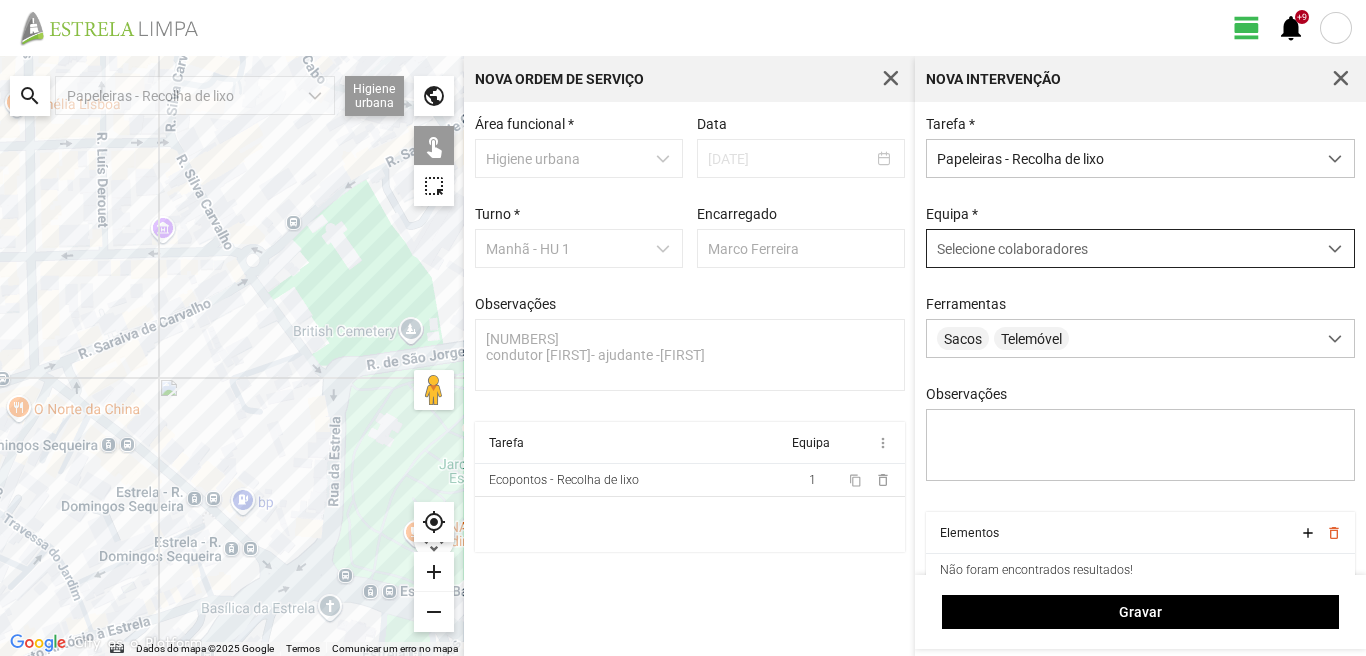 click on "Selecione colaboradores" at bounding box center [1012, 249] 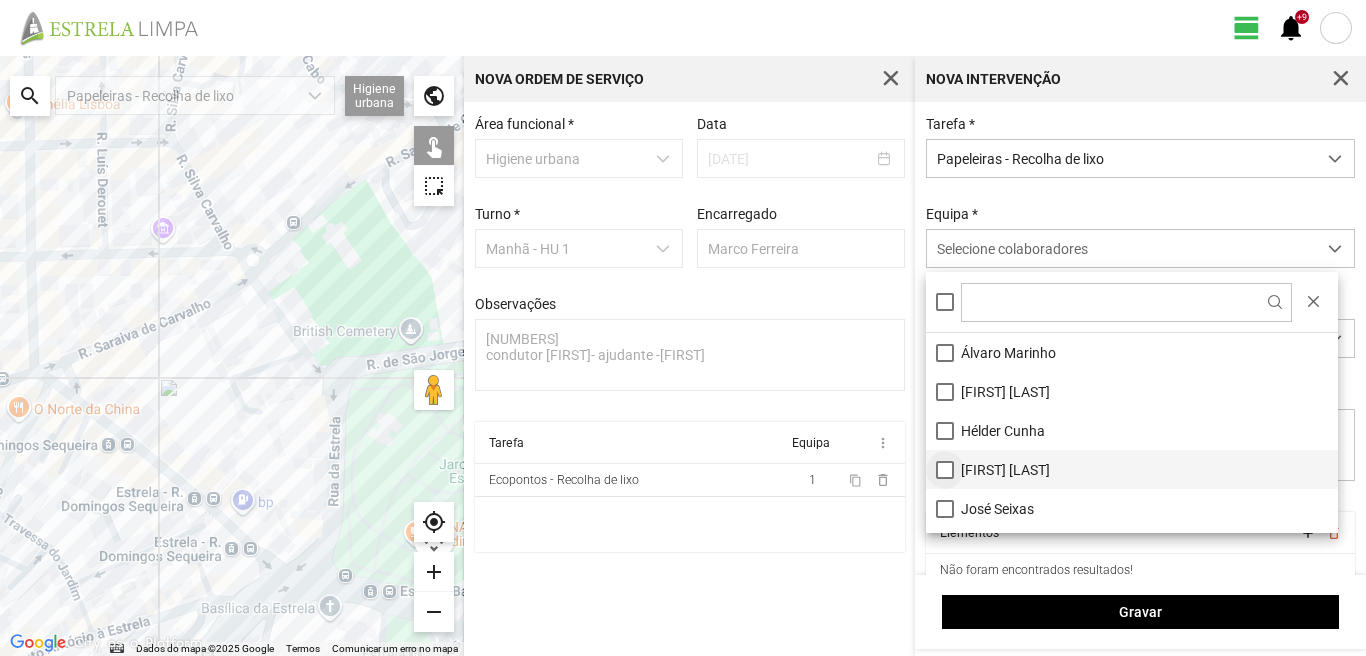 click on "[FIRST] [LAST]" at bounding box center (1132, 469) 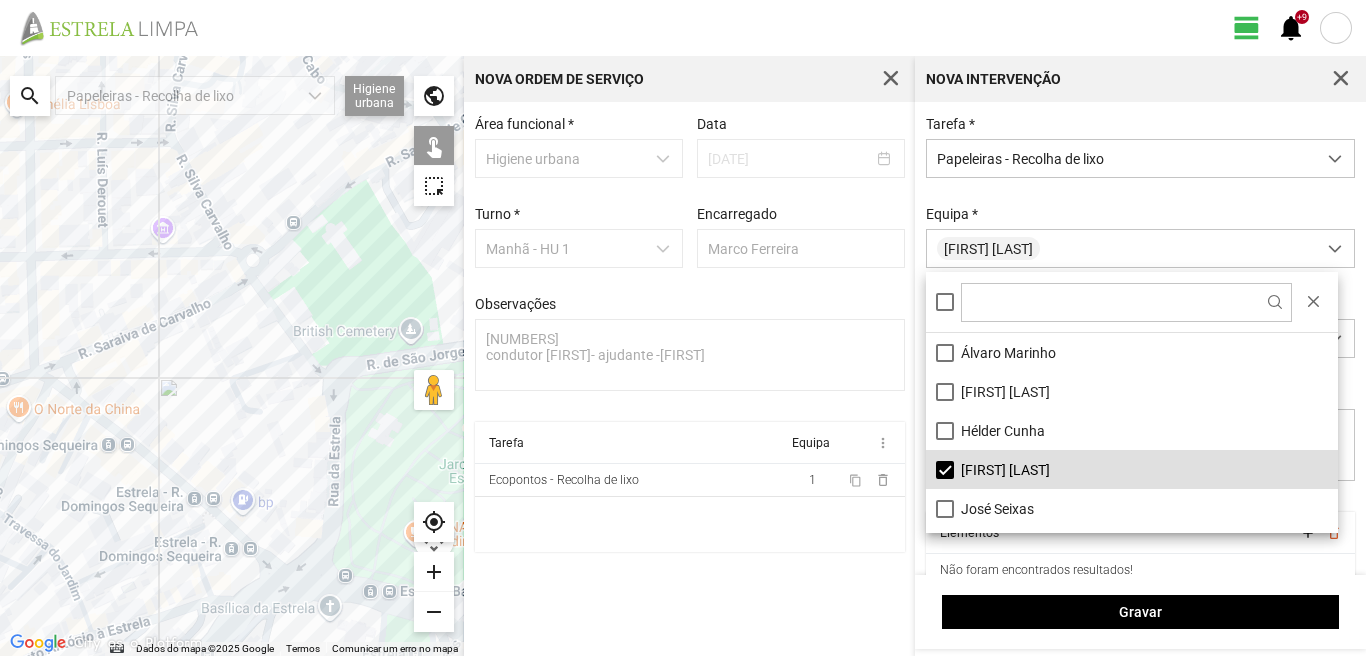 click 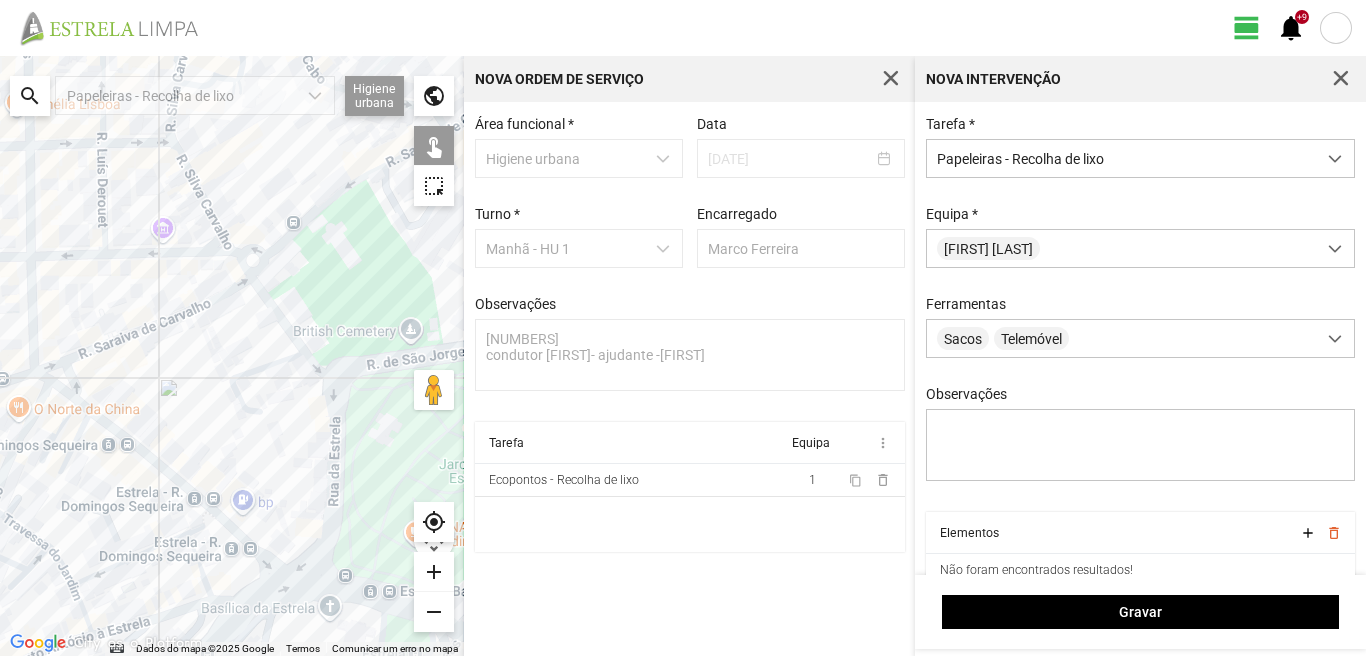 click 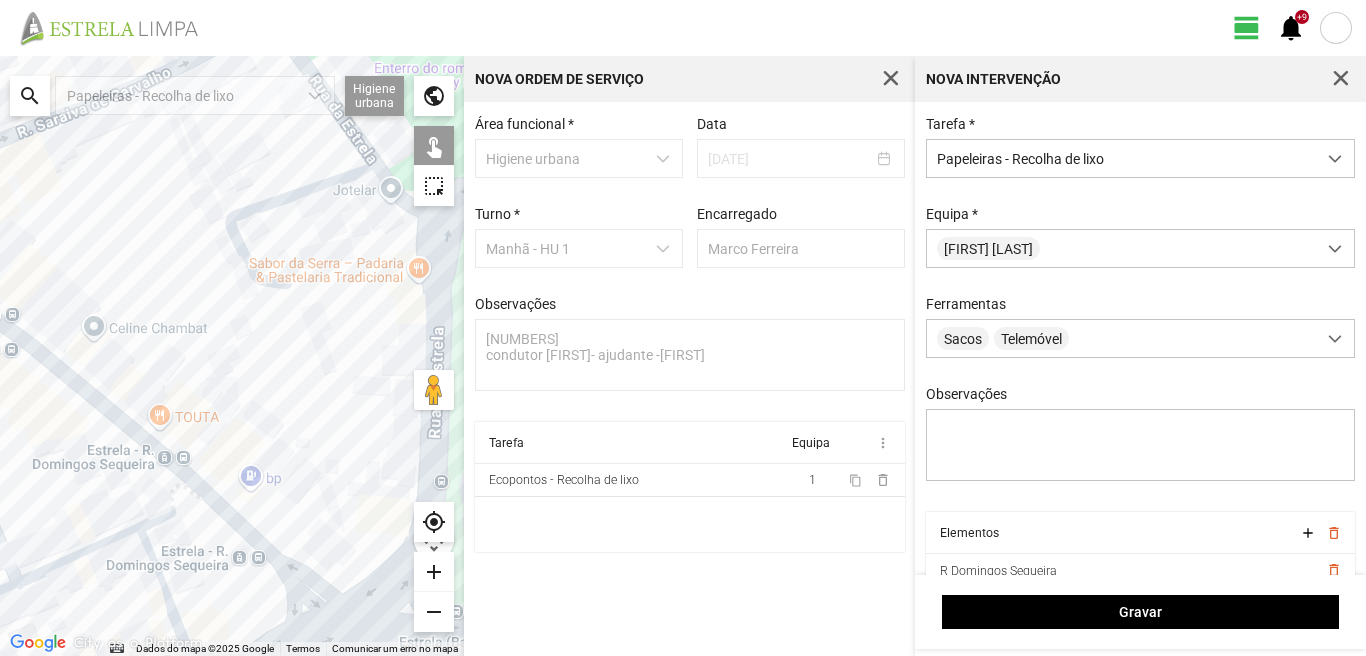 click 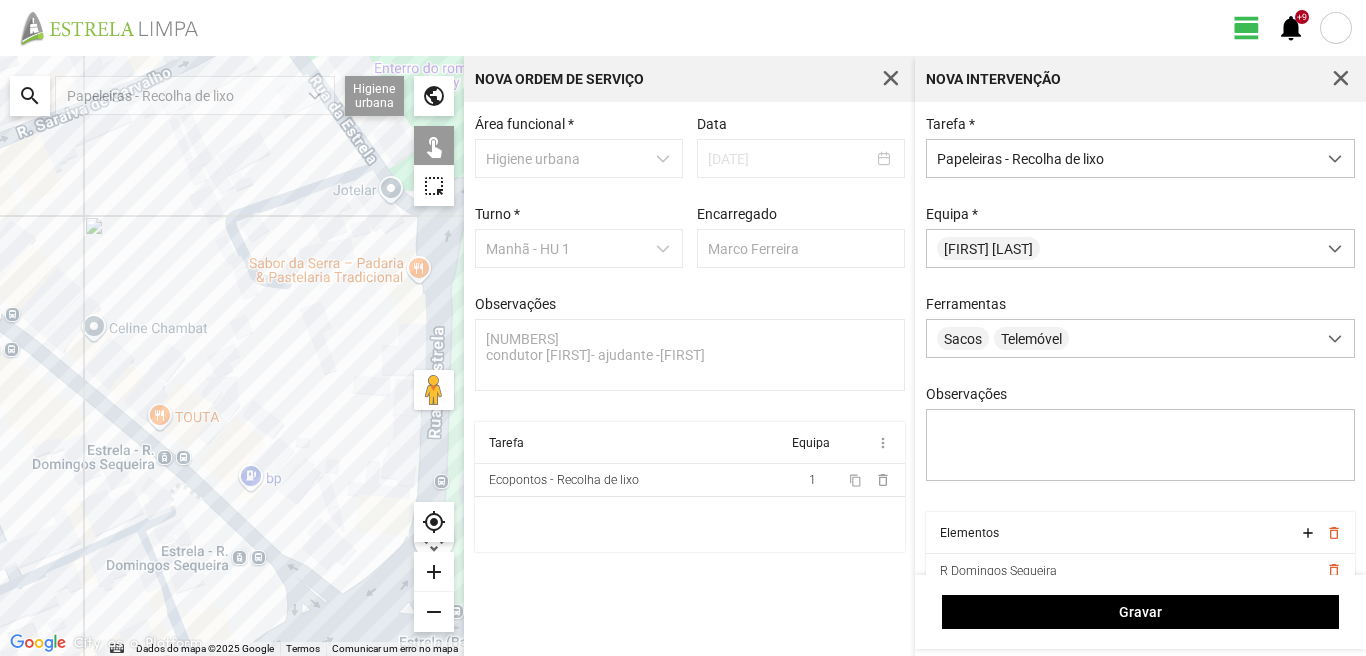 drag, startPoint x: 152, startPoint y: 491, endPoint x: 156, endPoint y: 480, distance: 11.7046995 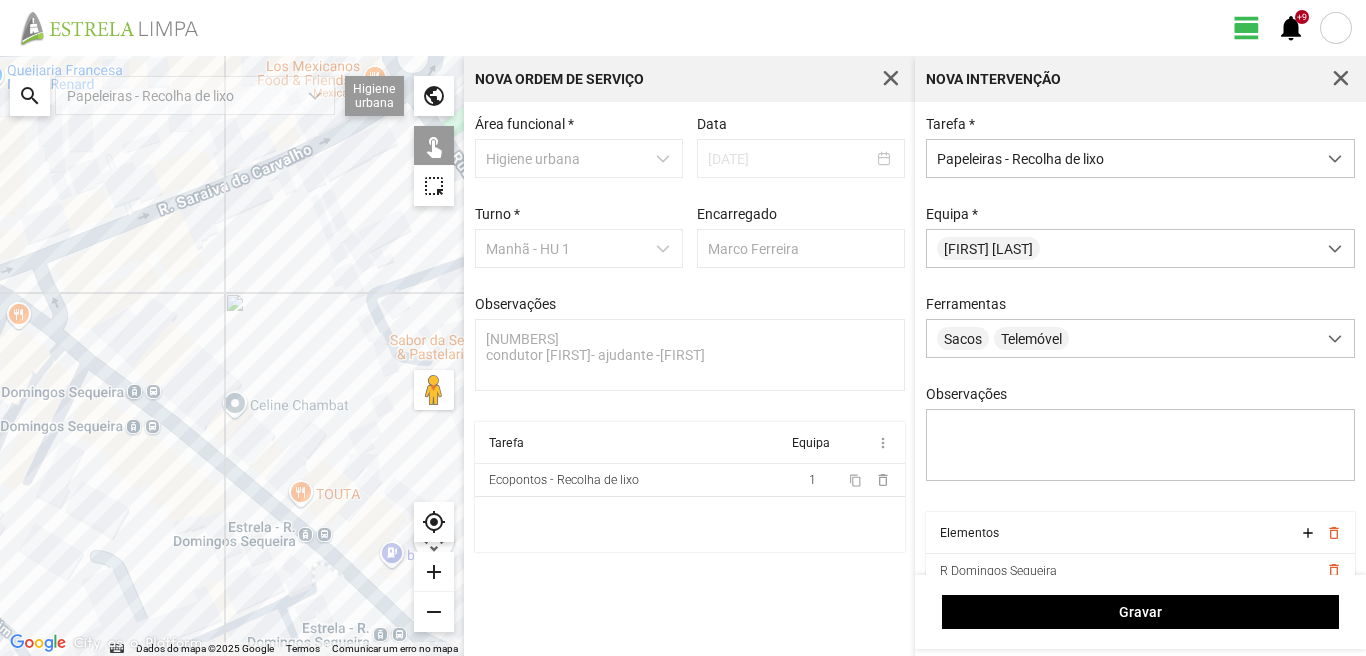 drag, startPoint x: 0, startPoint y: 415, endPoint x: 141, endPoint y: 492, distance: 160.6549 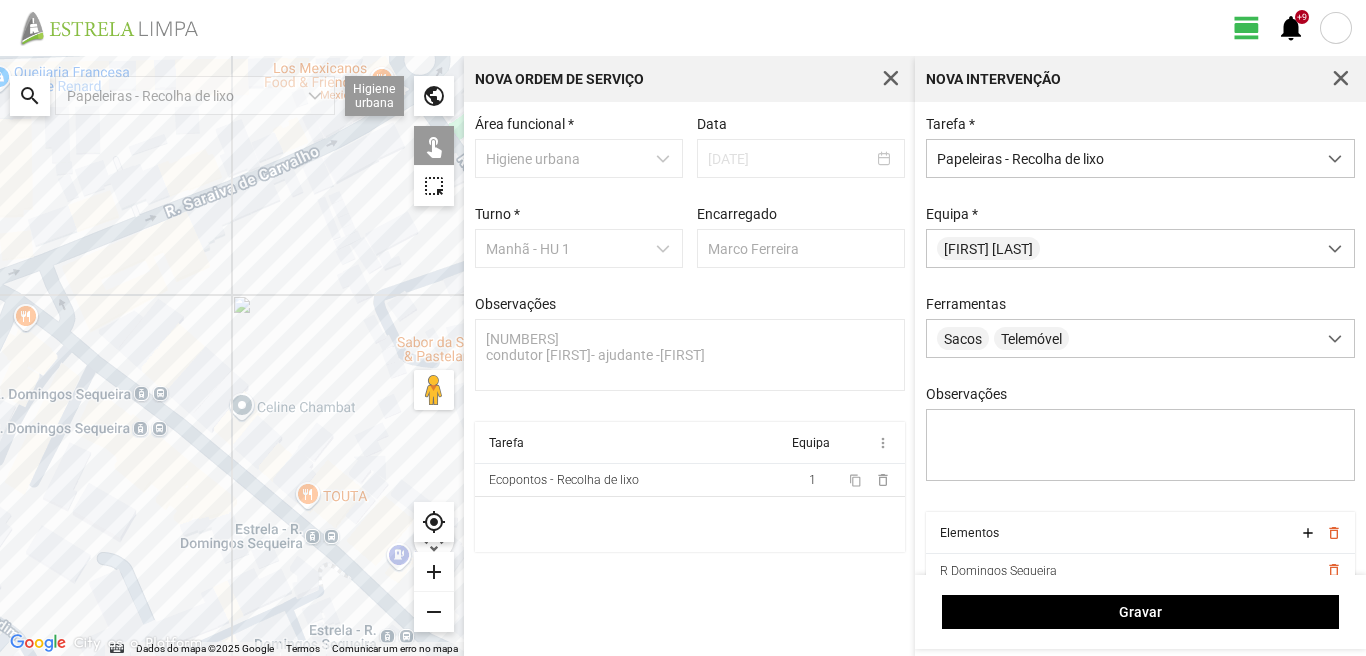 click 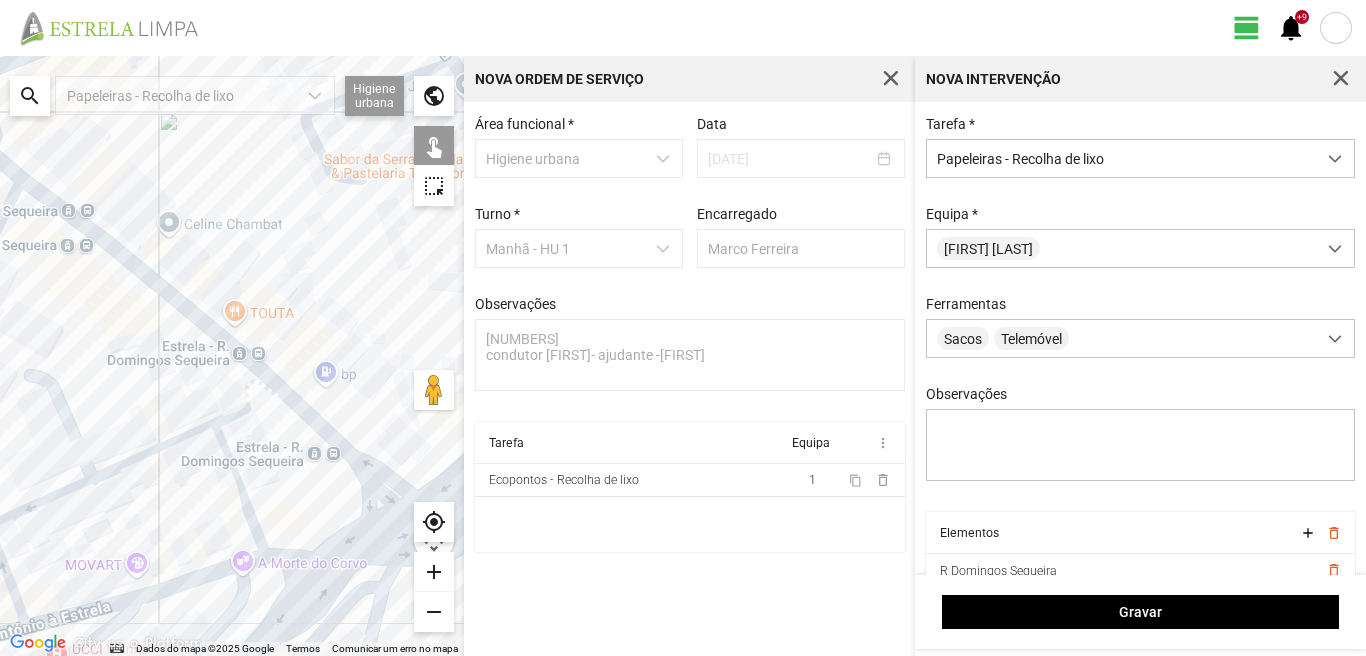 drag, startPoint x: 178, startPoint y: 525, endPoint x: 103, endPoint y: 325, distance: 213.6001 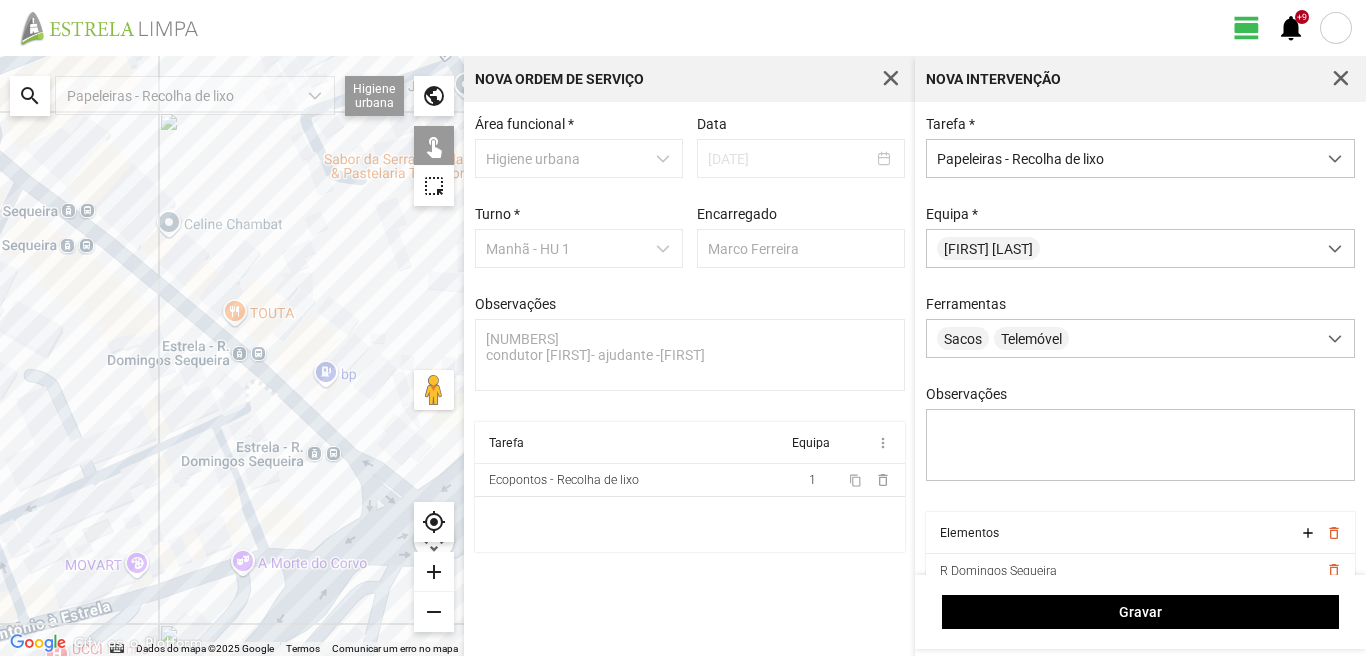 click 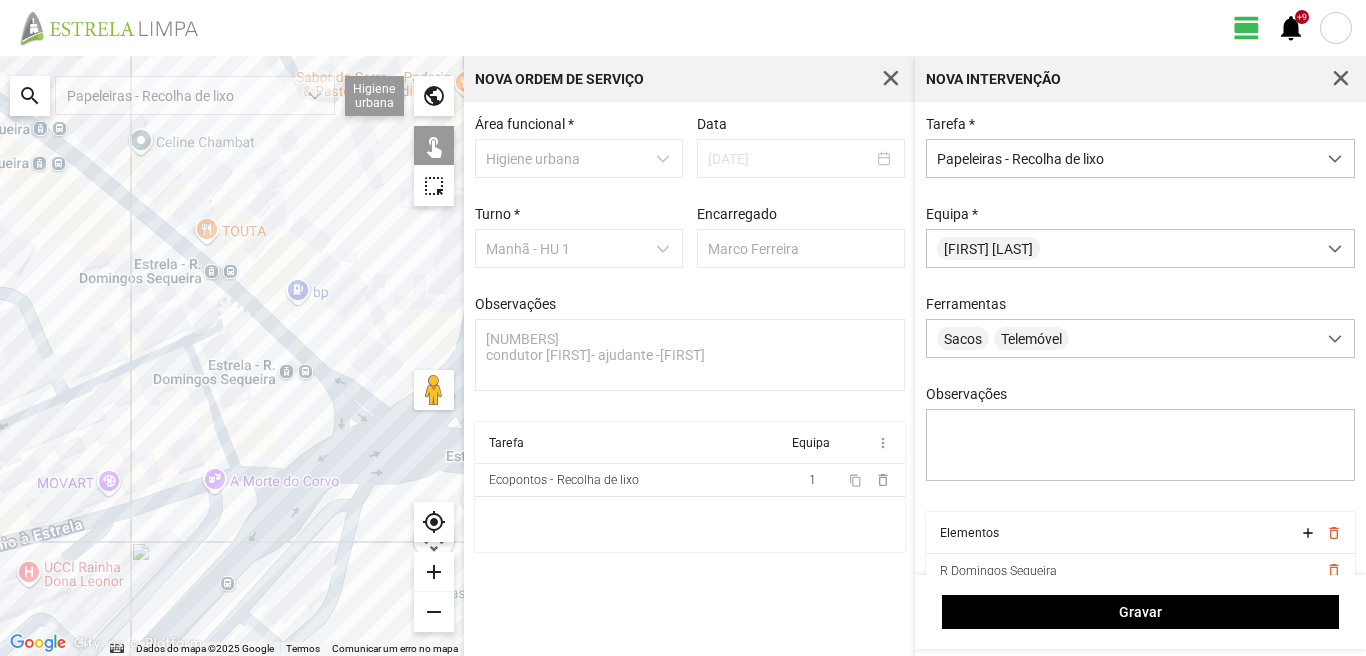 drag, startPoint x: 309, startPoint y: 434, endPoint x: 288, endPoint y: 408, distance: 33.42155 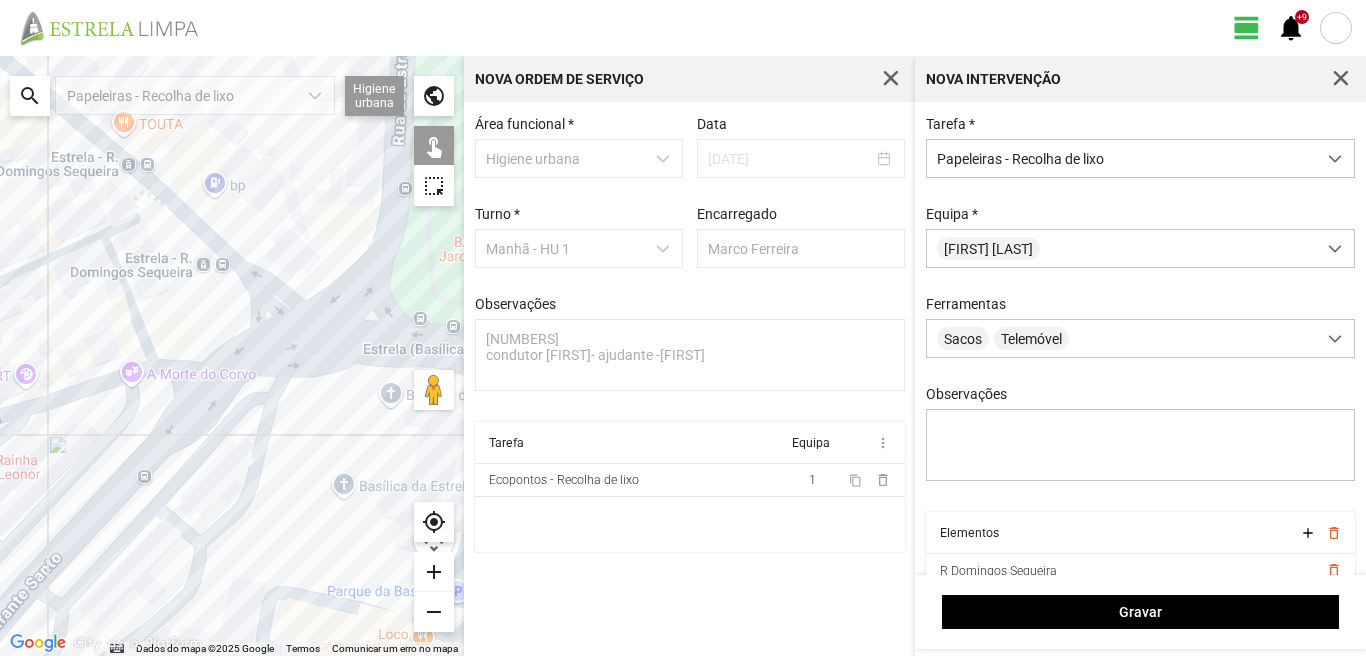 drag, startPoint x: 341, startPoint y: 421, endPoint x: 287, endPoint y: 345, distance: 93.230896 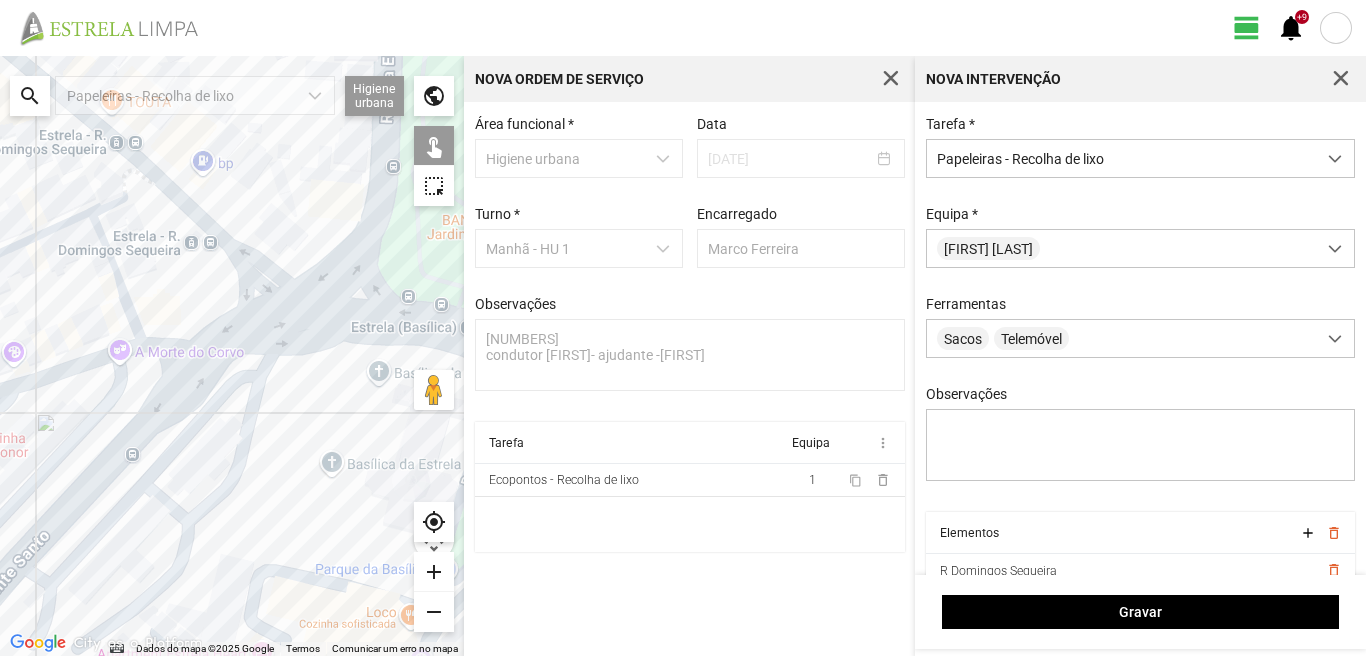 click 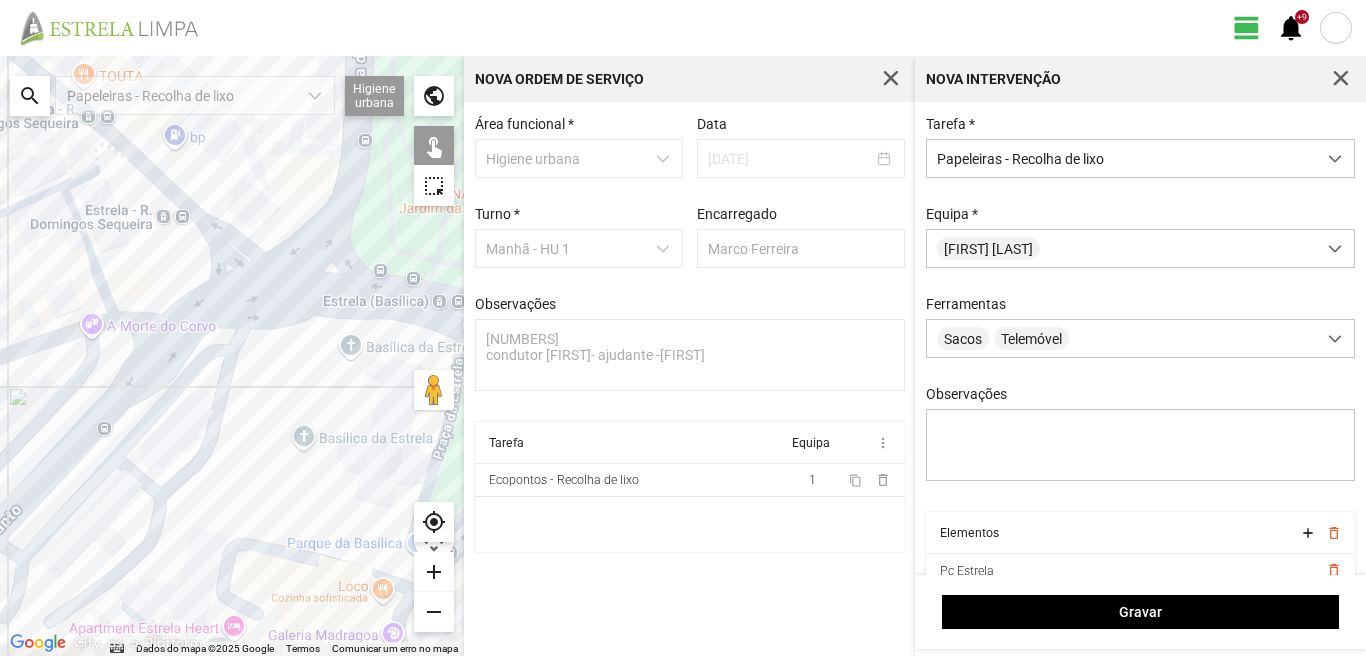 drag, startPoint x: 347, startPoint y: 376, endPoint x: 310, endPoint y: 331, distance: 58.258045 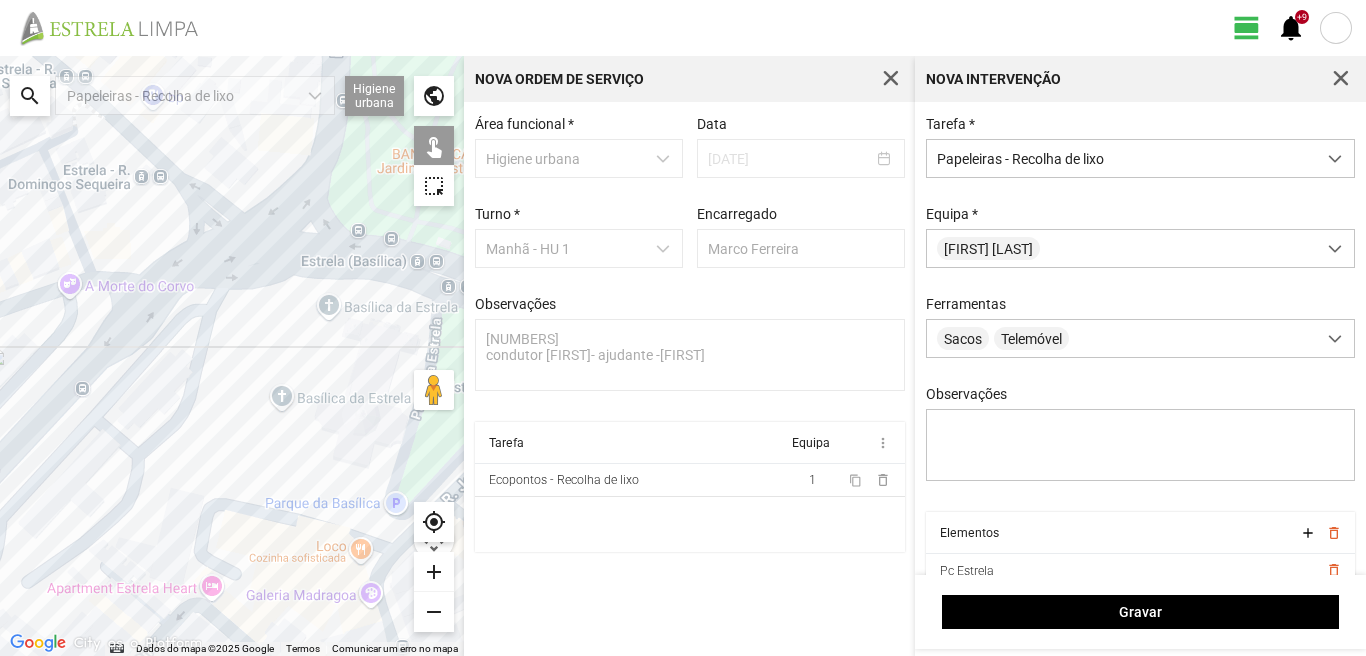 click 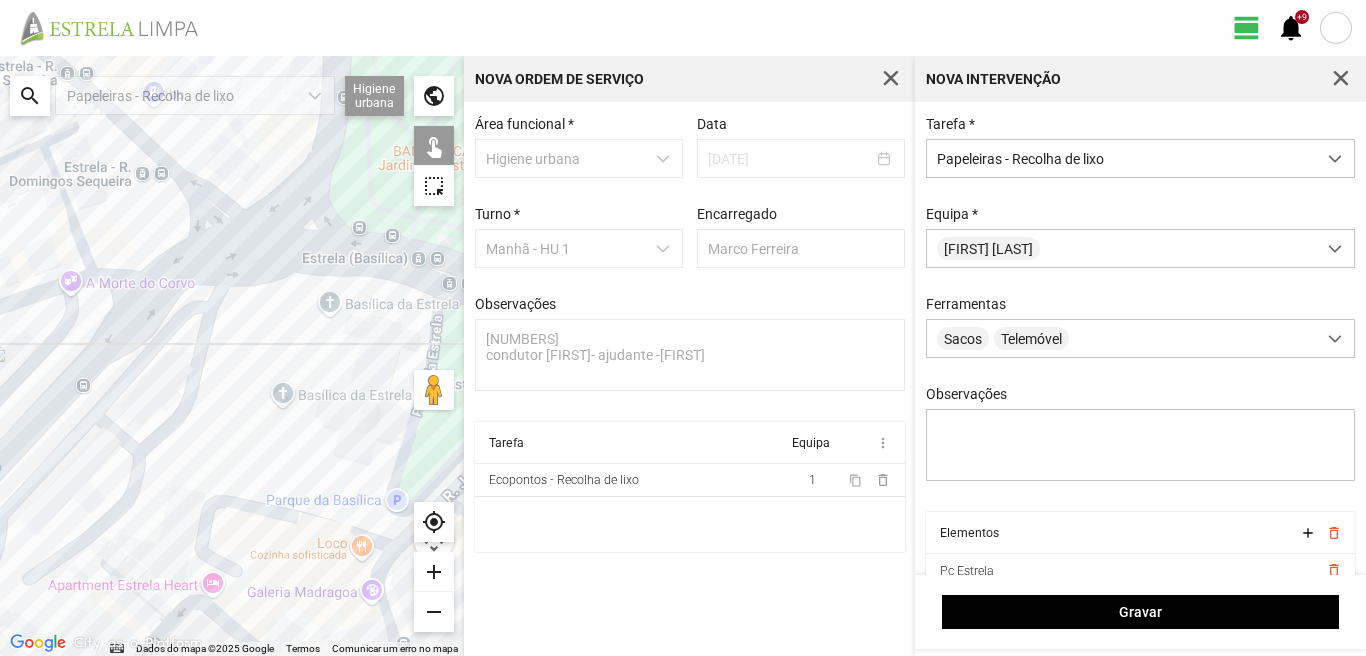 click 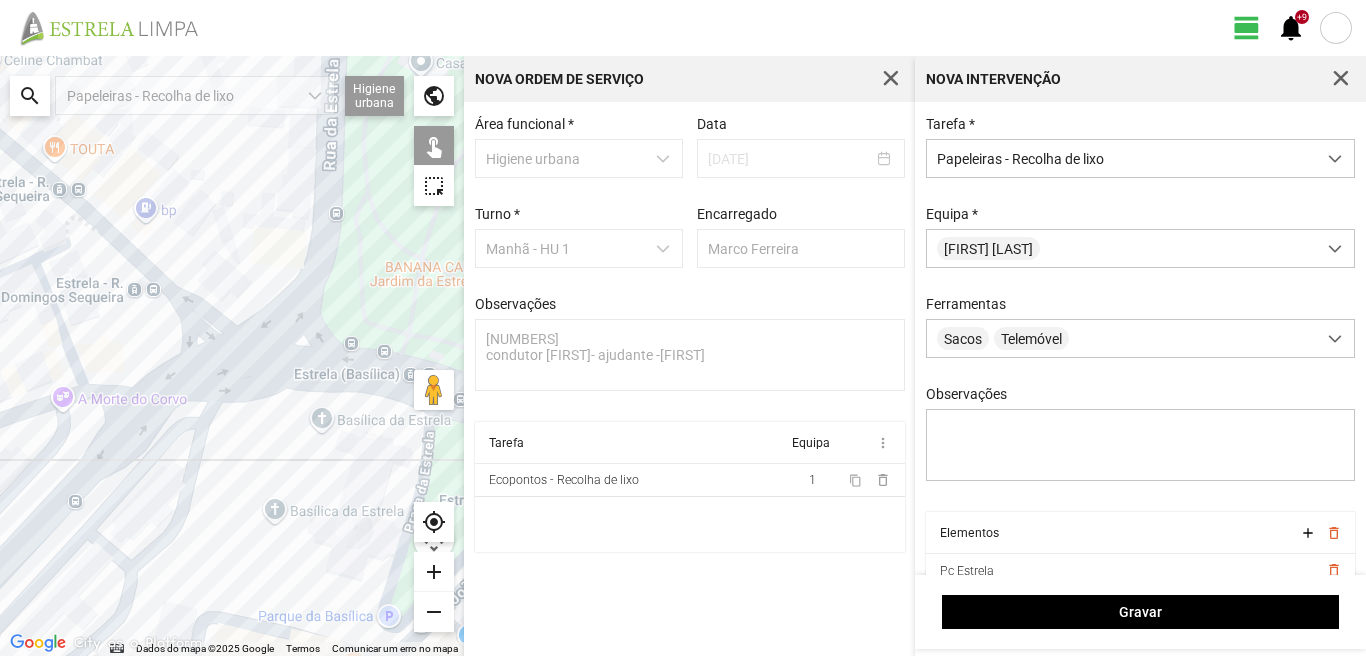 drag, startPoint x: 340, startPoint y: 141, endPoint x: 331, endPoint y: 263, distance: 122.33152 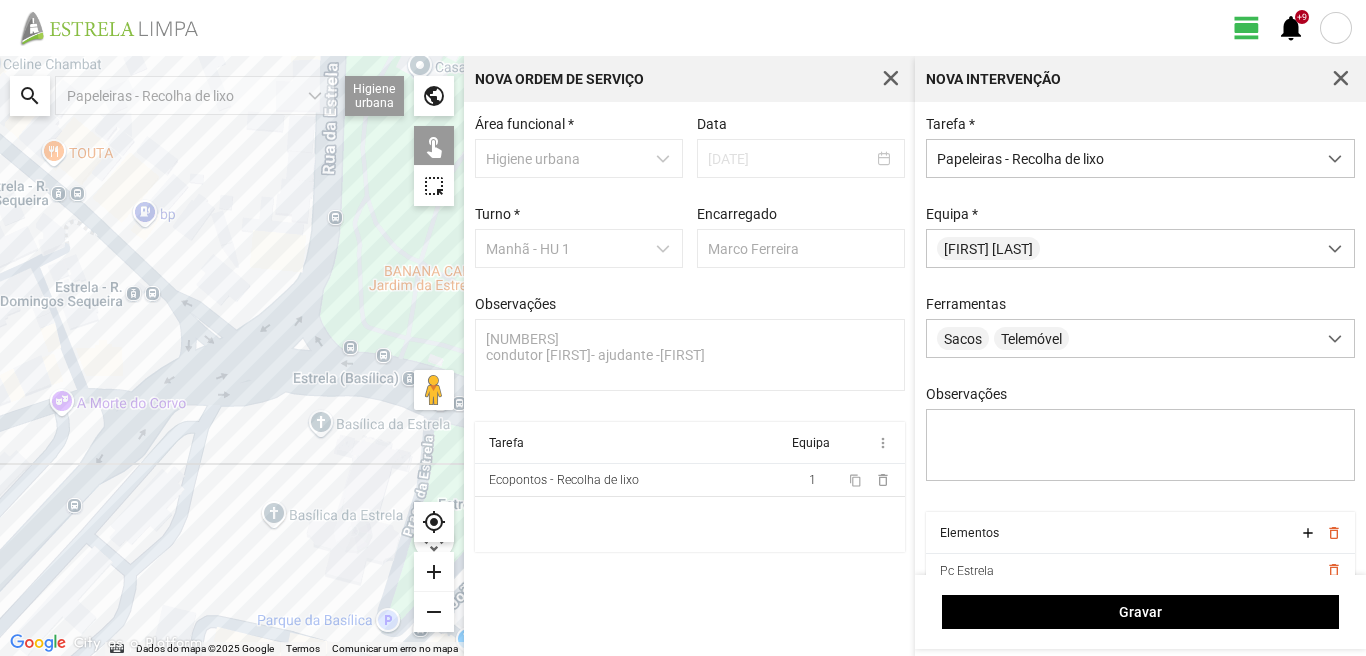 click 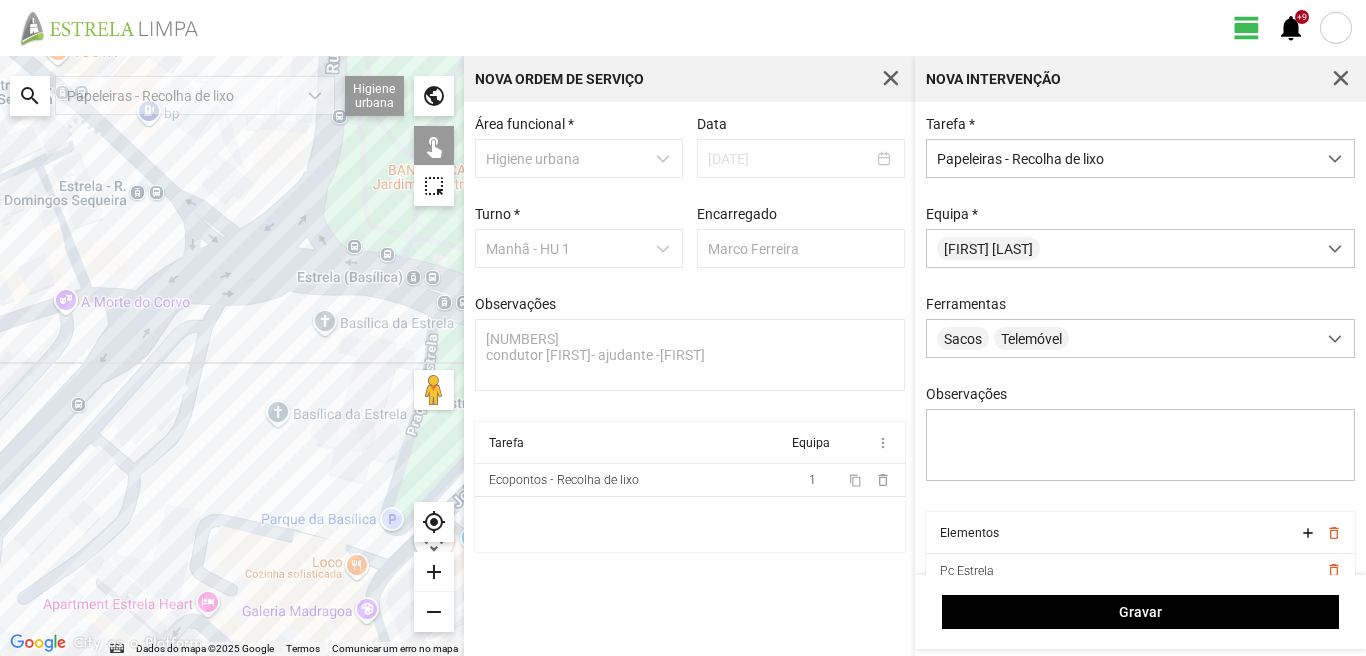 drag, startPoint x: 349, startPoint y: 489, endPoint x: 347, endPoint y: 399, distance: 90.02222 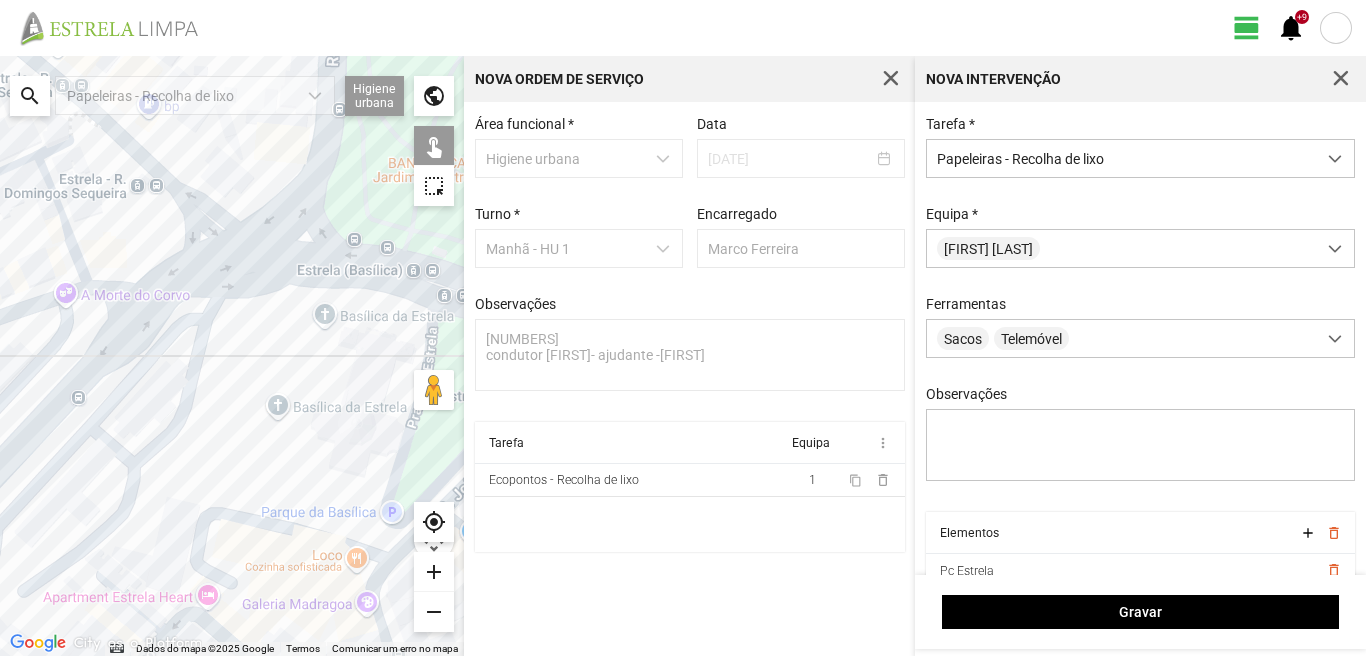 click 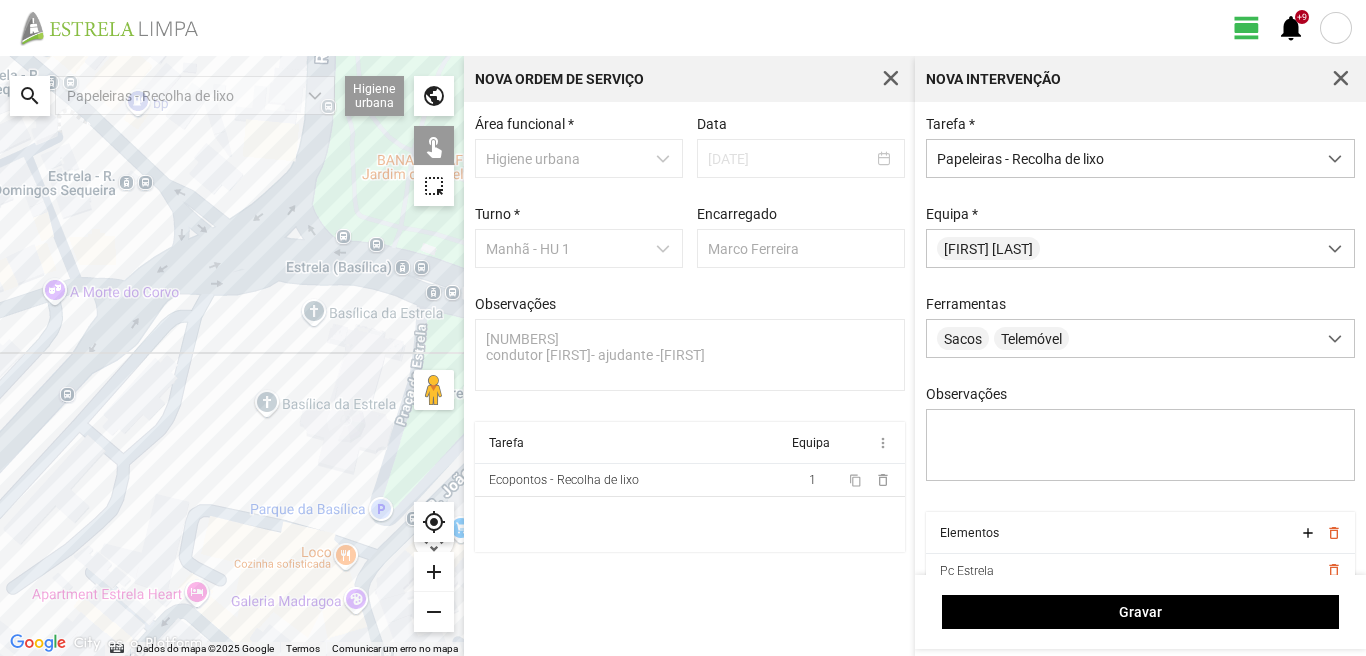 drag, startPoint x: 402, startPoint y: 413, endPoint x: 260, endPoint y: 411, distance: 142.01408 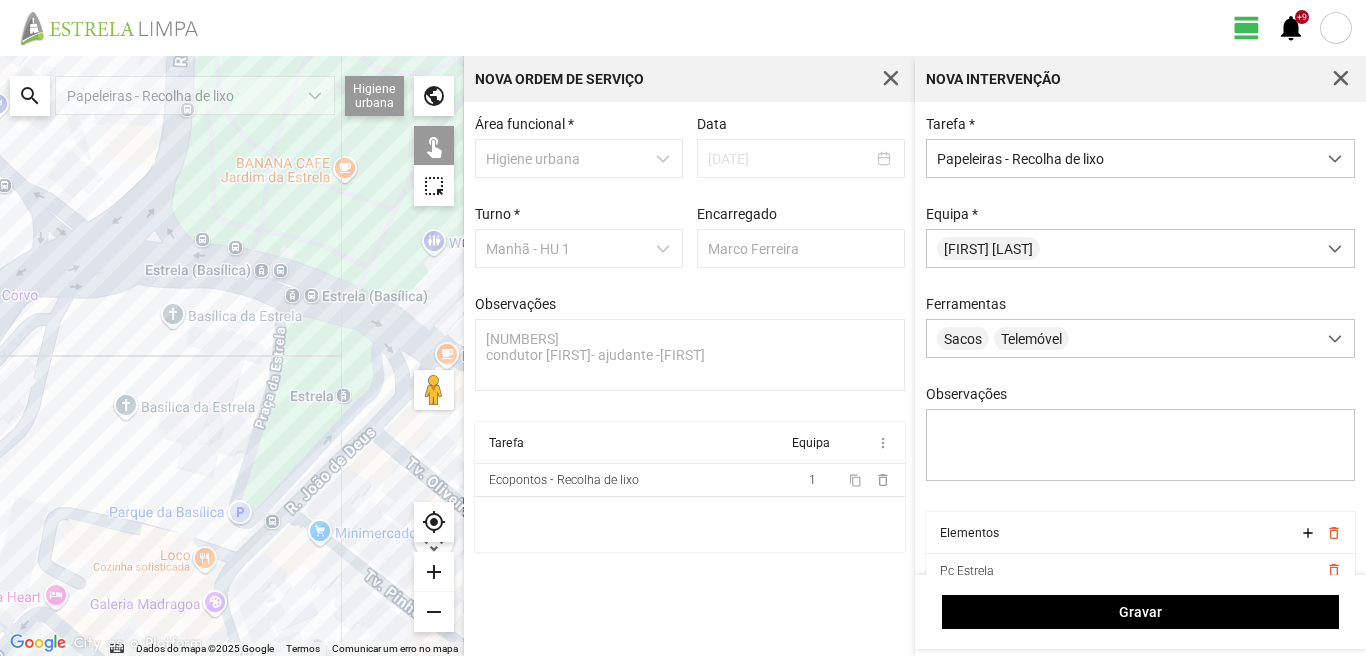 click 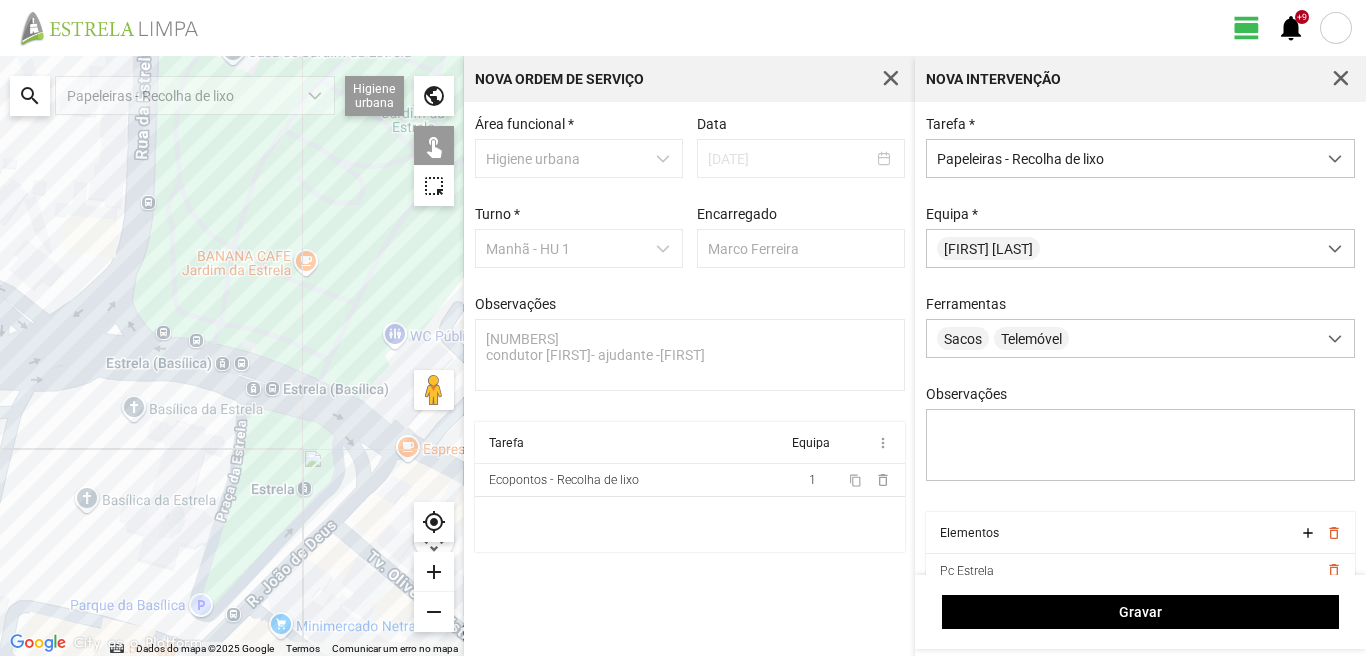 drag, startPoint x: 263, startPoint y: 443, endPoint x: 245, endPoint y: 522, distance: 81.02469 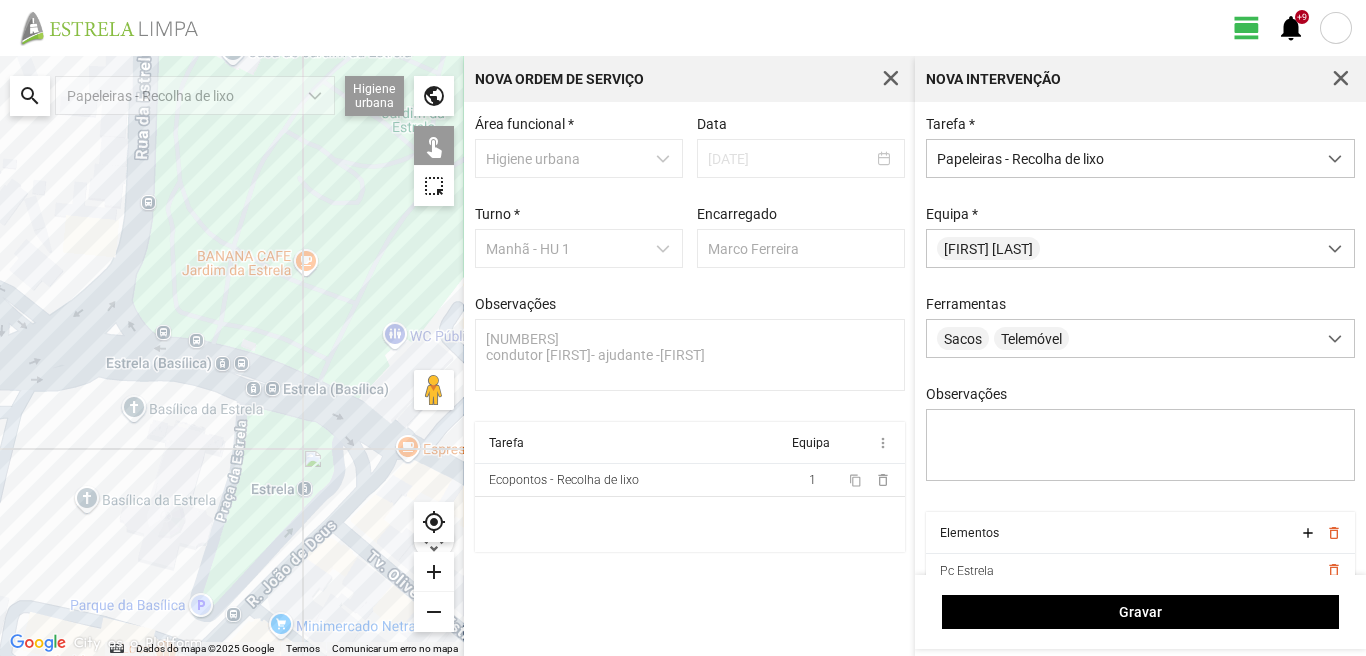 click 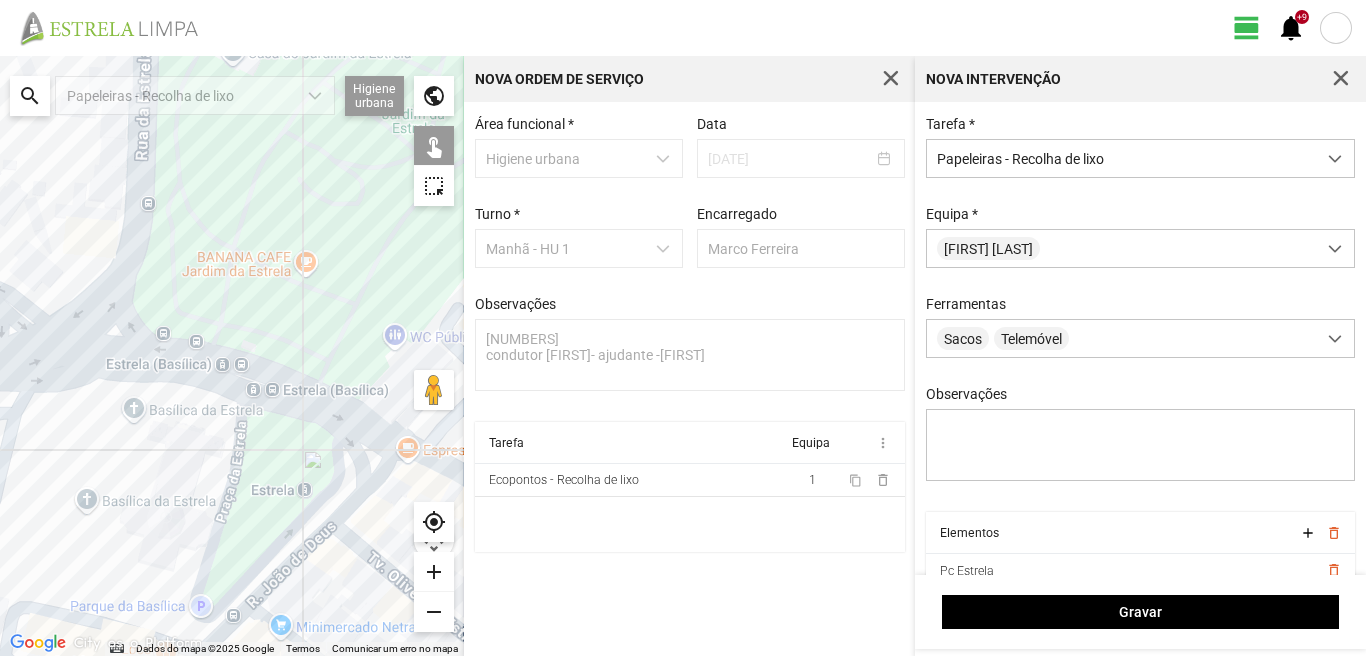 click 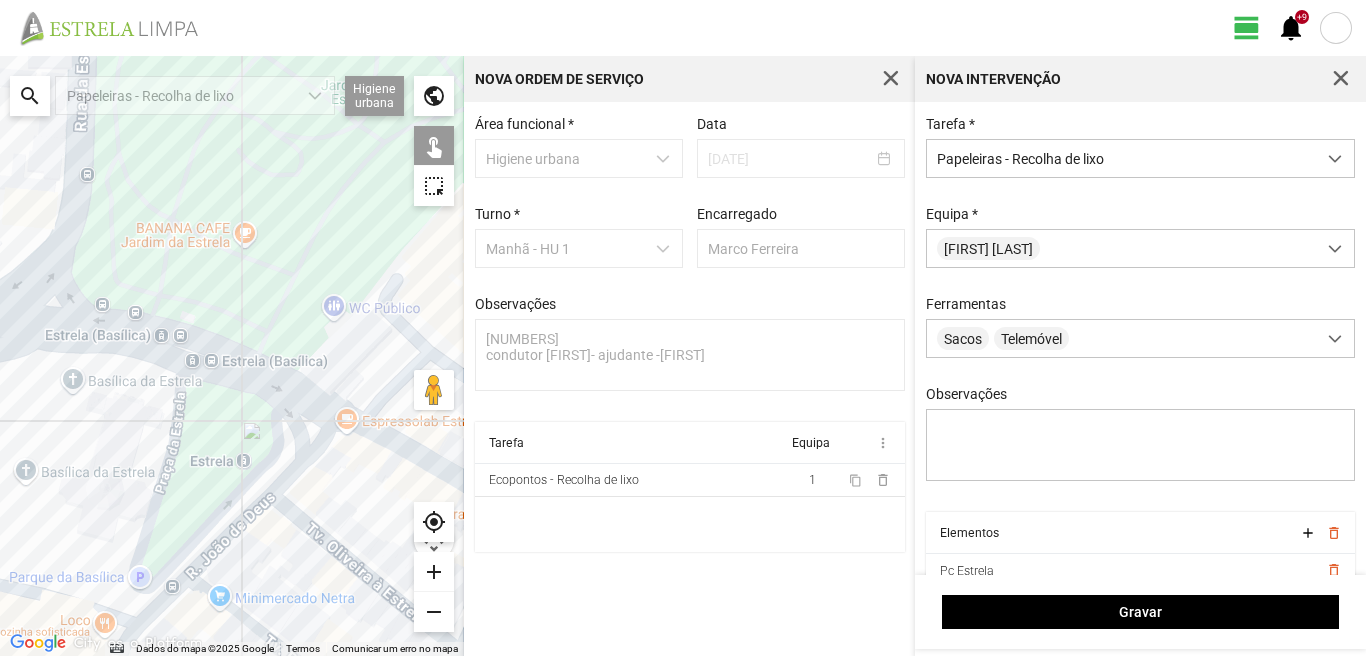 drag, startPoint x: 347, startPoint y: 416, endPoint x: 194, endPoint y: 358, distance: 163.62457 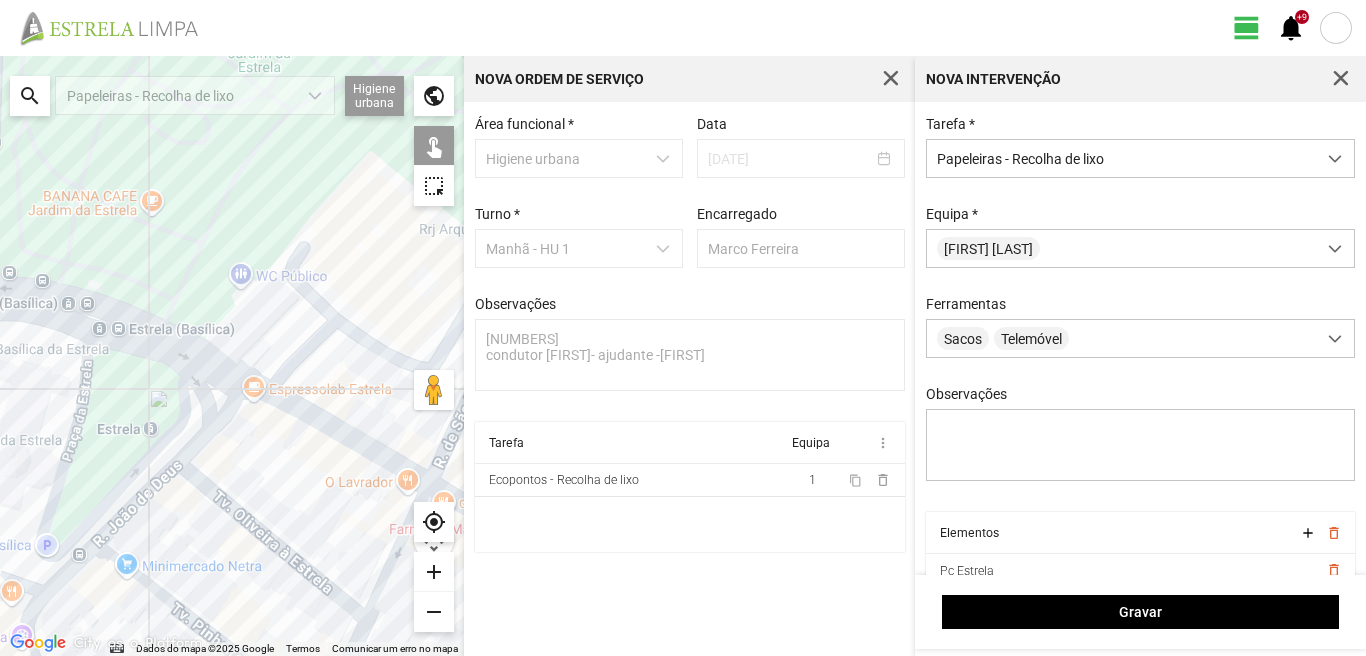 click 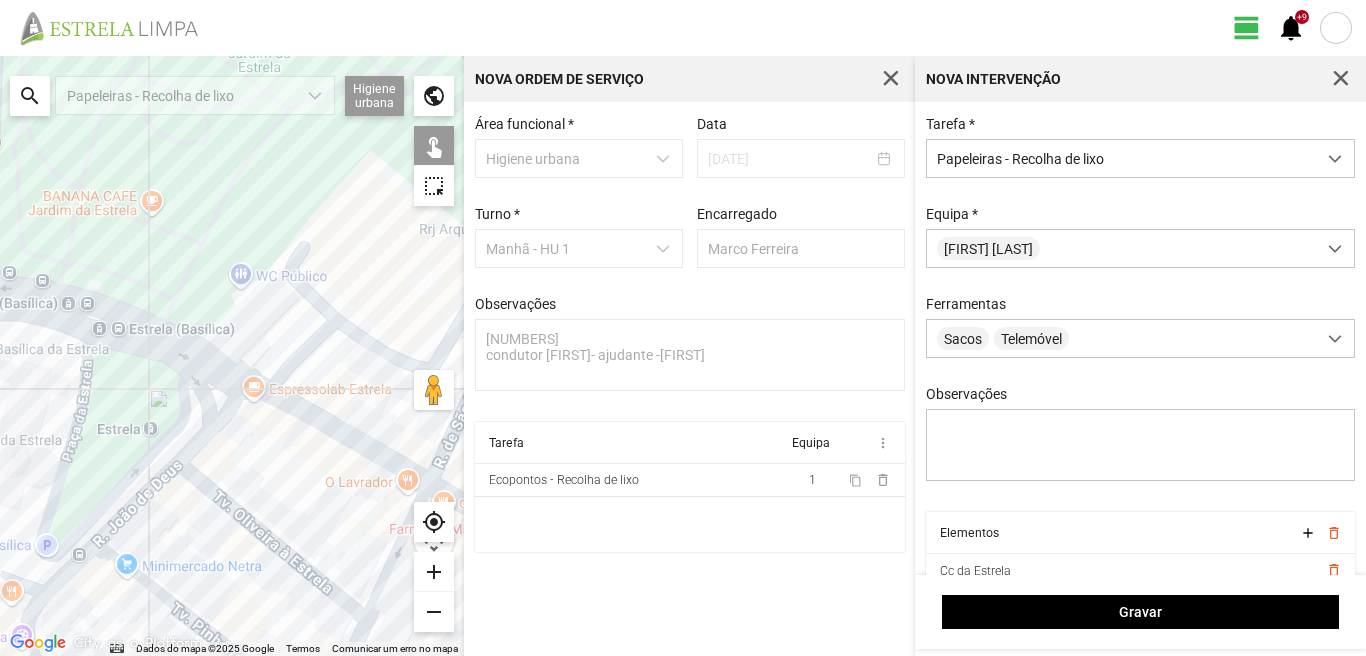 click 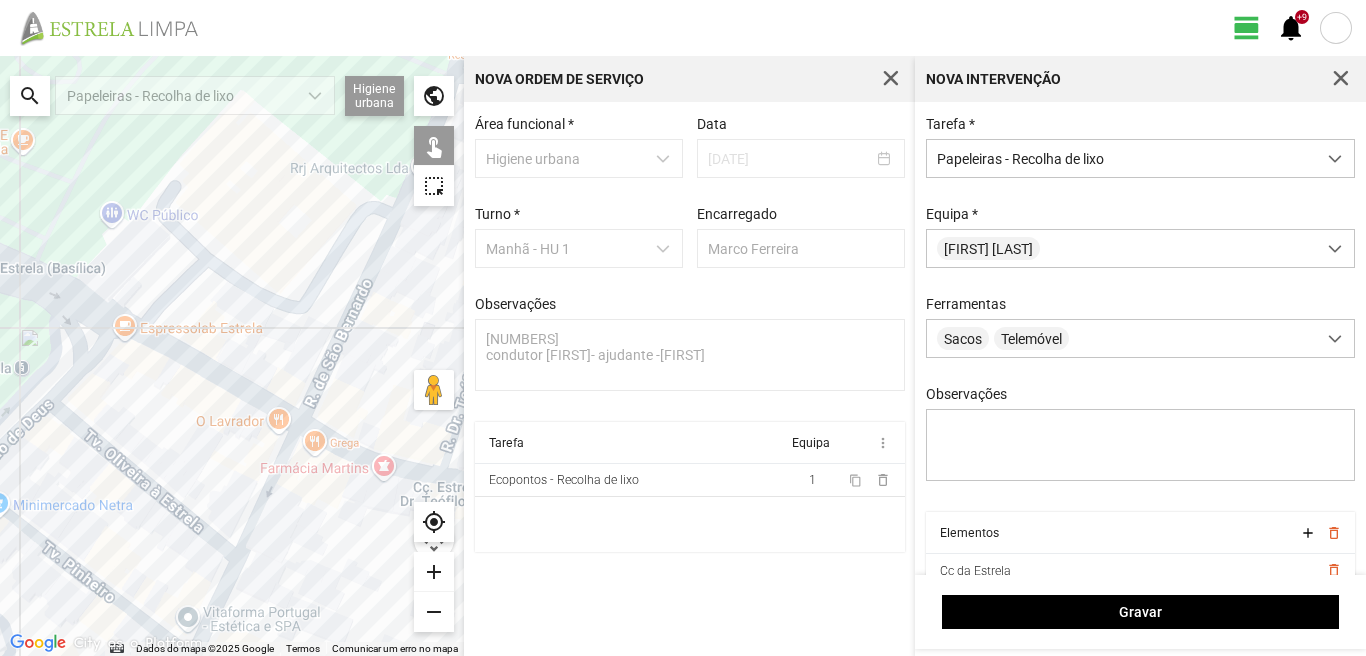 click 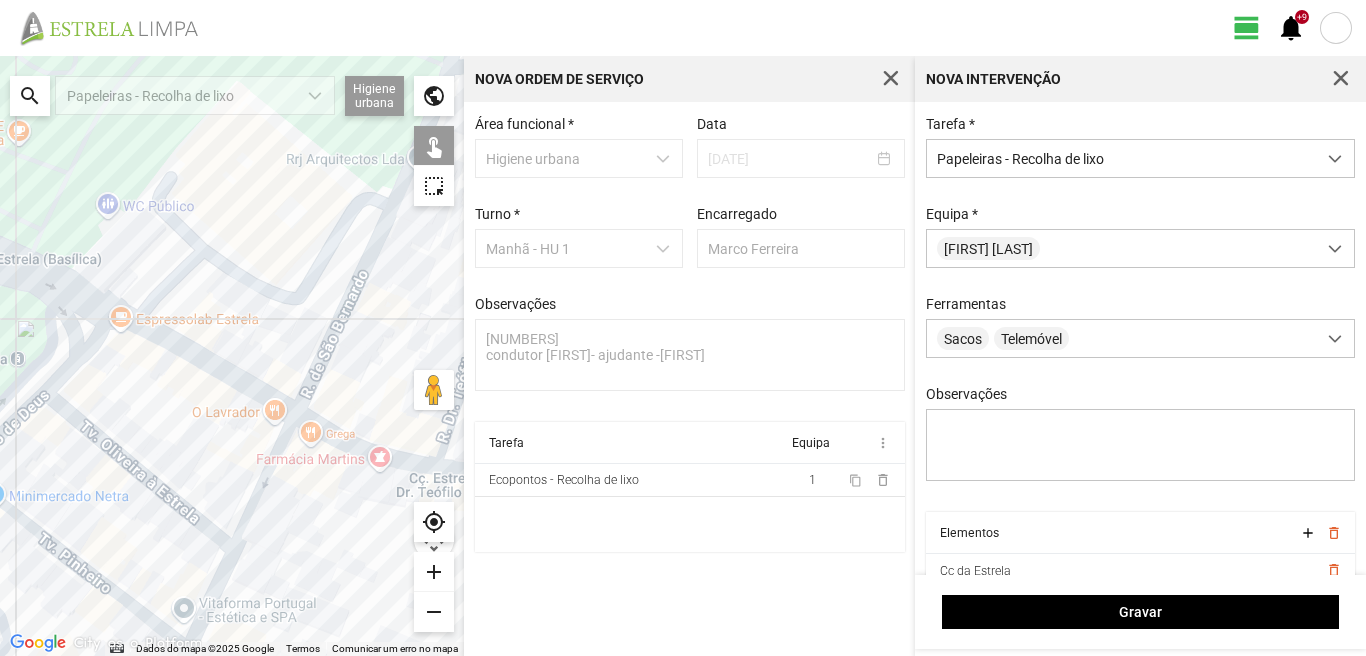 click 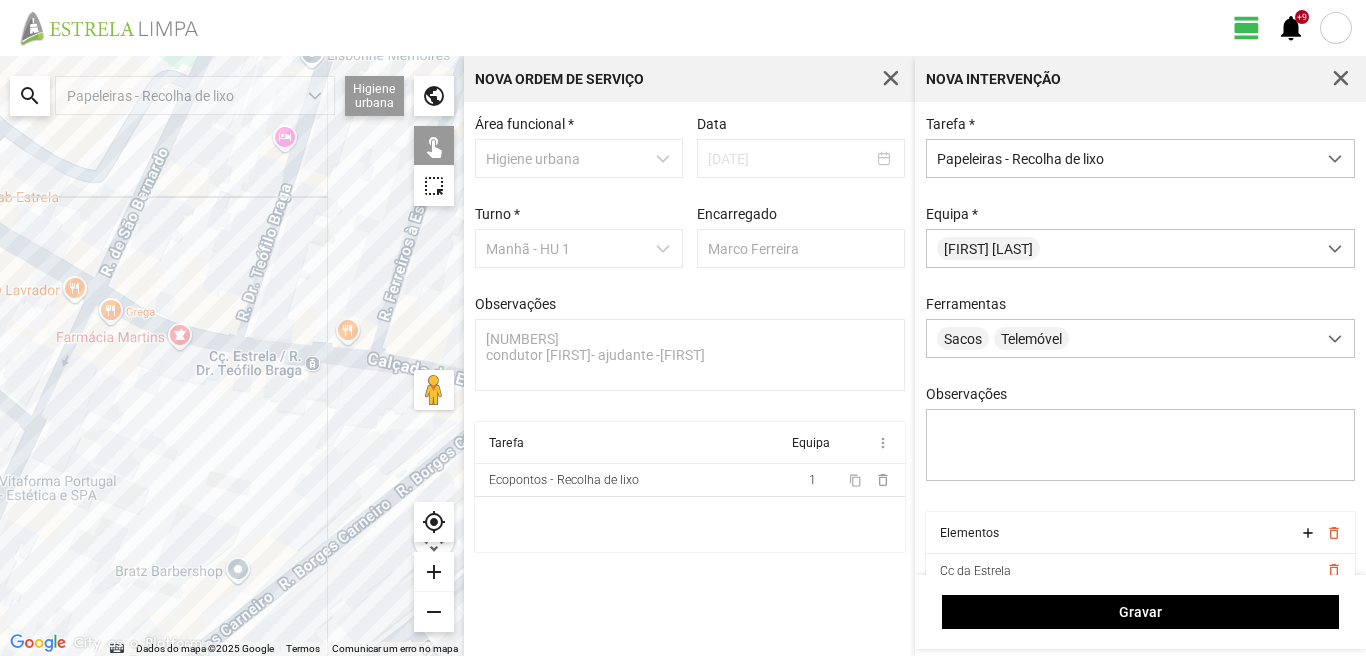 click 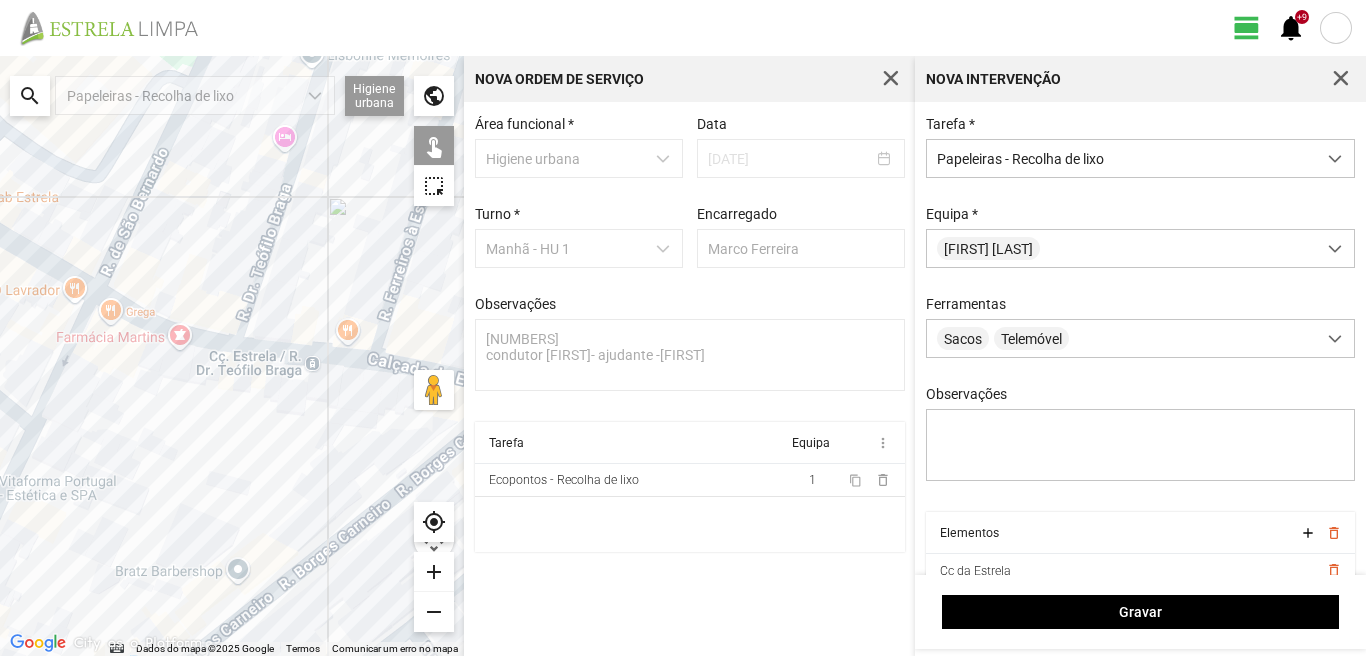 click 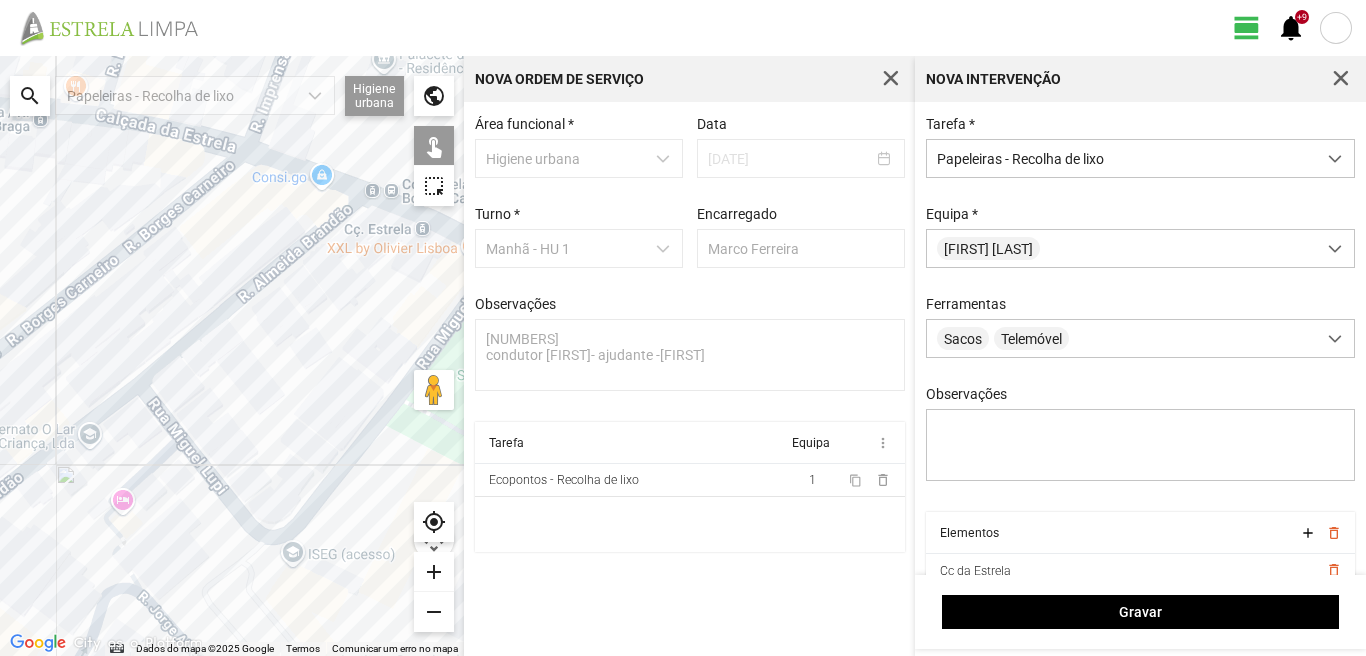 drag, startPoint x: 185, startPoint y: 439, endPoint x: 235, endPoint y: 336, distance: 114.494545 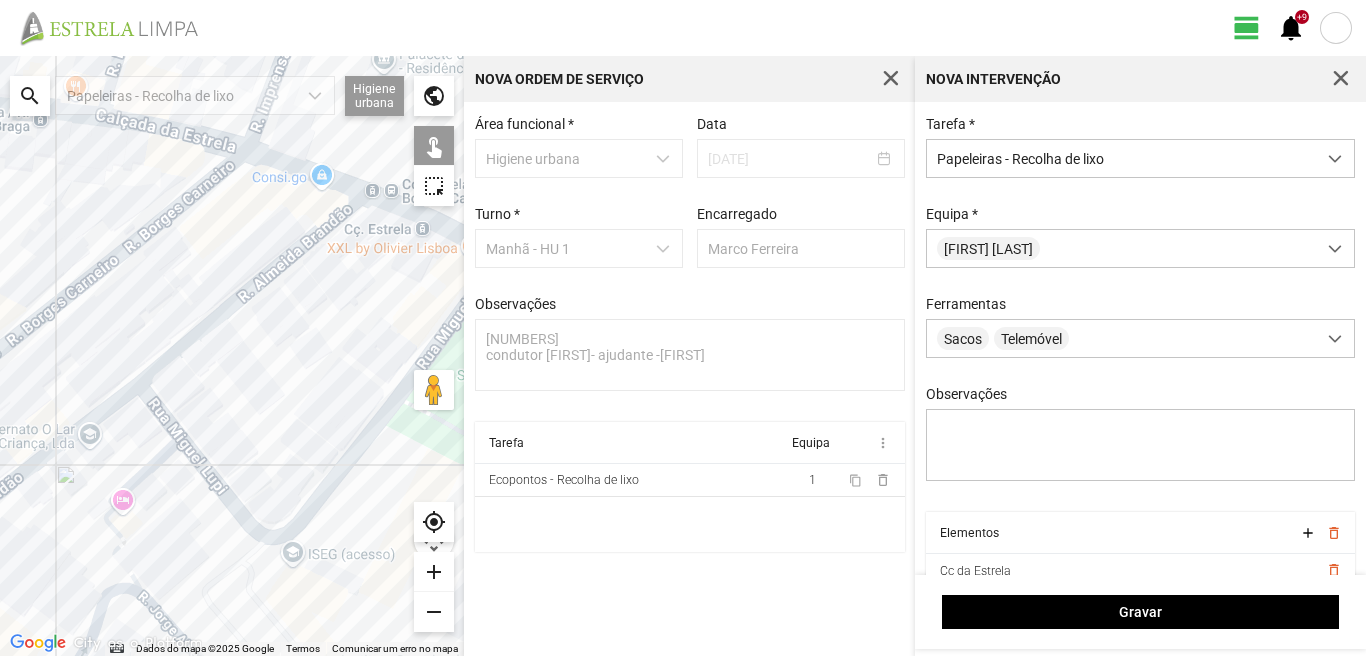 click 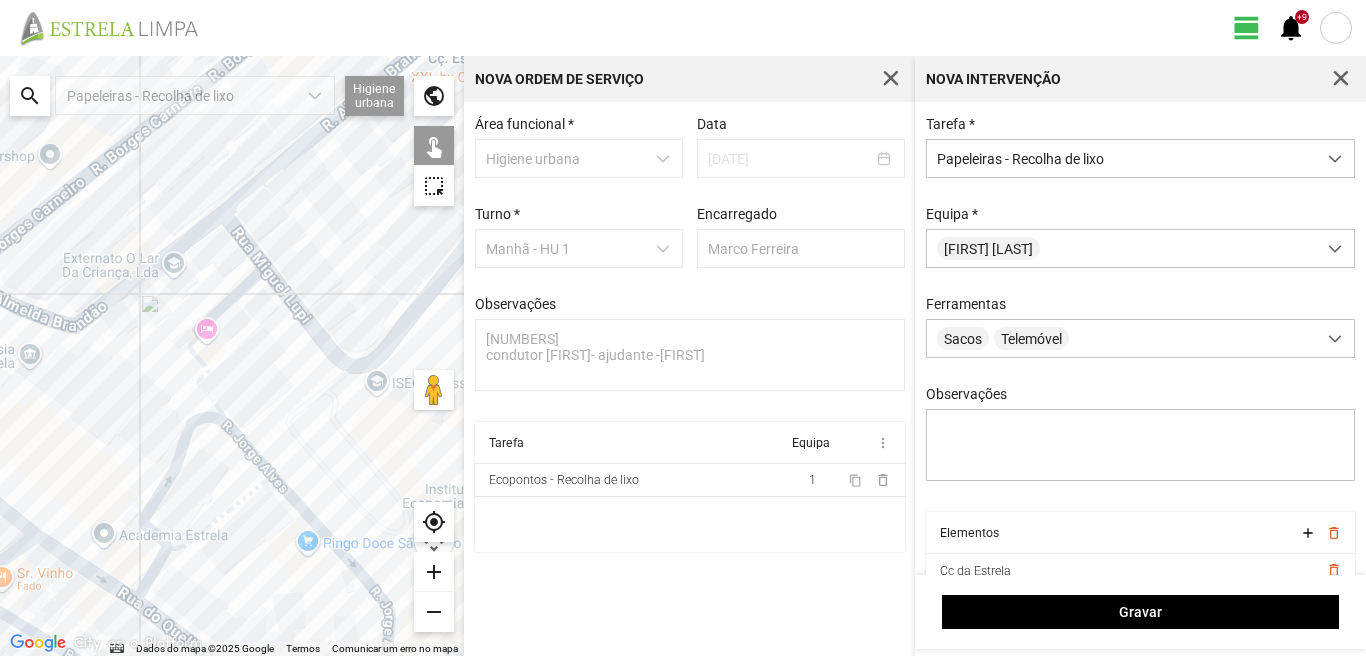 drag, startPoint x: 163, startPoint y: 577, endPoint x: 157, endPoint y: 592, distance: 16.155495 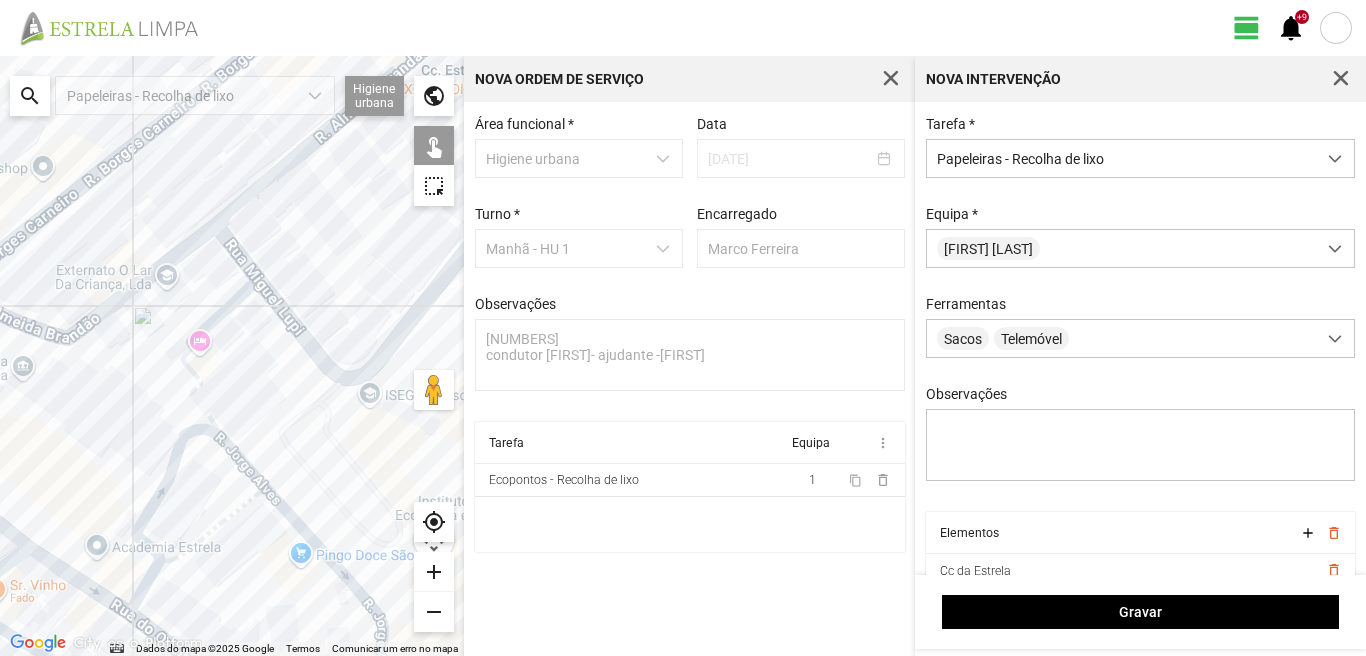 click 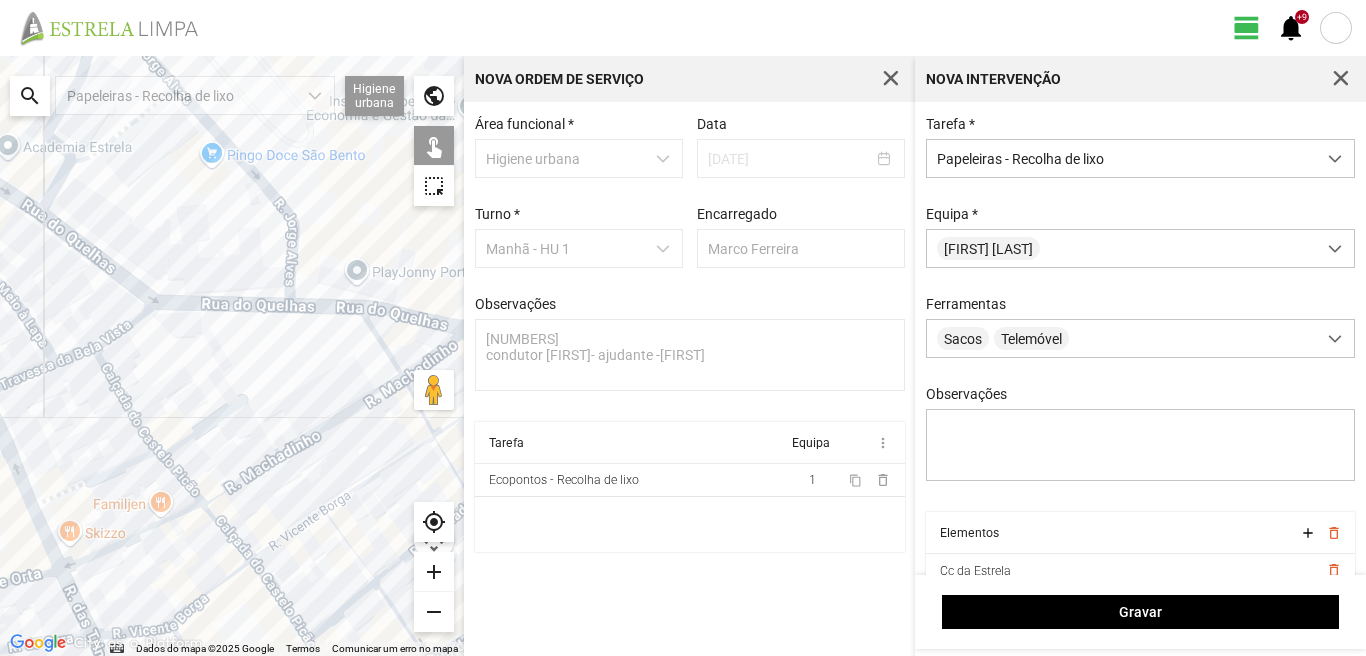 click 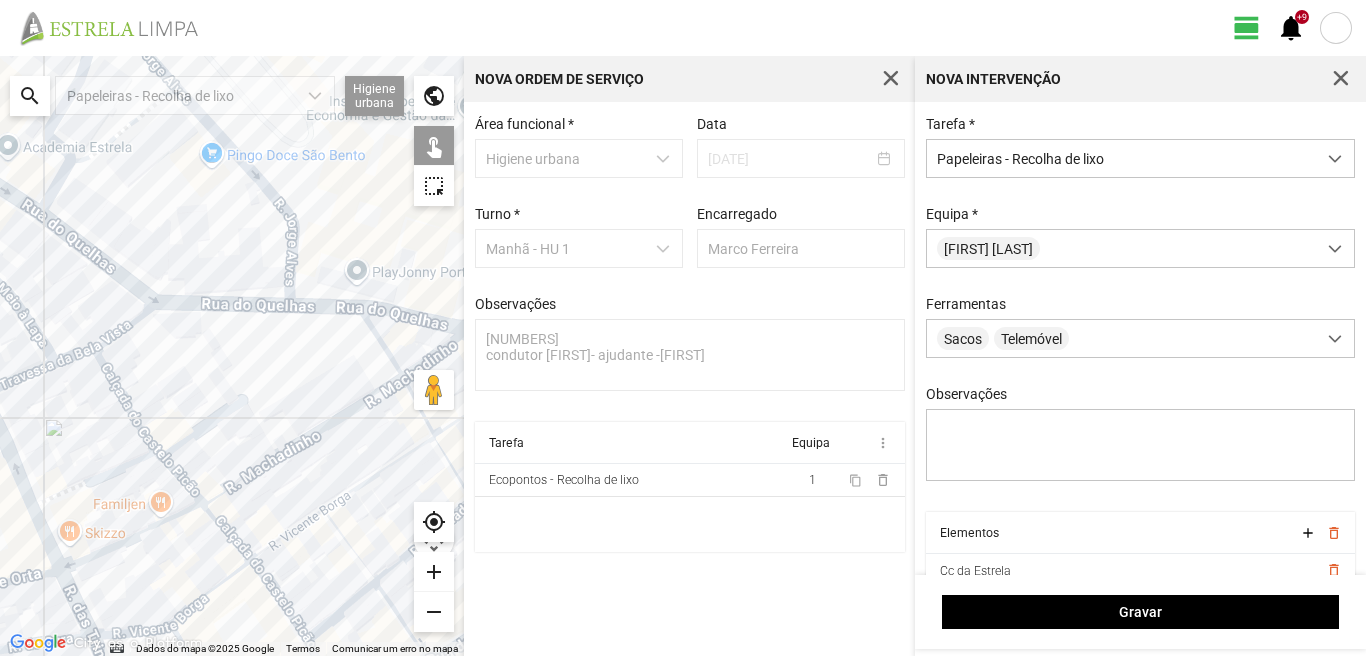 click 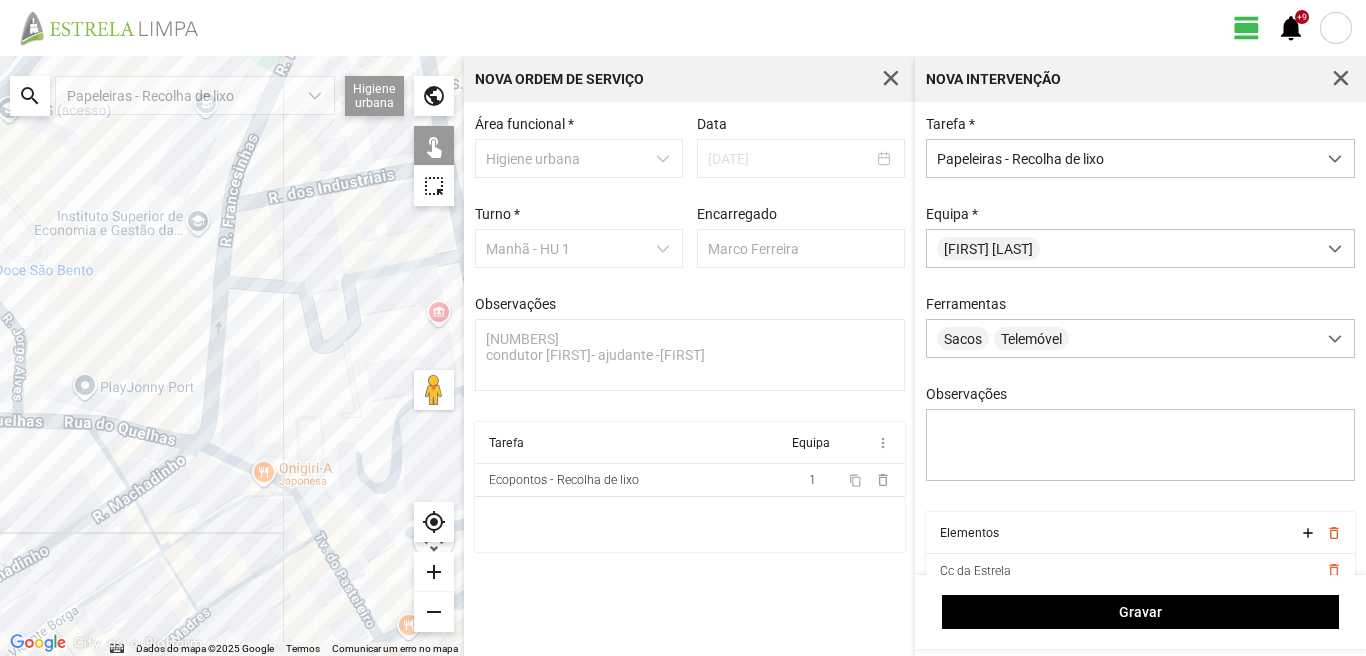 drag, startPoint x: 241, startPoint y: 234, endPoint x: 246, endPoint y: 316, distance: 82.1523 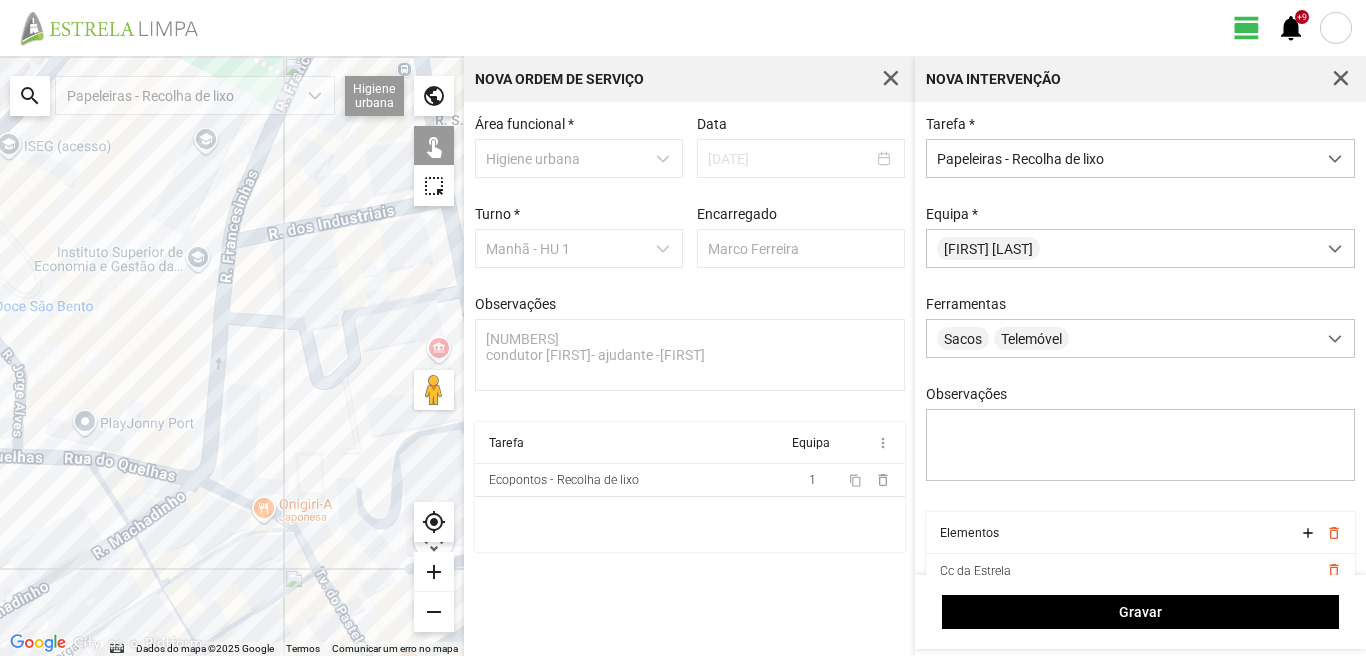 click 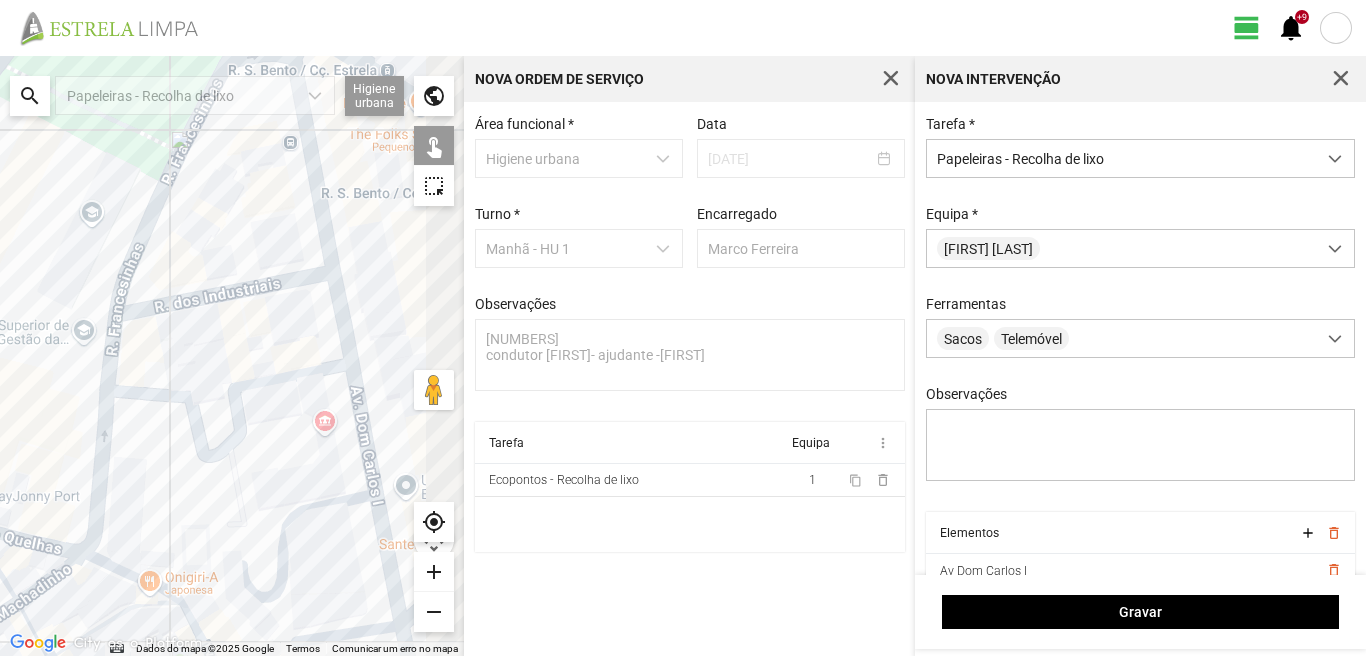 drag, startPoint x: 272, startPoint y: 276, endPoint x: 141, endPoint y: 358, distance: 154.54773 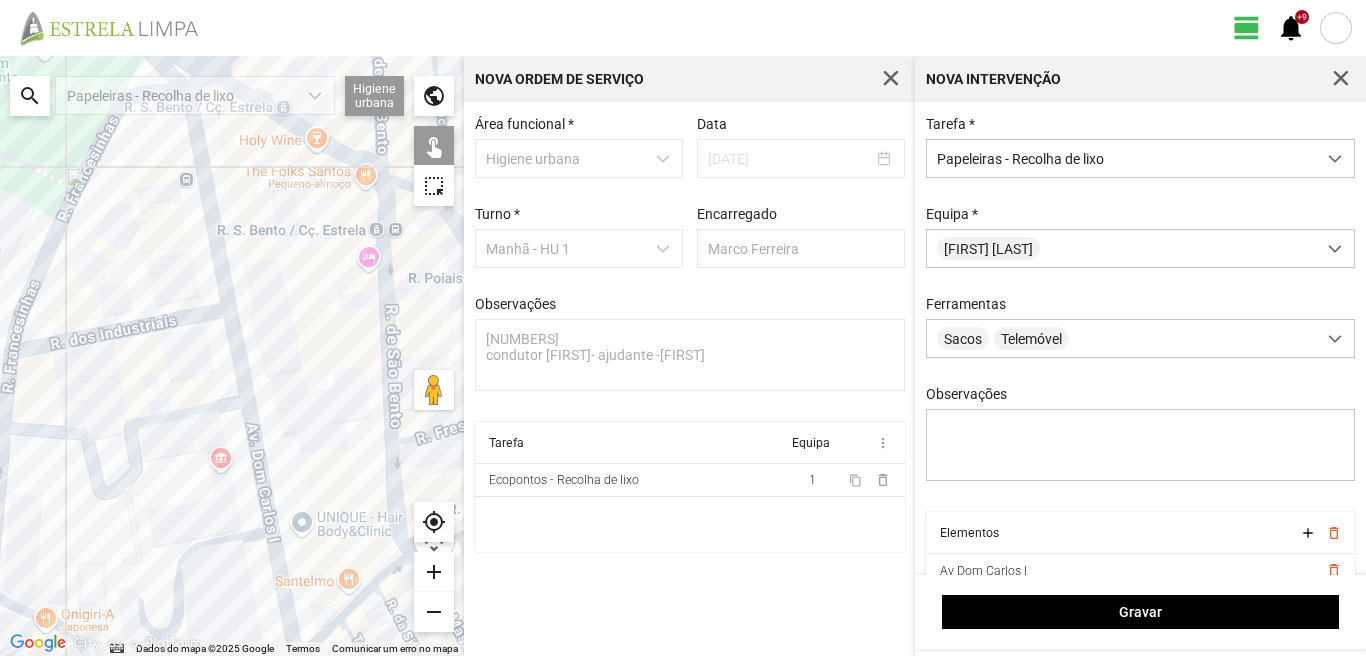 click 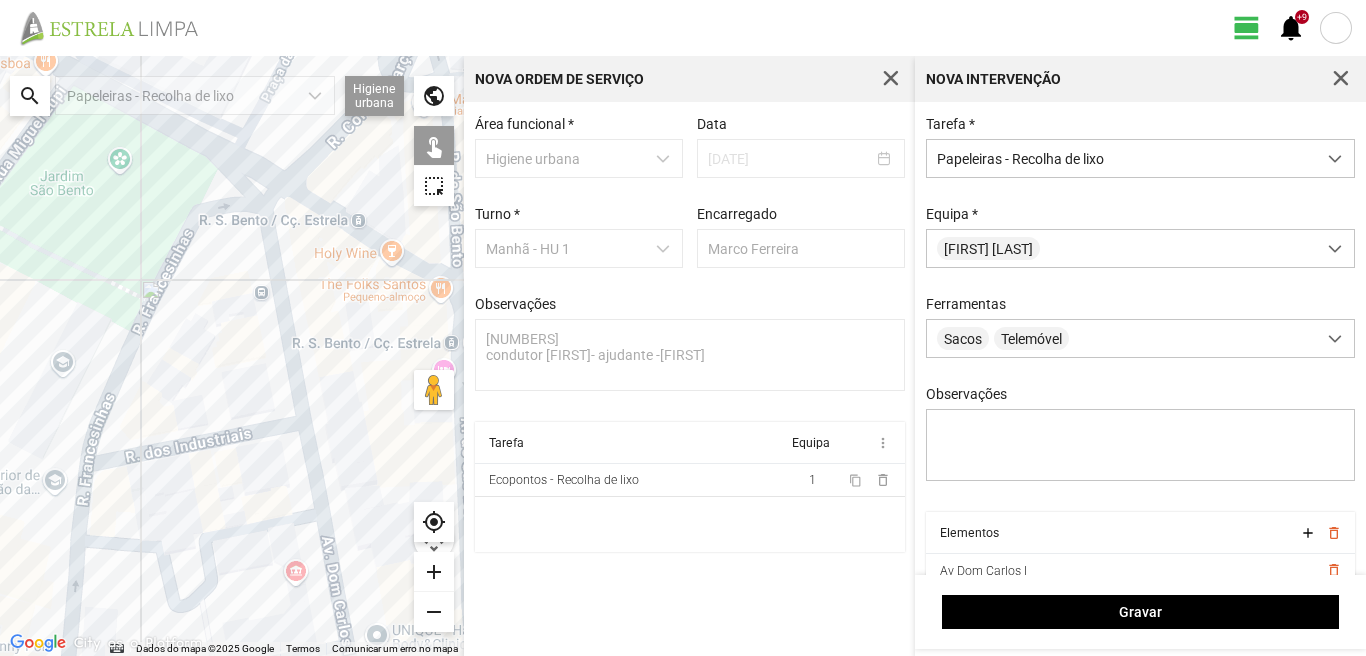 drag, startPoint x: 141, startPoint y: 189, endPoint x: 225, endPoint y: 347, distance: 178.94133 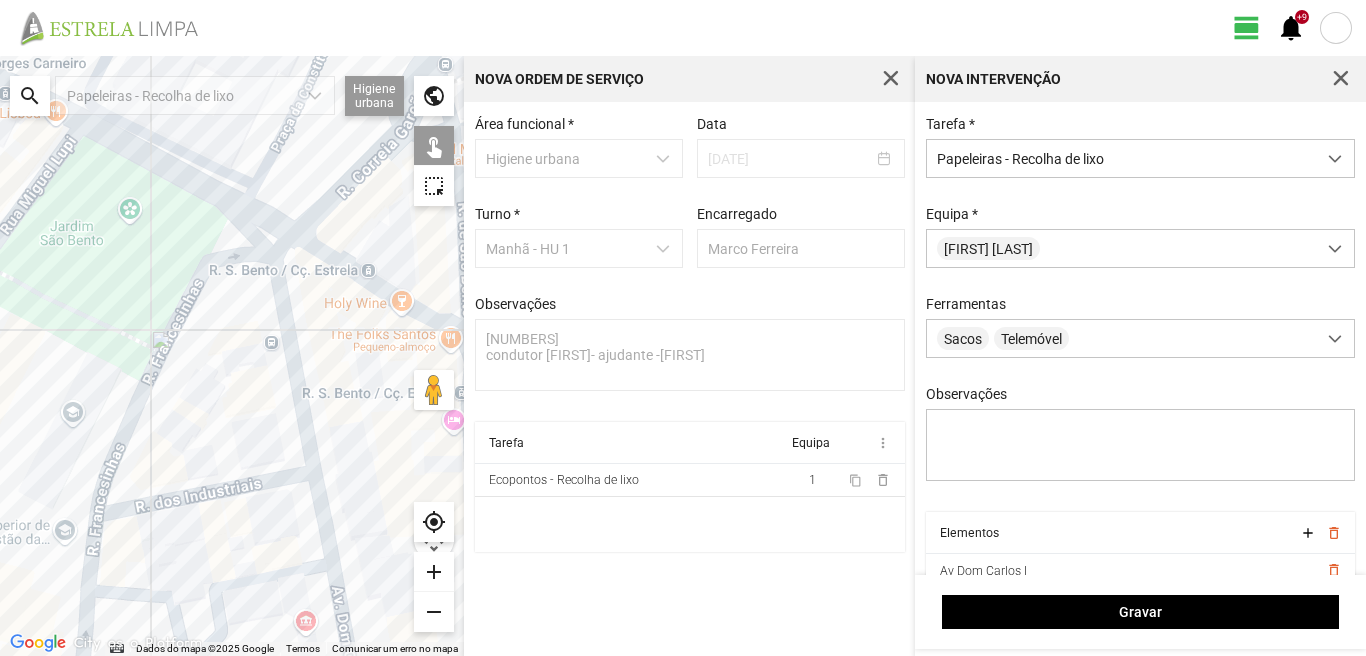 click 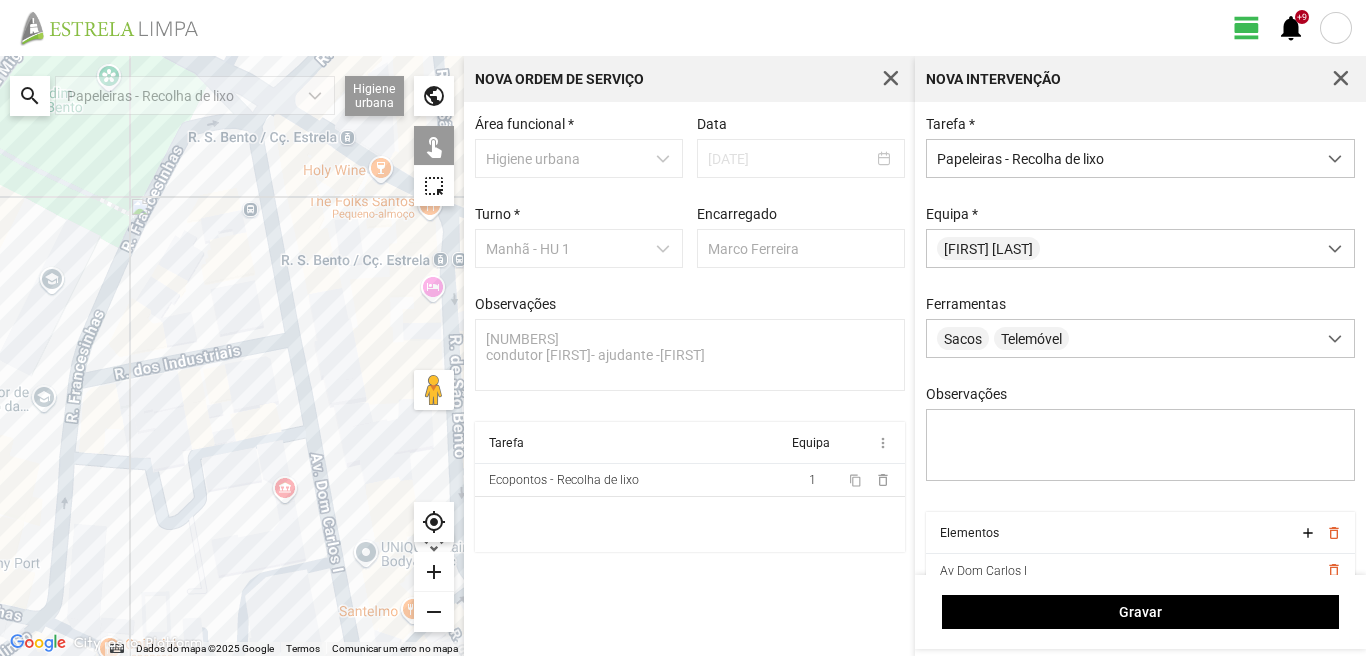 drag, startPoint x: 214, startPoint y: 455, endPoint x: 189, endPoint y: 305, distance: 152.06906 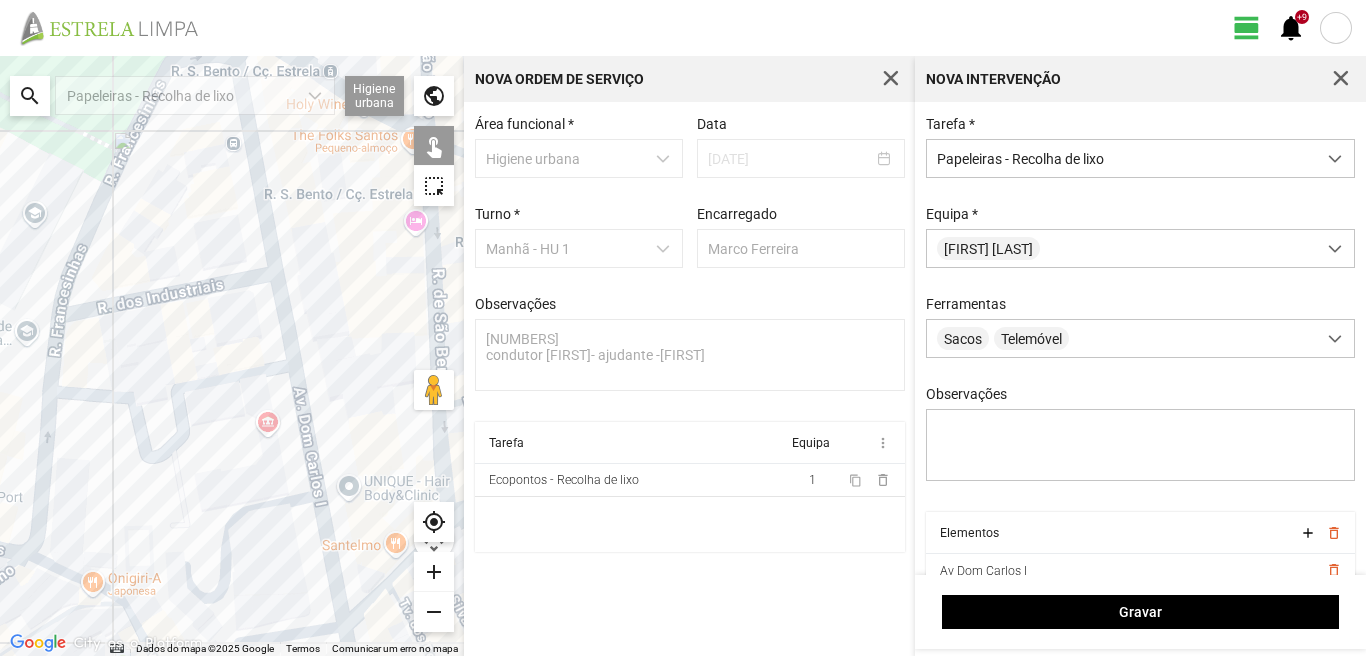 click 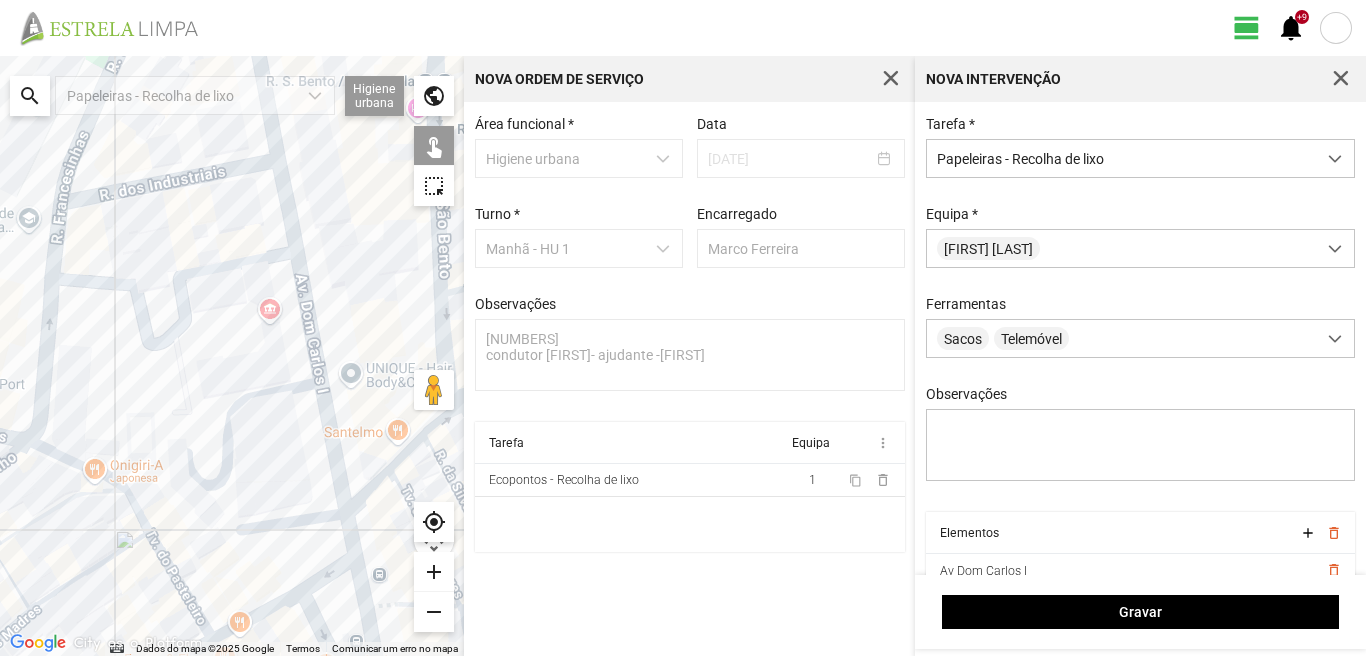 drag, startPoint x: 193, startPoint y: 420, endPoint x: 205, endPoint y: 292, distance: 128.56126 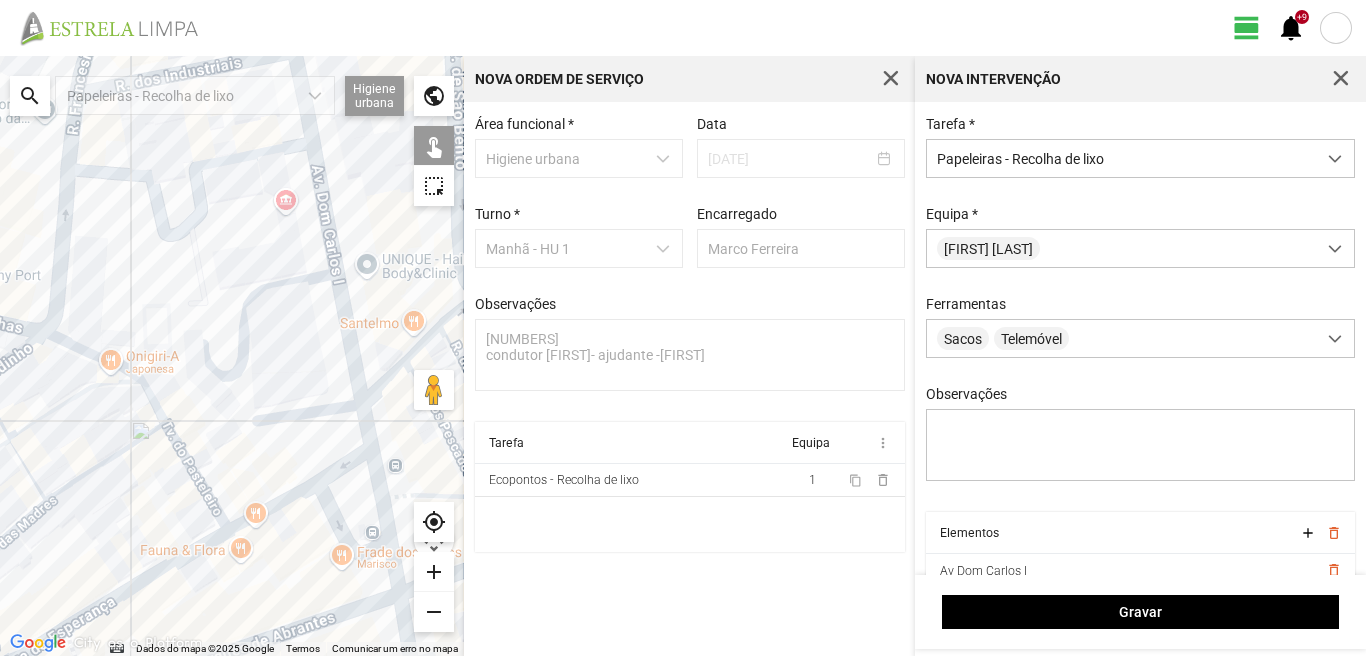 click 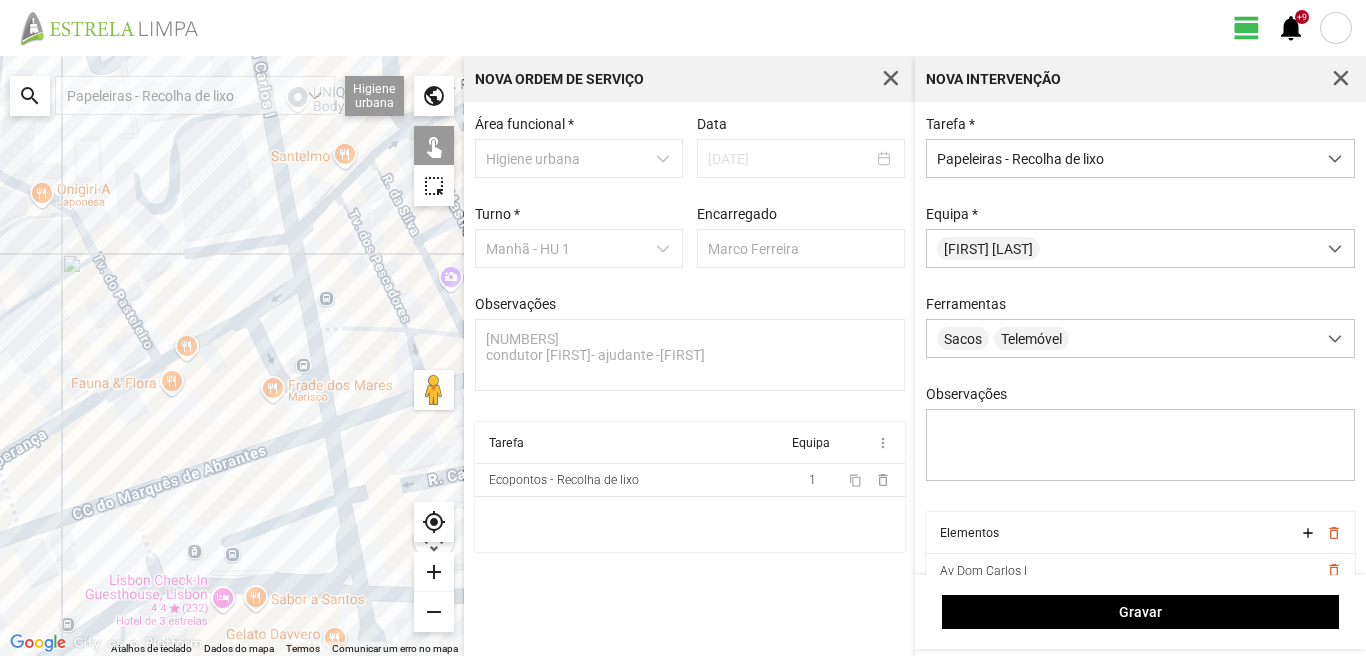 drag, startPoint x: 317, startPoint y: 570, endPoint x: 246, endPoint y: 395, distance: 188.85445 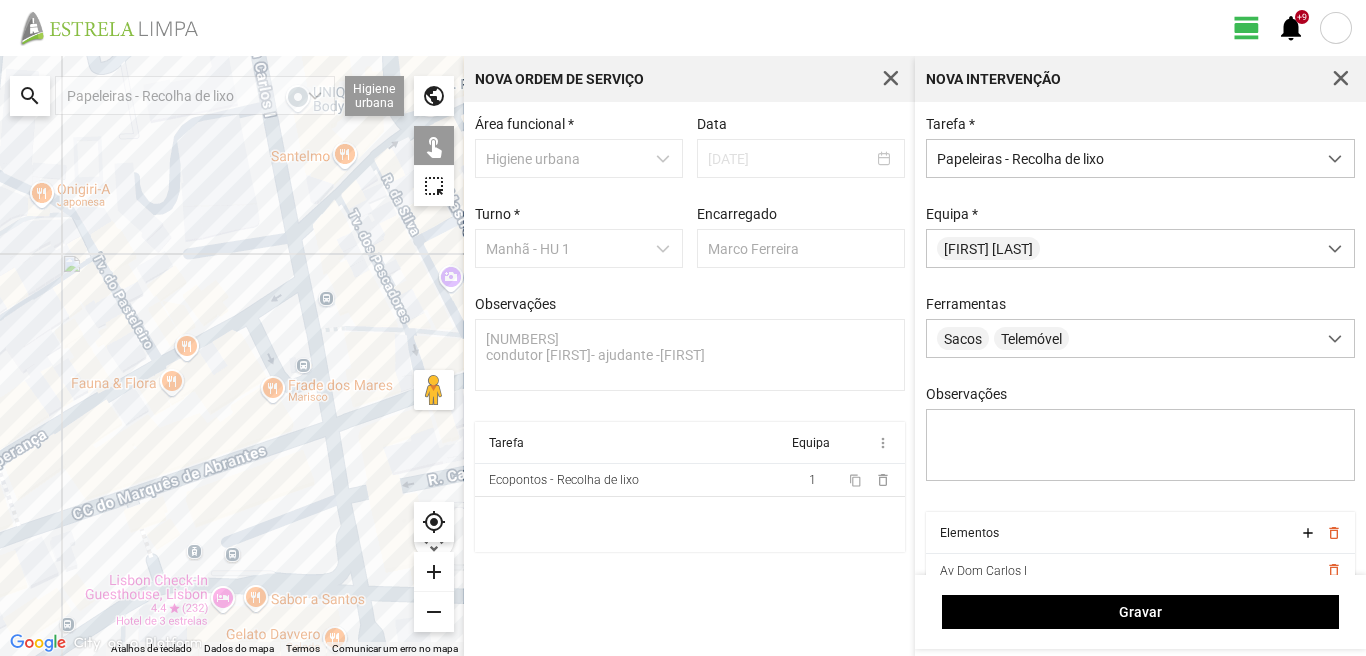 click 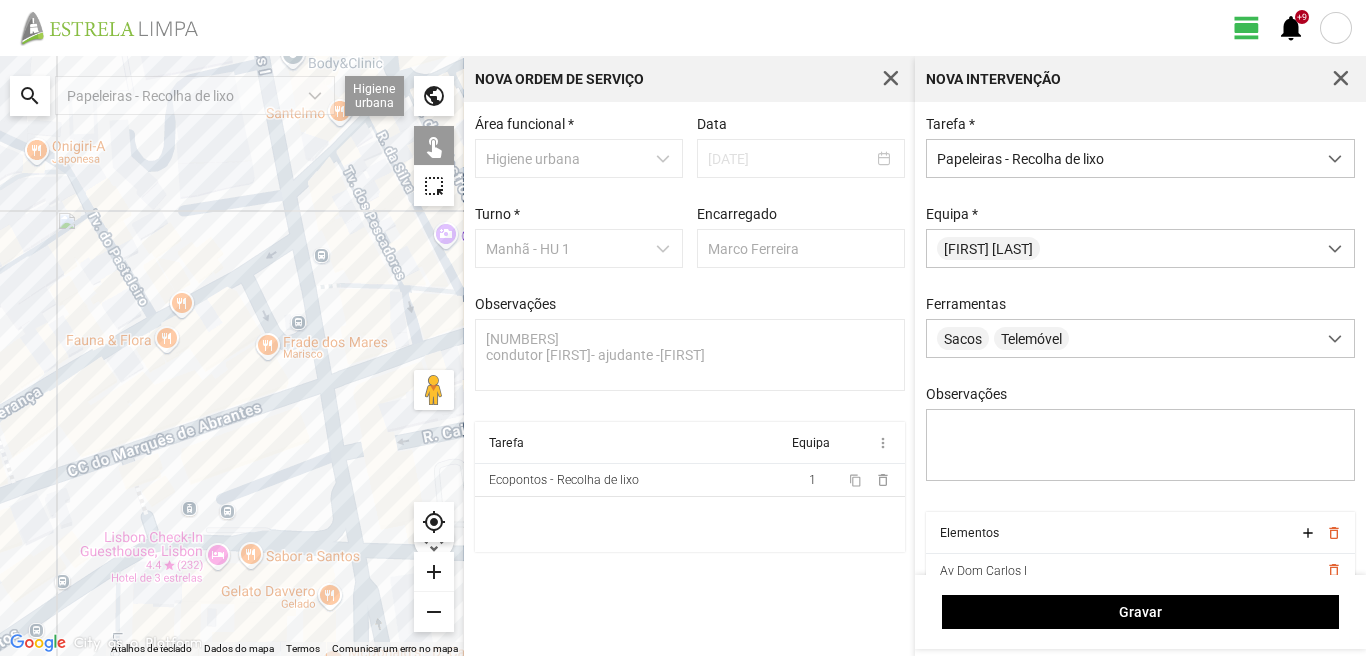 drag, startPoint x: 271, startPoint y: 561, endPoint x: 225, endPoint y: 378, distance: 188.69287 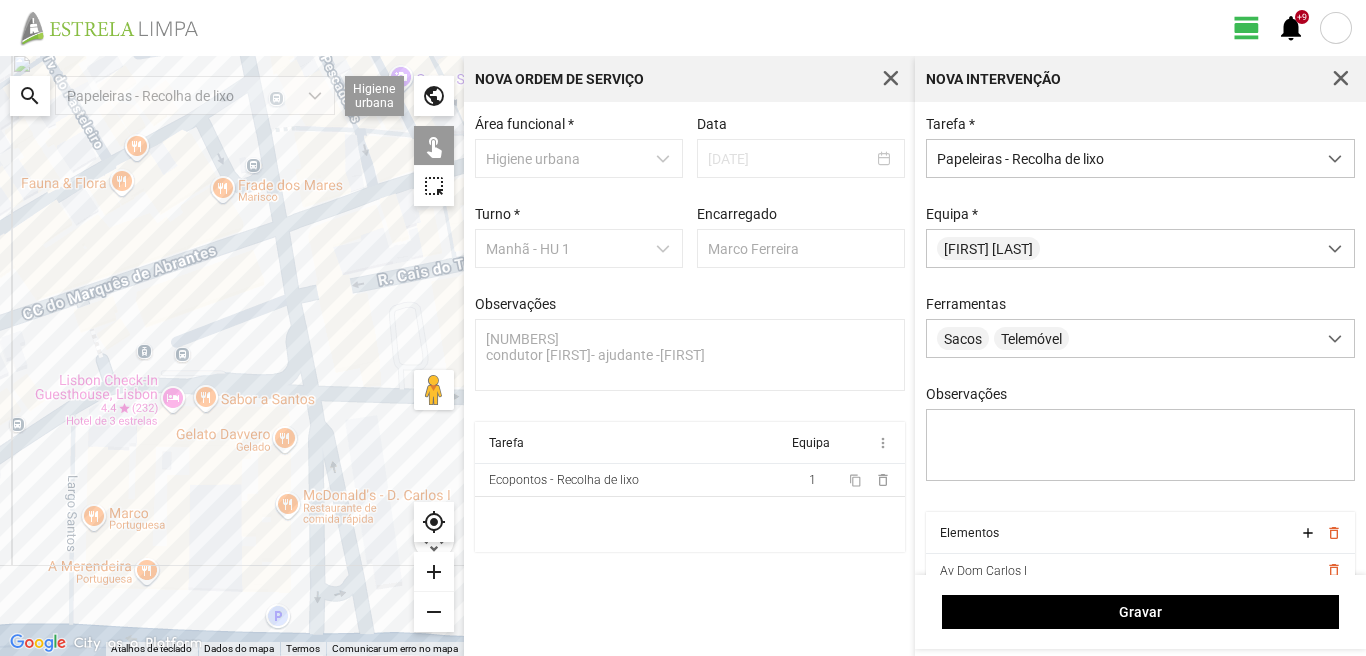 drag, startPoint x: 354, startPoint y: 536, endPoint x: 178, endPoint y: 553, distance: 176.81912 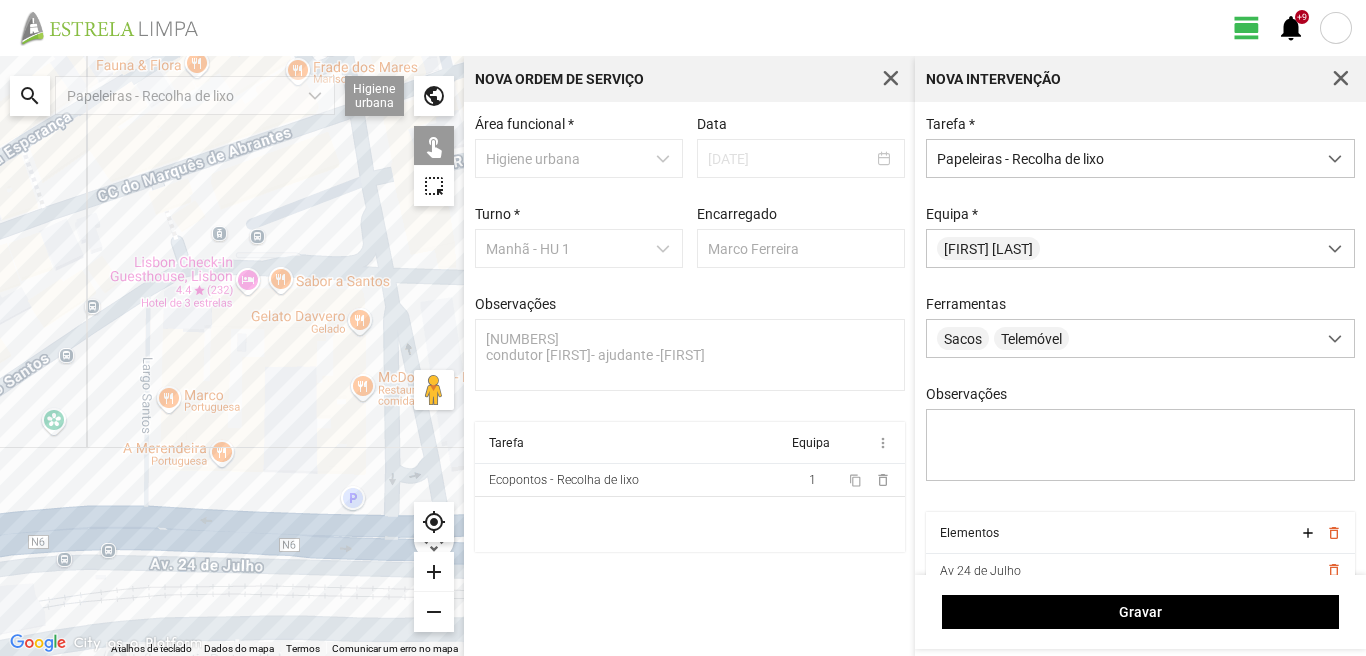 drag, startPoint x: 56, startPoint y: 571, endPoint x: 154, endPoint y: 418, distance: 181.6948 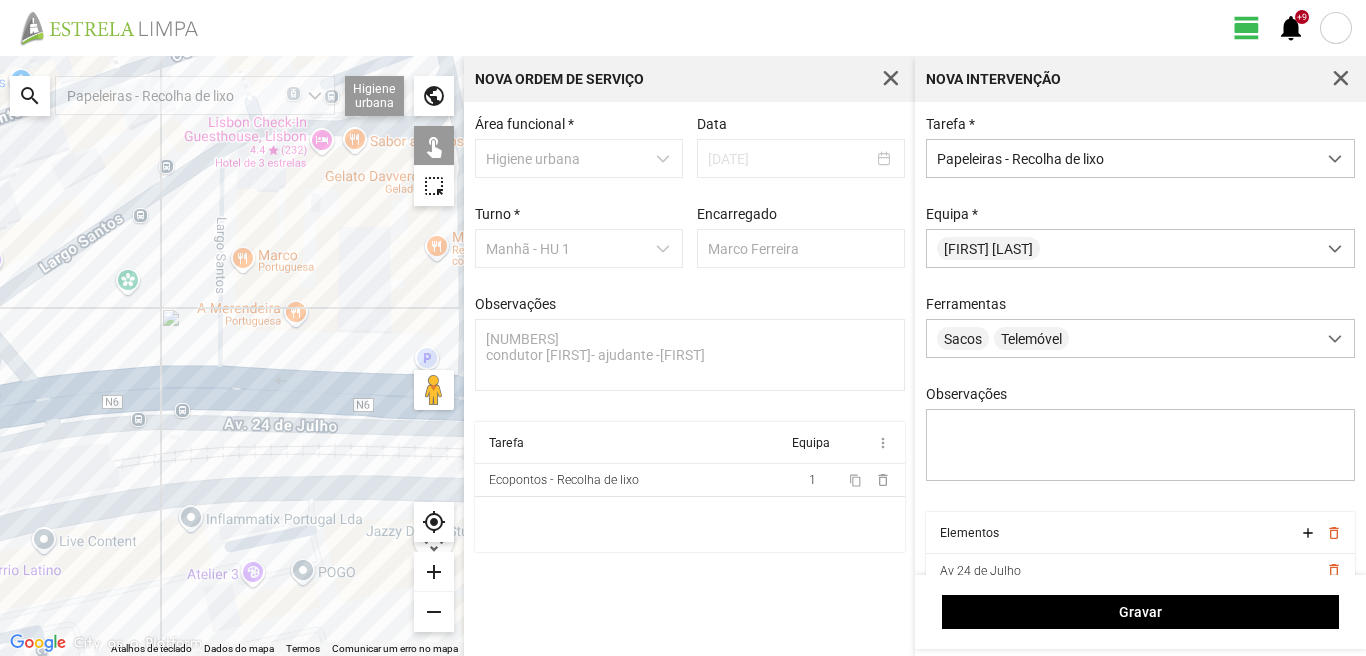 drag, startPoint x: 161, startPoint y: 331, endPoint x: 189, endPoint y: 298, distance: 43.27817 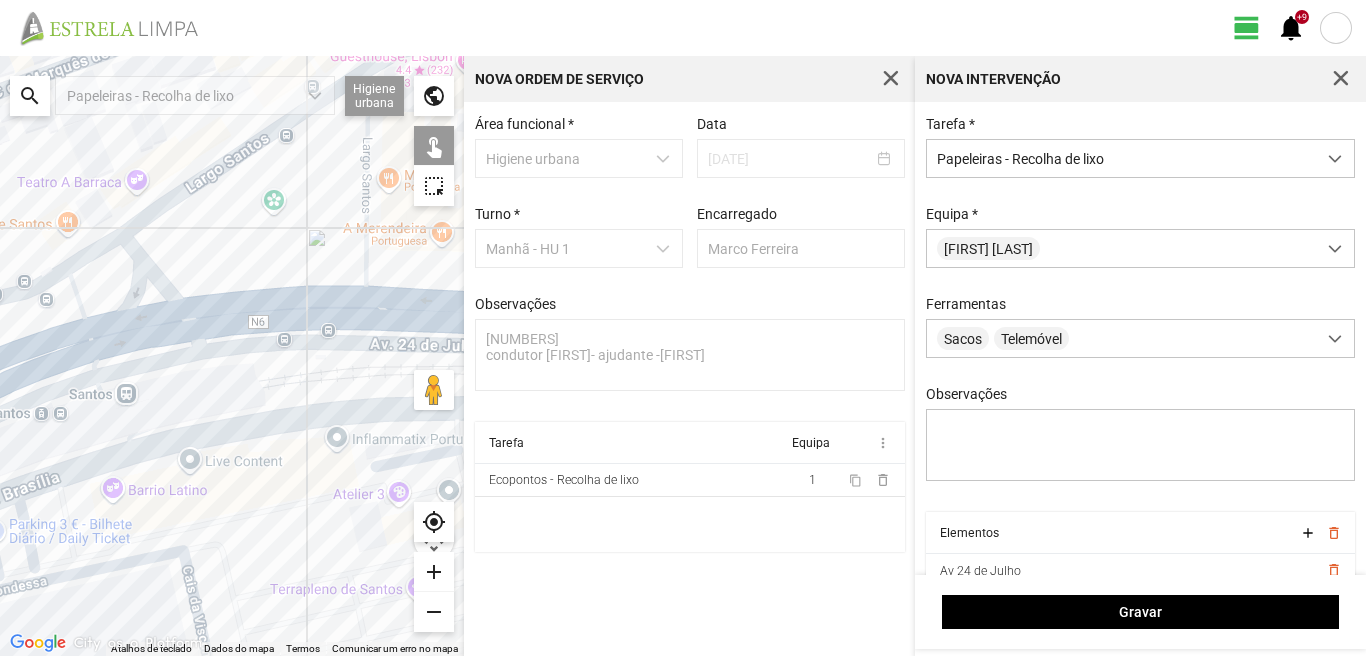 drag, startPoint x: 67, startPoint y: 463, endPoint x: 210, endPoint y: 384, distance: 163.37074 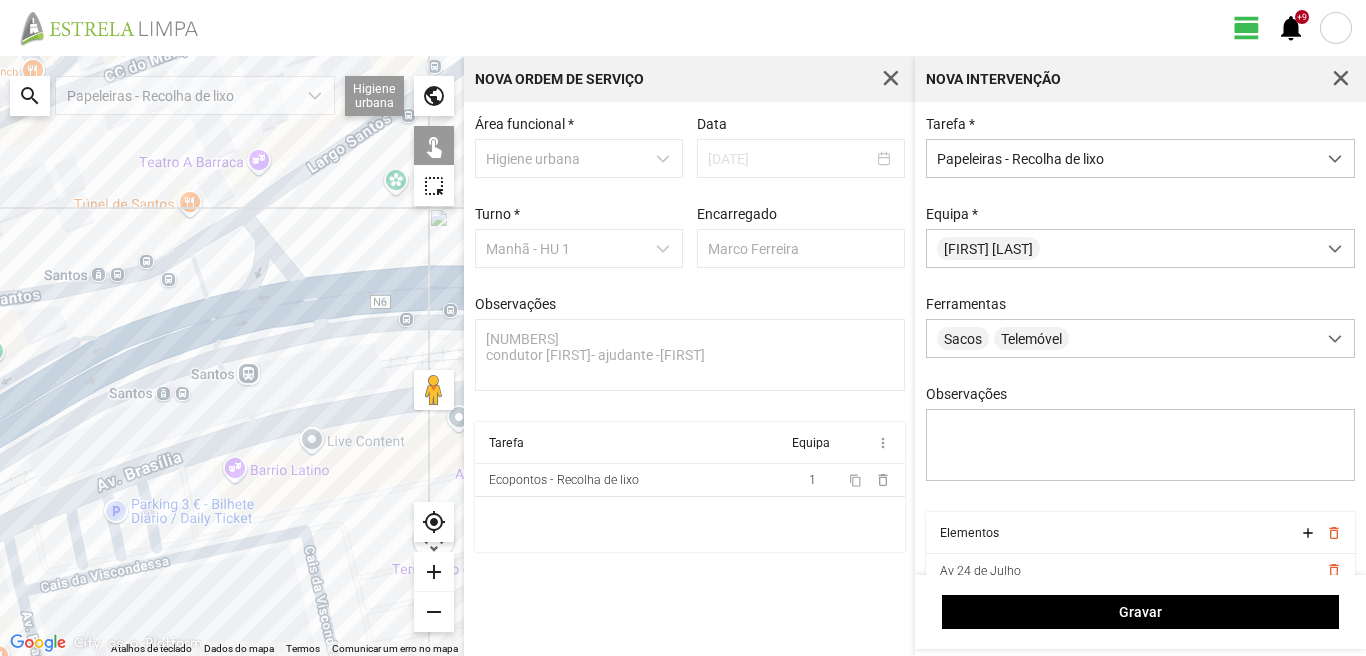 drag, startPoint x: 60, startPoint y: 389, endPoint x: 228, endPoint y: 354, distance: 171.60712 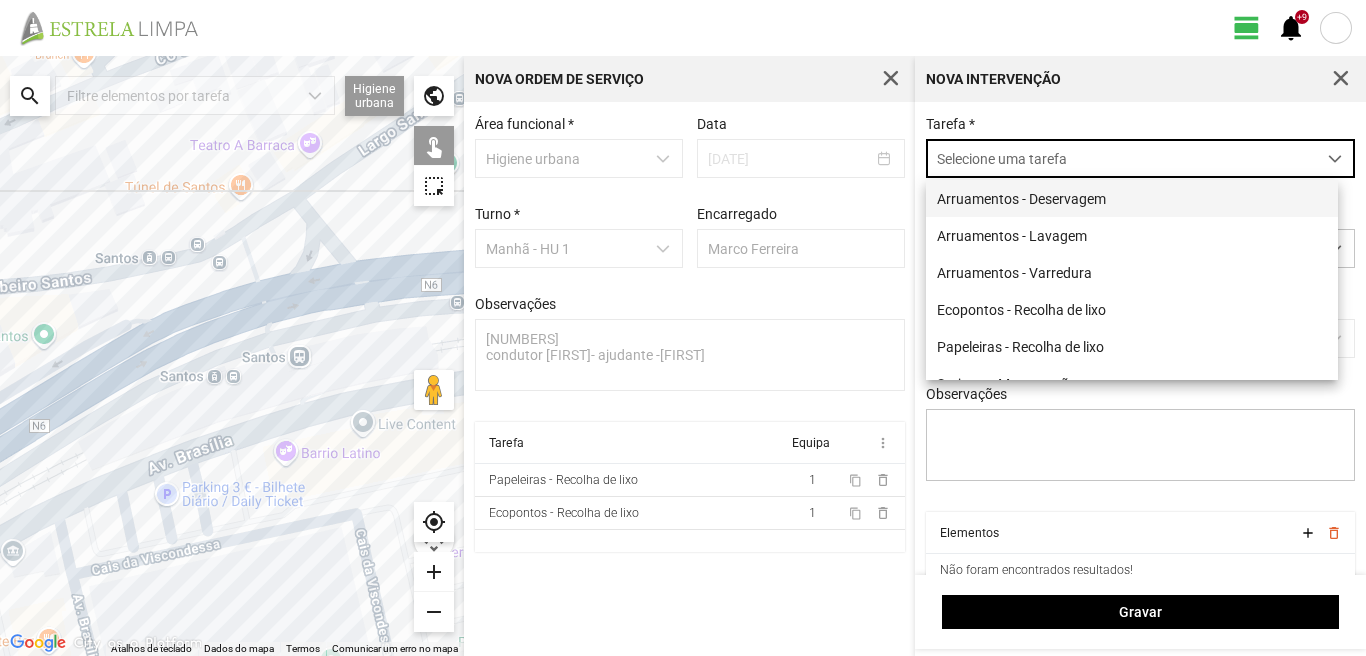 scroll, scrollTop: 11, scrollLeft: 89, axis: both 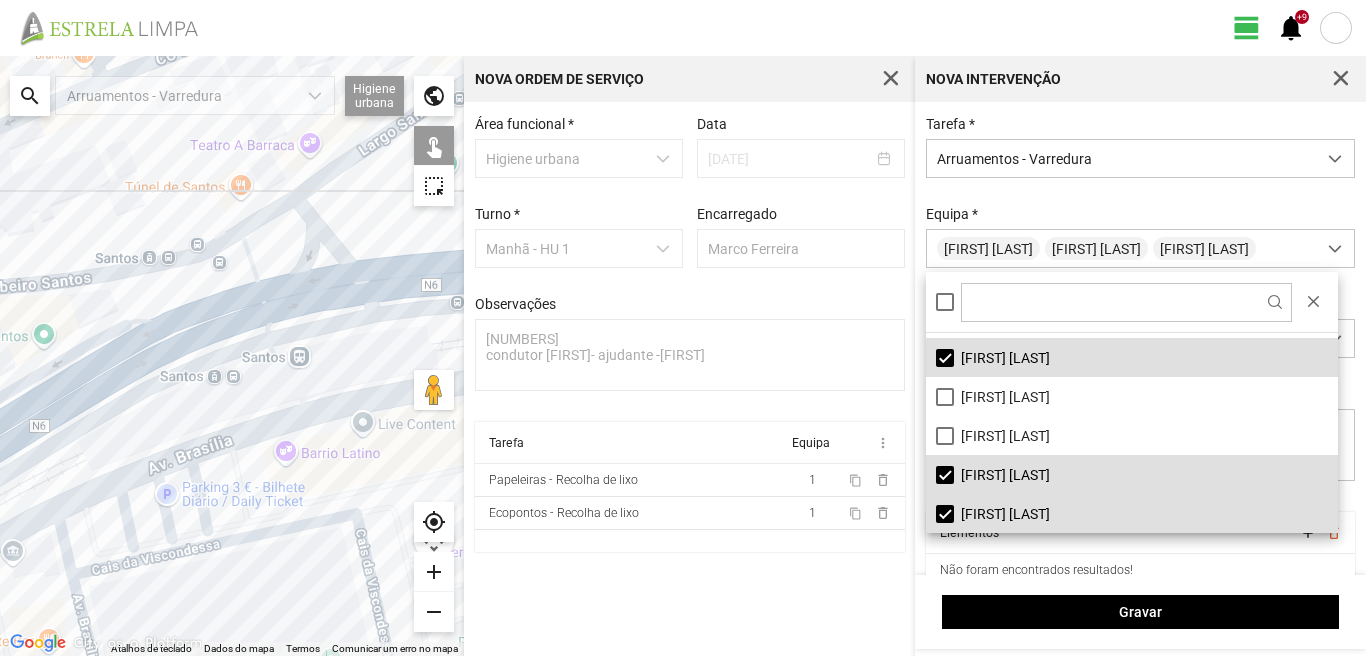 drag, startPoint x: 336, startPoint y: 323, endPoint x: 2, endPoint y: 500, distance: 378.0013 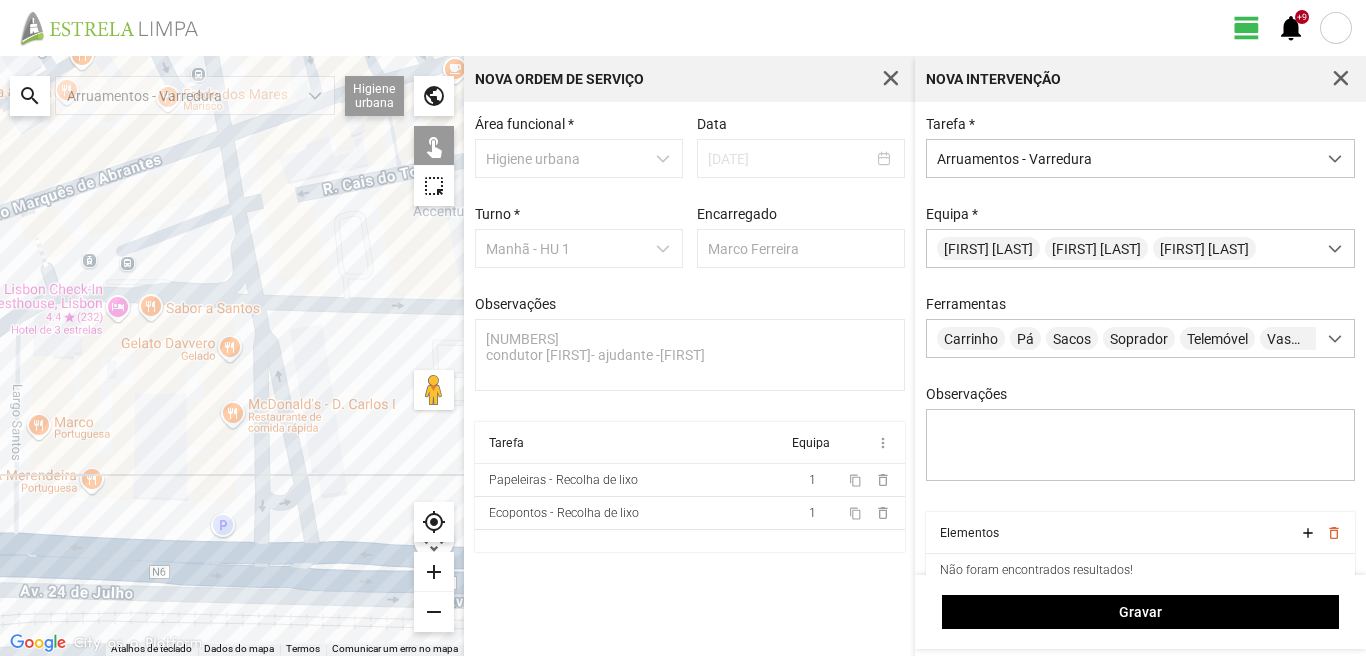 drag, startPoint x: 220, startPoint y: 179, endPoint x: 226, endPoint y: 395, distance: 216.08331 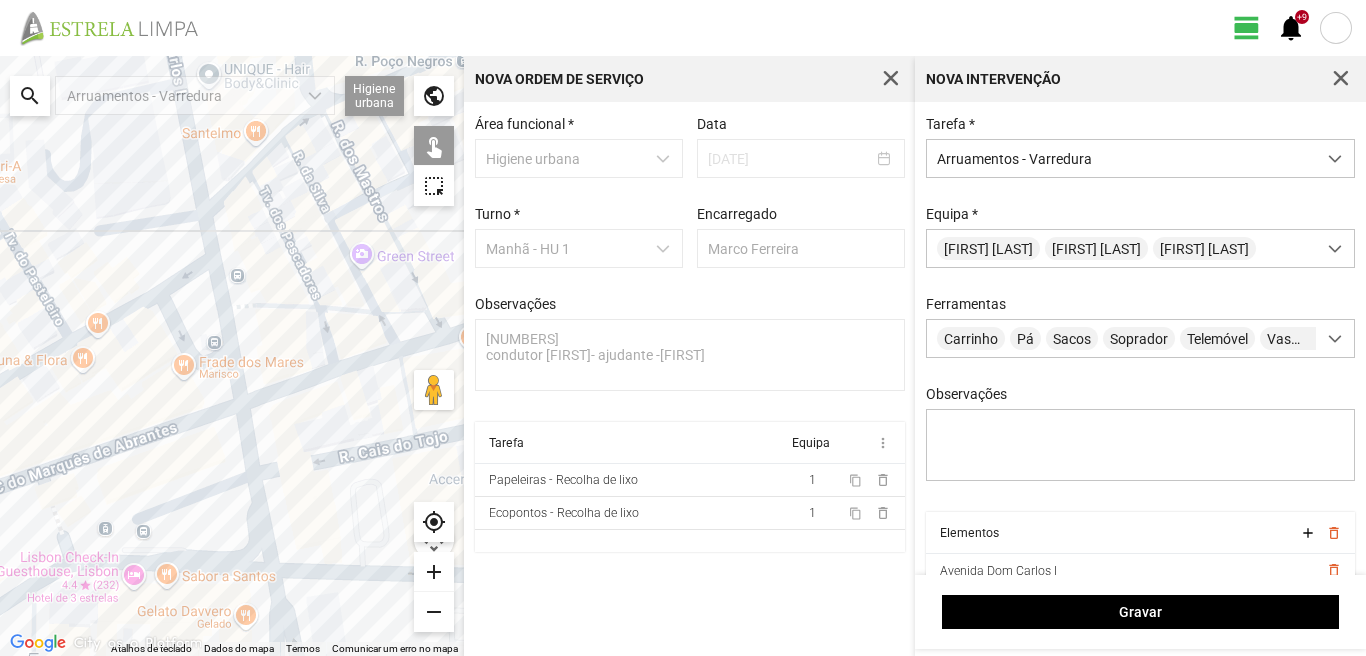 drag, startPoint x: 234, startPoint y: 558, endPoint x: 237, endPoint y: 420, distance: 138.03261 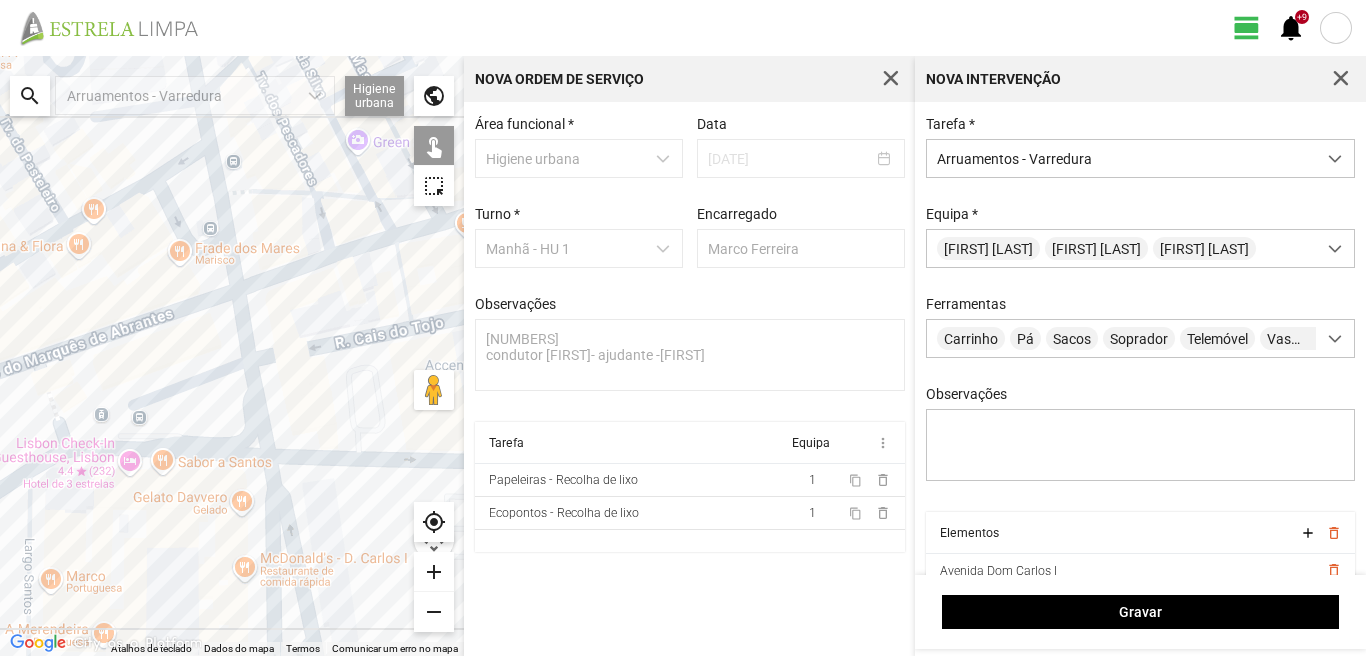 drag, startPoint x: 275, startPoint y: 492, endPoint x: 231, endPoint y: 393, distance: 108.33743 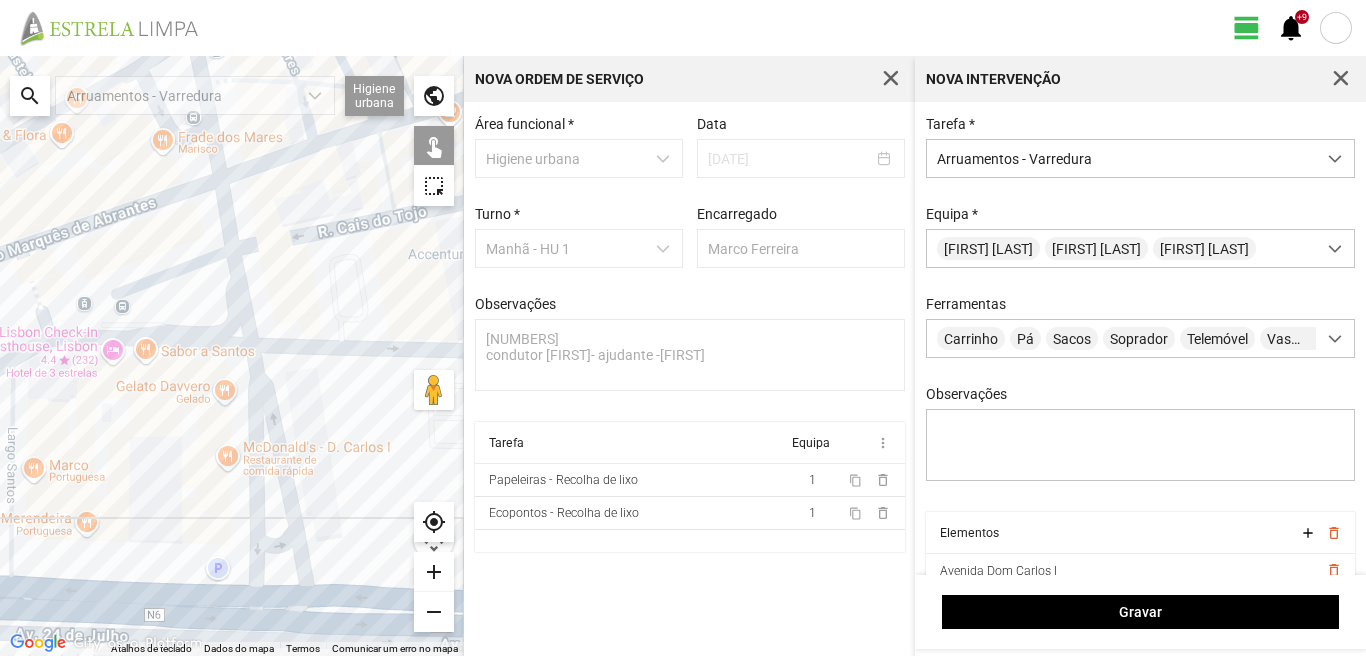 drag, startPoint x: 226, startPoint y: 432, endPoint x: 209, endPoint y: 316, distance: 117.239075 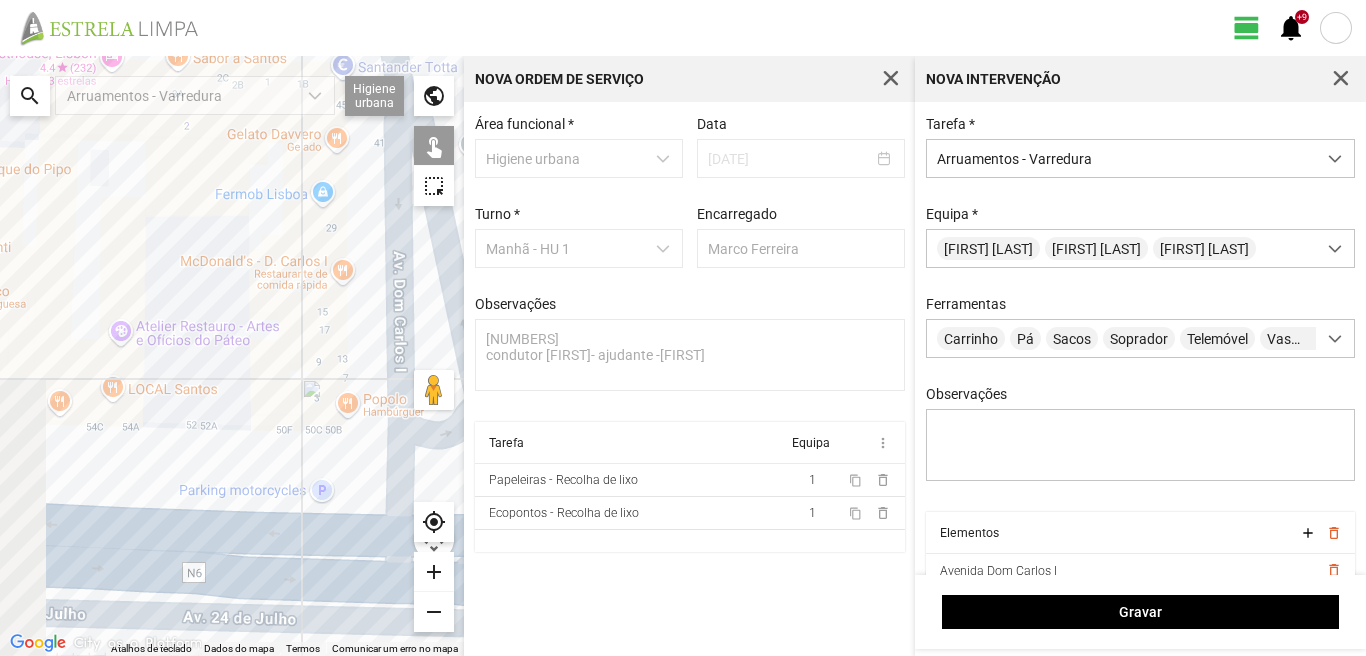 drag, startPoint x: 93, startPoint y: 447, endPoint x: 207, endPoint y: 438, distance: 114.35471 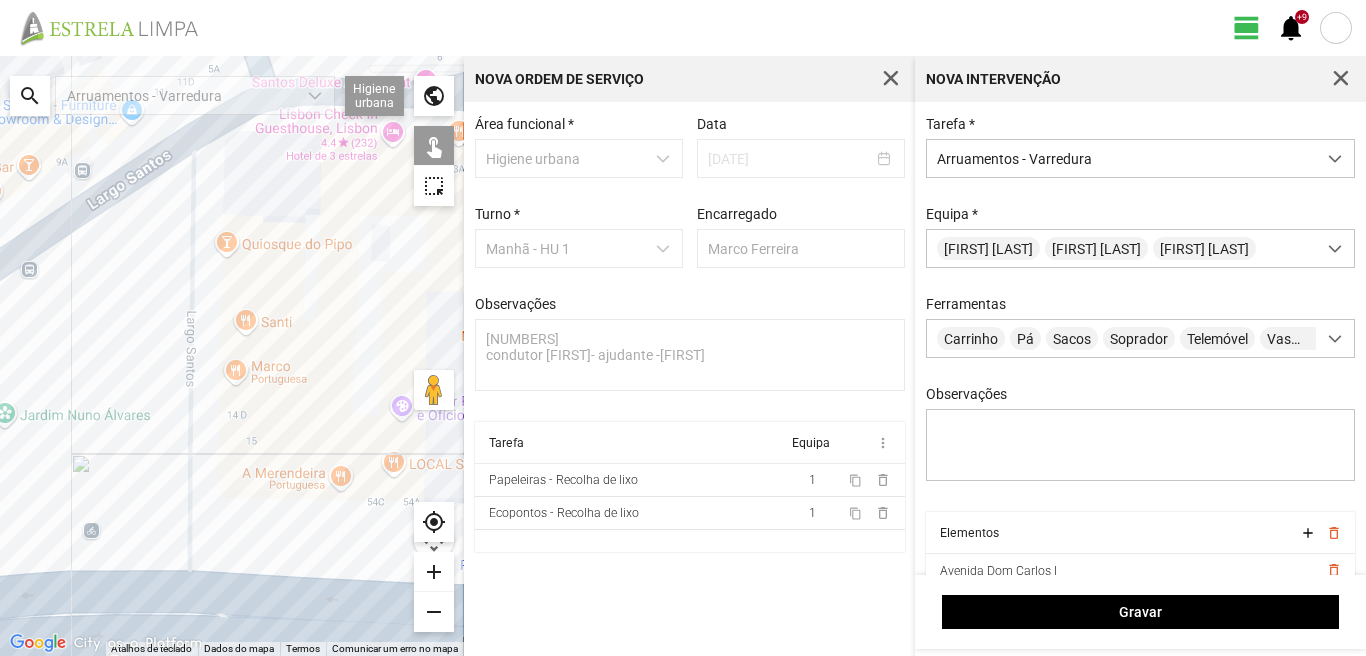 drag, startPoint x: 116, startPoint y: 344, endPoint x: 235, endPoint y: 434, distance: 149.2012 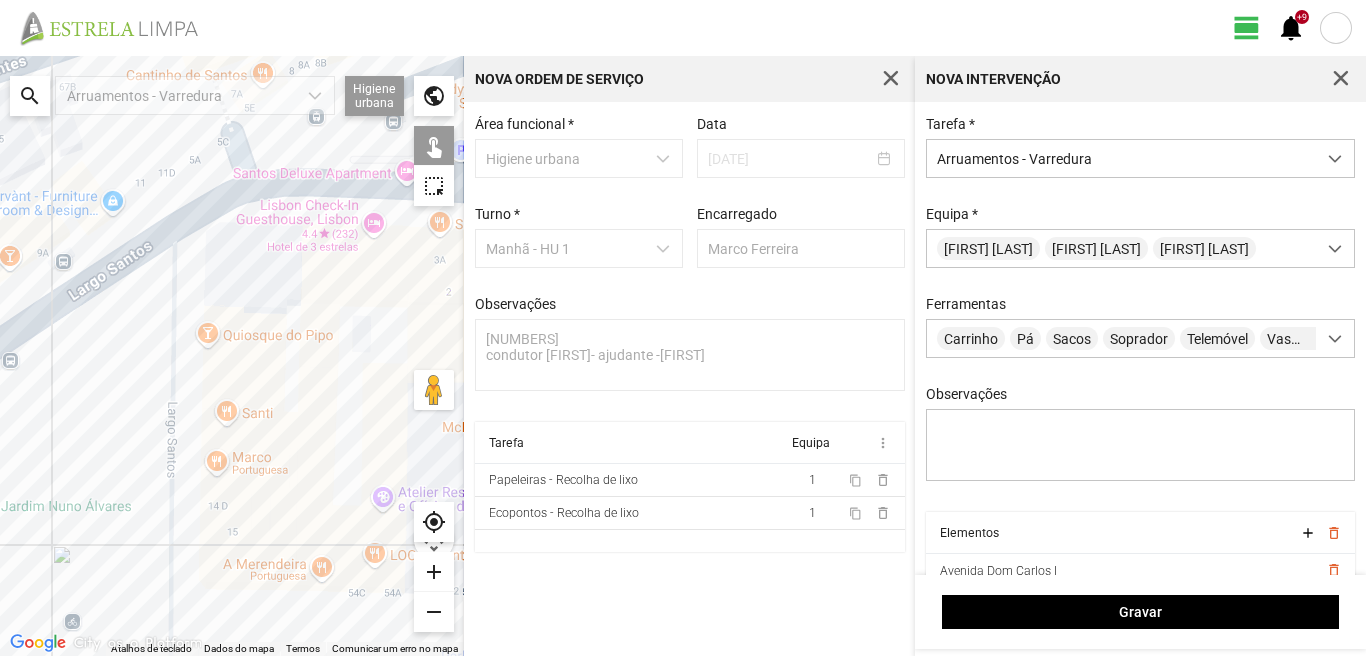 drag, startPoint x: 241, startPoint y: 335, endPoint x: 226, endPoint y: 380, distance: 47.434166 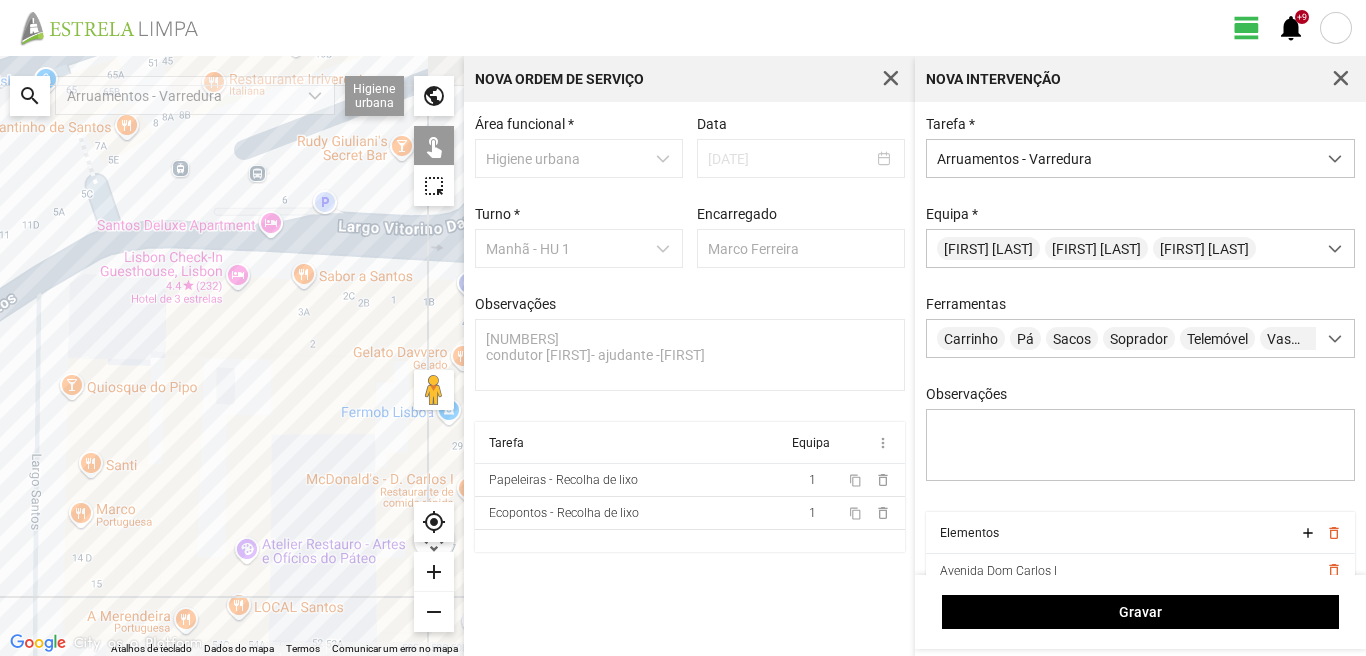 drag, startPoint x: 305, startPoint y: 393, endPoint x: 81, endPoint y: 388, distance: 224.0558 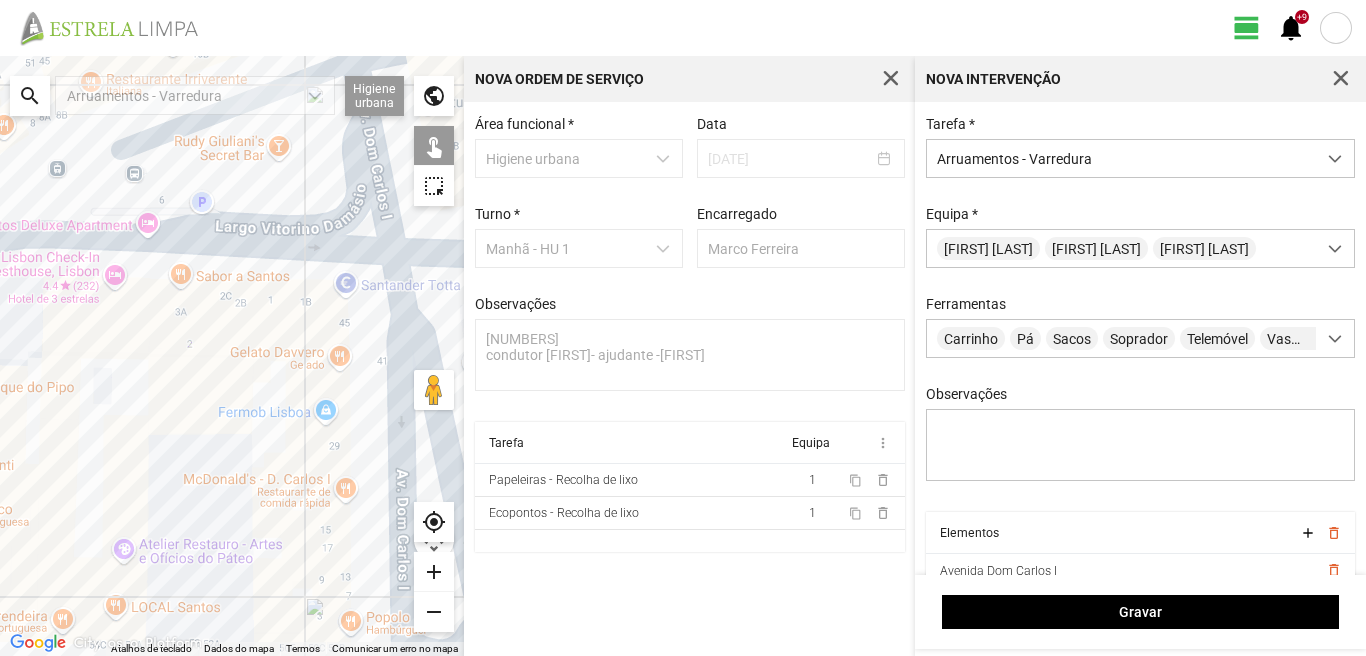 drag, startPoint x: 81, startPoint y: 388, endPoint x: 156, endPoint y: 386, distance: 75.026665 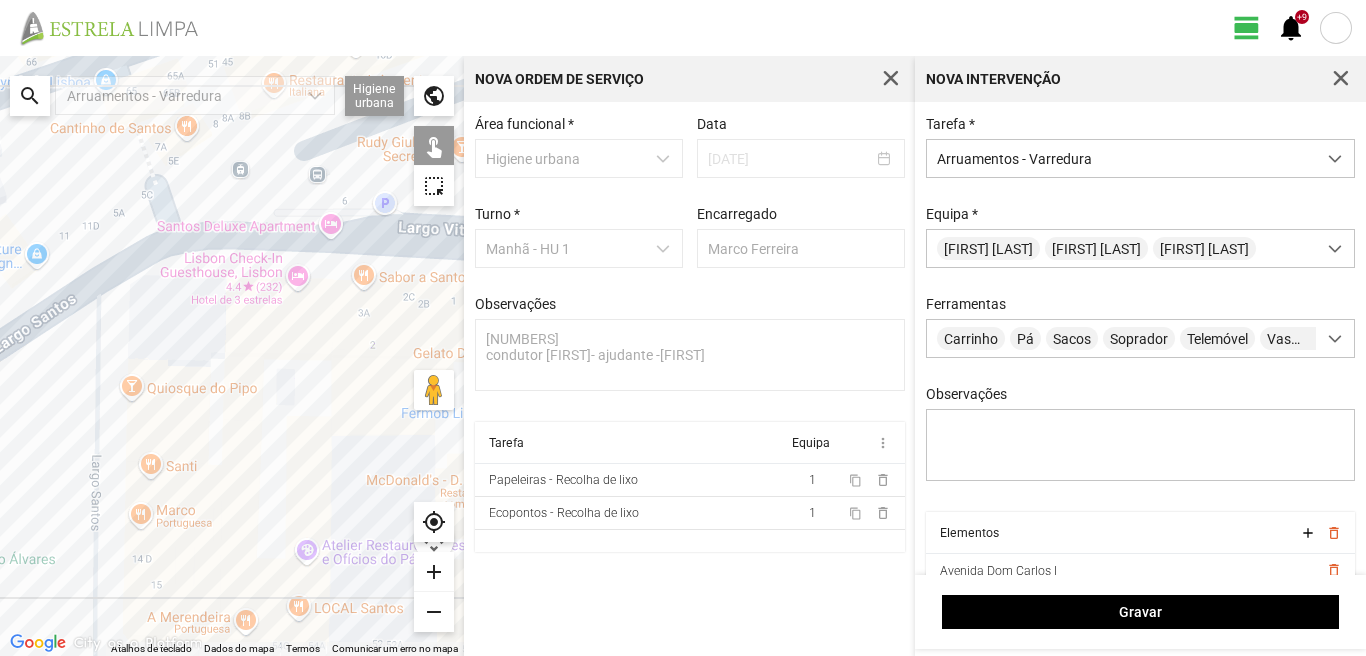 drag, startPoint x: 0, startPoint y: 393, endPoint x: 230, endPoint y: 402, distance: 230.17603 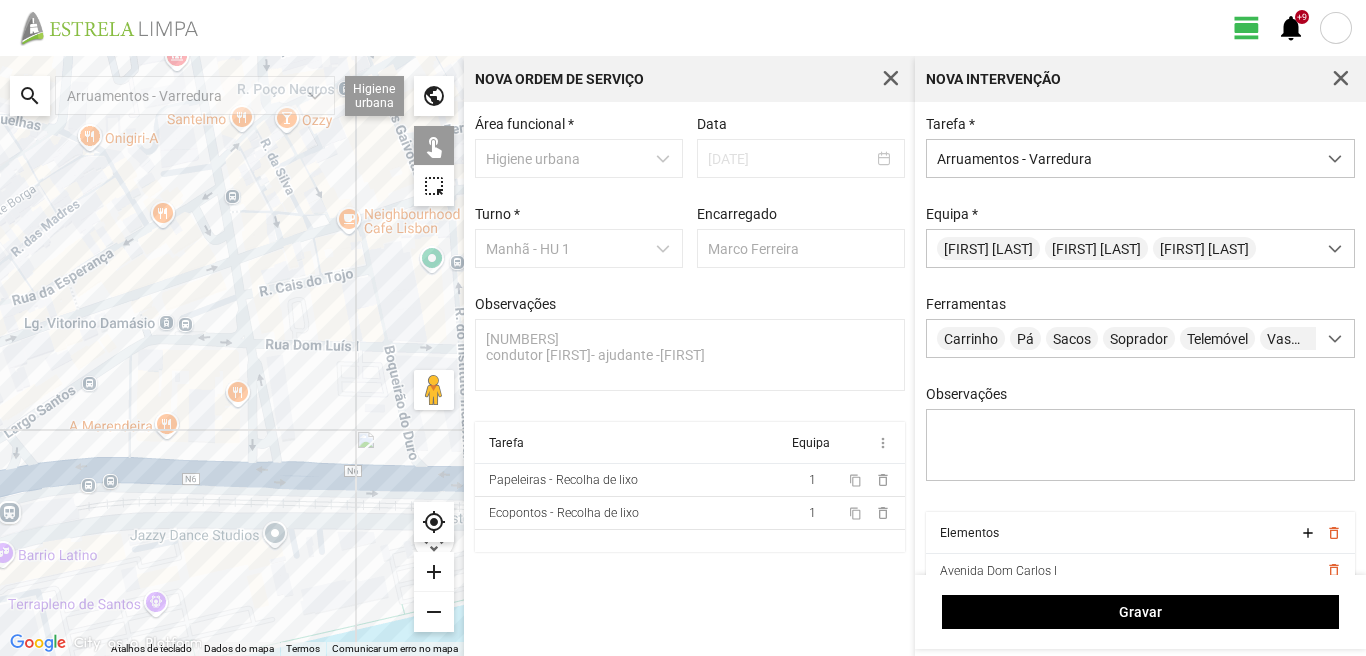 drag, startPoint x: 126, startPoint y: 453, endPoint x: 167, endPoint y: 367, distance: 95.27329 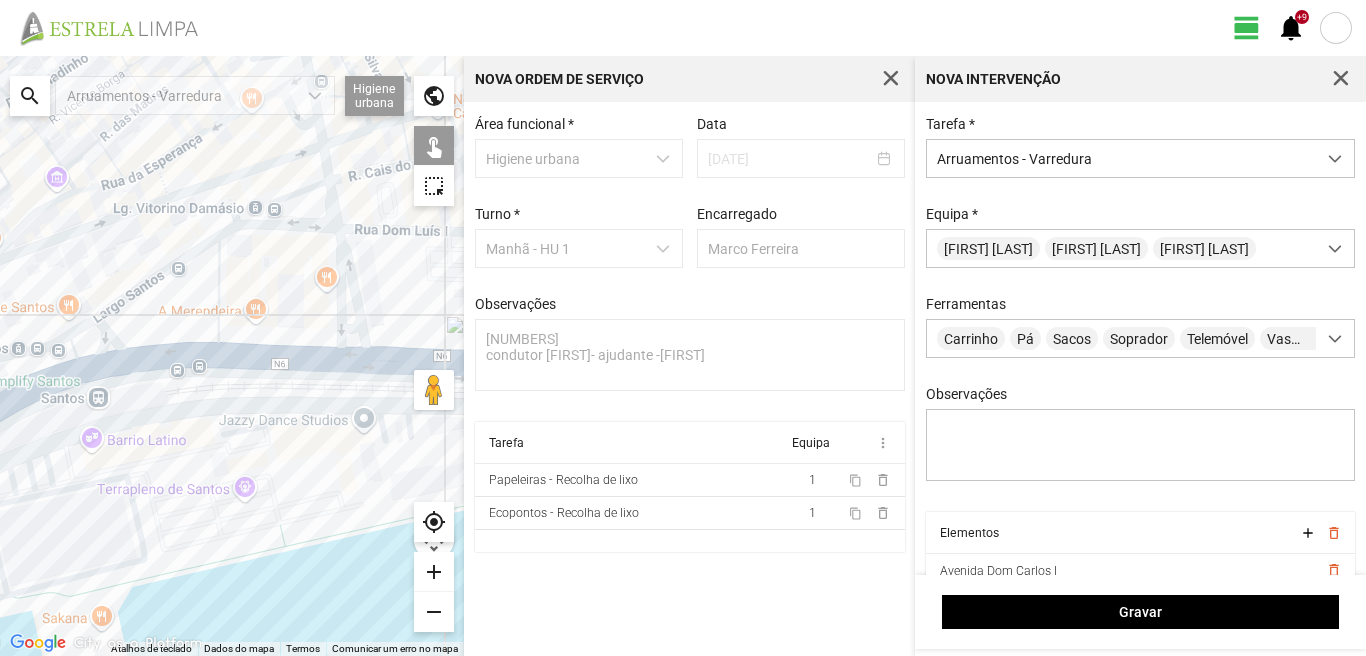 drag, startPoint x: 35, startPoint y: 383, endPoint x: 230, endPoint y: 353, distance: 197.29419 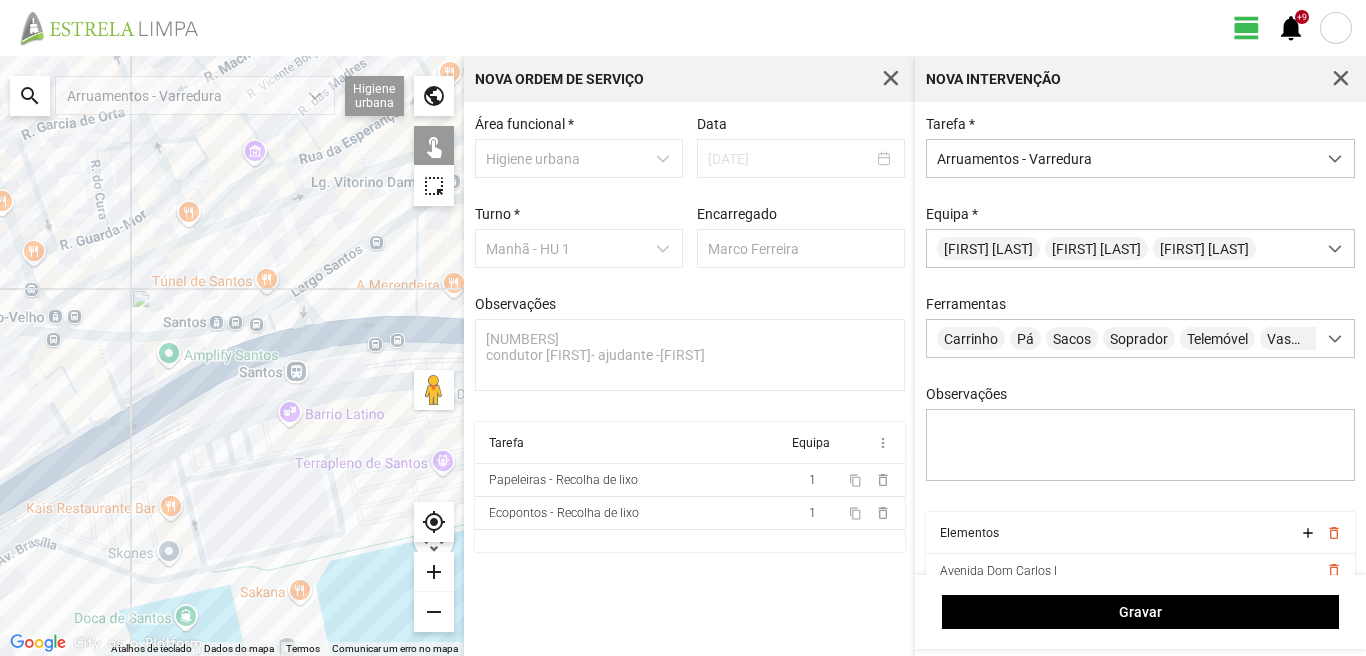 drag, startPoint x: 19, startPoint y: 408, endPoint x: 122, endPoint y: 405, distance: 103.04368 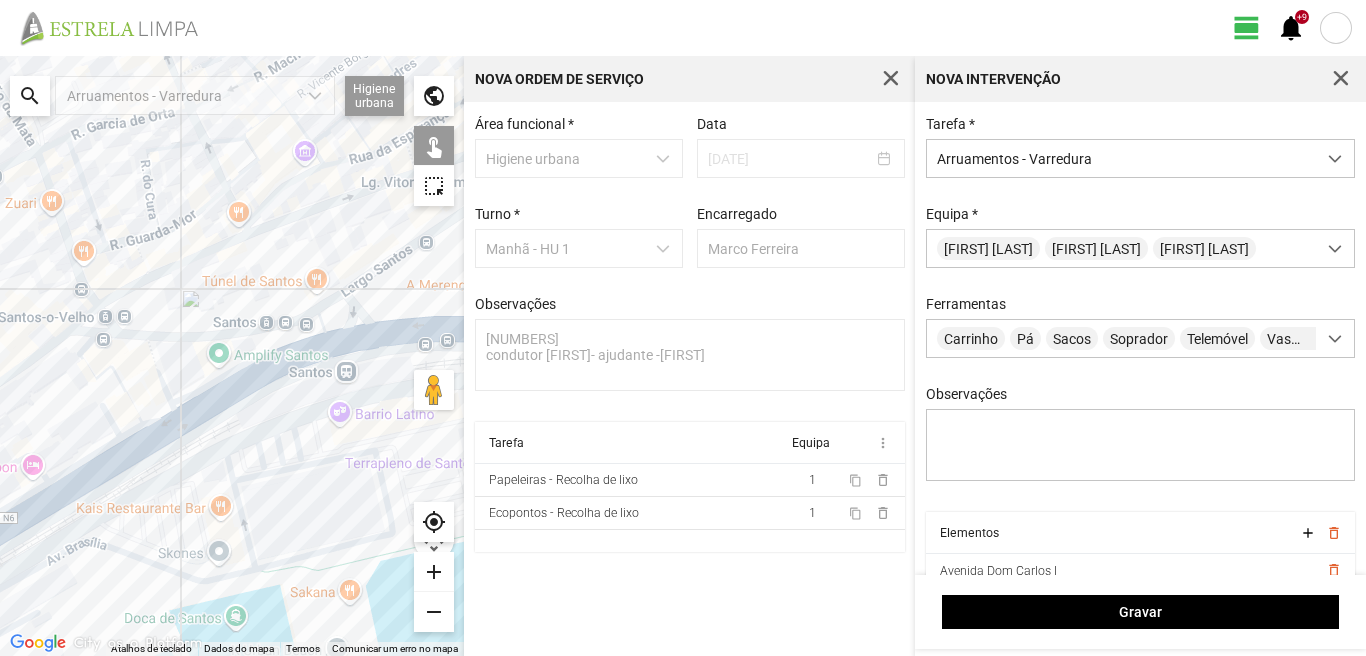 drag, startPoint x: 143, startPoint y: 447, endPoint x: 133, endPoint y: 450, distance: 10.440307 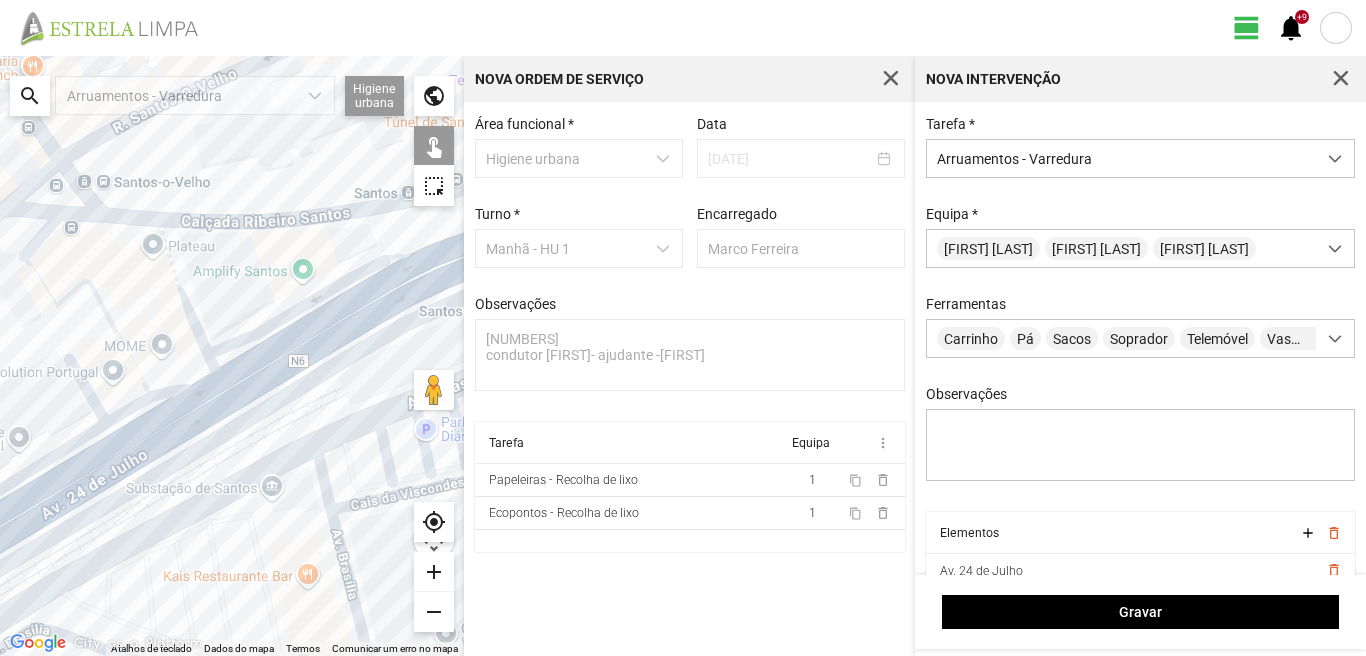 drag, startPoint x: 76, startPoint y: 439, endPoint x: 157, endPoint y: 374, distance: 103.85567 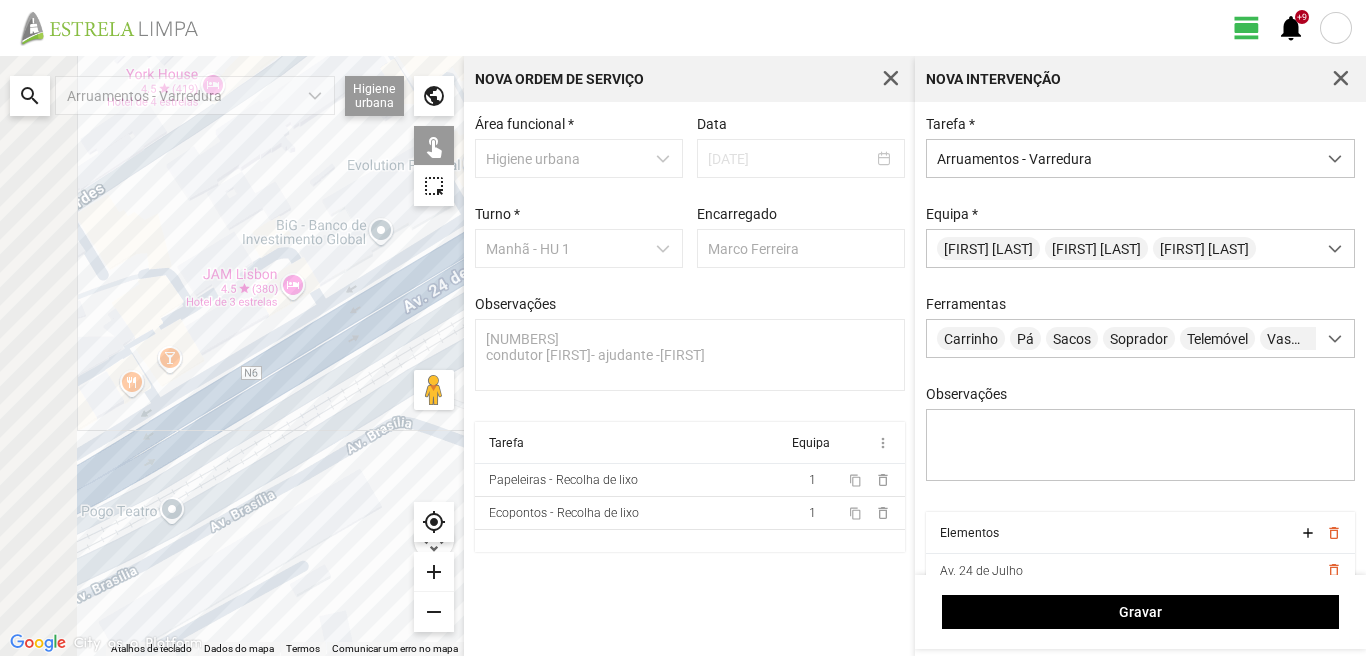 drag, startPoint x: 86, startPoint y: 436, endPoint x: 311, endPoint y: 348, distance: 241.59677 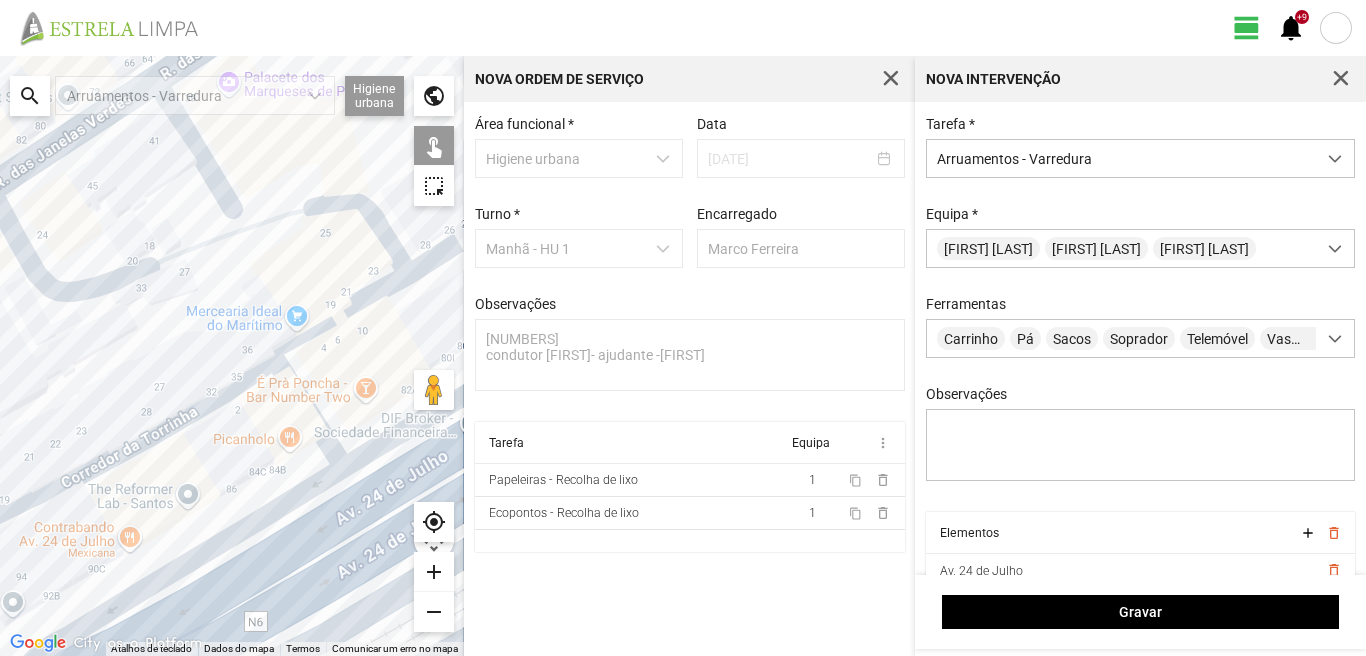 drag, startPoint x: 242, startPoint y: 543, endPoint x: 364, endPoint y: 394, distance: 192.57466 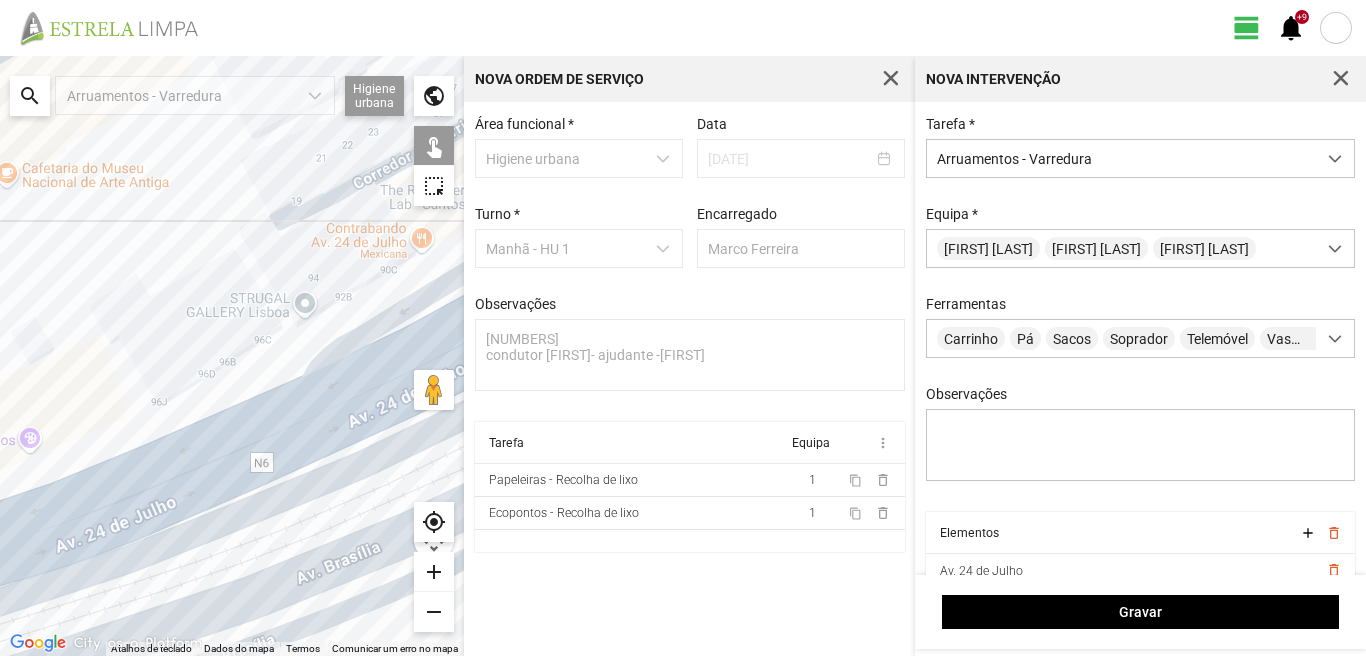 drag, startPoint x: 145, startPoint y: 460, endPoint x: 263, endPoint y: 391, distance: 136.69308 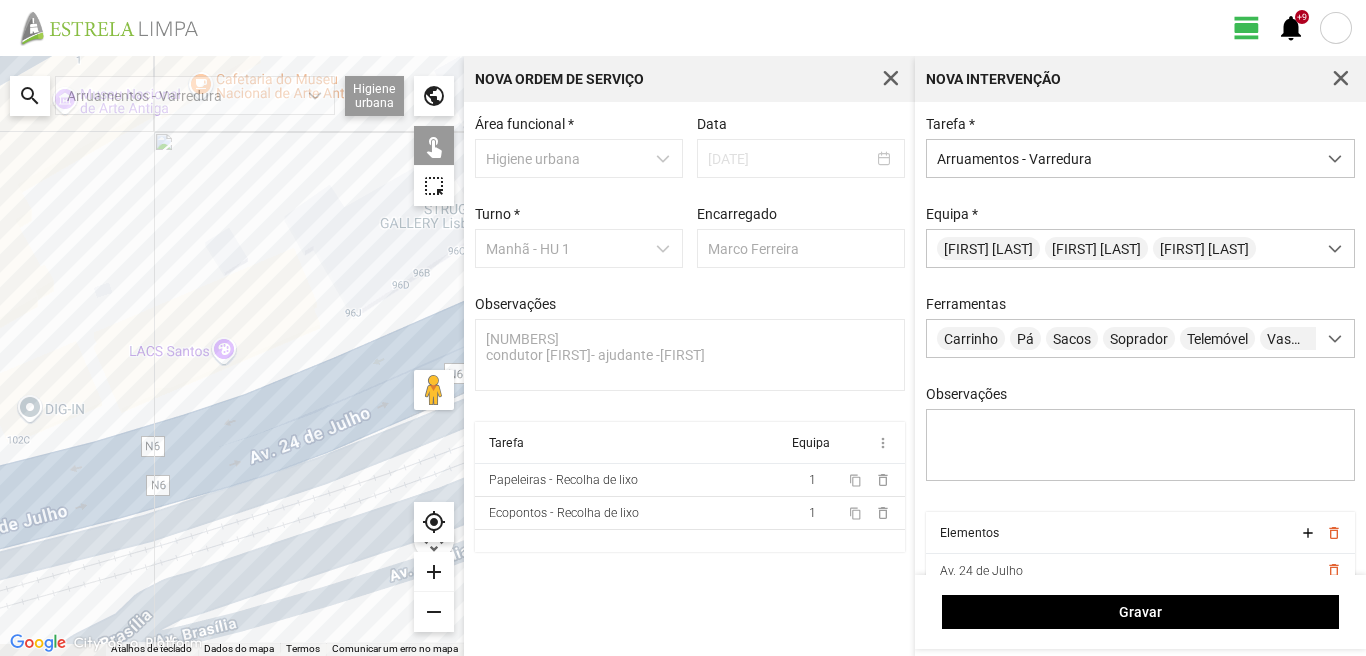 drag, startPoint x: 184, startPoint y: 400, endPoint x: 300, endPoint y: 361, distance: 122.380554 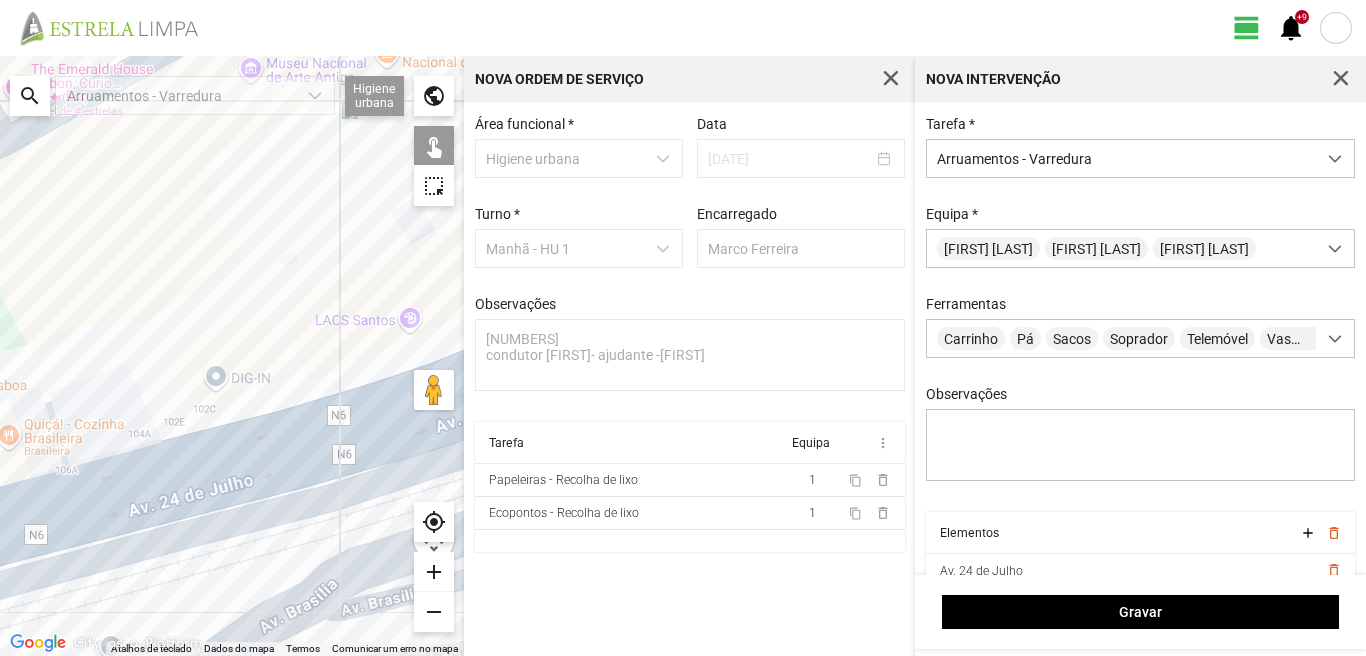 drag, startPoint x: 163, startPoint y: 383, endPoint x: 285, endPoint y: 365, distance: 123.32072 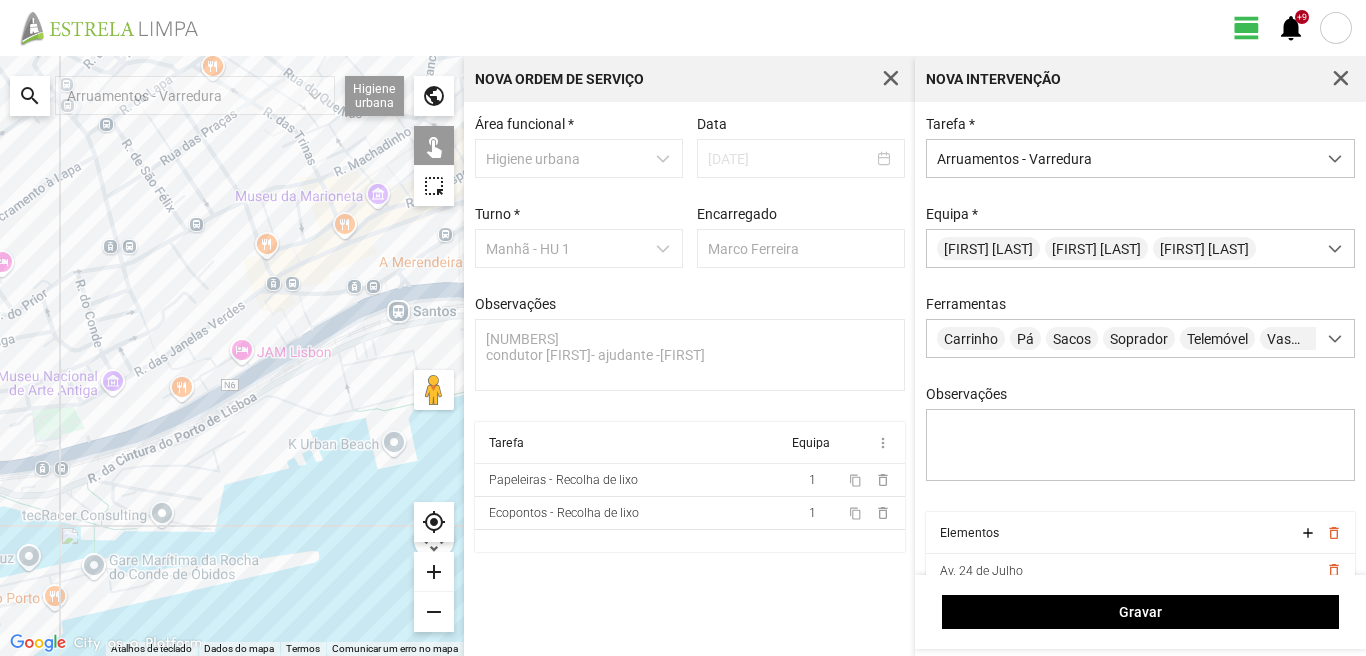 drag, startPoint x: 261, startPoint y: 363, endPoint x: 100, endPoint y: 412, distance: 168.29141 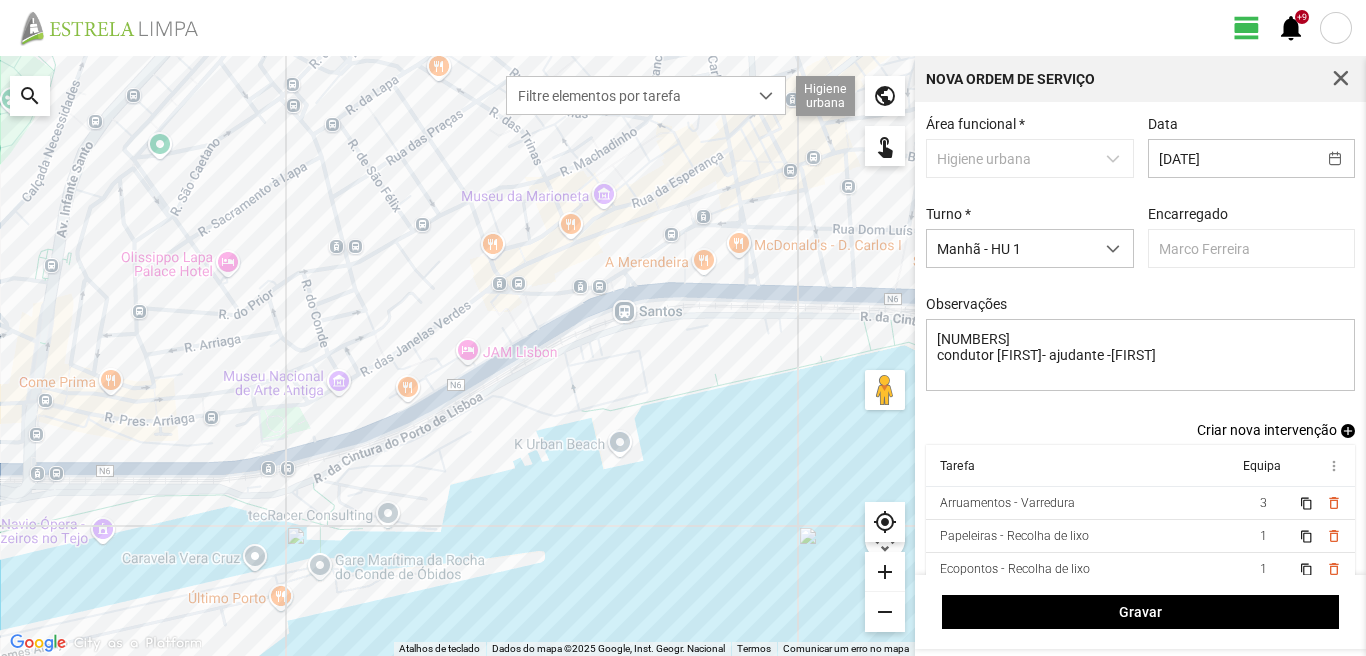 click on "add" at bounding box center (1348, 431) 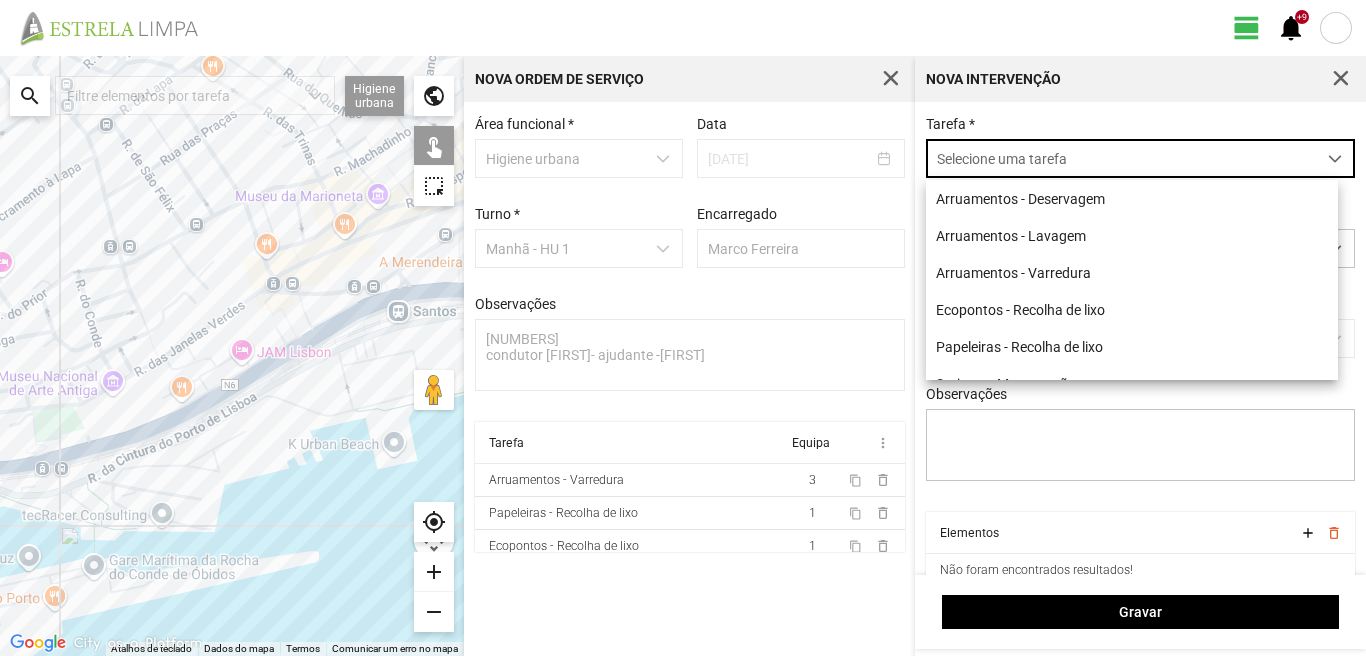 scroll, scrollTop: 11, scrollLeft: 89, axis: both 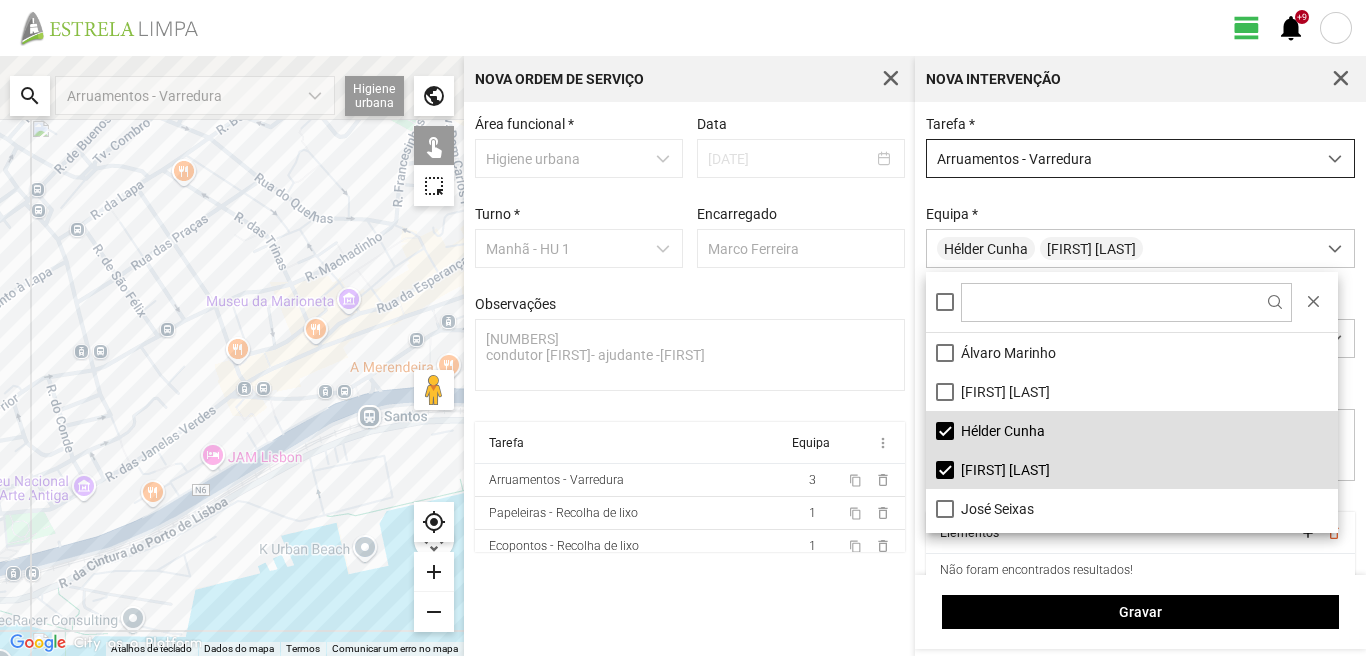 drag, startPoint x: 331, startPoint y: 371, endPoint x: 297, endPoint y: 527, distance: 159.66214 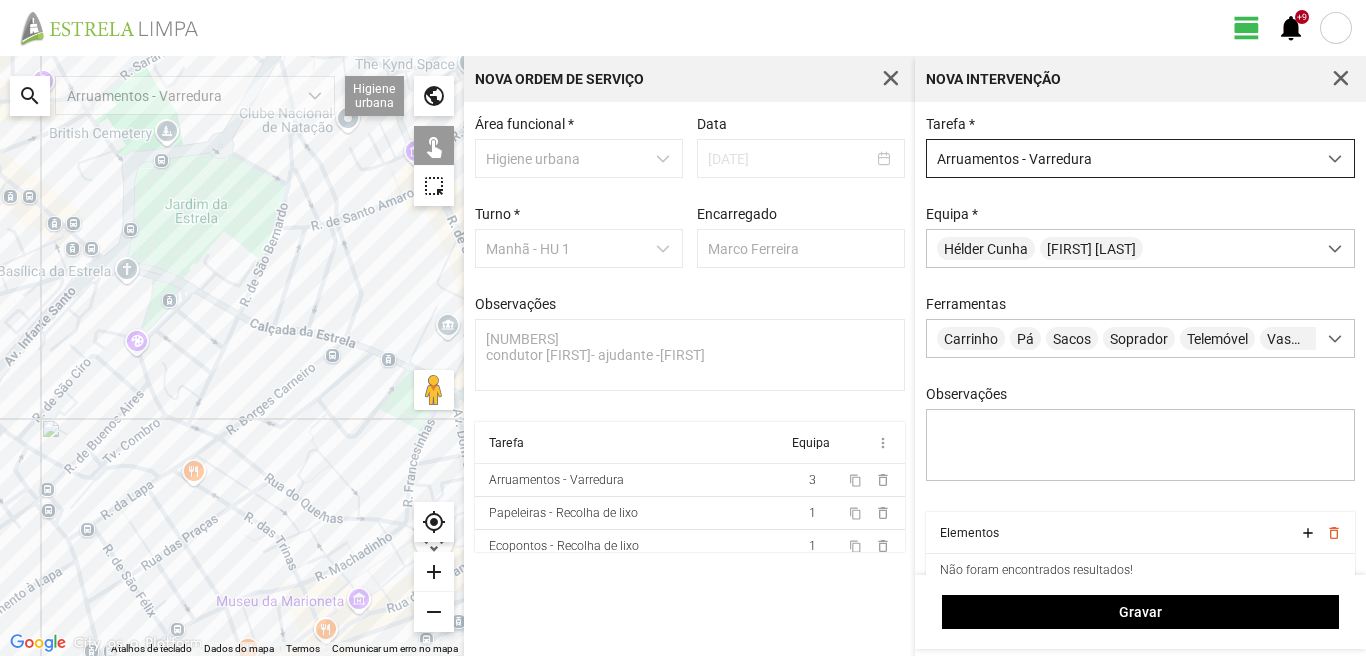 drag, startPoint x: 325, startPoint y: 381, endPoint x: 447, endPoint y: 512, distance: 179.01117 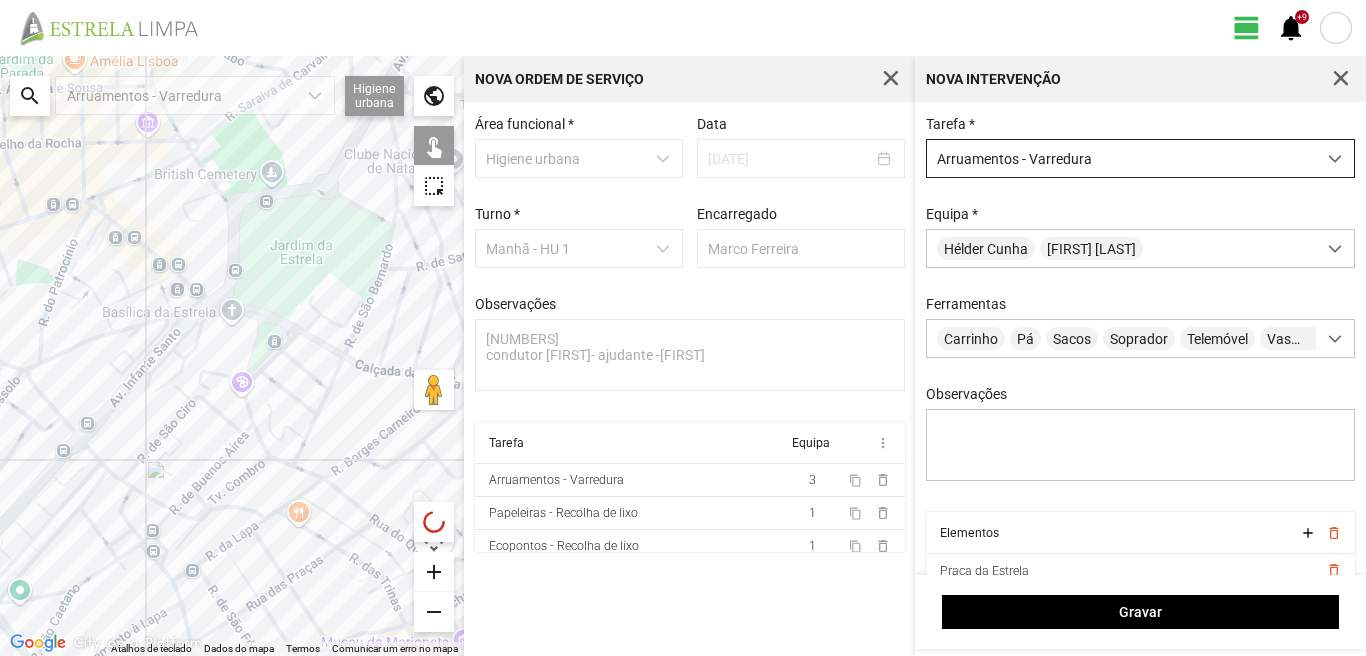 drag, startPoint x: 307, startPoint y: 347, endPoint x: 229, endPoint y: 308, distance: 87.20665 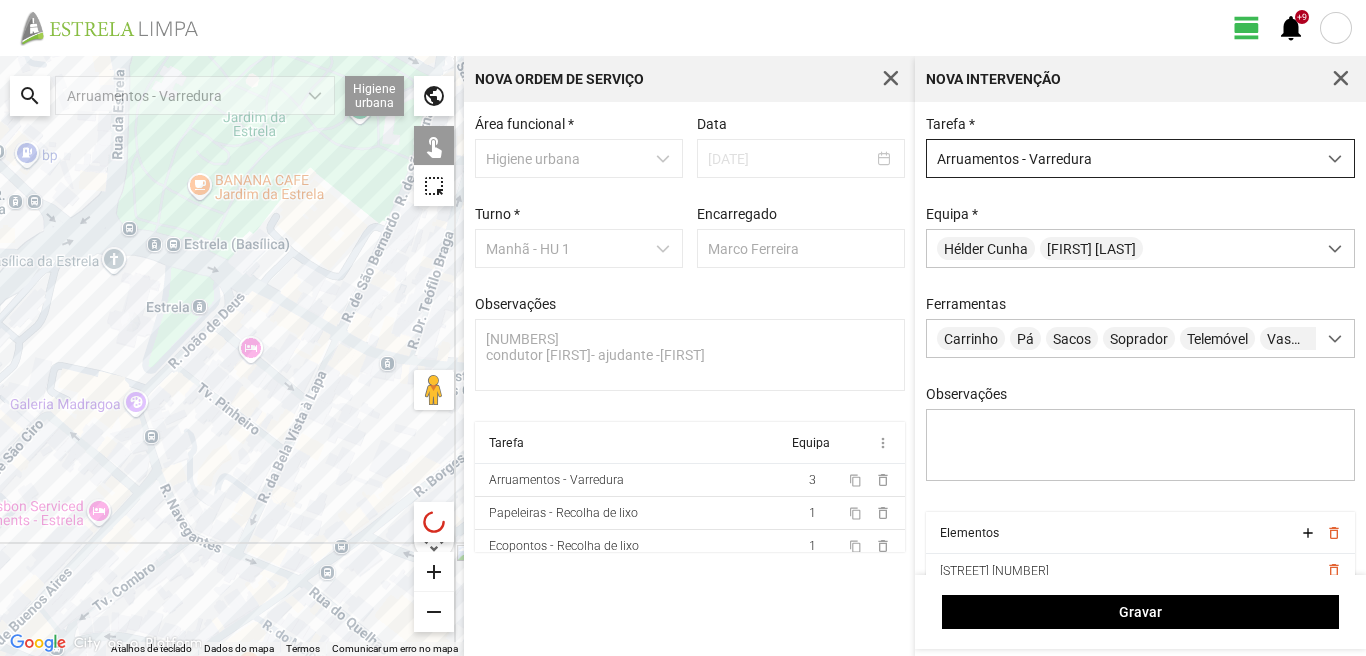 click 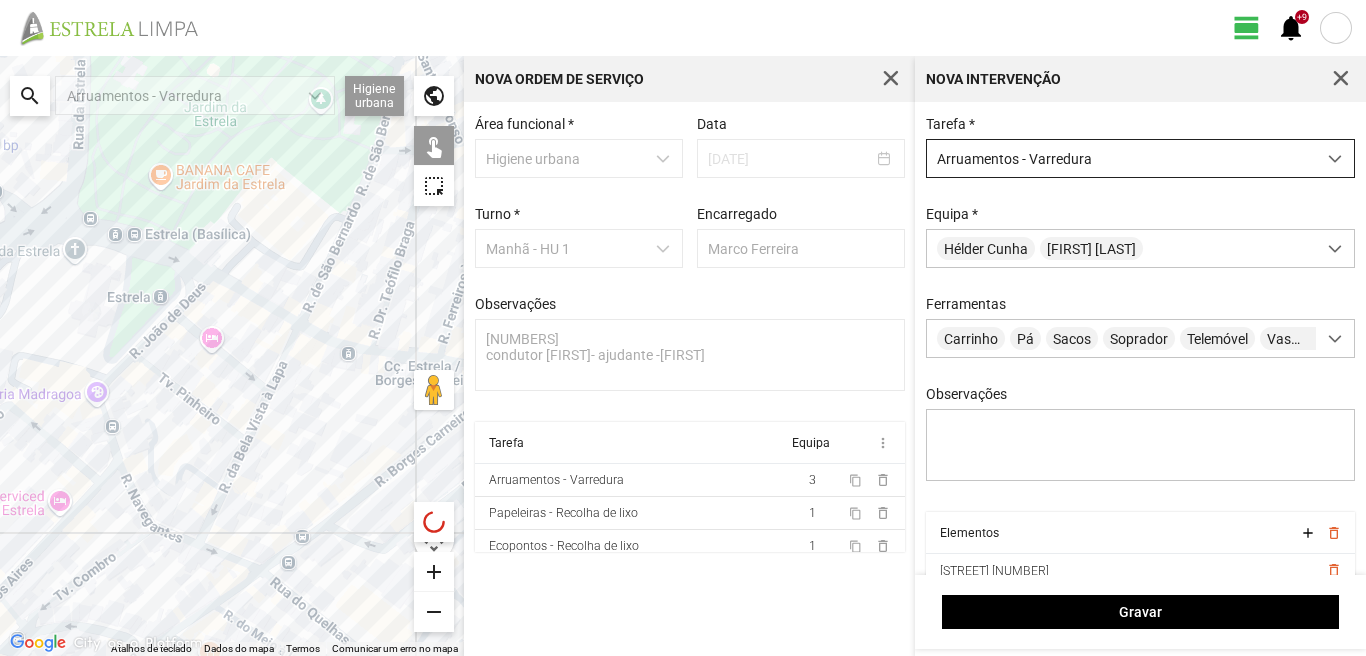 drag, startPoint x: 377, startPoint y: 365, endPoint x: 206, endPoint y: 318, distance: 177.34148 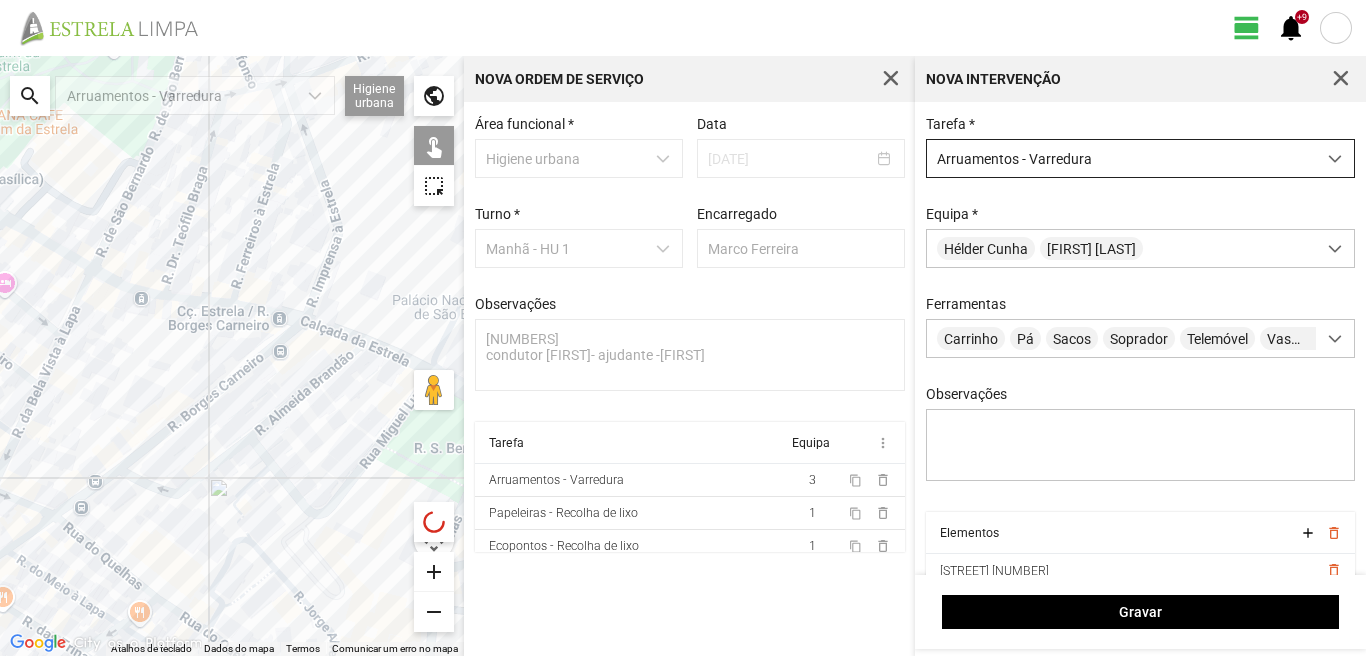click 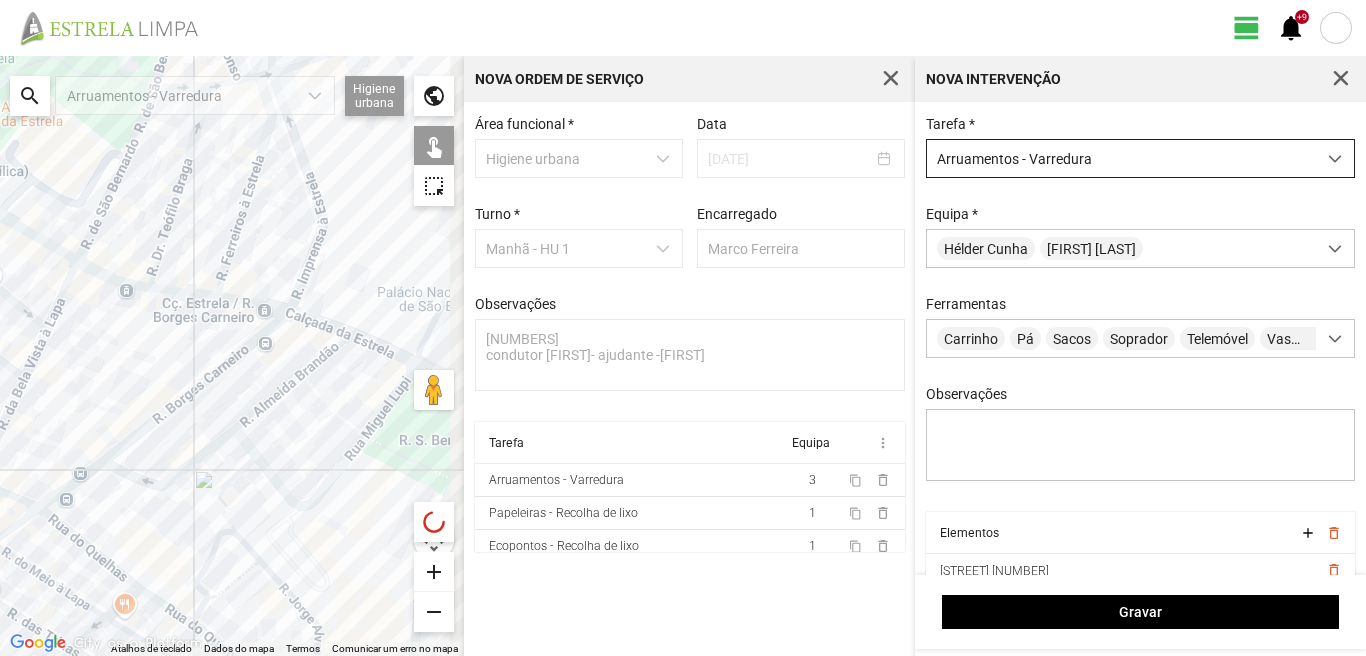 drag, startPoint x: 391, startPoint y: 355, endPoint x: 310, endPoint y: 318, distance: 89.050545 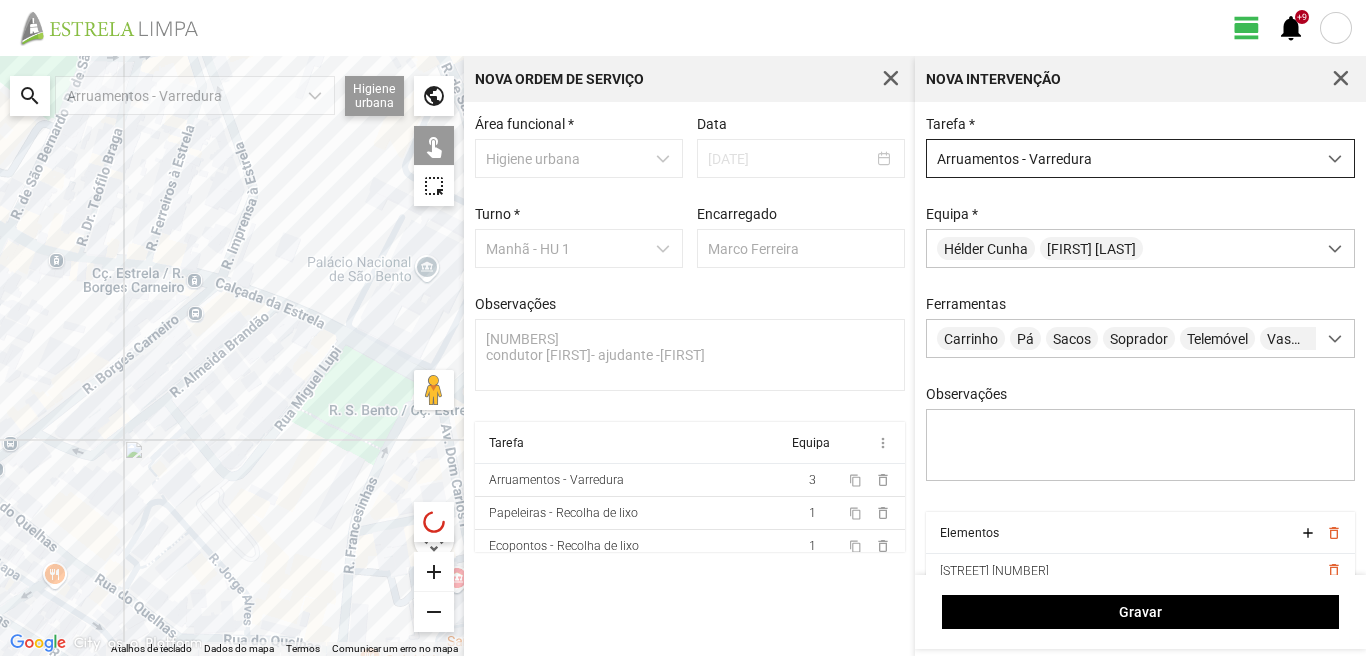 click 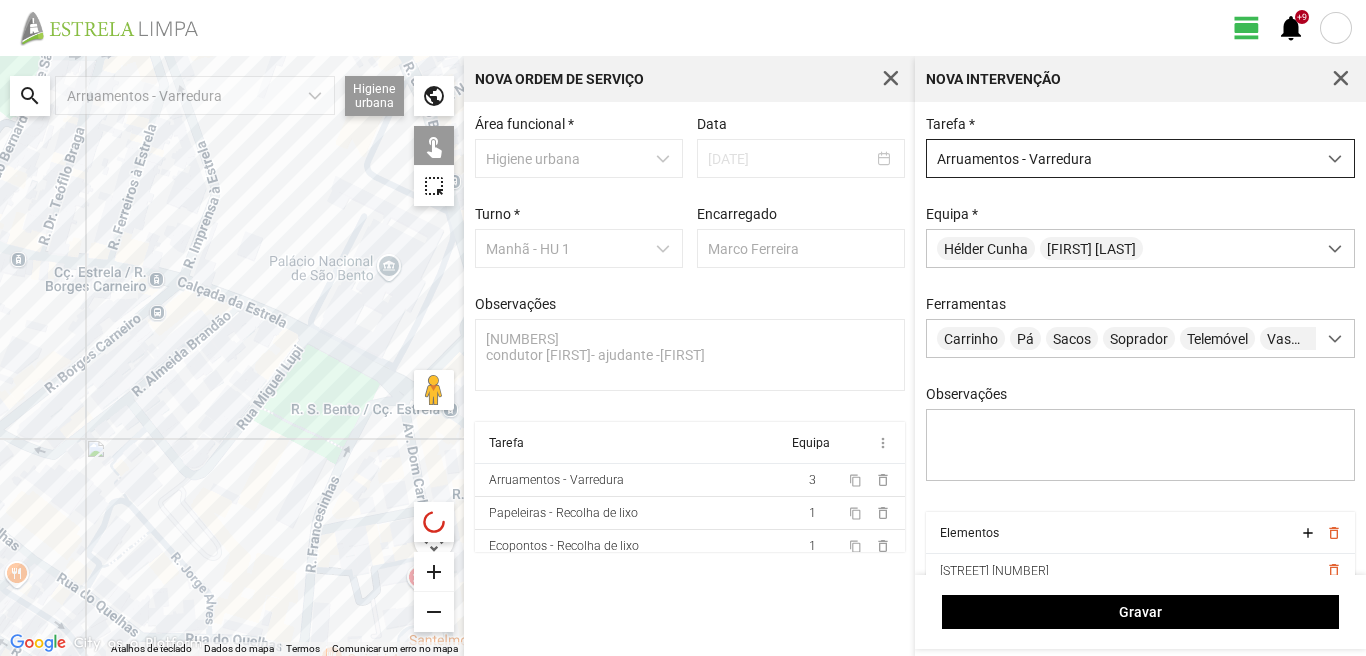 drag, startPoint x: 181, startPoint y: 322, endPoint x: 134, endPoint y: 321, distance: 47.010635 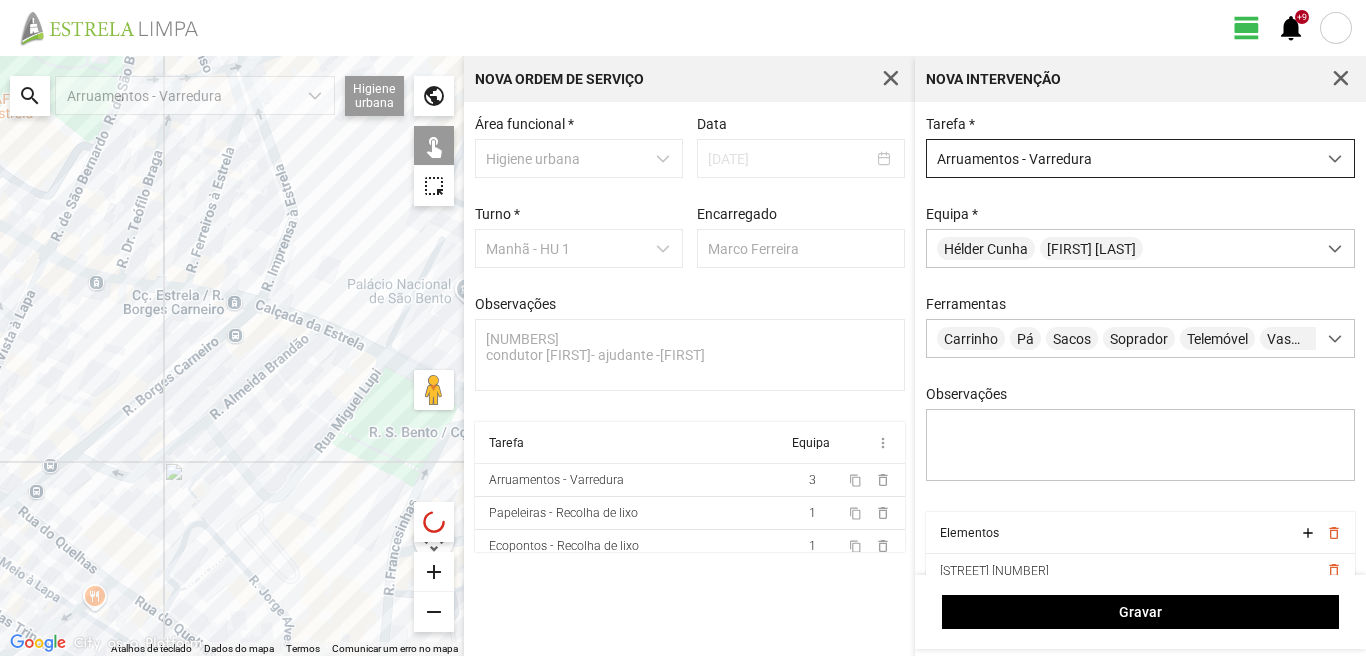 drag, startPoint x: 113, startPoint y: 332, endPoint x: 271, endPoint y: 374, distance: 163.487 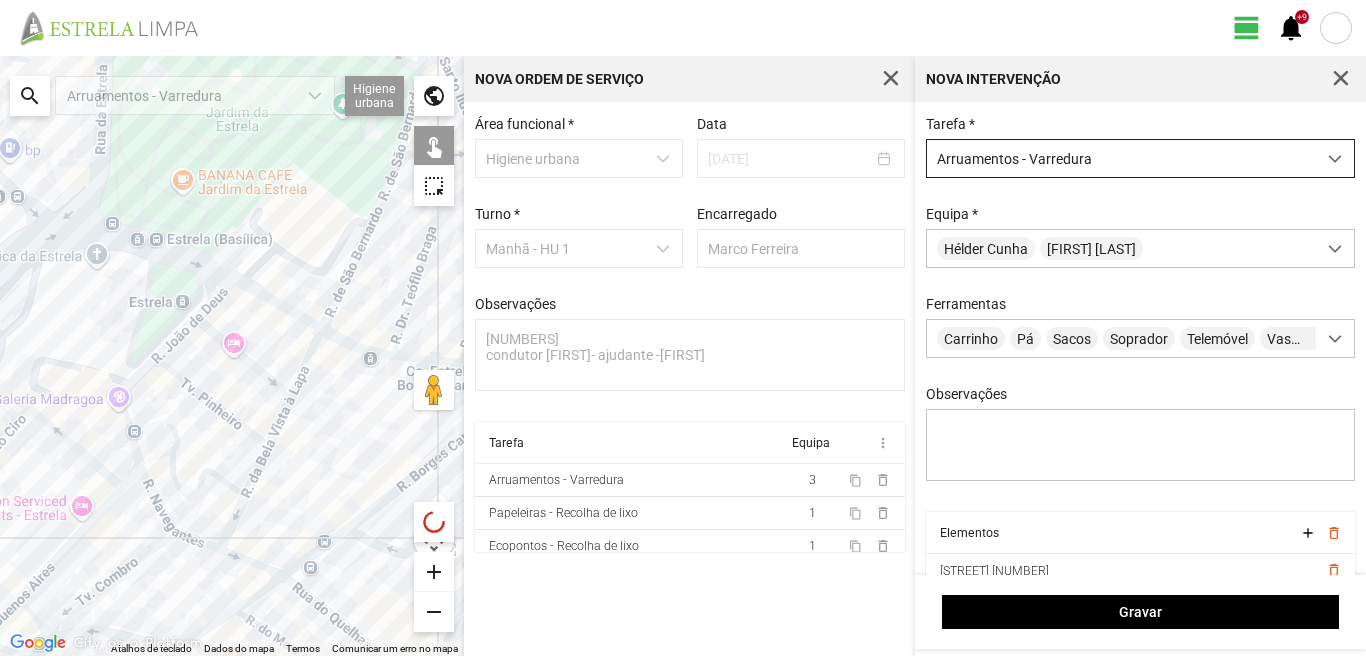 drag, startPoint x: 92, startPoint y: 286, endPoint x: 243, endPoint y: 356, distance: 166.43617 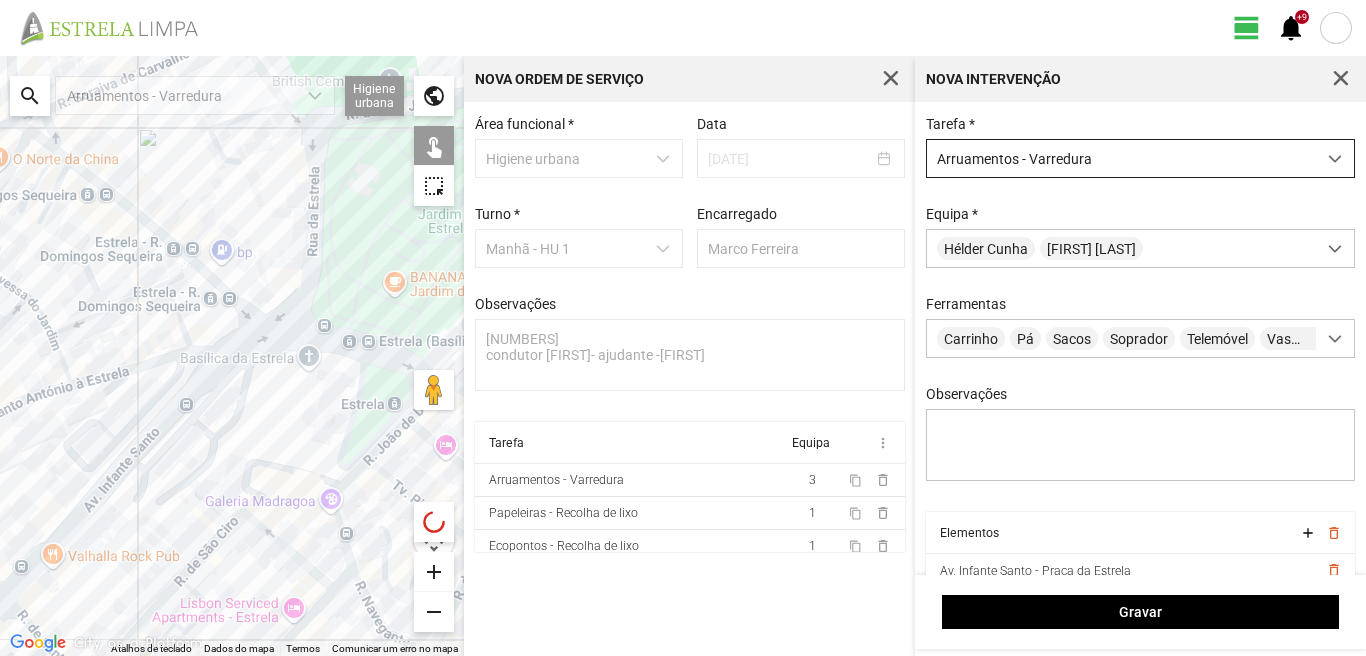 drag, startPoint x: 136, startPoint y: 237, endPoint x: 192, endPoint y: 270, distance: 65 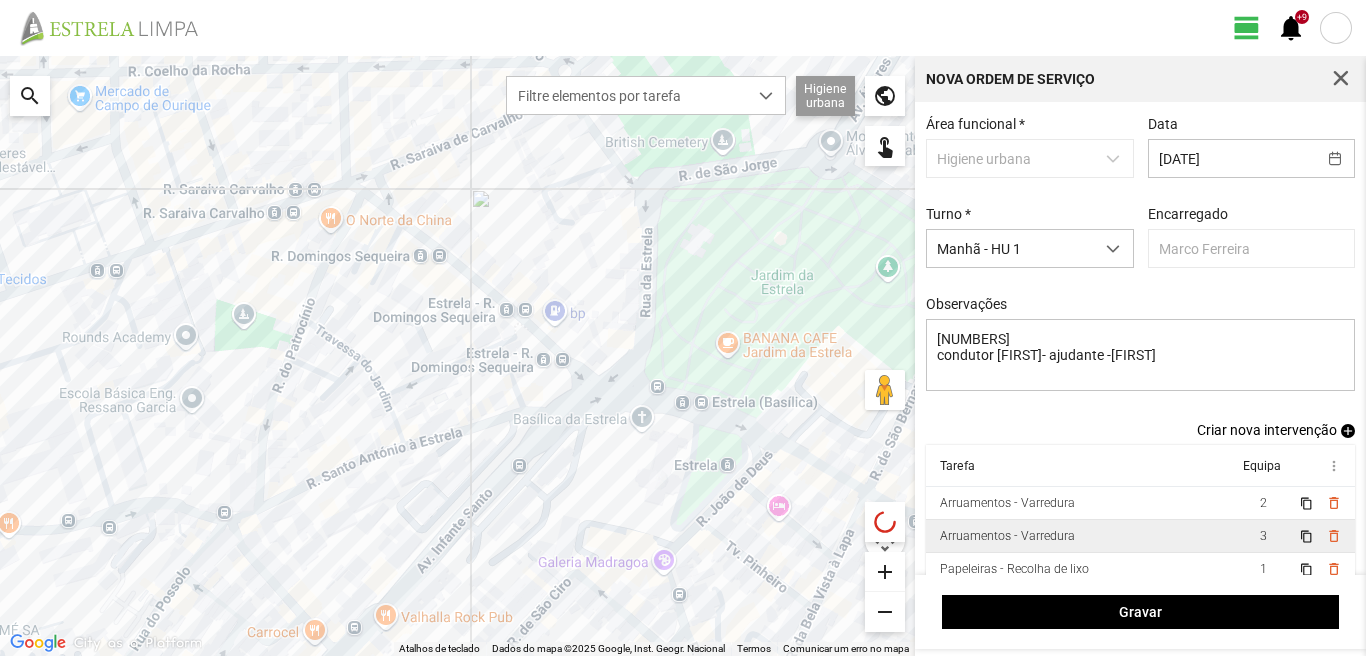 scroll, scrollTop: 44, scrollLeft: 0, axis: vertical 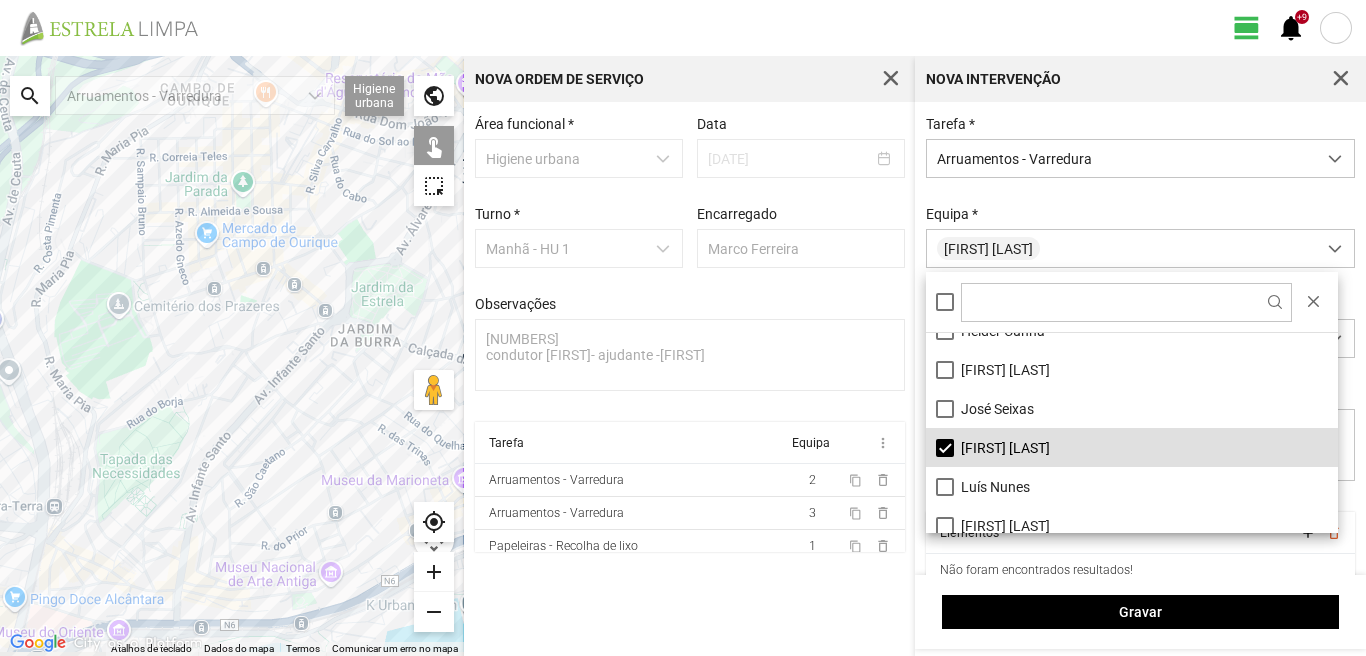 drag, startPoint x: 314, startPoint y: 437, endPoint x: 300, endPoint y: 386, distance: 52.886673 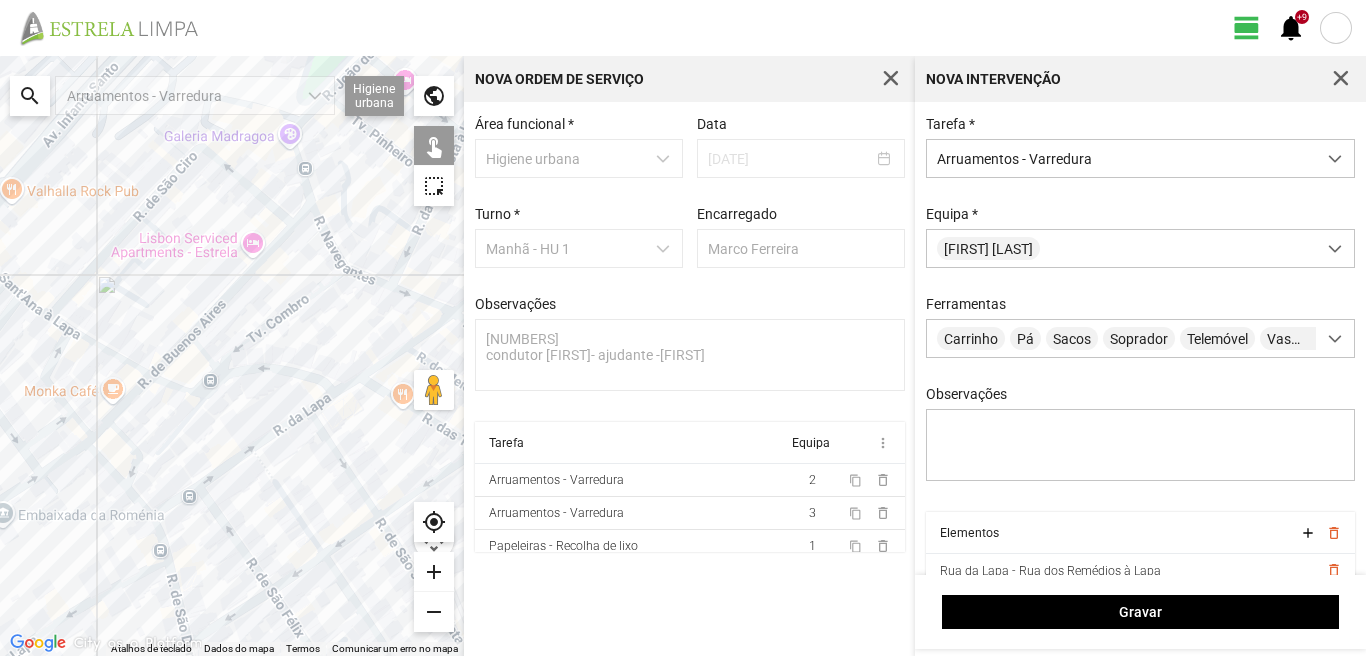 drag, startPoint x: 339, startPoint y: 408, endPoint x: 222, endPoint y: 461, distance: 128.44453 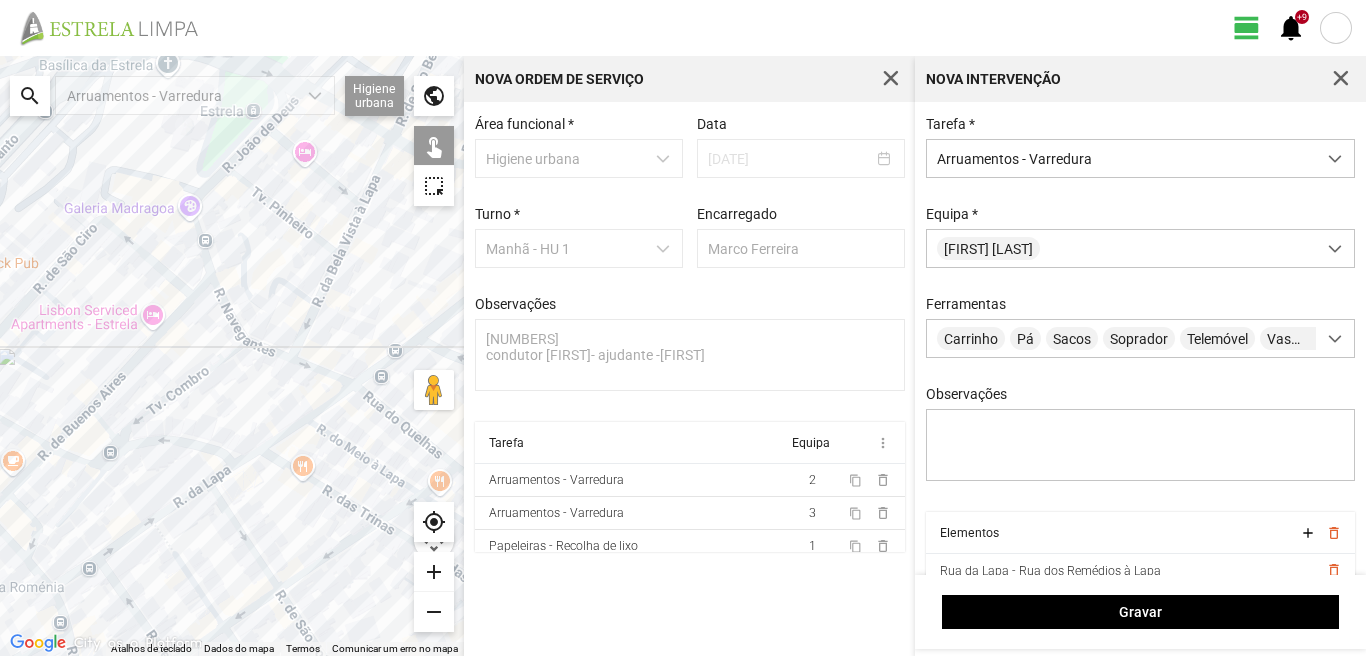 drag, startPoint x: 400, startPoint y: 339, endPoint x: 255, endPoint y: 427, distance: 169.61427 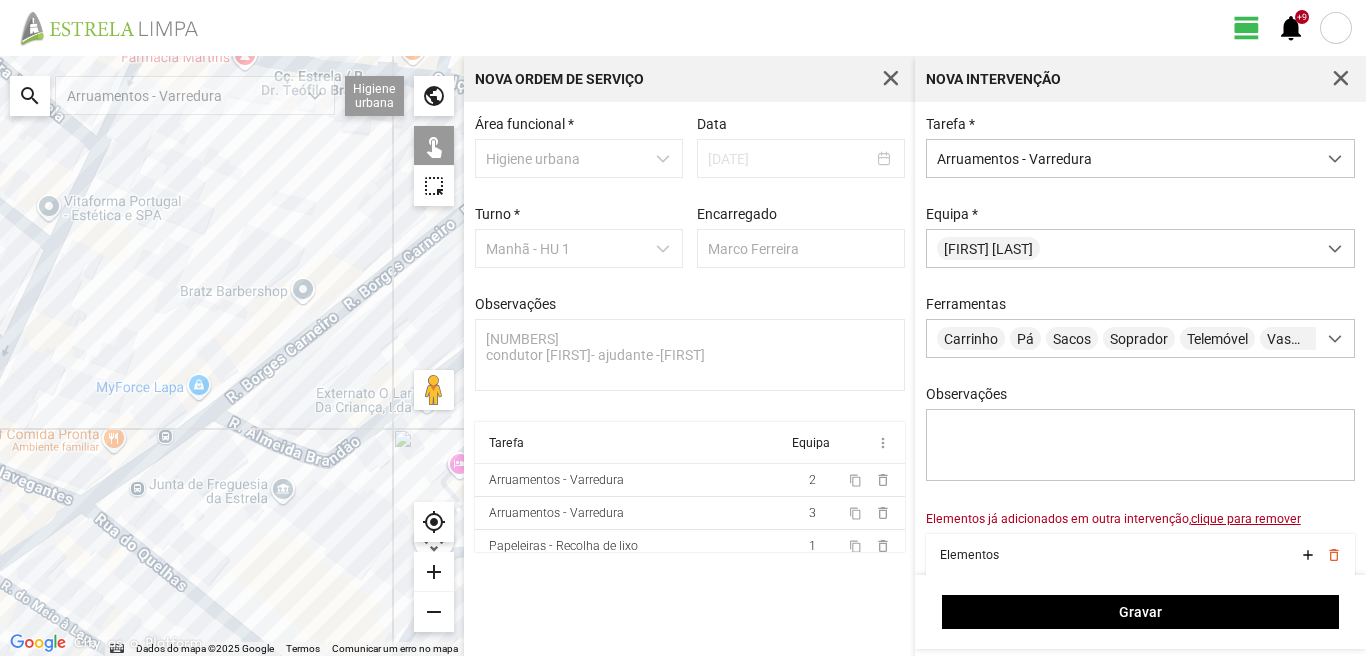 drag, startPoint x: 344, startPoint y: 388, endPoint x: 251, endPoint y: 420, distance: 98.35141 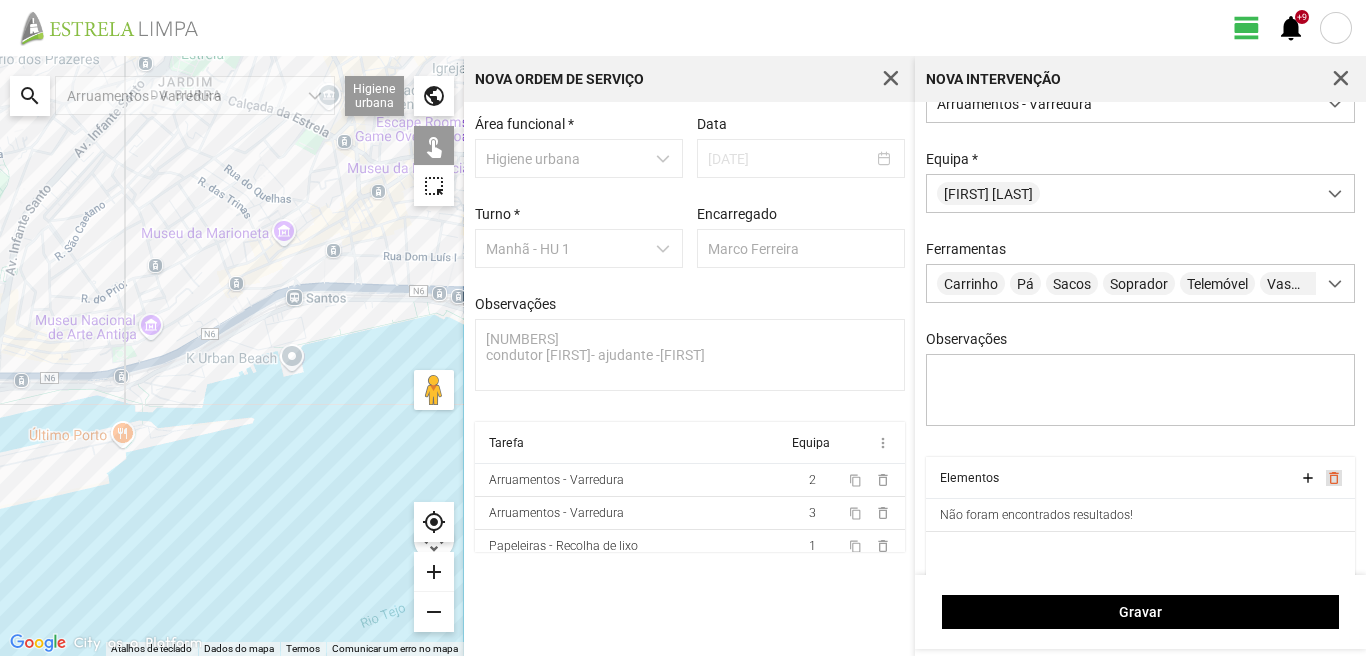 scroll, scrollTop: 85, scrollLeft: 0, axis: vertical 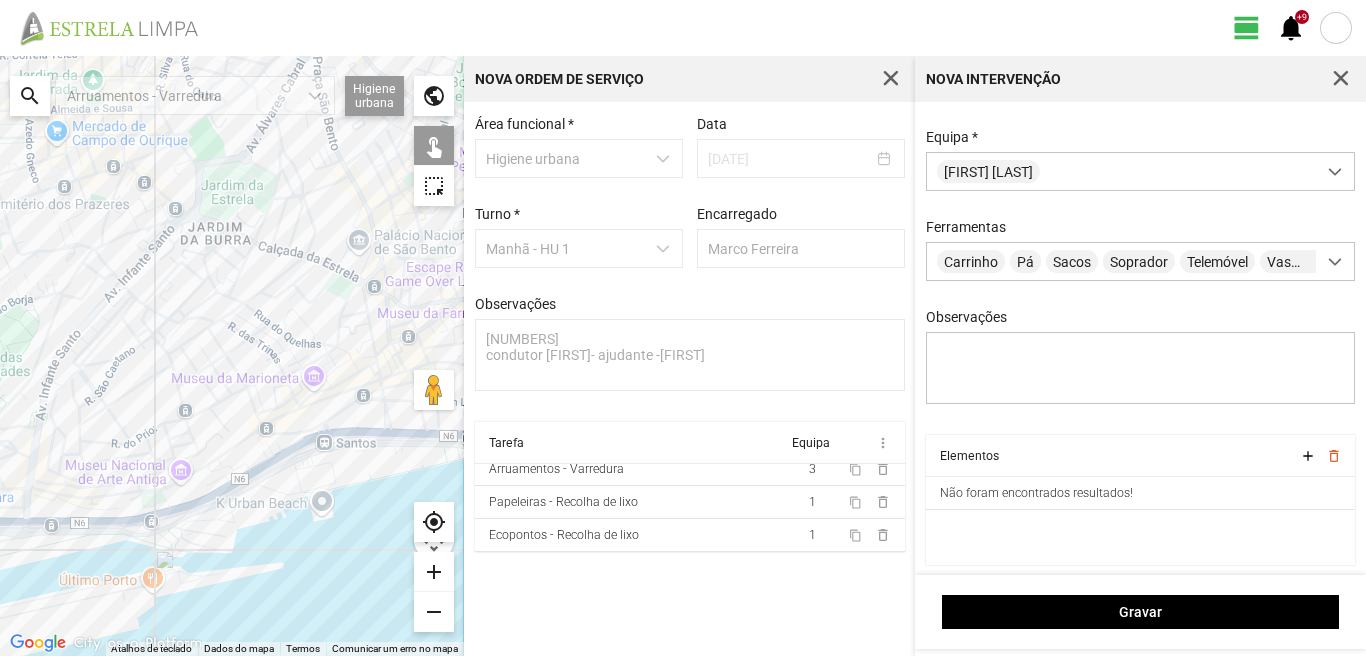 drag, startPoint x: 276, startPoint y: 404, endPoint x: 304, endPoint y: 531, distance: 130.04999 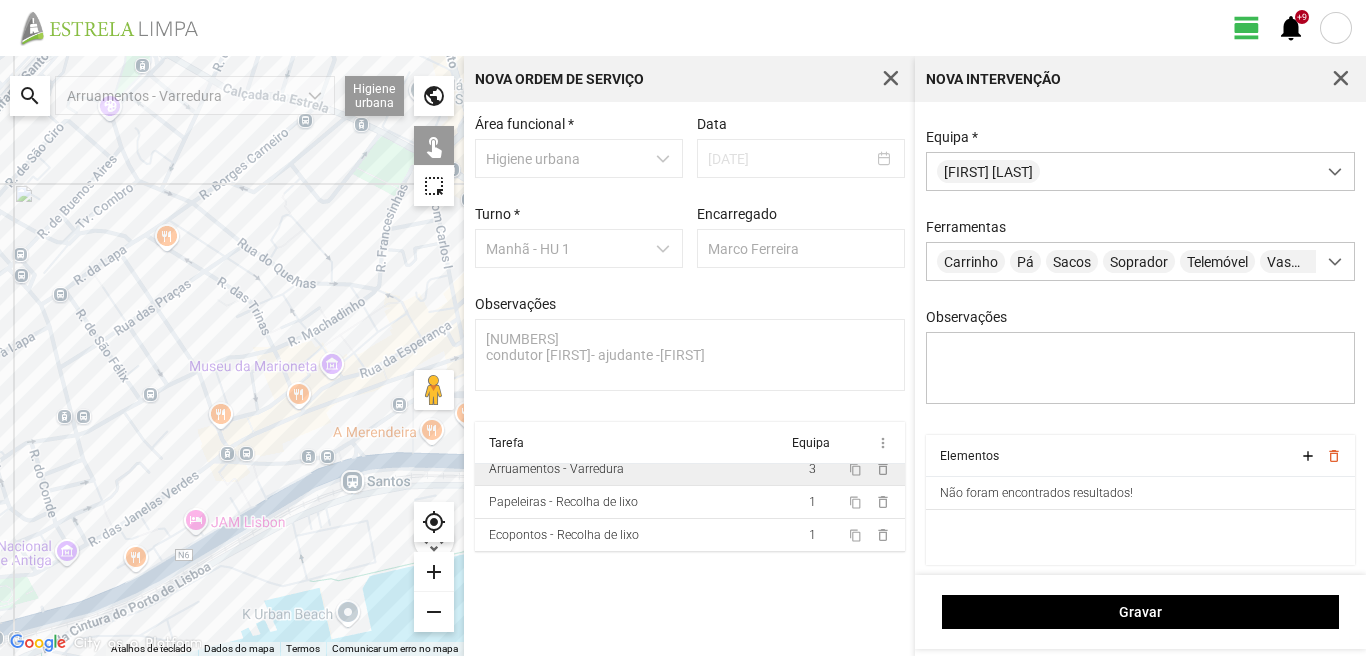 scroll, scrollTop: 0, scrollLeft: 0, axis: both 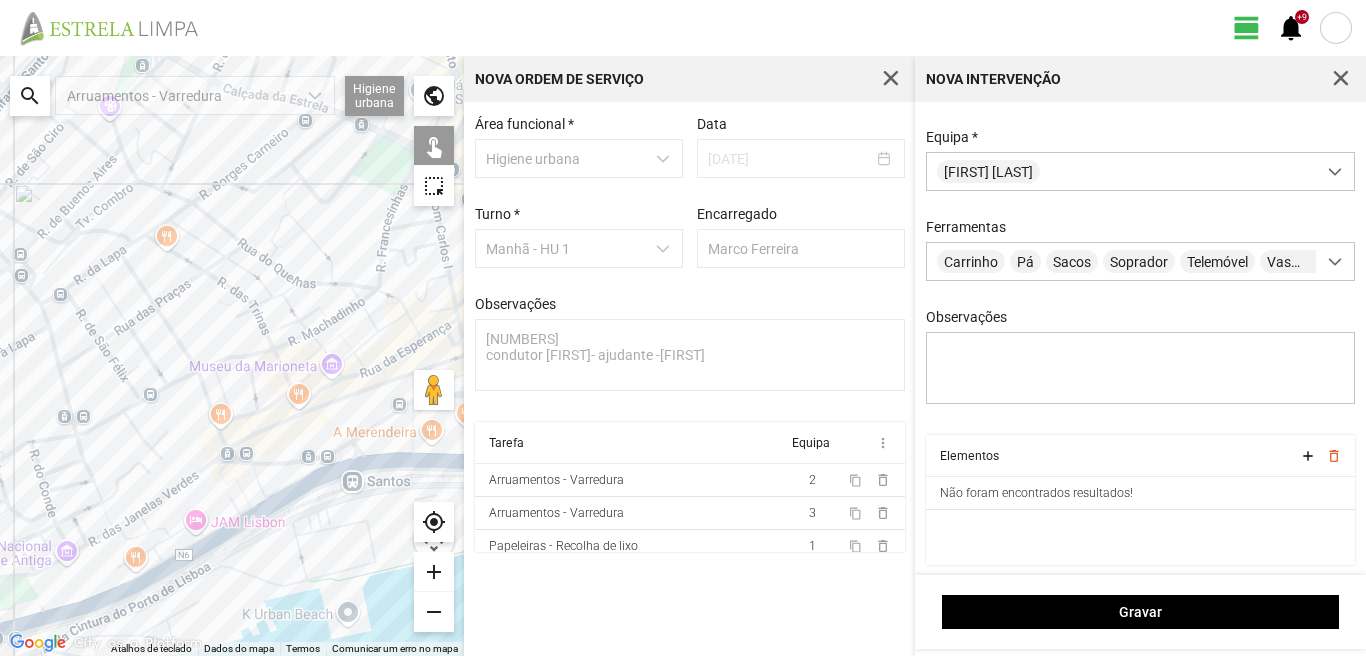 click 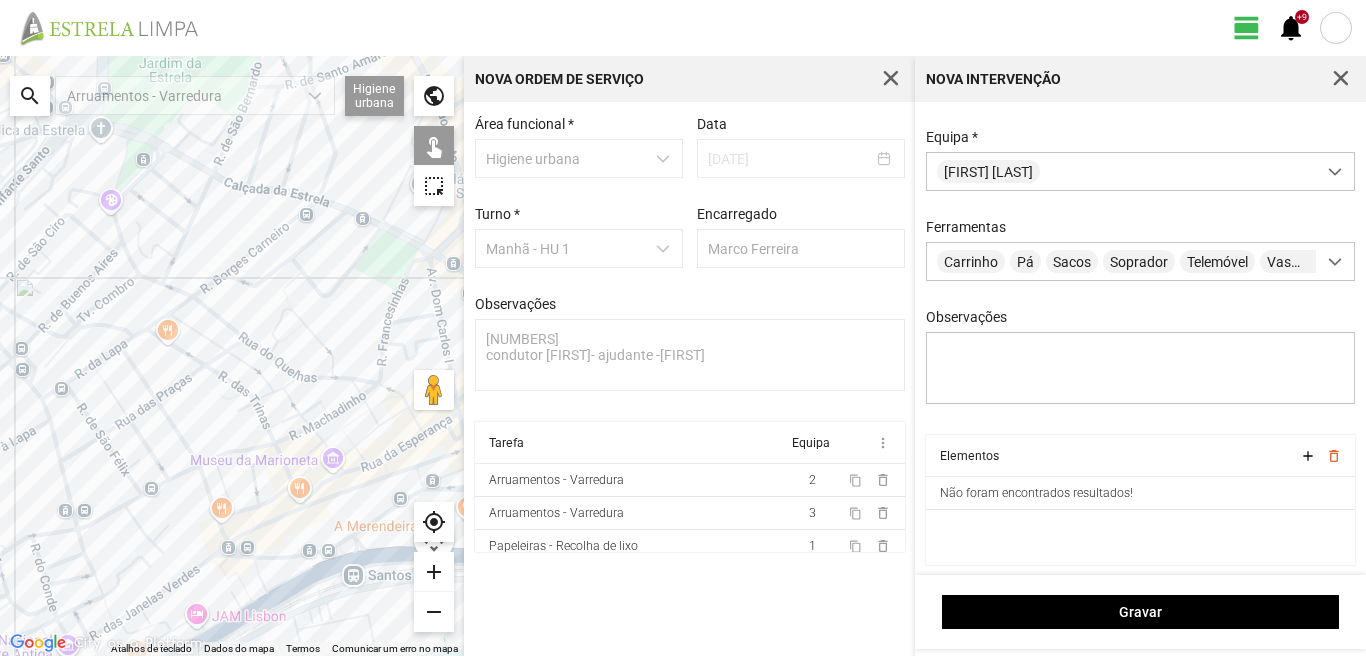 drag, startPoint x: 0, startPoint y: 201, endPoint x: 268, endPoint y: 469, distance: 379.00925 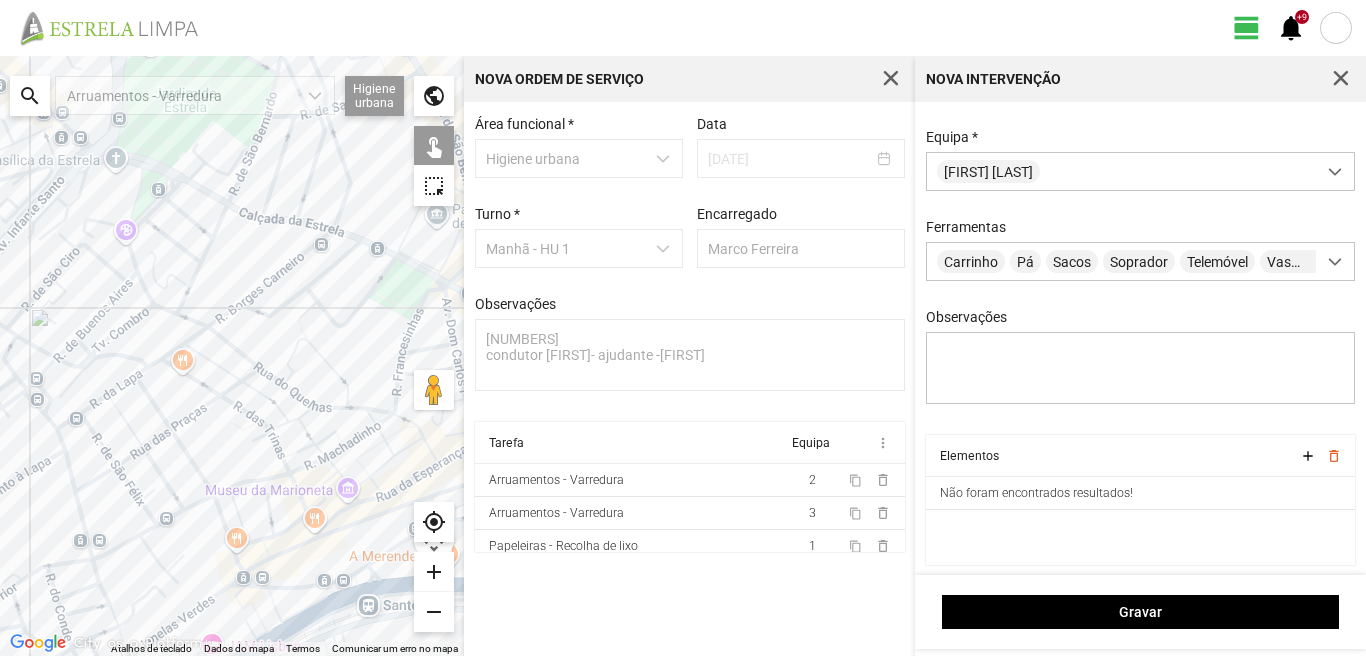 click 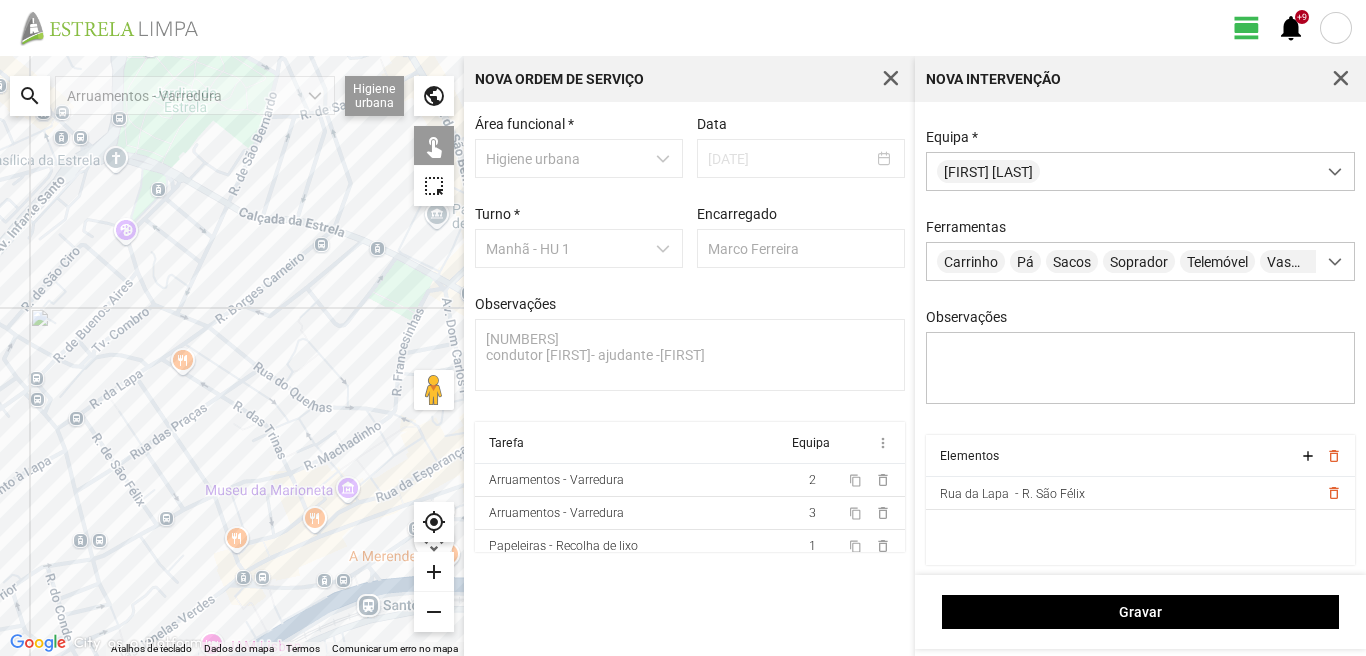 click 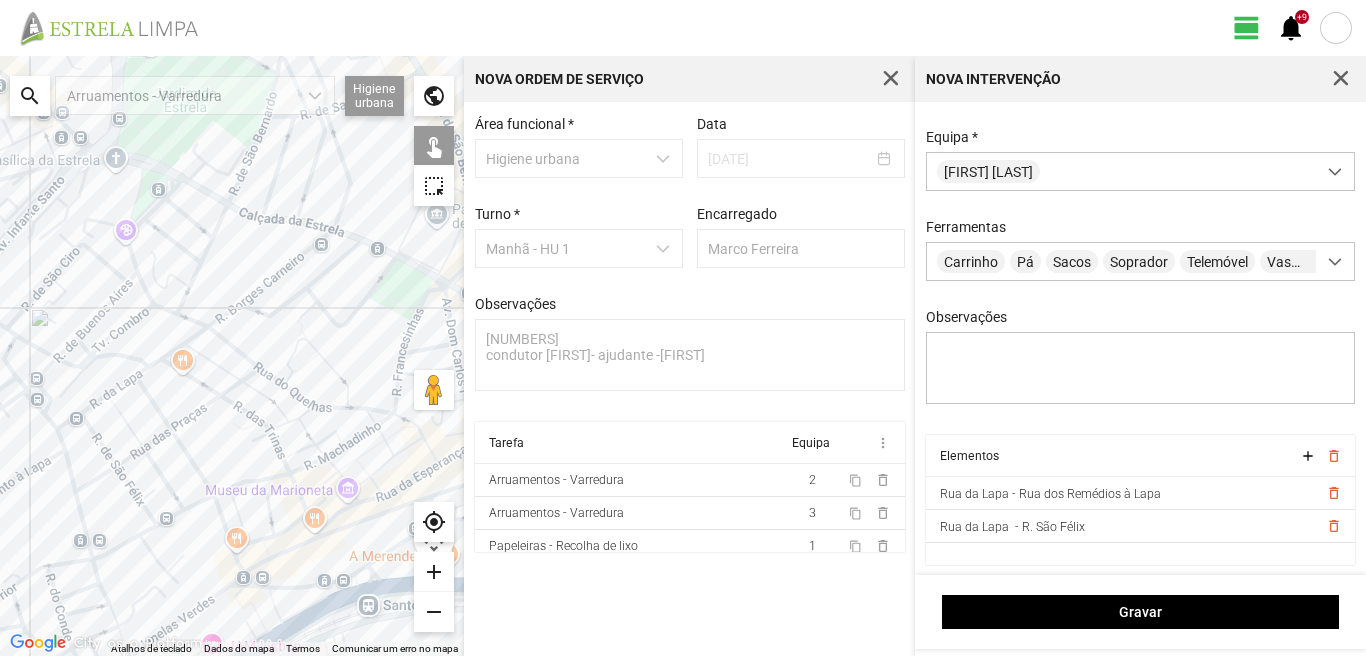click 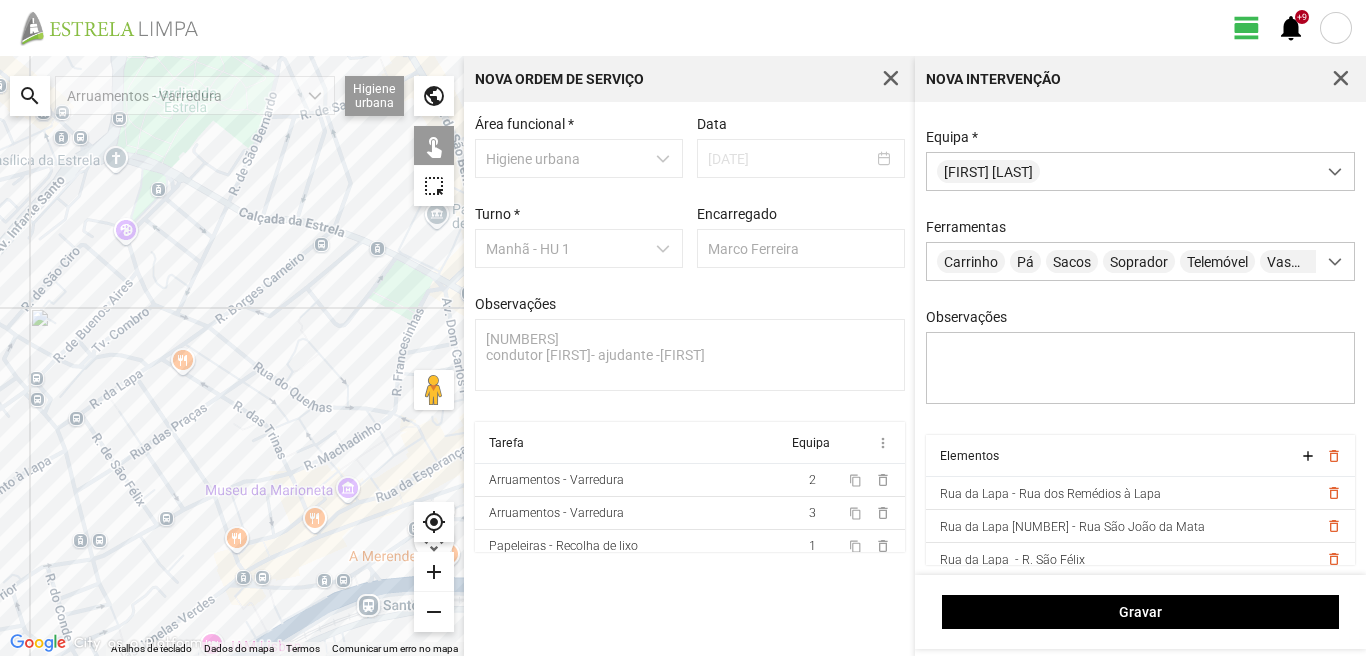 click 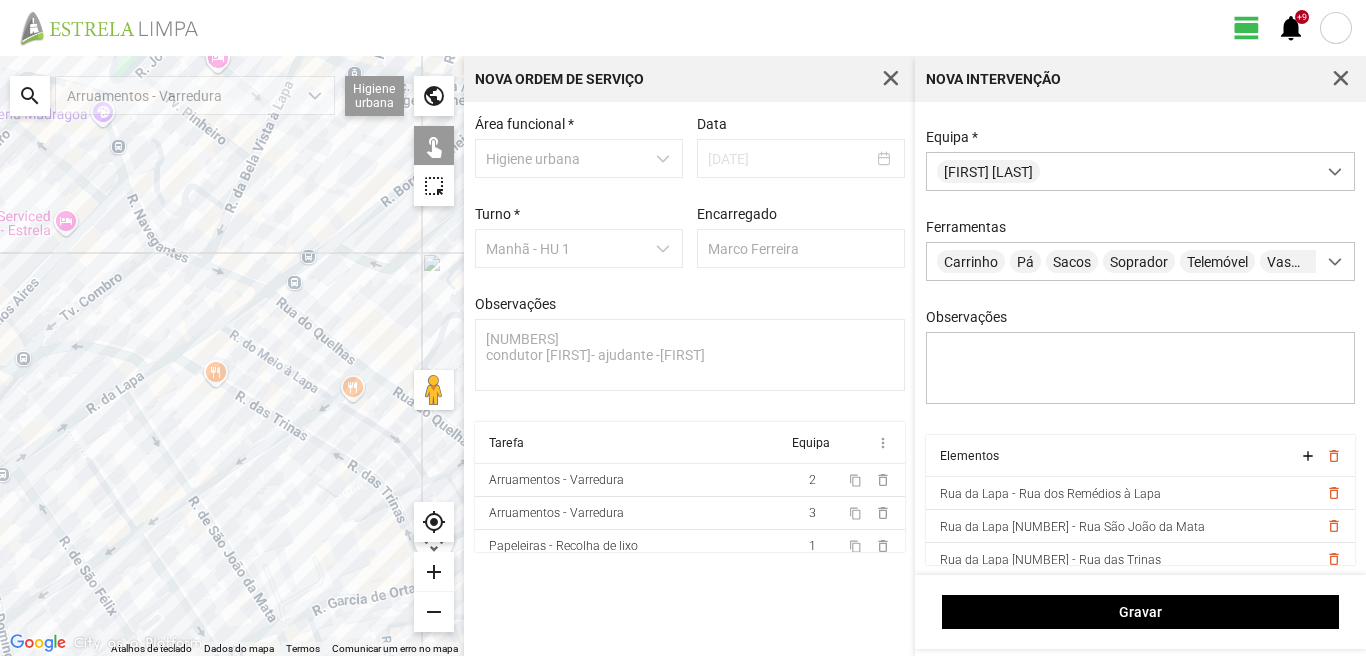 click 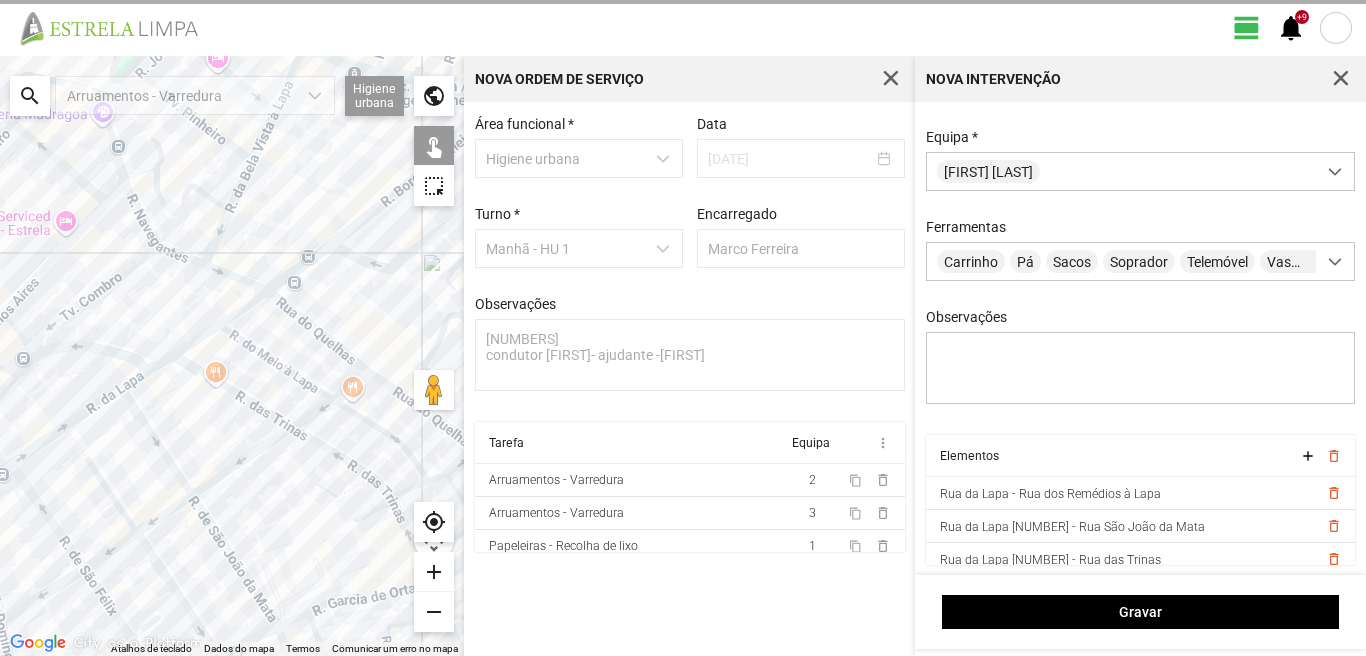 click 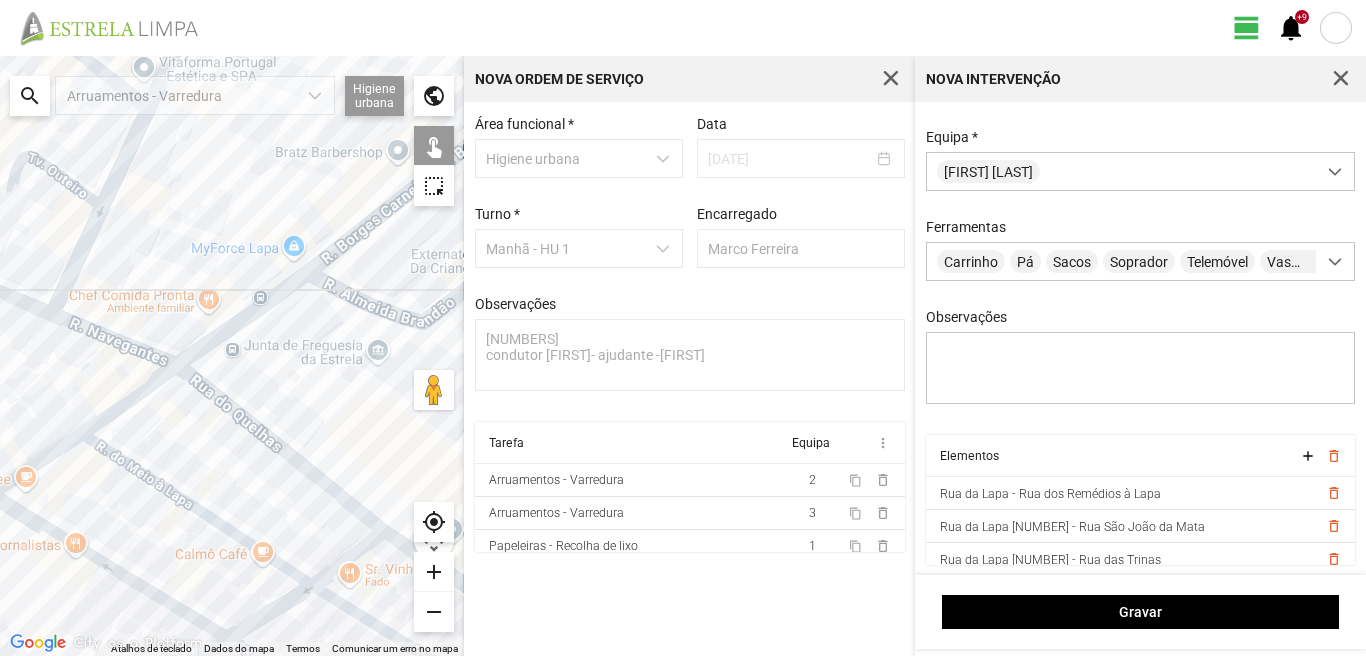 drag, startPoint x: 295, startPoint y: 270, endPoint x: 125, endPoint y: 381, distance: 203.02956 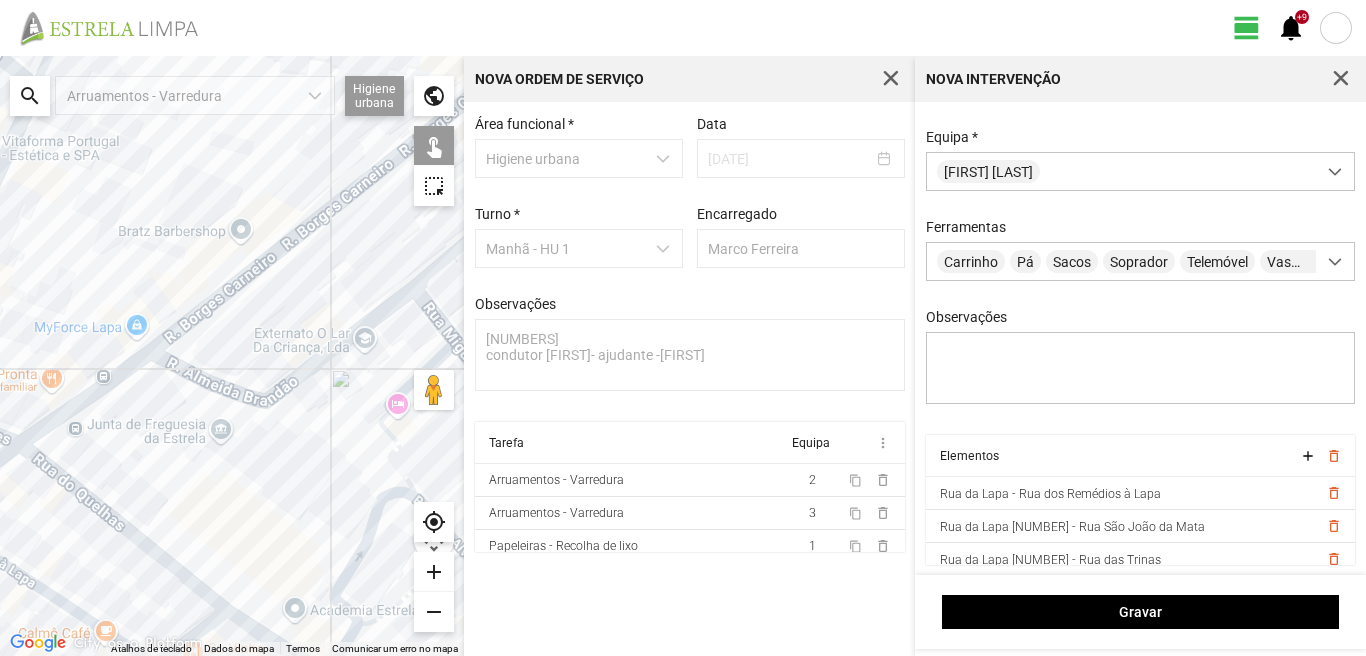 click 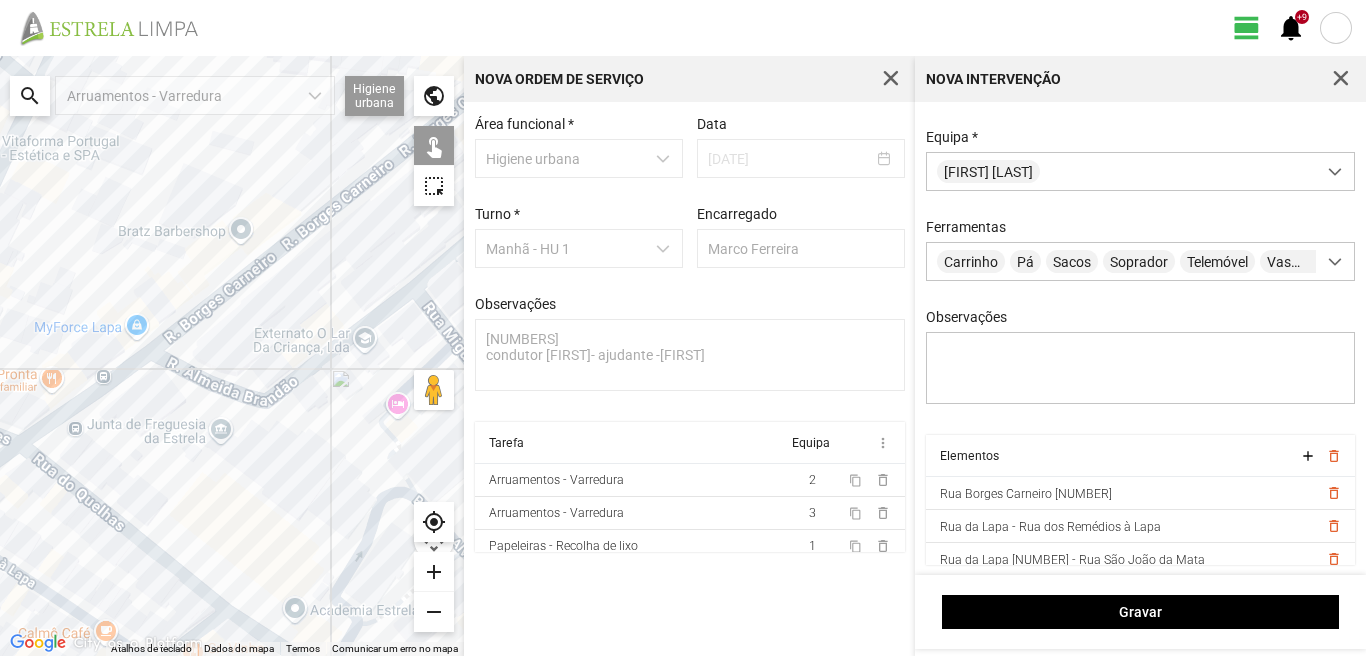 click 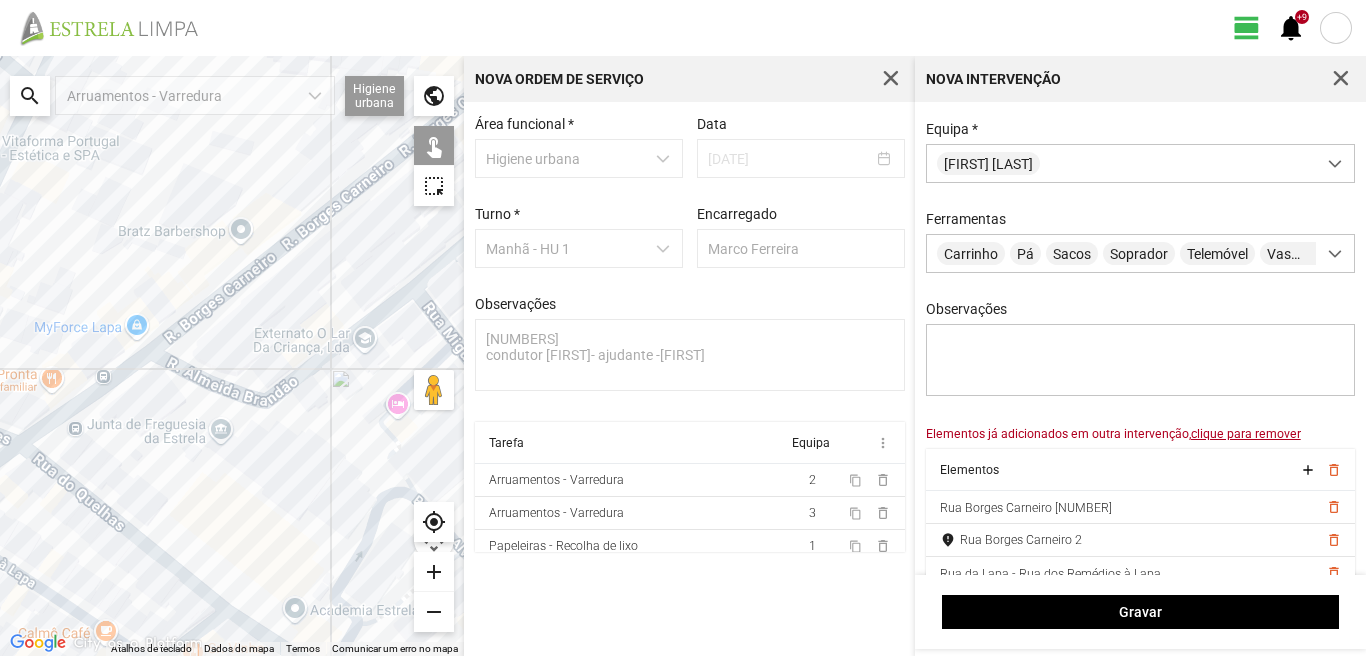 click 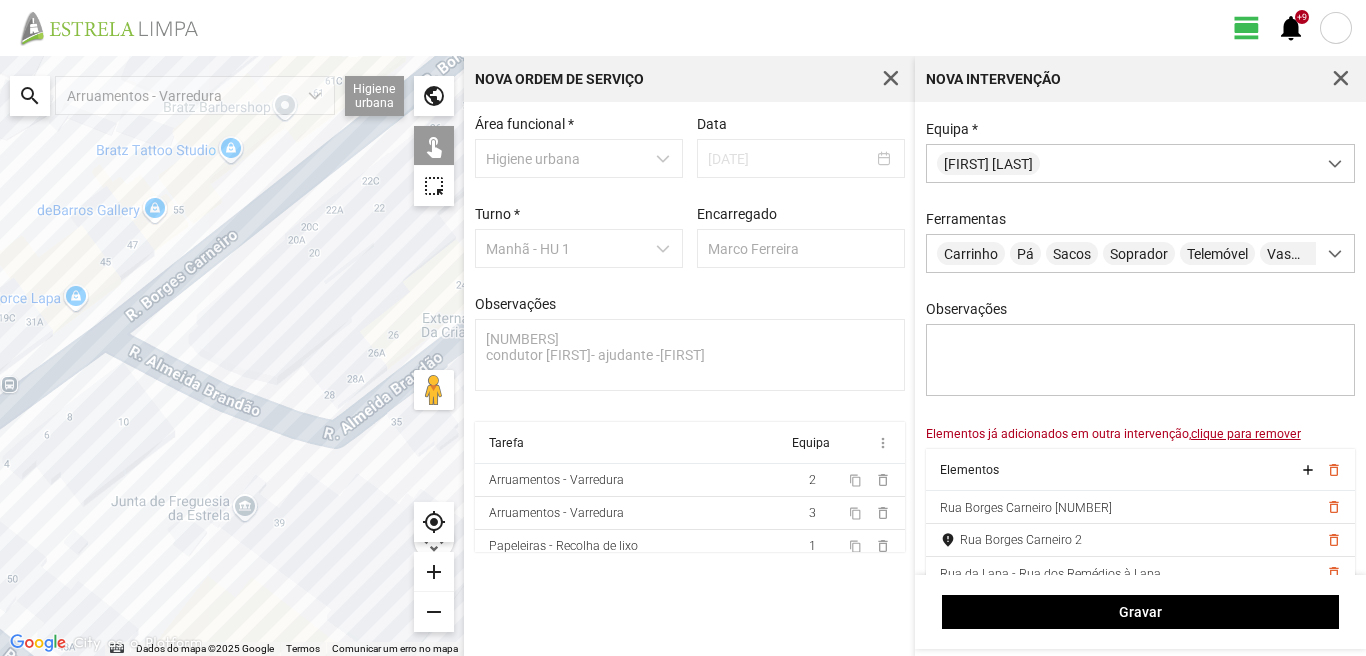 click 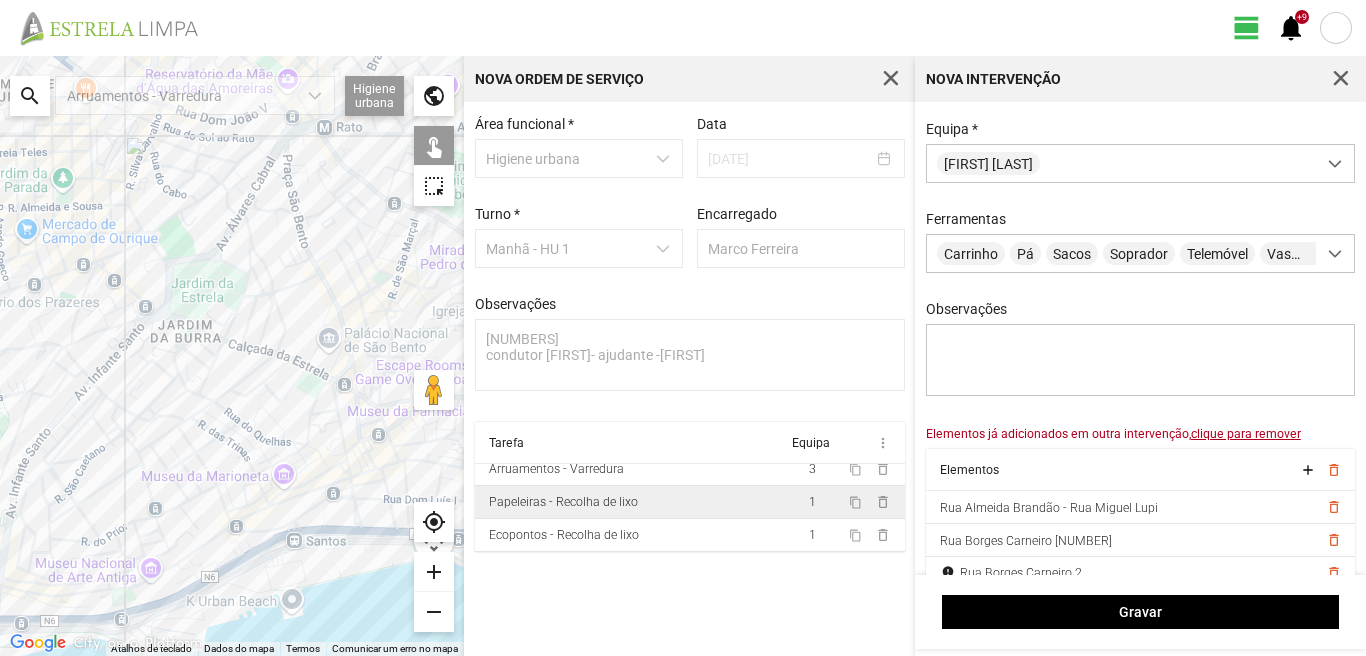 scroll, scrollTop: 0, scrollLeft: 0, axis: both 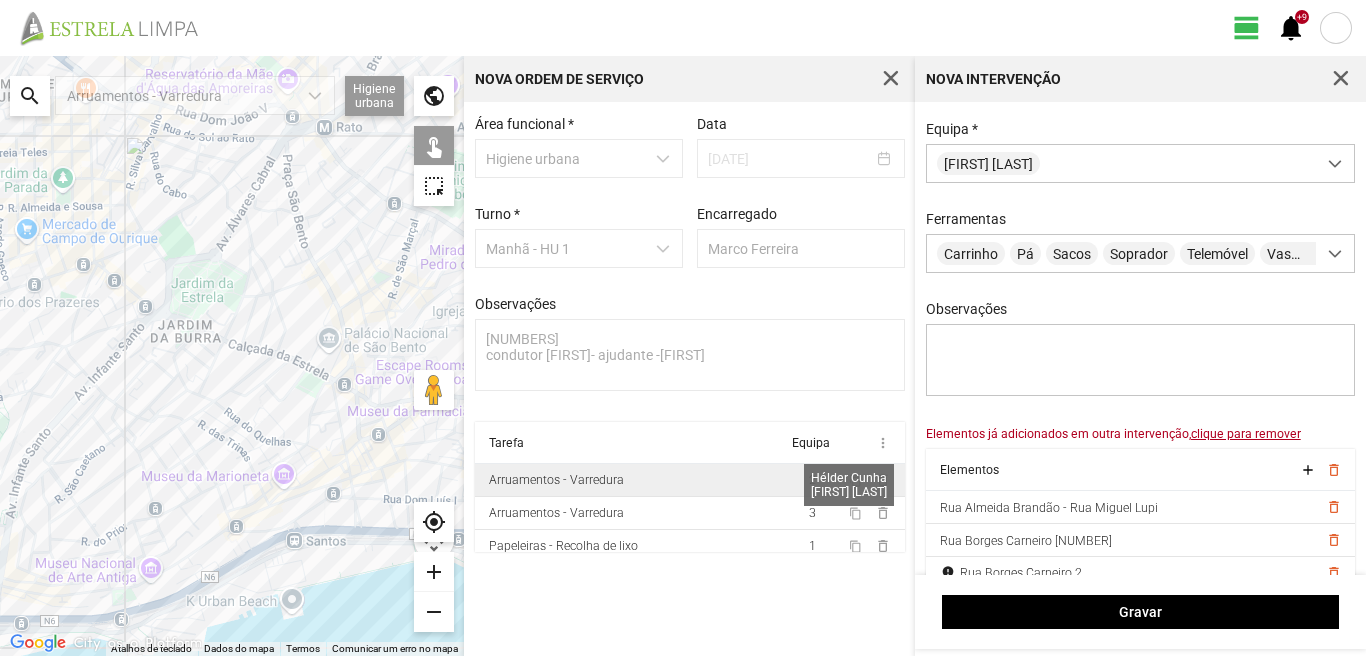 click on "2" at bounding box center [812, 480] 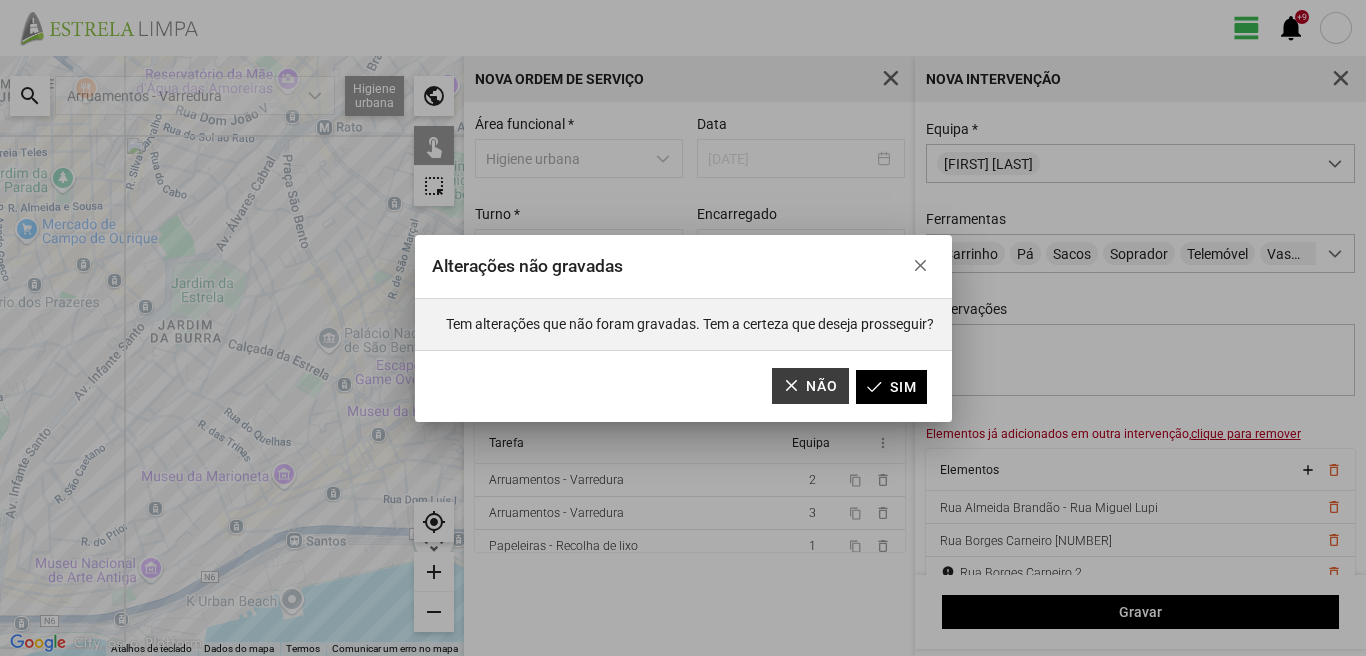 click on "Não" 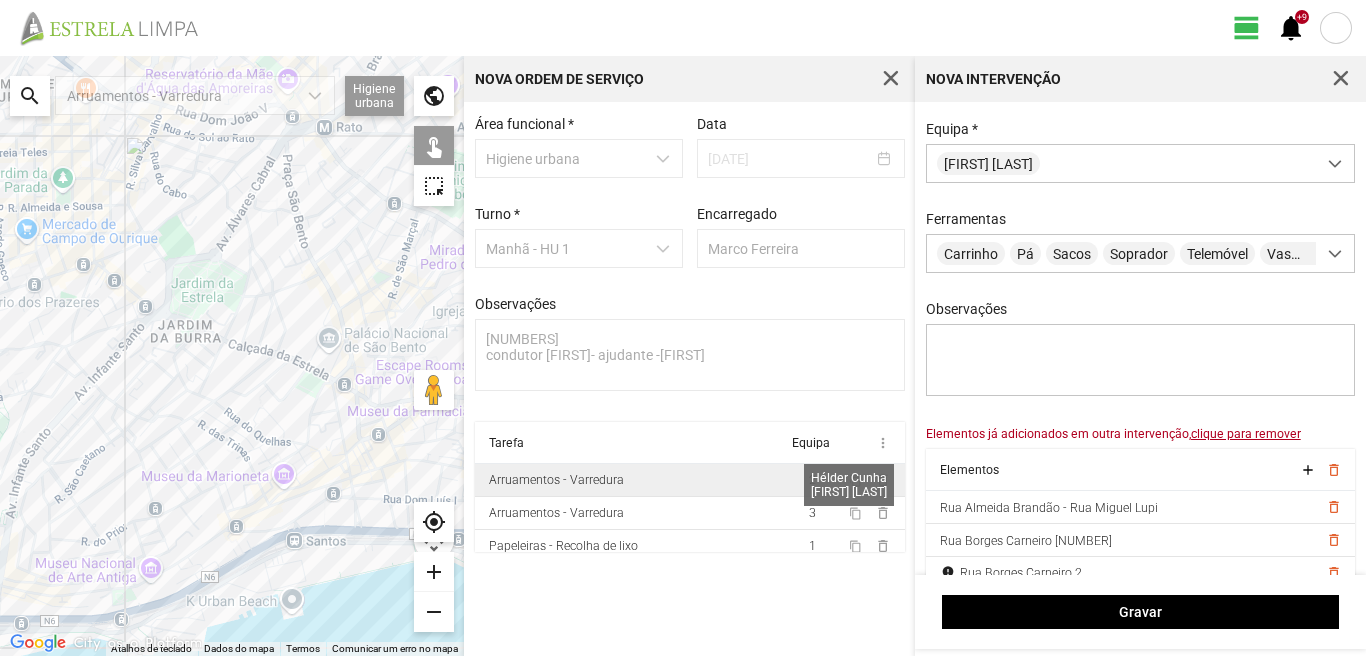 click on "2" at bounding box center [812, 480] 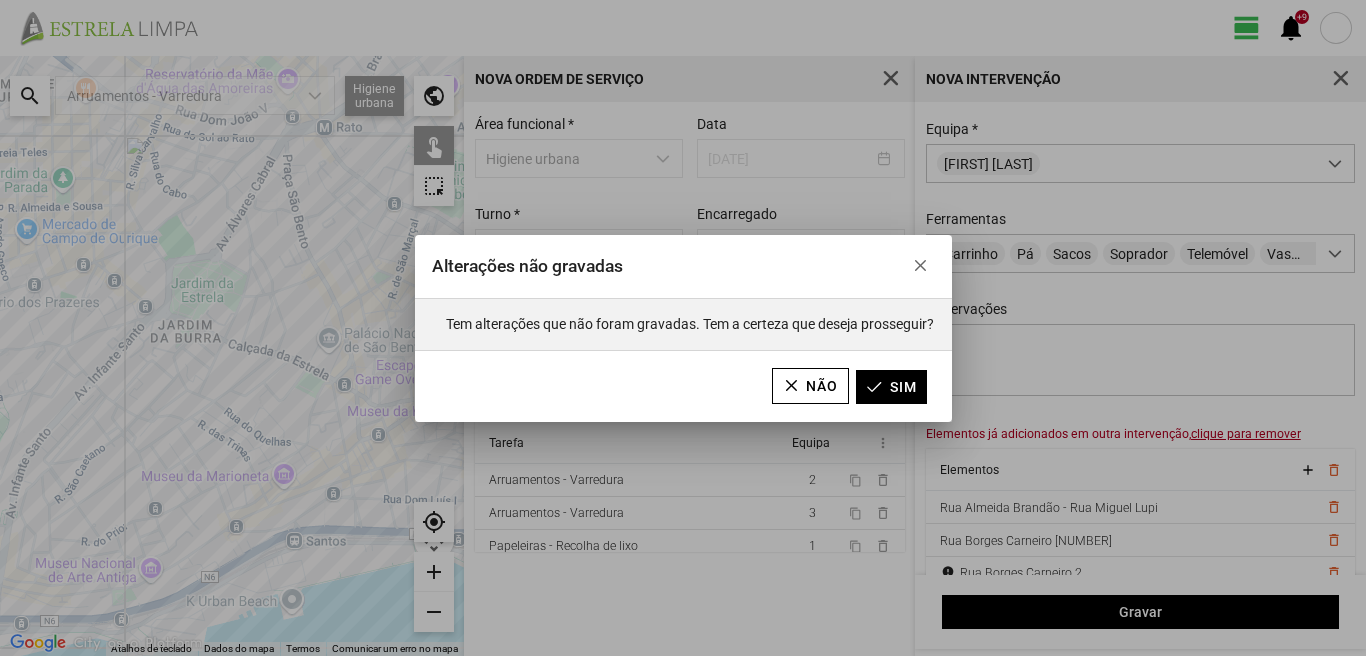click on "Alterações não gravadas Tem alterações que não foram gravadas. Tem a certeza que deseja prosseguir? Não Sim" 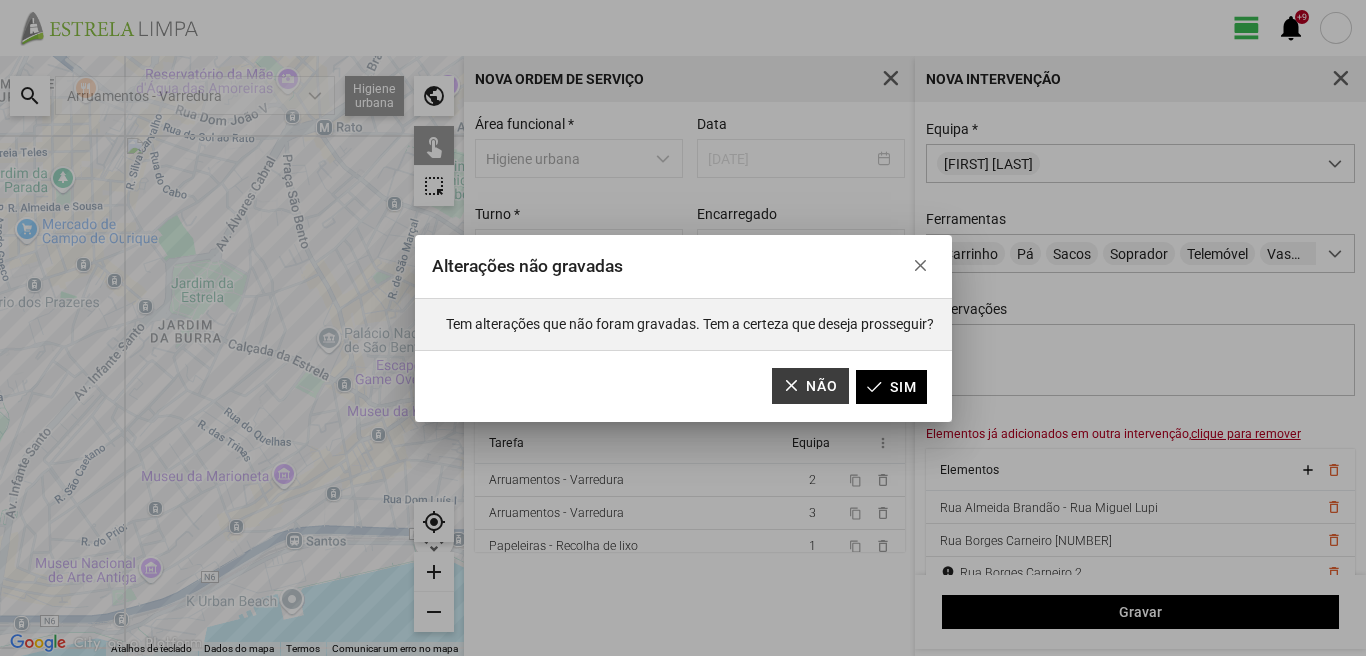 click on "Não" 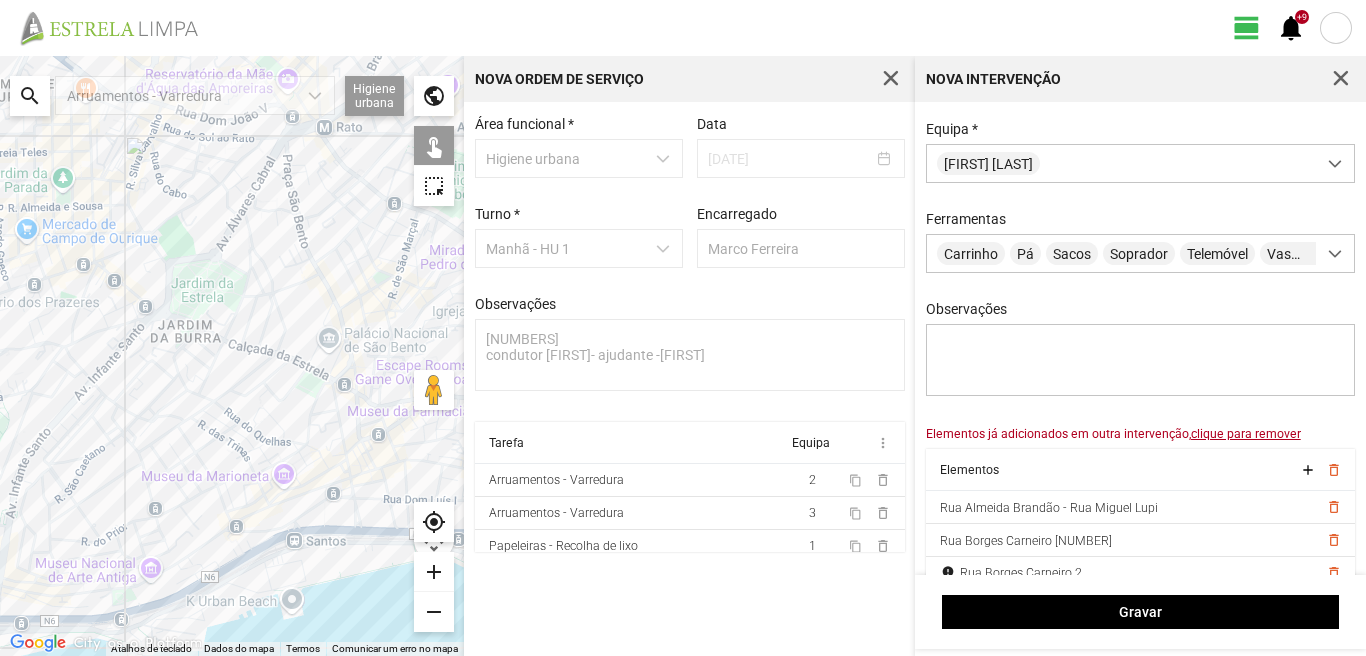 click 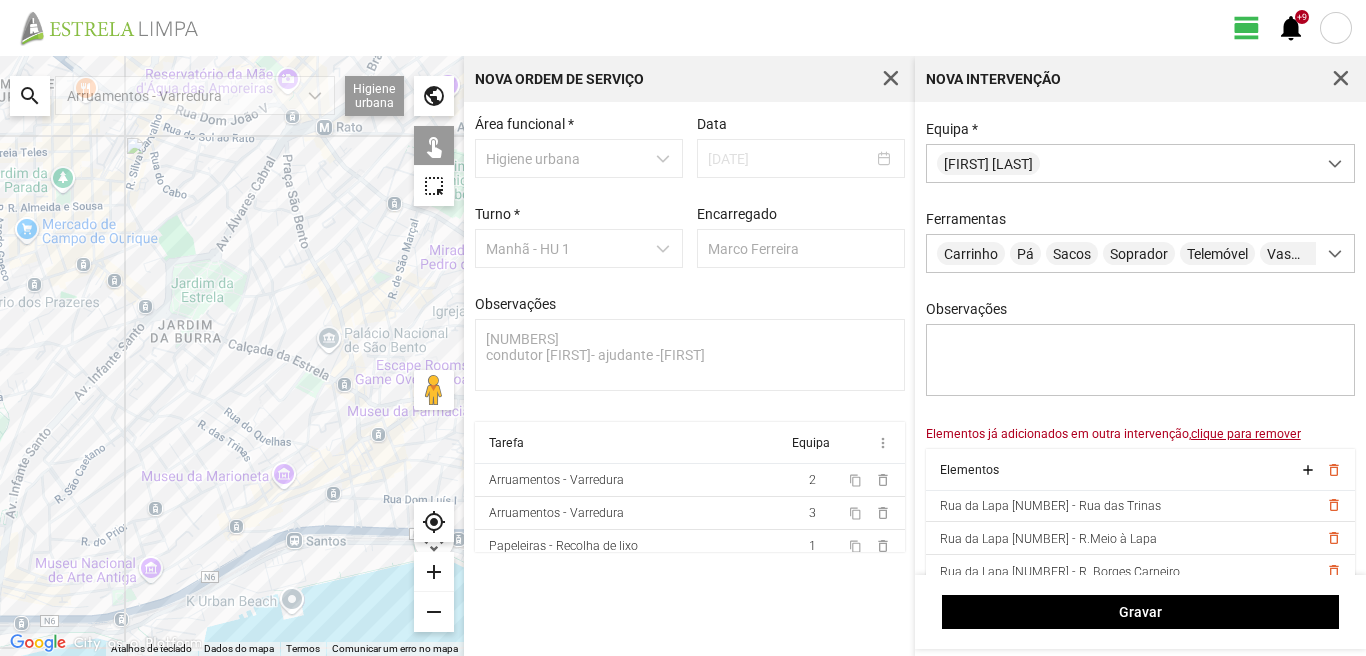 scroll, scrollTop: 0, scrollLeft: 0, axis: both 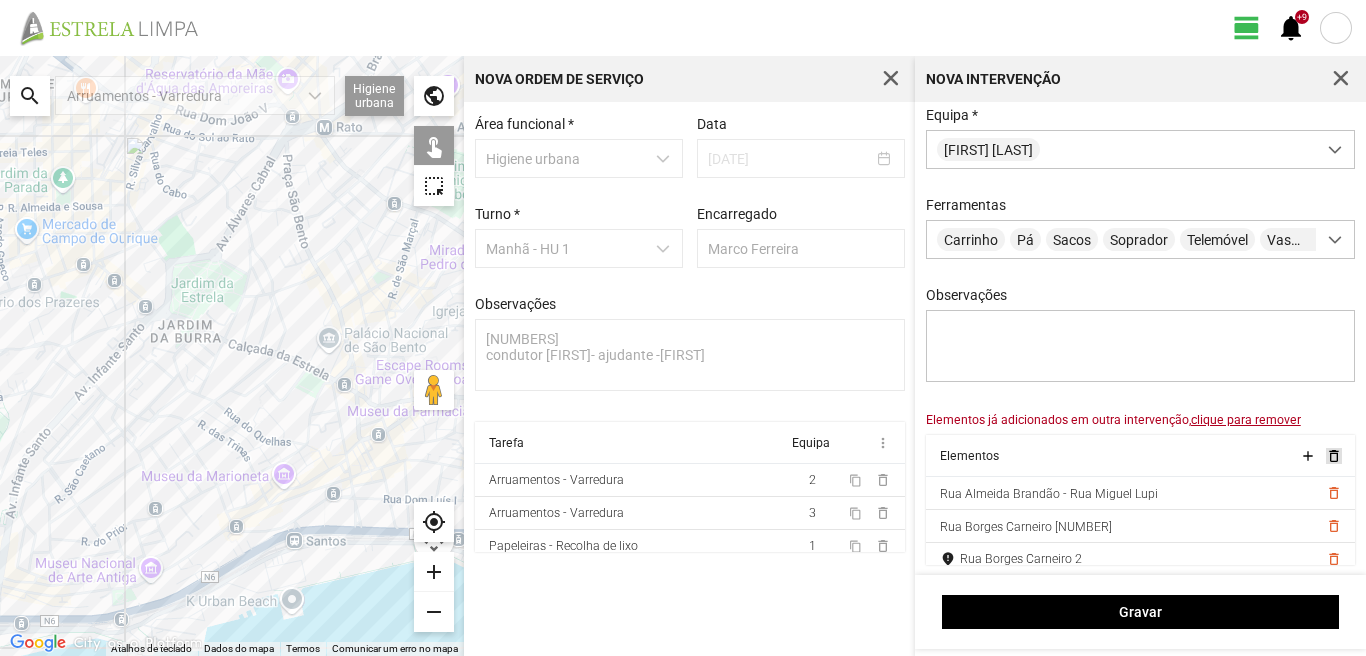 click on "delete_outline" at bounding box center [1333, 456] 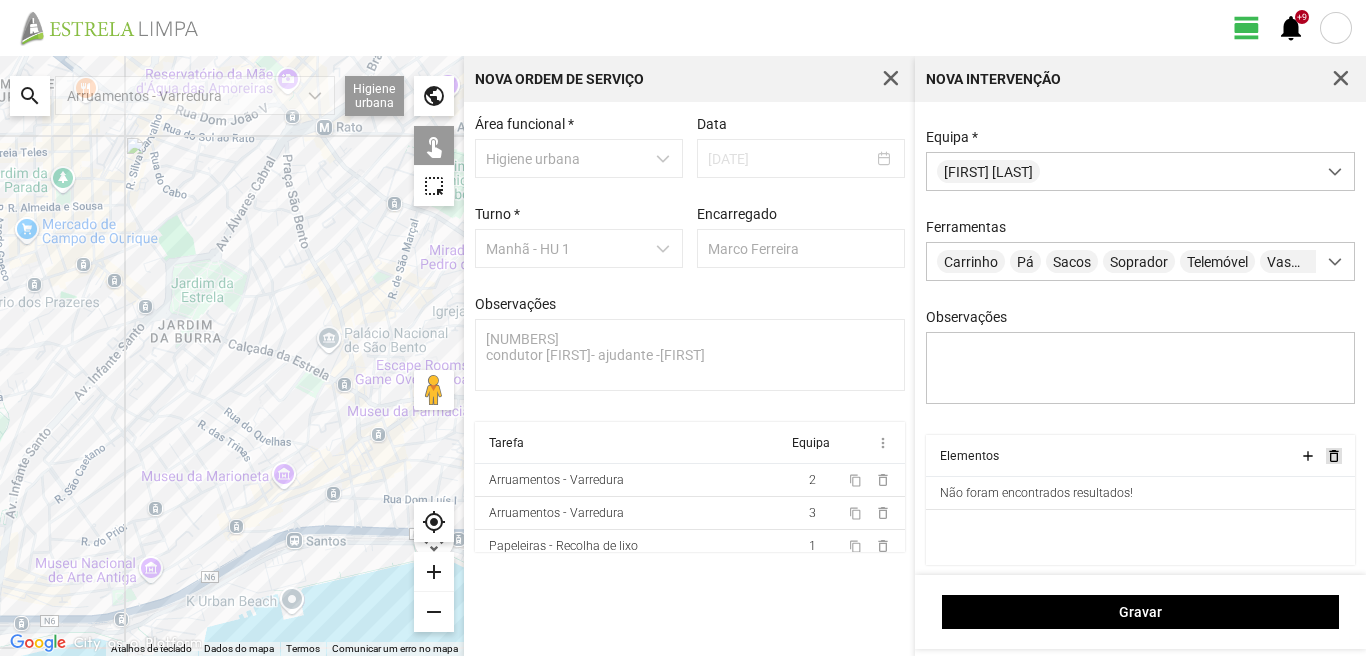 scroll, scrollTop: 85, scrollLeft: 0, axis: vertical 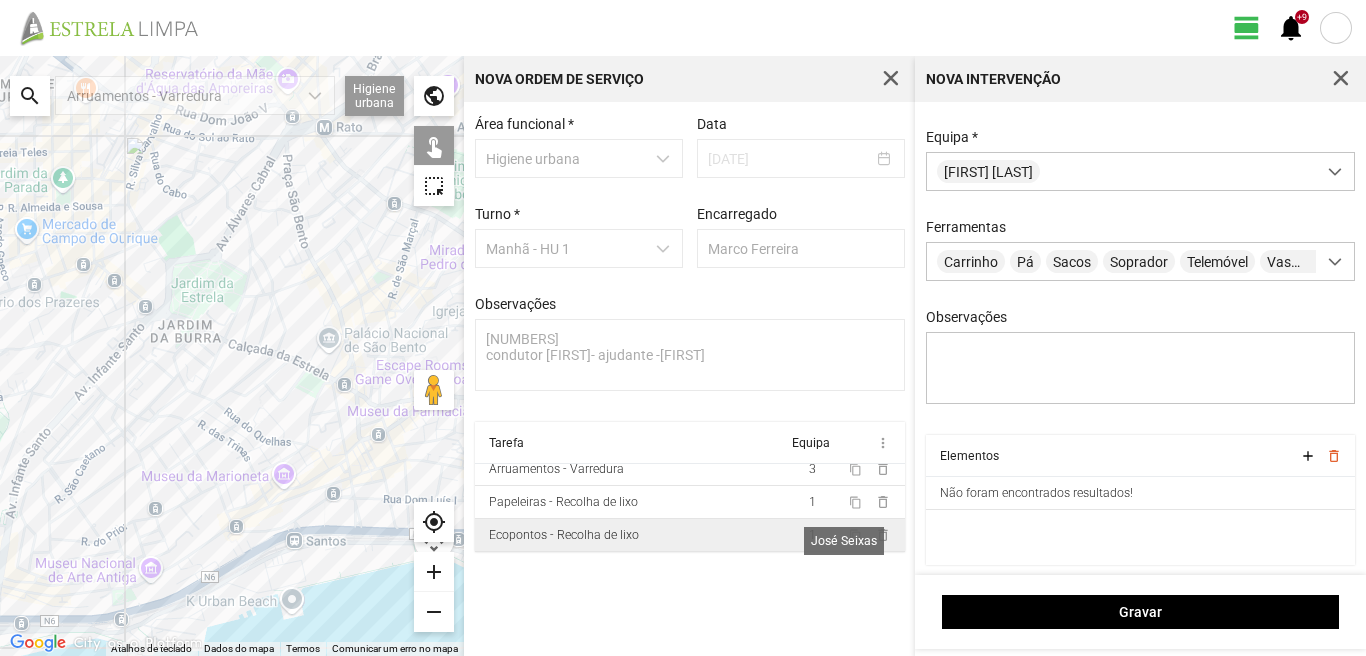 click on "1" at bounding box center [812, 535] 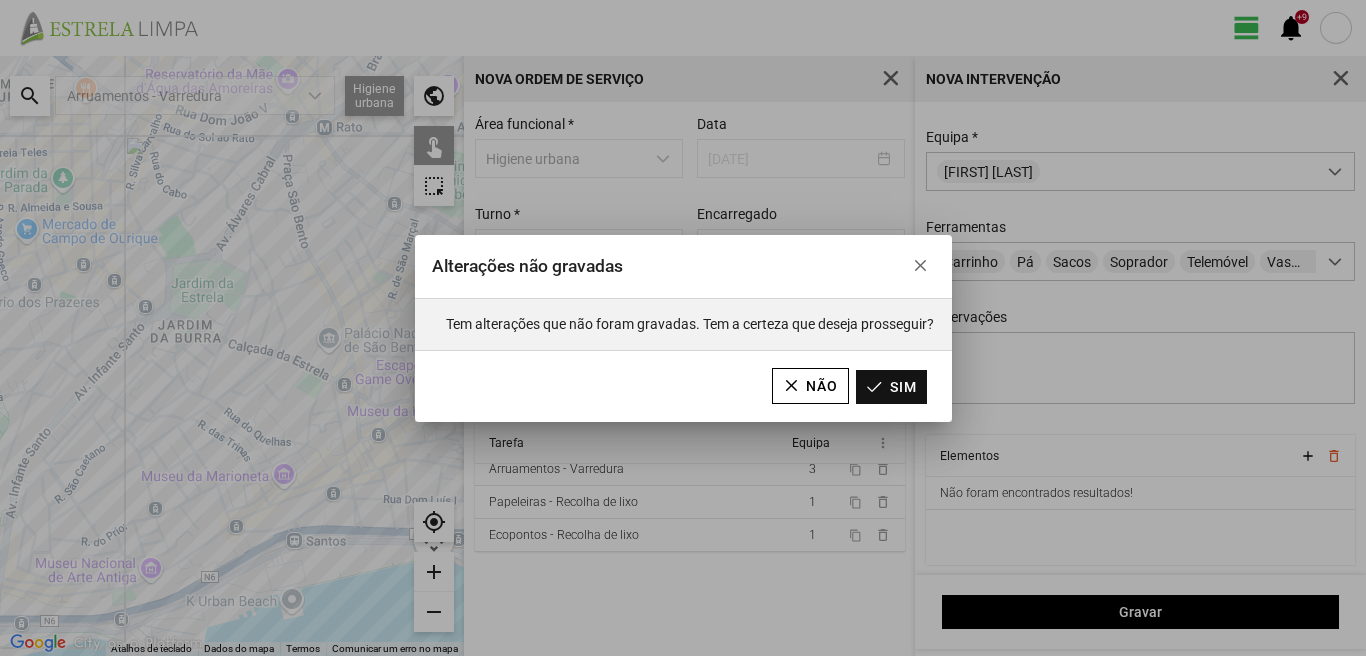 click on "Sim" 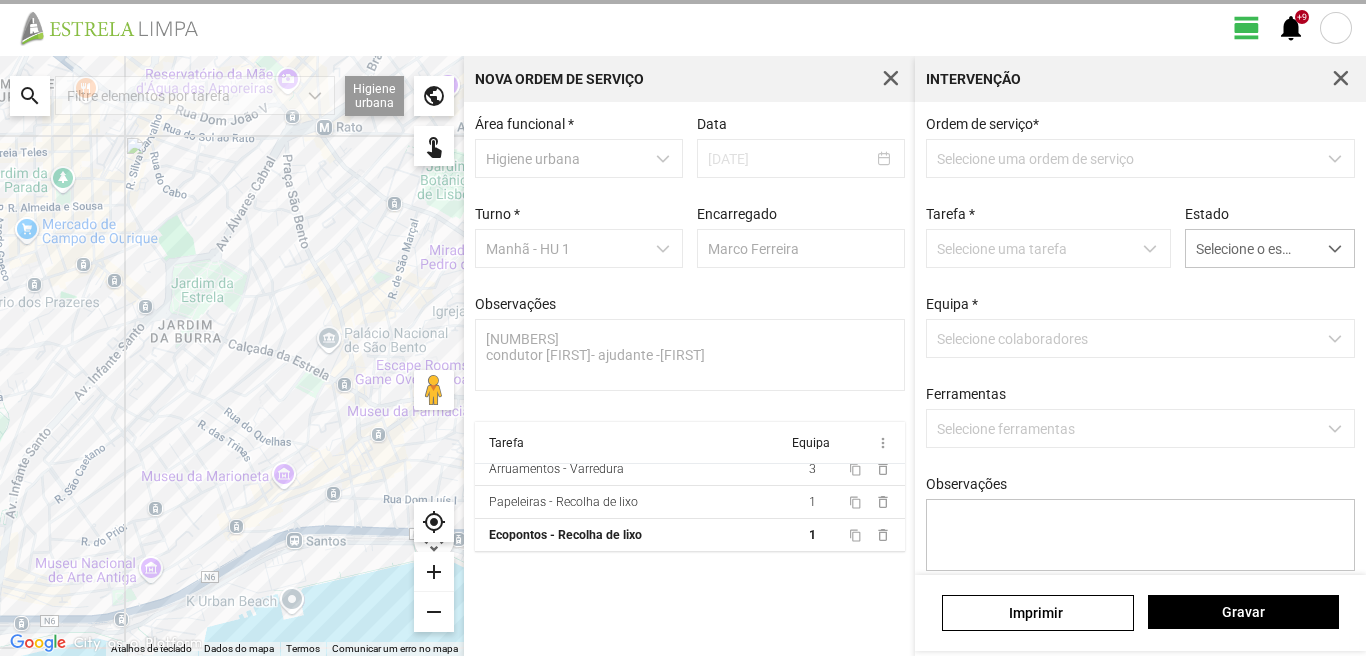 type on "marco" 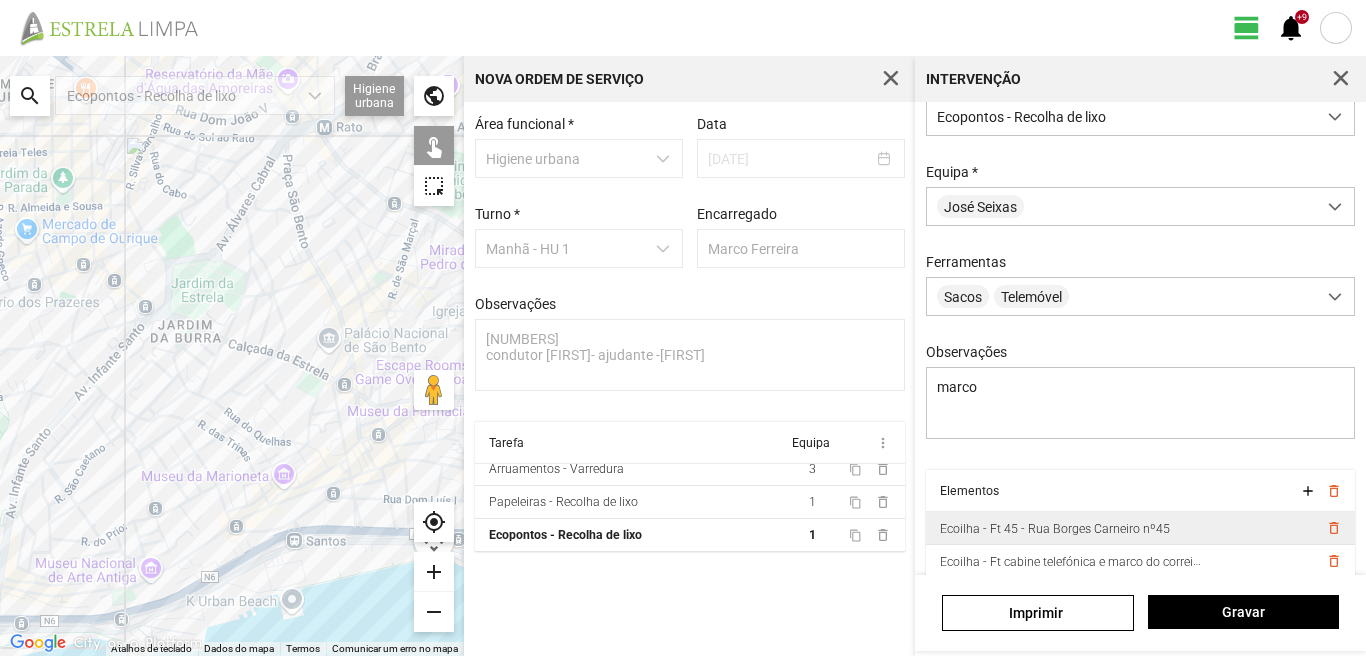 scroll, scrollTop: 0, scrollLeft: 0, axis: both 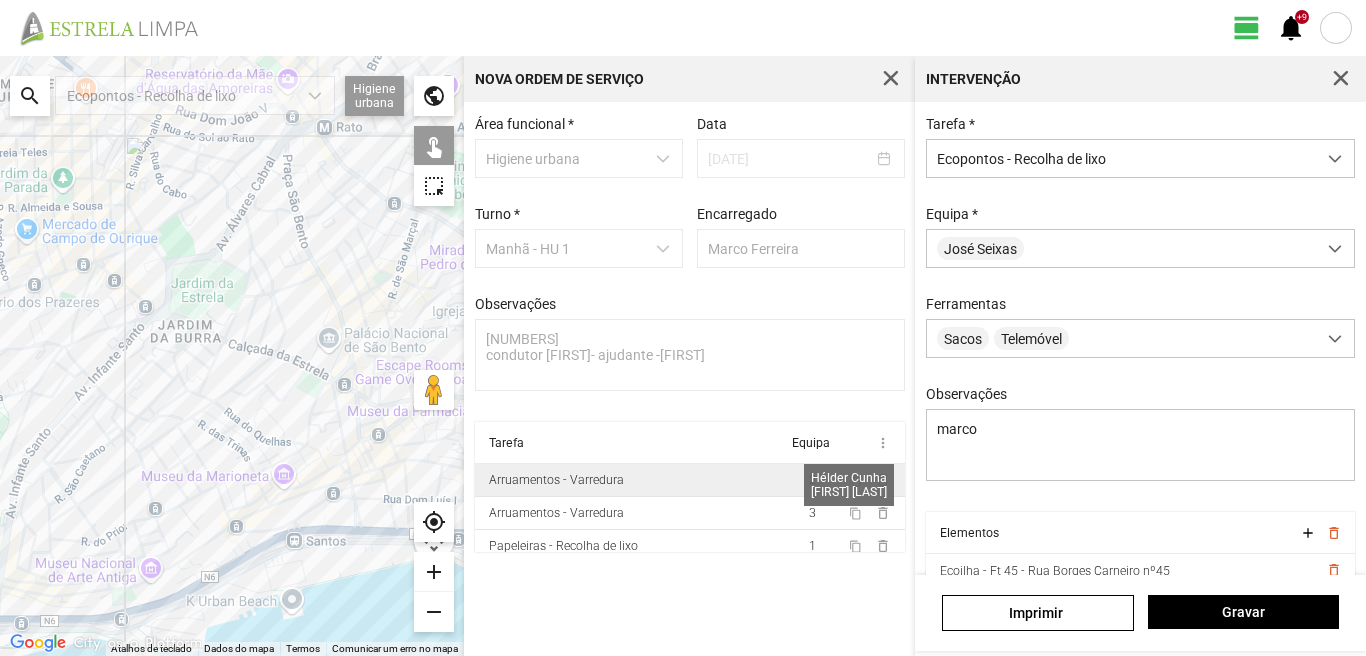 click on "2" at bounding box center (812, 480) 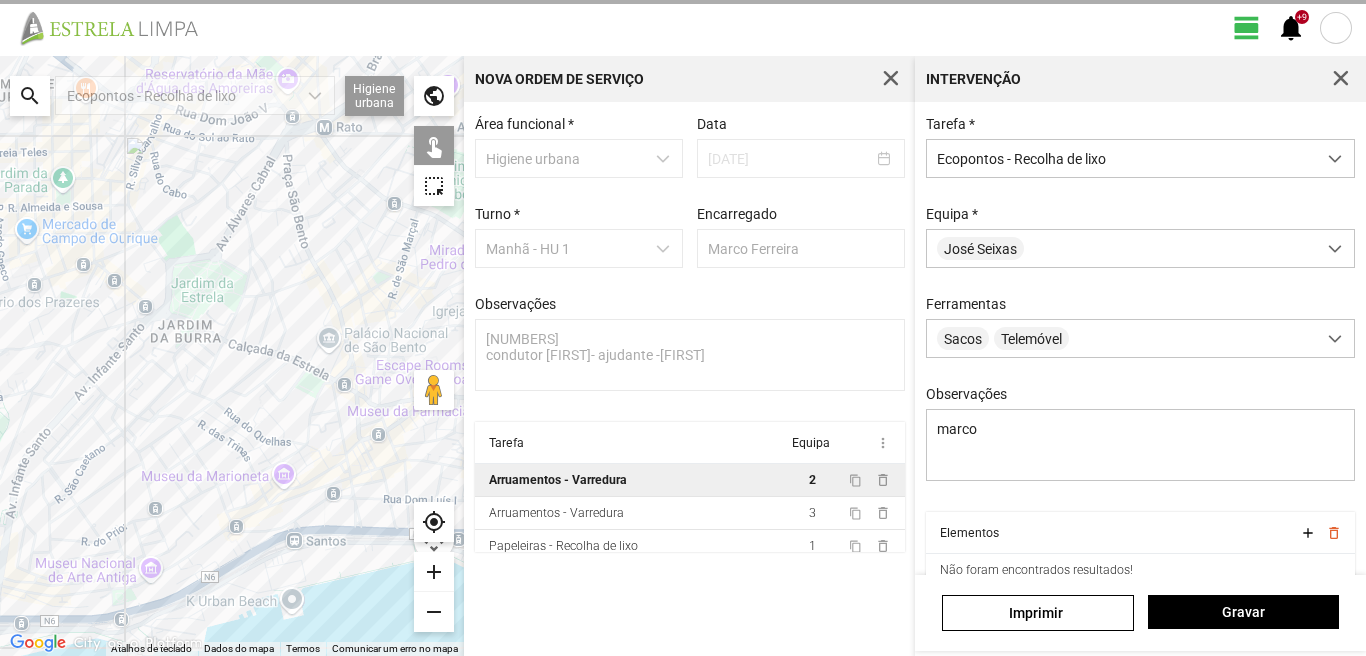 type 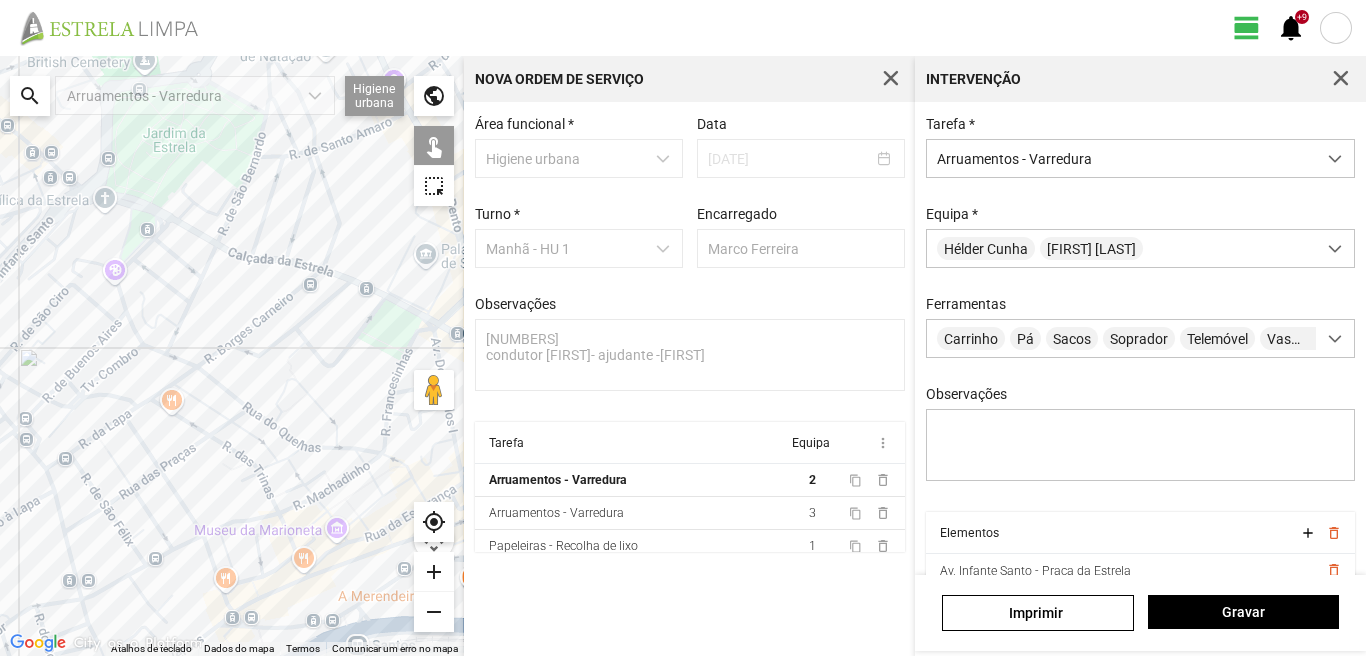 click 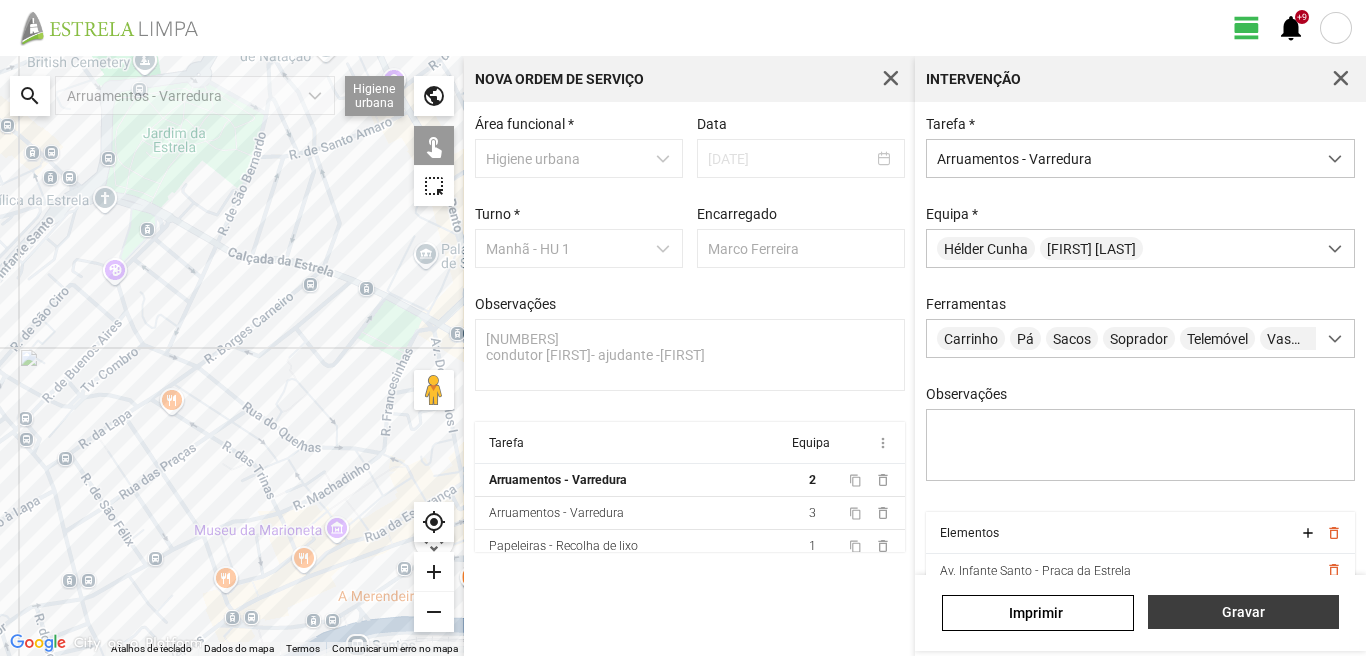 click on "Gravar" at bounding box center [1243, 612] 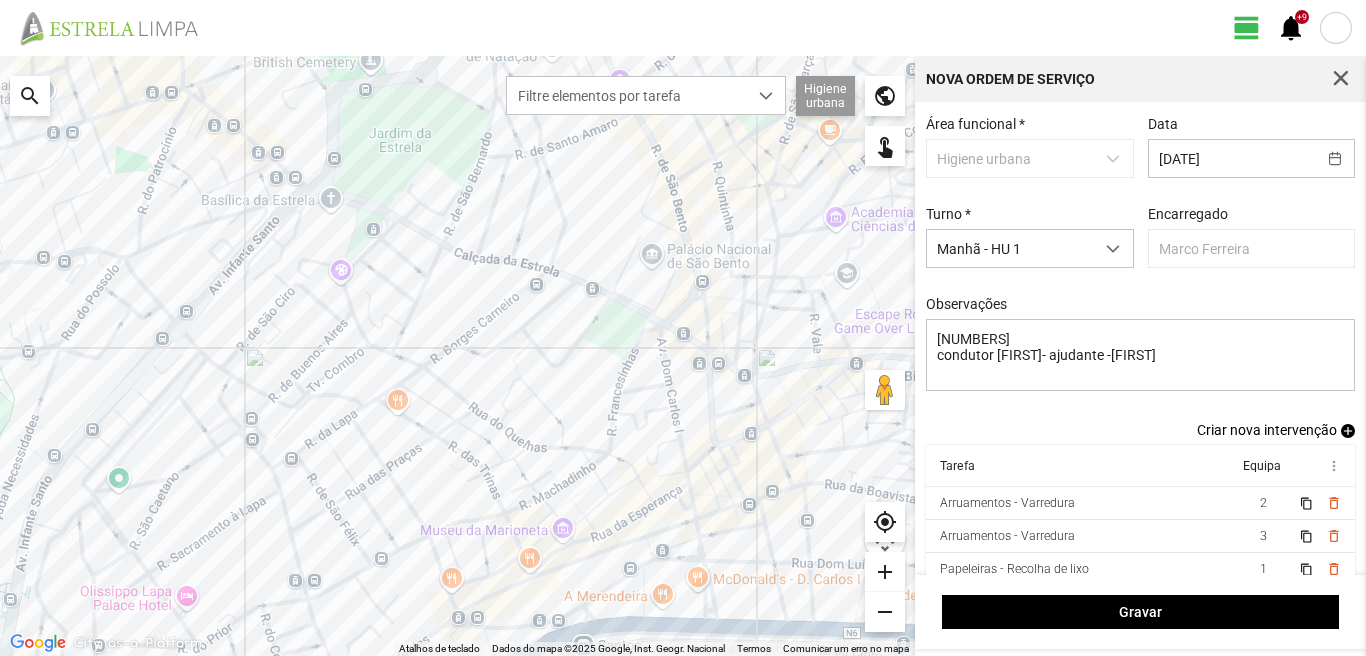 click on "add" at bounding box center [1348, 431] 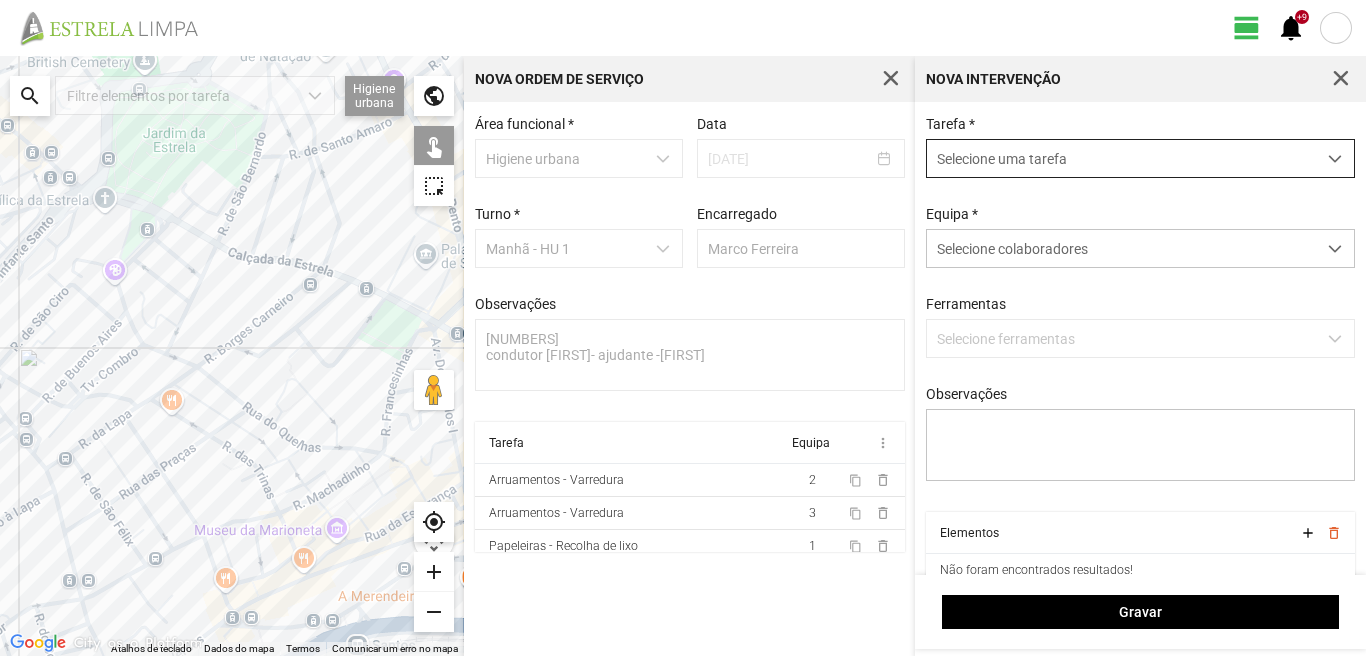 click on "Selecione uma tarefa" at bounding box center (1121, 158) 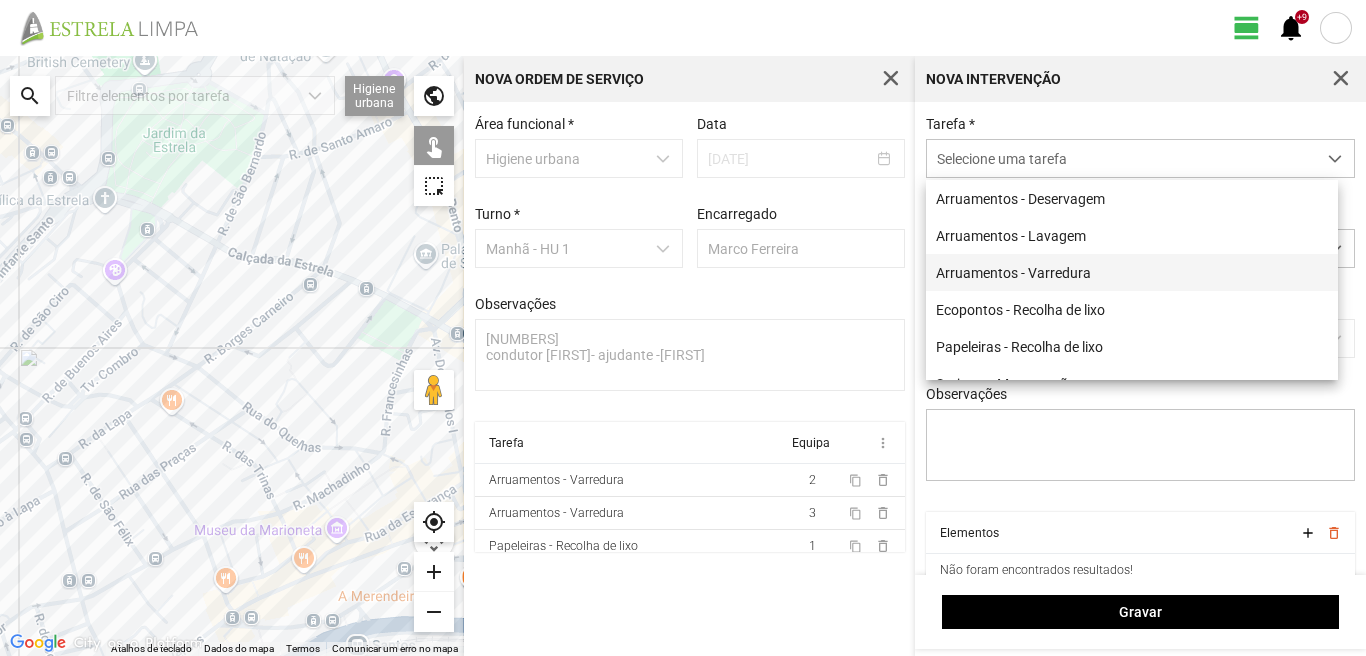 click on "Arruamentos - Varredura" at bounding box center (1132, 272) 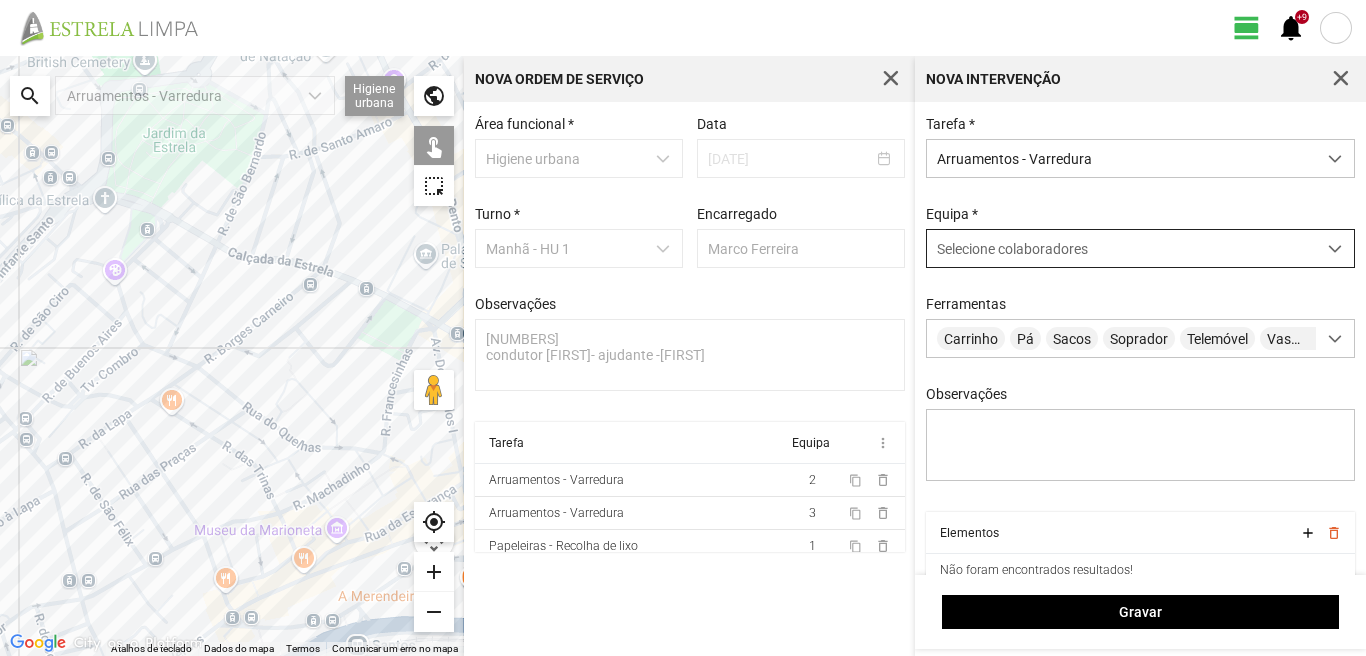click on "Selecione colaboradores" at bounding box center [1012, 249] 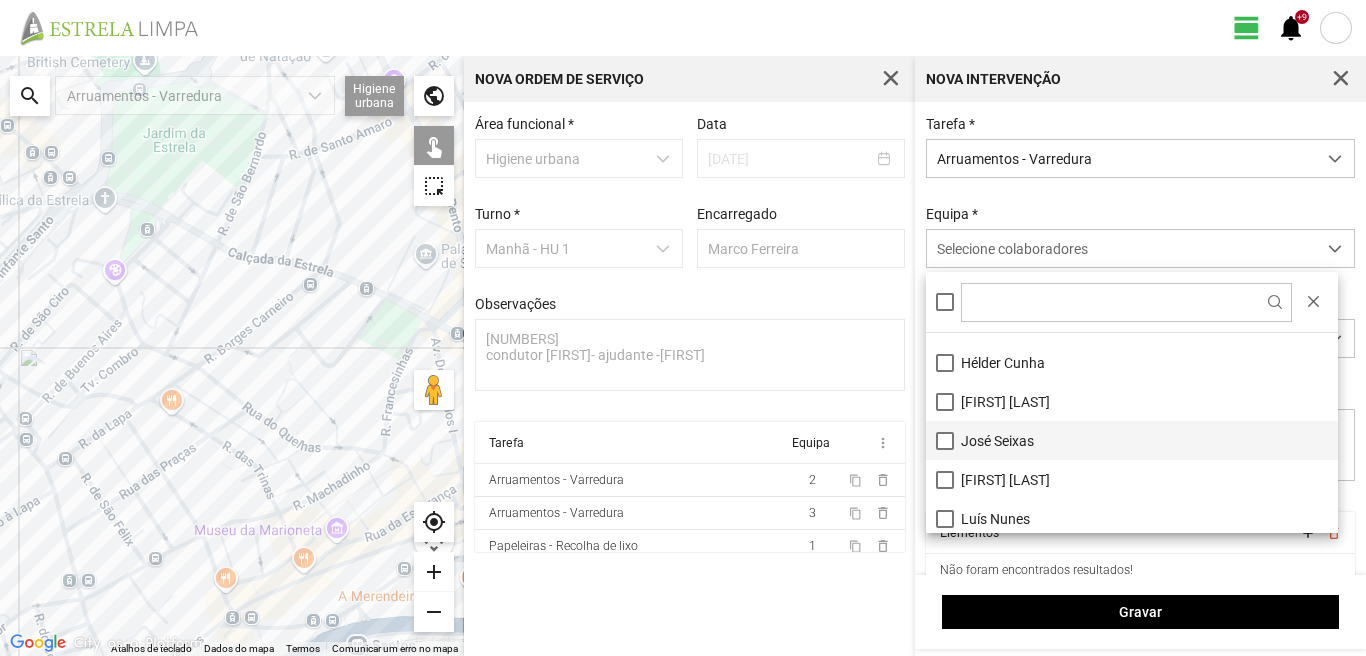 scroll, scrollTop: 100, scrollLeft: 0, axis: vertical 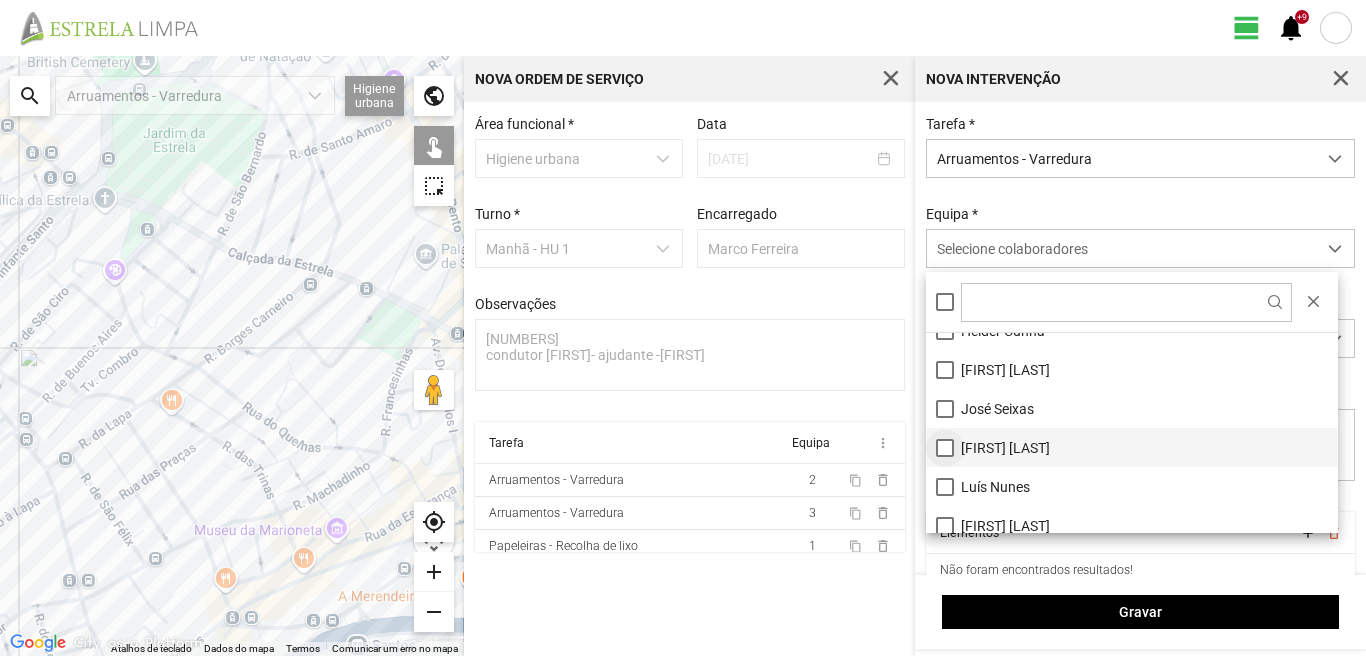 click on "[FIRST] [LAST]" at bounding box center (1132, 447) 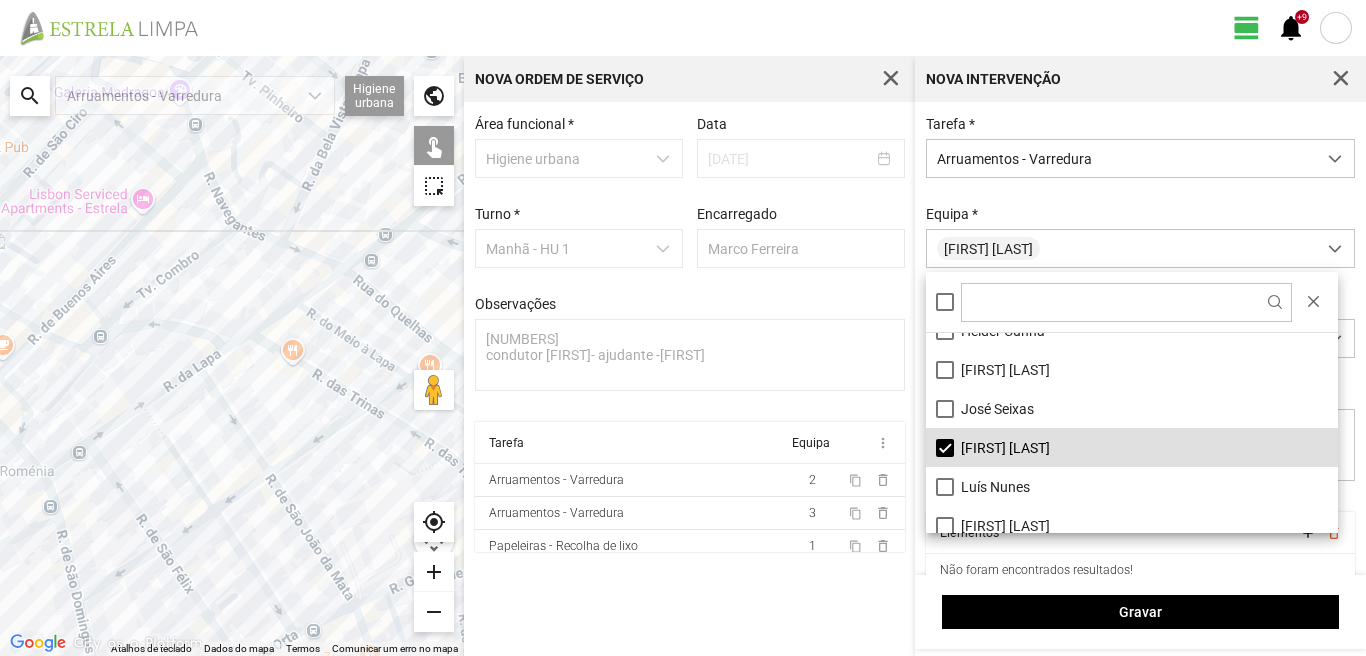 click 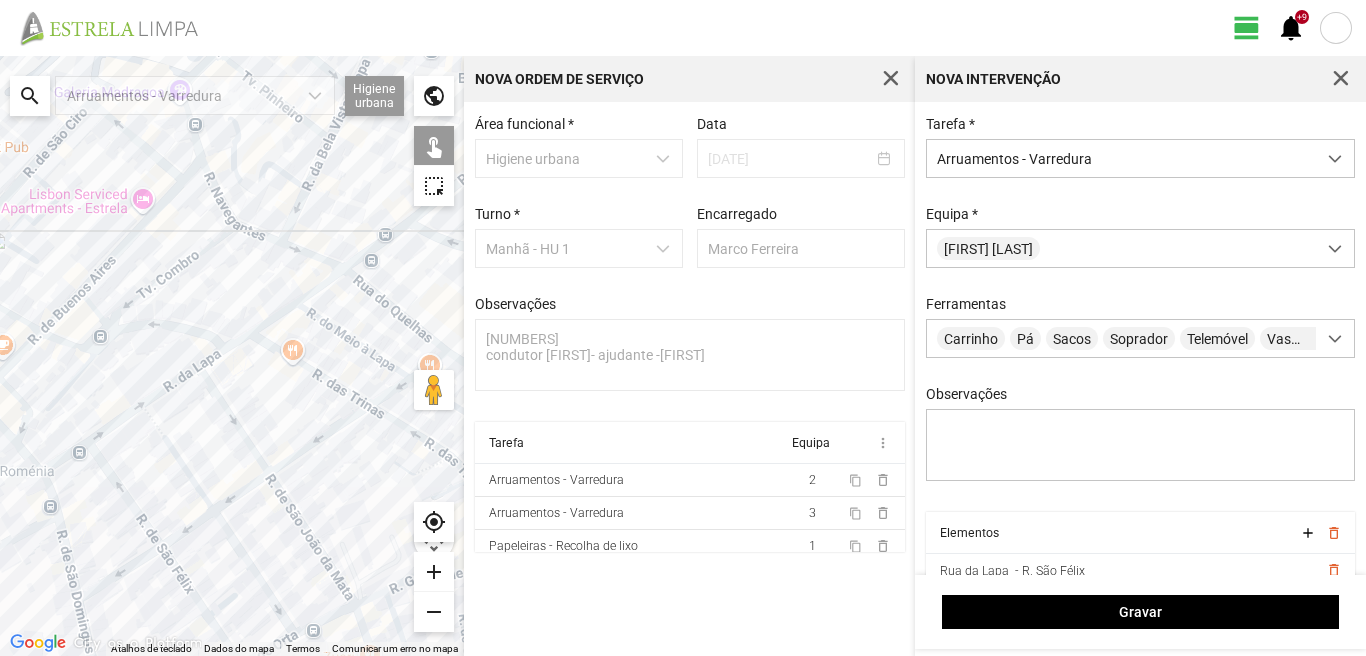 click 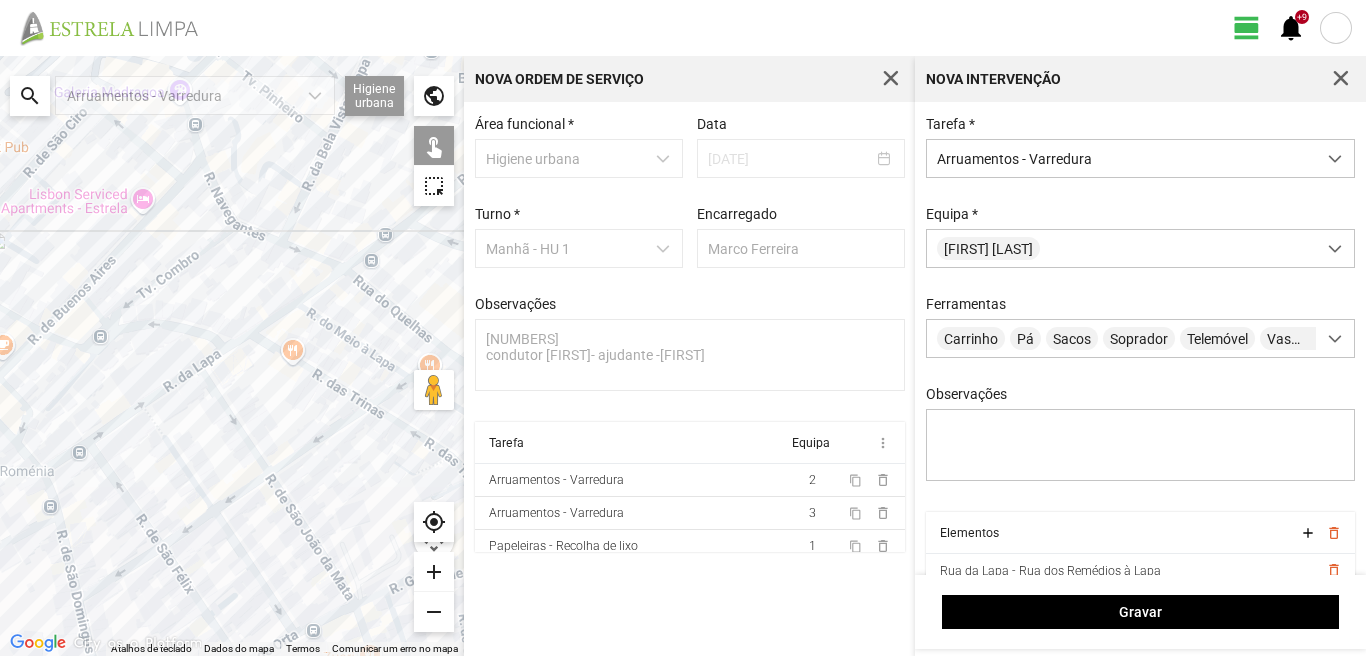 click 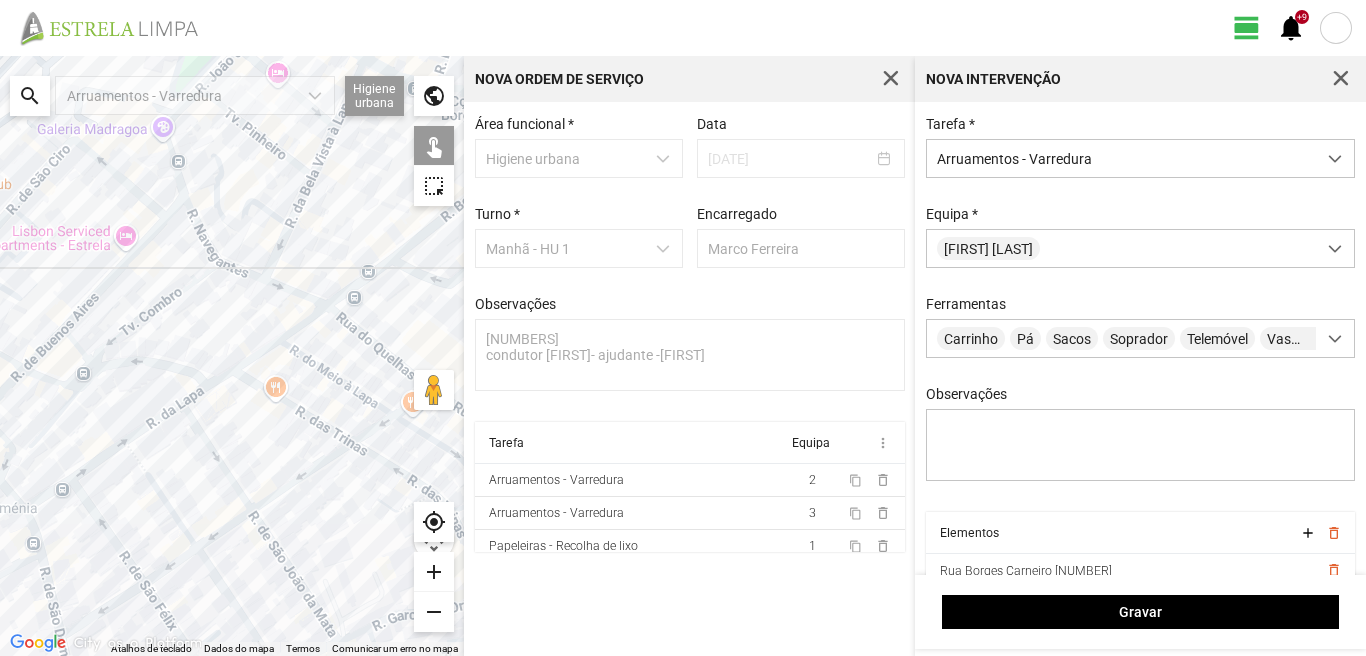 drag, startPoint x: 378, startPoint y: 251, endPoint x: 275, endPoint y: 349, distance: 142.17242 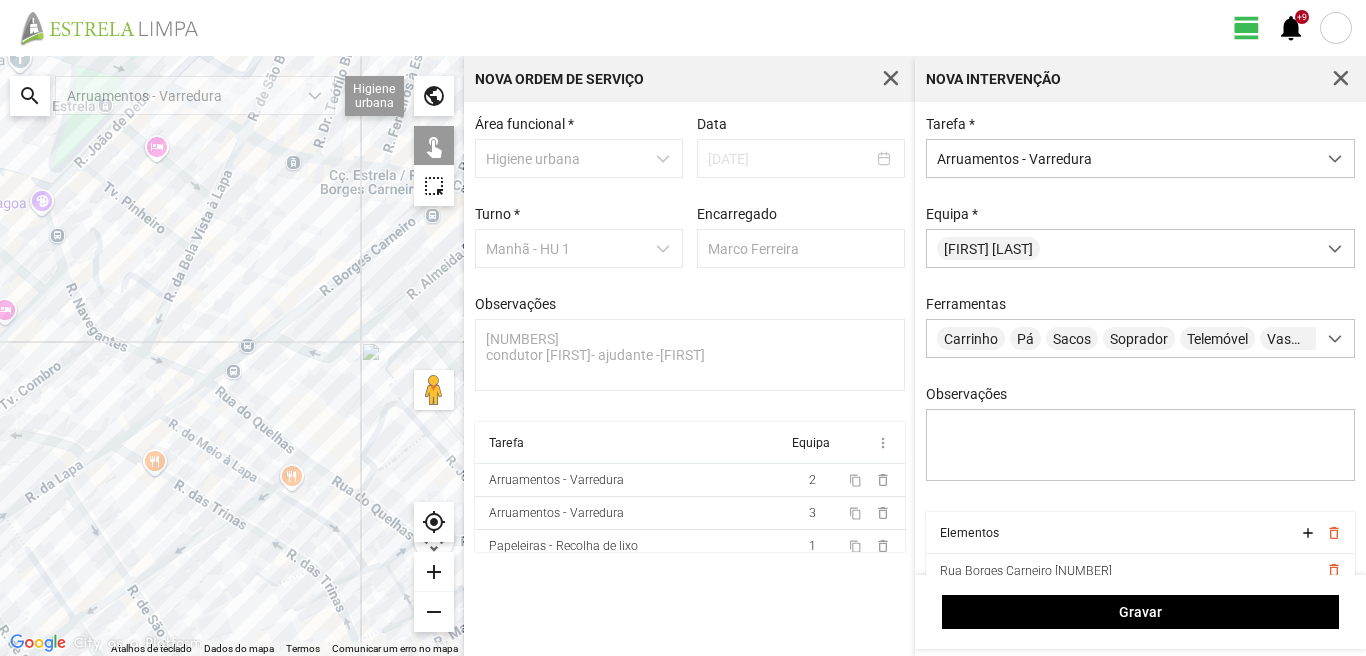 click 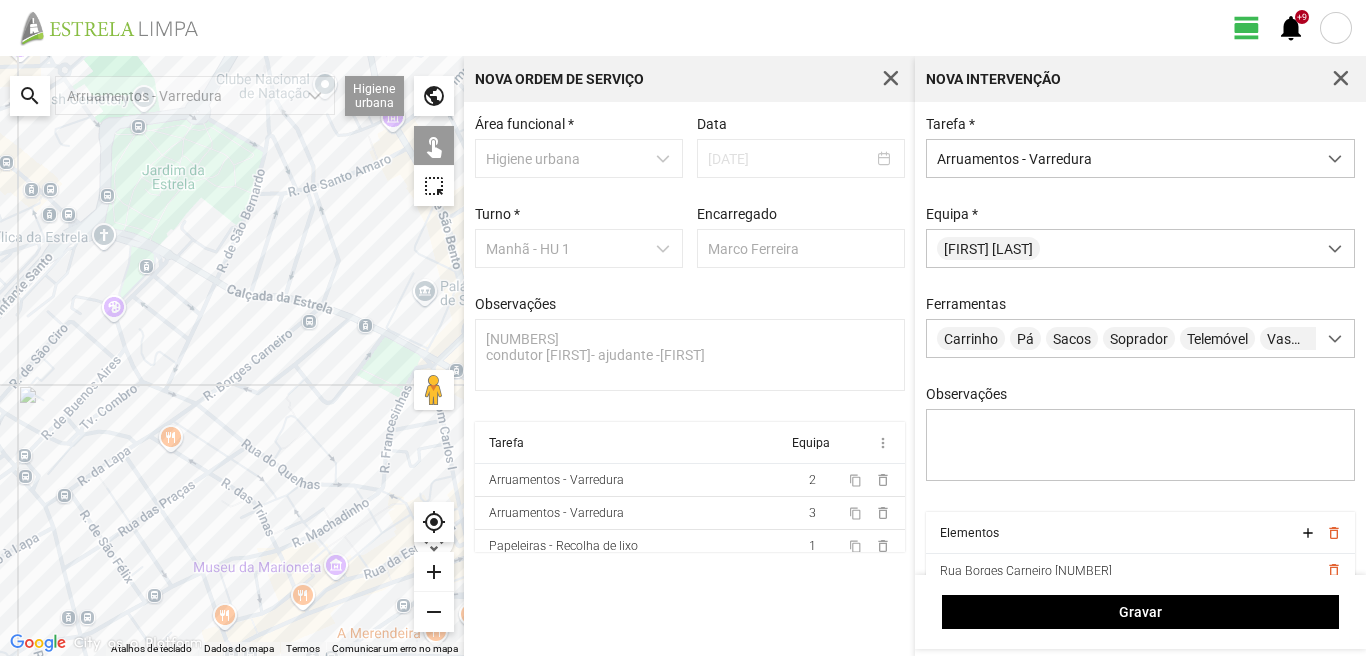 click 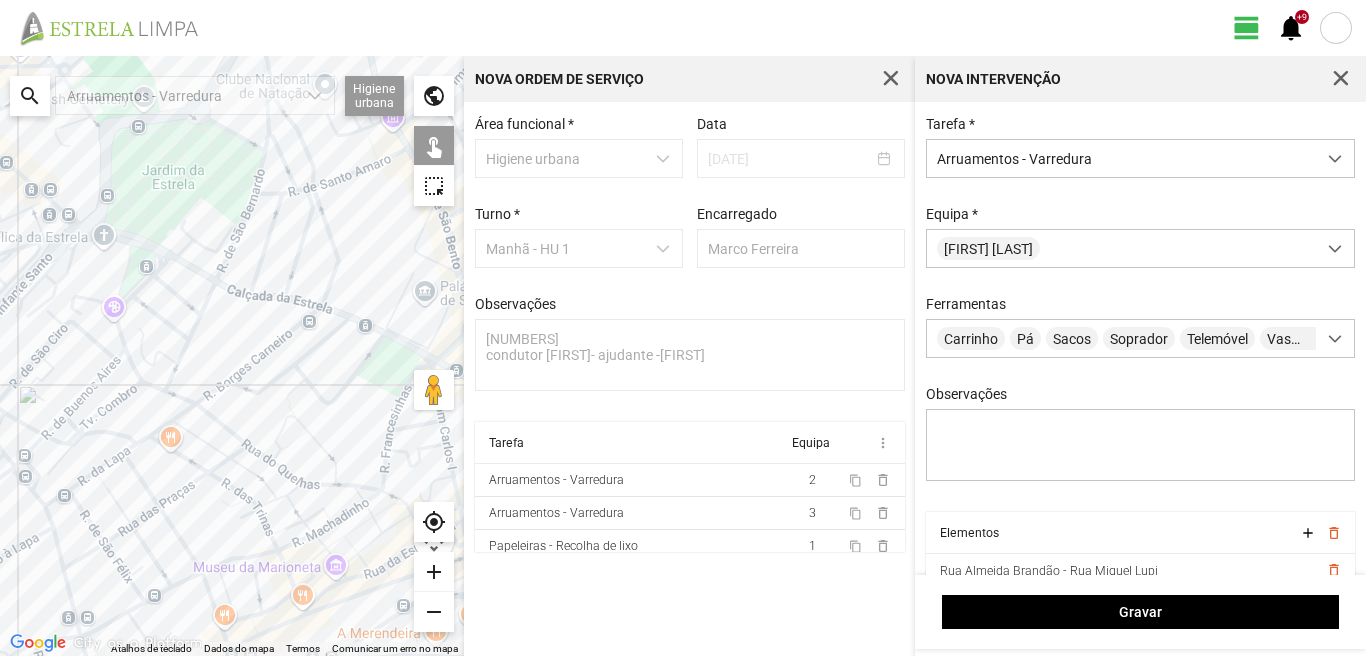 click 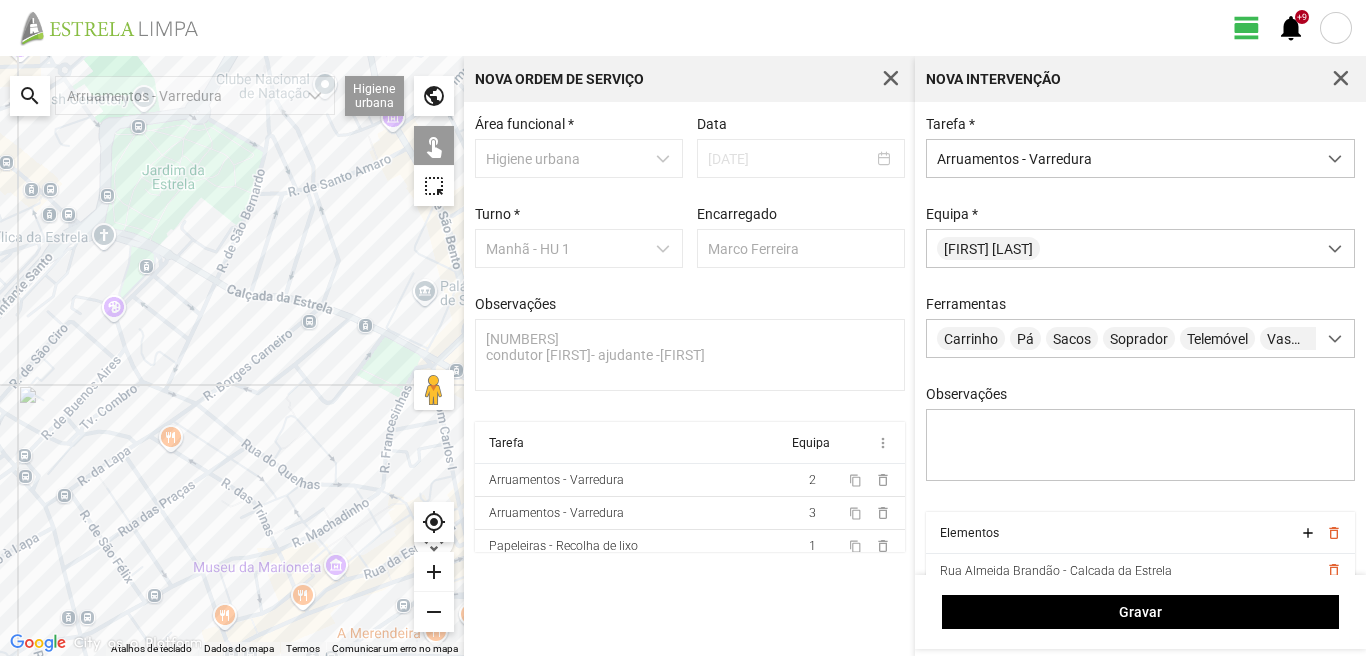 click 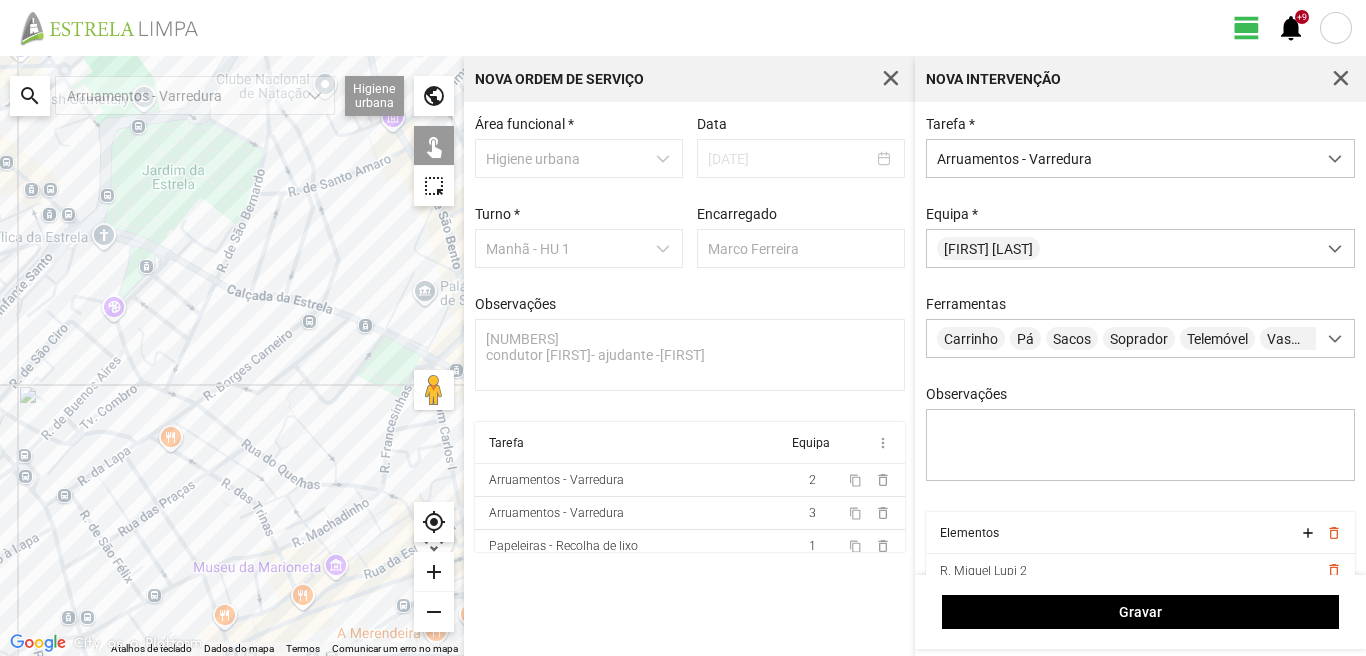 click 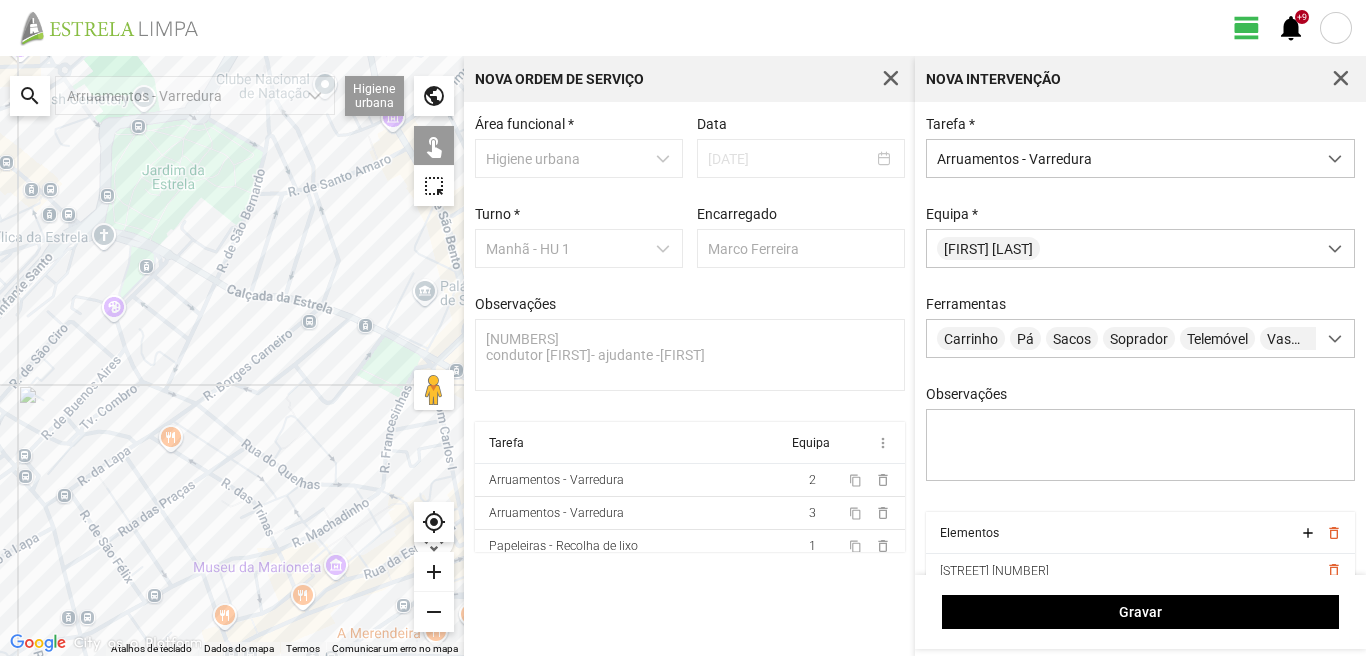 click 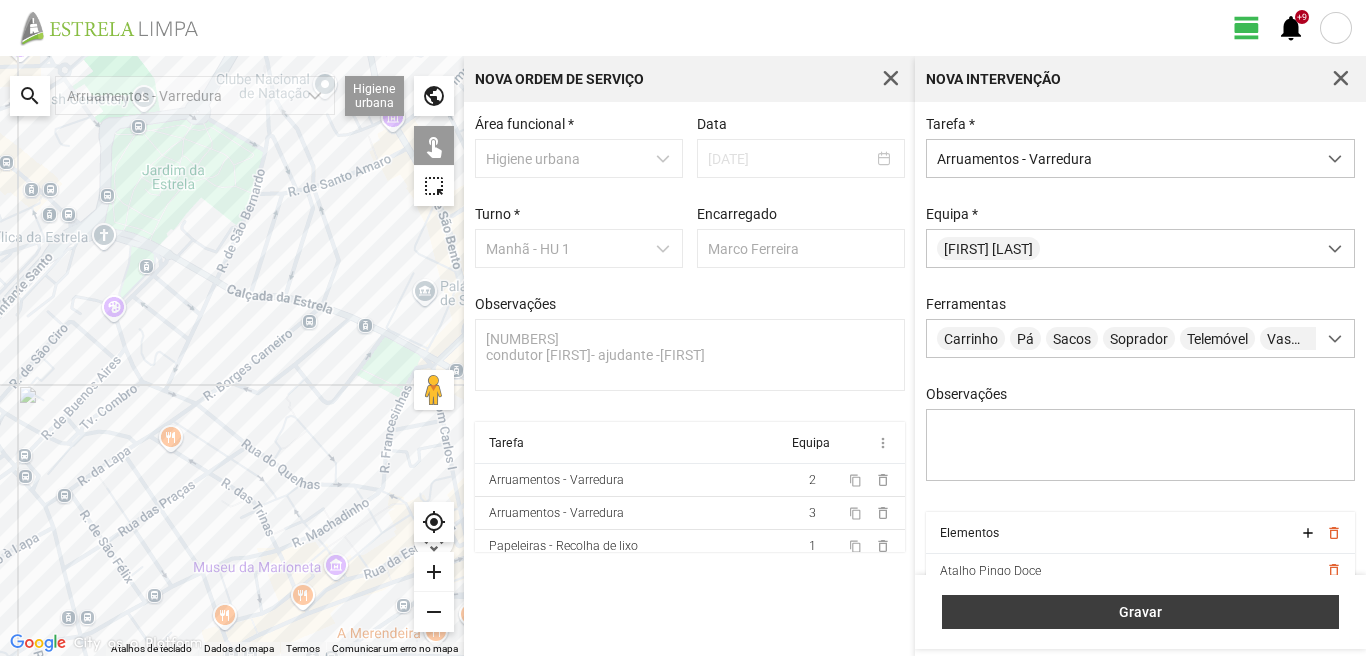 click on "Gravar" at bounding box center [1141, 612] 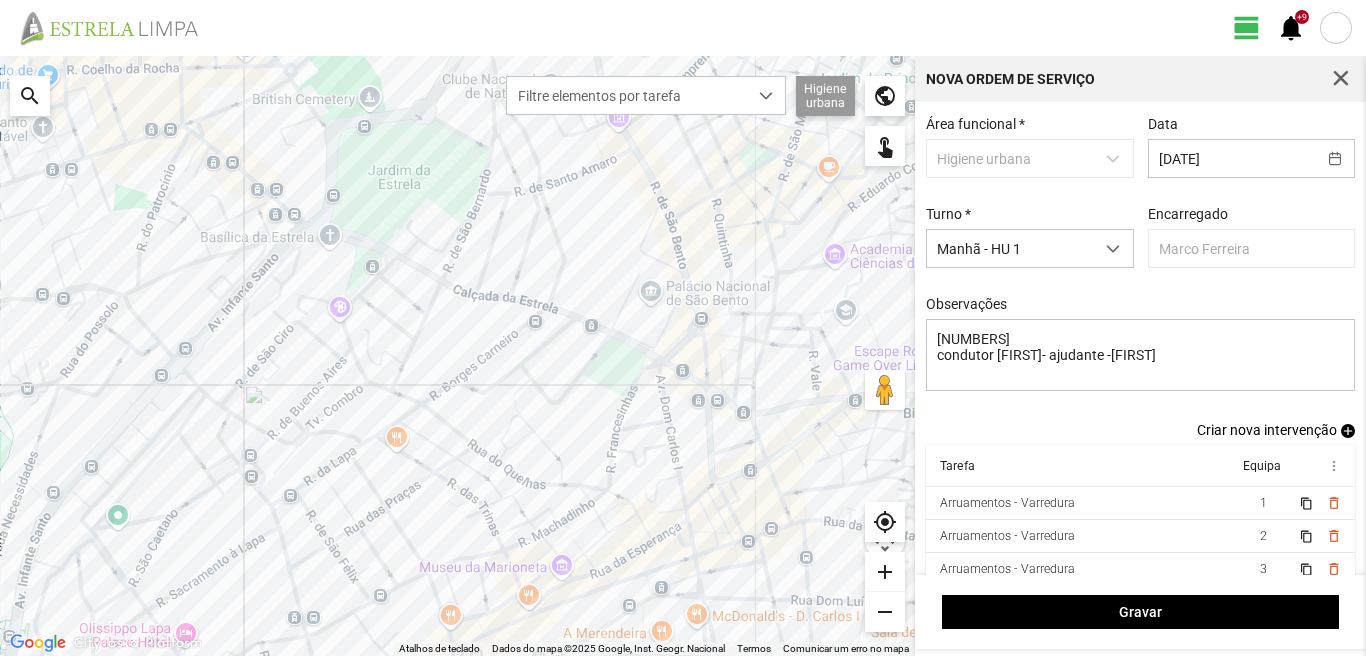 click on "add" at bounding box center (1348, 431) 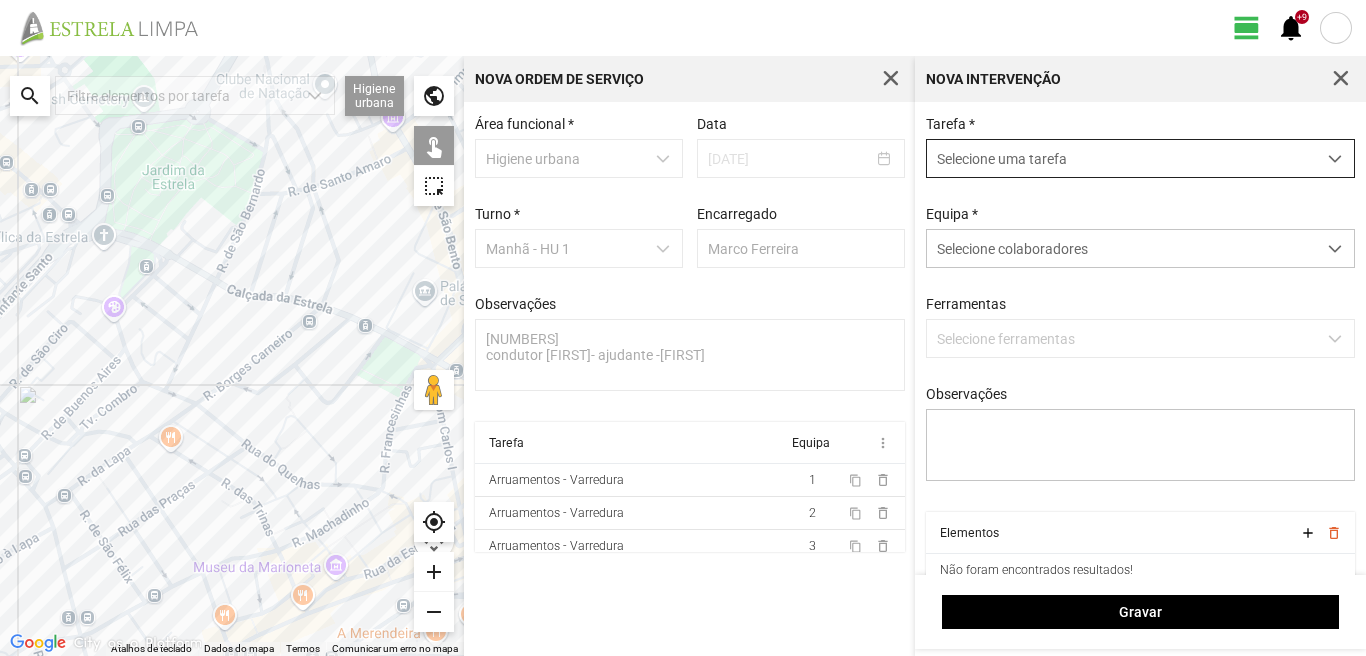 click on "Selecione uma tarefa" at bounding box center (1121, 158) 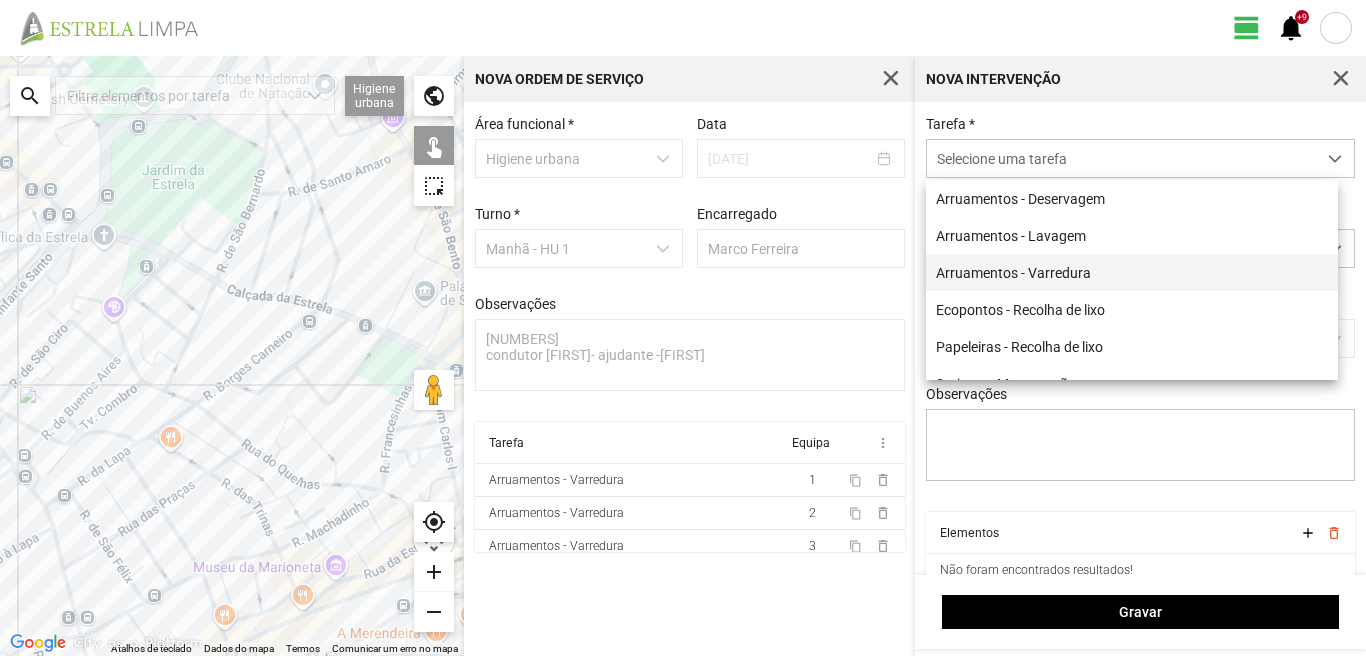 click on "Arruamentos - Varredura" at bounding box center [1132, 272] 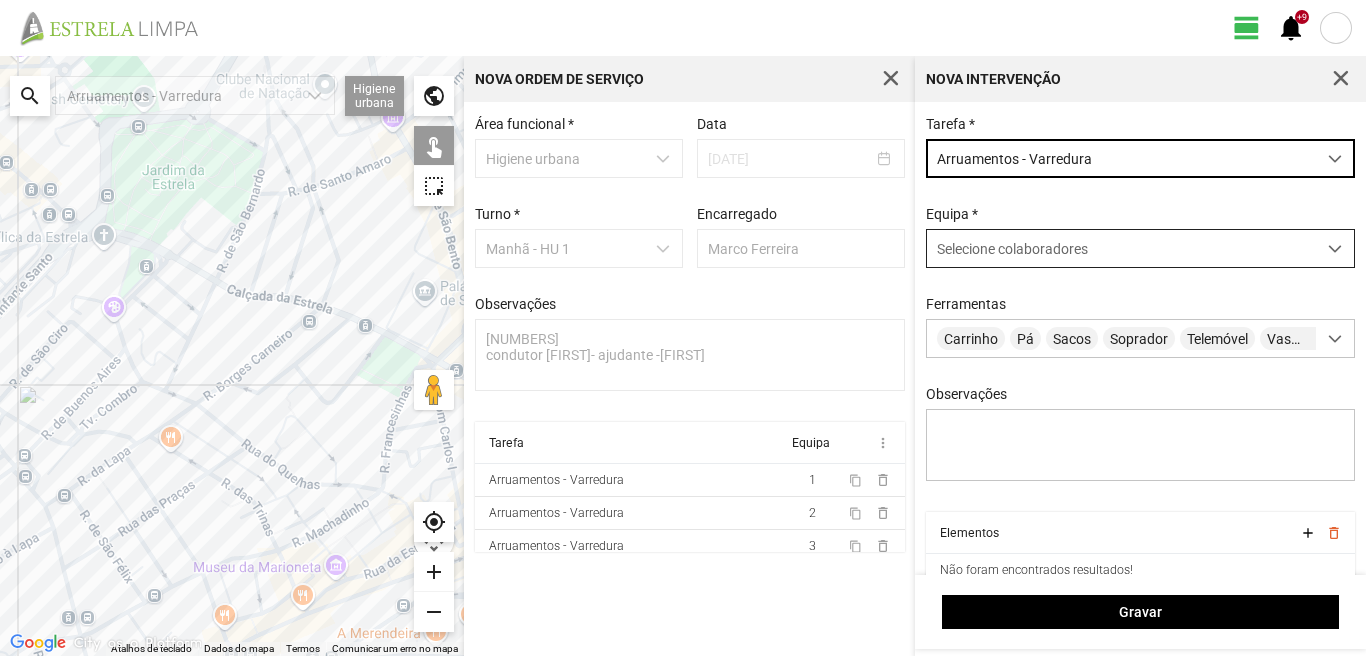 click on "Selecione colaboradores" at bounding box center (1012, 249) 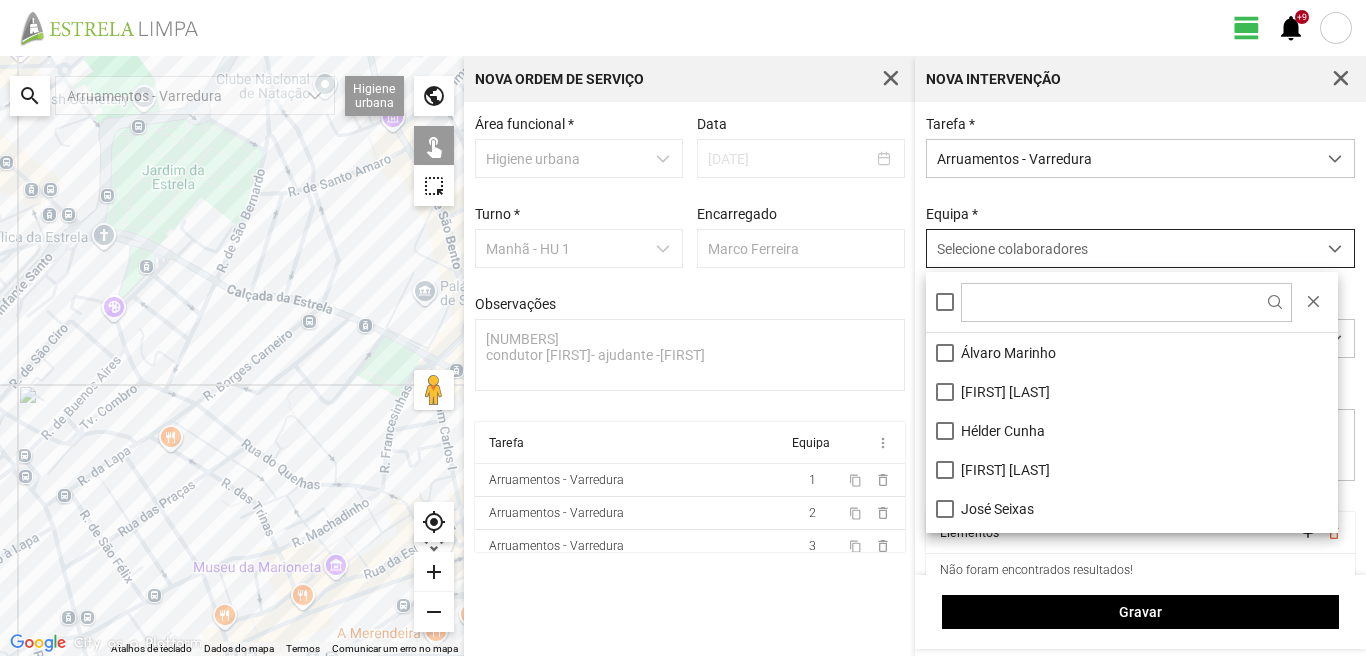 scroll, scrollTop: 11, scrollLeft: 89, axis: both 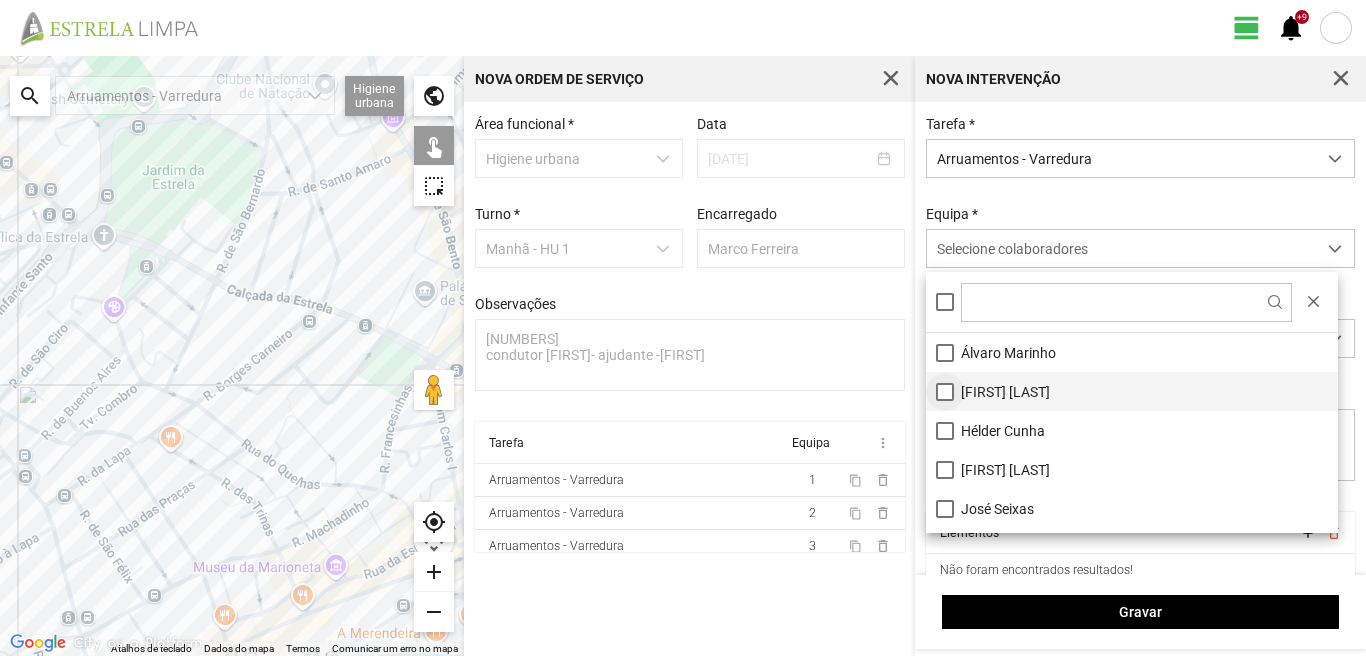 click on "[FIRST] [LAST]" at bounding box center (1132, 391) 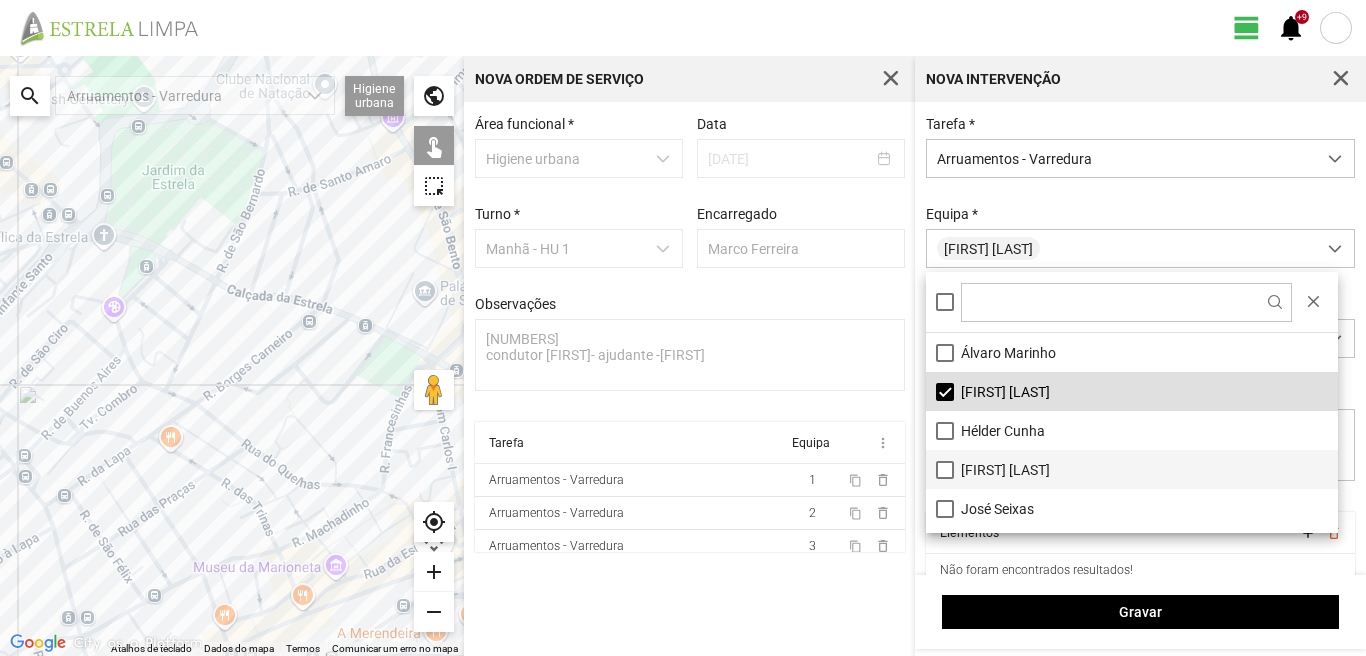 scroll, scrollTop: 200, scrollLeft: 0, axis: vertical 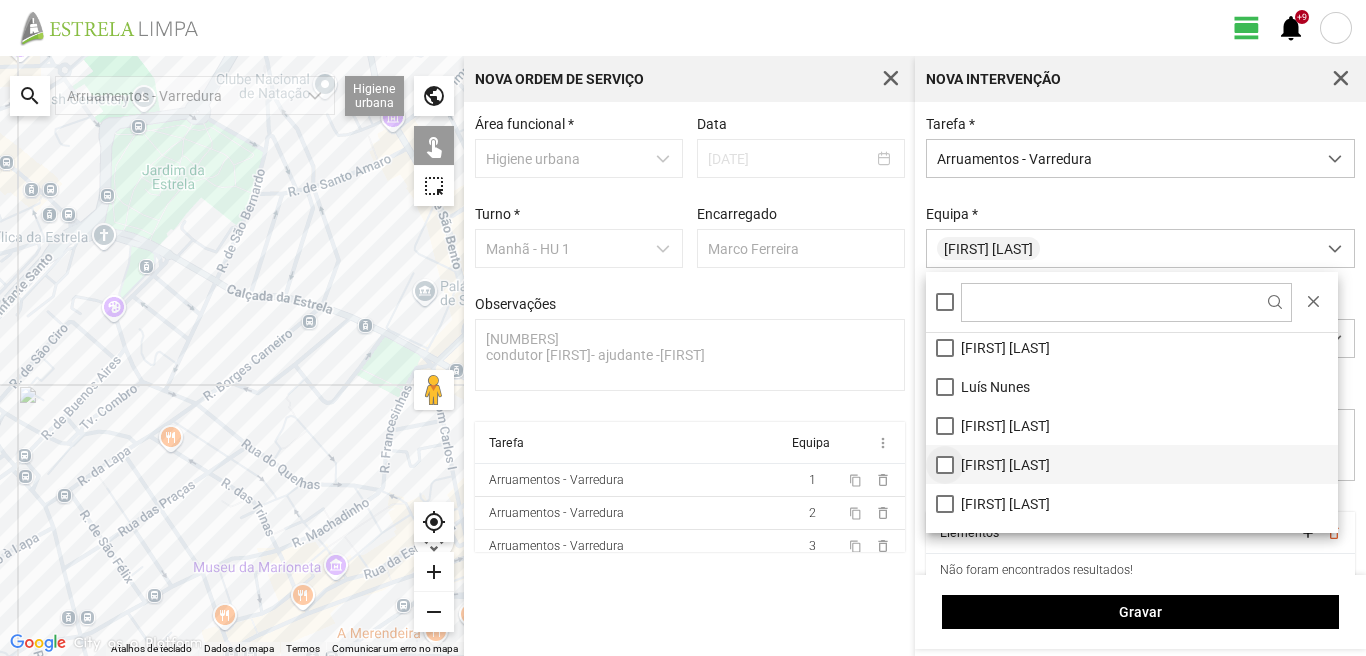 click on "[FIRST] [LAST]" at bounding box center (1132, 464) 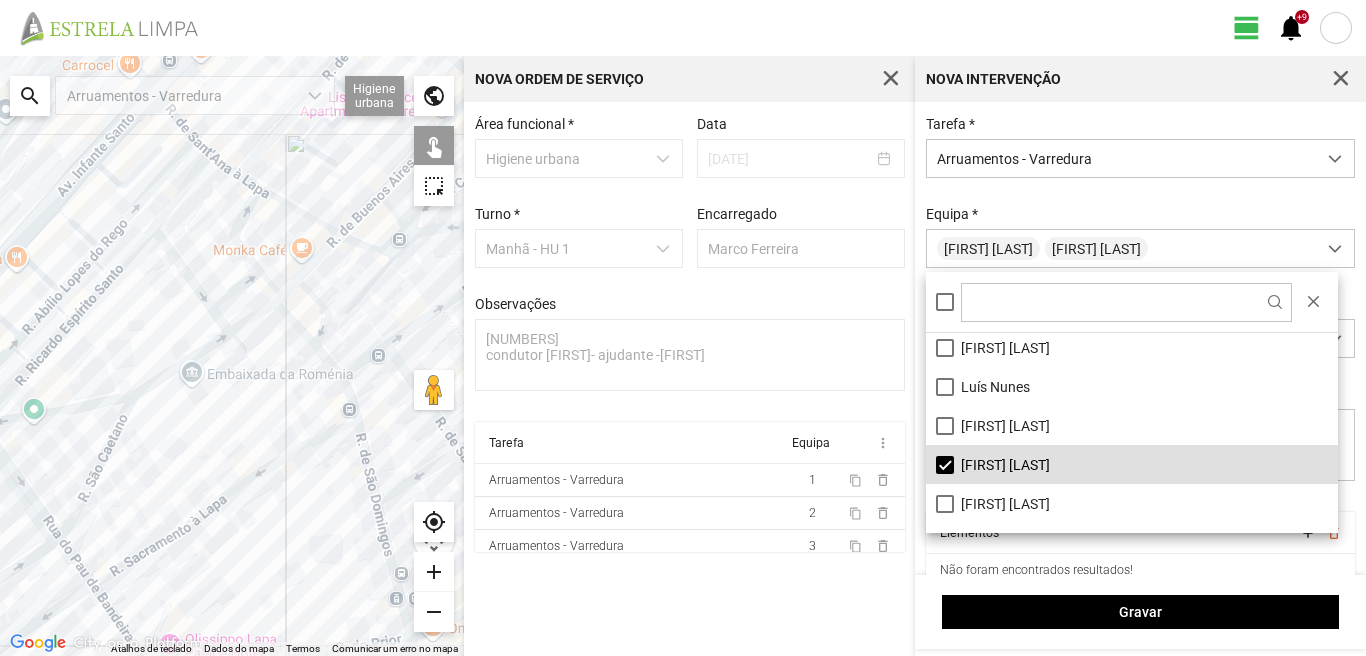drag, startPoint x: 186, startPoint y: 326, endPoint x: 139, endPoint y: 398, distance: 85.98256 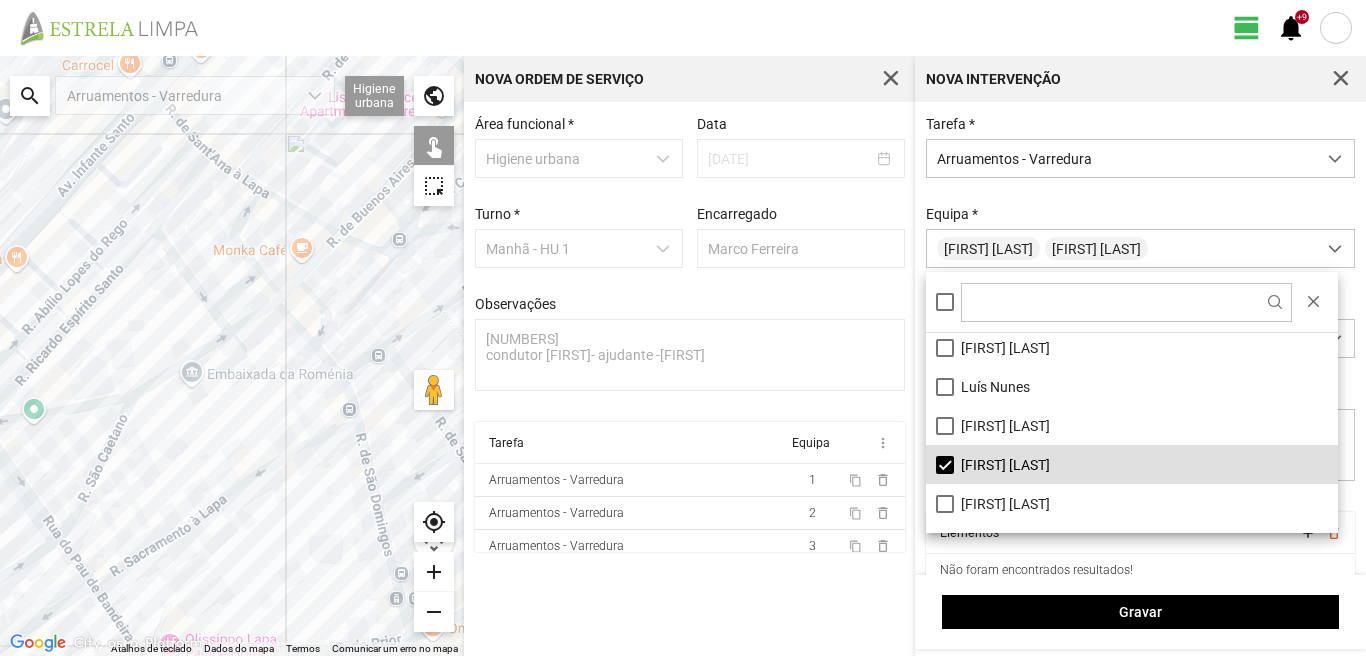 click 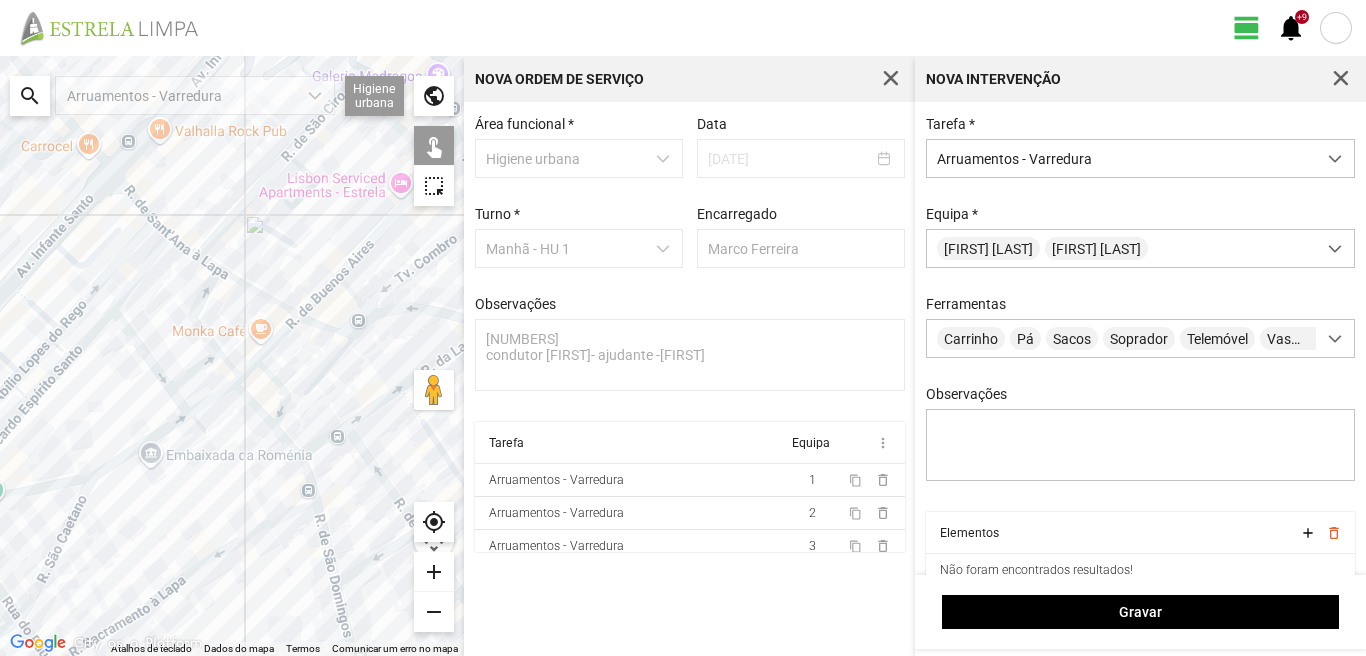 drag, startPoint x: 357, startPoint y: 318, endPoint x: 313, endPoint y: 407, distance: 99.282425 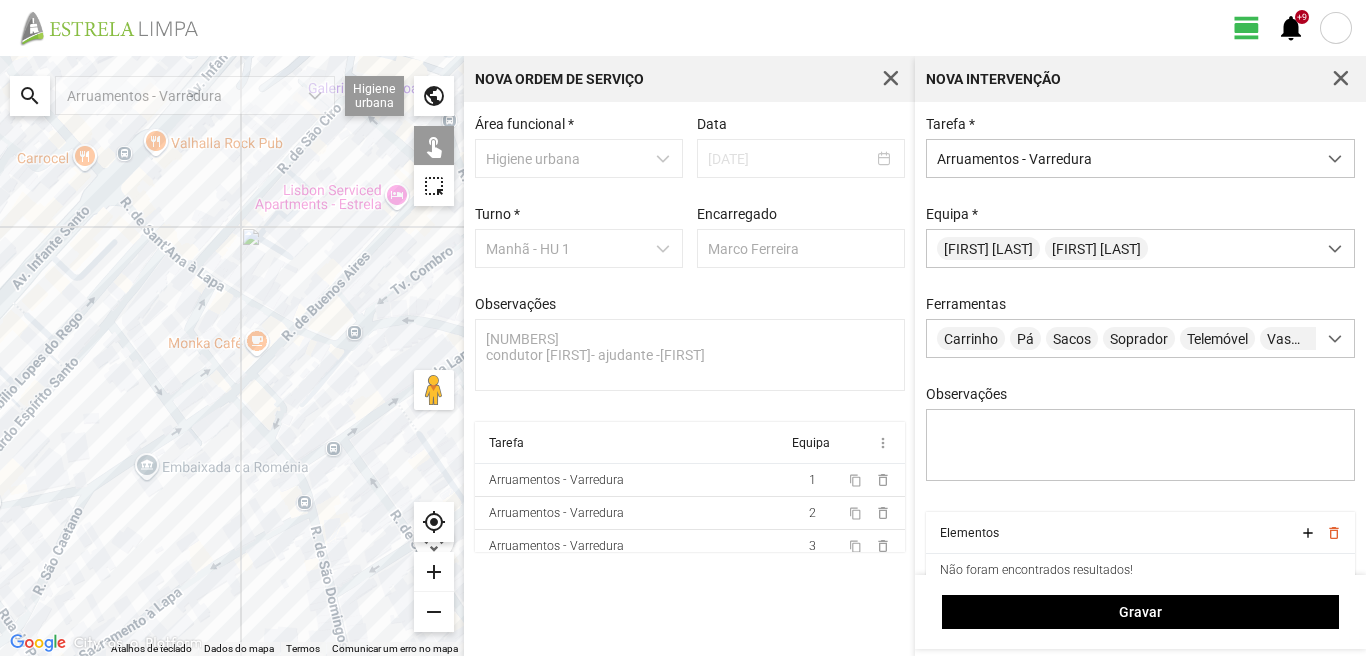 click 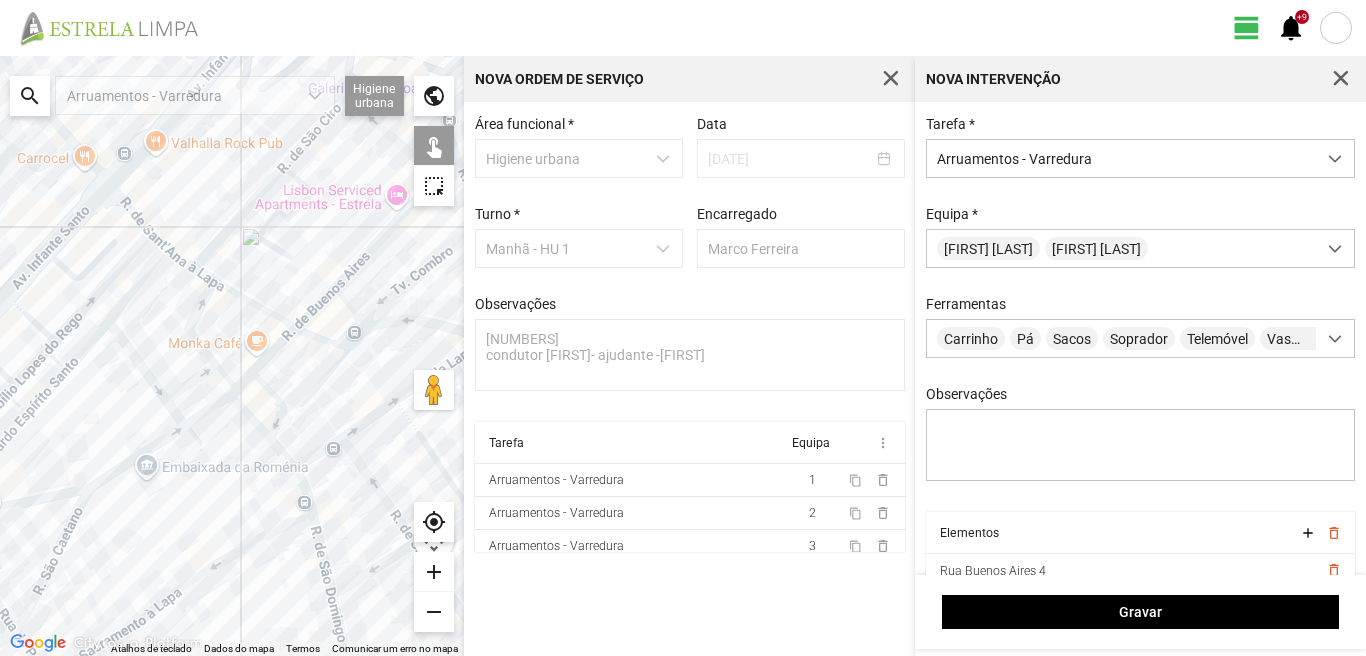 click 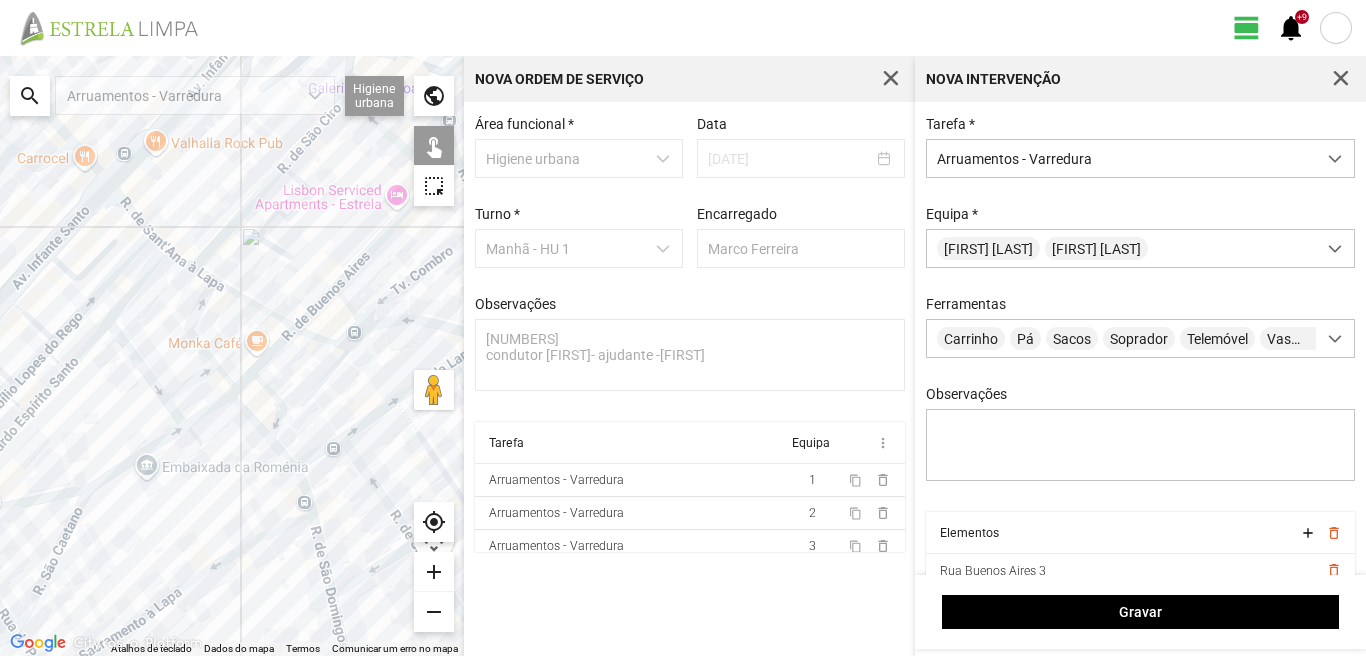 click 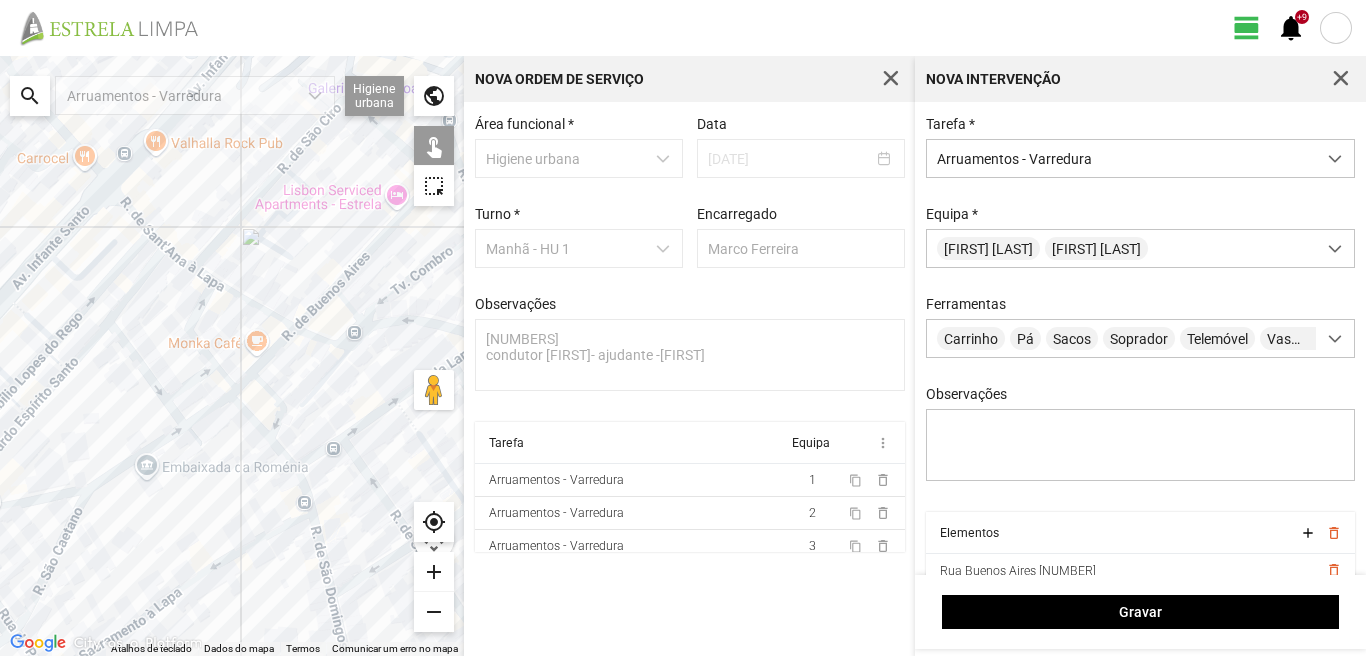 click 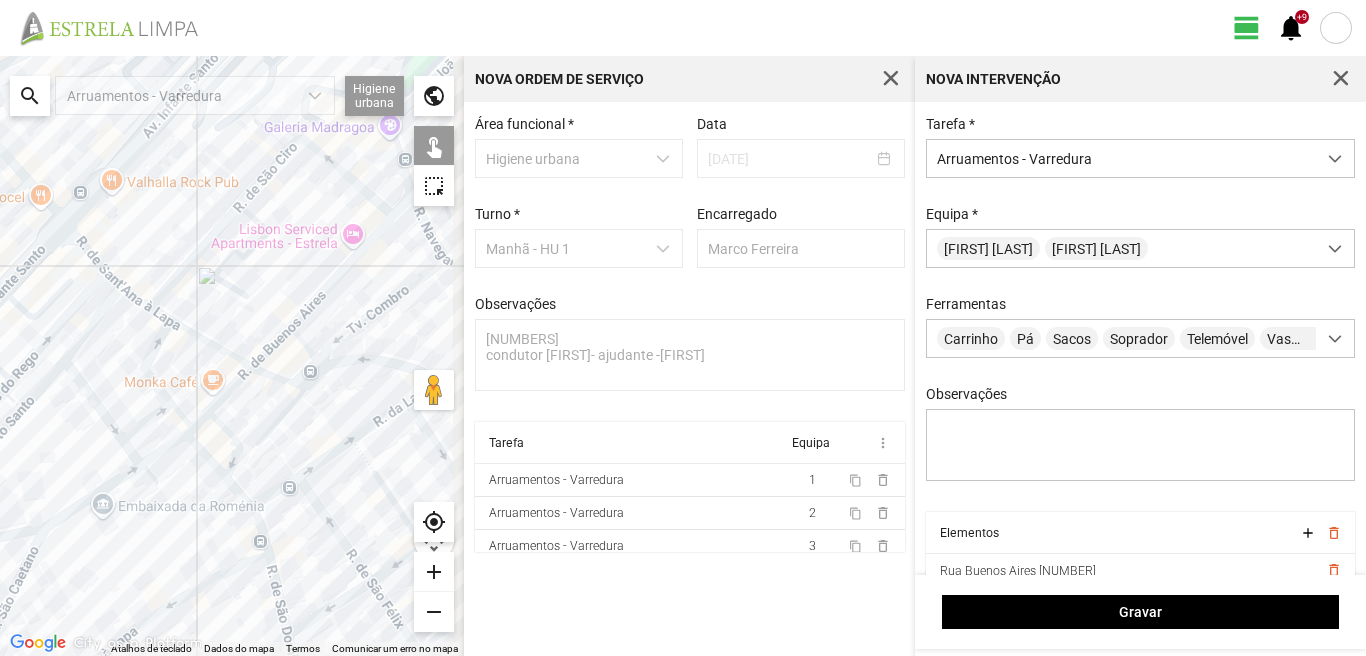 drag, startPoint x: 353, startPoint y: 222, endPoint x: 297, endPoint y: 272, distance: 75.073296 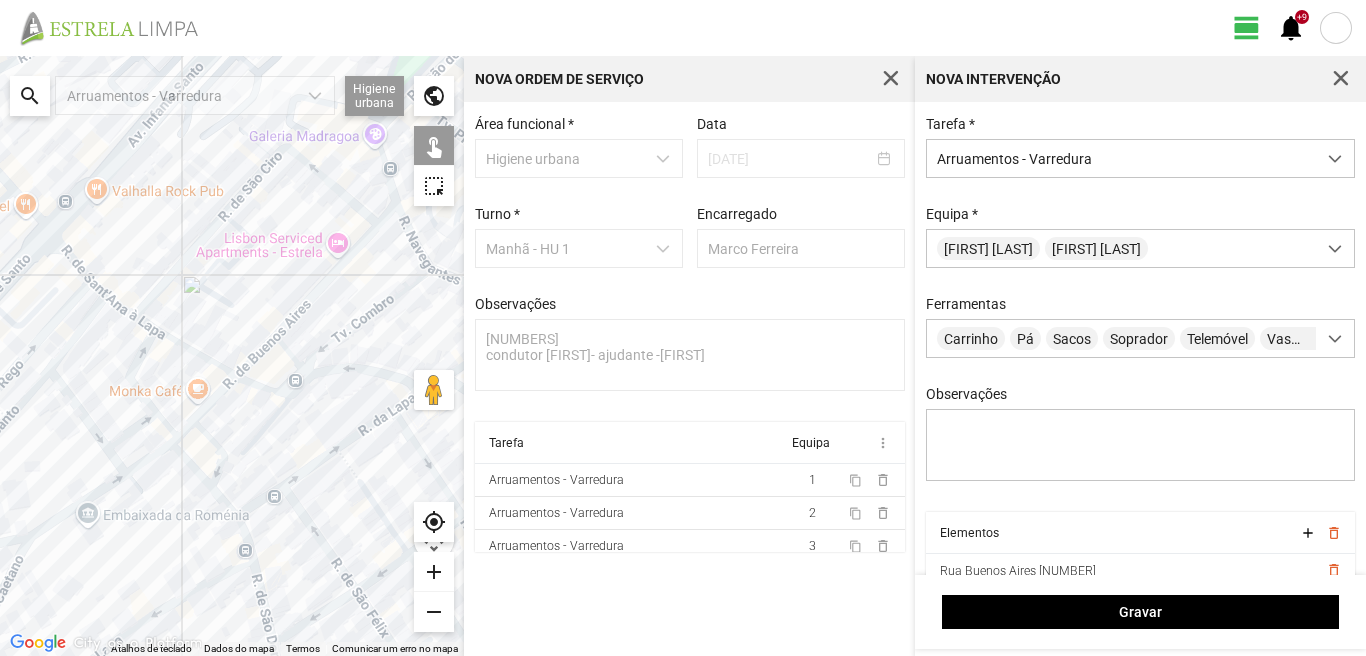 click 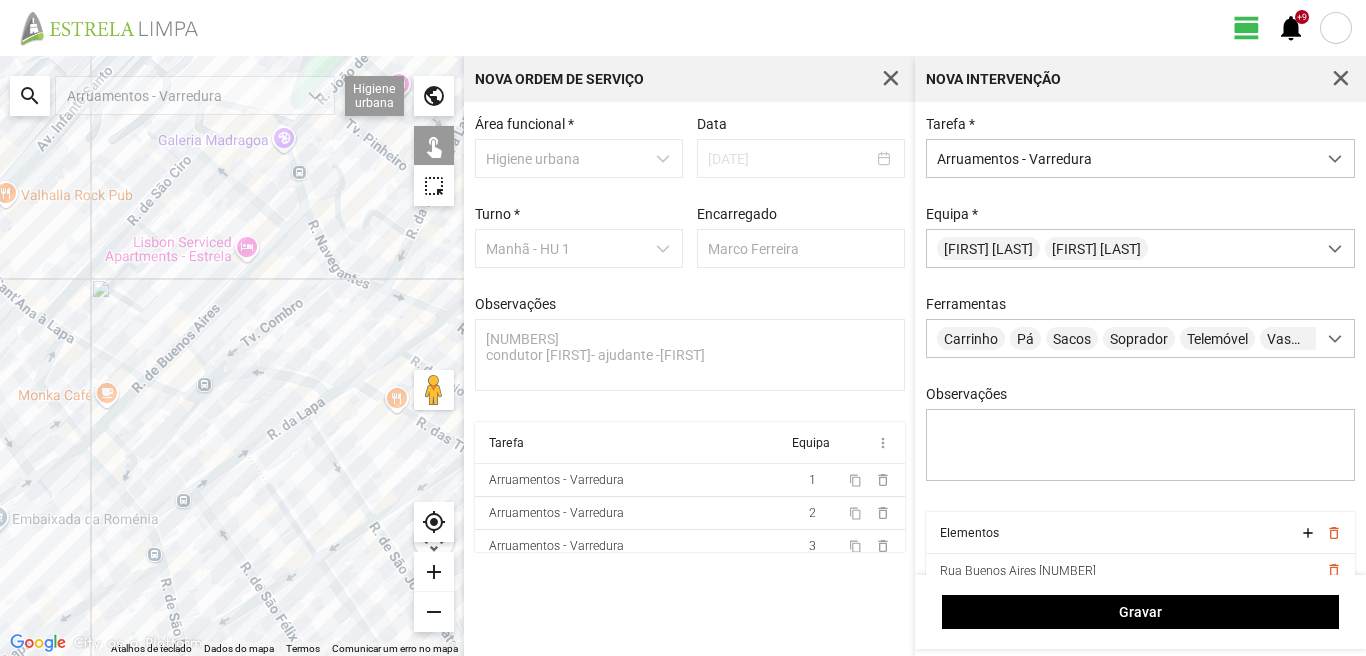 drag, startPoint x: 363, startPoint y: 353, endPoint x: 269, endPoint y: 357, distance: 94.08507 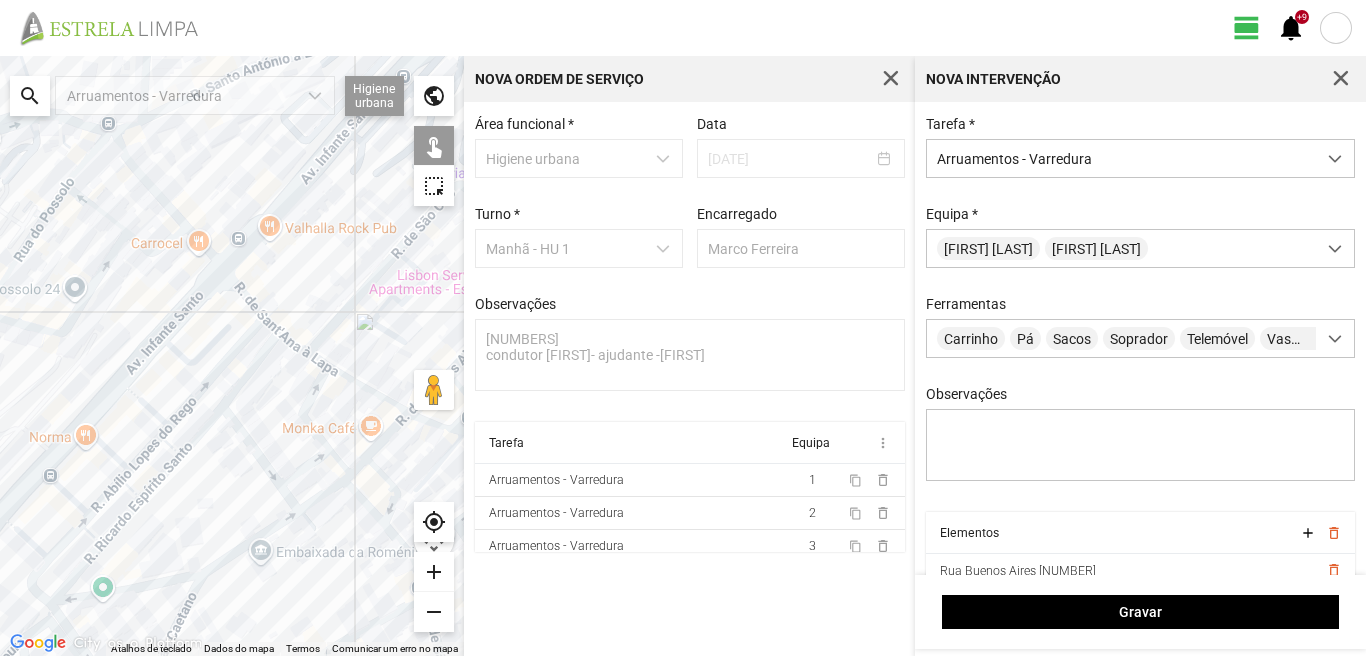 drag, startPoint x: 165, startPoint y: 308, endPoint x: 435, endPoint y: 341, distance: 272.0092 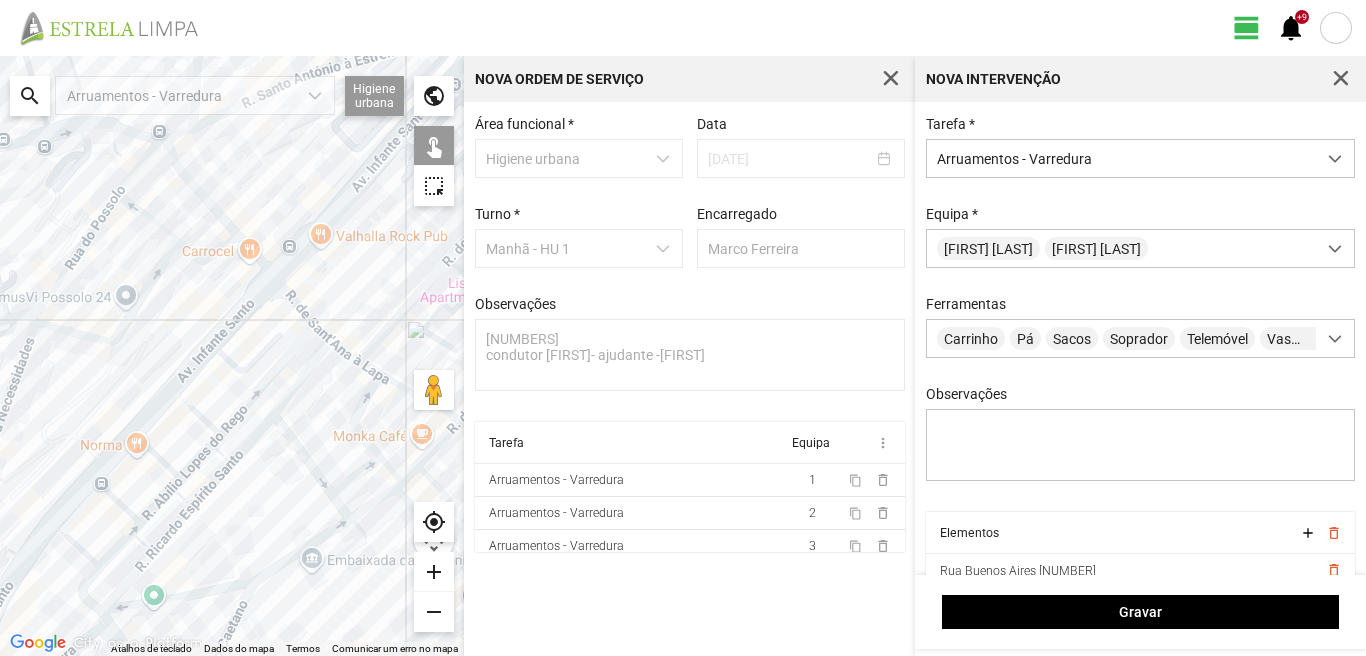 click 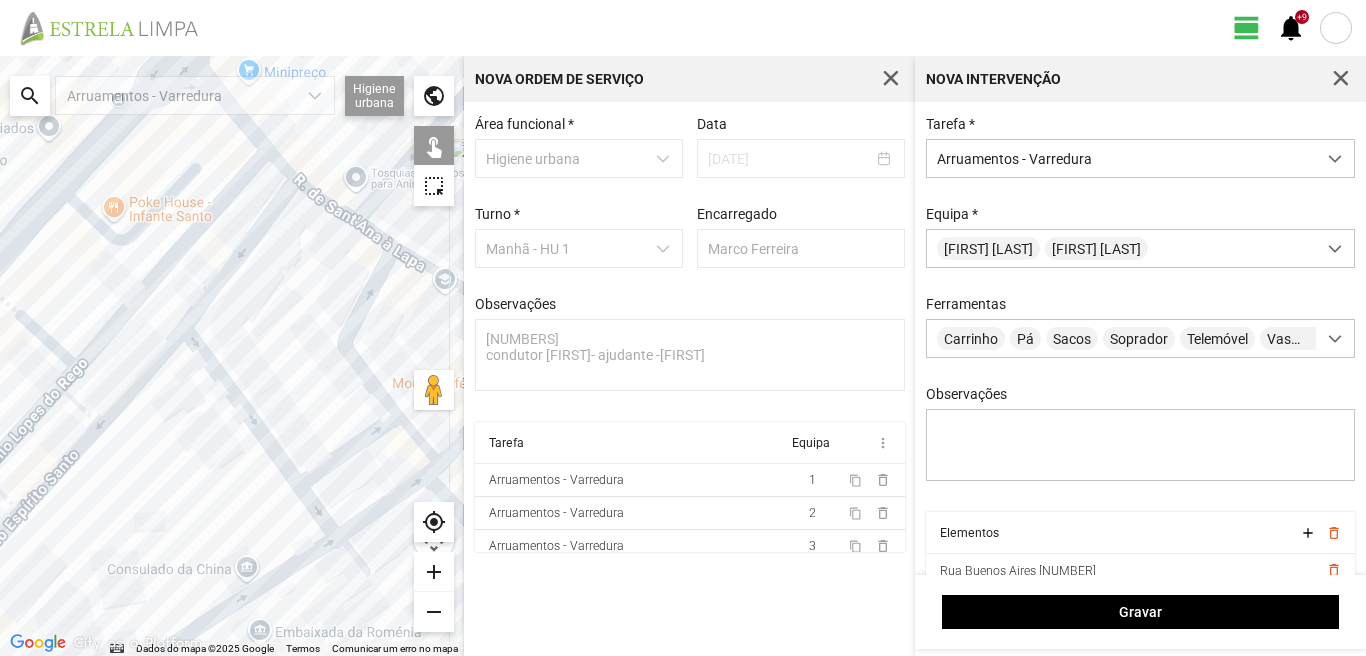 click 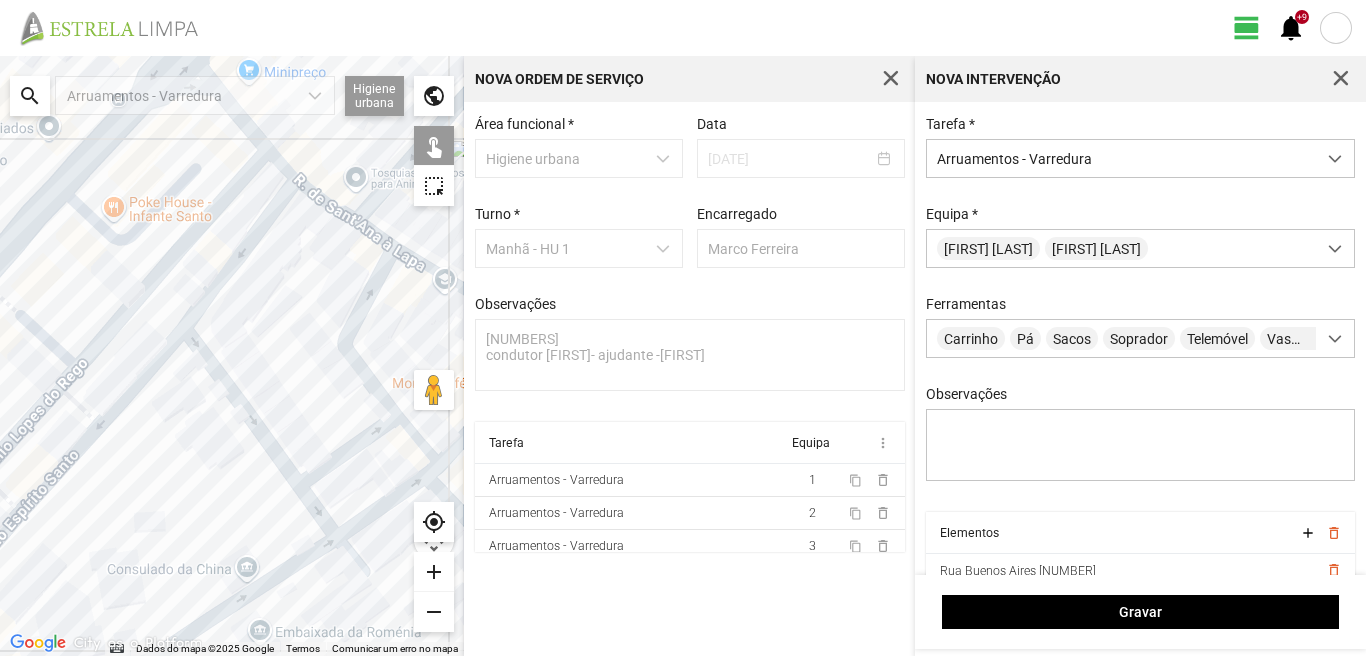 drag, startPoint x: 345, startPoint y: 483, endPoint x: 241, endPoint y: 343, distance: 174.40184 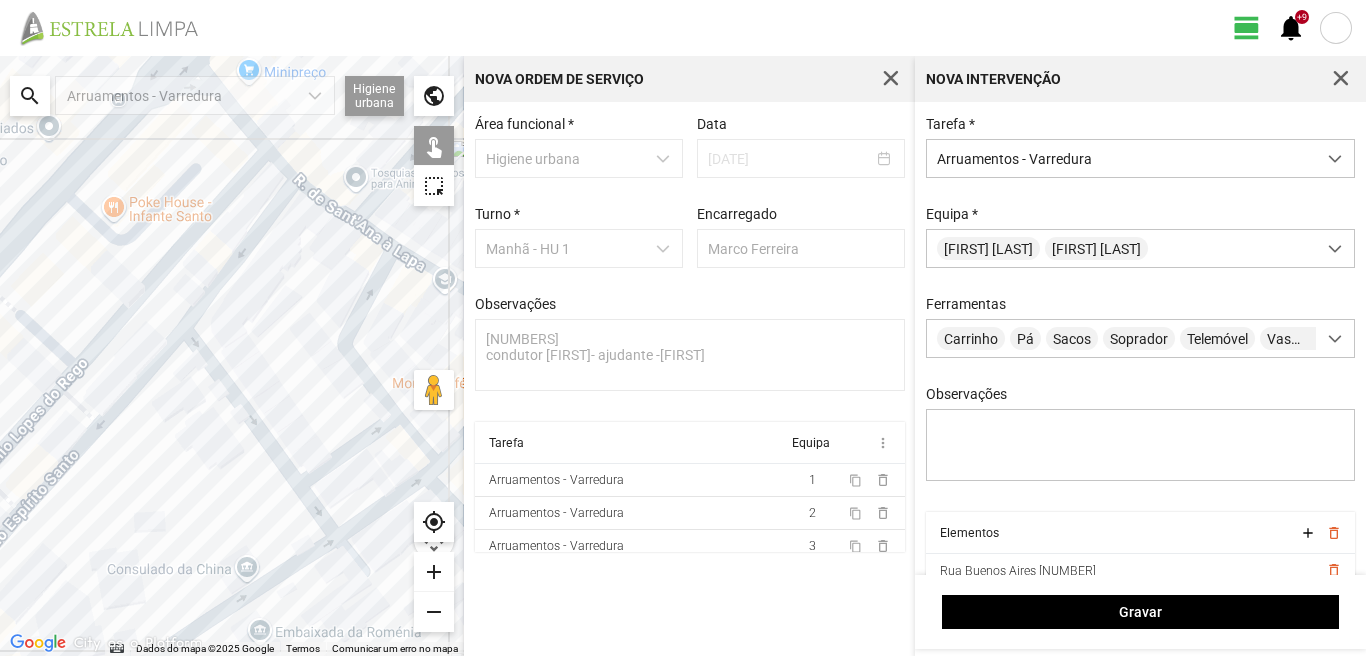 click 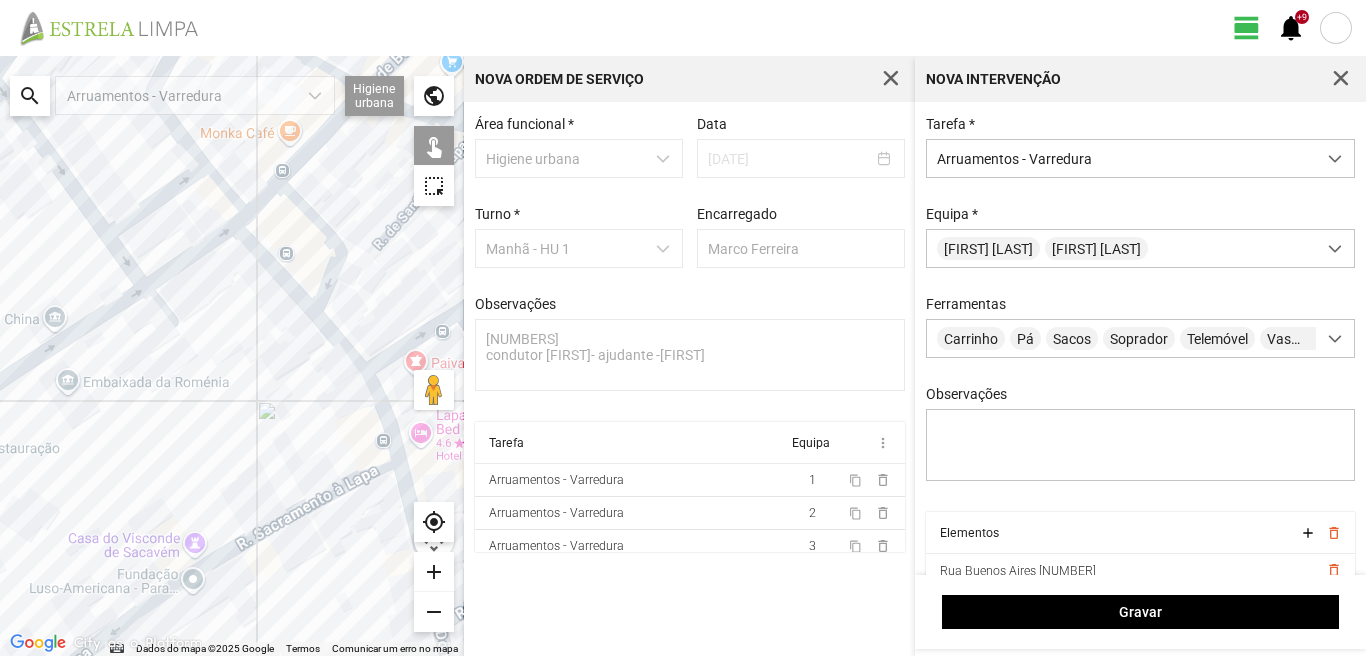 click 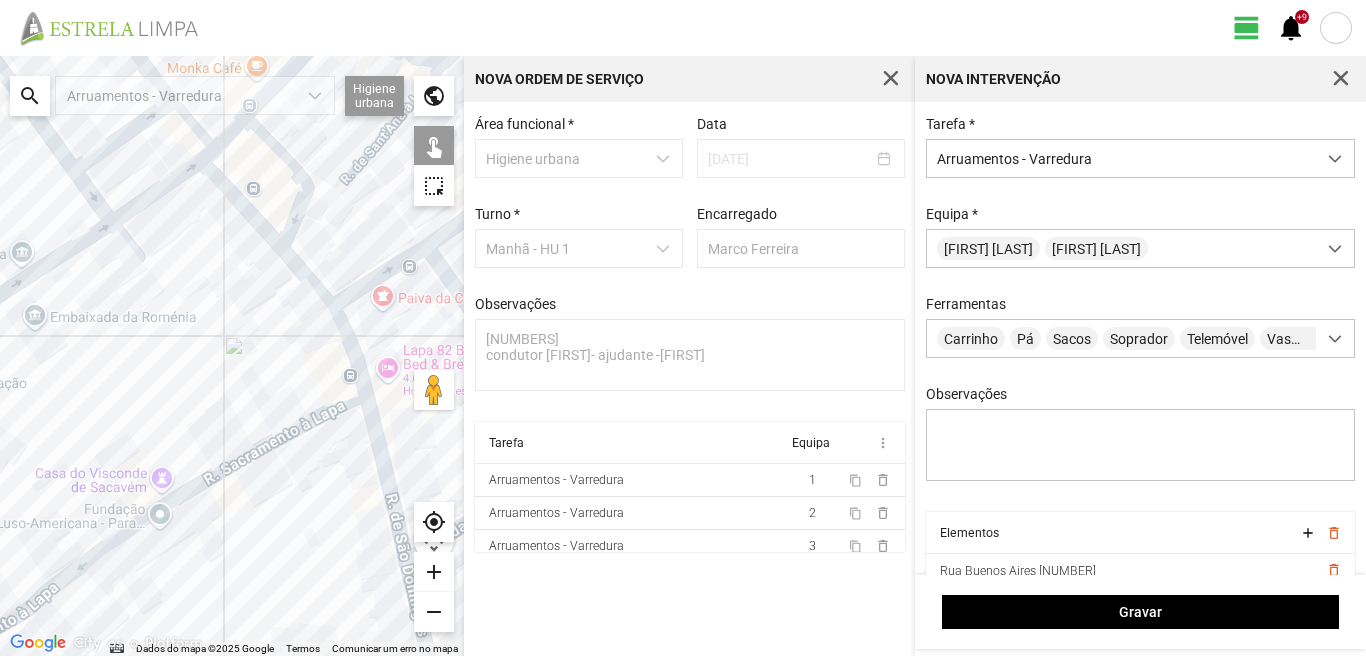 click 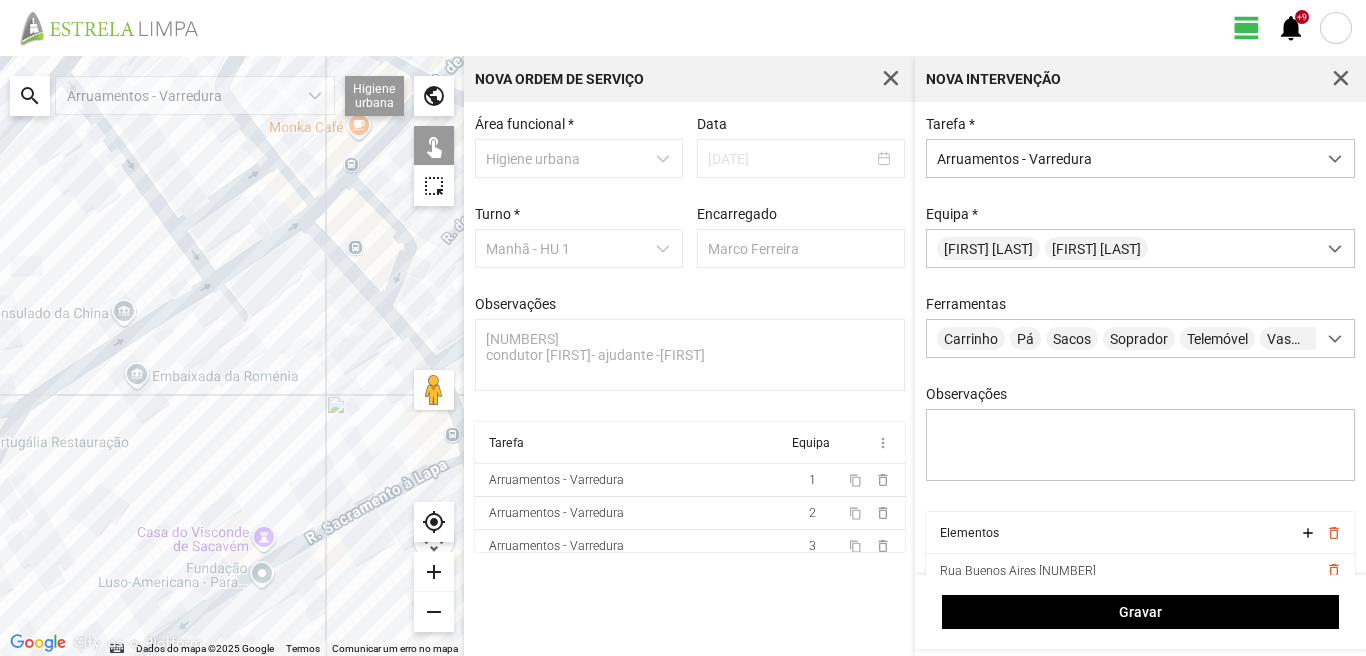 drag, startPoint x: 73, startPoint y: 209, endPoint x: 187, endPoint y: 284, distance: 136.45879 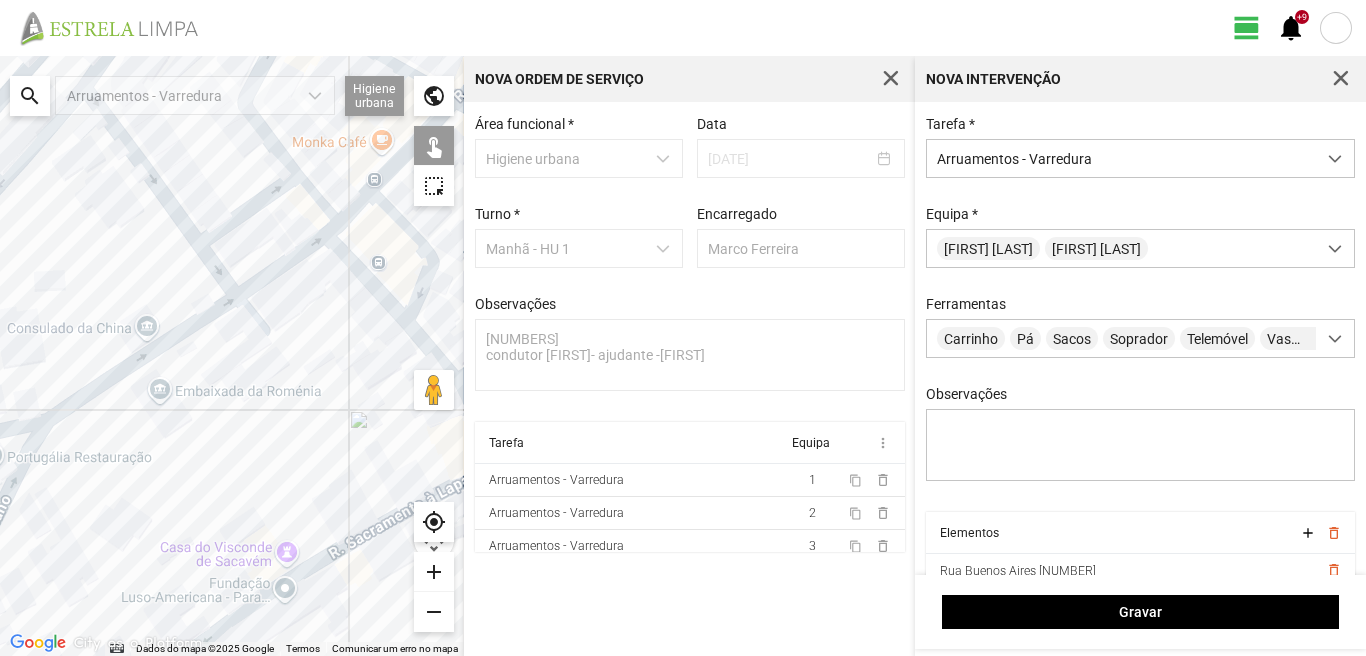 click 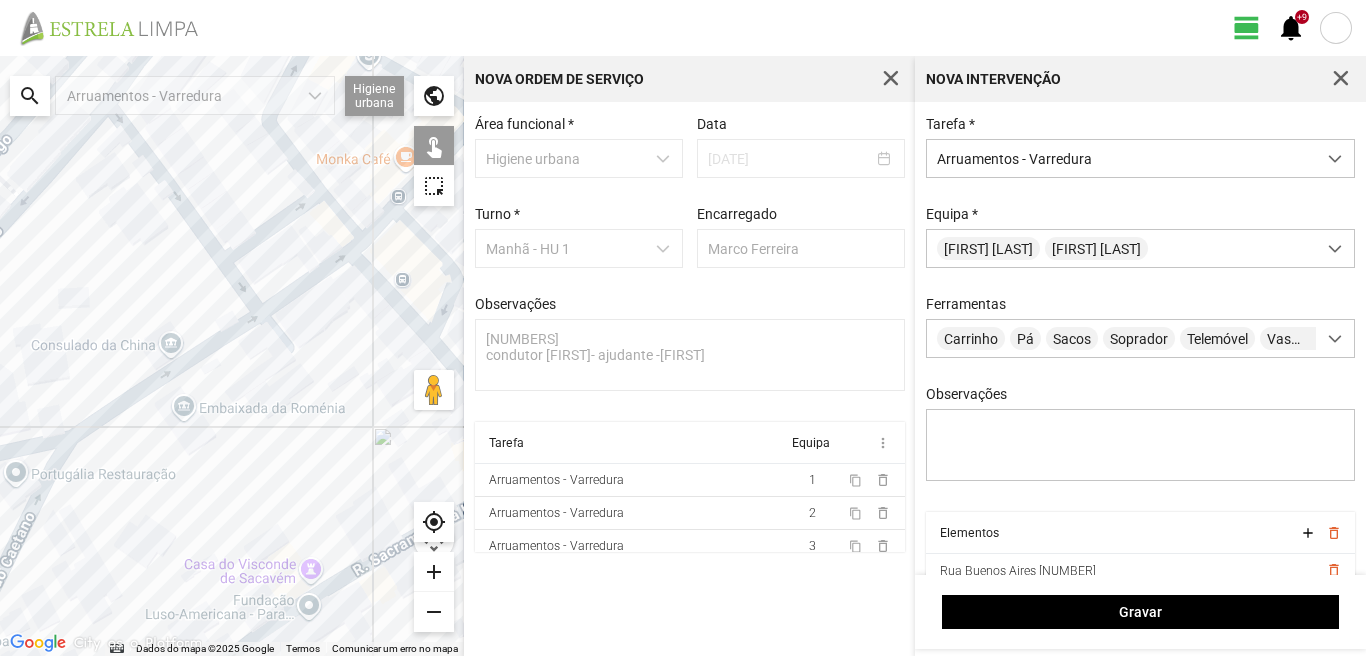 drag, startPoint x: 161, startPoint y: 164, endPoint x: 319, endPoint y: 281, distance: 196.60367 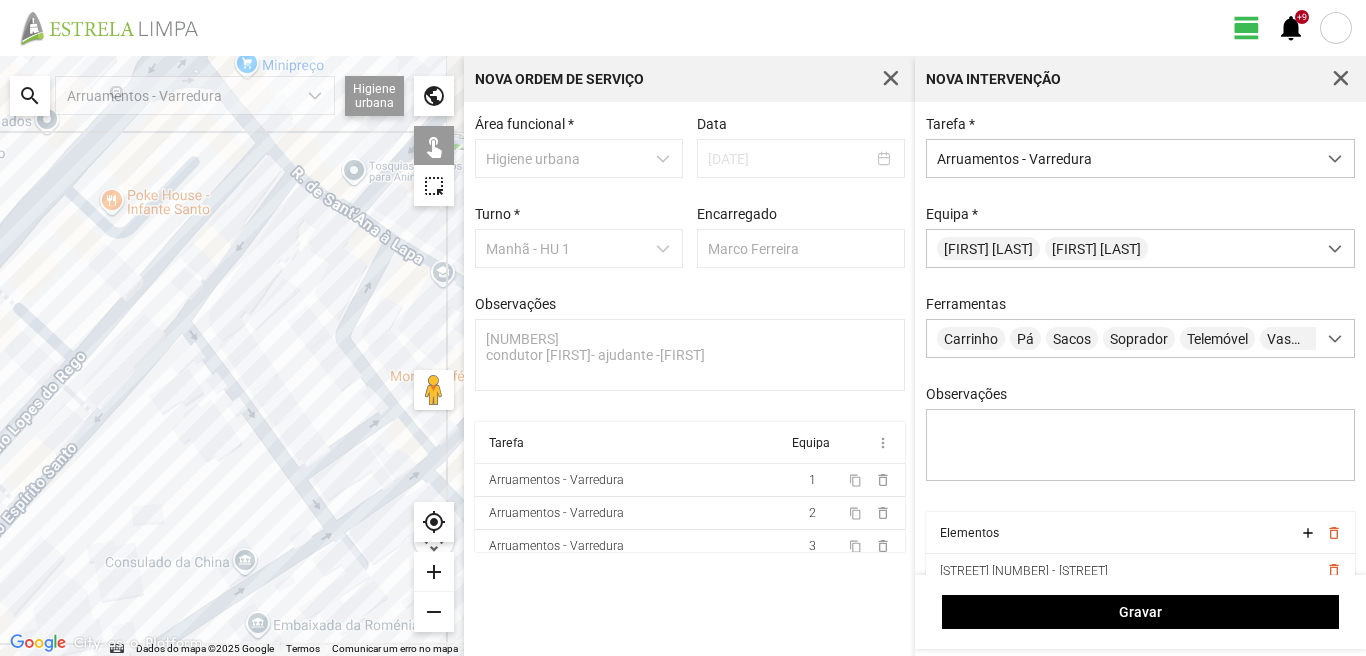 drag, startPoint x: 224, startPoint y: 194, endPoint x: 134, endPoint y: 310, distance: 146.81961 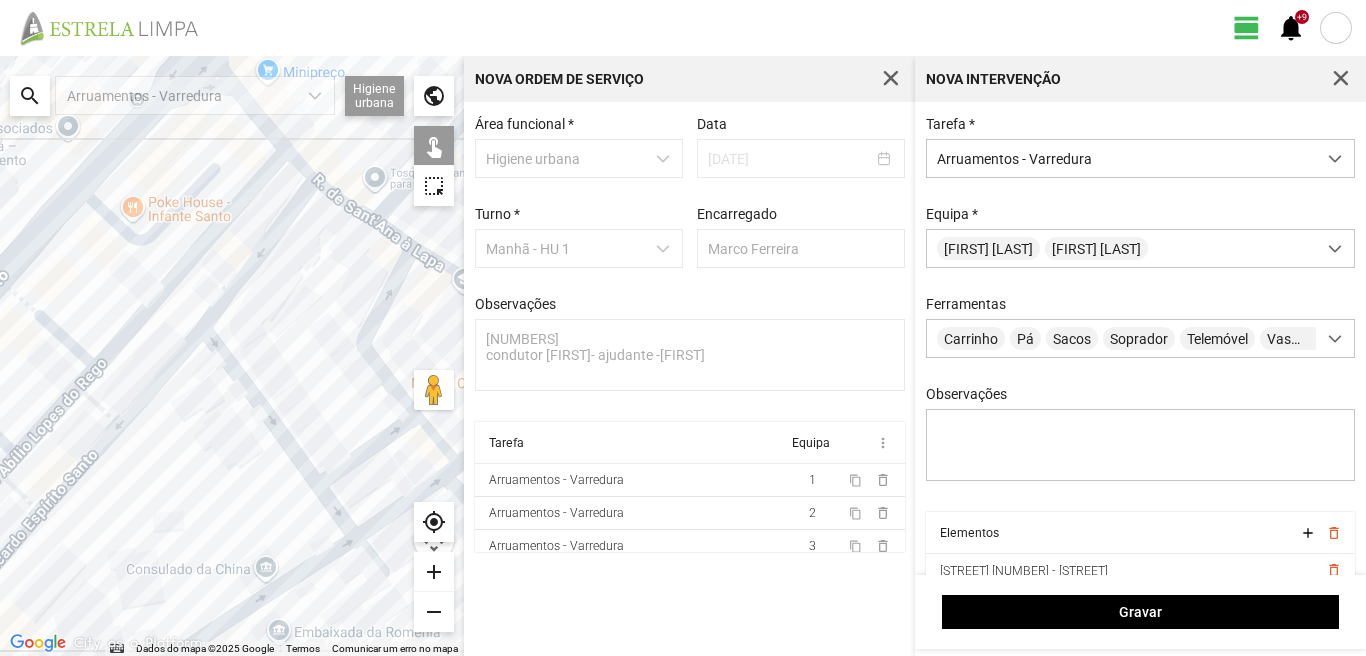 drag, startPoint x: 114, startPoint y: 349, endPoint x: 146, endPoint y: 336, distance: 34.539833 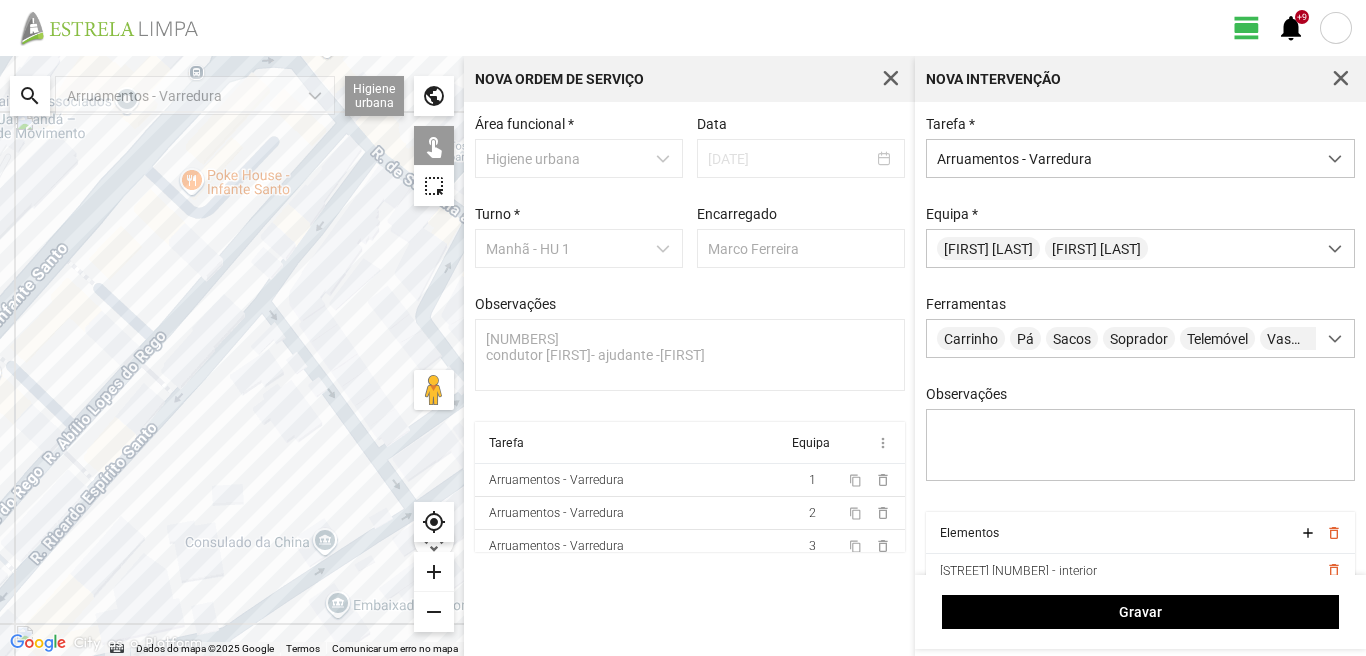 drag, startPoint x: 60, startPoint y: 471, endPoint x: 166, endPoint y: 420, distance: 117.630775 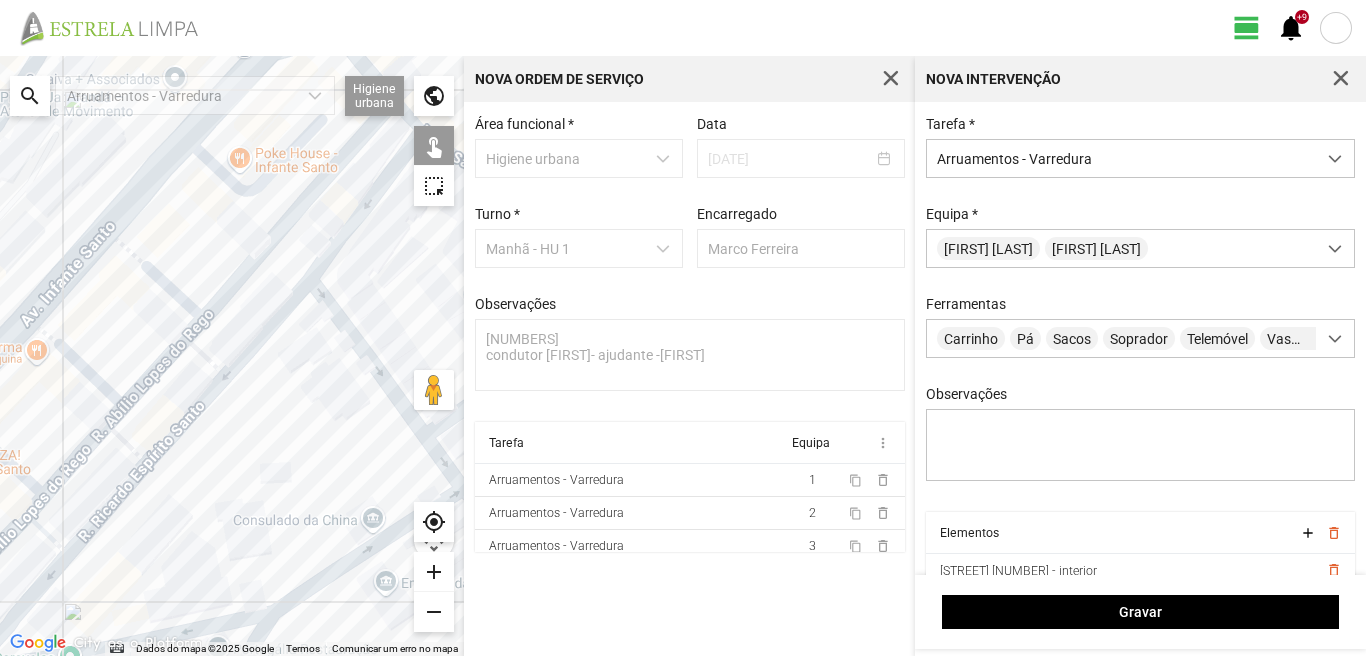 drag, startPoint x: 80, startPoint y: 448, endPoint x: 85, endPoint y: 463, distance: 15.811388 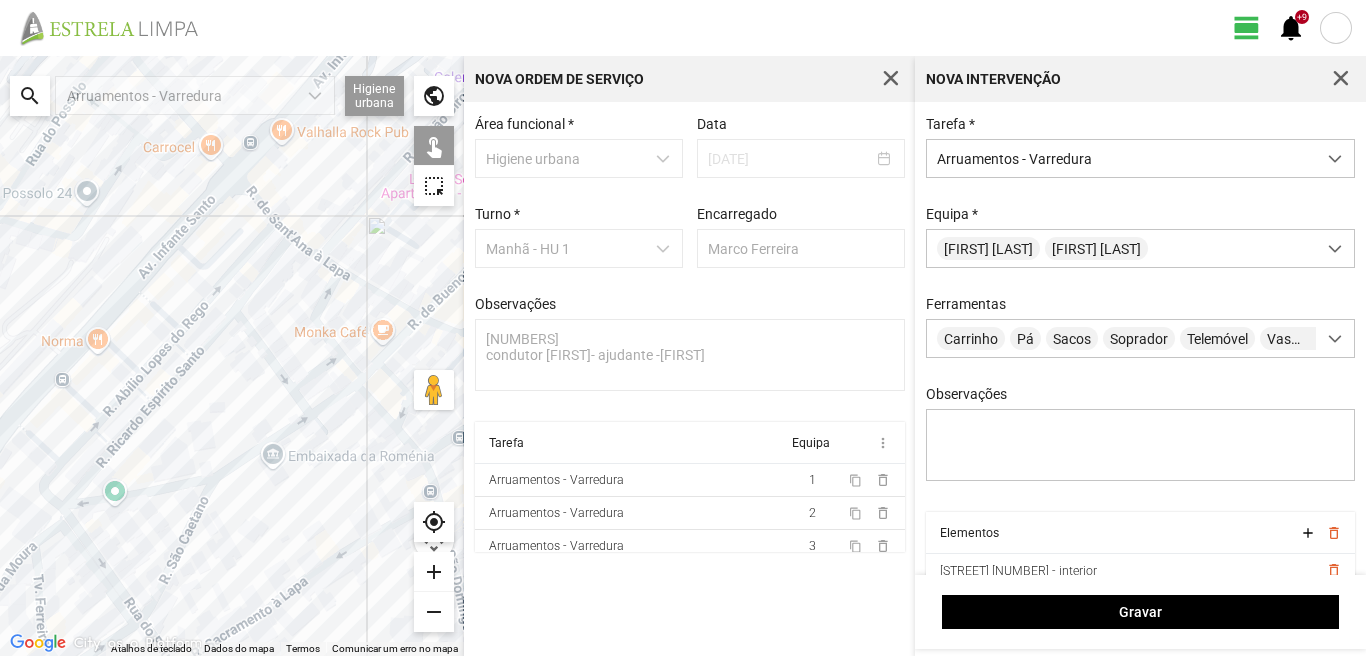 drag, startPoint x: 101, startPoint y: 561, endPoint x: 164, endPoint y: 493, distance: 92.69843 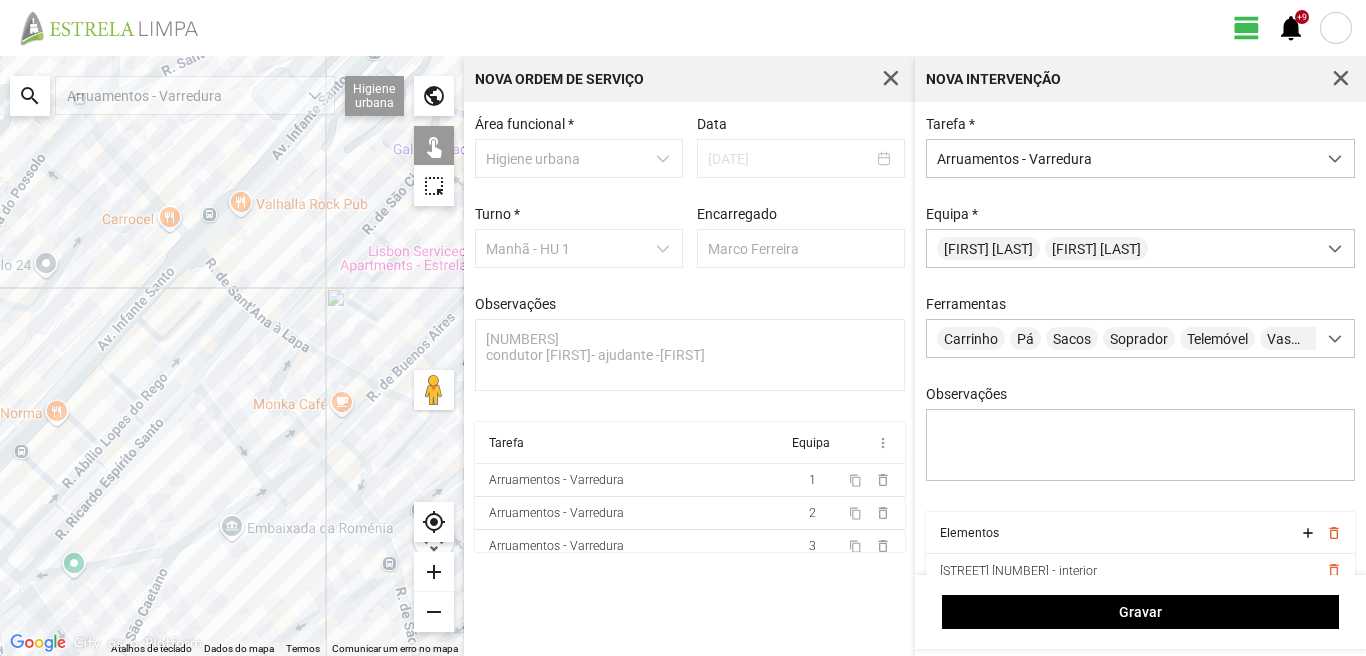 drag, startPoint x: 228, startPoint y: 388, endPoint x: 126, endPoint y: 525, distance: 170.80106 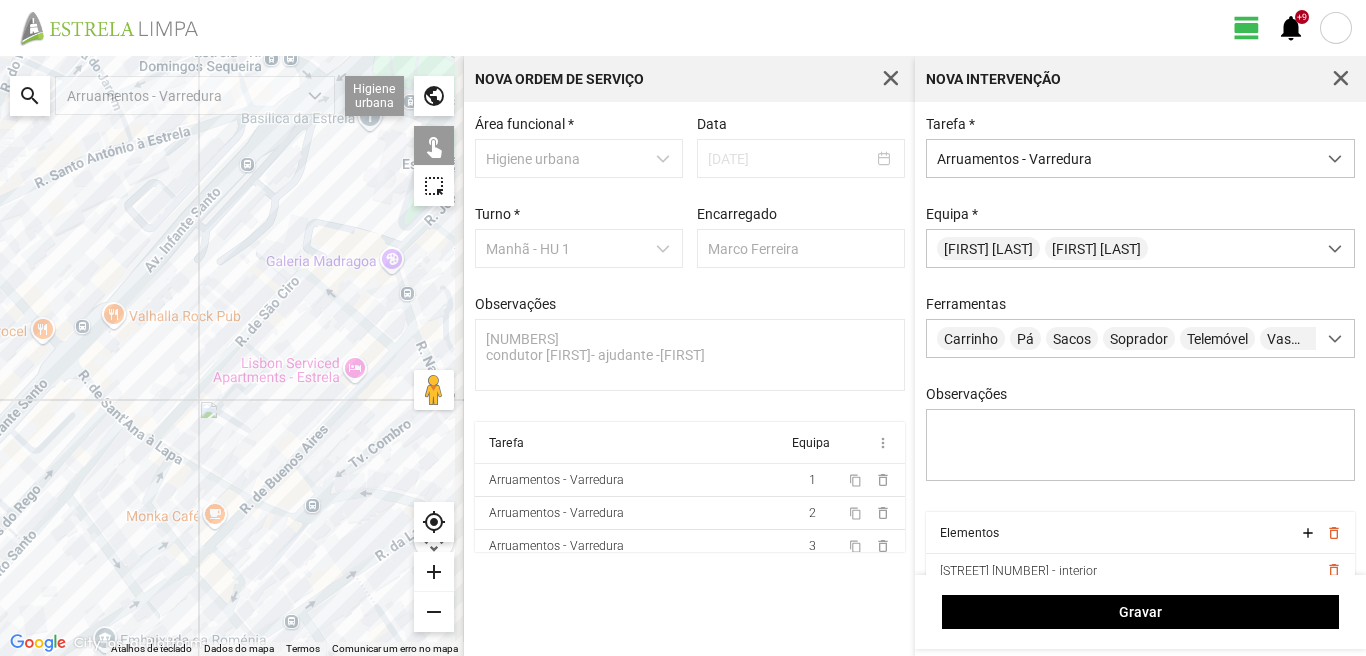 drag, startPoint x: 209, startPoint y: 433, endPoint x: 87, endPoint y: 518, distance: 148.69095 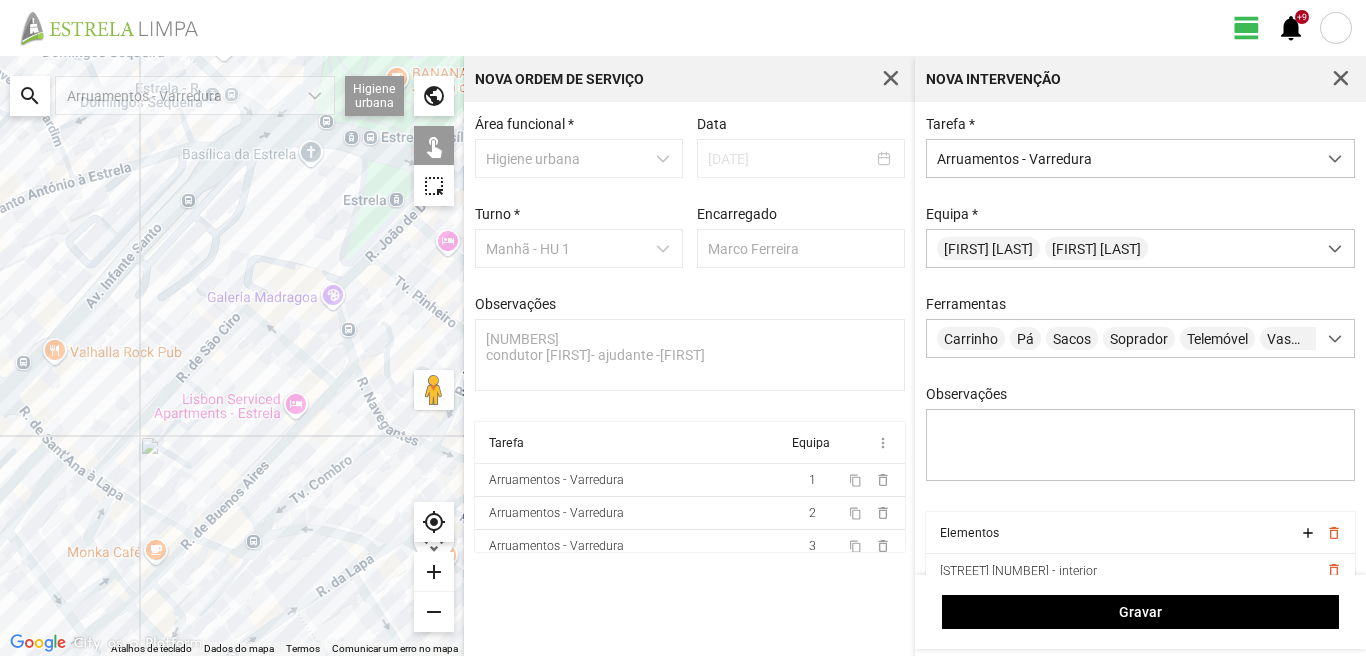 drag, startPoint x: 218, startPoint y: 391, endPoint x: 160, endPoint y: 422, distance: 65.76473 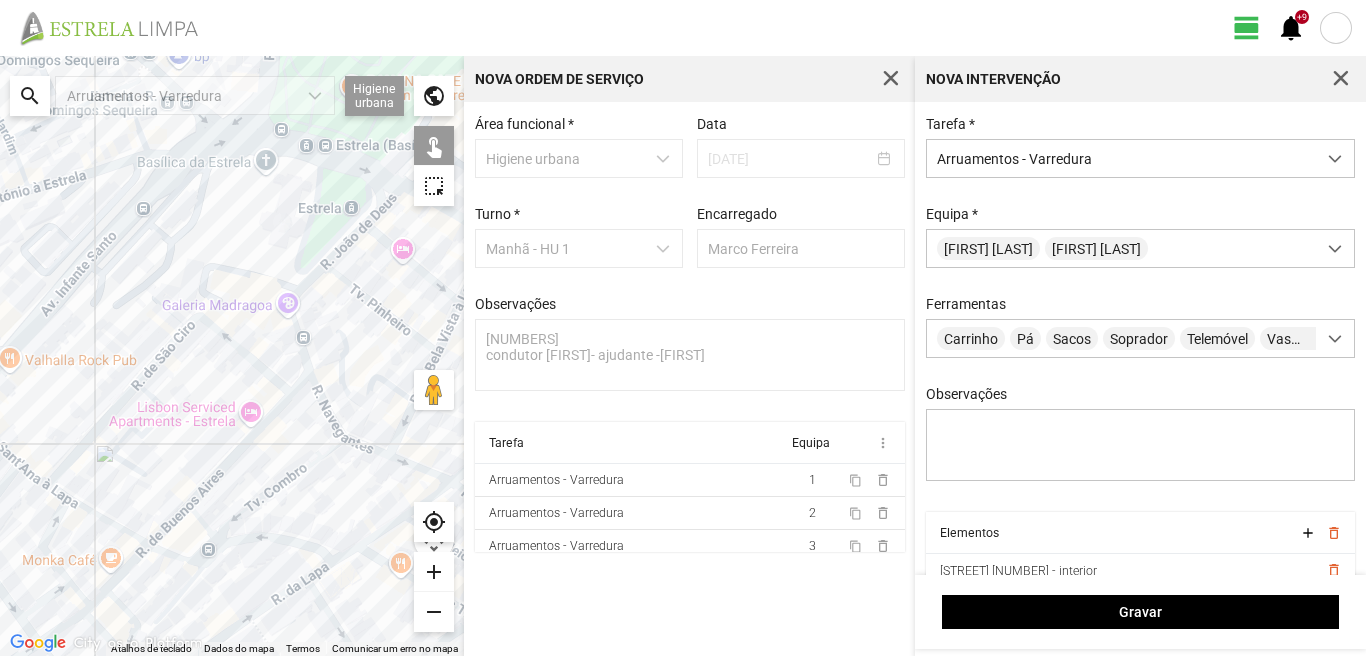 drag, startPoint x: 316, startPoint y: 499, endPoint x: 322, endPoint y: 415, distance: 84.21401 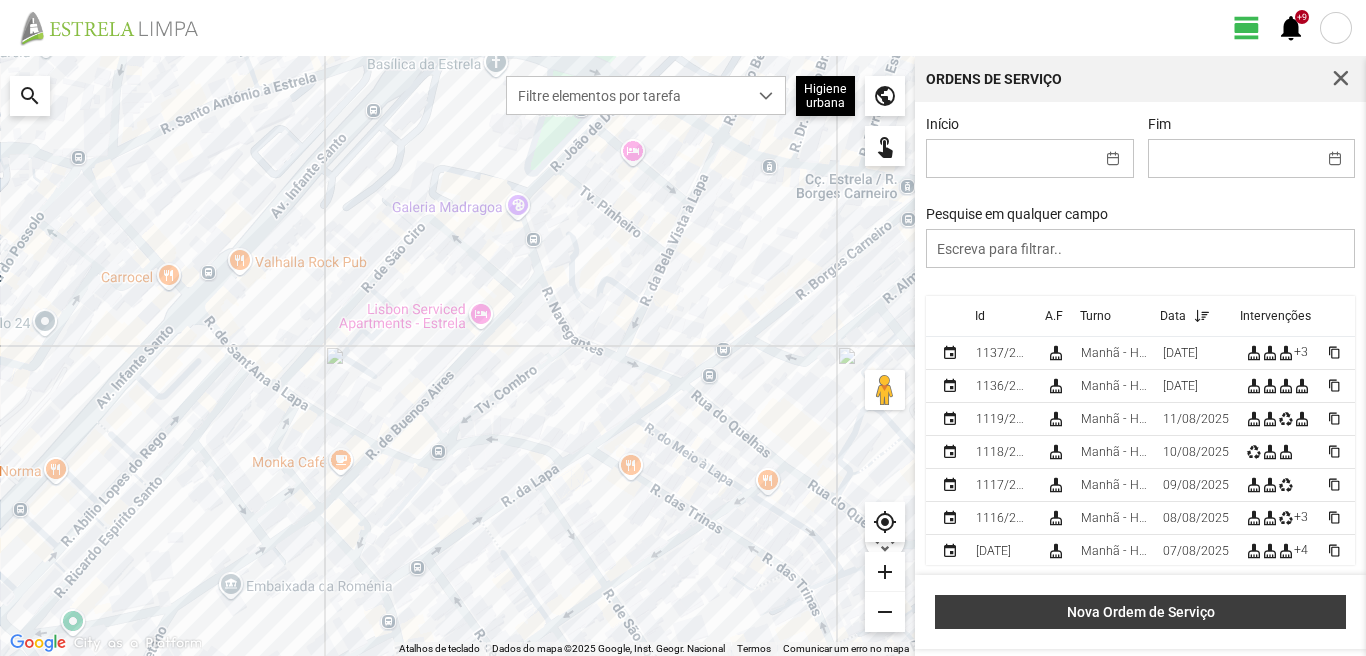 click on "Nova Ordem de Serviço" at bounding box center [1141, 612] 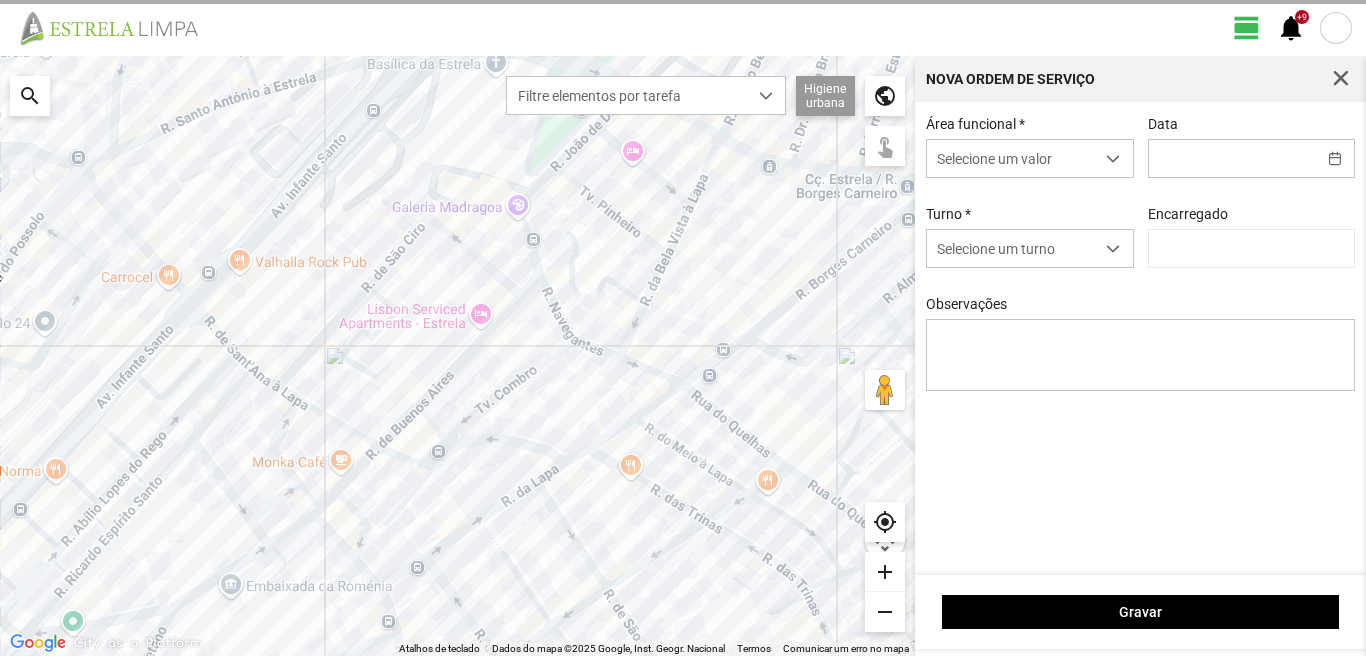 type on "Marco Ferreira" 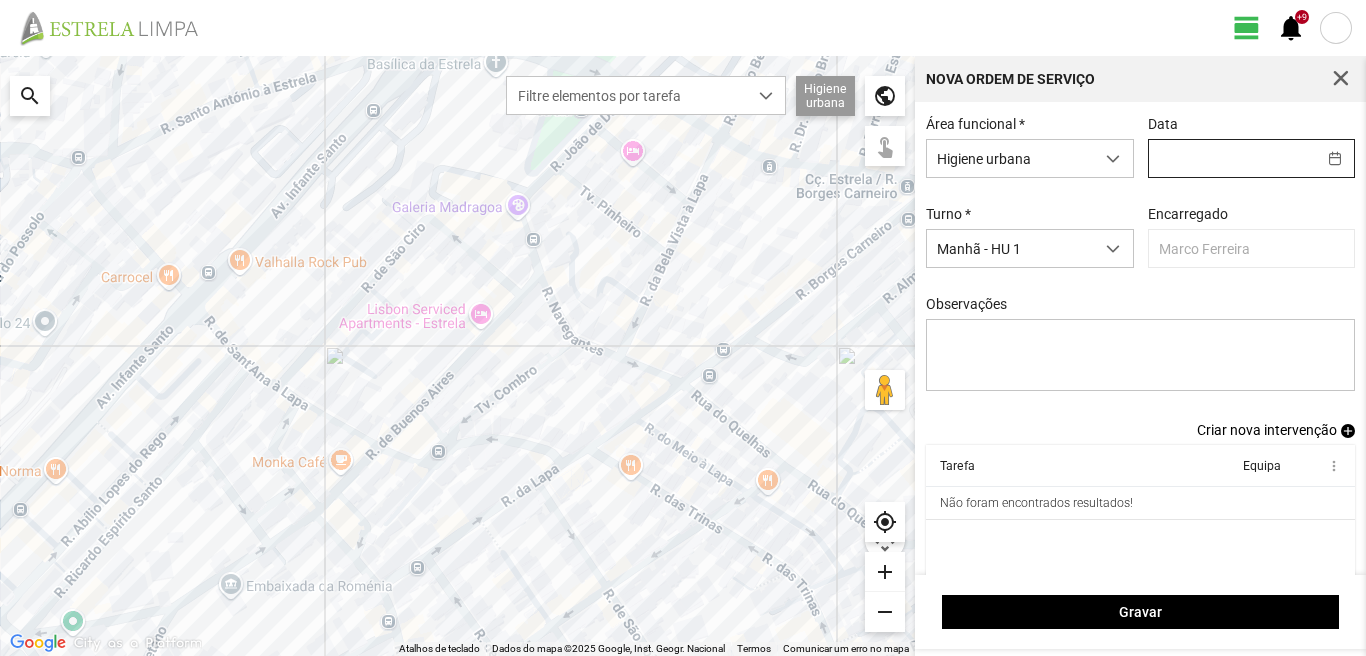 click at bounding box center (1232, 158) 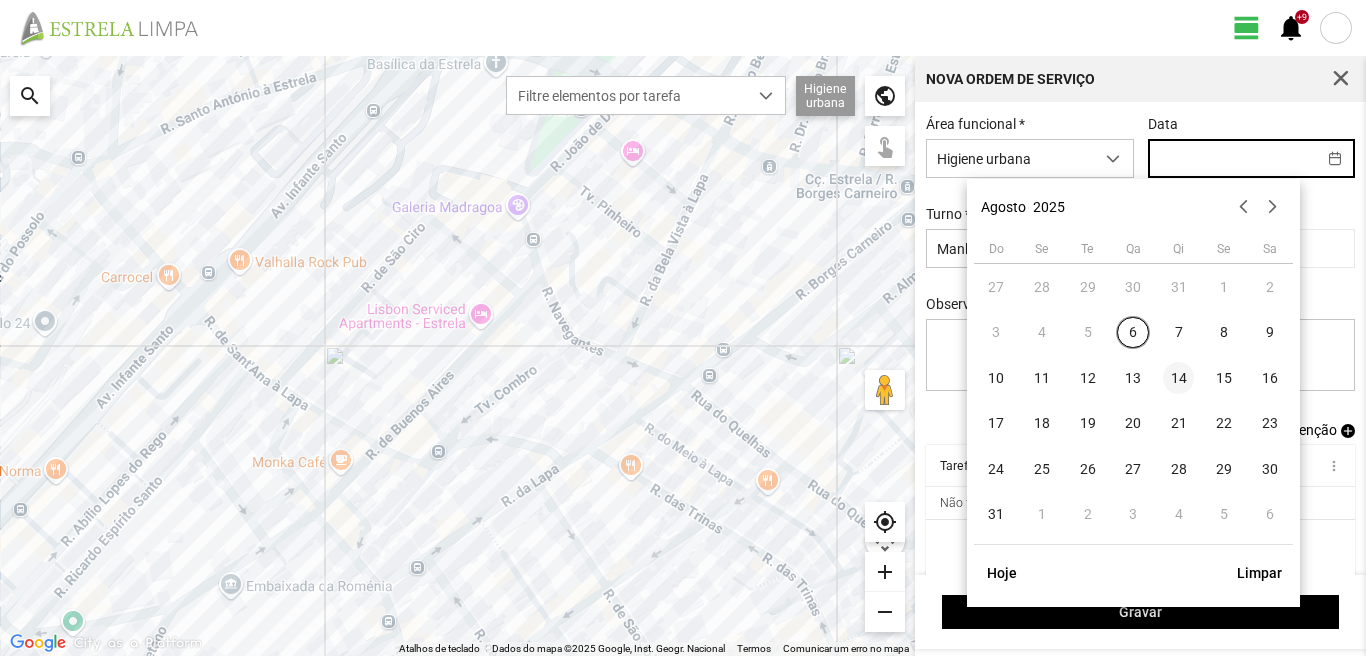 click on "14" at bounding box center [1179, 378] 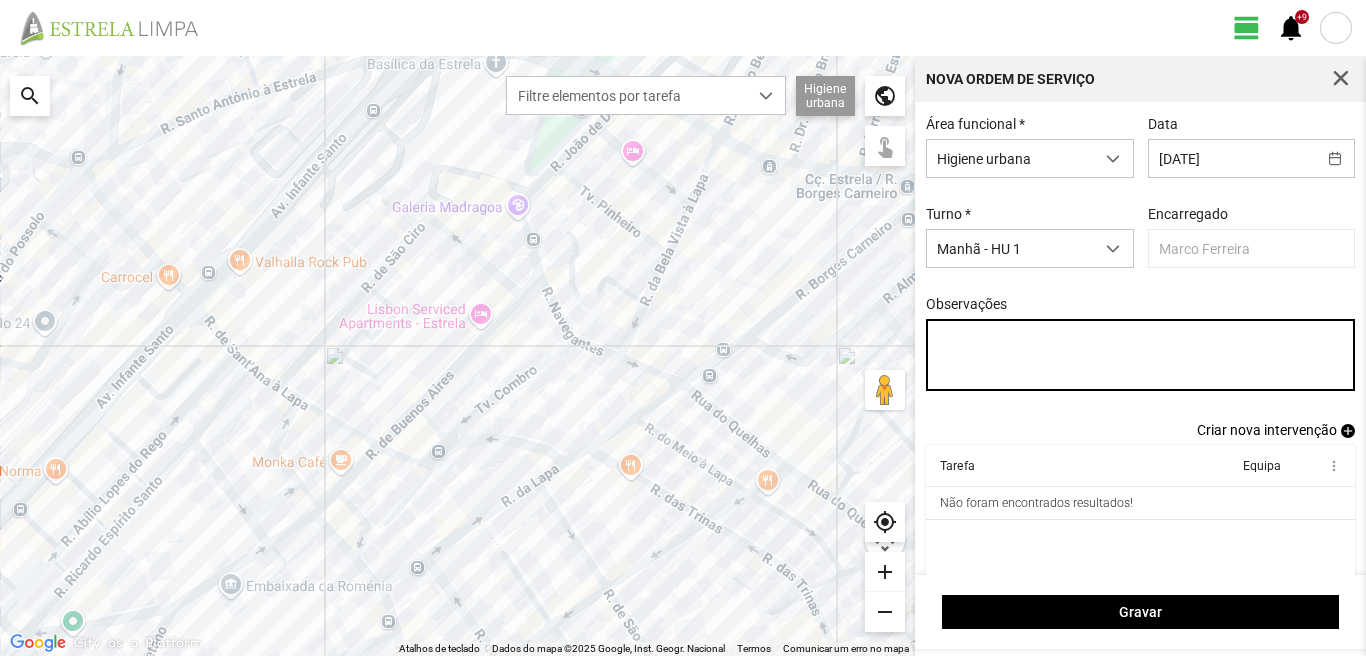 click on "Observações" at bounding box center [1141, 355] 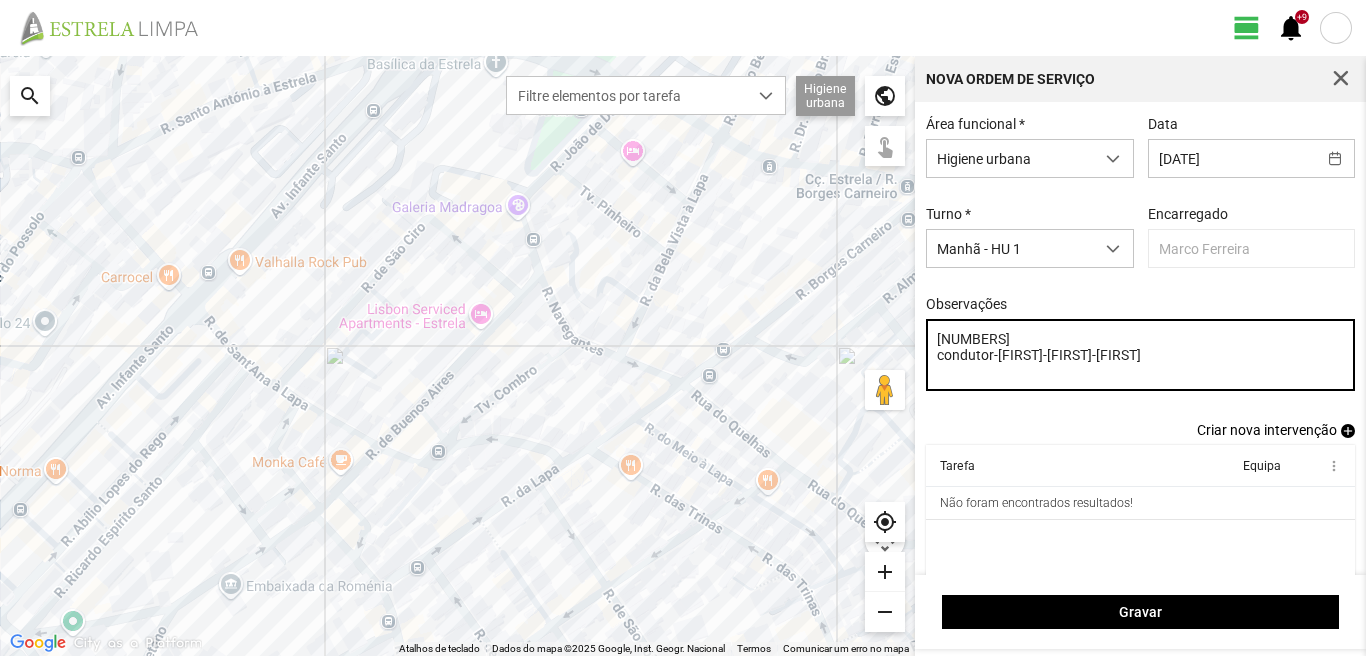 type on "[NUMBERS]
condutor-[FIRST]-[FIRST]-[FIRST]" 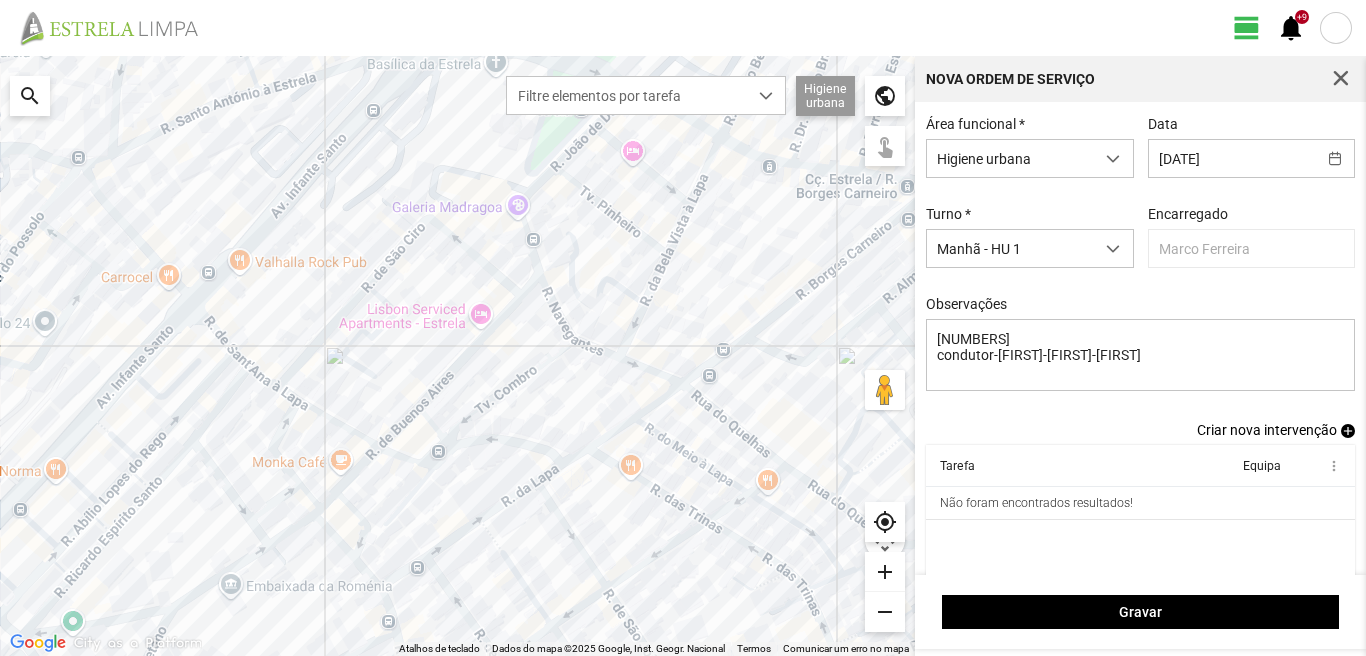 click on "add" at bounding box center (1348, 431) 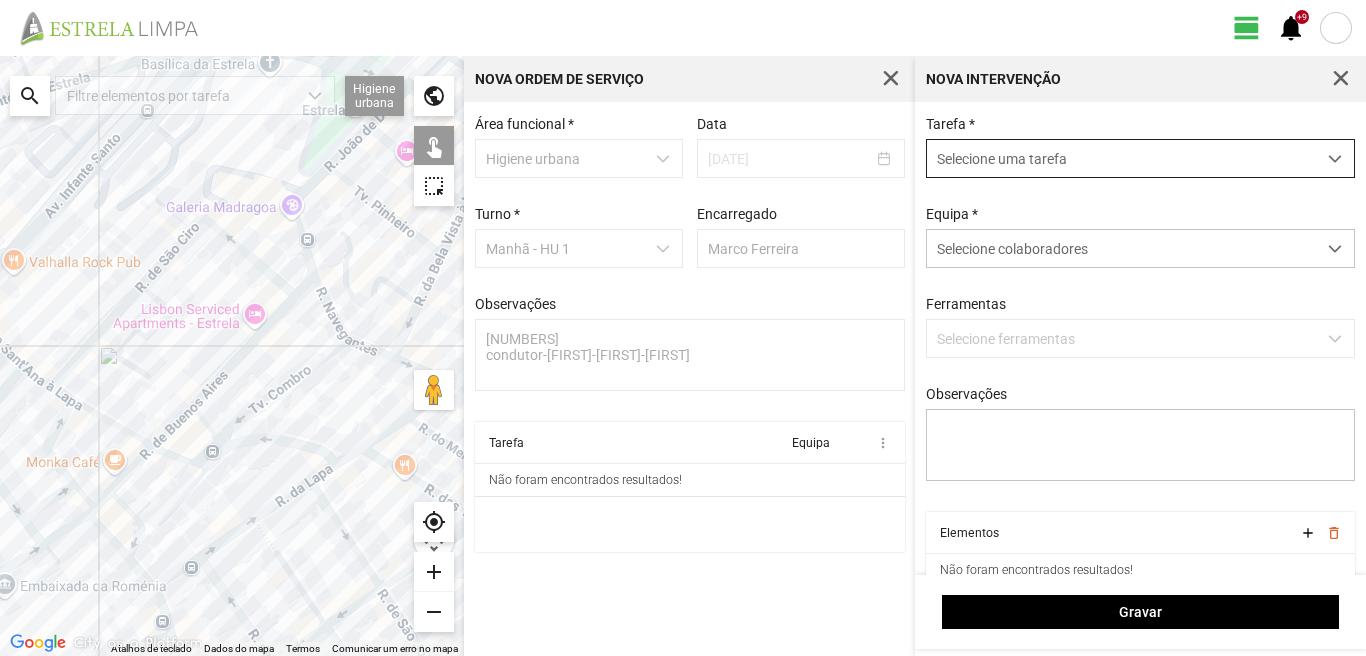 click on "Selecione uma tarefa" at bounding box center [1121, 158] 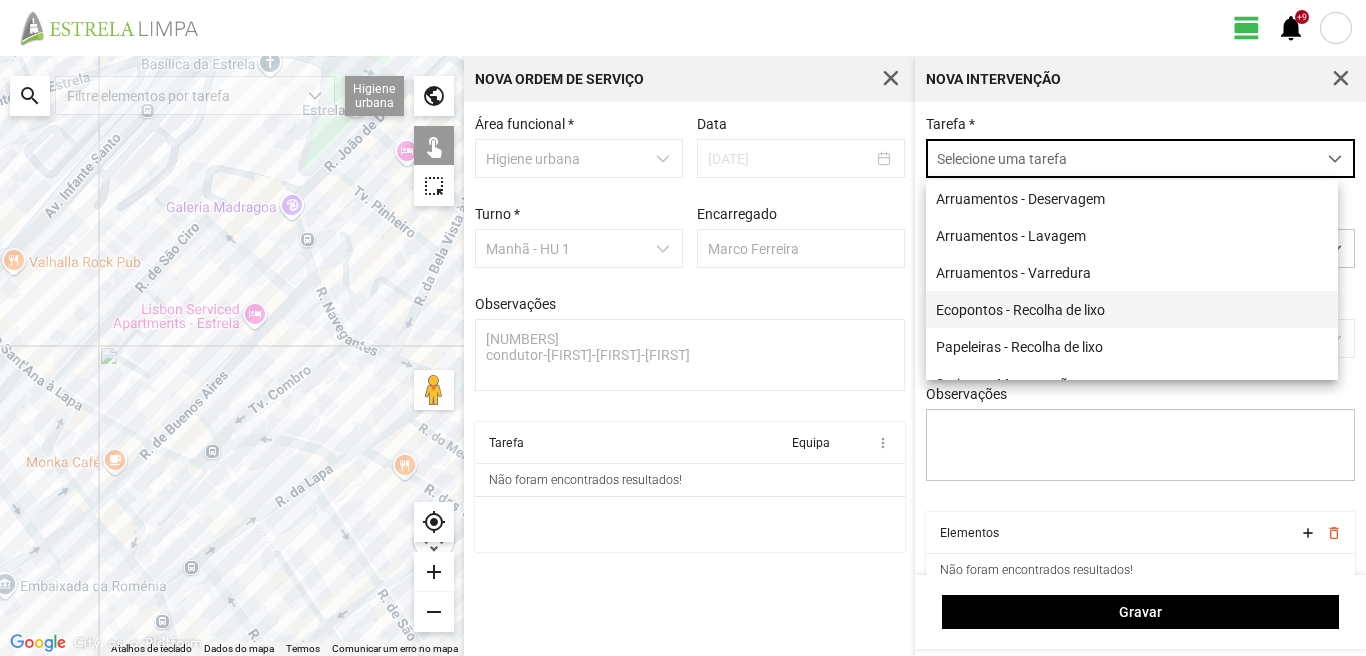 click on "Ecopontos - Recolha de lixo" at bounding box center [1132, 309] 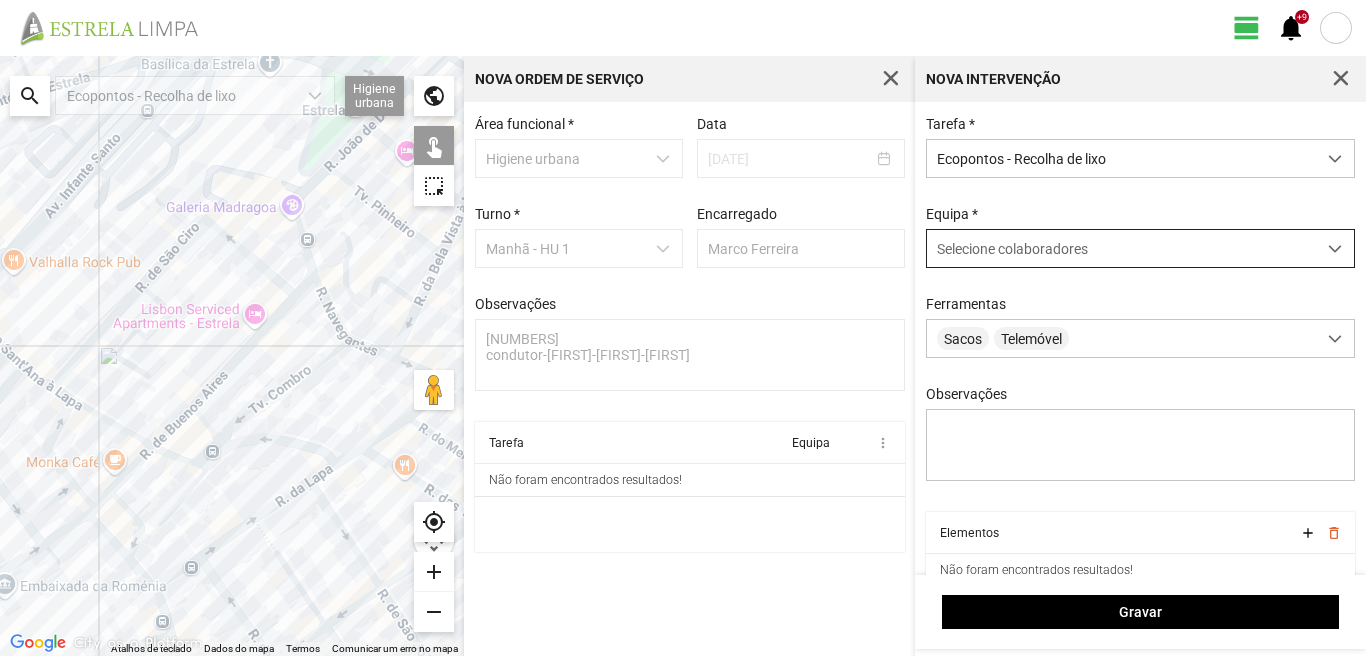 click on "Selecione colaboradores" at bounding box center (1121, 248) 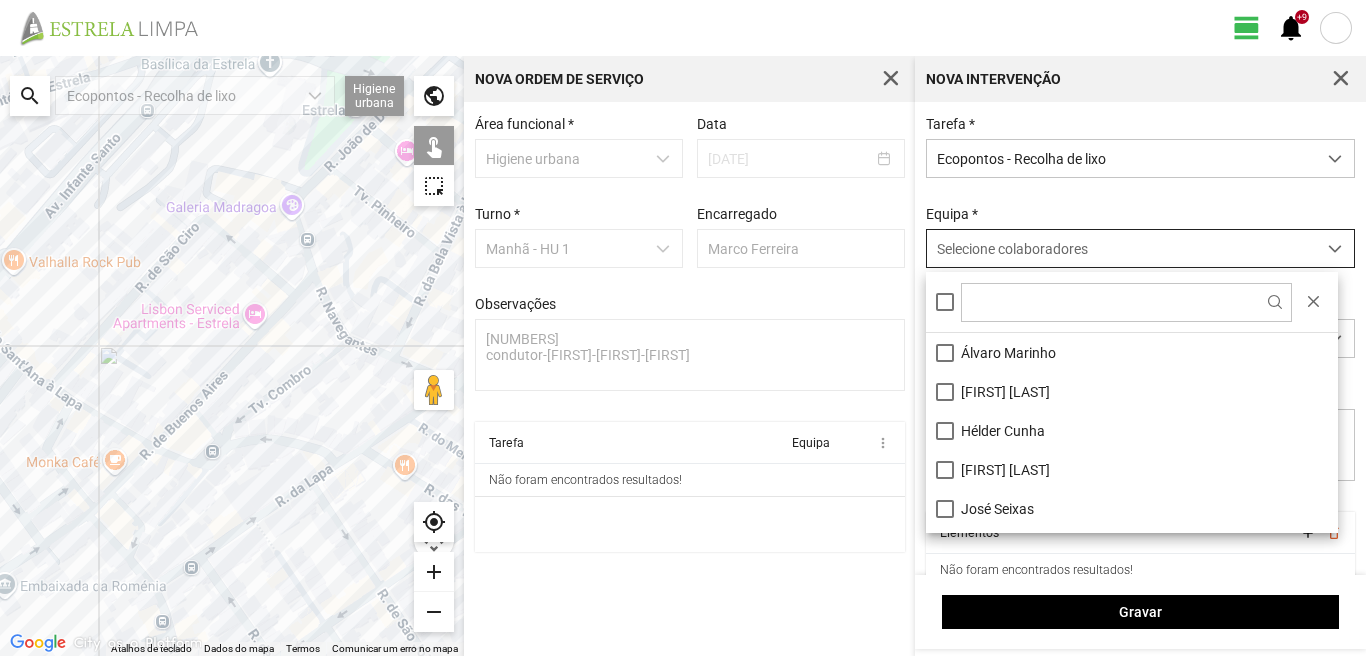 scroll, scrollTop: 11, scrollLeft: 89, axis: both 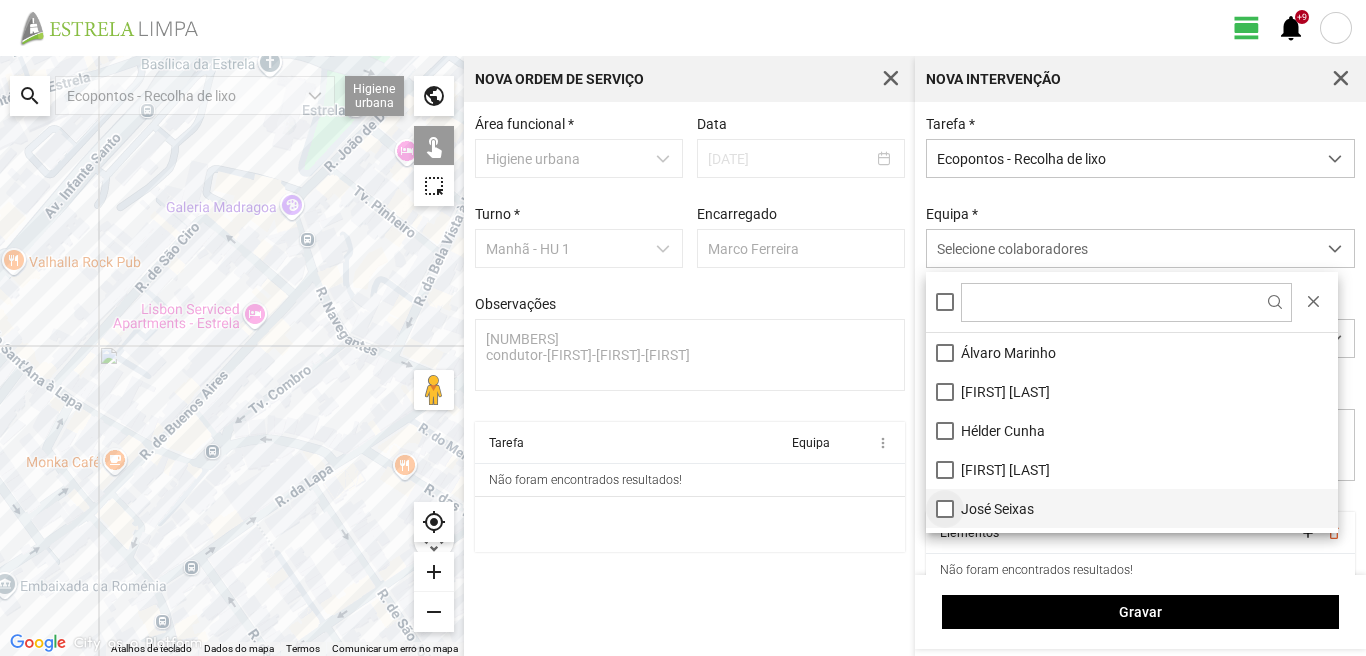 click on "José Seixas" at bounding box center (1132, 508) 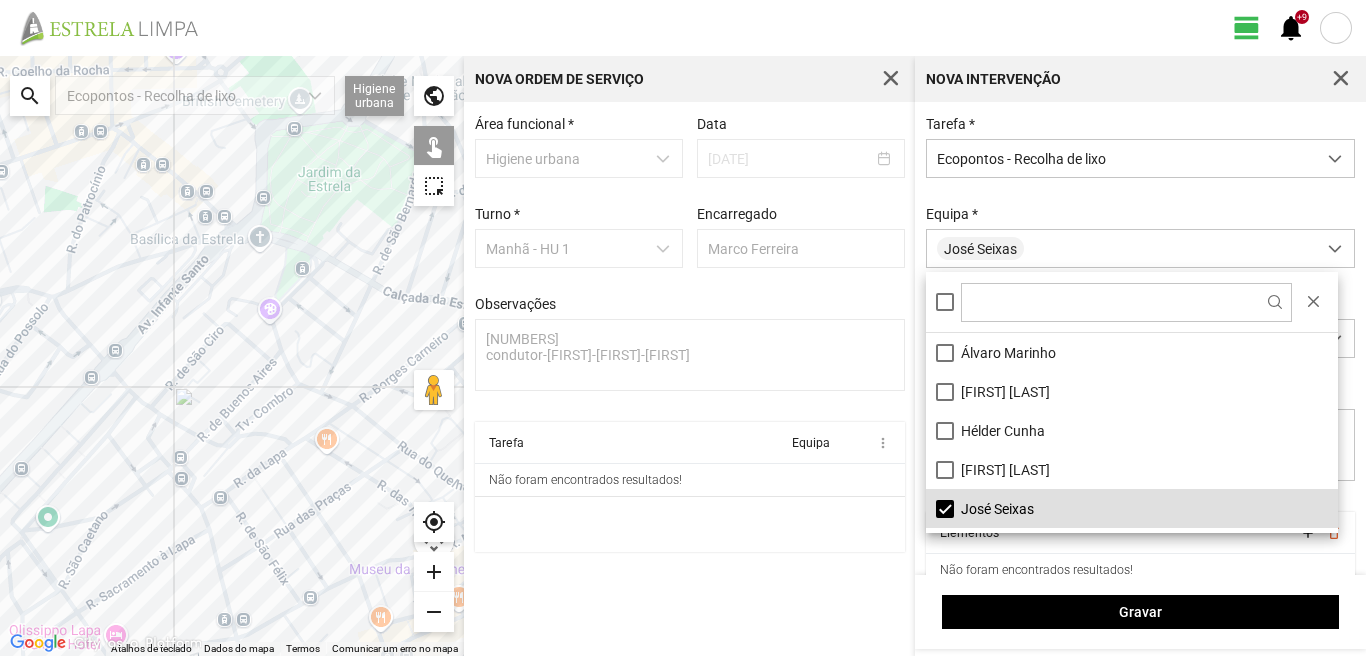 click 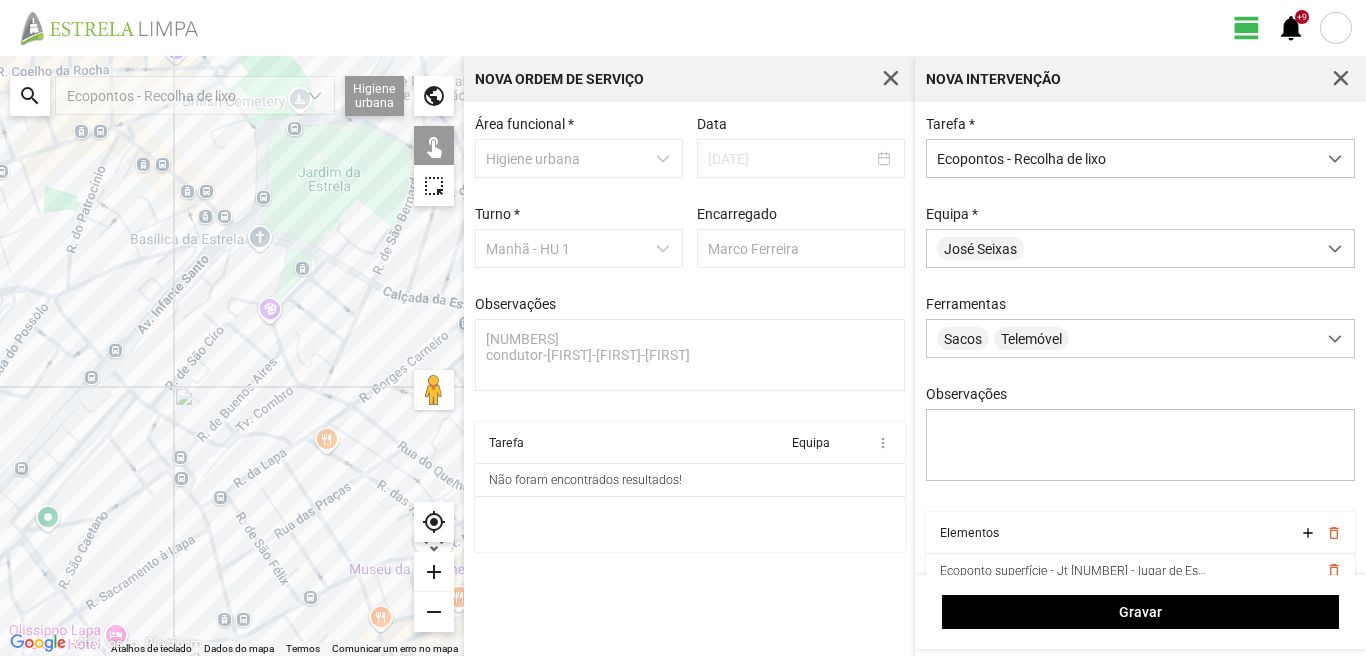 click 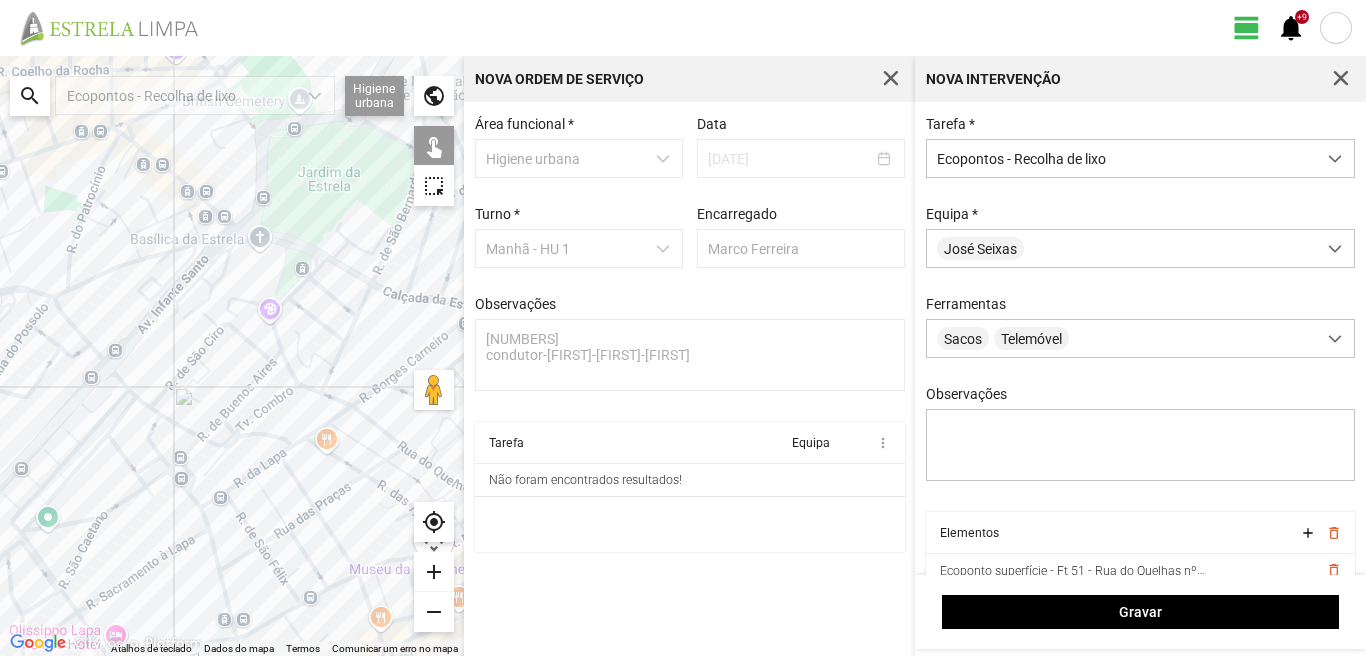 click 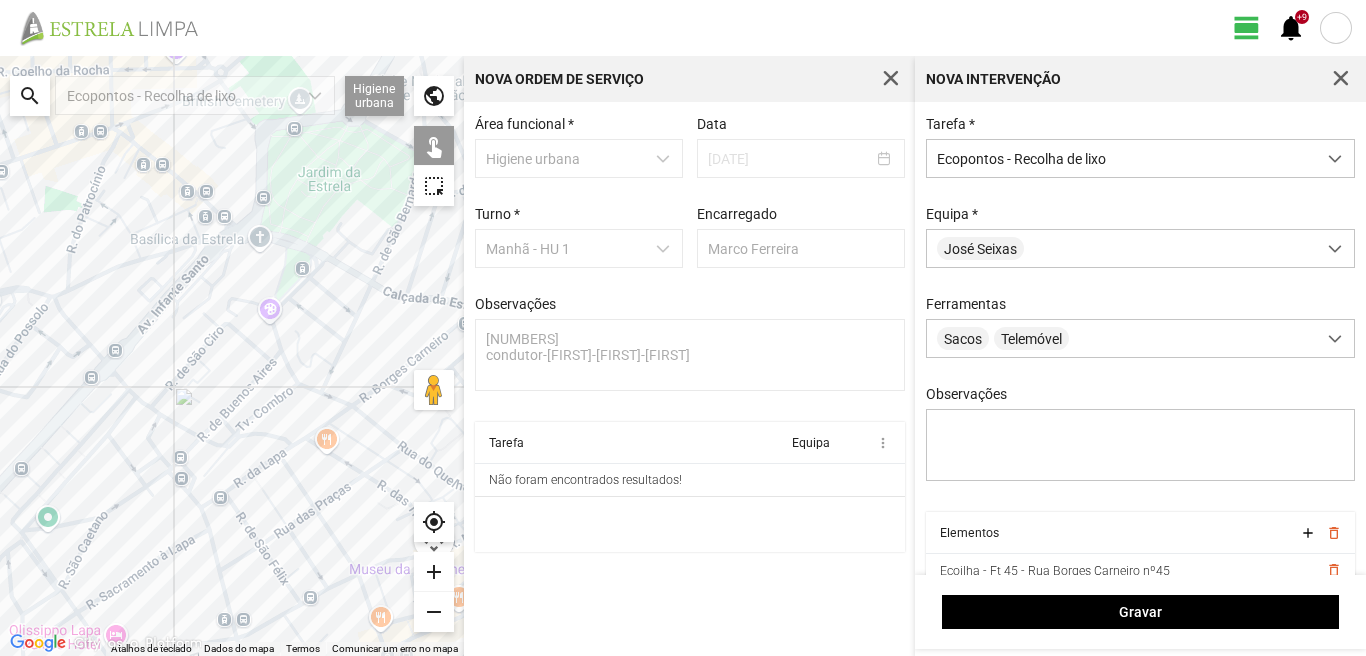 click 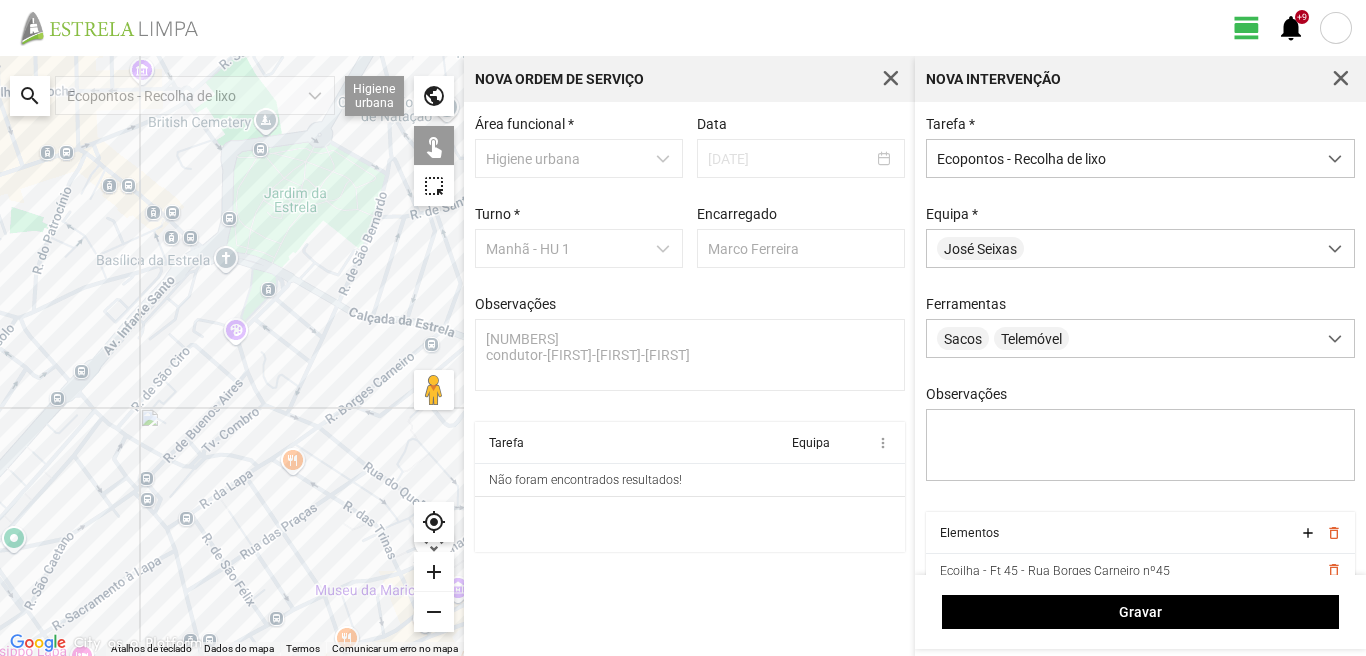 drag, startPoint x: 127, startPoint y: 420, endPoint x: 82, endPoint y: 445, distance: 51.47815 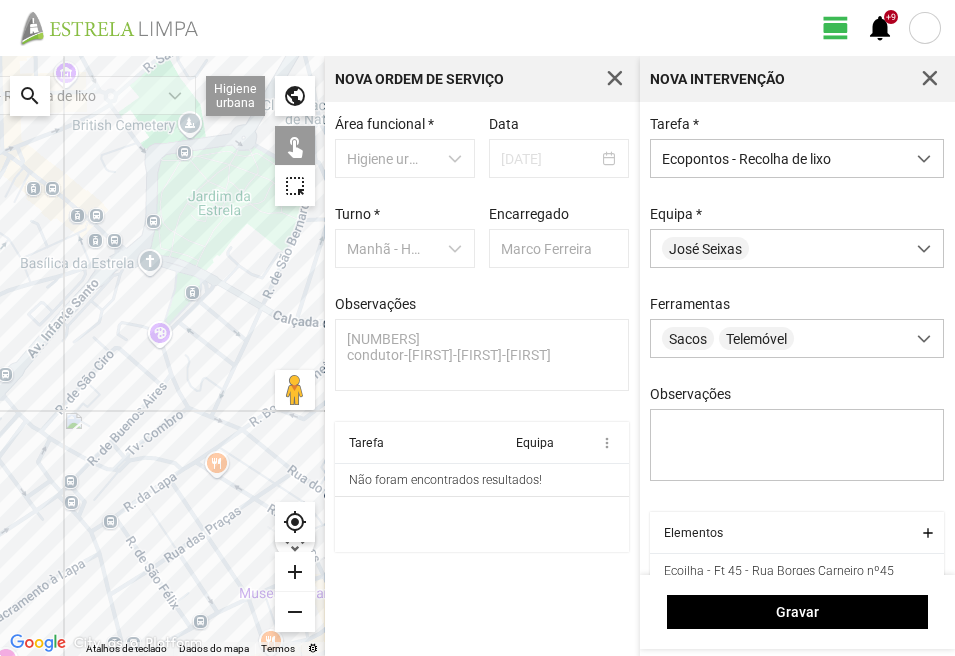 click 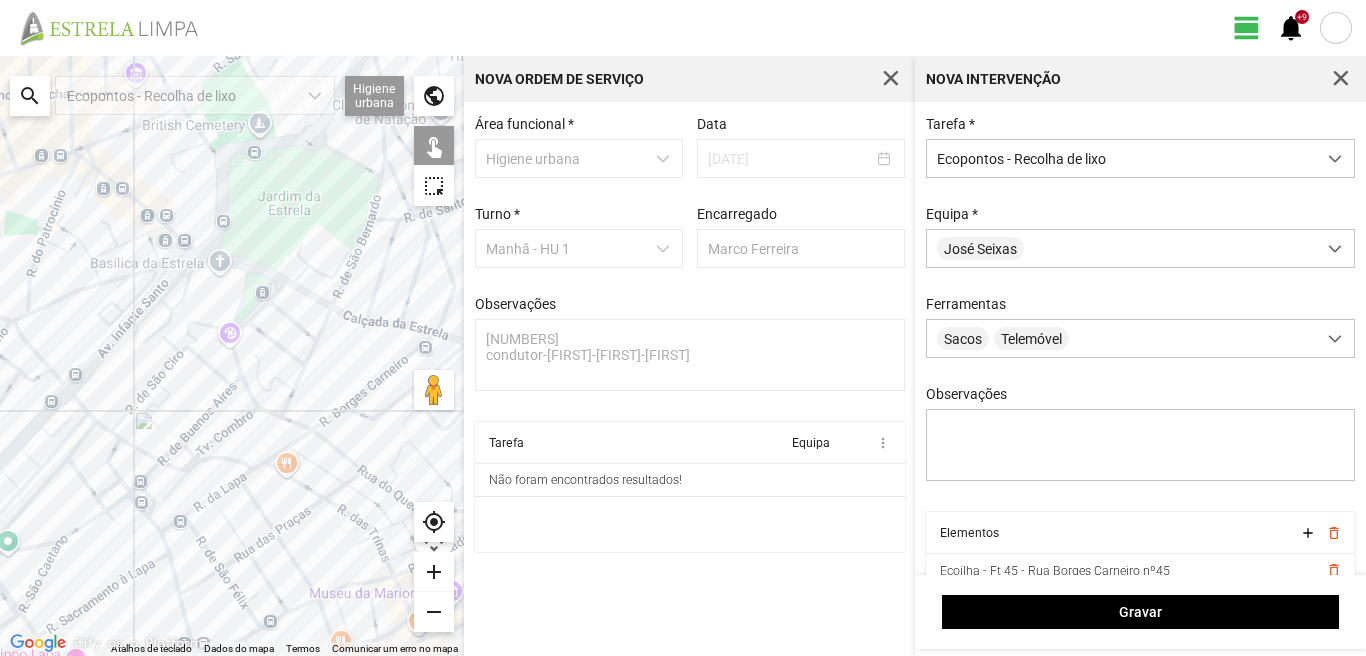 click 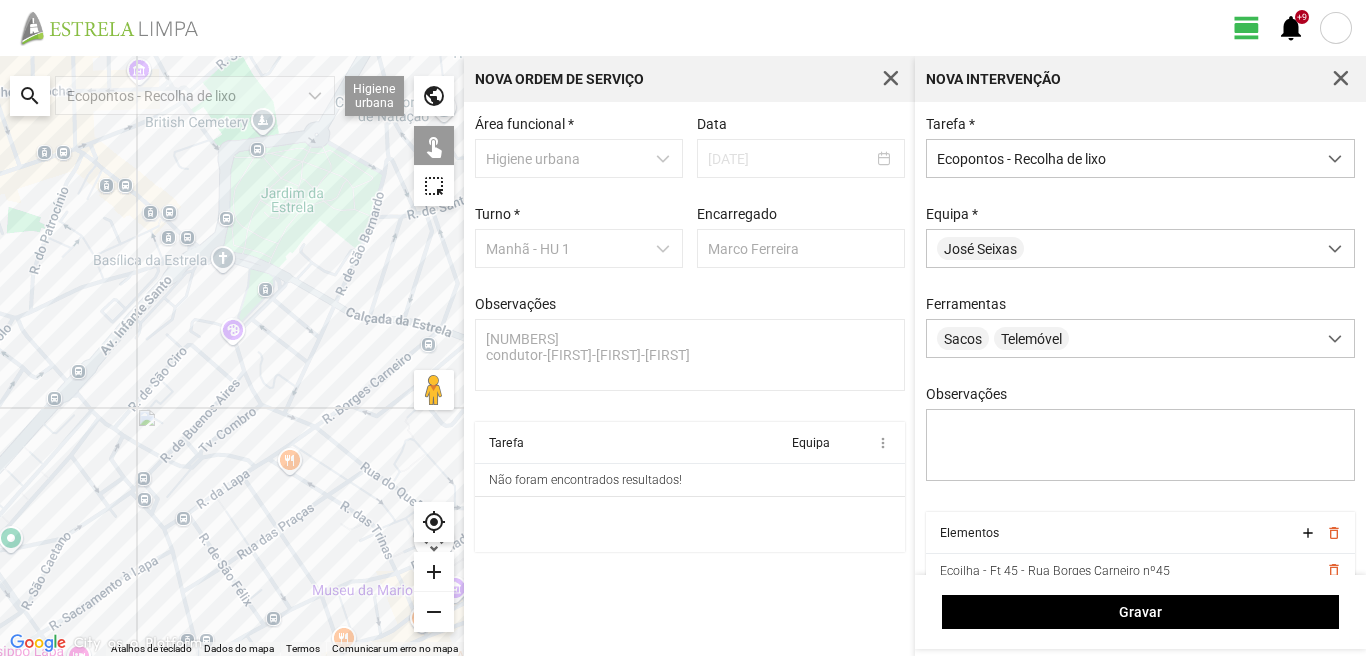click 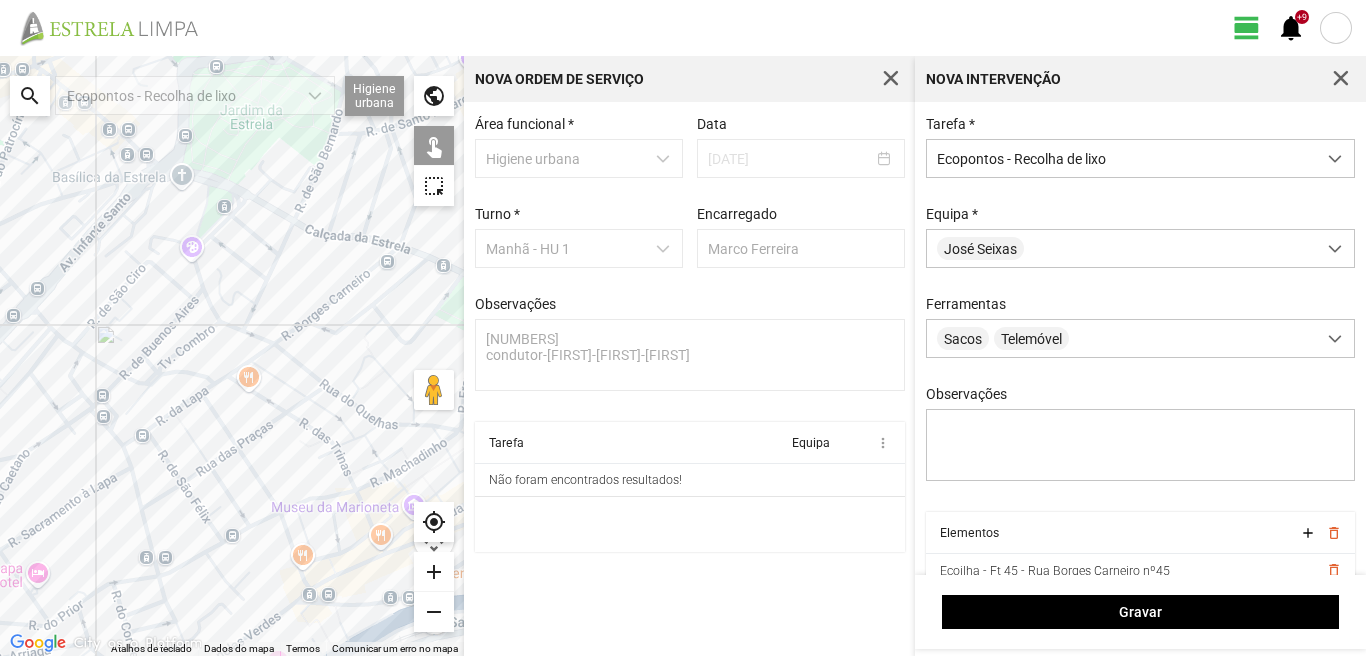 drag, startPoint x: 218, startPoint y: 552, endPoint x: 170, endPoint y: 458, distance: 105.546196 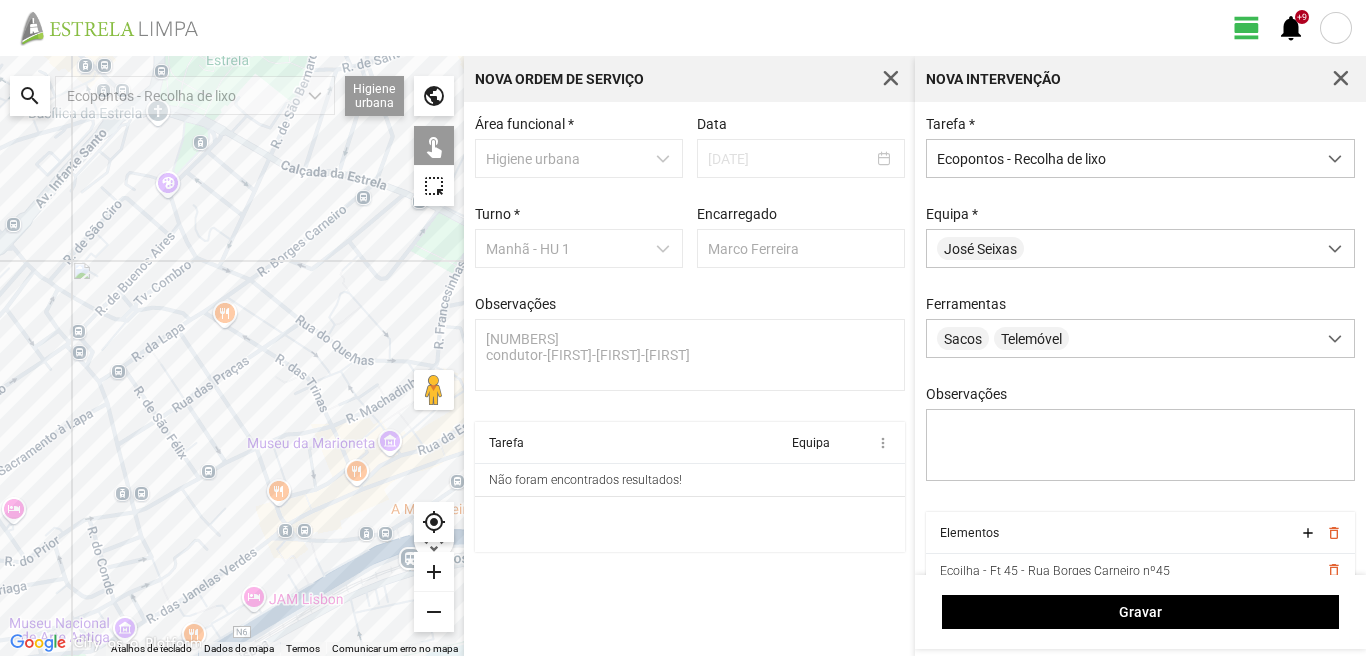 click 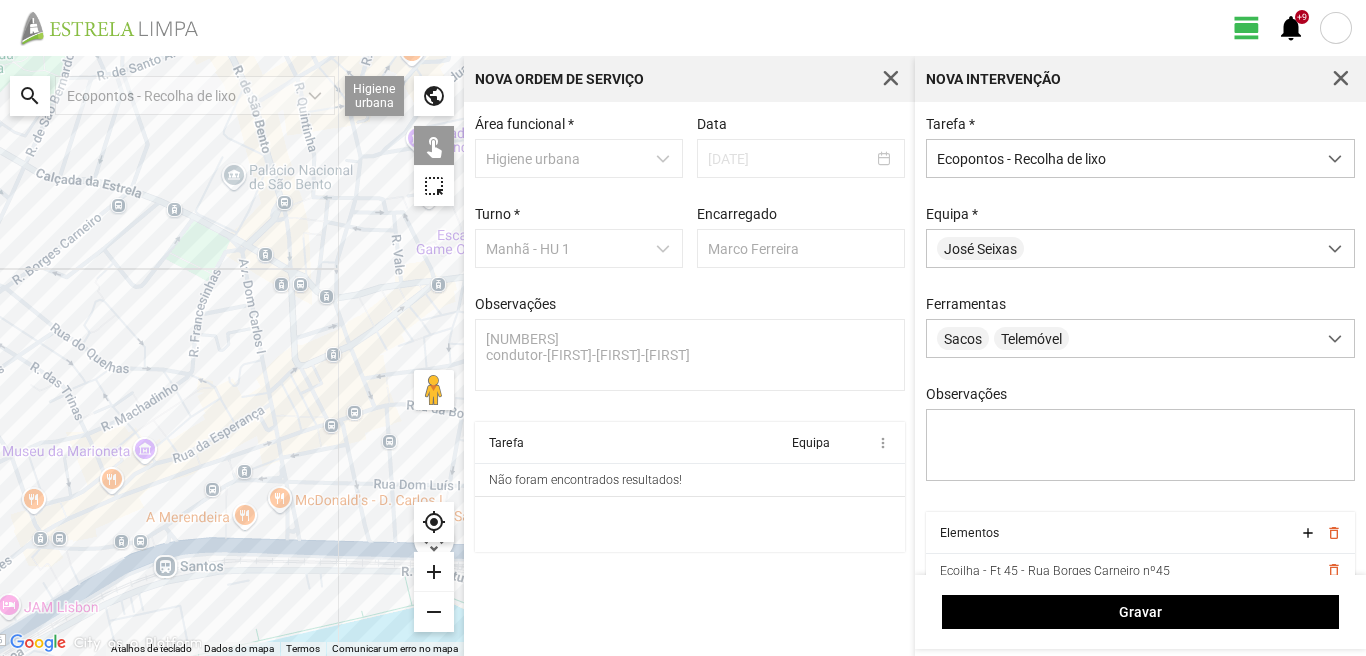 drag, startPoint x: 393, startPoint y: 417, endPoint x: 145, endPoint y: 425, distance: 248.129 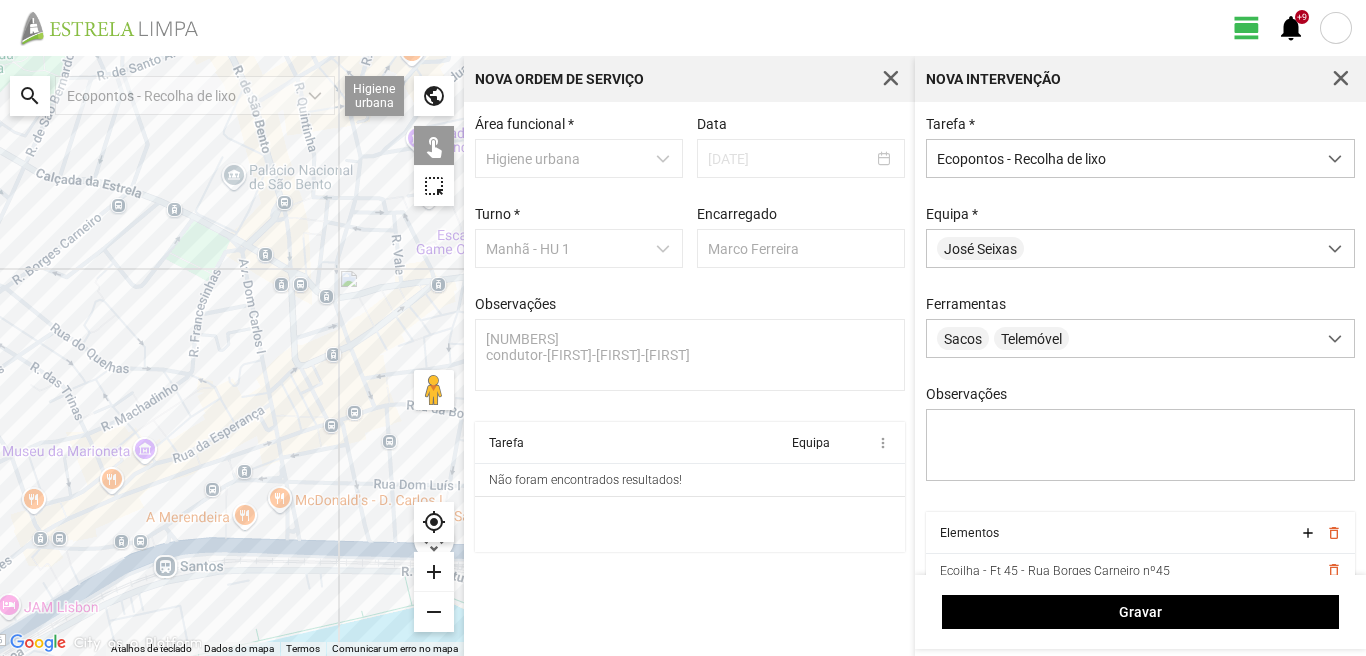 click 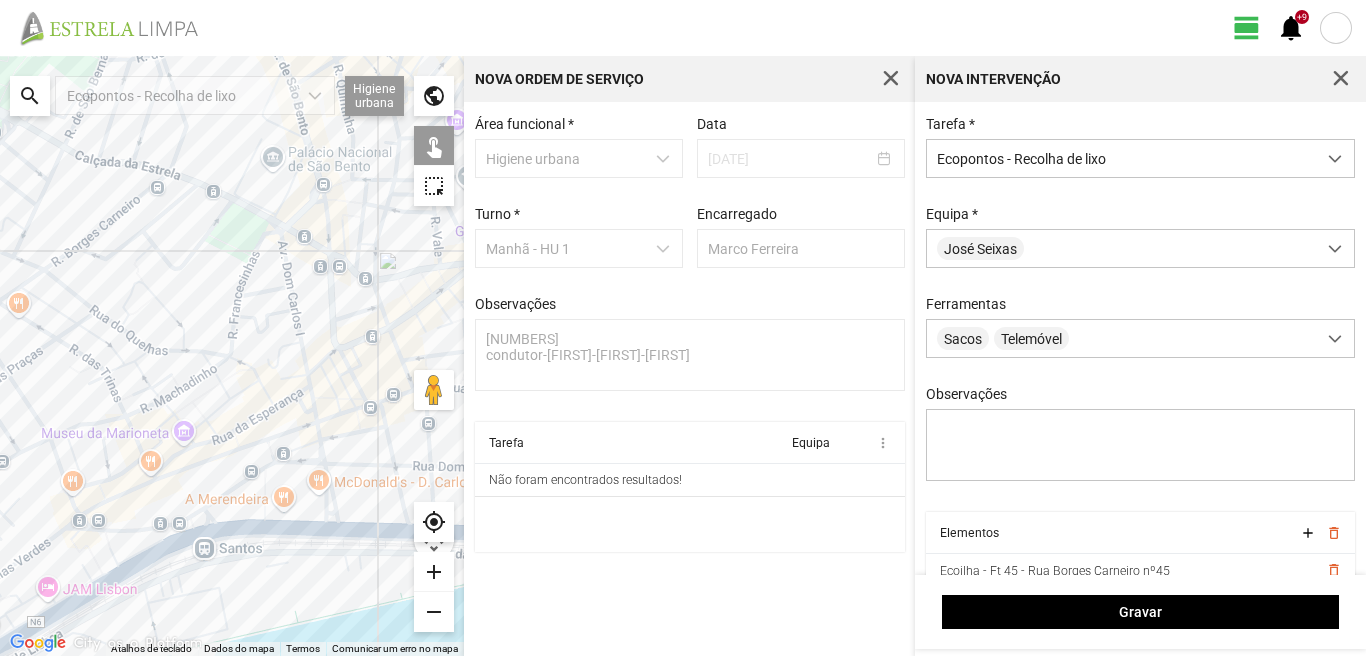 drag, startPoint x: 59, startPoint y: 586, endPoint x: 127, endPoint y: 550, distance: 76.941536 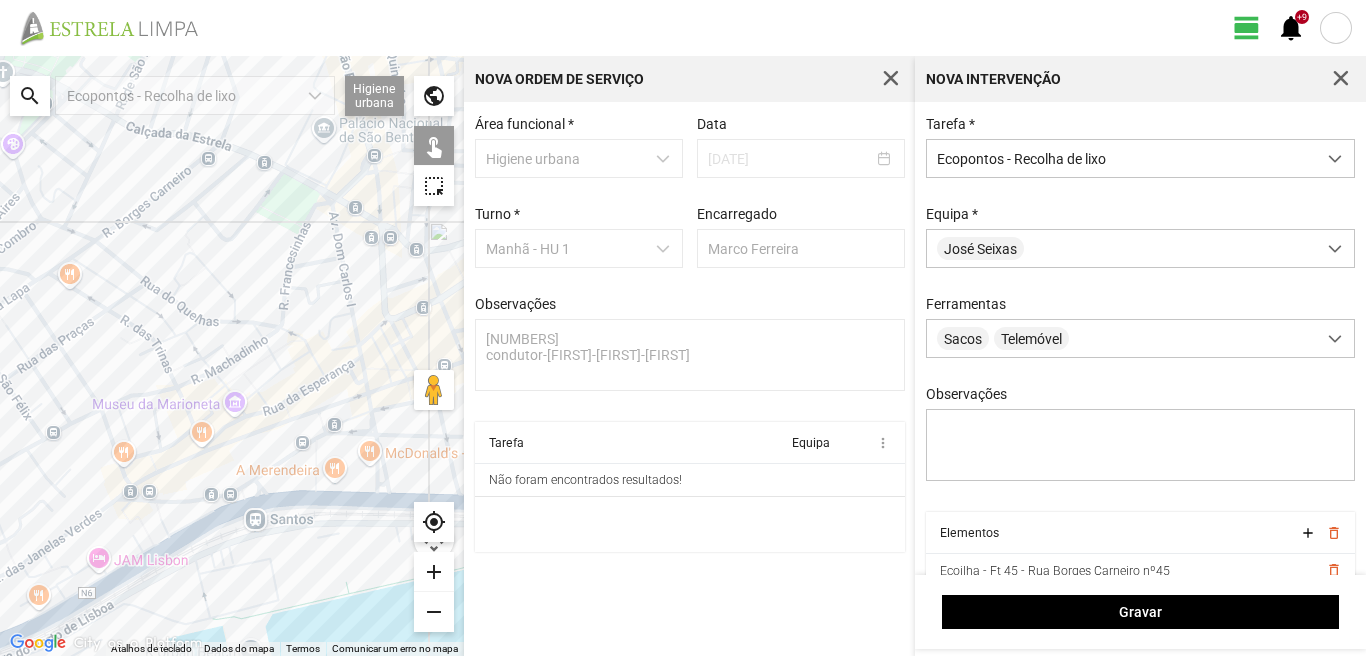 drag, startPoint x: 68, startPoint y: 559, endPoint x: 120, endPoint y: 531, distance: 59.05929 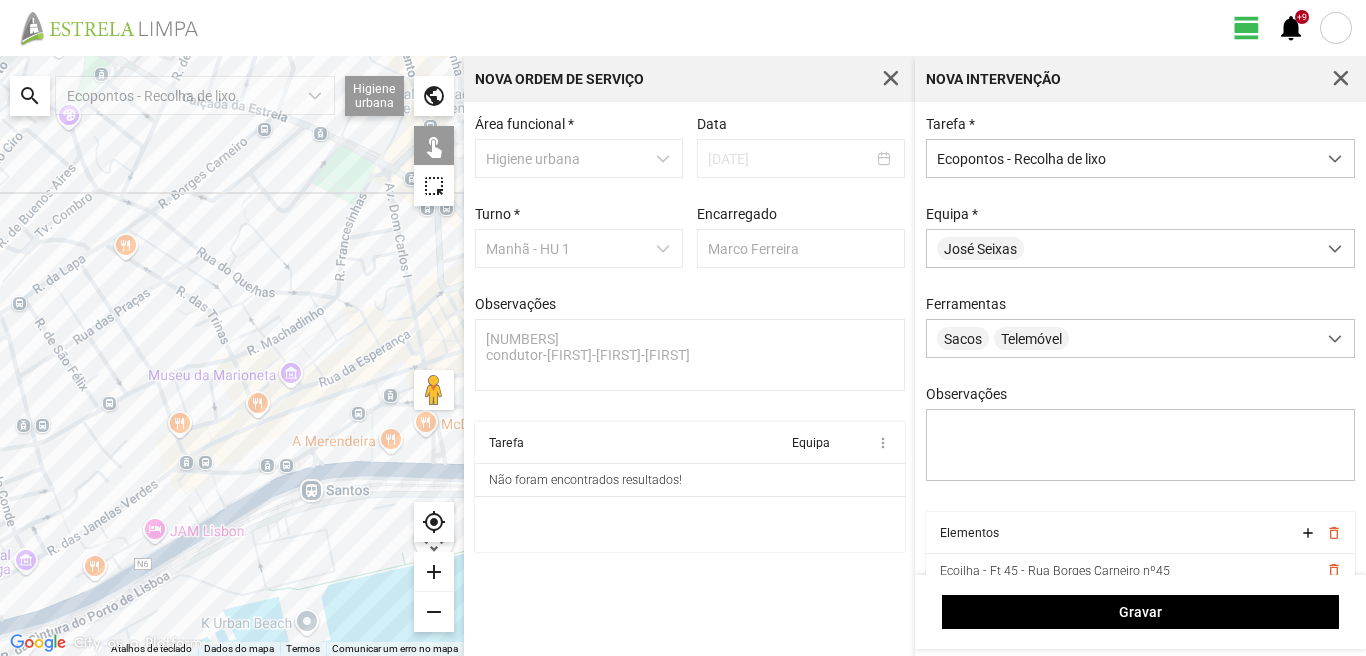 click 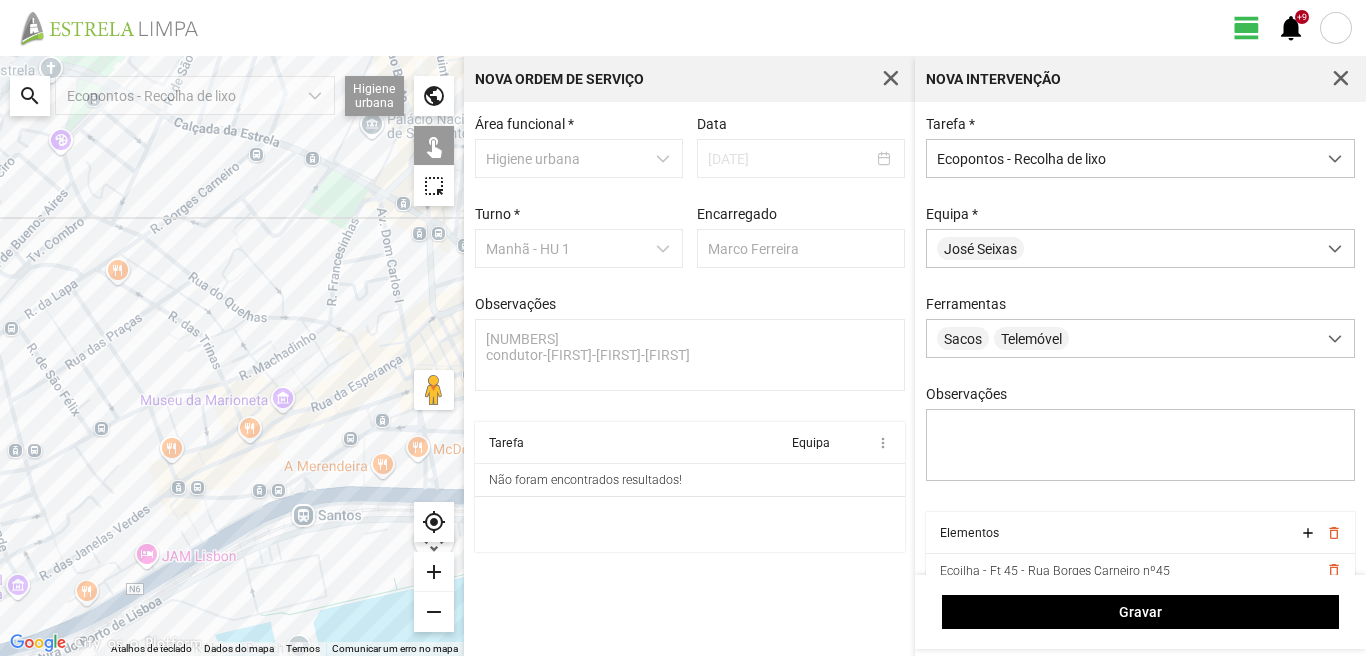 drag, startPoint x: 145, startPoint y: 463, endPoint x: 132, endPoint y: 545, distance: 83.02409 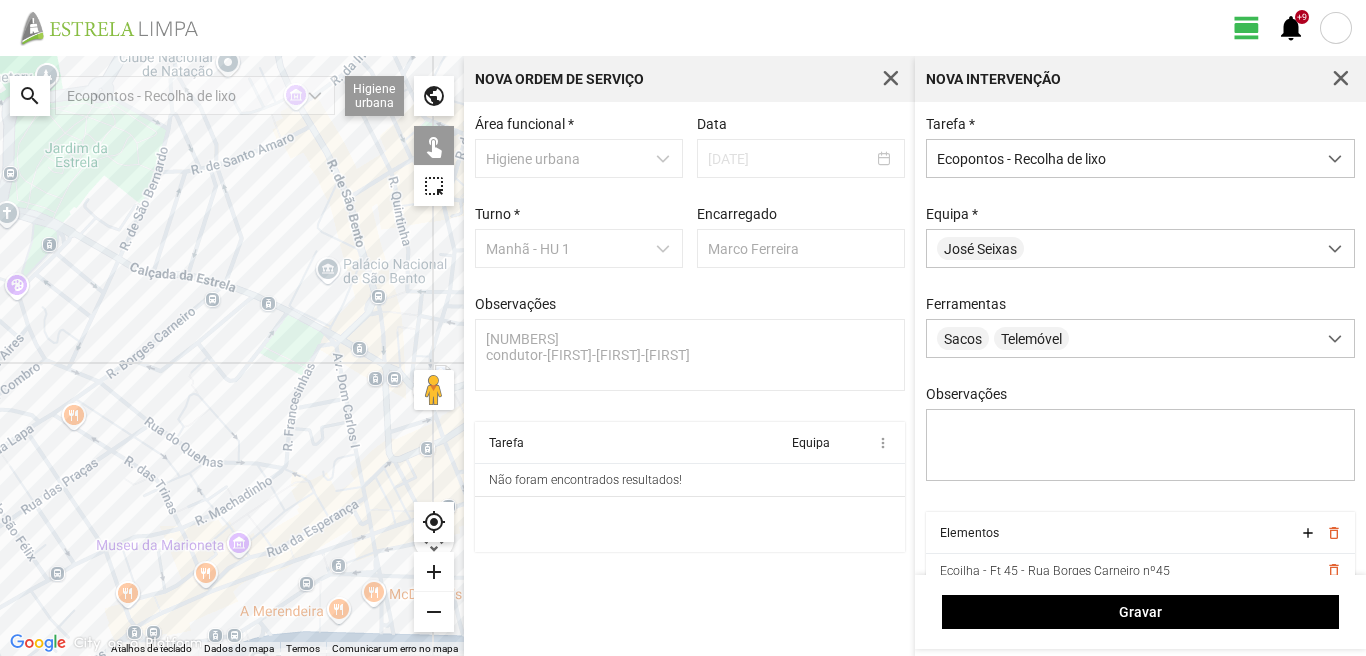 click 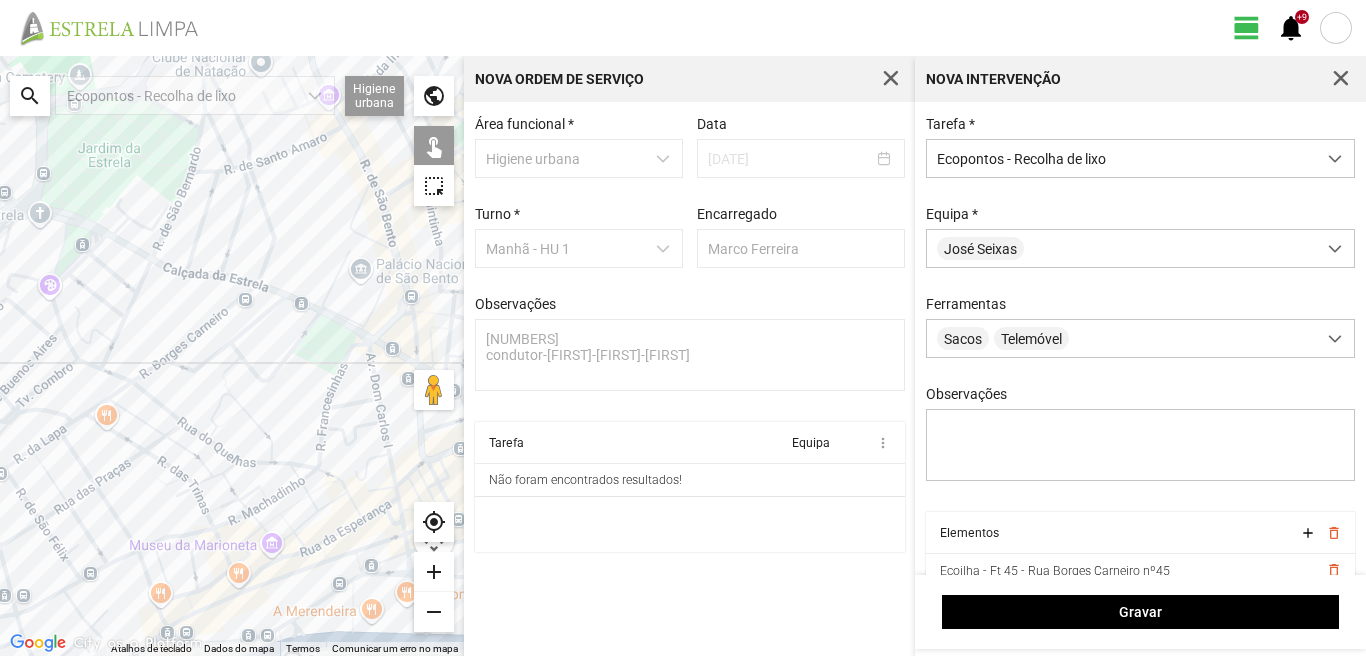 drag, startPoint x: 63, startPoint y: 532, endPoint x: 91, endPoint y: 535, distance: 28.160255 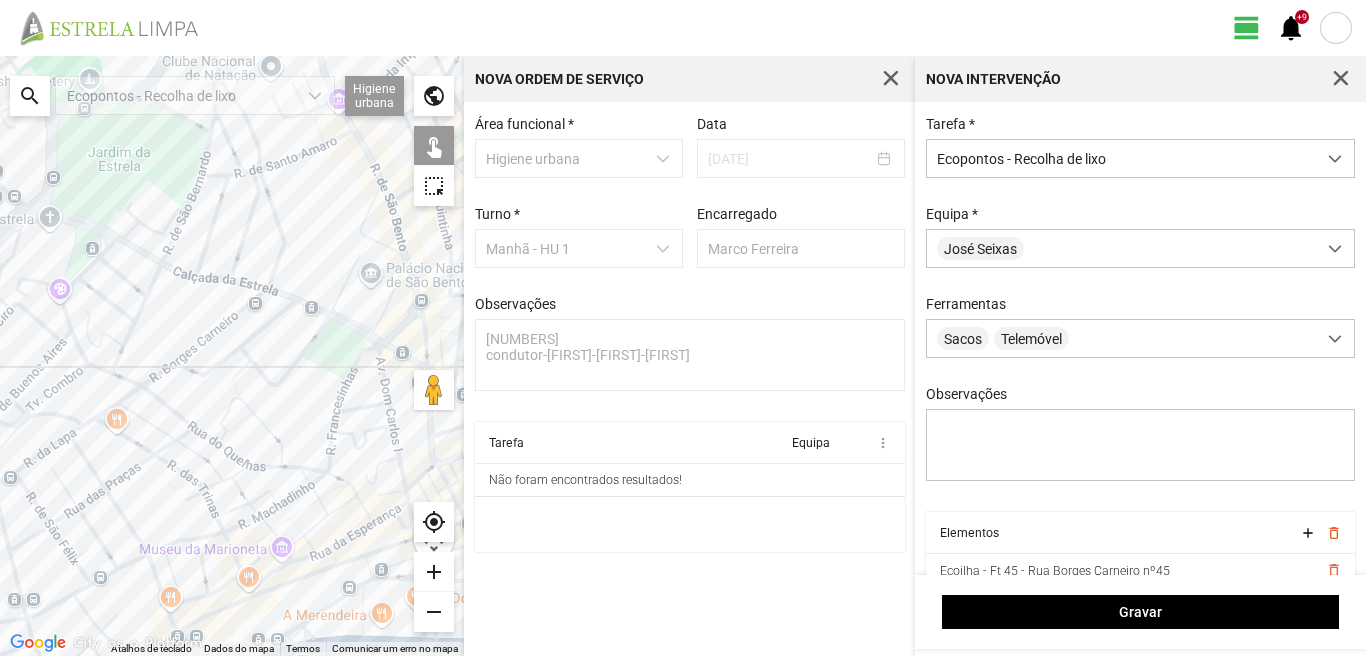 click 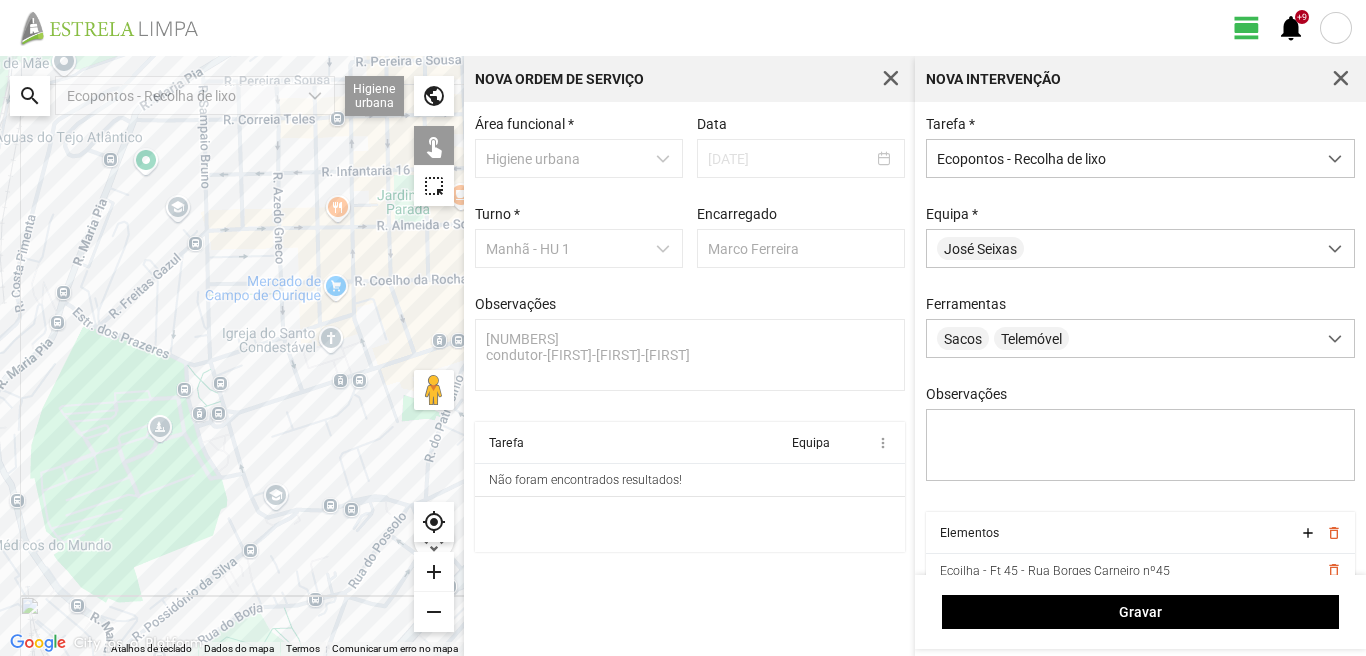 click 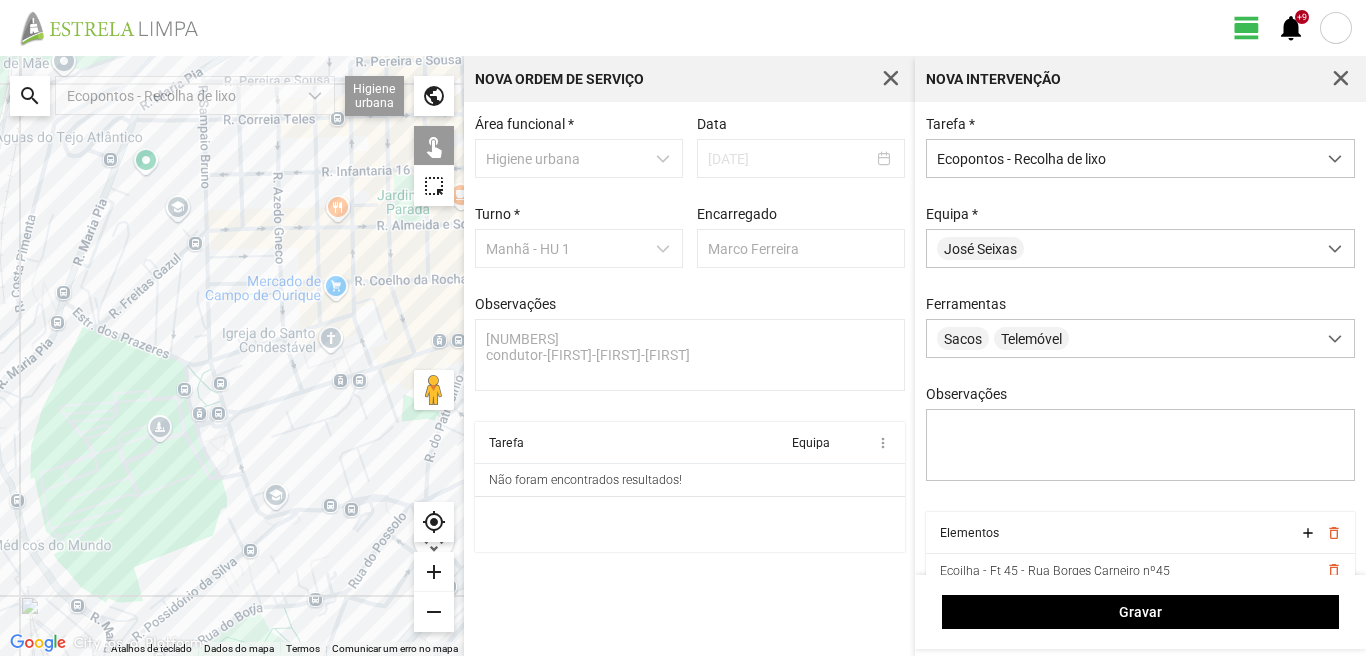 click 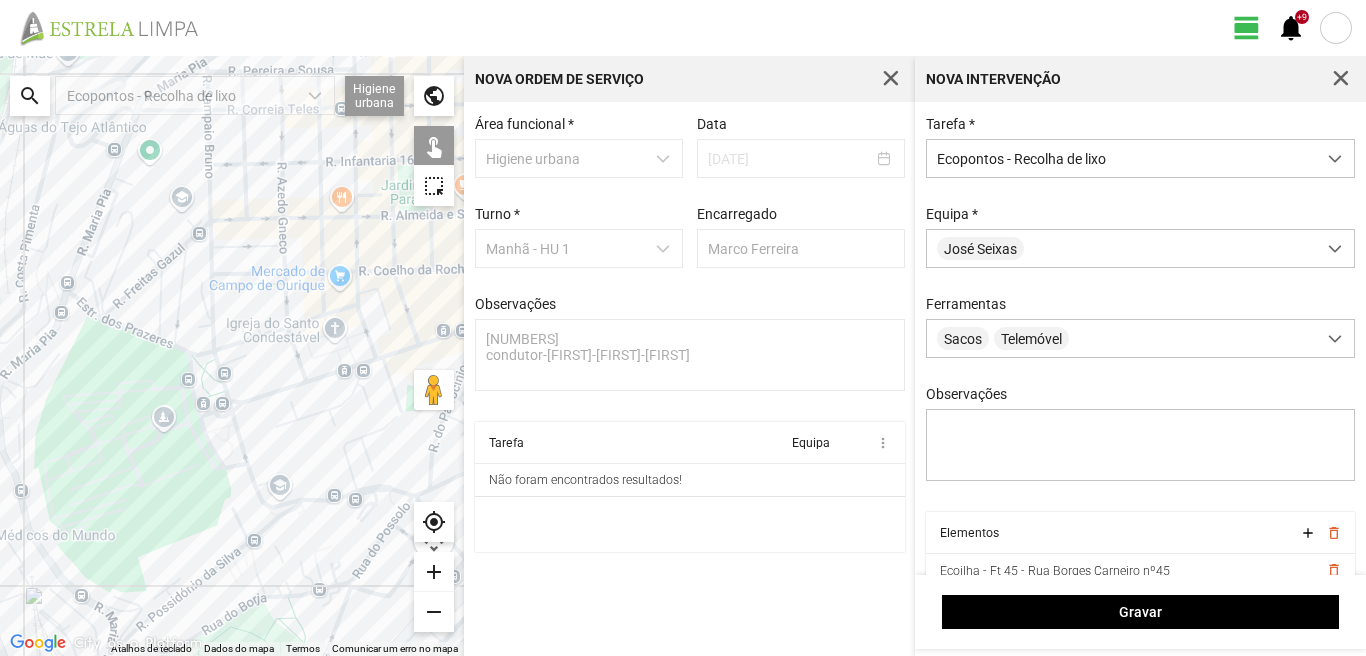drag, startPoint x: 106, startPoint y: 548, endPoint x: 132, endPoint y: 482, distance: 70.93659 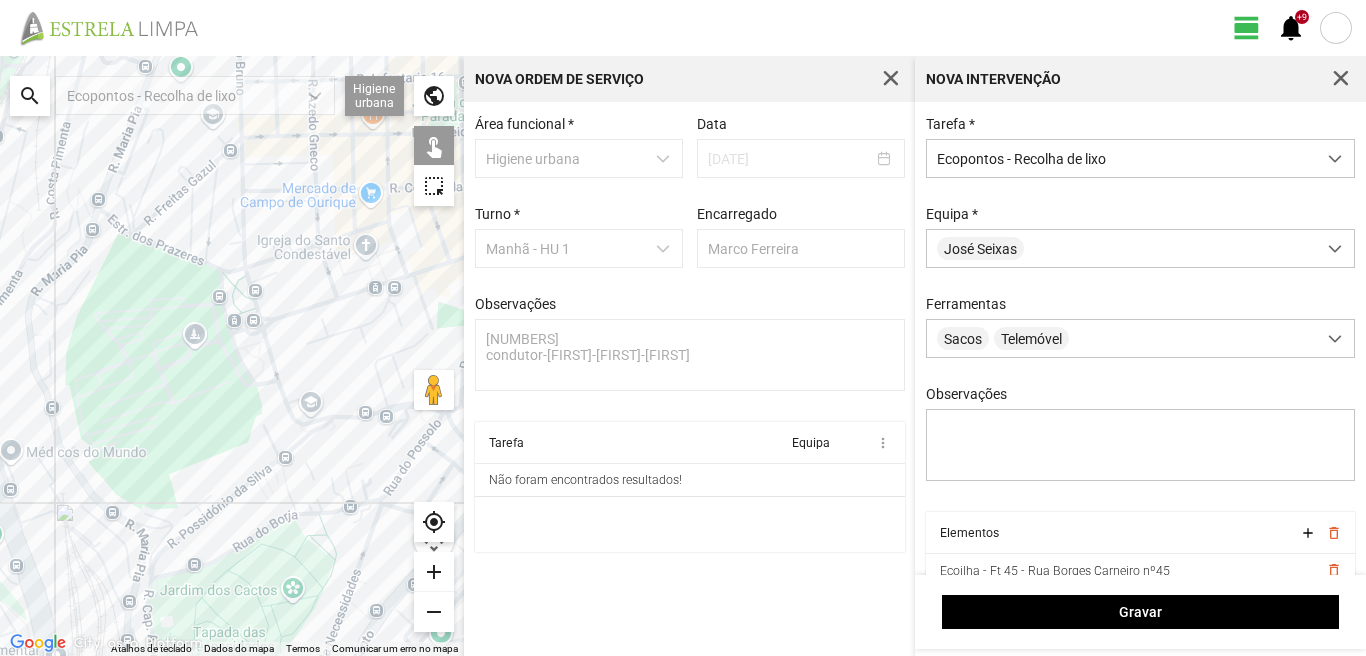 click 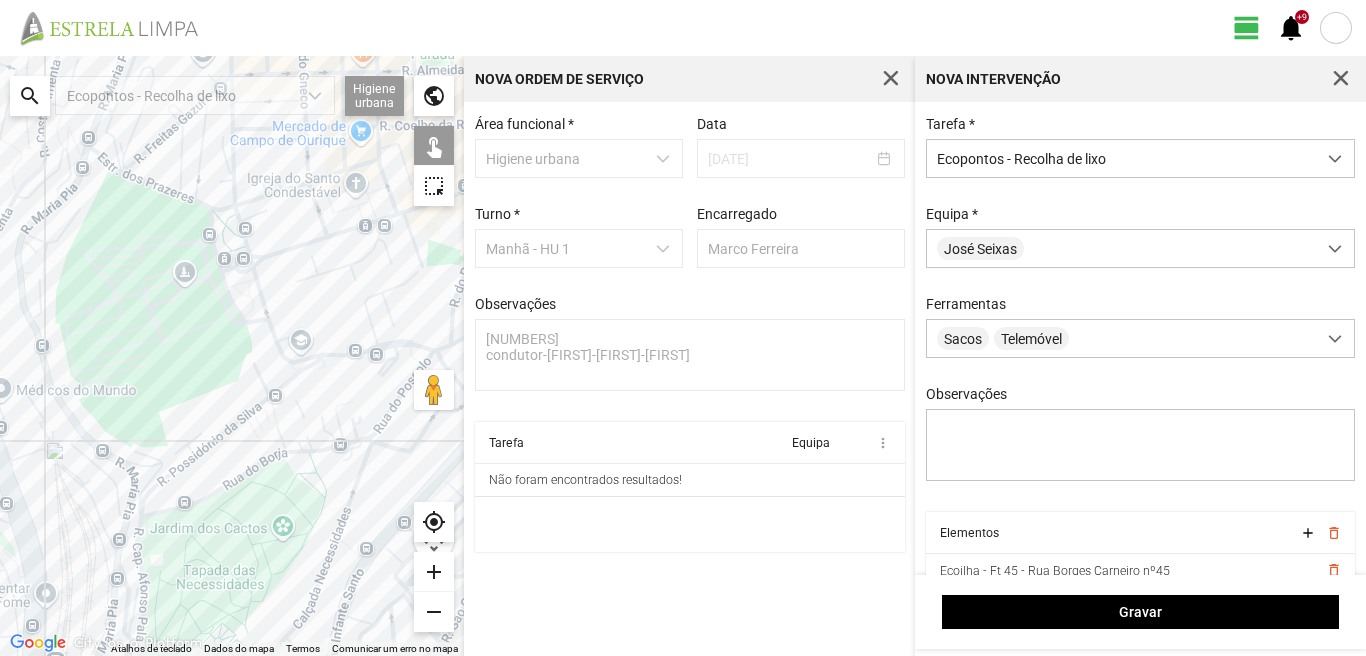drag, startPoint x: 187, startPoint y: 528, endPoint x: 173, endPoint y: 448, distance: 81.21576 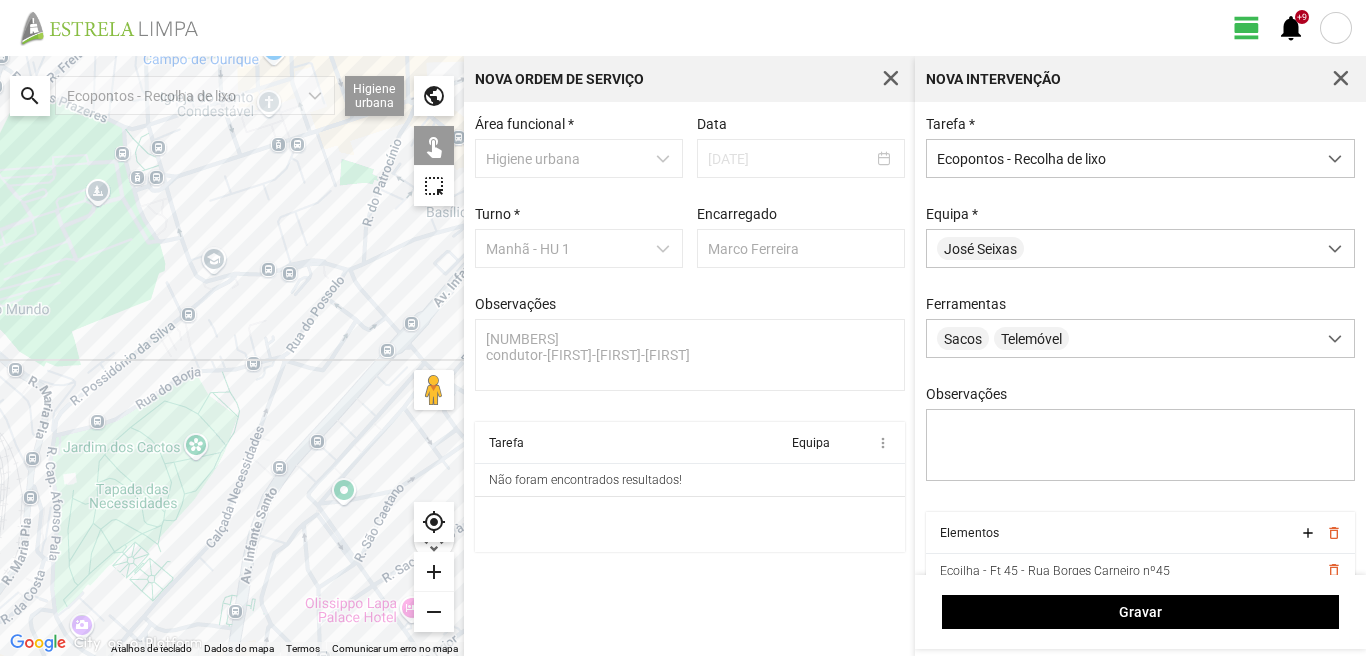 drag, startPoint x: 255, startPoint y: 512, endPoint x: 253, endPoint y: 426, distance: 86.023254 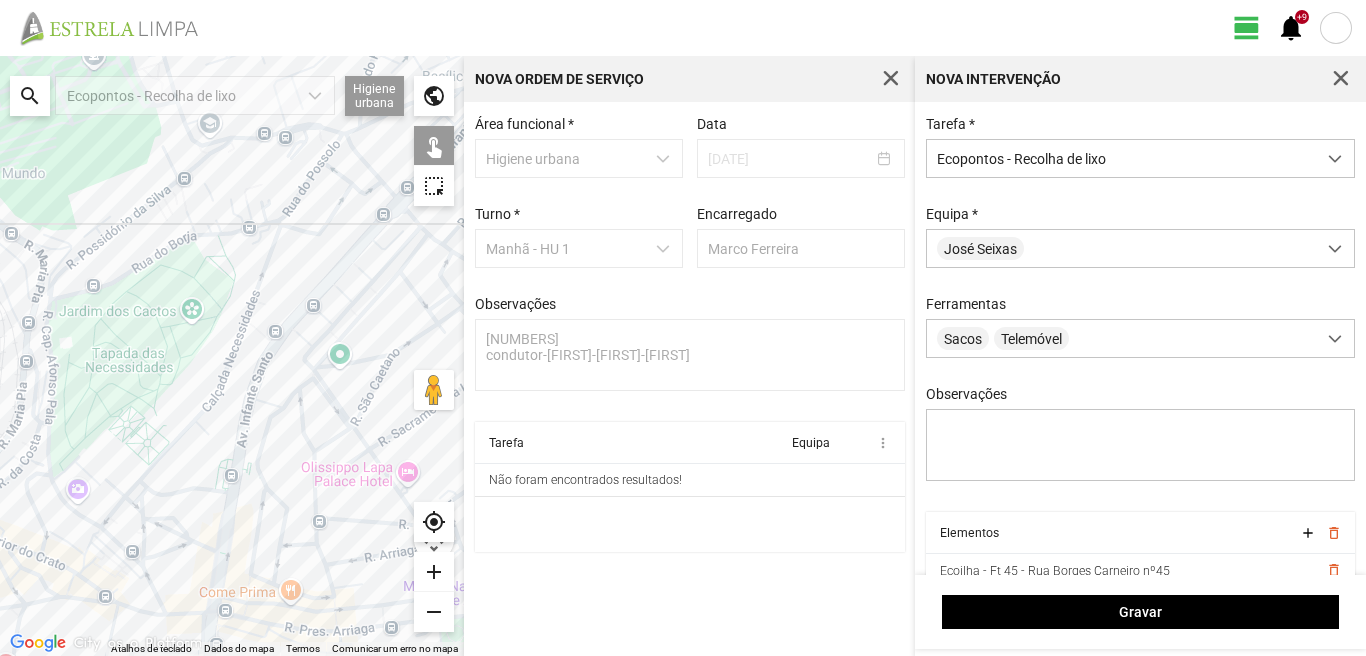 click 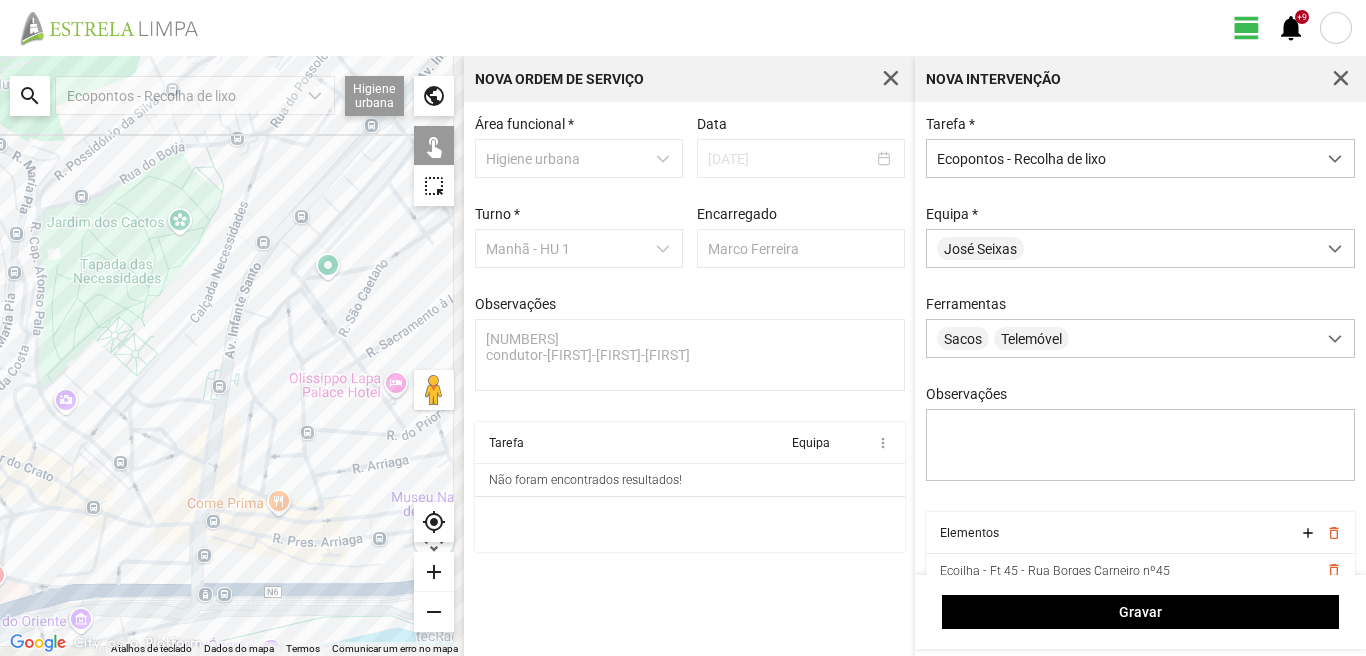 drag, startPoint x: 137, startPoint y: 528, endPoint x: 71, endPoint y: 420, distance: 126.57014 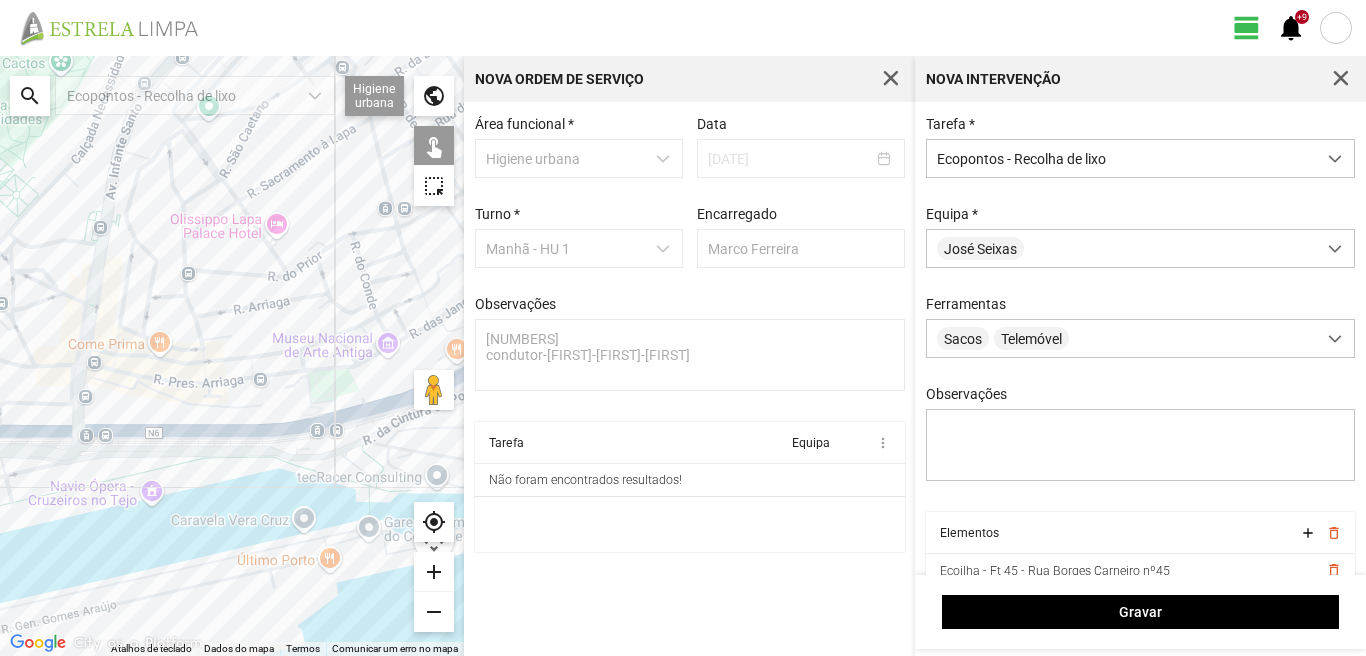 click 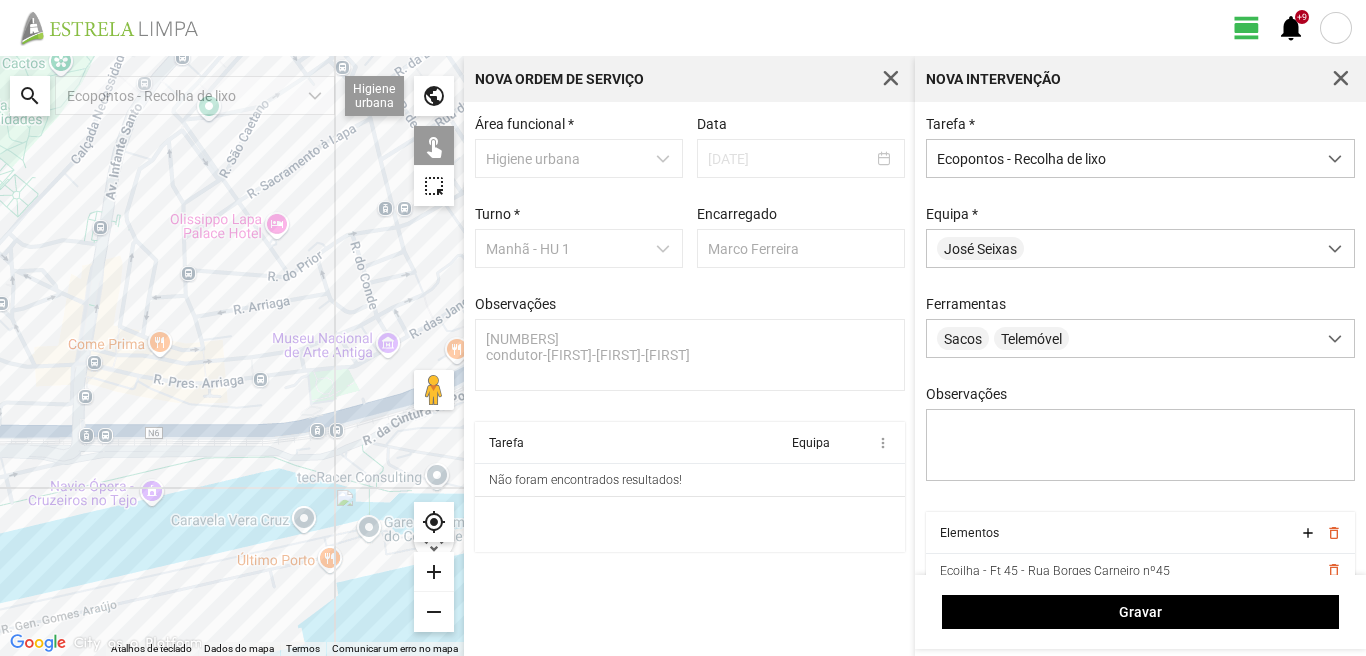 click 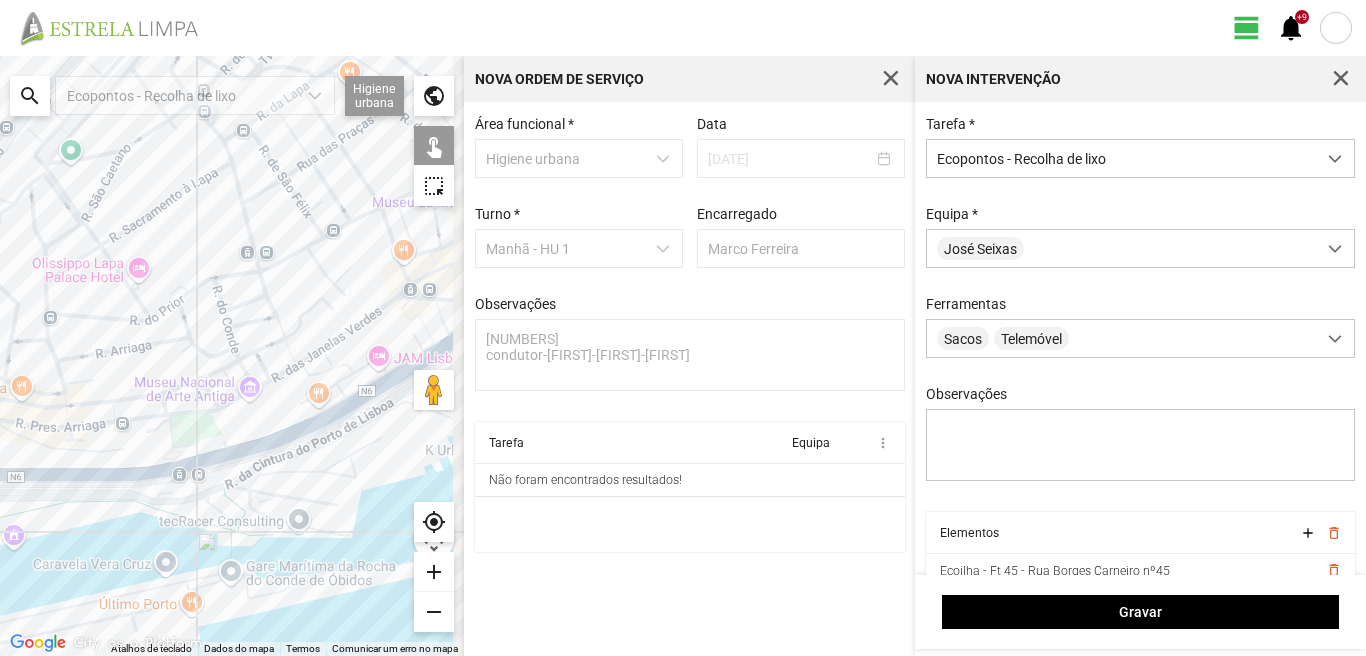 drag, startPoint x: 288, startPoint y: 413, endPoint x: 208, endPoint y: 430, distance: 81.78631 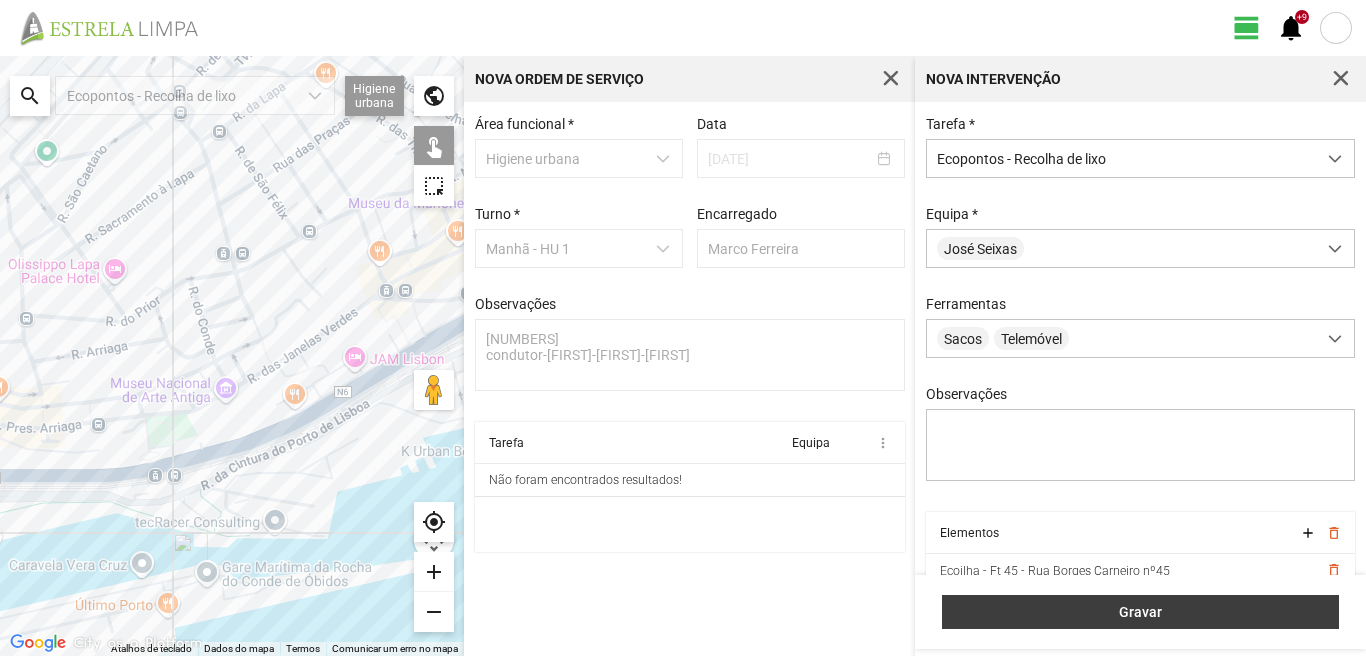 click on "Gravar" at bounding box center (1141, 612) 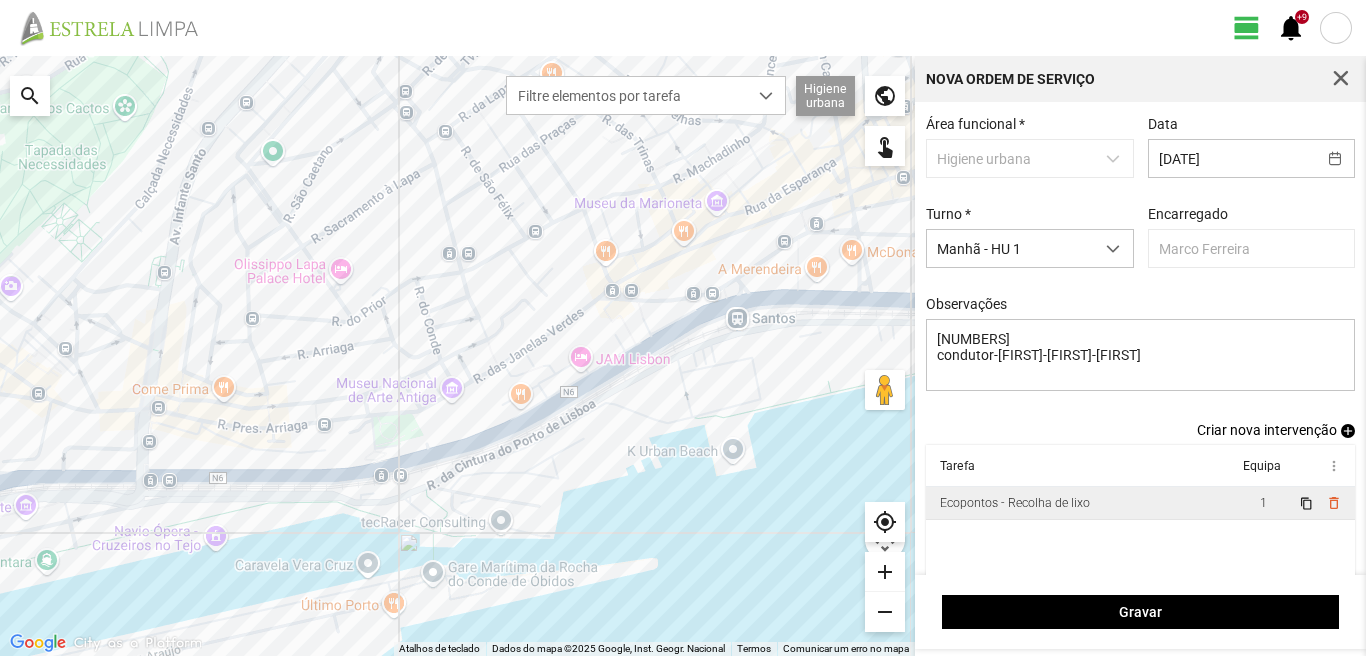 click on "1" at bounding box center (1263, 503) 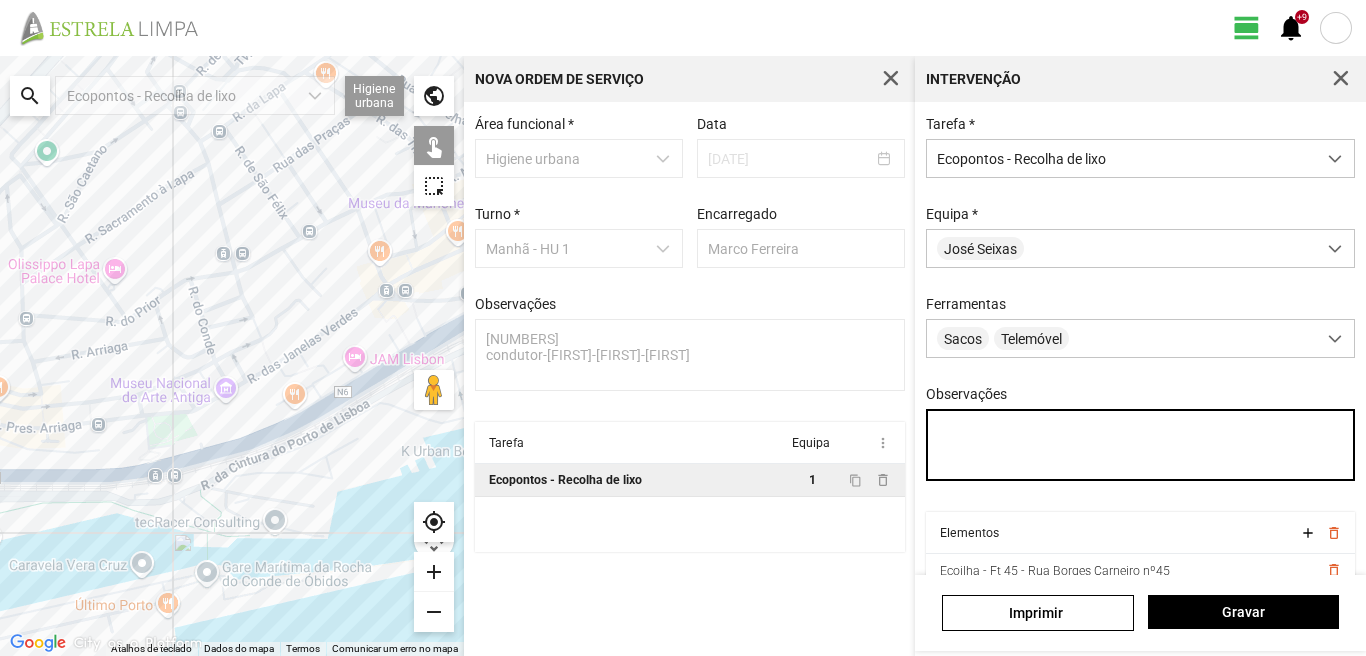 click on "Observações" at bounding box center [1141, 445] 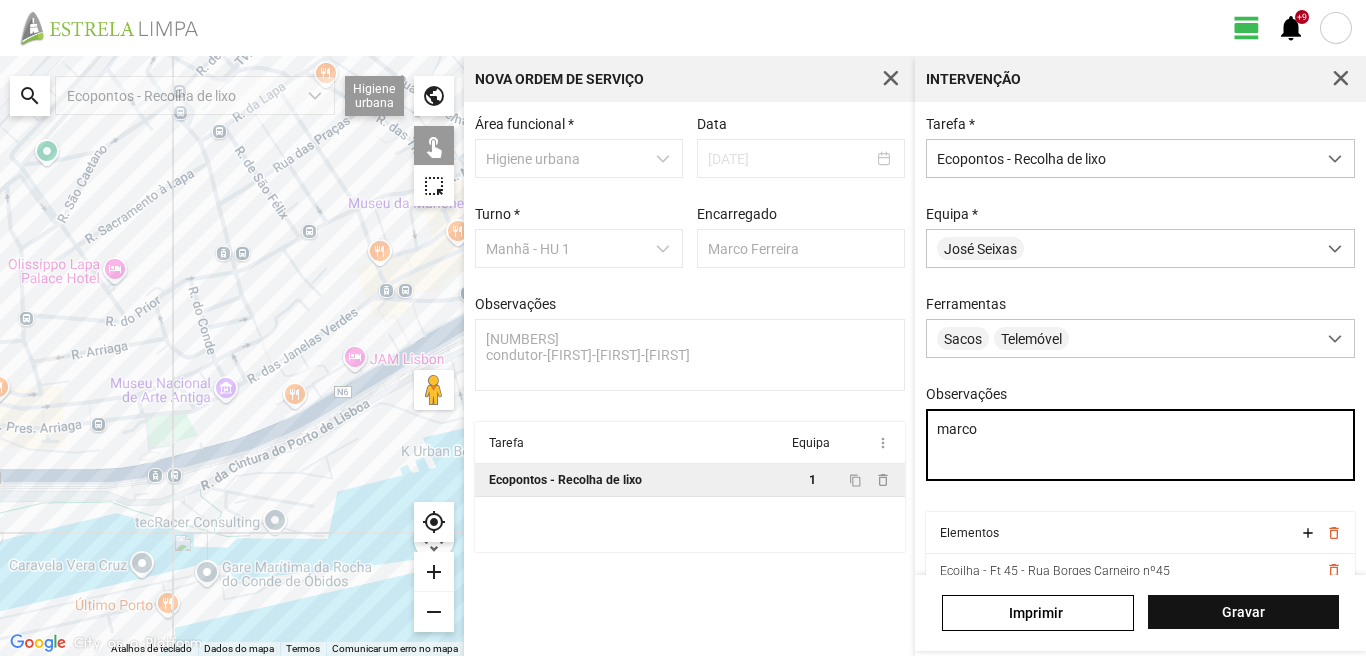 type on "marco" 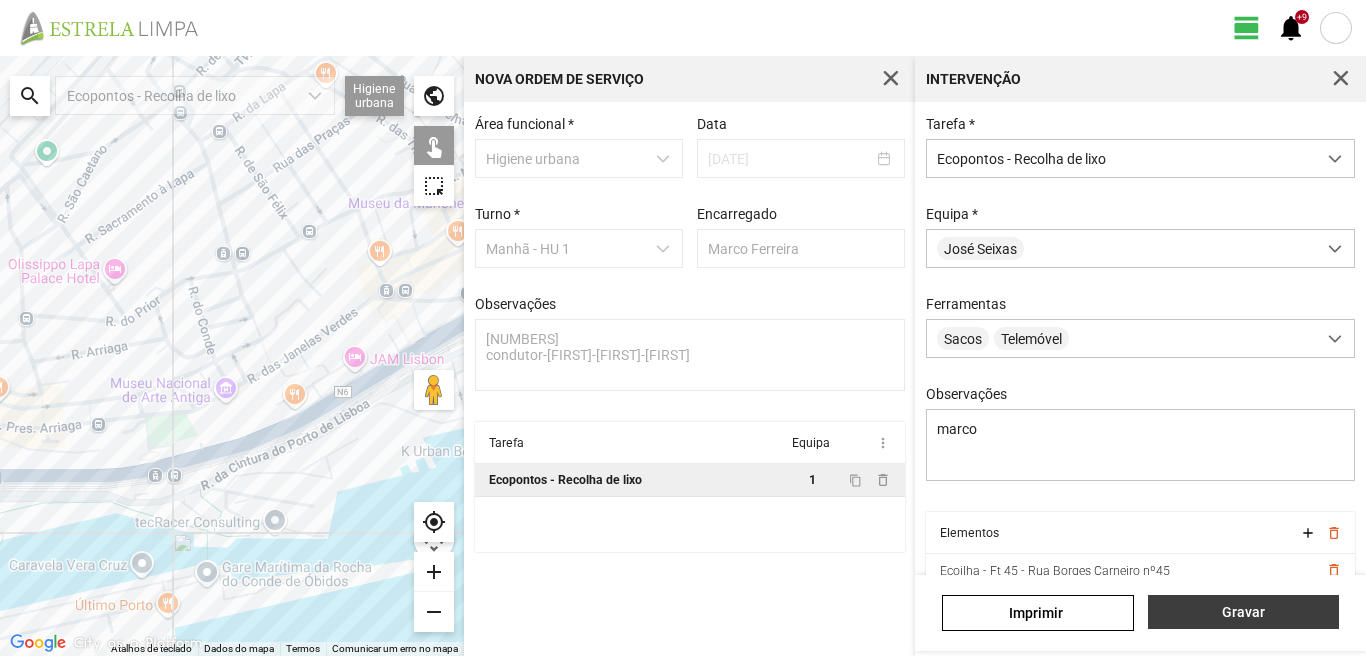 click on "Gravar" at bounding box center [1243, 612] 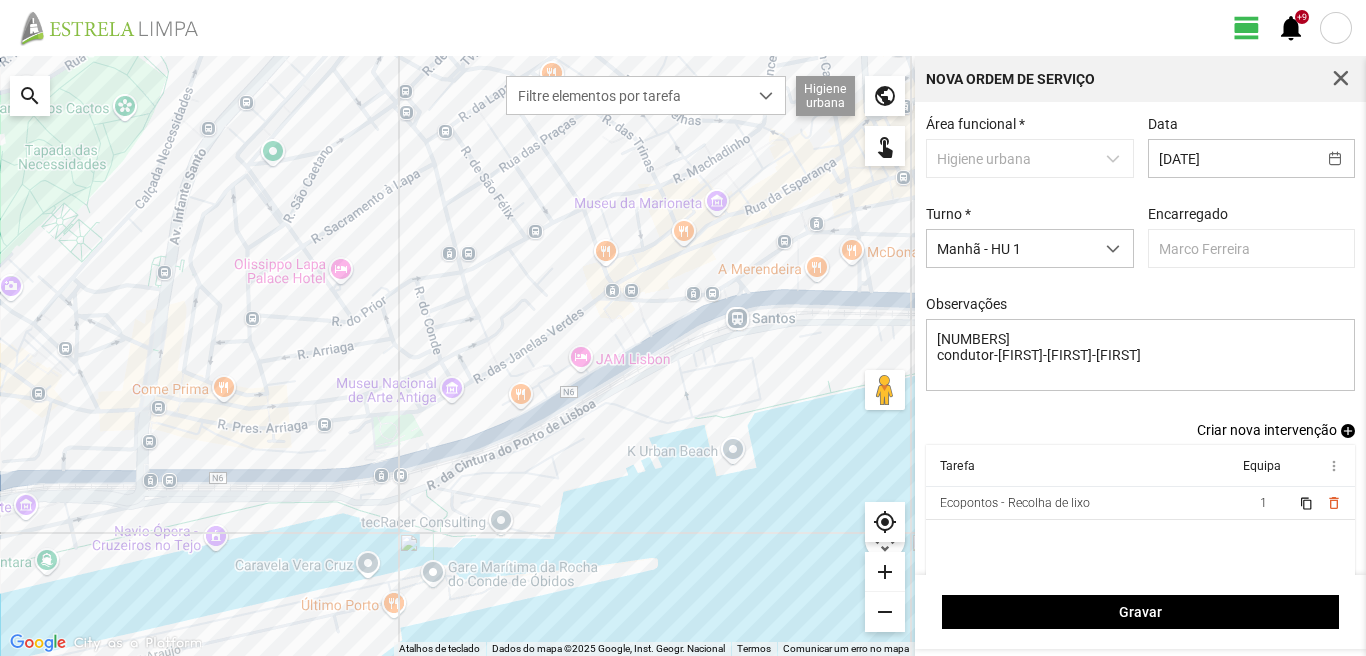 click on "add" at bounding box center [1348, 431] 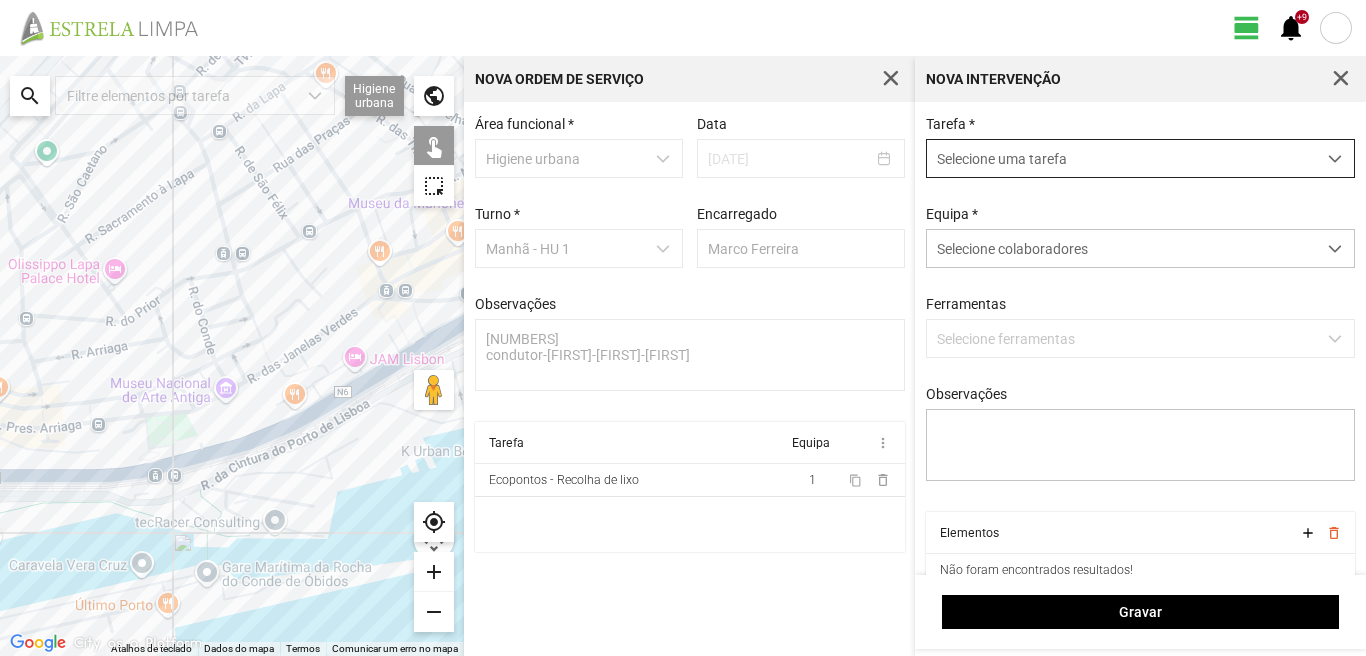 click on "Selecione uma tarefa" at bounding box center [1121, 158] 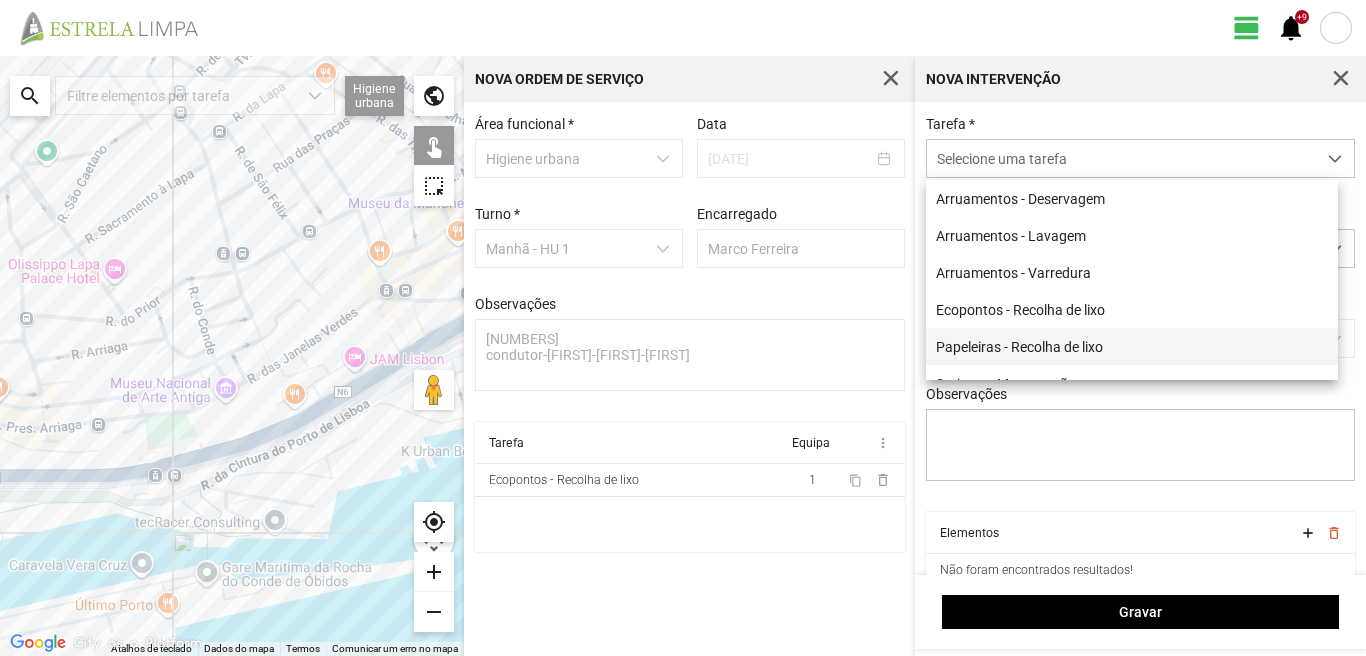click on "Papeleiras - Recolha de lixo" at bounding box center [1132, 346] 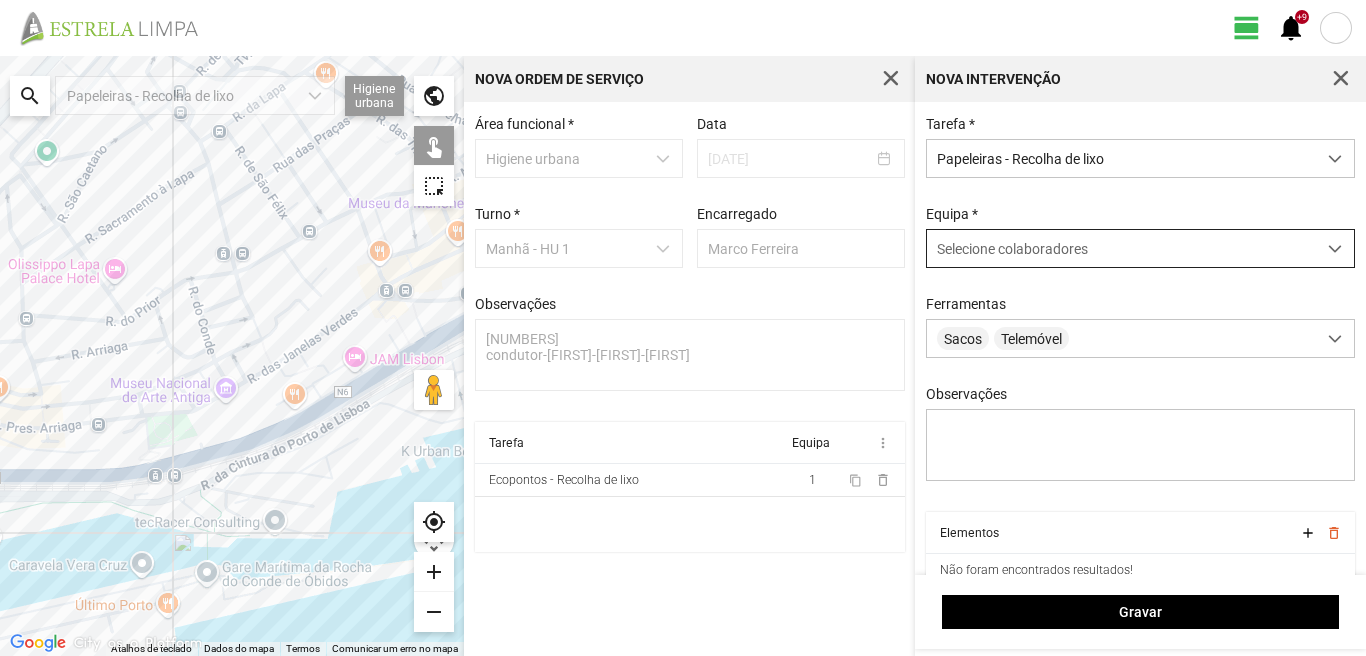click on "Selecione colaboradores" at bounding box center [1121, 248] 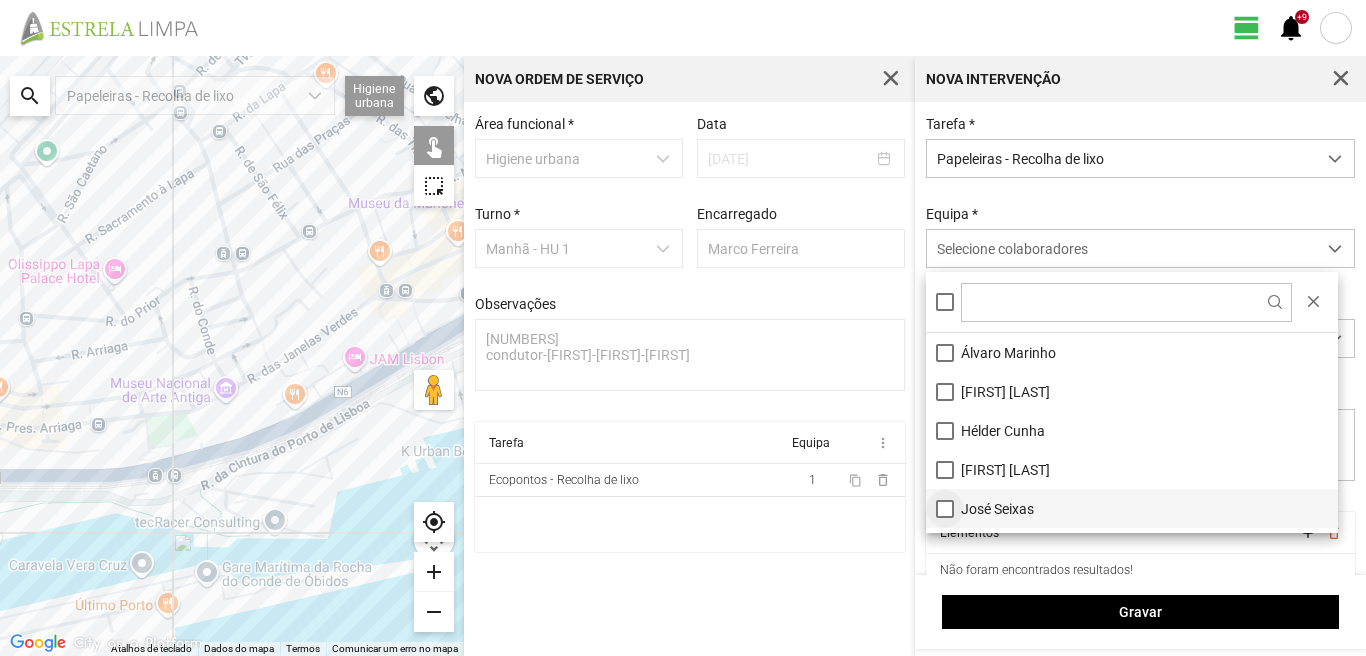click on "José Seixas" at bounding box center (1132, 508) 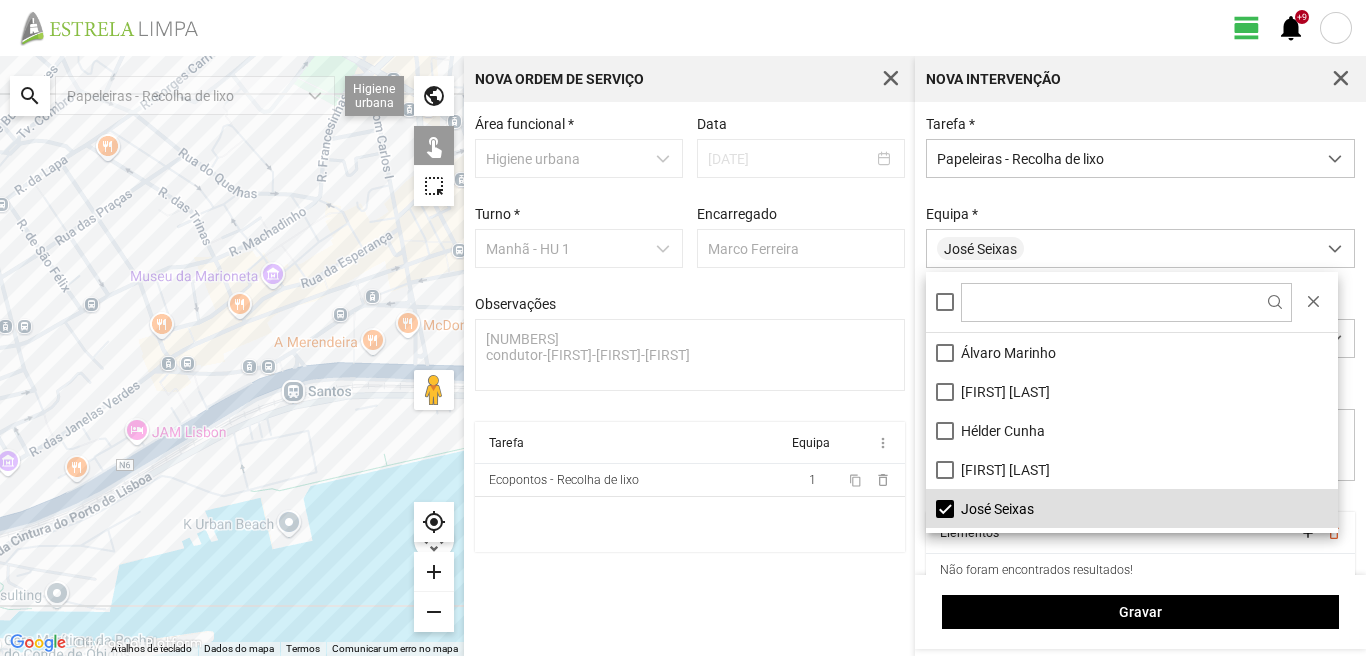 drag, startPoint x: 304, startPoint y: 363, endPoint x: 152, endPoint y: 392, distance: 154.74171 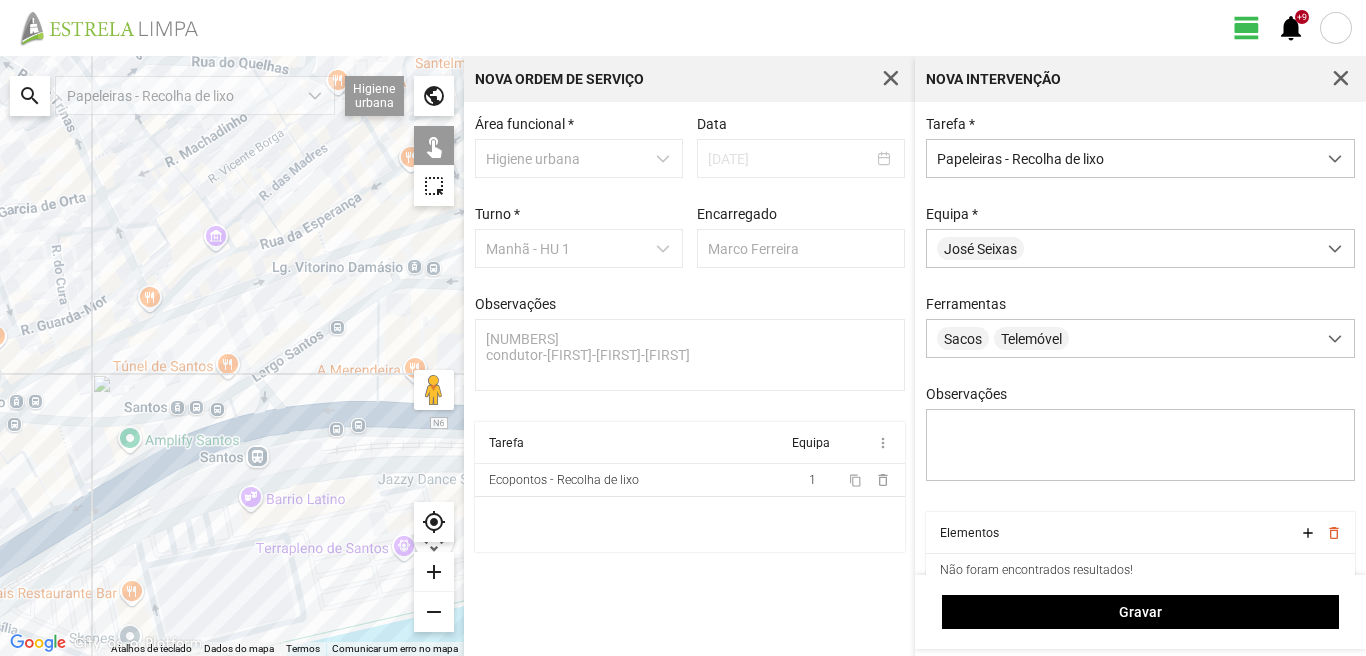 click 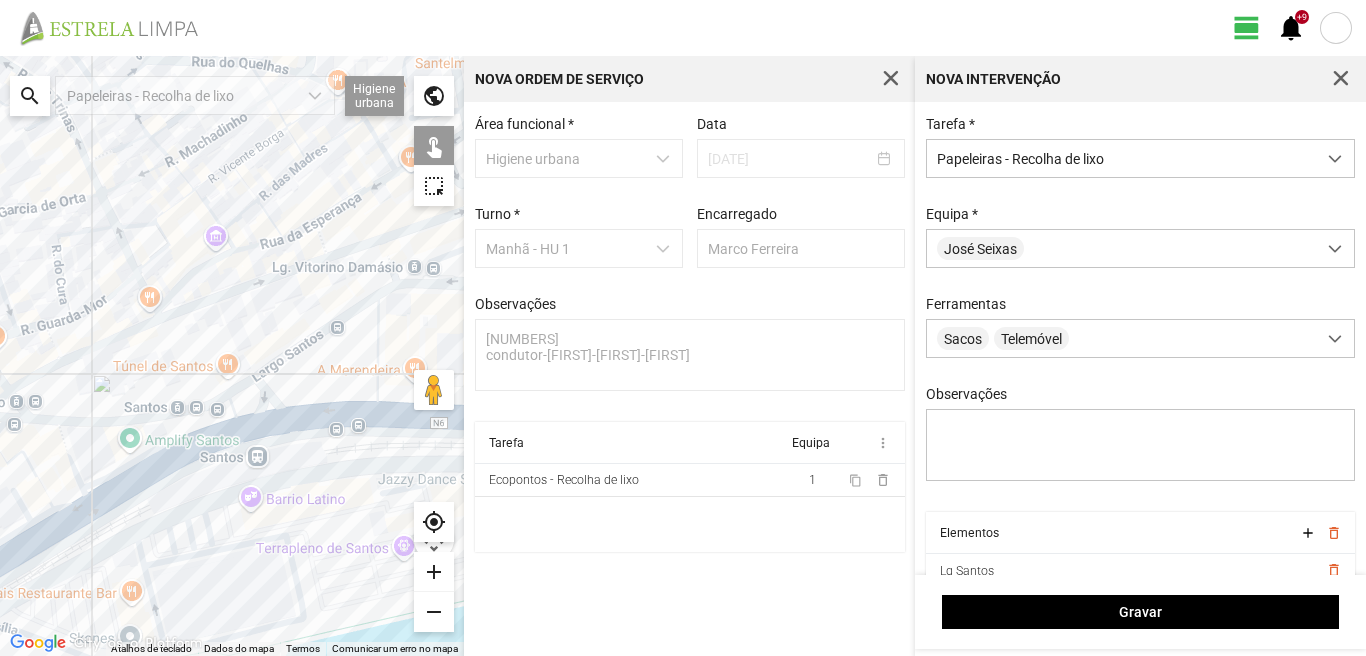 click 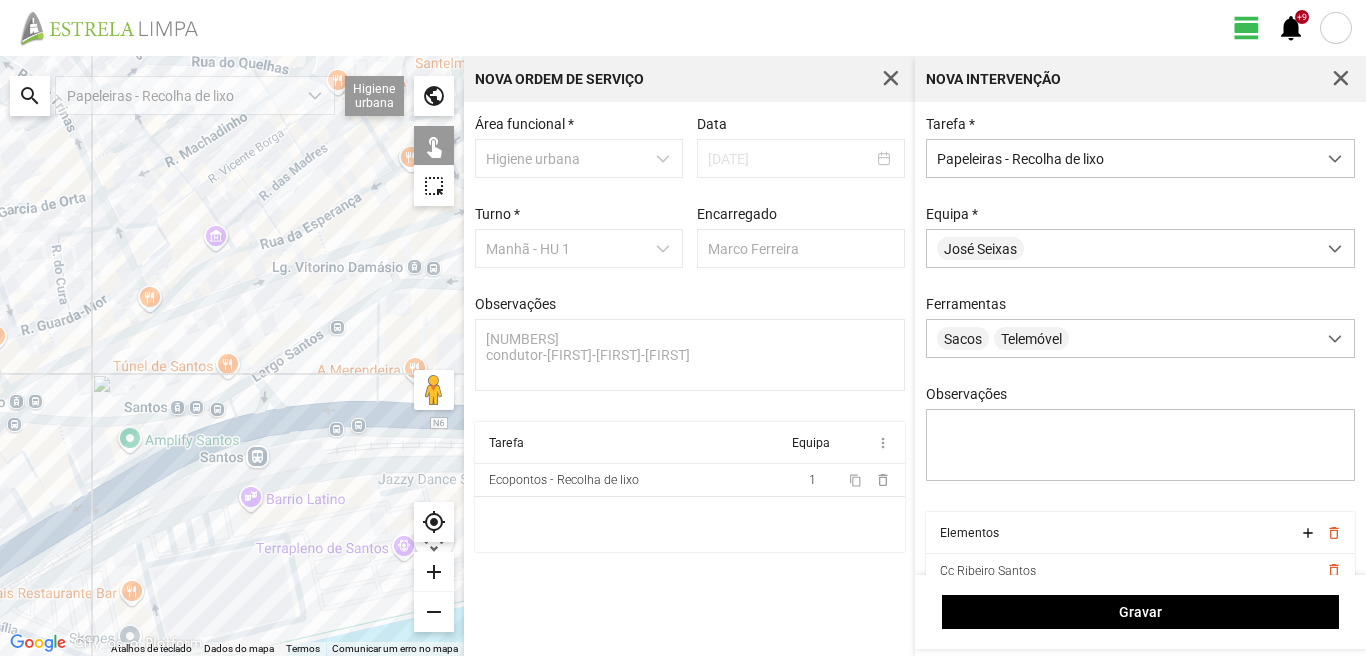 click 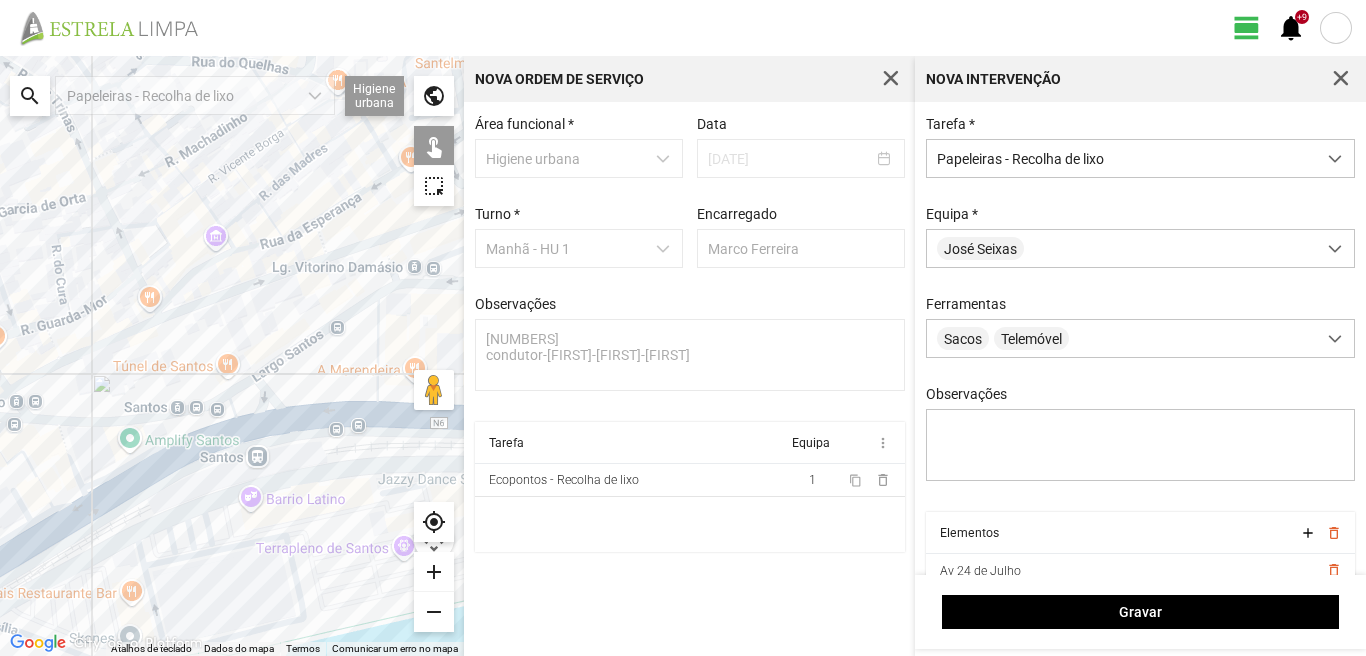 click 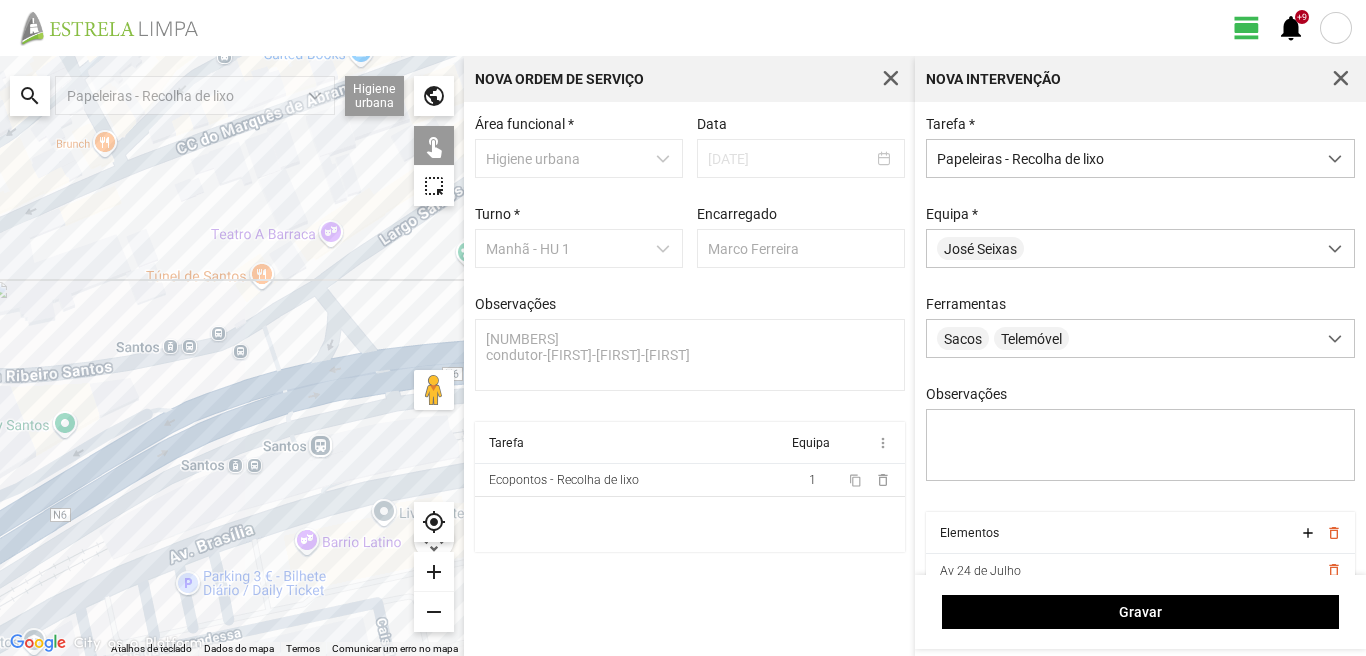 click 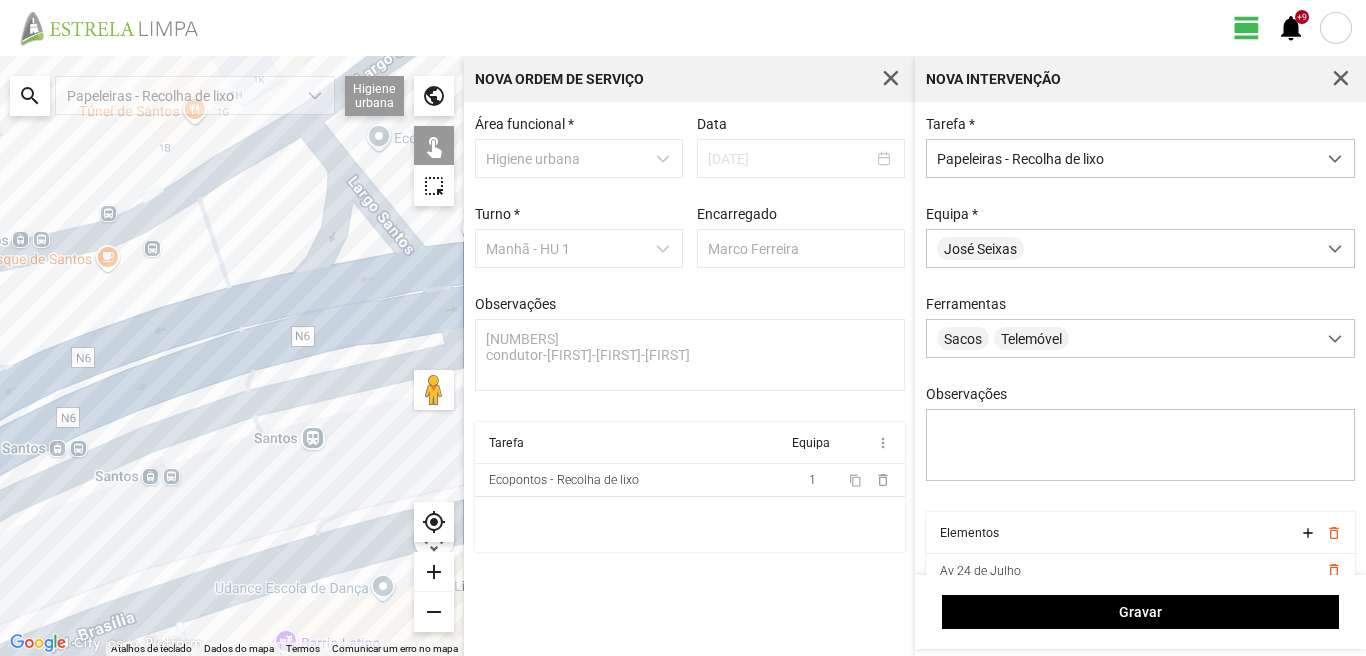 click 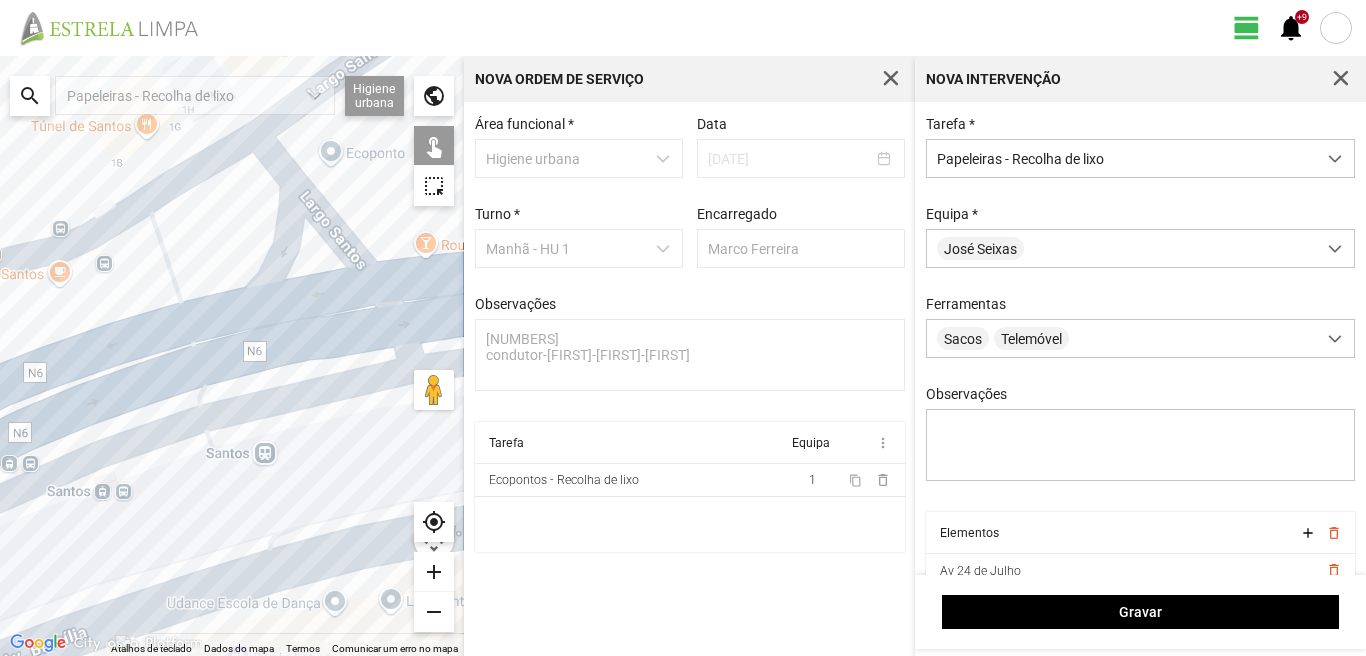 drag, startPoint x: 358, startPoint y: 425, endPoint x: 259, endPoint y: 448, distance: 101.636604 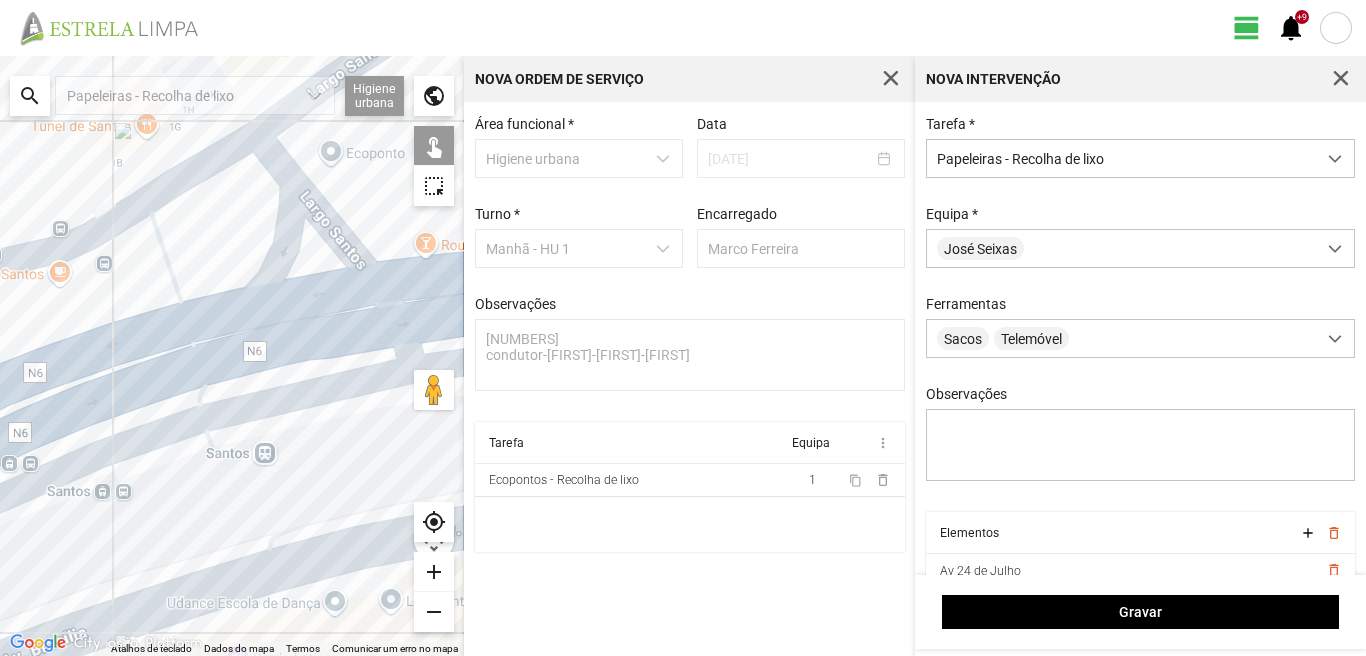 click 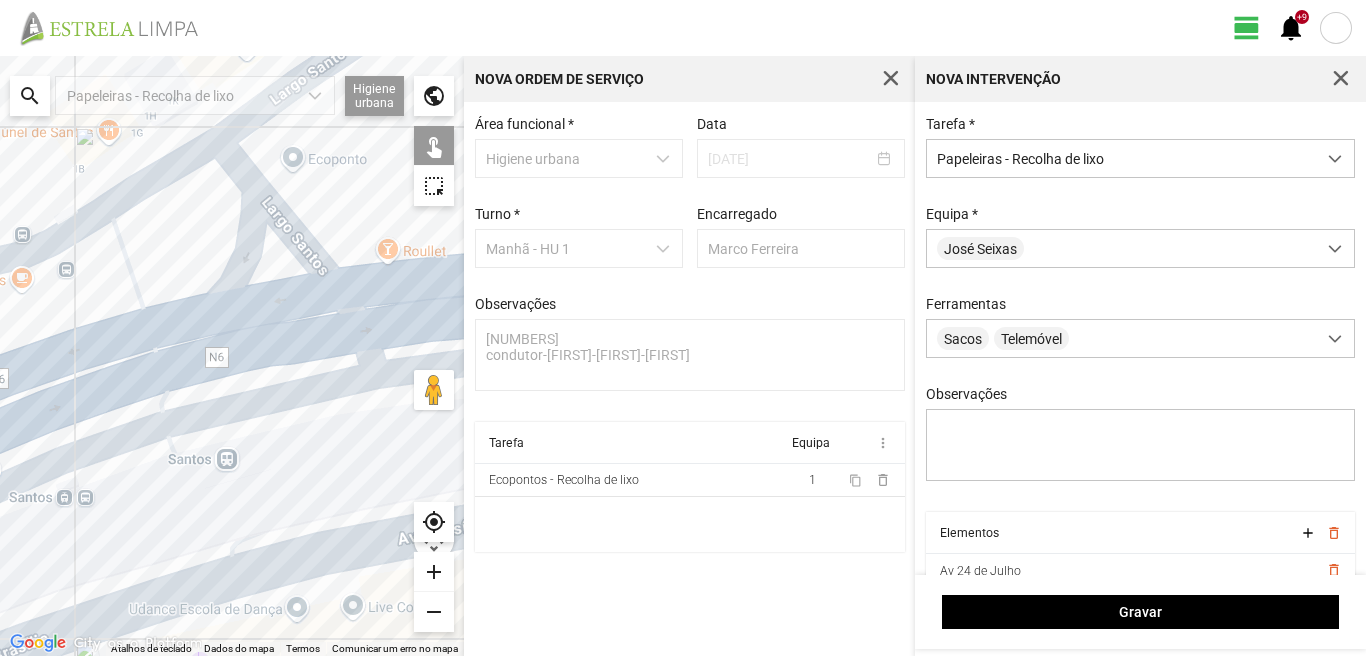 click 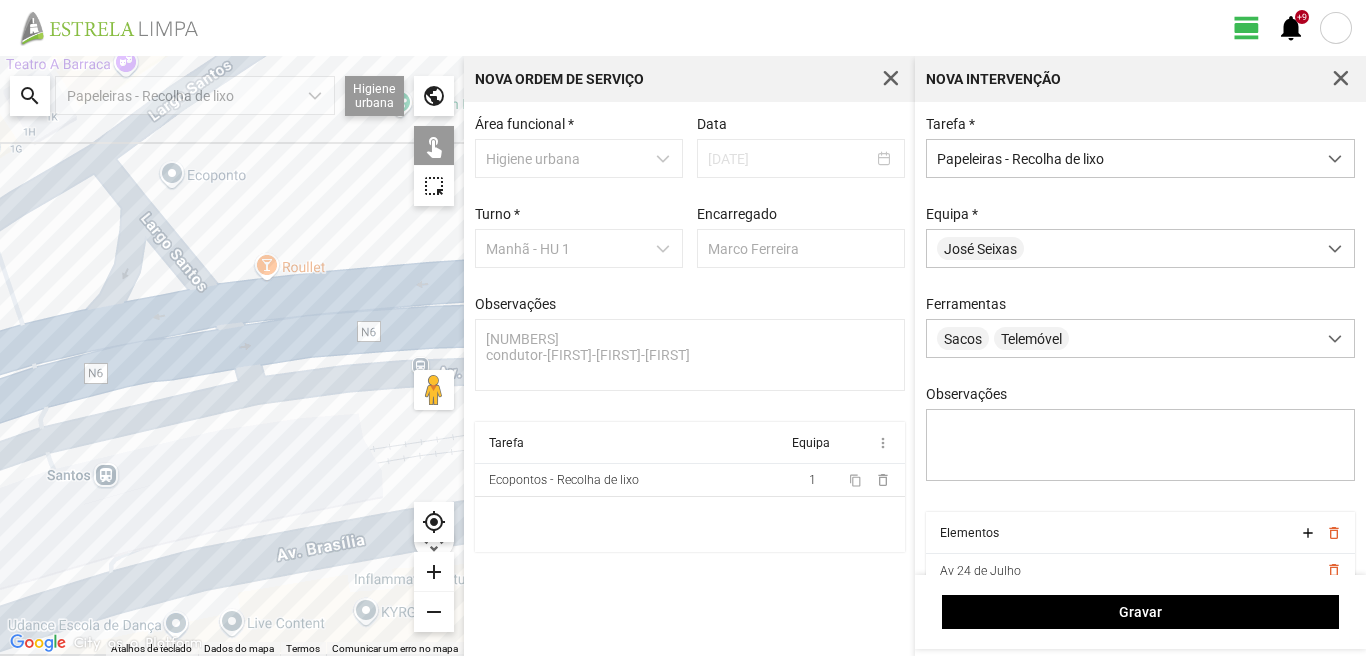 drag, startPoint x: 337, startPoint y: 425, endPoint x: 134, endPoint y: 444, distance: 203.88722 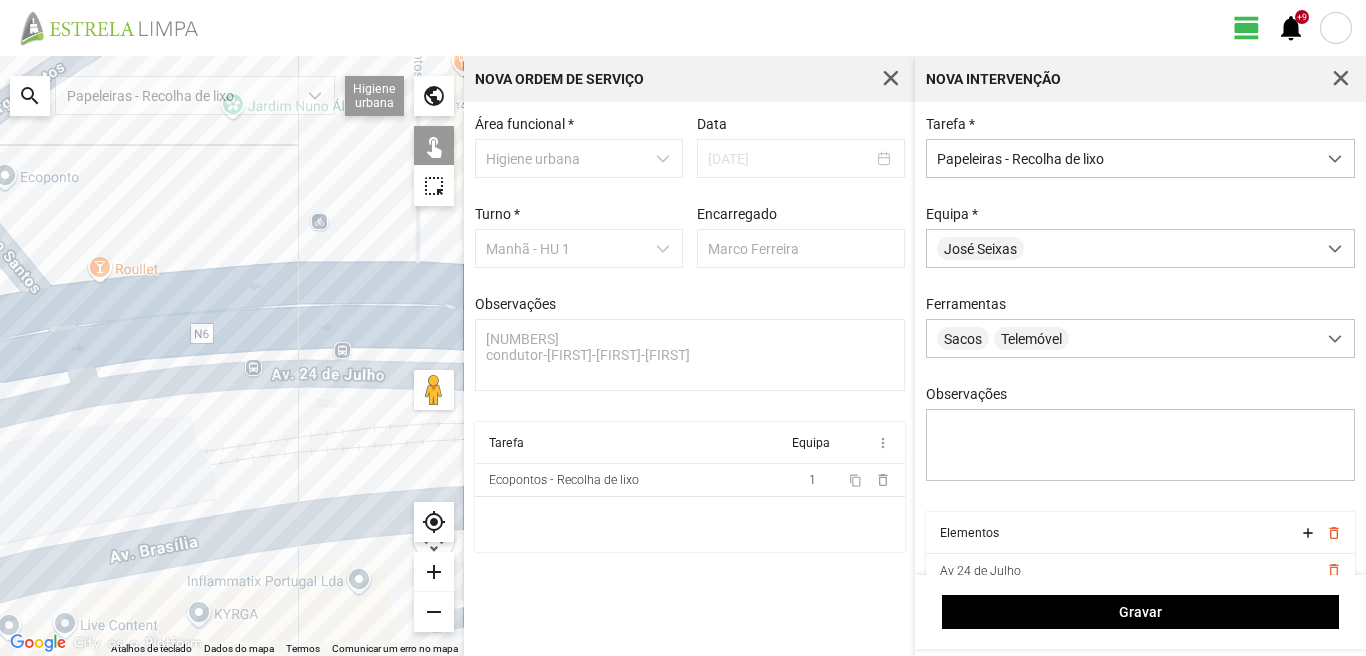 click 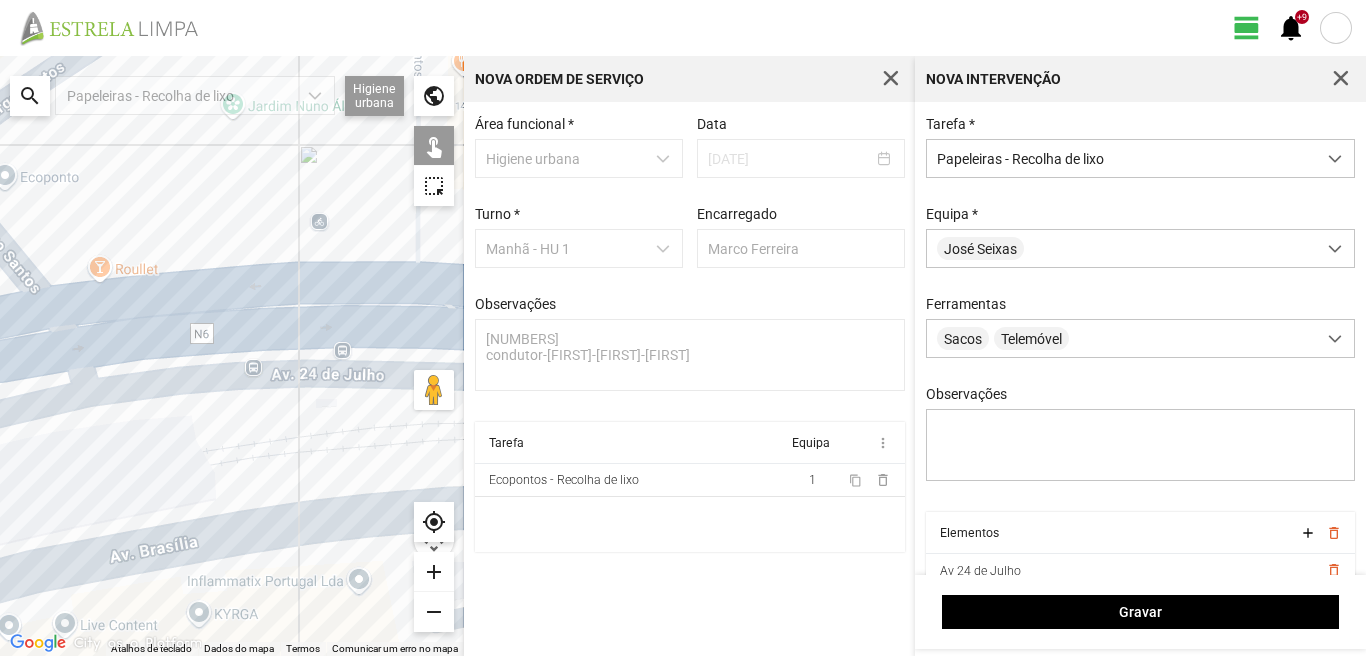 click 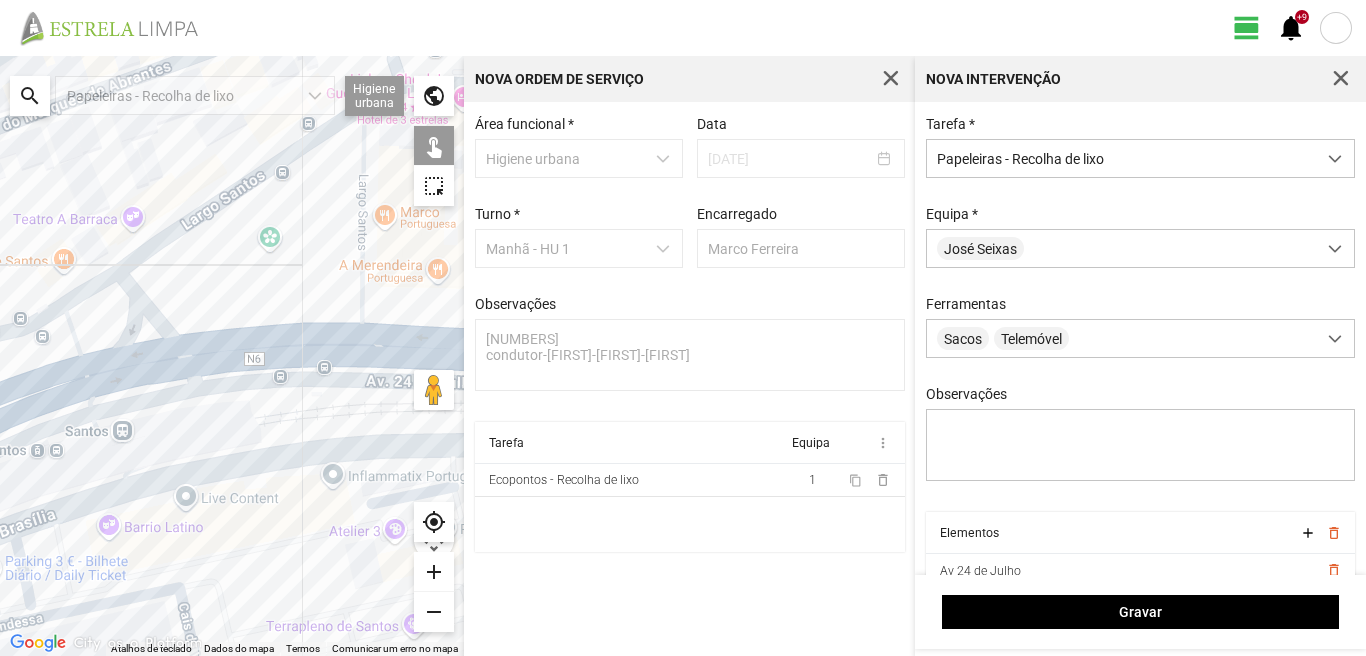 click 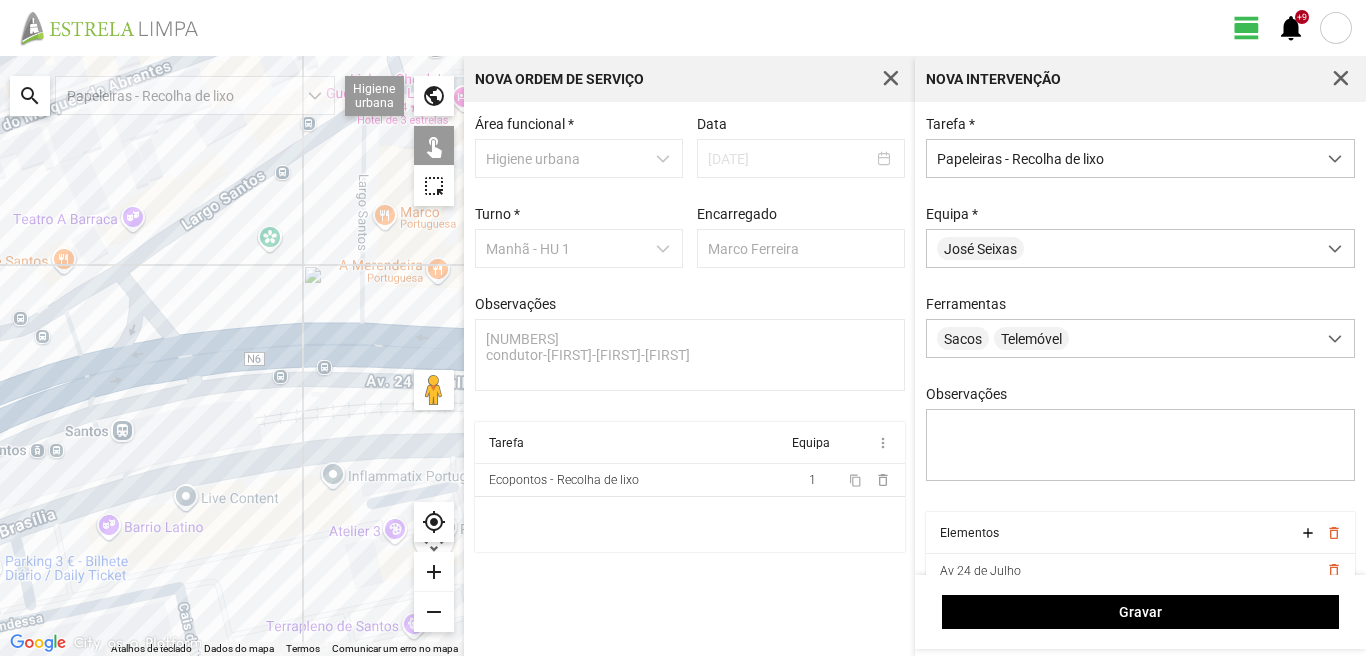 click 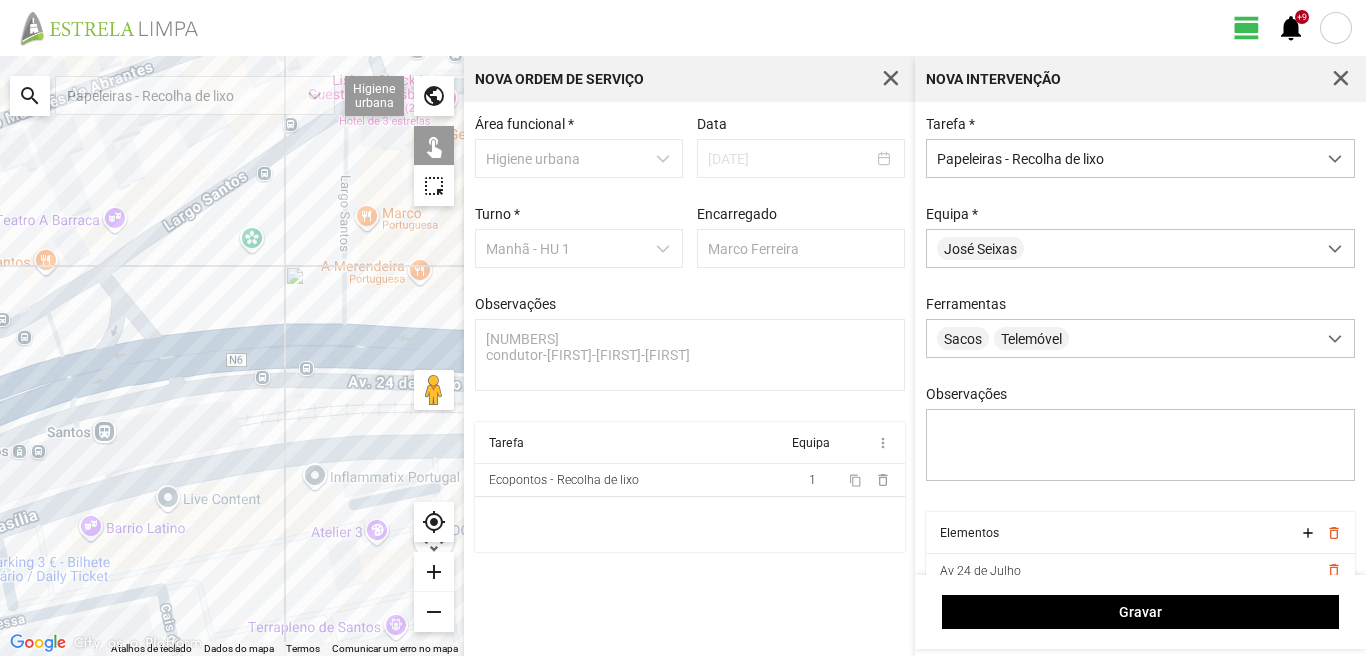 drag, startPoint x: 392, startPoint y: 303, endPoint x: 297, endPoint y: 303, distance: 95 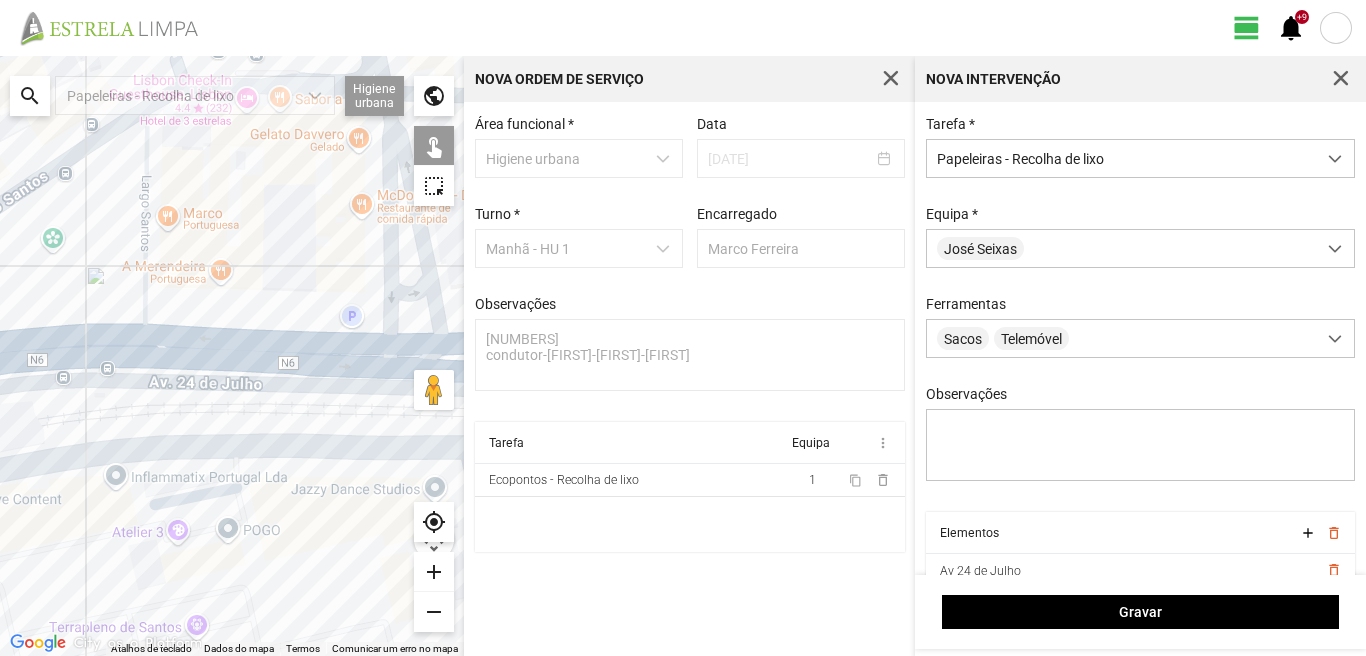 click 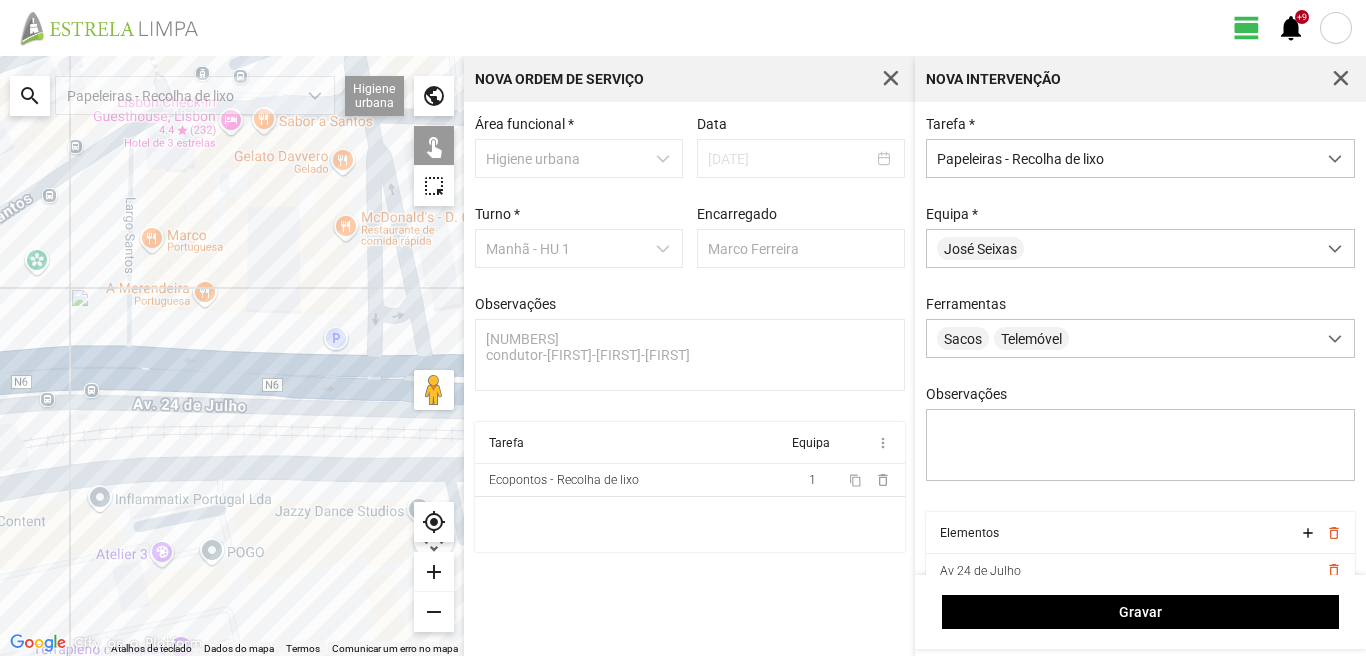 drag, startPoint x: 389, startPoint y: 259, endPoint x: 348, endPoint y: 315, distance: 69.40461 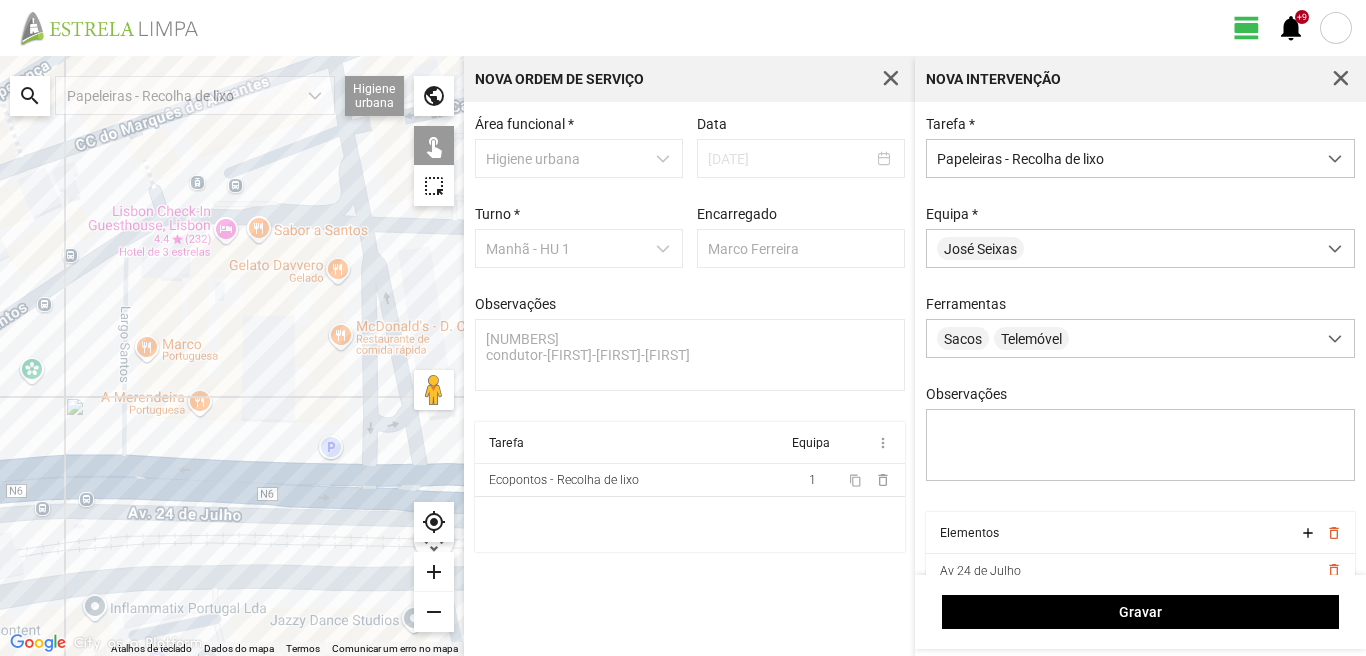 drag, startPoint x: 333, startPoint y: 254, endPoint x: 354, endPoint y: 311, distance: 60.74537 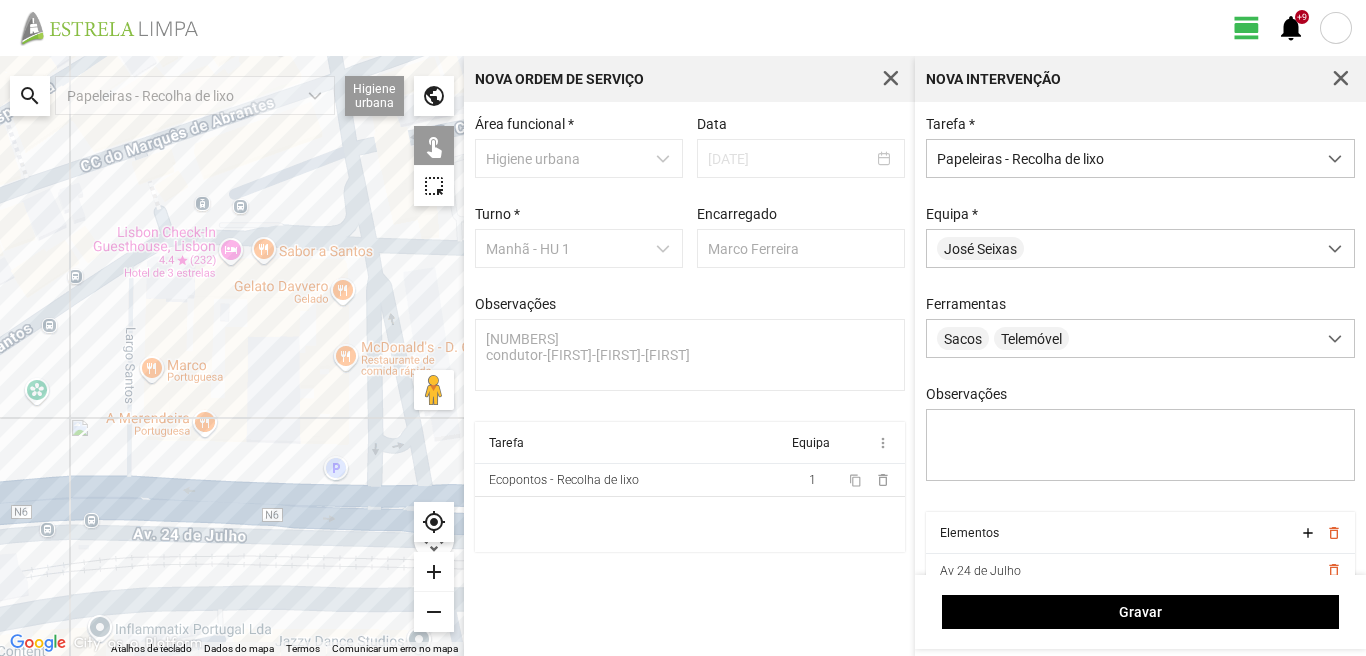click 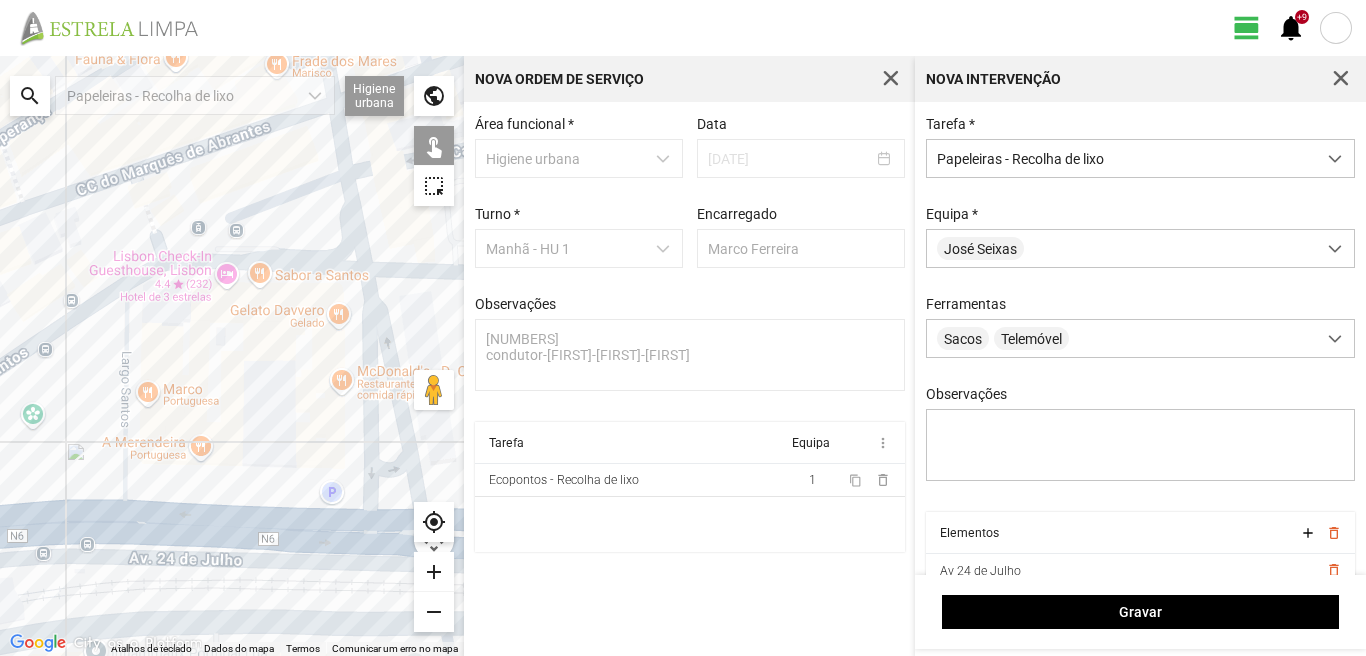 drag, startPoint x: 320, startPoint y: 192, endPoint x: 300, endPoint y: 349, distance: 158.26875 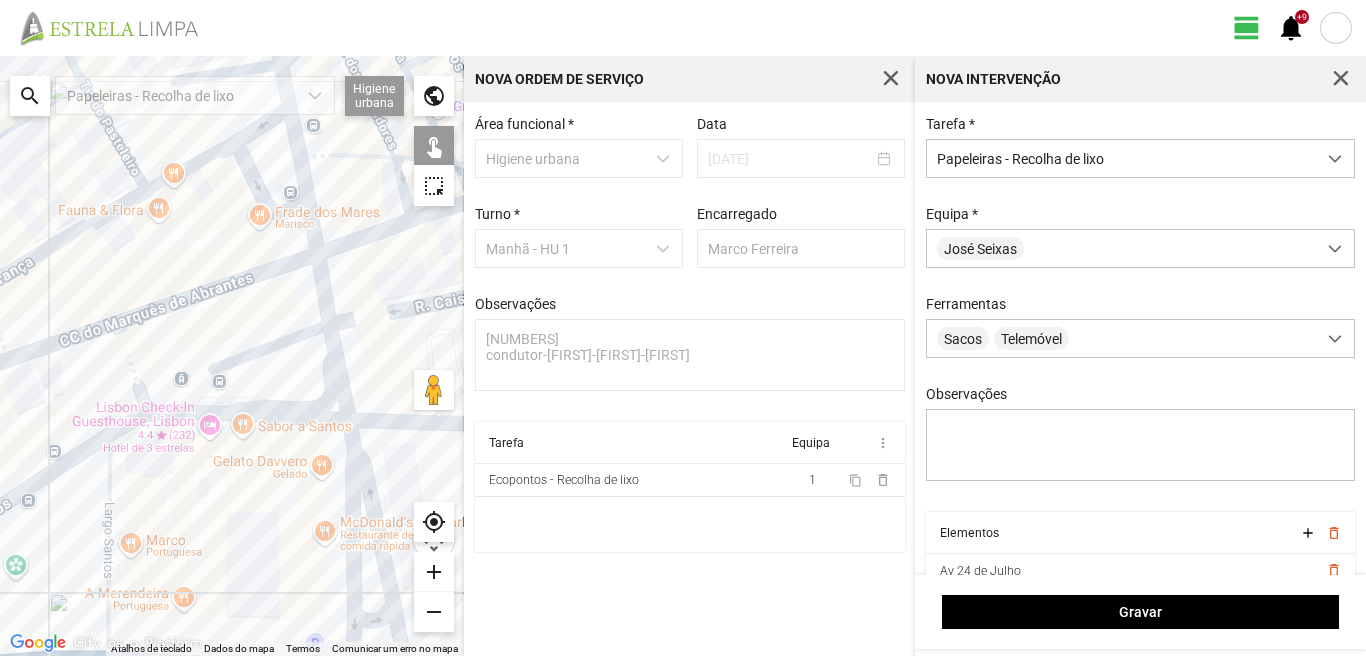 click 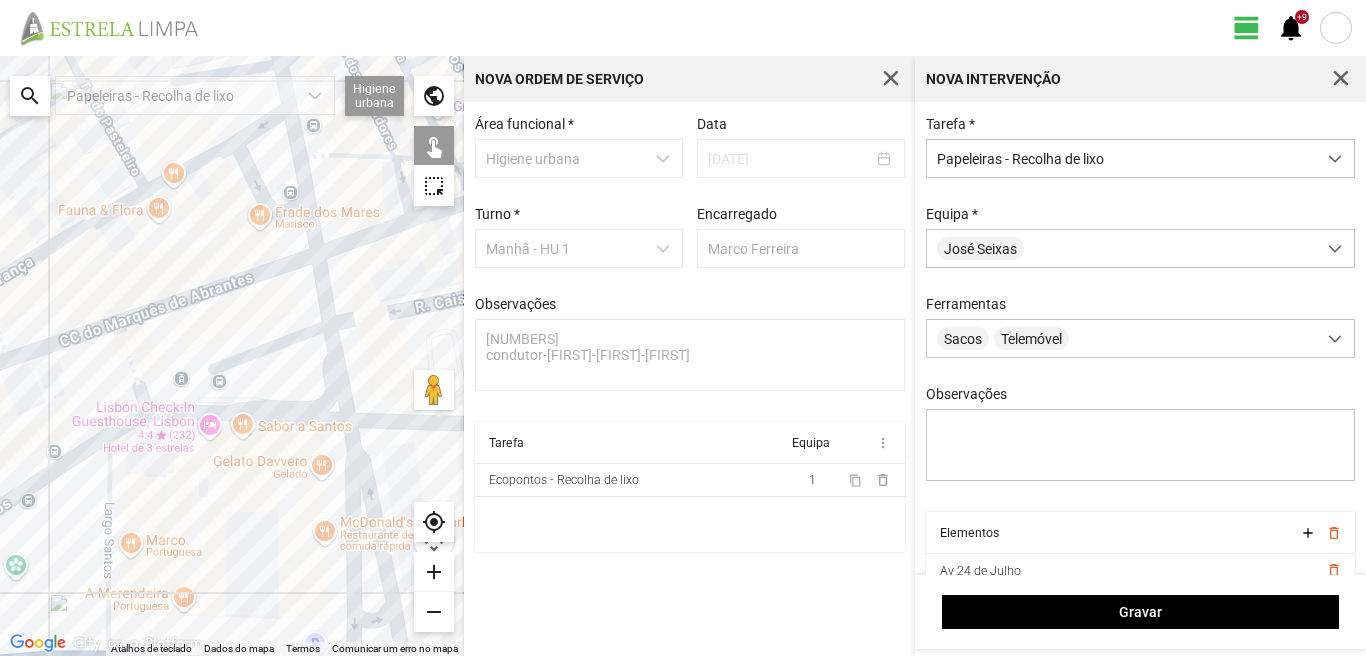 click 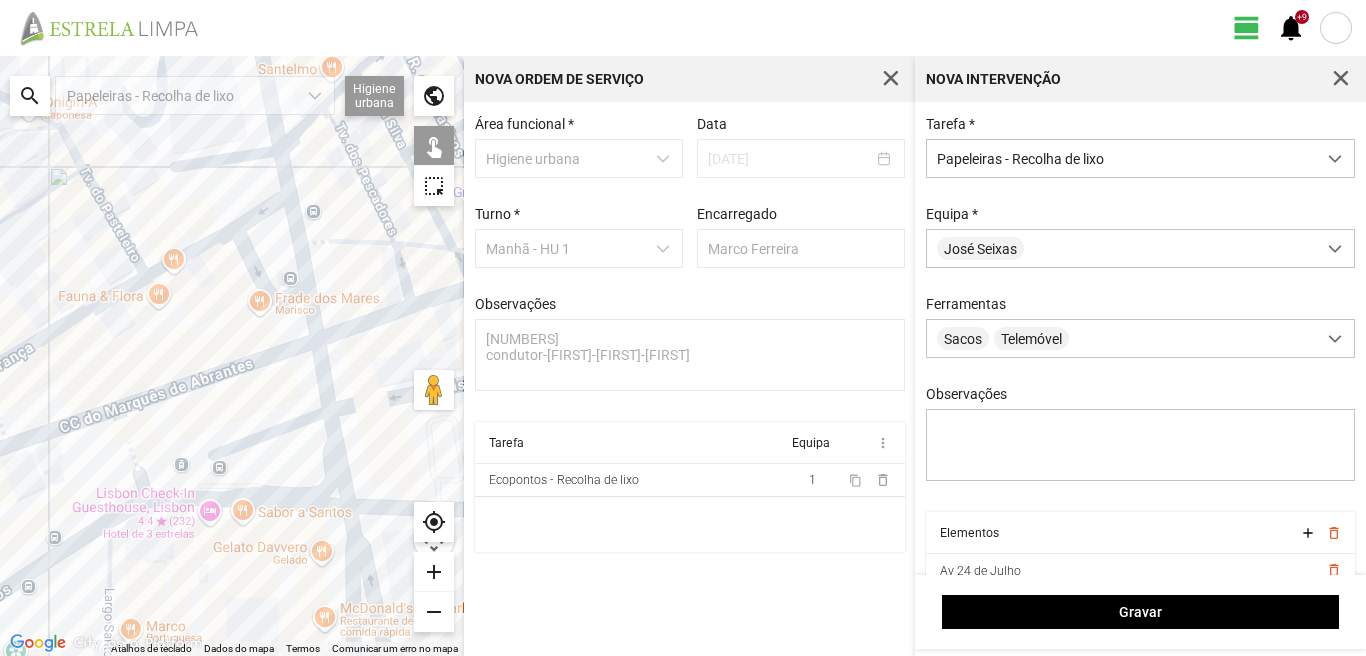 drag, startPoint x: 285, startPoint y: 248, endPoint x: 284, endPoint y: 342, distance: 94.00532 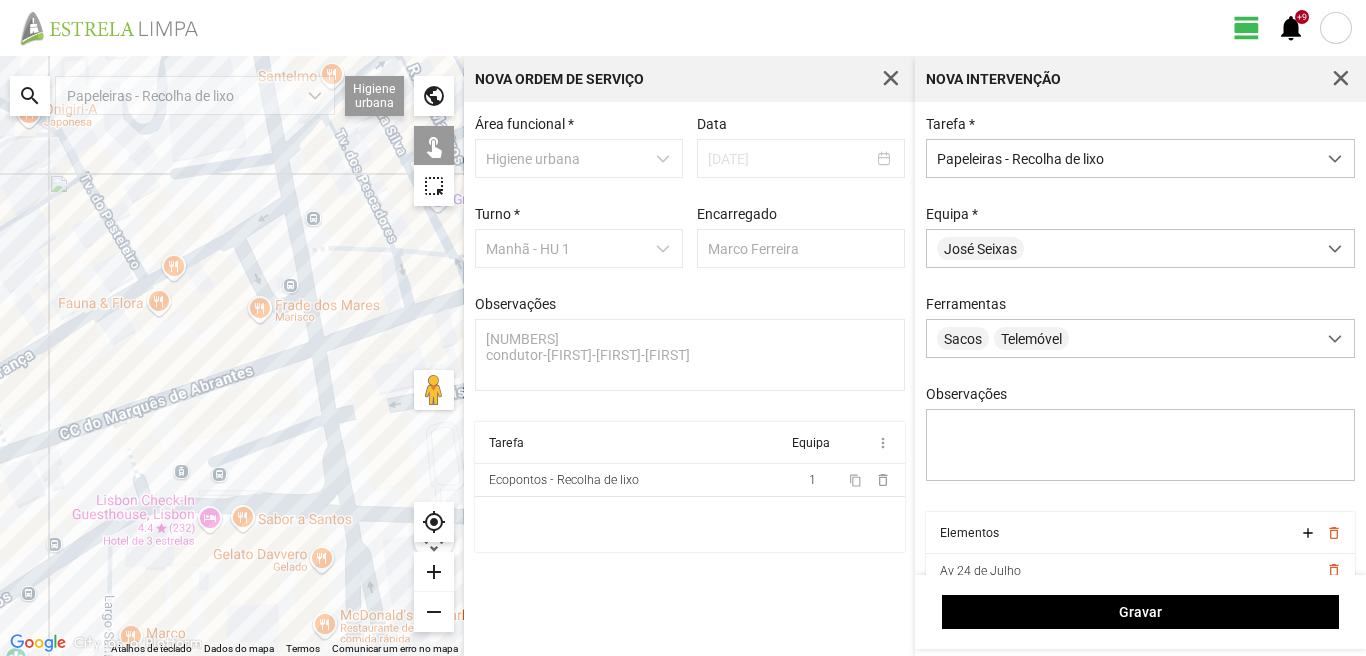 click 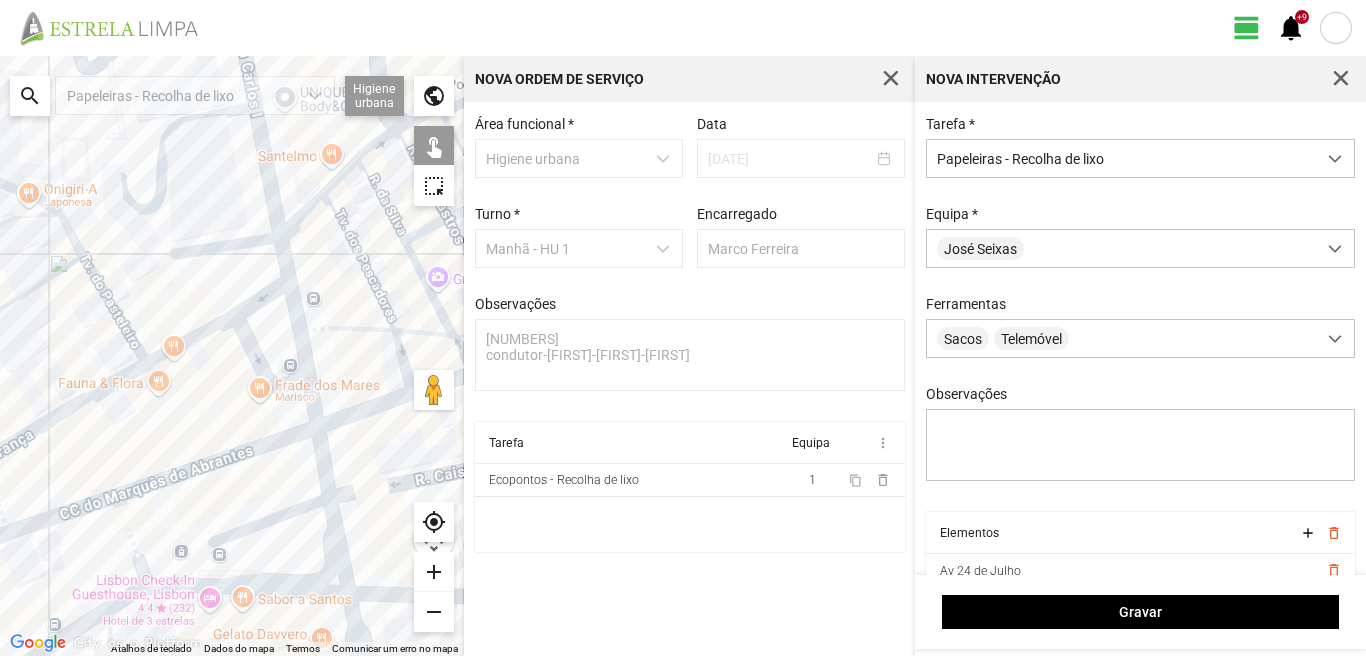drag, startPoint x: 249, startPoint y: 207, endPoint x: 255, endPoint y: 339, distance: 132.13629 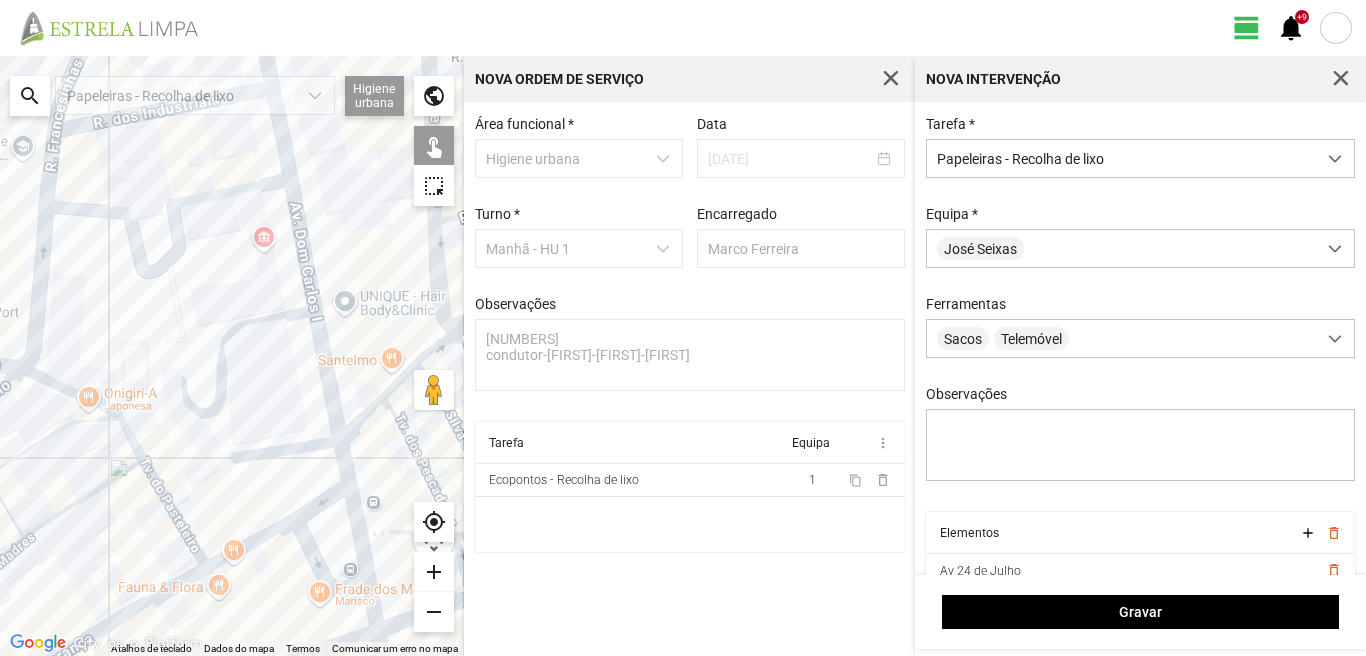 drag, startPoint x: 262, startPoint y: 362, endPoint x: 269, endPoint y: 376, distance: 15.652476 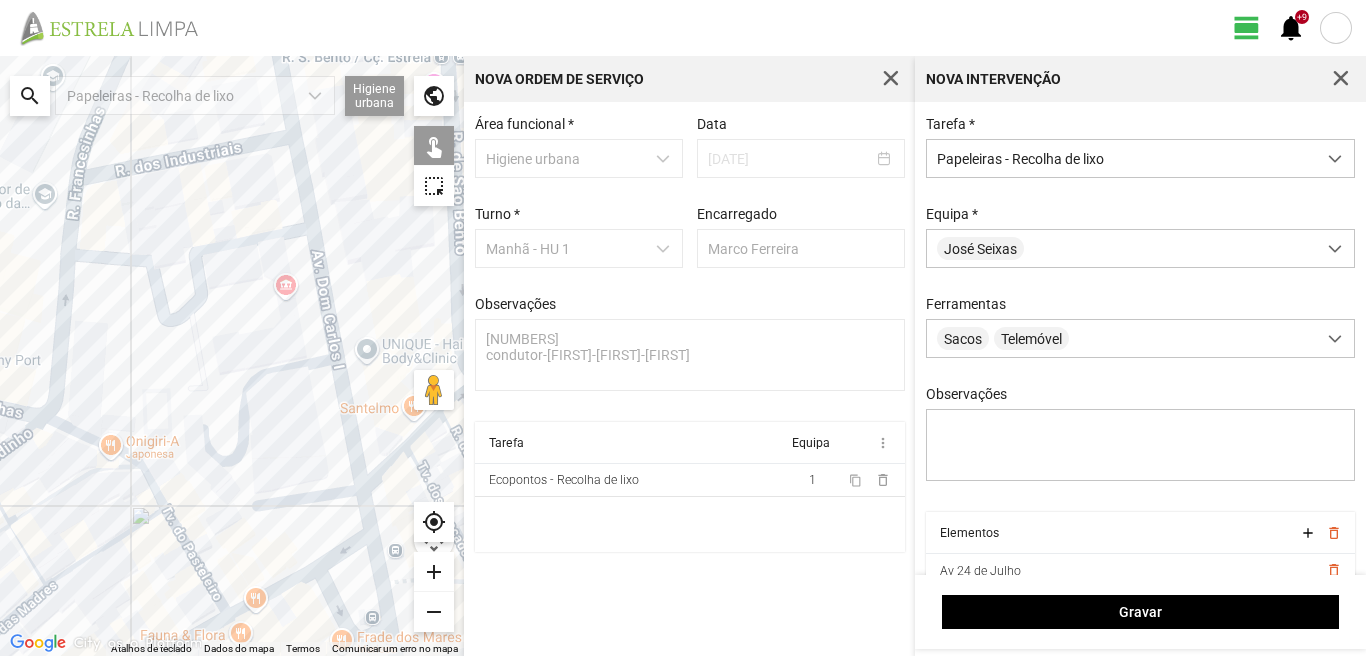 click 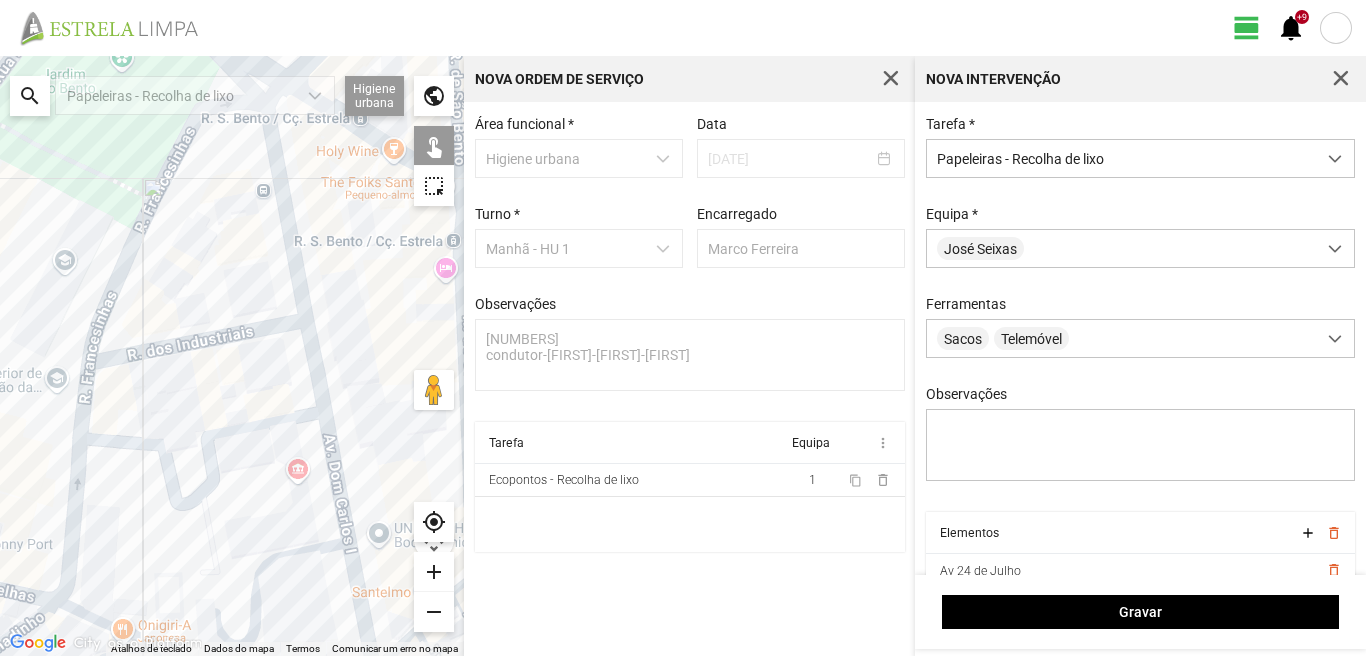 drag, startPoint x: 96, startPoint y: 198, endPoint x: 109, endPoint y: 385, distance: 187.45132 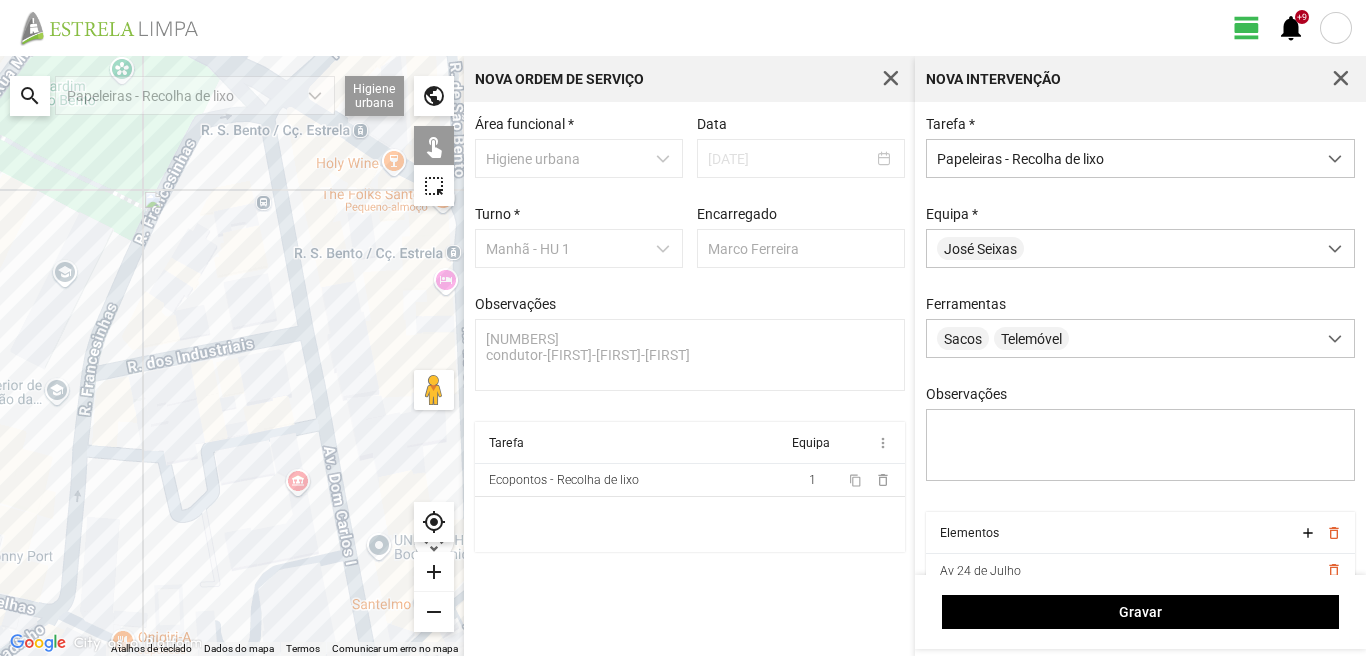 click 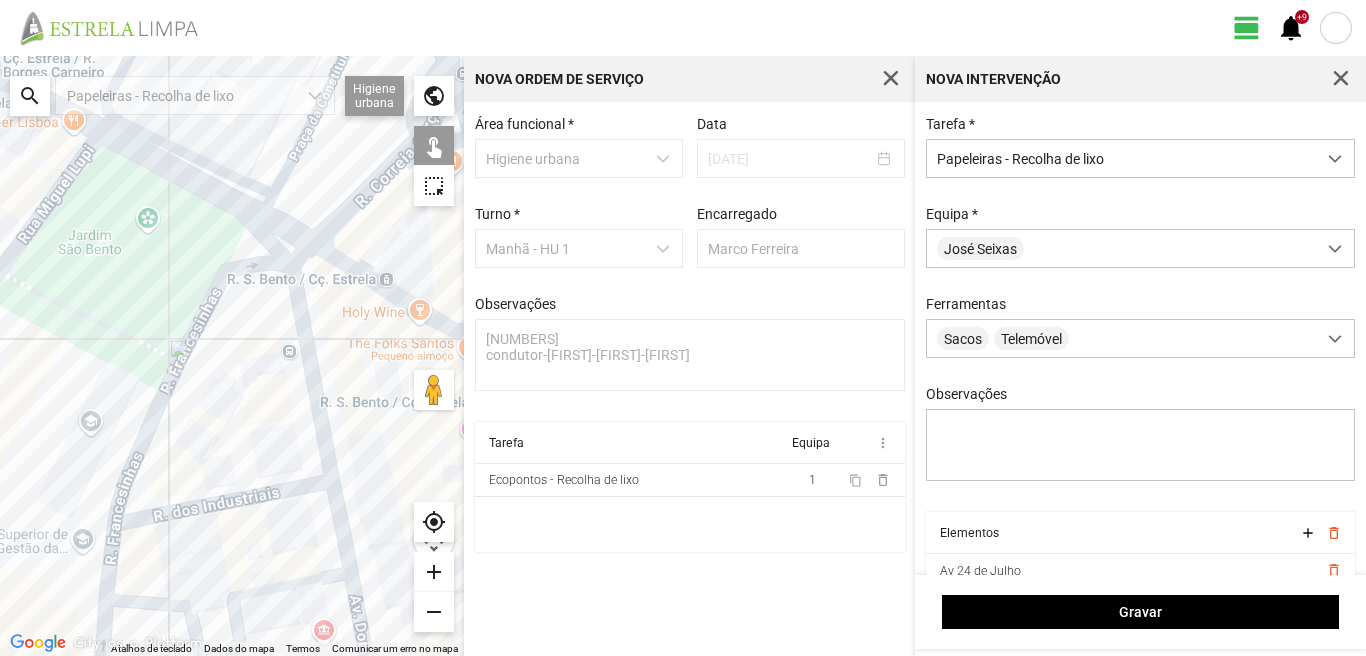 drag, startPoint x: 224, startPoint y: 179, endPoint x: 249, endPoint y: 334, distance: 157.00319 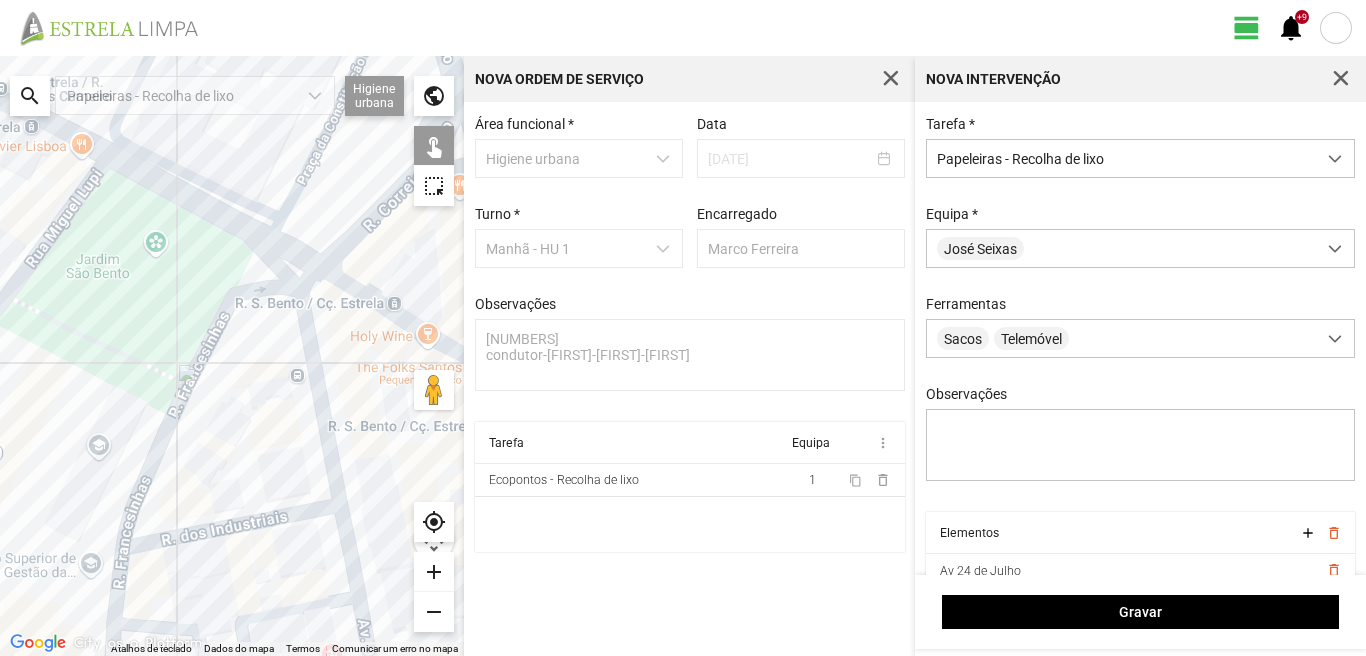 click 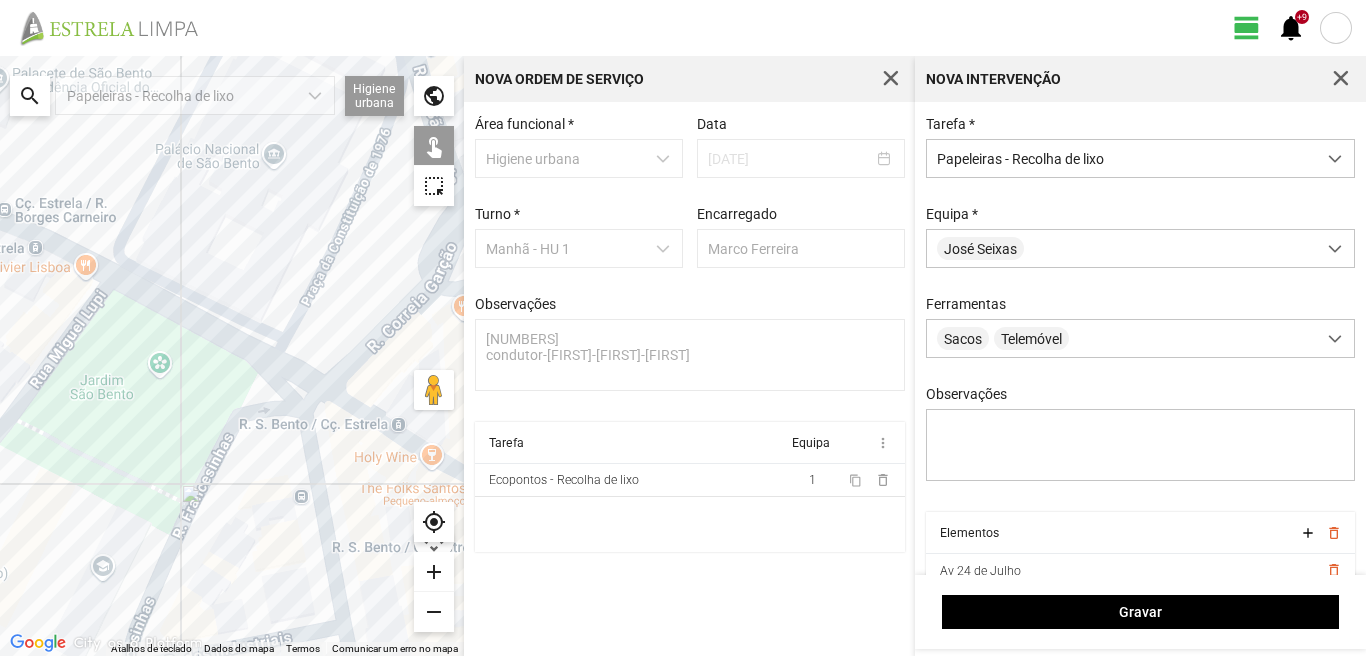 drag, startPoint x: 213, startPoint y: 398, endPoint x: 217, endPoint y: 523, distance: 125.06398 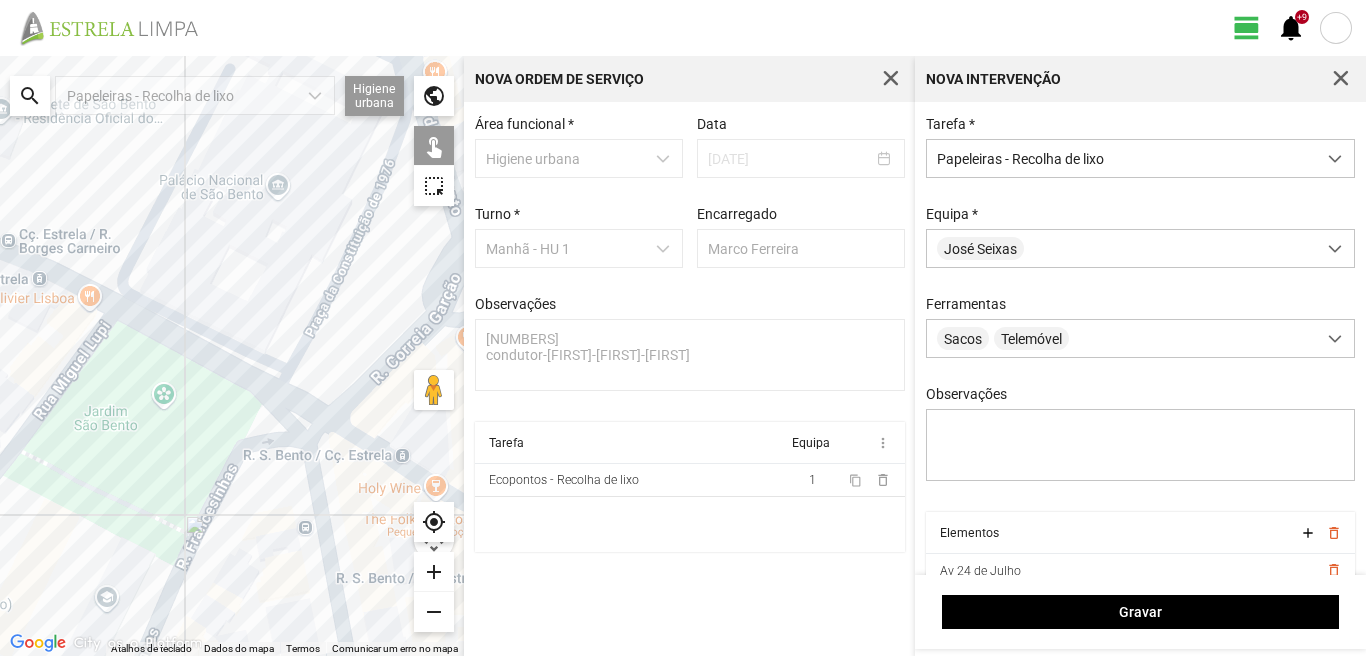 click 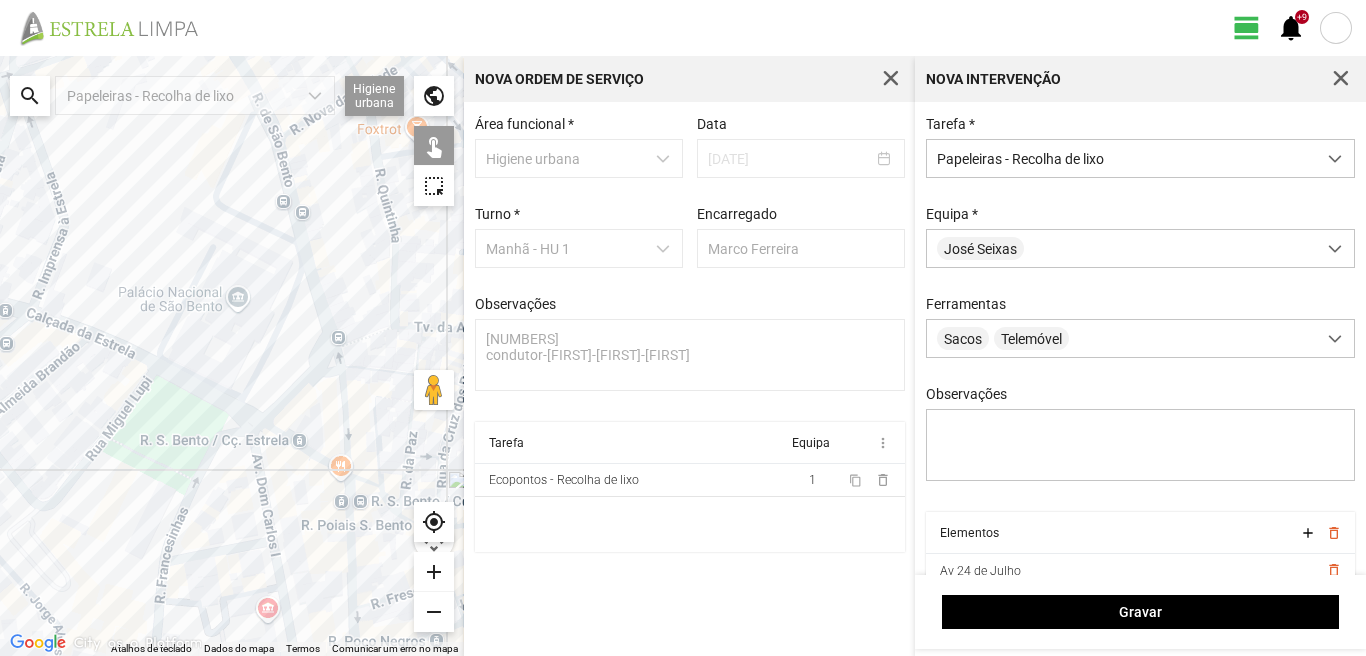 drag, startPoint x: 190, startPoint y: 454, endPoint x: 205, endPoint y: 382, distance: 73.545906 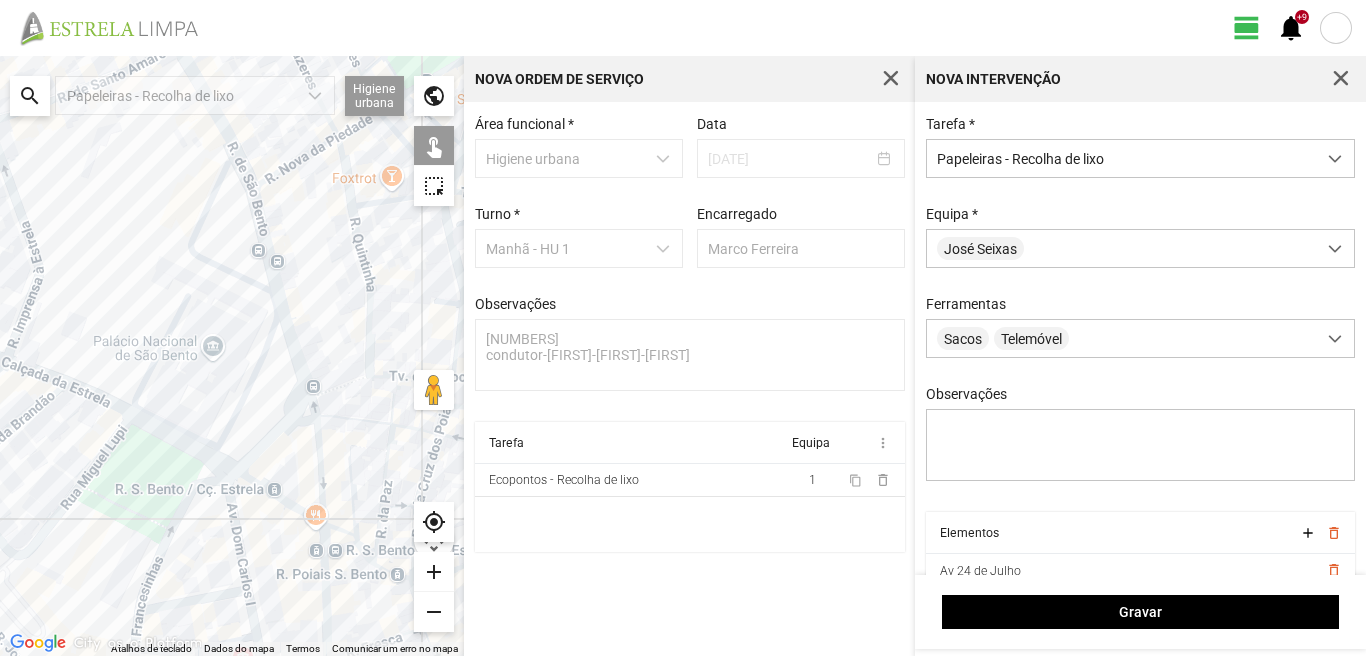 drag, startPoint x: 136, startPoint y: 576, endPoint x: 115, endPoint y: 616, distance: 45.17743 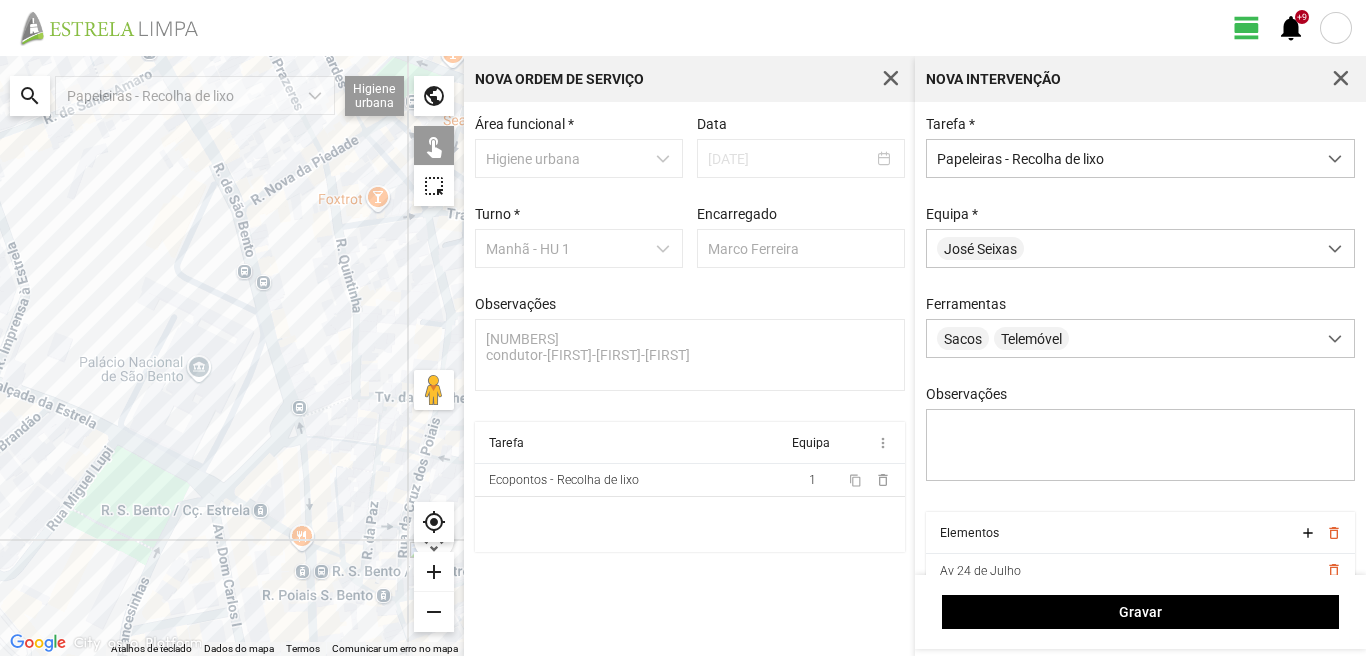 click 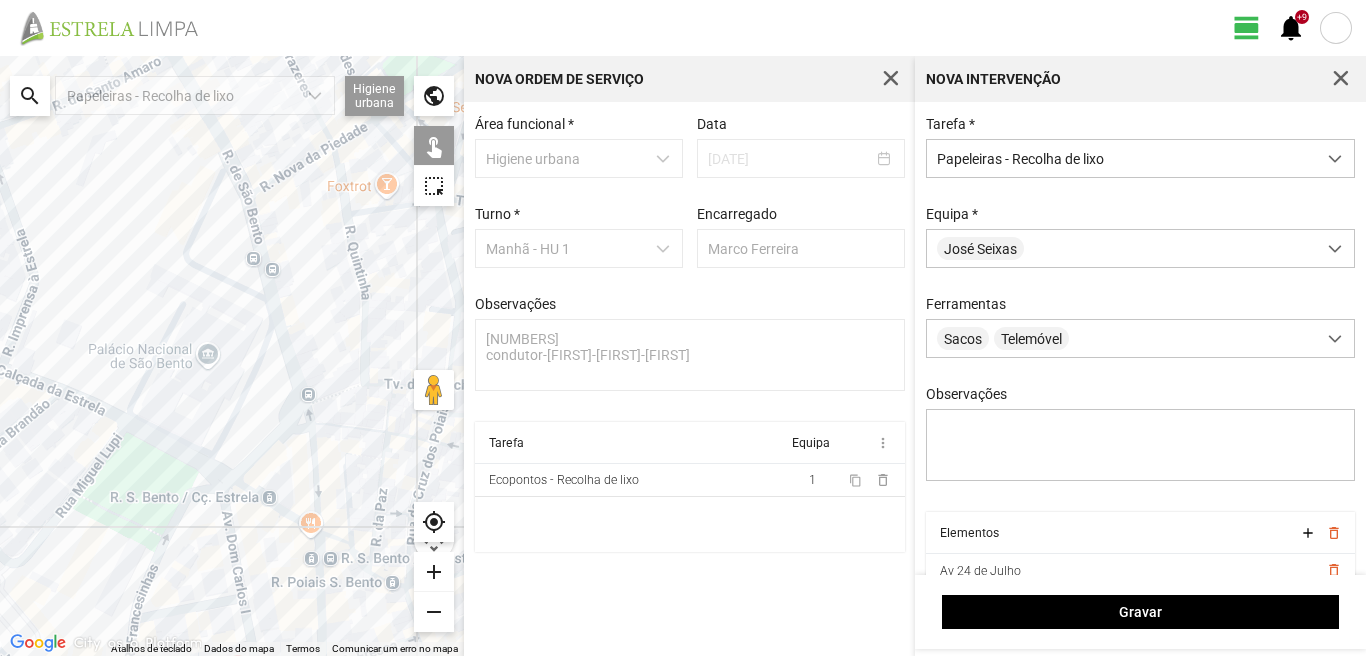 drag, startPoint x: 52, startPoint y: 399, endPoint x: 209, endPoint y: 296, distance: 187.77113 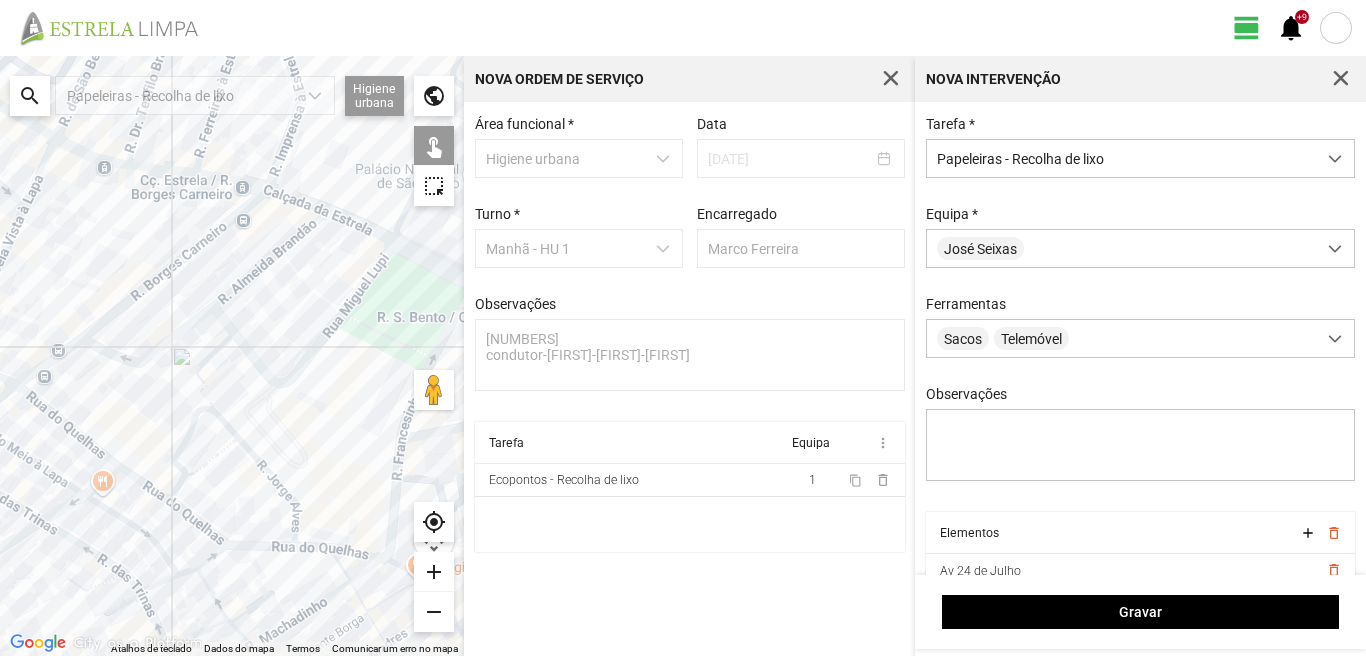 drag, startPoint x: 185, startPoint y: 487, endPoint x: 198, endPoint y: 368, distance: 119.70798 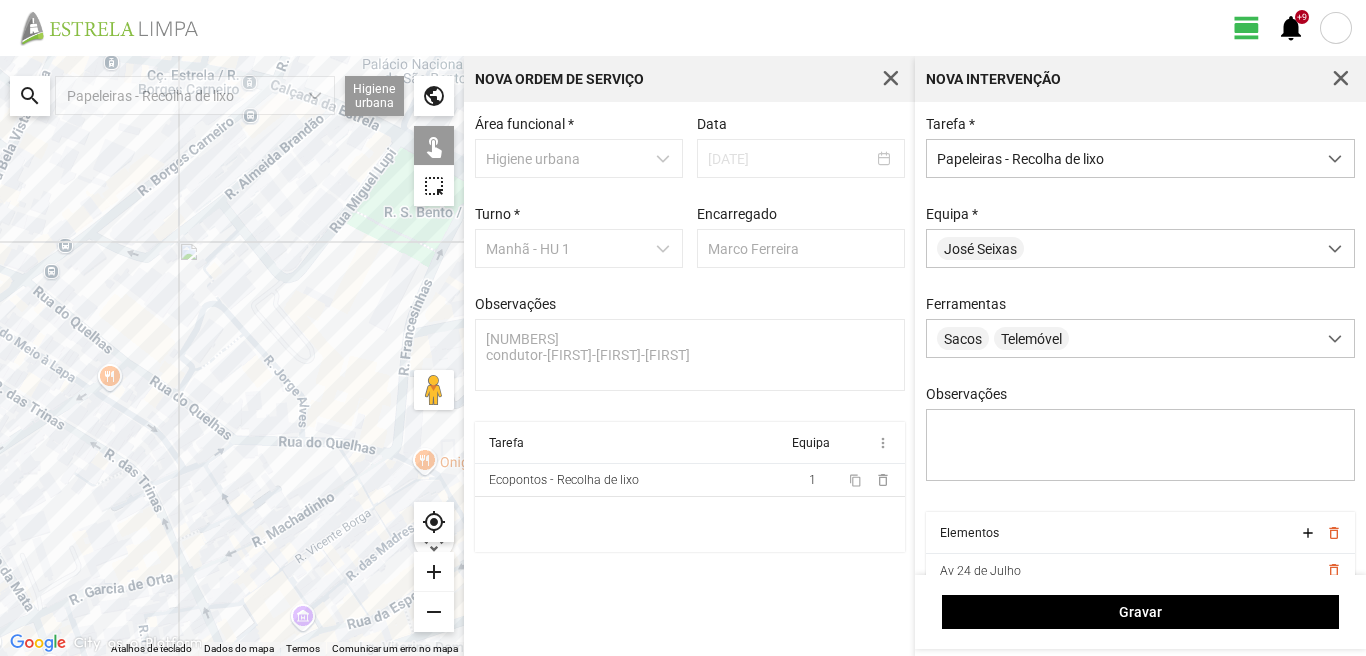 click 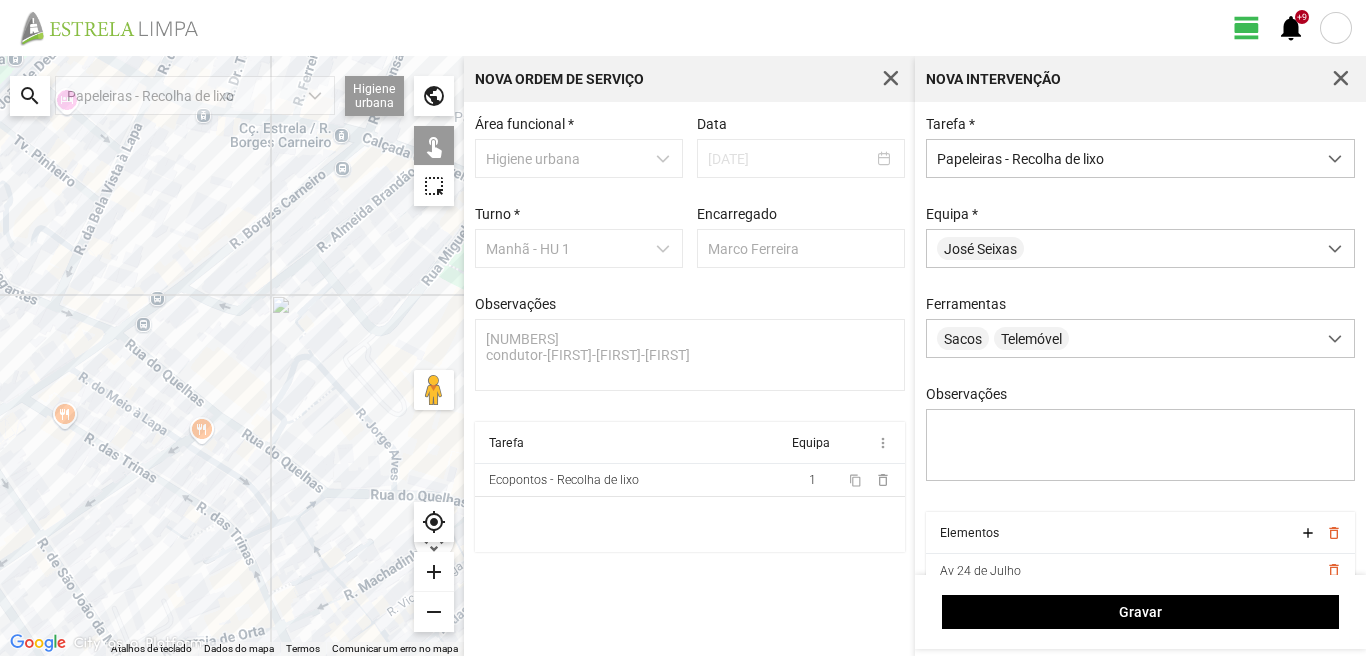 drag, startPoint x: 49, startPoint y: 400, endPoint x: 186, endPoint y: 500, distance: 169.61427 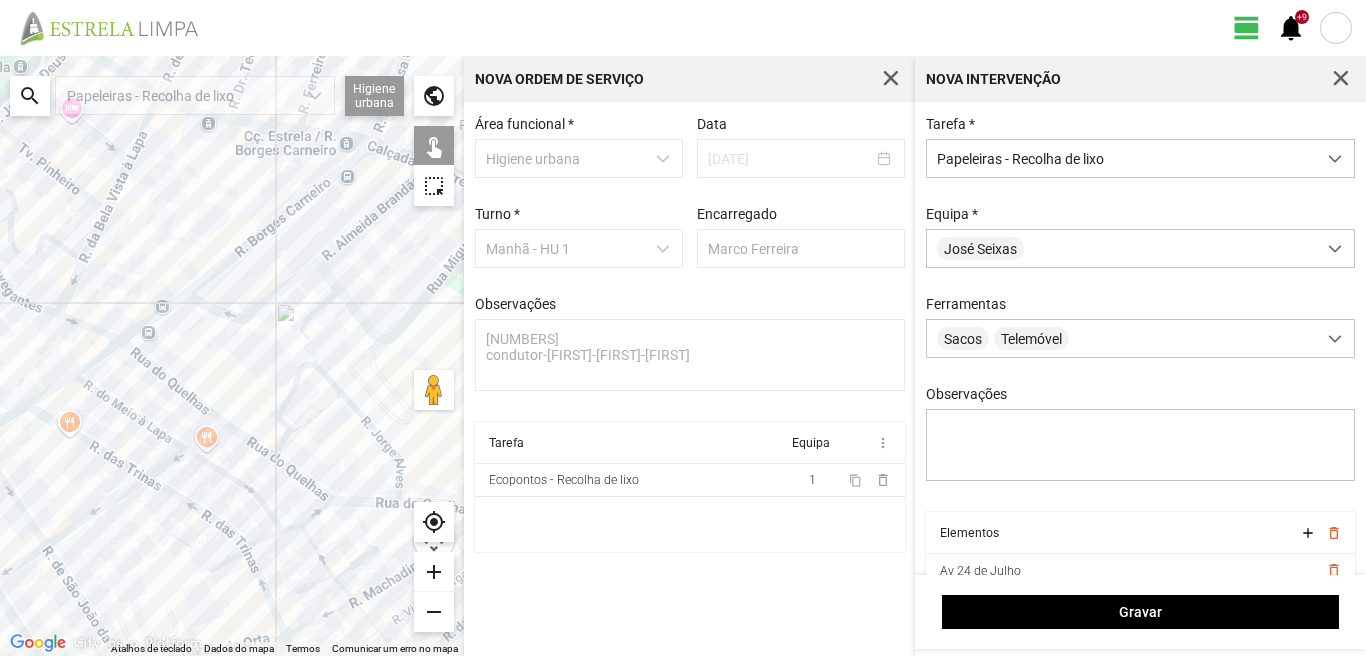 drag, startPoint x: 49, startPoint y: 442, endPoint x: 169, endPoint y: 438, distance: 120.06665 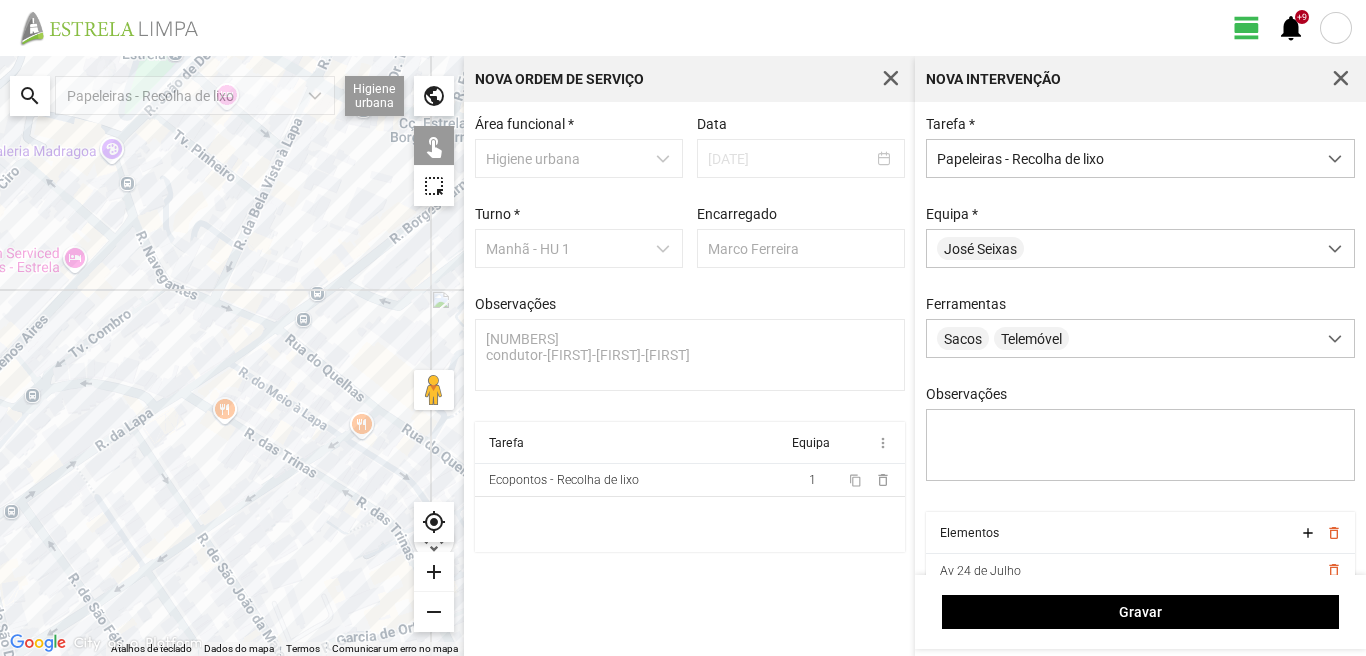 drag, startPoint x: 82, startPoint y: 519, endPoint x: 174, endPoint y: 506, distance: 92.91394 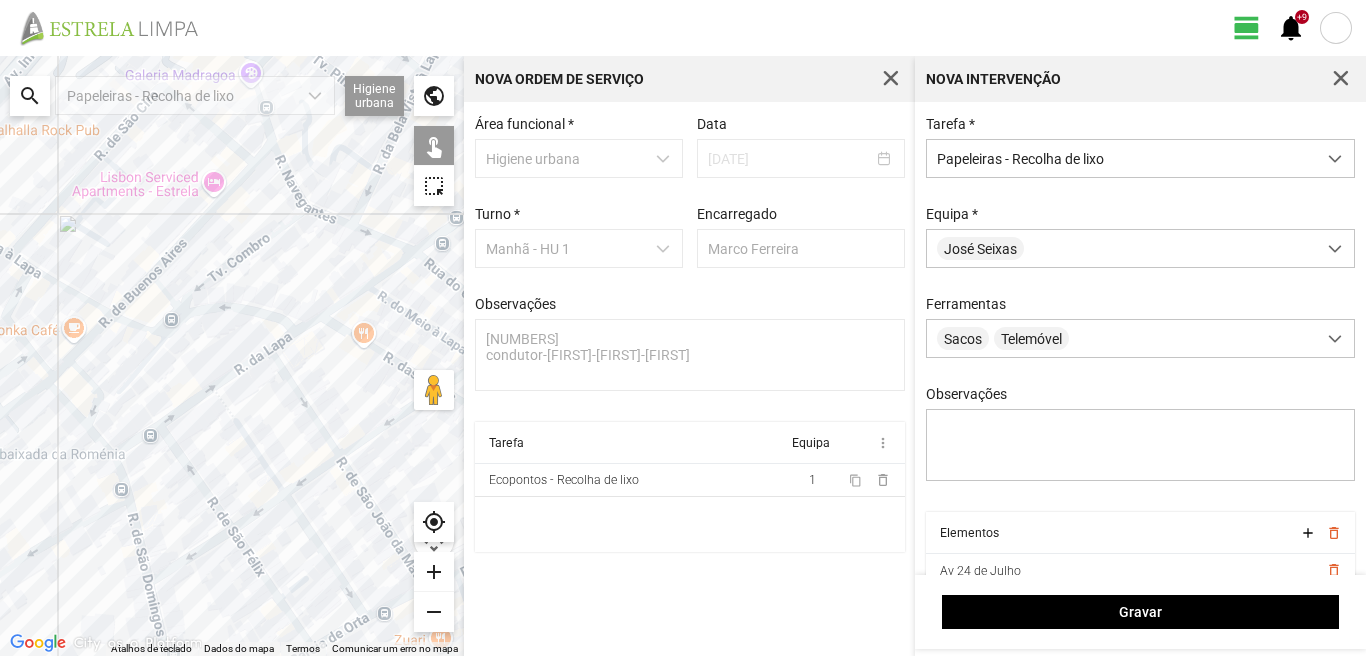 drag, startPoint x: 227, startPoint y: 537, endPoint x: 231, endPoint y: 509, distance: 28.284271 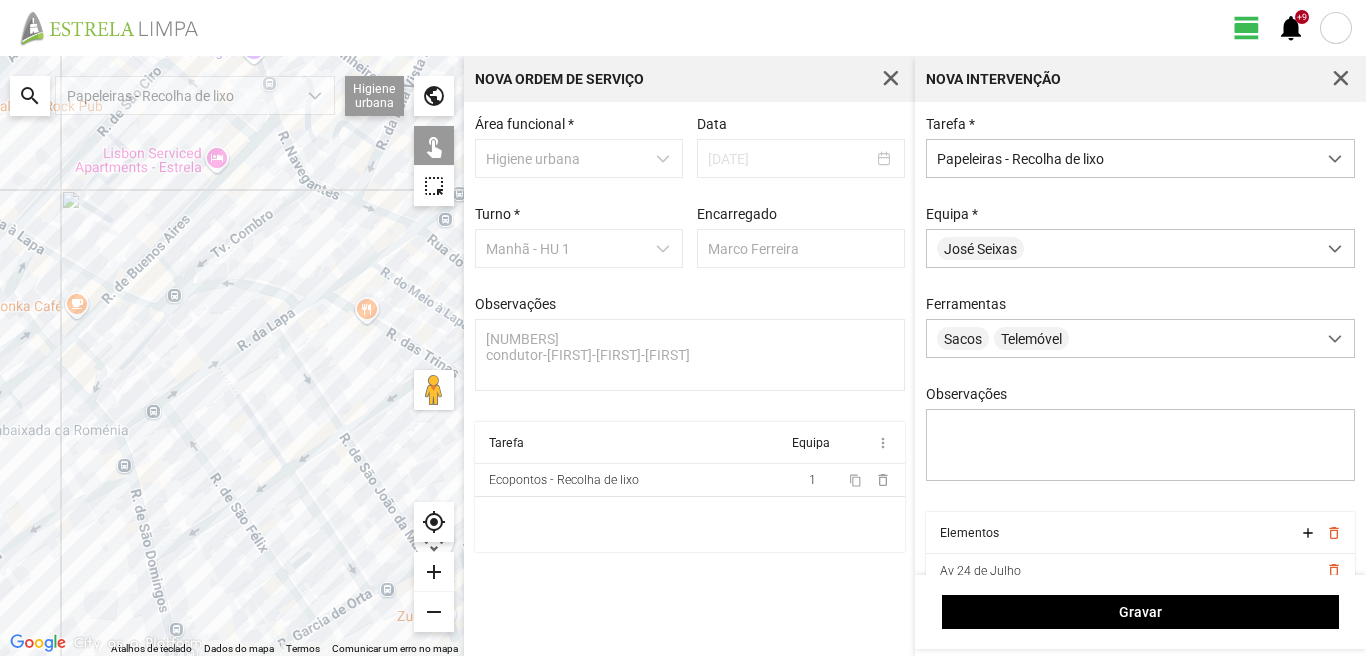 click 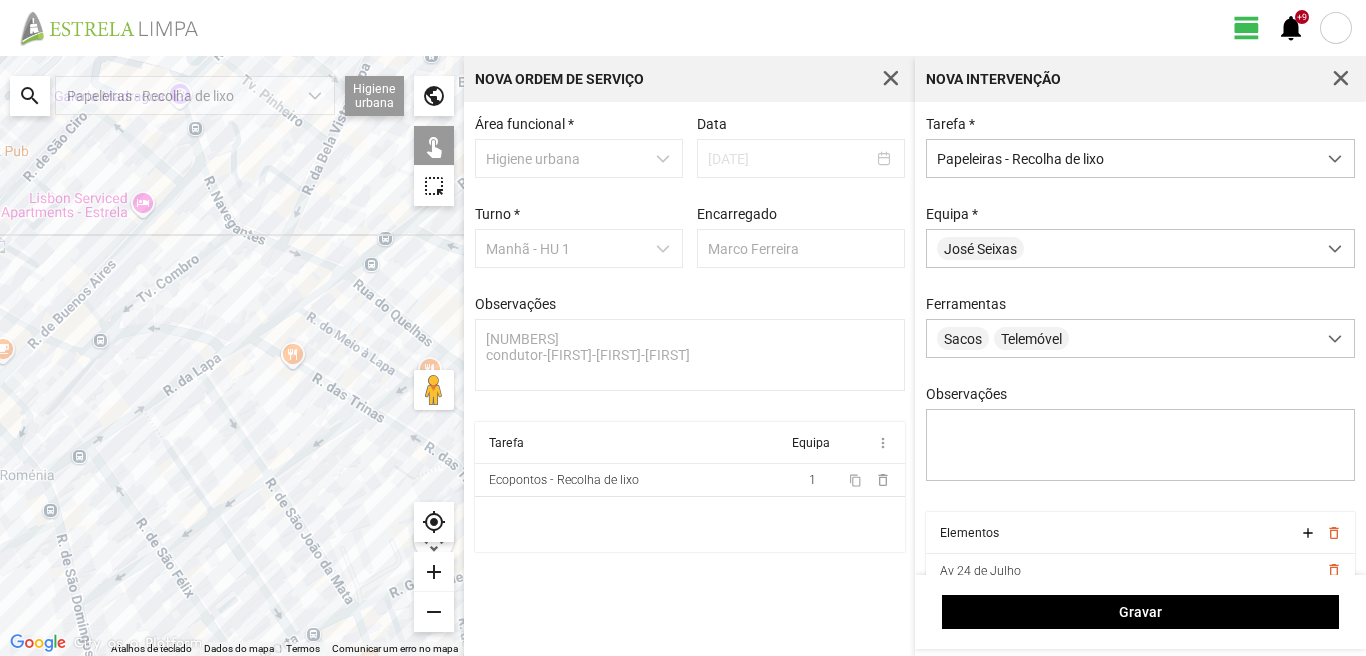drag, startPoint x: 371, startPoint y: 414, endPoint x: 277, endPoint y: 470, distance: 109.41663 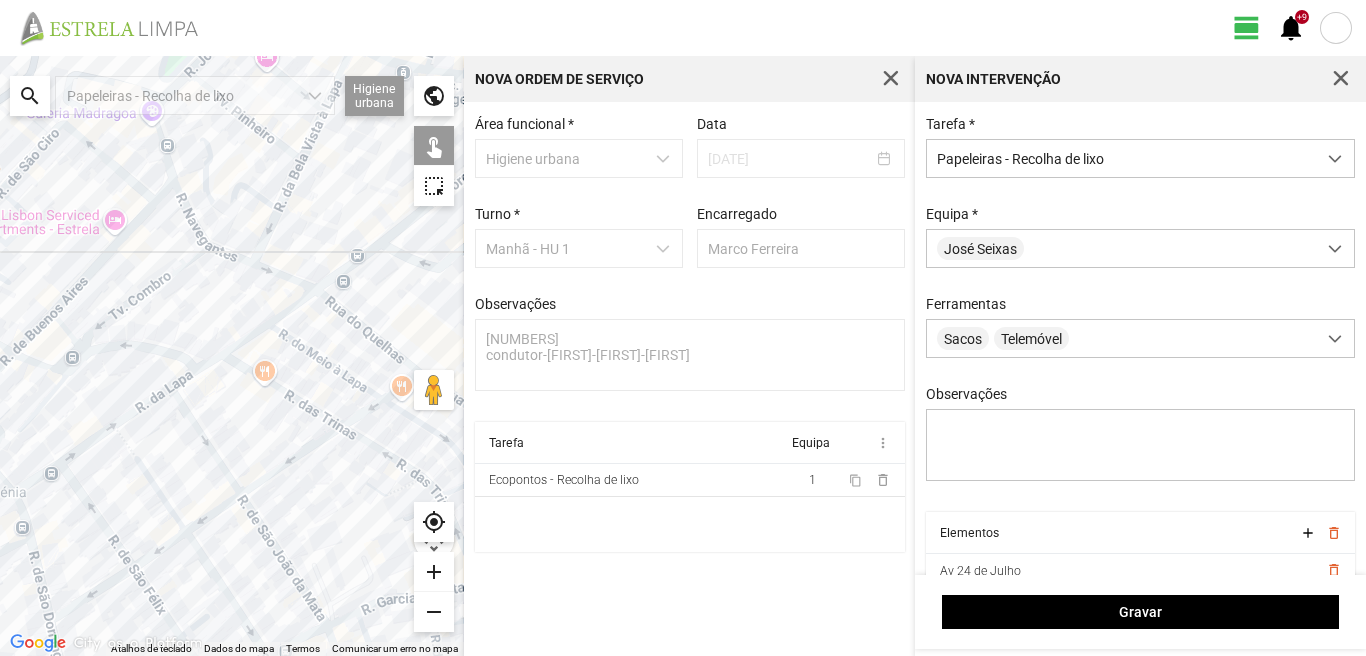click 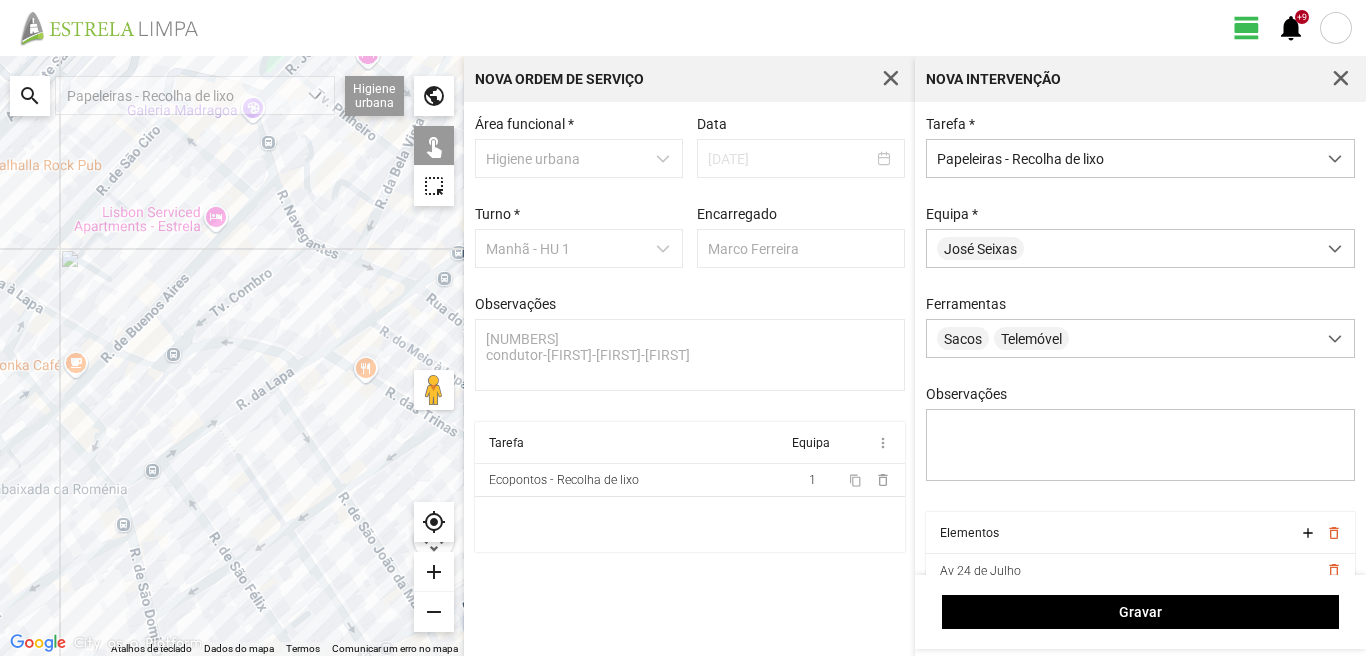 drag, startPoint x: 36, startPoint y: 510, endPoint x: 139, endPoint y: 507, distance: 103.04368 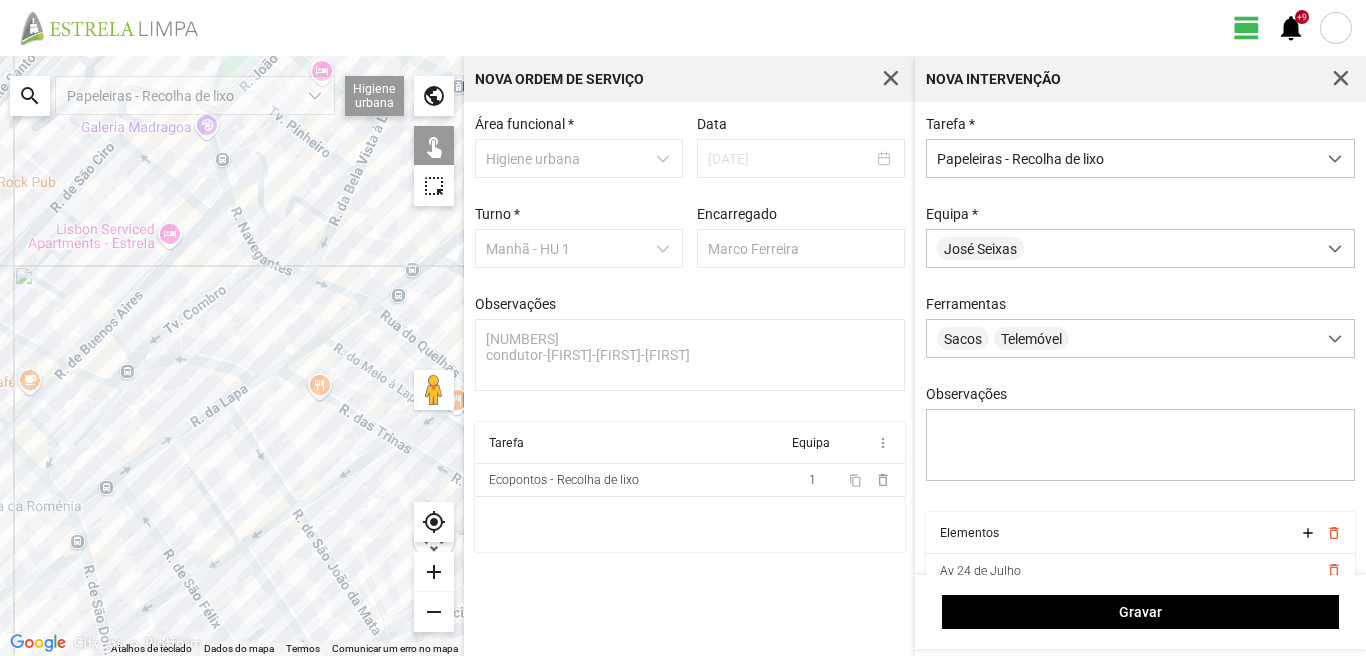 drag, startPoint x: 225, startPoint y: 475, endPoint x: 109, endPoint y: 524, distance: 125.92458 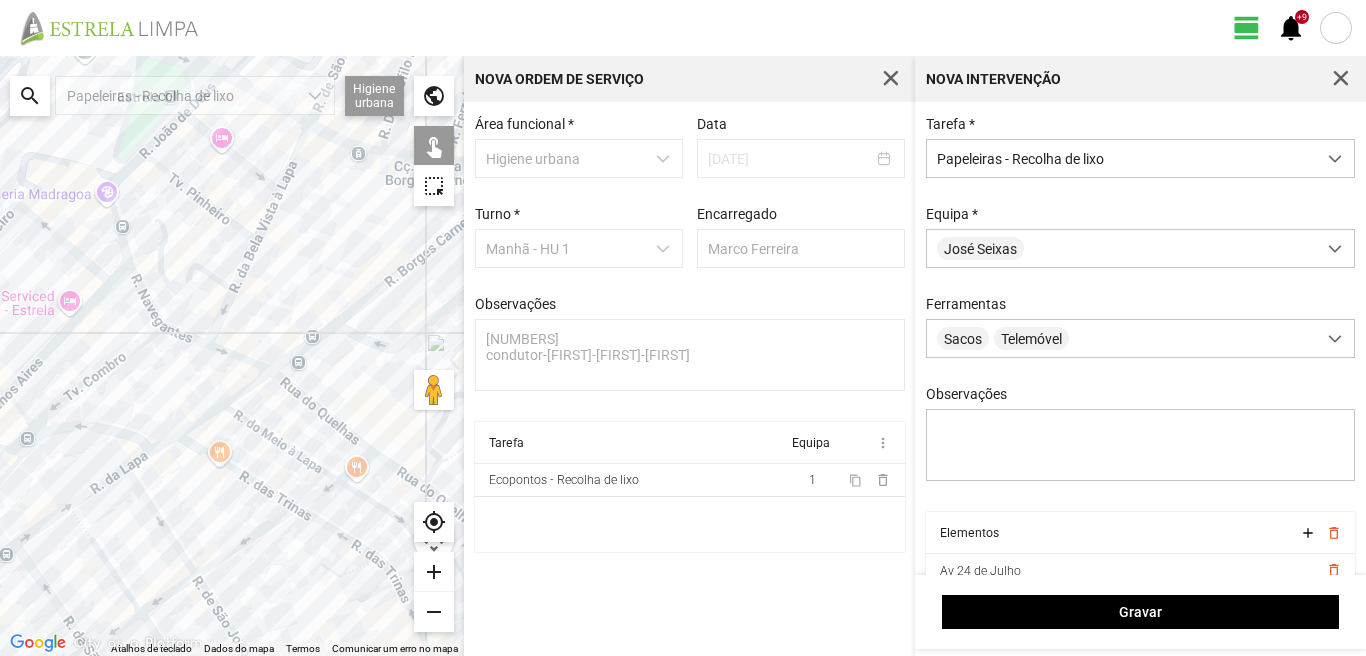 click 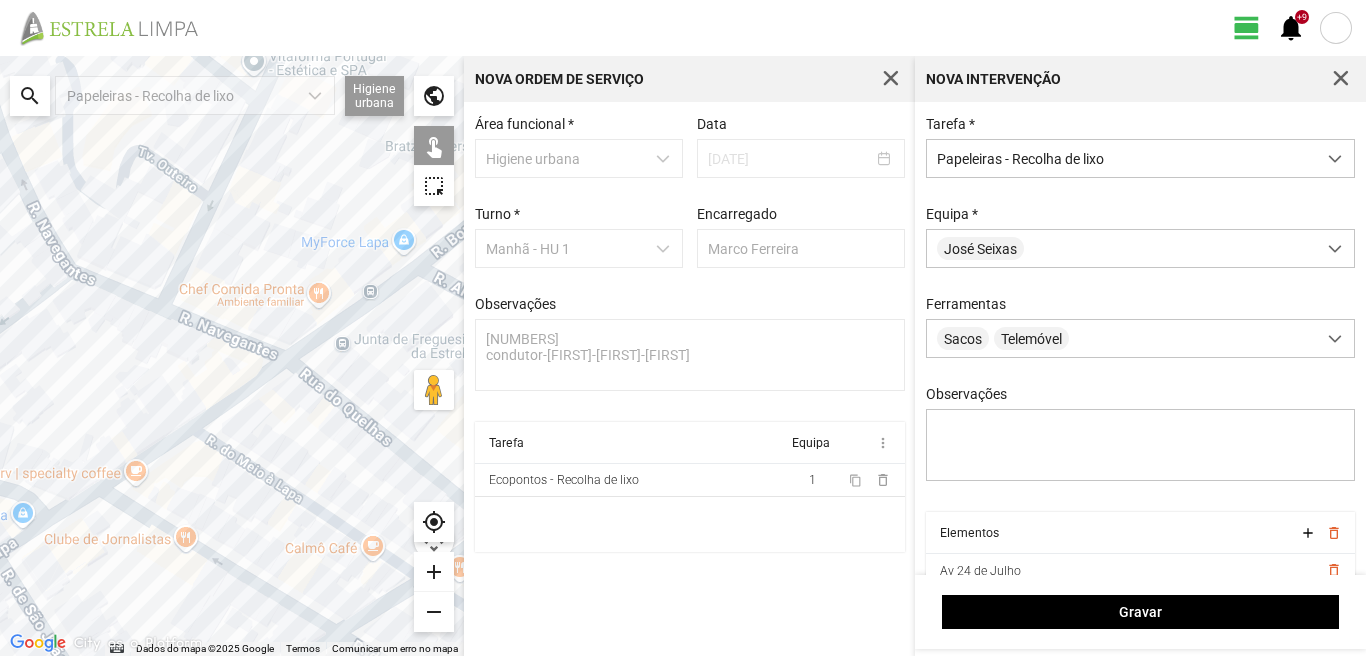 click 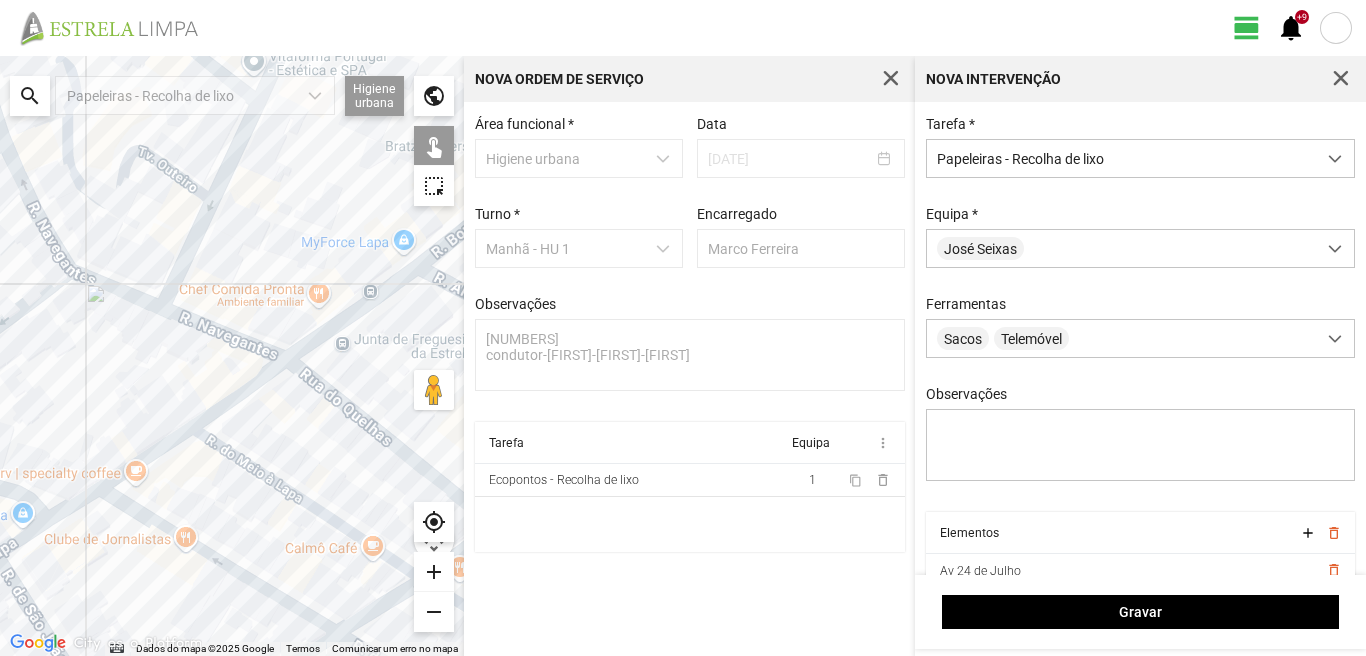 click 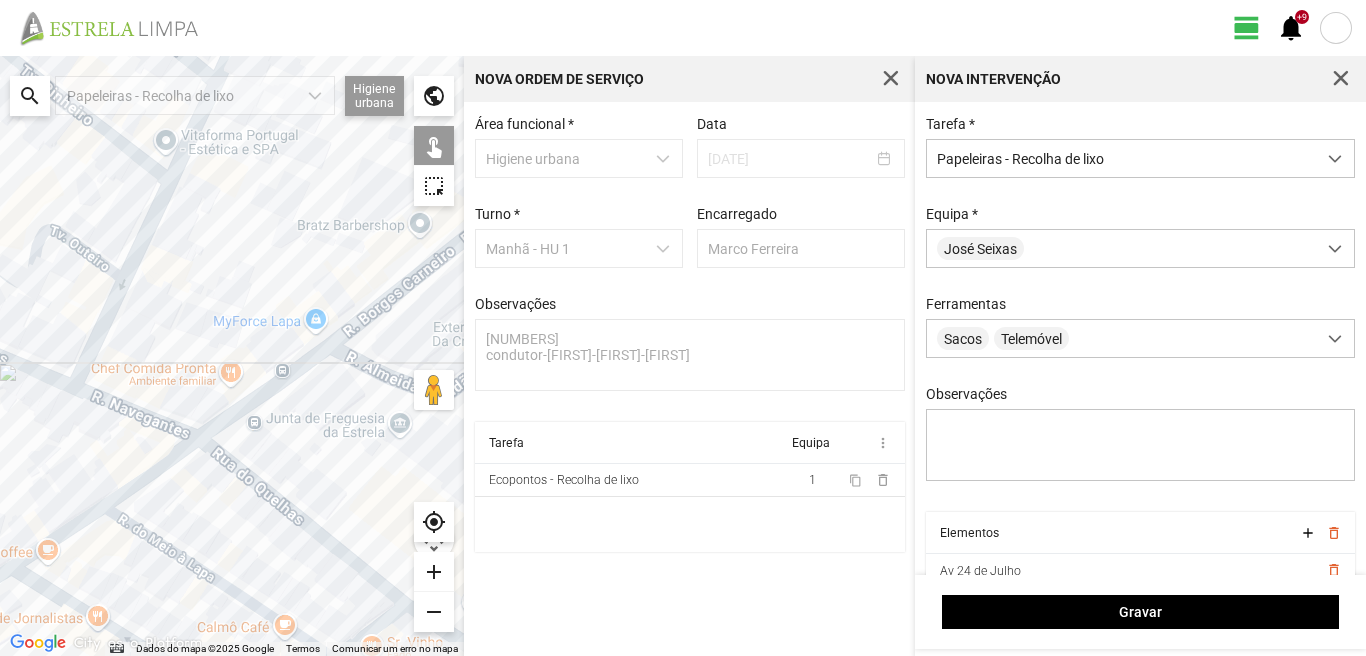 drag, startPoint x: 364, startPoint y: 321, endPoint x: 268, endPoint y: 411, distance: 131.59027 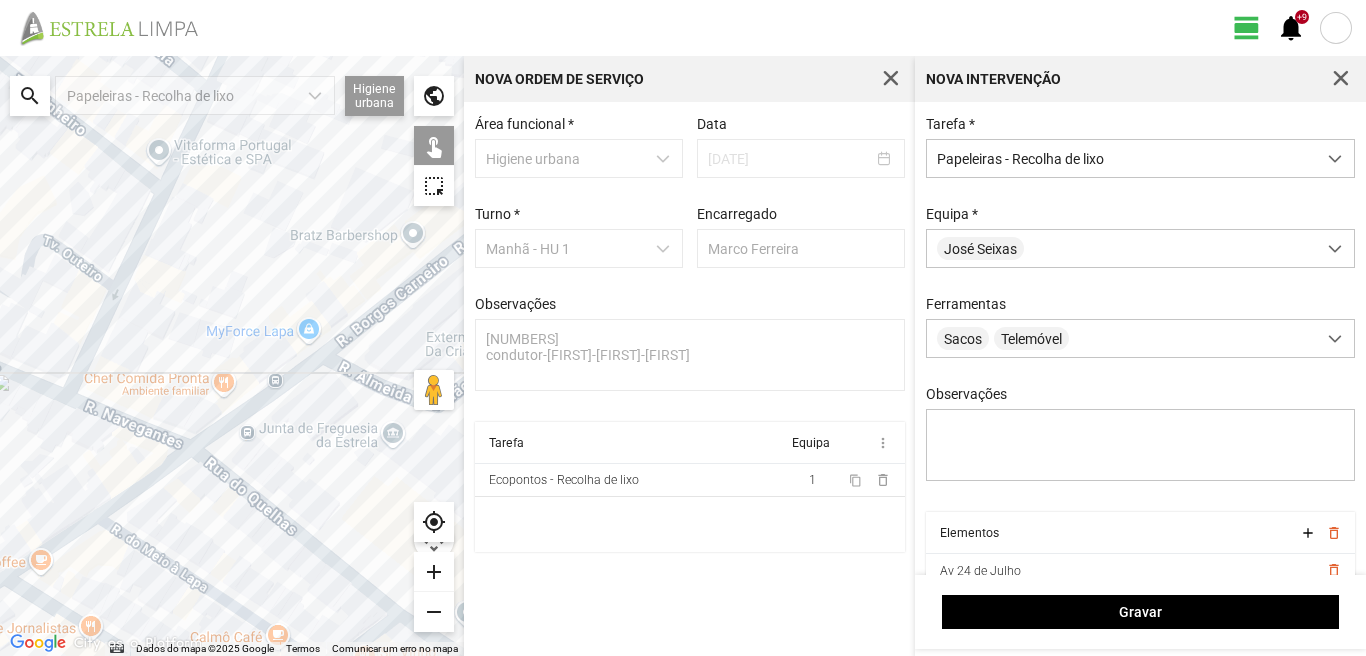 click 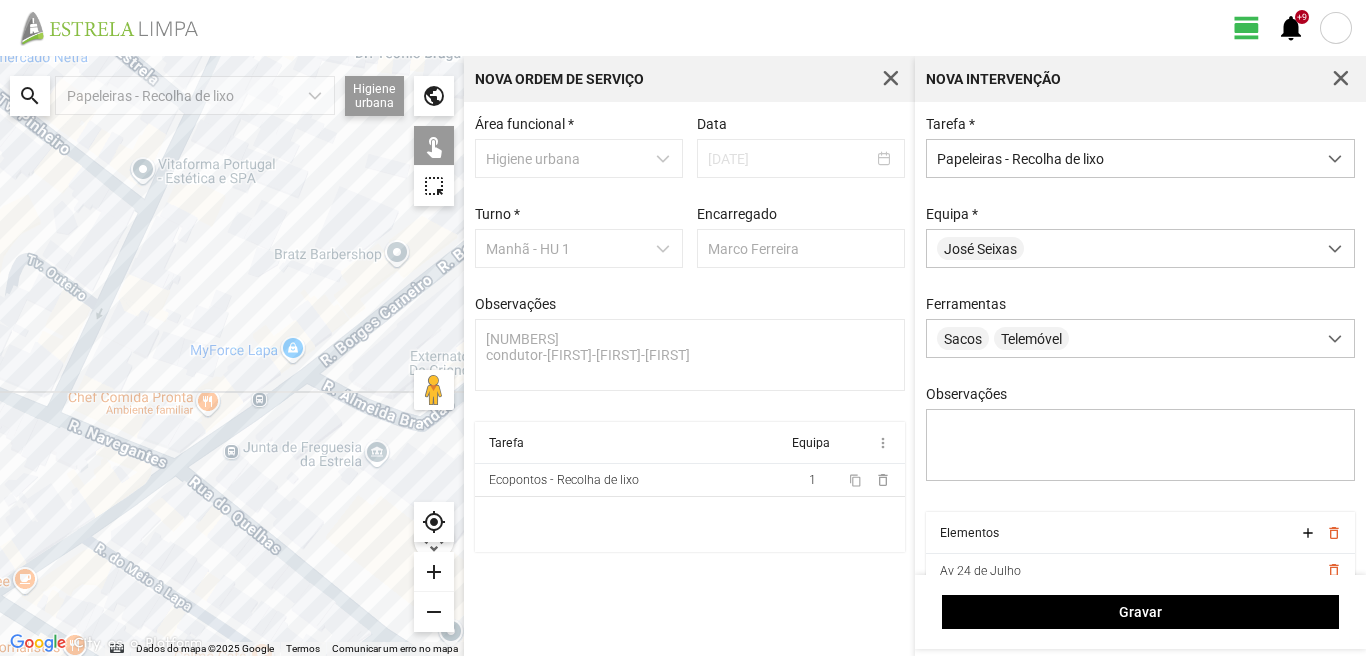 drag, startPoint x: 347, startPoint y: 344, endPoint x: 265, endPoint y: 417, distance: 109.786156 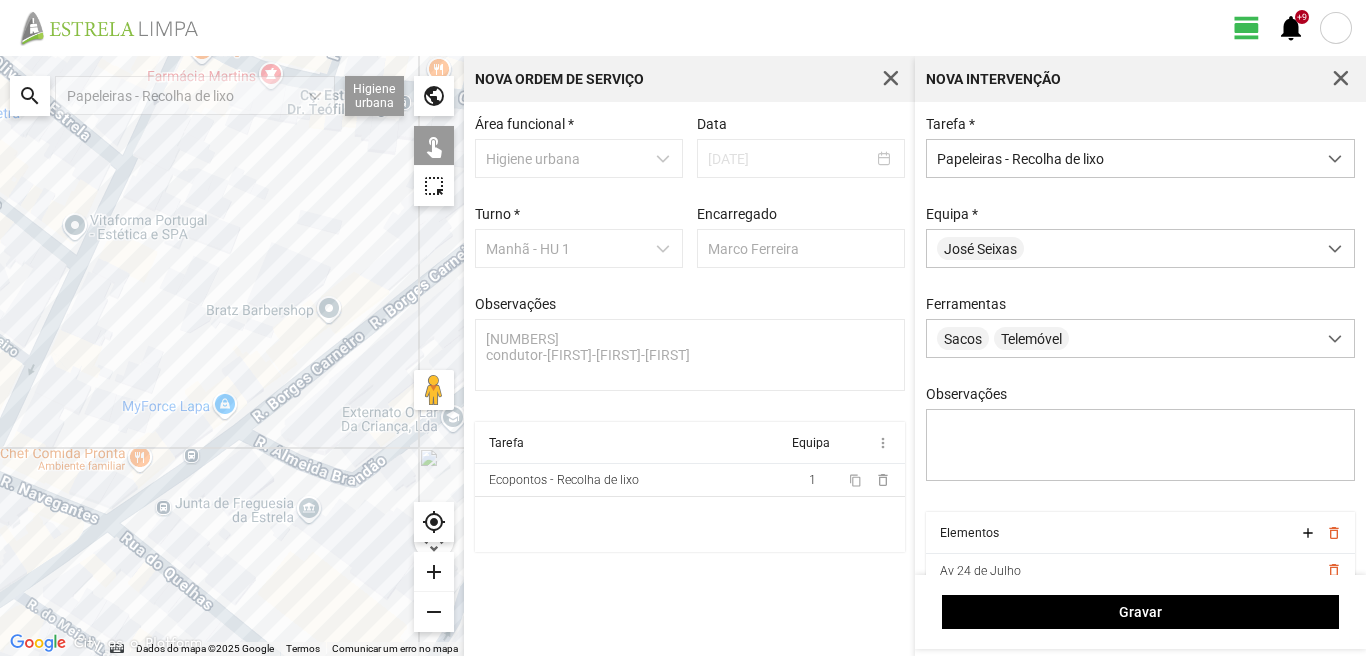 click 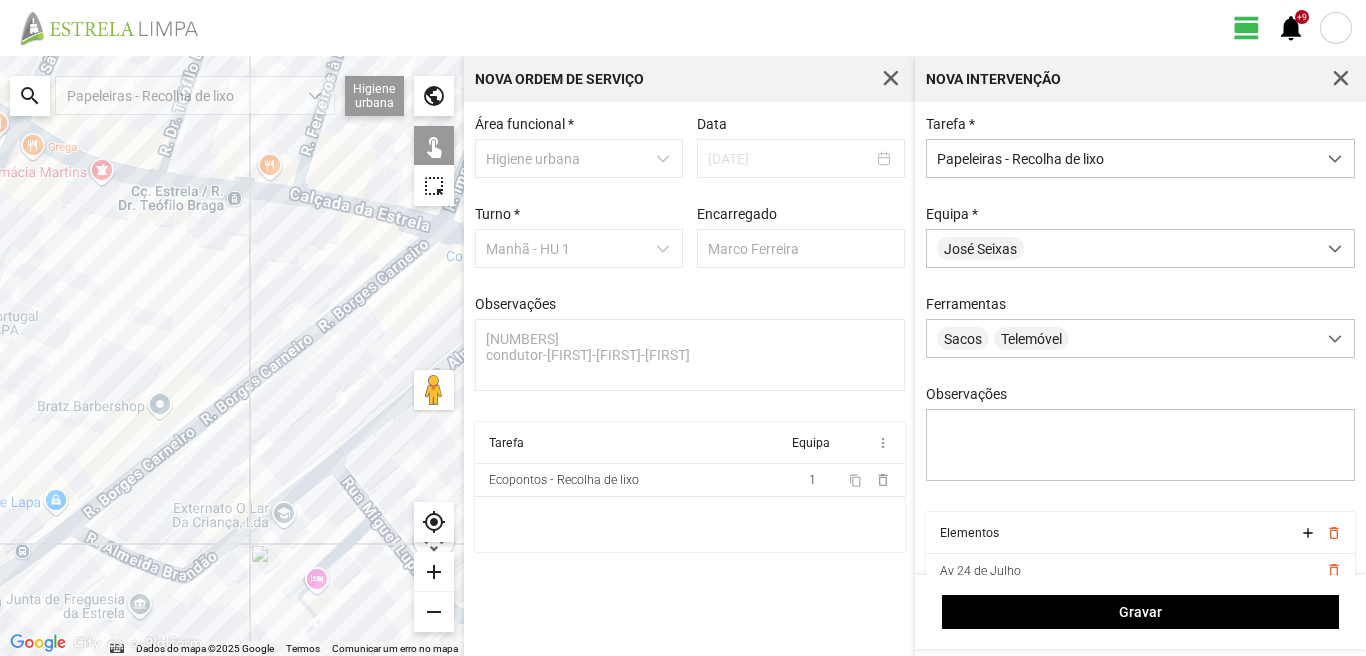 drag, startPoint x: 361, startPoint y: 369, endPoint x: 199, endPoint y: 457, distance: 184.35835 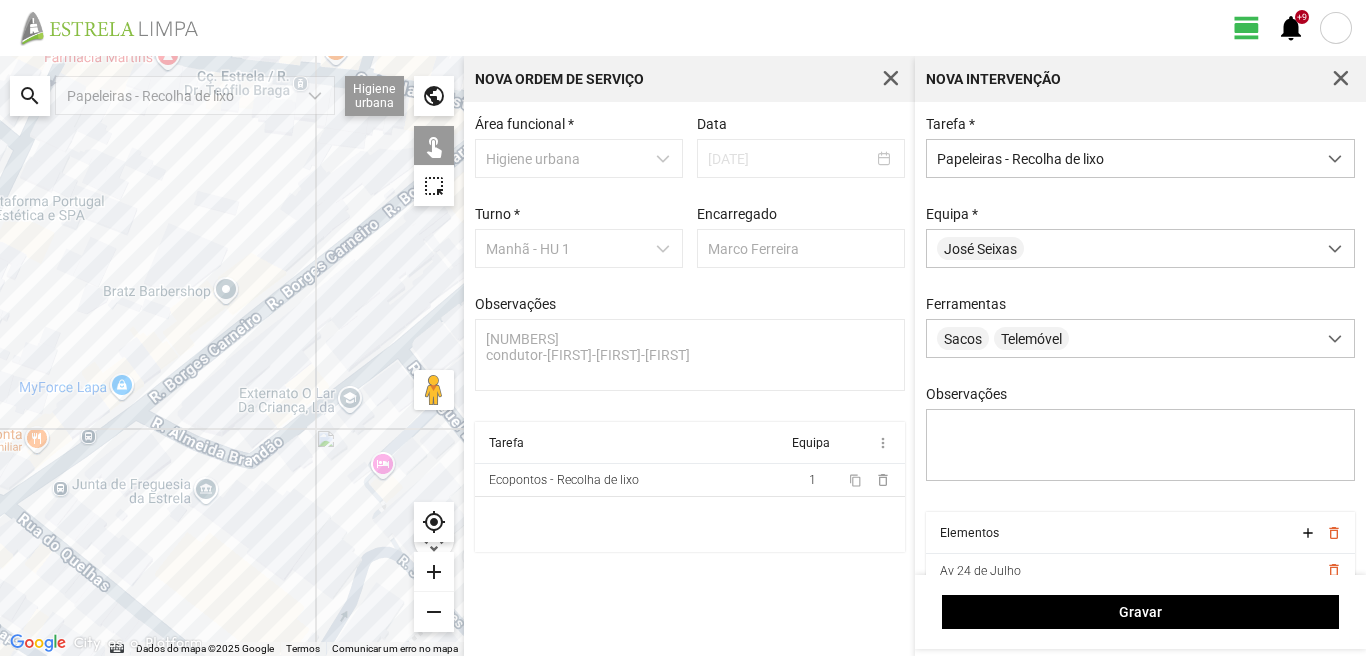drag, startPoint x: 196, startPoint y: 470, endPoint x: 244, endPoint y: 399, distance: 85.70297 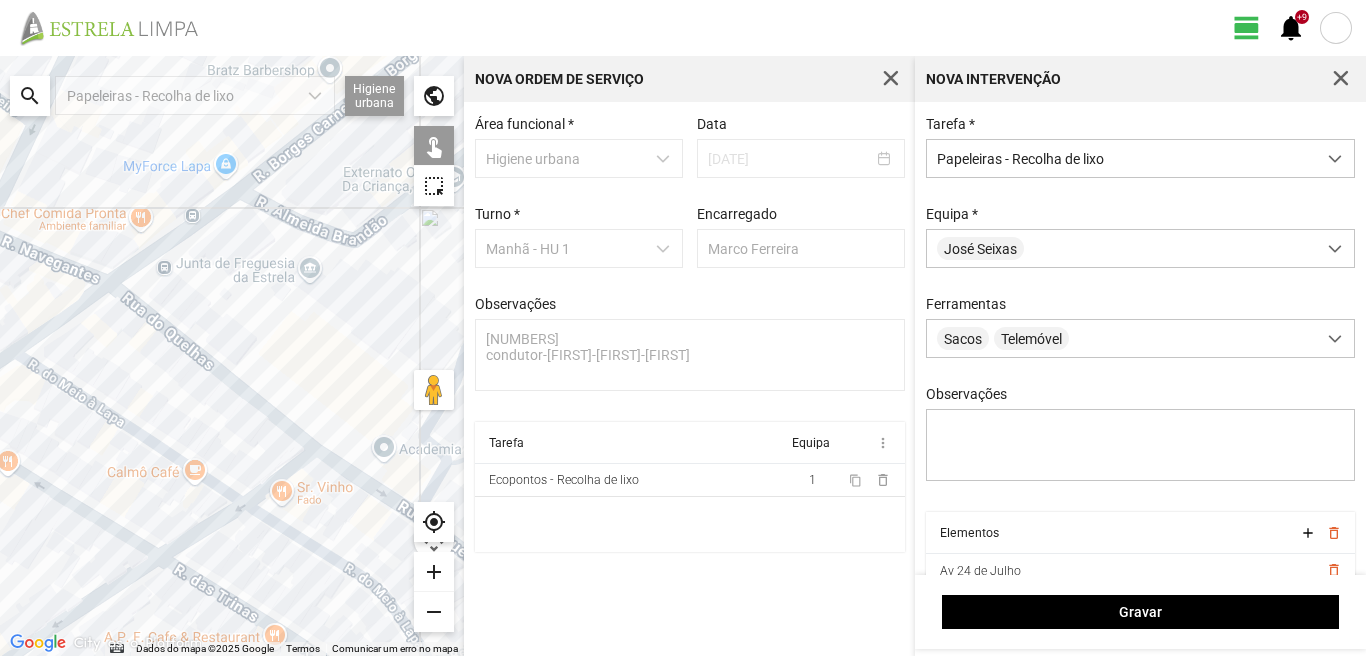 drag, startPoint x: 200, startPoint y: 504, endPoint x: 247, endPoint y: 362, distance: 149.57607 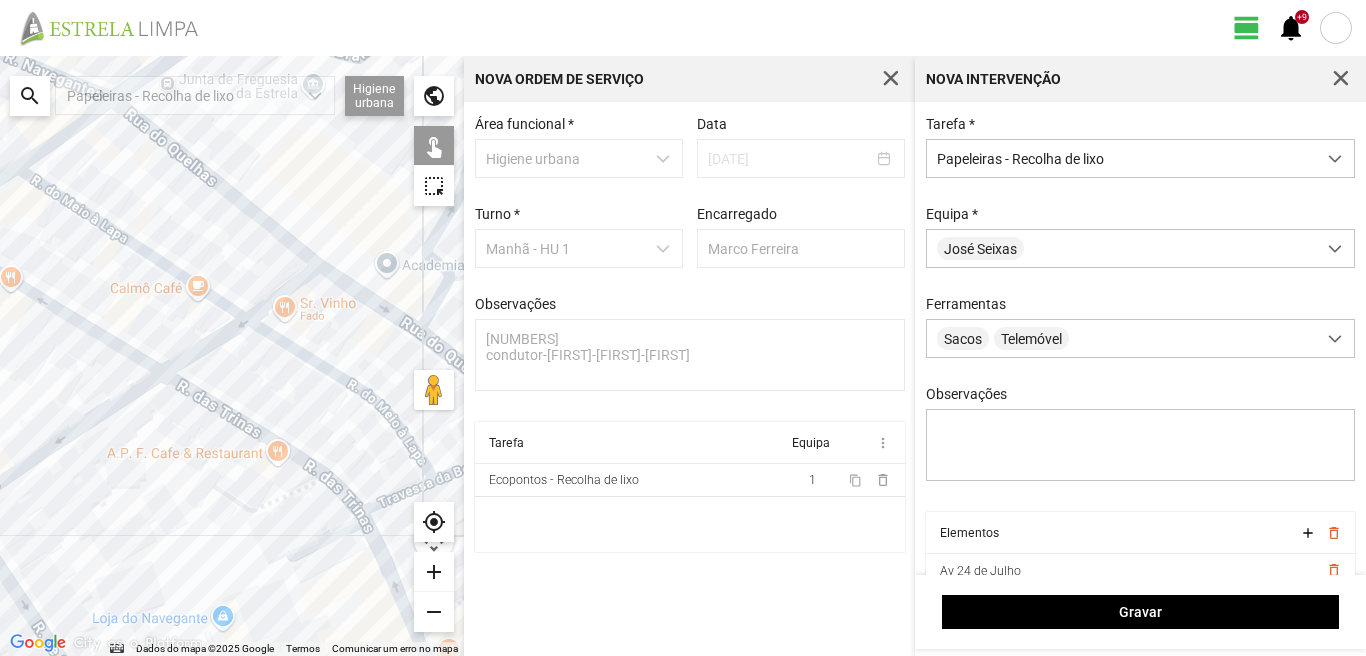 drag, startPoint x: 266, startPoint y: 533, endPoint x: 228, endPoint y: 393, distance: 145.0655 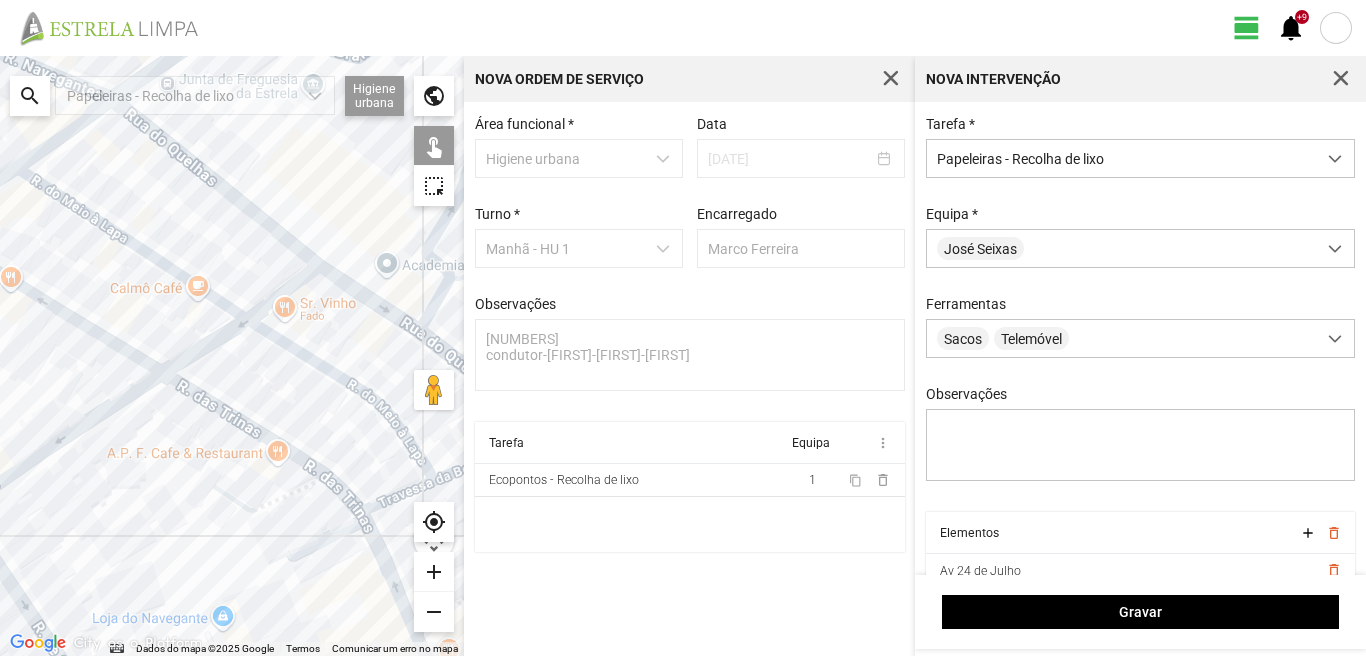 click 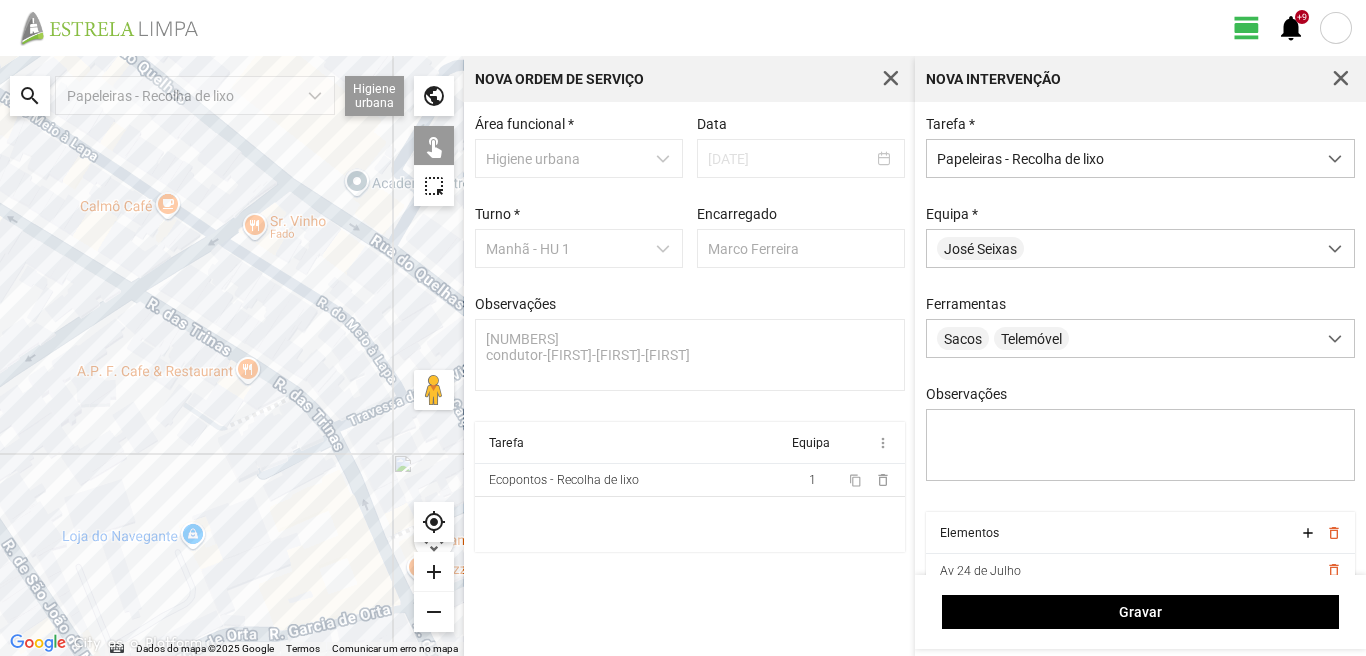 click 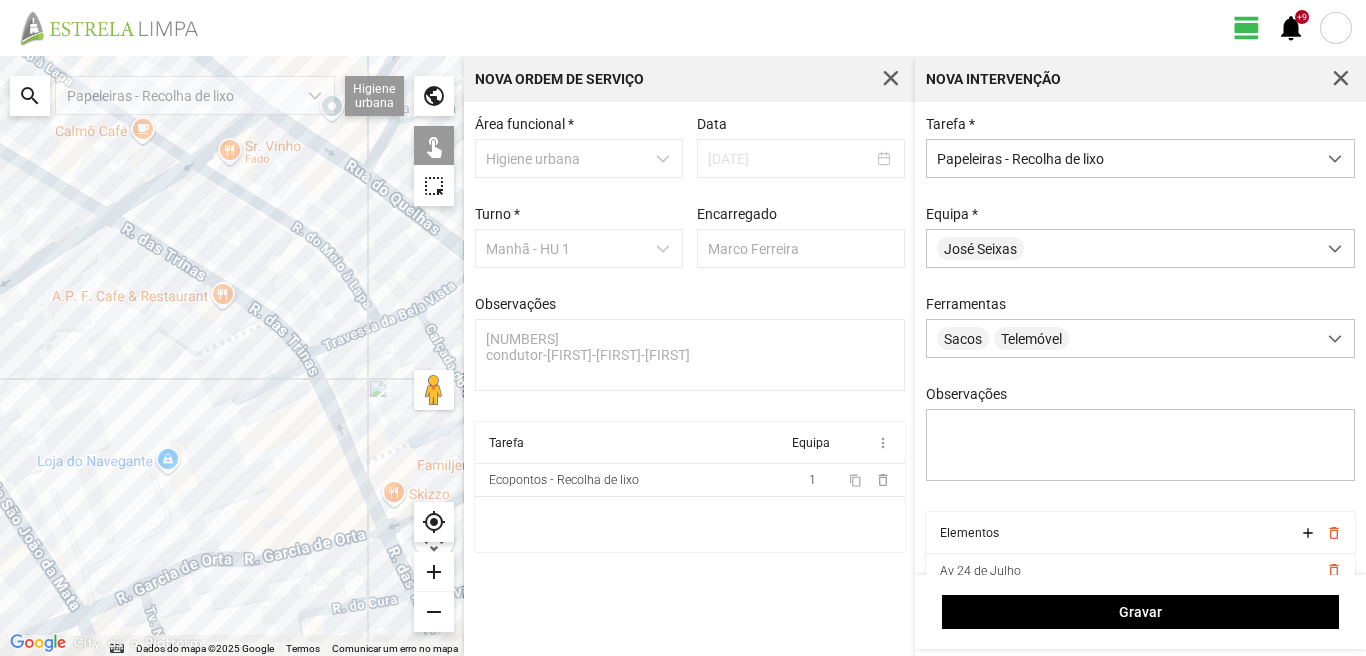 drag, startPoint x: 341, startPoint y: 505, endPoint x: 278, endPoint y: 358, distance: 159.93123 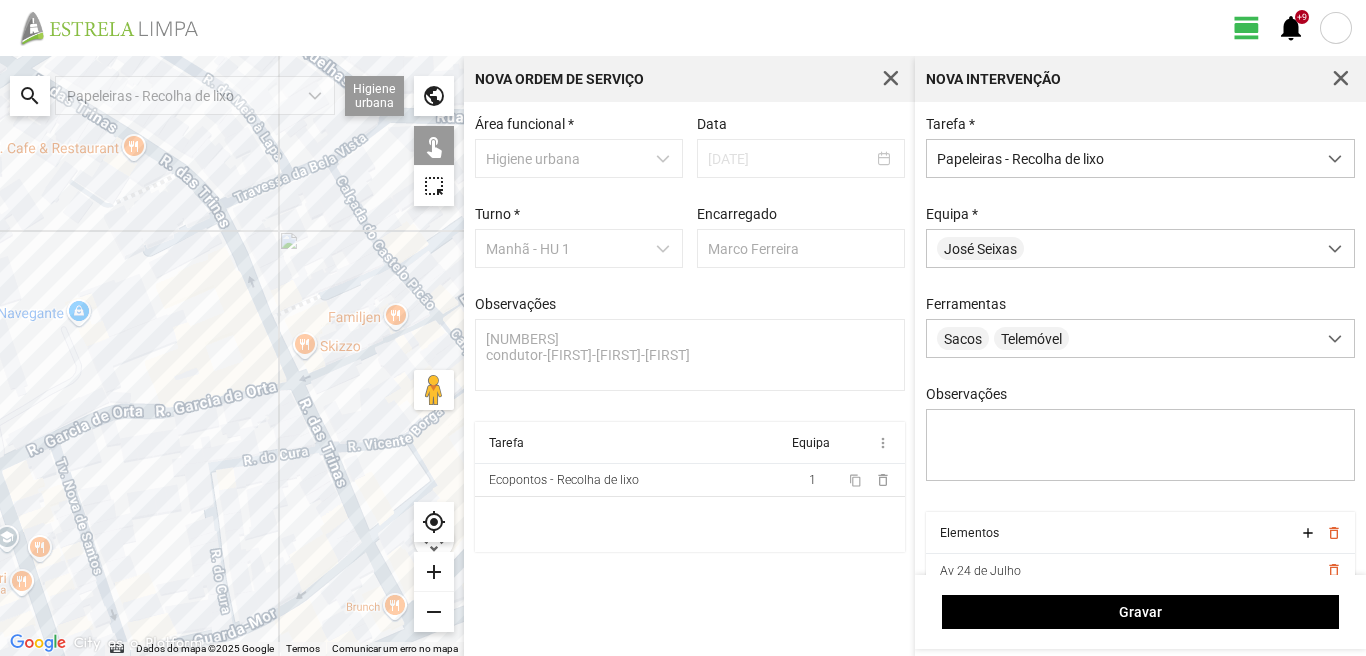 click 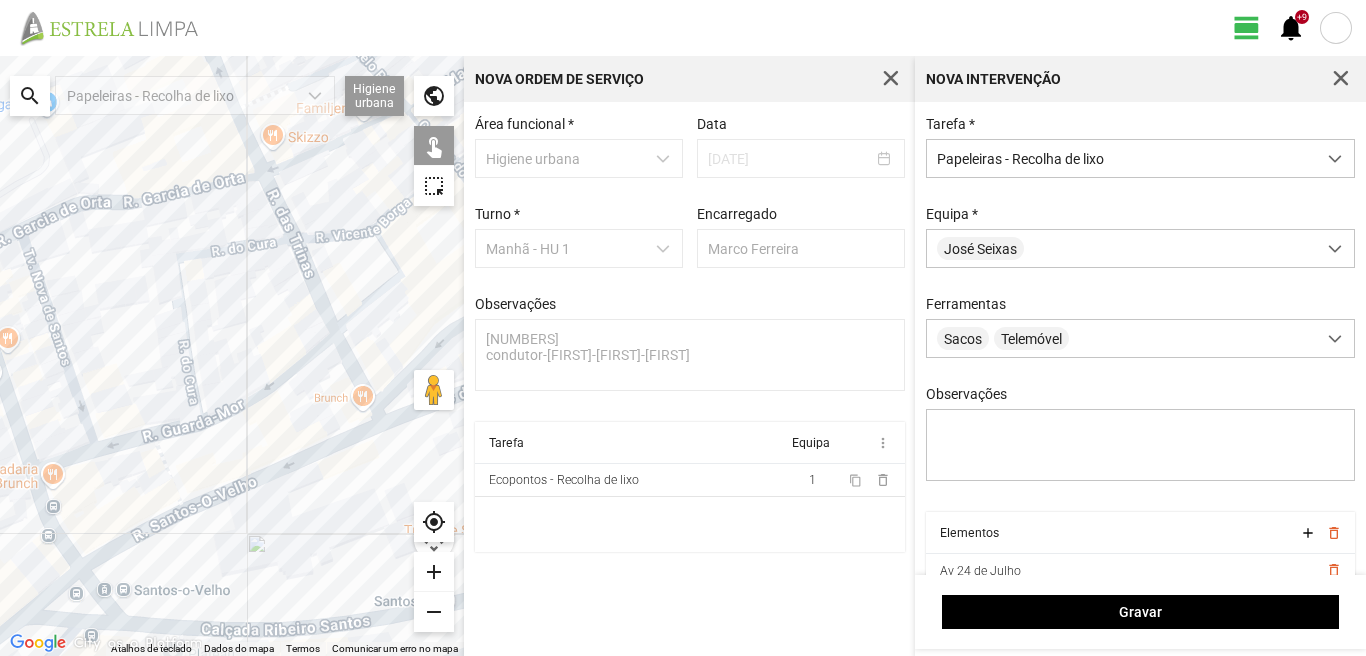 click 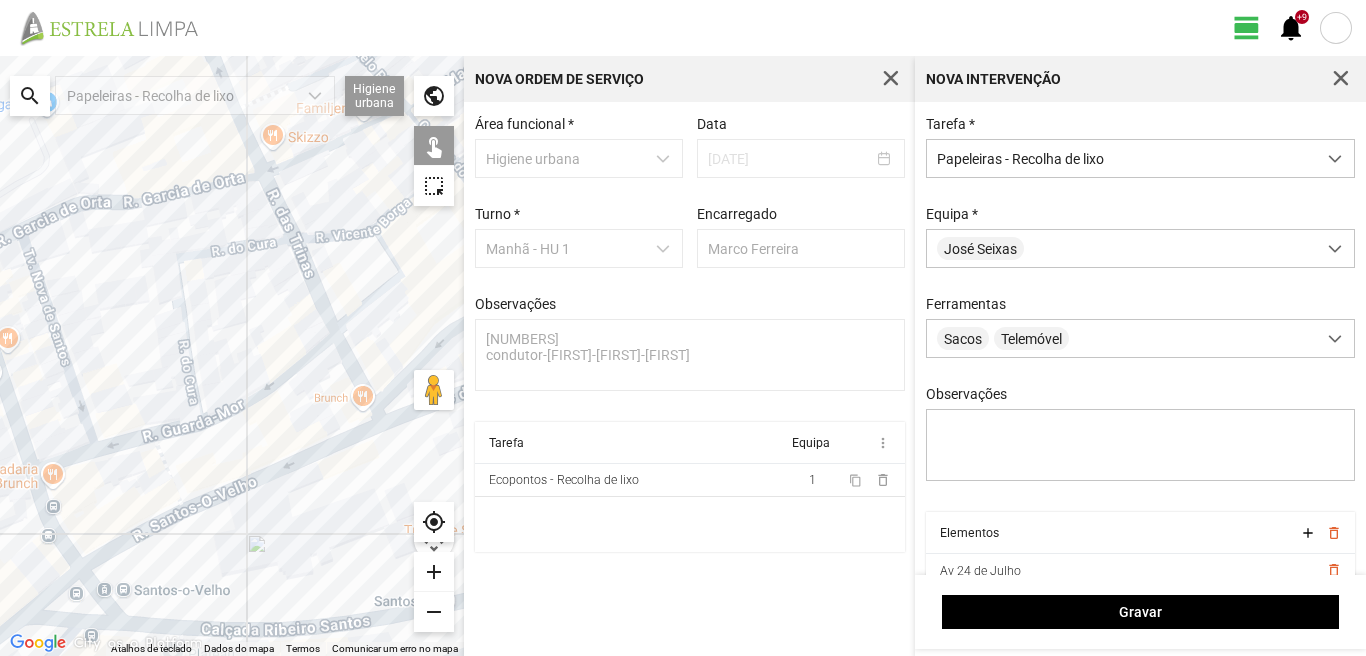 click 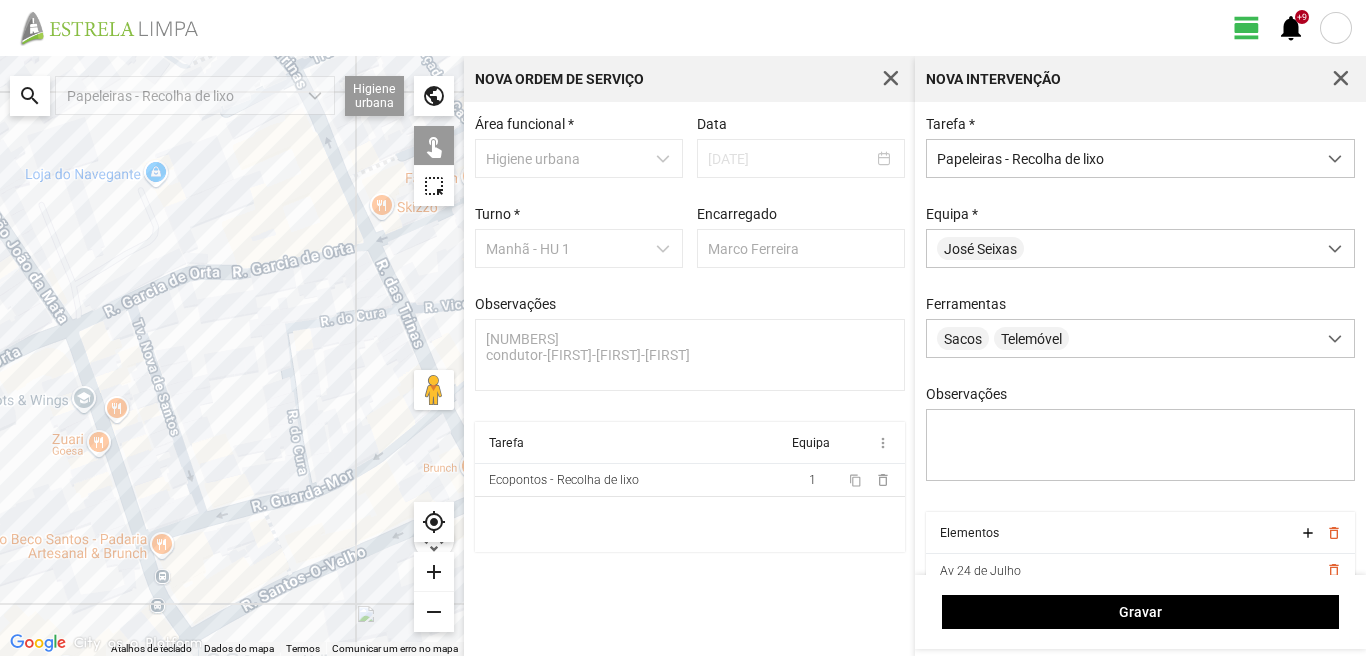 drag, startPoint x: 107, startPoint y: 479, endPoint x: 206, endPoint y: 562, distance: 129.18979 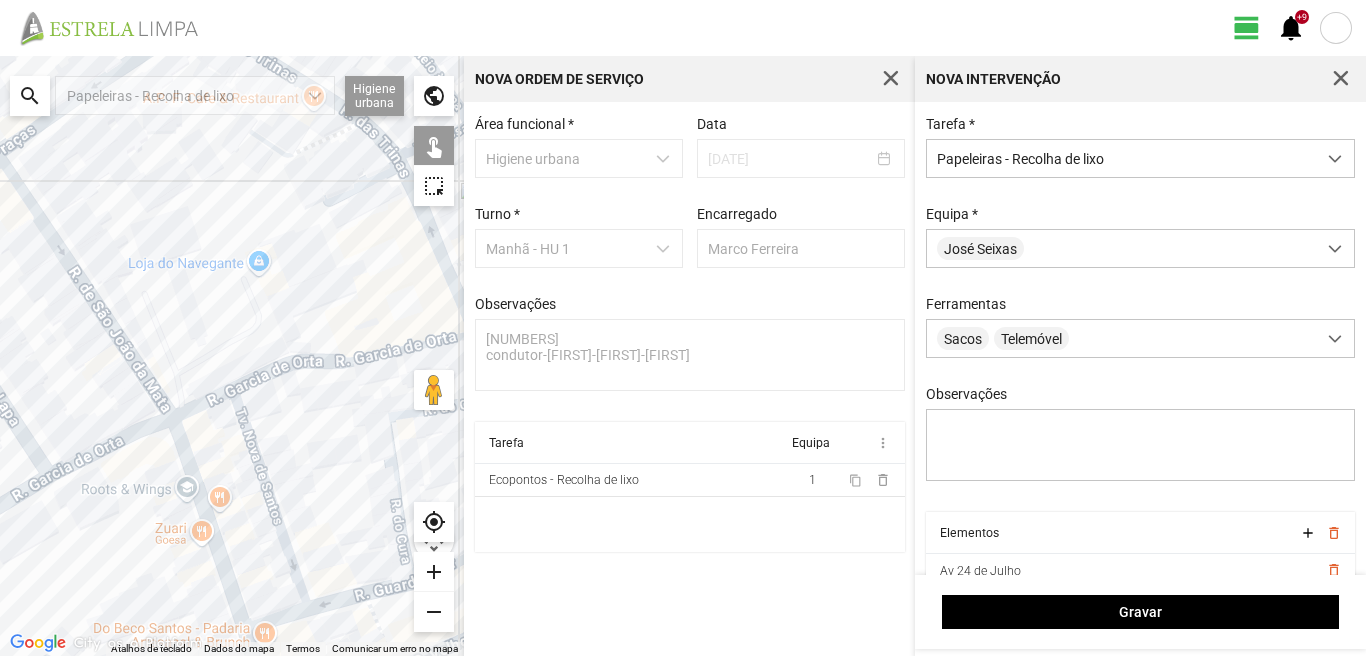 click 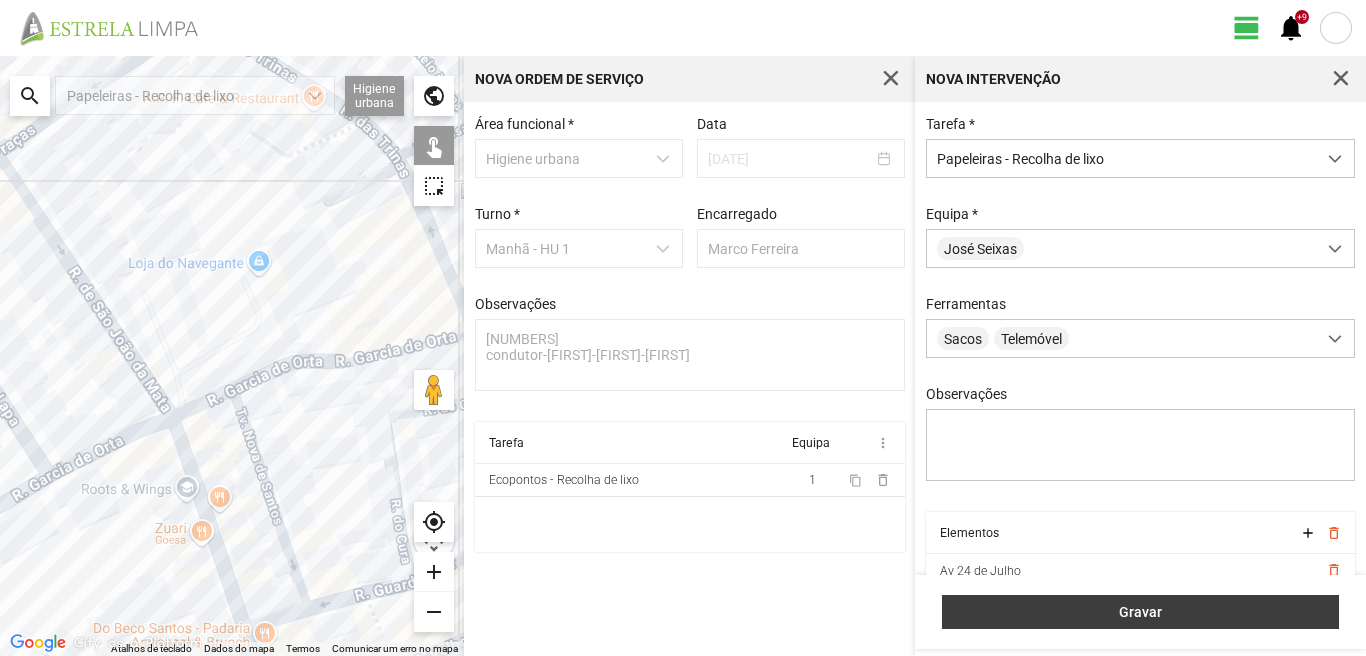 click on "Gravar" at bounding box center (1141, 612) 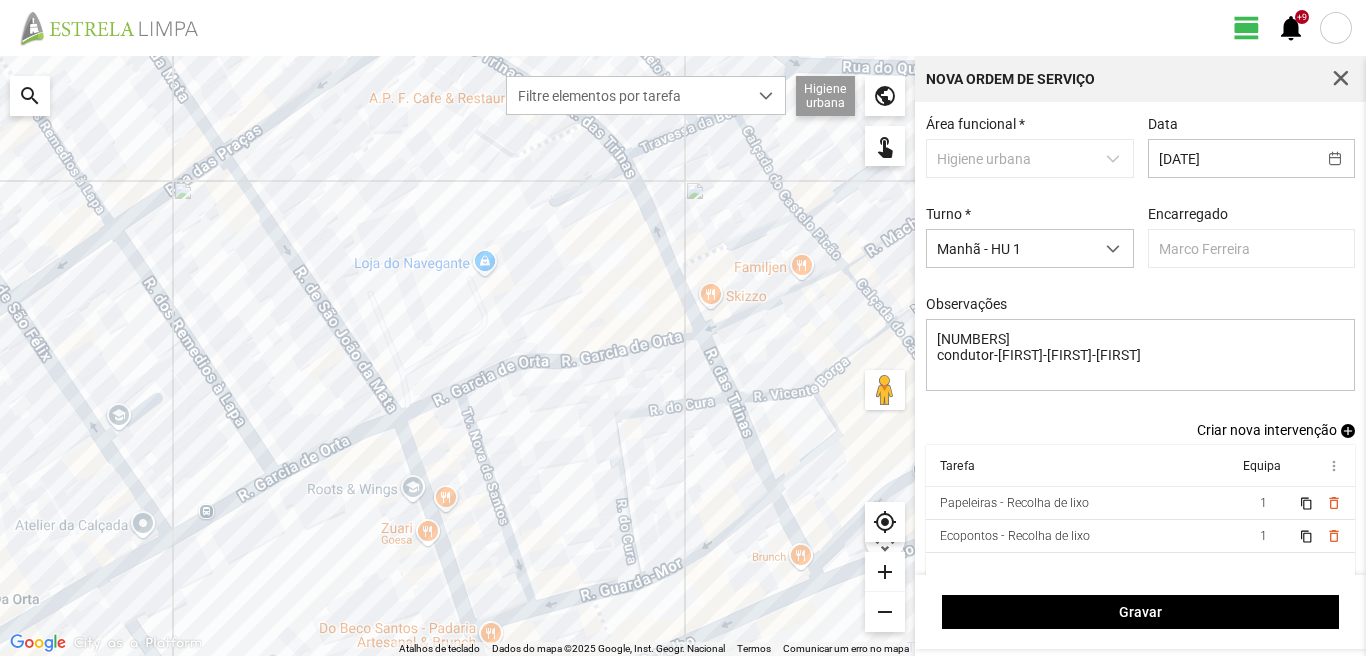 click on "add" at bounding box center (1348, 431) 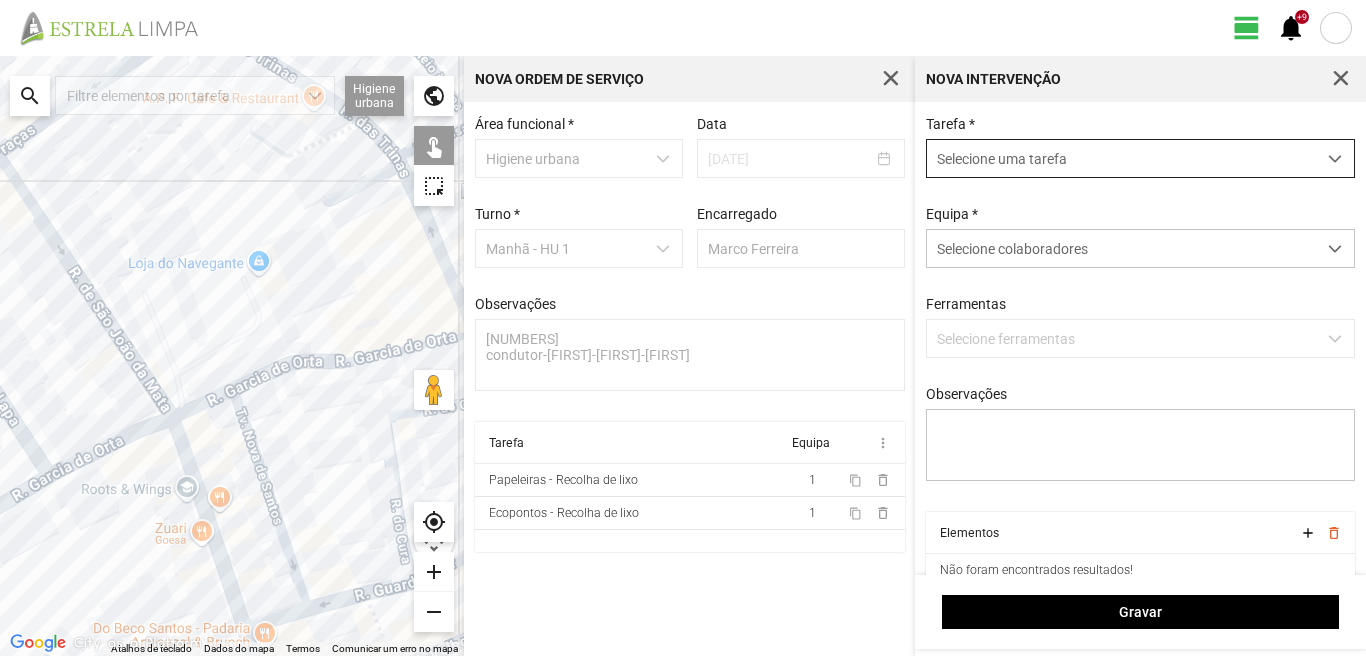 drag, startPoint x: 966, startPoint y: 152, endPoint x: 980, endPoint y: 175, distance: 26.925823 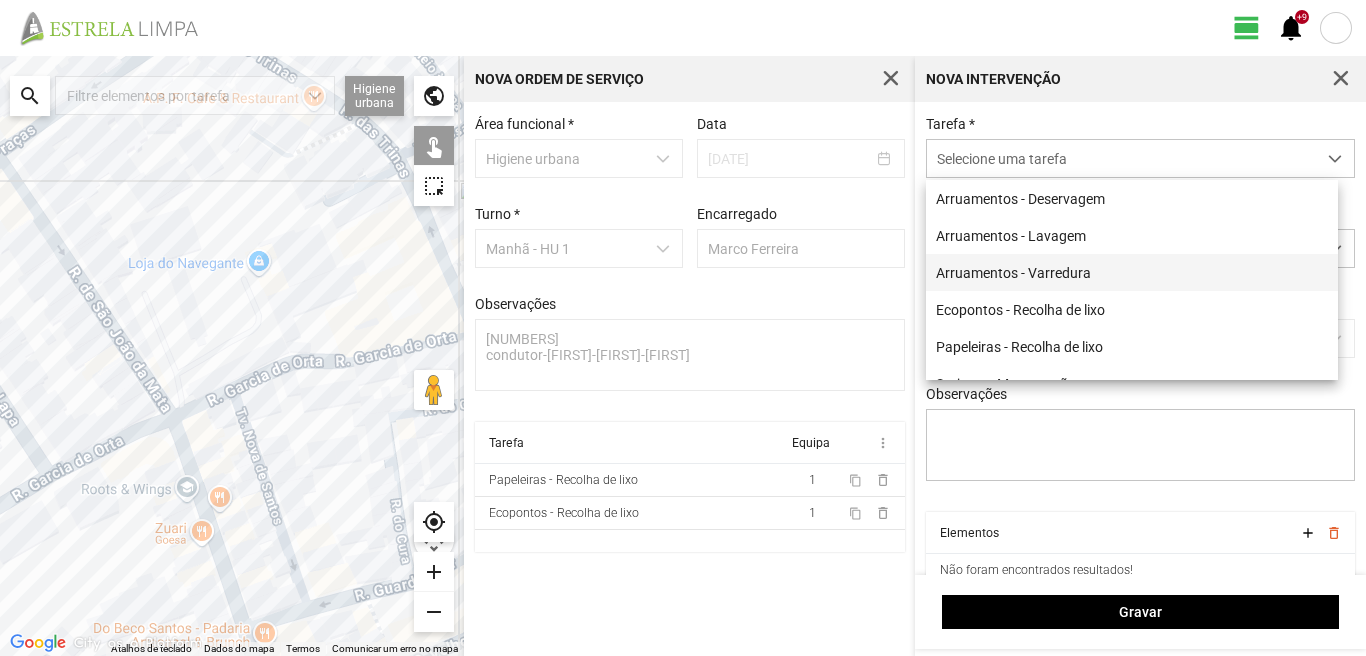 click on "Arruamentos - Varredura" at bounding box center (1132, 272) 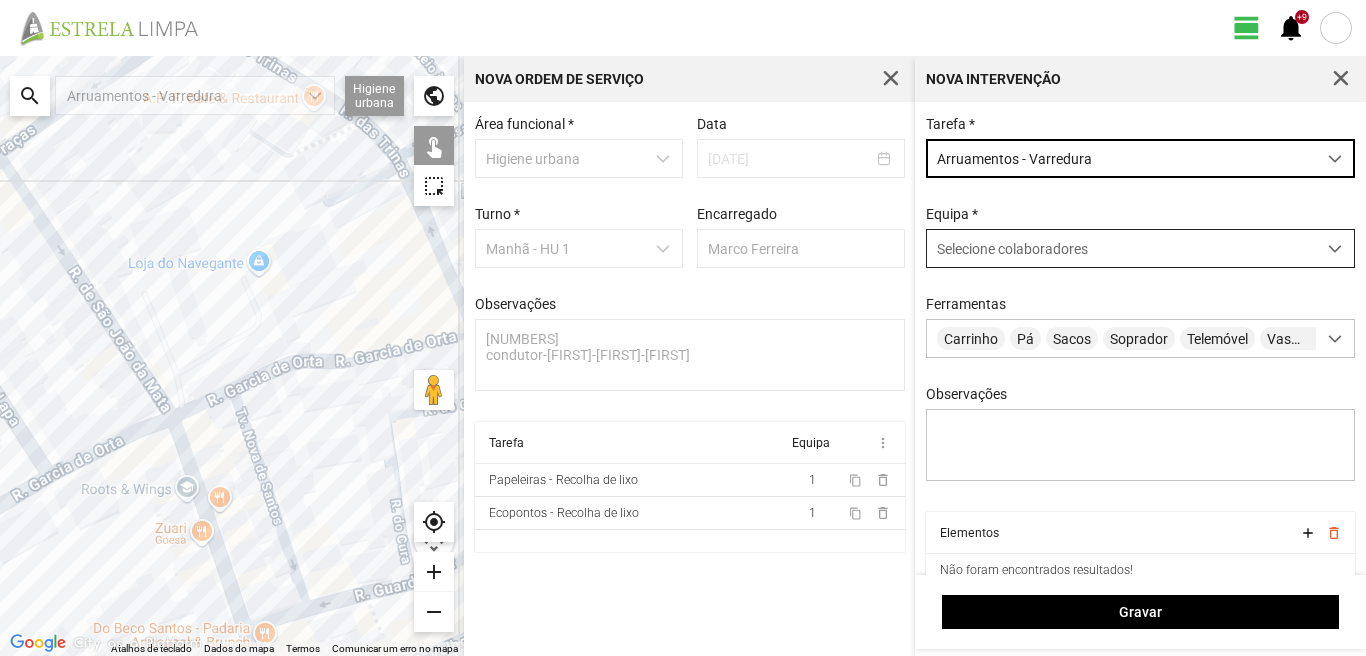 click on "Selecione colaboradores" at bounding box center [1012, 249] 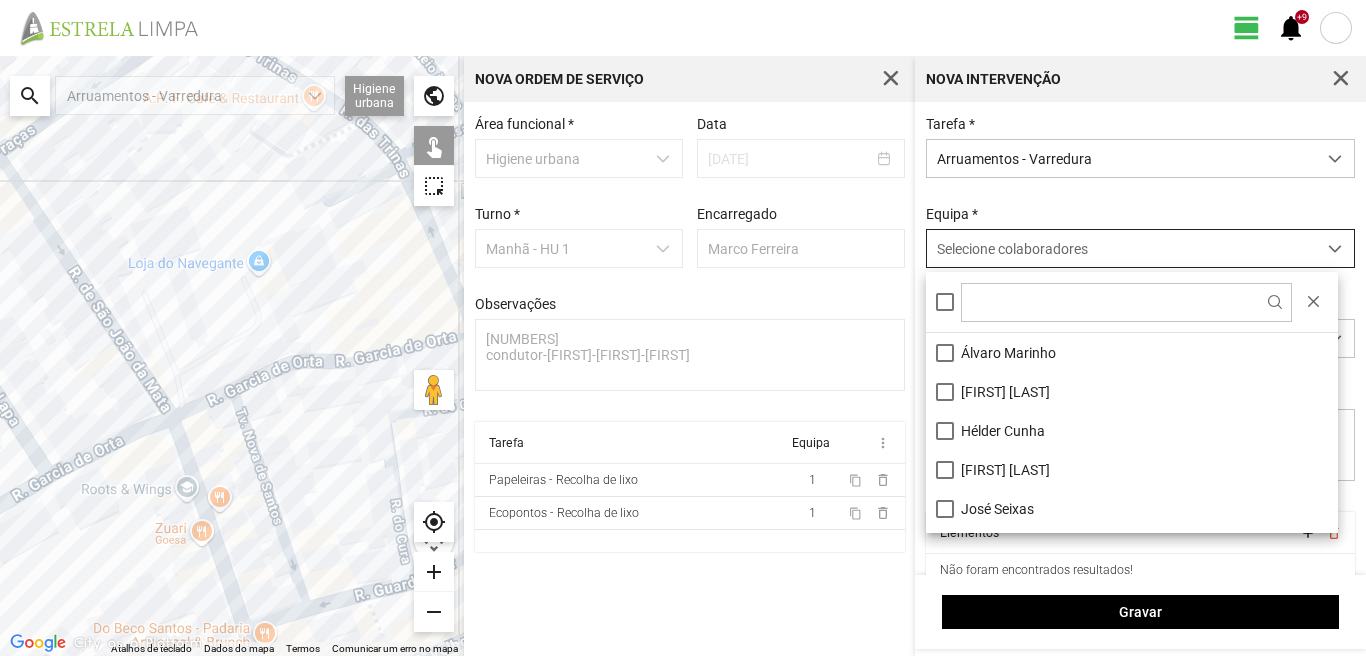 scroll, scrollTop: 11, scrollLeft: 89, axis: both 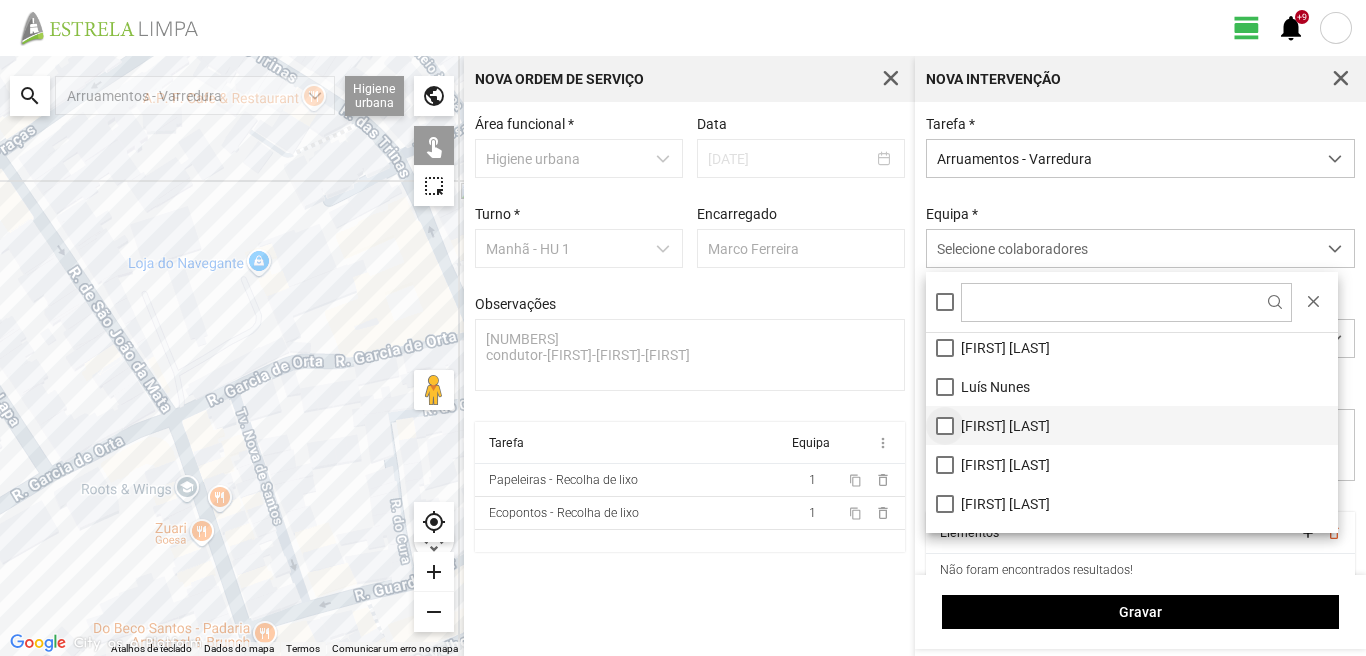 click on "[FIRST] [LAST]" at bounding box center (1132, 425) 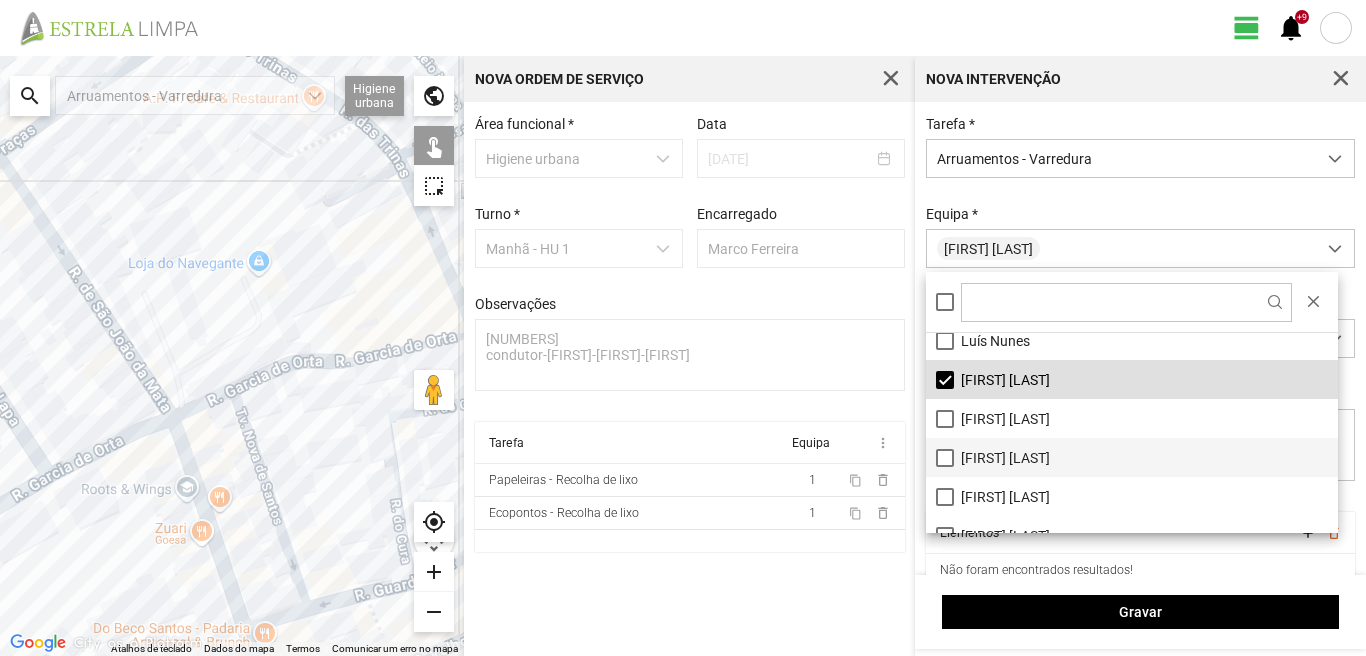 scroll, scrollTop: 268, scrollLeft: 0, axis: vertical 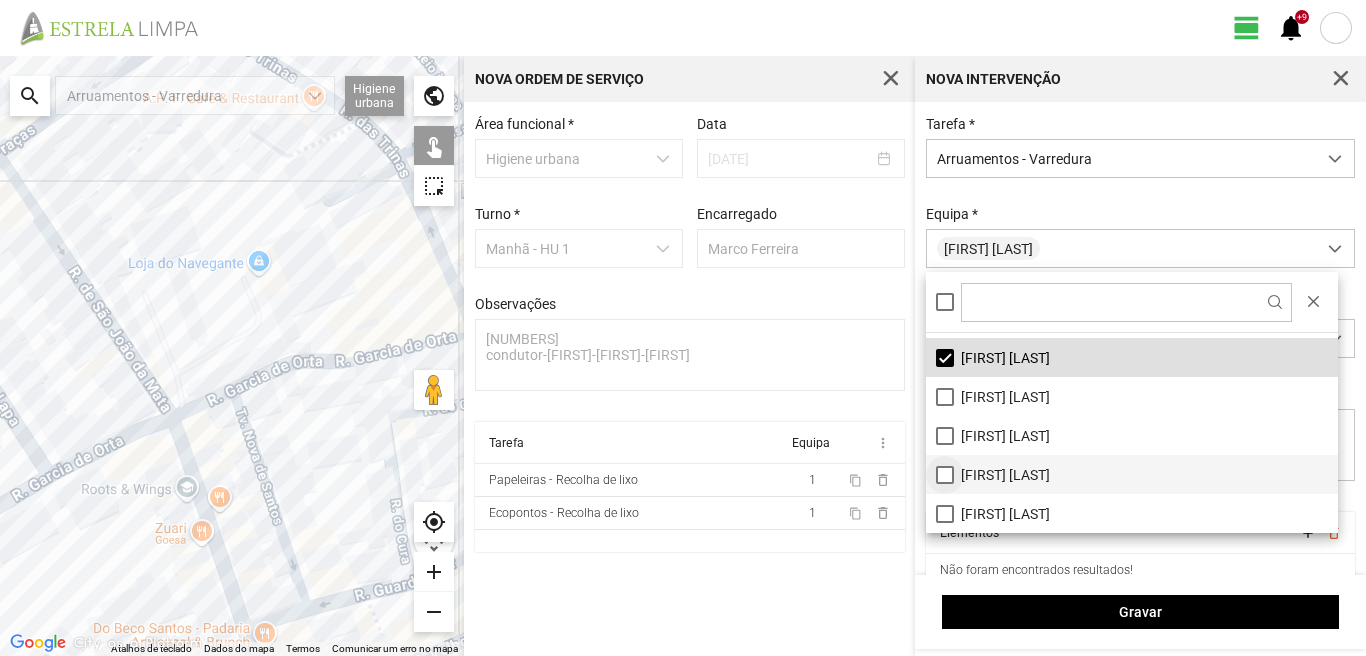 click on "[FIRST] [LAST]" at bounding box center [1132, 474] 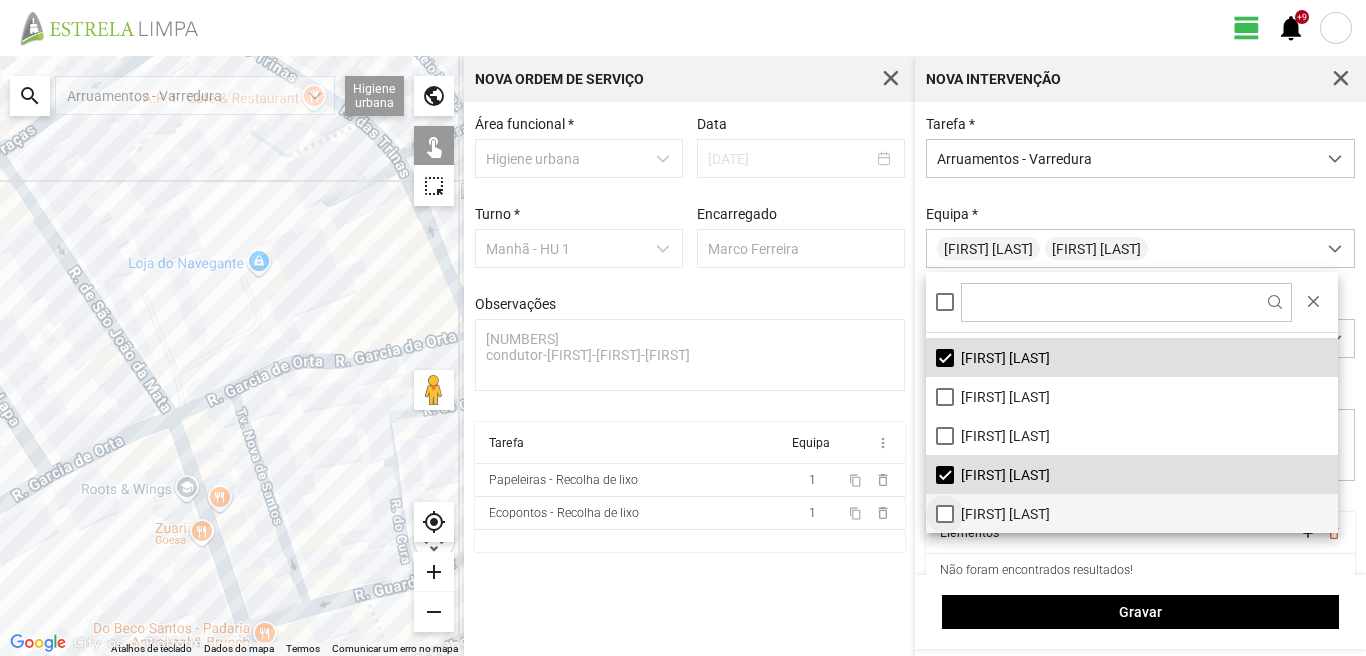 click on "[FIRST] [LAST]" at bounding box center [1132, 513] 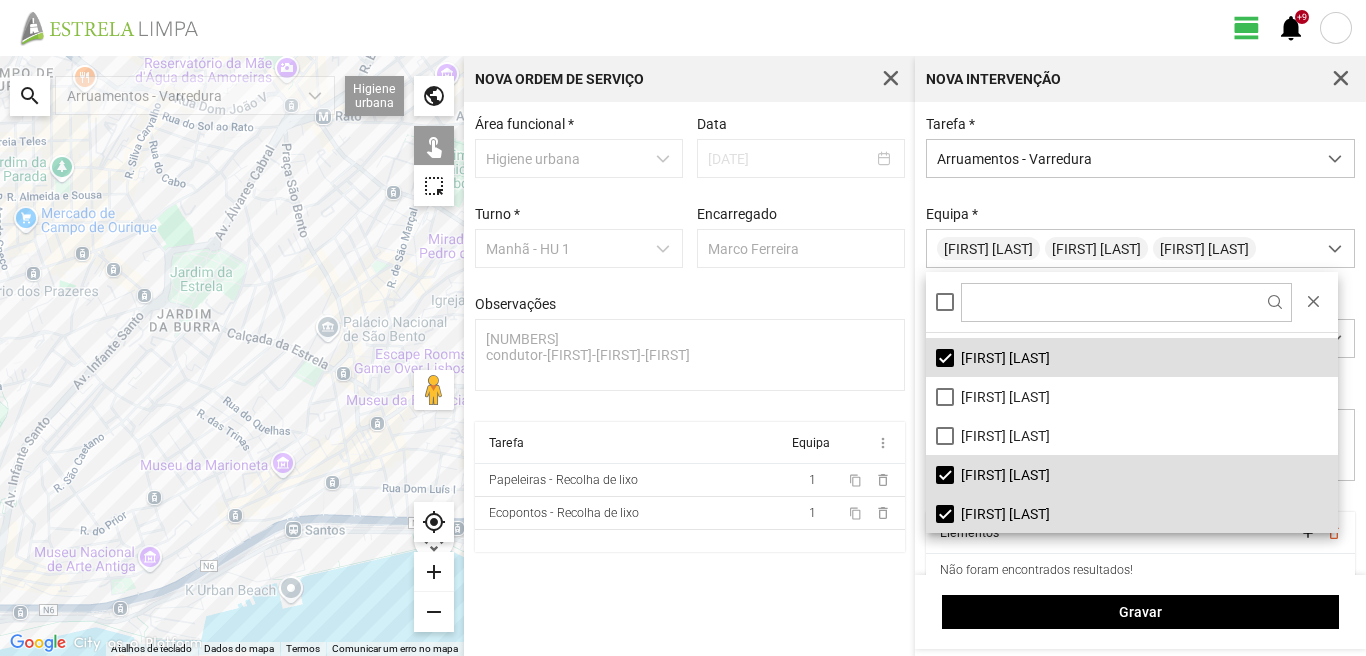 drag, startPoint x: 285, startPoint y: 431, endPoint x: 86, endPoint y: 488, distance: 207.00241 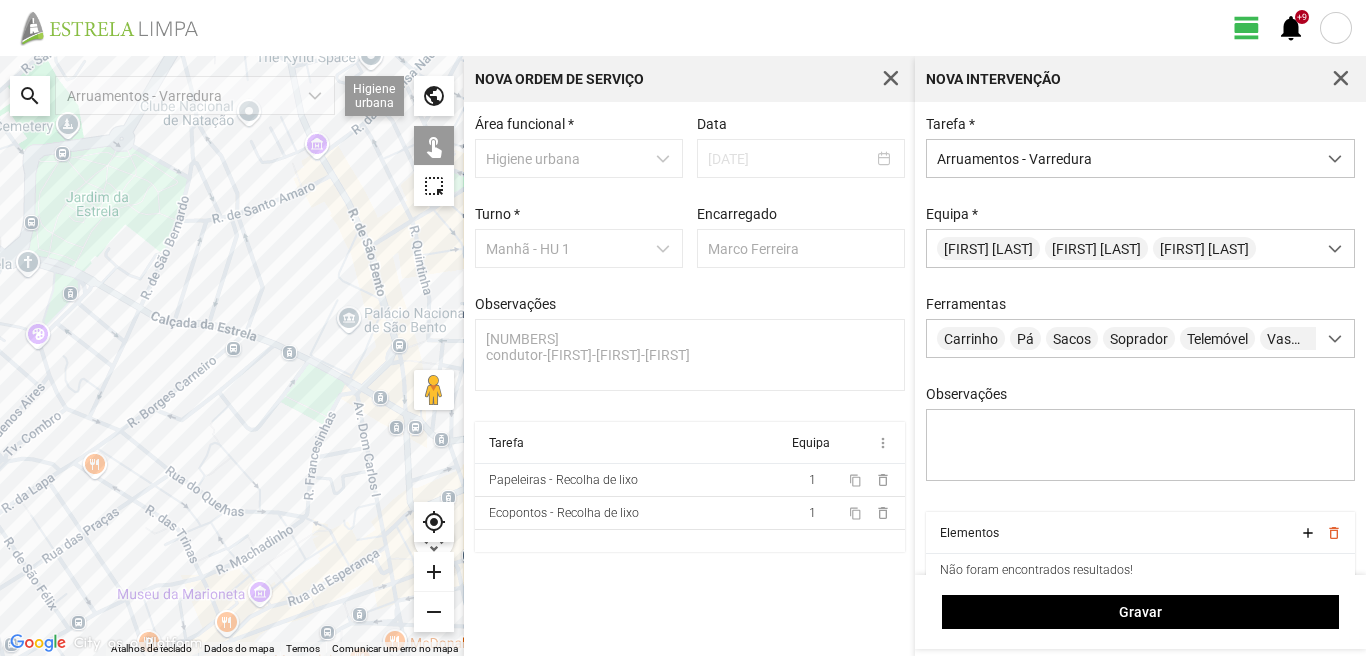 click 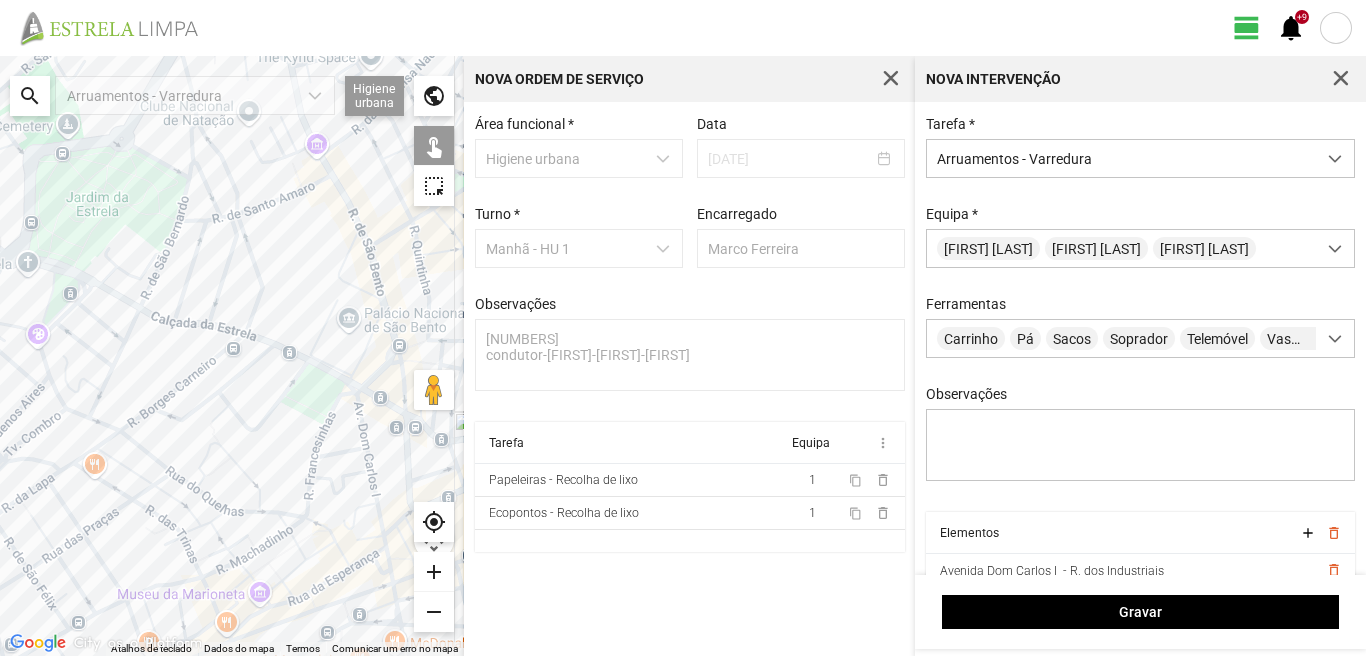 click 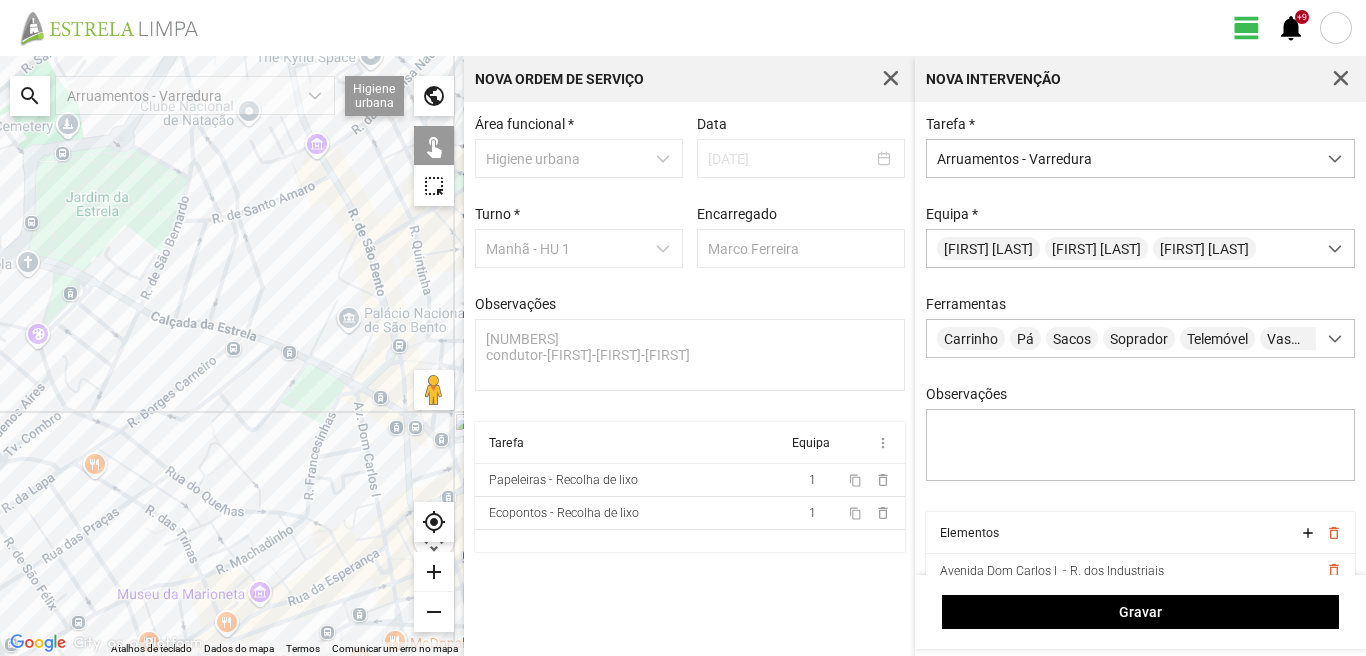 click 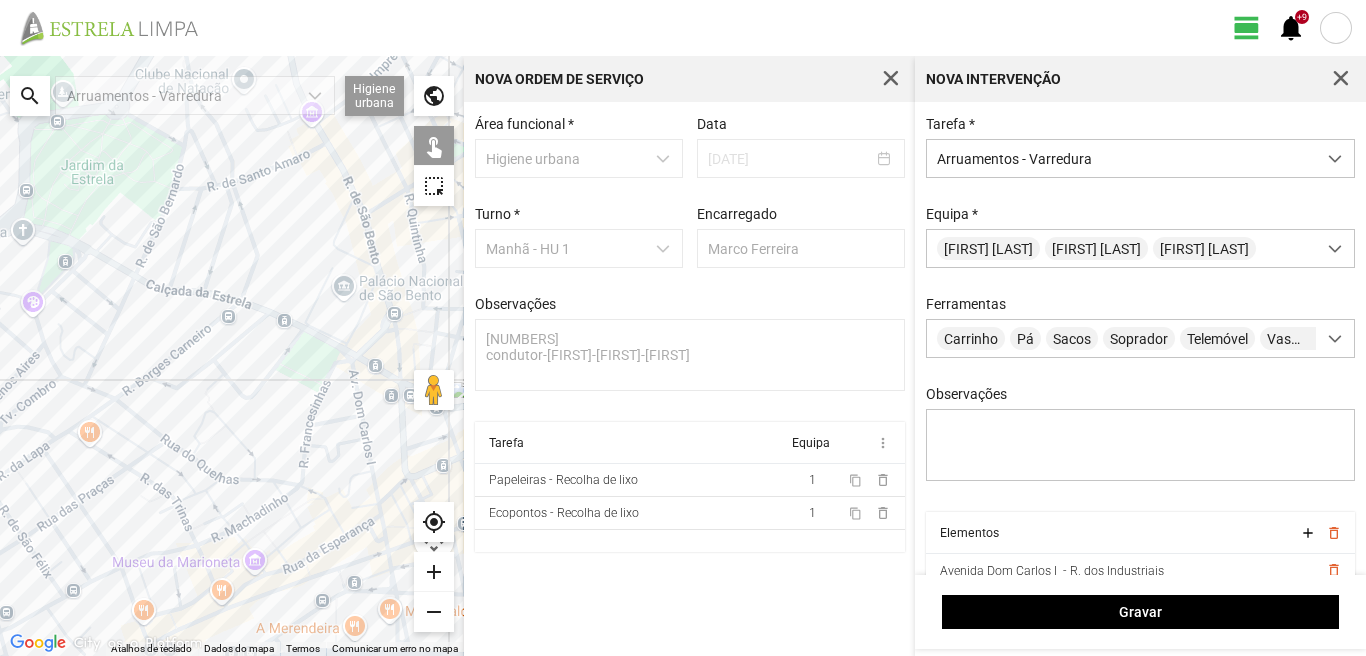 drag, startPoint x: 385, startPoint y: 569, endPoint x: 373, endPoint y: 479, distance: 90.79648 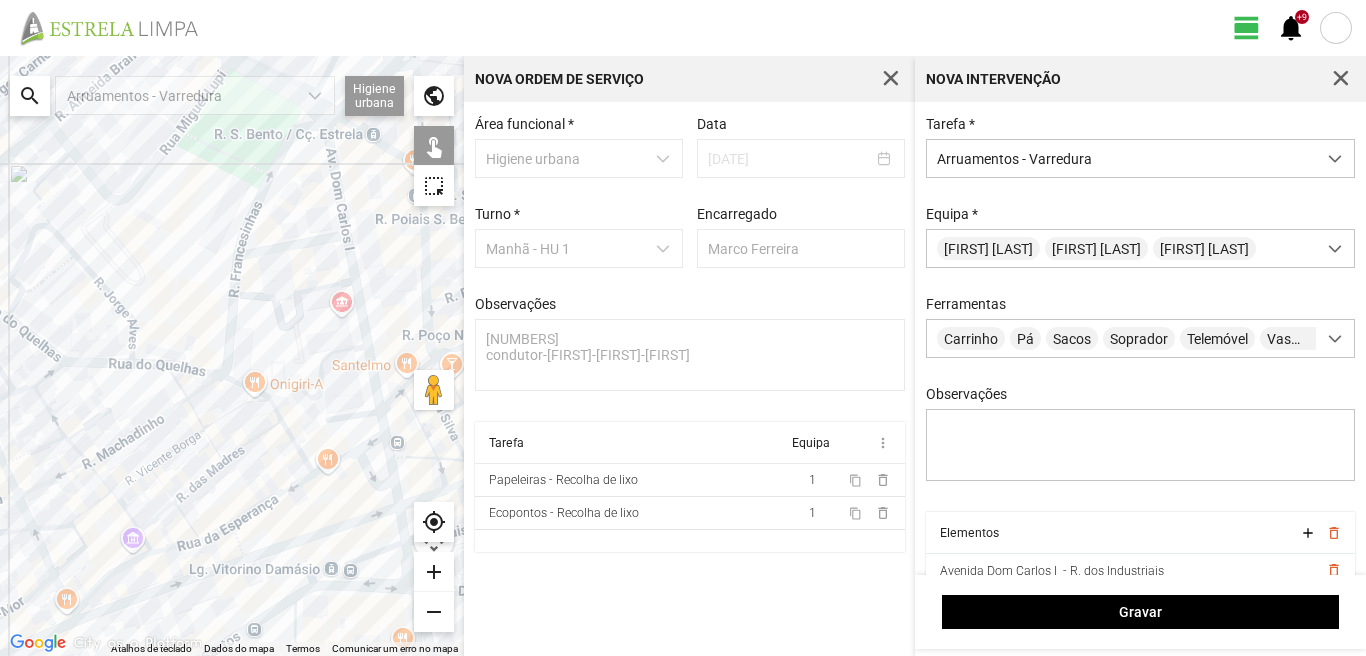 click 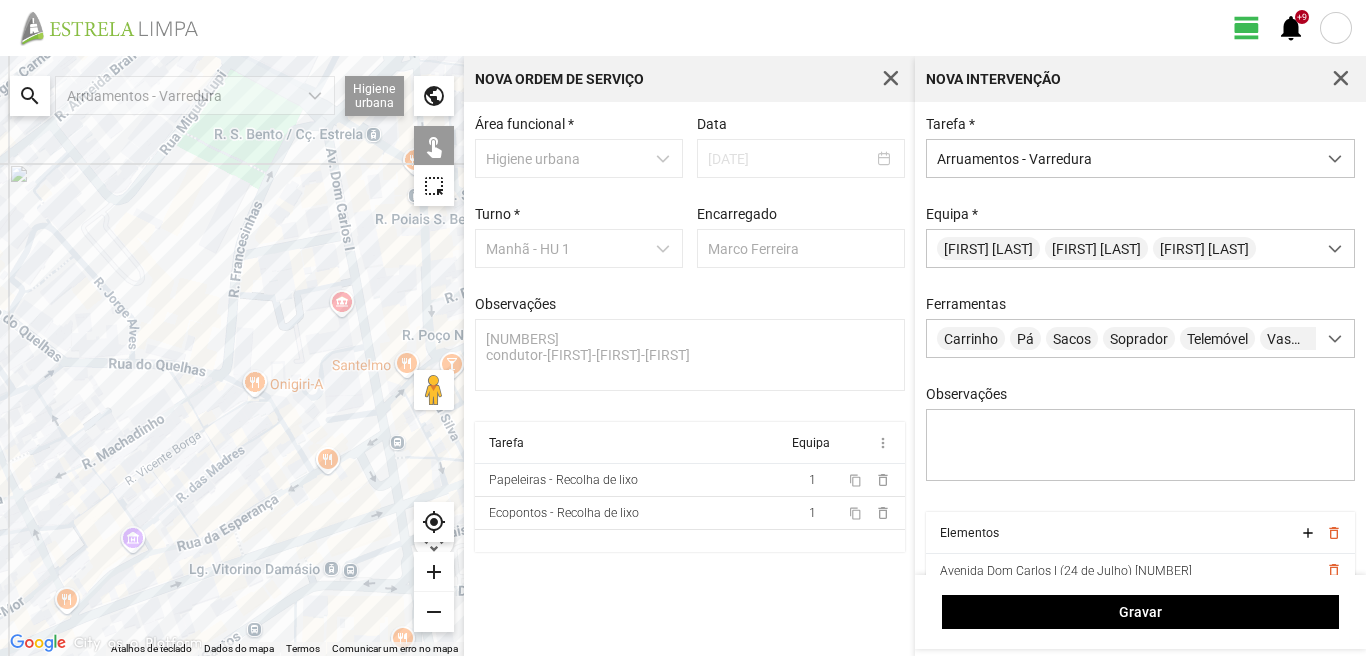 click 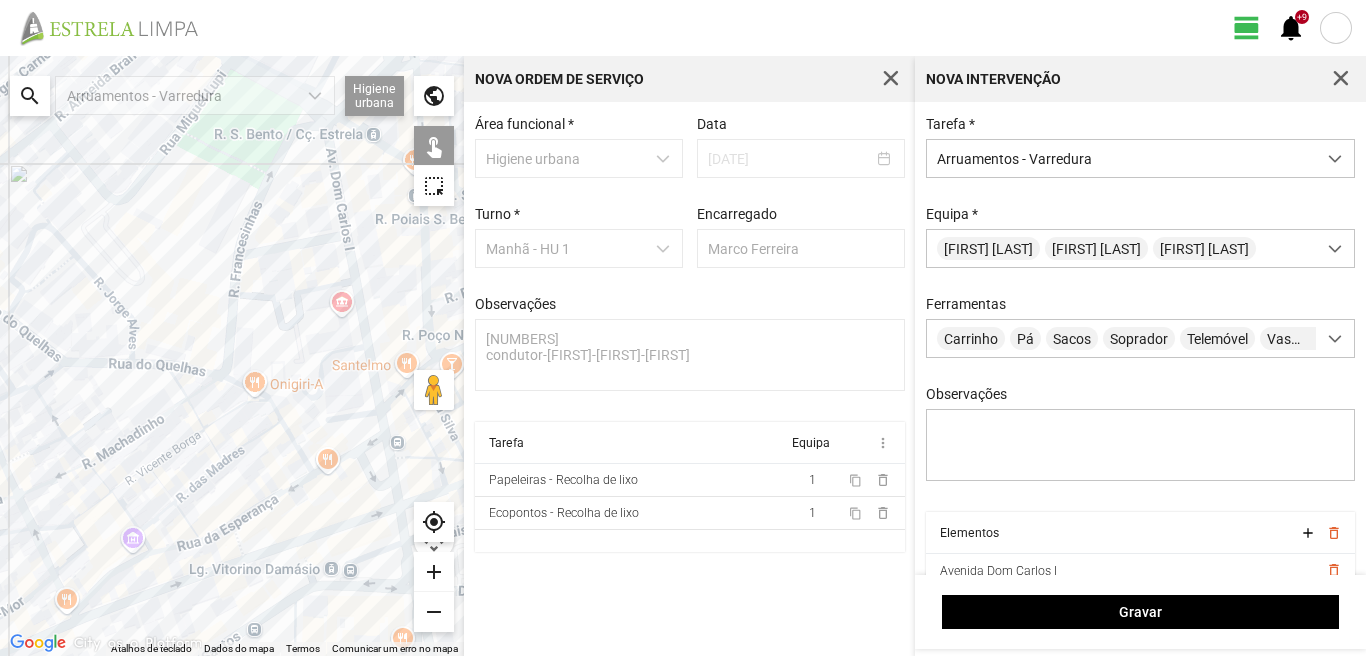 click 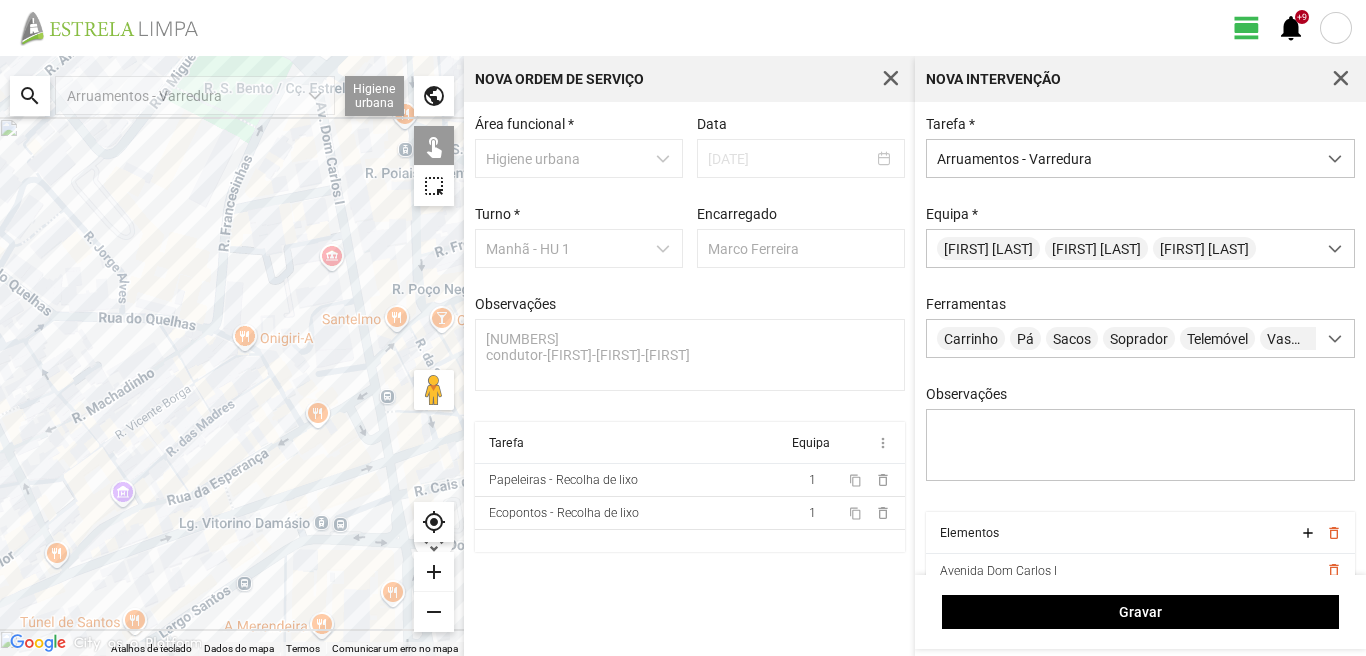 drag, startPoint x: 386, startPoint y: 540, endPoint x: 366, endPoint y: 449, distance: 93.17188 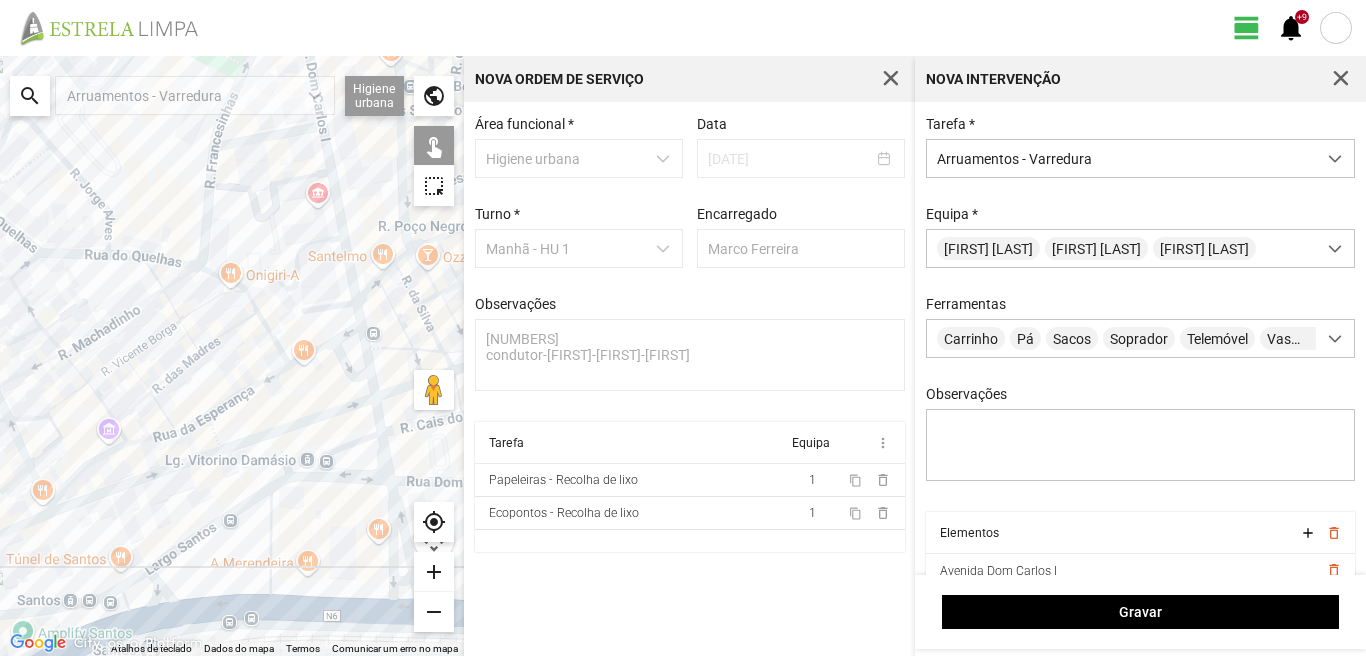 click 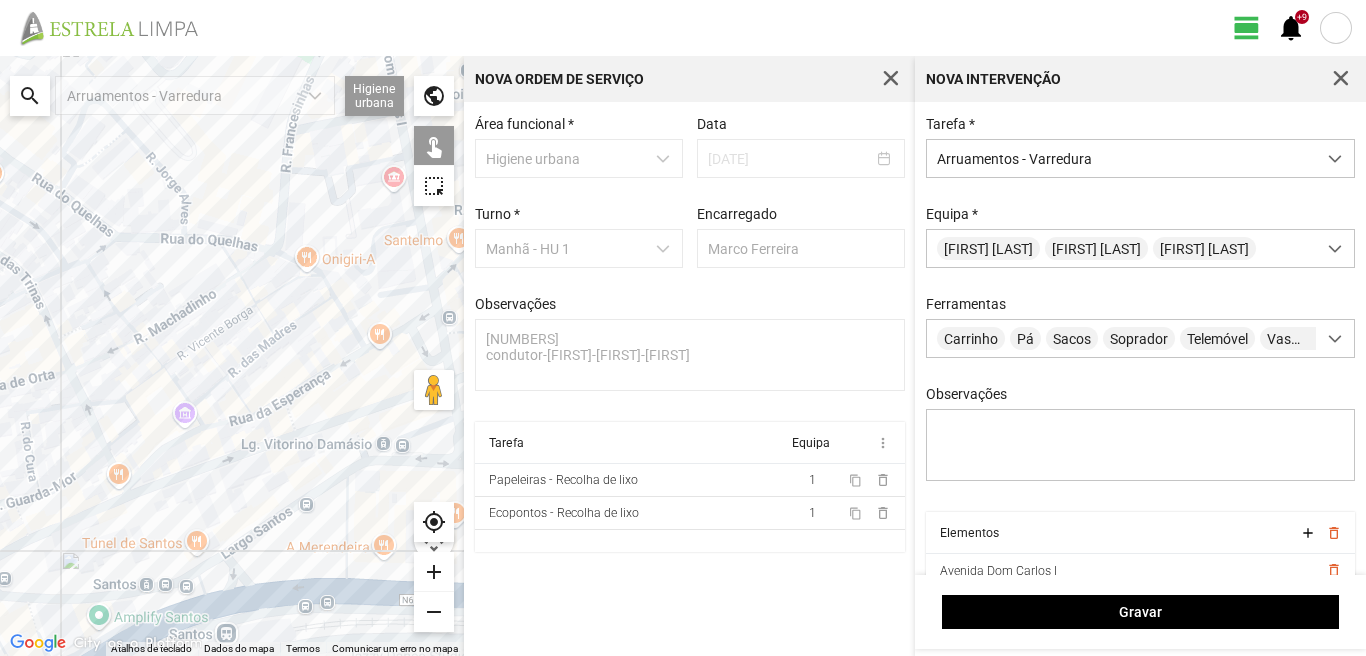drag, startPoint x: 148, startPoint y: 597, endPoint x: 325, endPoint y: 547, distance: 183.92662 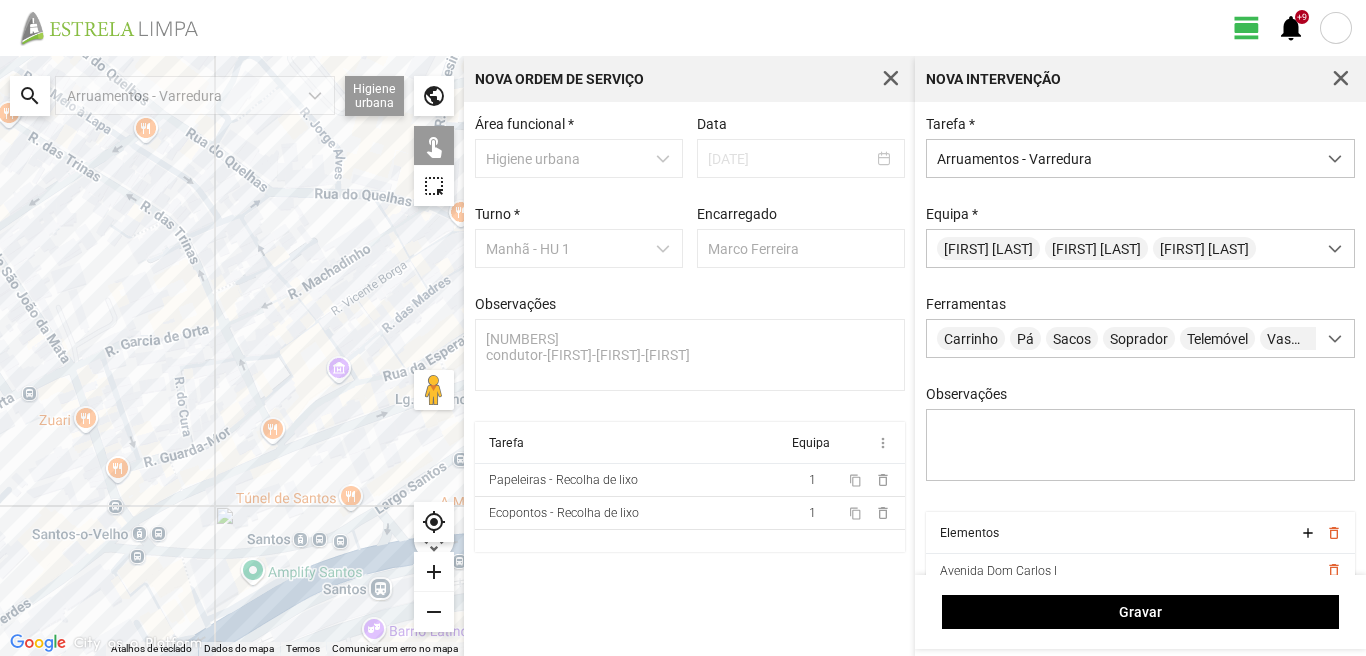 click 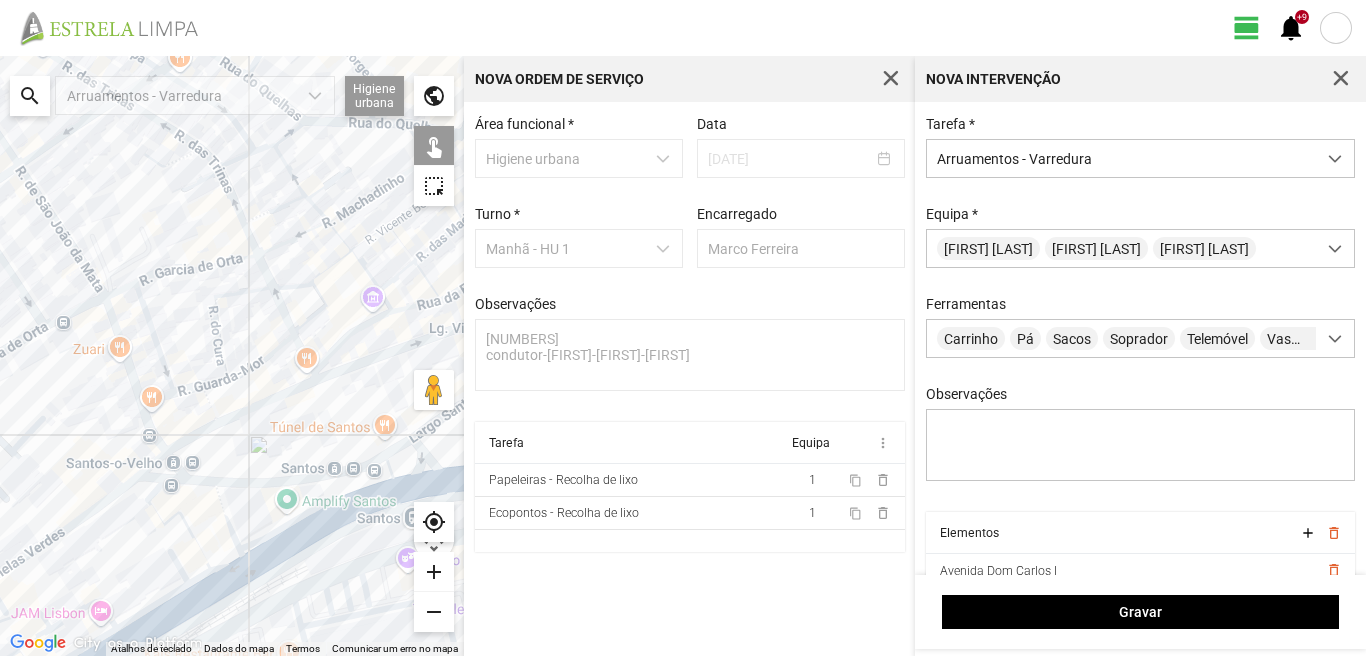 drag, startPoint x: 205, startPoint y: 571, endPoint x: 261, endPoint y: 441, distance: 141.54858 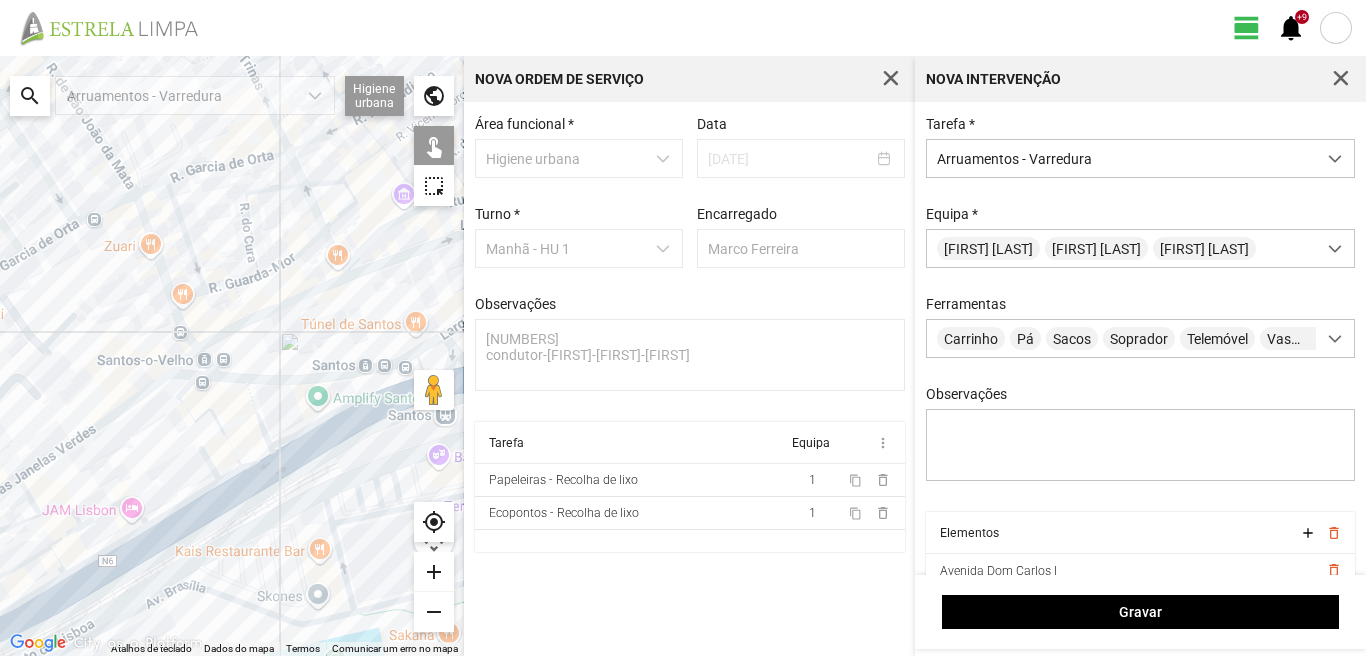 click 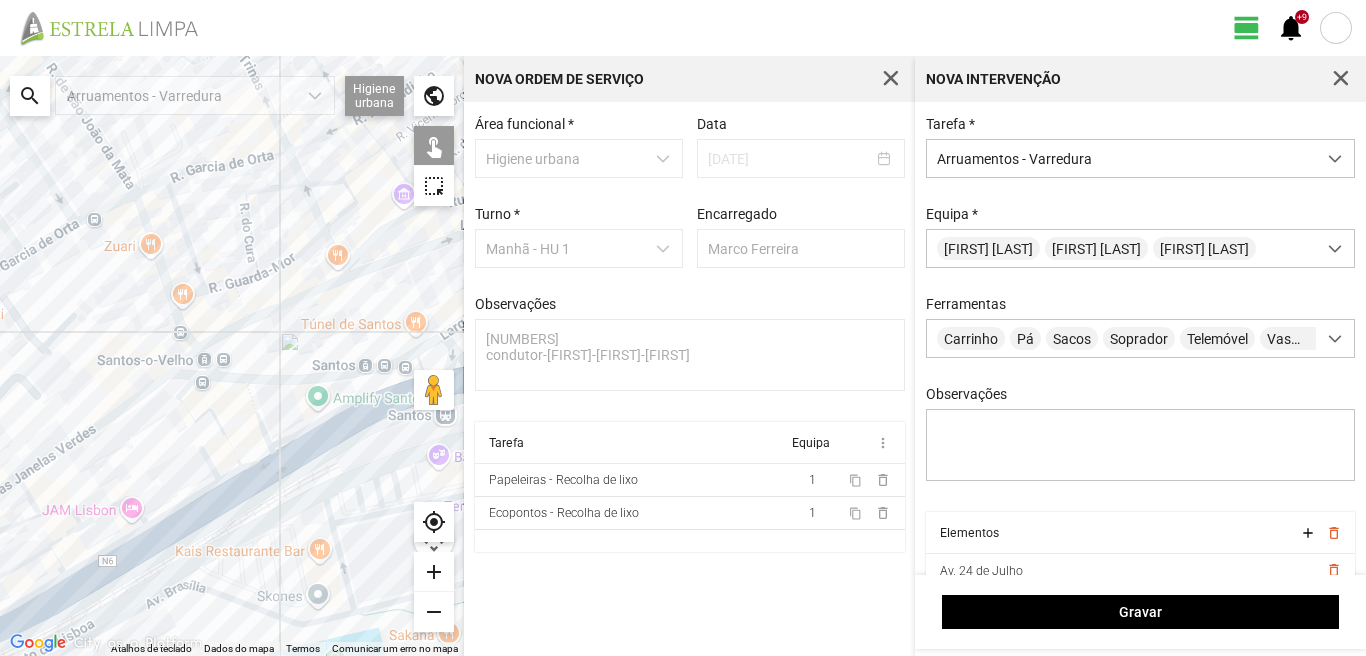 click 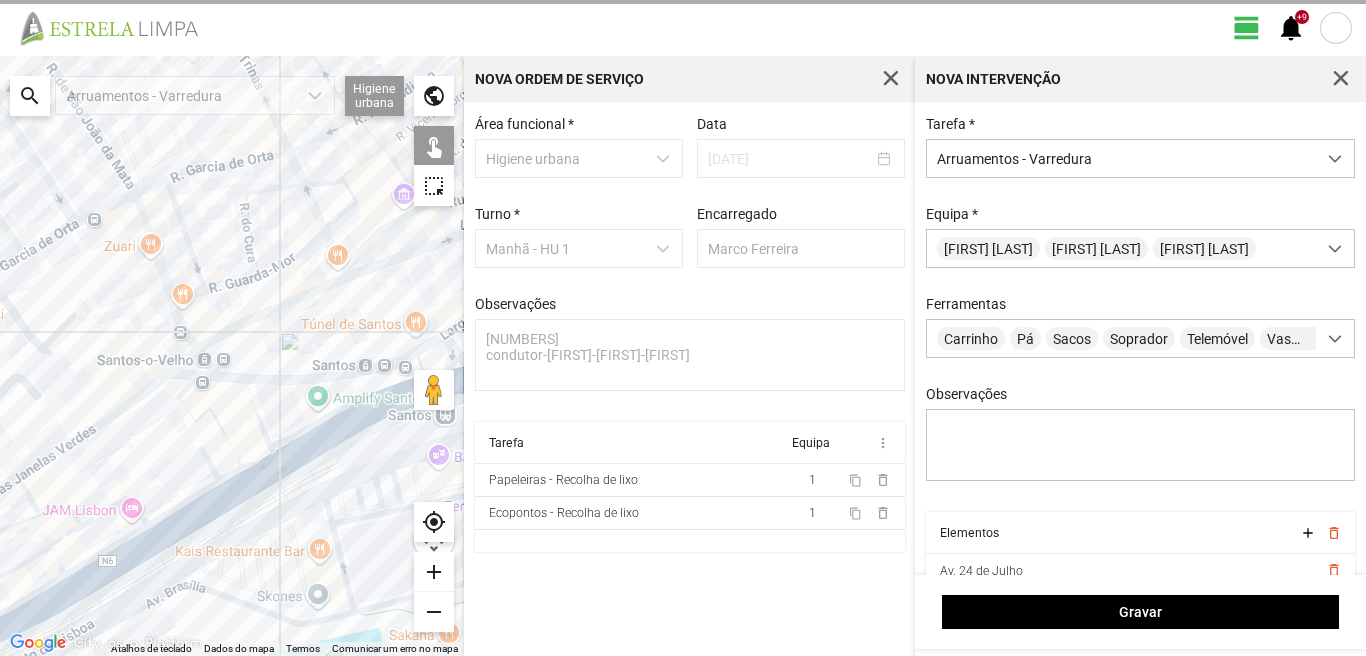 click 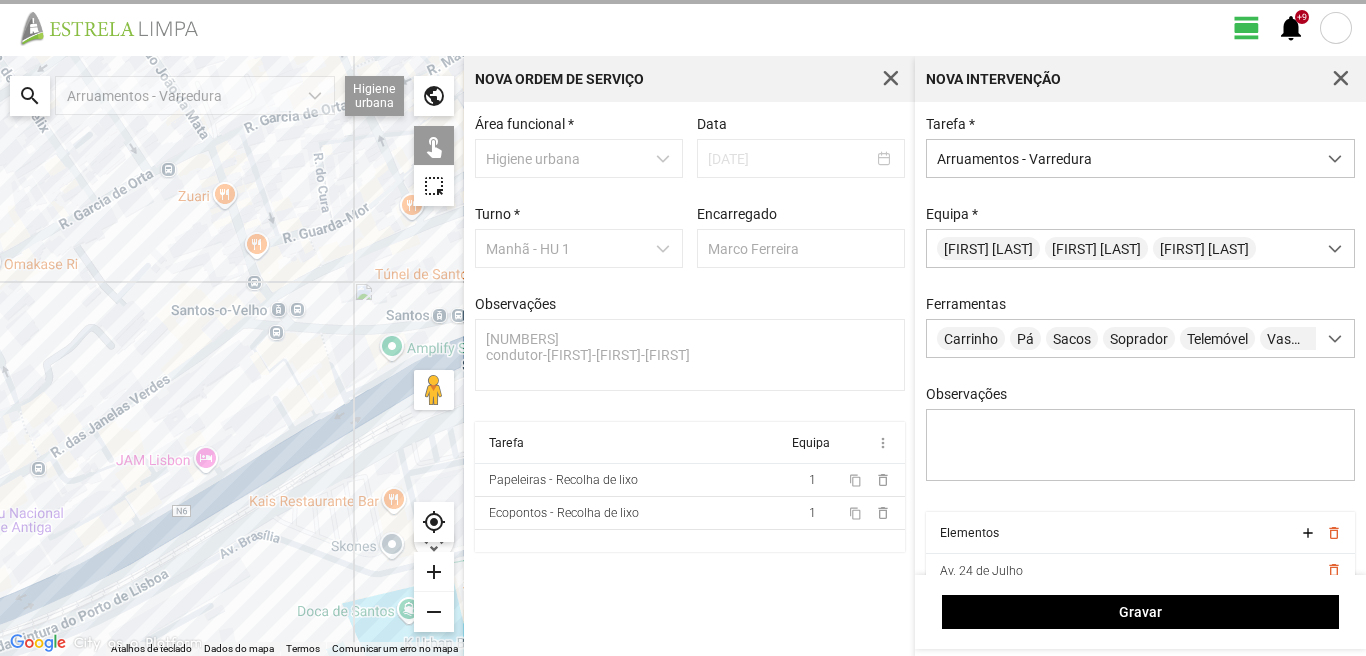 drag, startPoint x: 46, startPoint y: 571, endPoint x: 169, endPoint y: 484, distance: 150.65855 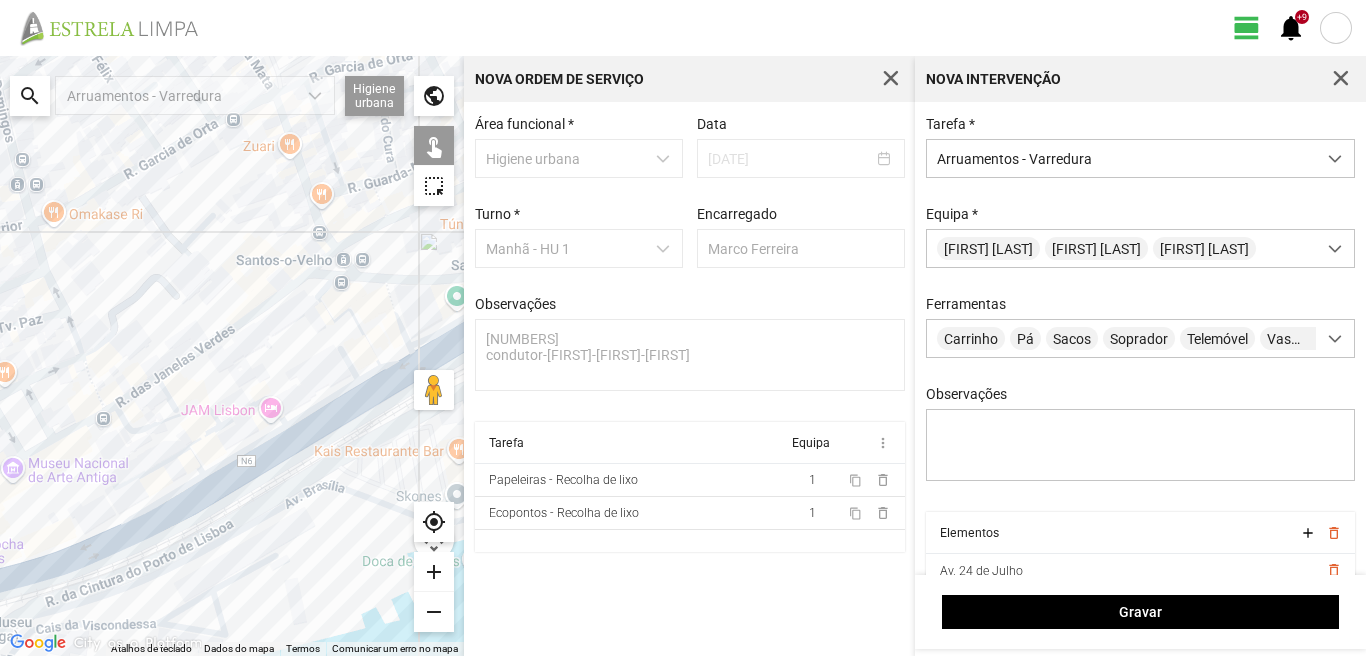 click 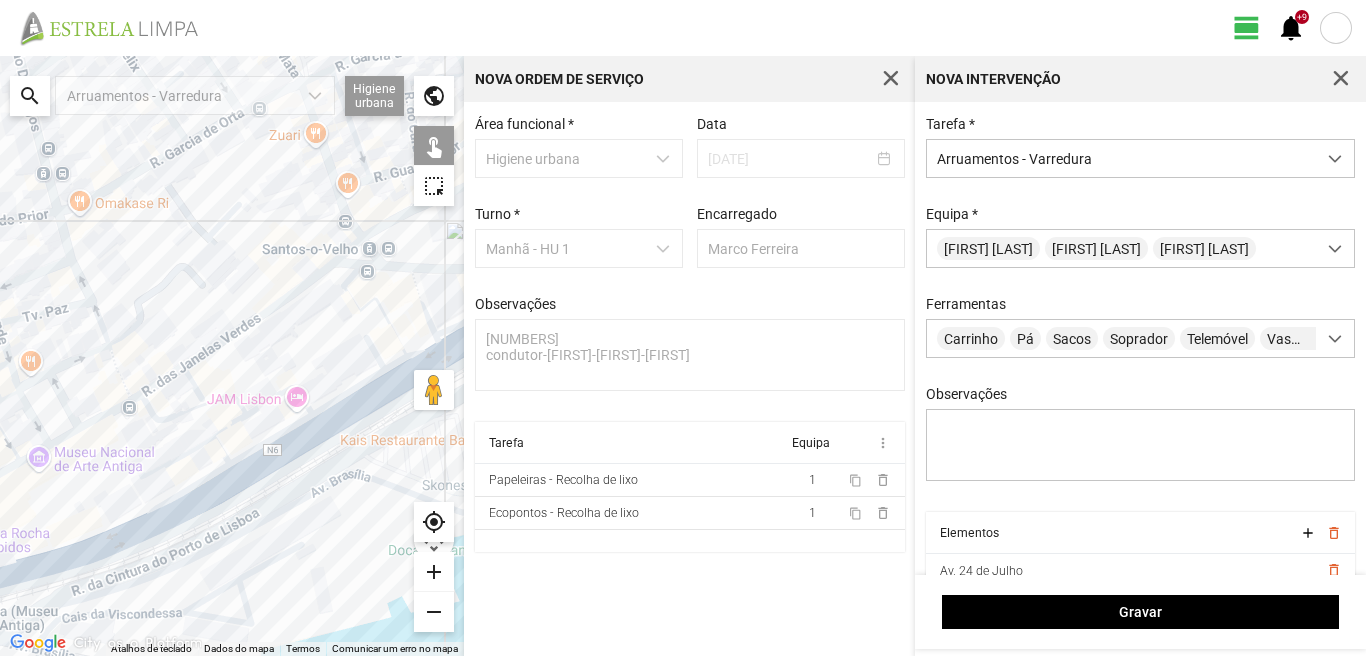 drag, startPoint x: 124, startPoint y: 515, endPoint x: 232, endPoint y: 480, distance: 113.52973 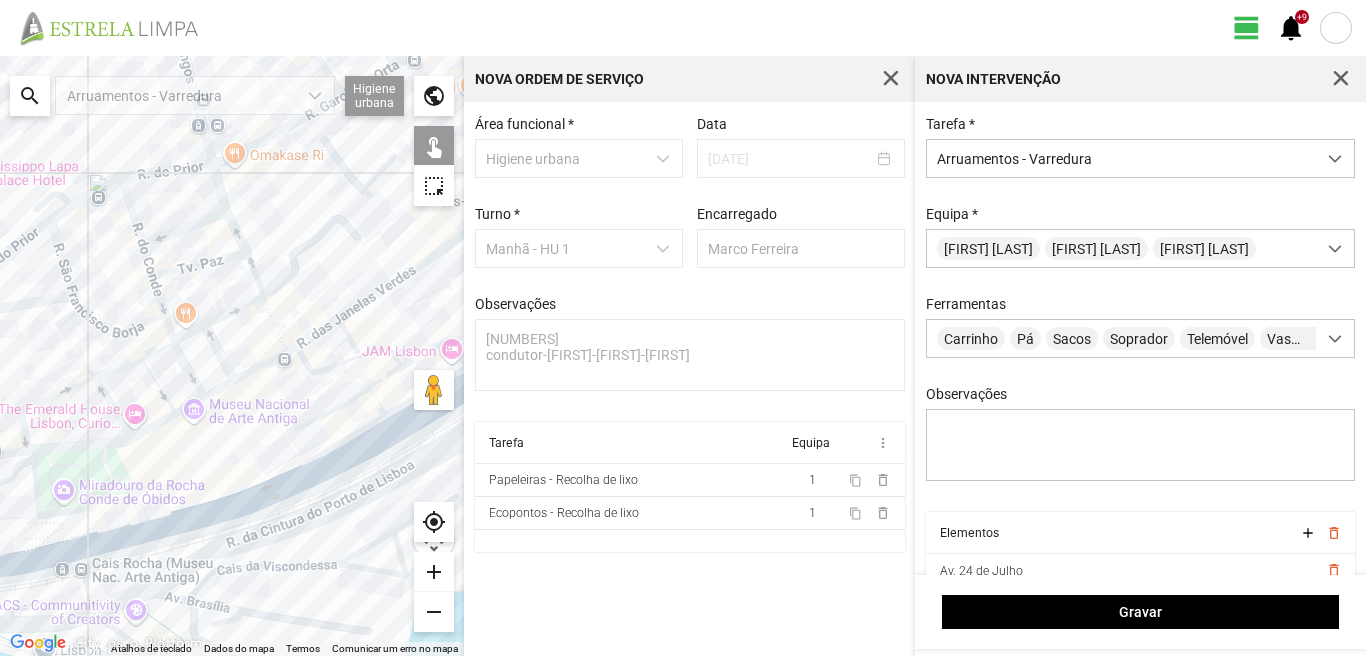 click 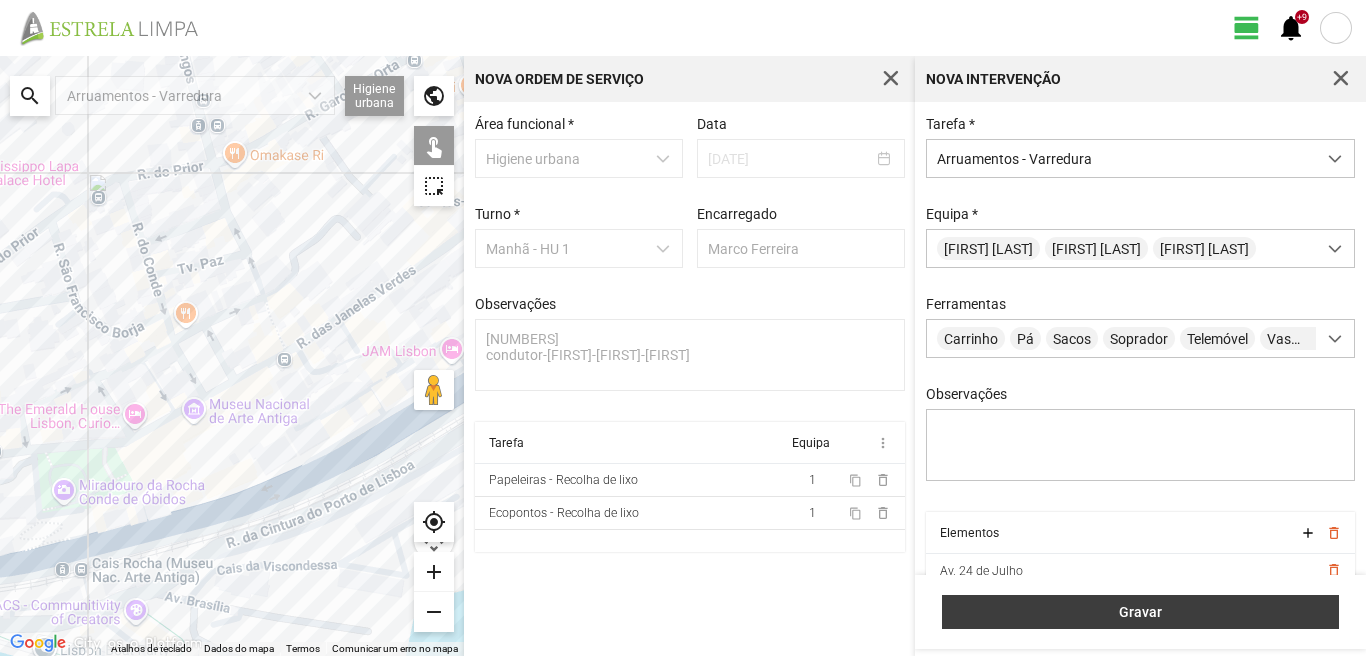 click on "Gravar" at bounding box center (1140, 612) 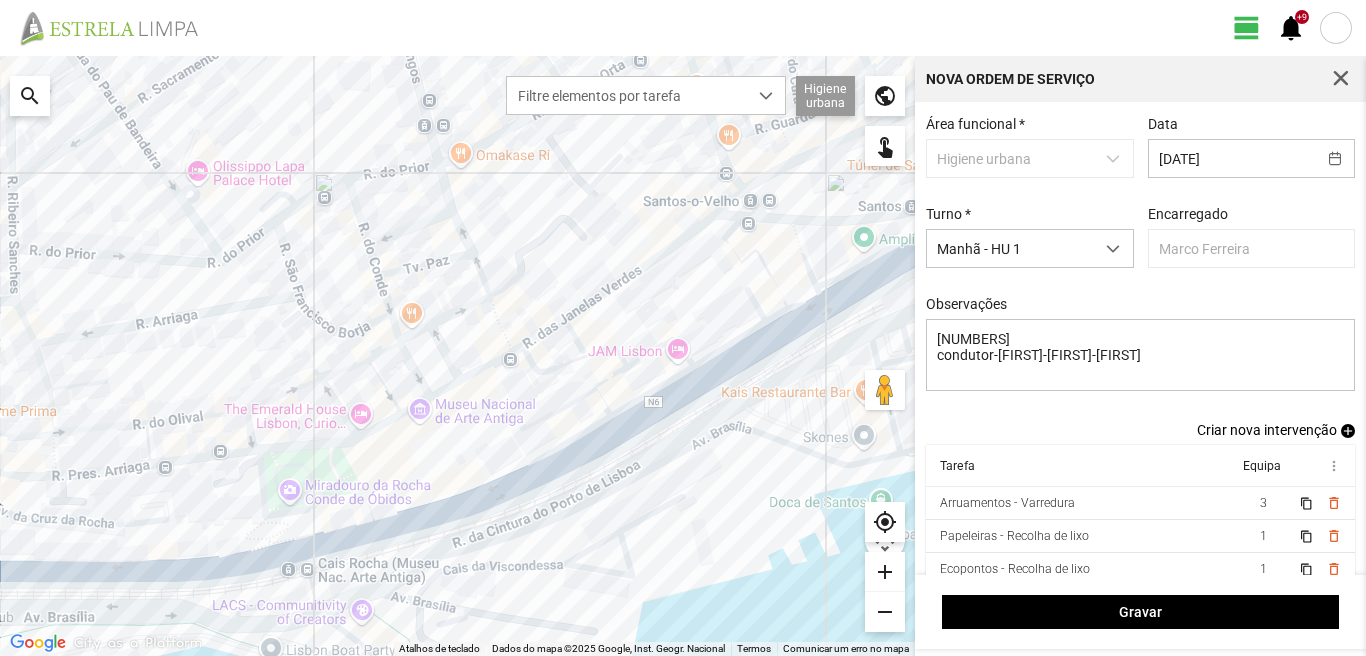 click on "add" at bounding box center [1348, 431] 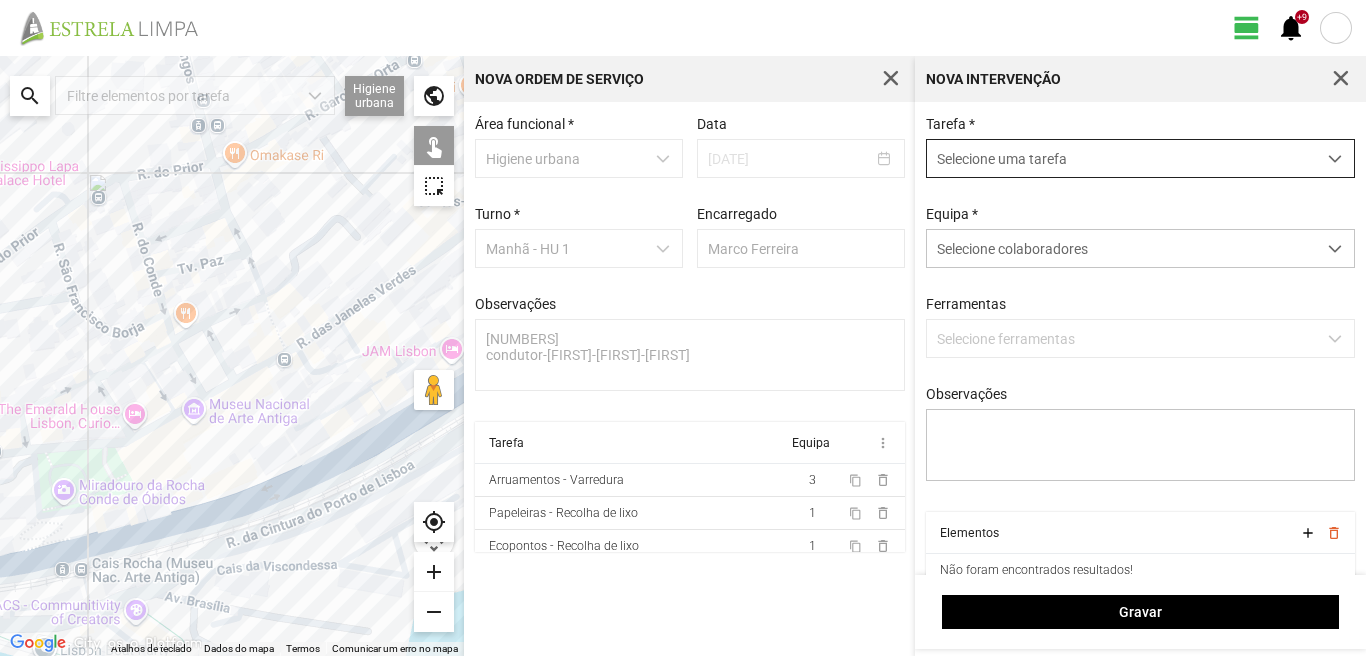 click on "Selecione uma tarefa" at bounding box center (1121, 158) 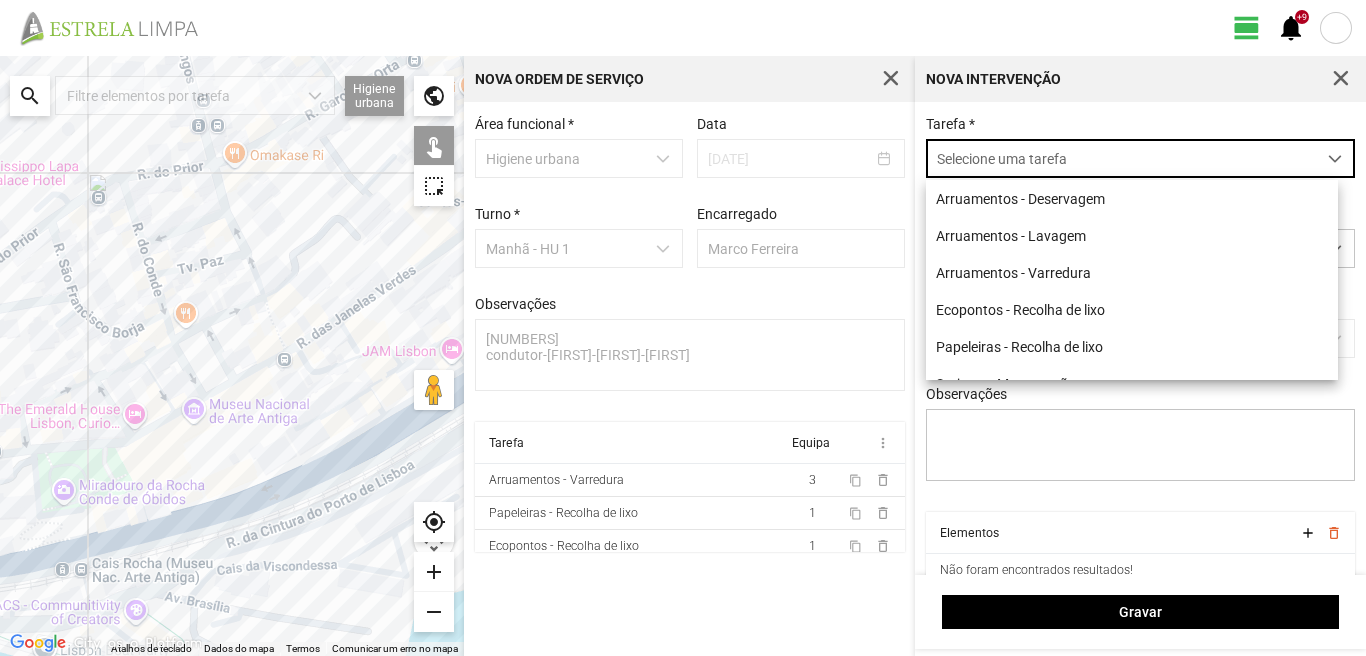 scroll, scrollTop: 11, scrollLeft: 89, axis: both 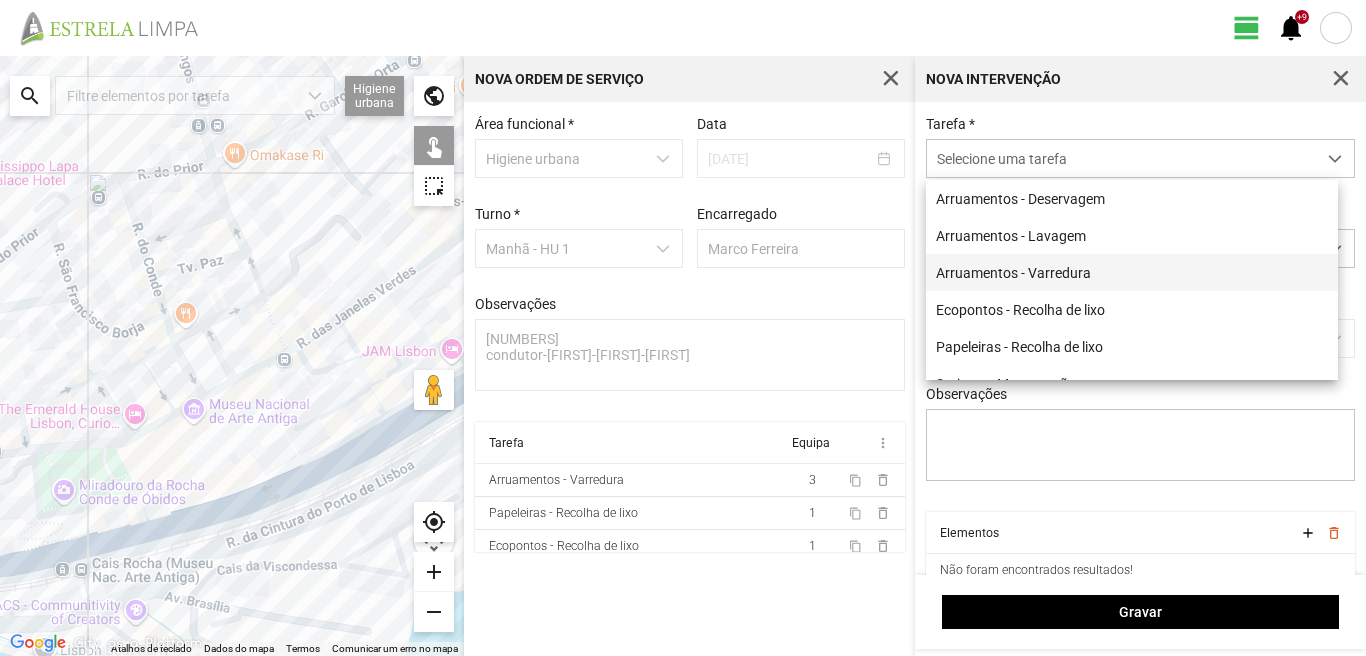 click on "Arruamentos - Varredura" at bounding box center (1132, 272) 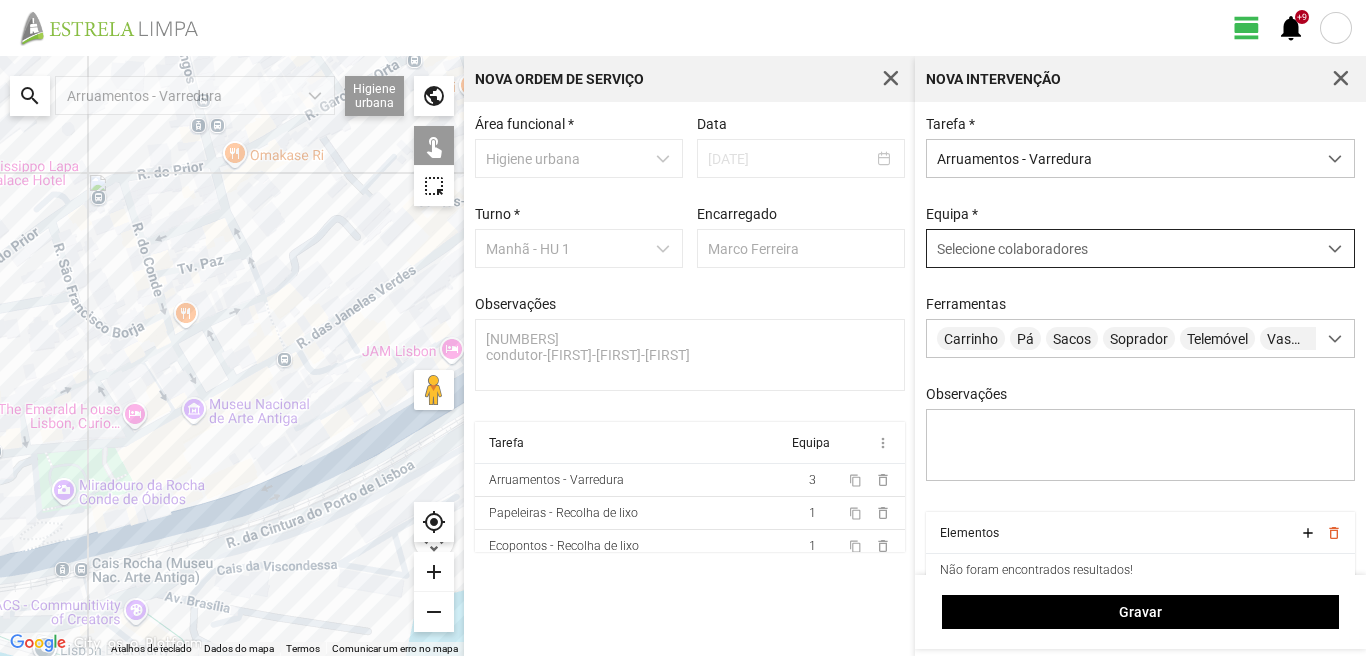 click on "Selecione colaboradores" at bounding box center [1012, 249] 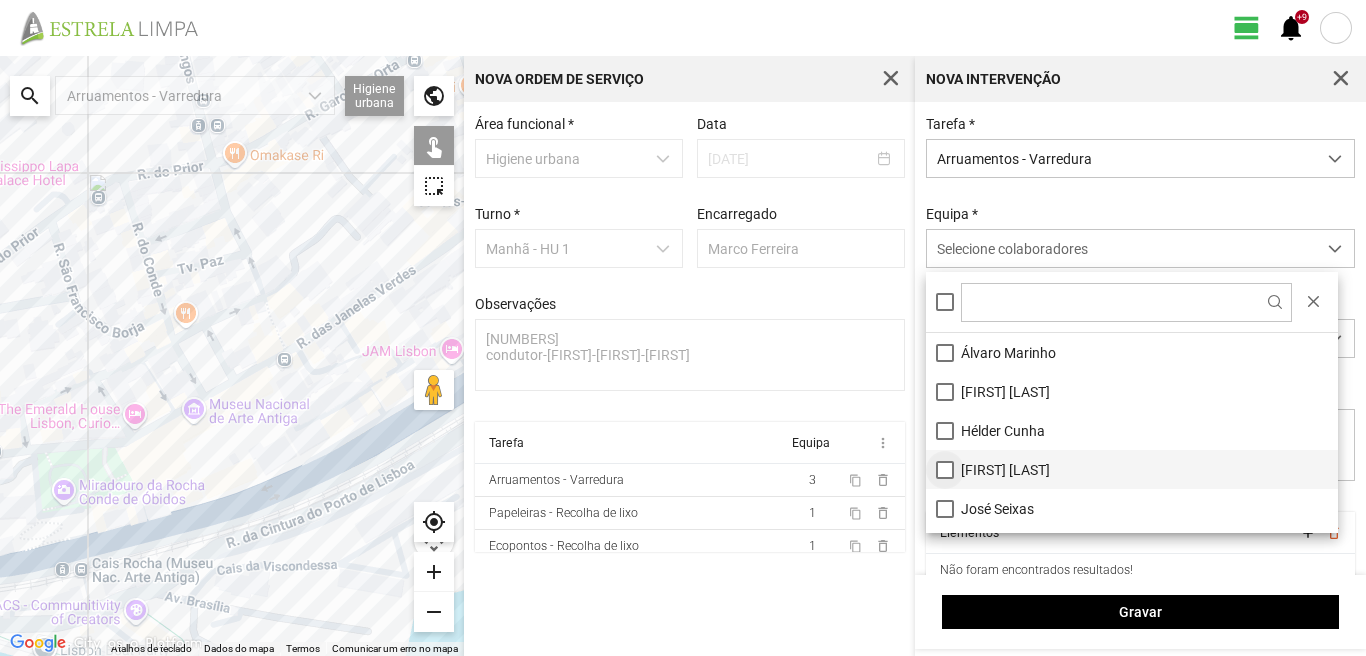 click on "[FIRST] [LAST]" at bounding box center [1132, 469] 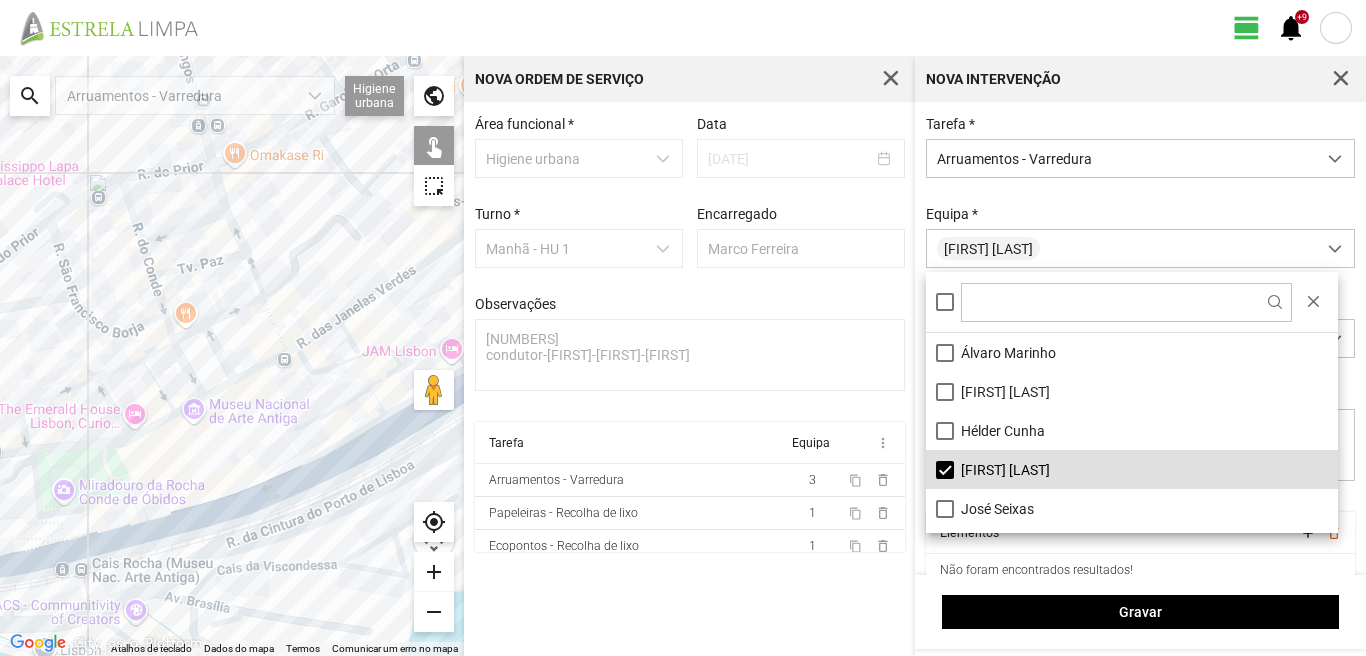 scroll, scrollTop: 100, scrollLeft: 0, axis: vertical 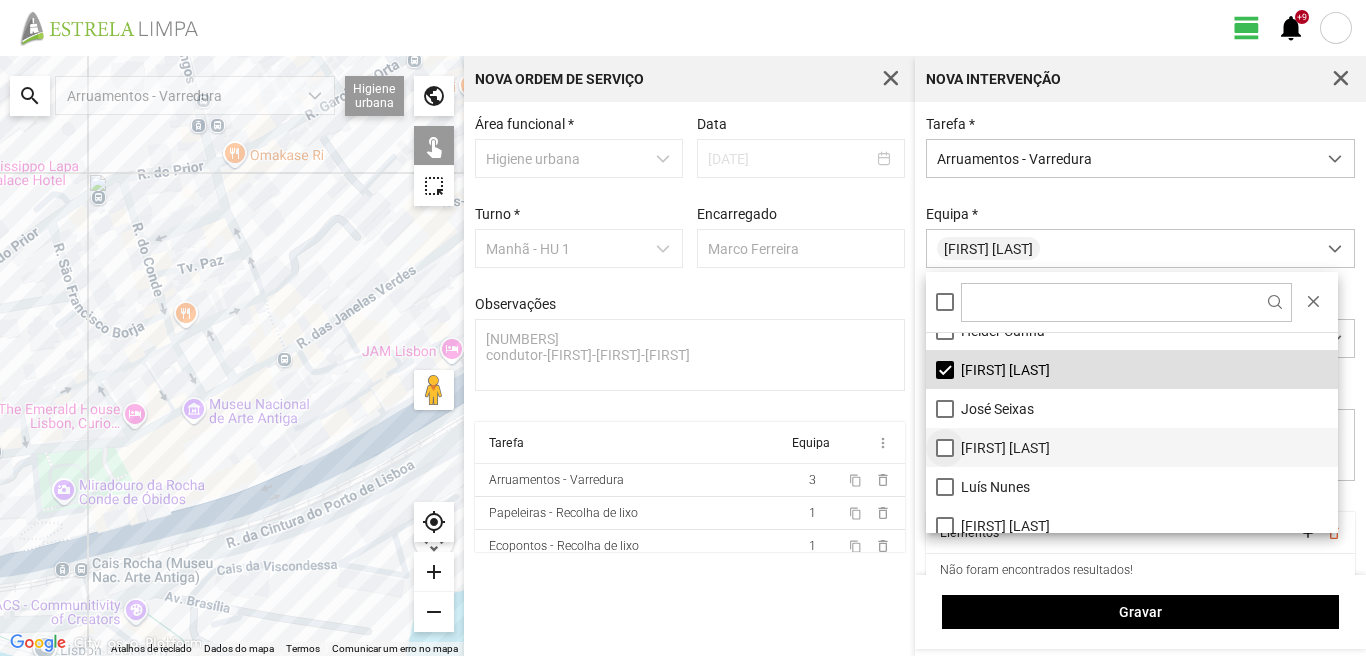 click on "[FIRST] [LAST]" at bounding box center (1132, 447) 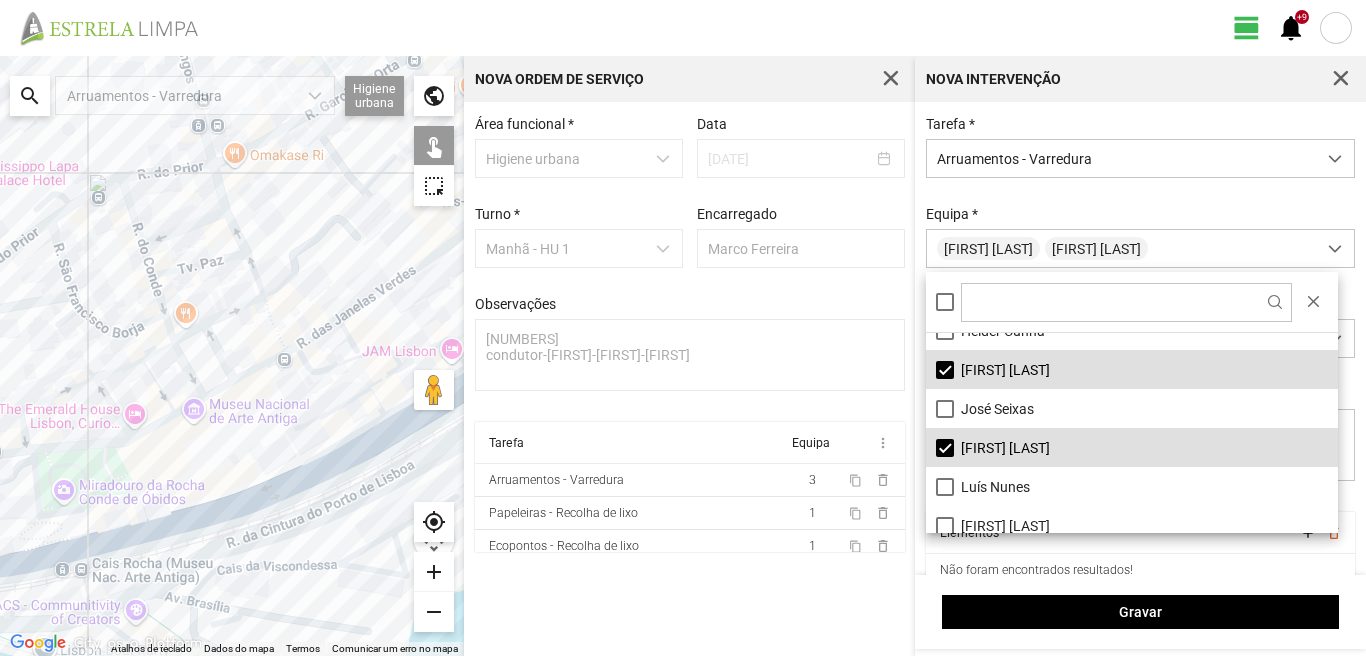 scroll, scrollTop: 200, scrollLeft: 0, axis: vertical 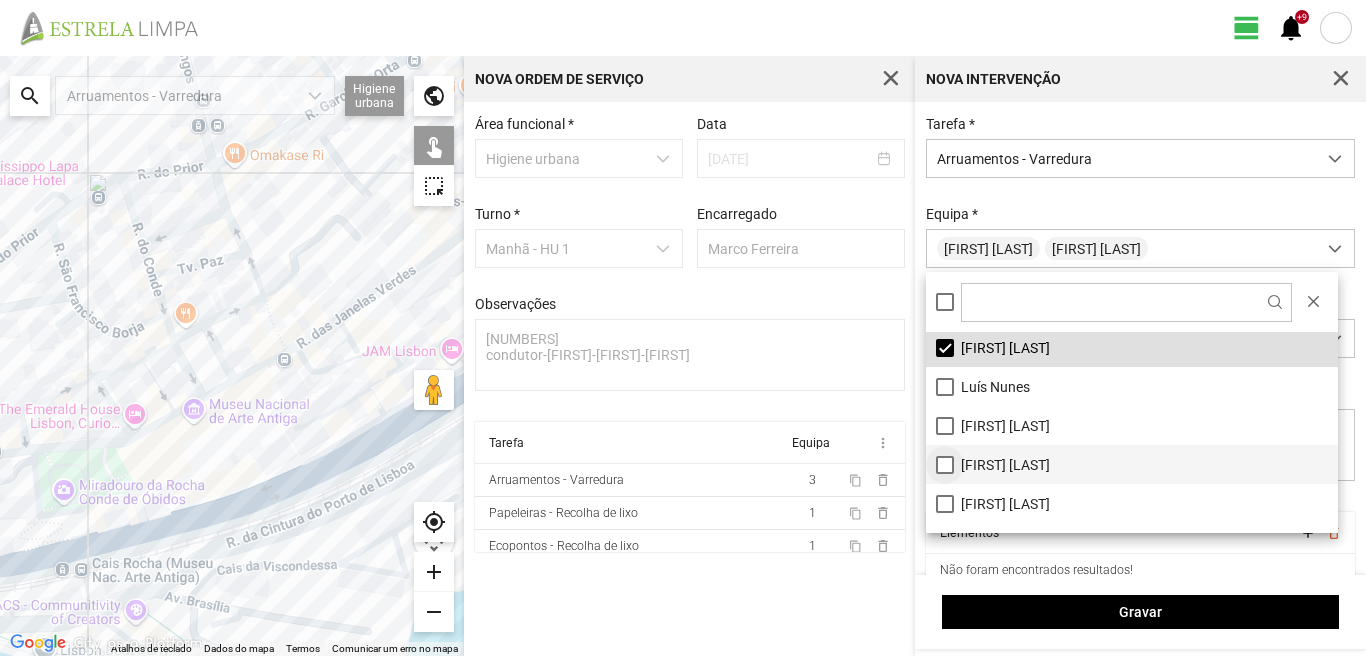 click on "[FIRST] [LAST]" at bounding box center (1132, 464) 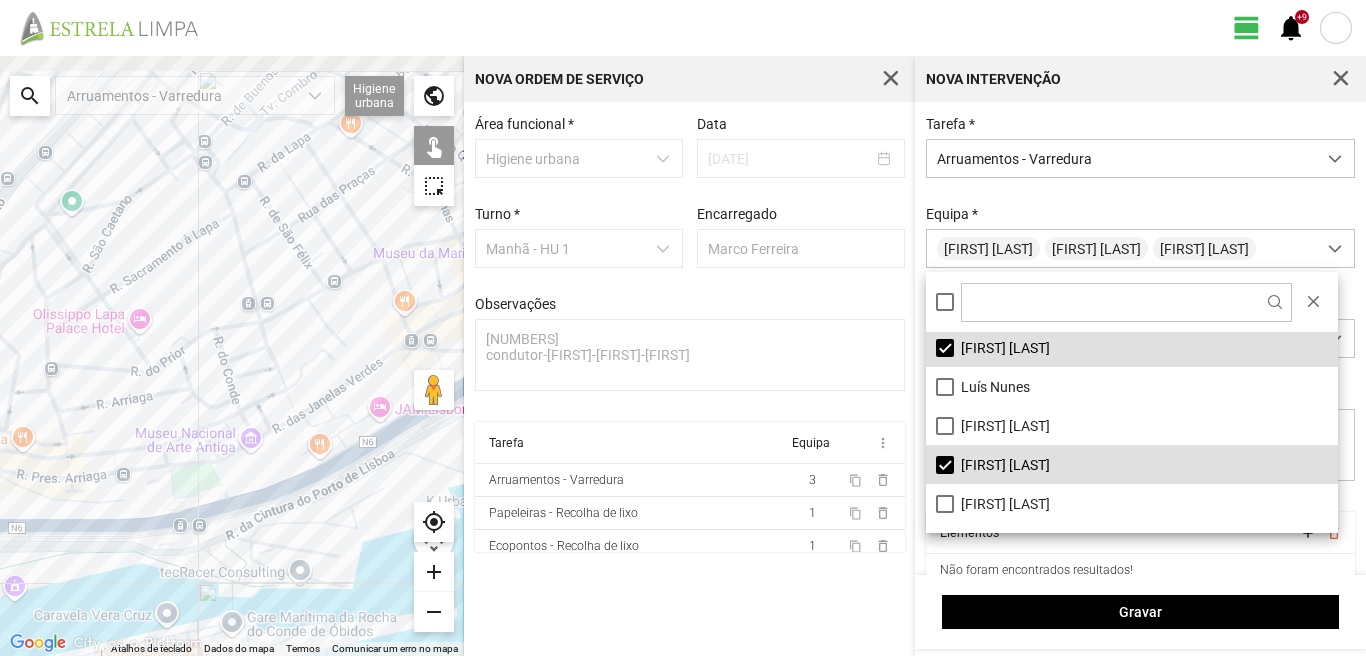 drag, startPoint x: 272, startPoint y: 218, endPoint x: 245, endPoint y: 366, distance: 150.44267 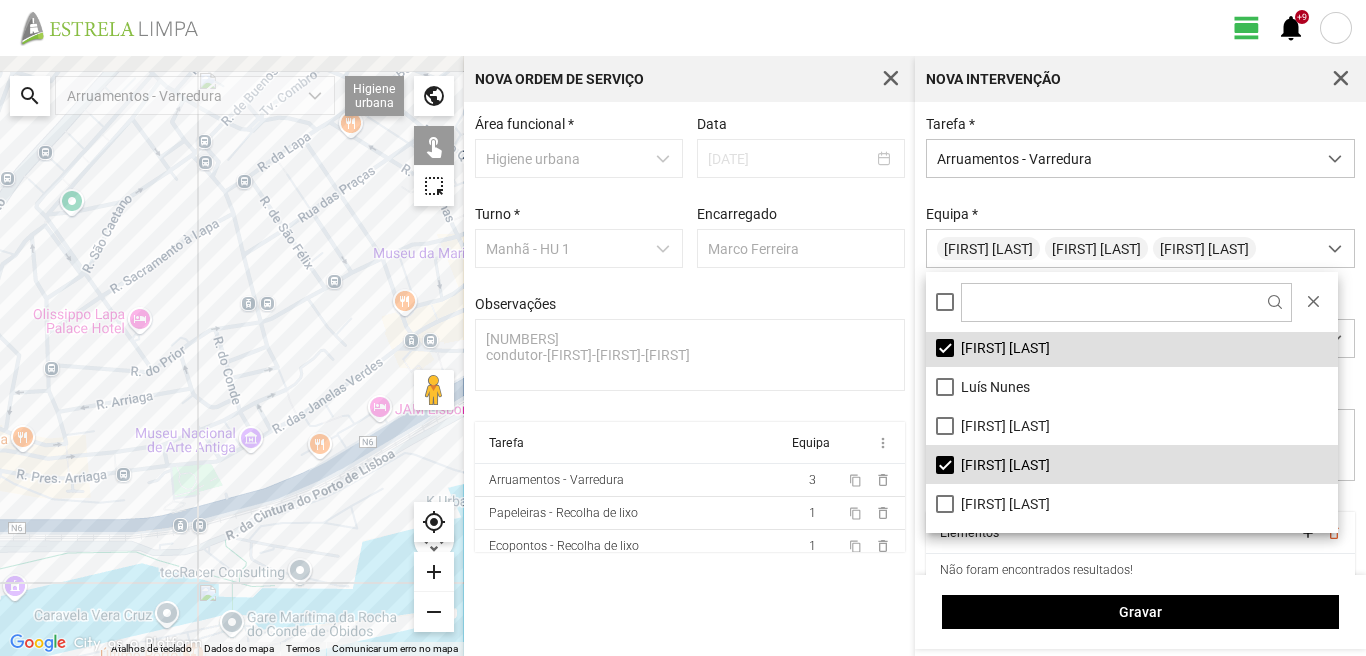 click 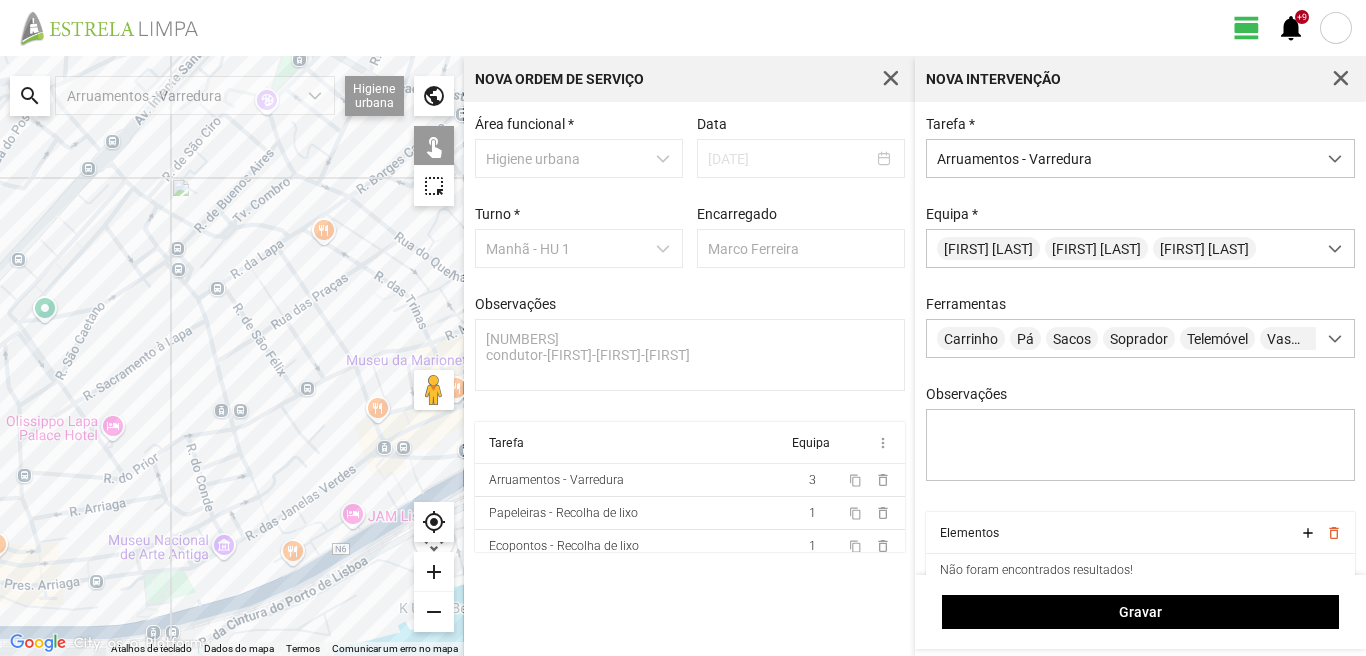 click 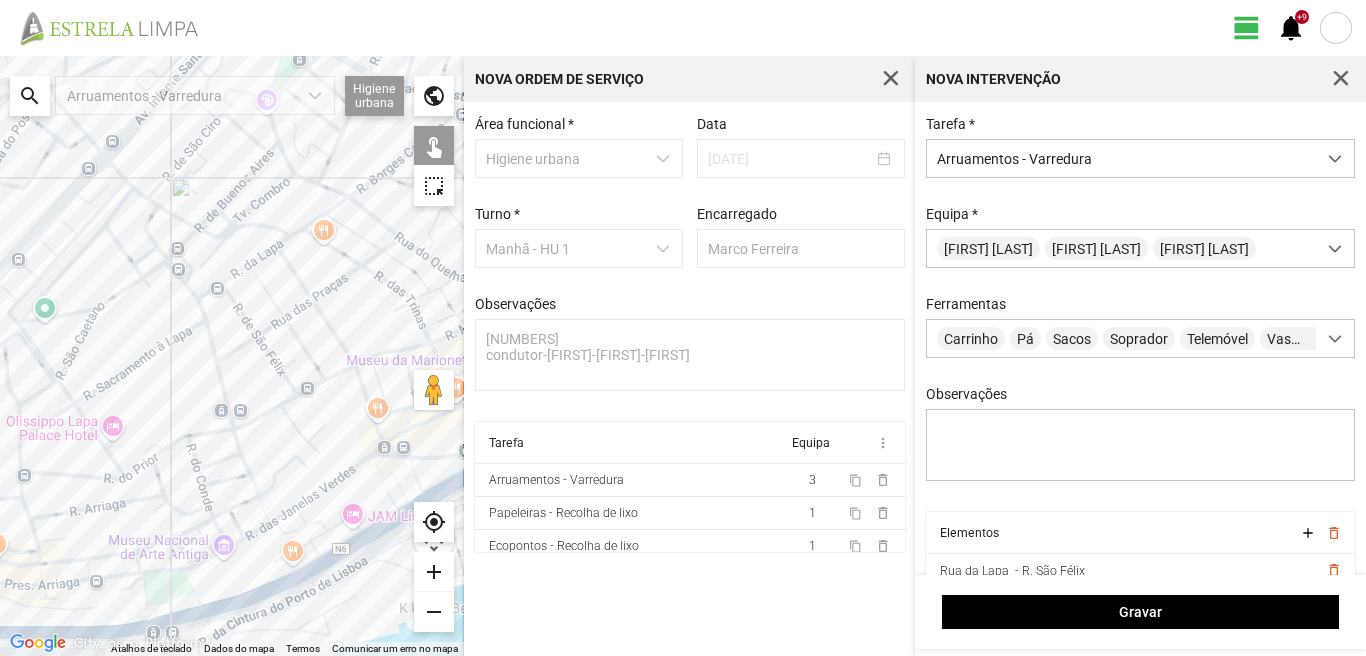 click 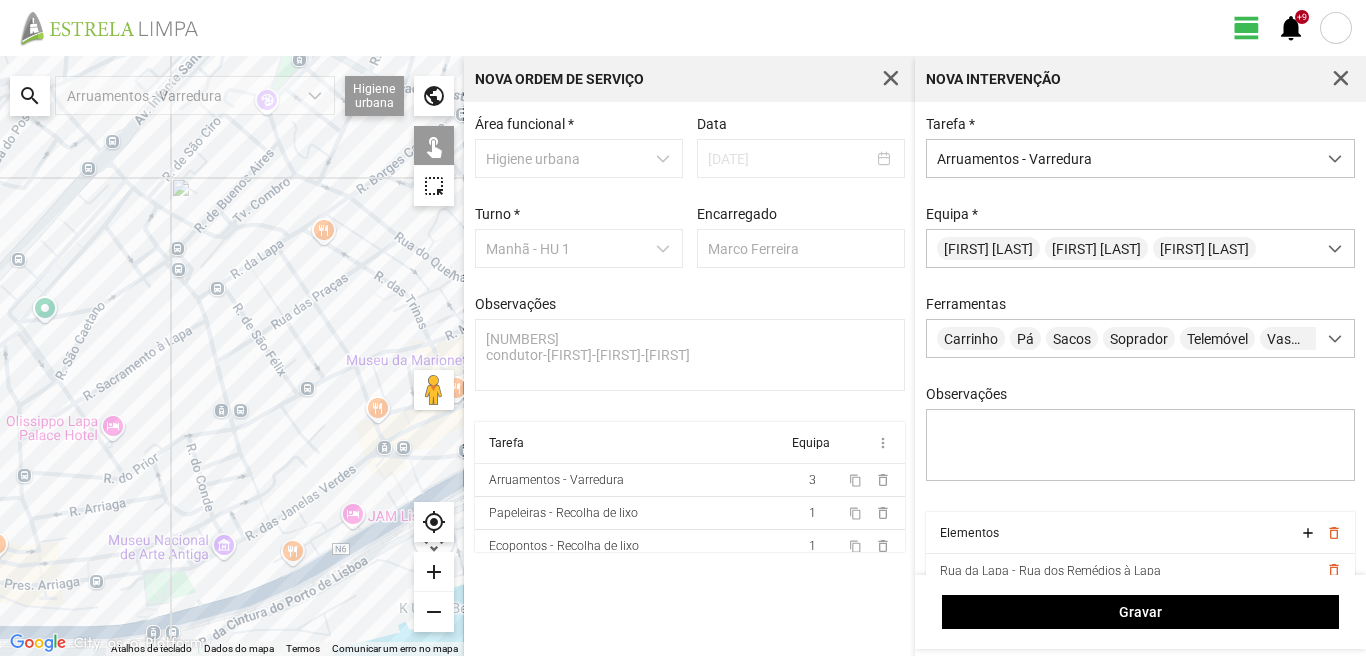 click 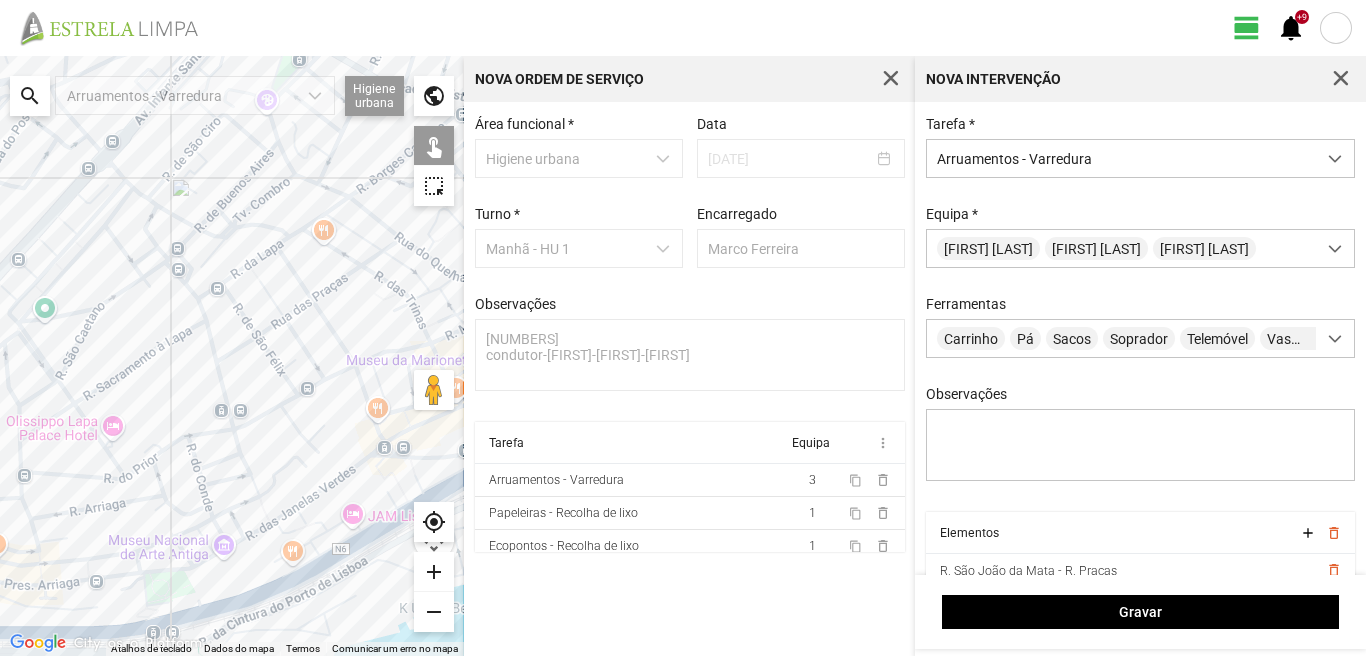 click 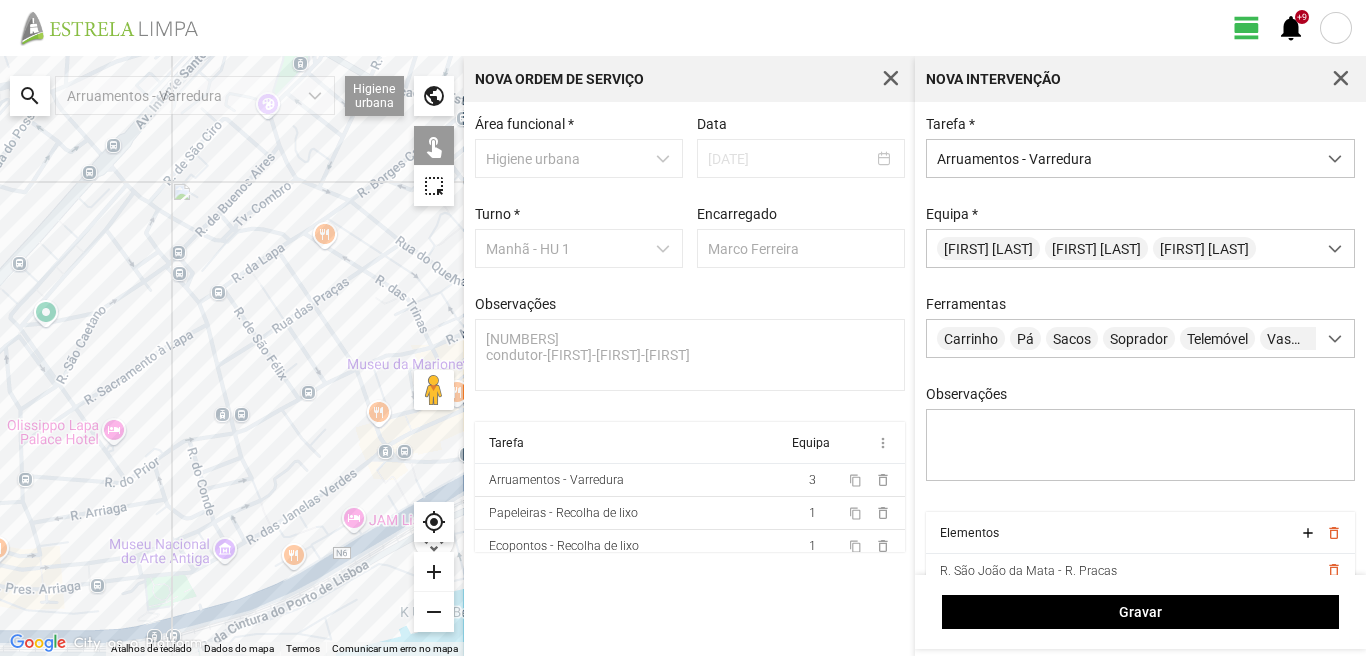 click 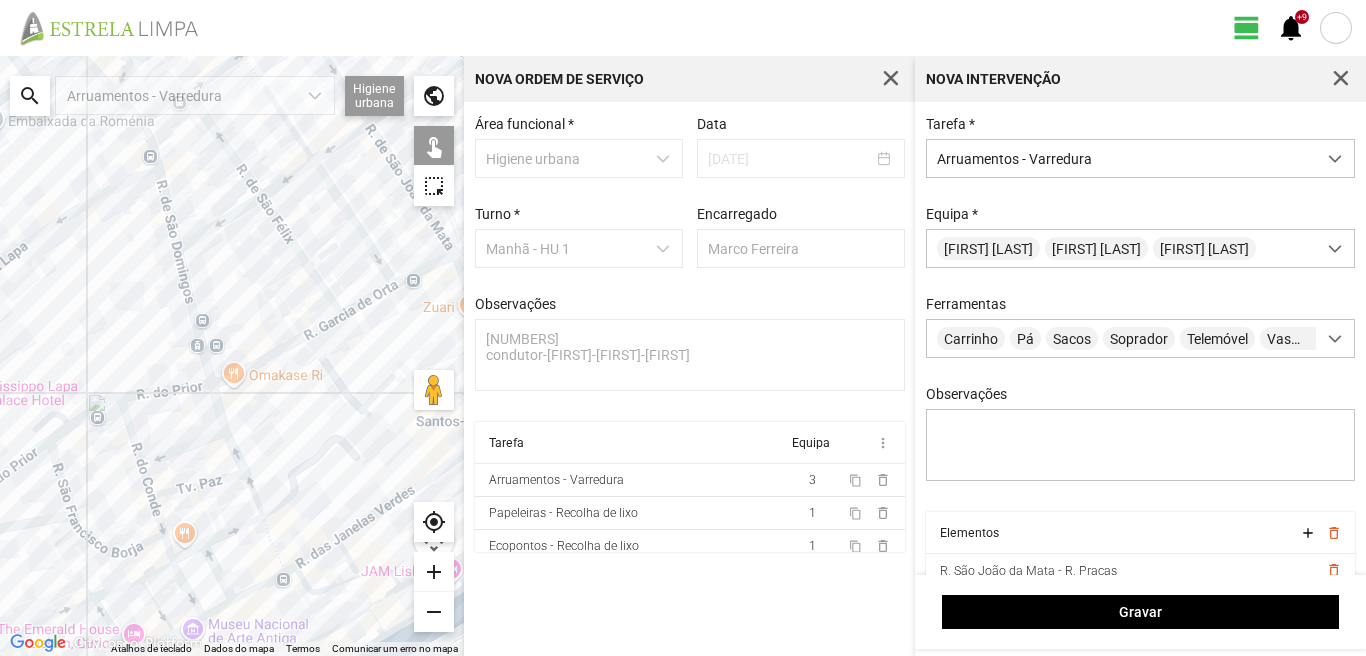 click 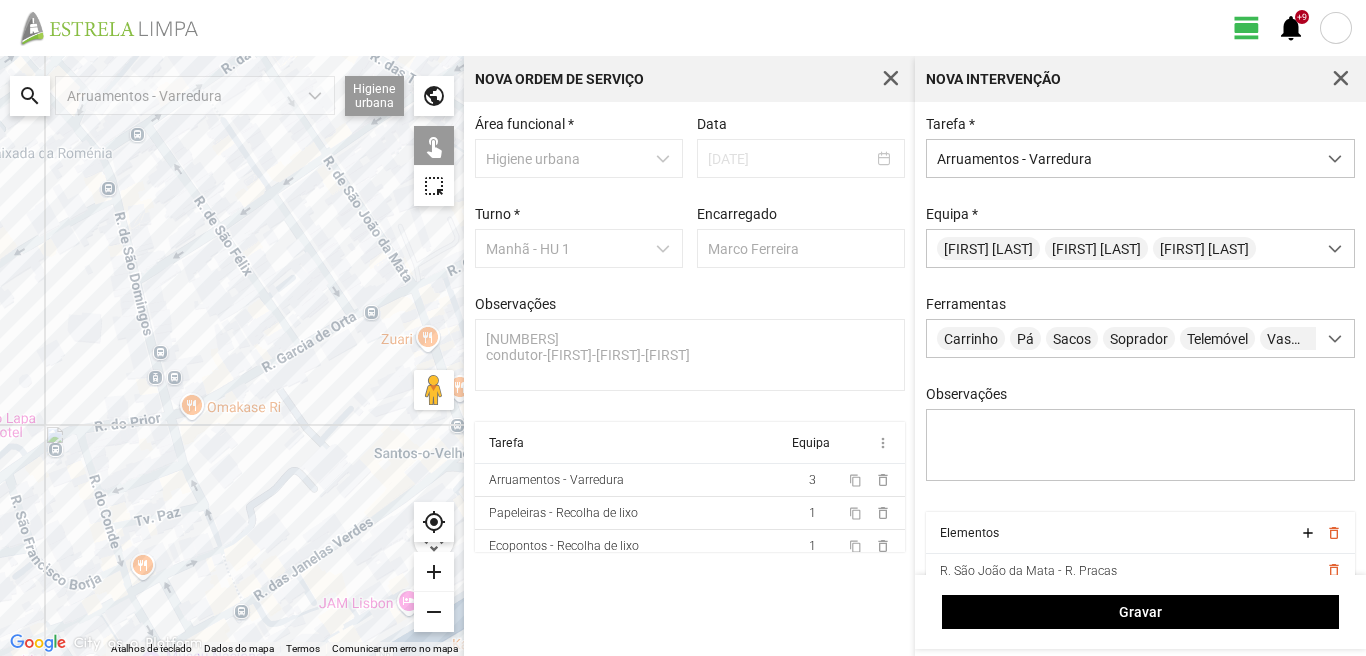 drag, startPoint x: 350, startPoint y: 195, endPoint x: 245, endPoint y: 270, distance: 129.03488 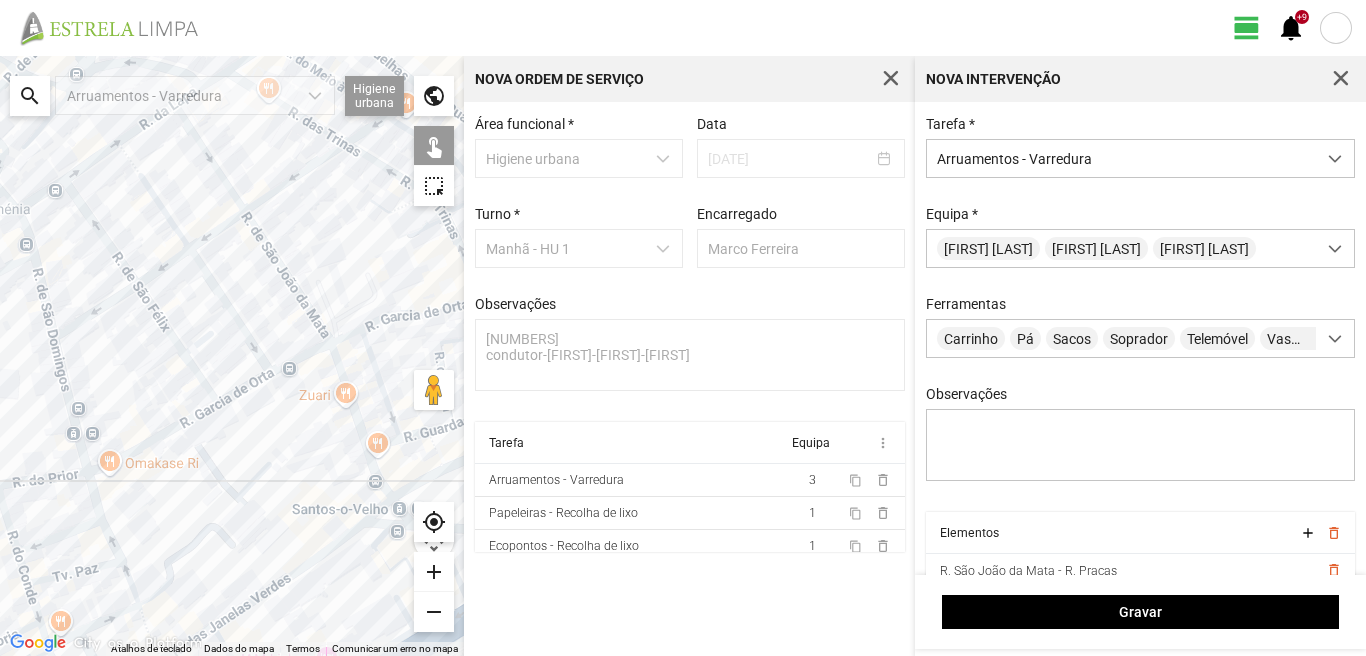 click 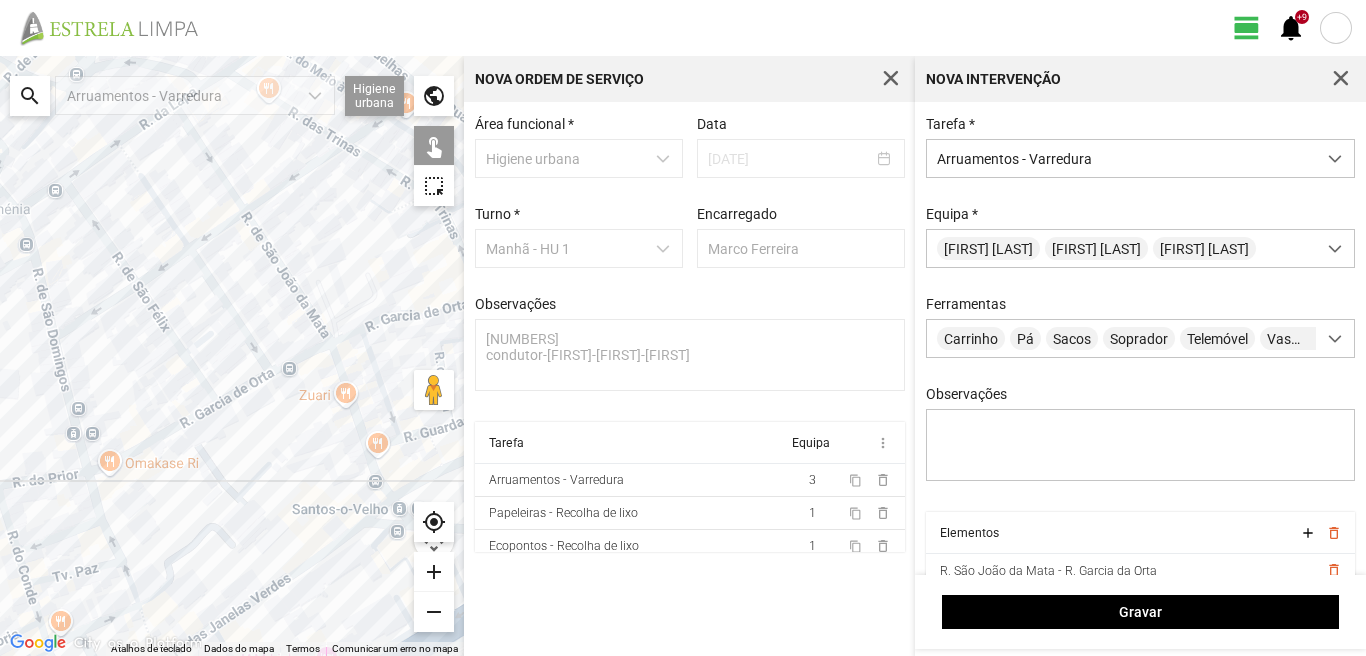 drag, startPoint x: 288, startPoint y: 364, endPoint x: 325, endPoint y: 351, distance: 39.217342 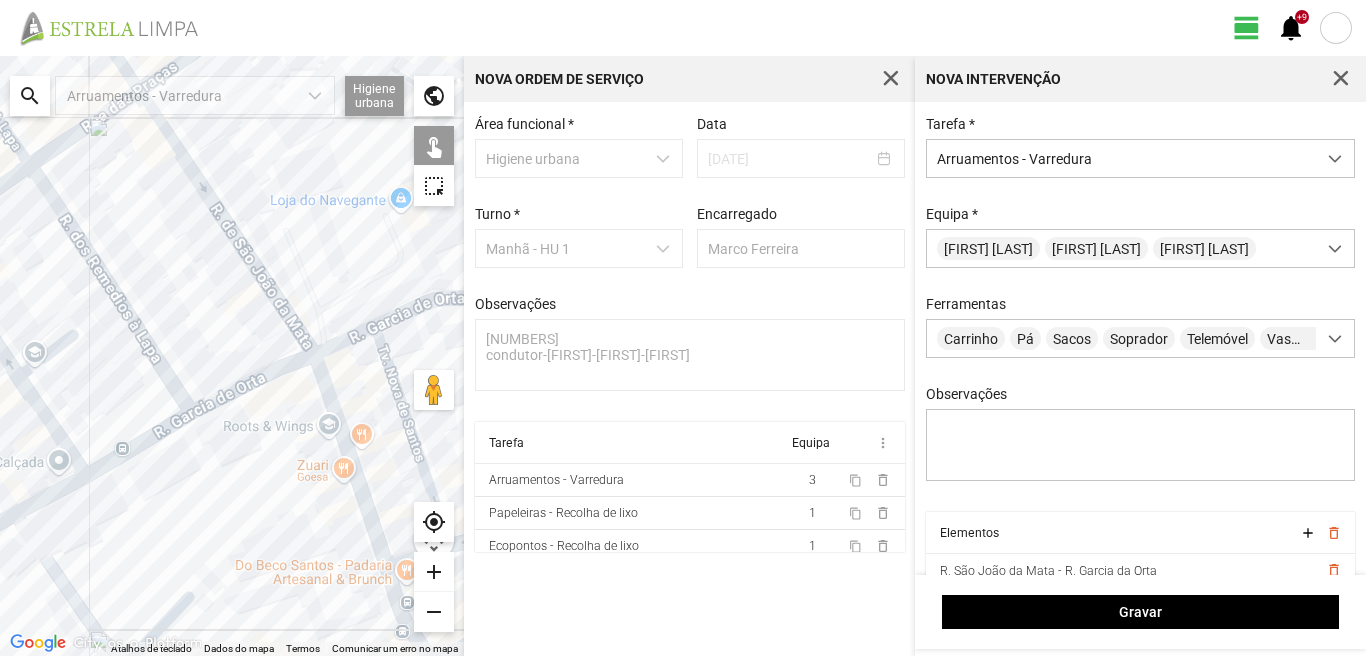 click 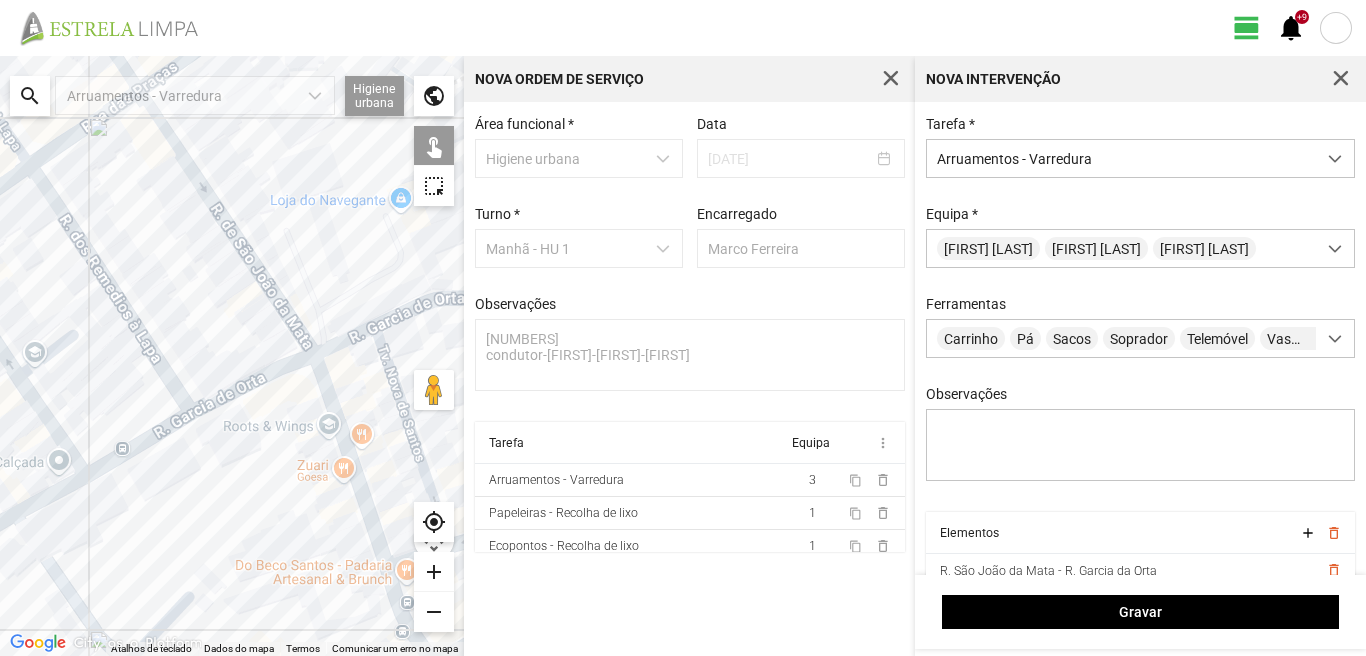 click 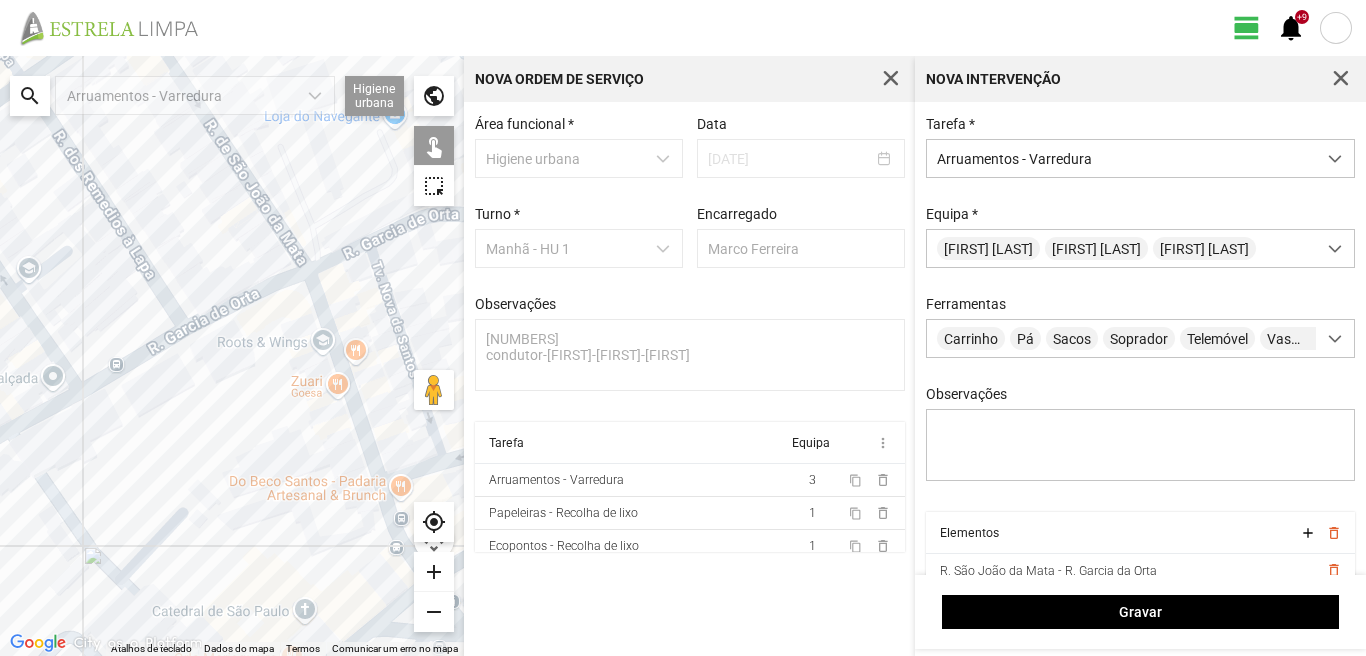 drag, startPoint x: 333, startPoint y: 432, endPoint x: 319, endPoint y: 285, distance: 147.66516 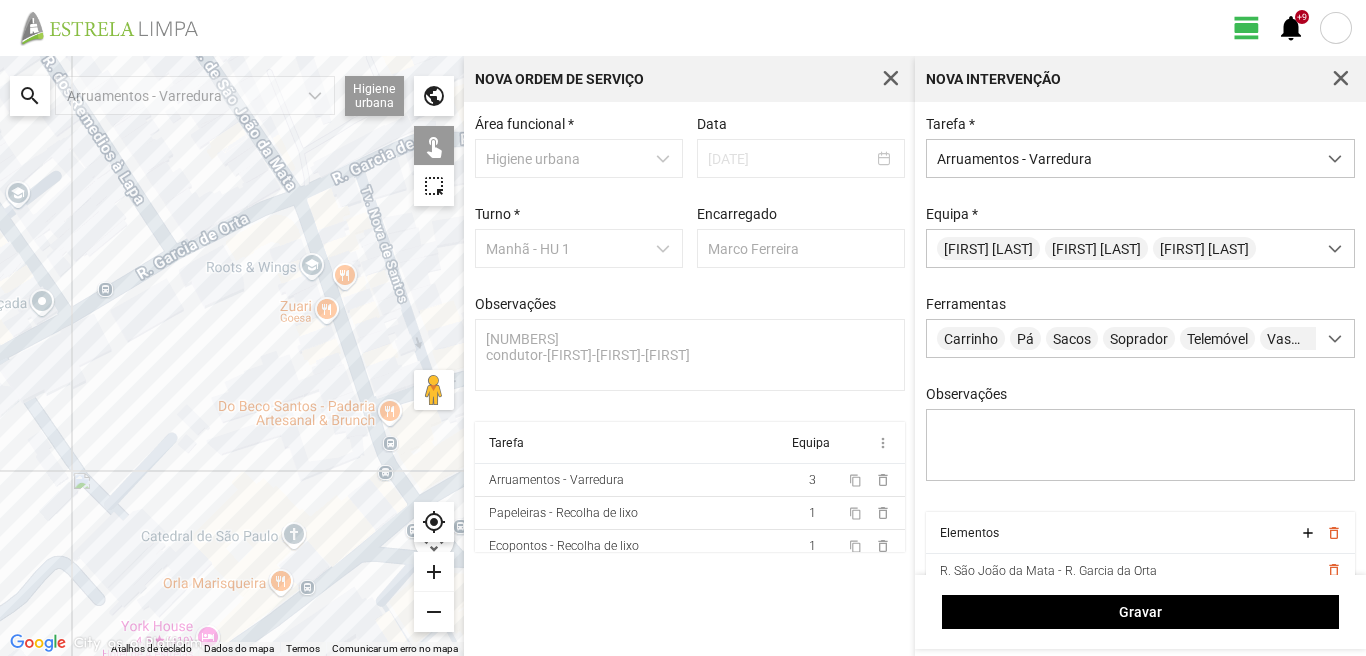 click 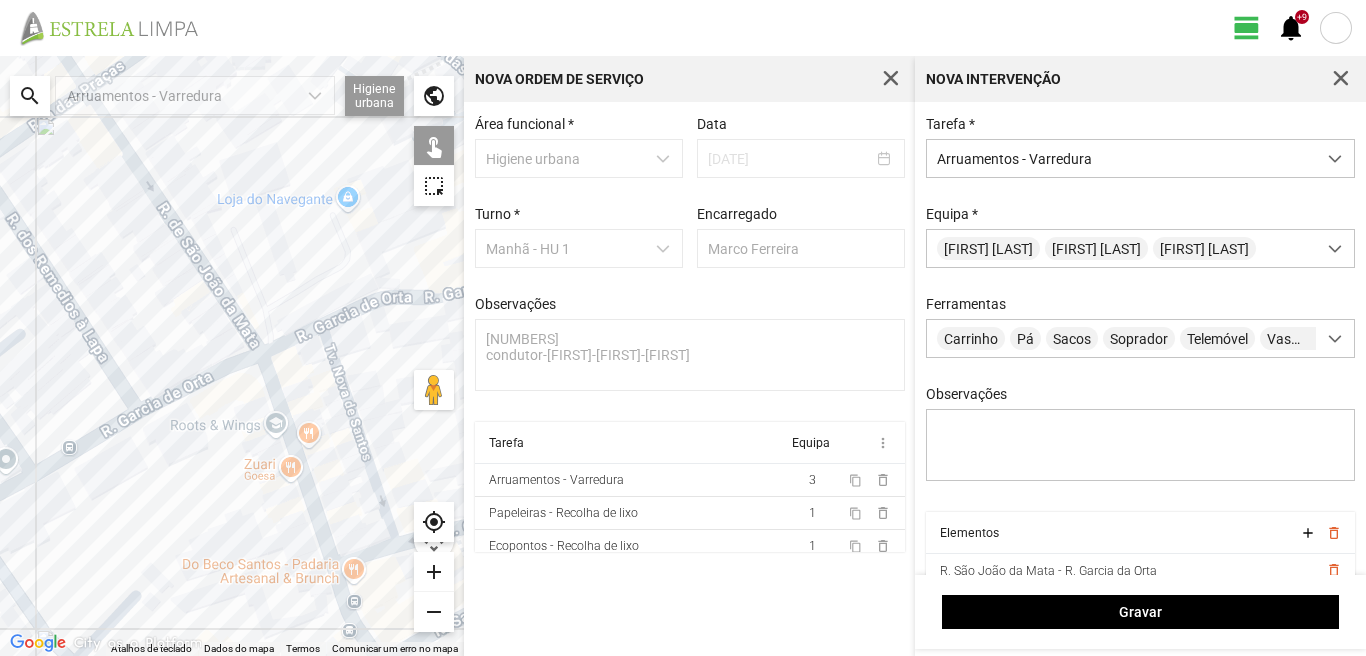 drag, startPoint x: 320, startPoint y: 192, endPoint x: 263, endPoint y: 397, distance: 212.77689 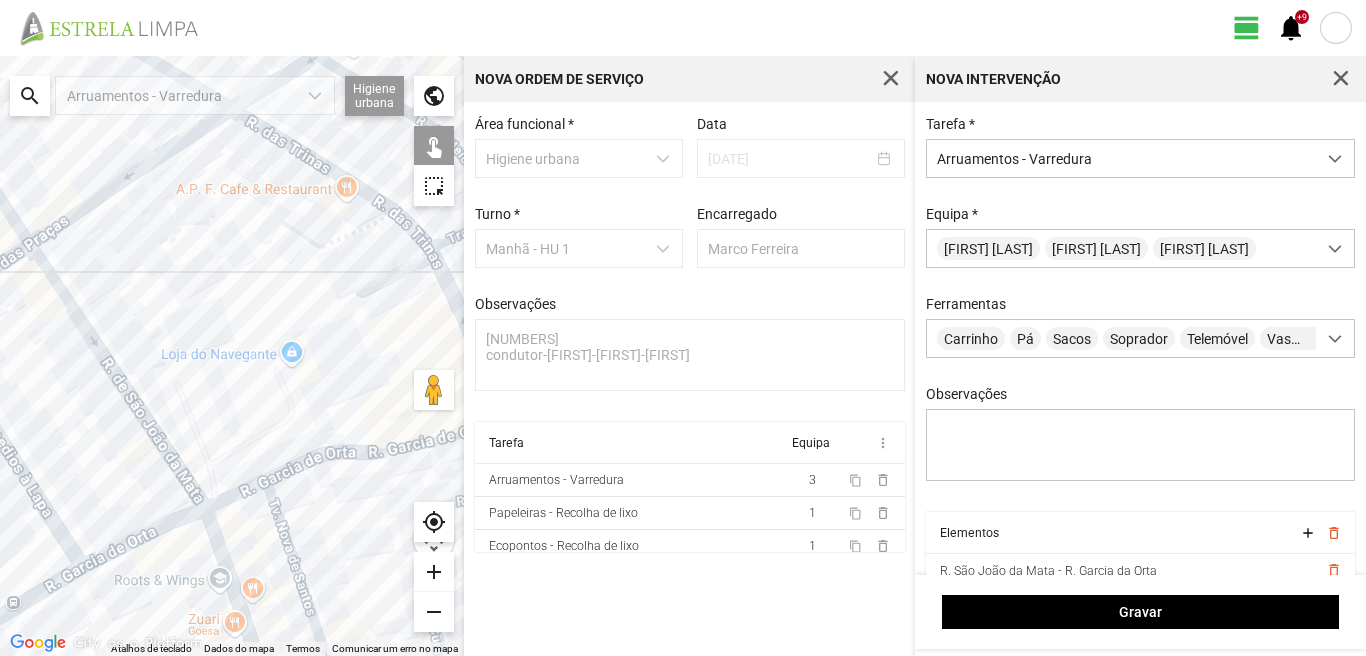 click 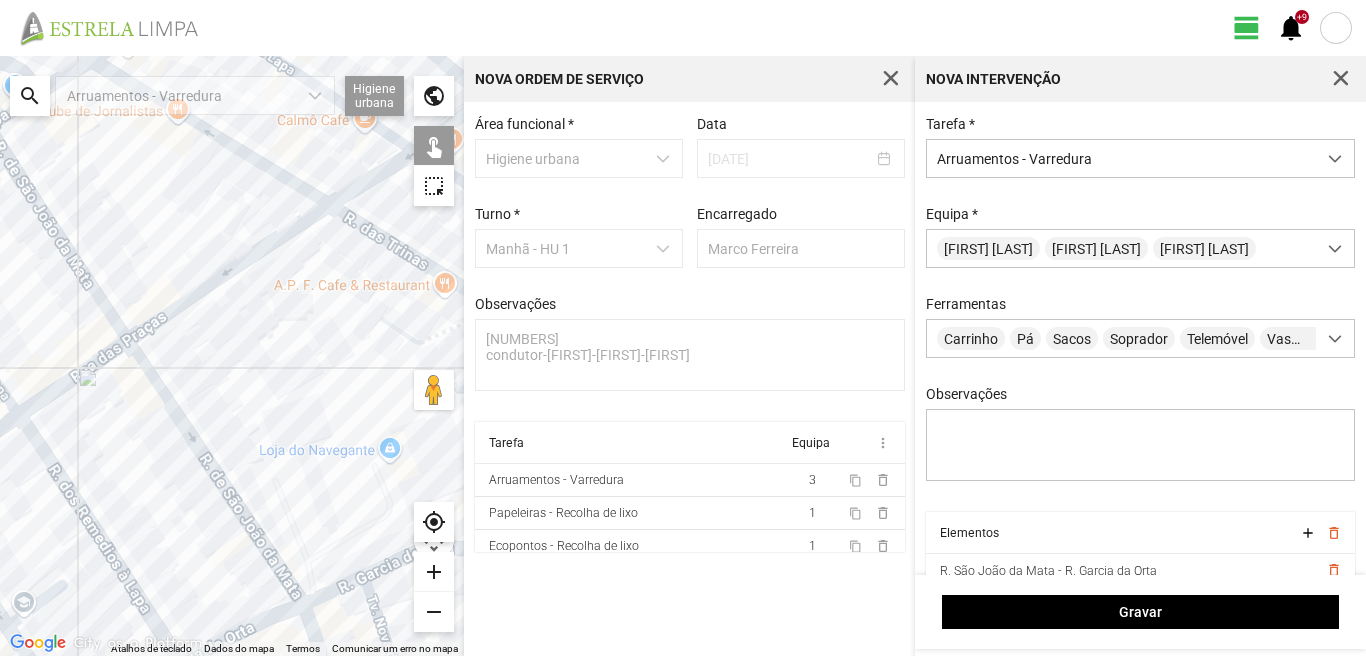 drag, startPoint x: 90, startPoint y: 177, endPoint x: 239, endPoint y: 336, distance: 217.90366 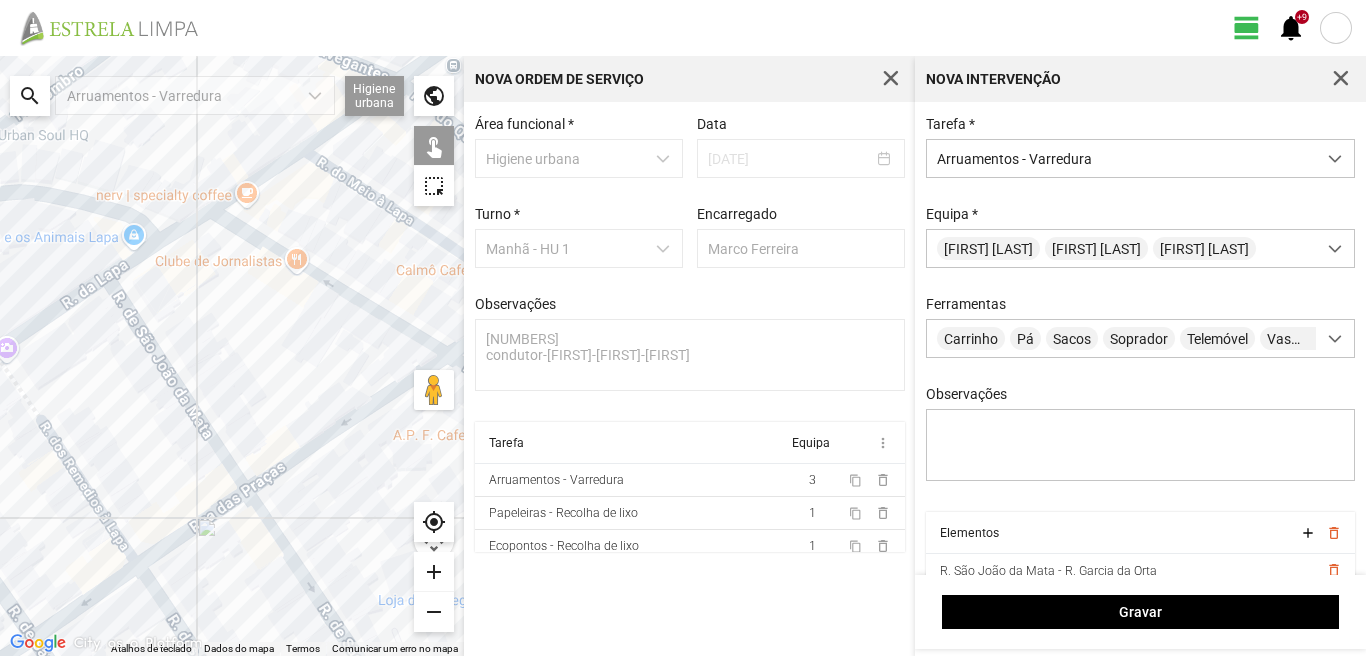 click 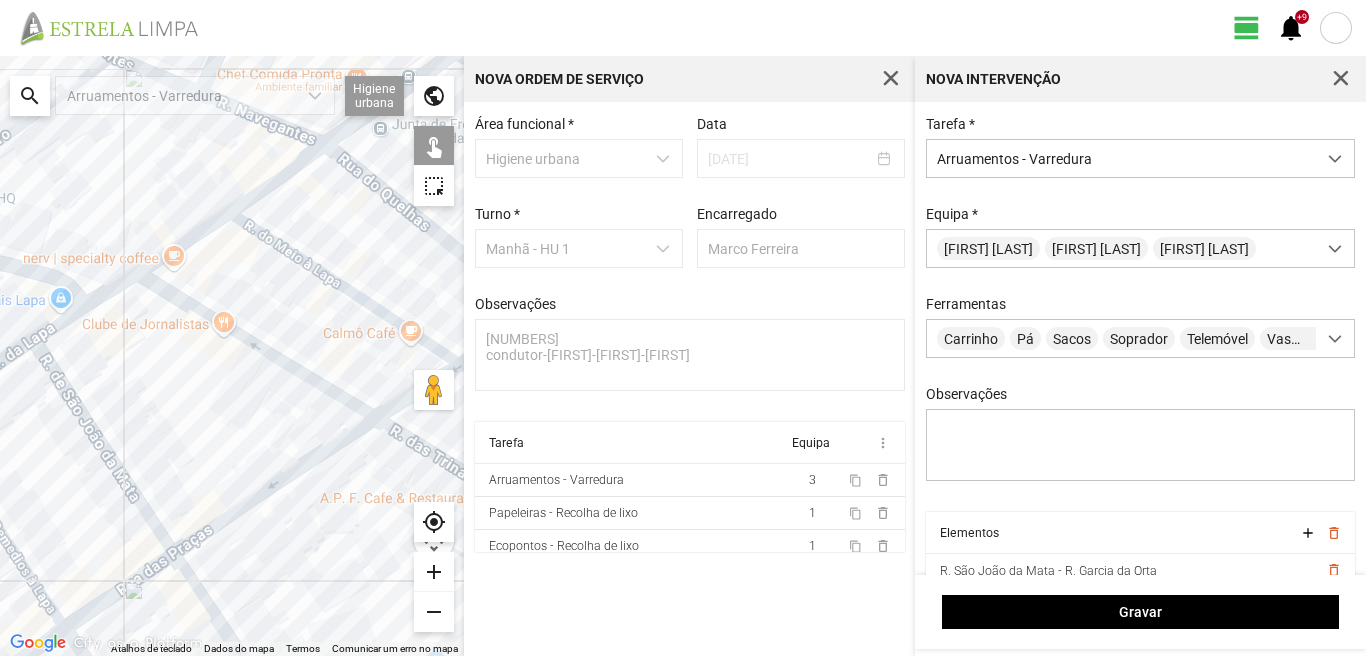 drag, startPoint x: 316, startPoint y: 195, endPoint x: 242, endPoint y: 261, distance: 99.15644 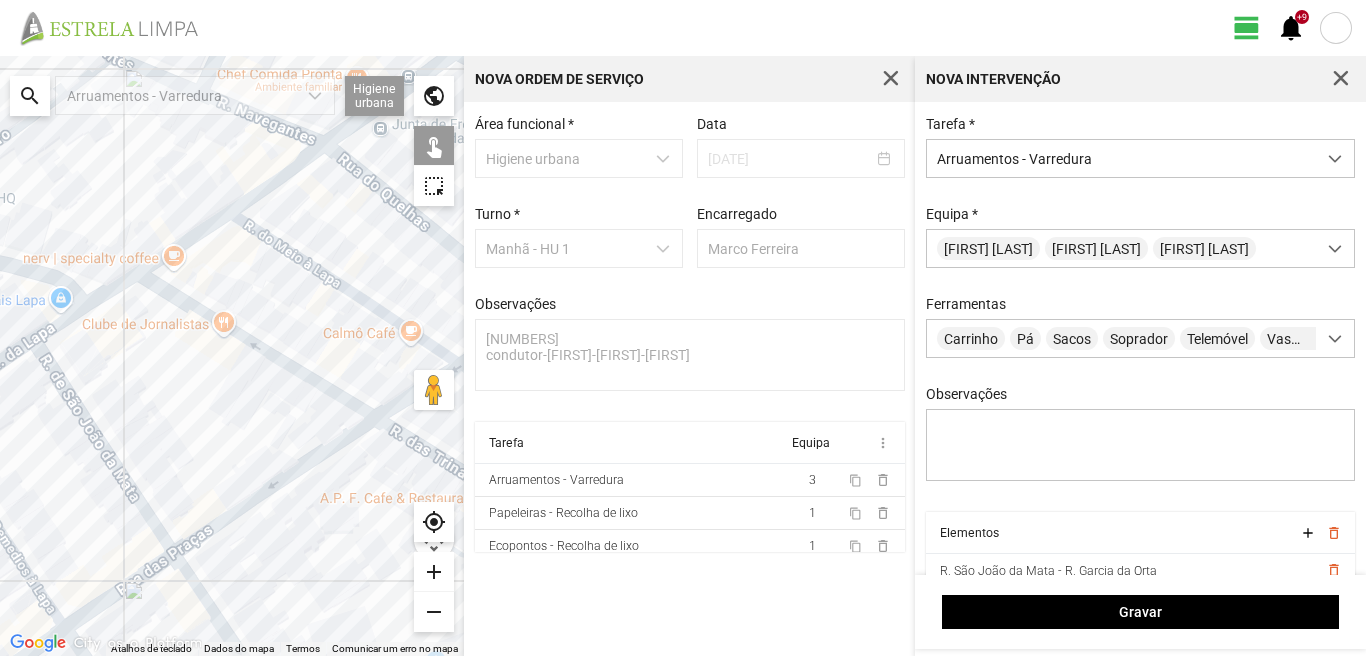 click 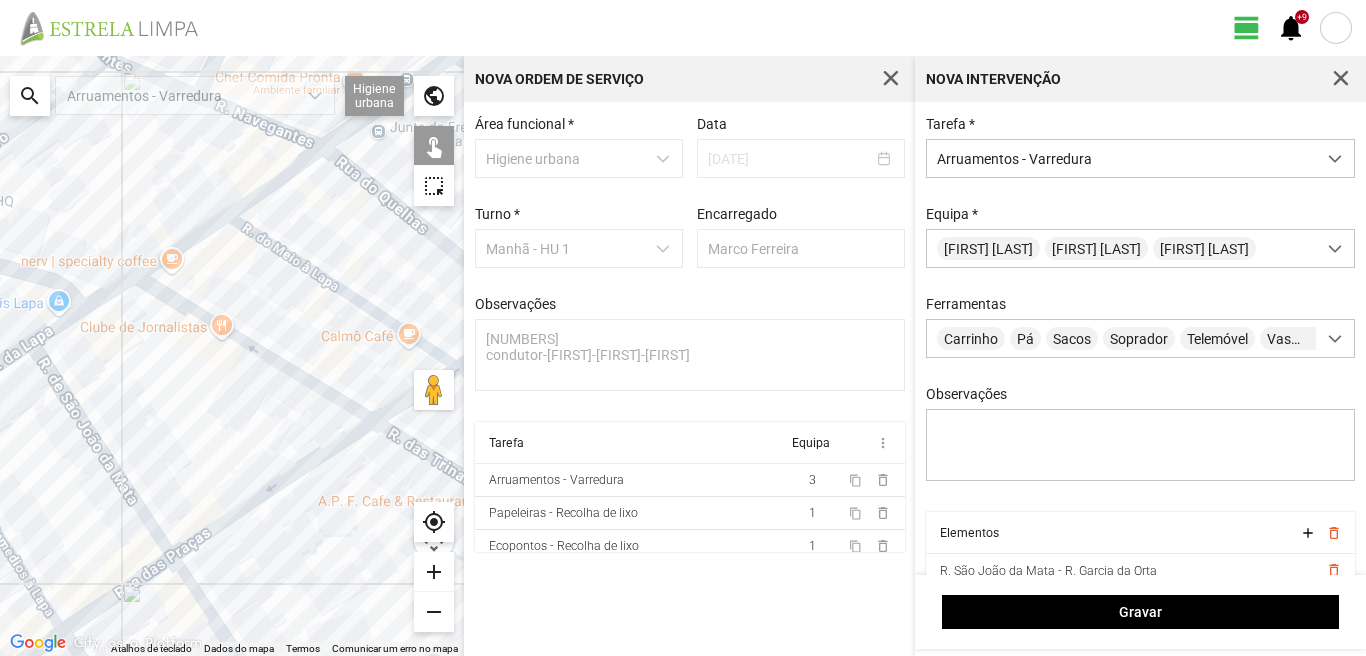 click 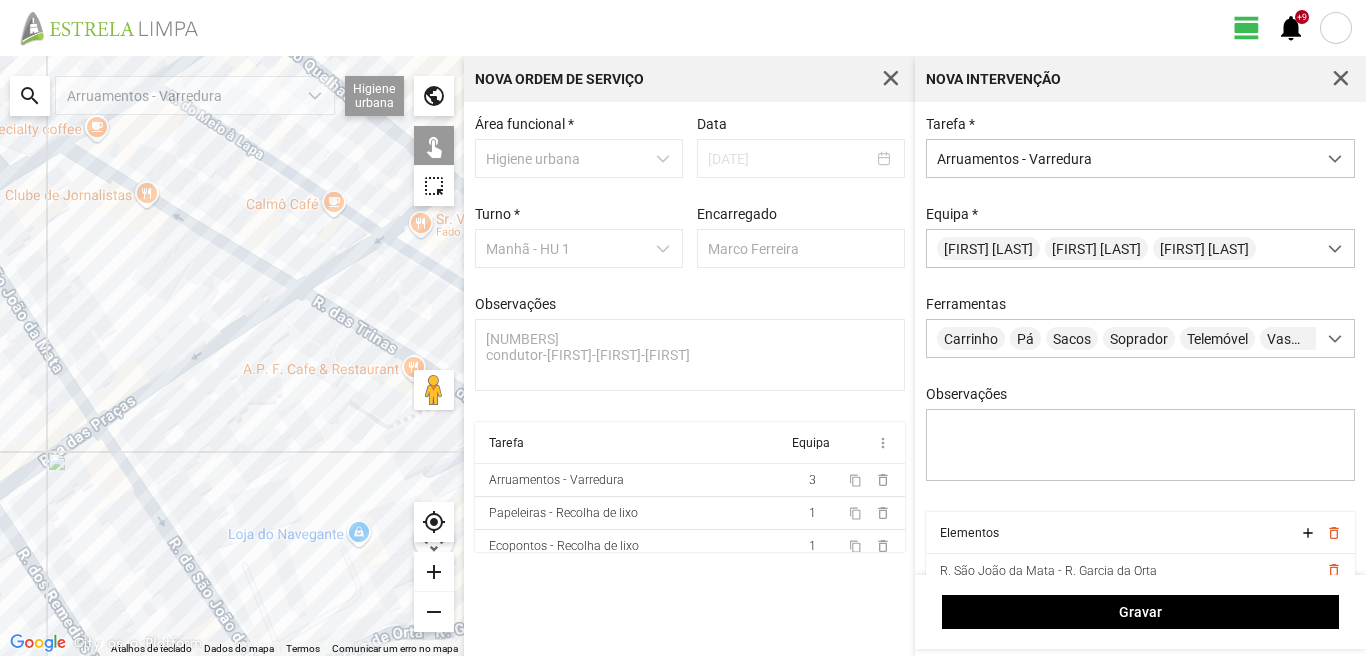 drag, startPoint x: 361, startPoint y: 416, endPoint x: 280, endPoint y: 271, distance: 166.09033 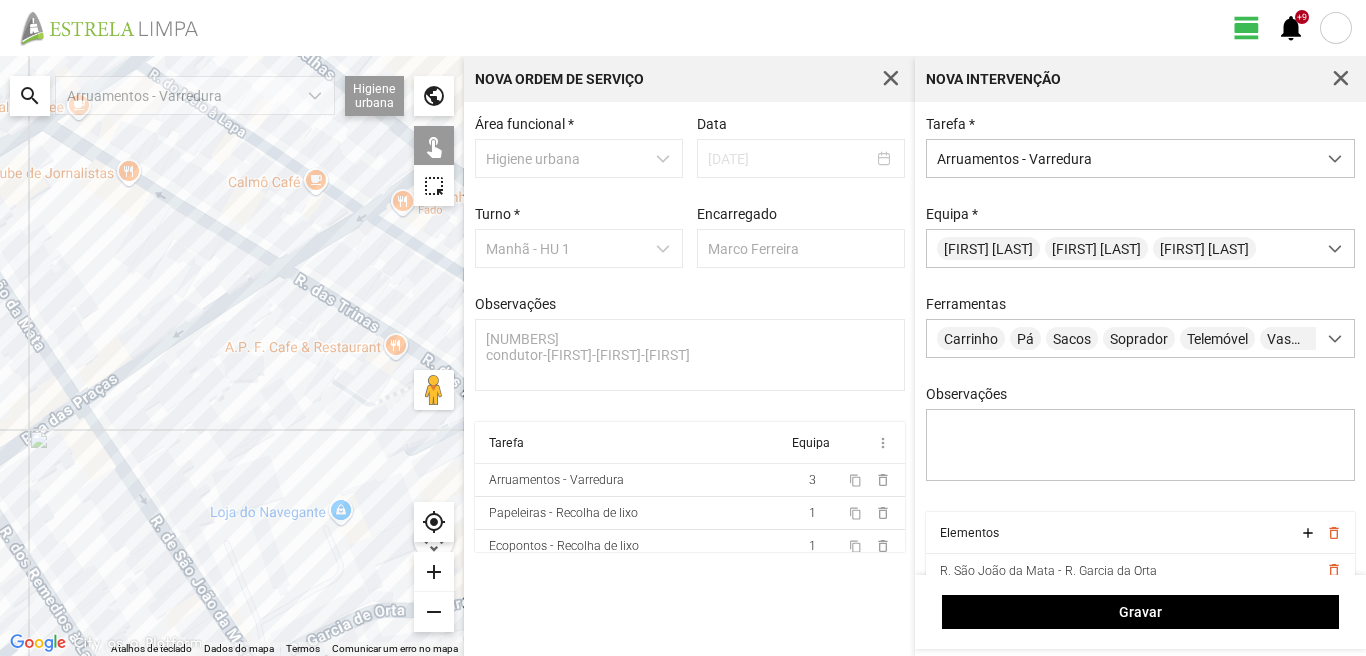 click 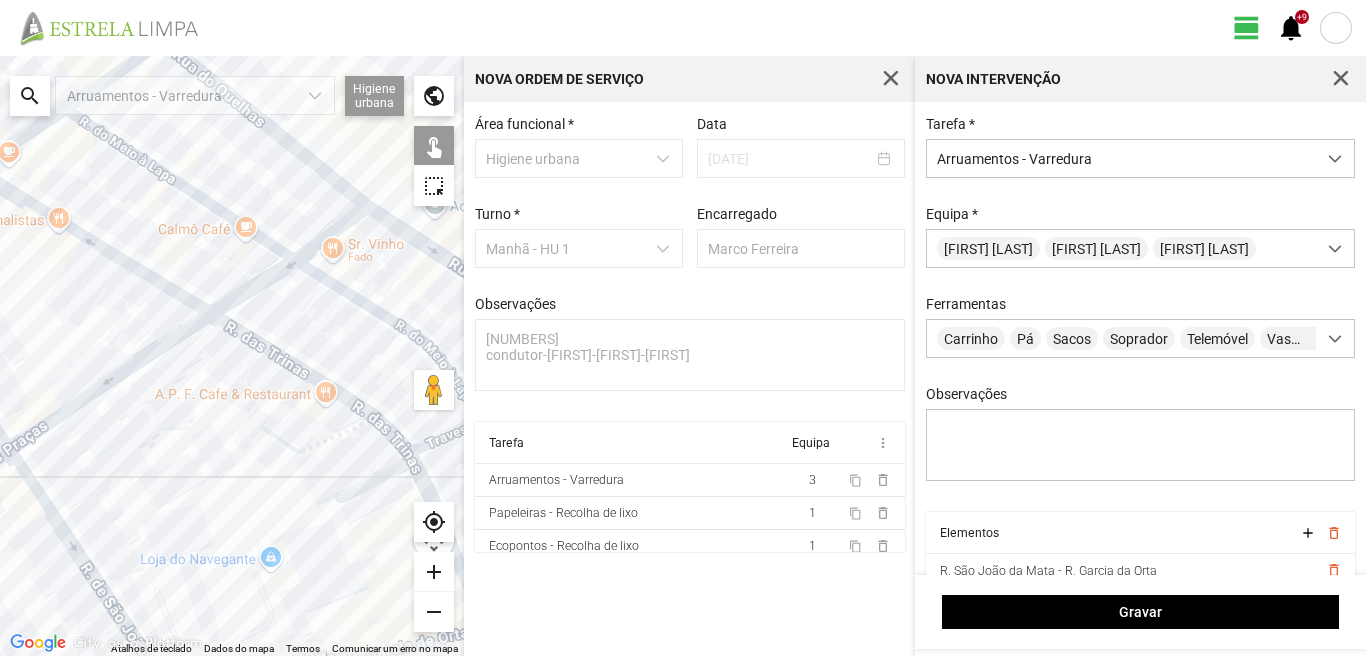 click 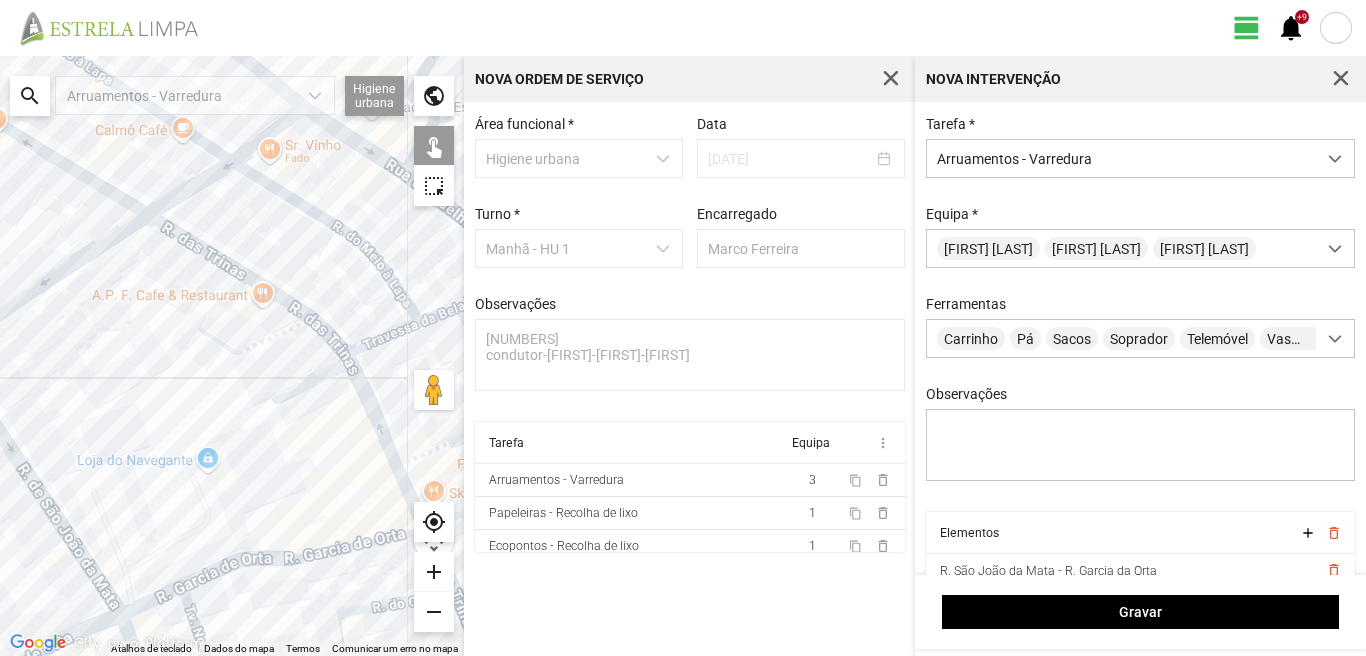 drag, startPoint x: 339, startPoint y: 352, endPoint x: 261, endPoint y: 233, distance: 142.28493 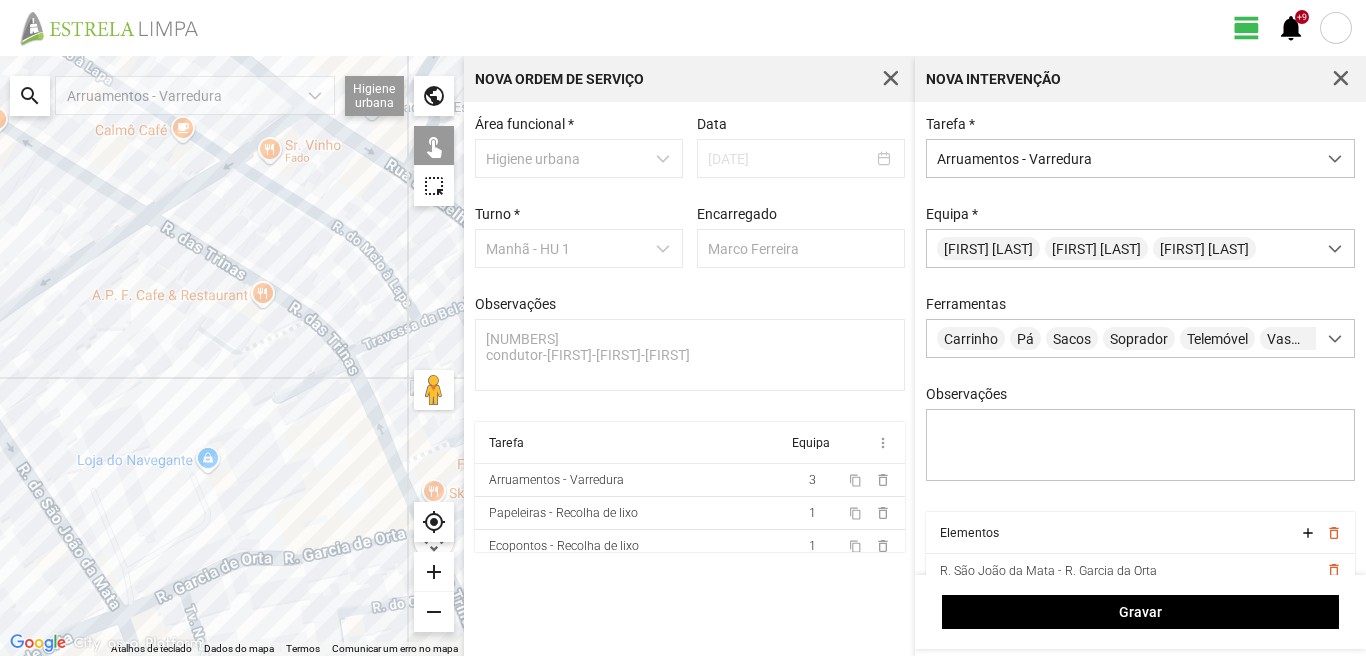 click 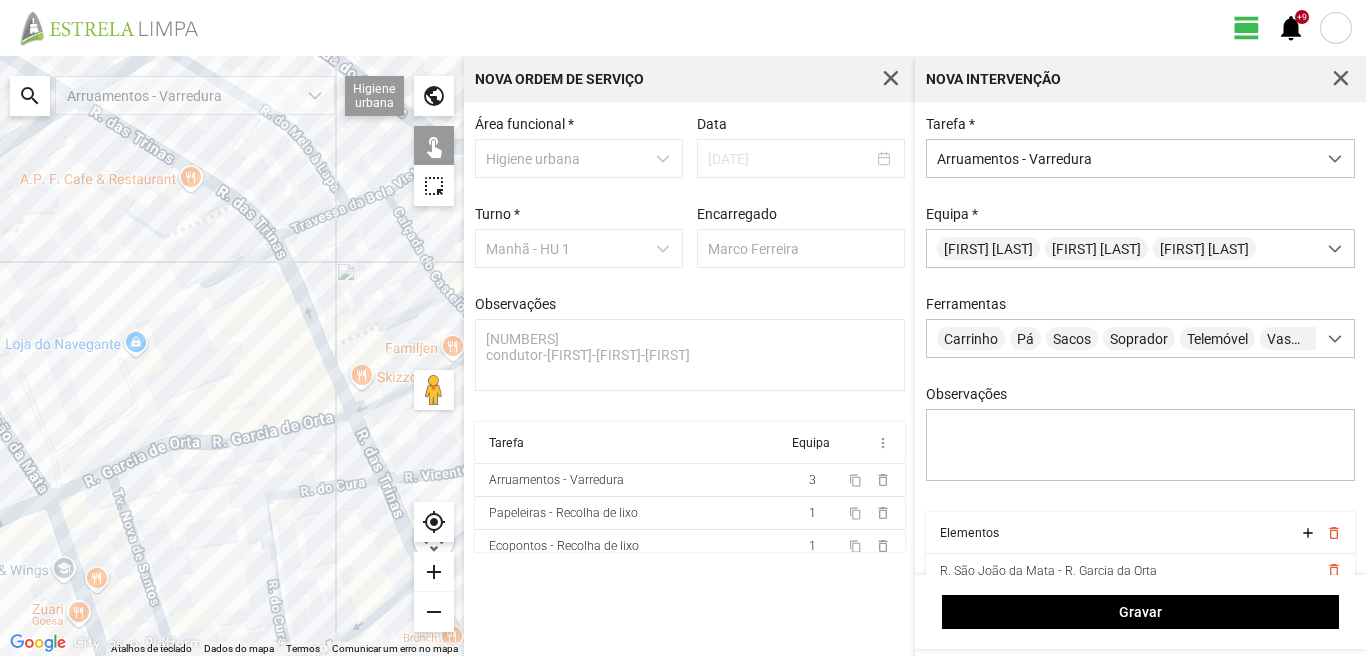 click 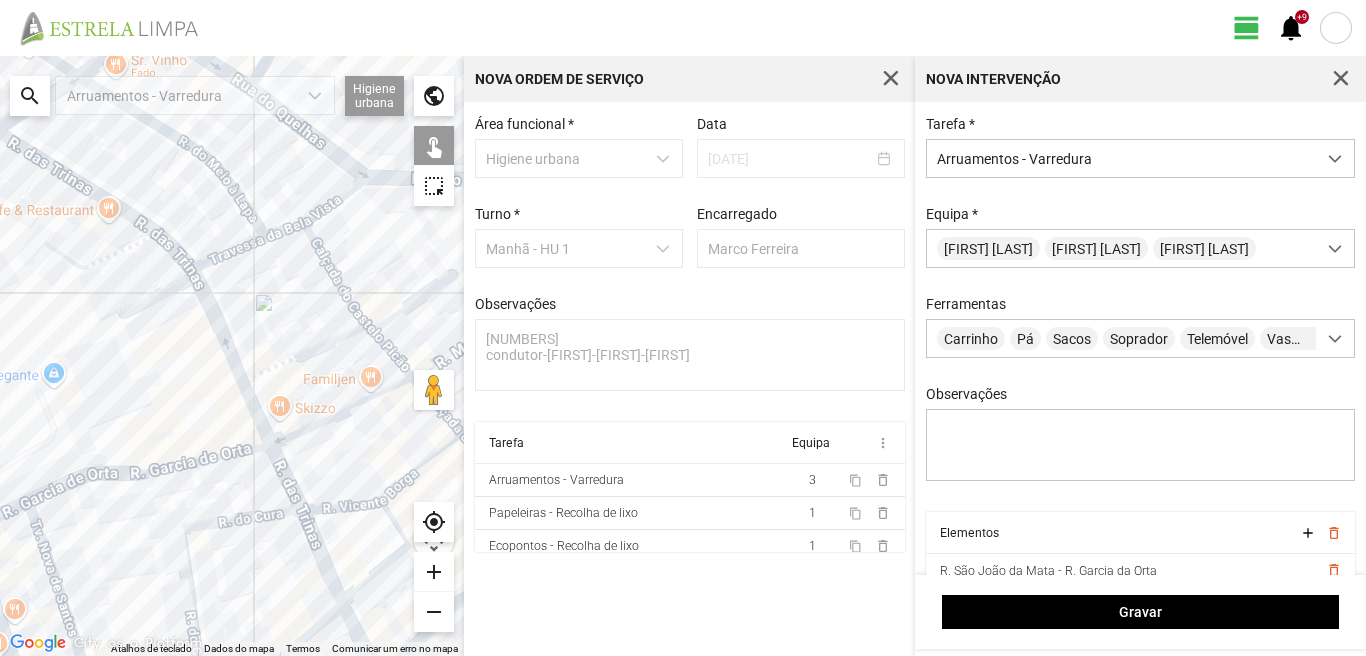 drag, startPoint x: 365, startPoint y: 206, endPoint x: 271, endPoint y: 242, distance: 100.65784 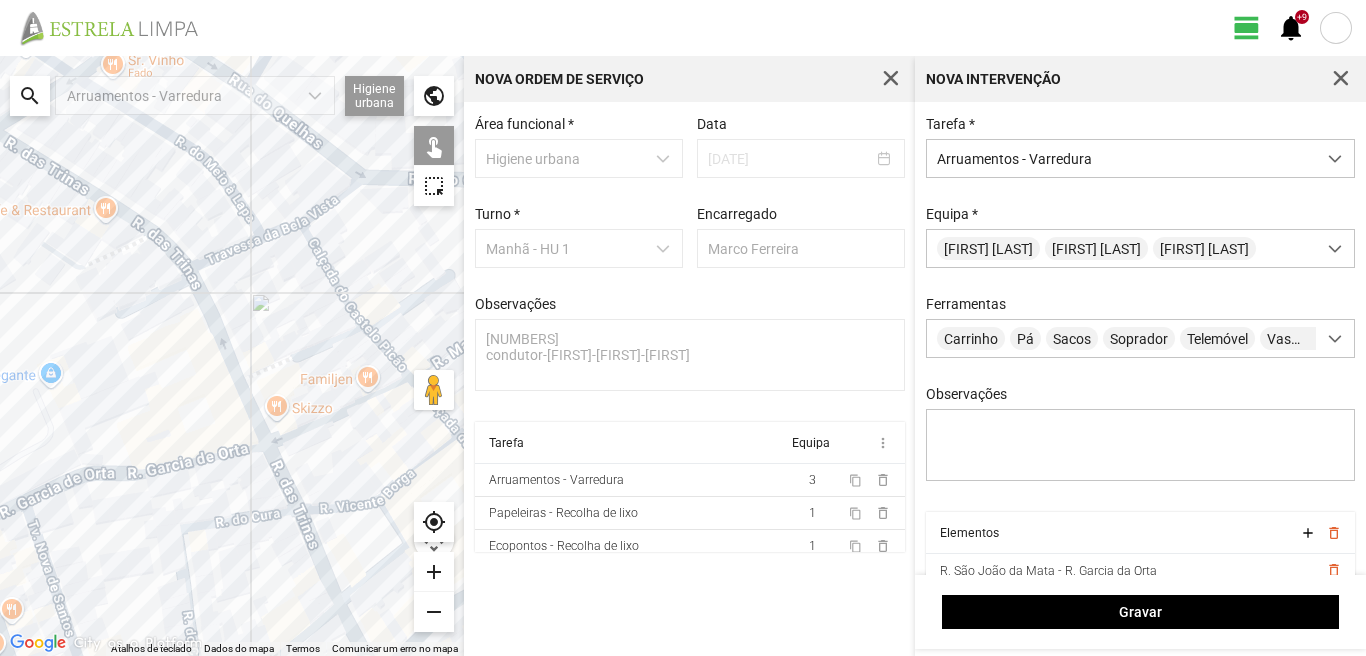 click 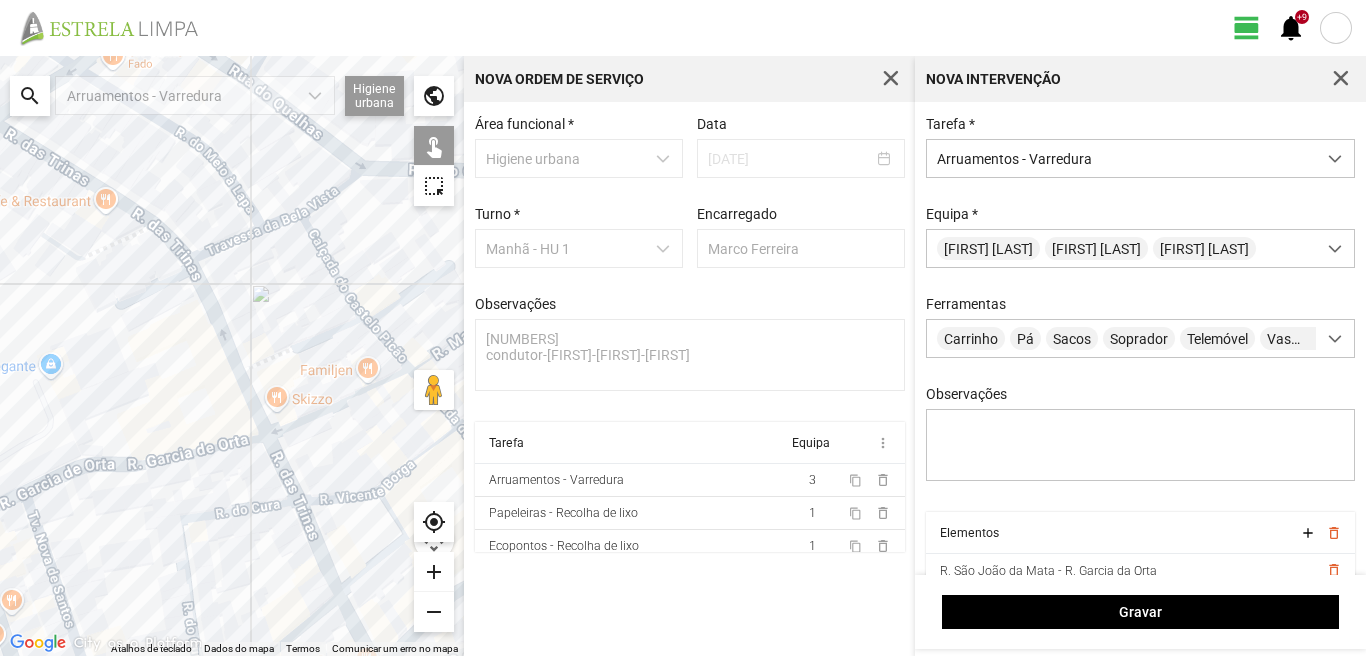 drag, startPoint x: 271, startPoint y: 595, endPoint x: 284, endPoint y: 491, distance: 104.80935 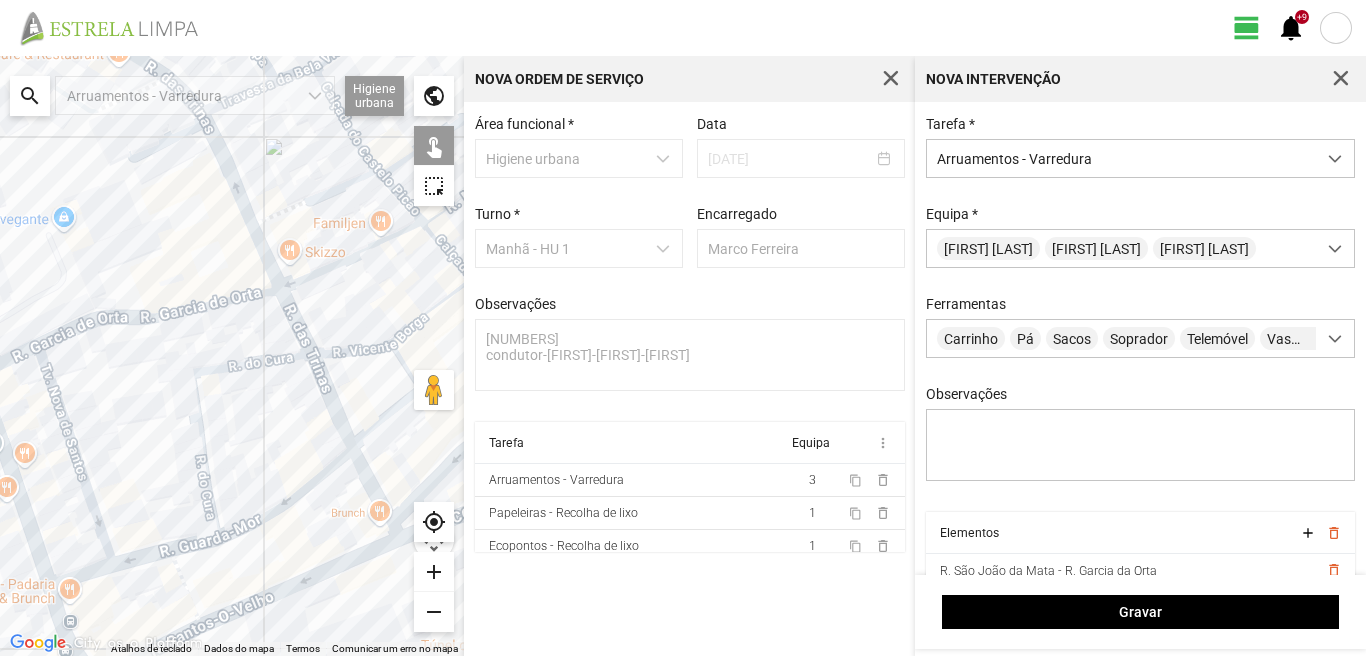 click 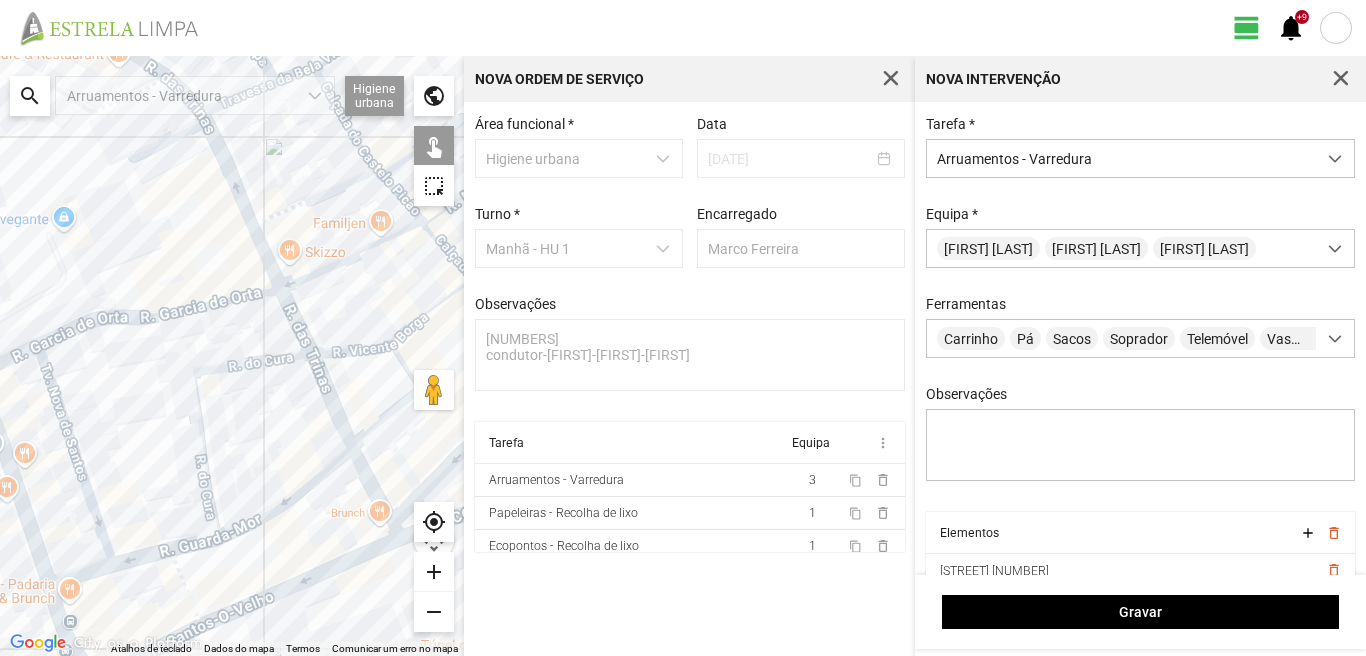 click 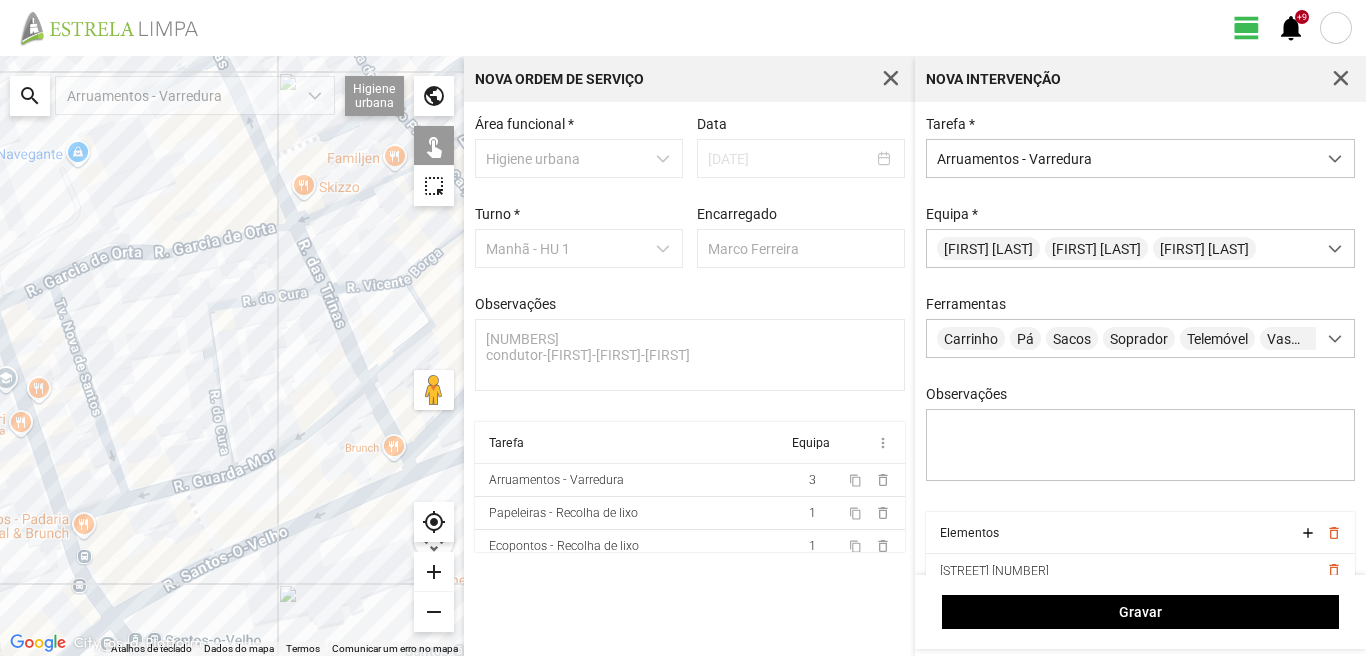 drag, startPoint x: 309, startPoint y: 554, endPoint x: 323, endPoint y: 488, distance: 67.46851 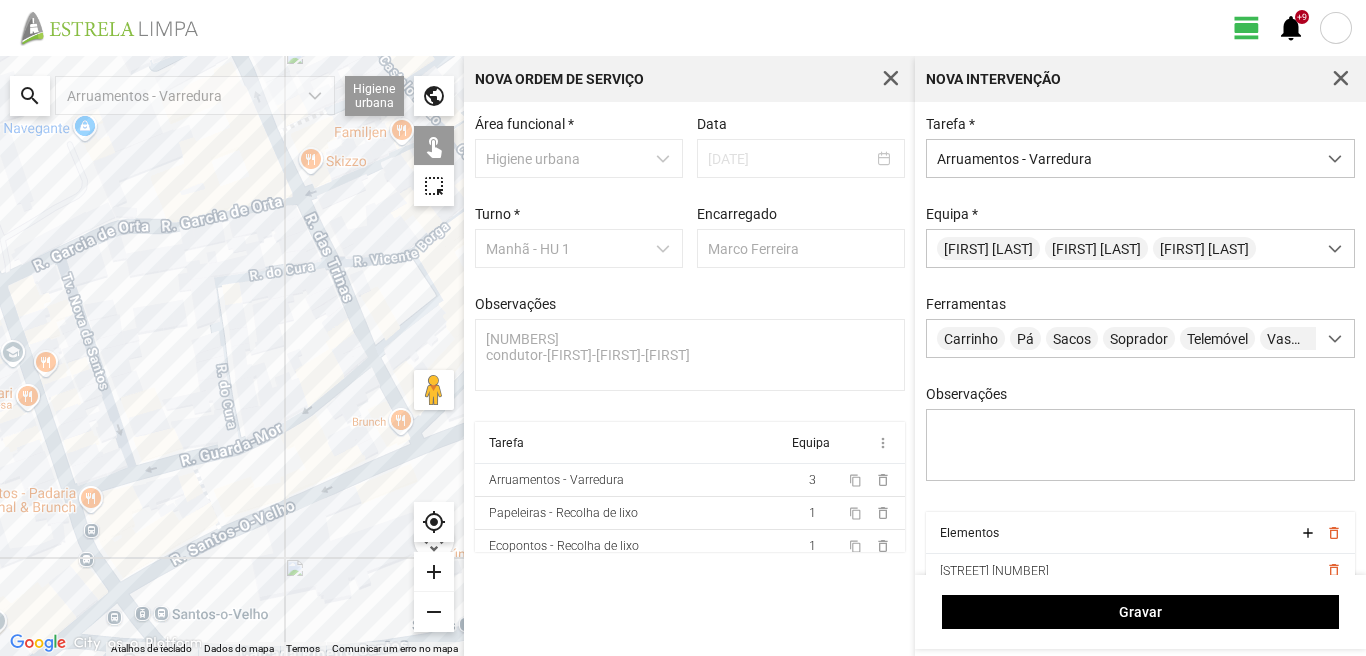 click 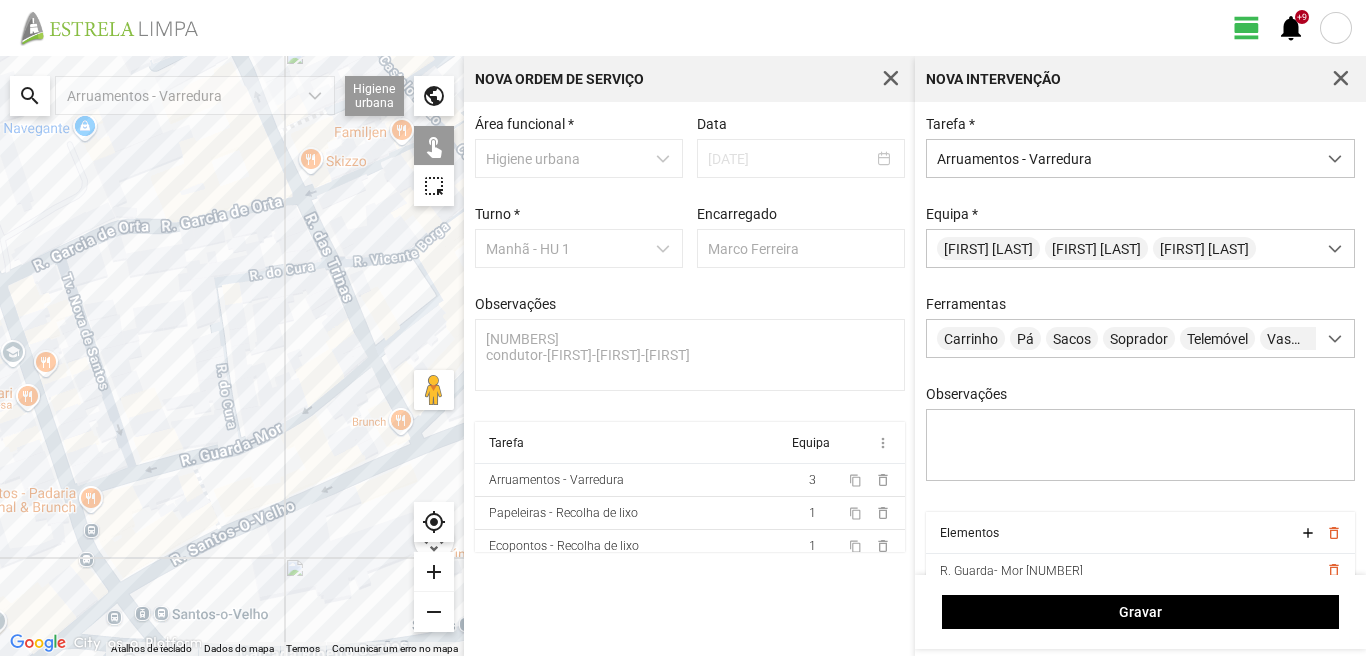 click 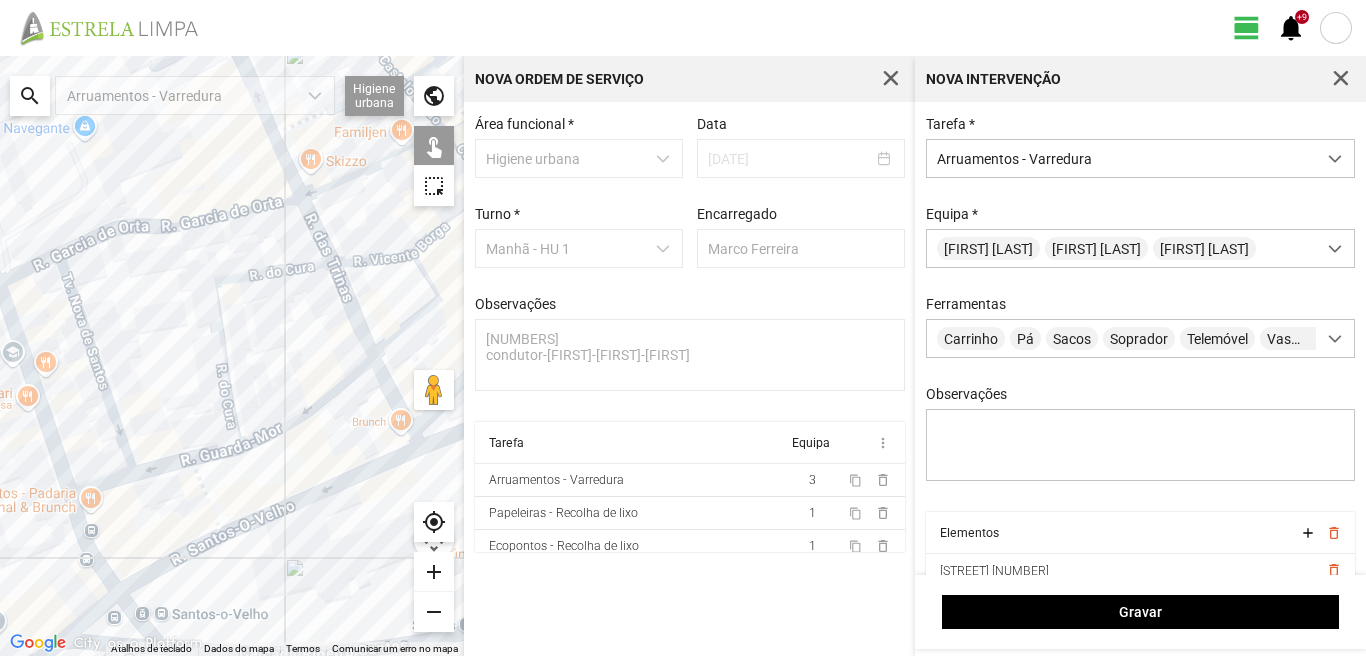 click 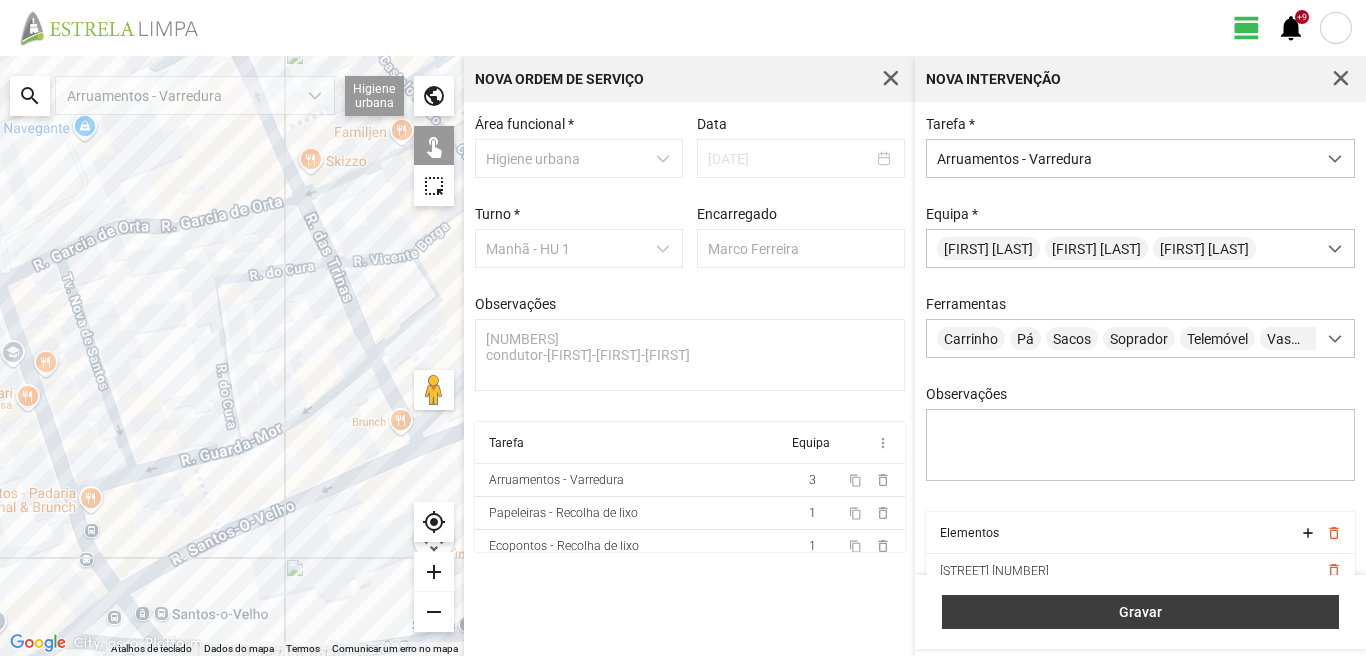 click on "Gravar" at bounding box center [1141, 612] 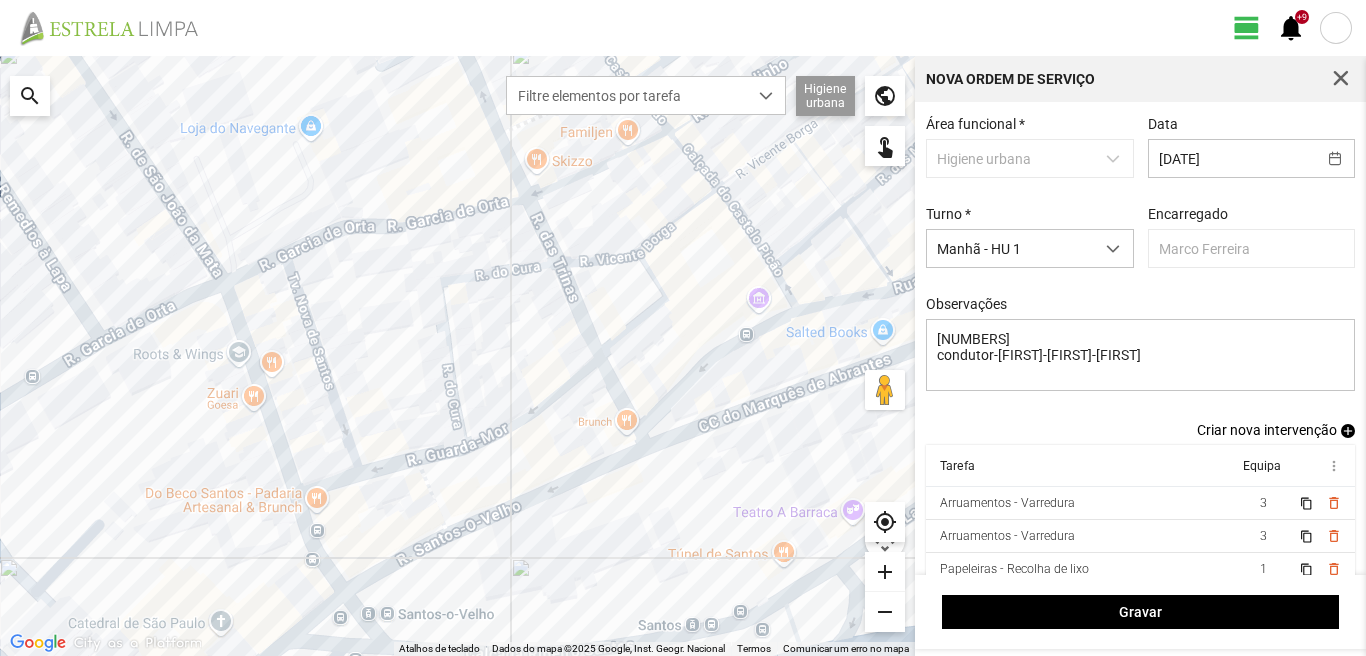 click on "add" at bounding box center [1348, 431] 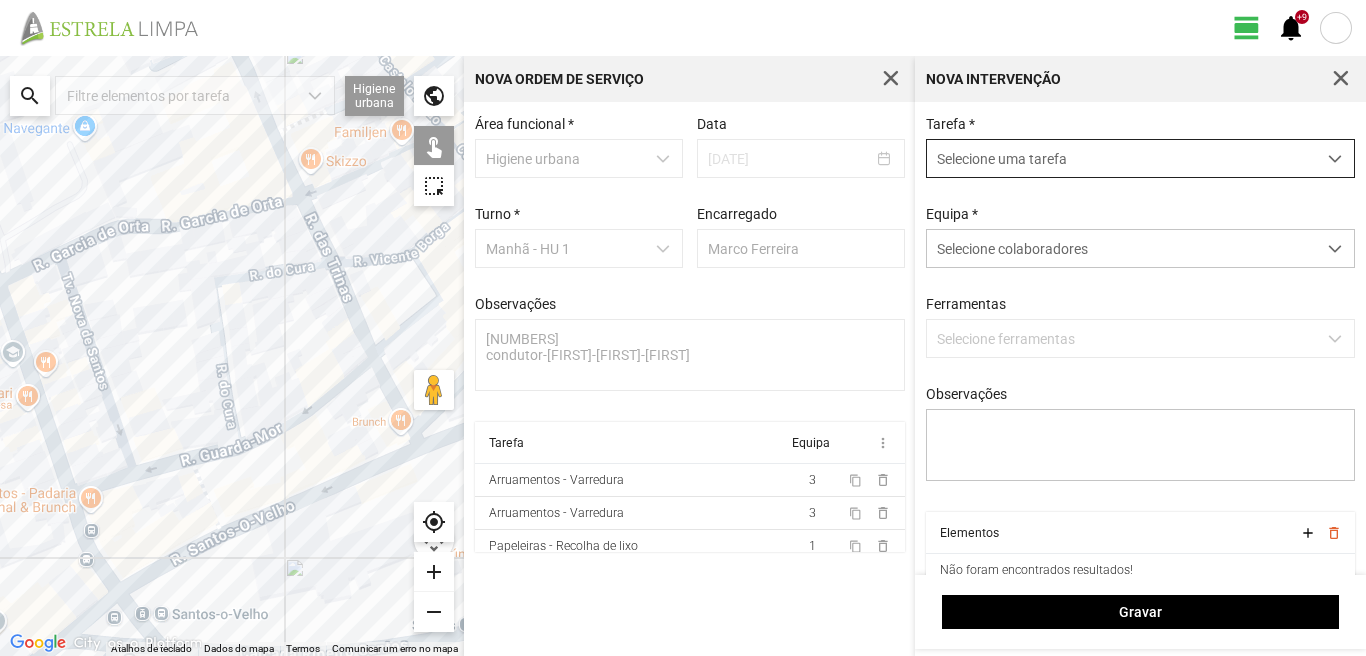 click on "Selecione uma tarefa" at bounding box center [1121, 158] 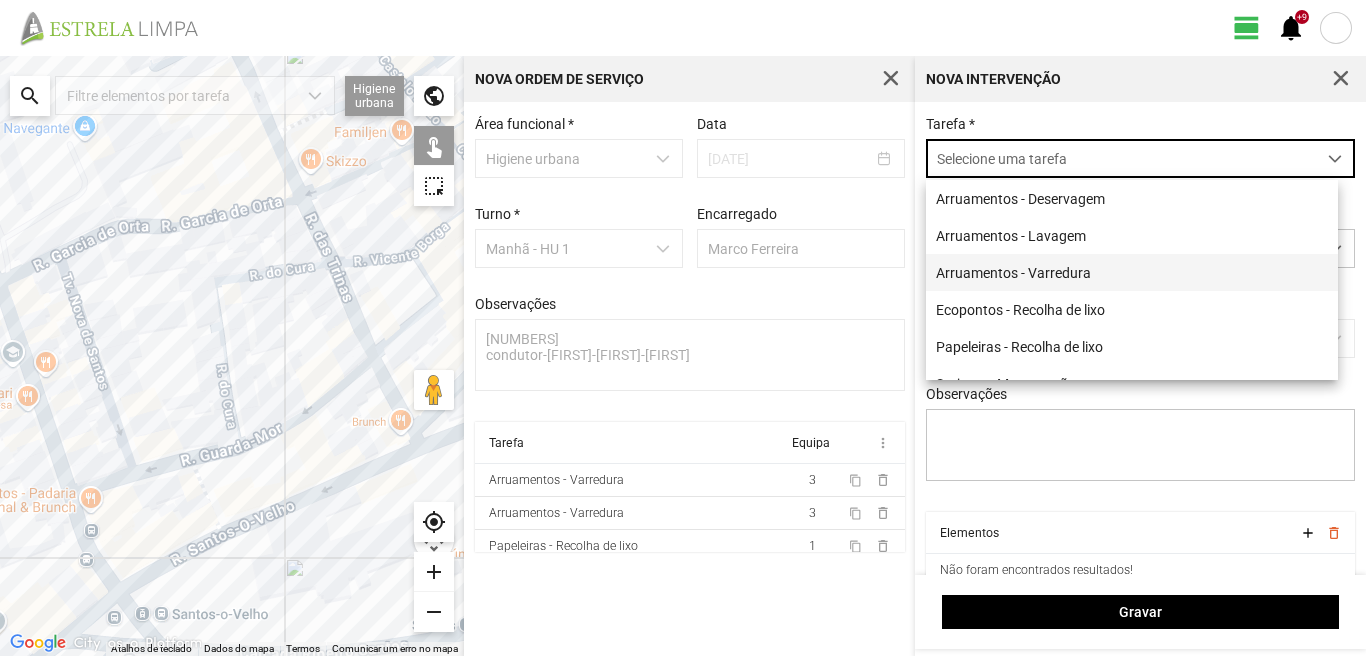click on "Arruamentos - Varredura" at bounding box center [1132, 272] 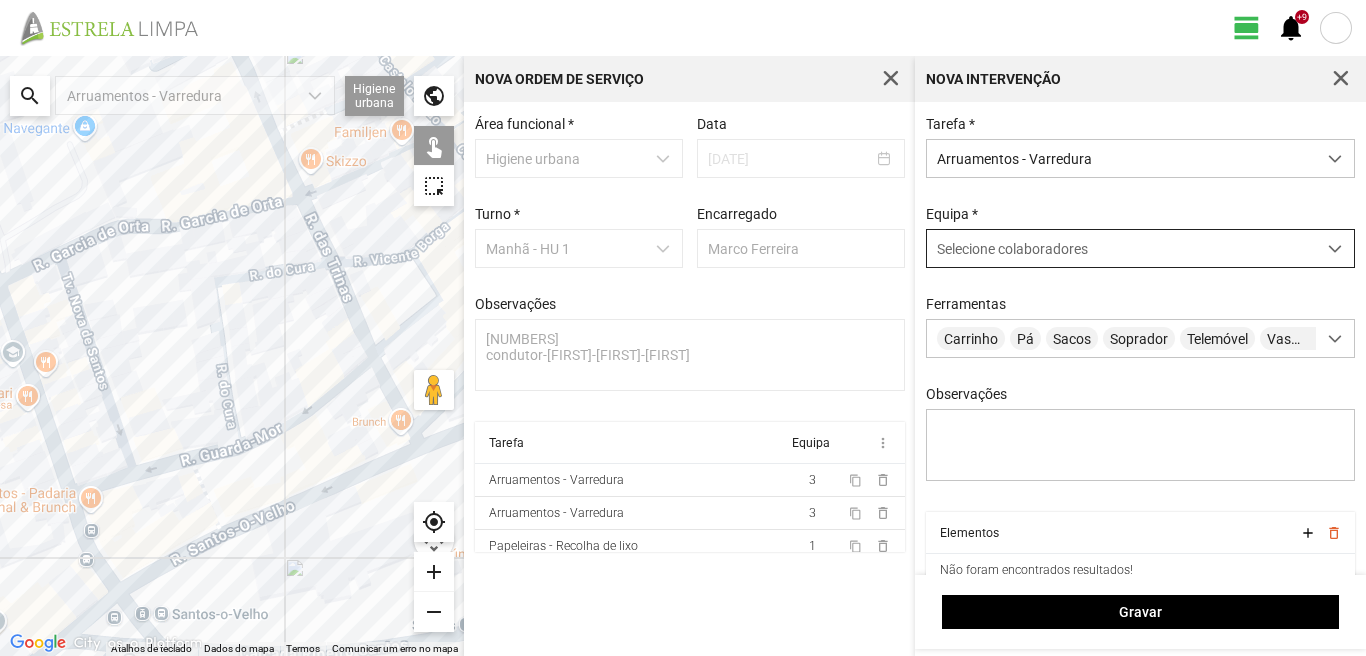 click on "Selecione colaboradores" at bounding box center (1012, 249) 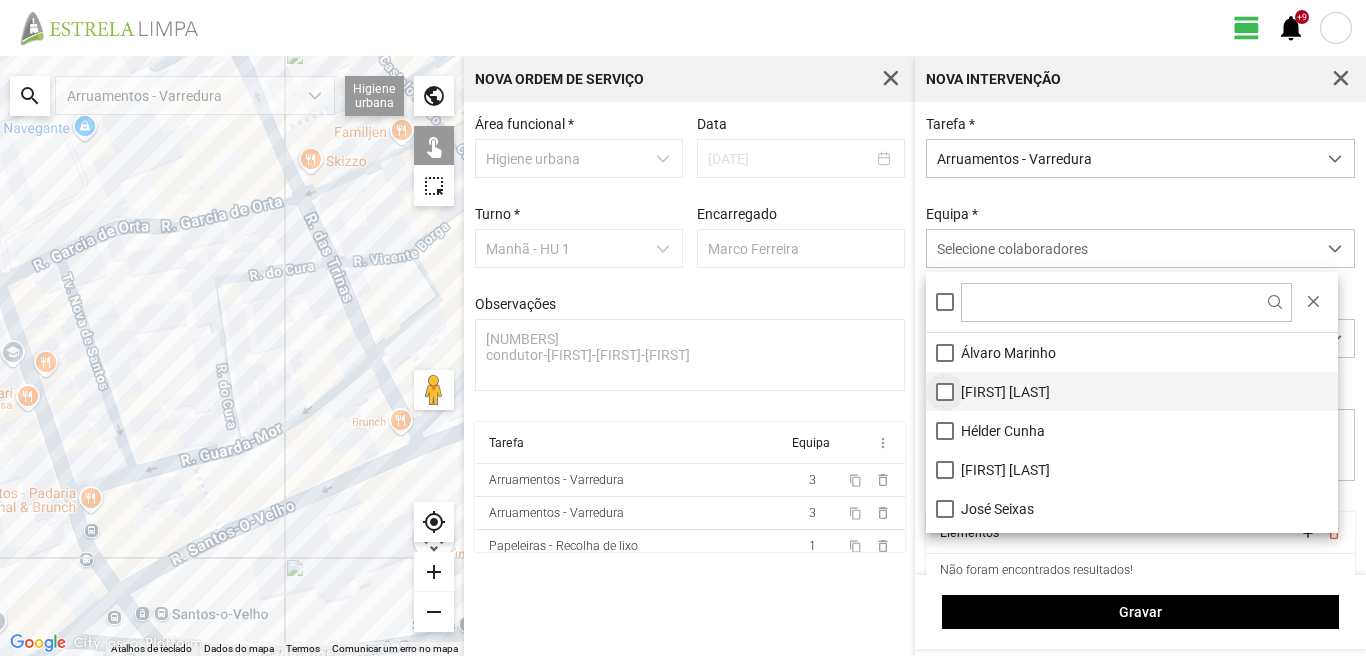 click on "[FIRST] [LAST]" at bounding box center [1132, 391] 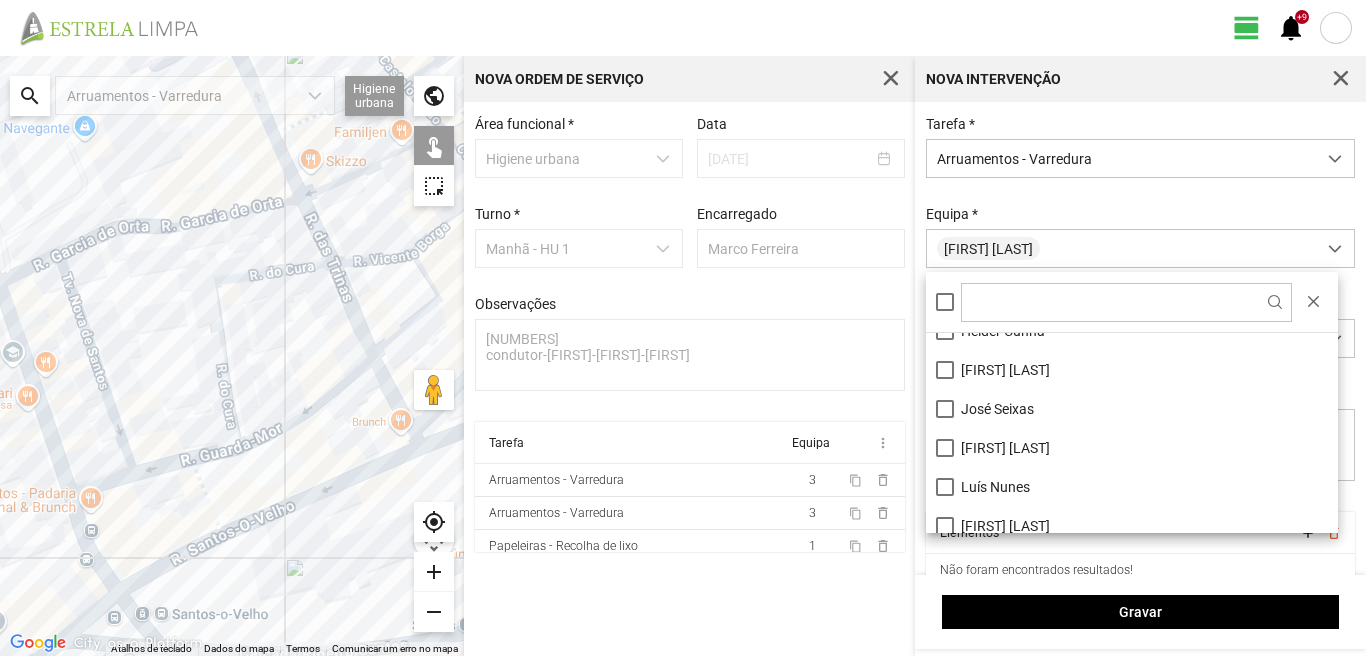 scroll, scrollTop: 0, scrollLeft: 0, axis: both 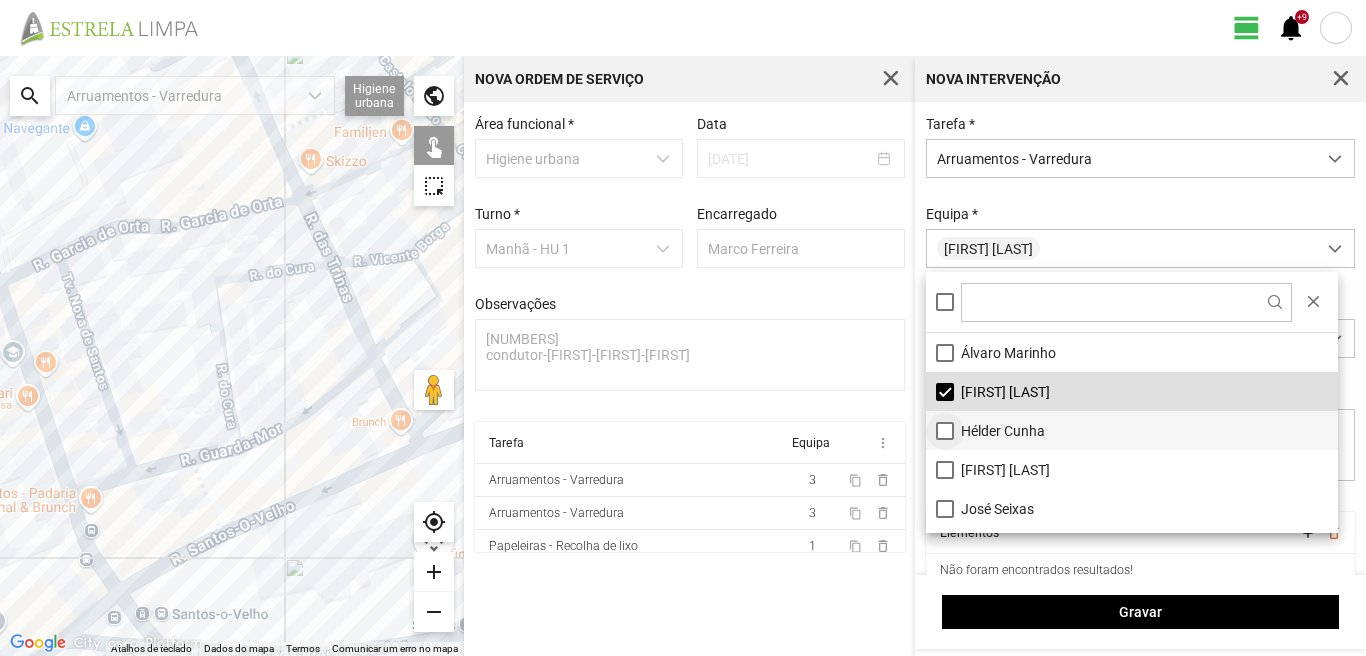 click on "Hélder Cunha" at bounding box center [1132, 430] 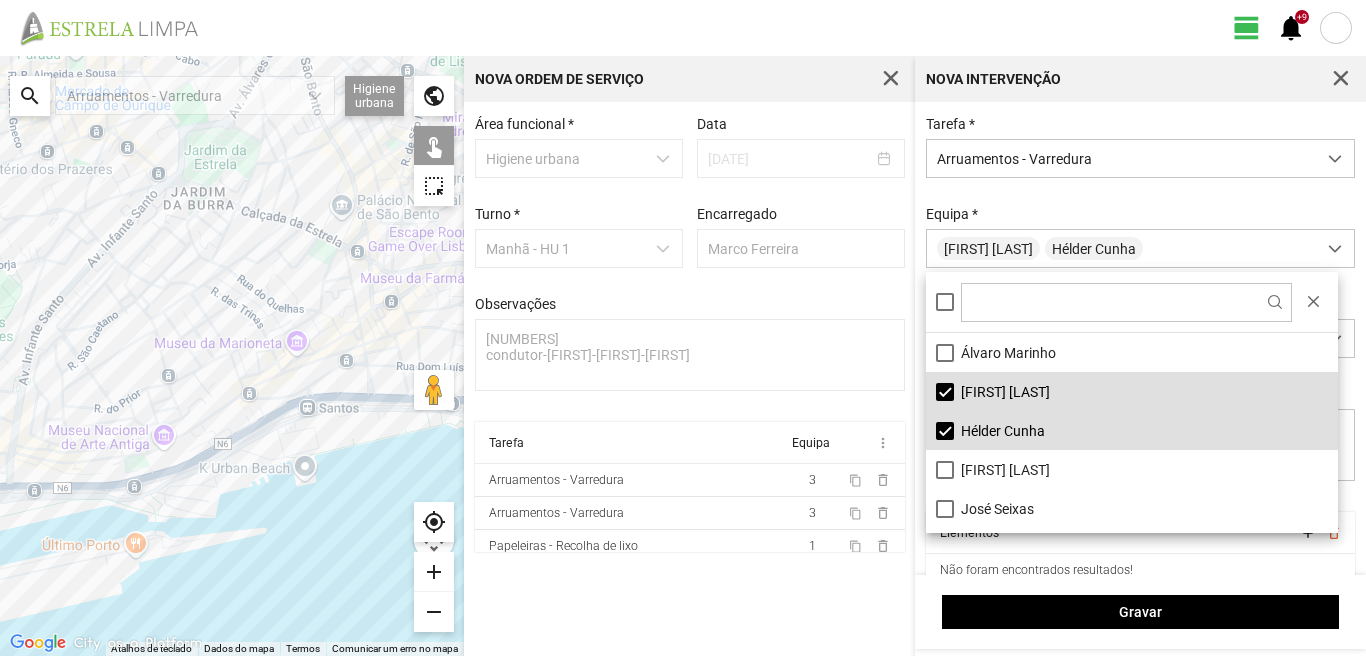 drag, startPoint x: 177, startPoint y: 282, endPoint x: 253, endPoint y: 472, distance: 204.63626 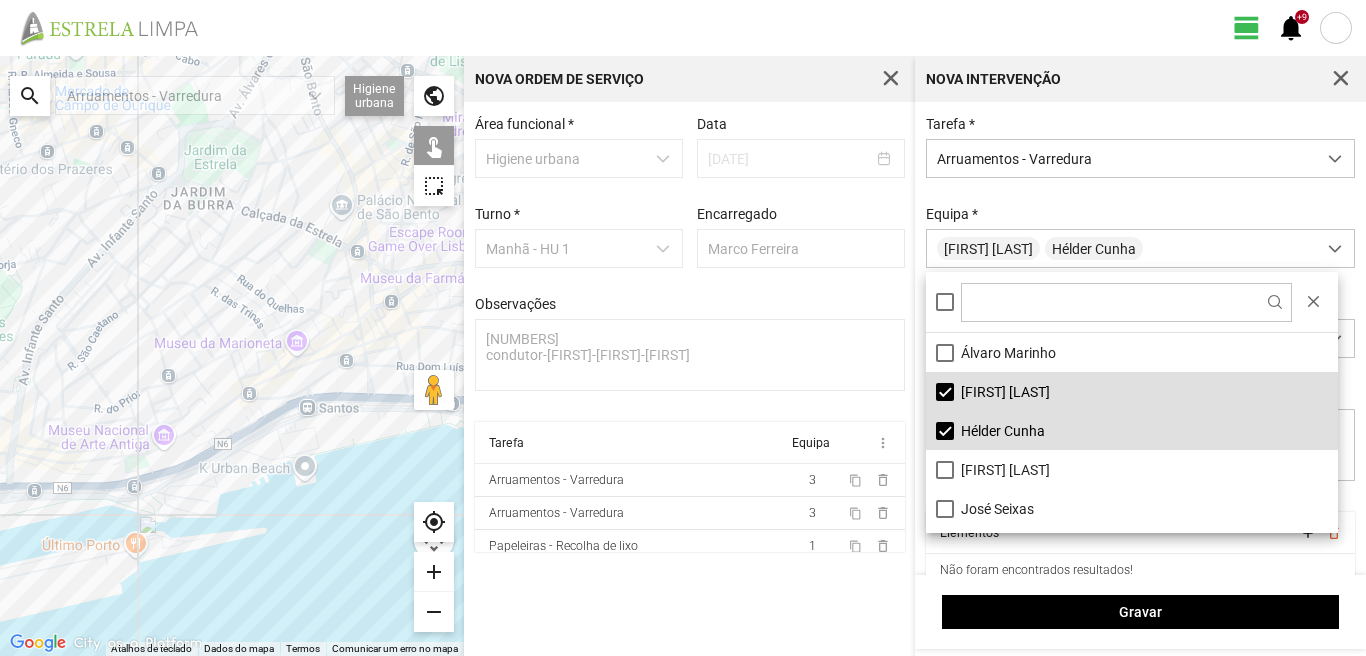 click 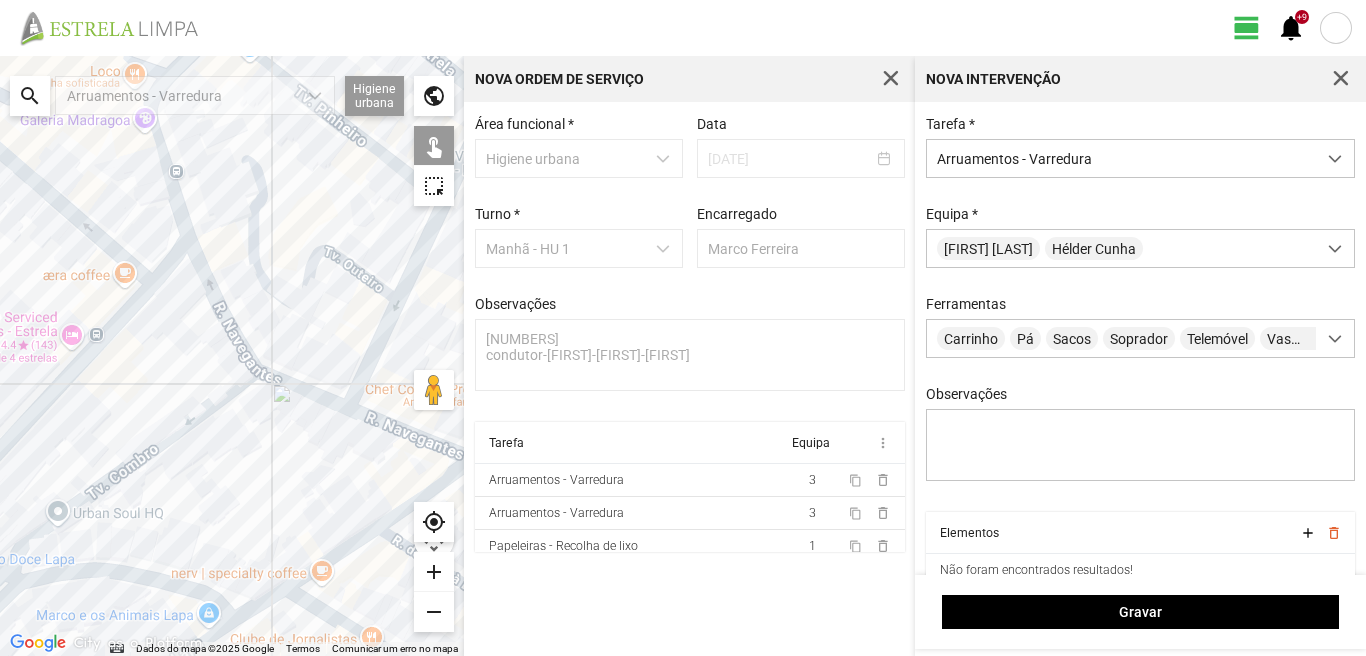 drag, startPoint x: 203, startPoint y: 431, endPoint x: 164, endPoint y: 440, distance: 40.024994 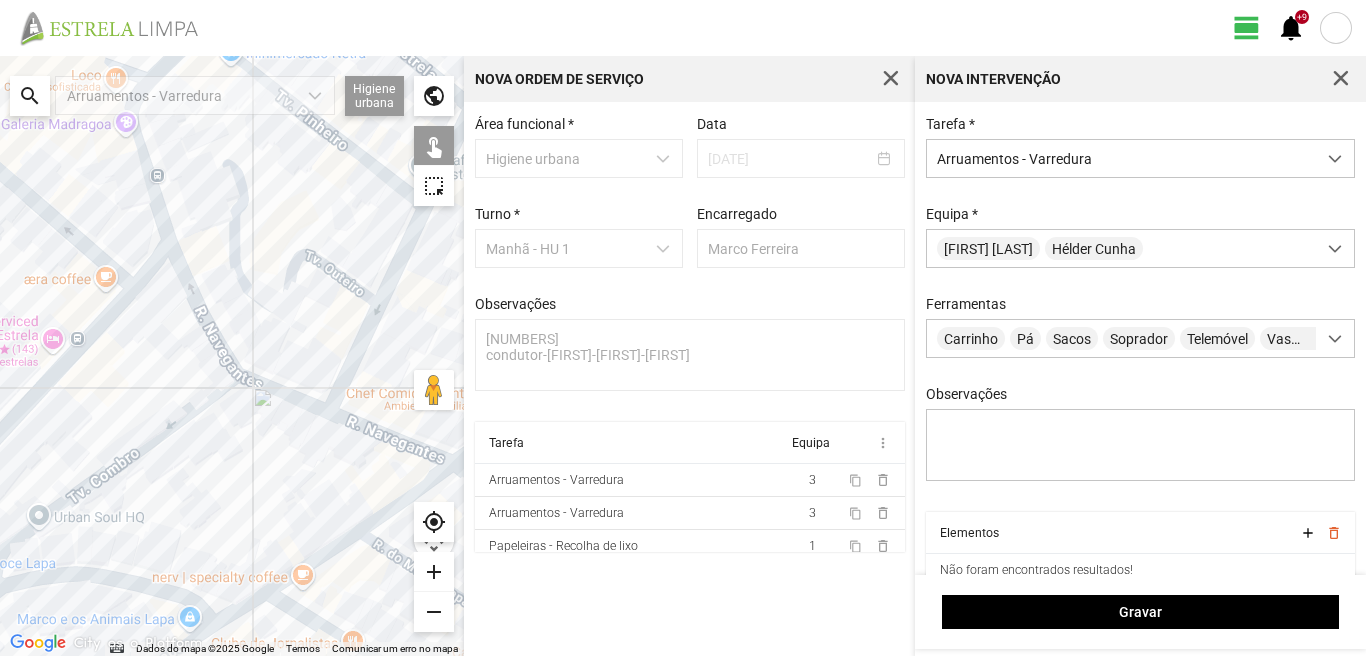 drag, startPoint x: 197, startPoint y: 446, endPoint x: 187, endPoint y: 443, distance: 10.440307 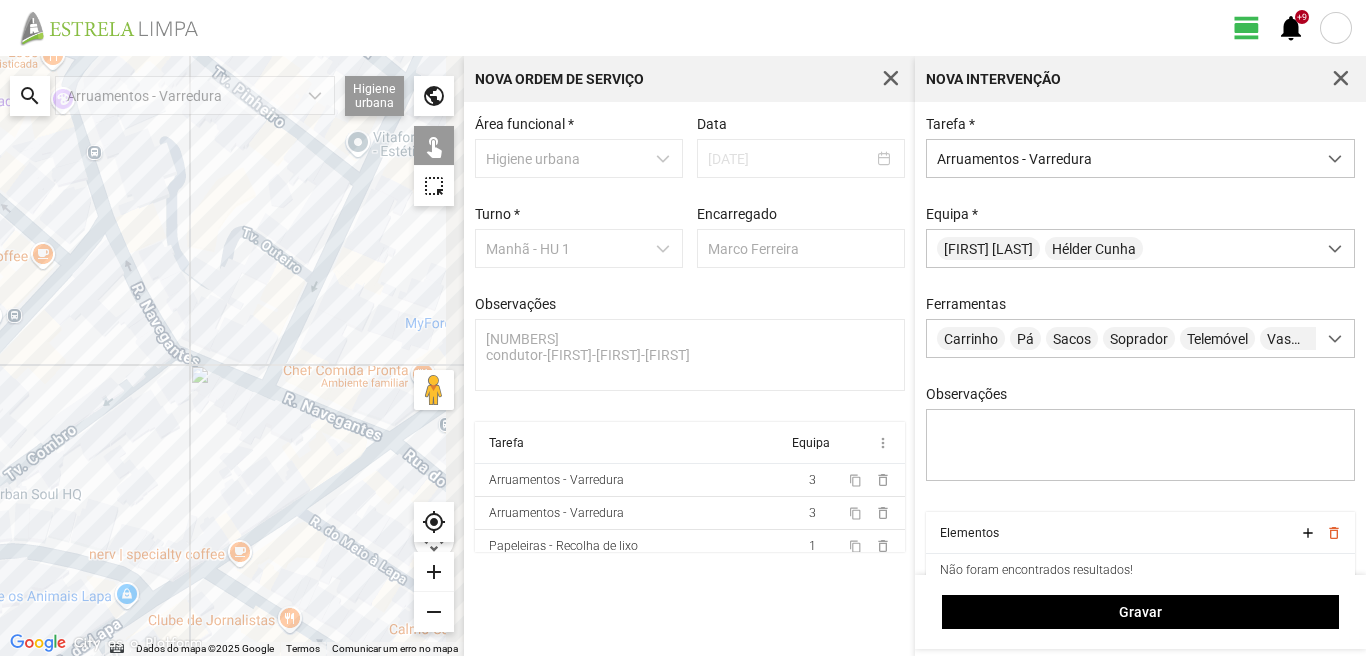 drag, startPoint x: 286, startPoint y: 444, endPoint x: 199, endPoint y: 410, distance: 93.40771 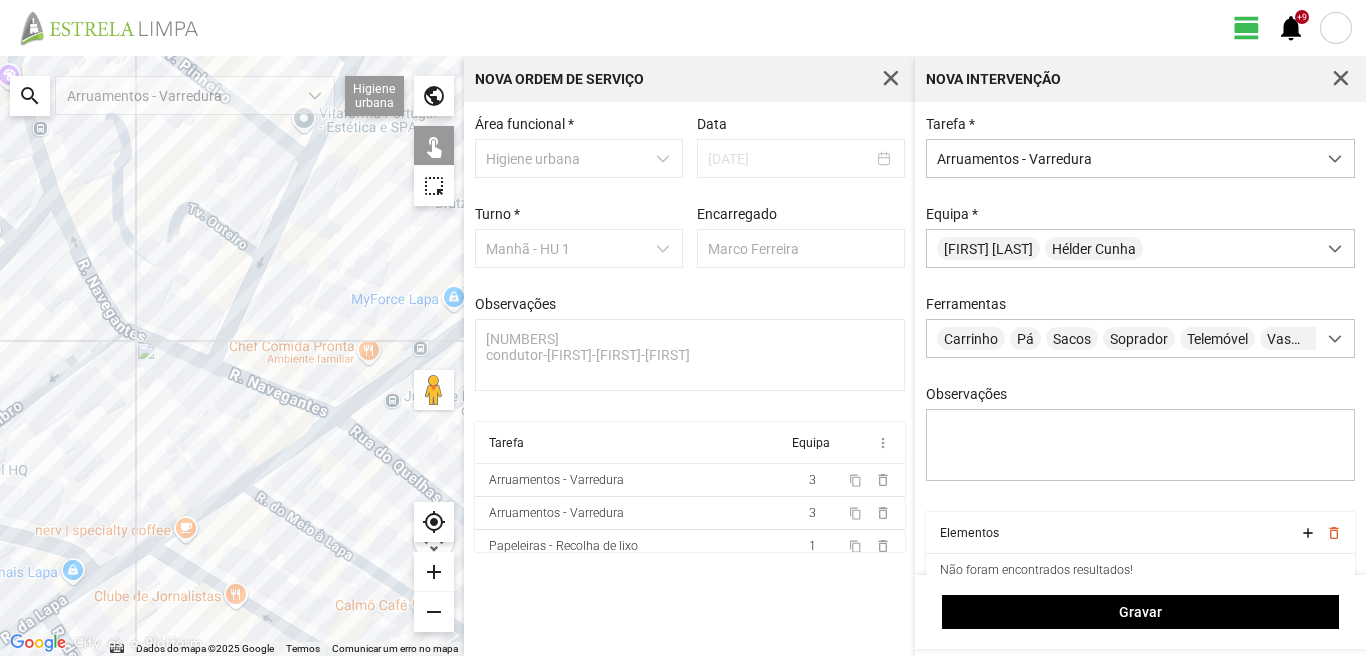 click 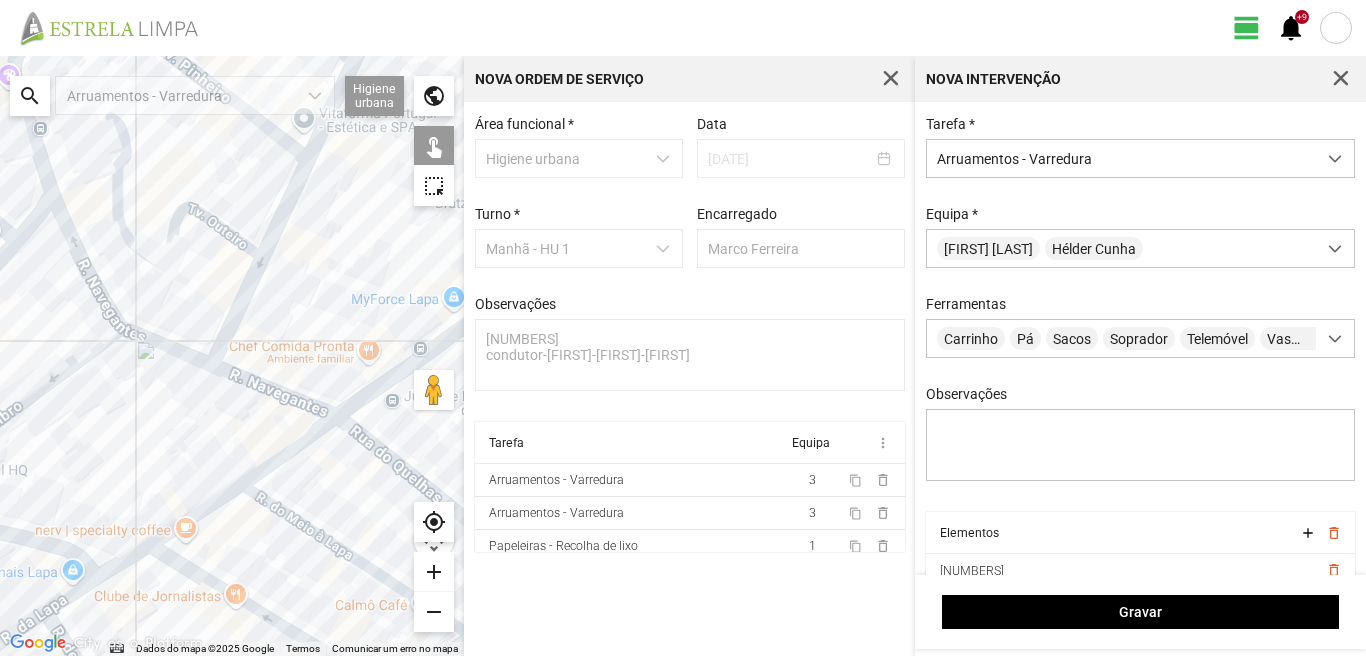 click 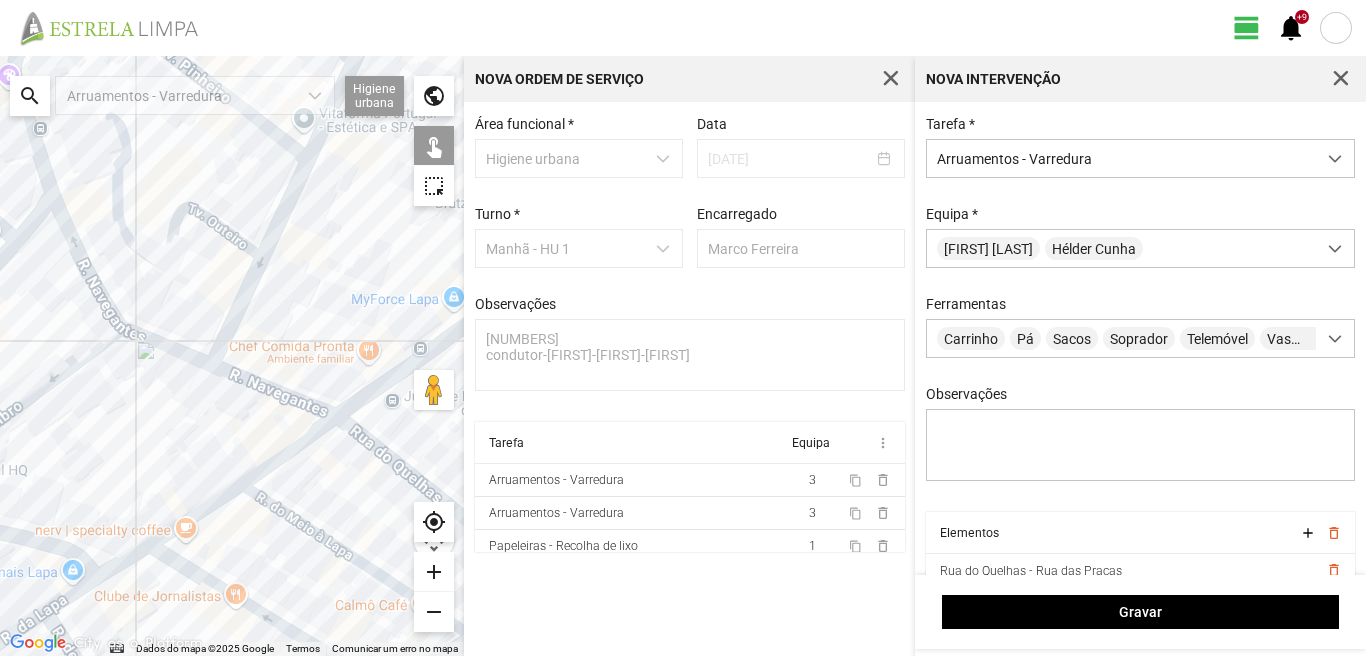 click 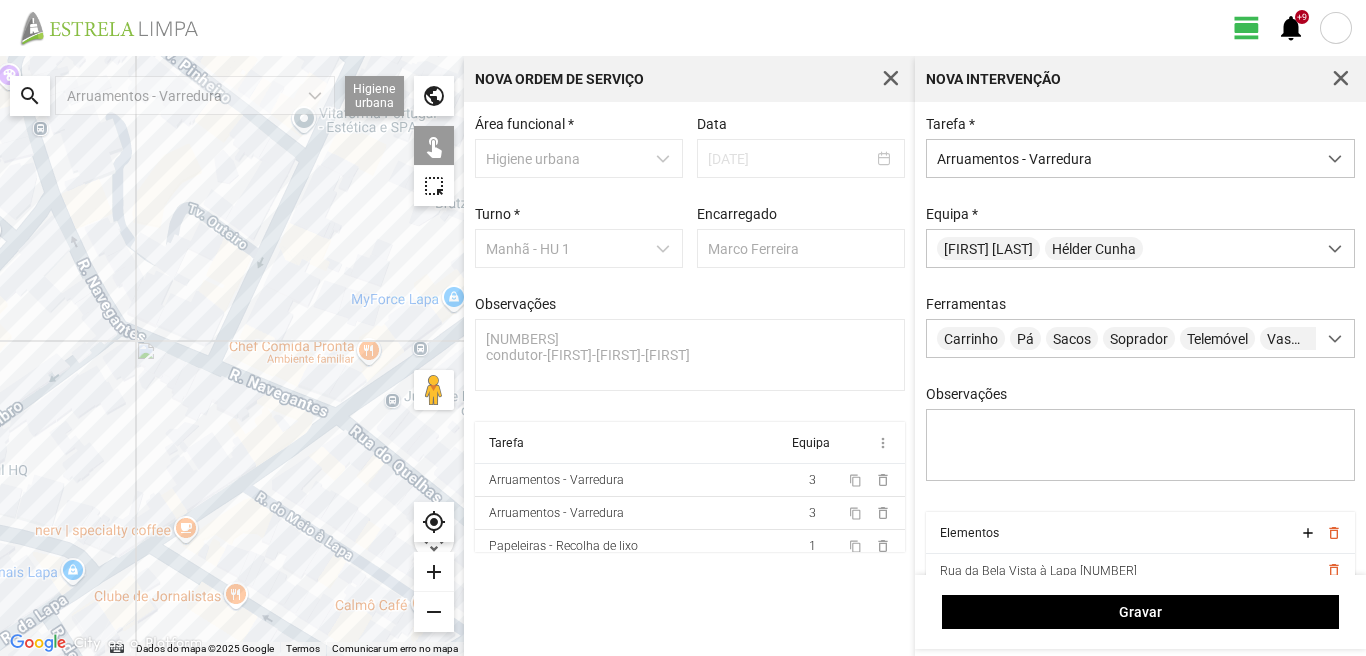 click 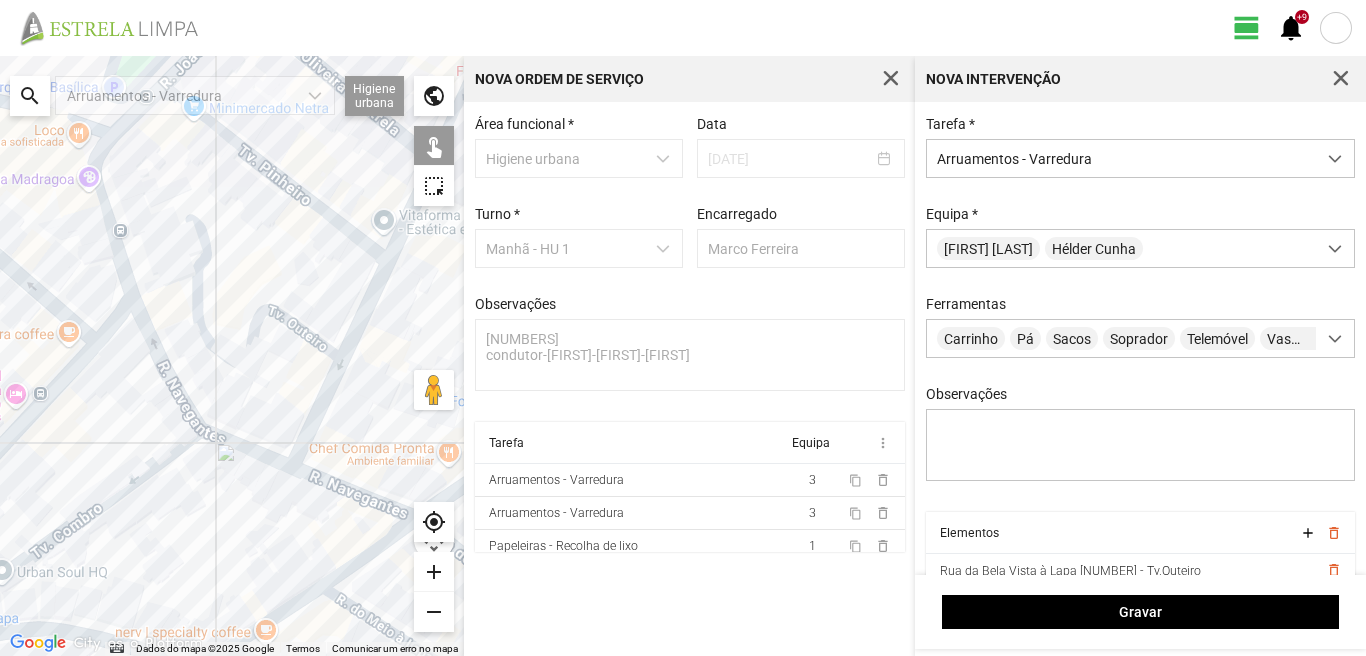 drag, startPoint x: 188, startPoint y: 288, endPoint x: 302, endPoint y: 444, distance: 193.2149 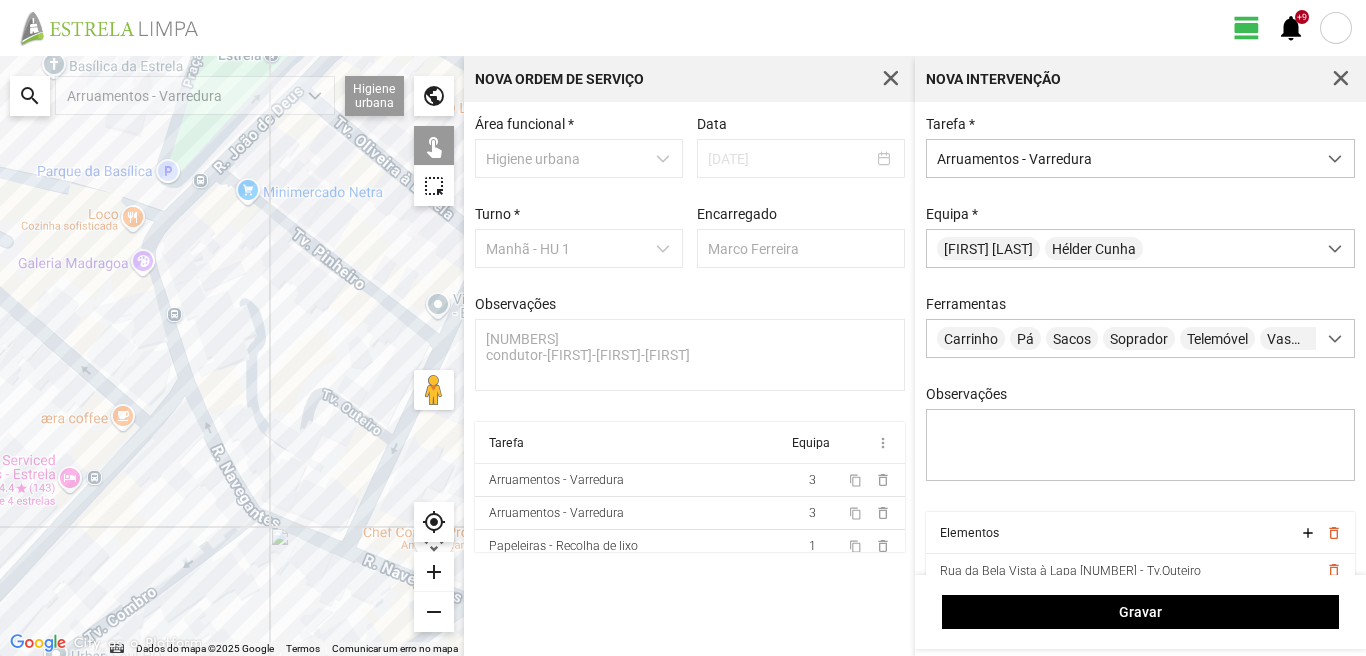click 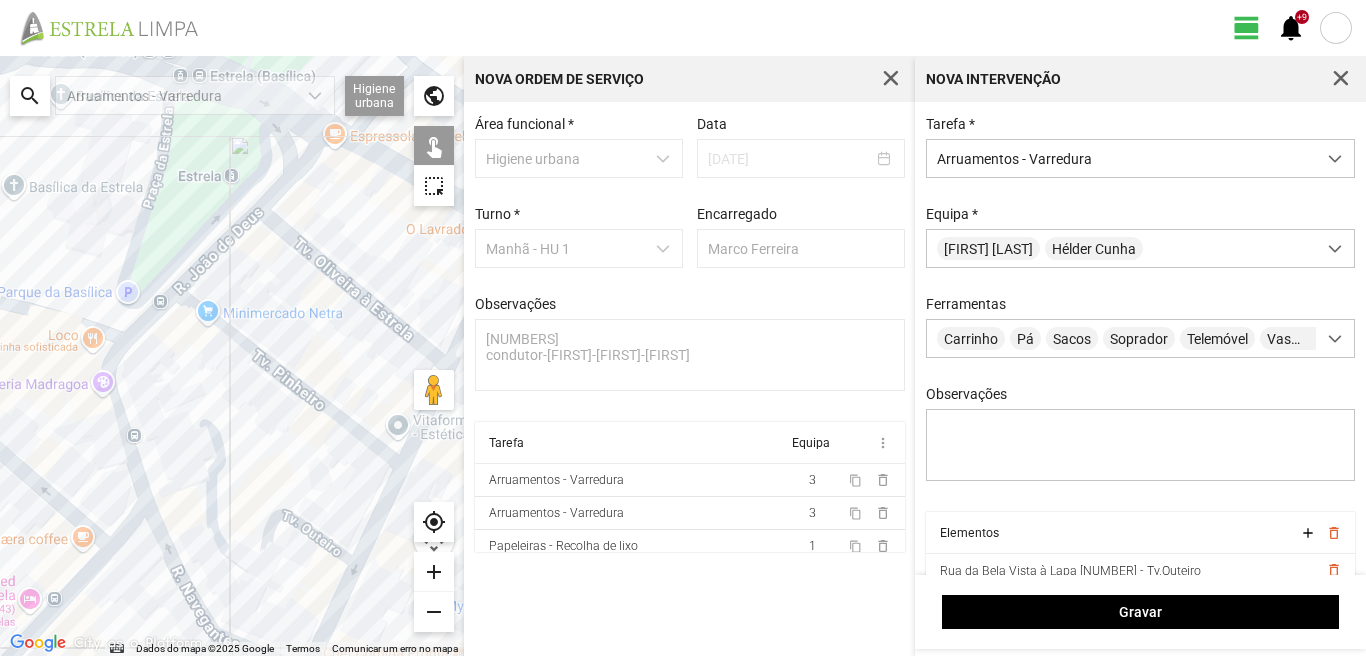 drag, startPoint x: 307, startPoint y: 188, endPoint x: 260, endPoint y: 326, distance: 145.78409 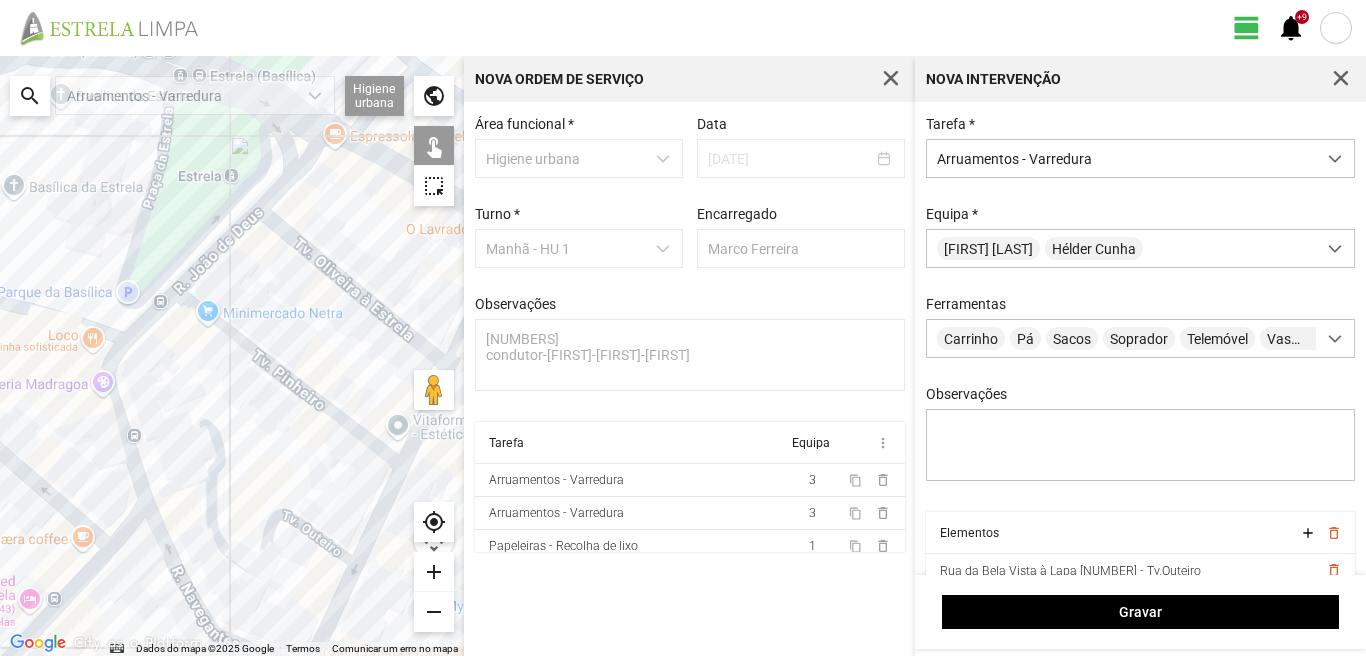 click 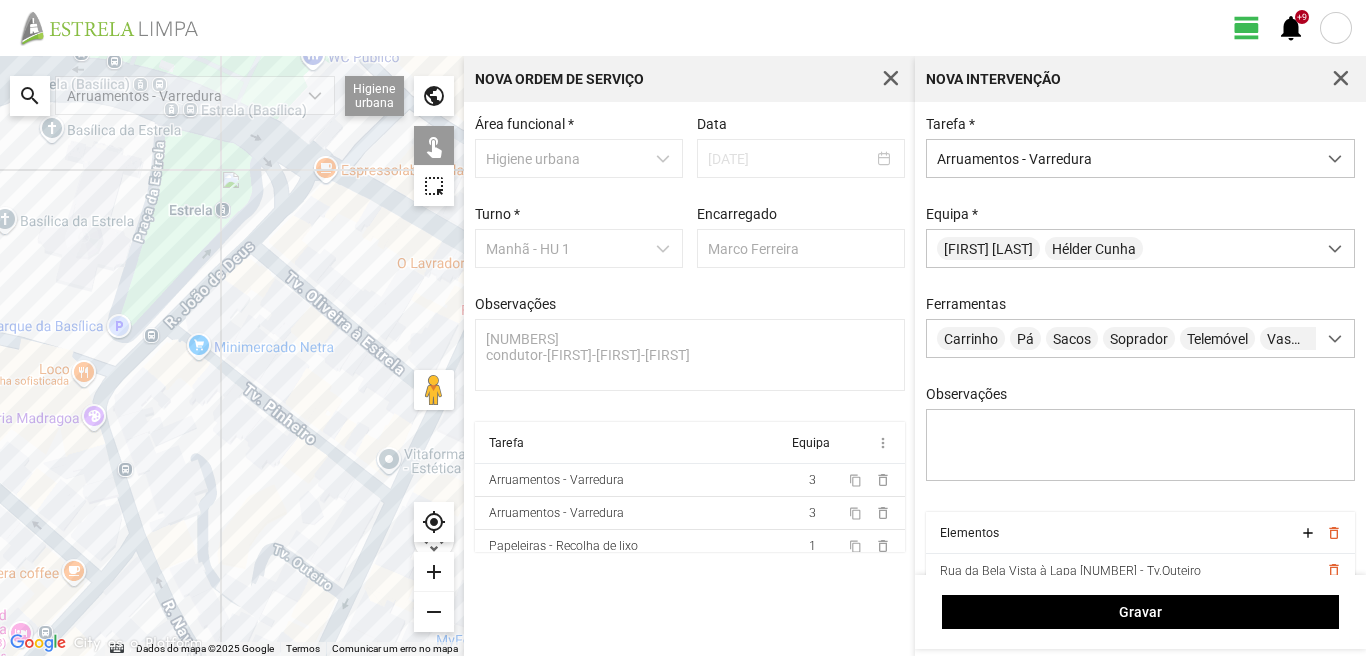 click 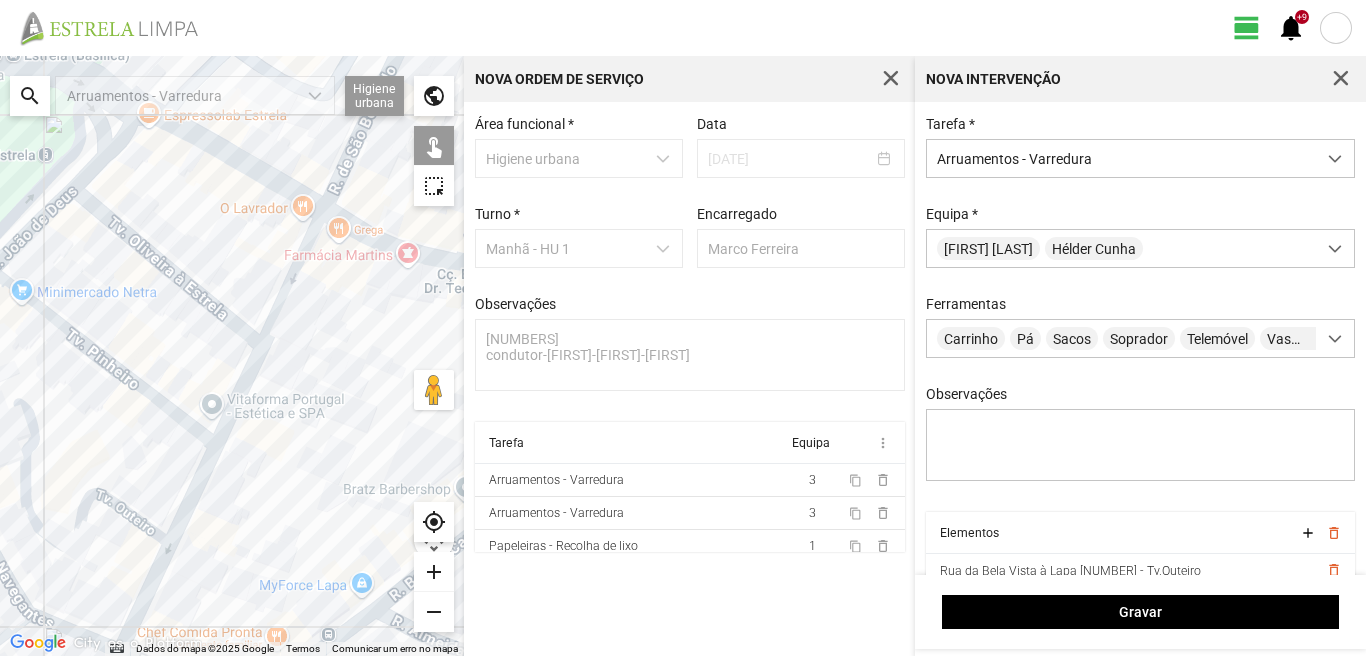 click 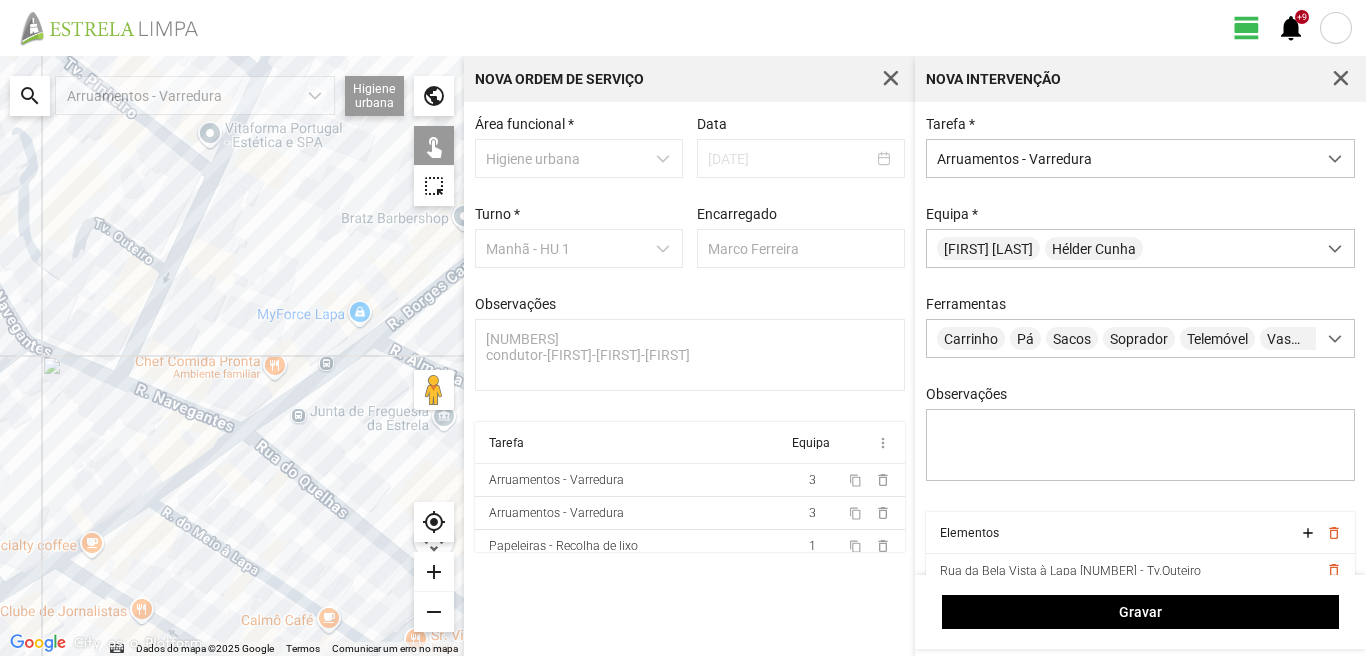 drag, startPoint x: 222, startPoint y: 329, endPoint x: 127, endPoint y: 460, distance: 161.82089 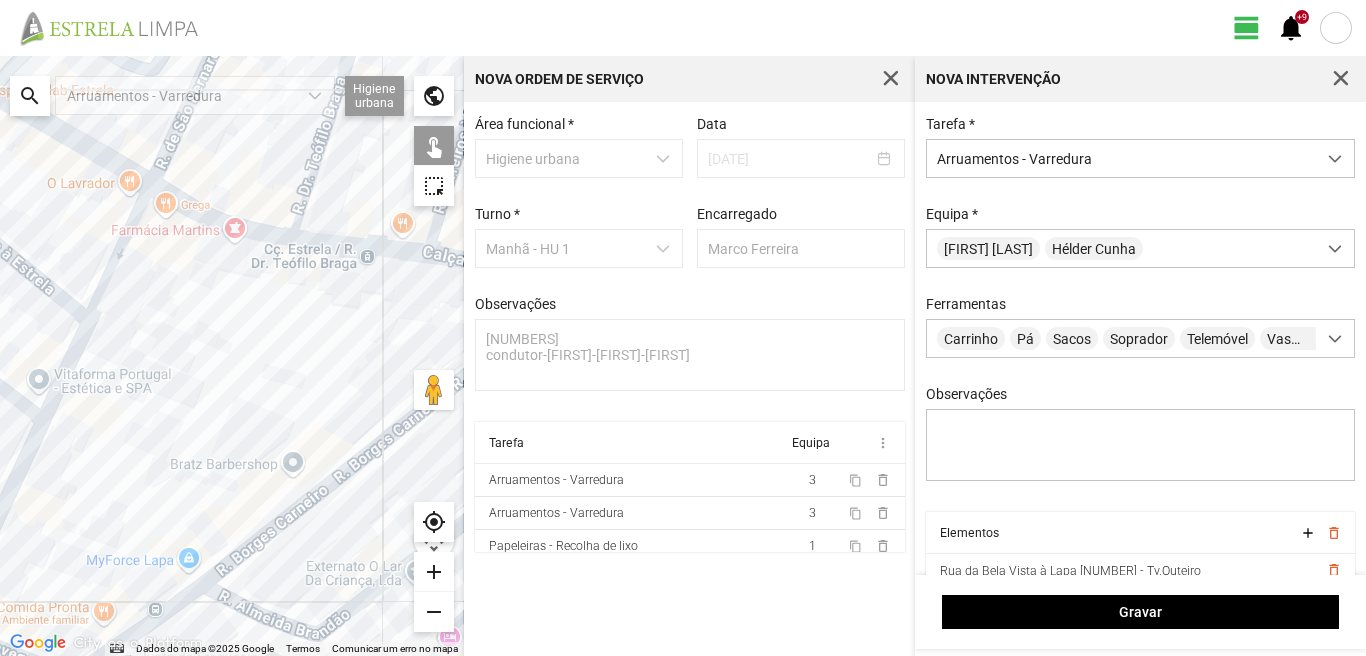 drag, startPoint x: 206, startPoint y: 317, endPoint x: 117, endPoint y: 340, distance: 91.92388 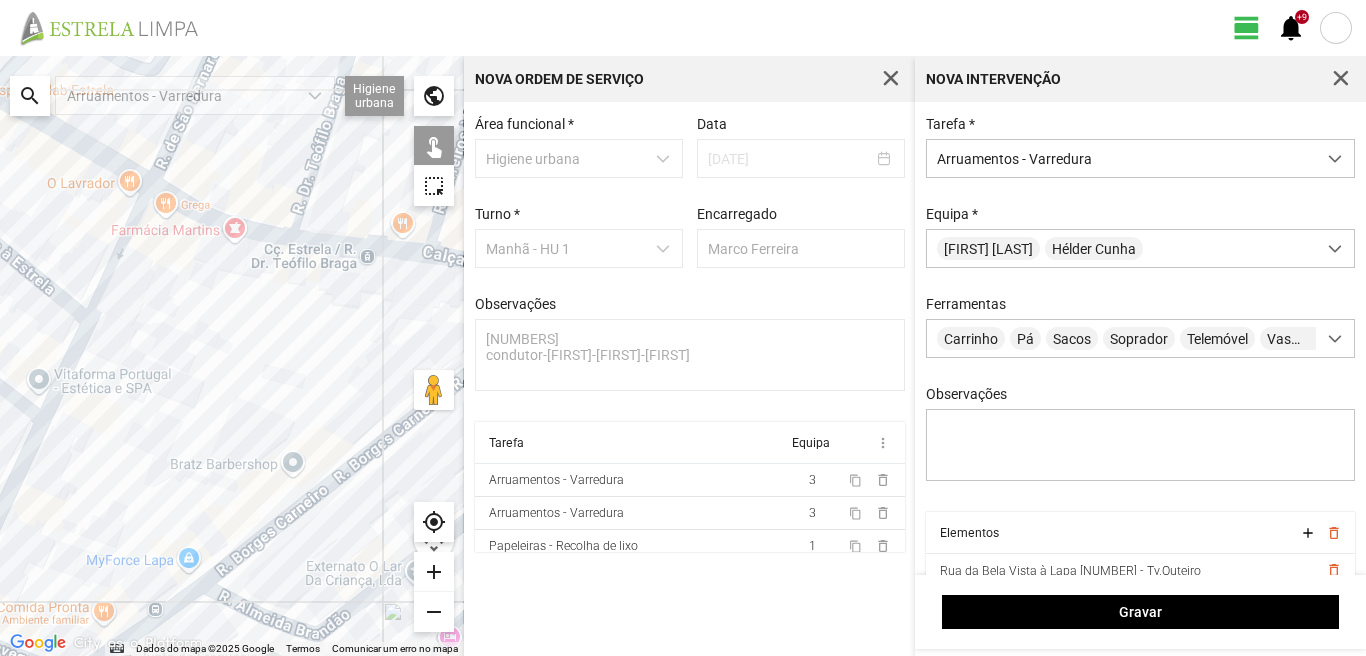 click 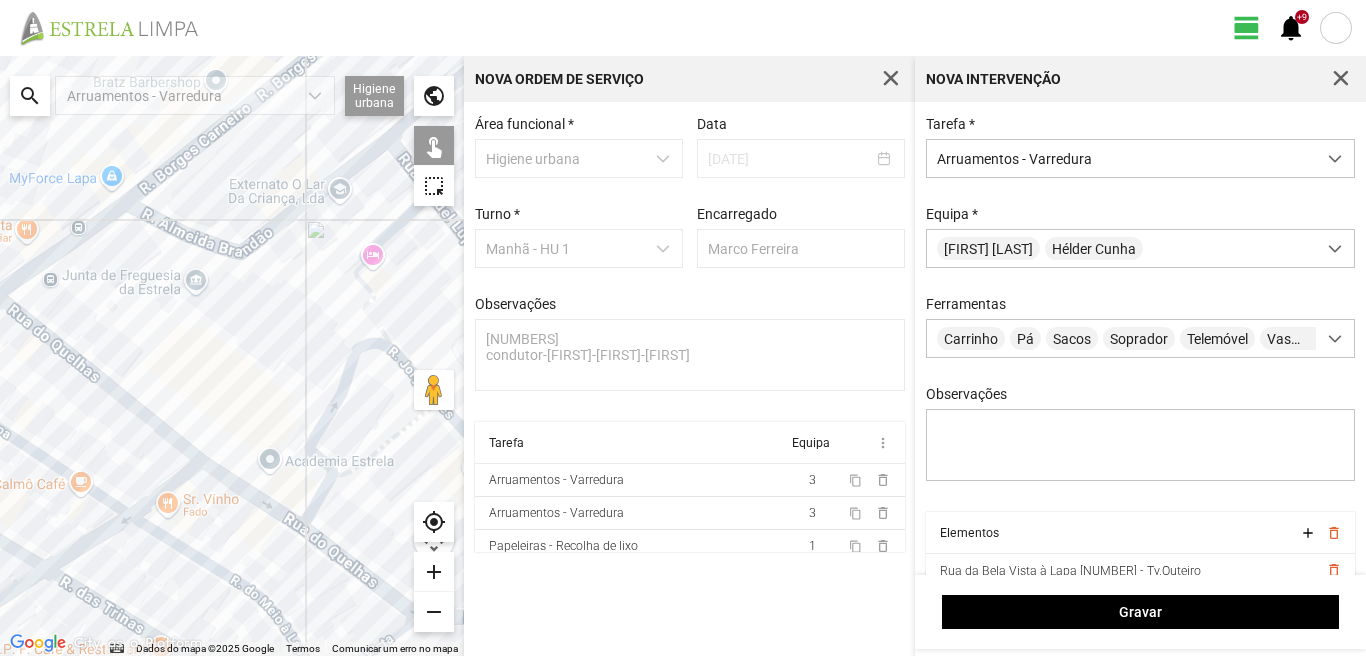 drag, startPoint x: 232, startPoint y: 527, endPoint x: 240, endPoint y: 369, distance: 158.20241 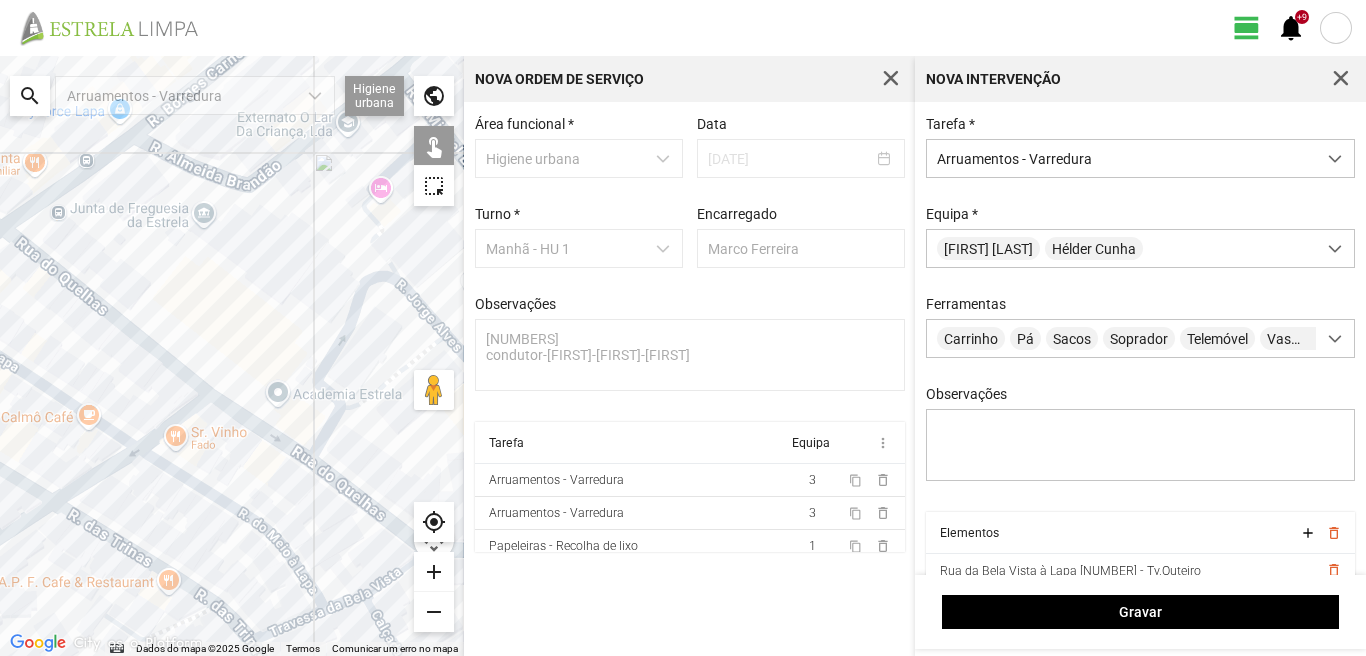 click 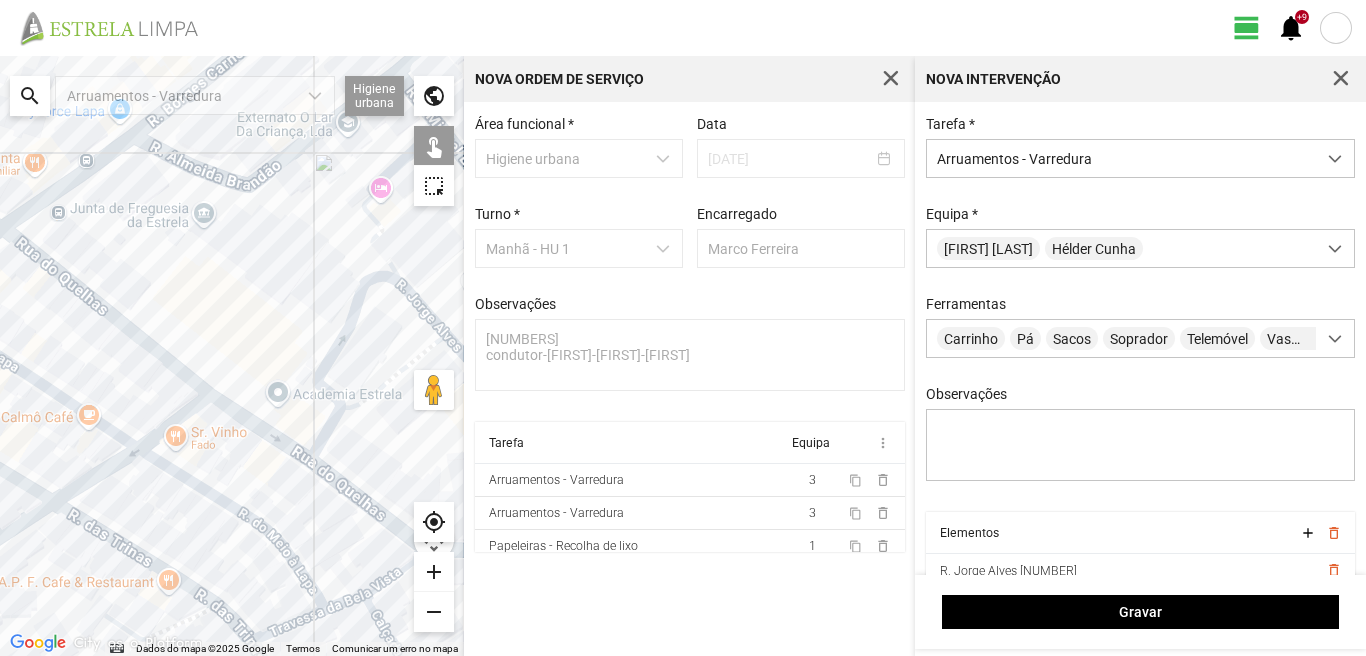 click 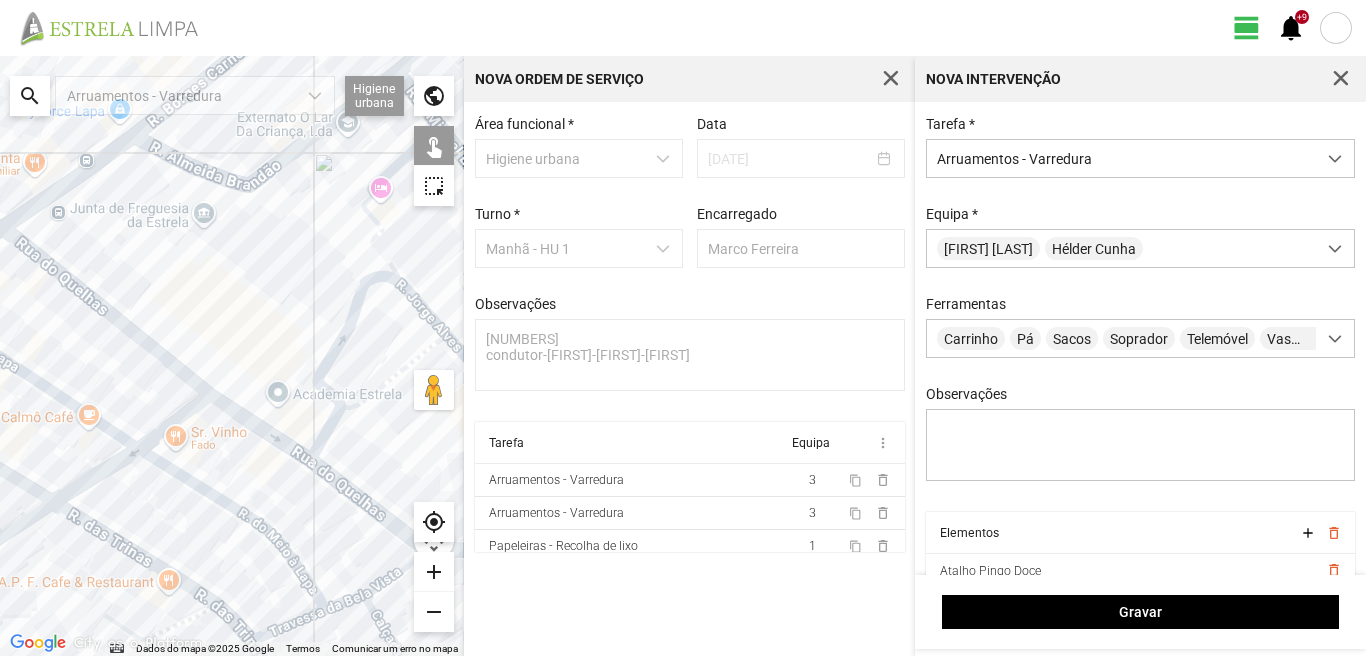 click 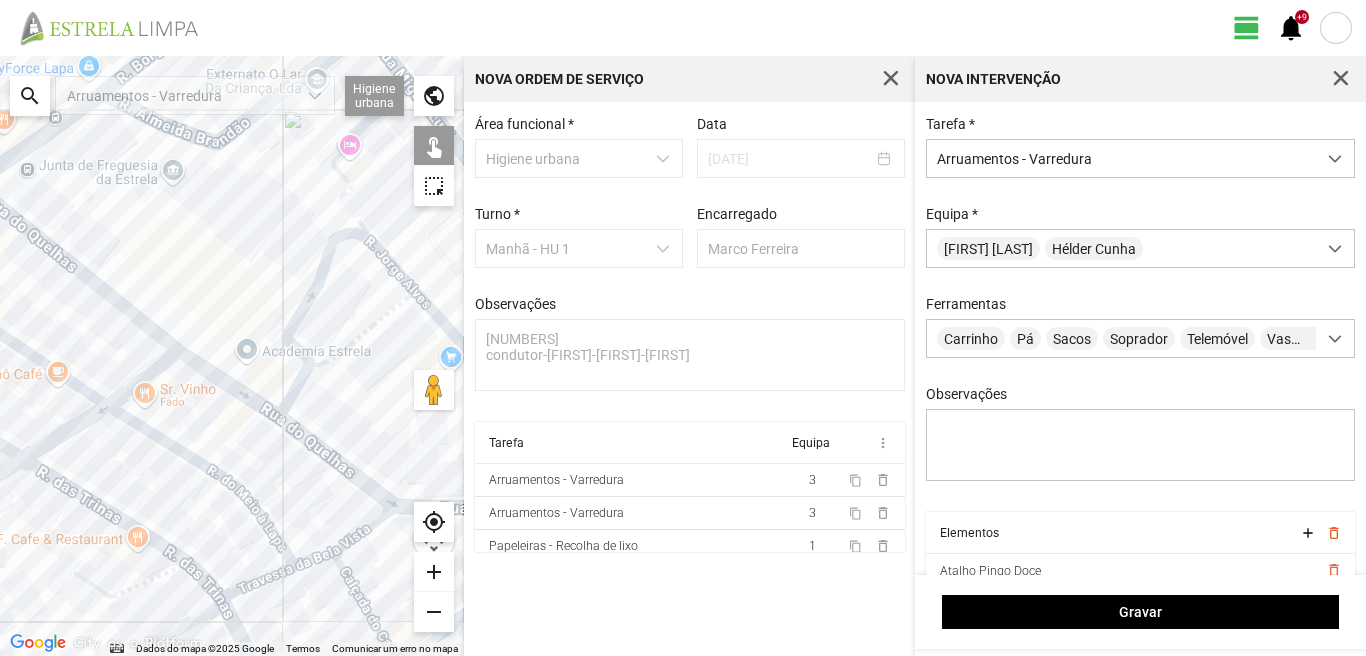 drag, startPoint x: 297, startPoint y: 438, endPoint x: 190, endPoint y: 349, distance: 139.17615 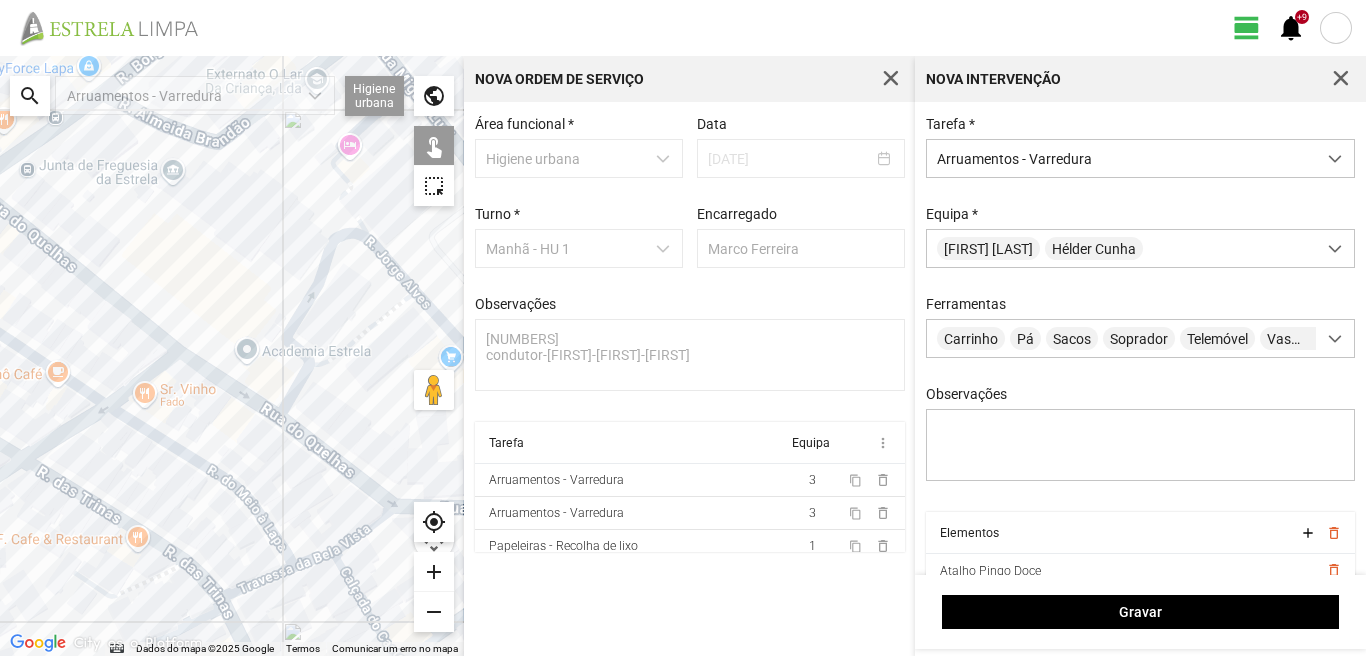 click 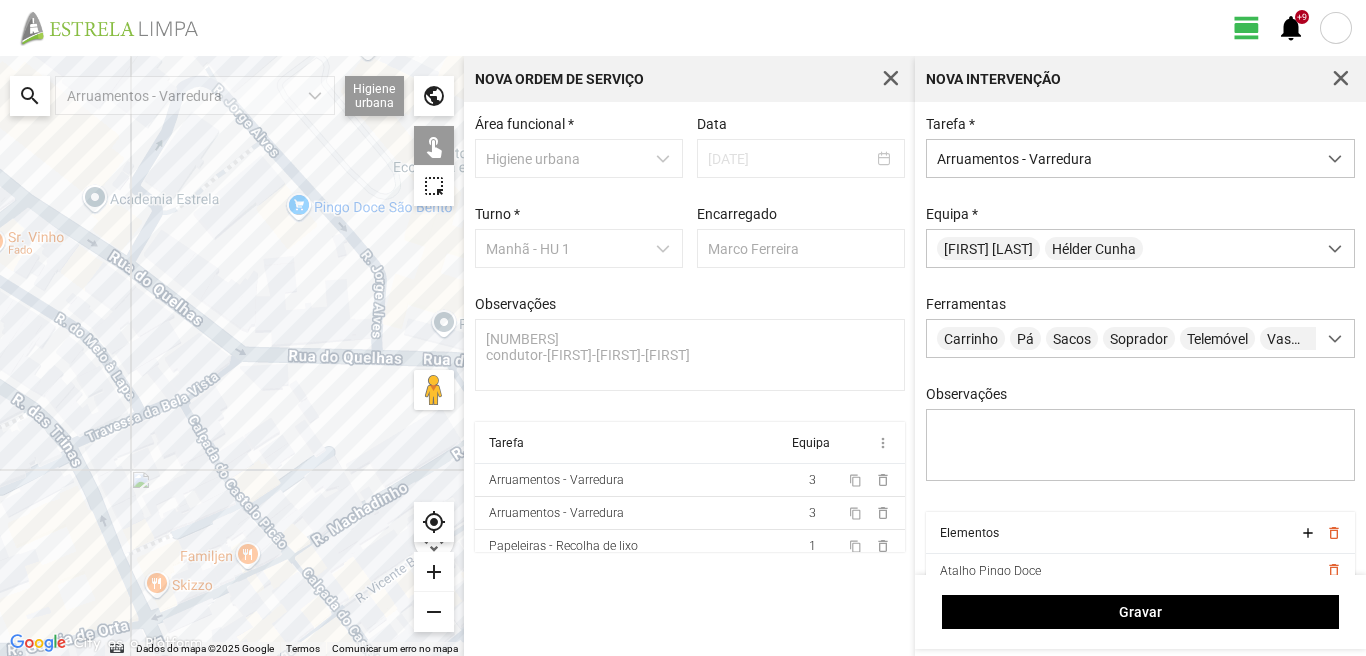 click 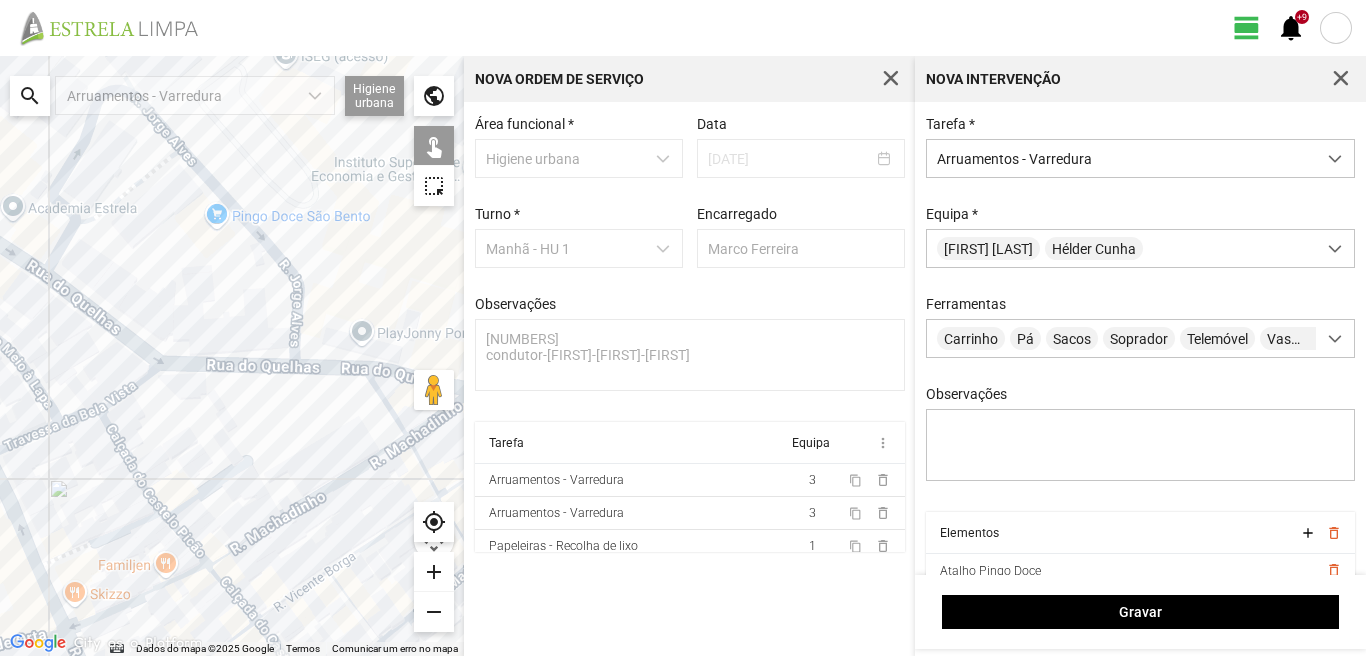 drag, startPoint x: 364, startPoint y: 382, endPoint x: 245, endPoint y: 395, distance: 119.70798 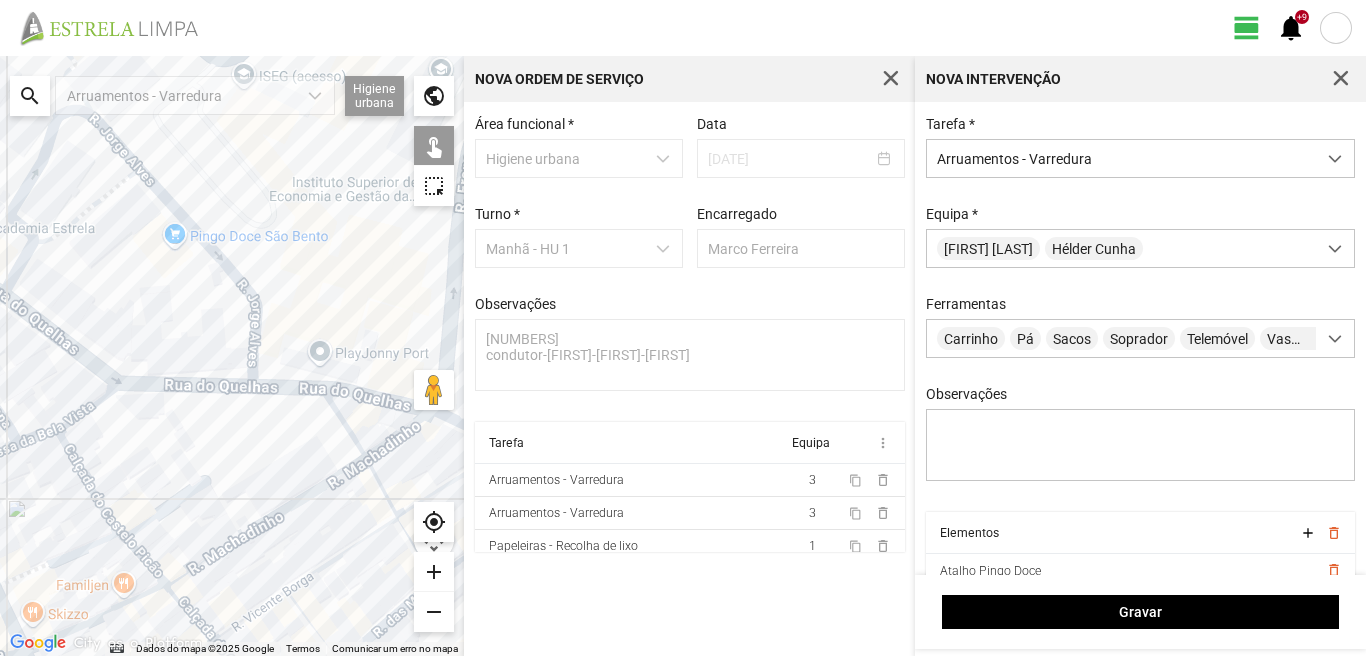 drag, startPoint x: 73, startPoint y: 408, endPoint x: 151, endPoint y: 463, distance: 95.44108 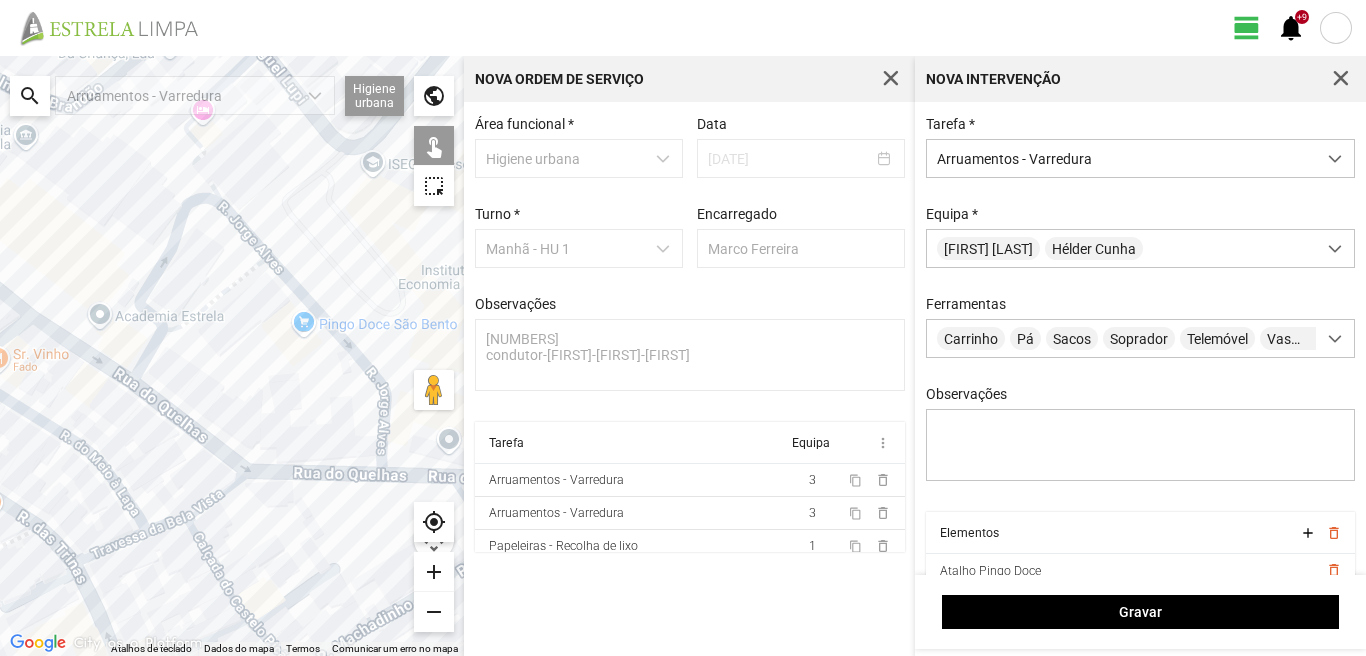 click 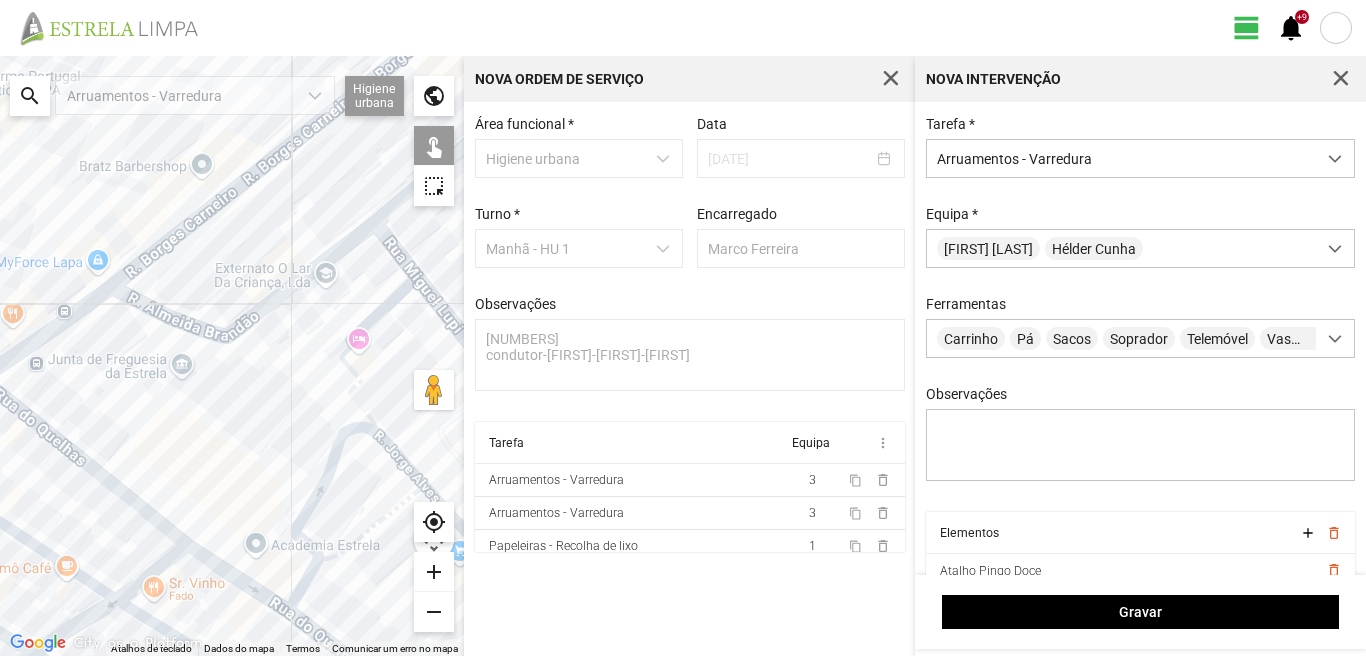 drag, startPoint x: 81, startPoint y: 291, endPoint x: 212, endPoint y: 478, distance: 228.31995 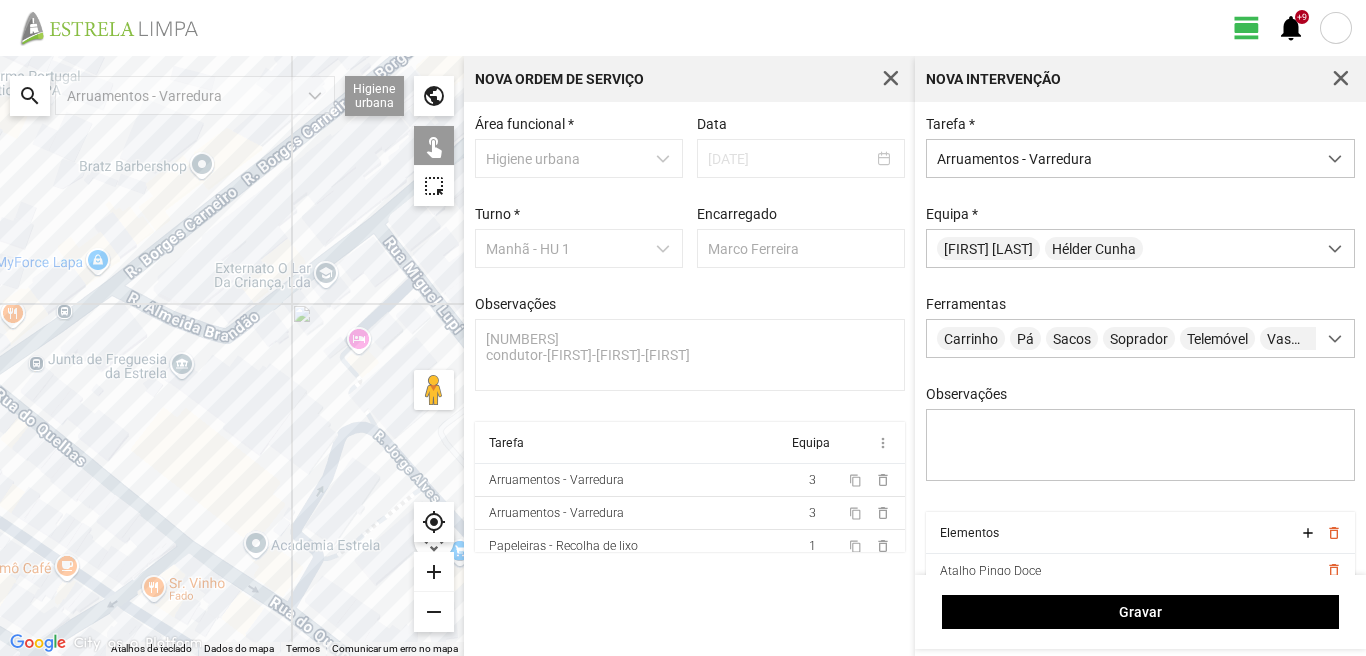click 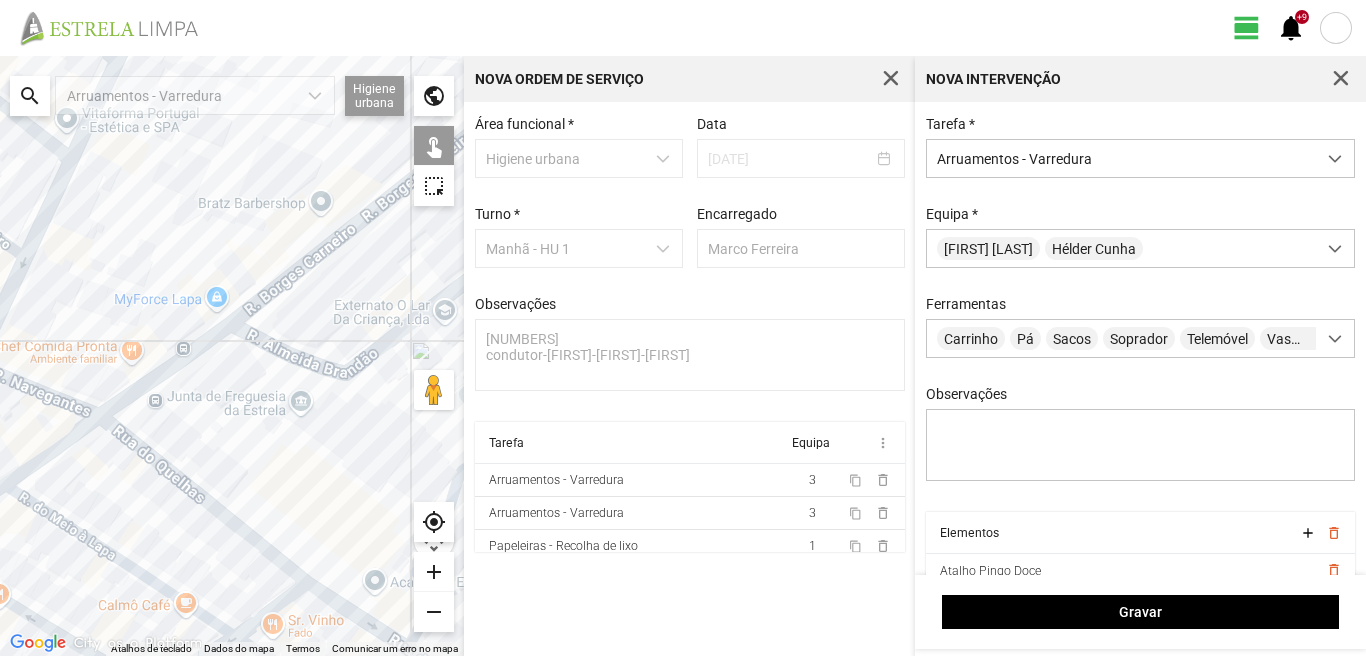 drag, startPoint x: 99, startPoint y: 384, endPoint x: 228, endPoint y: 421, distance: 134.20134 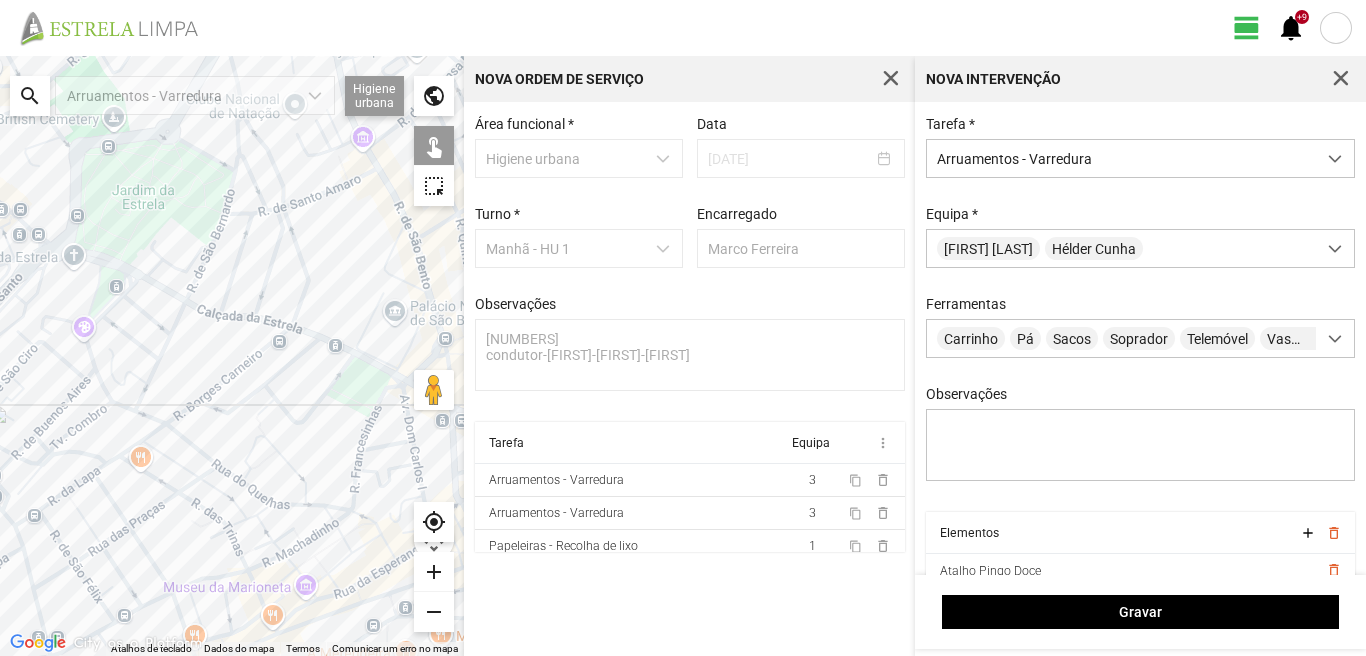 click 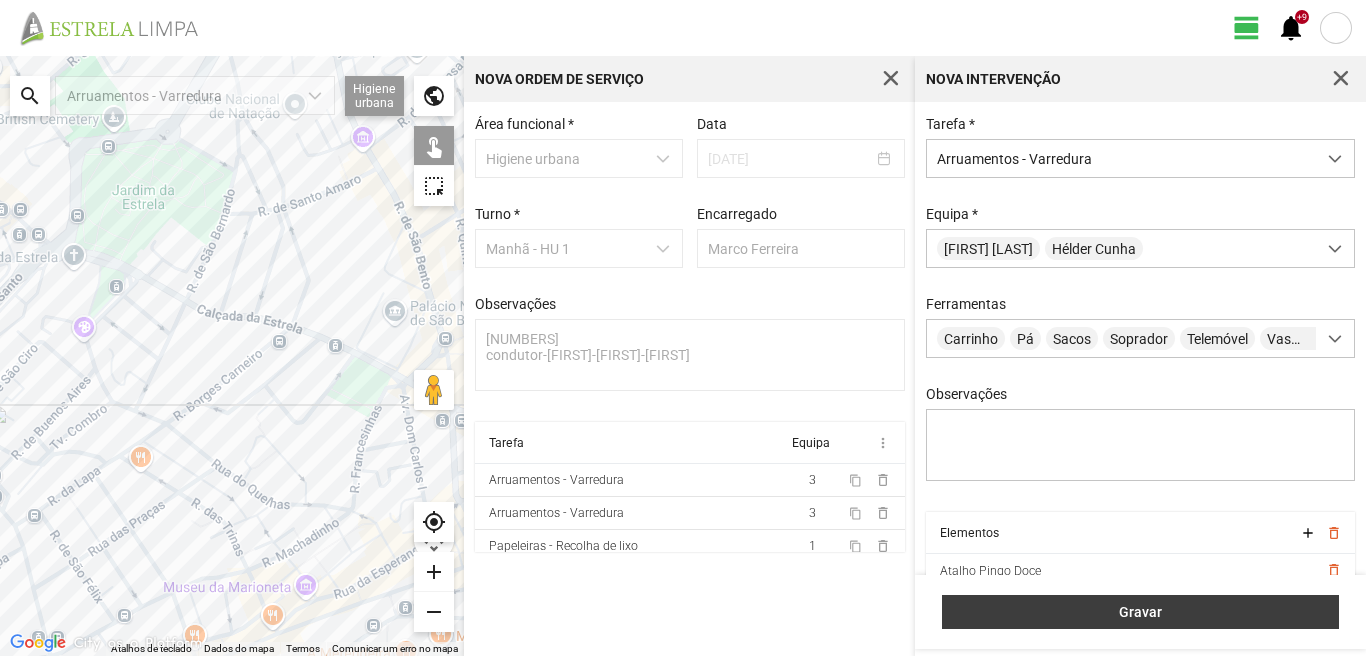 click on "Gravar" at bounding box center [1141, 612] 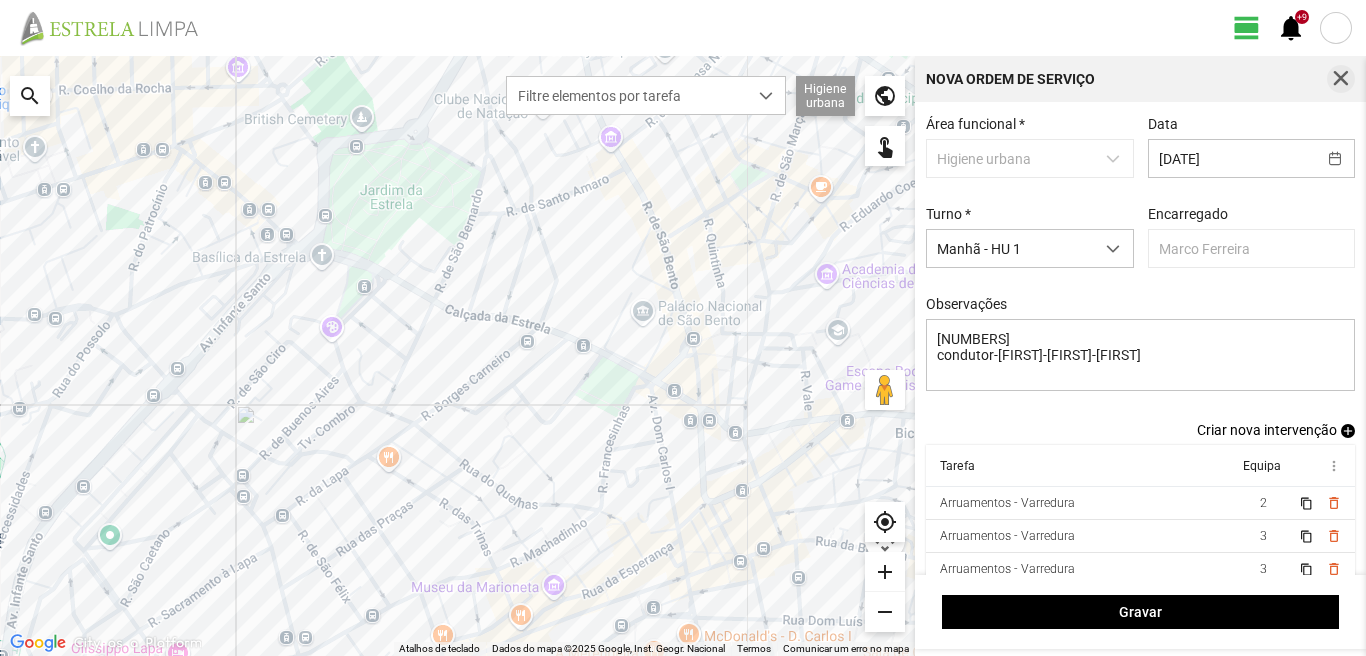 click at bounding box center [1341, 79] 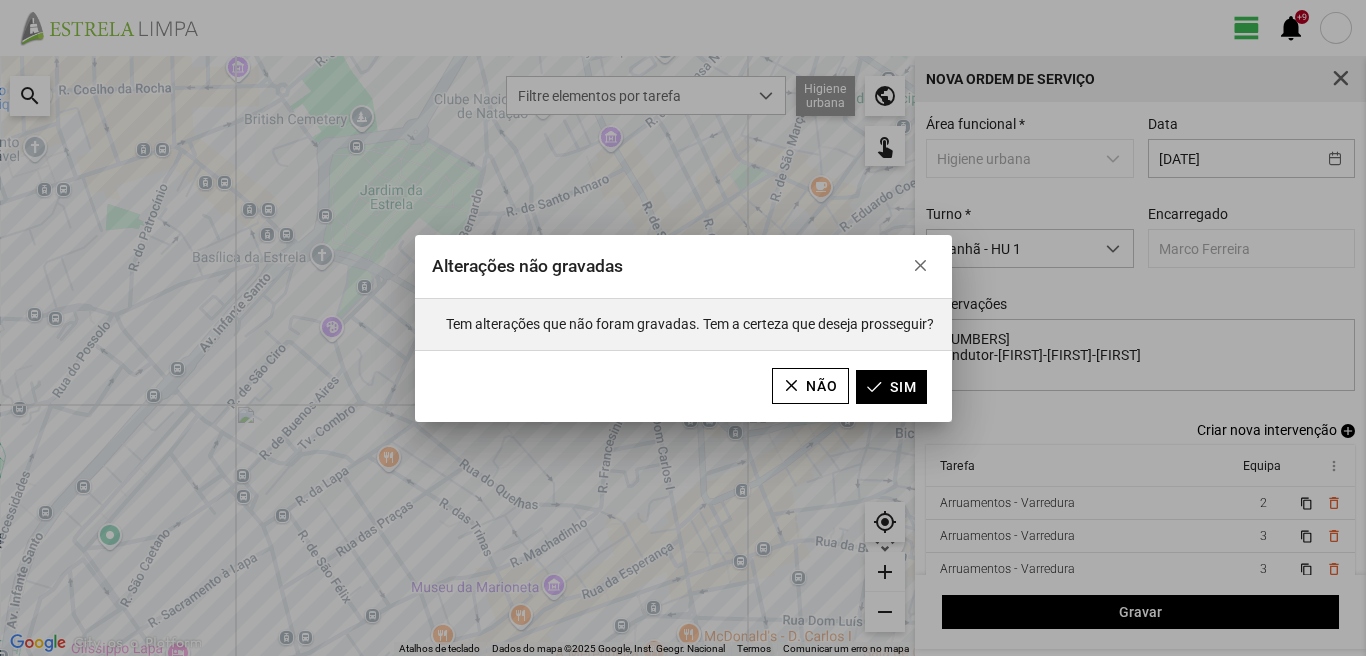 click on "Alterações não gravadas Tem alterações que não foram gravadas. Tem a certeza que deseja prosseguir? Não Sim" 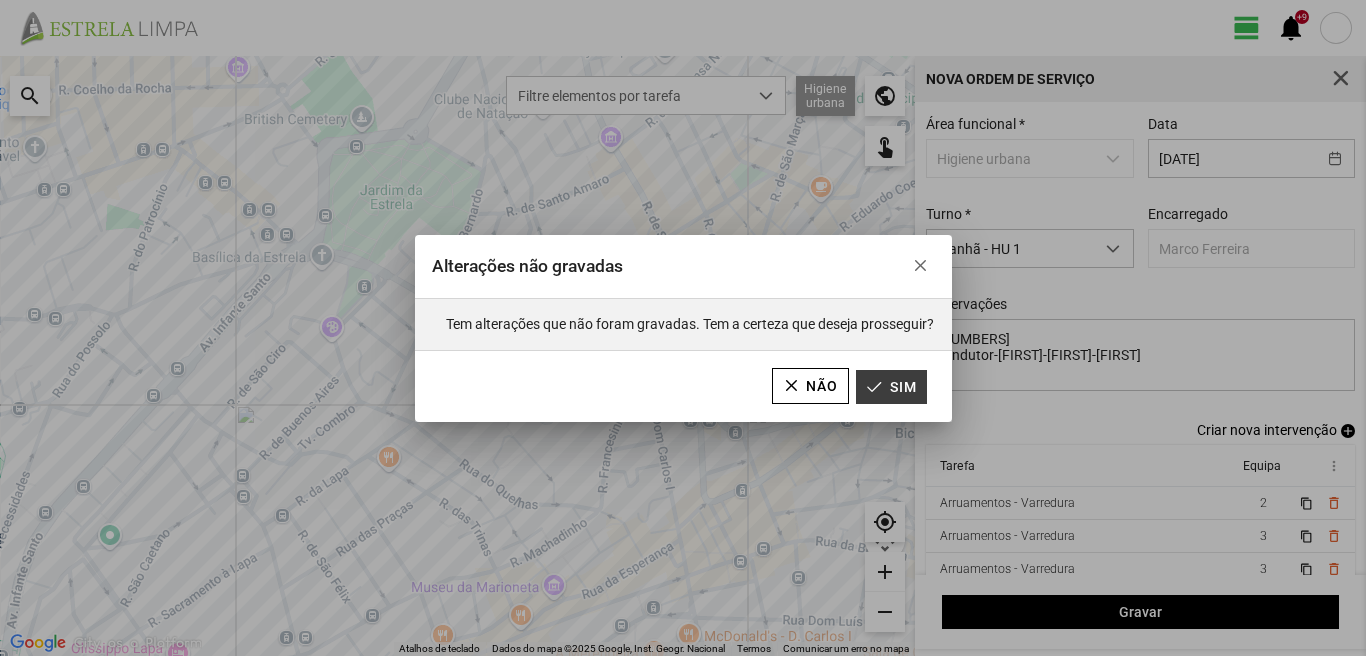 click on "Sim" 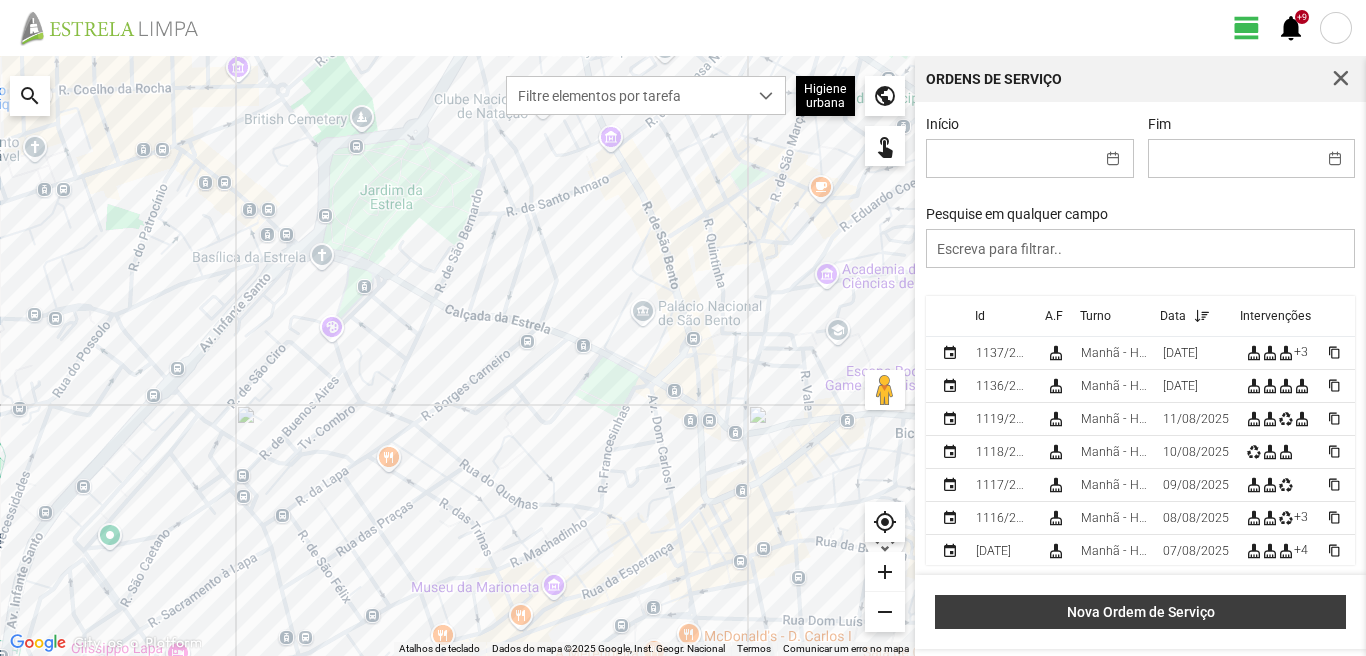 click on "Nova Ordem de Serviço" at bounding box center (1140, 612) 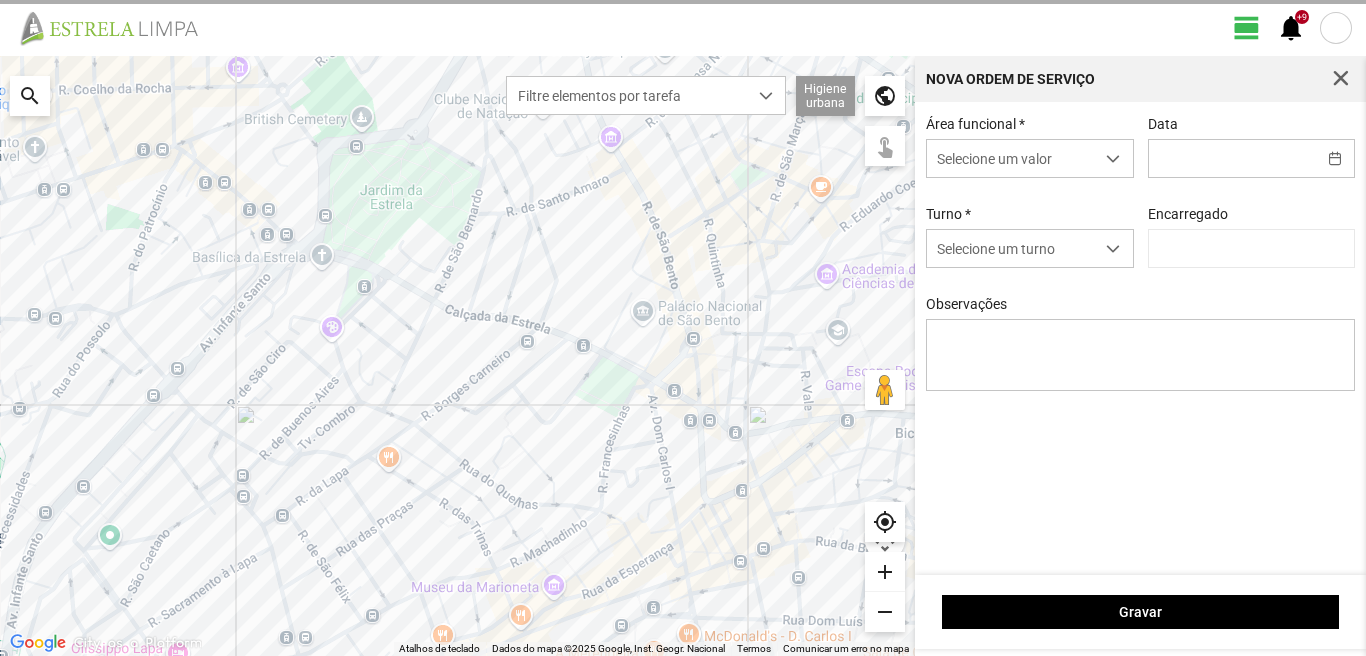 type on "Marco Ferreira" 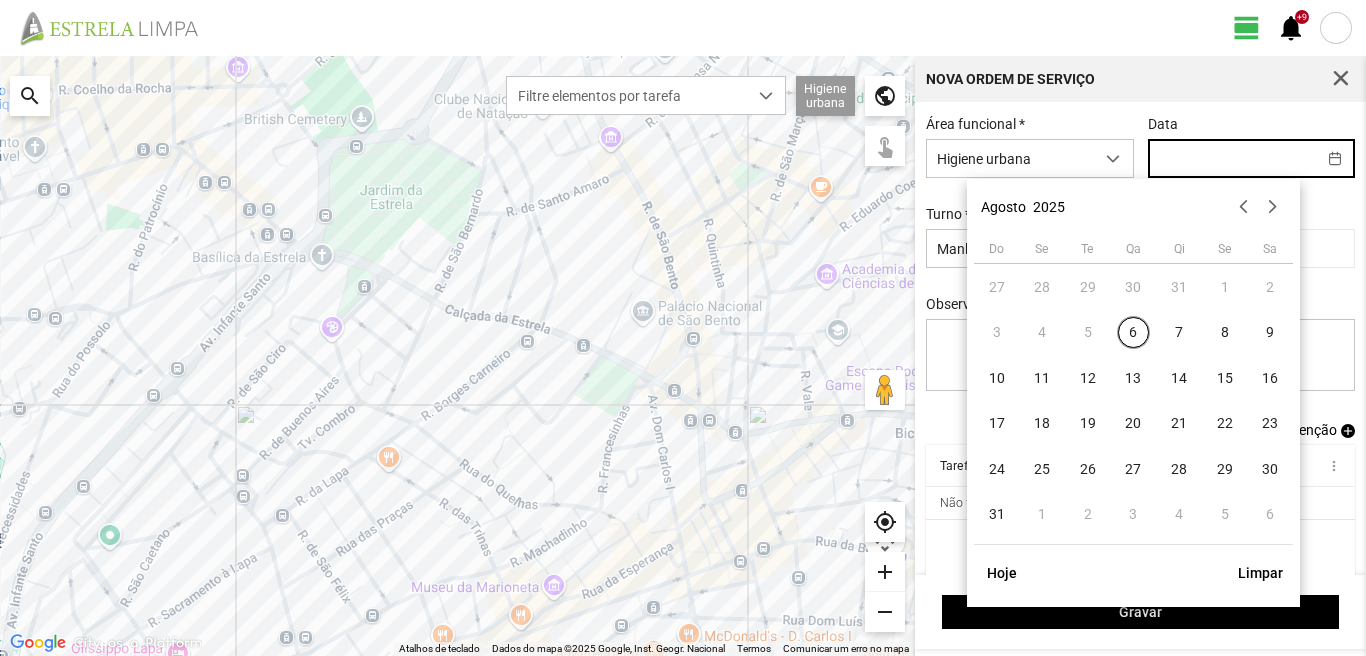 click at bounding box center (1232, 158) 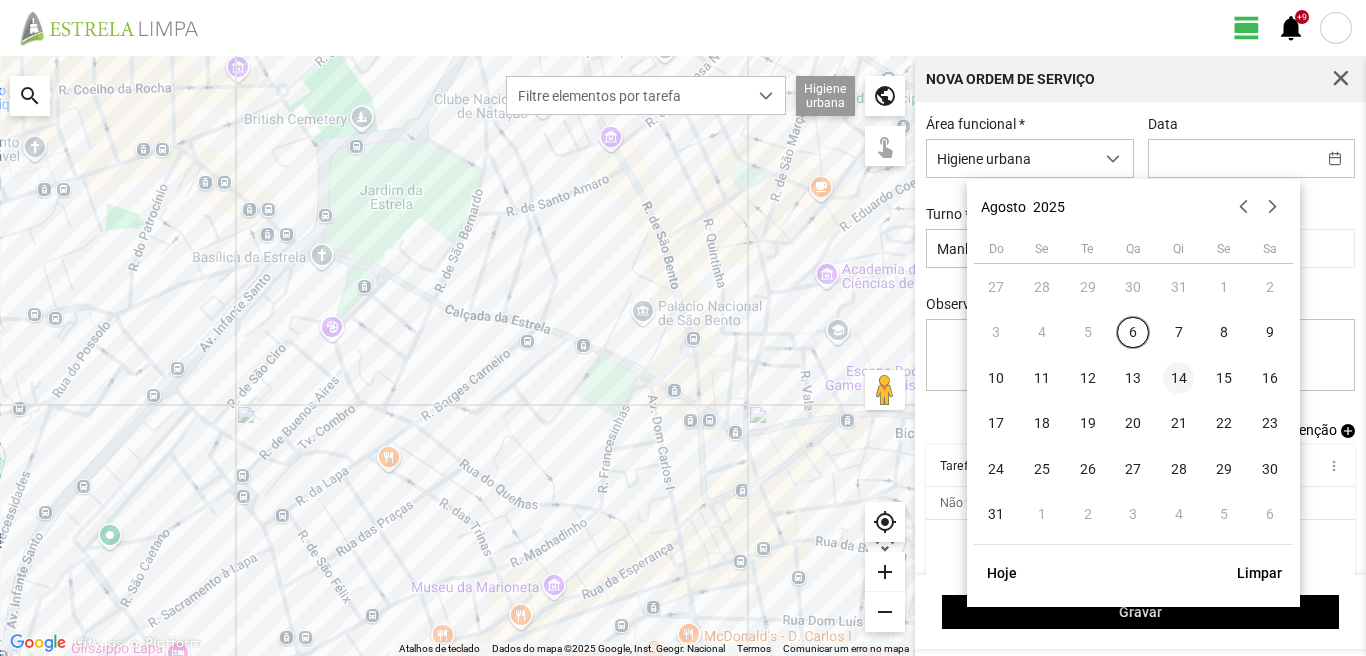 click on "14" at bounding box center (1179, 378) 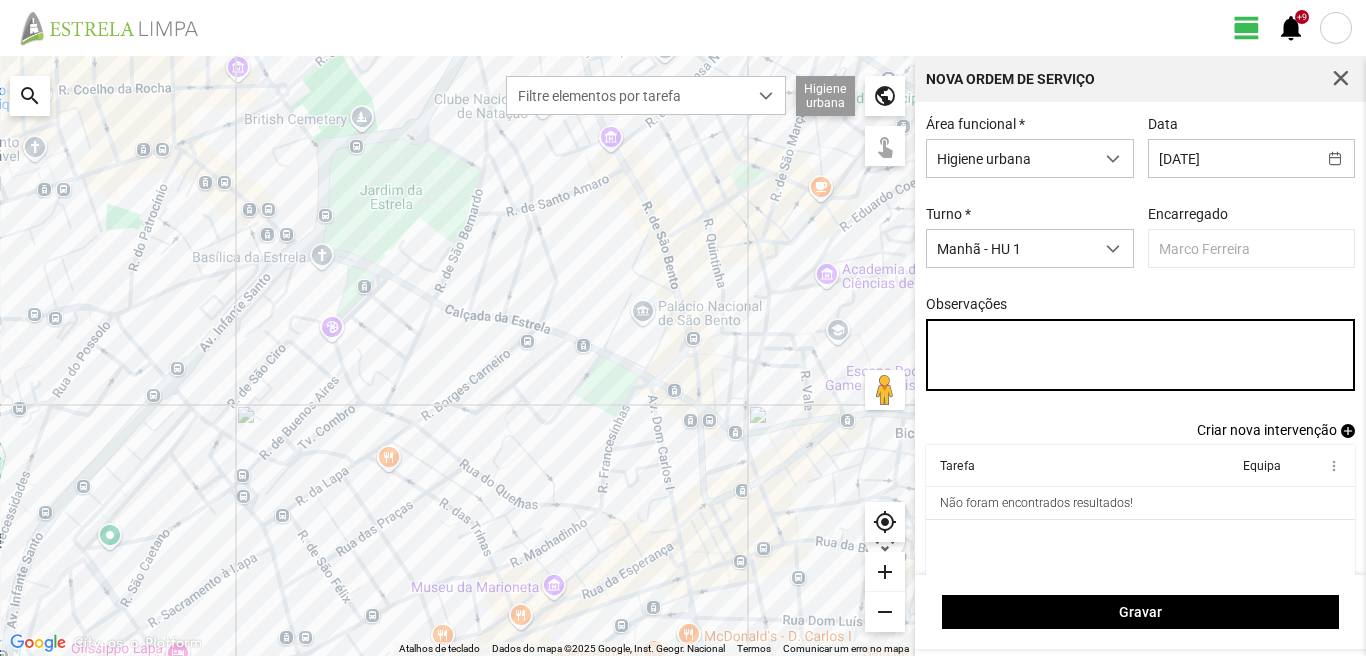 click on "Observações" at bounding box center (1141, 355) 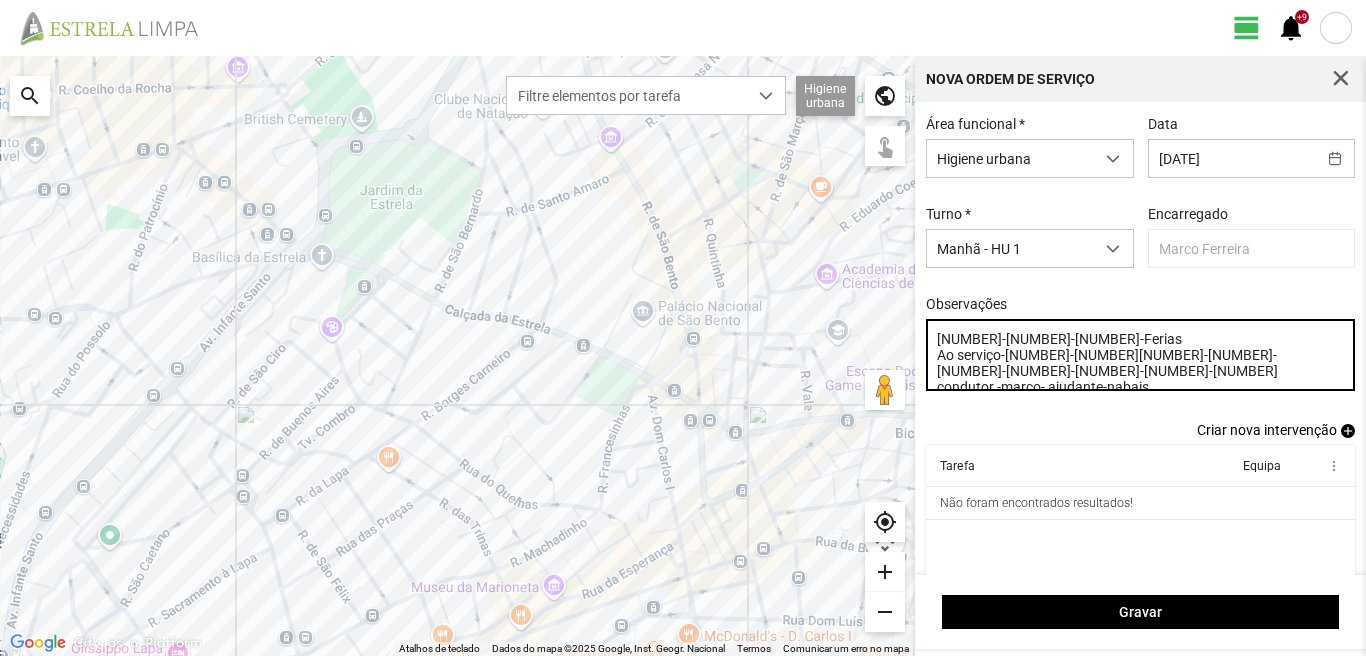 type on "[NUMBER]-[NUMBER]-[NUMBER]-Ferias
Ao serviço-[NUMBER]-[NUMBER][NUMBER]-[NUMBER]-[NUMBER]-[NUMBER]-[NUMBER]-[NUMBER]-[NUMBER]
condutor -marco- ajudante-nabais" 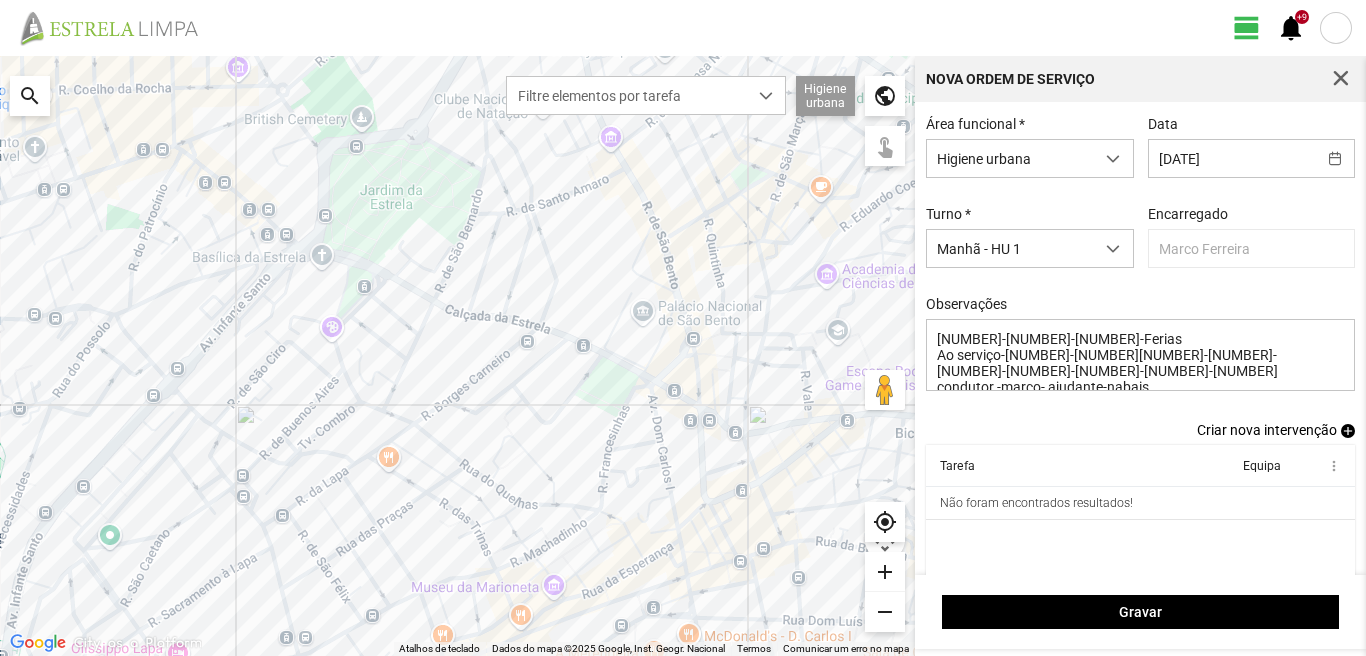 click on "add" at bounding box center [1348, 431] 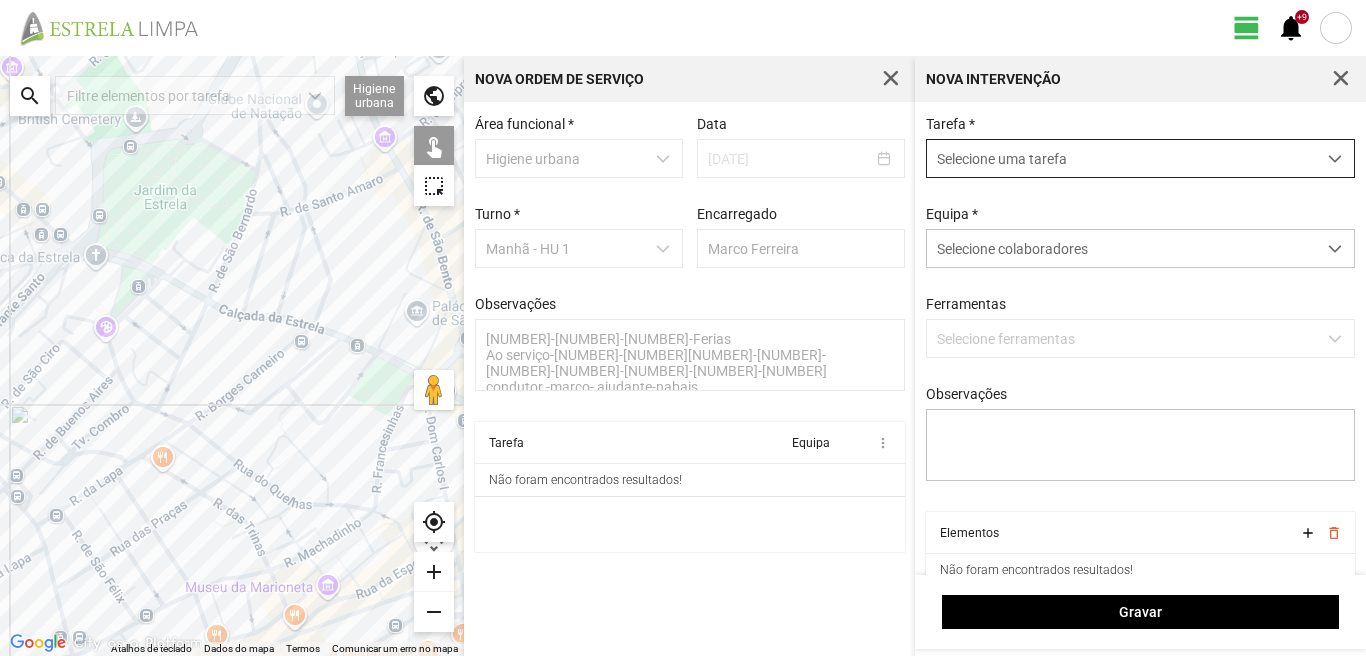 click on "Selecione uma tarefa" at bounding box center (1121, 158) 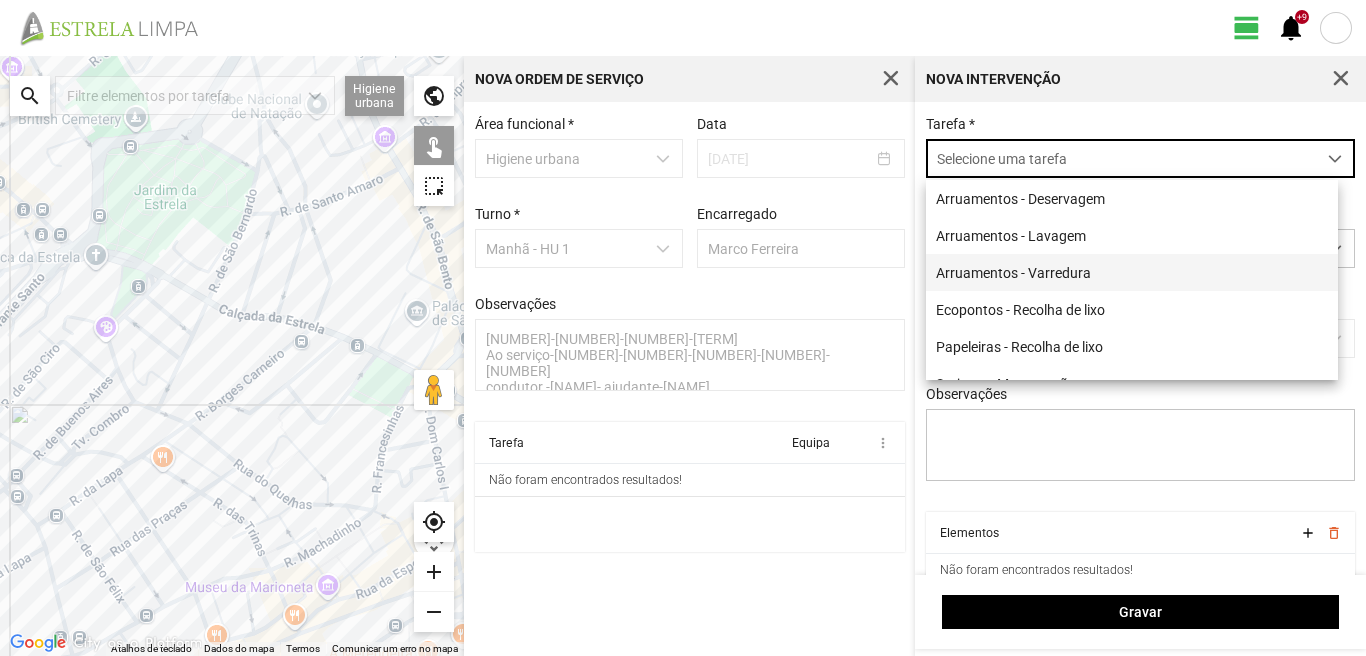 scroll, scrollTop: 0, scrollLeft: 0, axis: both 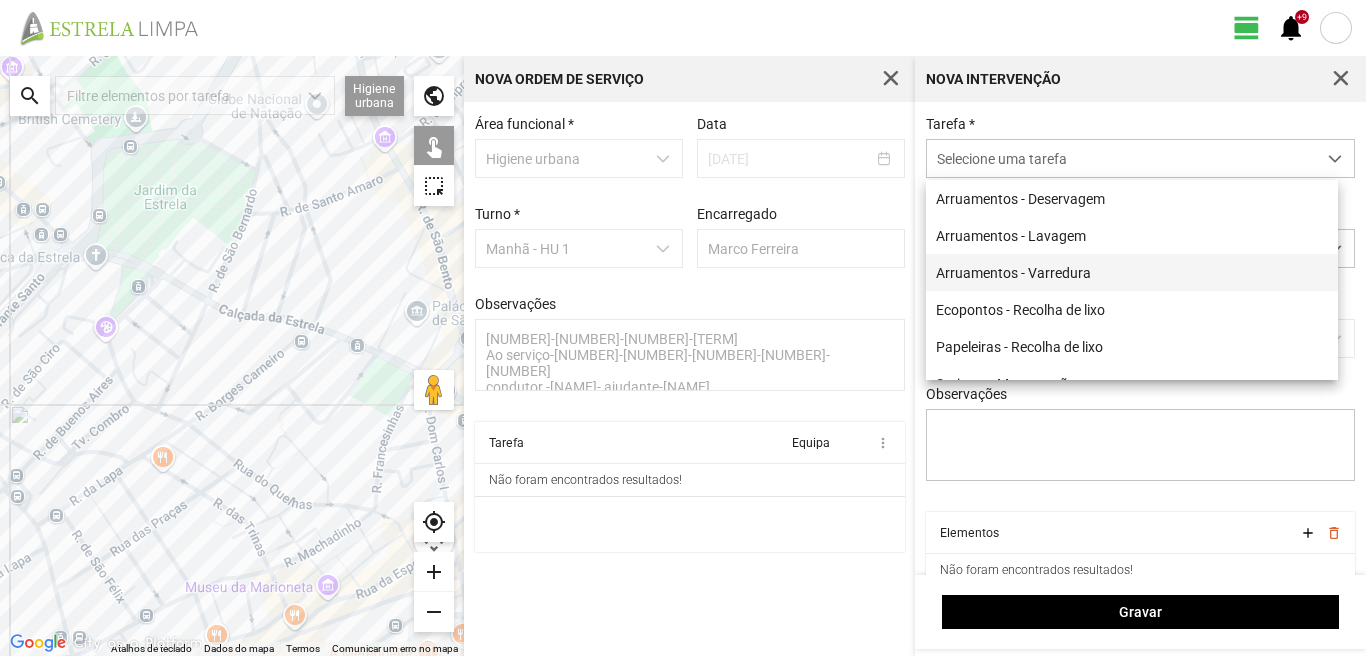 click on "Arruamentos - Varredura" at bounding box center (1132, 272) 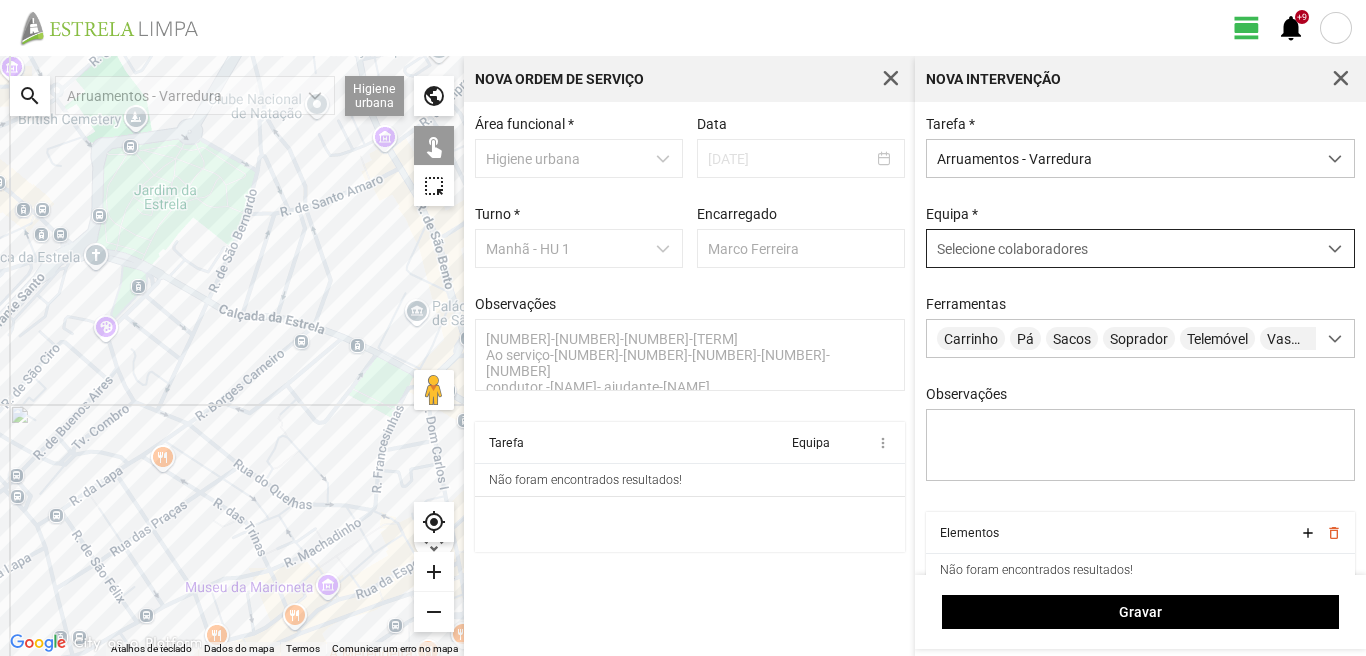 click on "Selecione colaboradores" at bounding box center (1012, 249) 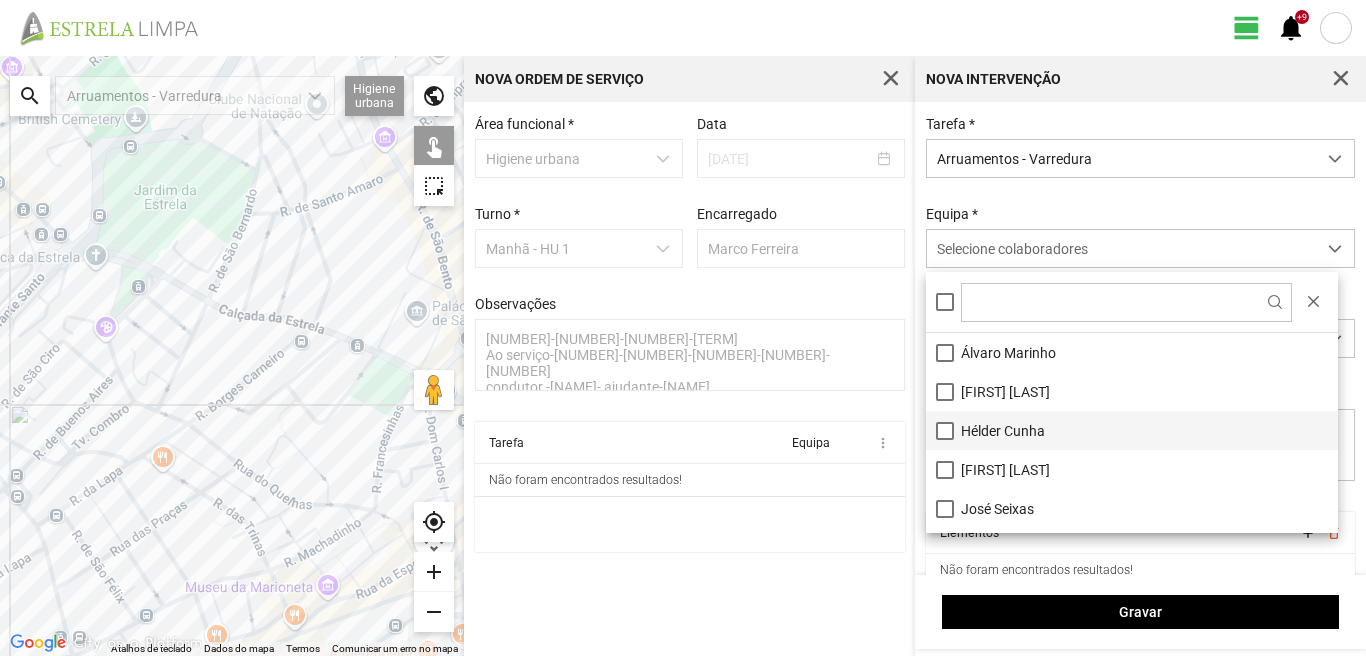 scroll, scrollTop: 268, scrollLeft: 0, axis: vertical 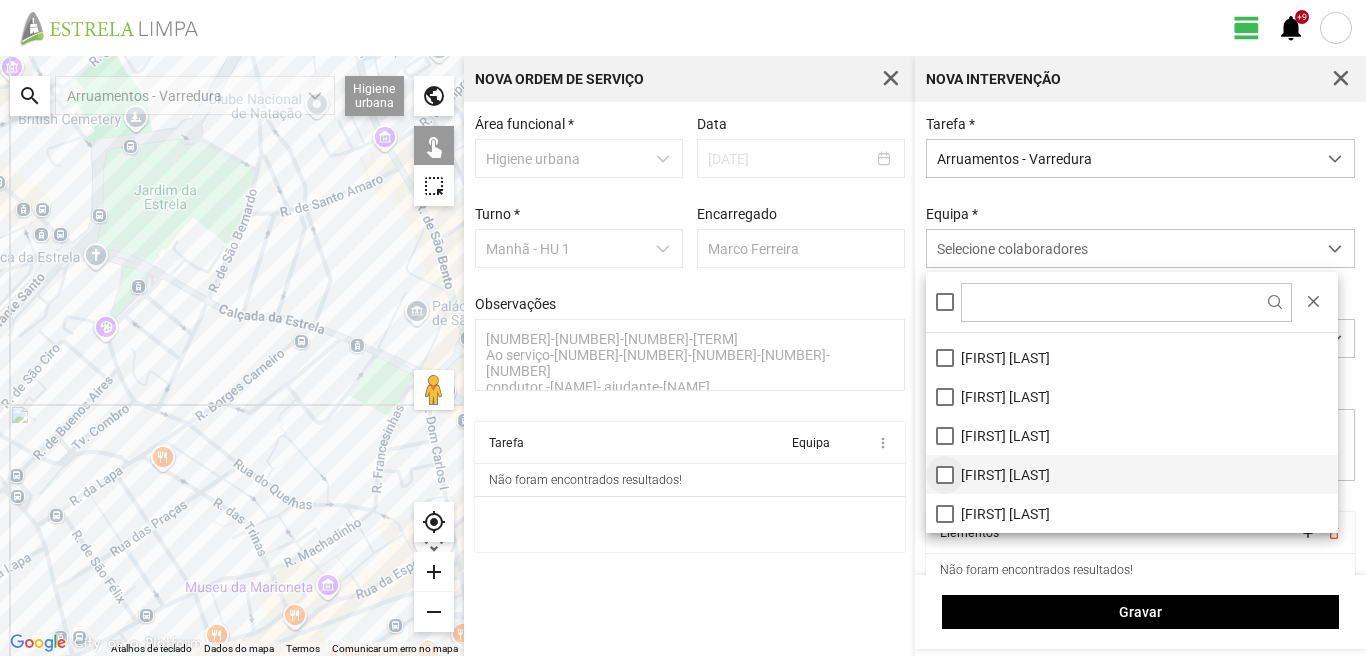 click on "[FIRST] [LAST]" at bounding box center (1132, 474) 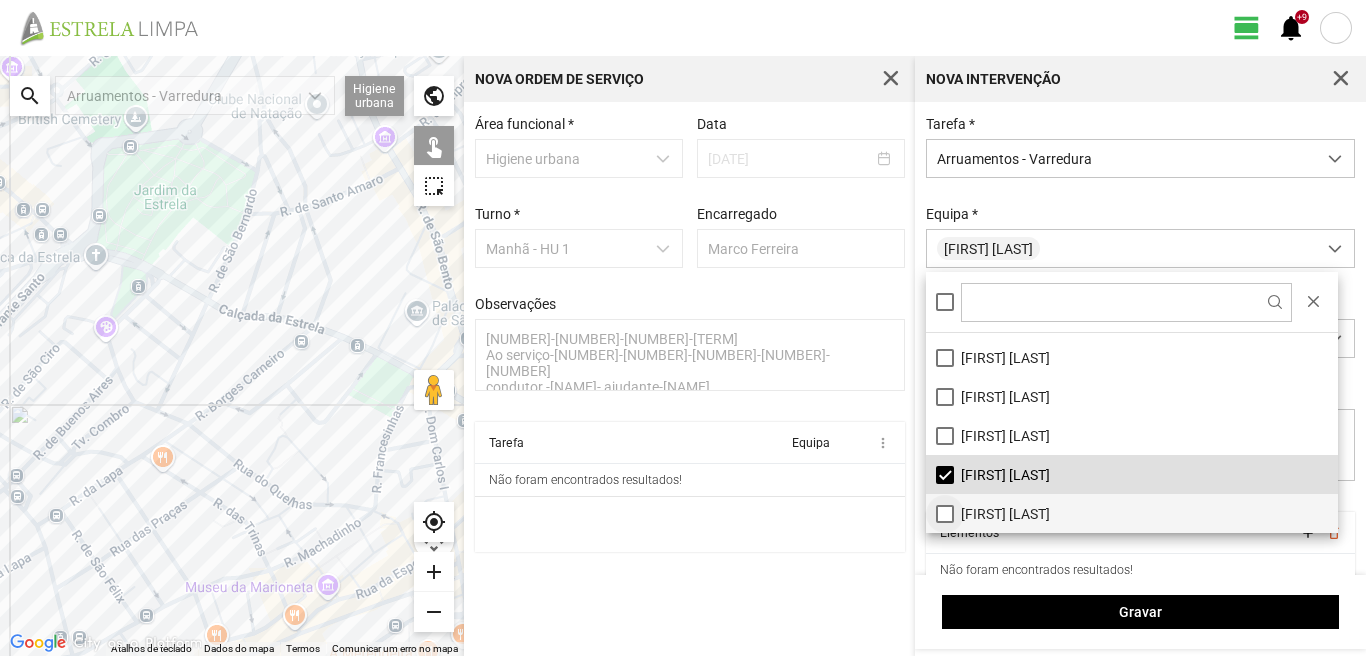 click on "[FIRST] [LAST]" at bounding box center [1132, 513] 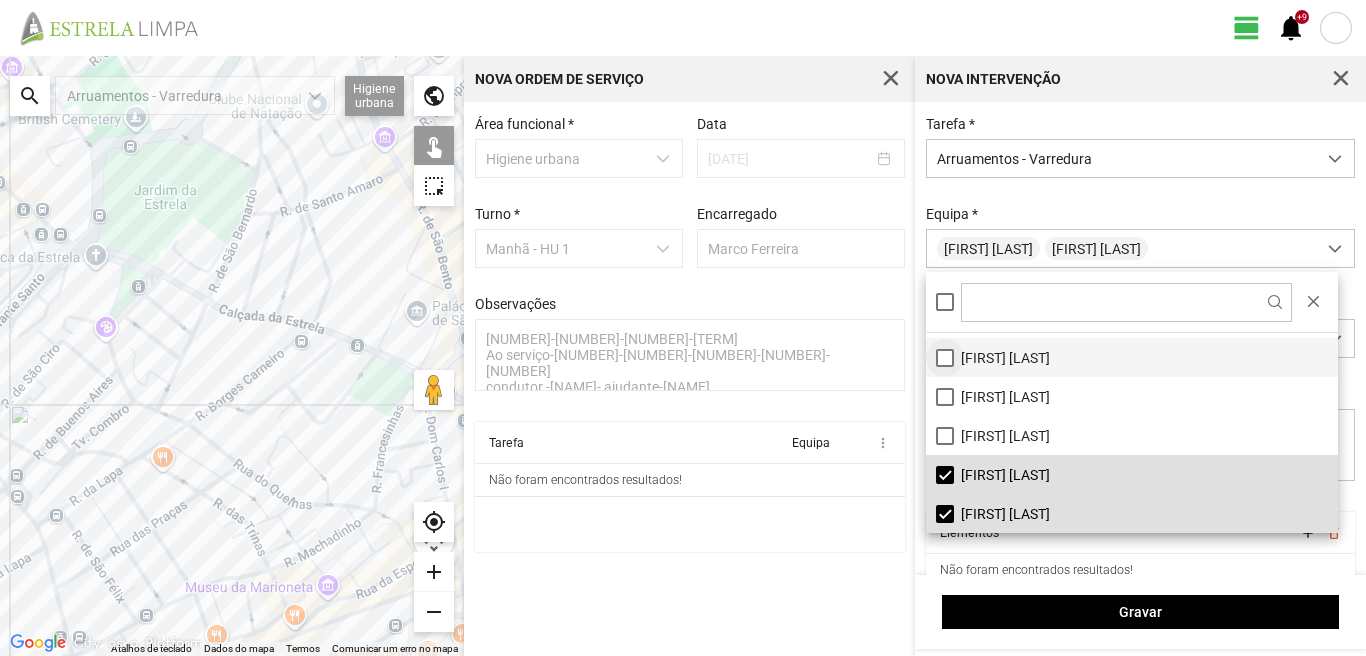 click on "[FIRST] [LAST]" at bounding box center (1132, 357) 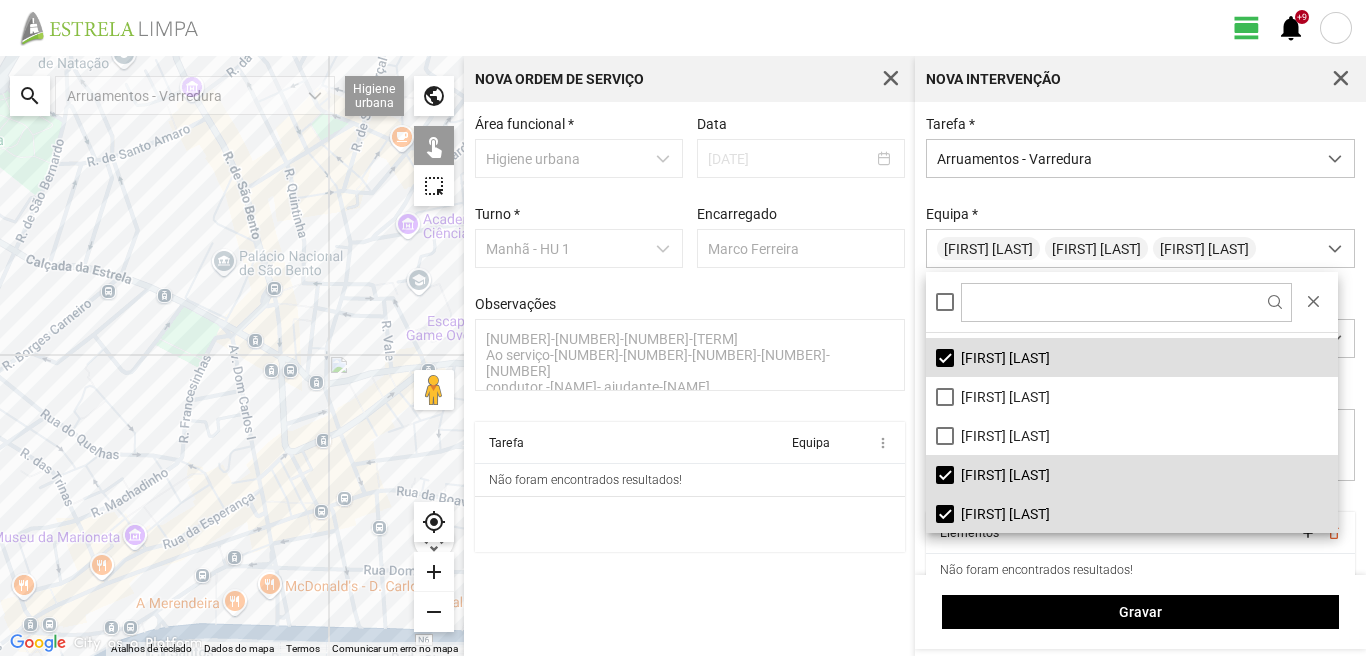 drag, startPoint x: 291, startPoint y: 473, endPoint x: 85, endPoint y: 423, distance: 211.98112 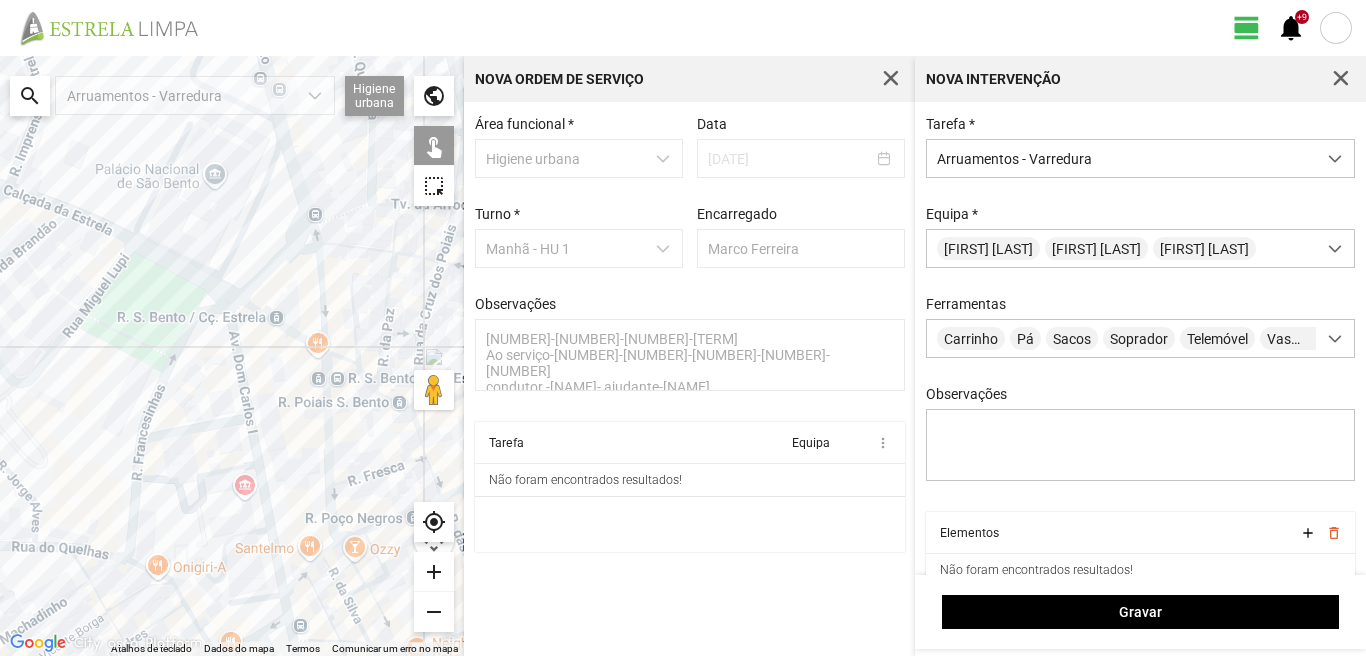 click 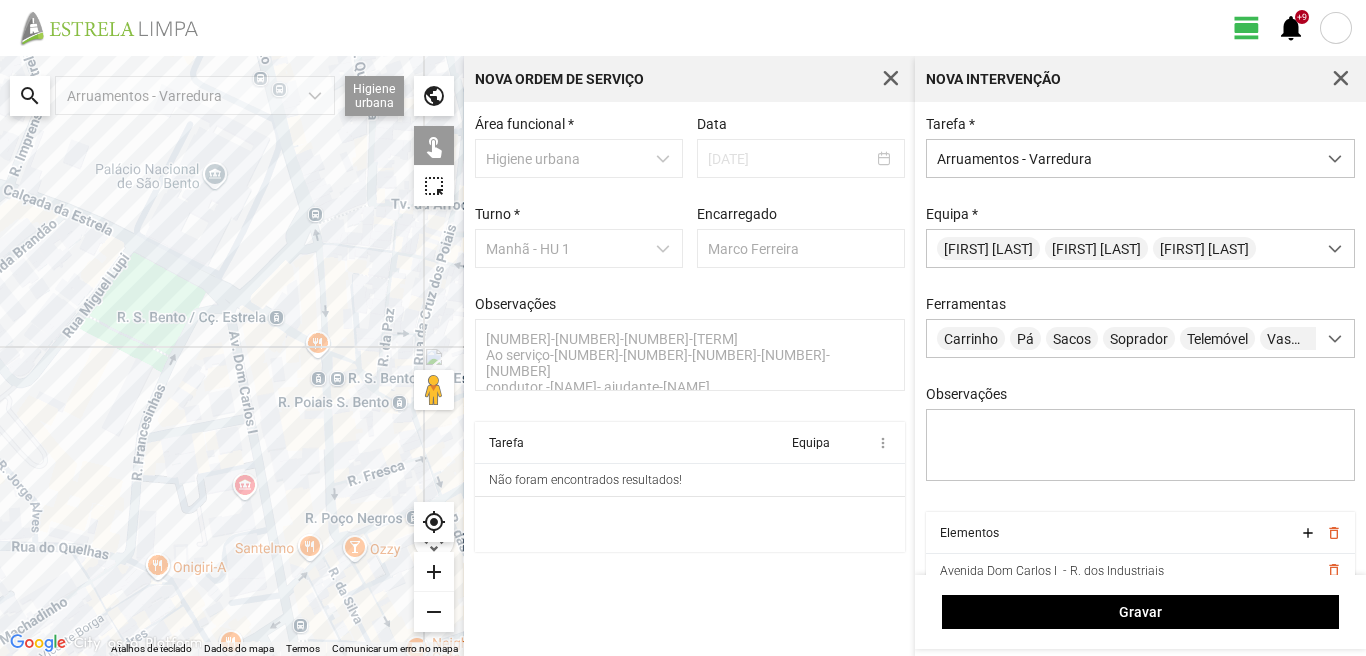 click 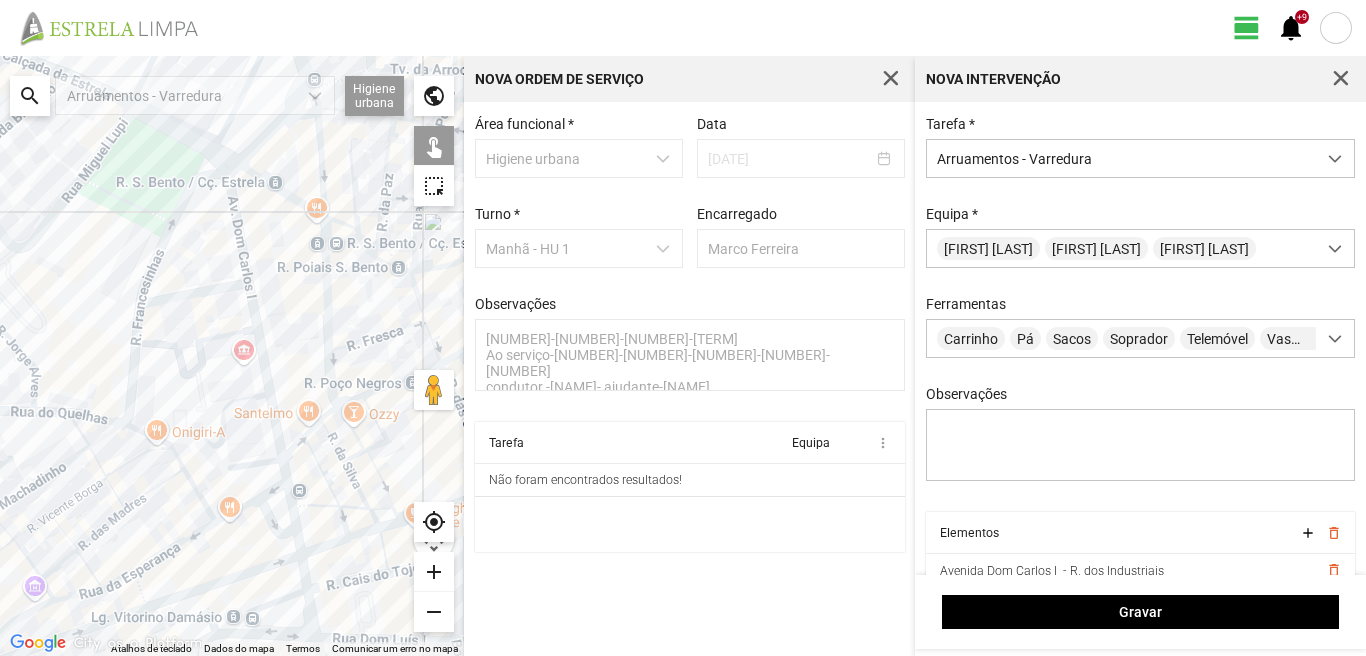 drag, startPoint x: 274, startPoint y: 567, endPoint x: 271, endPoint y: 458, distance: 109.041275 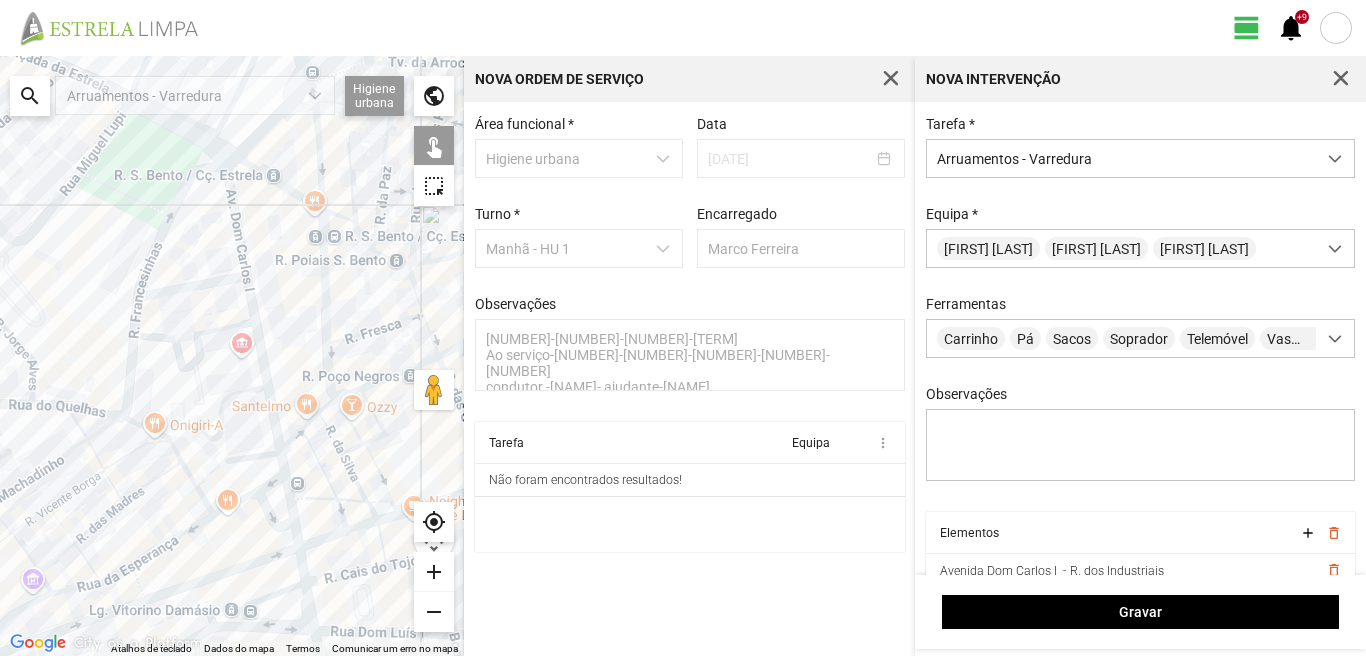 click 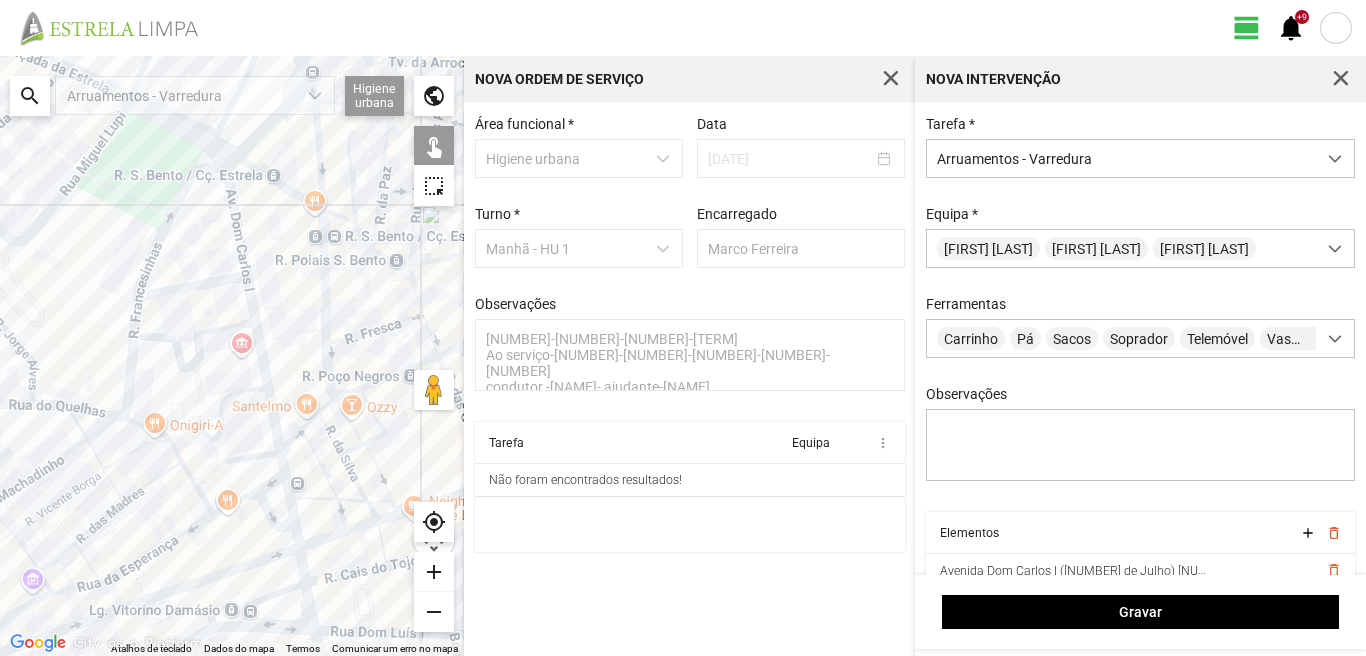 click 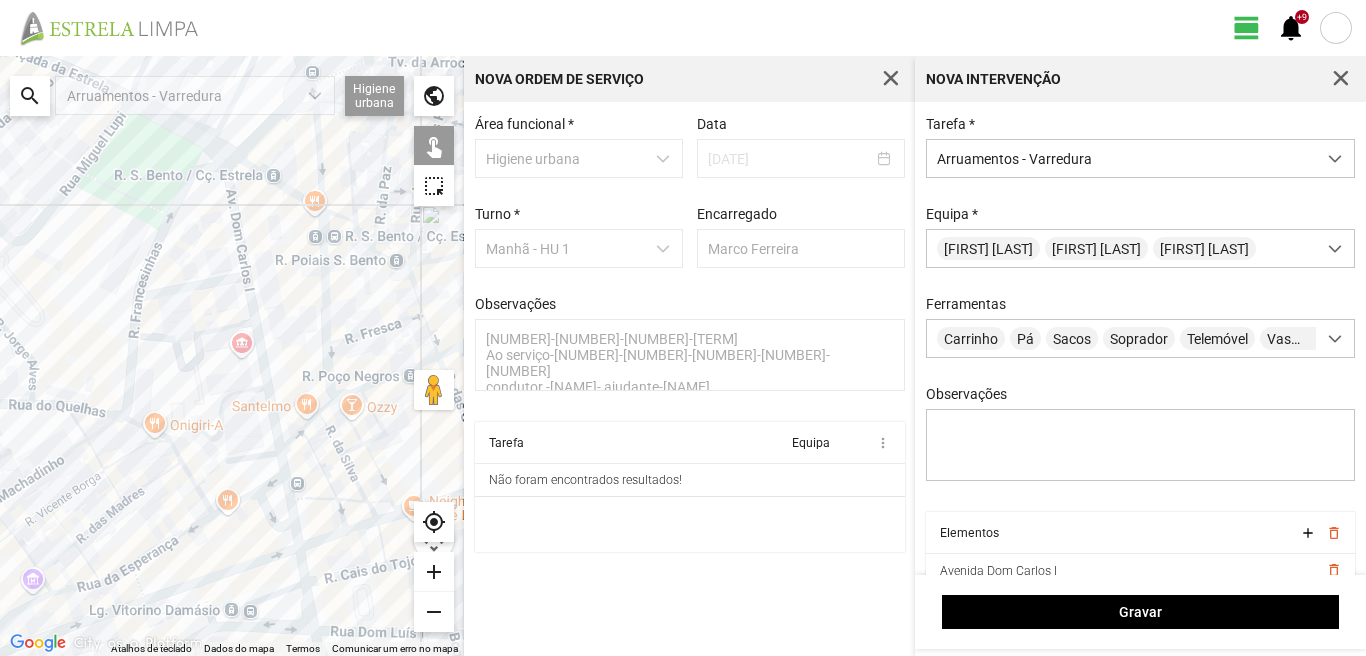 click 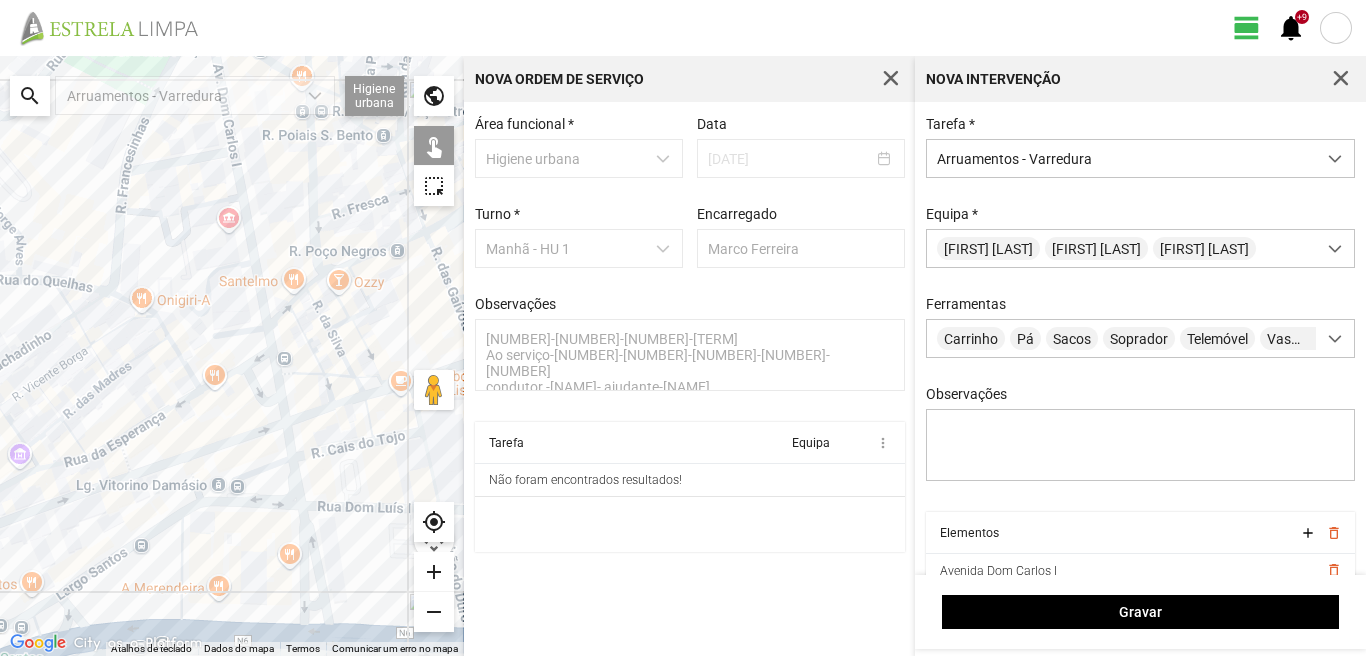 drag, startPoint x: 274, startPoint y: 592, endPoint x: 259, endPoint y: 442, distance: 150.74814 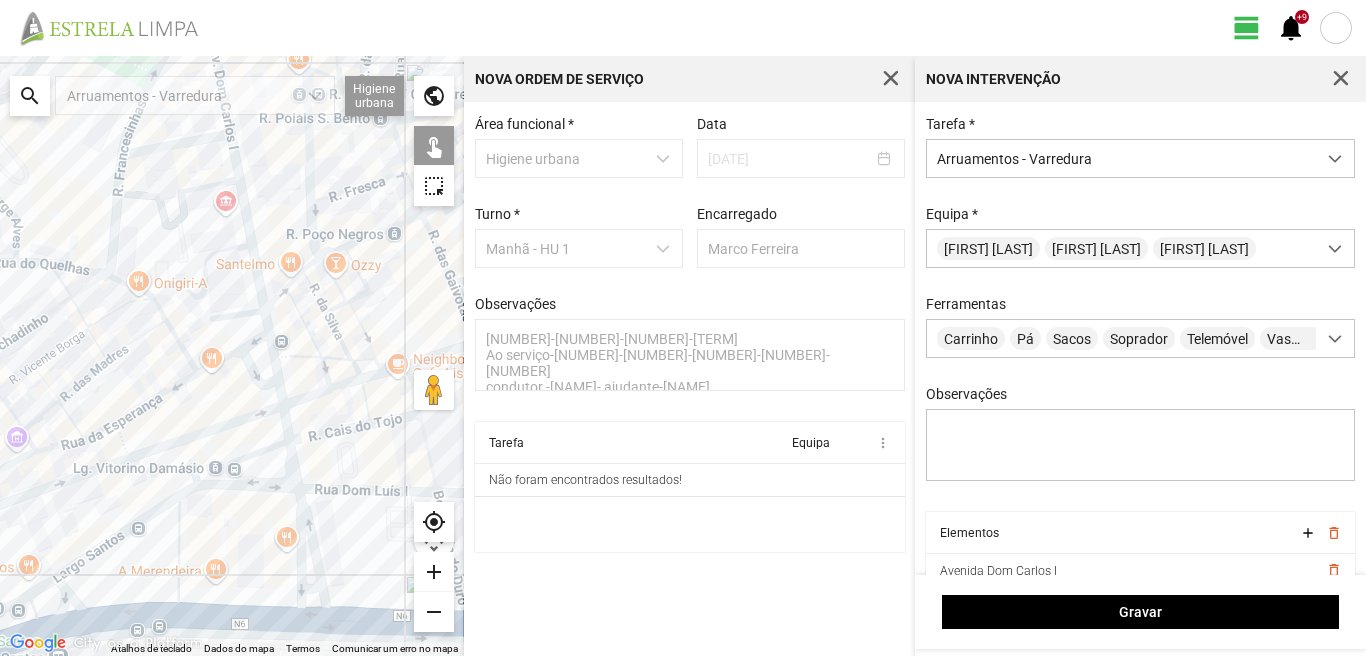 click 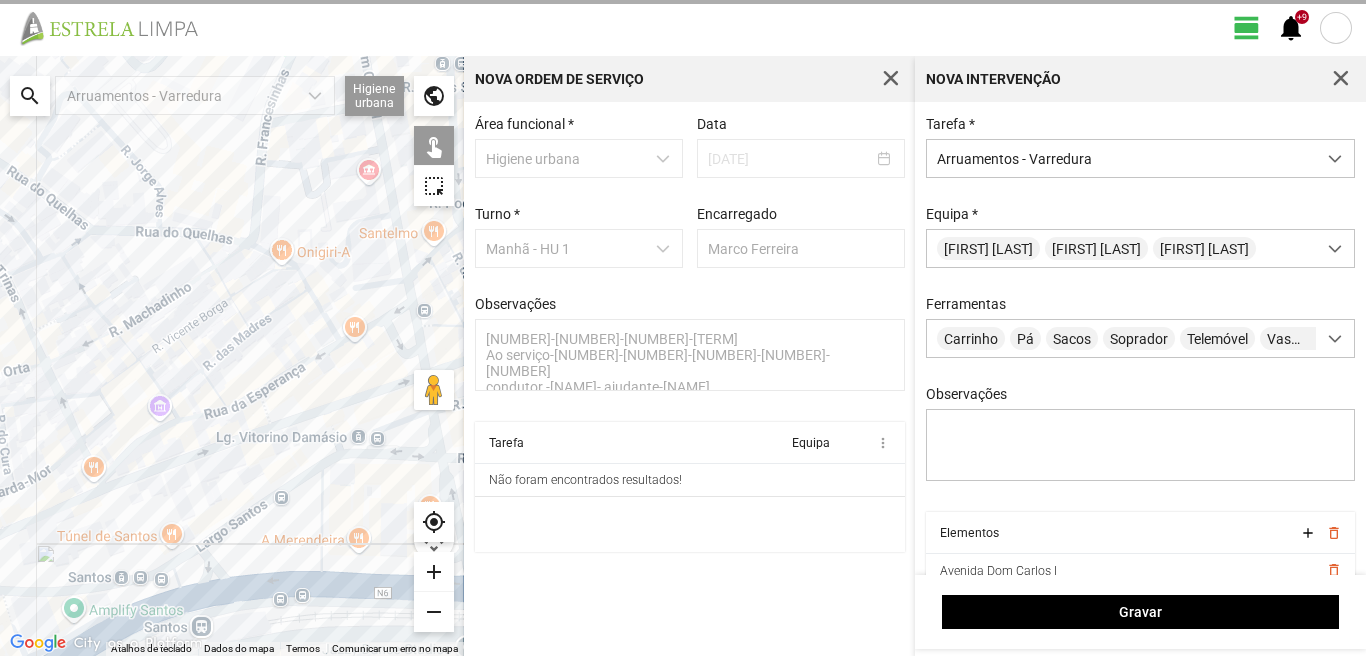 drag, startPoint x: 110, startPoint y: 584, endPoint x: 284, endPoint y: 545, distance: 178.31714 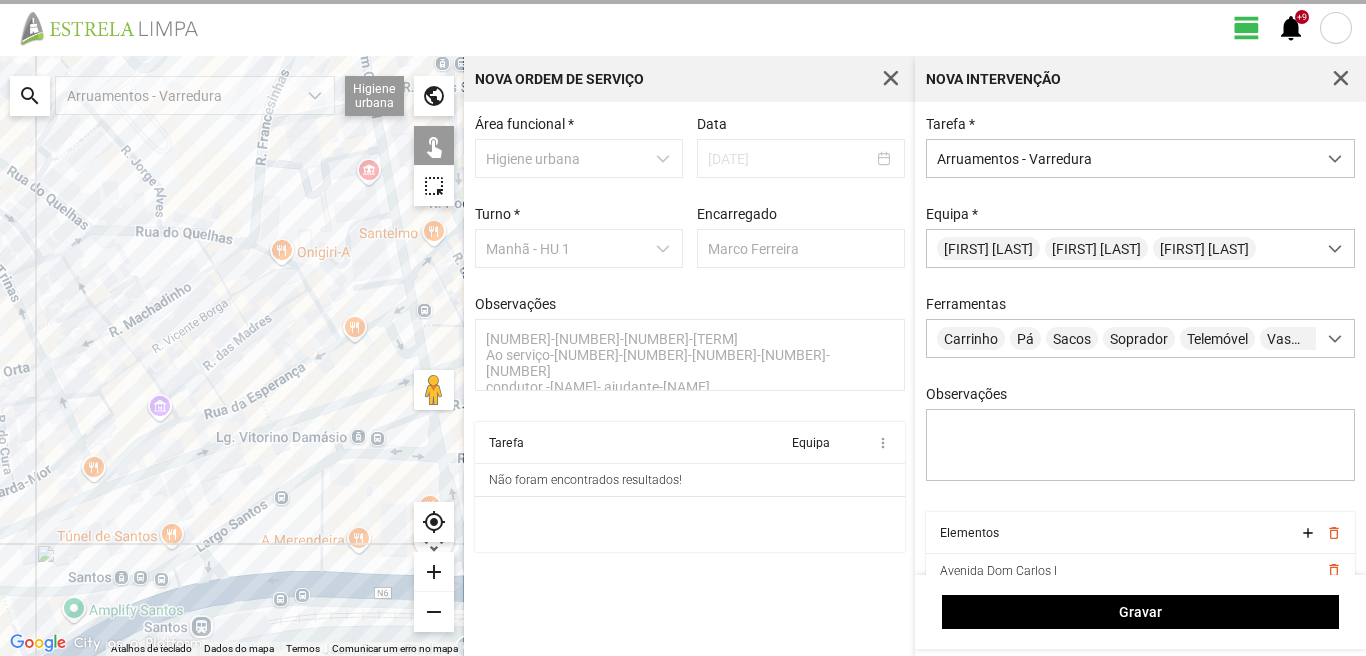 click 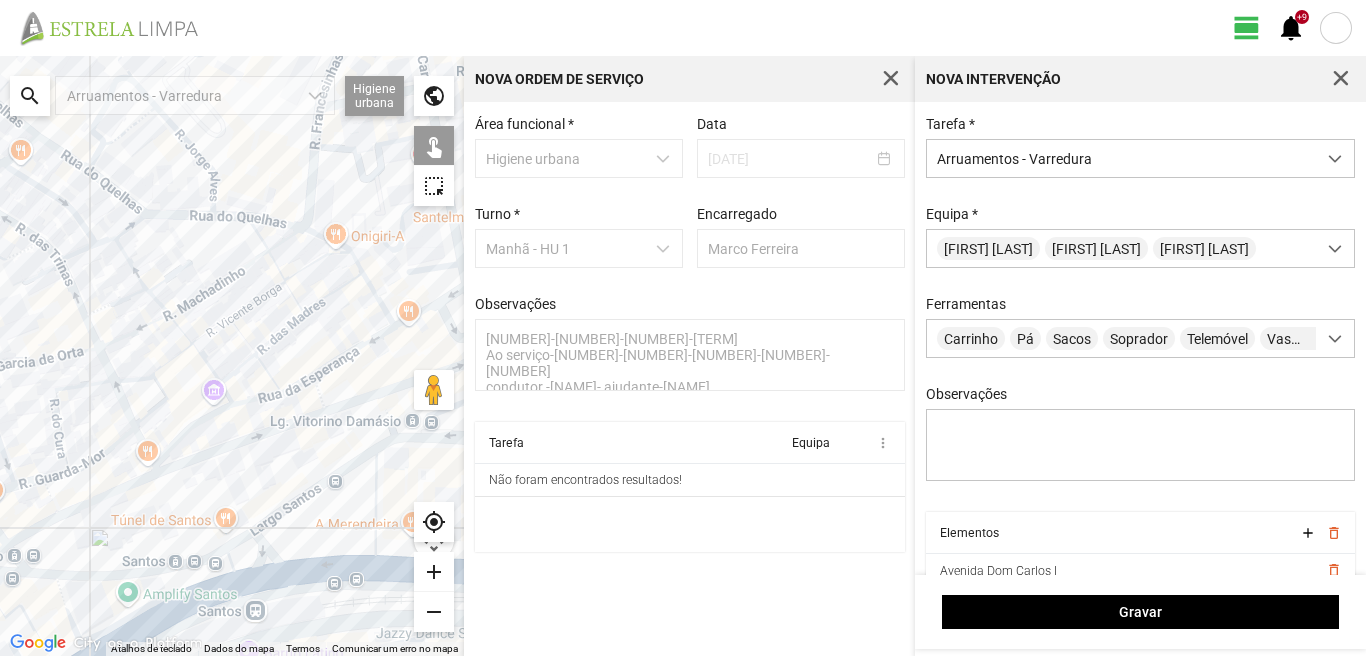 click 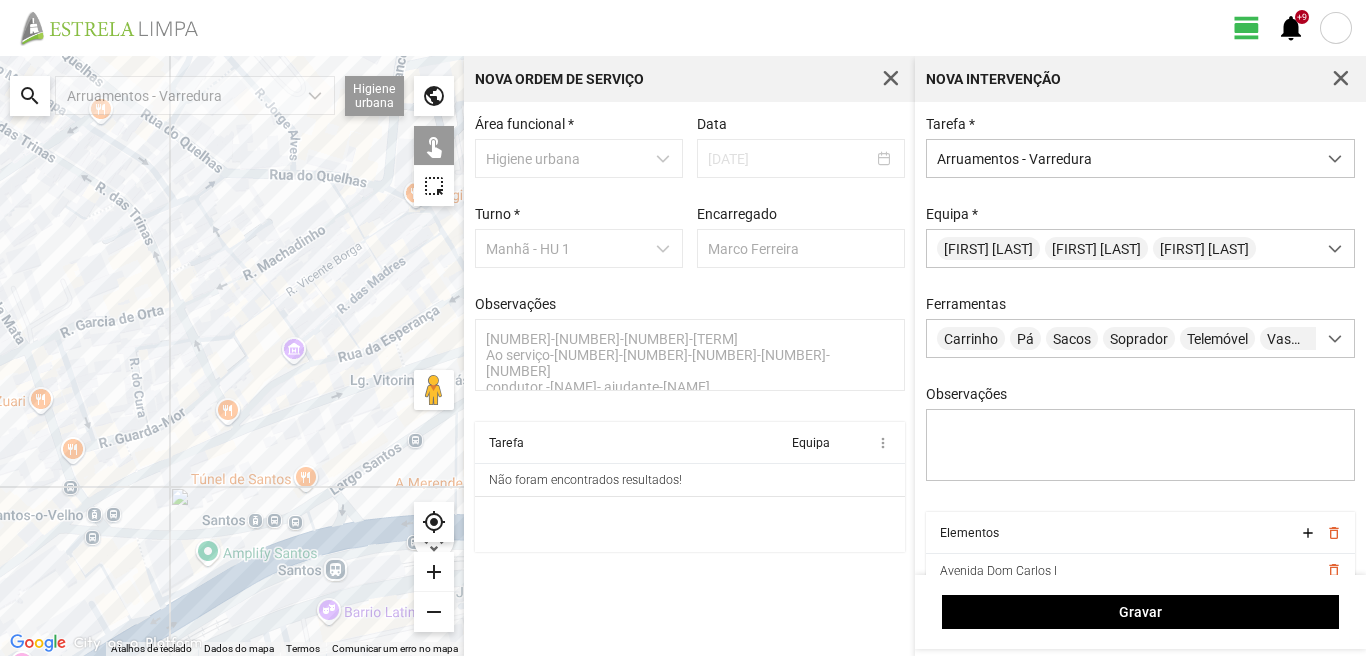 drag, startPoint x: 147, startPoint y: 612, endPoint x: 293, endPoint y: 552, distance: 157.84802 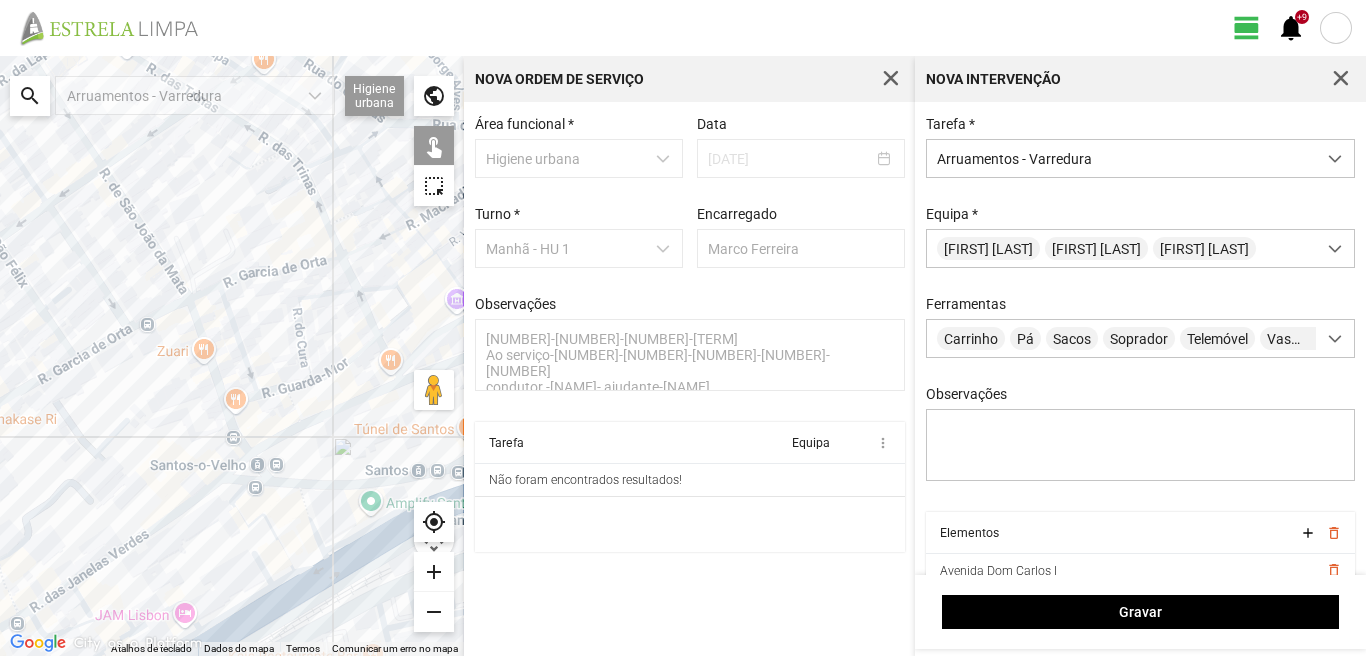 click 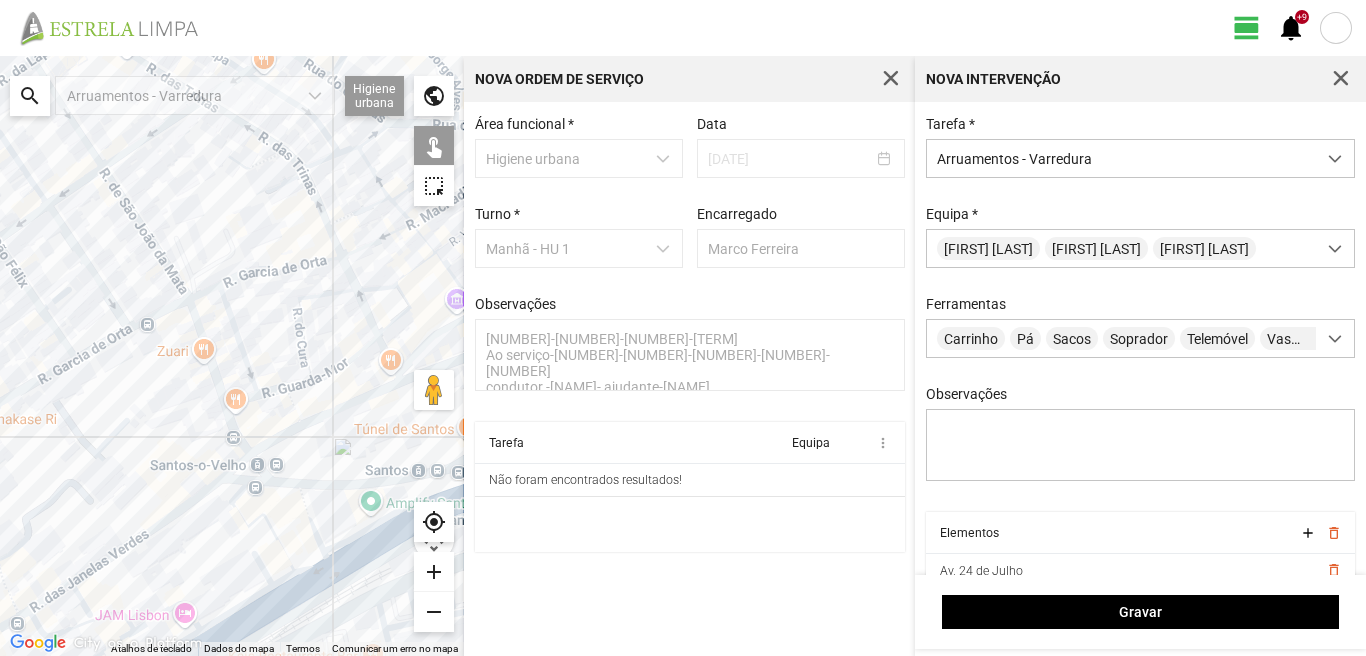 click 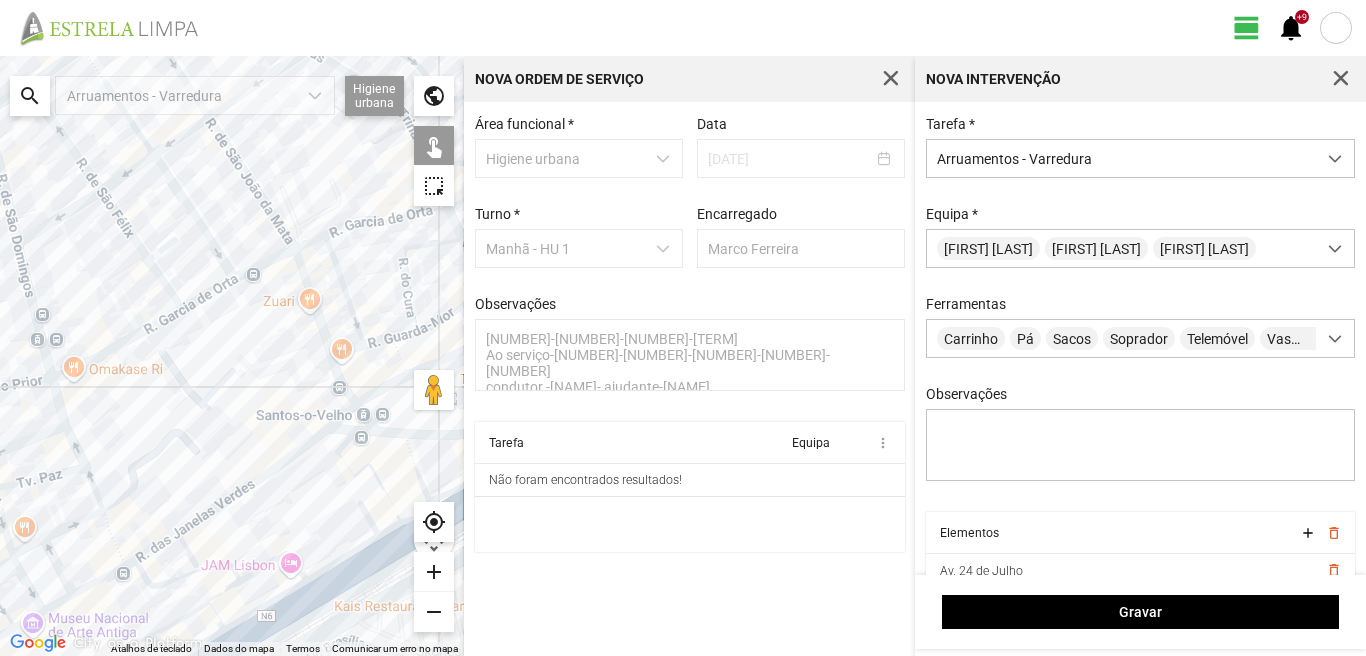 drag, startPoint x: 216, startPoint y: 594, endPoint x: 348, endPoint y: 532, distance: 145.83553 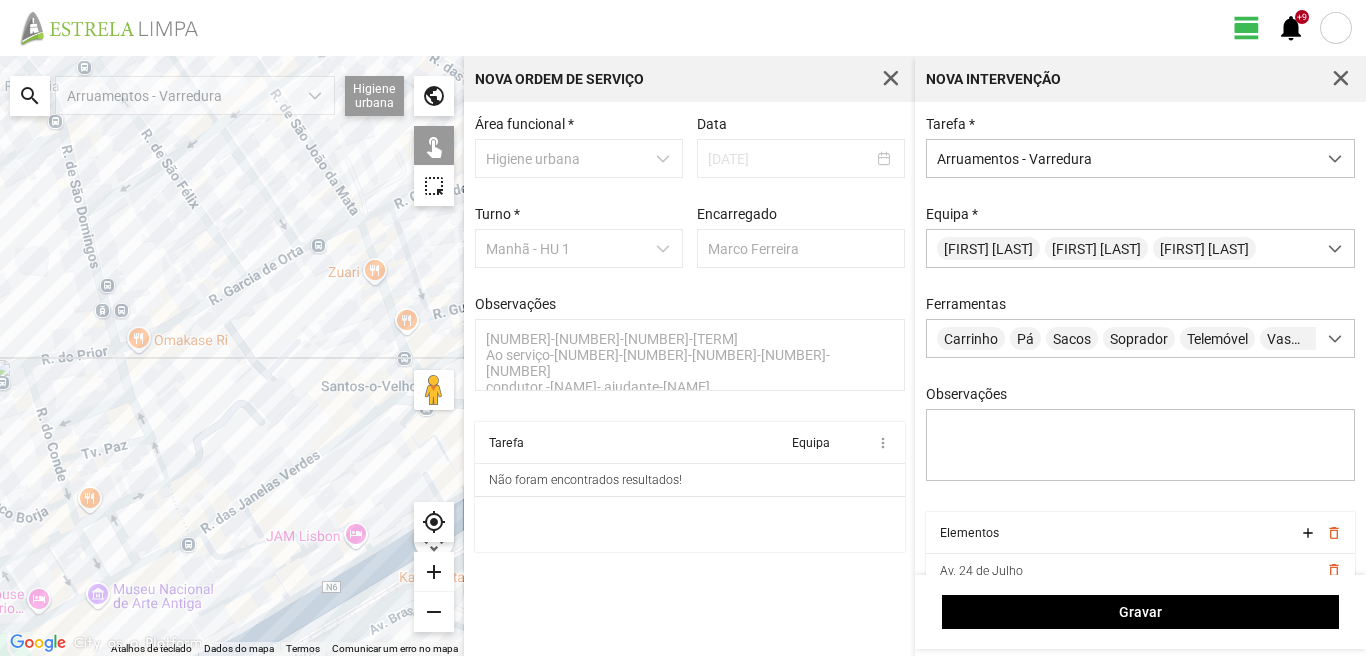 click 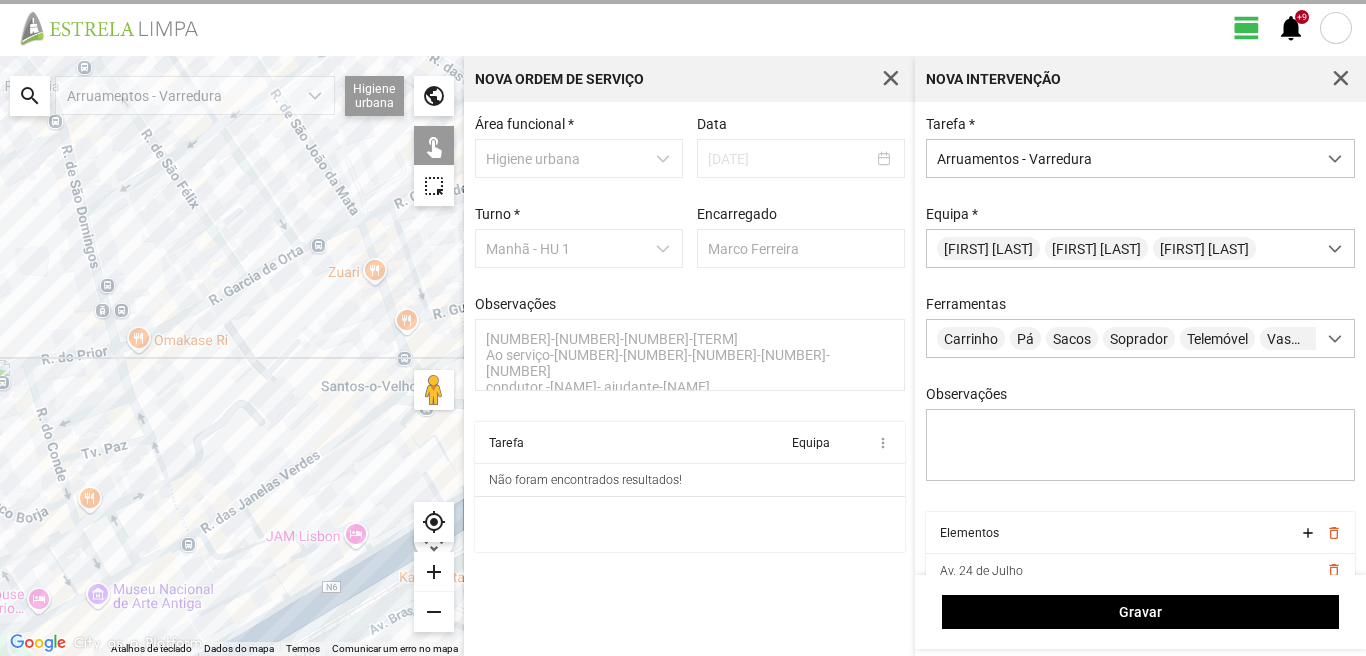 click 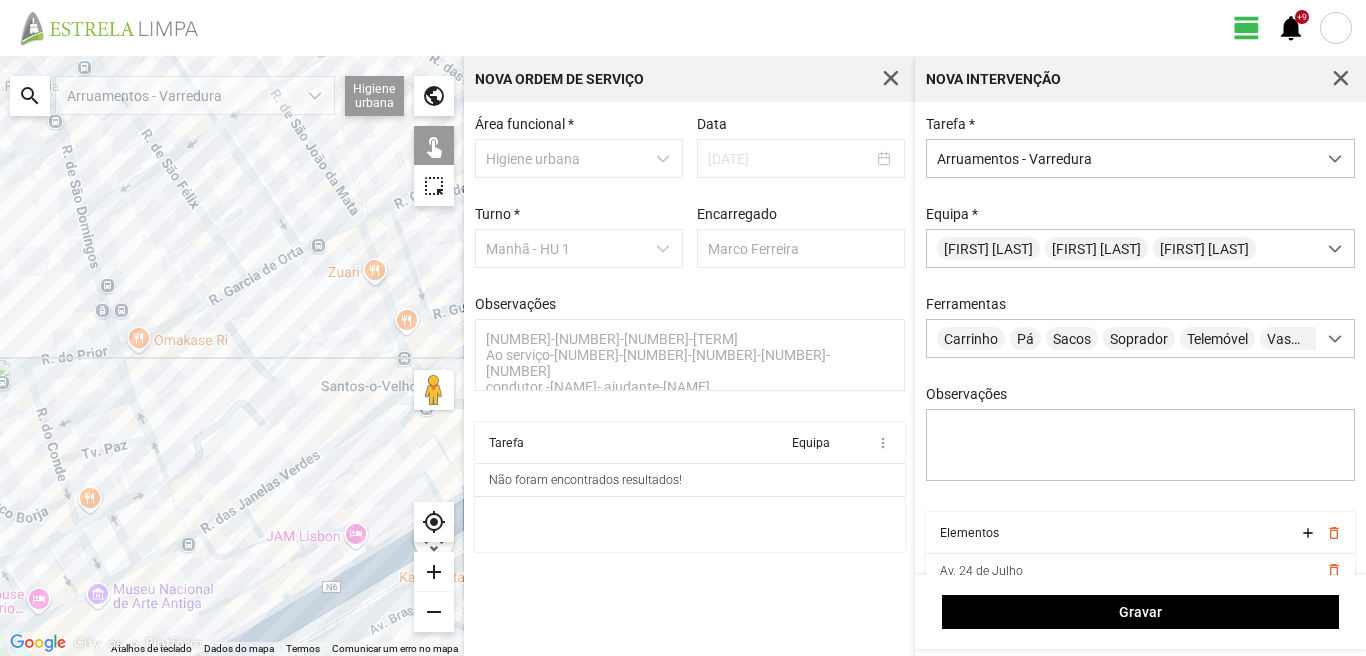 click 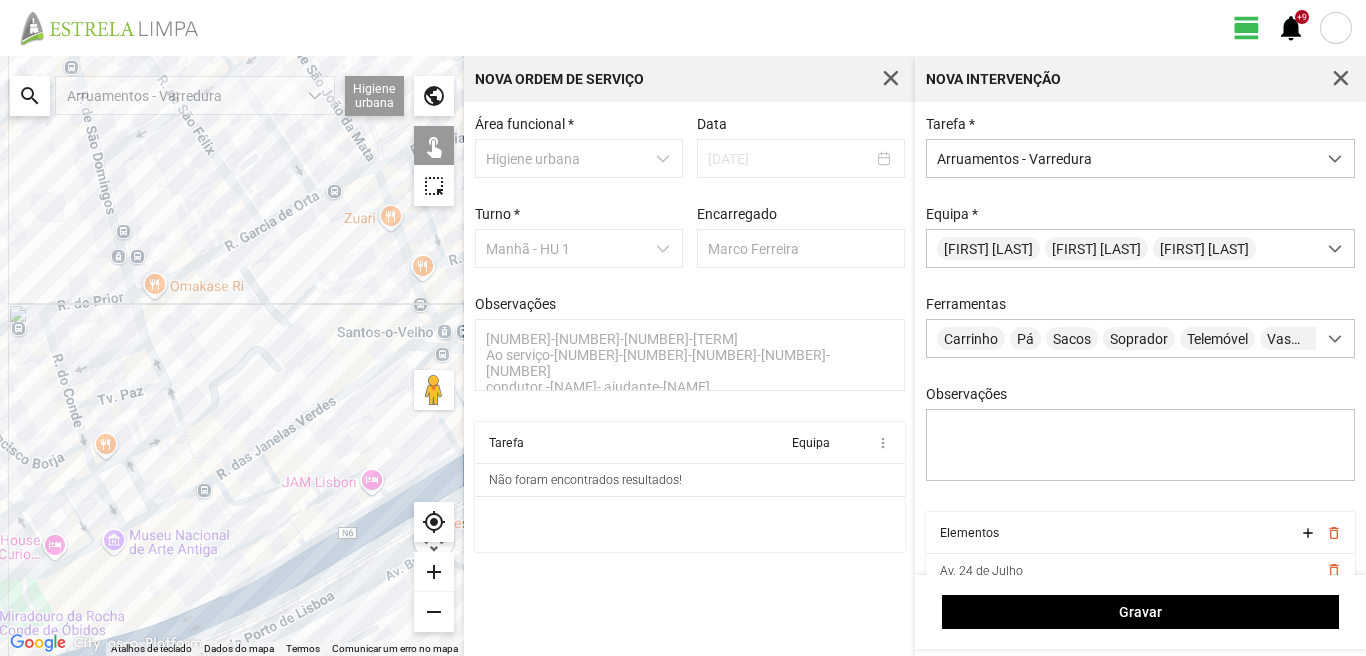 drag, startPoint x: 291, startPoint y: 596, endPoint x: 350, endPoint y: 462, distance: 146.4138 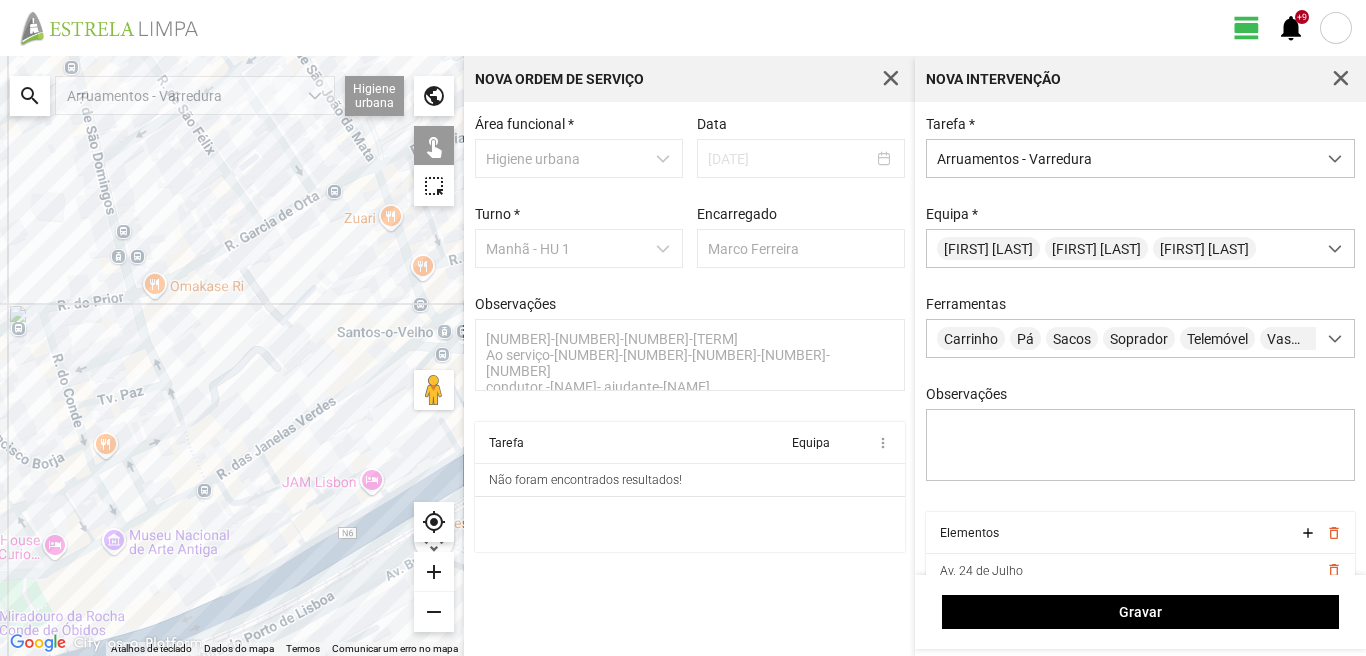 click 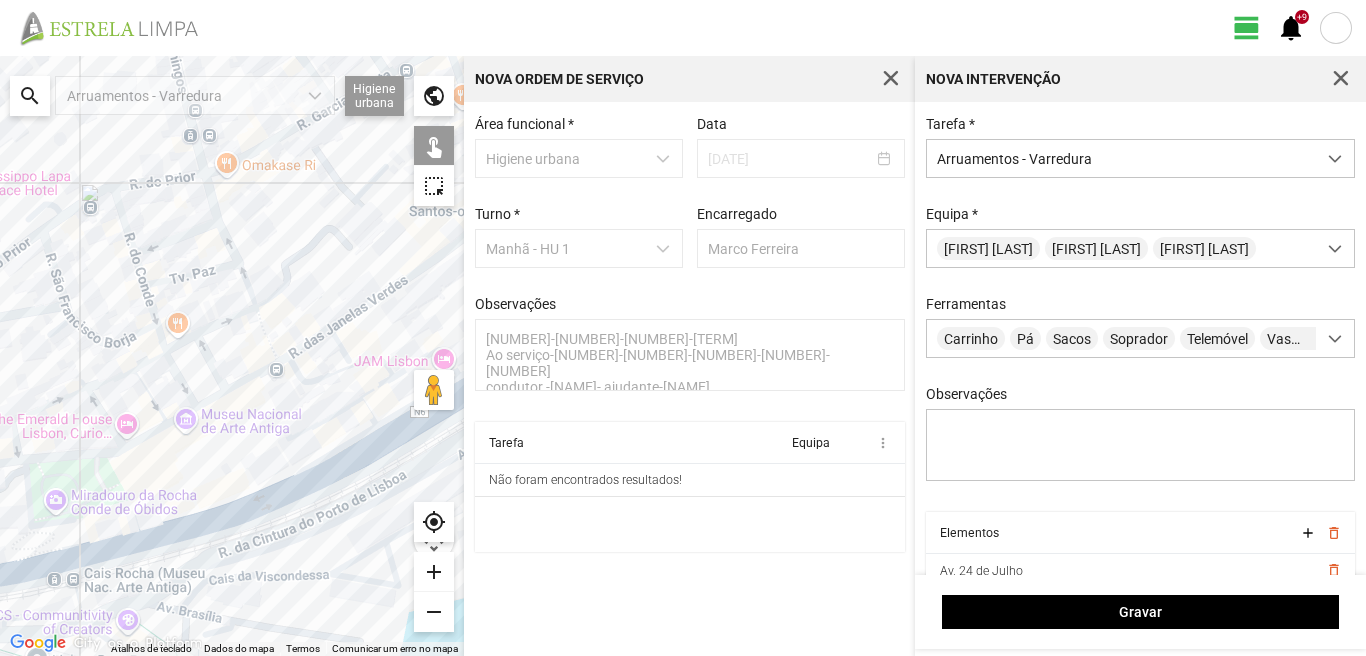 click 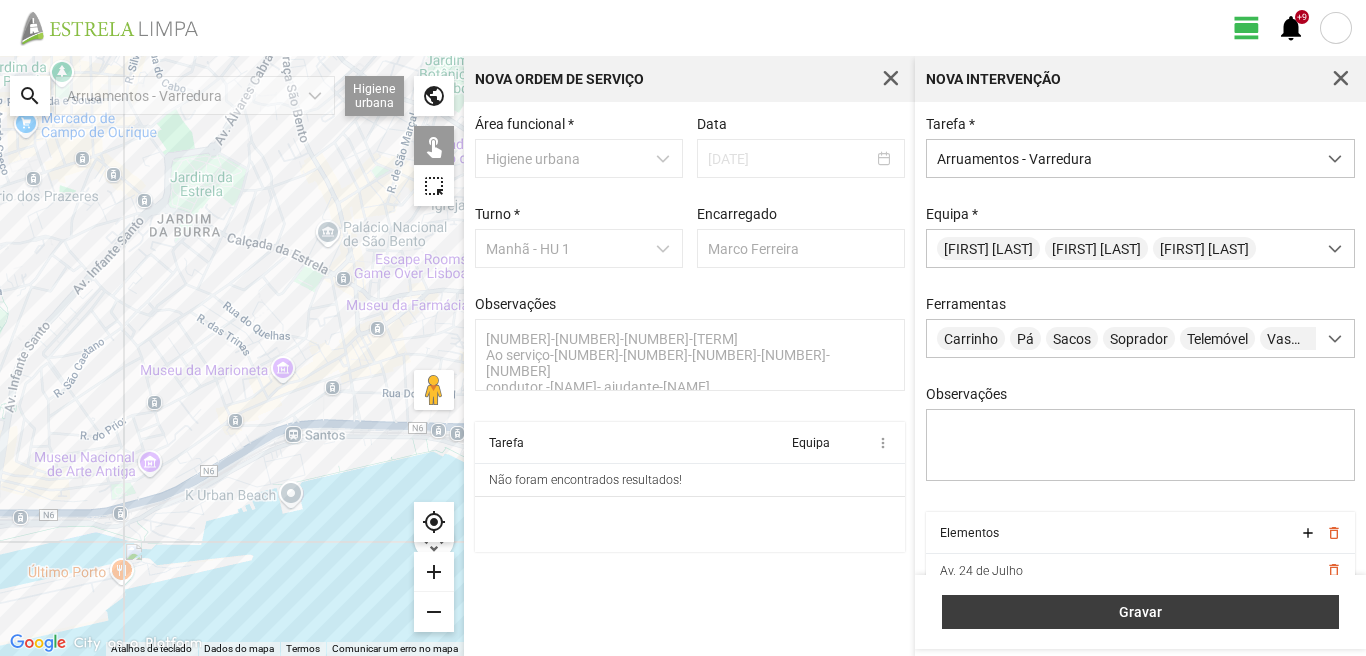 click on "Gravar" at bounding box center [1141, 612] 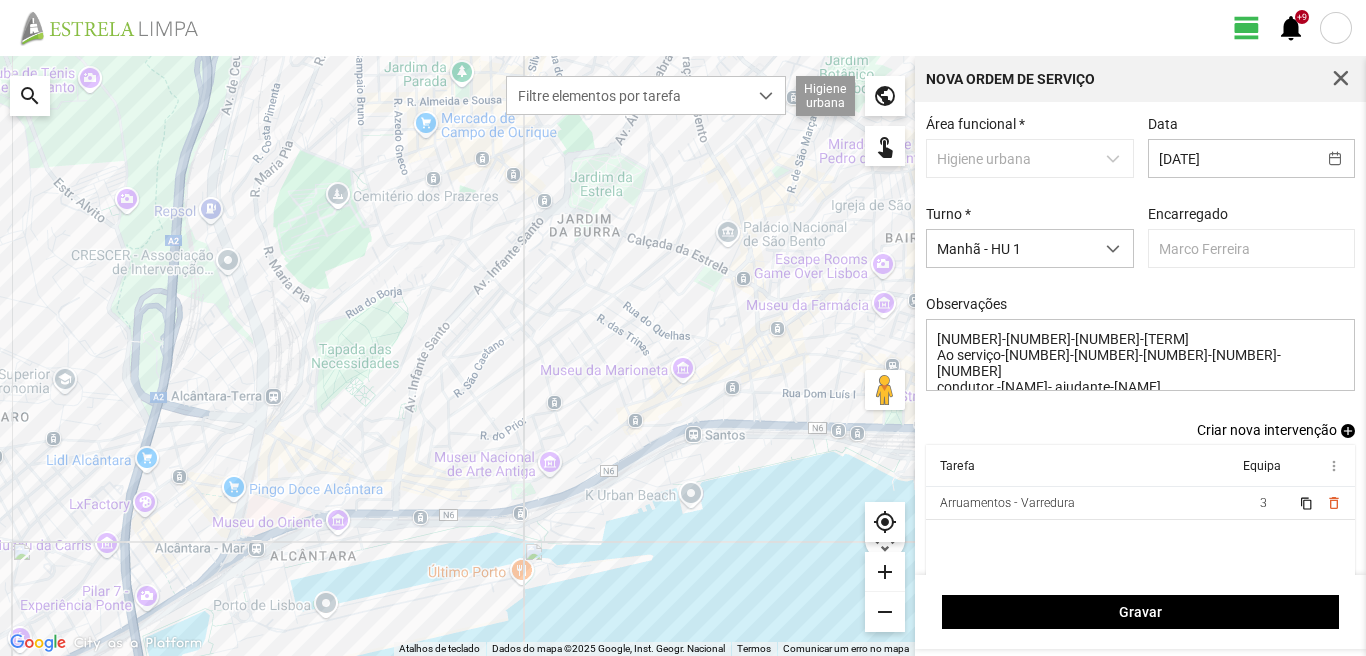 click on "add" at bounding box center [1348, 431] 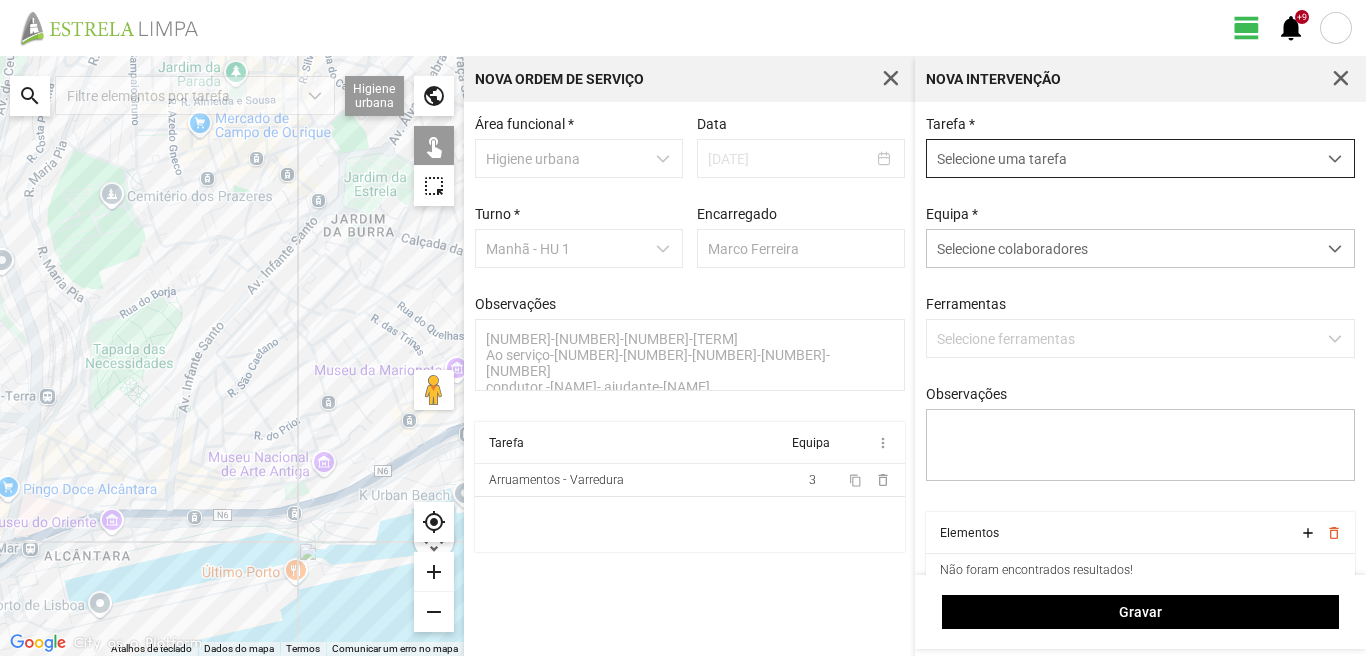 click on "Selecione uma tarefa" at bounding box center (1121, 158) 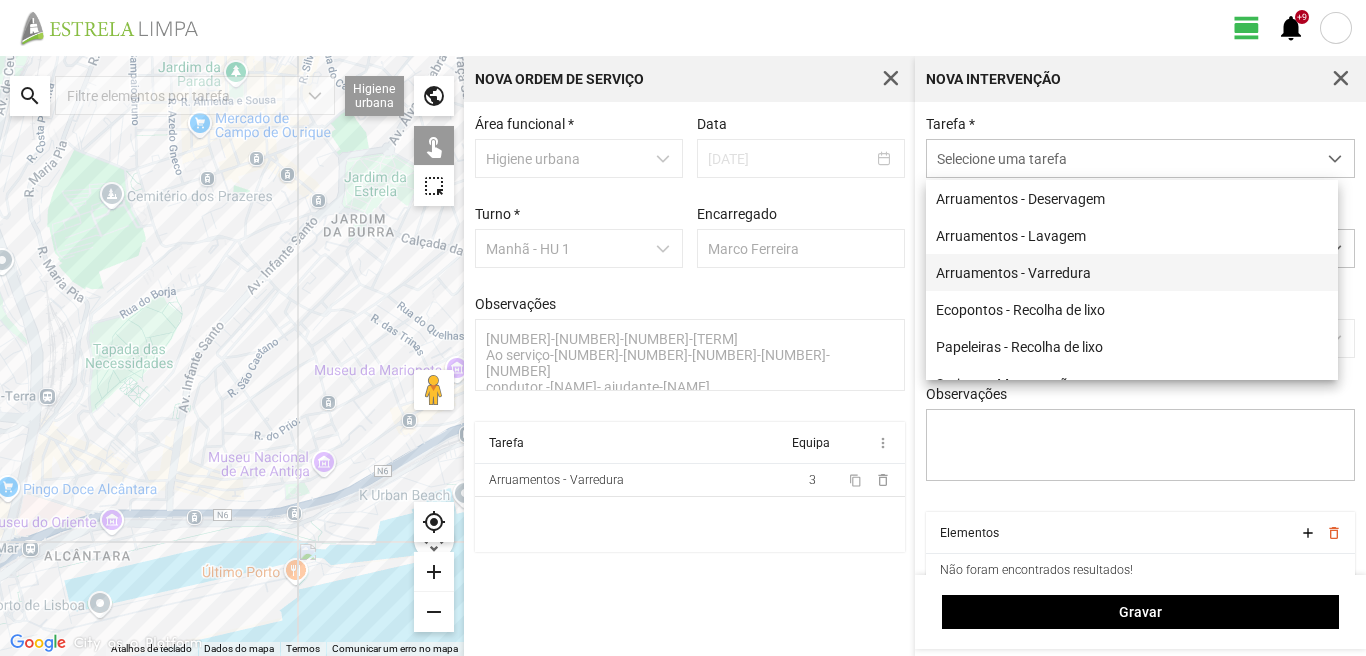 click on "Arruamentos - Varredura" at bounding box center (1132, 272) 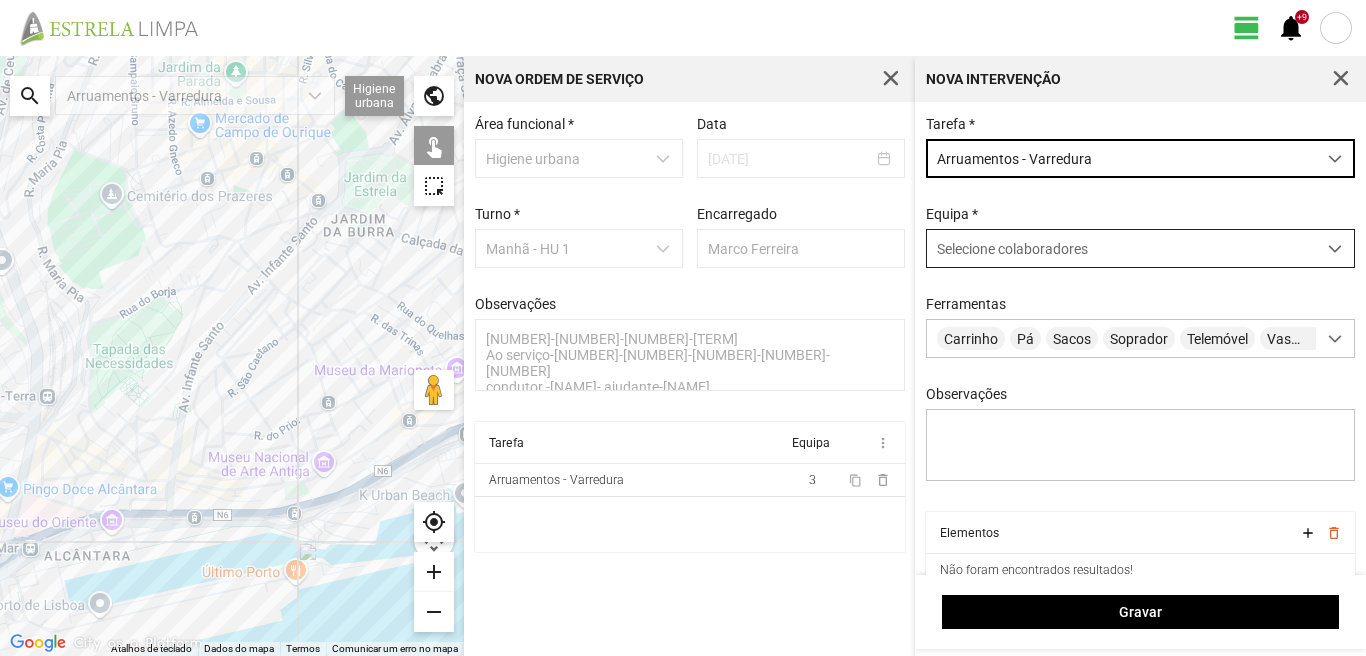 click on "Selecione colaboradores" at bounding box center [1012, 249] 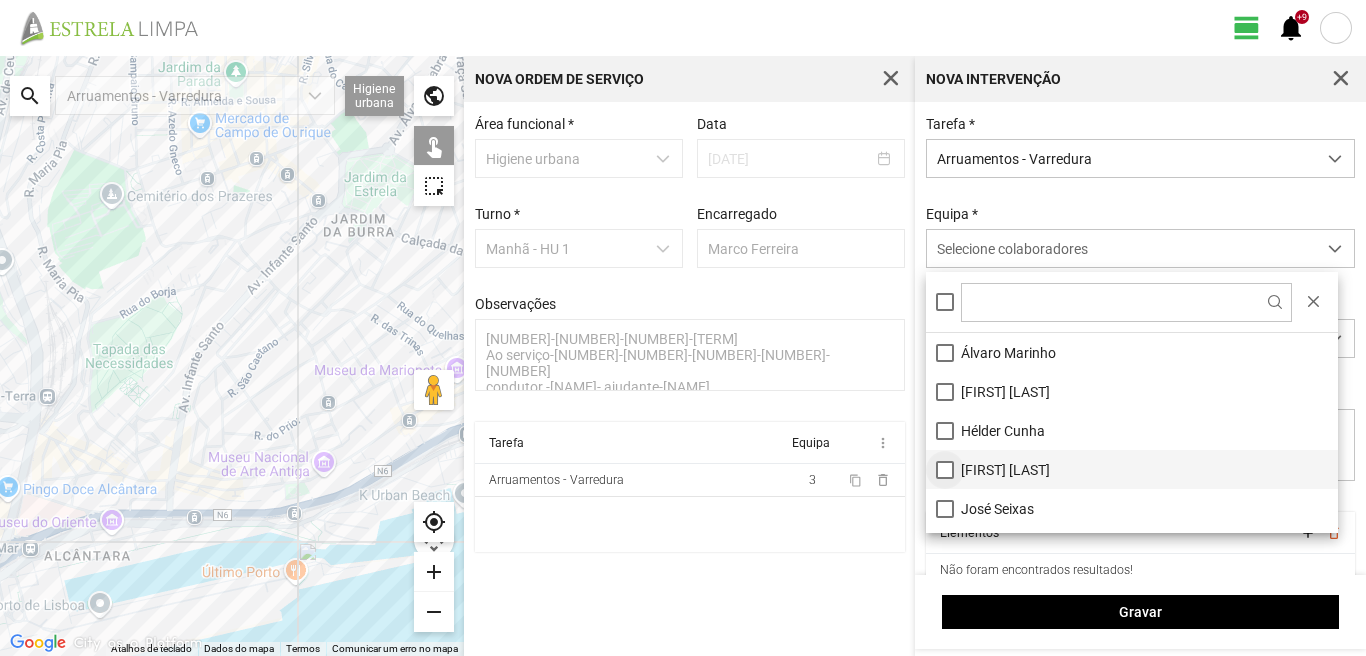 click on "[FIRST] [LAST]" at bounding box center (1132, 469) 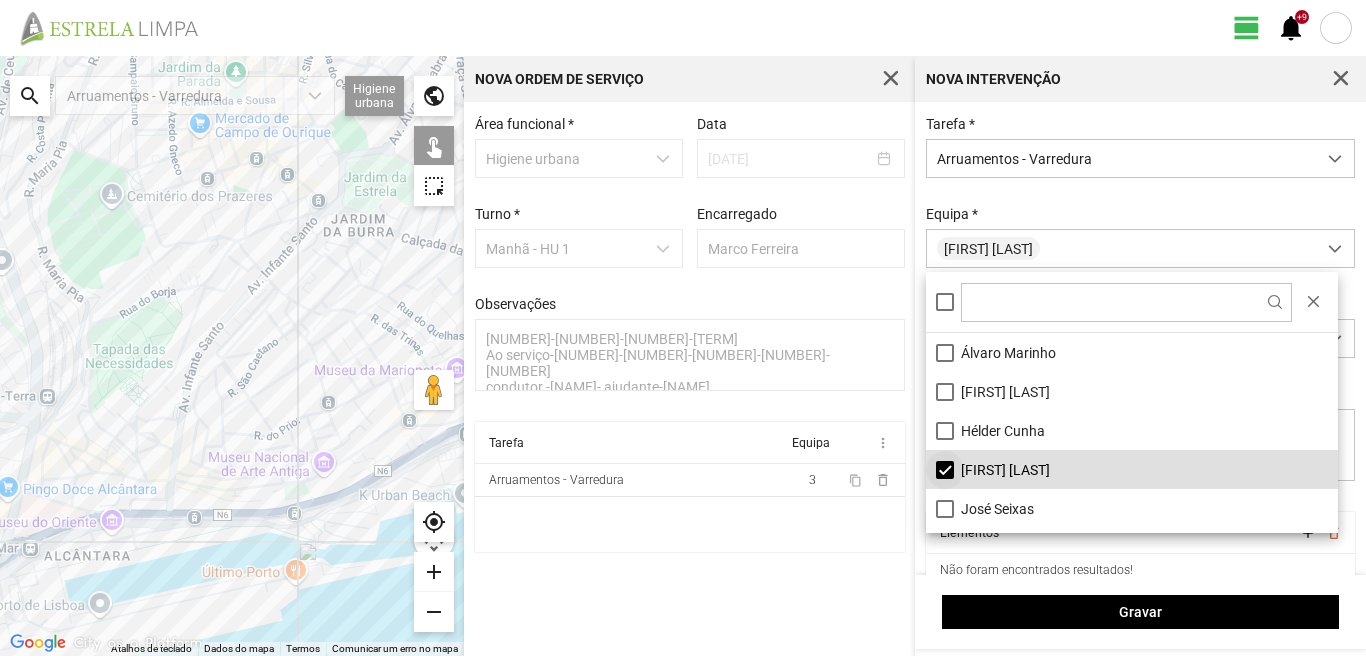 scroll, scrollTop: 100, scrollLeft: 0, axis: vertical 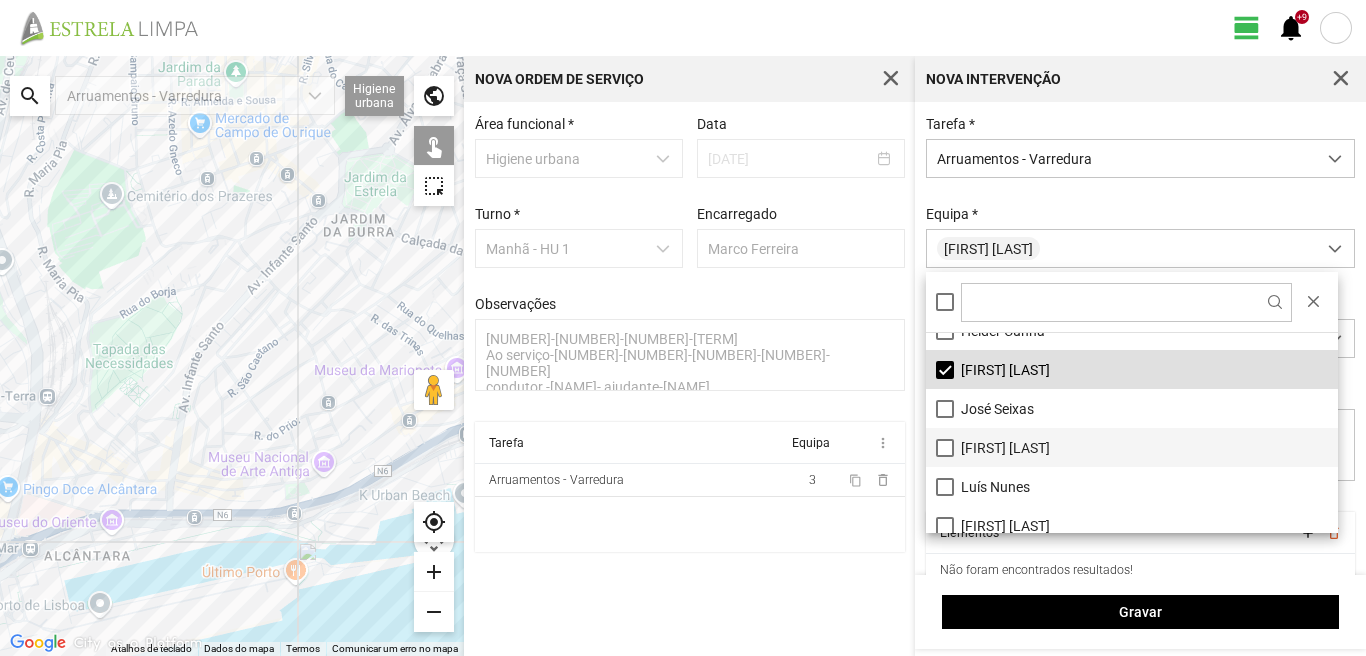 click on "[FIRST] [LAST]" at bounding box center [1132, 447] 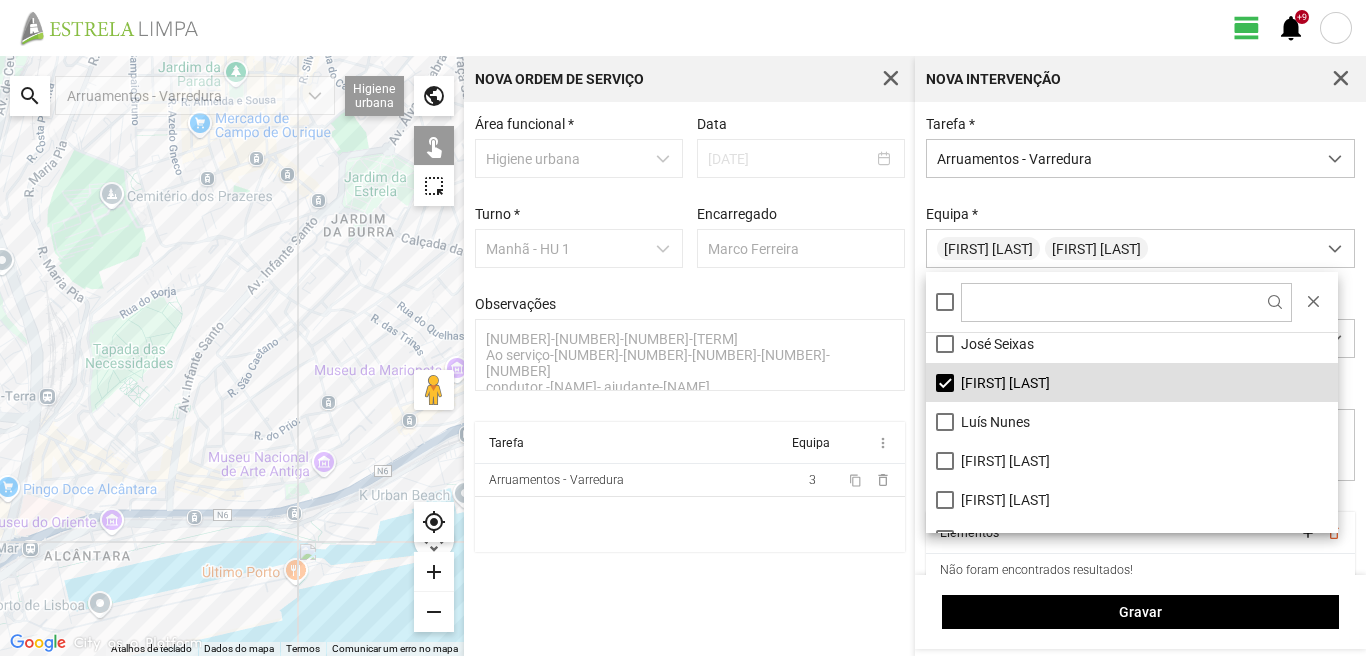 scroll, scrollTop: 200, scrollLeft: 0, axis: vertical 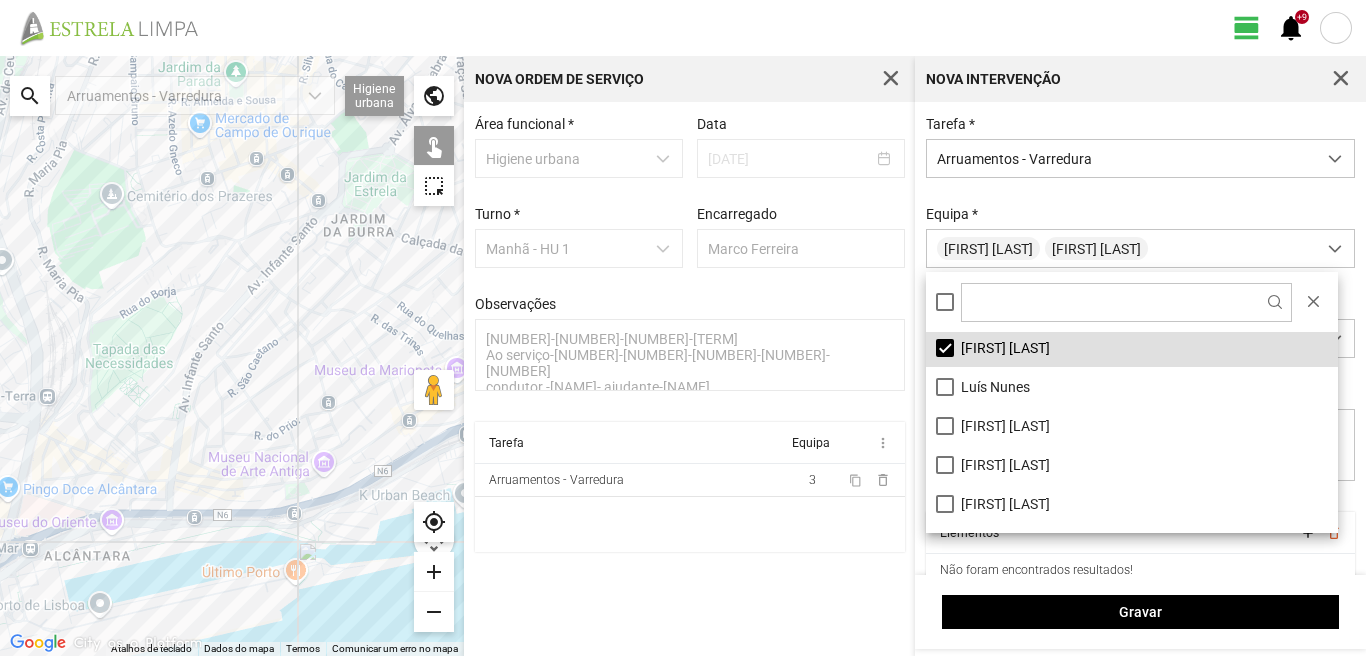 click on "[FIRST] [LAST]" at bounding box center (1132, 464) 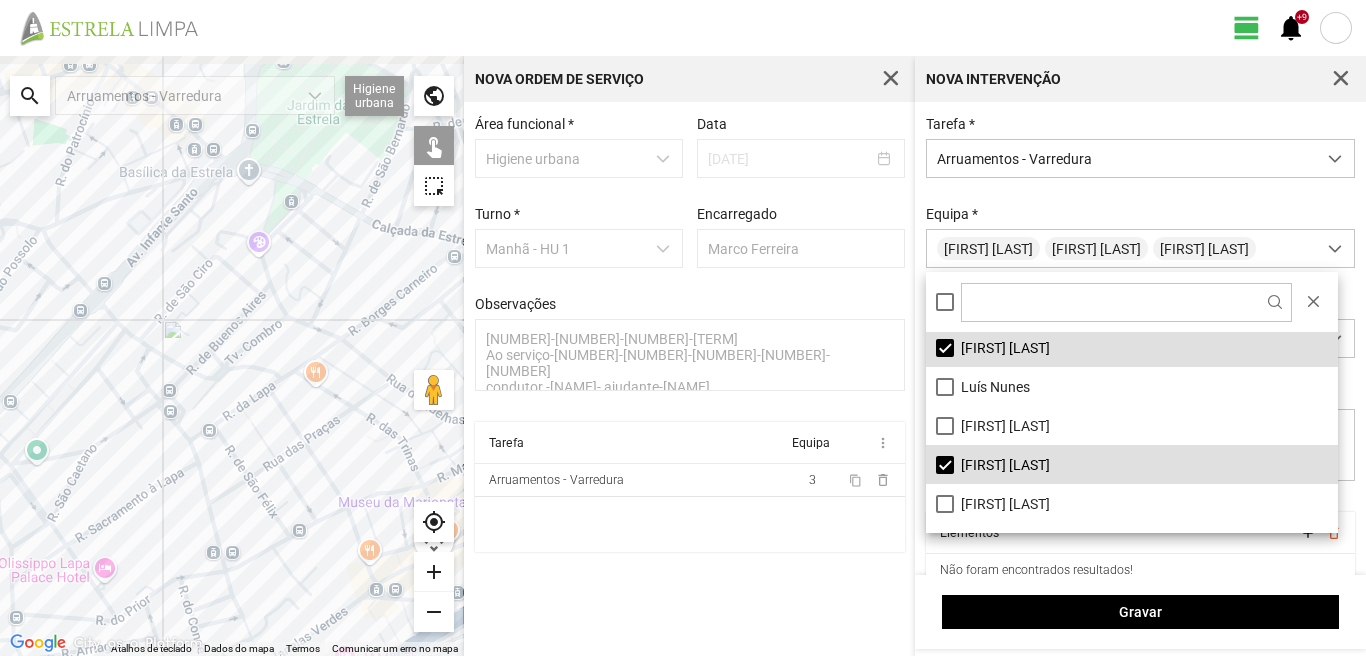 drag, startPoint x: 343, startPoint y: 358, endPoint x: 234, endPoint y: 505, distance: 183.00273 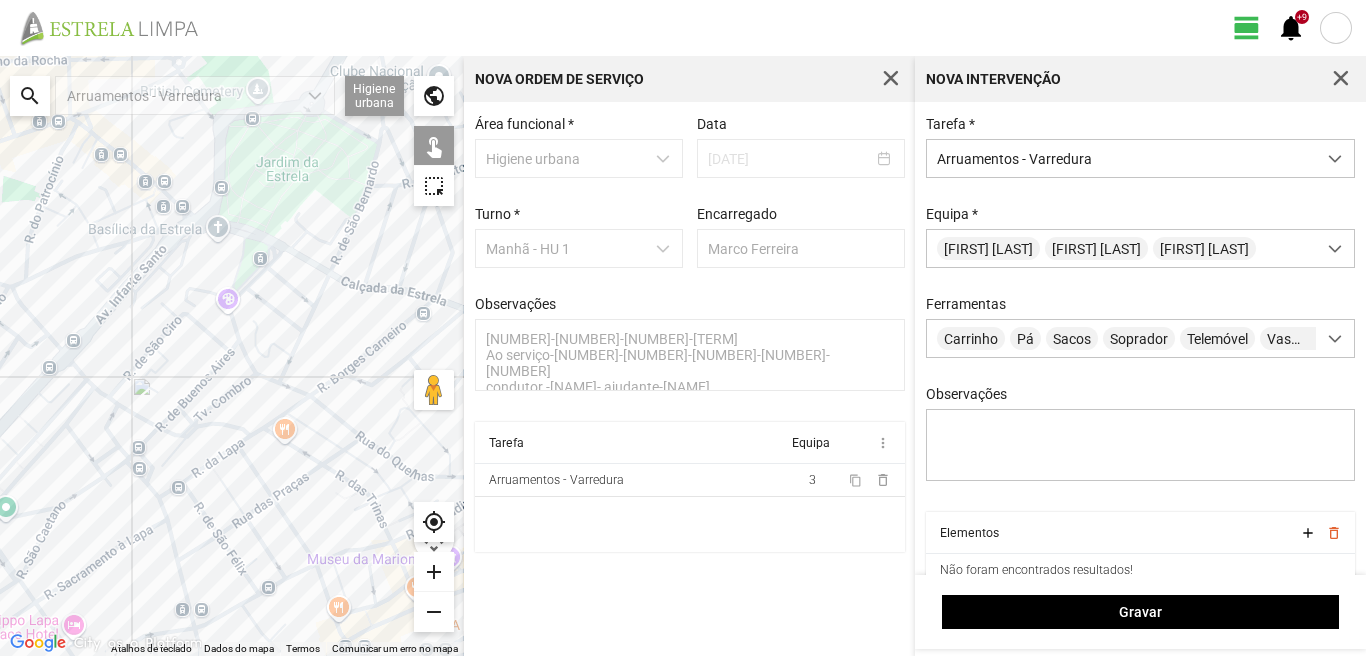 click 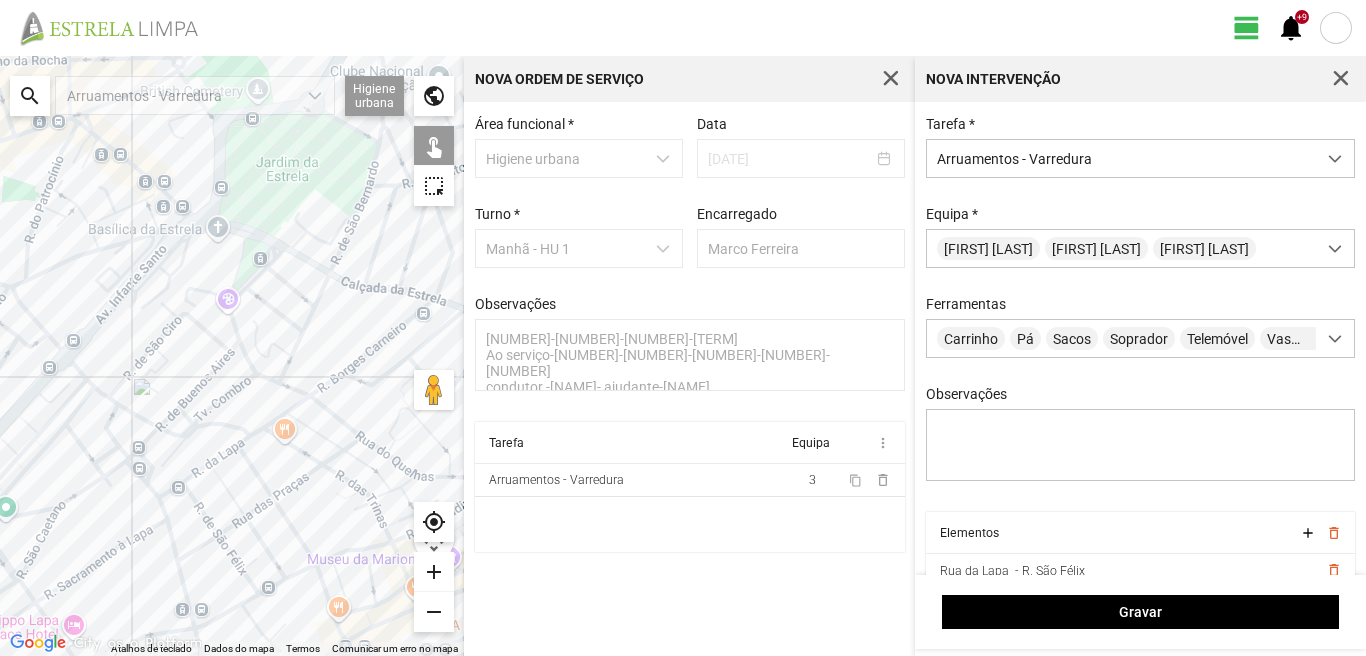 click 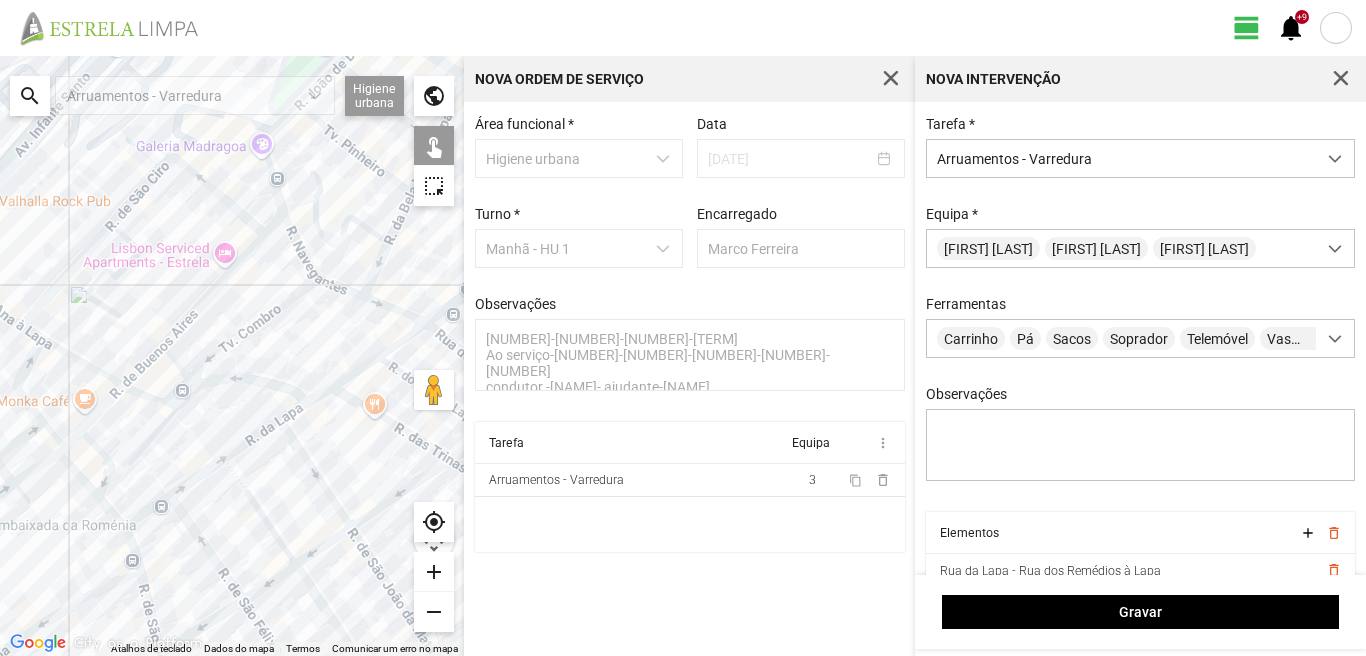 click 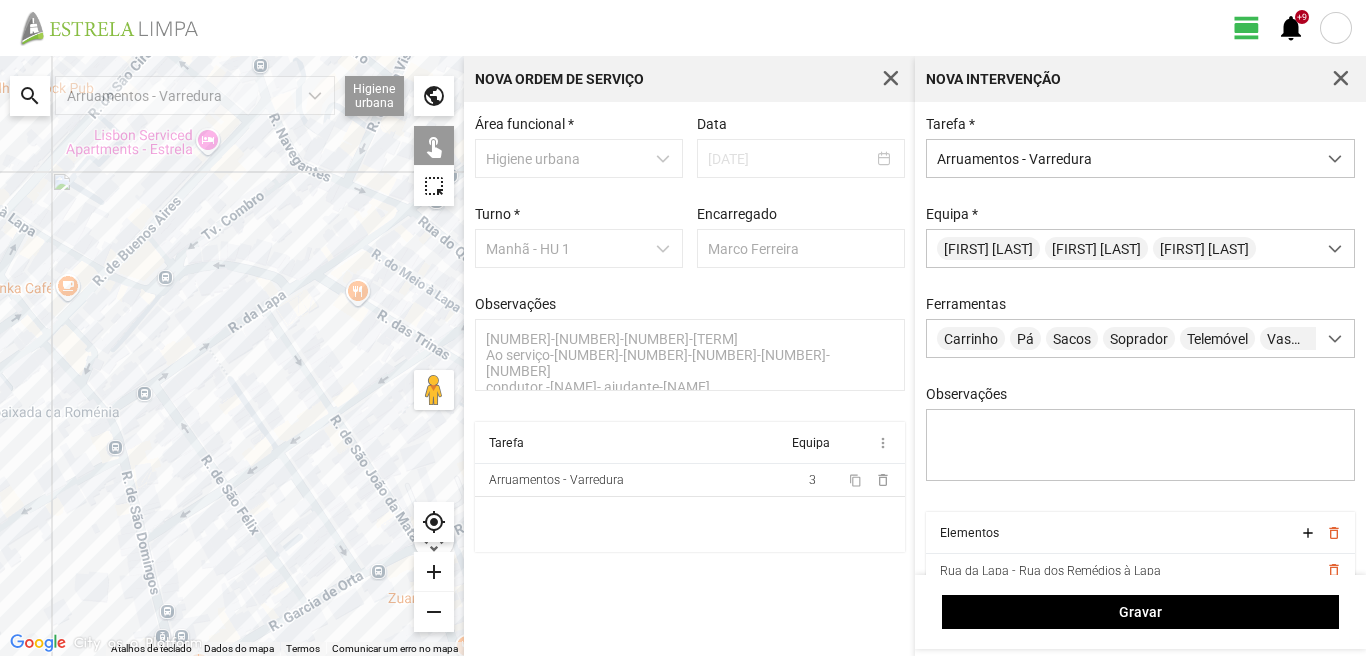 click 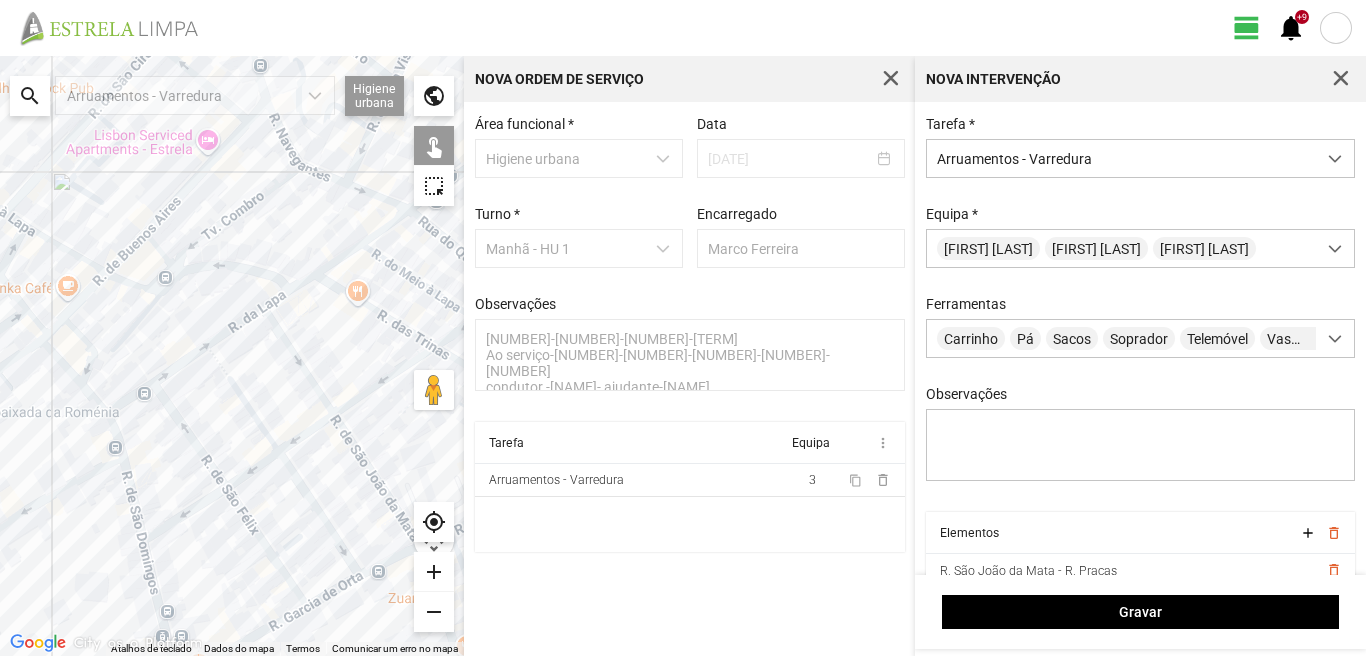 click 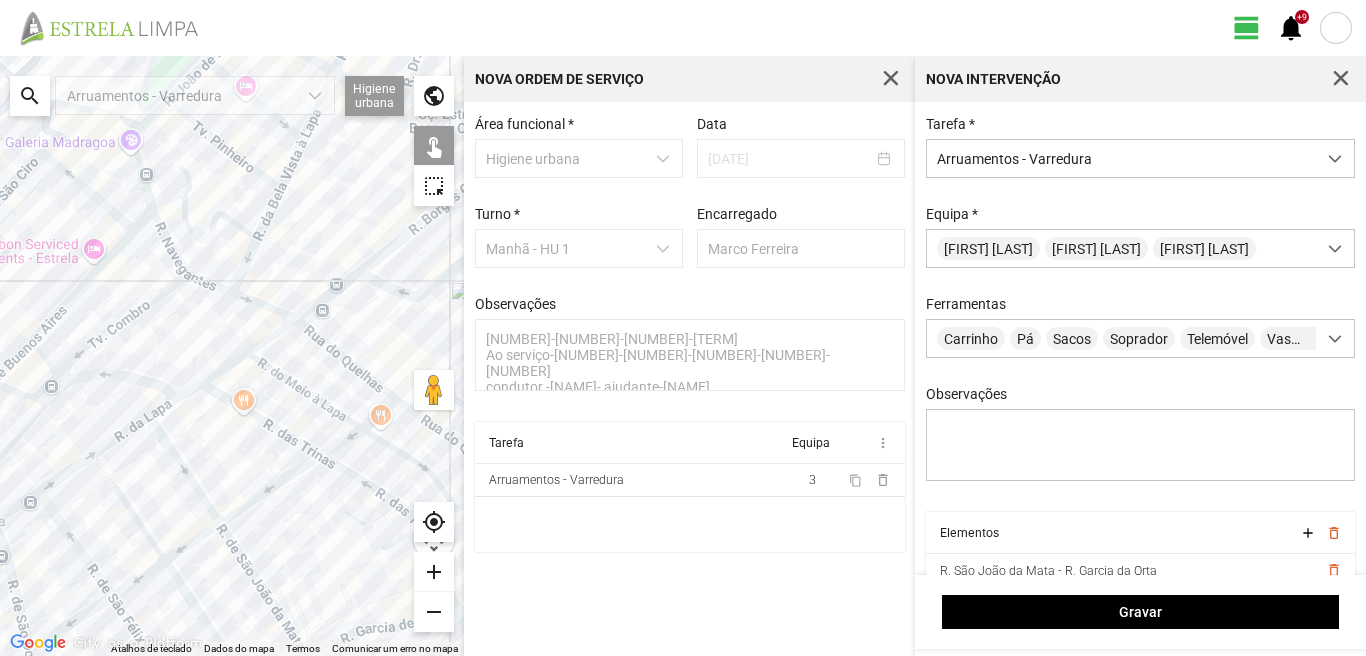 drag, startPoint x: 392, startPoint y: 450, endPoint x: 269, endPoint y: 566, distance: 169.07098 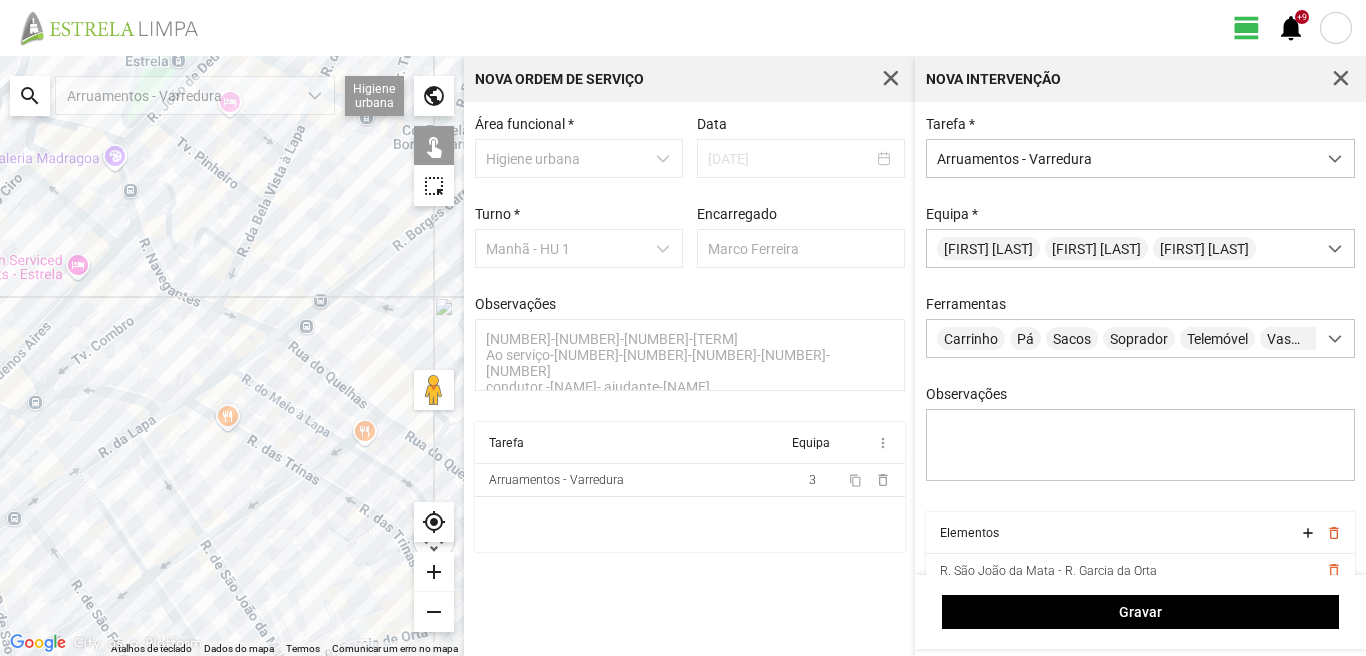 click 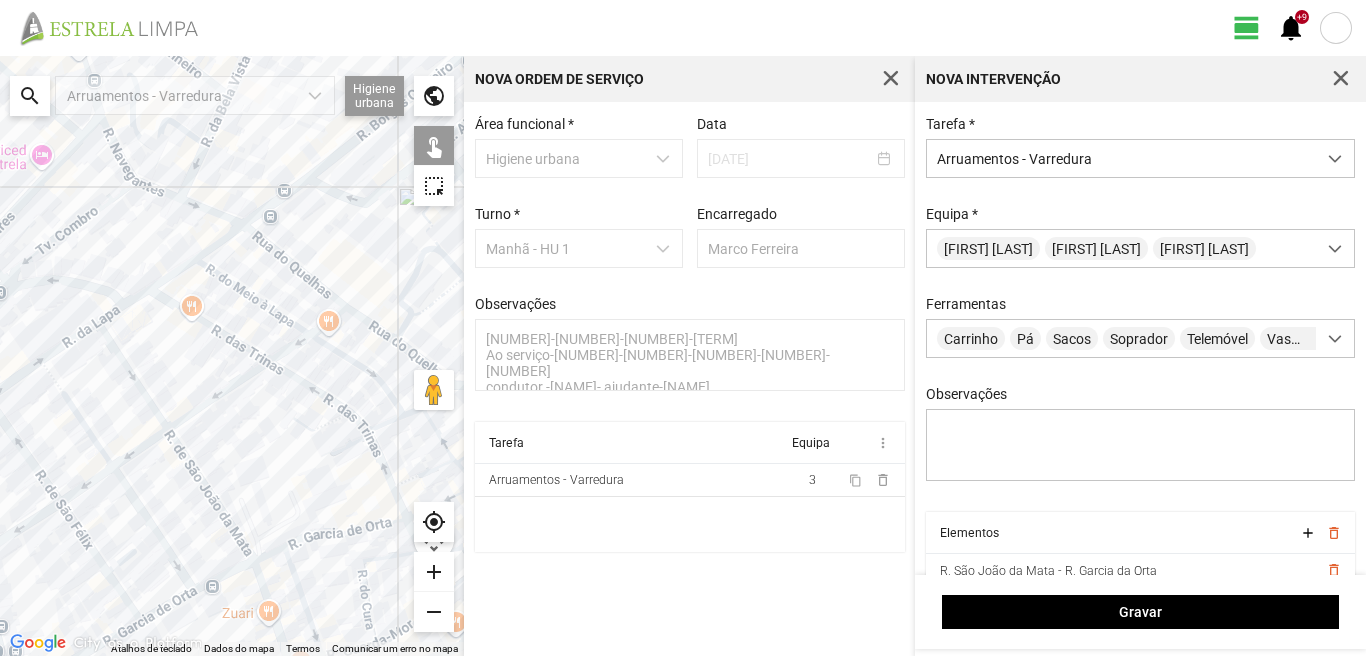 drag, startPoint x: 311, startPoint y: 561, endPoint x: 248, endPoint y: 418, distance: 156.2626 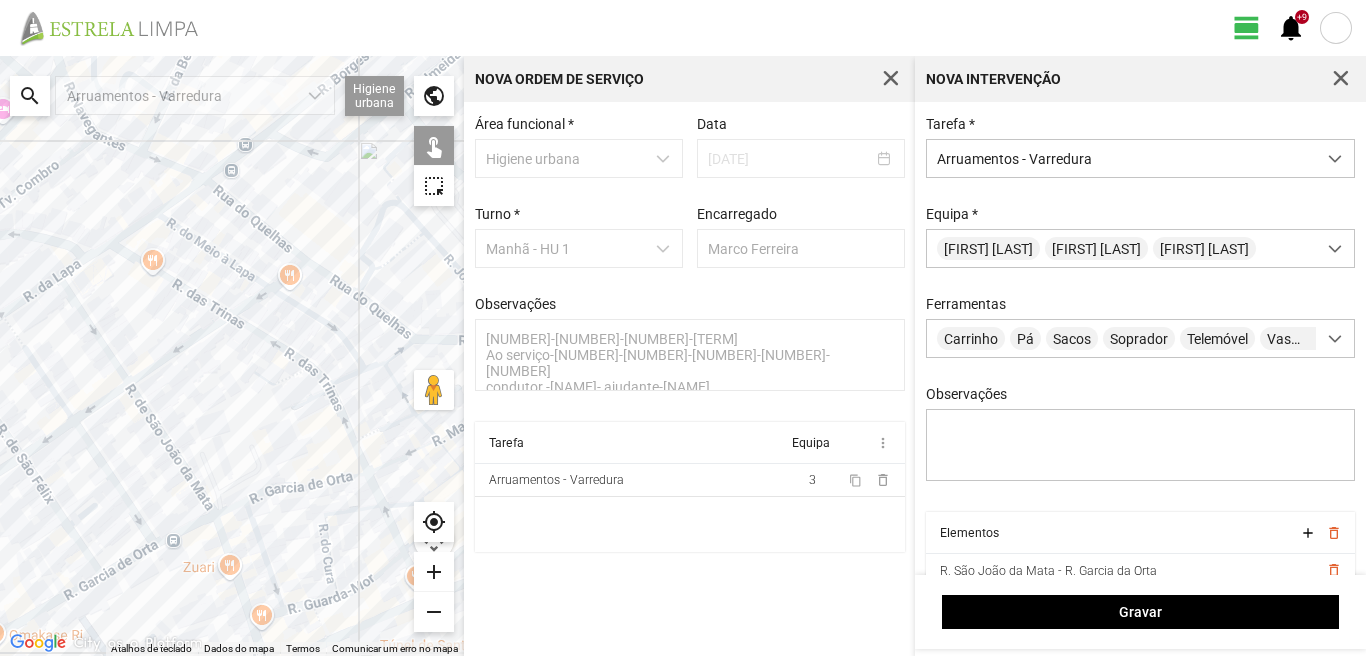 click 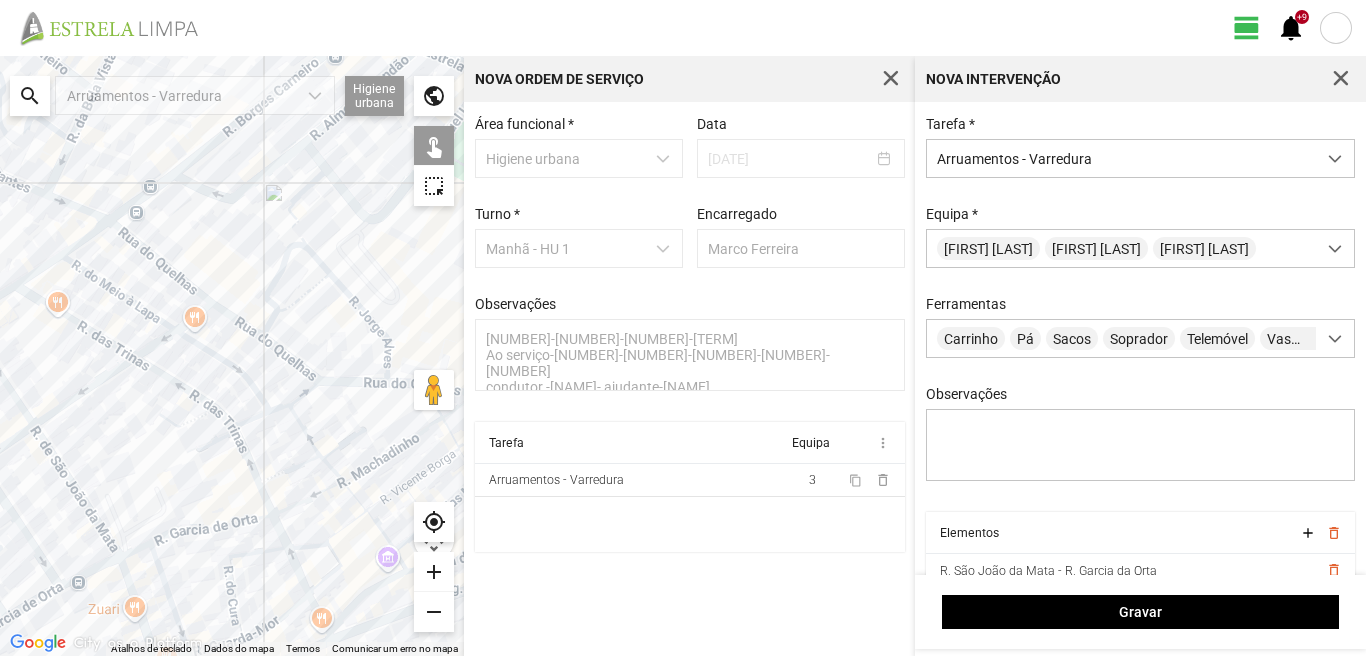 drag, startPoint x: 373, startPoint y: 468, endPoint x: 276, endPoint y: 509, distance: 105.30907 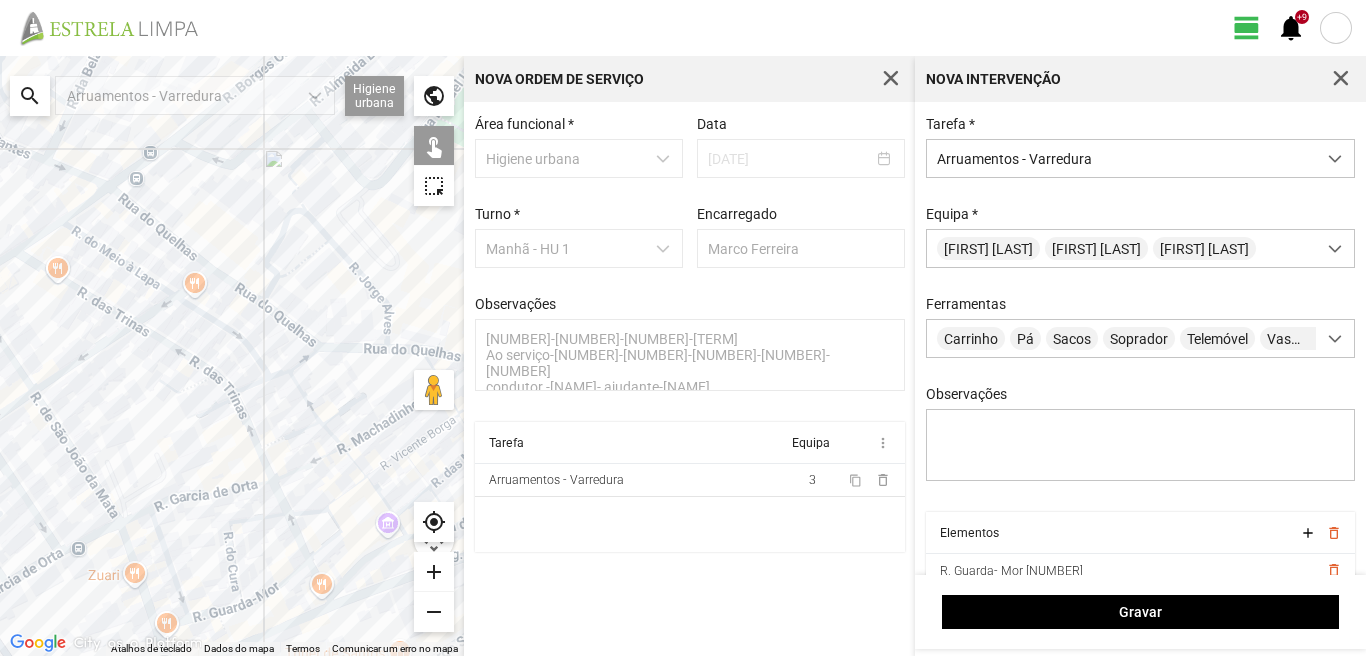 drag, startPoint x: 241, startPoint y: 615, endPoint x: 241, endPoint y: 517, distance: 98 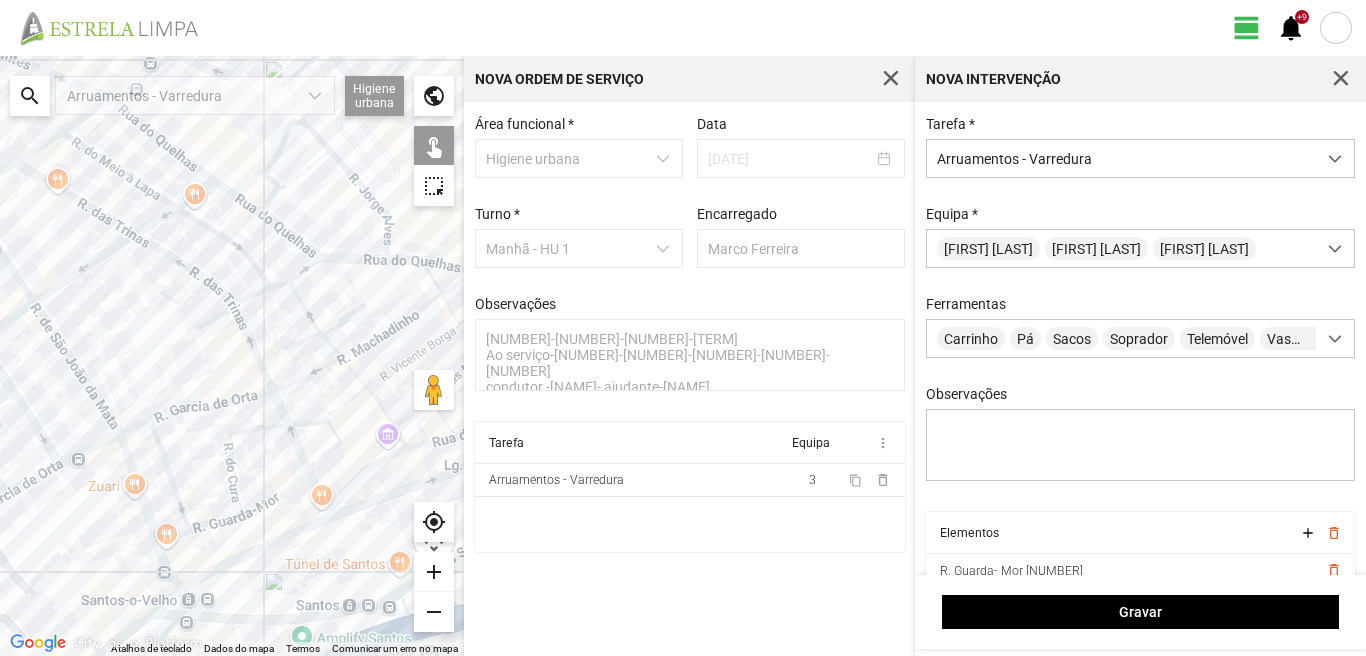 click 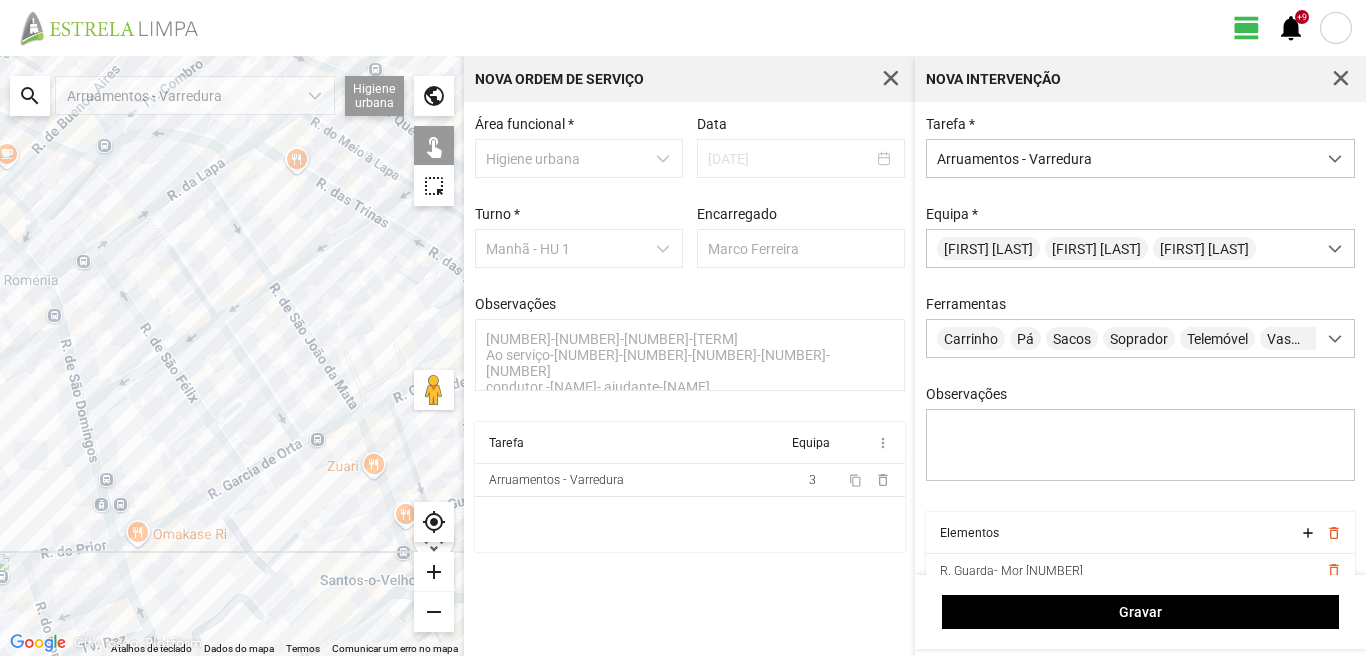 drag, startPoint x: 14, startPoint y: 509, endPoint x: 257, endPoint y: 489, distance: 243.82166 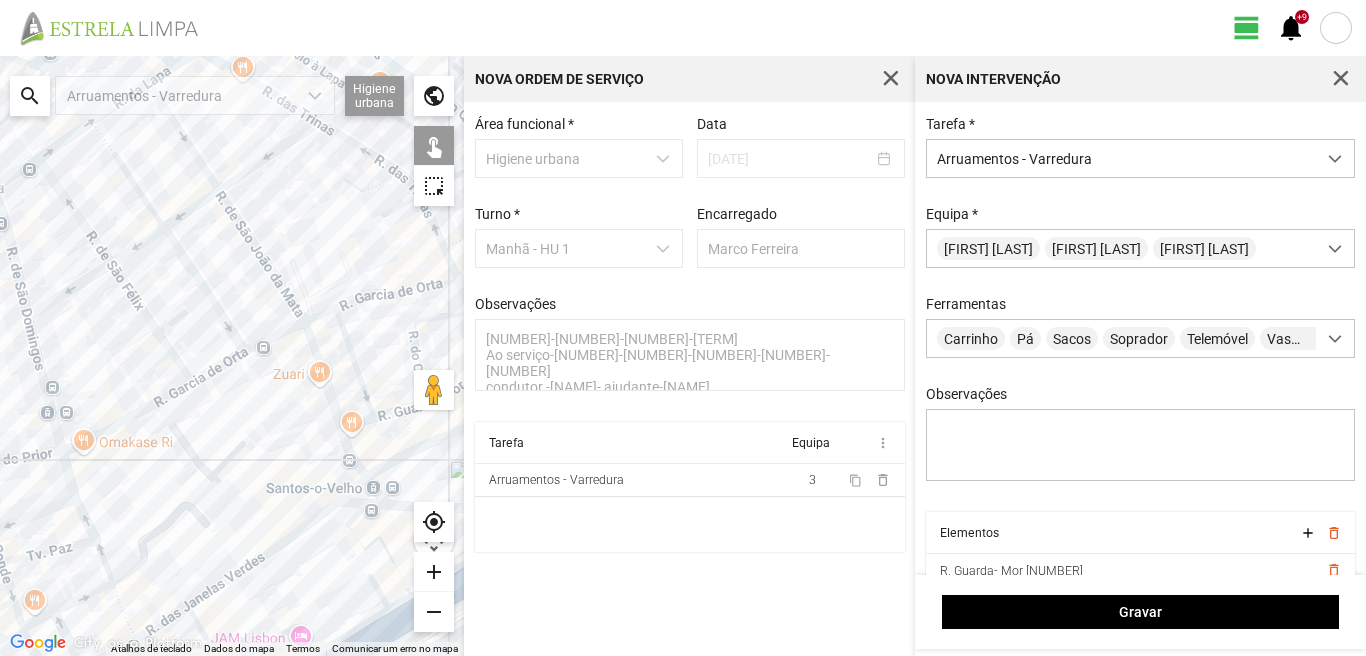 drag, startPoint x: 229, startPoint y: 615, endPoint x: 132, endPoint y: 483, distance: 163.80782 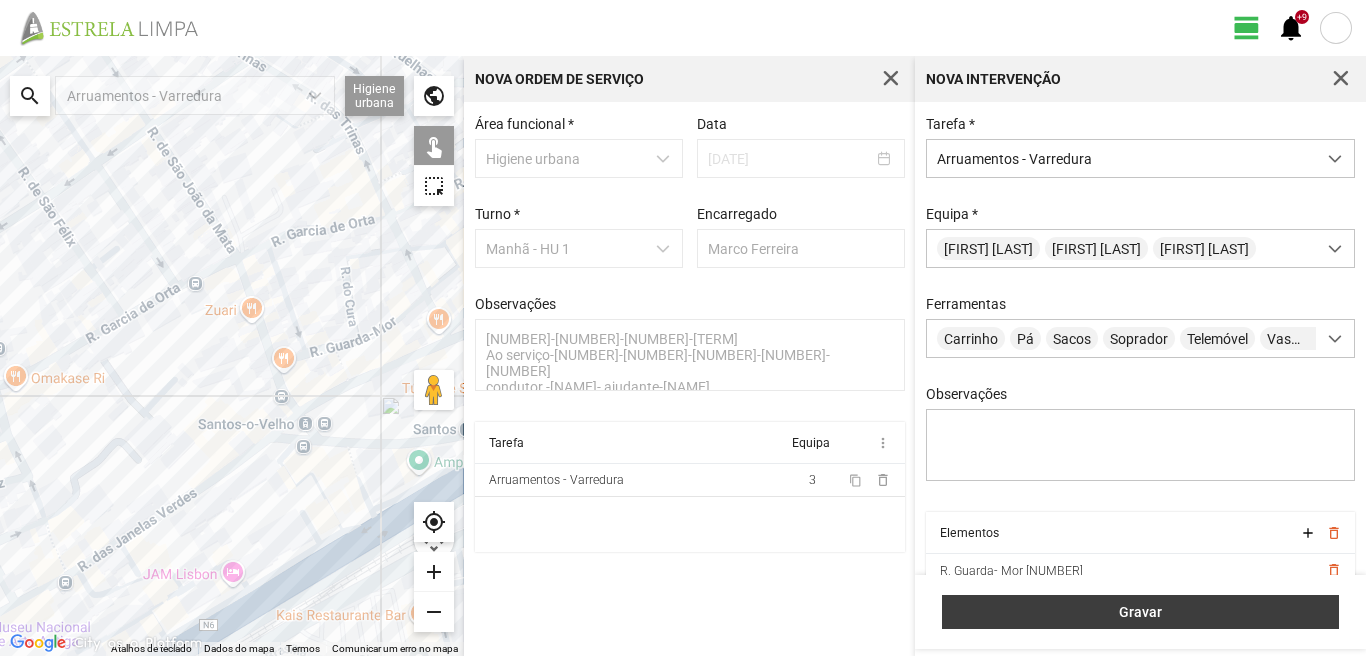 click on "Gravar" at bounding box center [1141, 612] 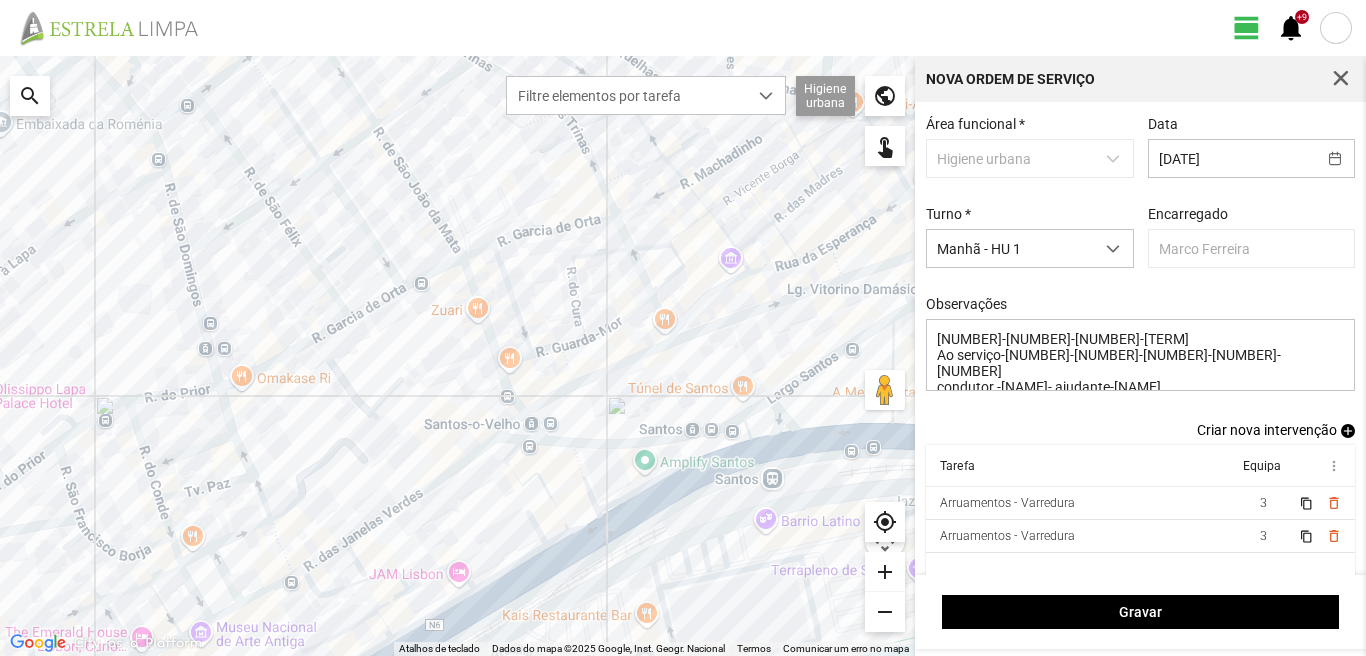 click on "add" at bounding box center [1348, 431] 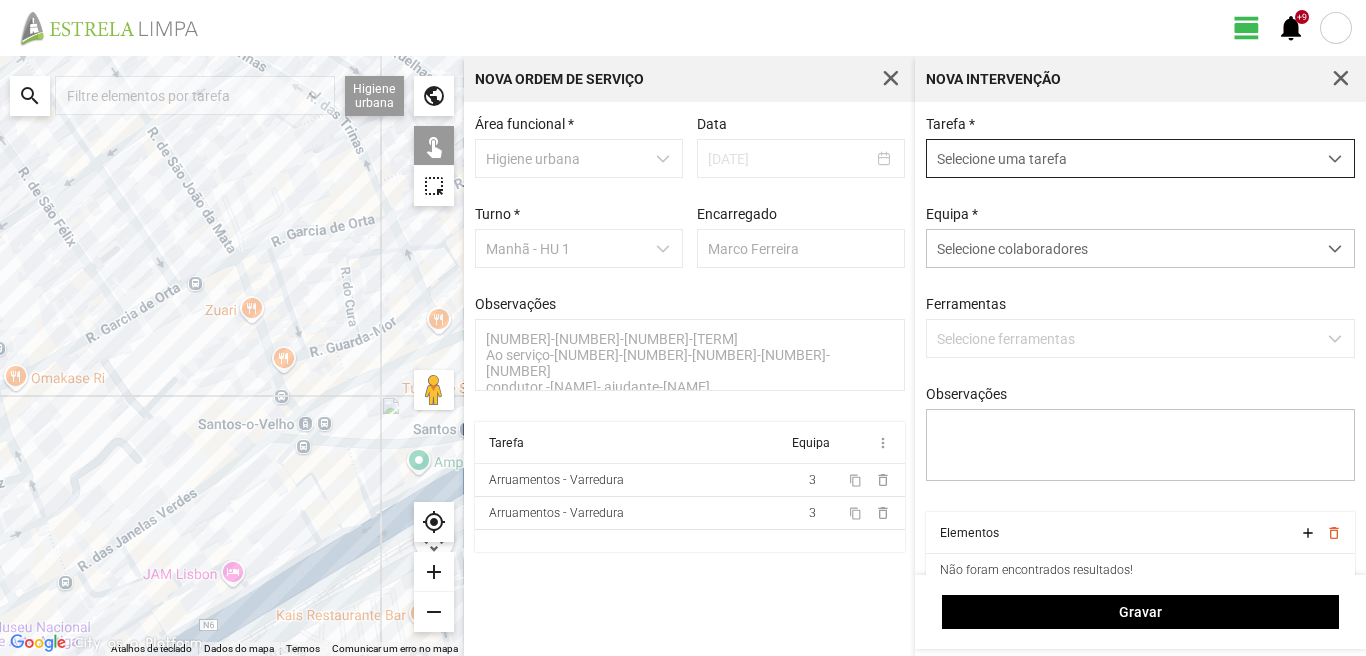 click on "Selecione uma tarefa" at bounding box center (1121, 158) 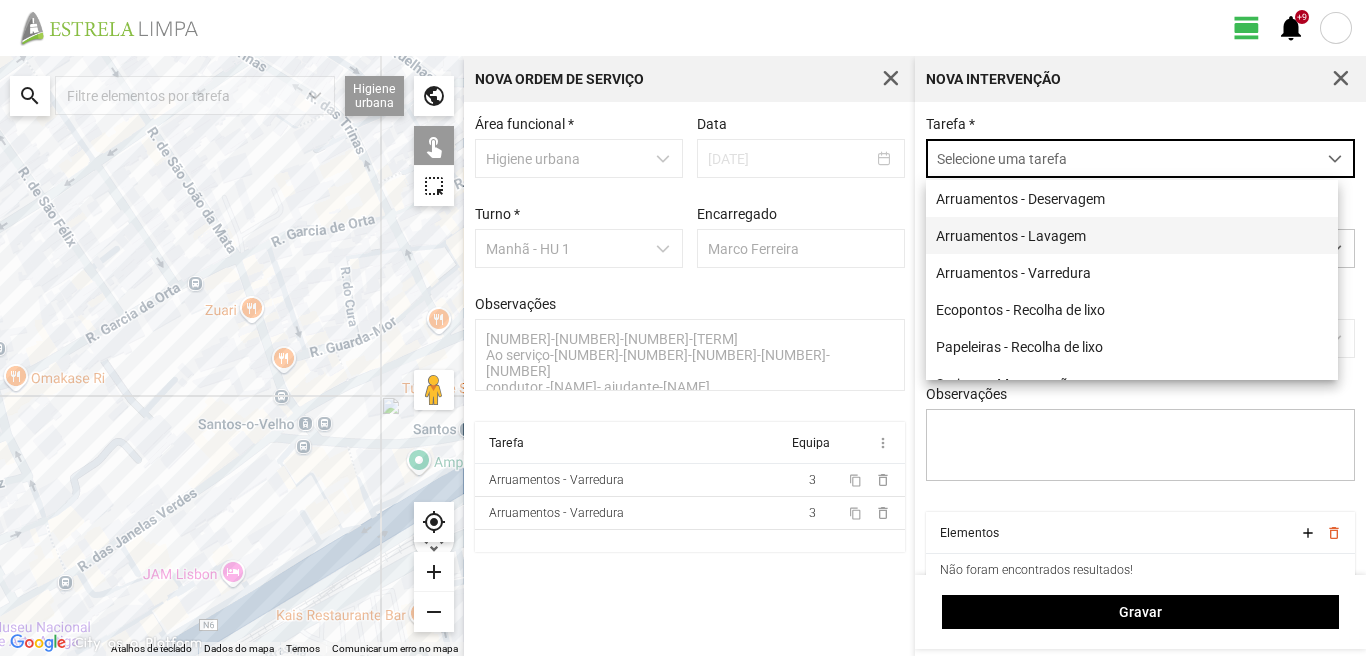 scroll, scrollTop: 11, scrollLeft: 89, axis: both 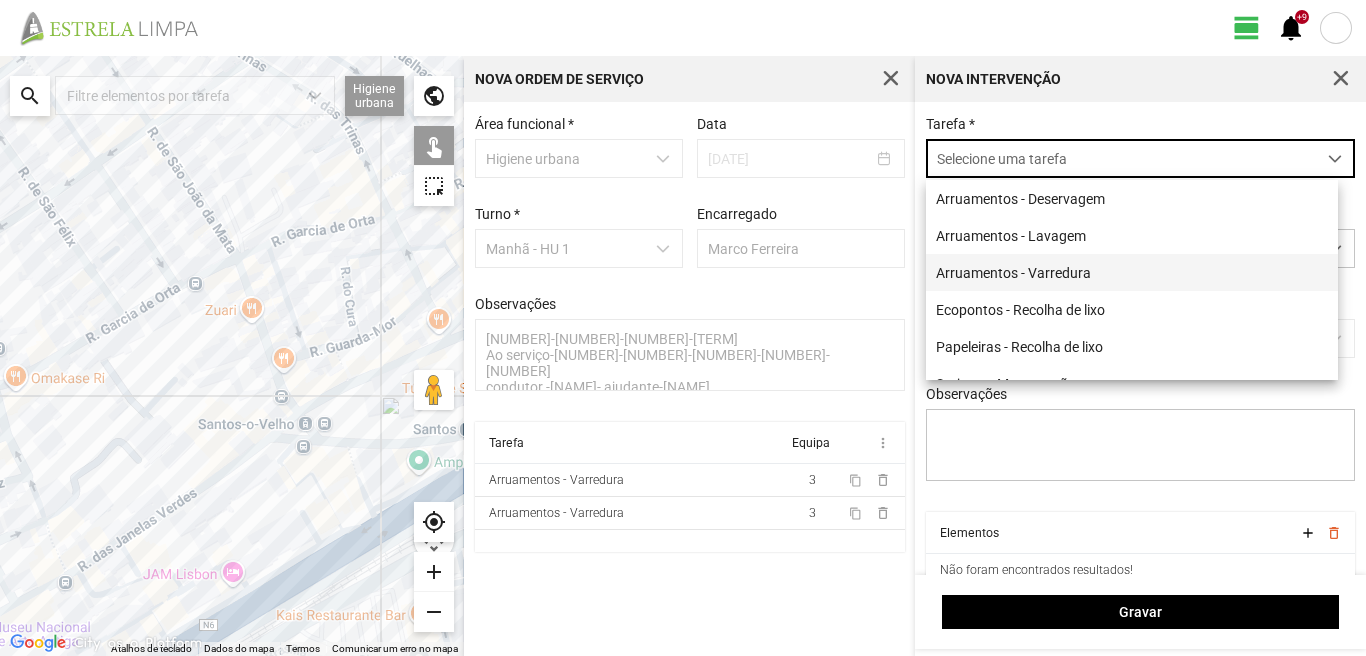 click on "Arruamentos - Varredura" at bounding box center (1132, 272) 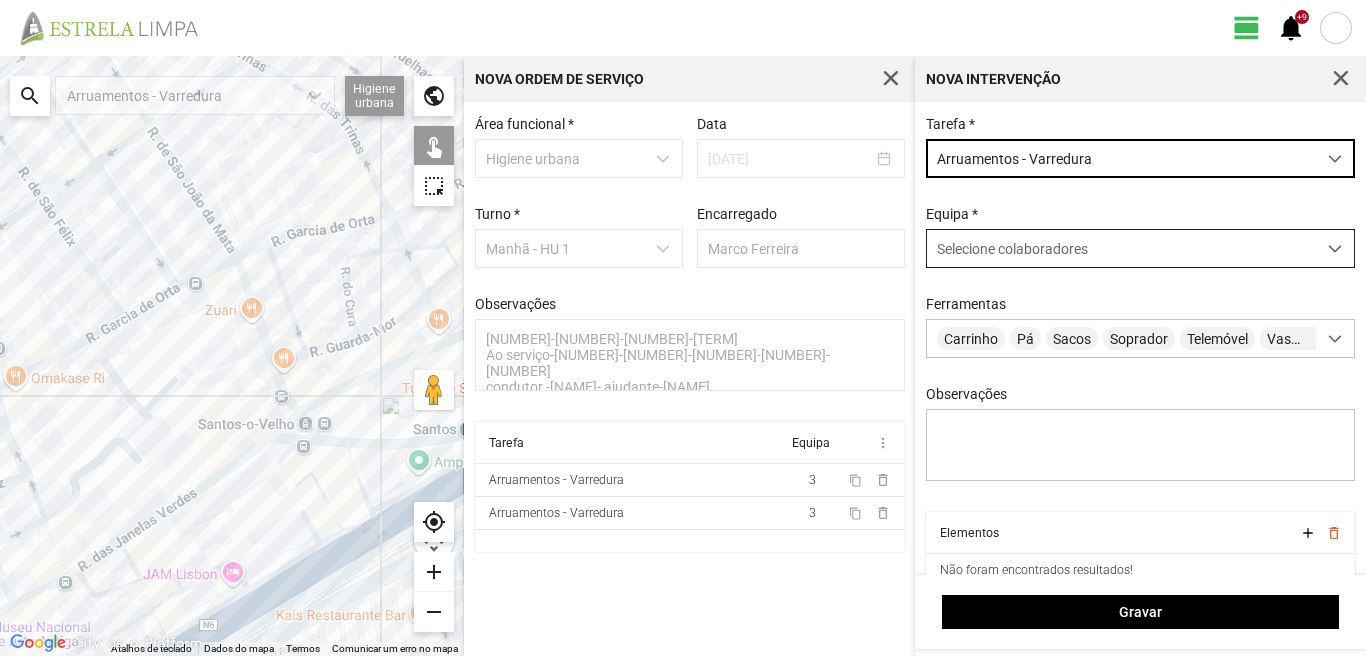 click on "Selecione colaboradores" at bounding box center [1012, 249] 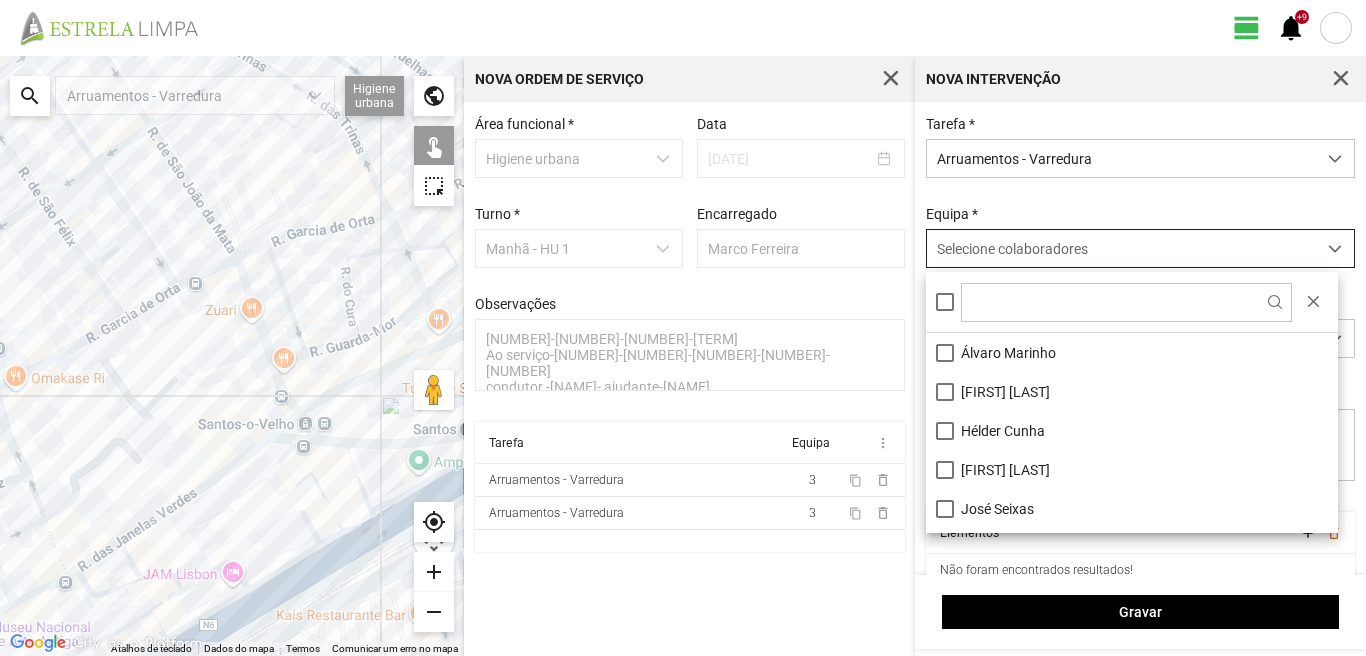 scroll, scrollTop: 11, scrollLeft: 89, axis: both 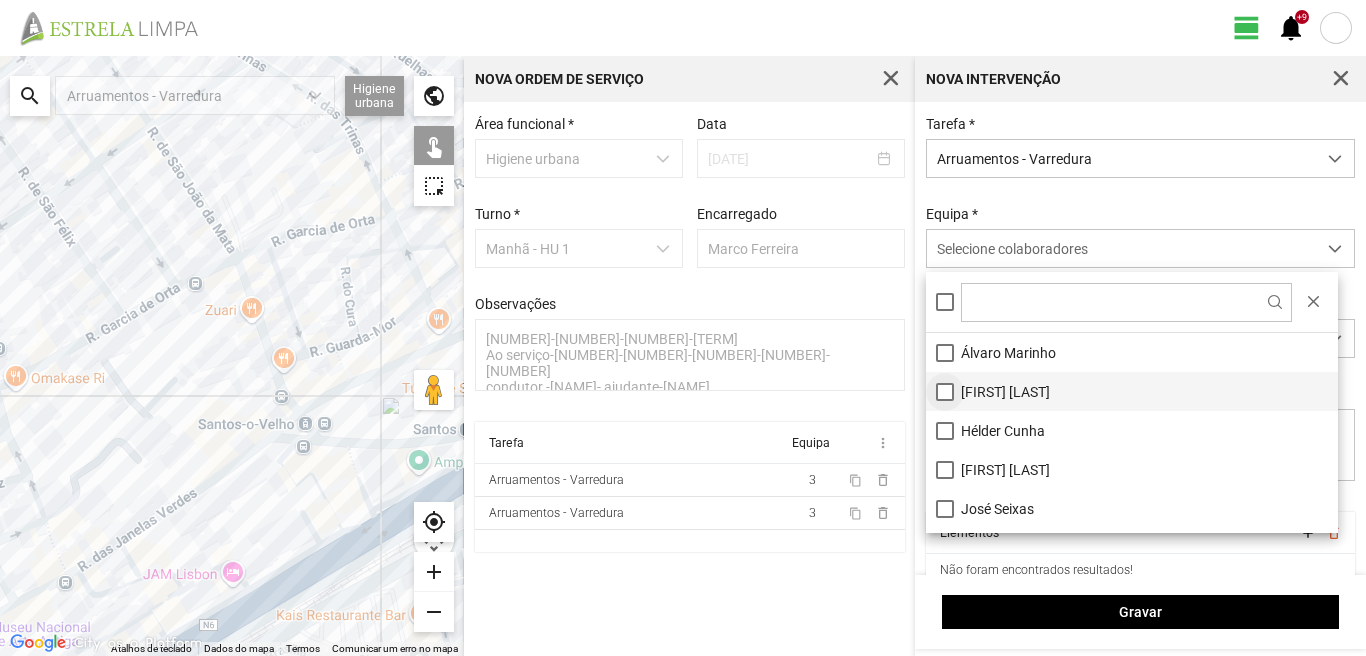 click on "[FIRST] [LAST]" at bounding box center (1132, 391) 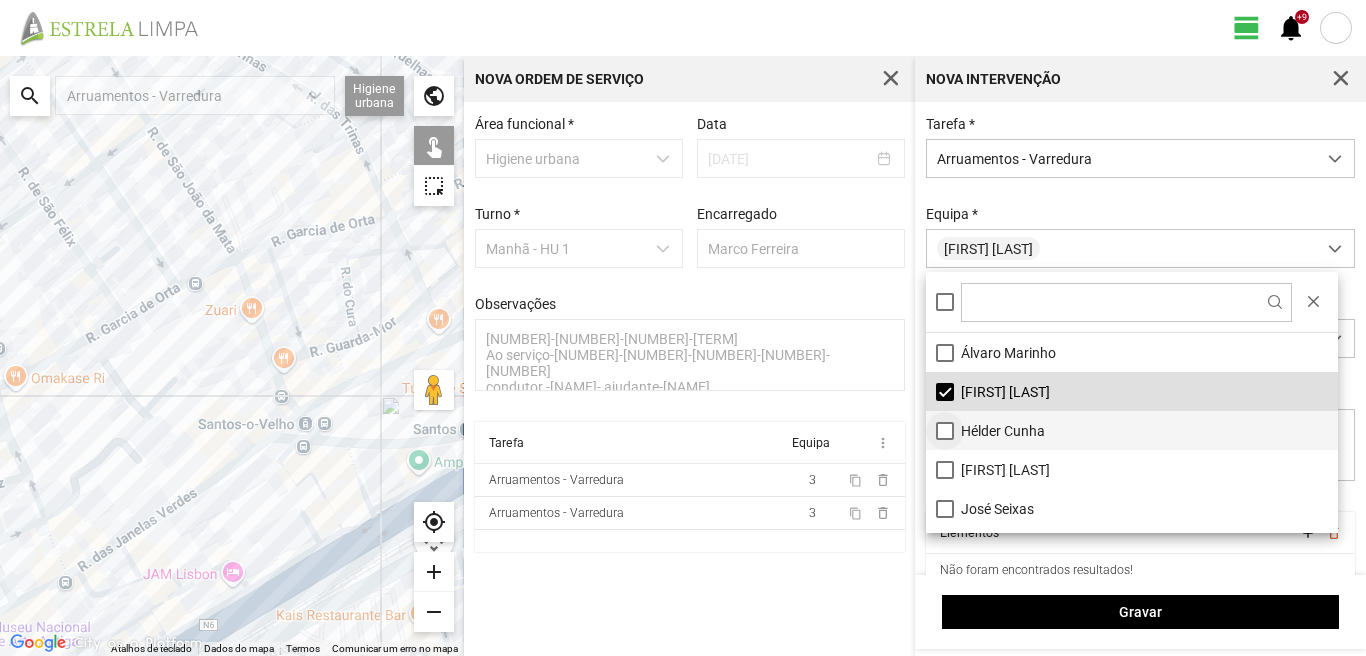 click on "Hélder Cunha" at bounding box center [1132, 430] 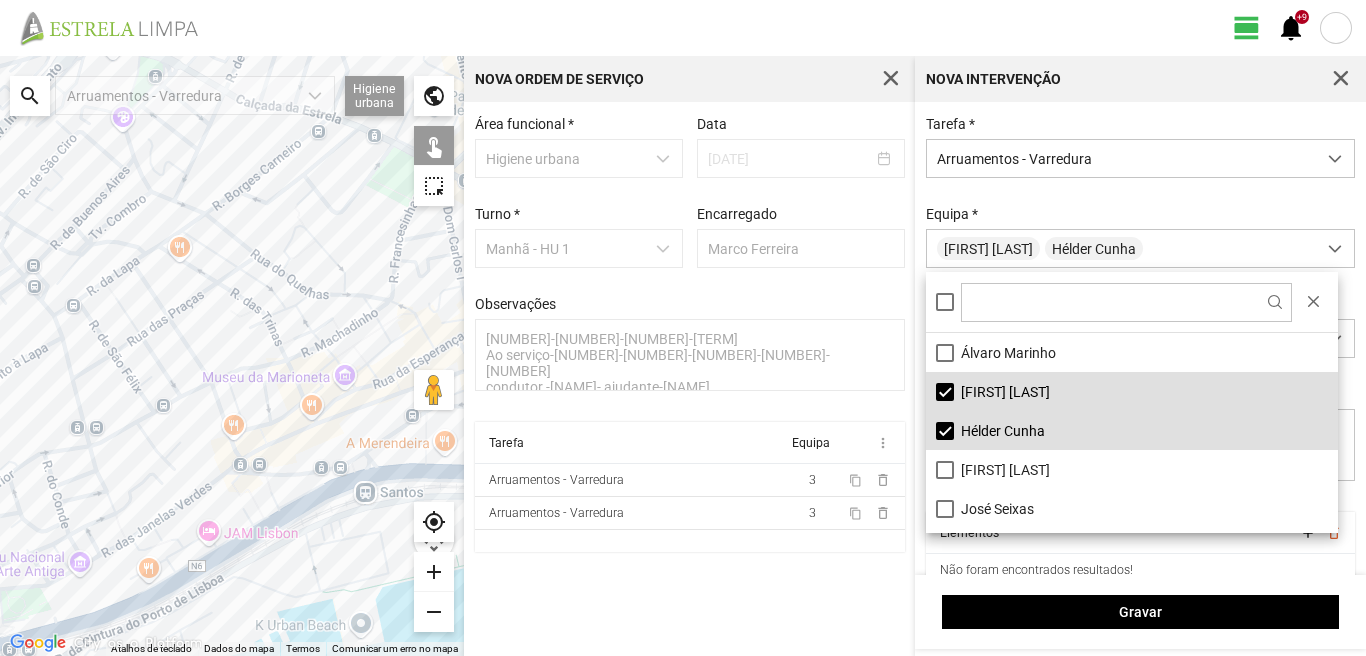 drag, startPoint x: 155, startPoint y: 274, endPoint x: 183, endPoint y: 511, distance: 238.64827 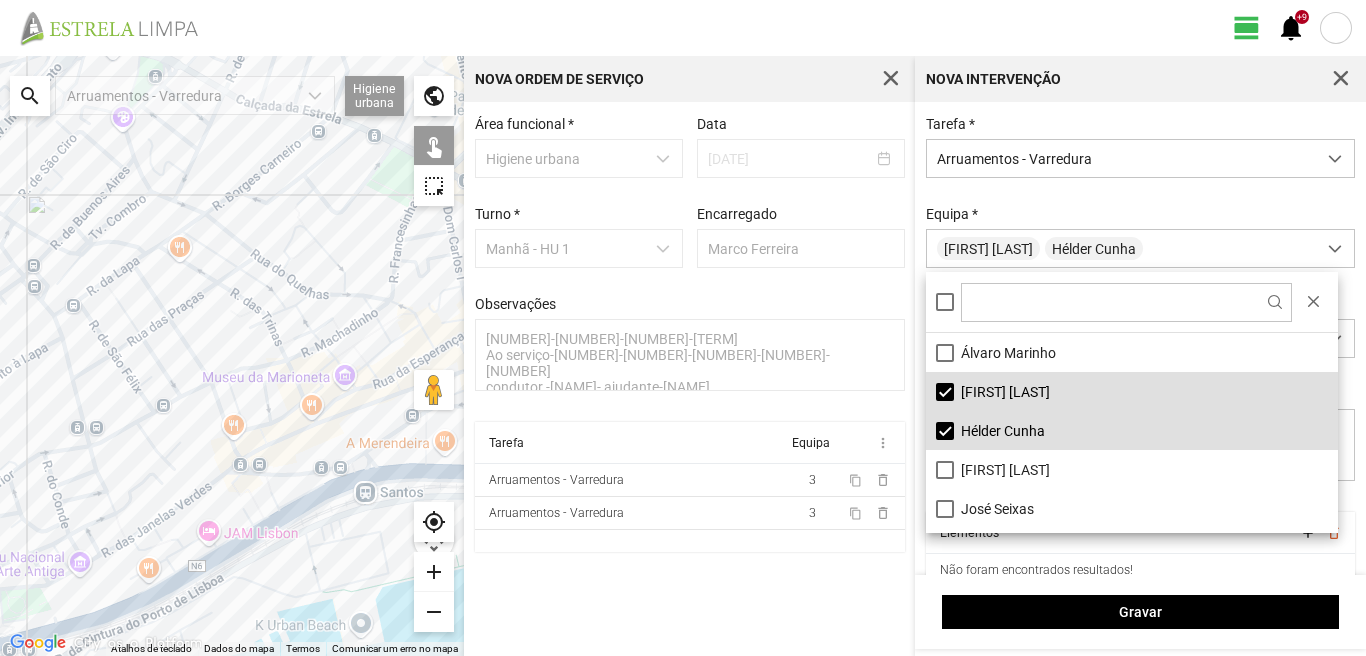 click 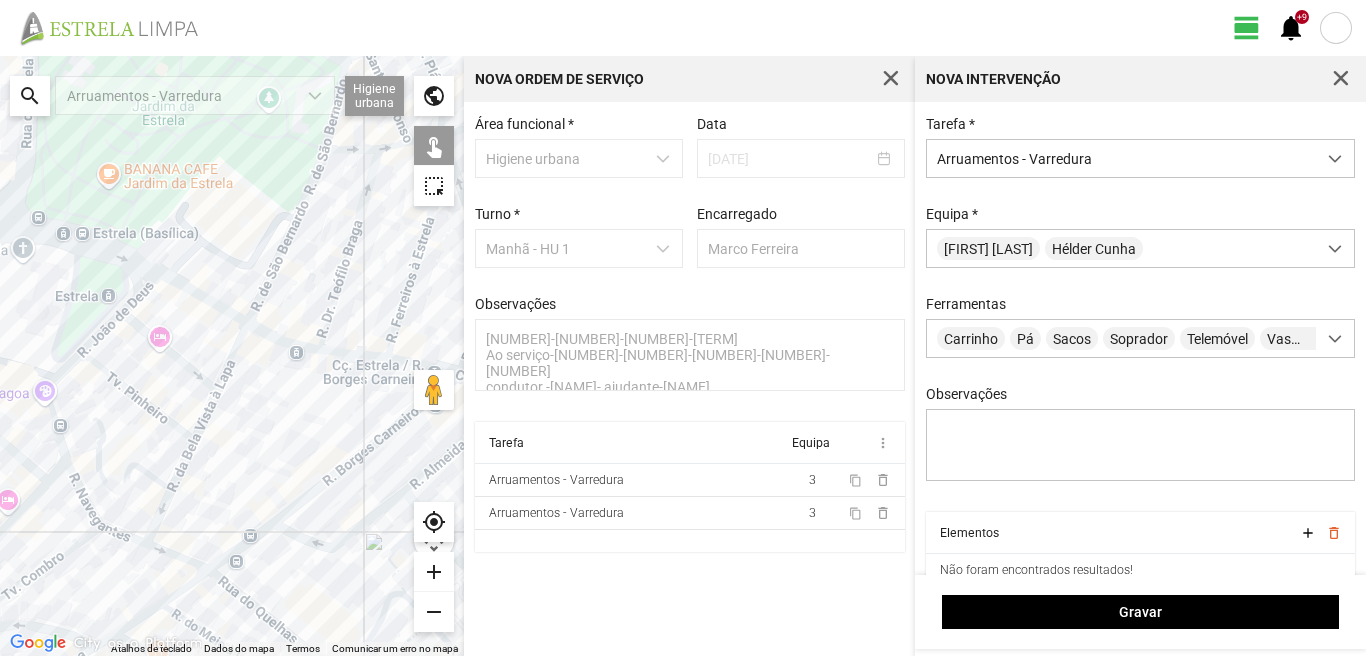 click 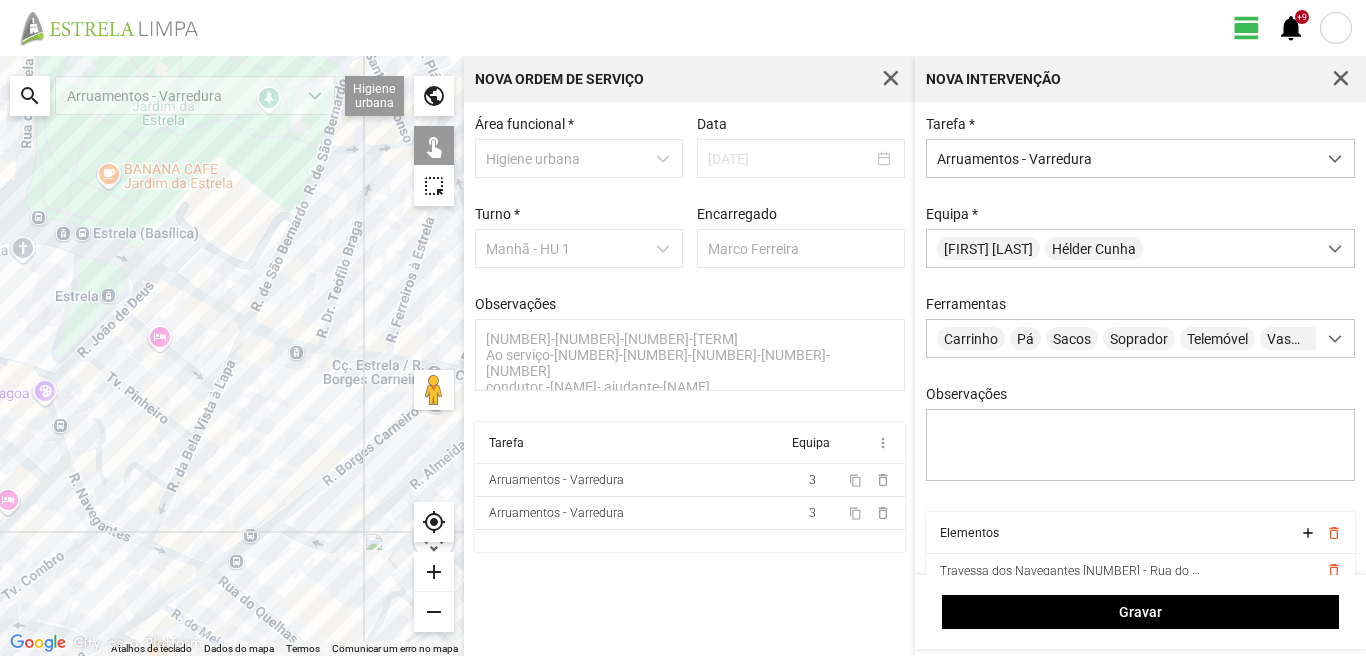 click 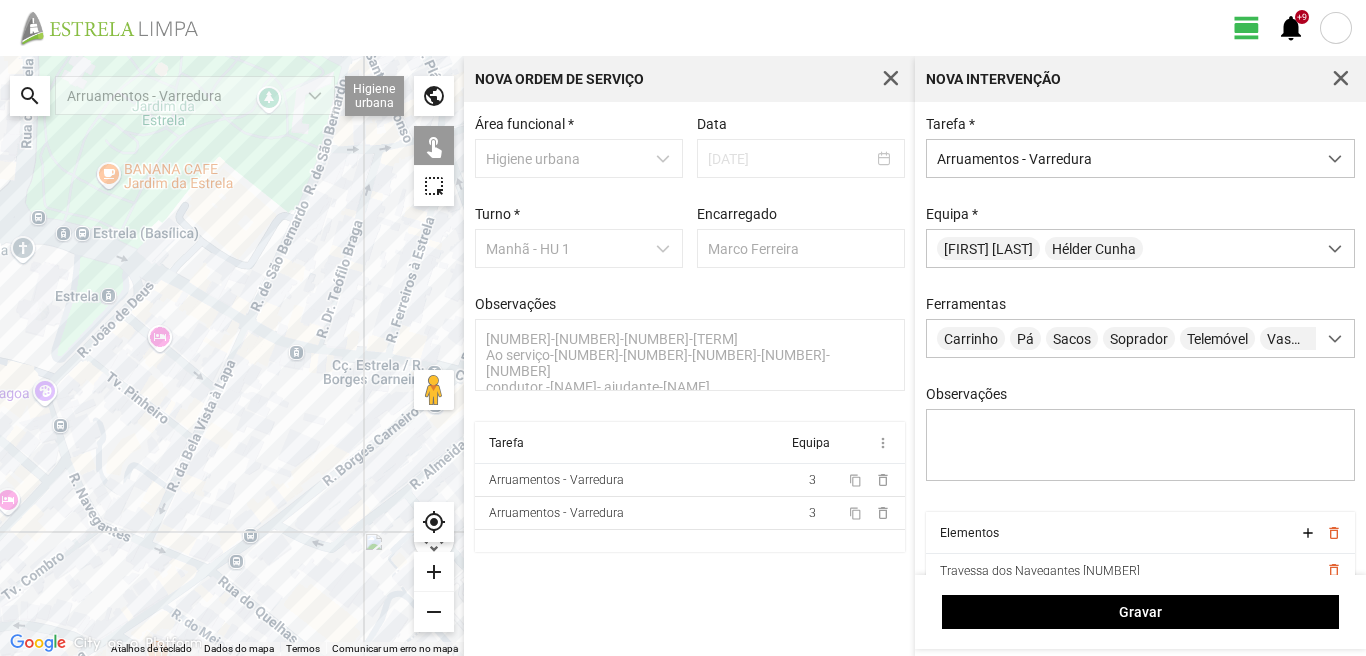 click 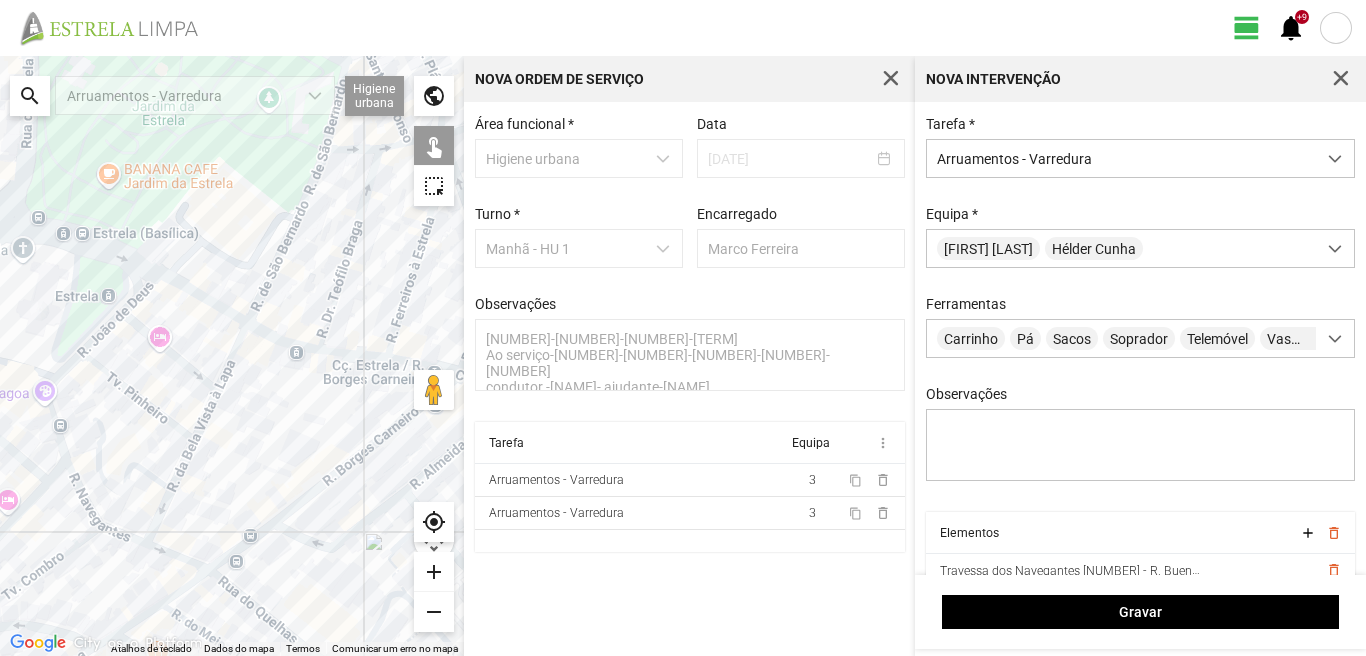 click 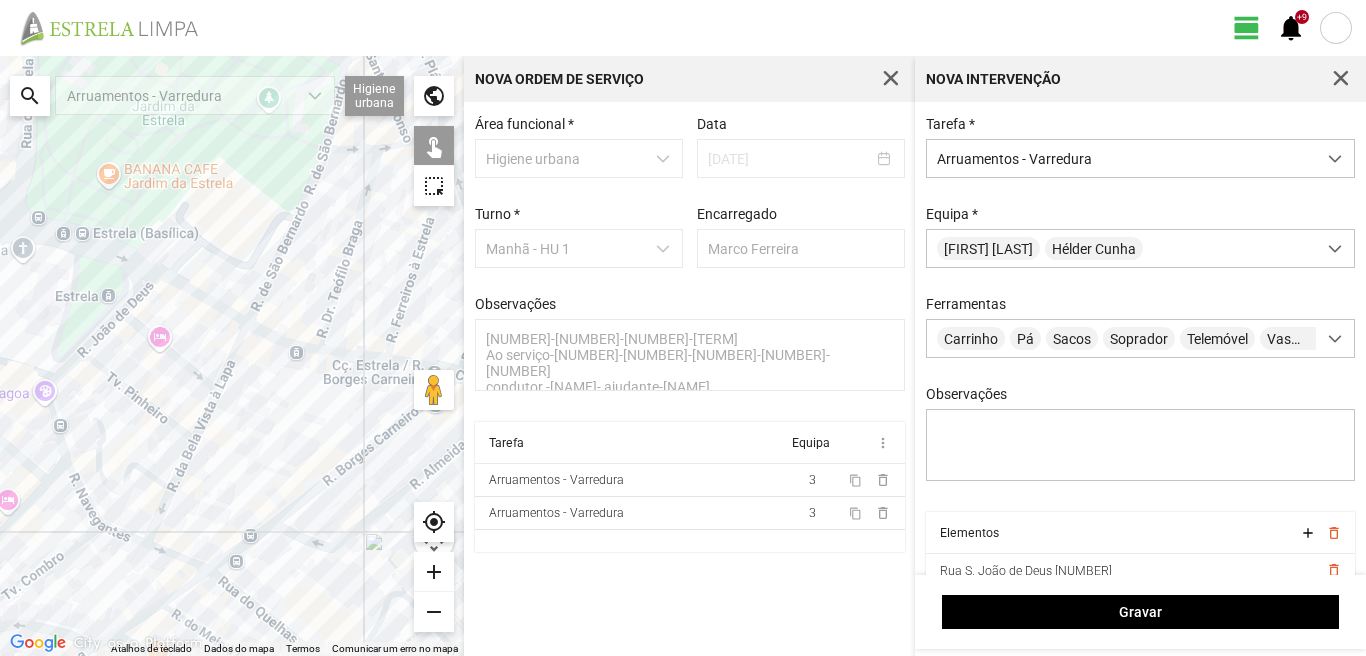 click 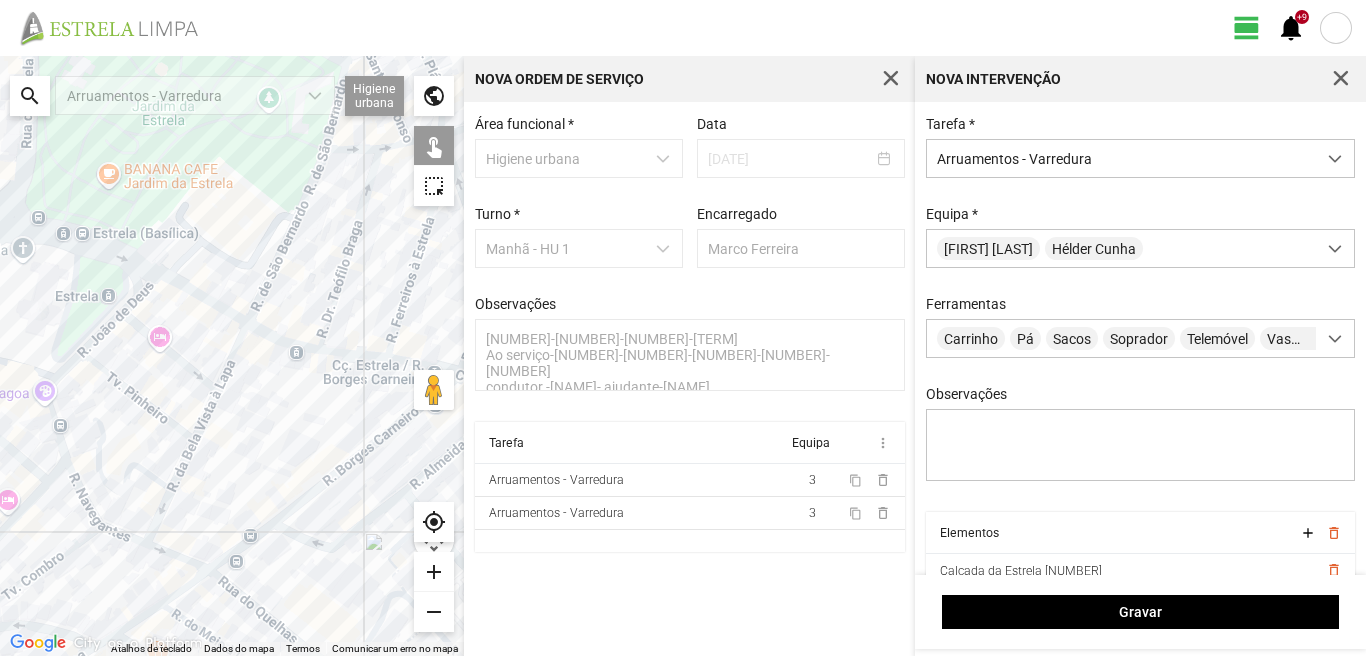 click 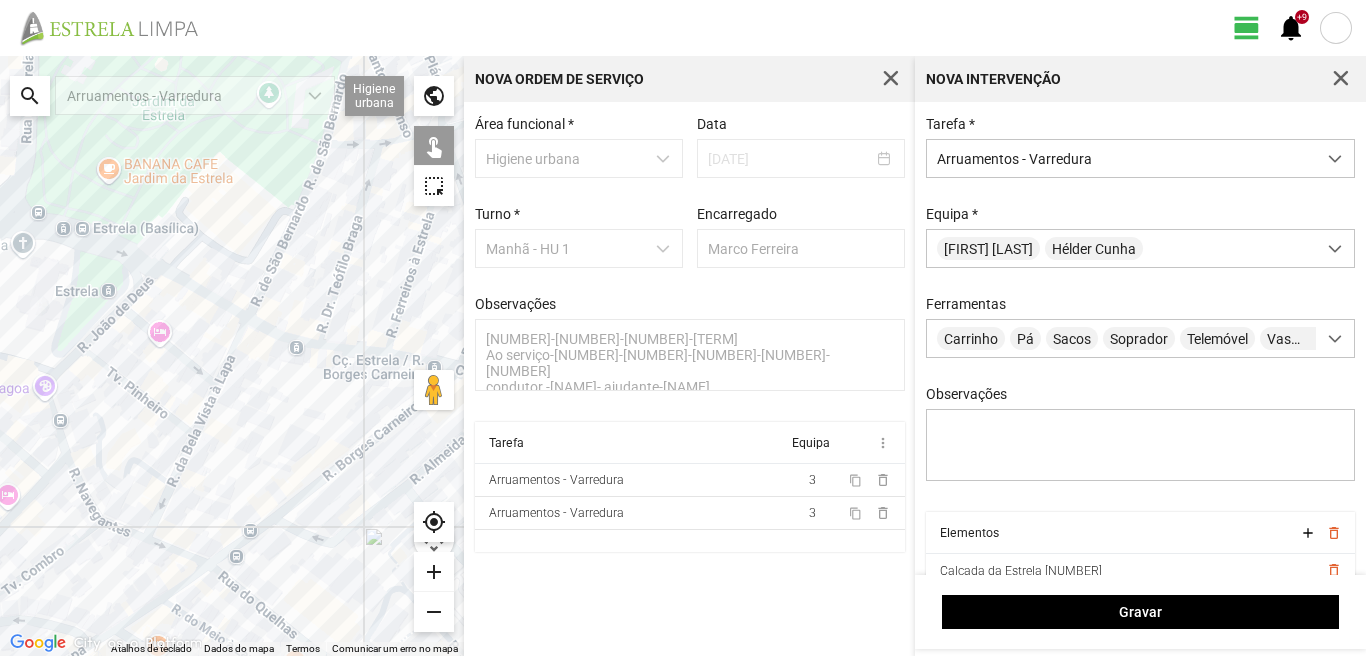 drag, startPoint x: 231, startPoint y: 517, endPoint x: 231, endPoint y: 505, distance: 12 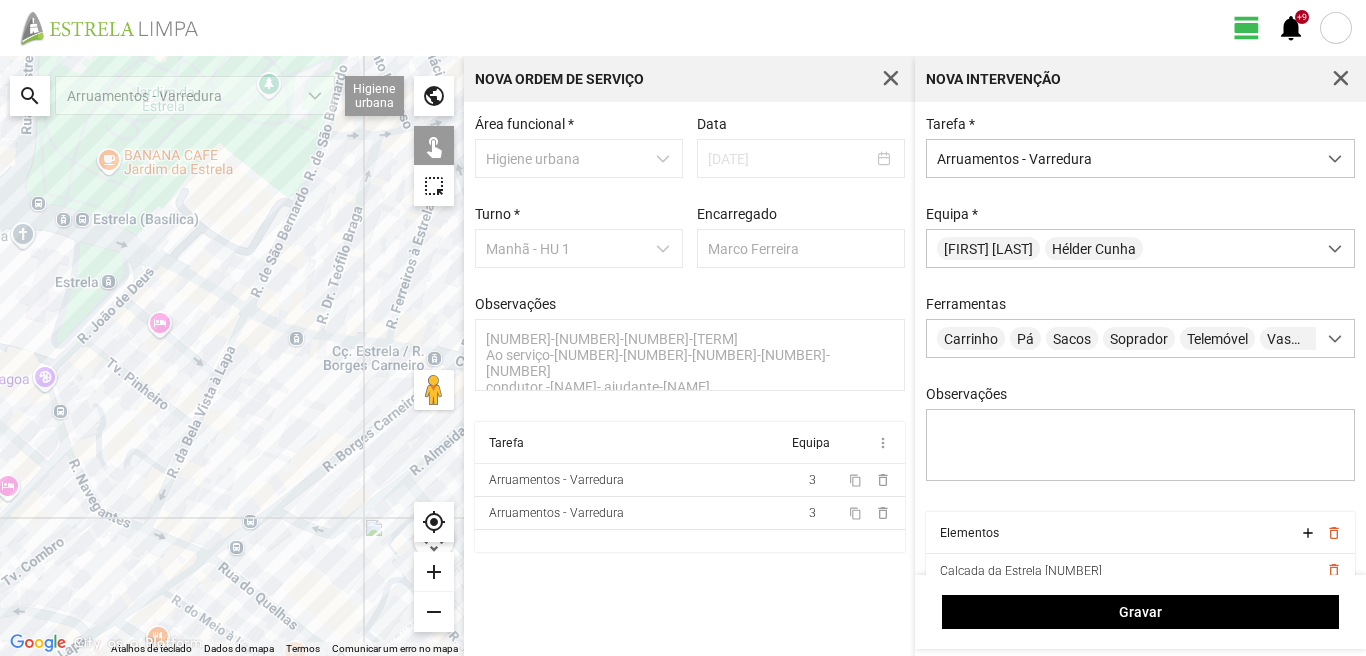 click 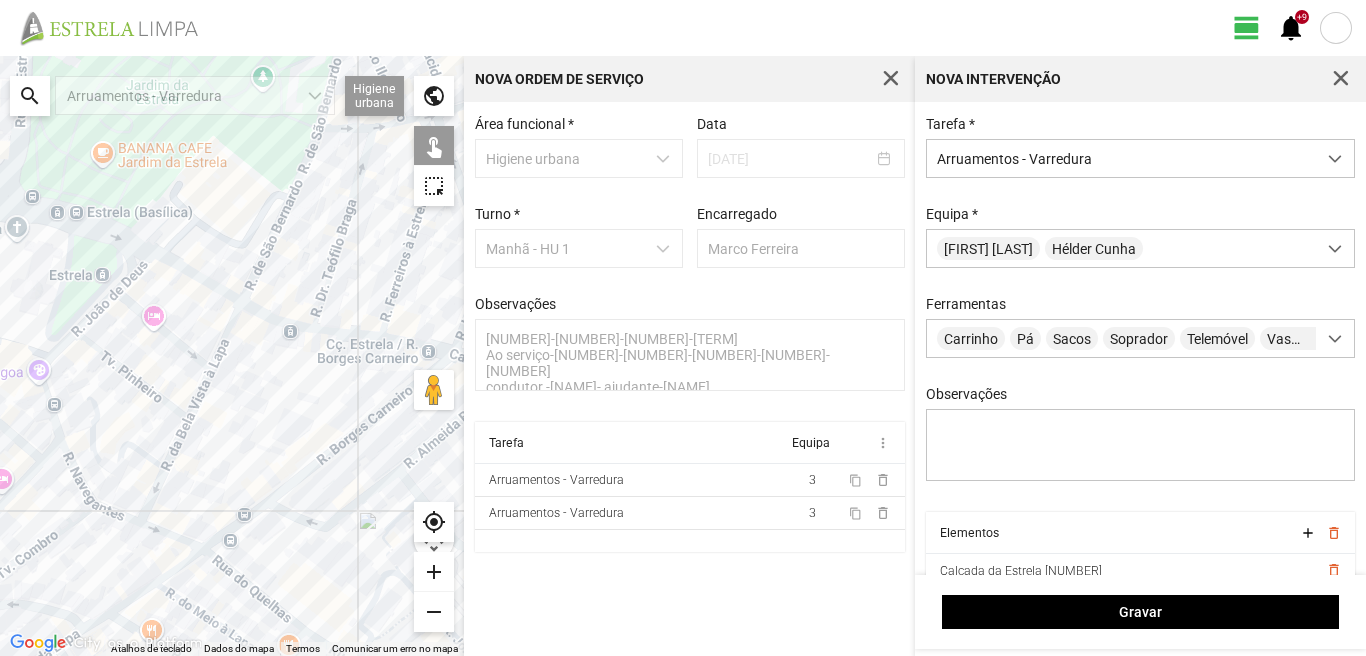 drag, startPoint x: 249, startPoint y: 594, endPoint x: 132, endPoint y: 468, distance: 171.94476 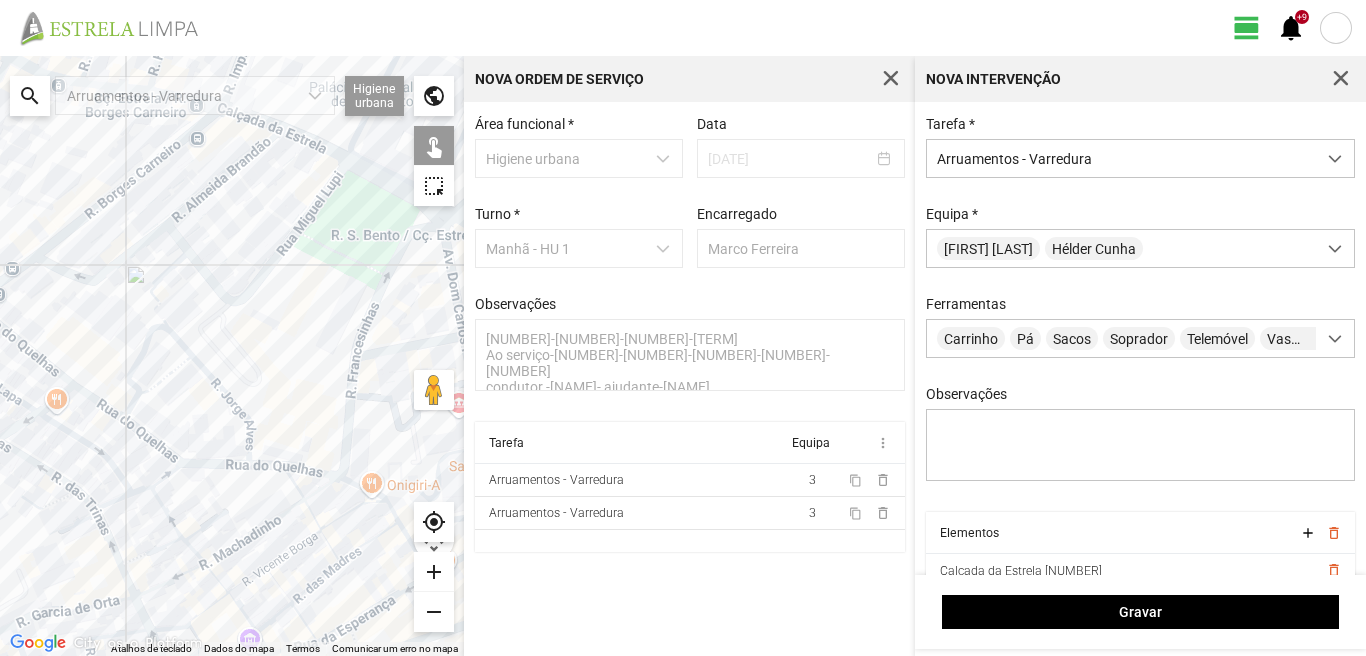 click 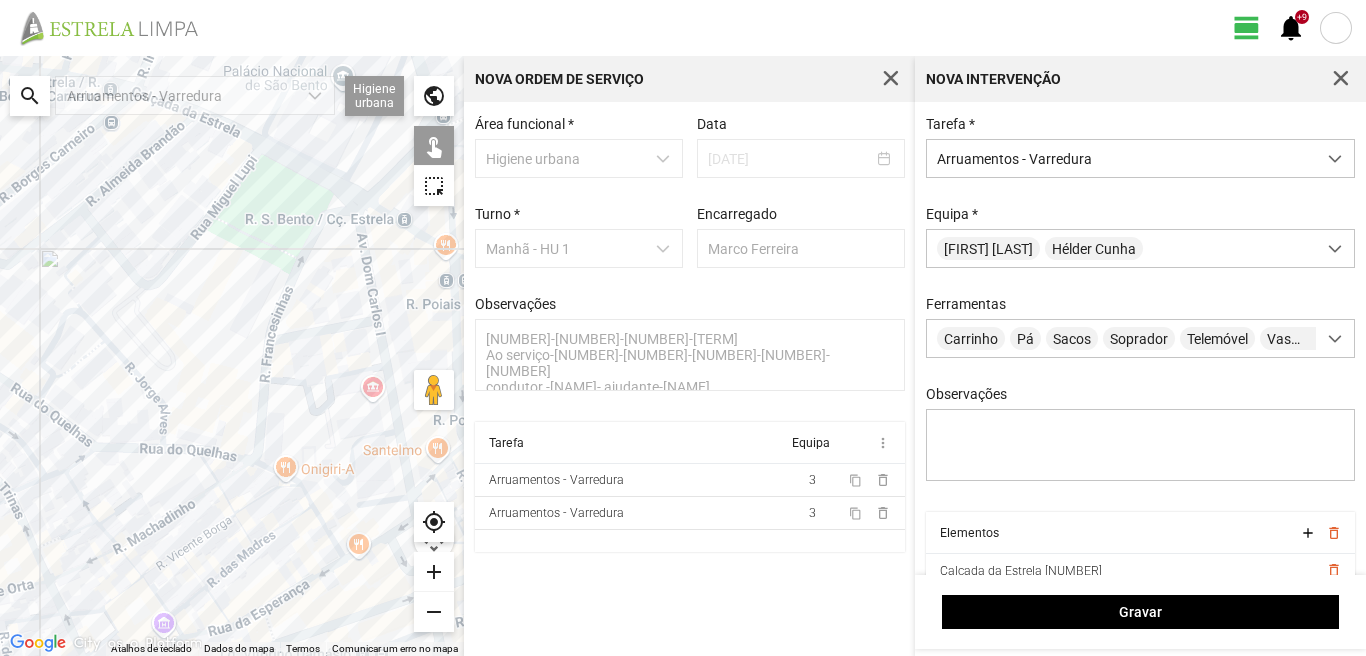 drag, startPoint x: 341, startPoint y: 485, endPoint x: 253, endPoint y: 469, distance: 89.44272 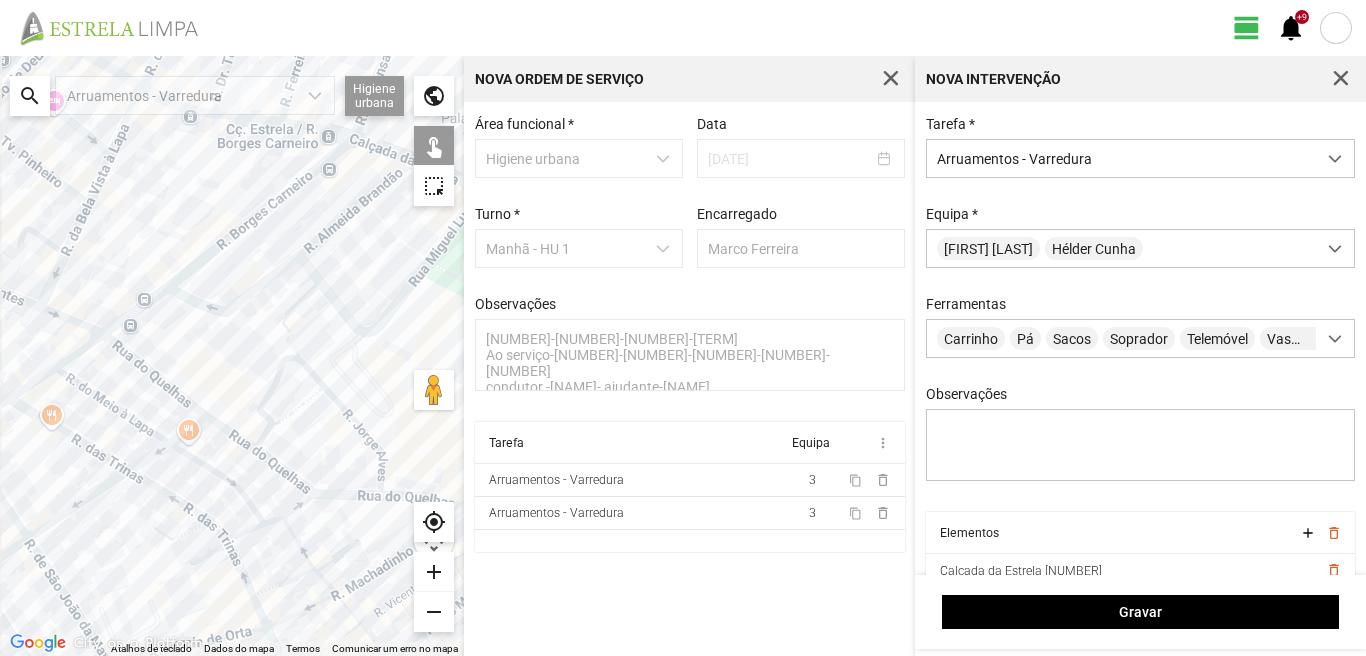 drag, startPoint x: 101, startPoint y: 473, endPoint x: 328, endPoint y: 525, distance: 232.87979 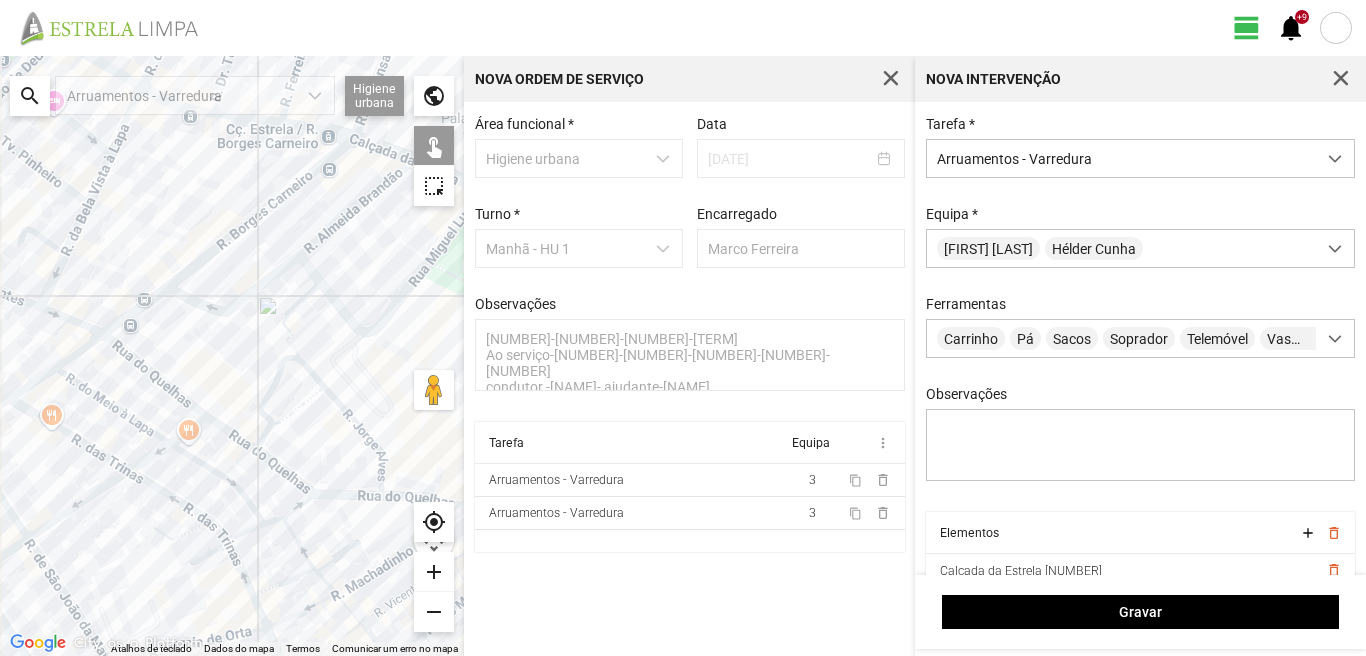 click 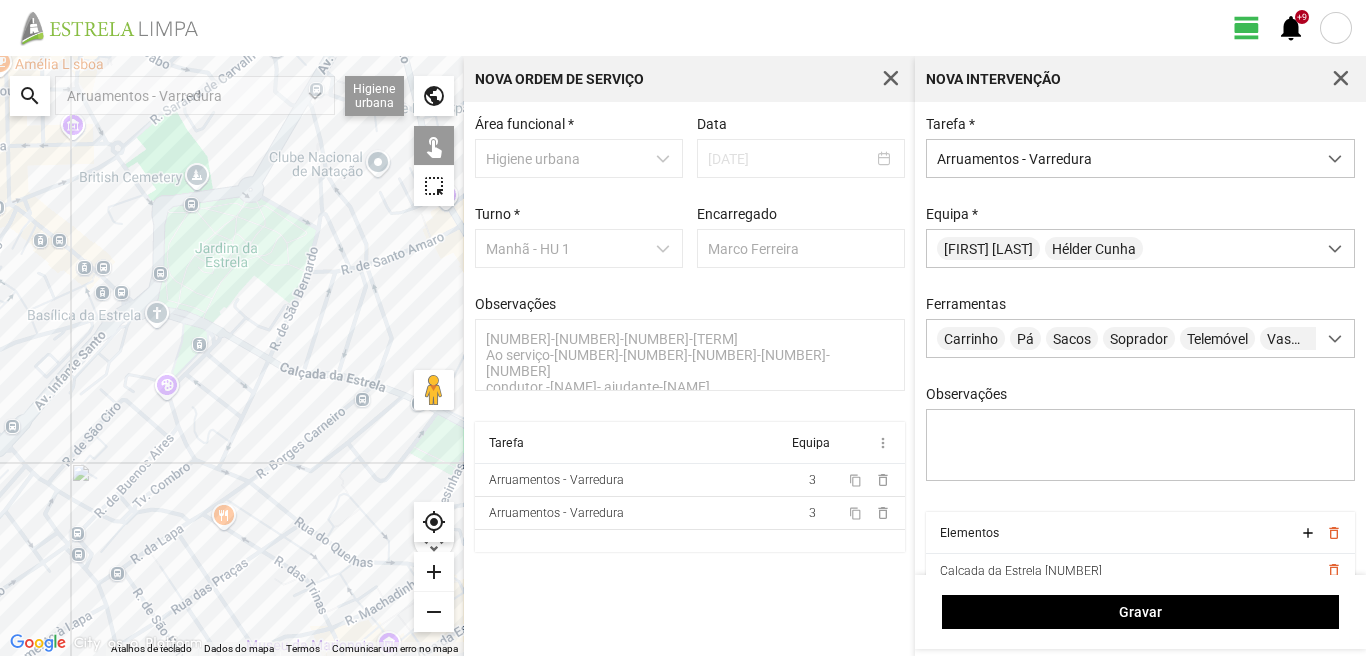 drag, startPoint x: 288, startPoint y: 408, endPoint x: 197, endPoint y: 438, distance: 95.817535 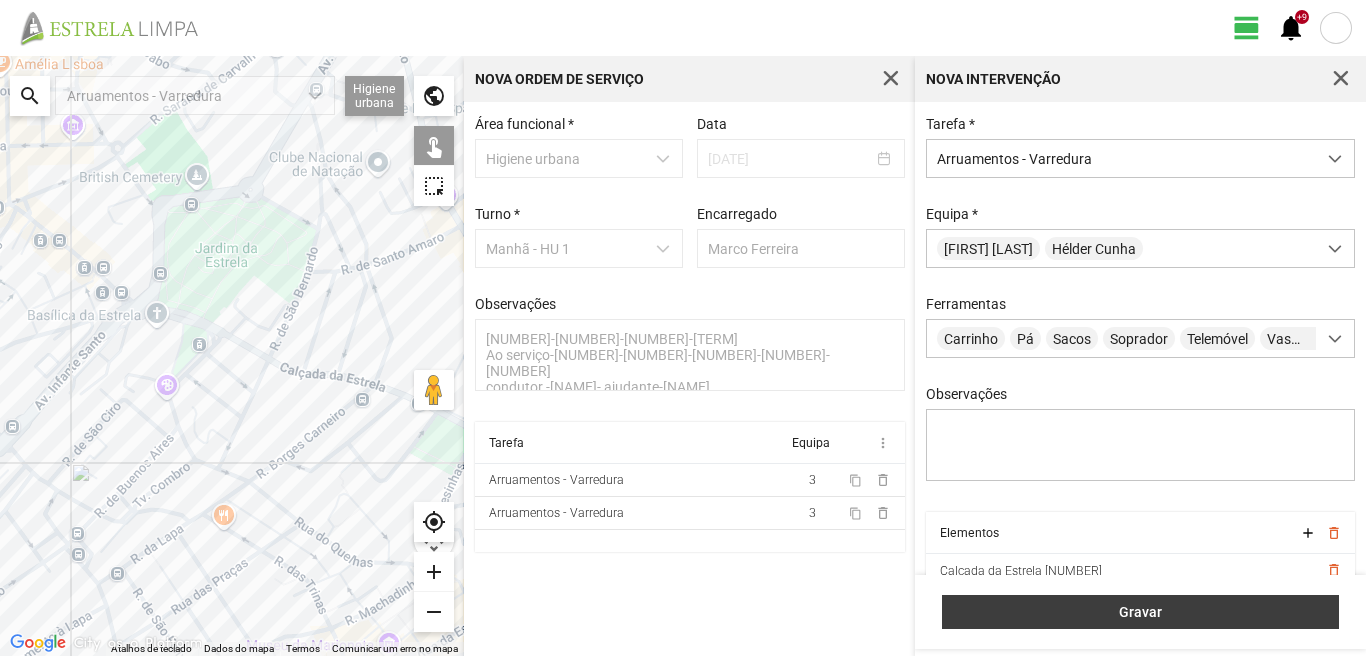click on "Gravar" at bounding box center (1141, 612) 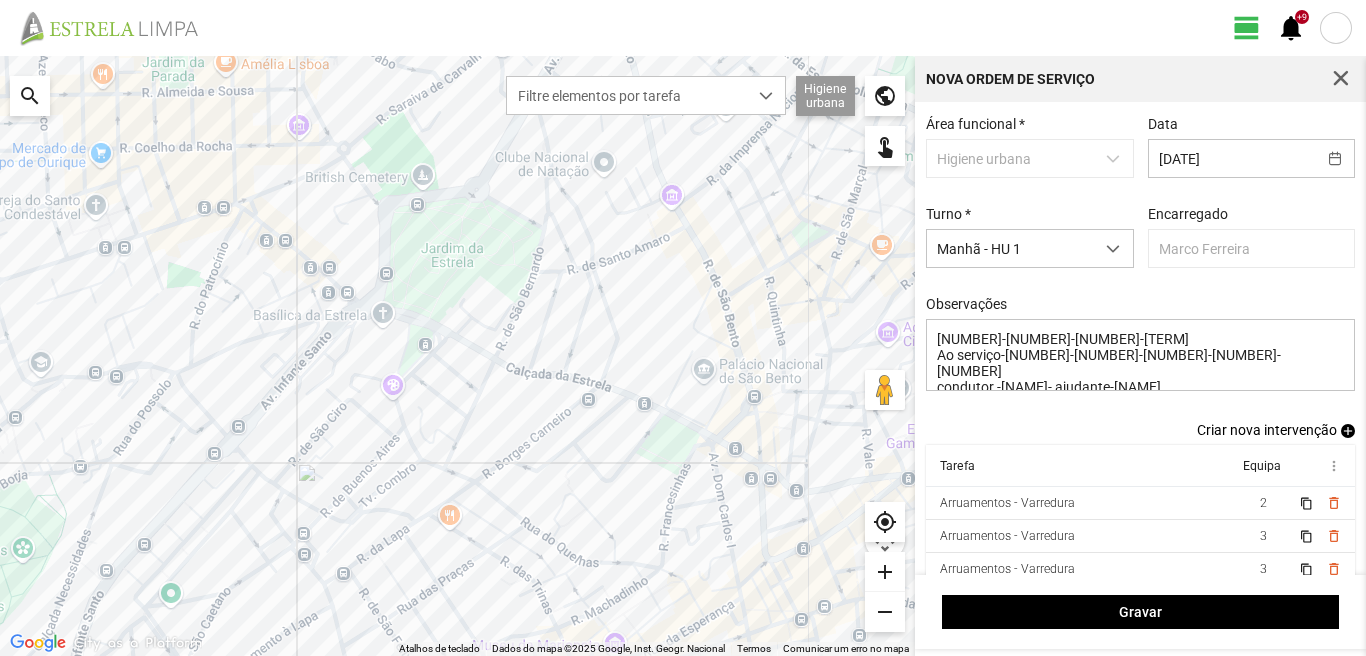 click on "add" at bounding box center (1348, 431) 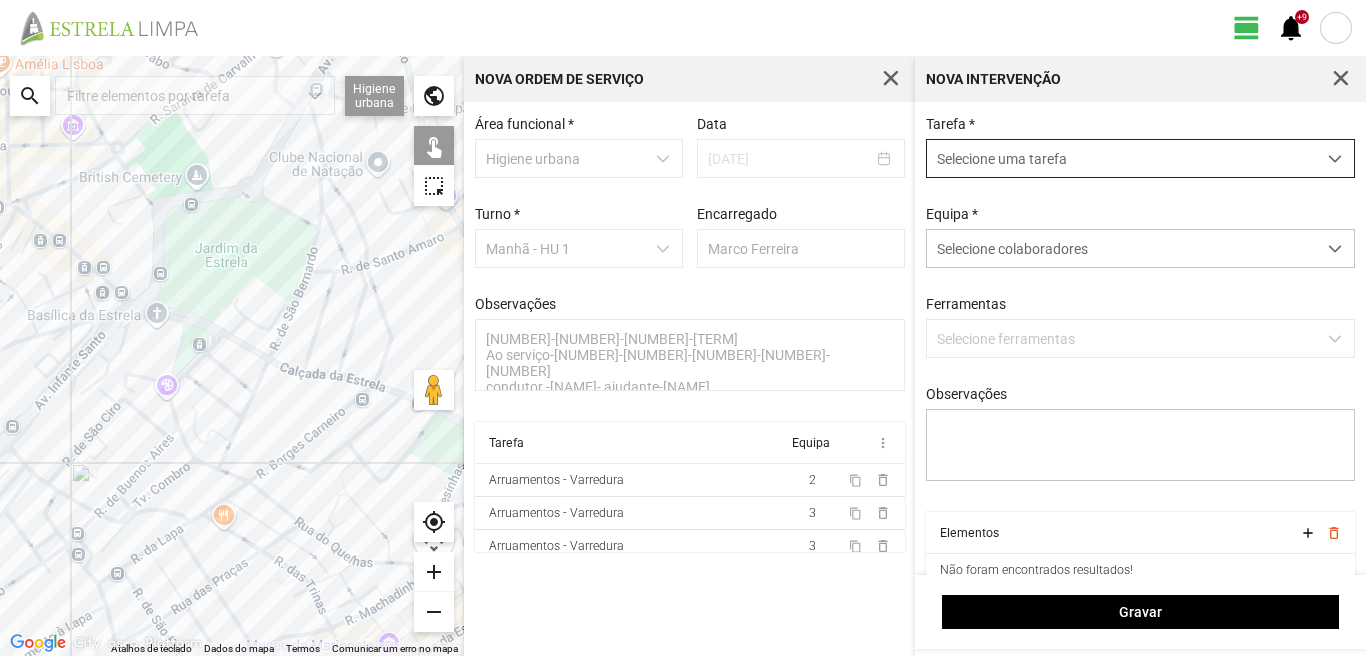 click on "Selecione uma tarefa" at bounding box center (1121, 158) 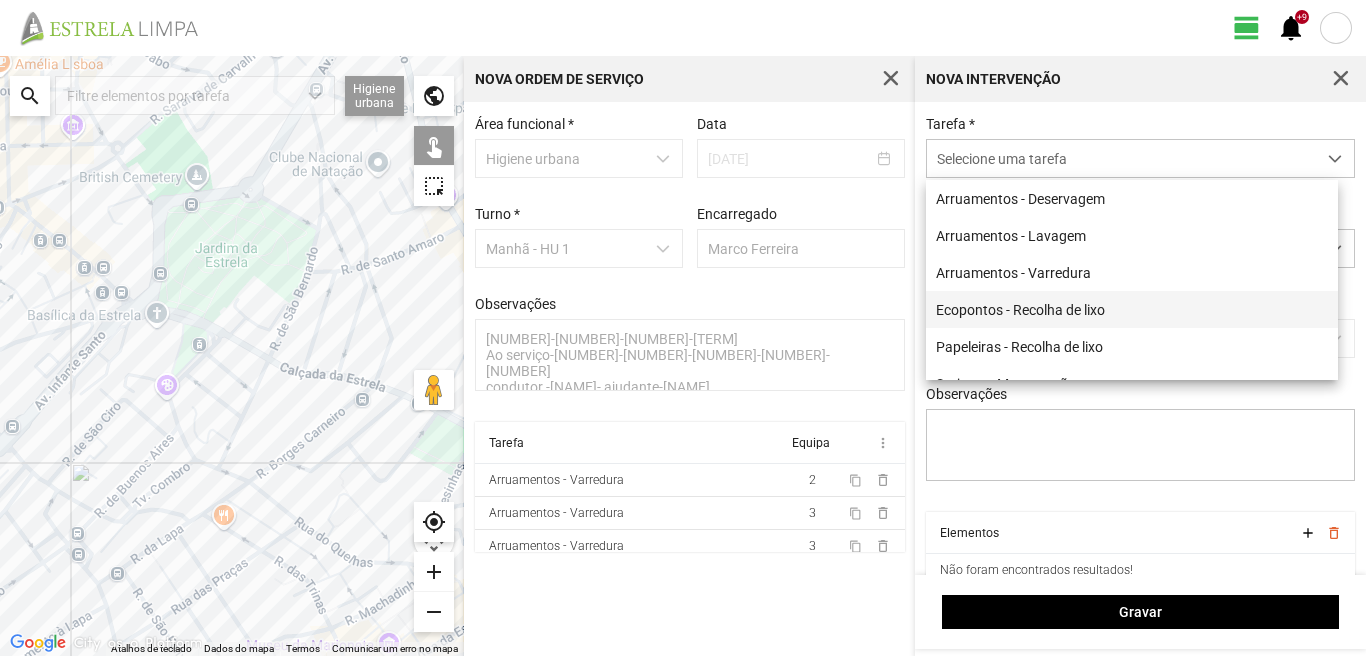 click on "Ecopontos - Recolha de lixo" at bounding box center (1132, 309) 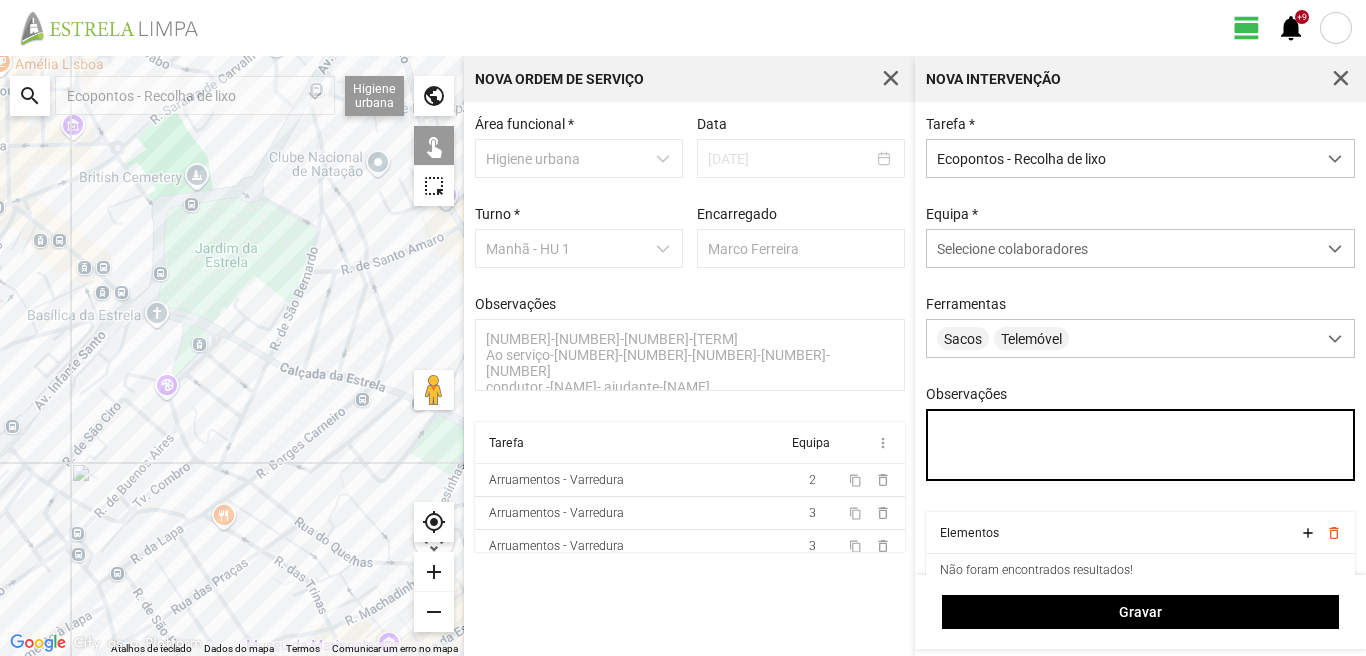 click on "Observações" at bounding box center (1141, 445) 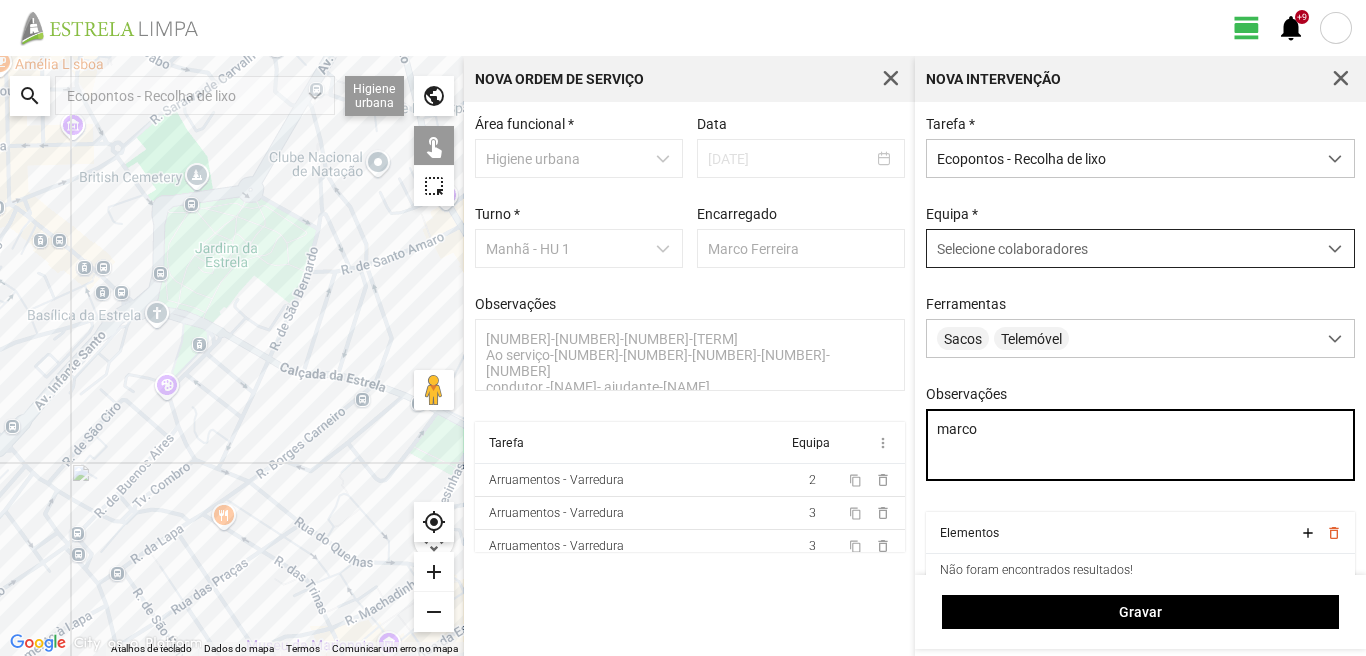 type on "marco" 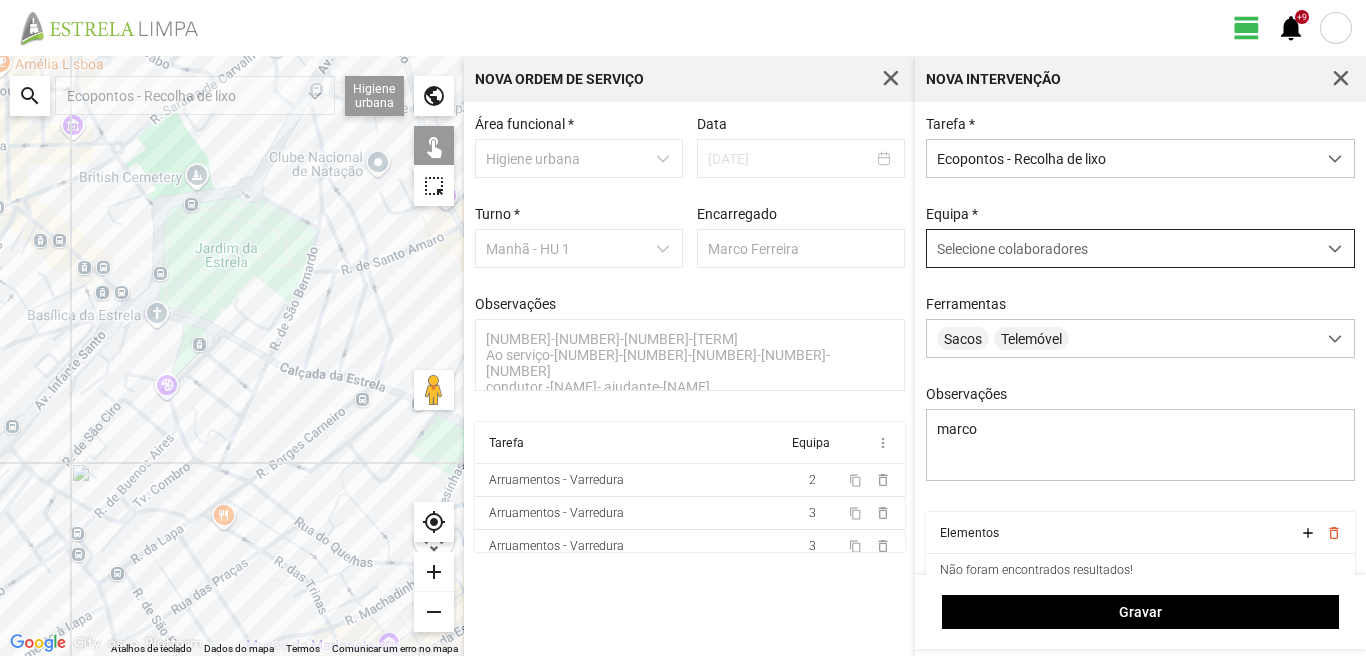 click on "Selecione colaboradores" at bounding box center [1121, 248] 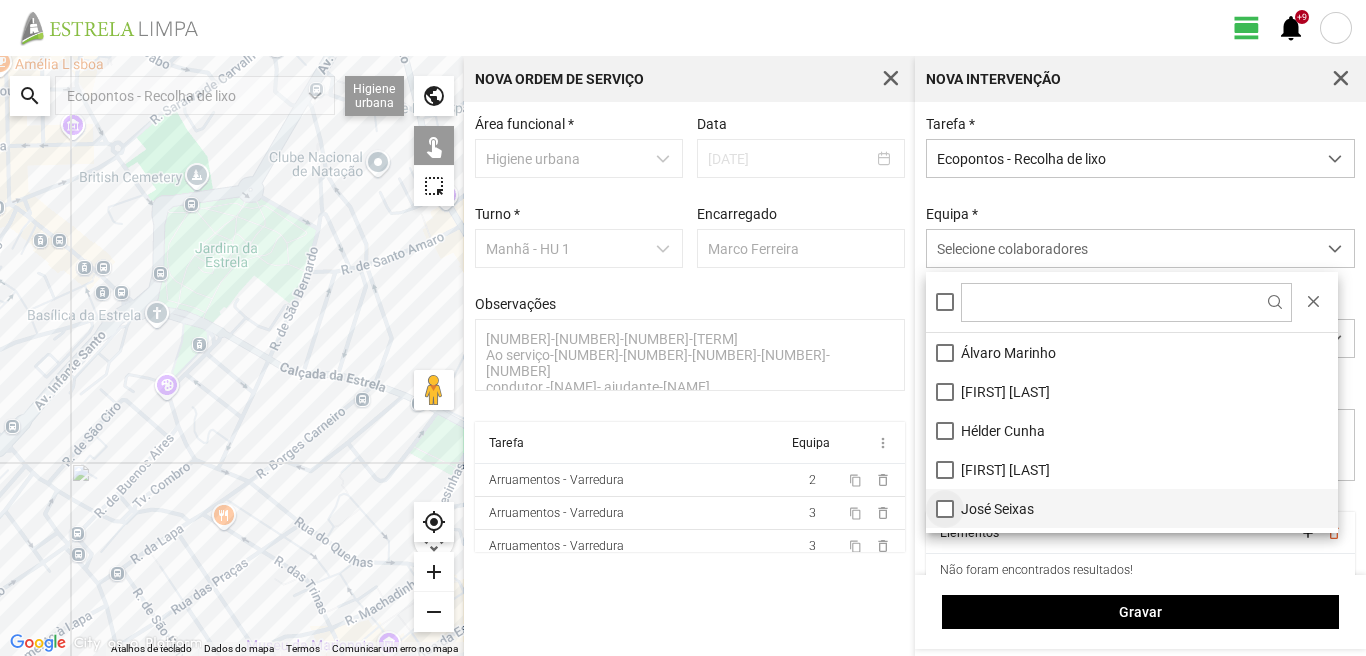 click on "José Seixas" at bounding box center [1132, 508] 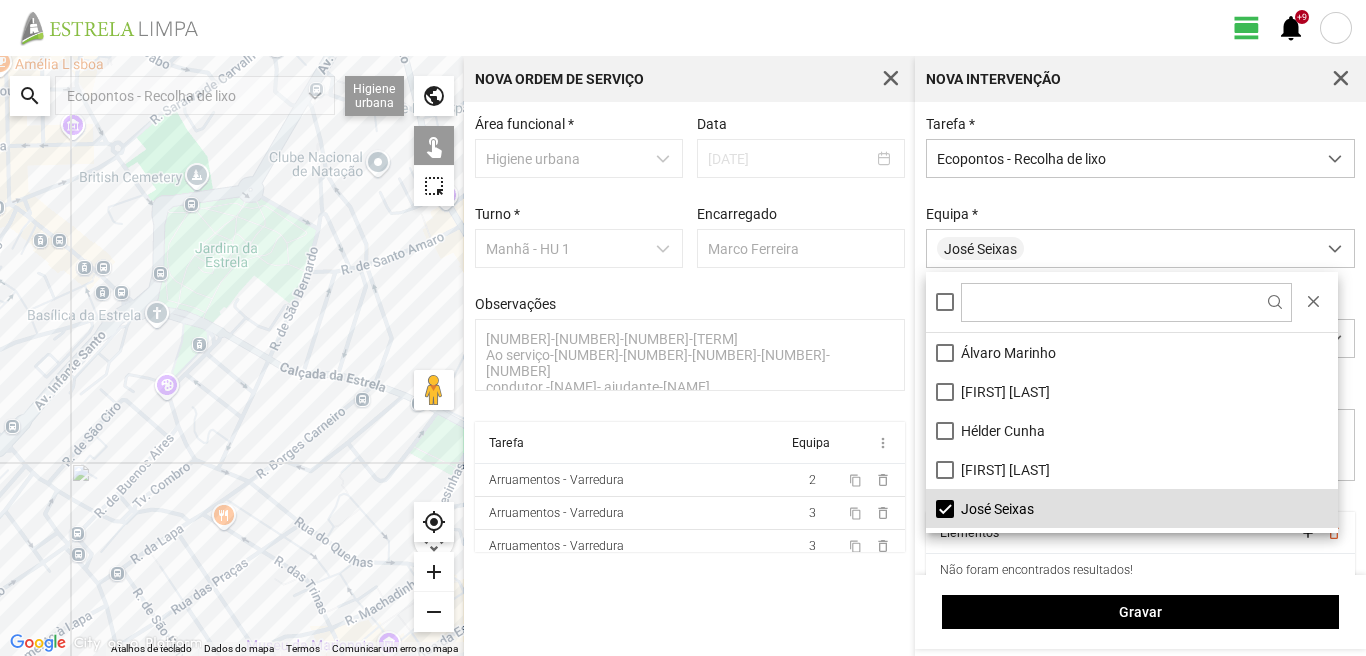 click 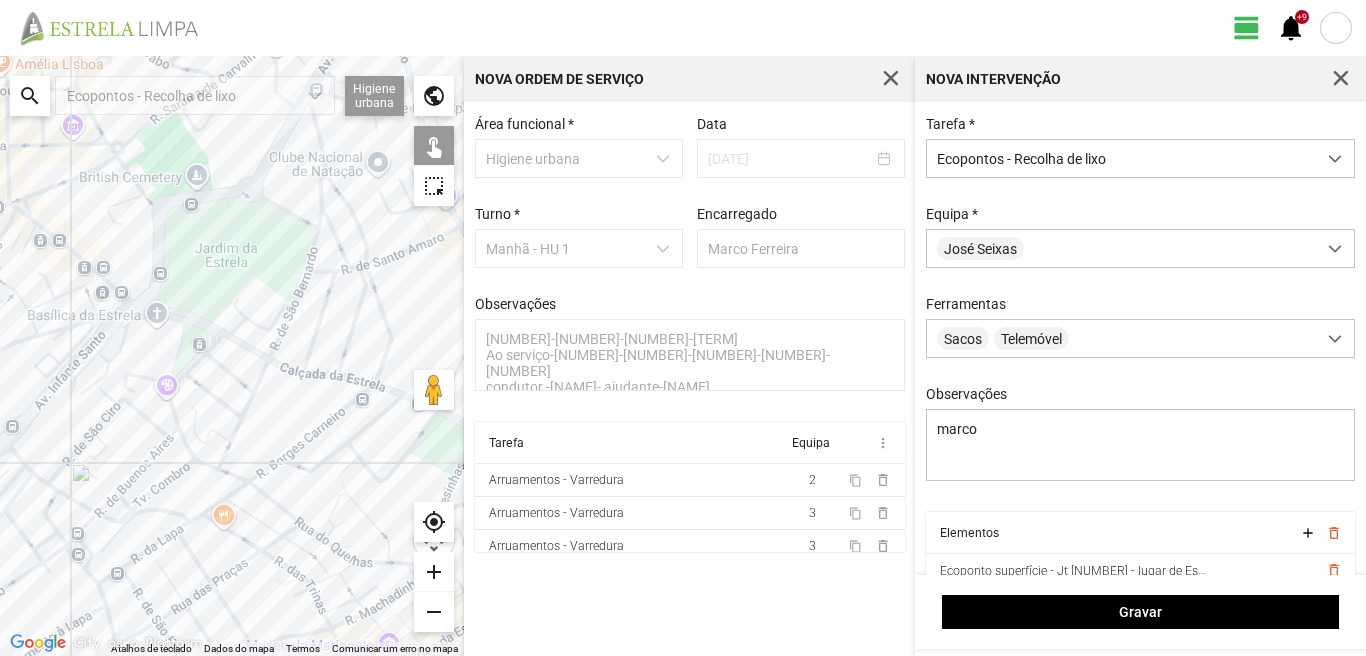 click 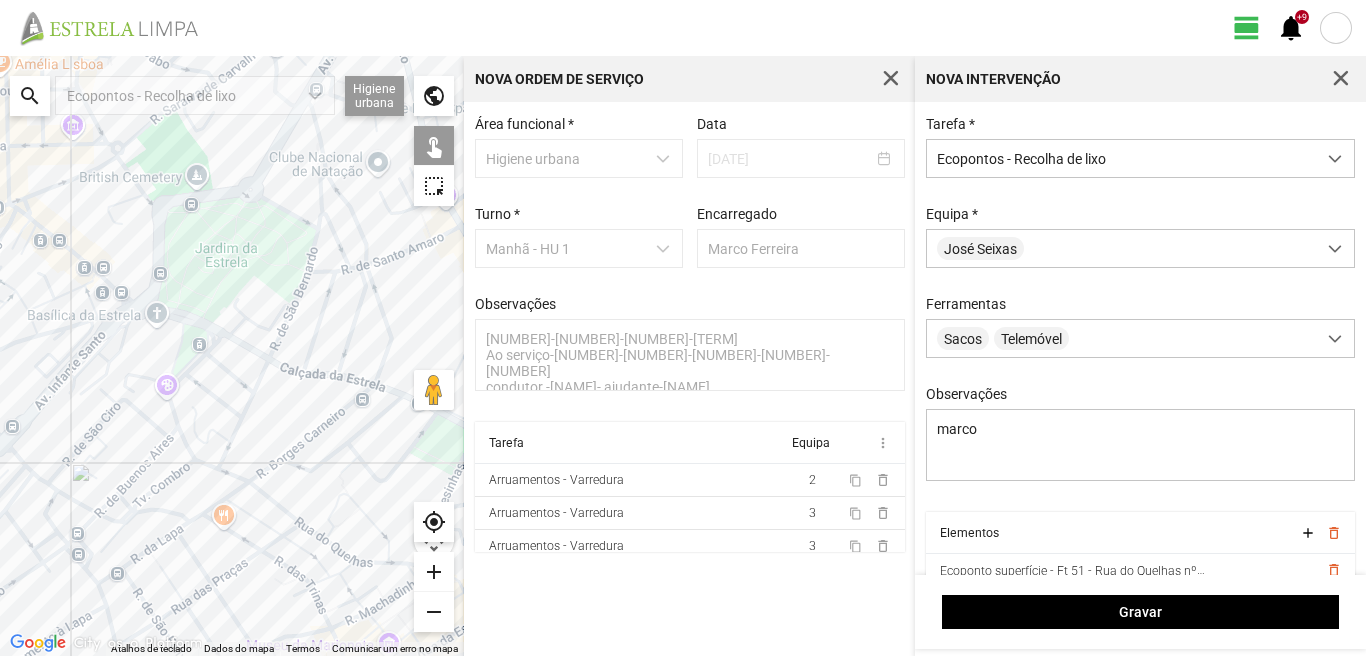 click 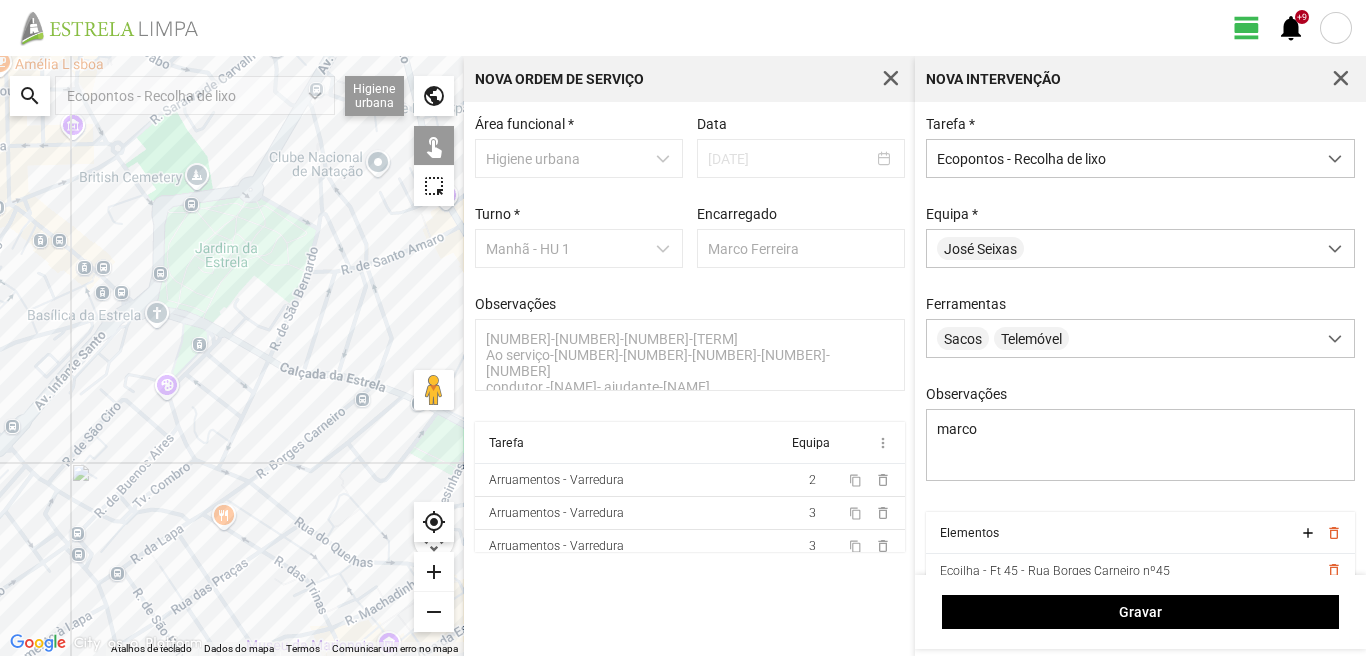 click 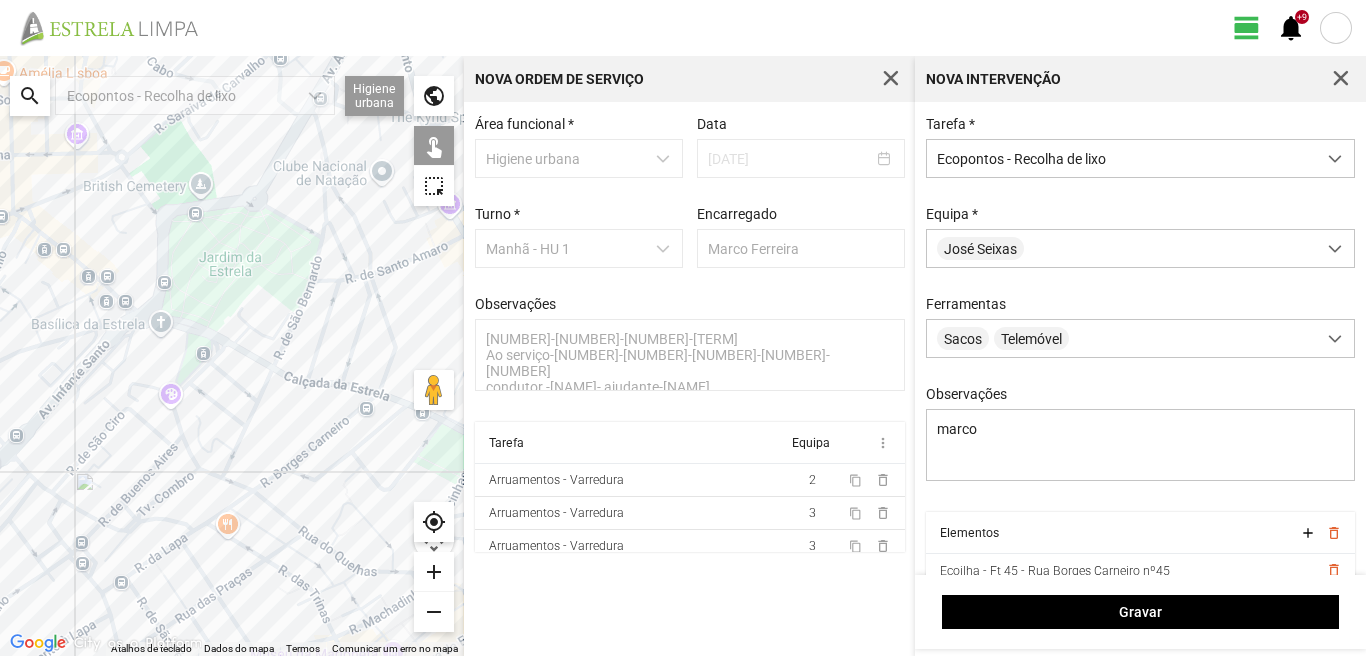 drag, startPoint x: 106, startPoint y: 286, endPoint x: 196, endPoint y: 392, distance: 139.05394 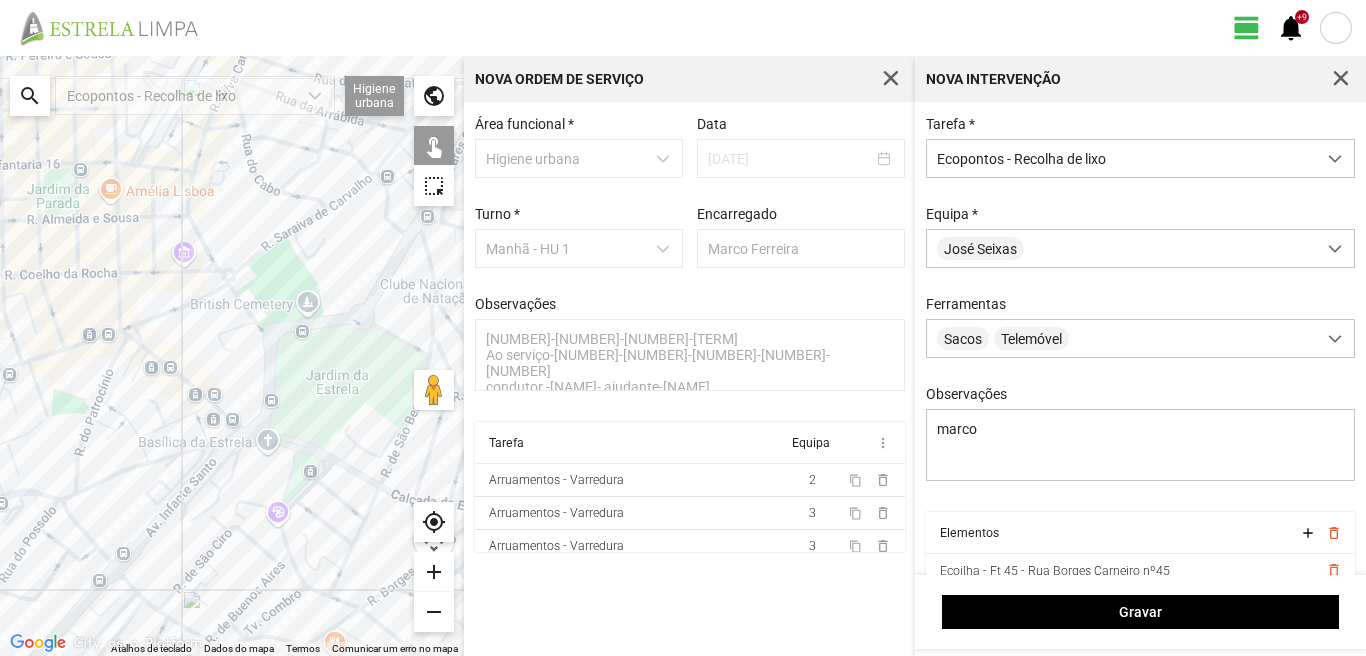click 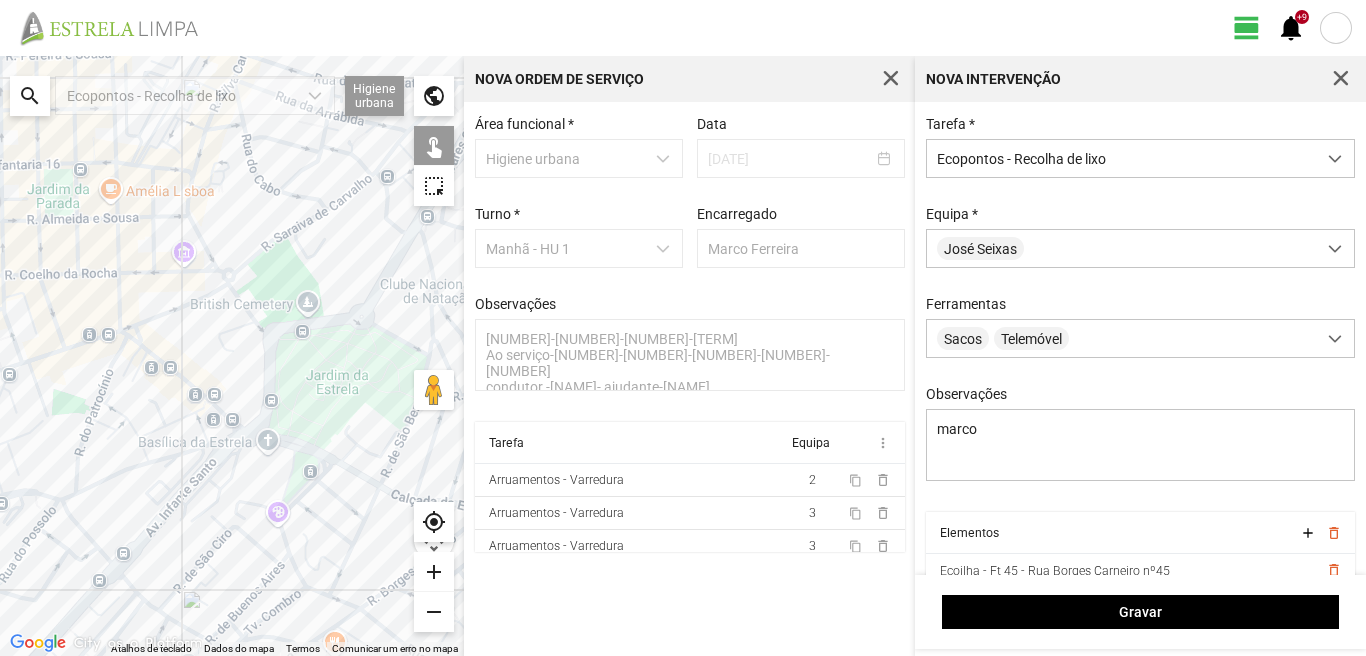 click 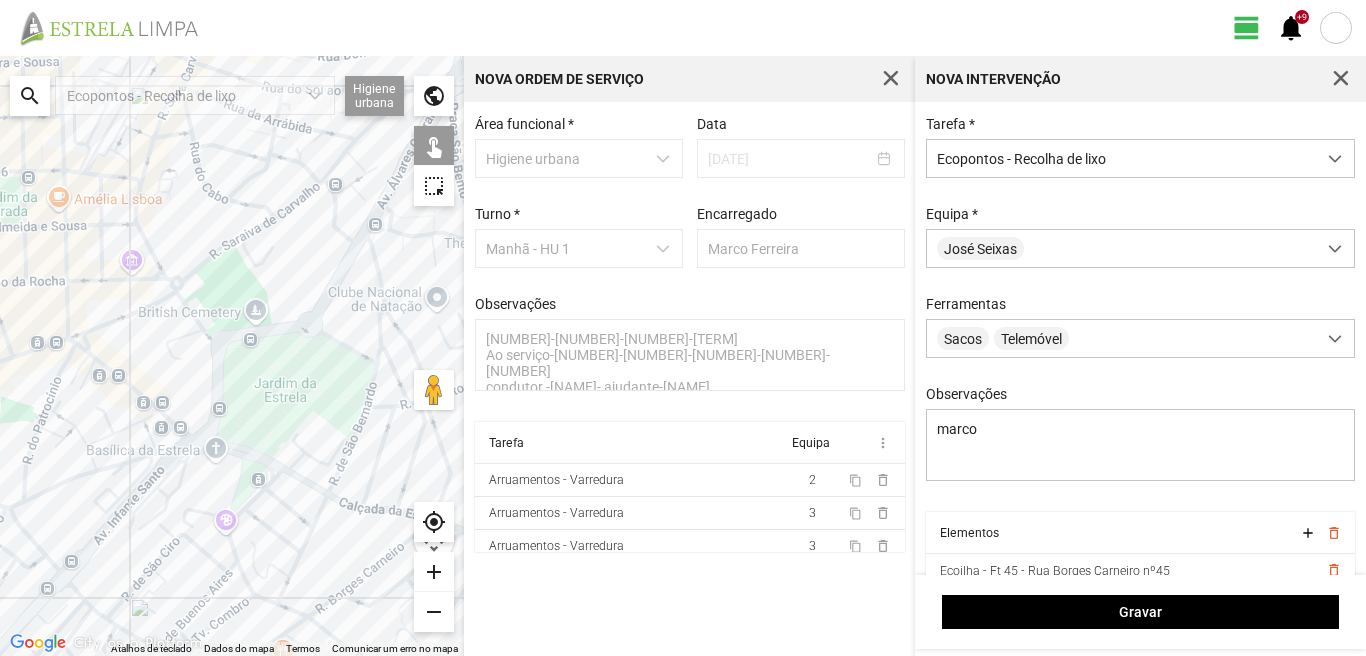 drag, startPoint x: 195, startPoint y: 486, endPoint x: 100, endPoint y: 509, distance: 97.74457 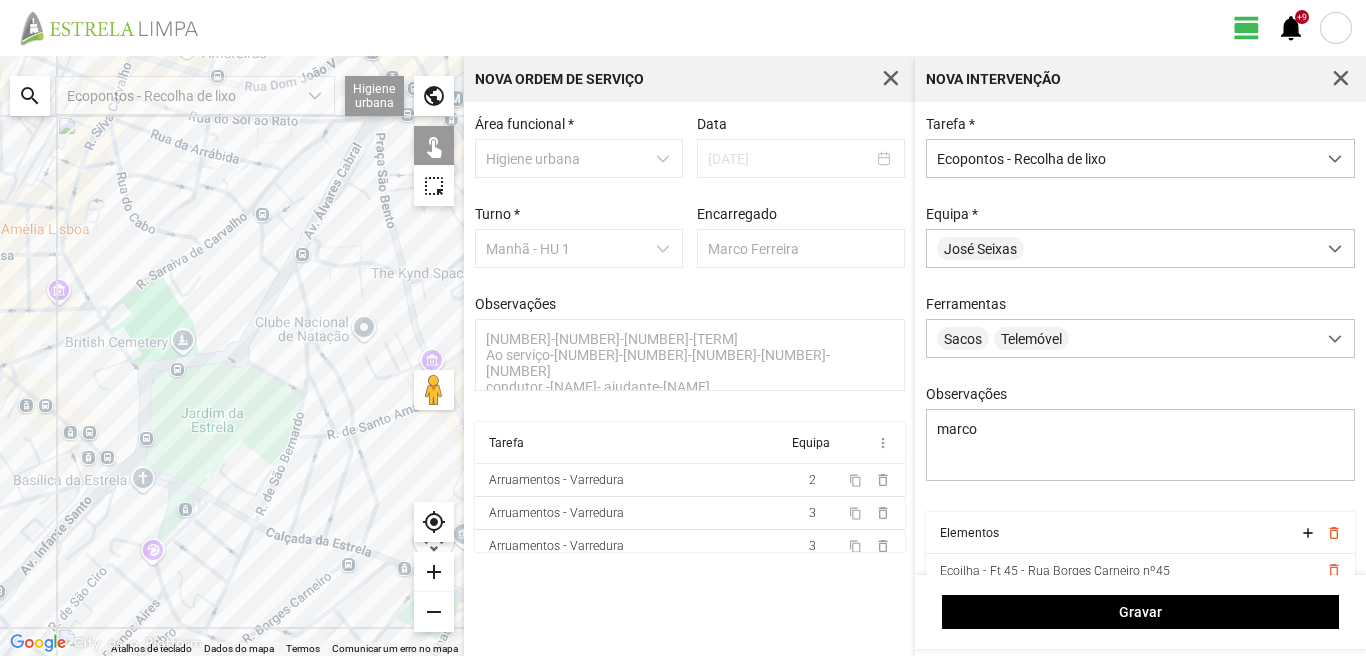 click 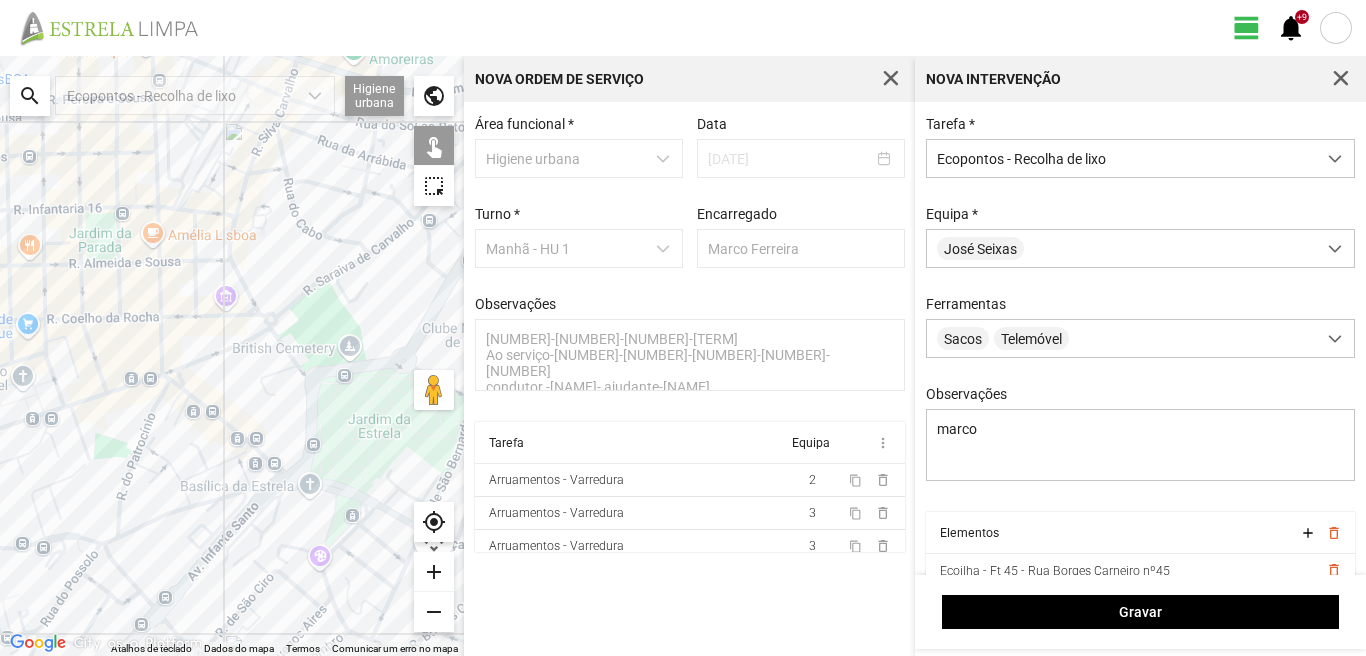 drag, startPoint x: 46, startPoint y: 483, endPoint x: 231, endPoint y: 489, distance: 185.09727 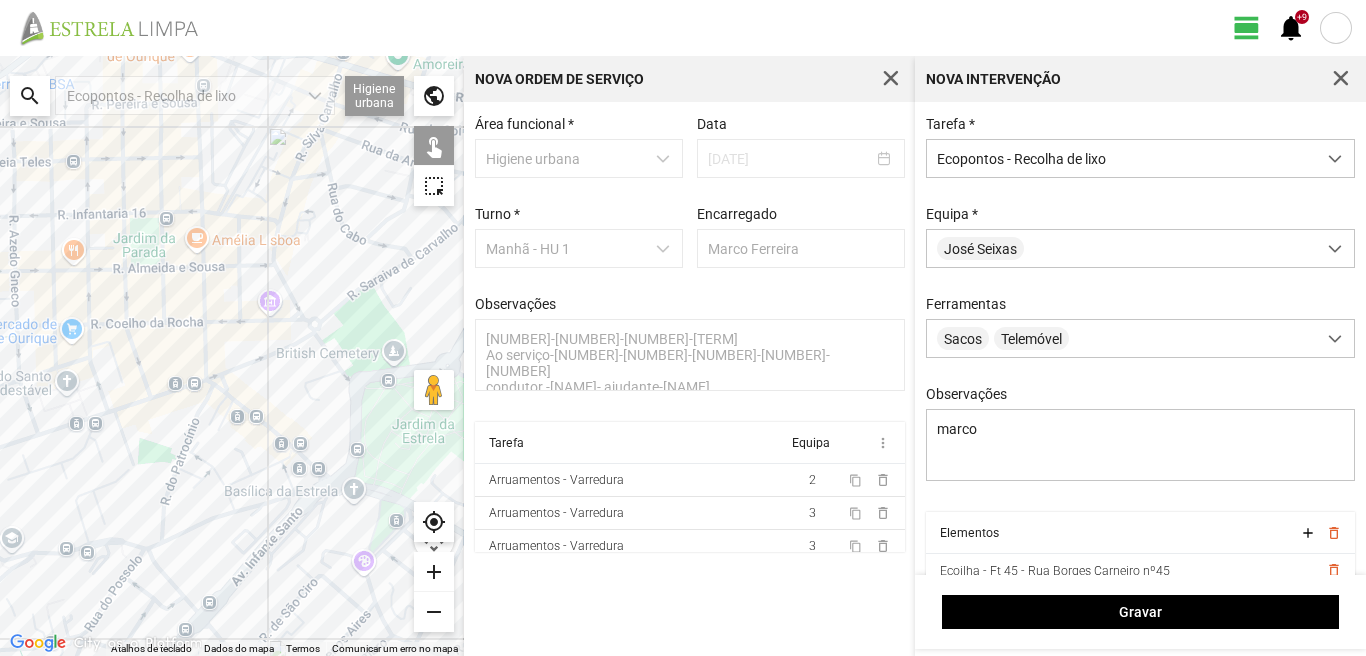 click 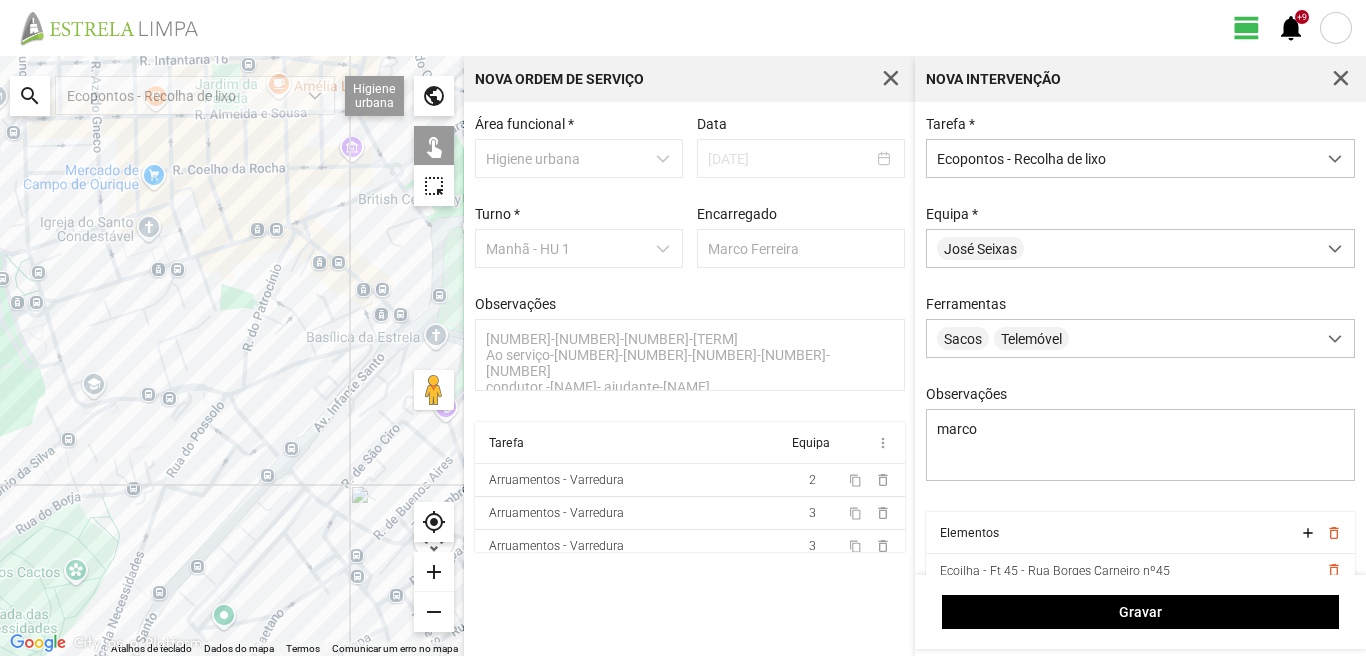 drag, startPoint x: 61, startPoint y: 604, endPoint x: 155, endPoint y: 429, distance: 198.64793 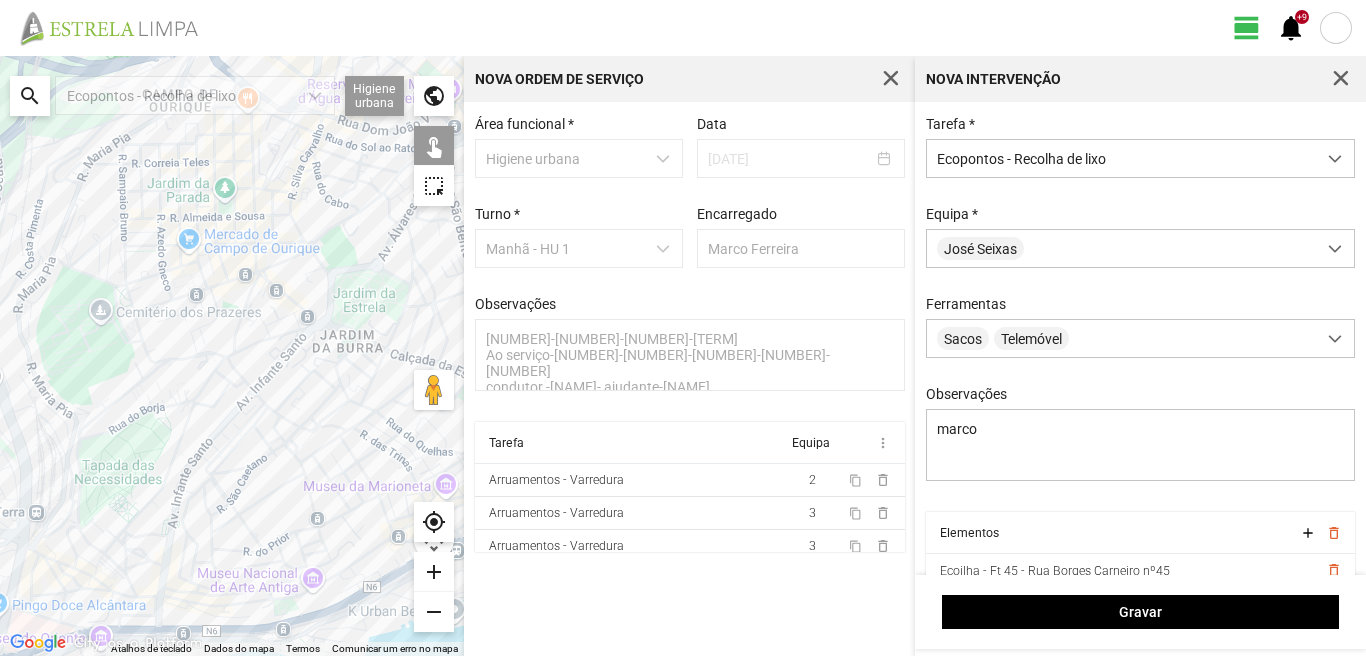 click 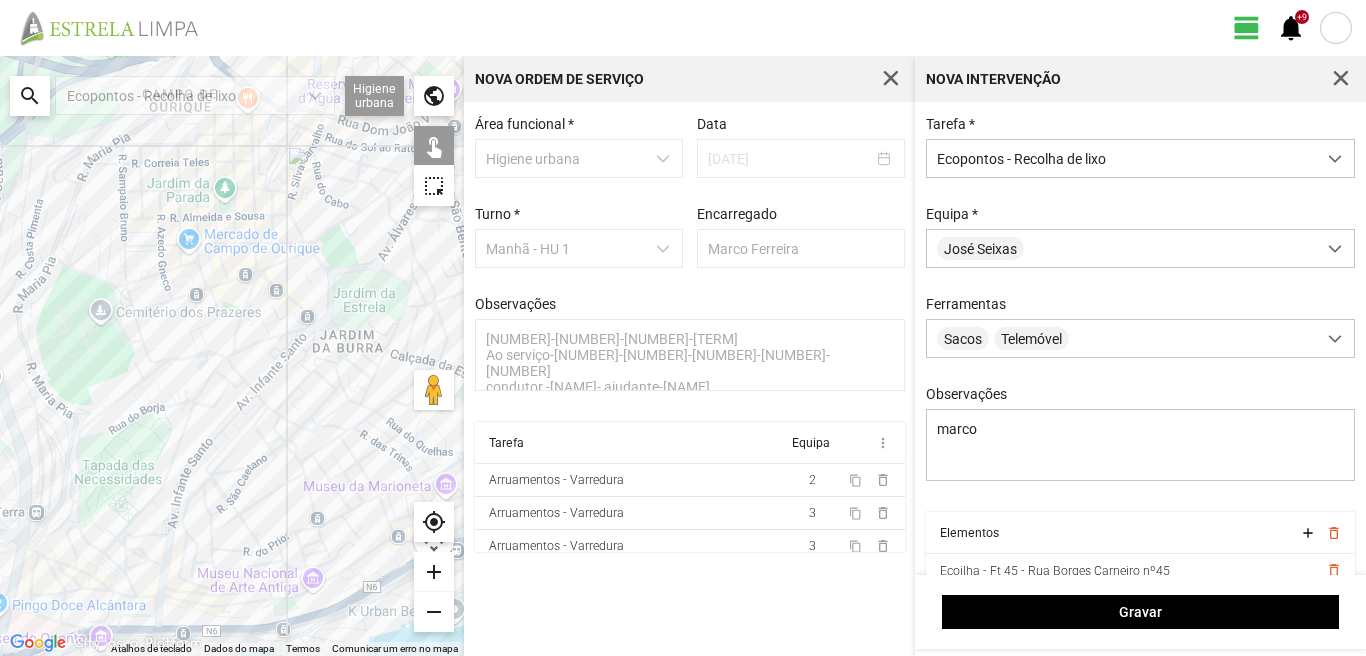 click 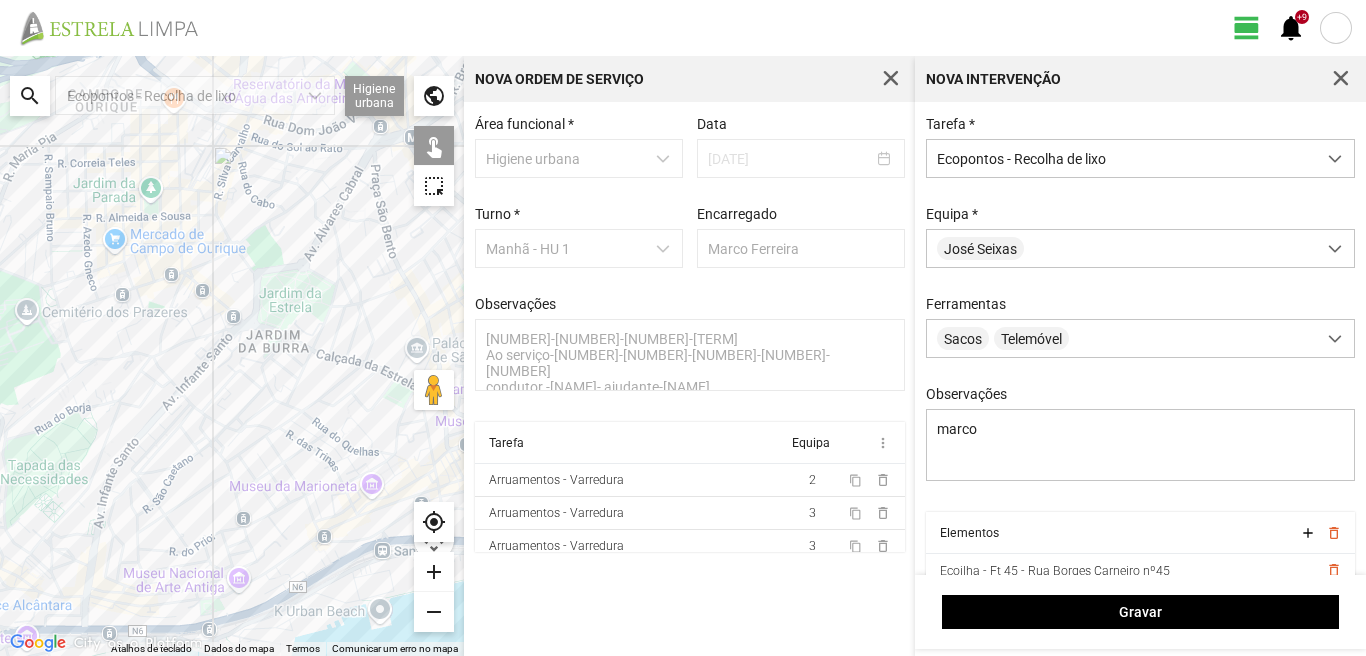 drag, startPoint x: 293, startPoint y: 563, endPoint x: 201, endPoint y: 563, distance: 92 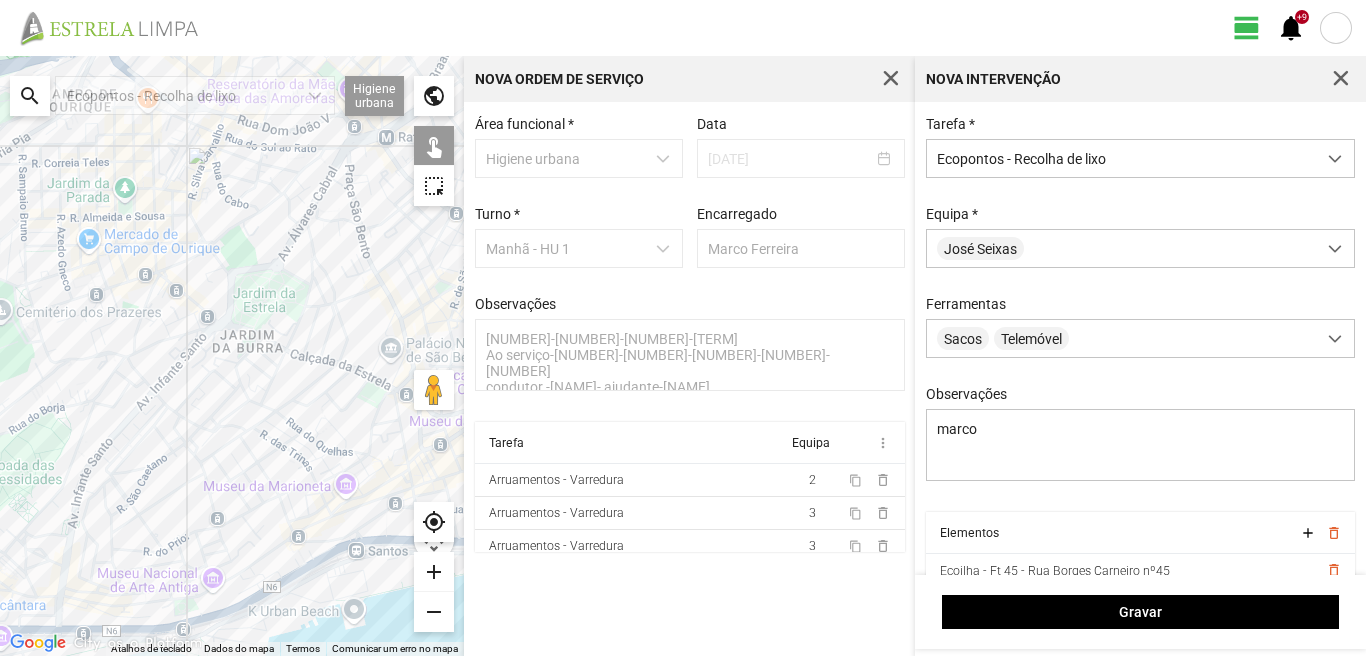 click 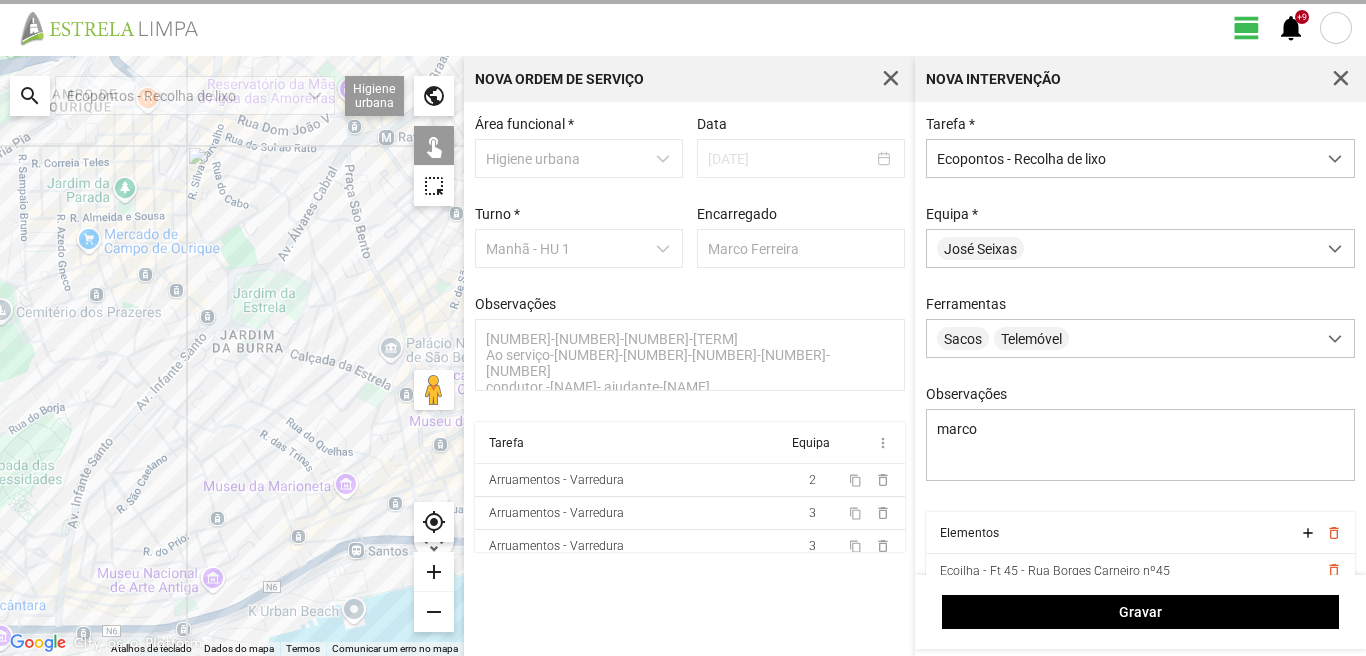 click 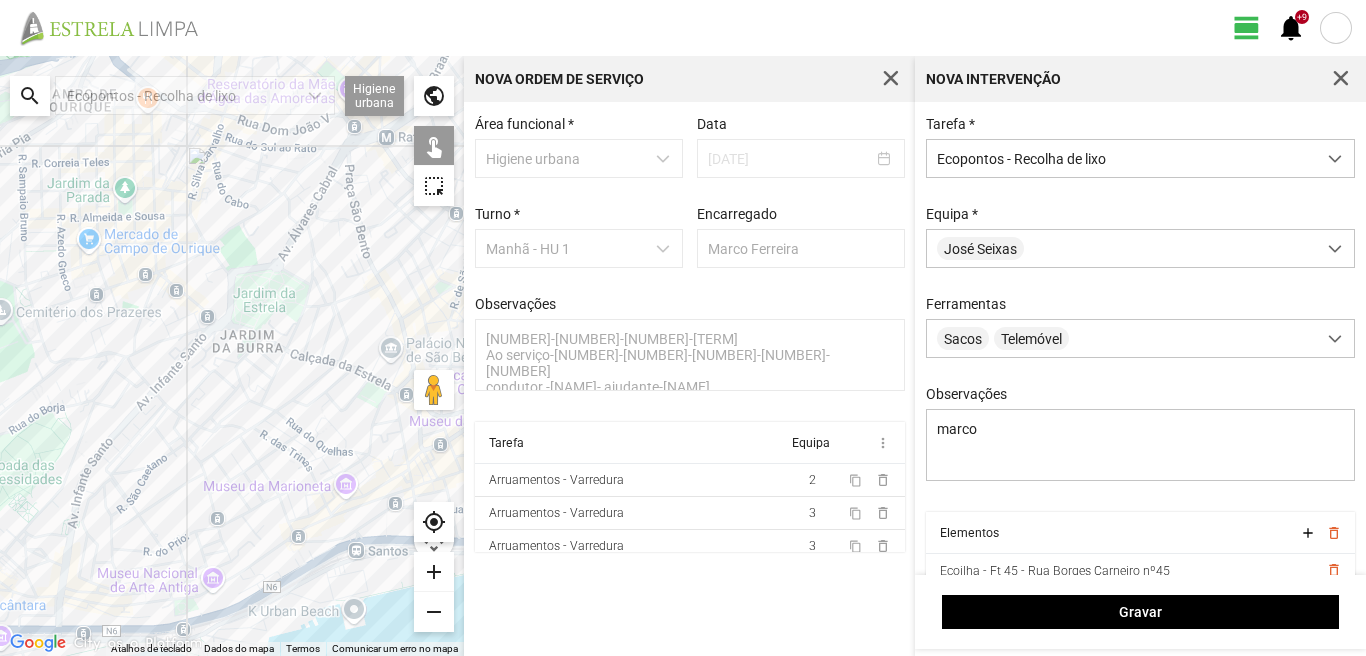click 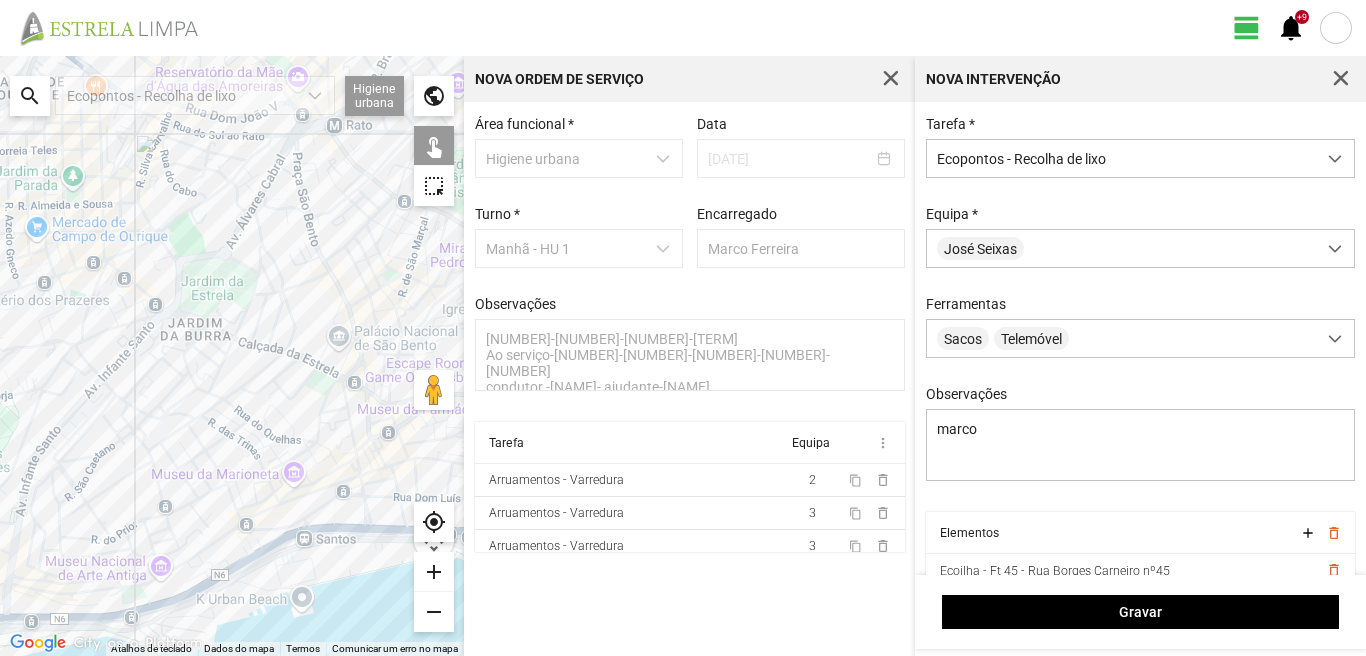 drag, startPoint x: 313, startPoint y: 490, endPoint x: 250, endPoint y: 474, distance: 65 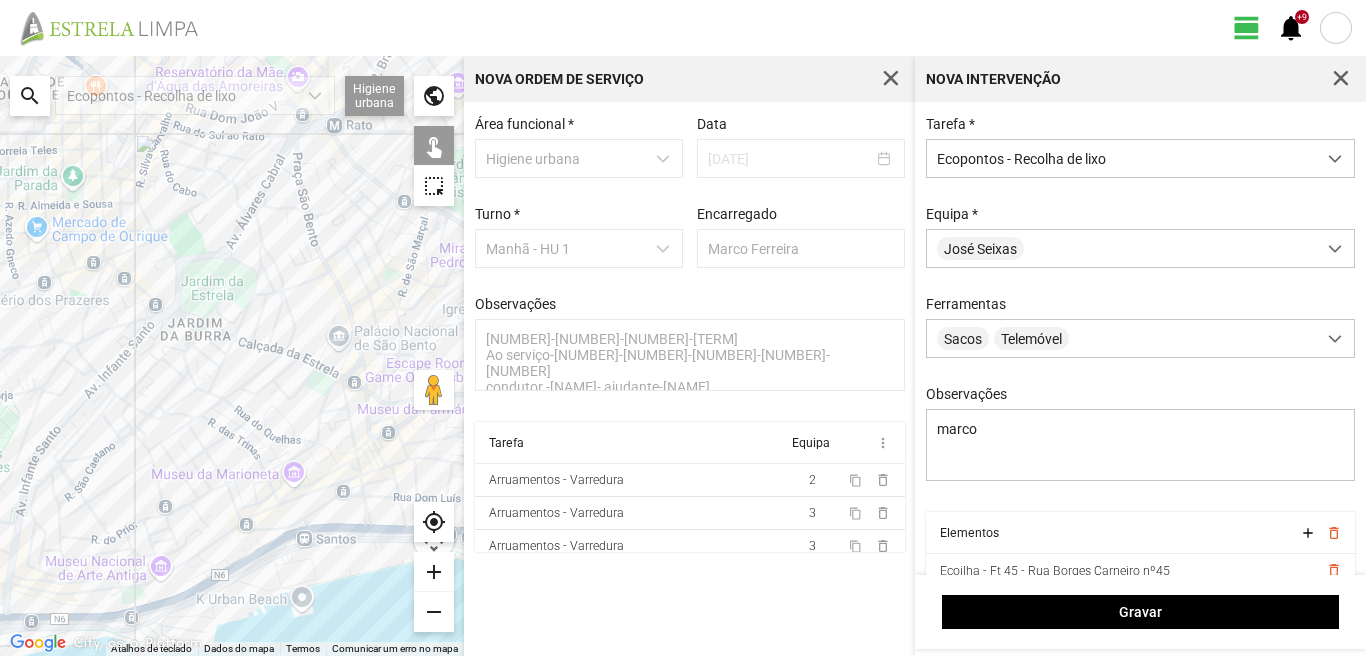 click 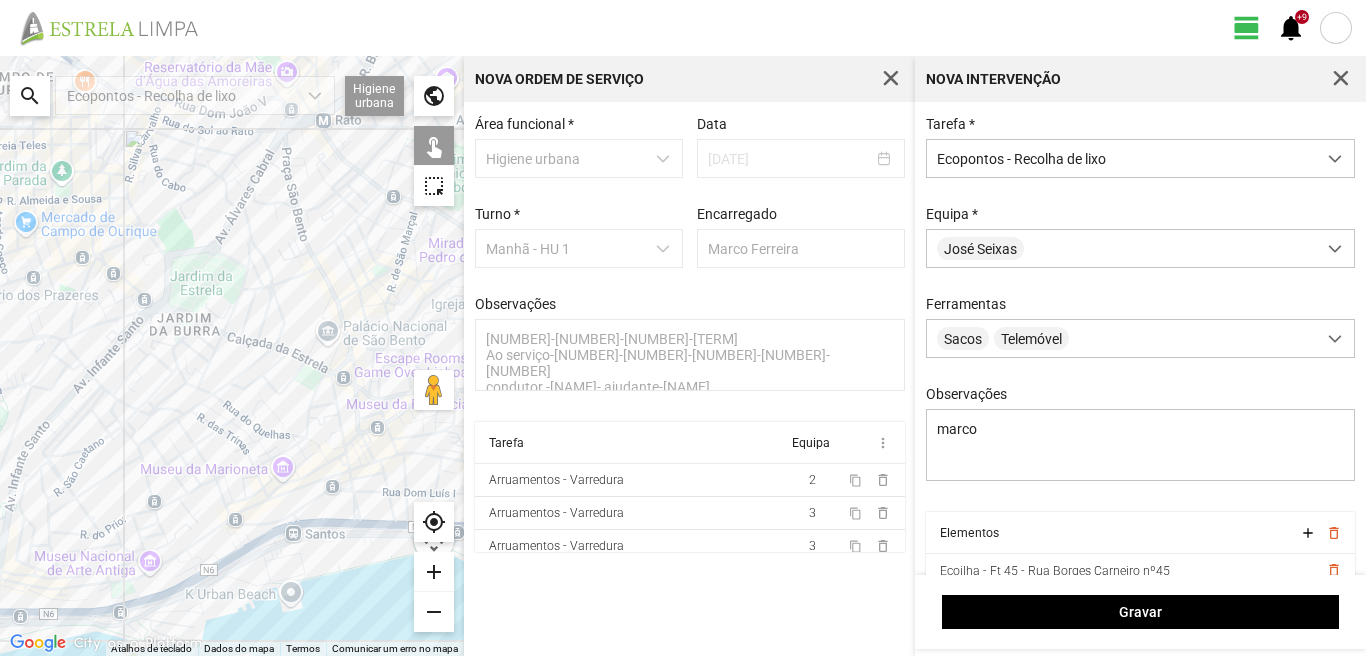 click 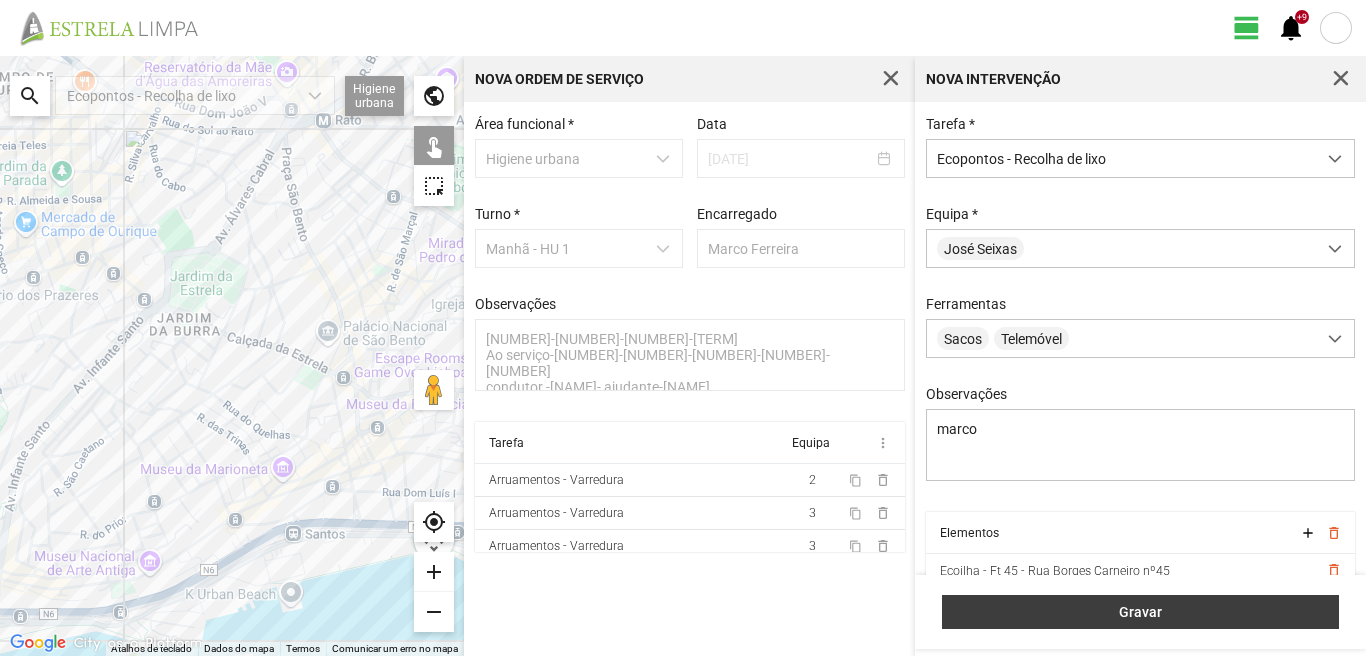 click on "Gravar" at bounding box center [1140, 612] 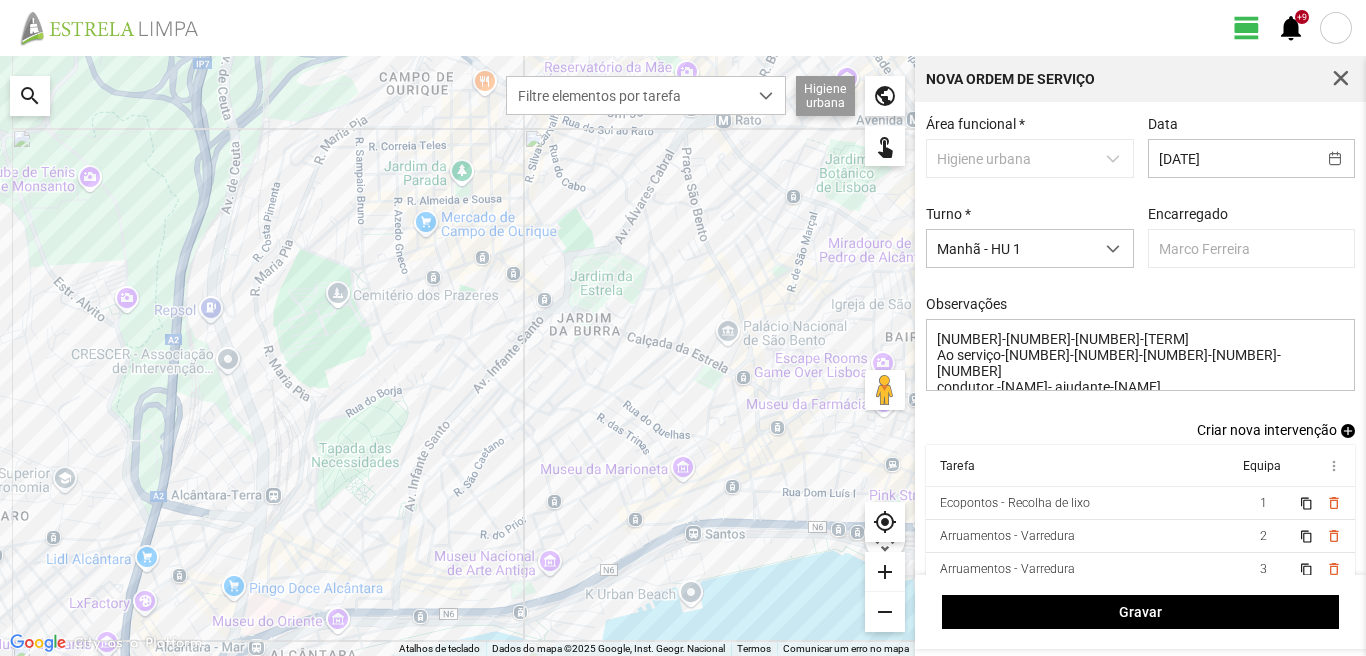 click on "add" at bounding box center (1348, 431) 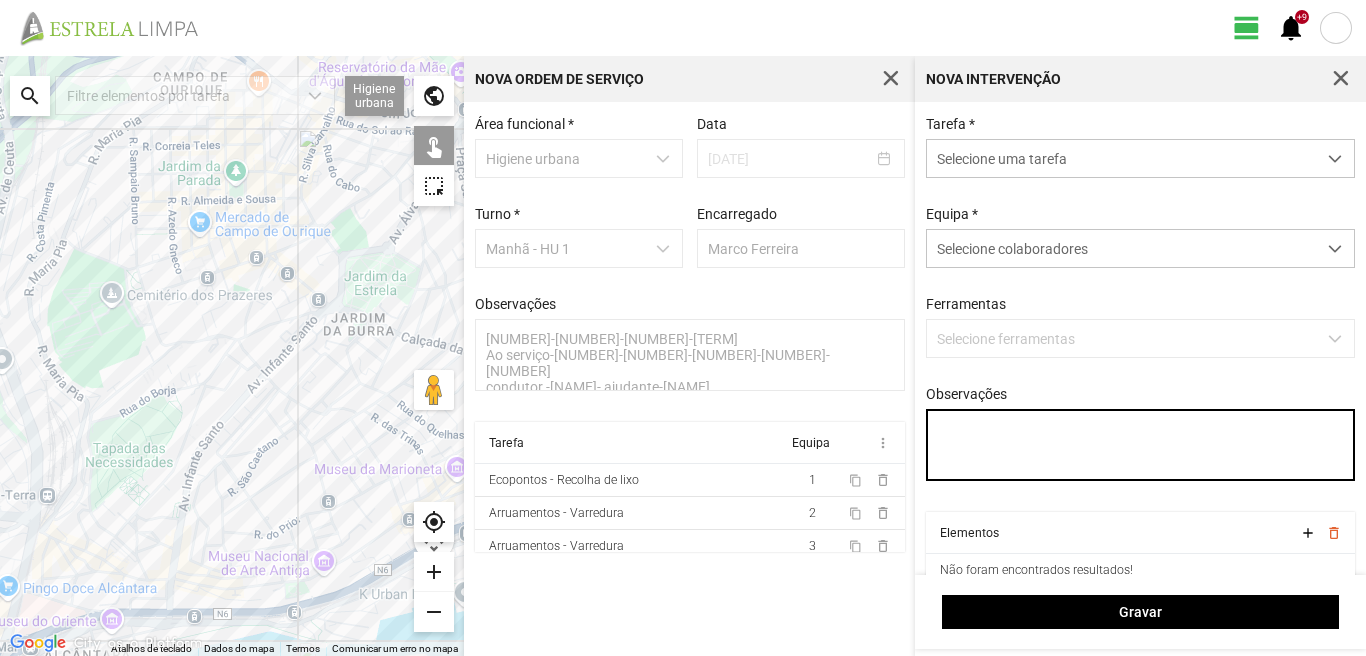 click on "Observações" at bounding box center [1141, 445] 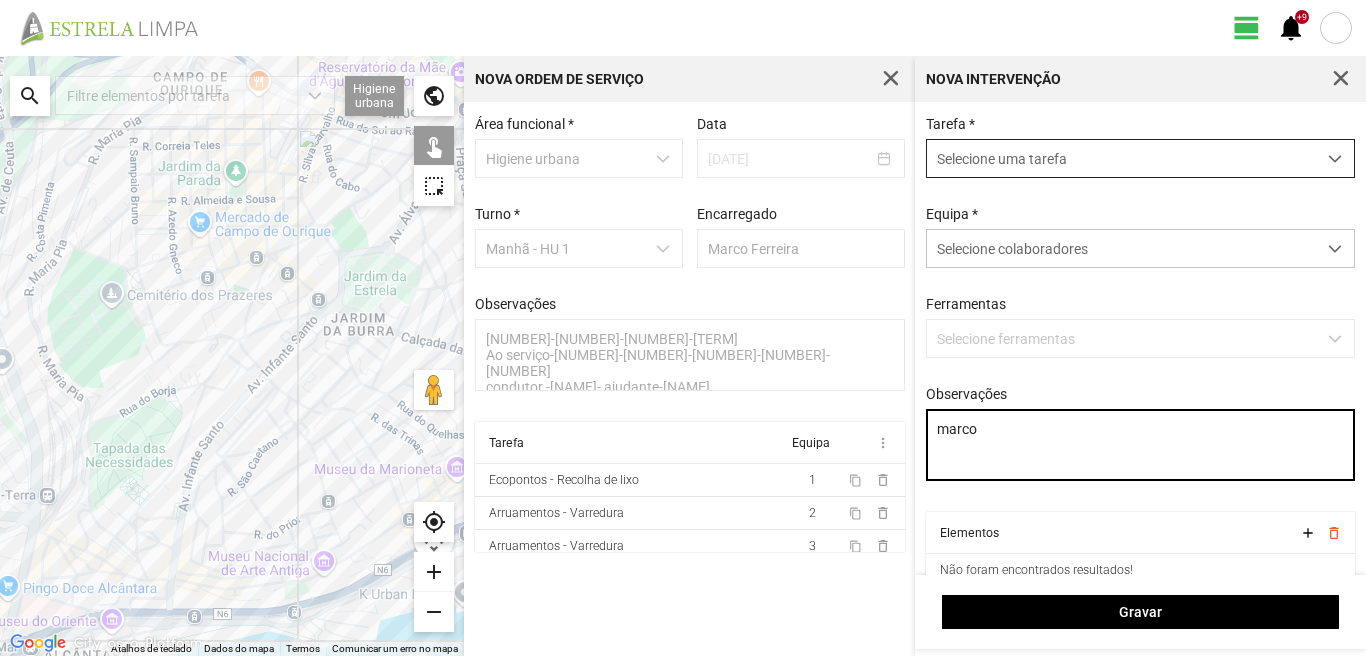 type on "marco" 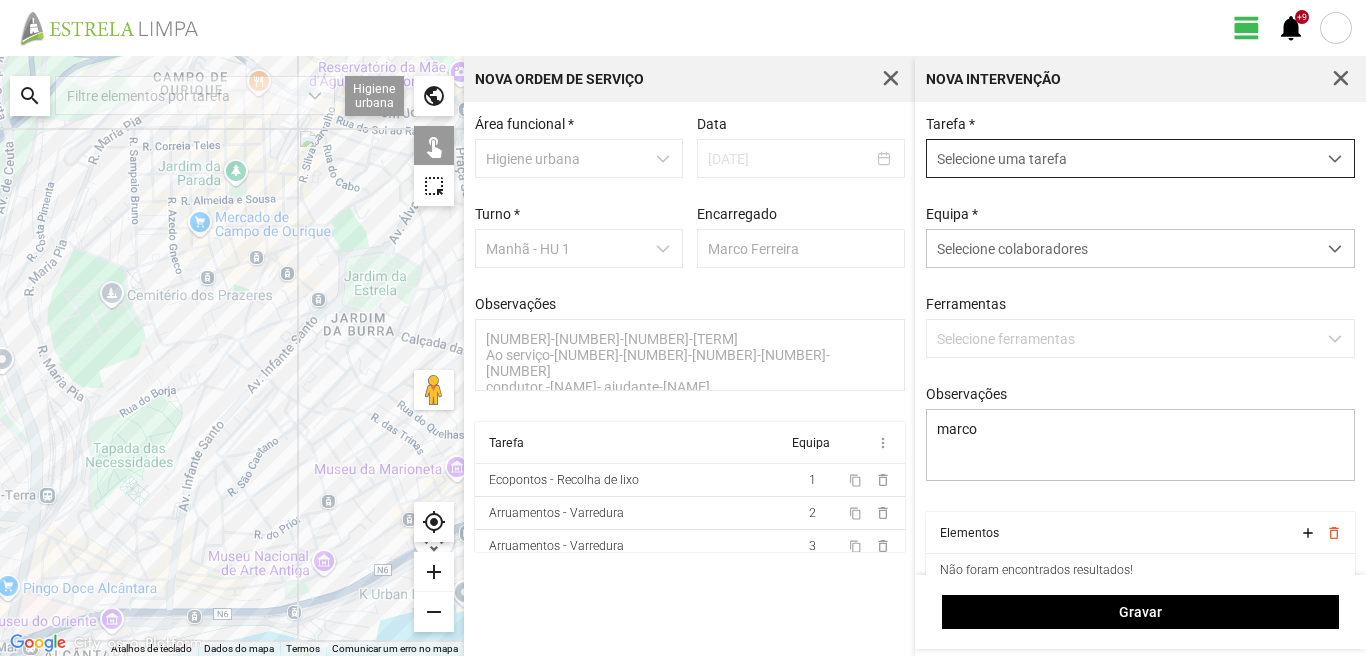 click on "Selecione uma tarefa" at bounding box center (1121, 158) 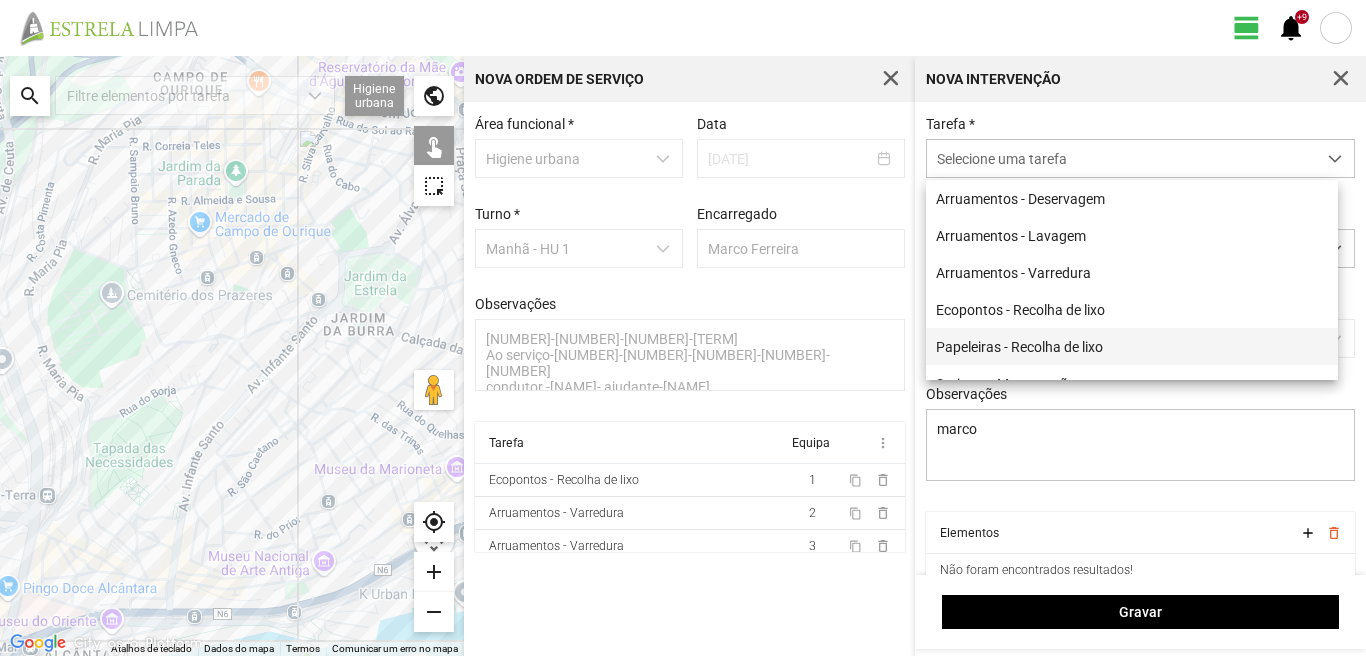 click on "Papeleiras - Recolha de lixo" at bounding box center (1132, 346) 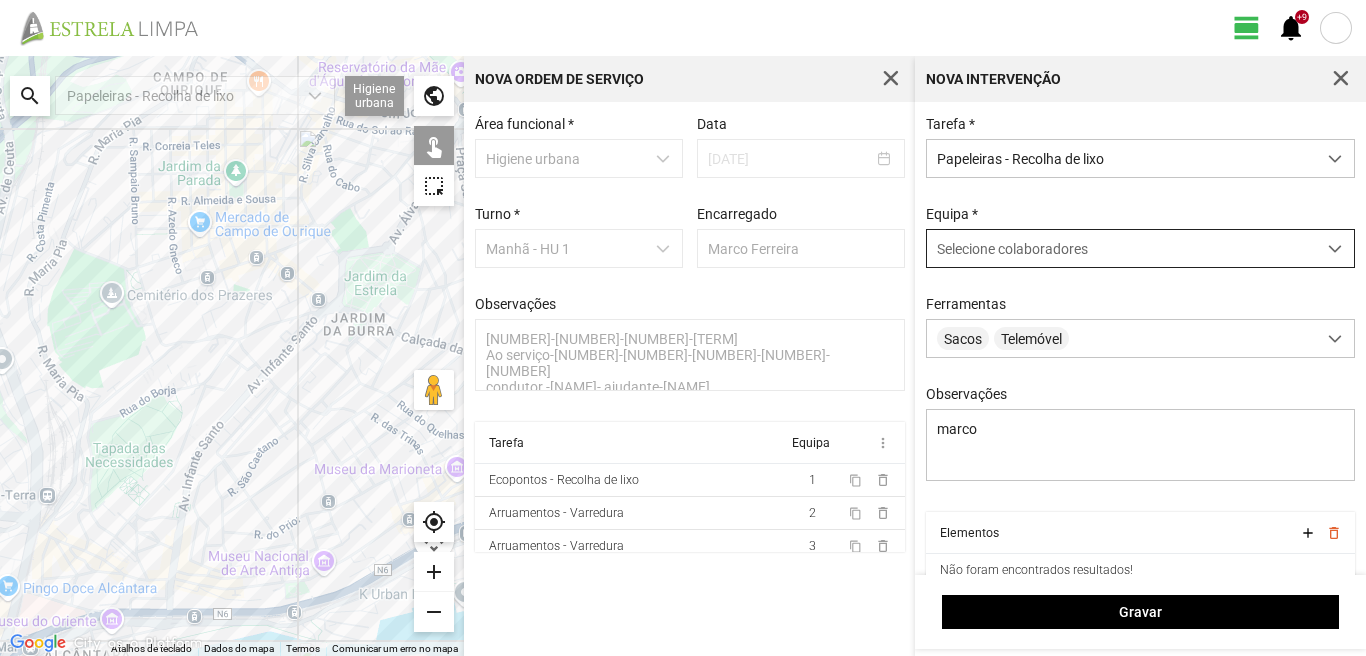 click on "Selecione colaboradores" at bounding box center (1012, 249) 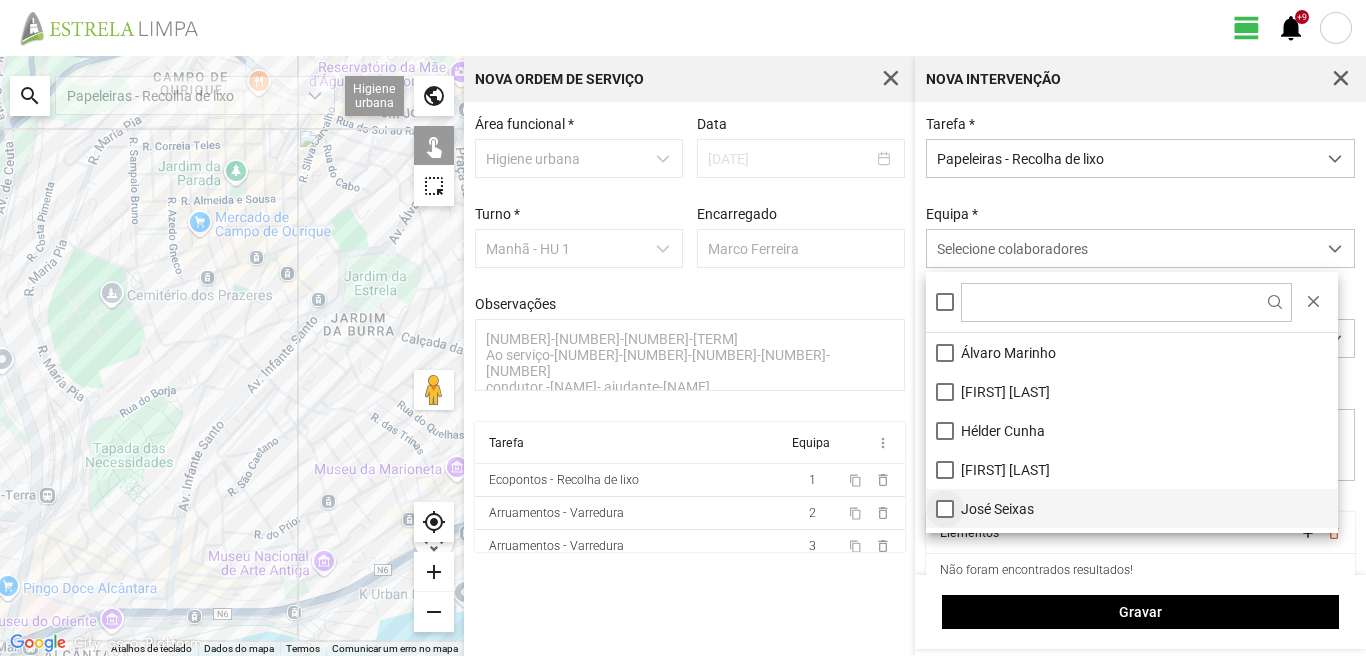 click on "José Seixas" at bounding box center [1132, 508] 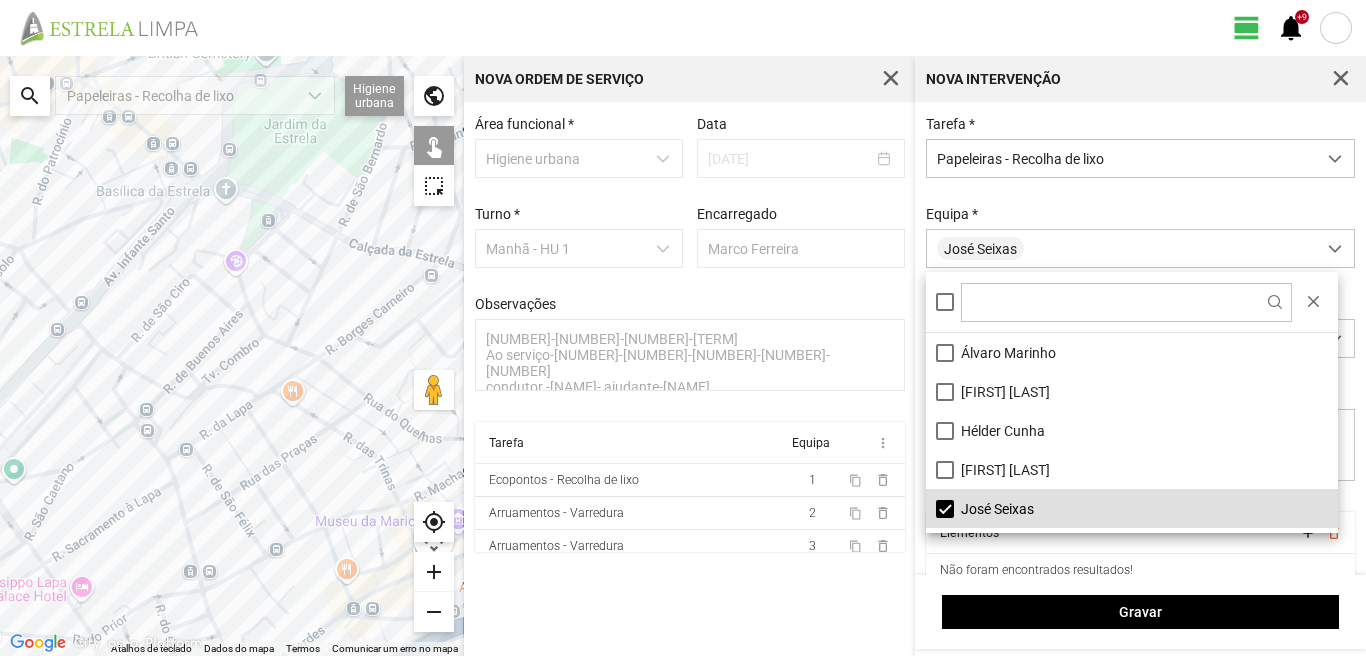 drag, startPoint x: 216, startPoint y: 487, endPoint x: 46, endPoint y: 580, distance: 193.77565 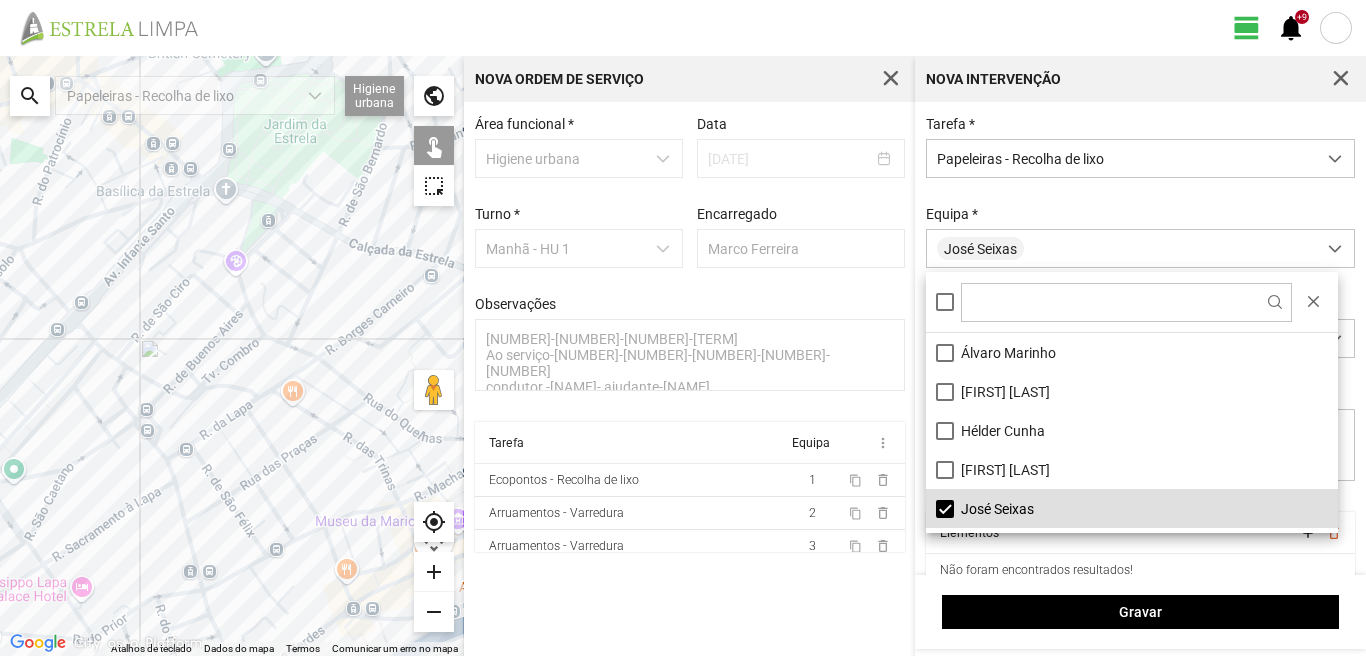 click 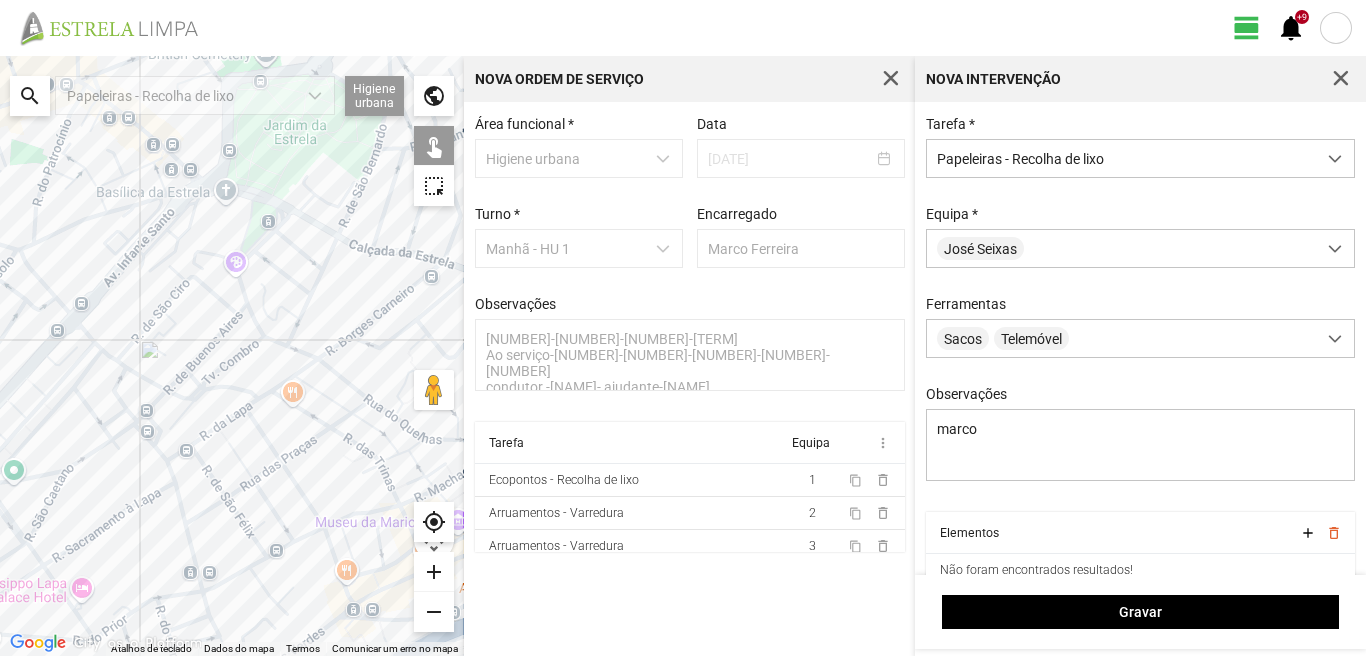 click 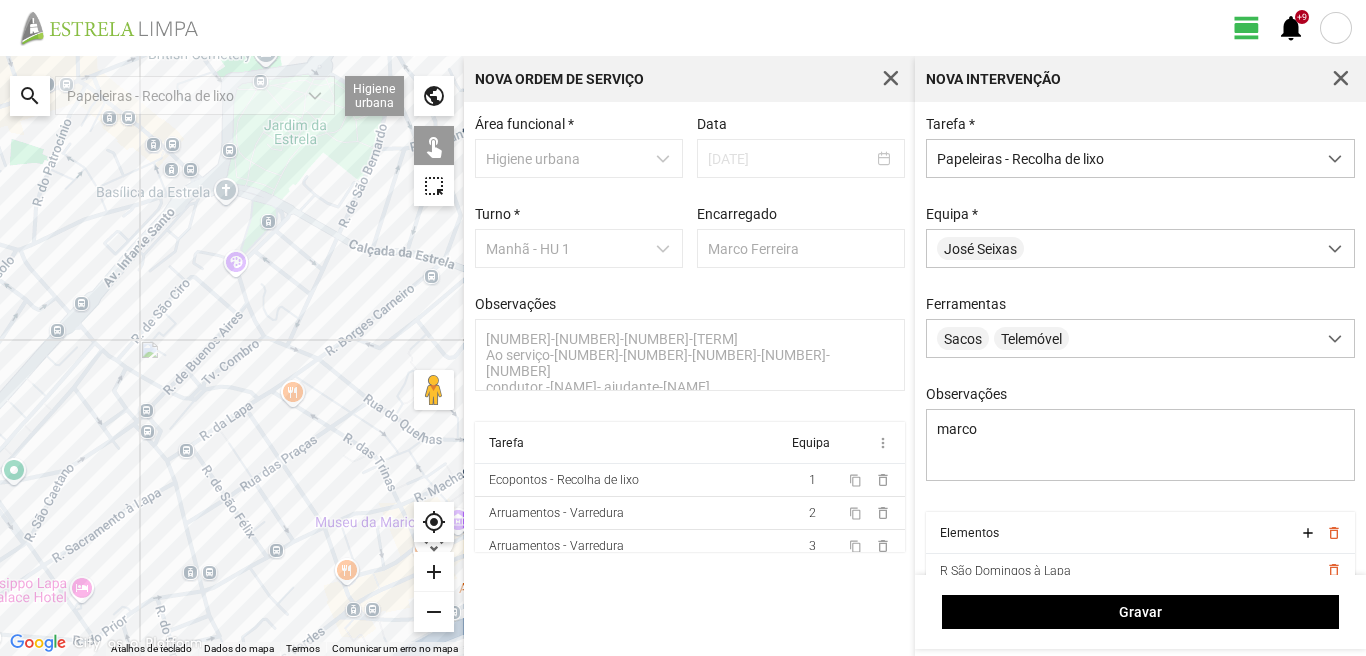 click 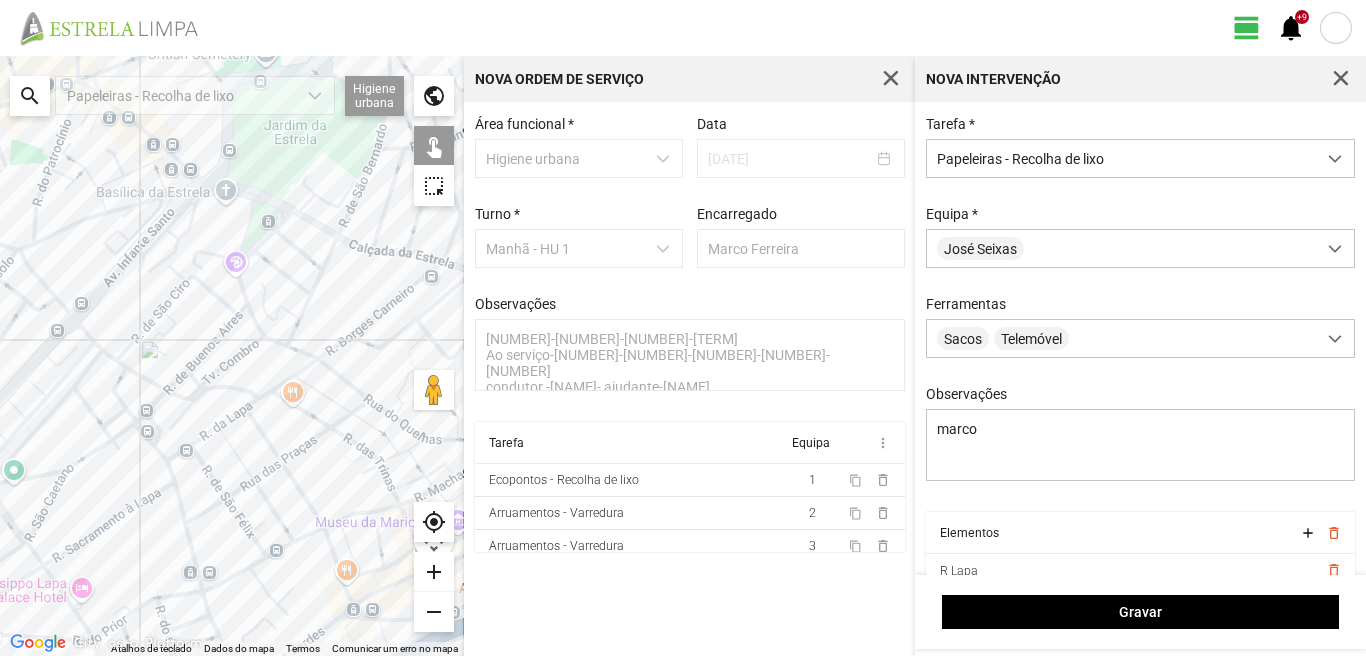 click 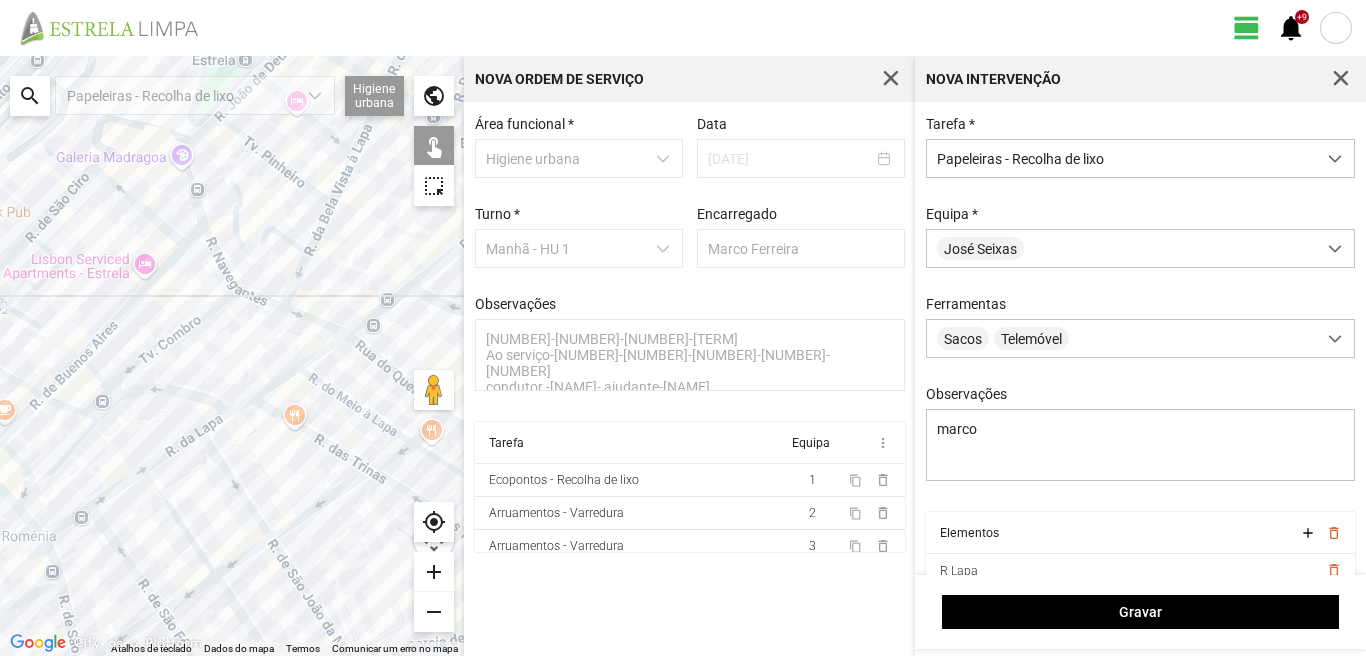 click 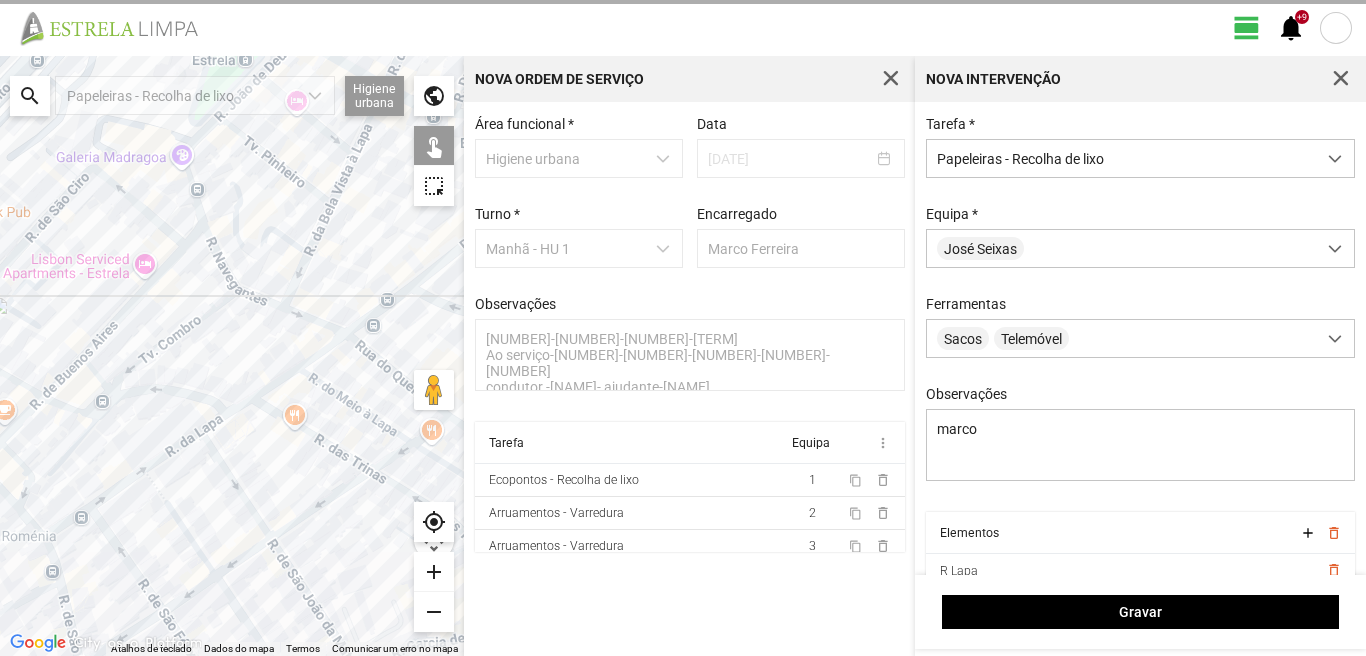 click 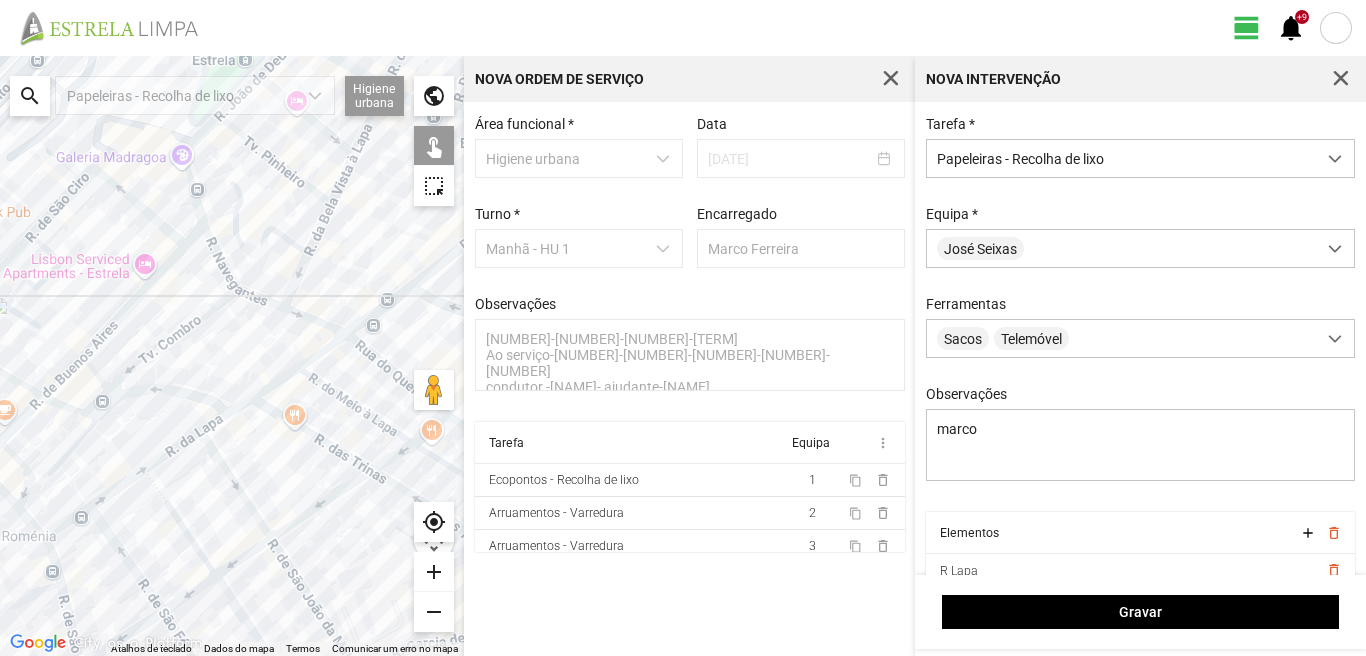 click 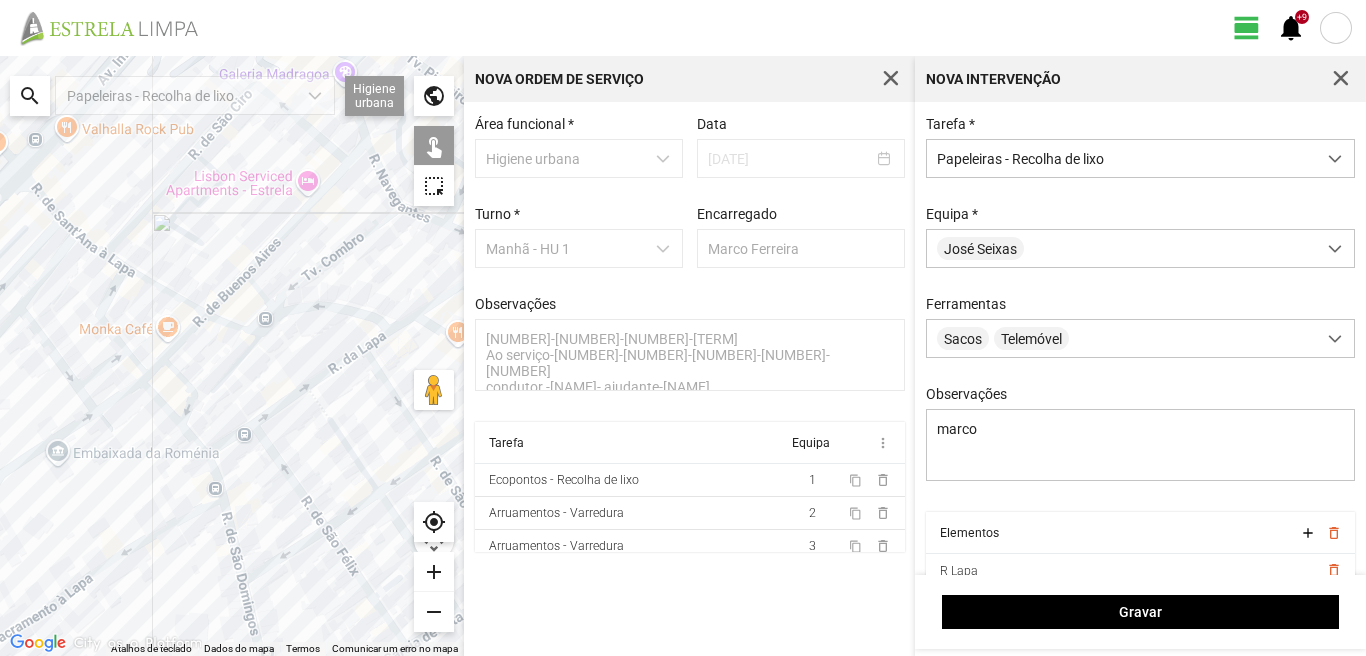 drag, startPoint x: 188, startPoint y: 596, endPoint x: 359, endPoint y: 500, distance: 196.10457 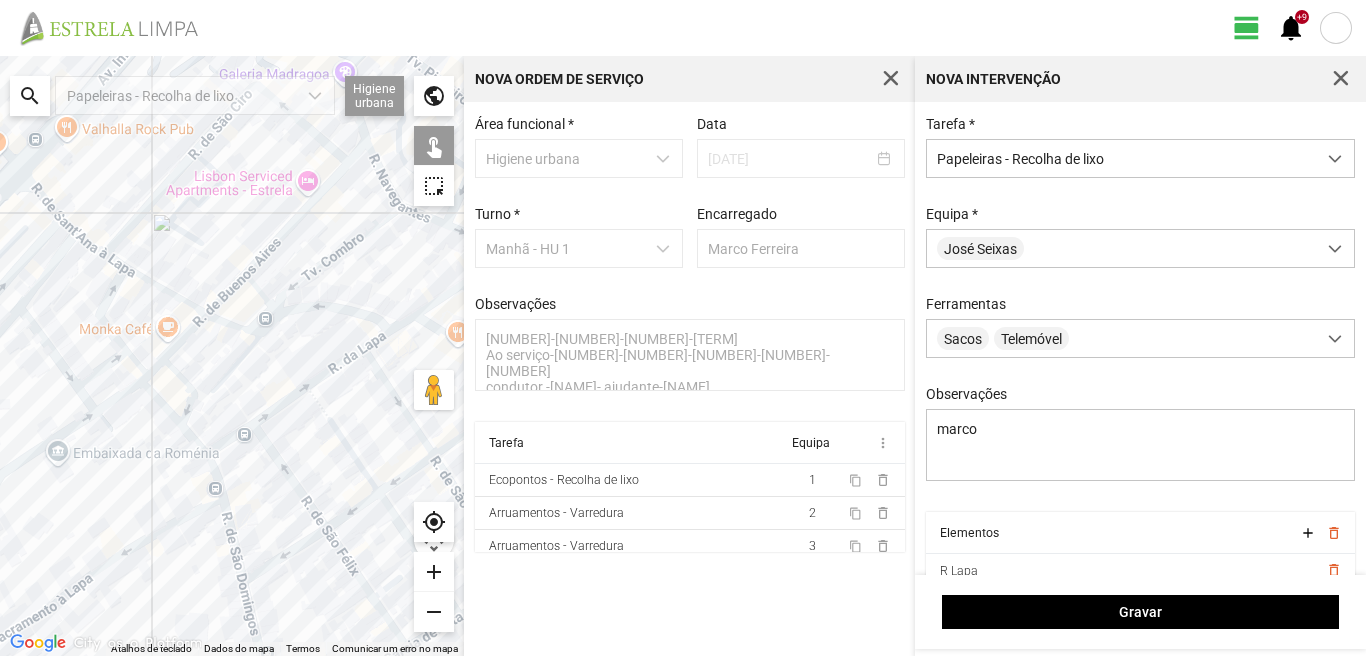 click 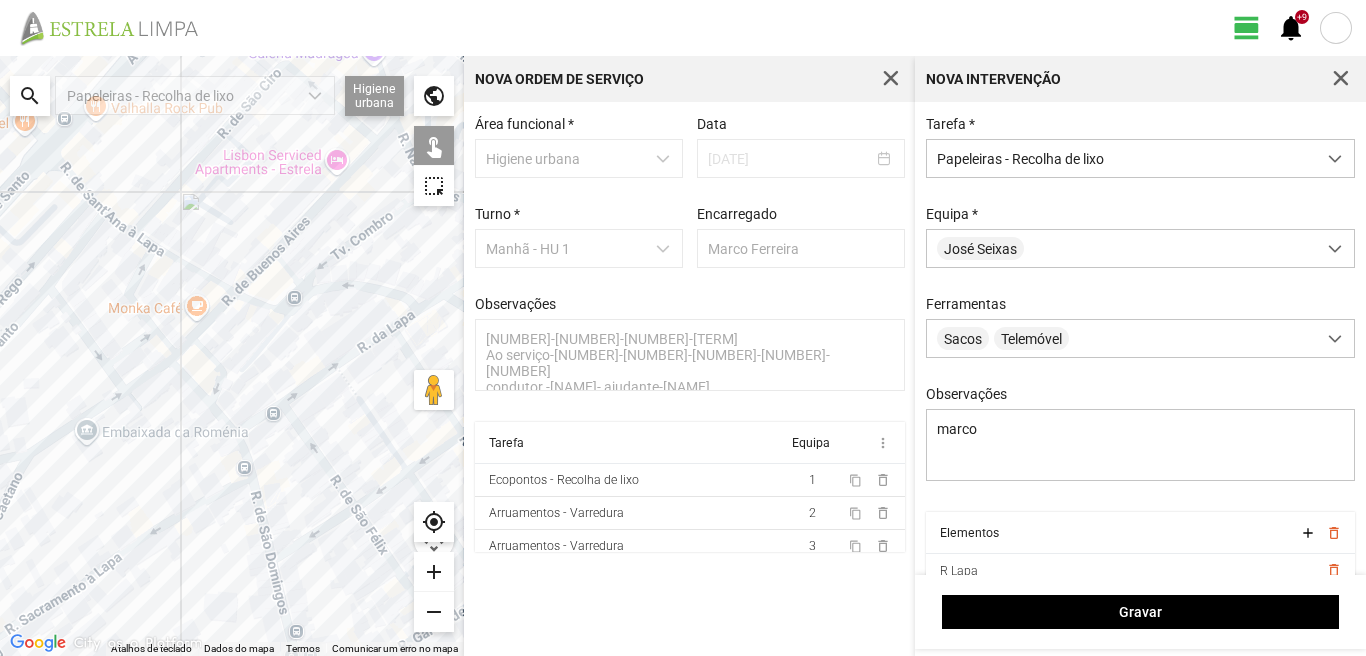 click 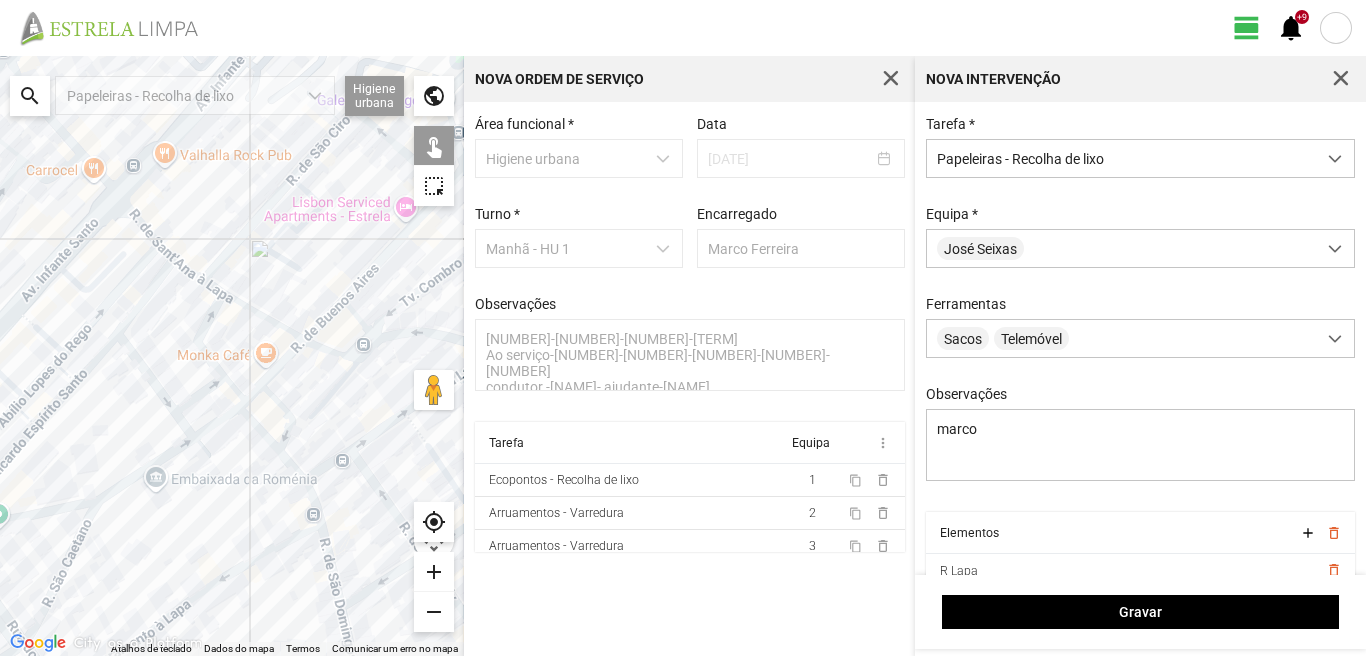 drag, startPoint x: 150, startPoint y: 267, endPoint x: 255, endPoint y: 356, distance: 137.64447 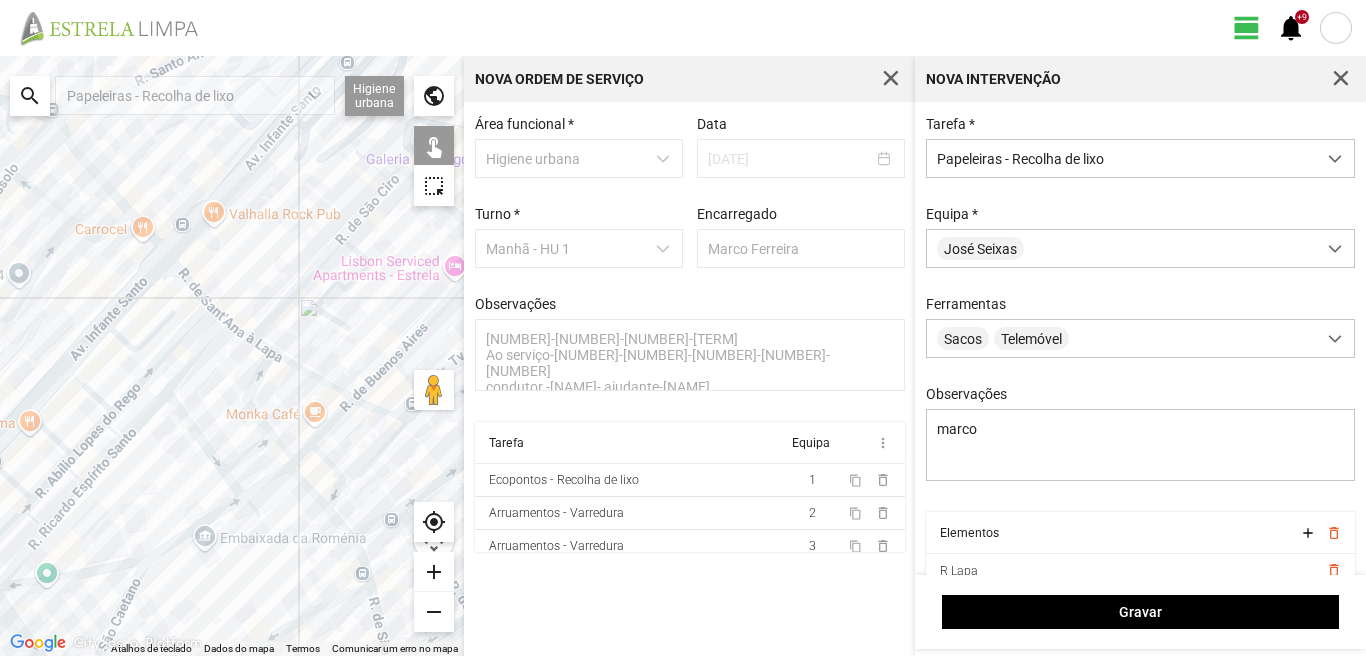 click 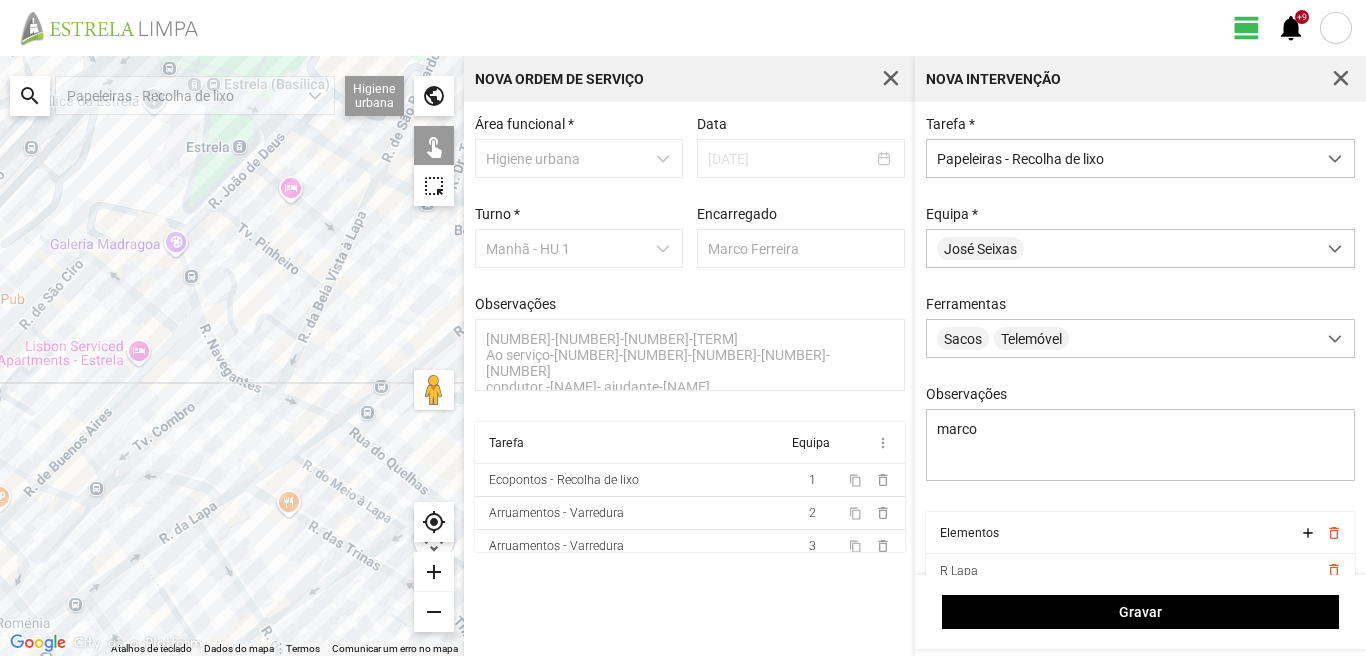 drag, startPoint x: 369, startPoint y: 354, endPoint x: 33, endPoint y: 448, distance: 348.90112 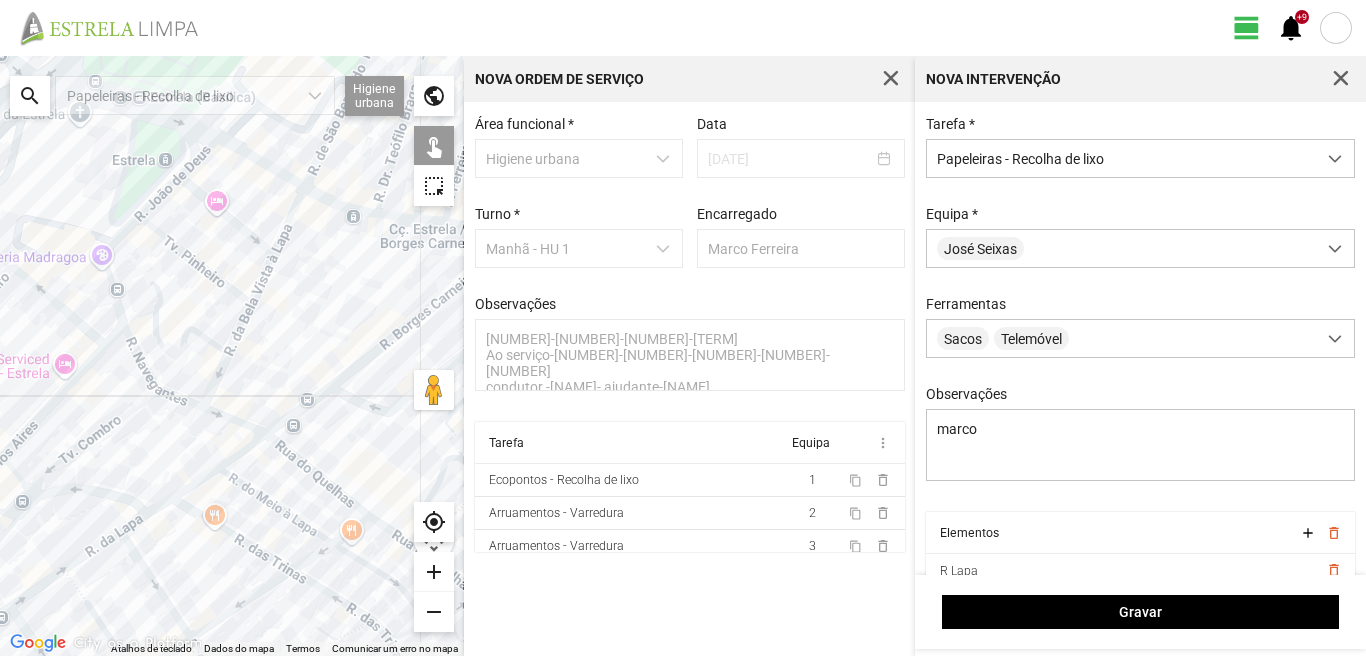 click 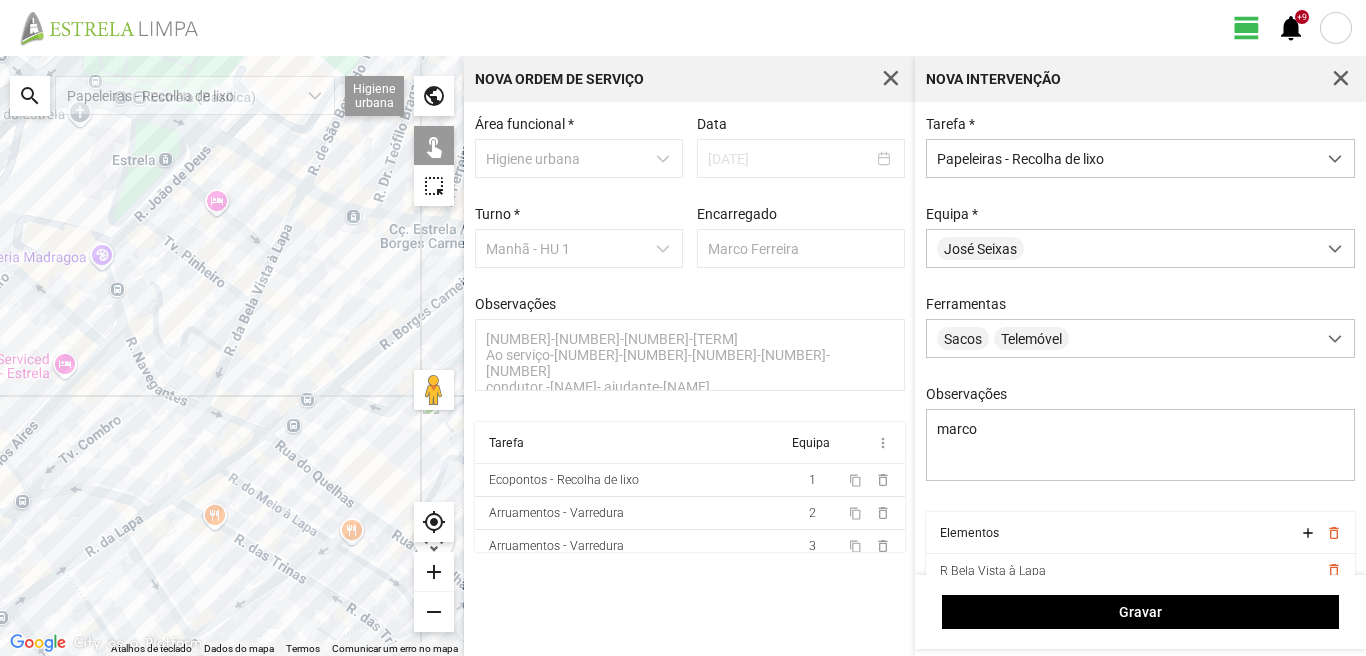 click 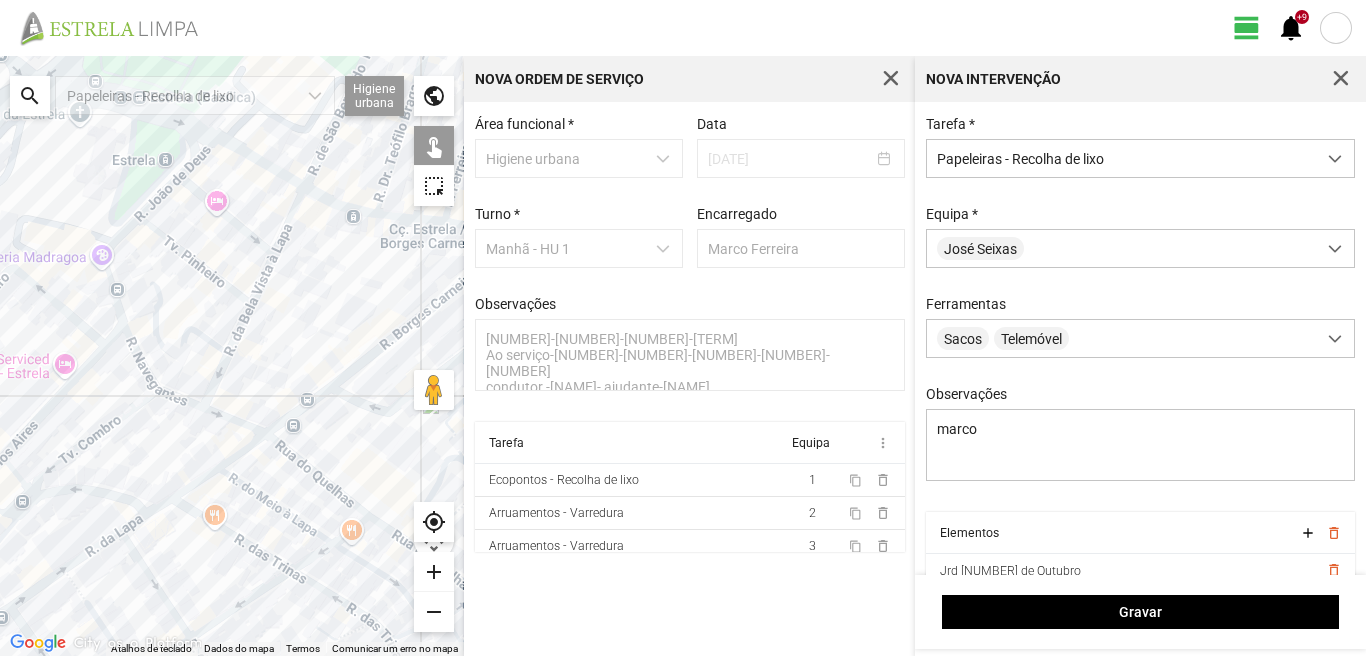 click 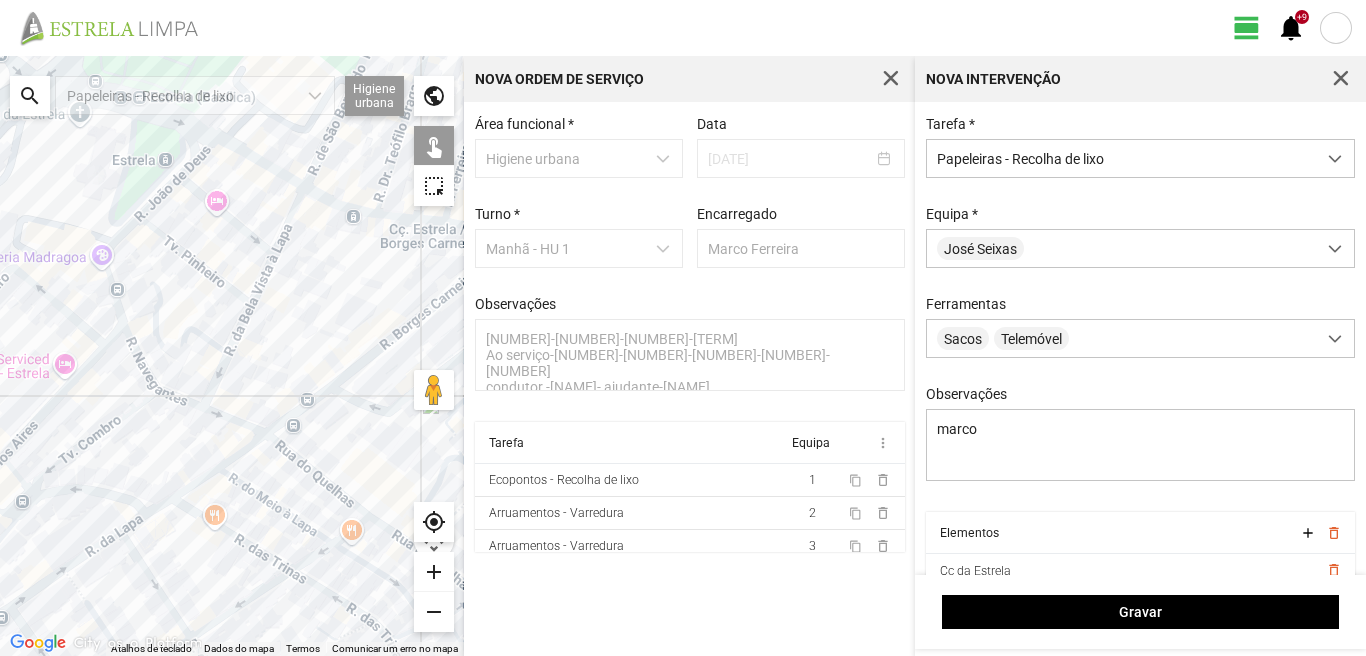 click 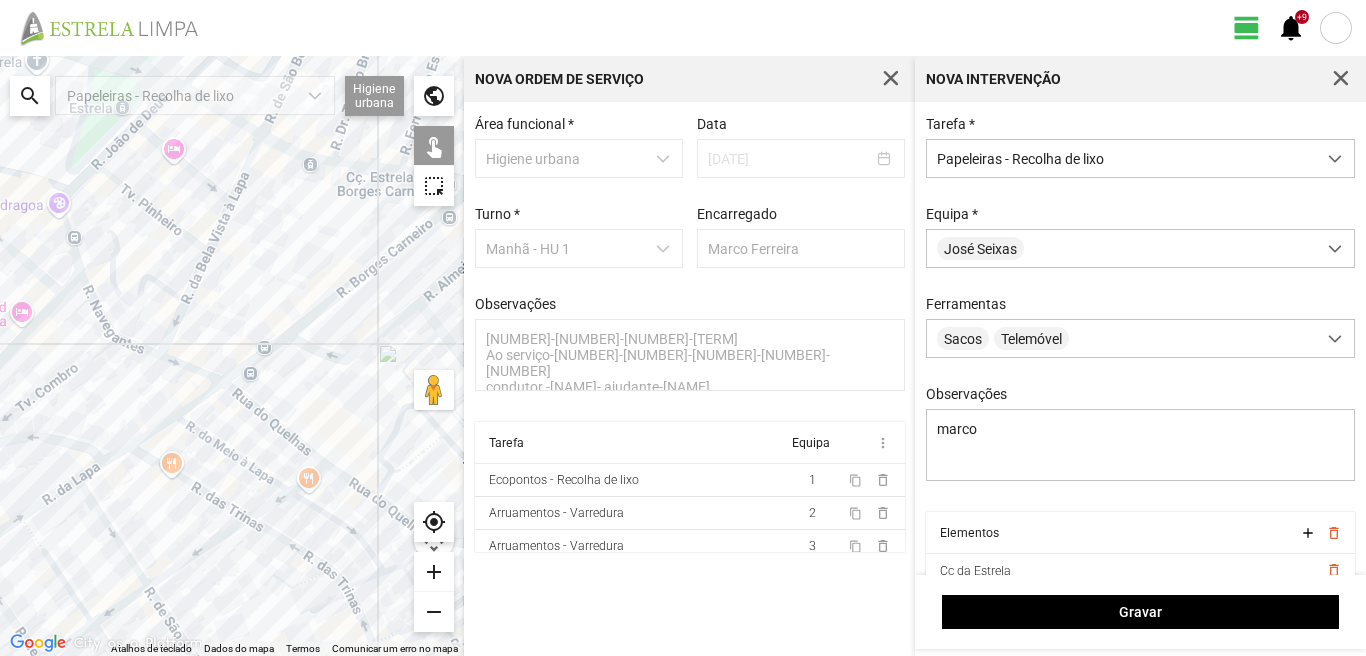 drag, startPoint x: 328, startPoint y: 423, endPoint x: 226, endPoint y: 299, distance: 160.56151 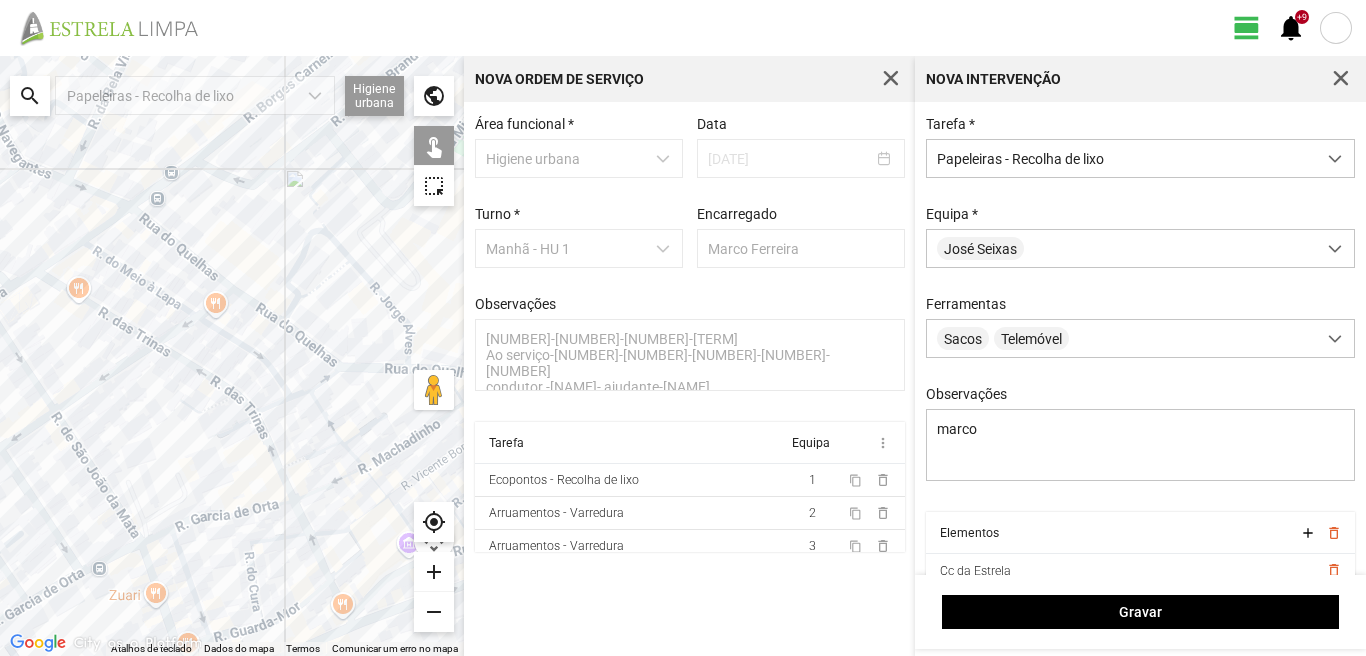 drag, startPoint x: 307, startPoint y: 462, endPoint x: 305, endPoint y: 365, distance: 97.020615 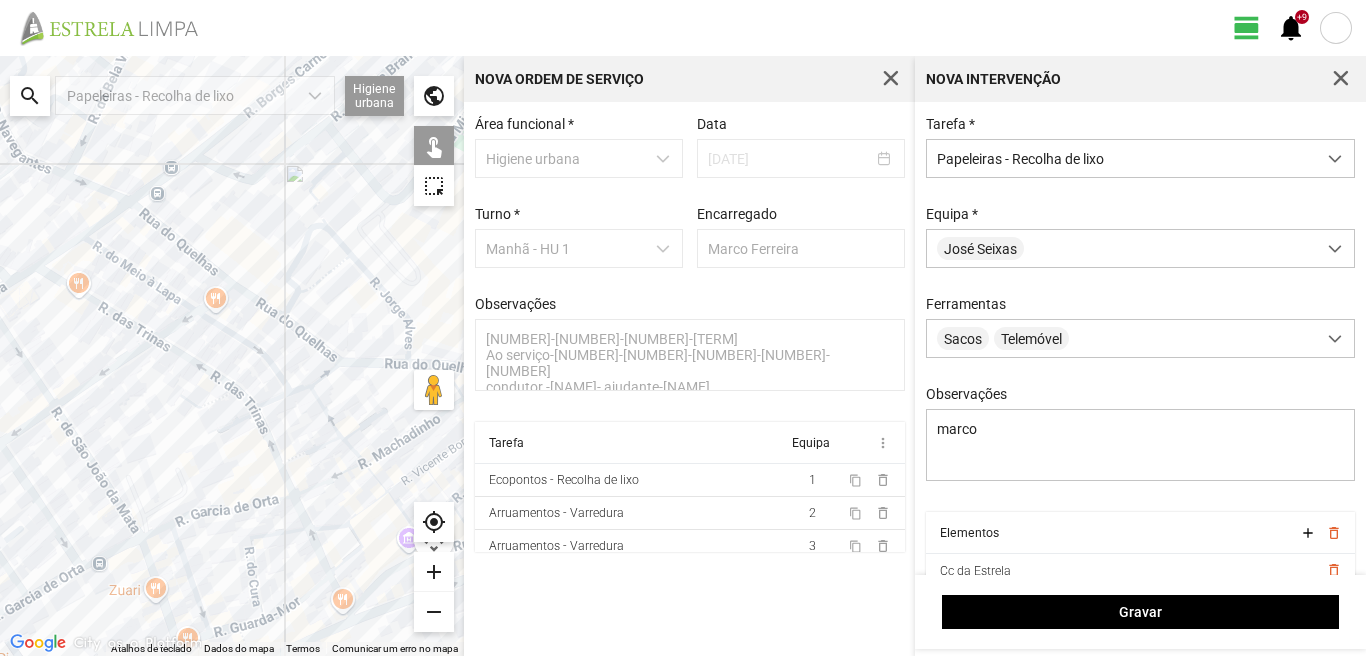 click 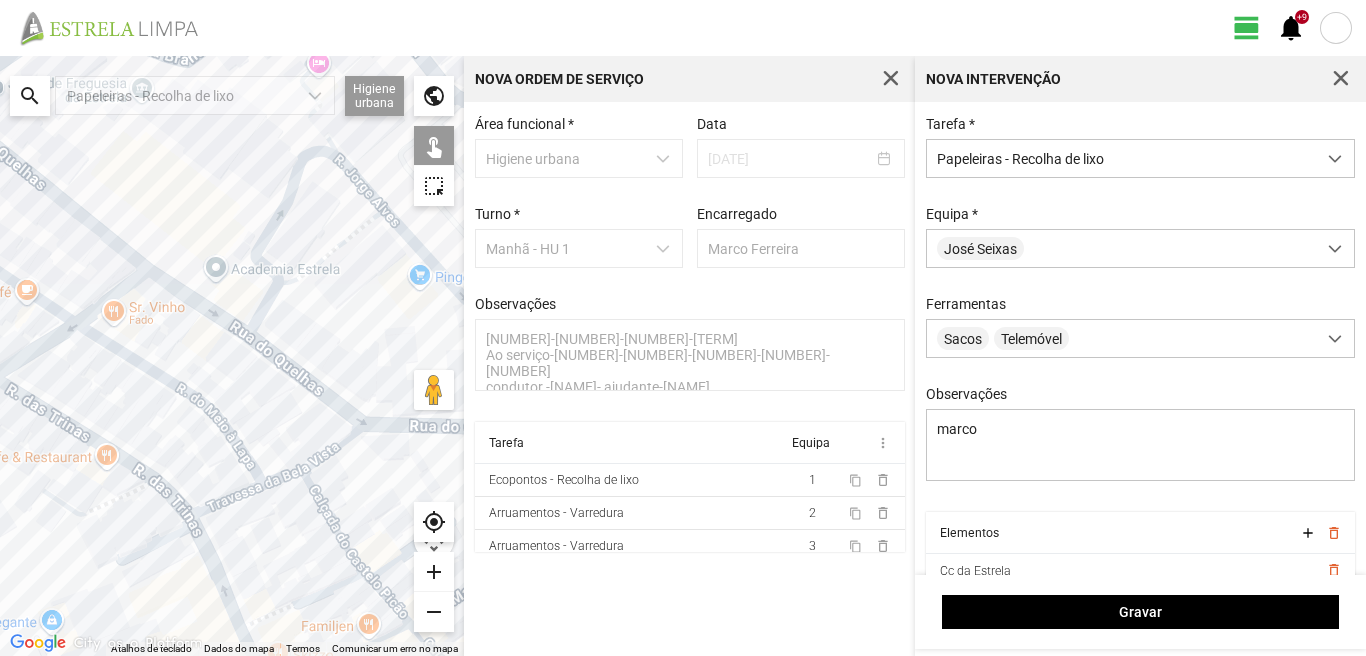 click 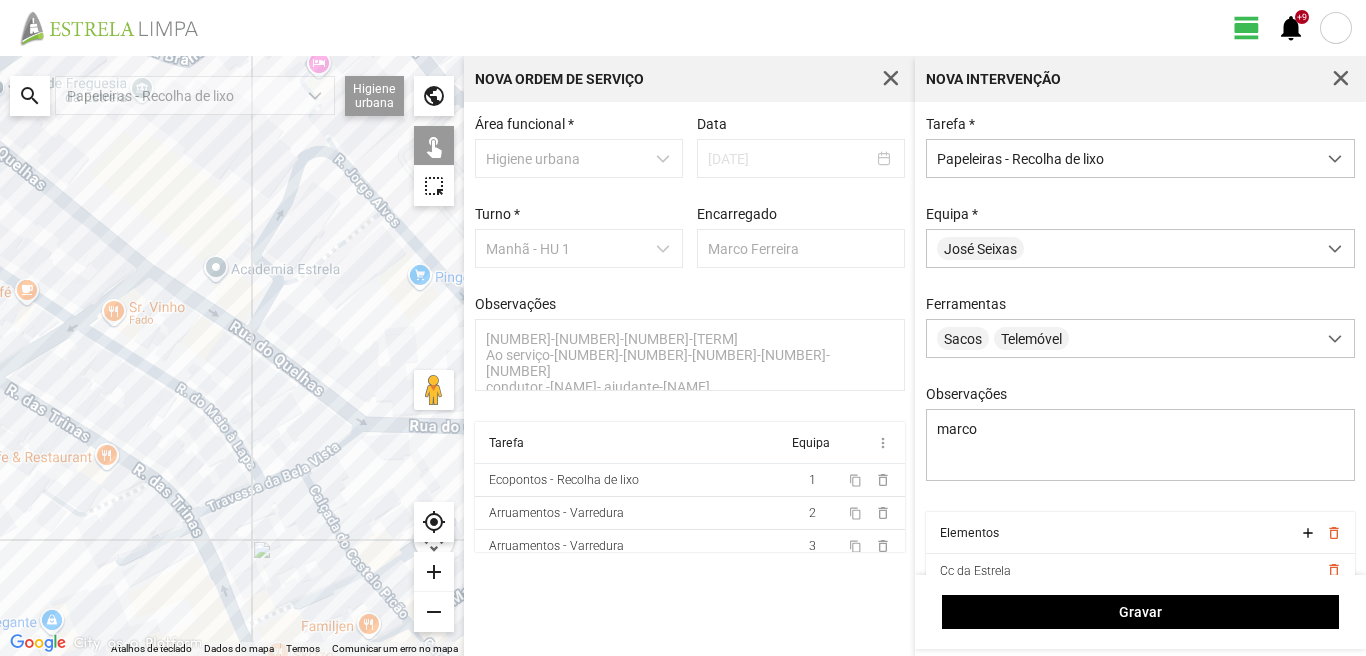 click 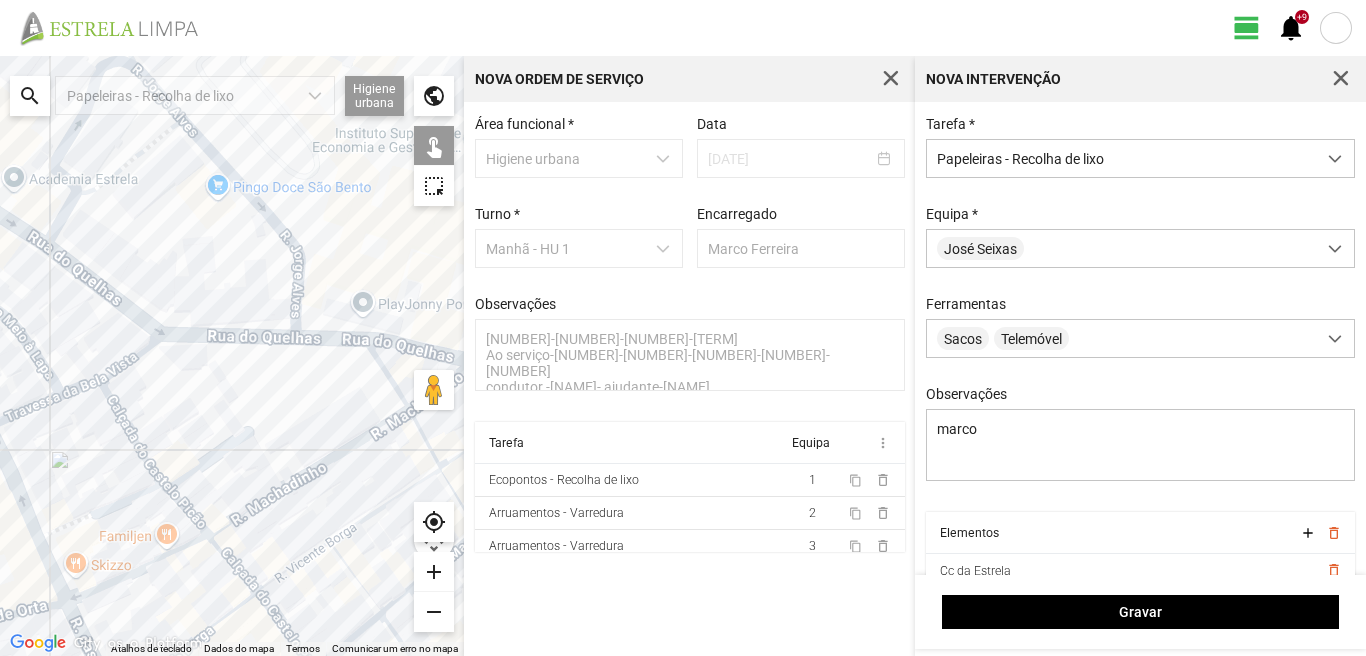 drag, startPoint x: 311, startPoint y: 472, endPoint x: 108, endPoint y: 379, distance: 223.28905 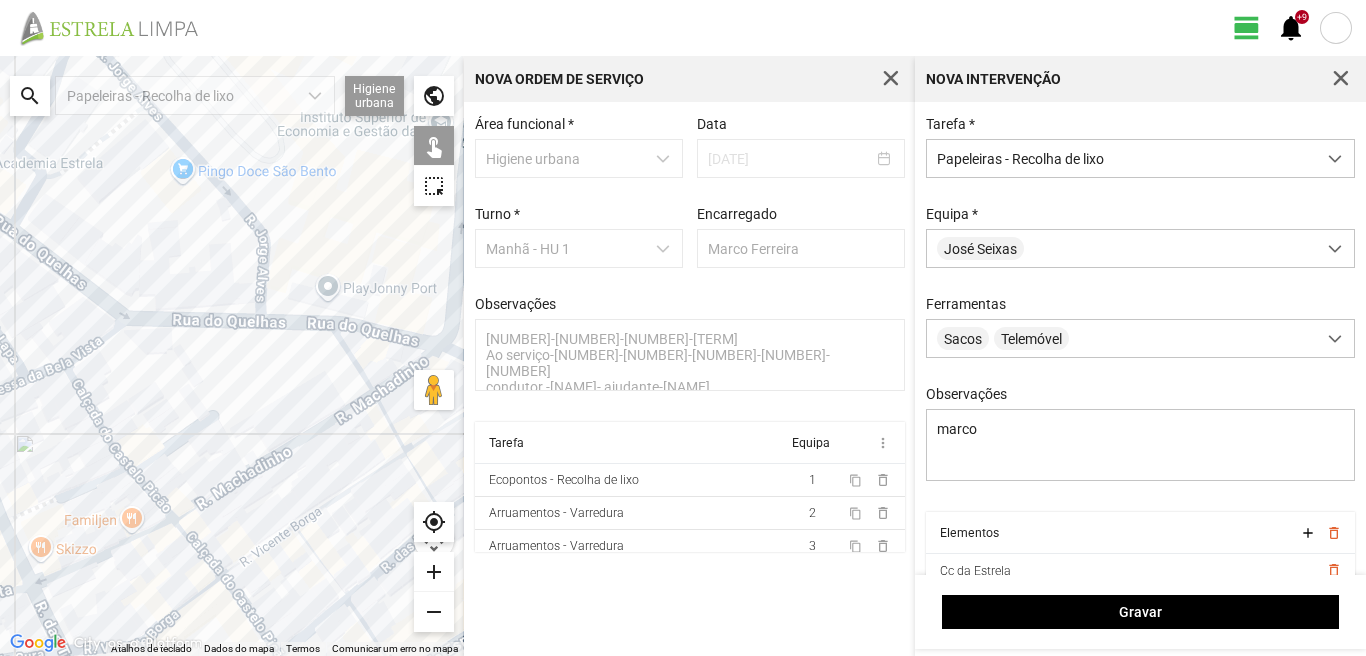 click 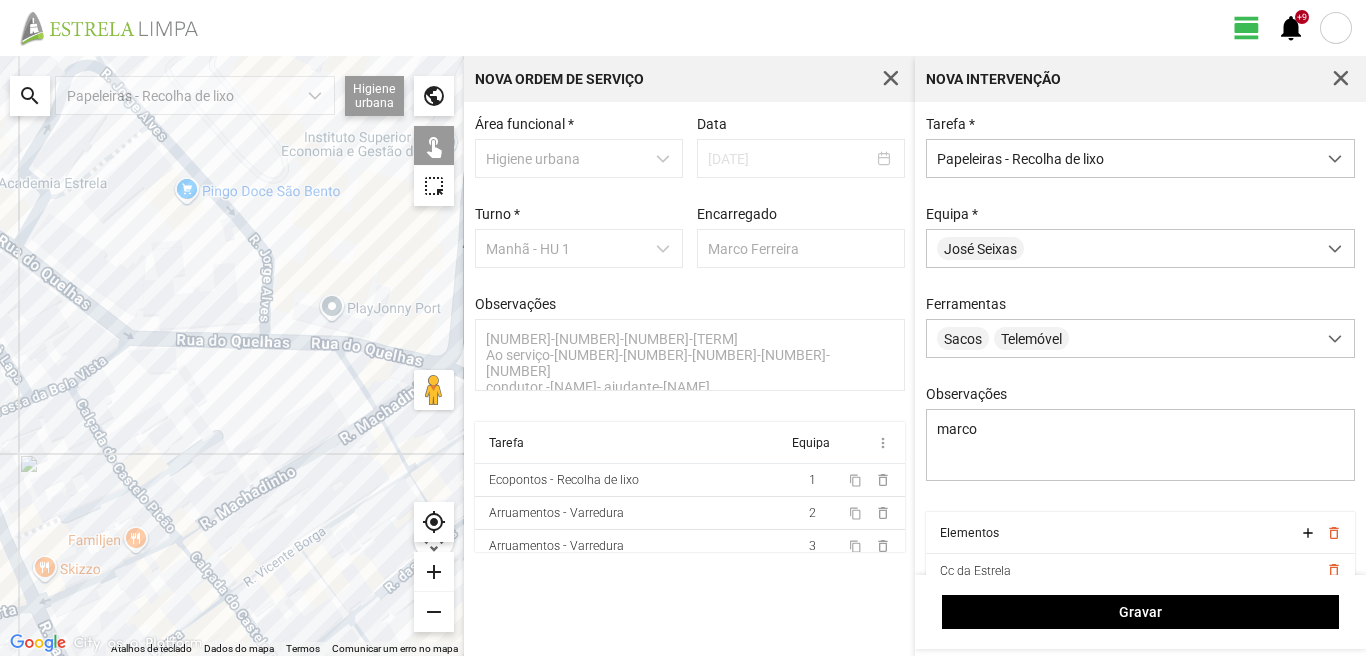 drag, startPoint x: 362, startPoint y: 386, endPoint x: 366, endPoint y: 412, distance: 26.305893 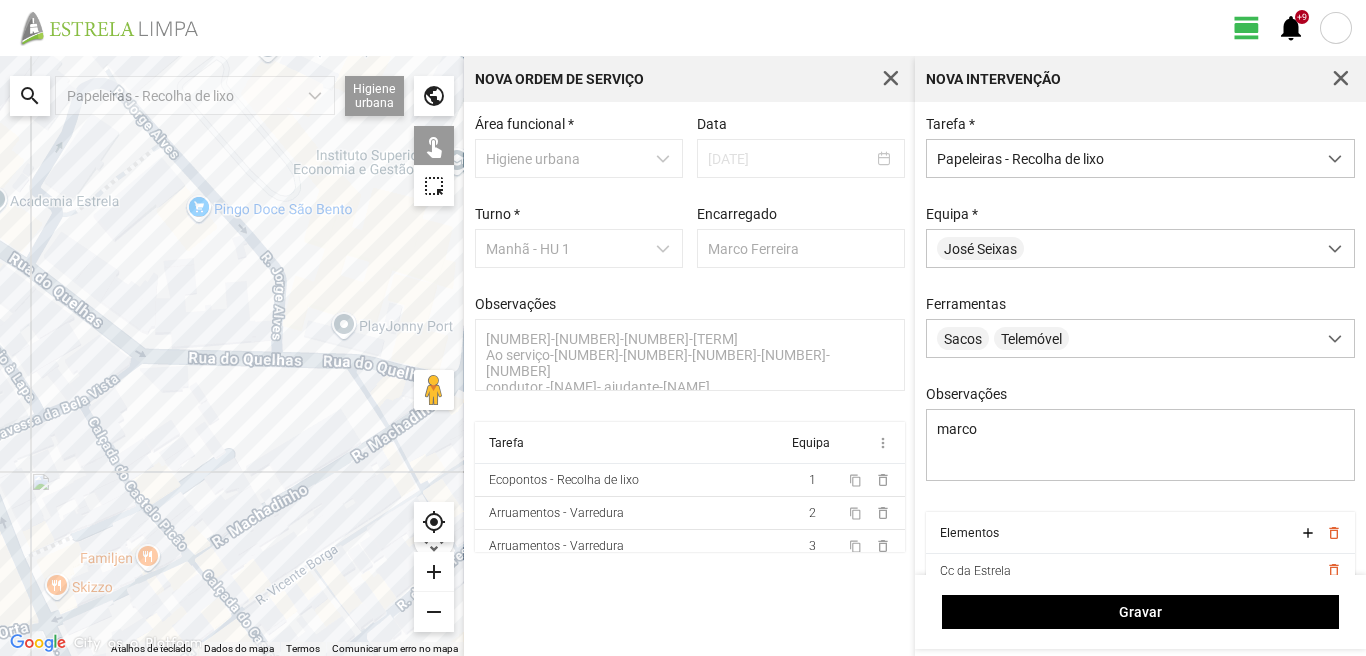 click 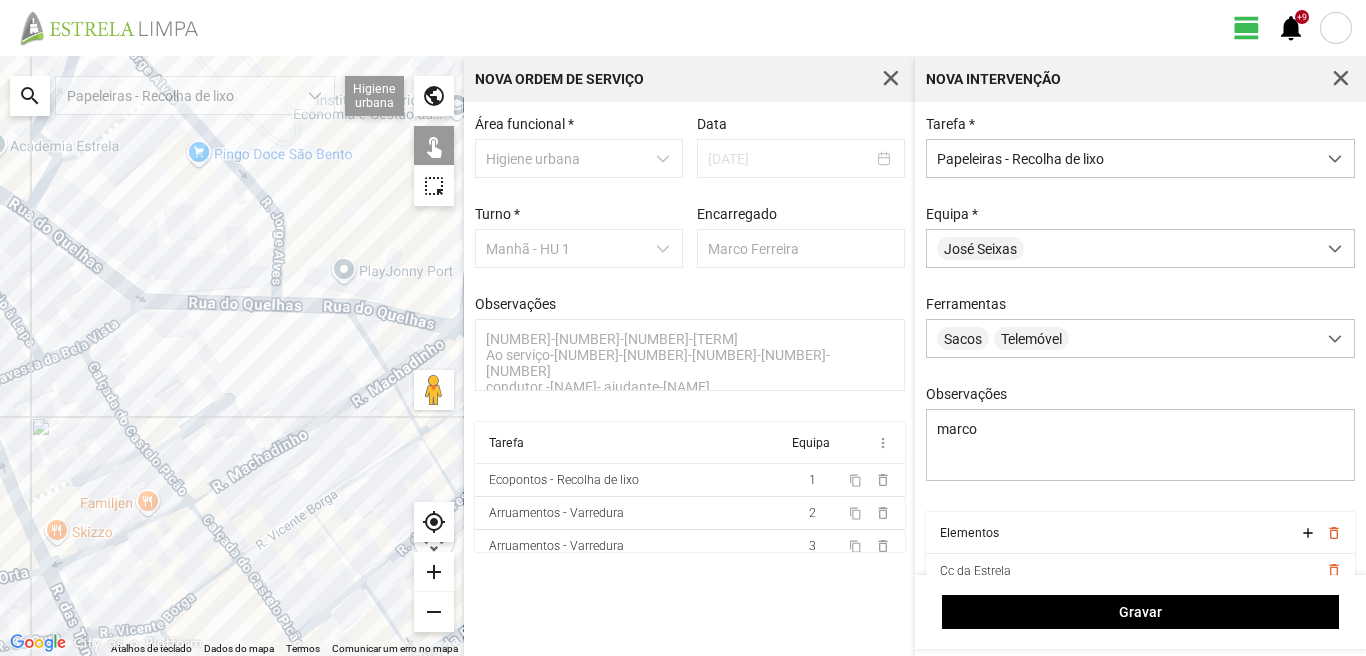 drag, startPoint x: 202, startPoint y: 539, endPoint x: 213, endPoint y: 320, distance: 219.27608 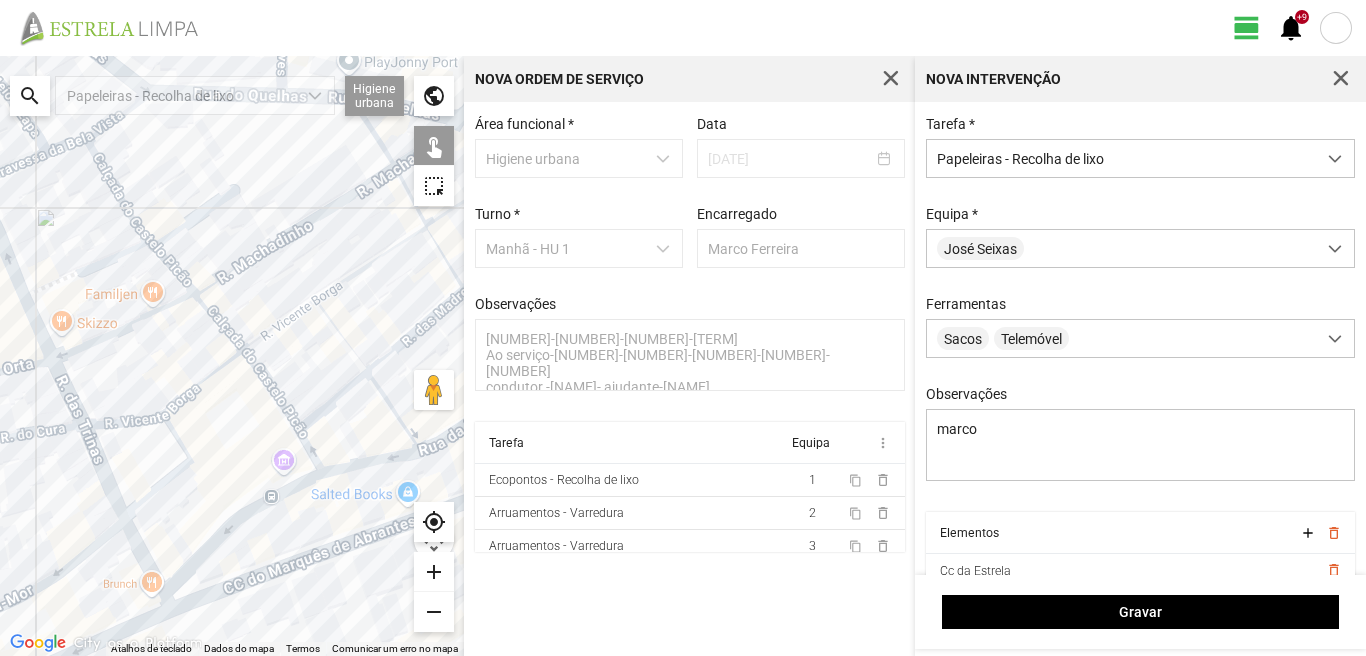 drag, startPoint x: 184, startPoint y: 481, endPoint x: 183, endPoint y: 322, distance: 159.00314 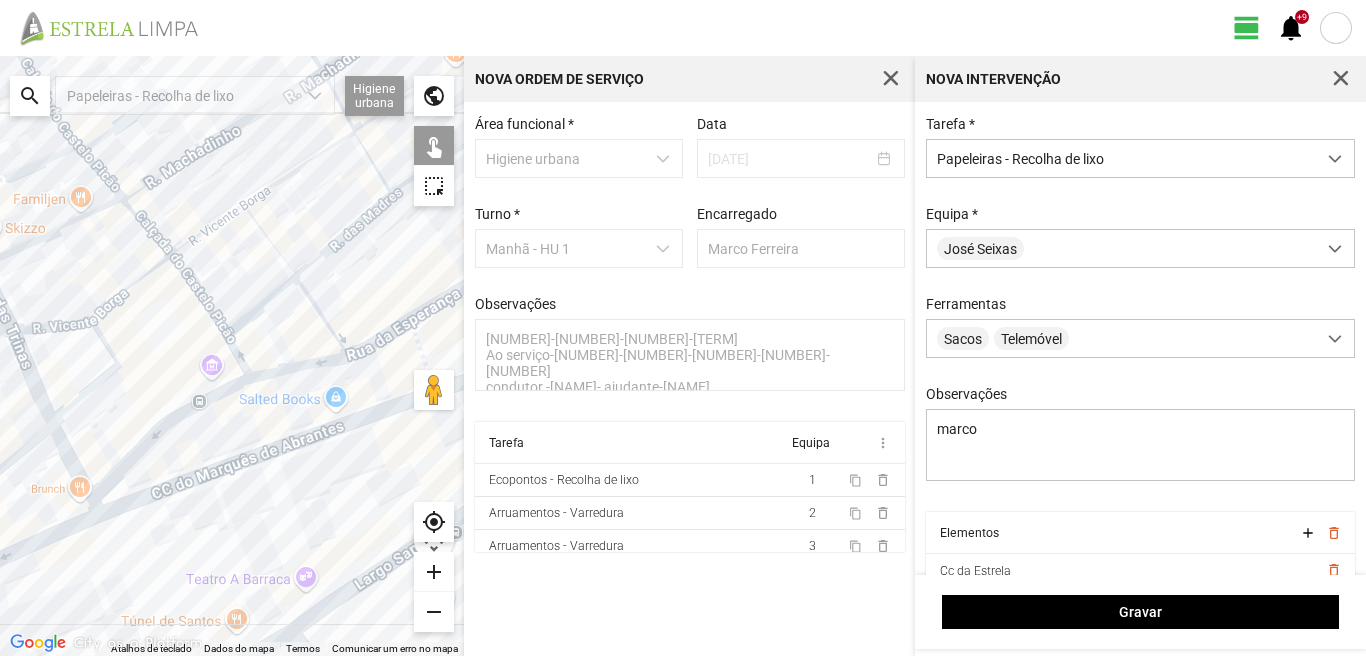 drag, startPoint x: 306, startPoint y: 246, endPoint x: 221, endPoint y: 354, distance: 137.43726 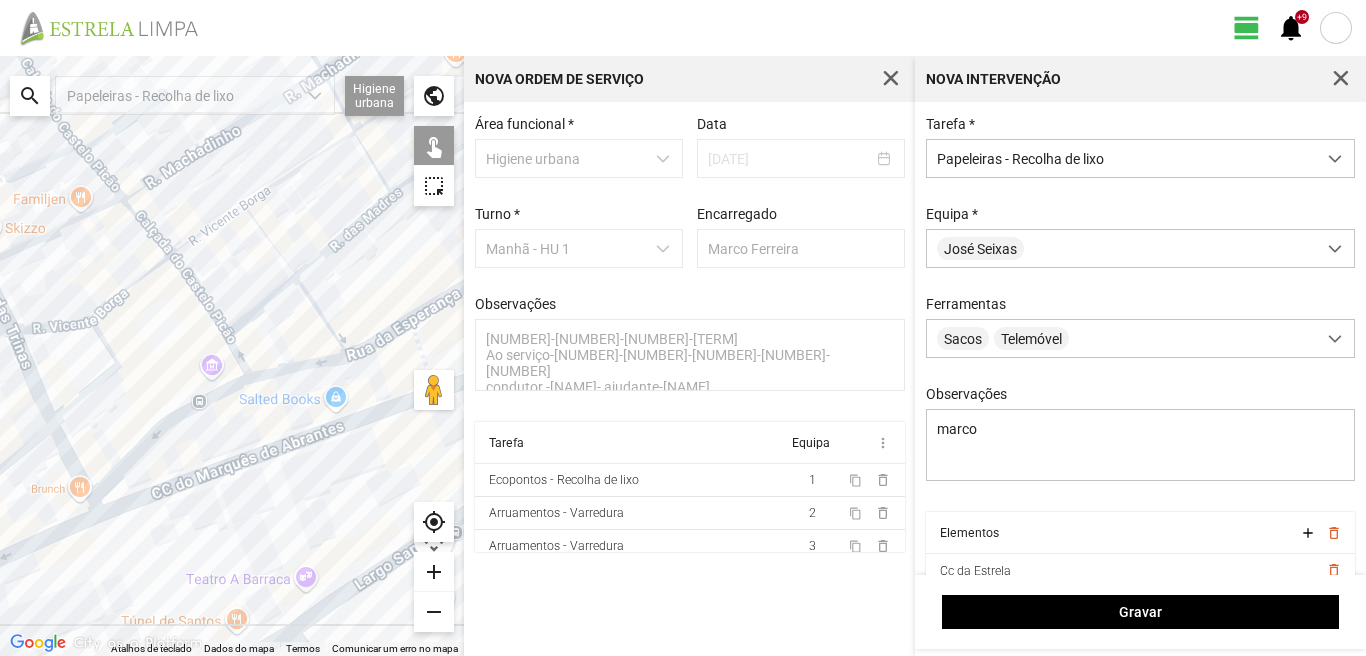 click 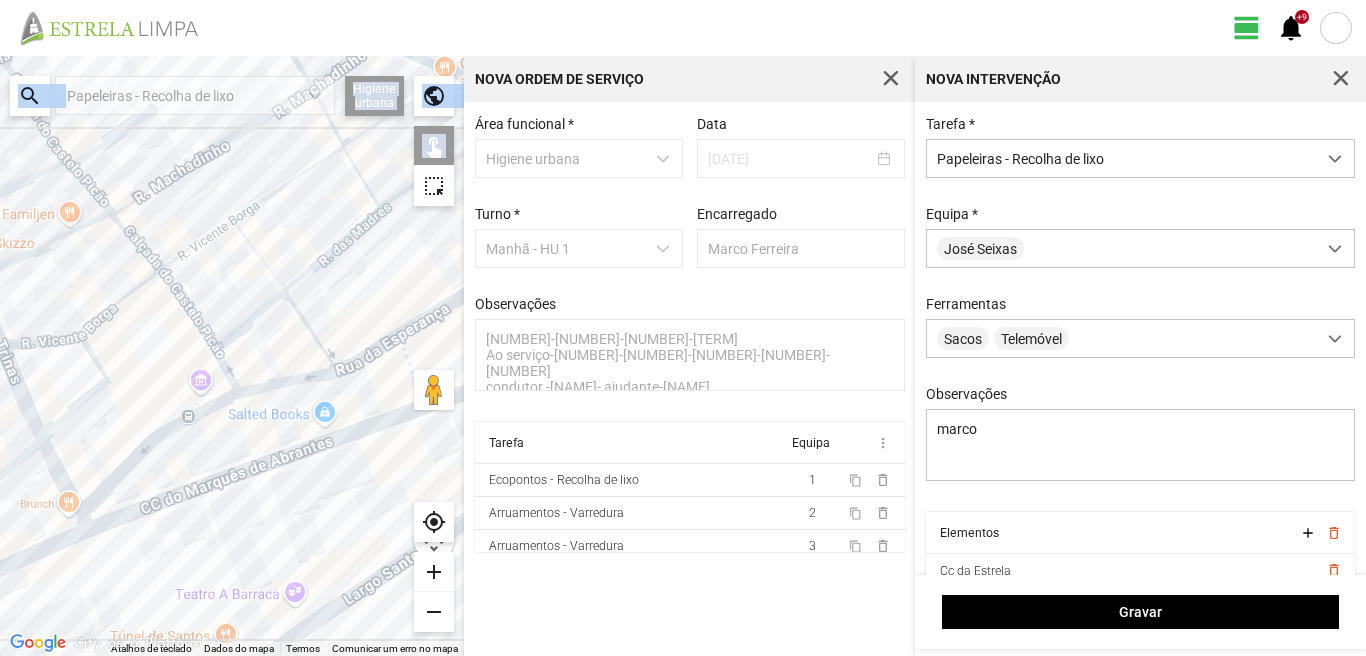 drag, startPoint x: 444, startPoint y: 159, endPoint x: 191, endPoint y: 397, distance: 347.3514 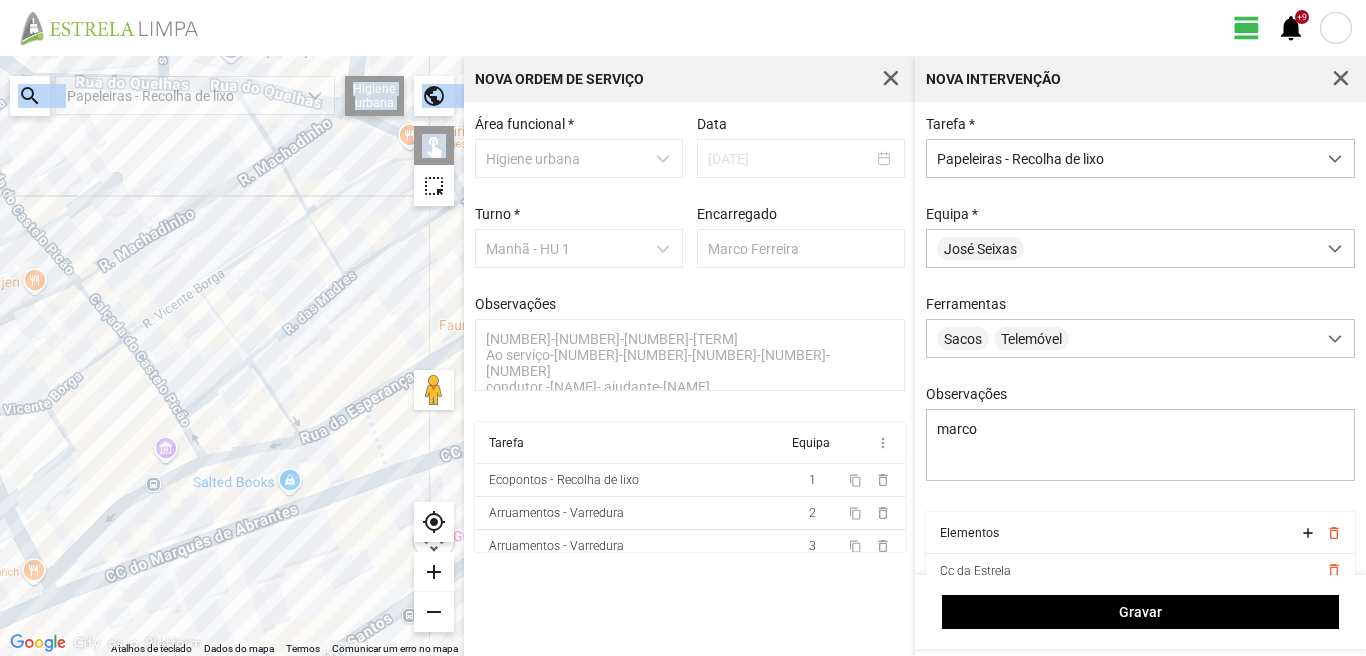 drag, startPoint x: 191, startPoint y: 397, endPoint x: 230, endPoint y: 372, distance: 46.32494 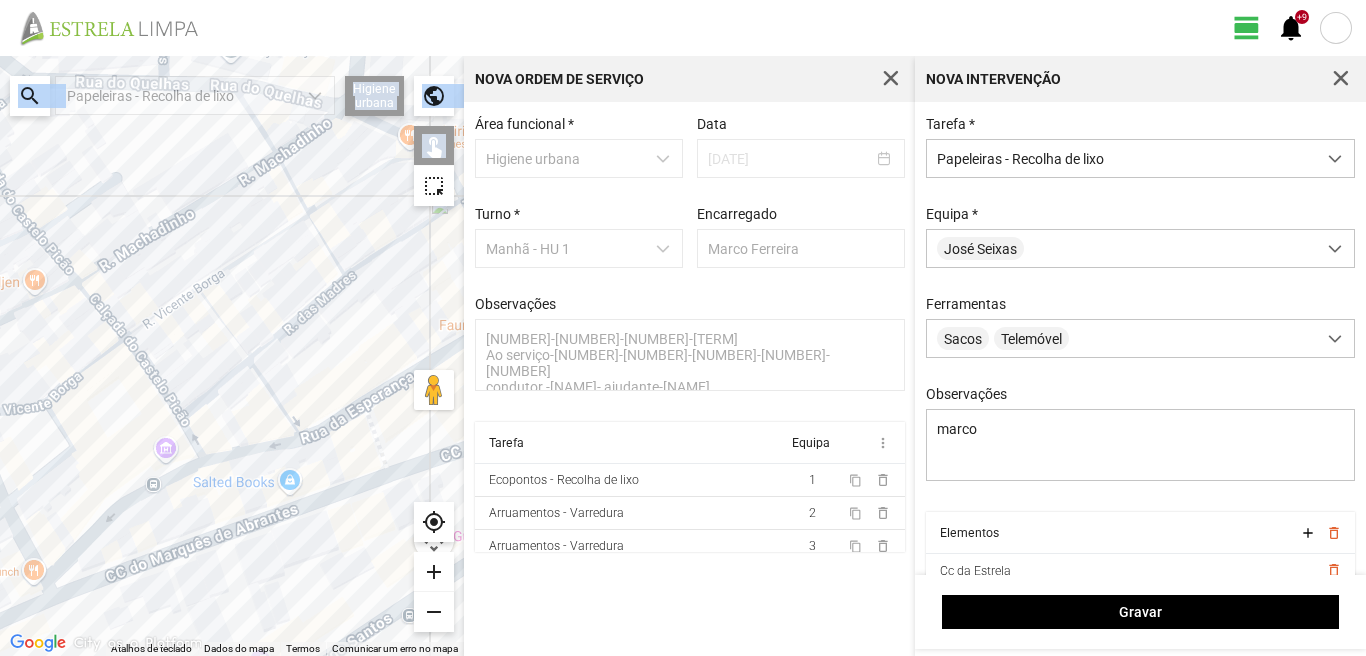 click 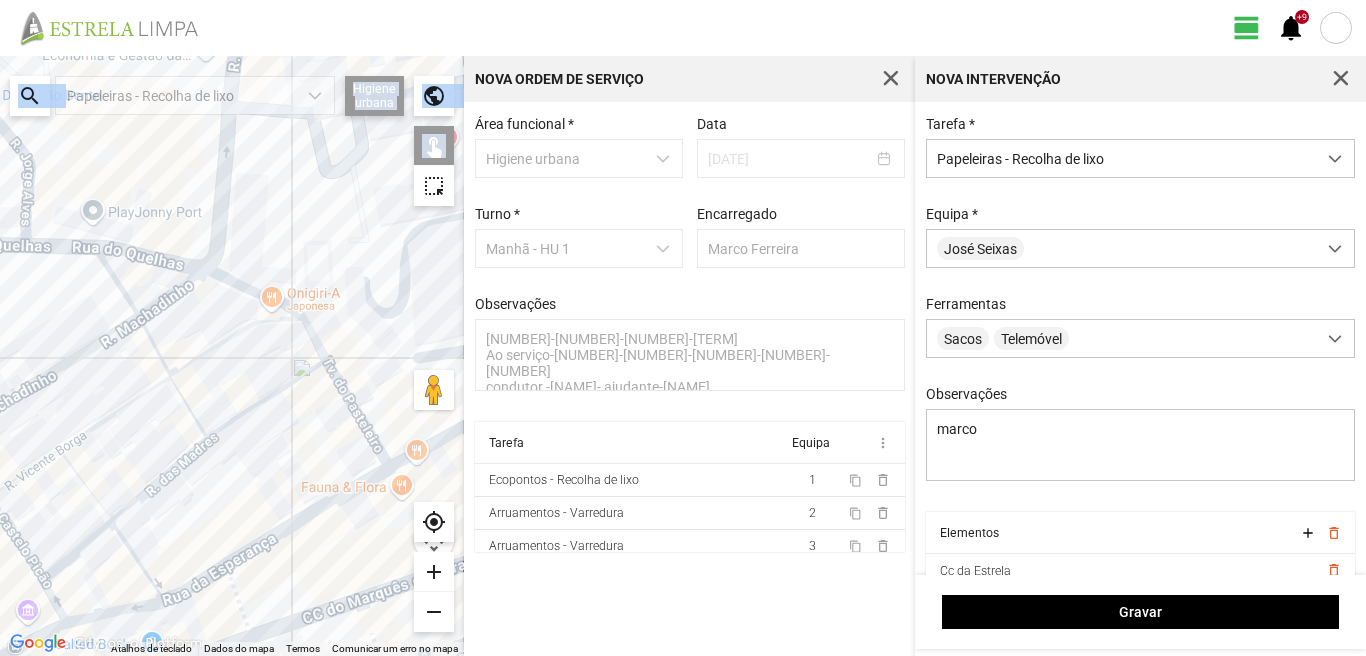 drag, startPoint x: 303, startPoint y: 248, endPoint x: 114, endPoint y: 267, distance: 189.95262 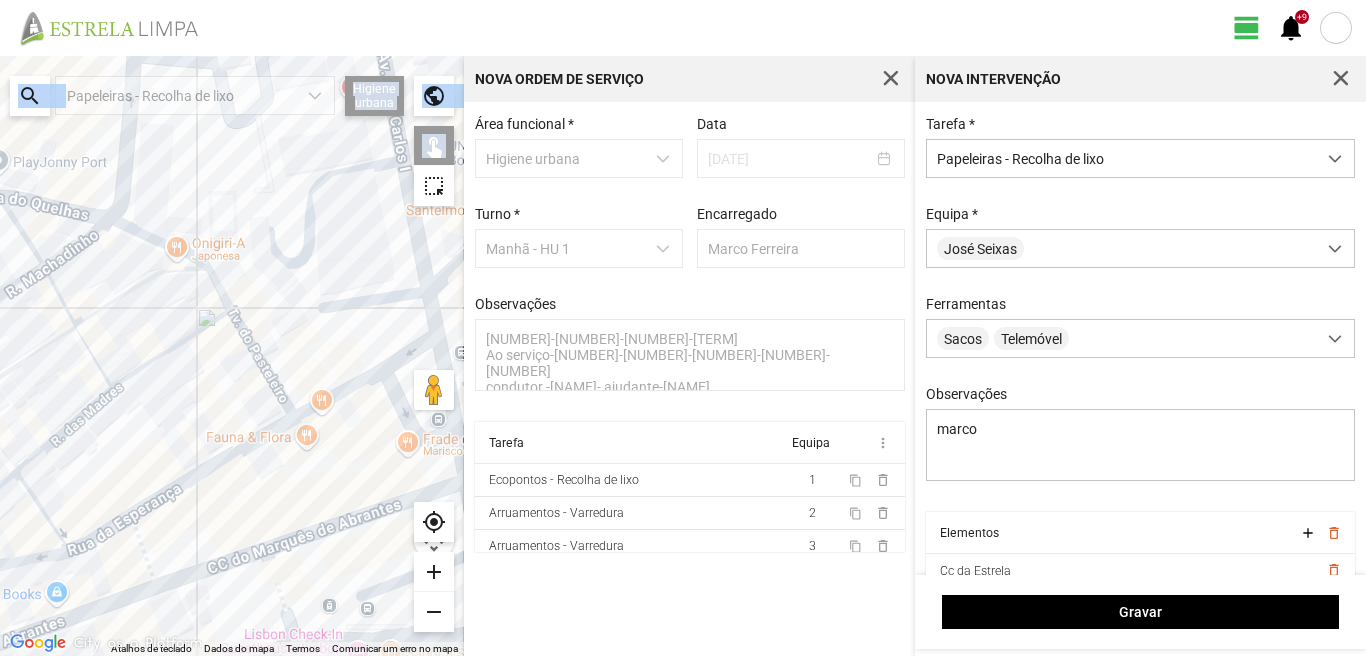 click 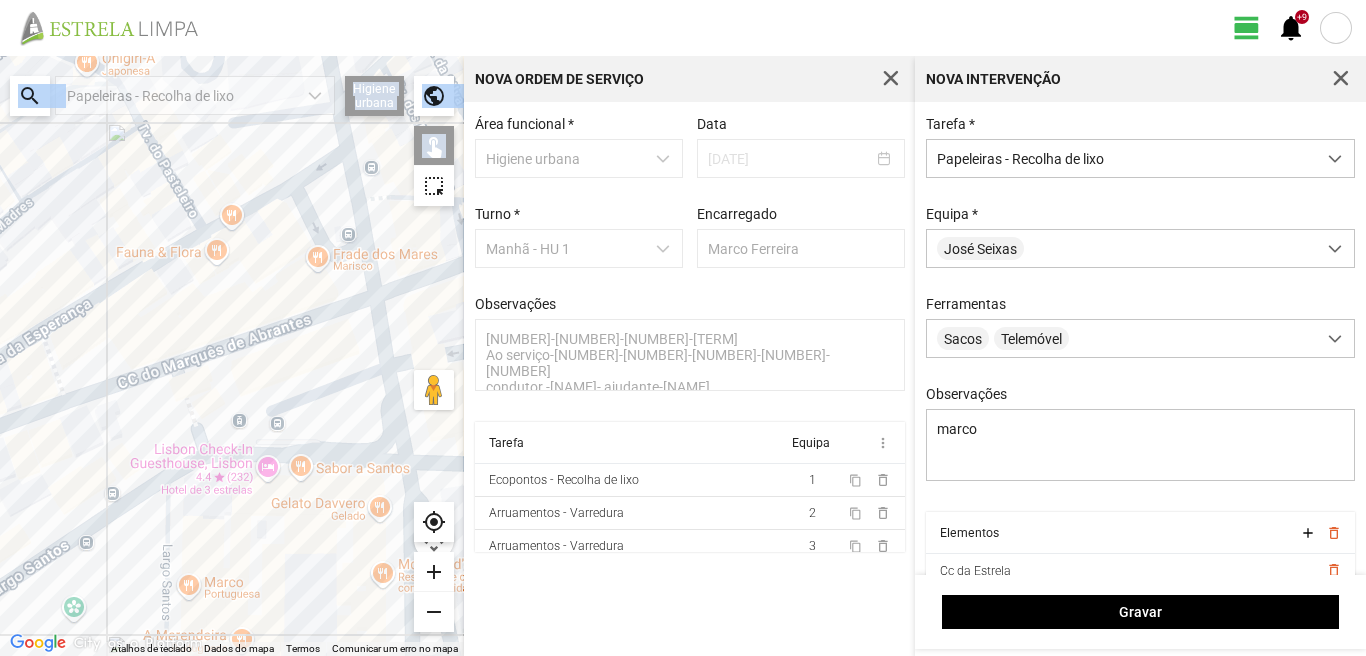 click 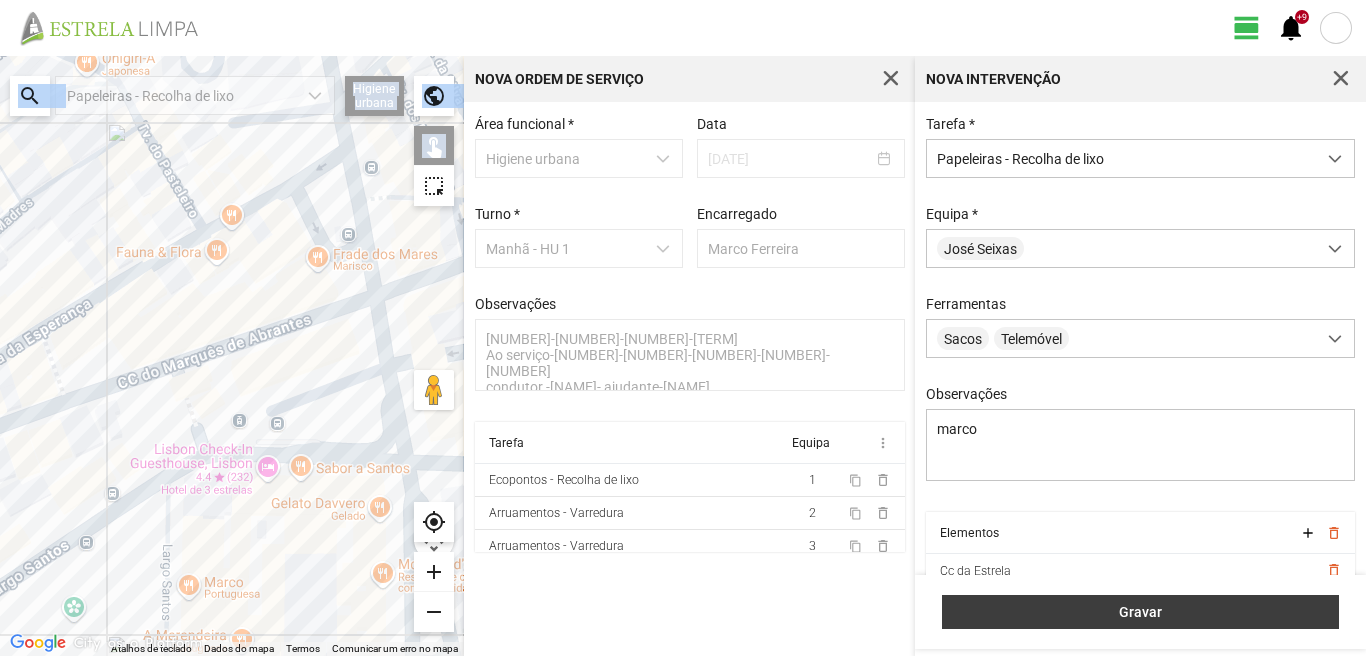 click on "Gravar" at bounding box center (1141, 612) 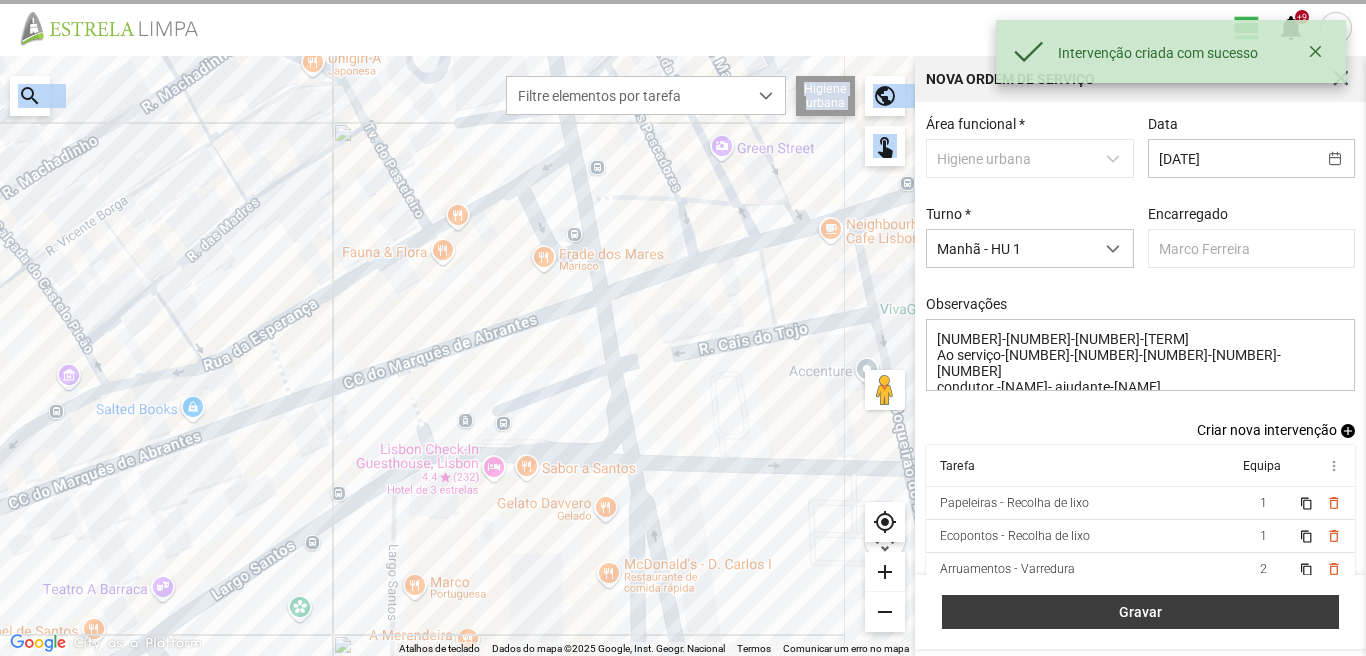 click on "Gravar" at bounding box center [1141, 612] 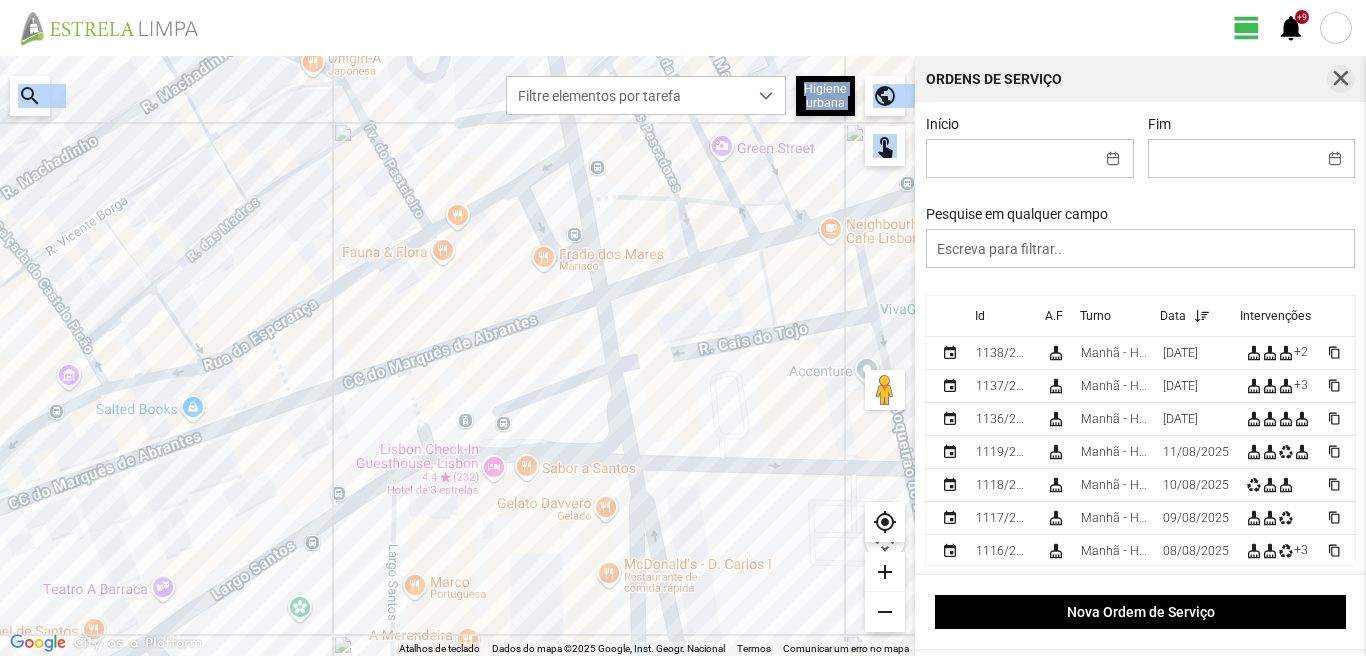 click at bounding box center [1341, 79] 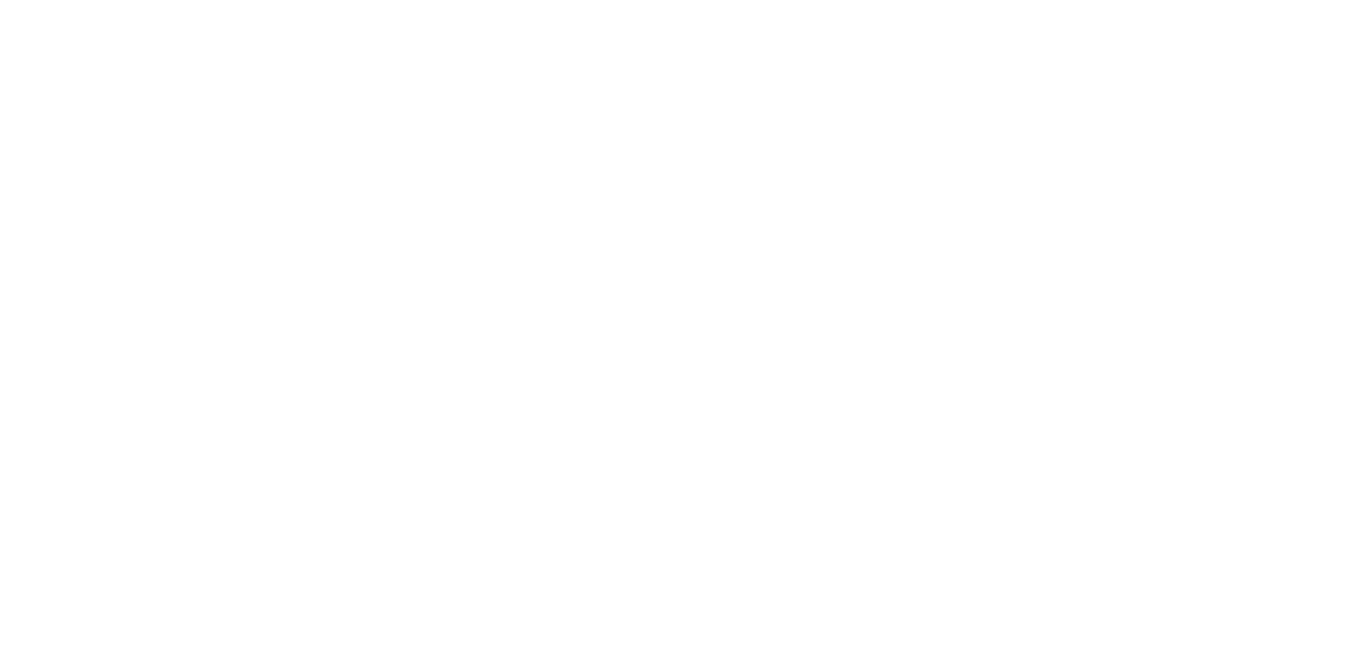 scroll, scrollTop: 0, scrollLeft: 0, axis: both 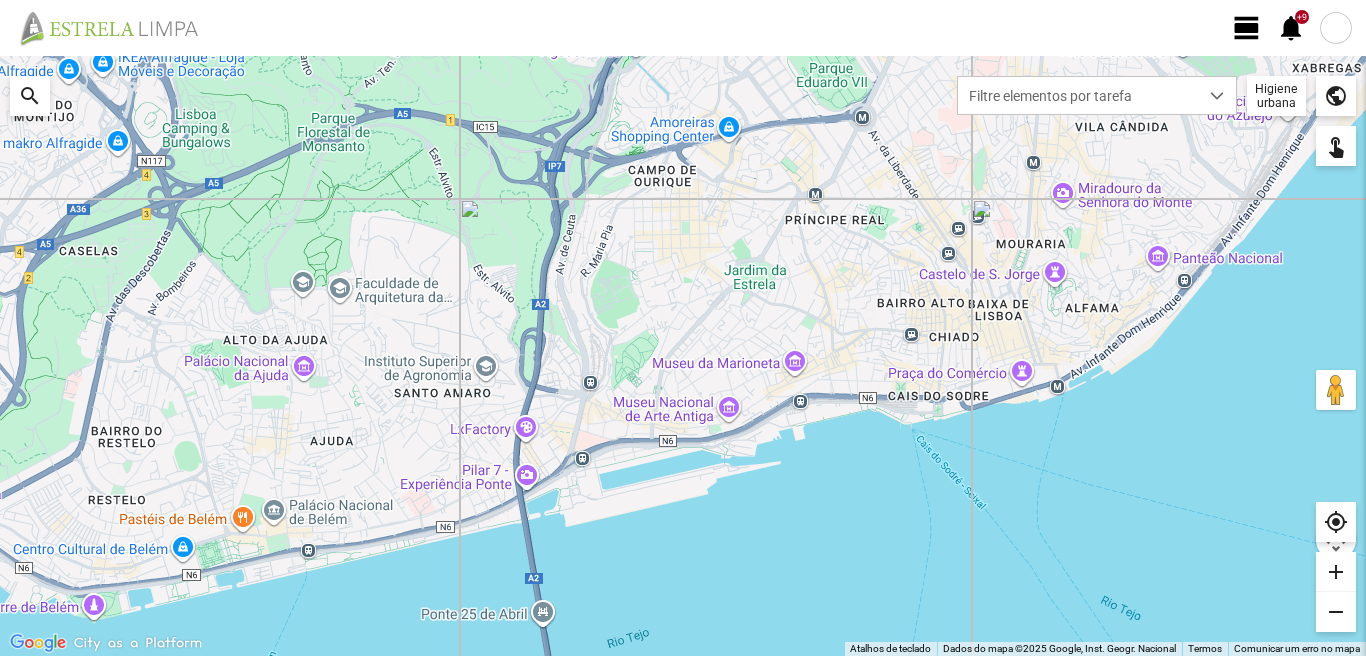 click on "view_day" 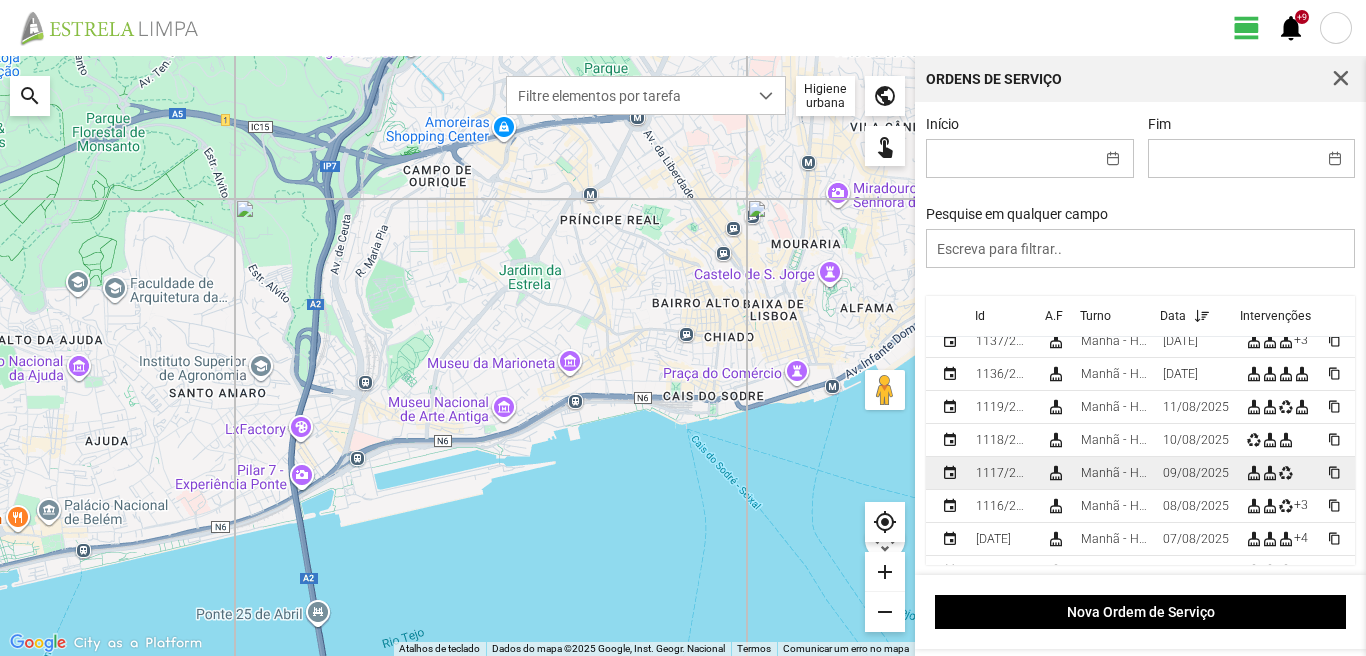 scroll, scrollTop: 0, scrollLeft: 0, axis: both 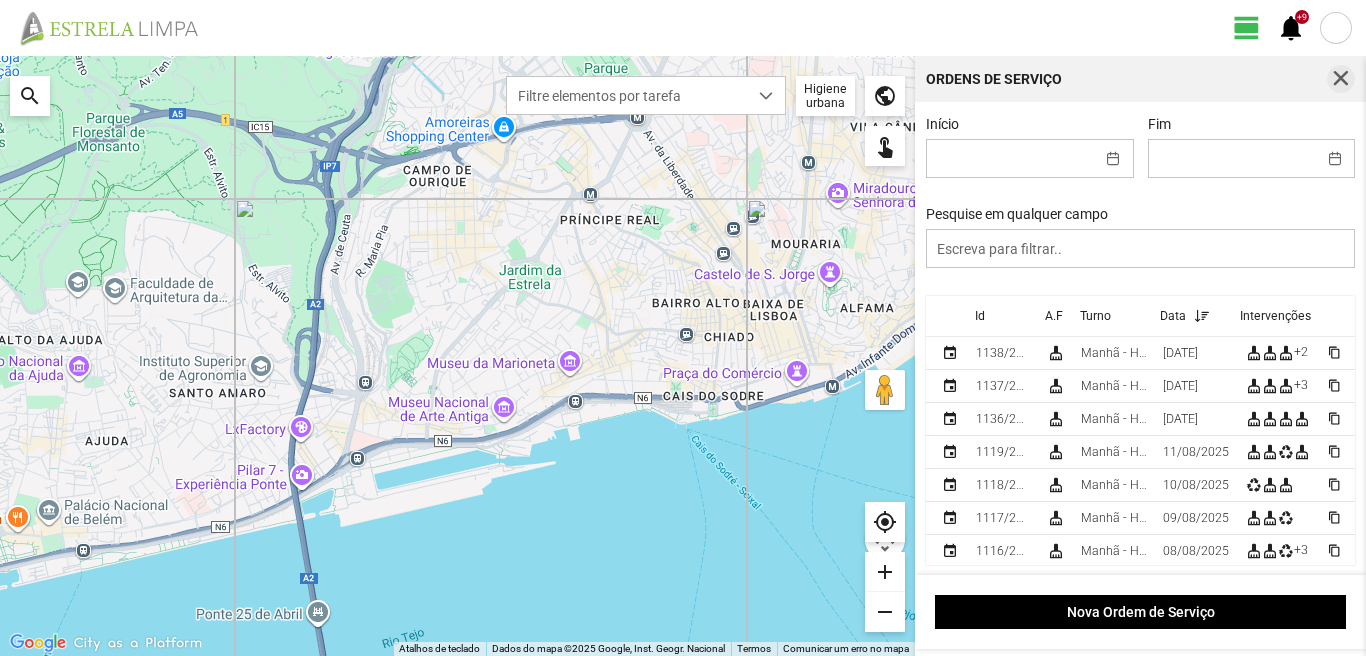 click at bounding box center [1341, 79] 